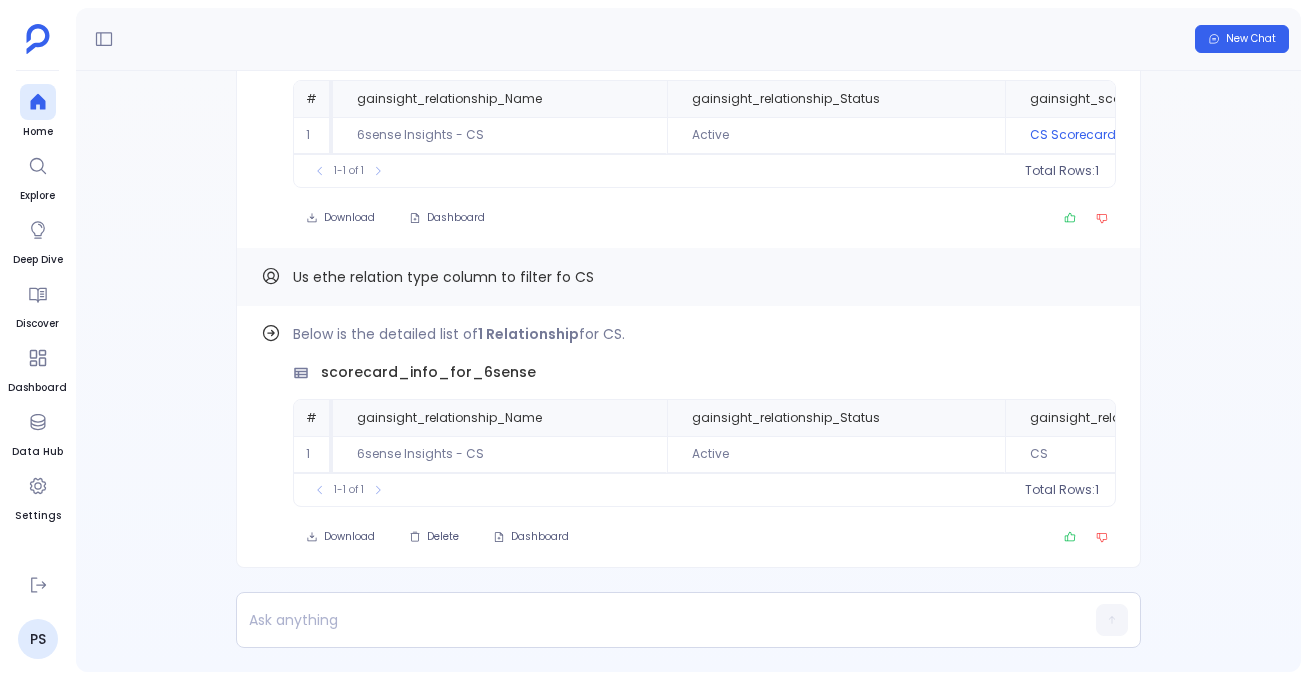 scroll, scrollTop: 0, scrollLeft: 0, axis: both 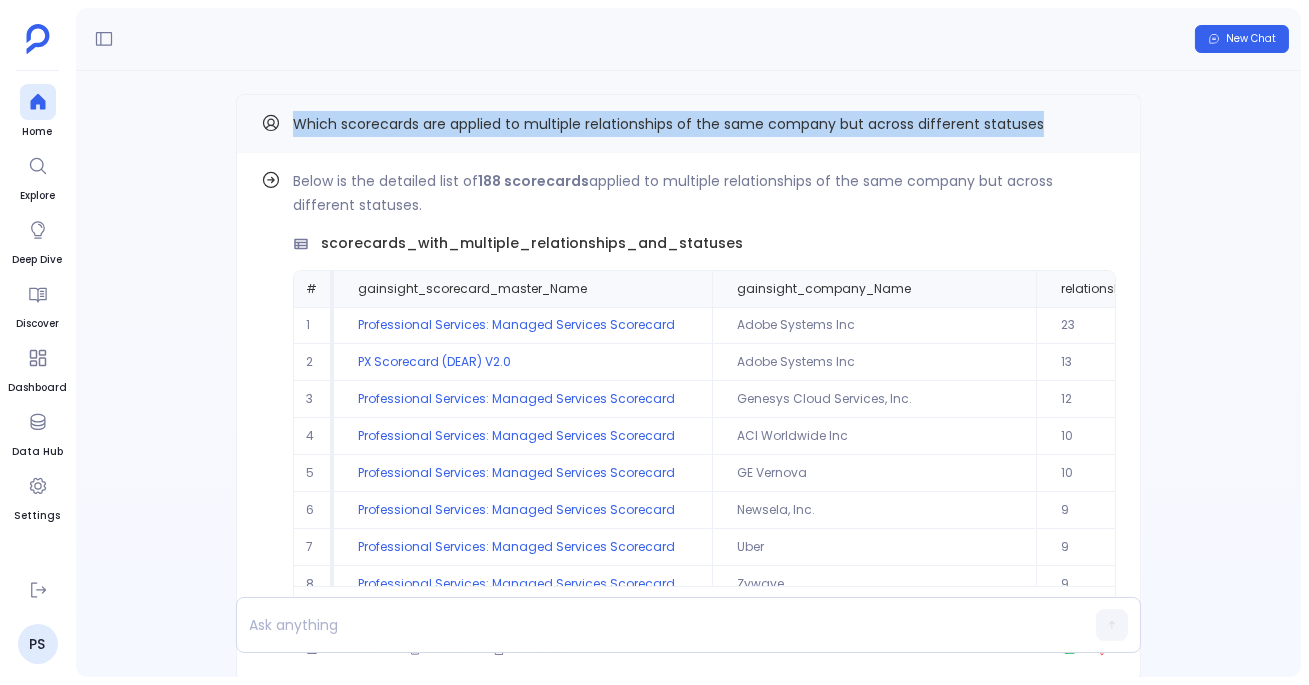 drag, startPoint x: 290, startPoint y: 116, endPoint x: 1057, endPoint y: 118, distance: 767.0026 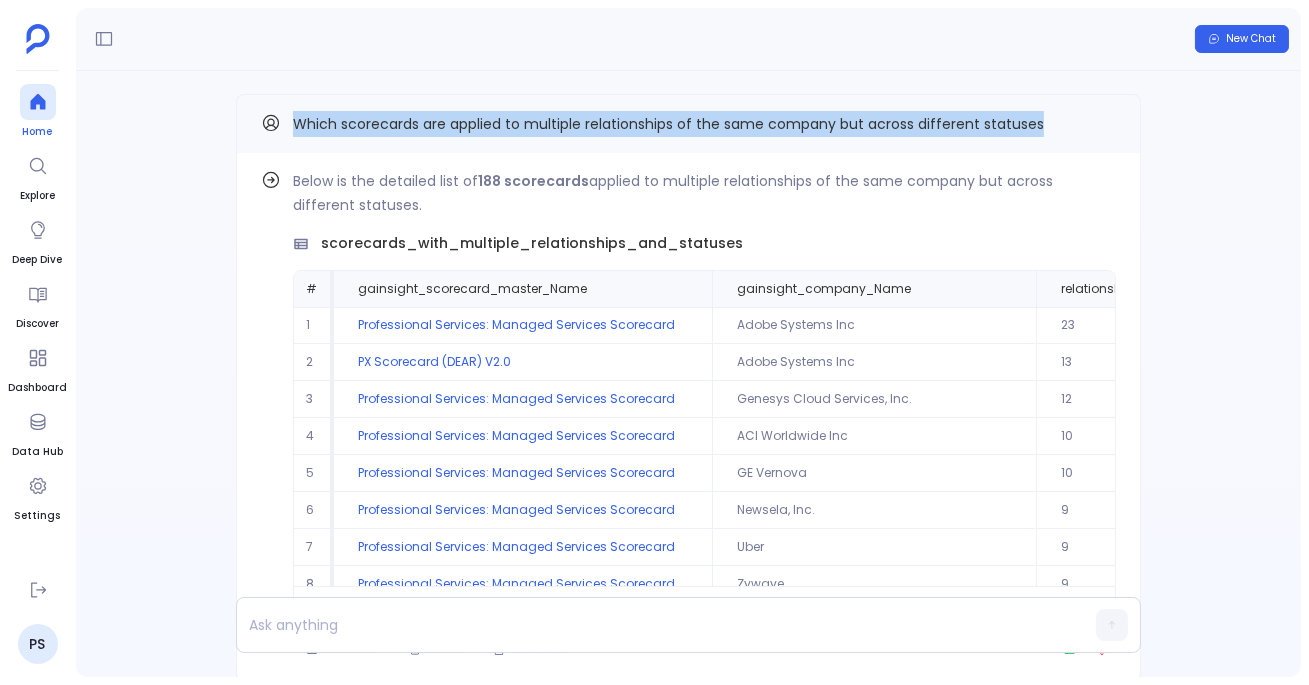 click 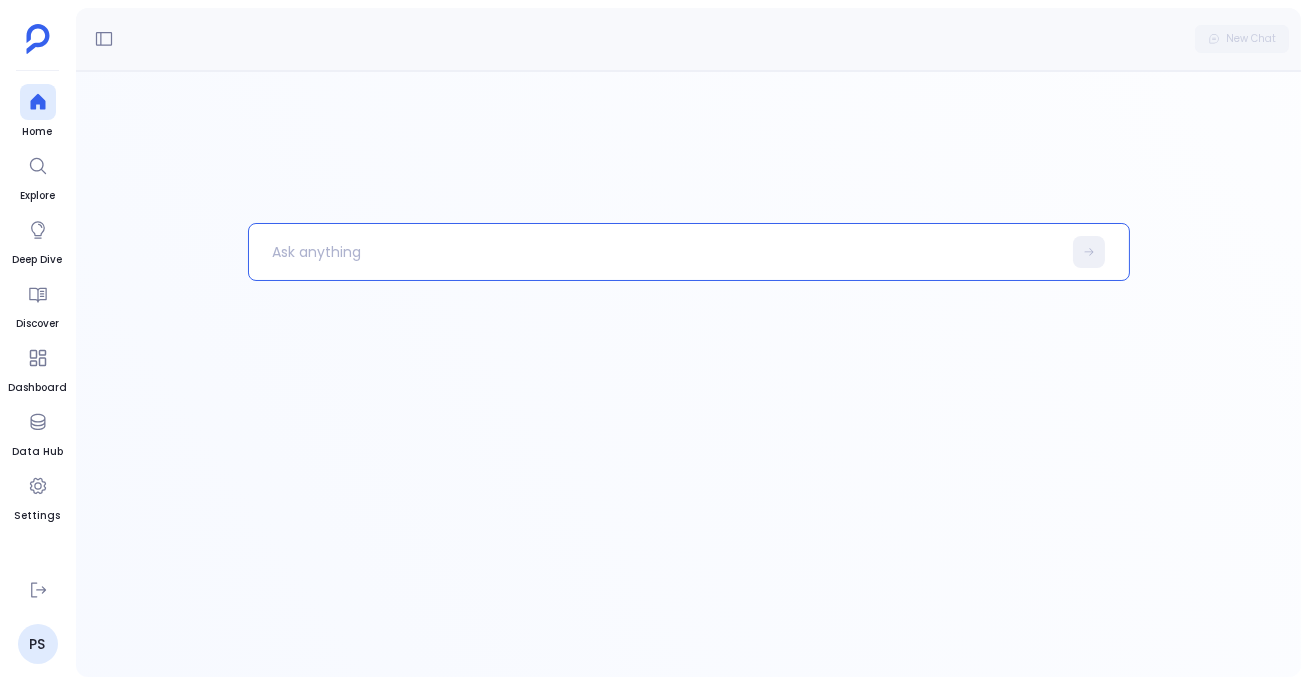 click at bounding box center (655, 252) 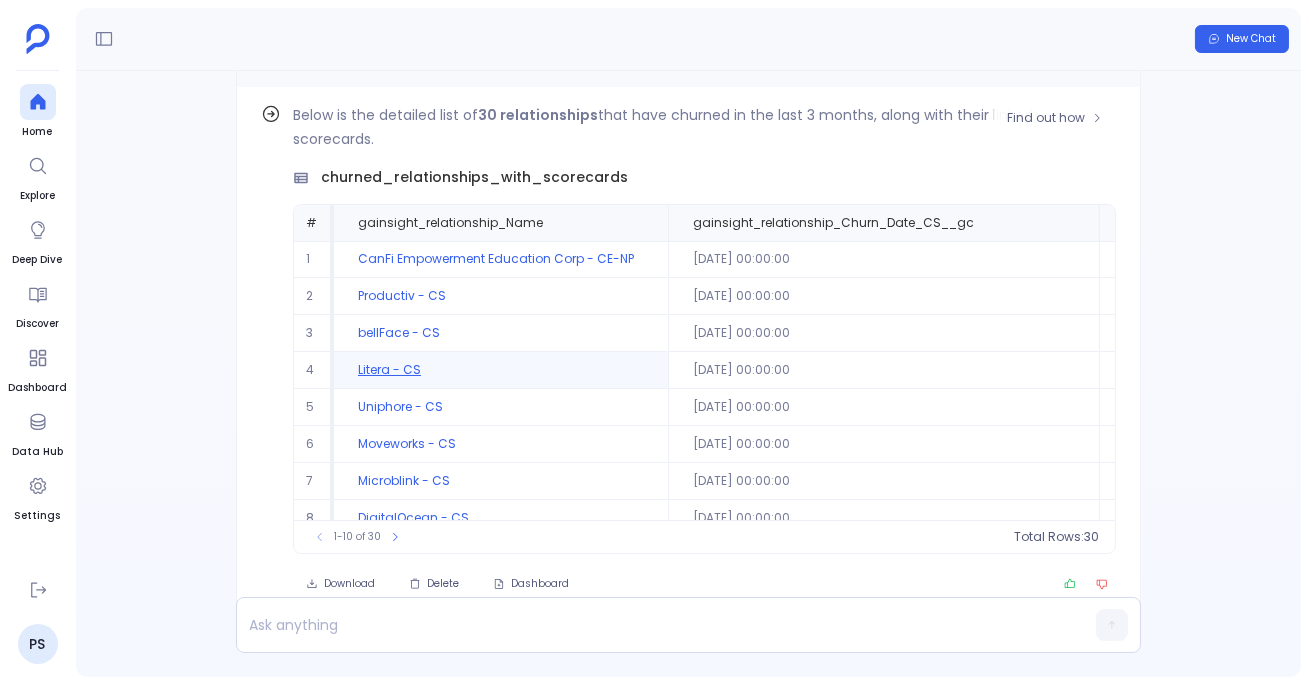 scroll, scrollTop: -47, scrollLeft: 0, axis: vertical 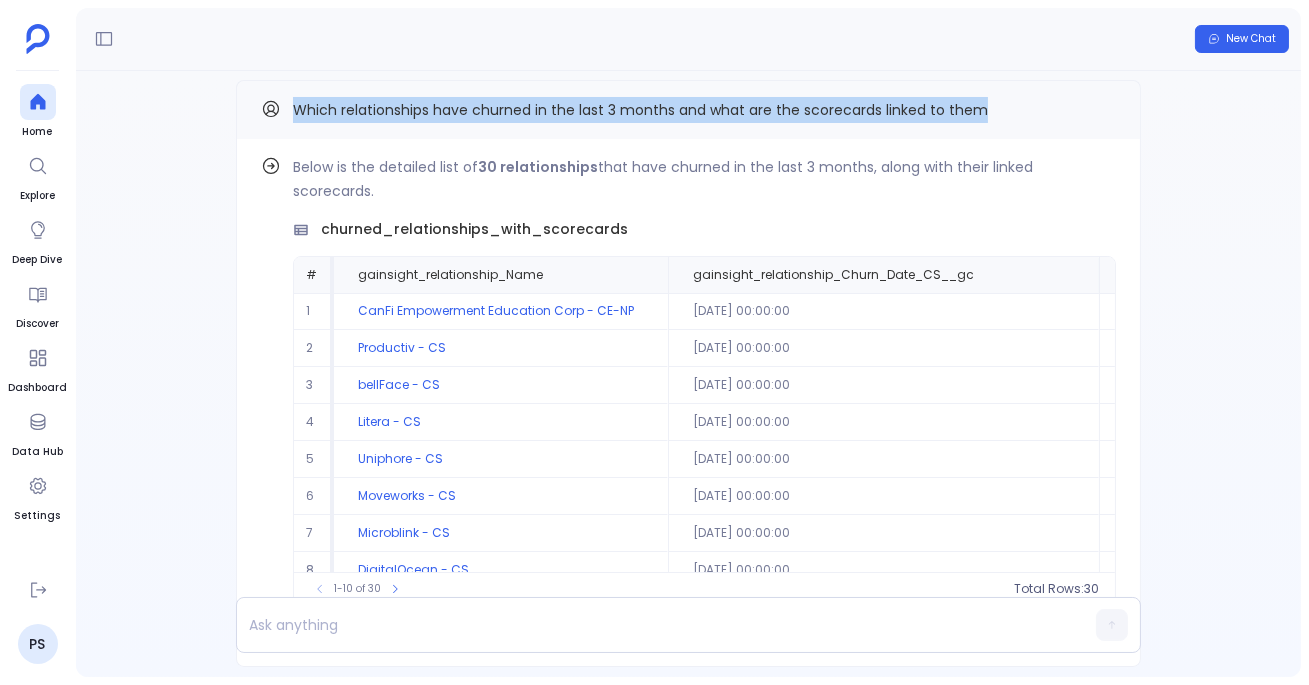 drag, startPoint x: 292, startPoint y: 104, endPoint x: 988, endPoint y: 116, distance: 696.10345 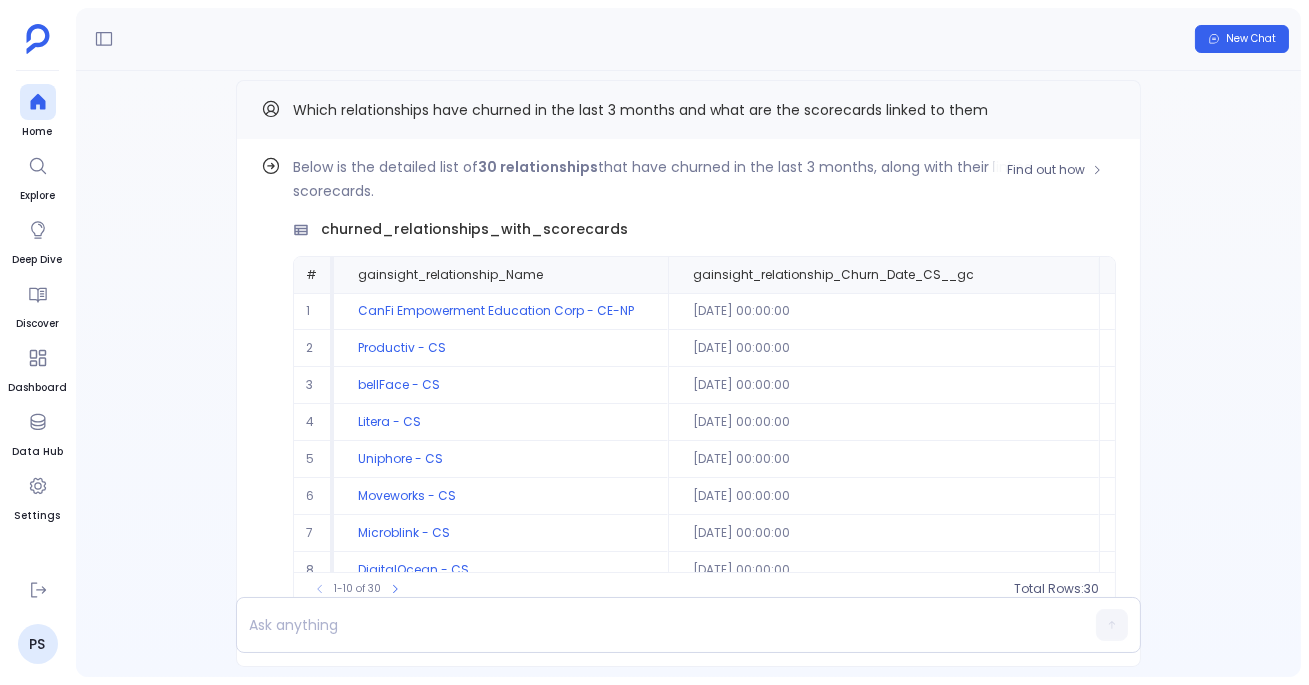 click on "Below is the detailed list of  30 relationships  that have churned in the last 3 months, along with their linked scorecards." at bounding box center [704, 179] 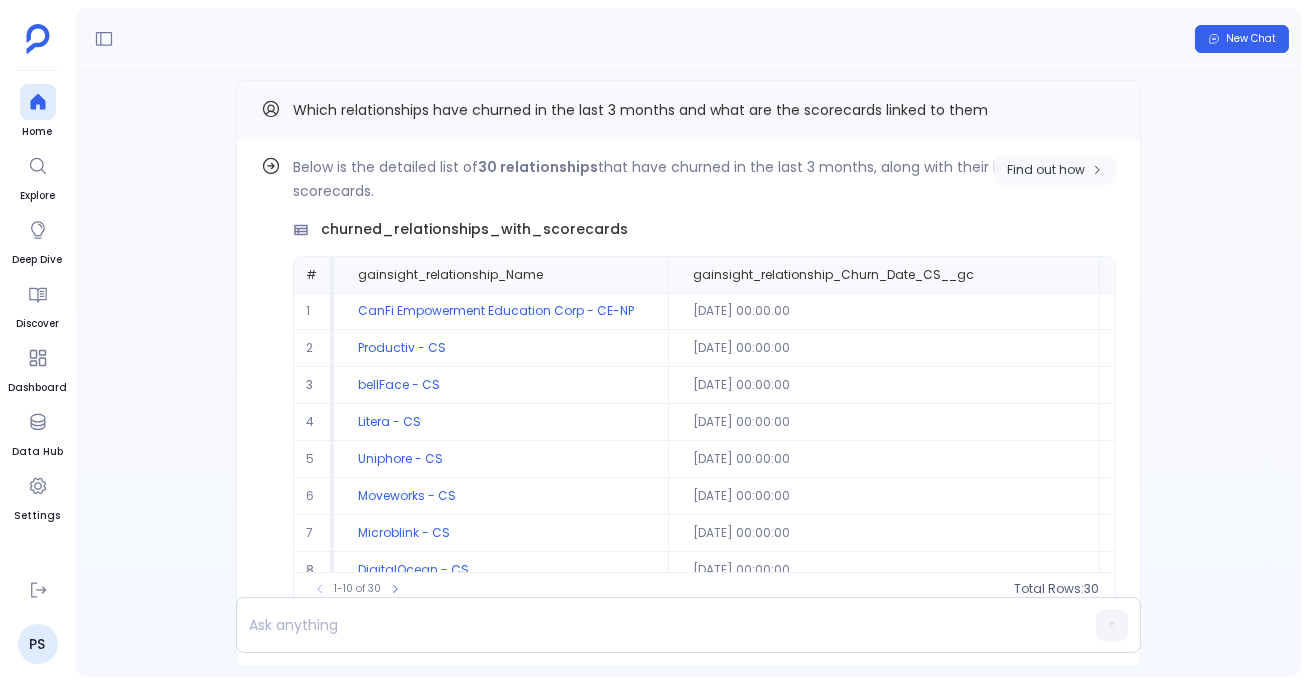 click on "Find out how" at bounding box center [1046, 170] 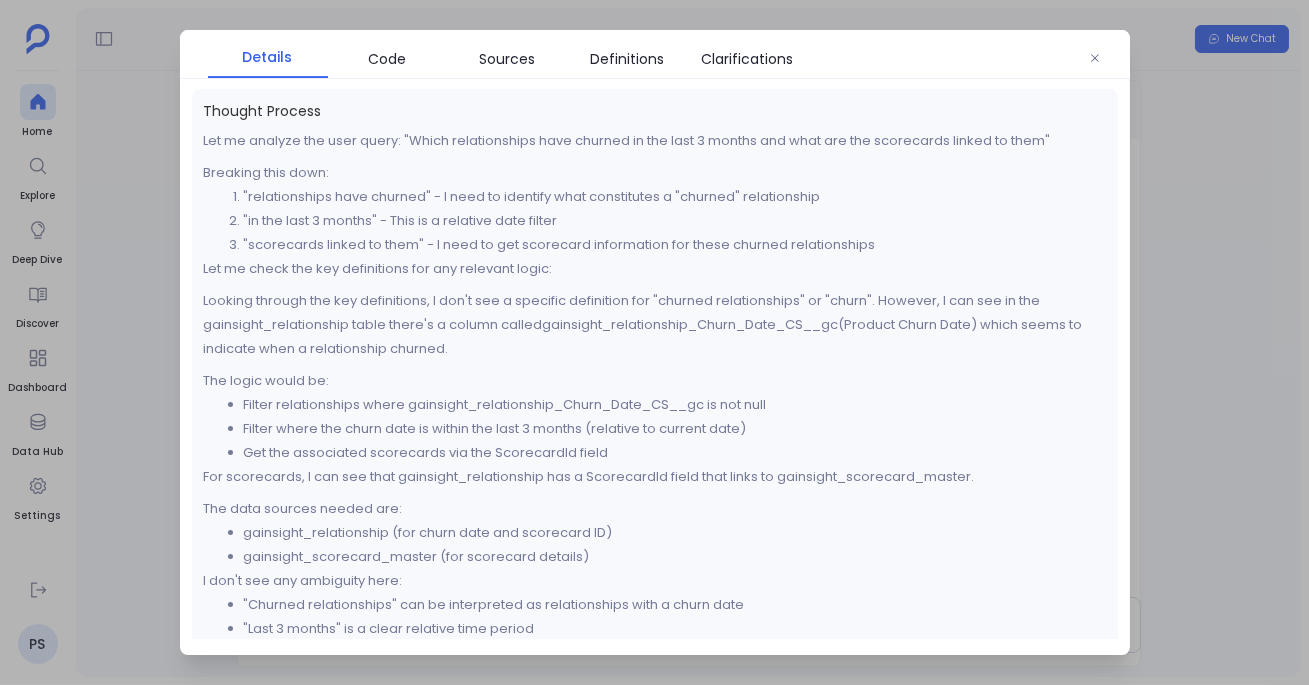 click at bounding box center [654, 342] 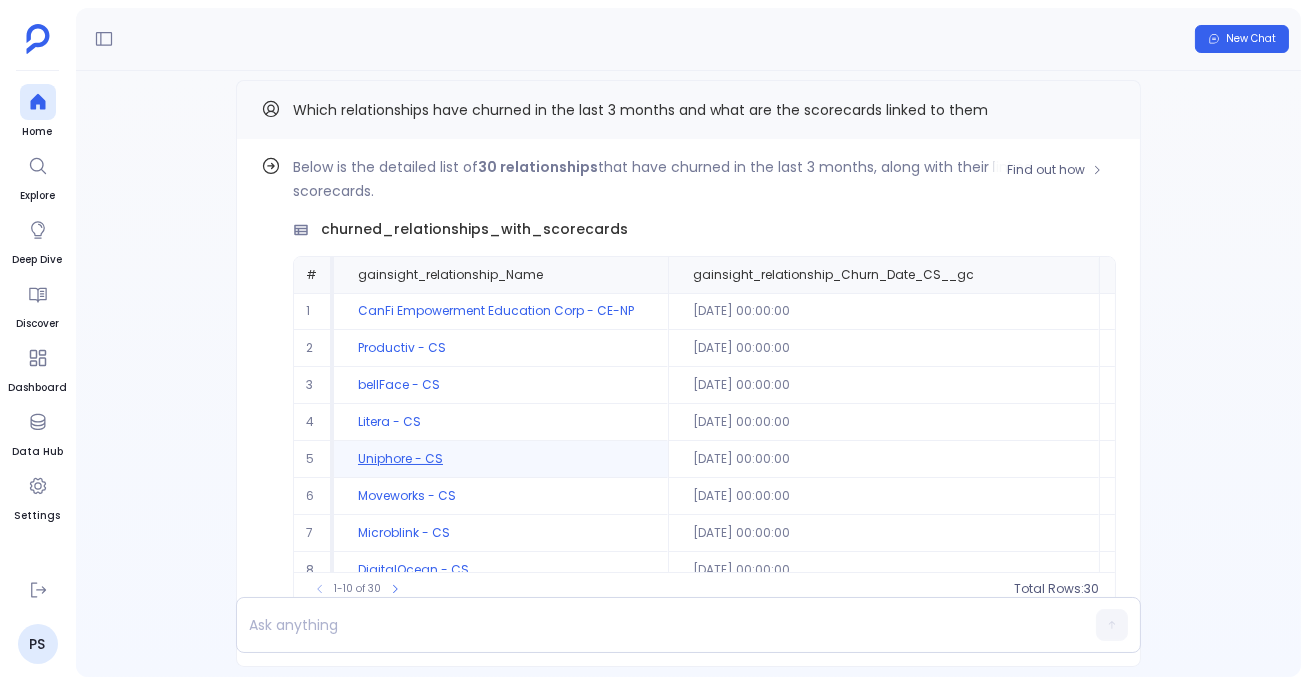 scroll, scrollTop: 94, scrollLeft: 0, axis: vertical 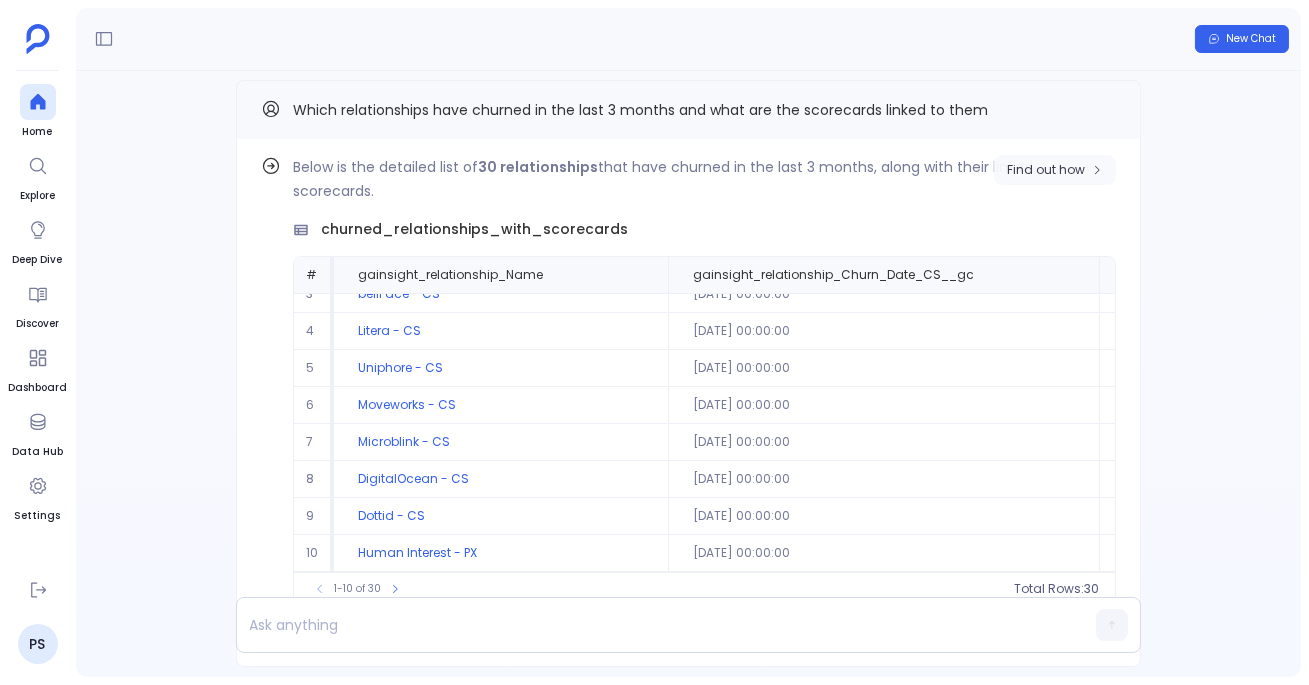 click on "Find out how" at bounding box center [1046, 170] 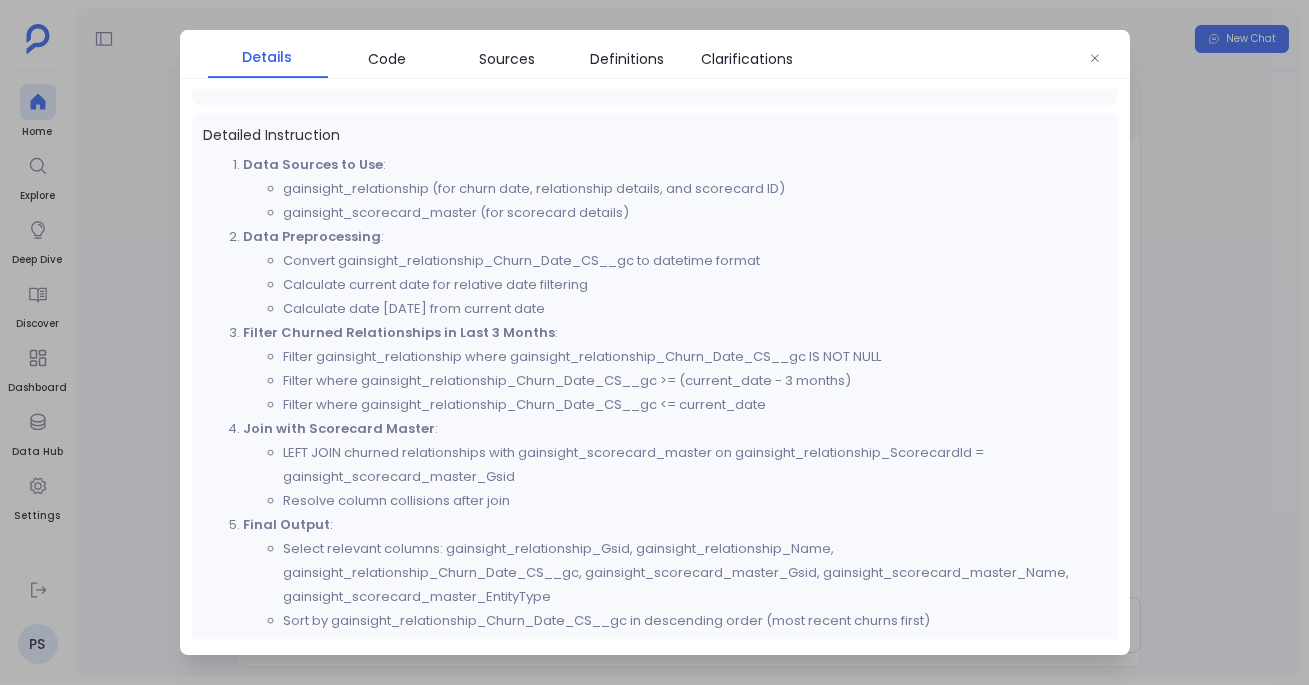 scroll, scrollTop: 607, scrollLeft: 0, axis: vertical 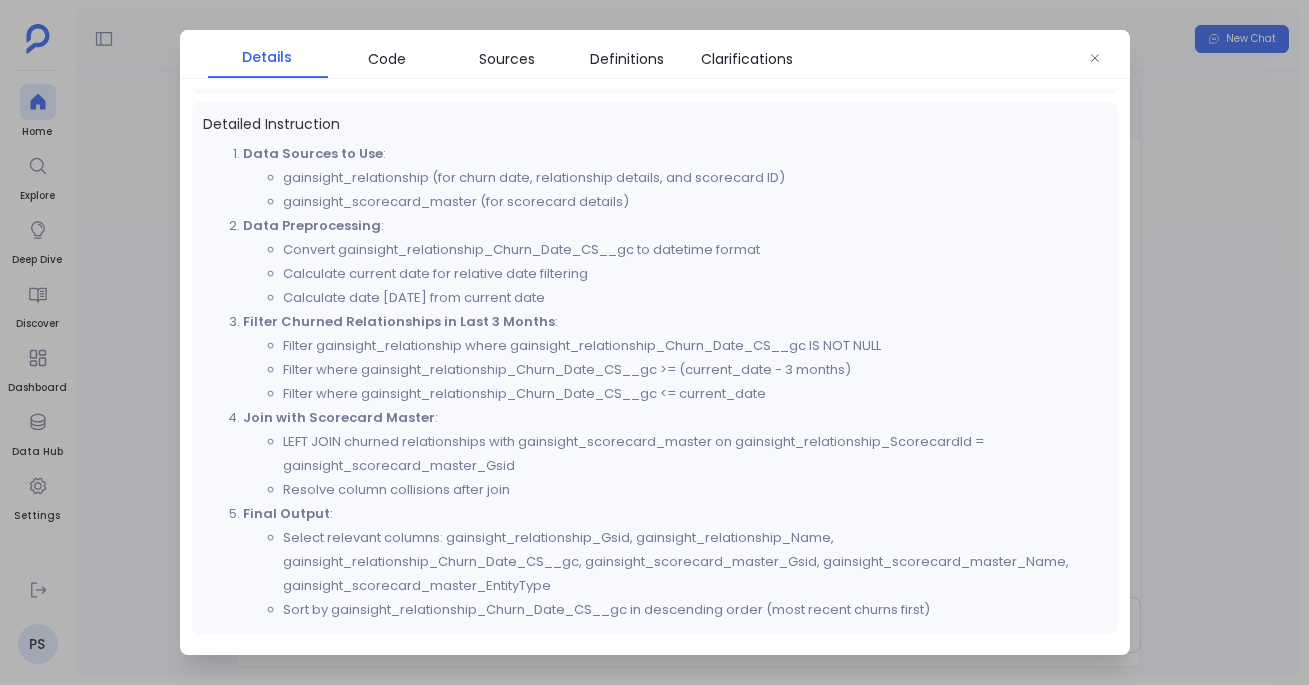 click at bounding box center [654, 342] 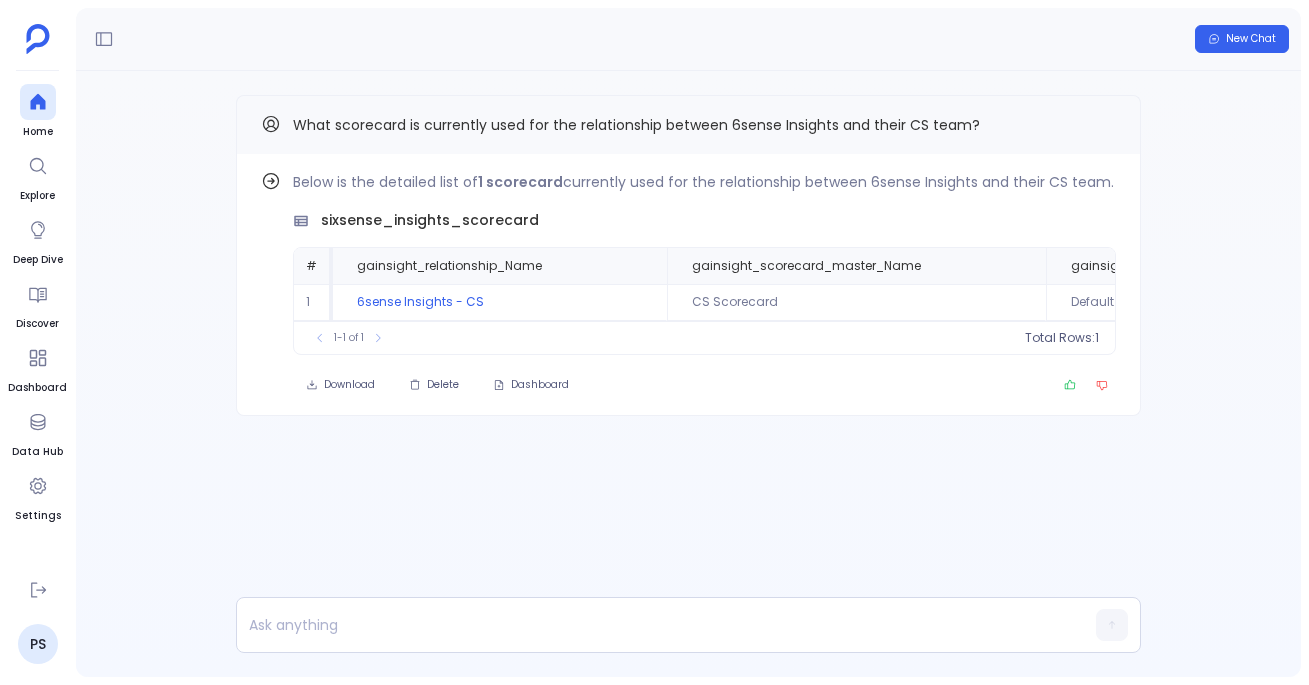 scroll, scrollTop: 0, scrollLeft: 0, axis: both 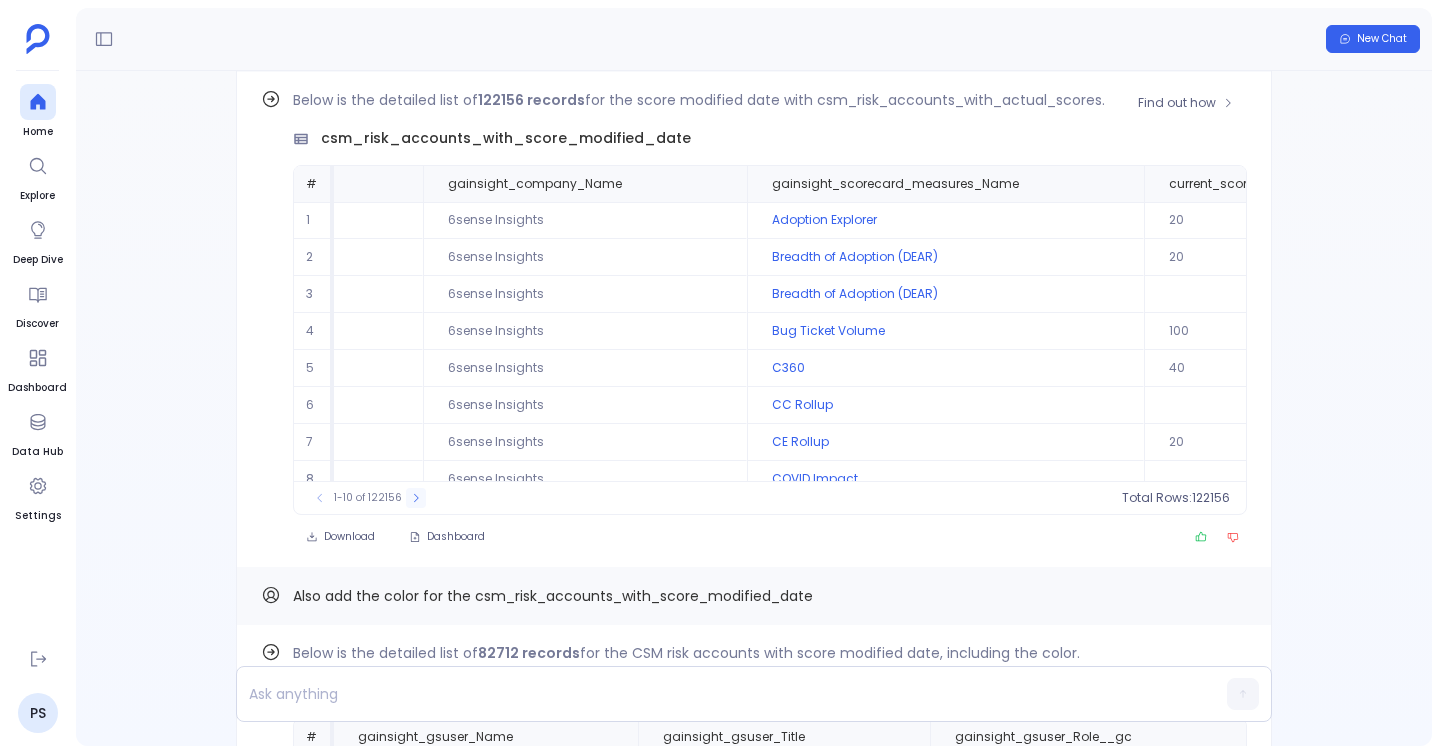 click 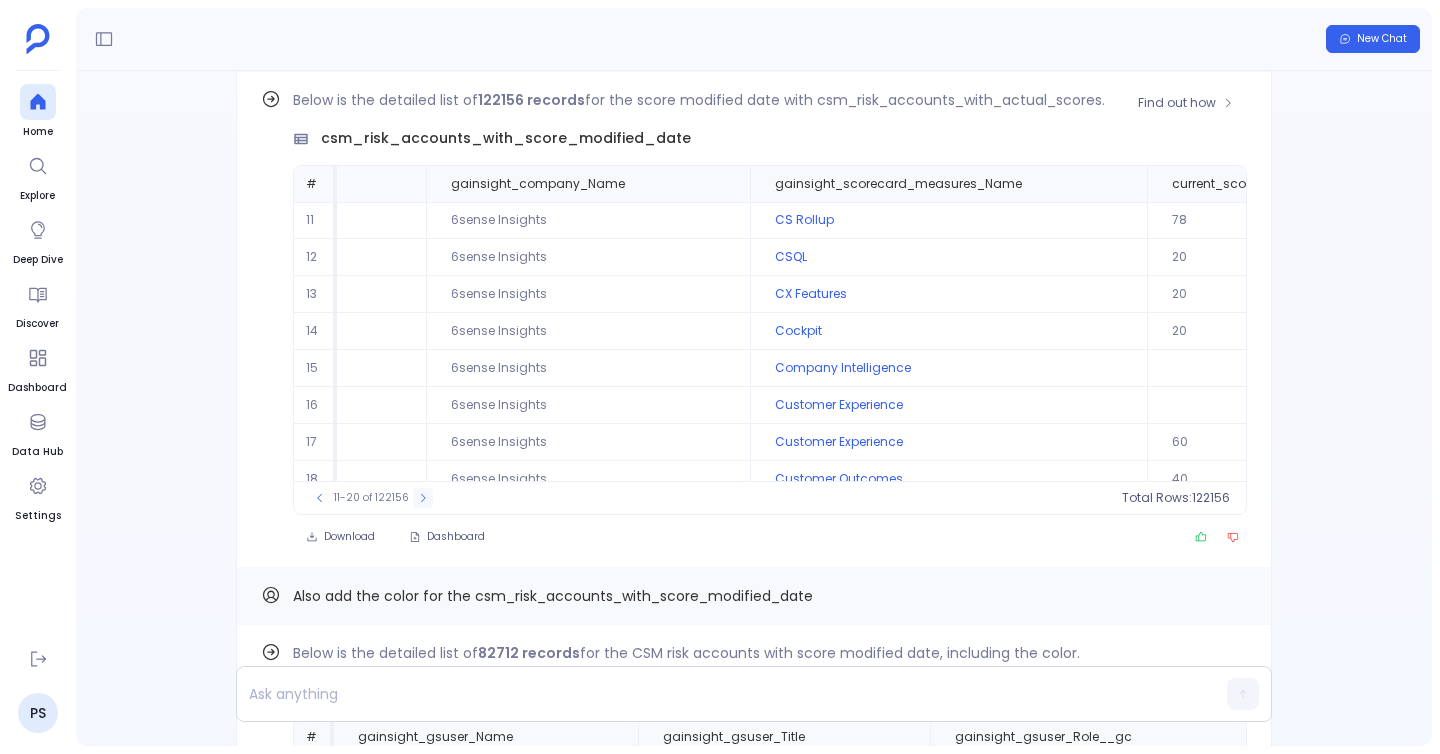click at bounding box center (423, 498) 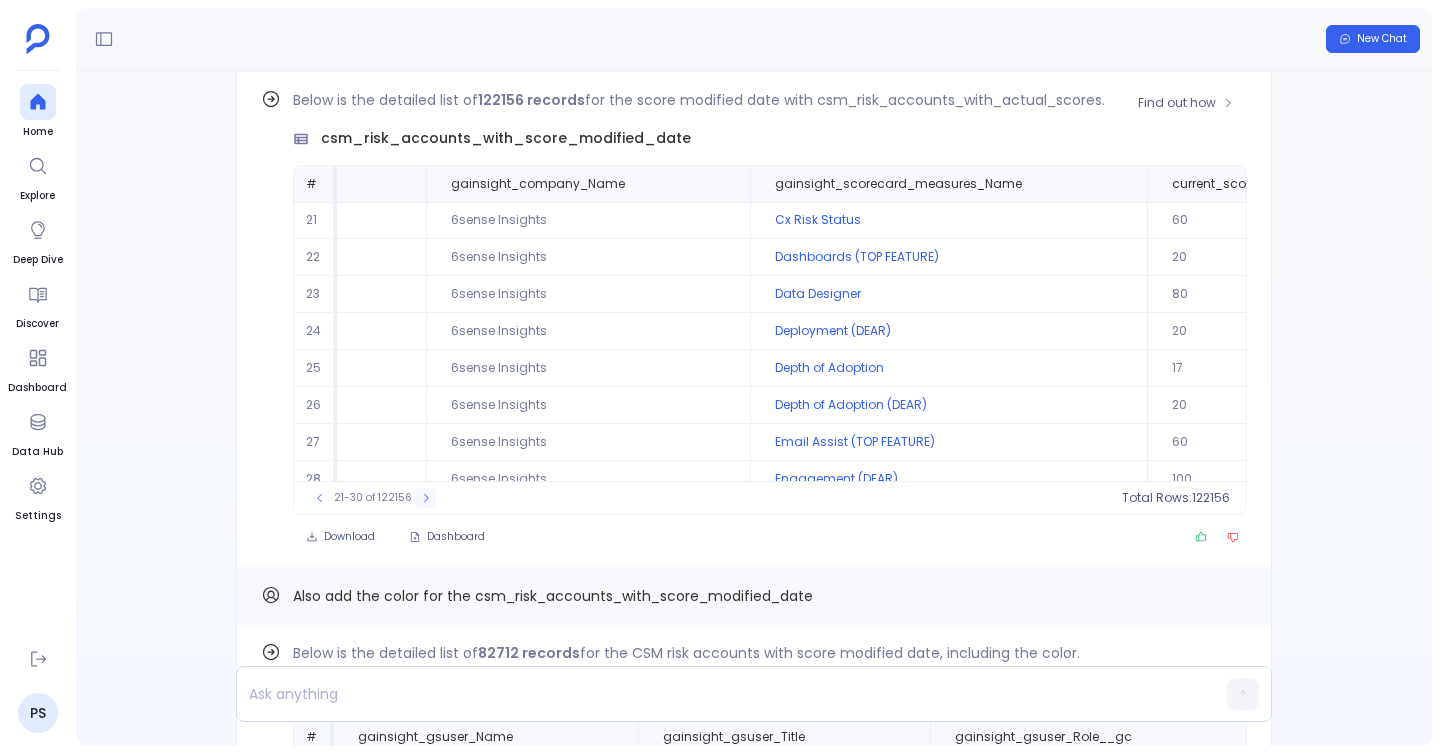 click at bounding box center (426, 498) 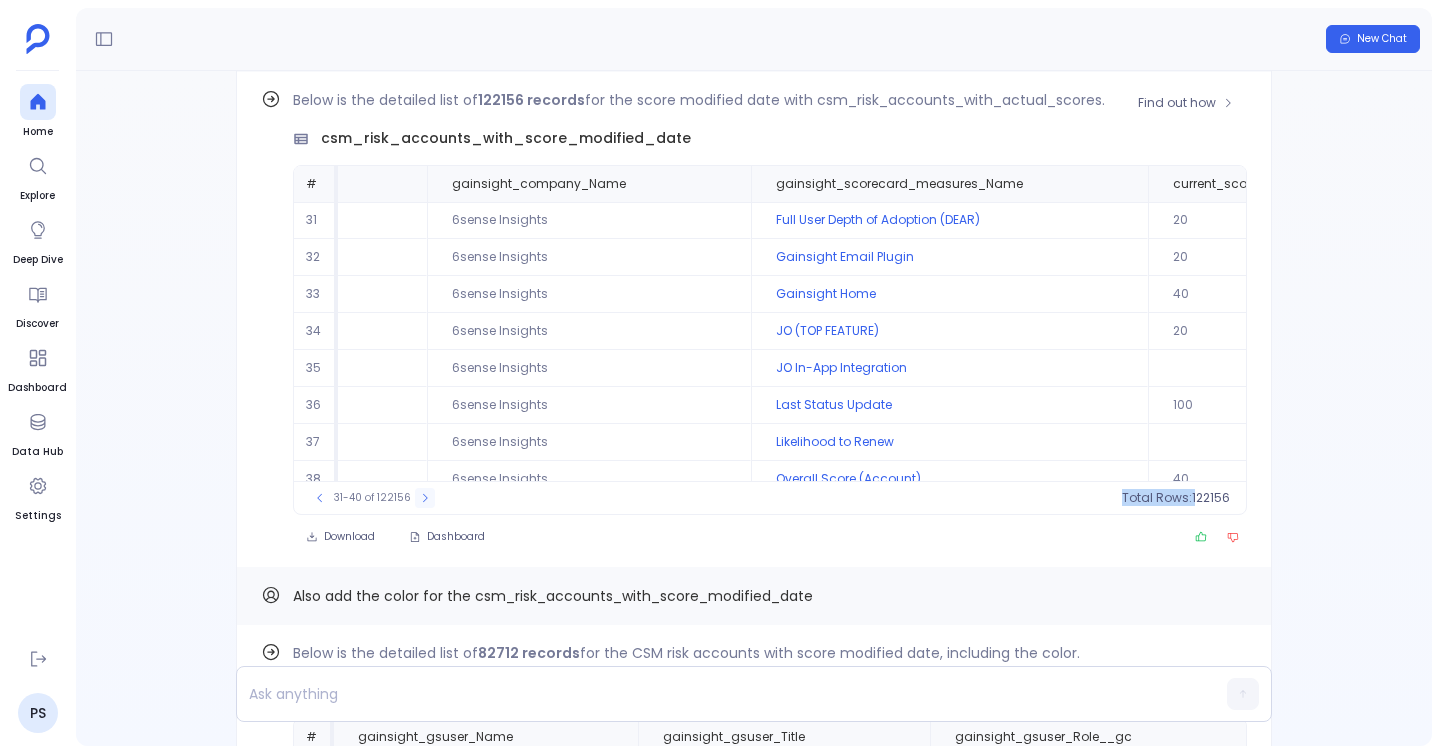click on "31-40 of 122156" at bounding box center (372, 498) 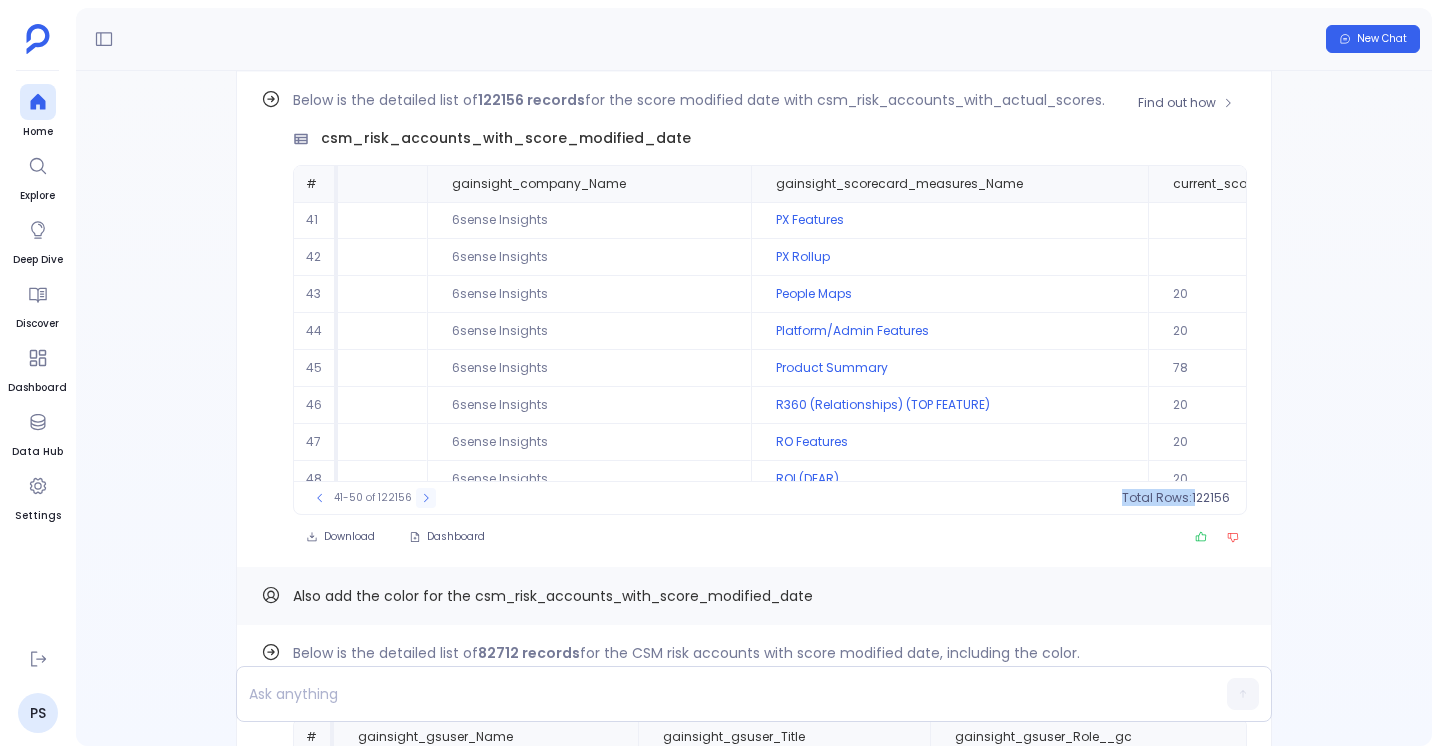 click 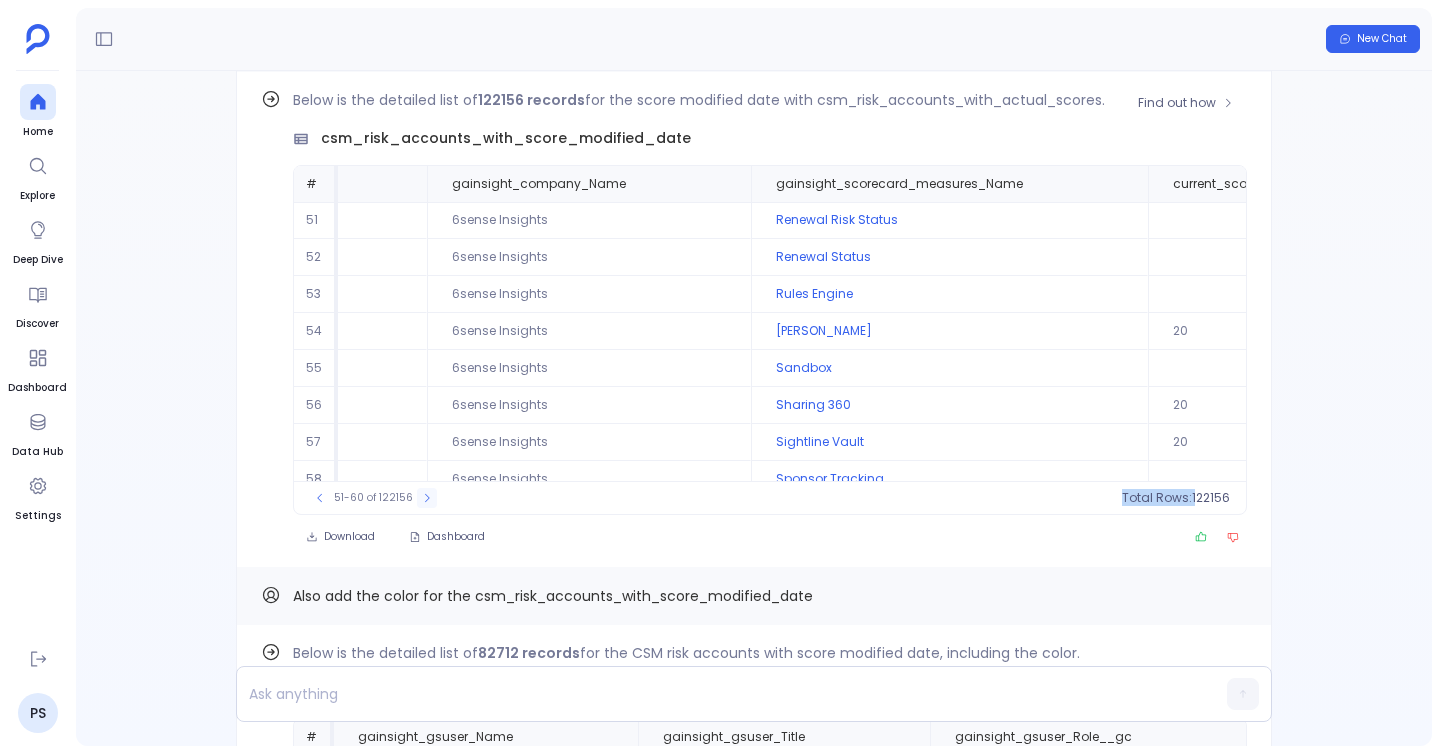 click 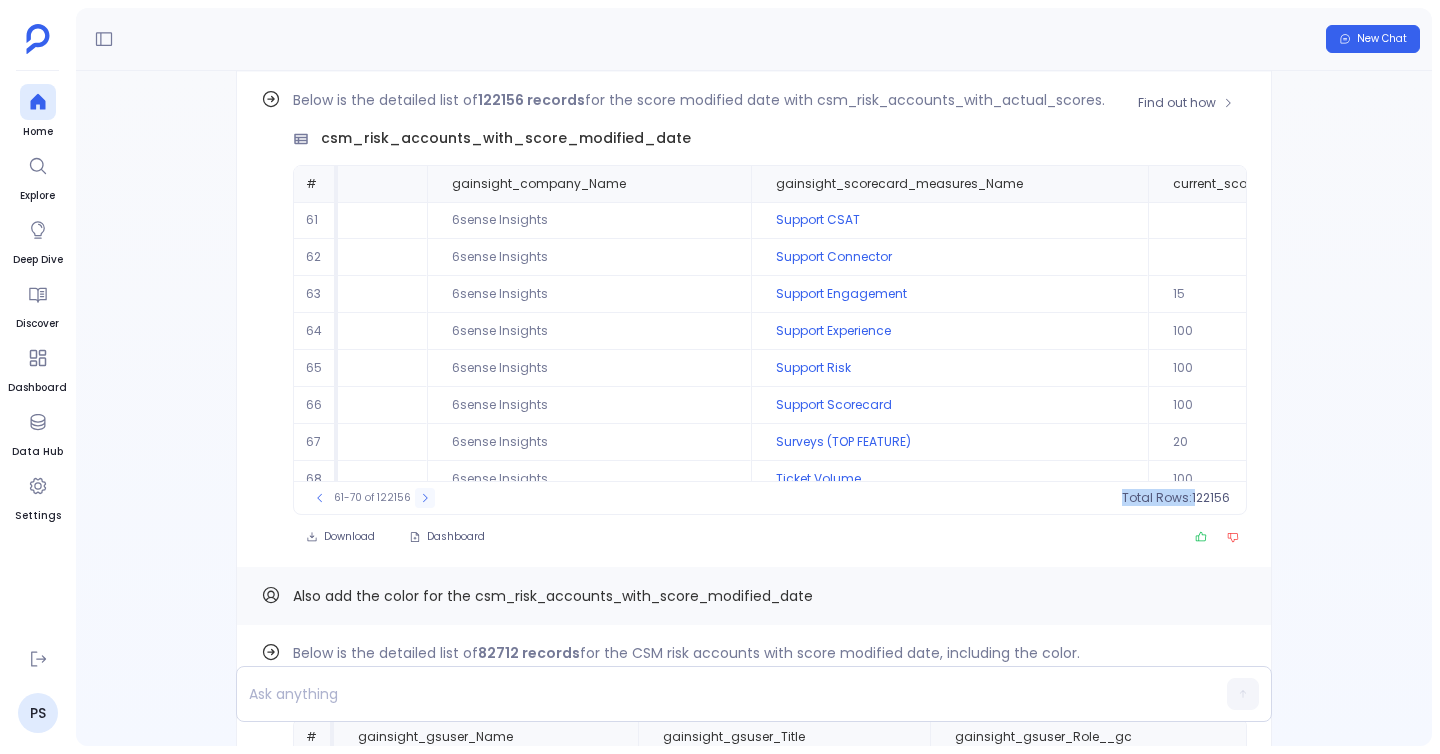 click 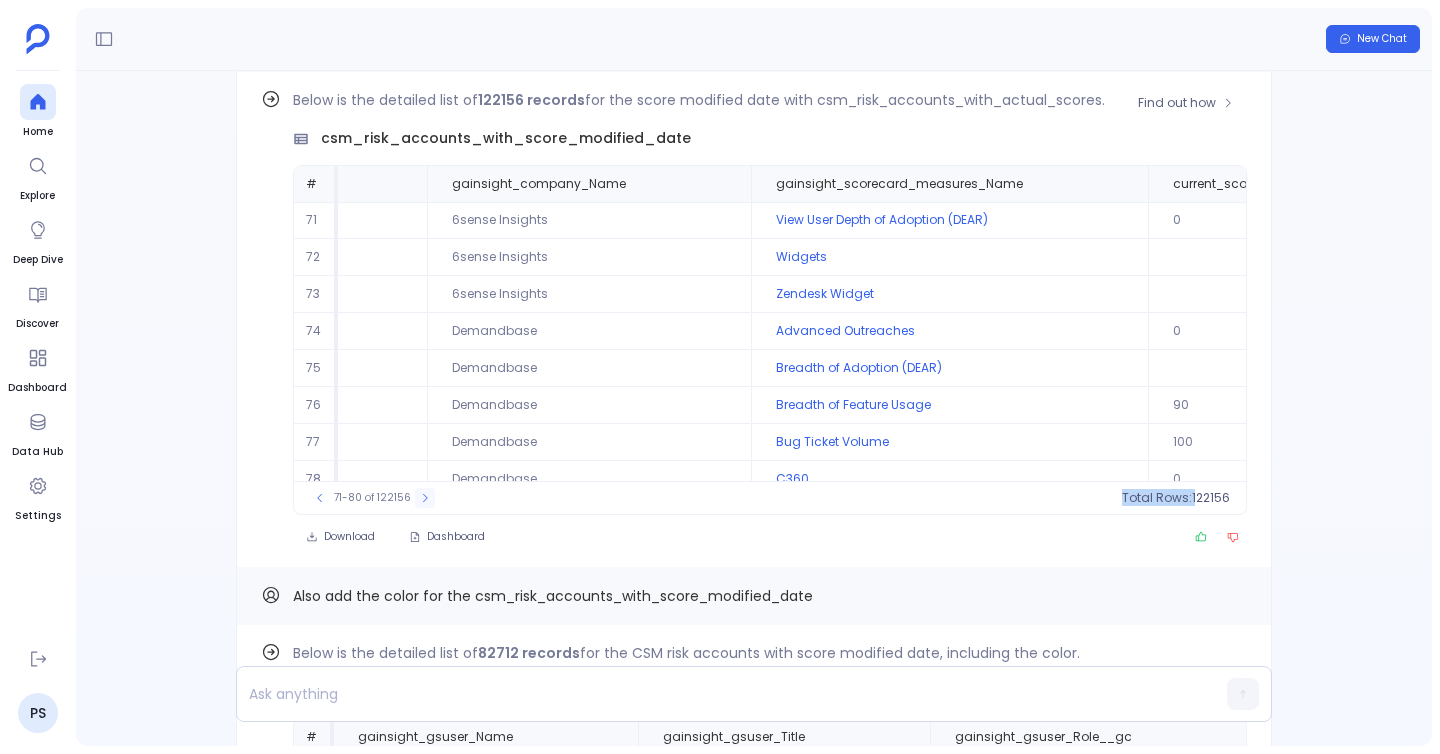 click 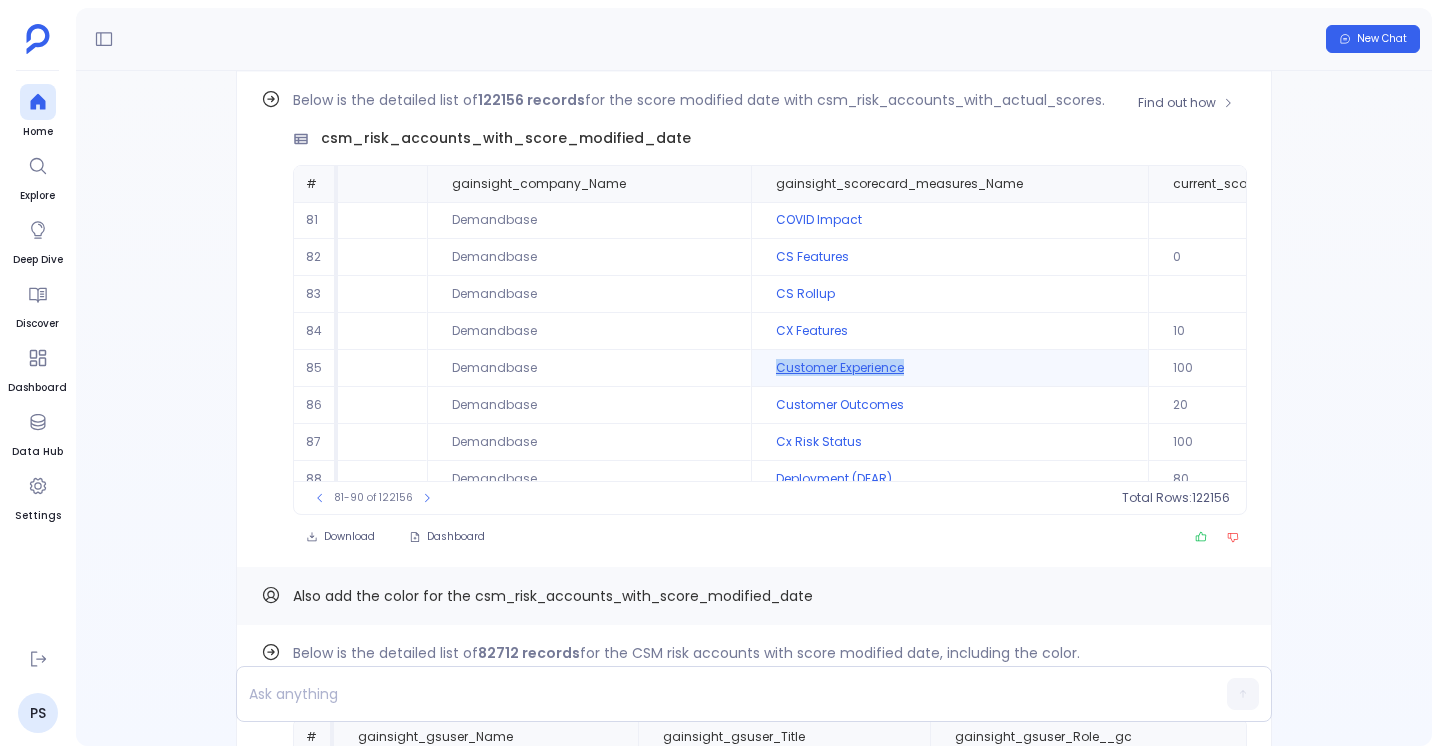 drag, startPoint x: 903, startPoint y: 367, endPoint x: 745, endPoint y: 361, distance: 158.11388 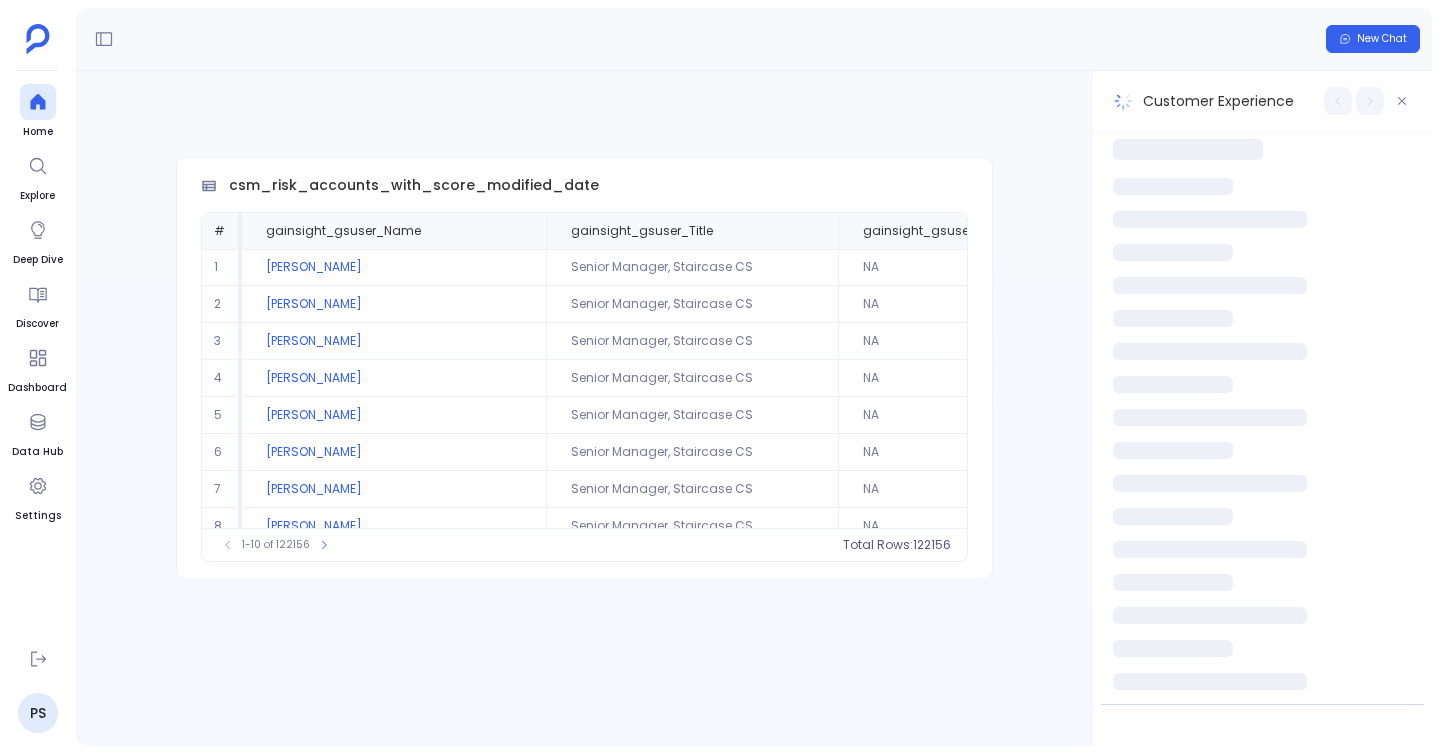 copy on "Customer Experience" 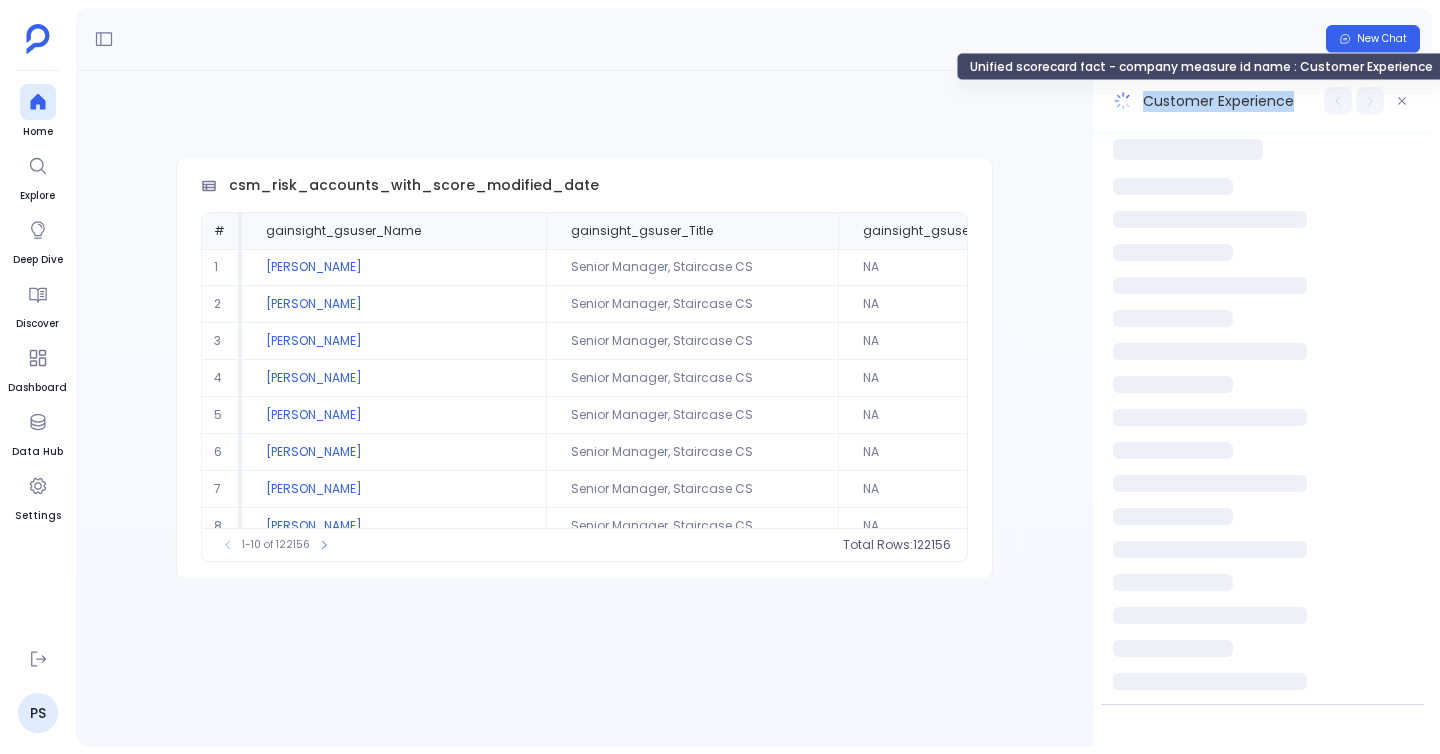 drag, startPoint x: 1303, startPoint y: 110, endPoint x: 1140, endPoint y: 107, distance: 163.0276 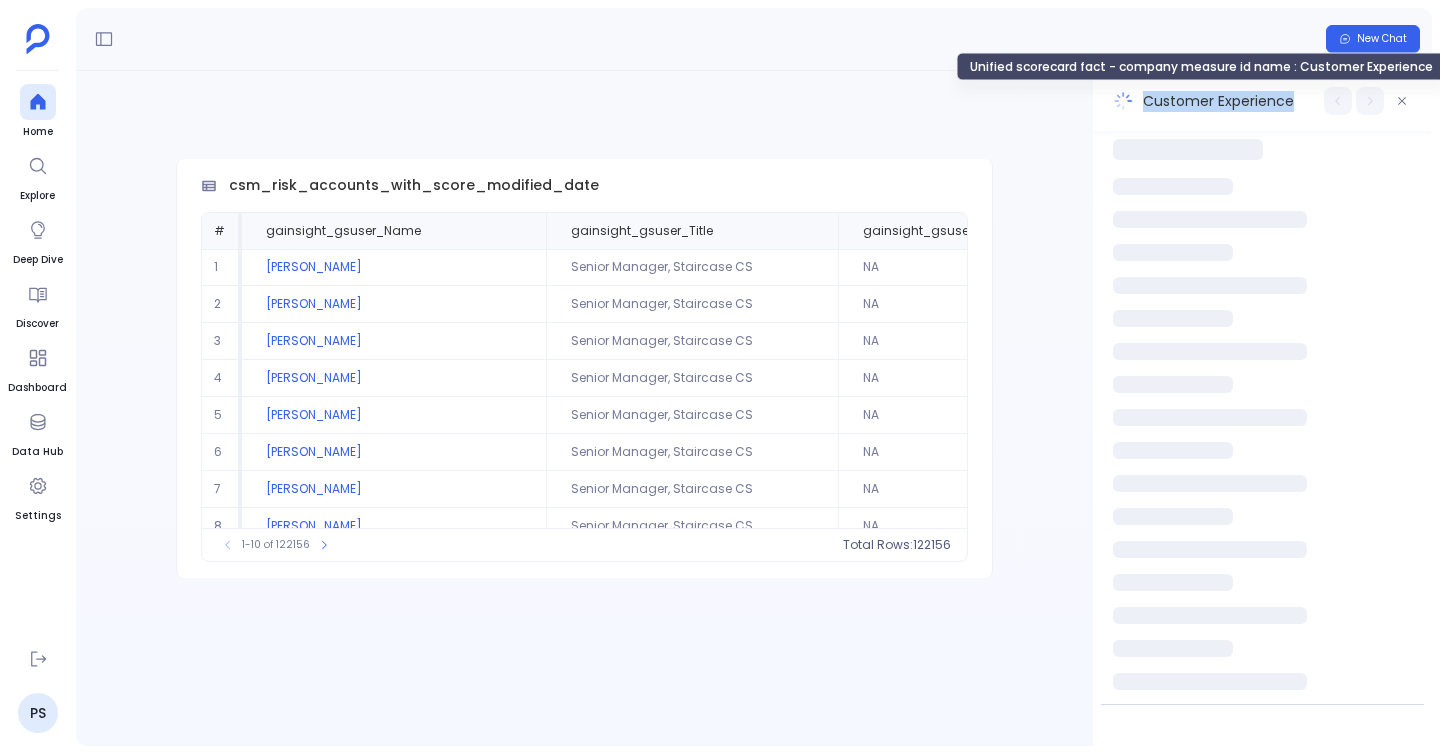 click on "Customer Experience" at bounding box center (1212, 101) 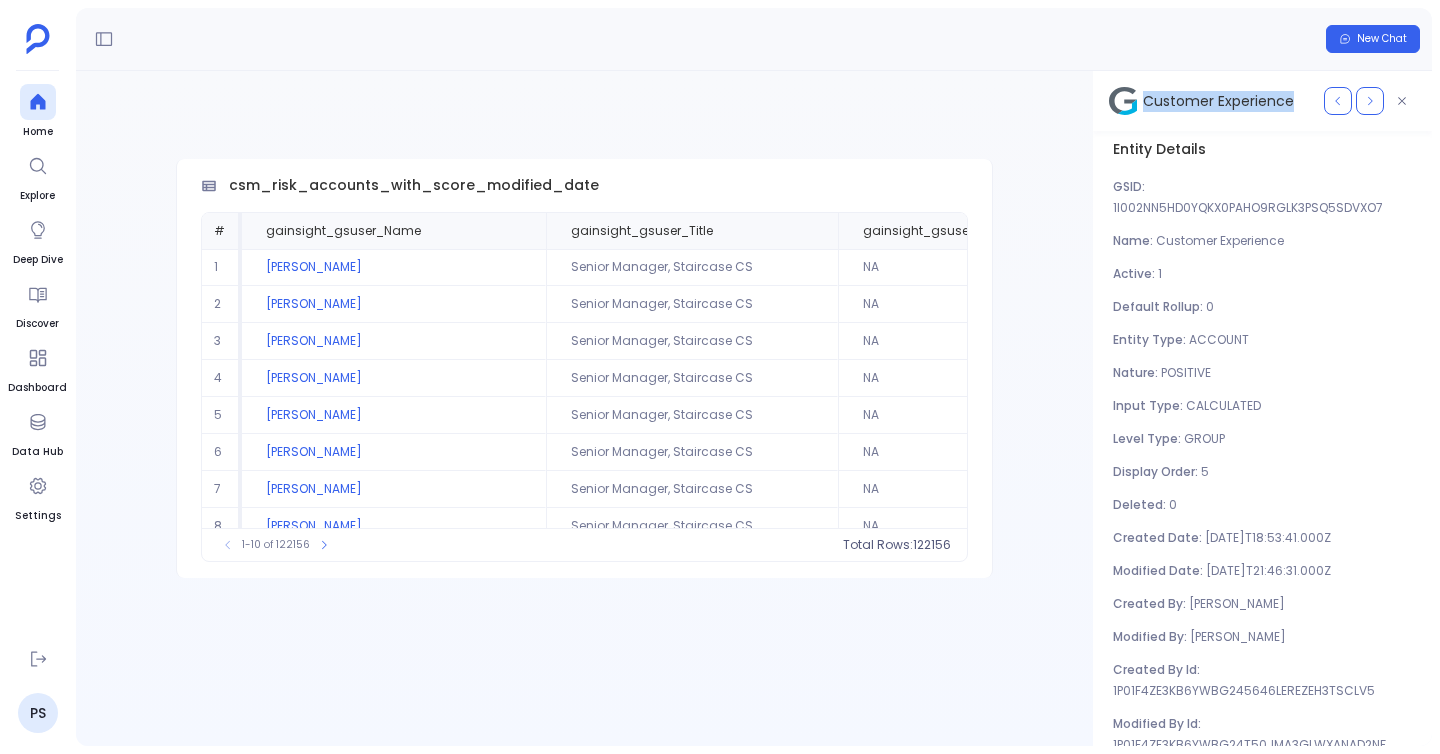copy on "Customer Experience" 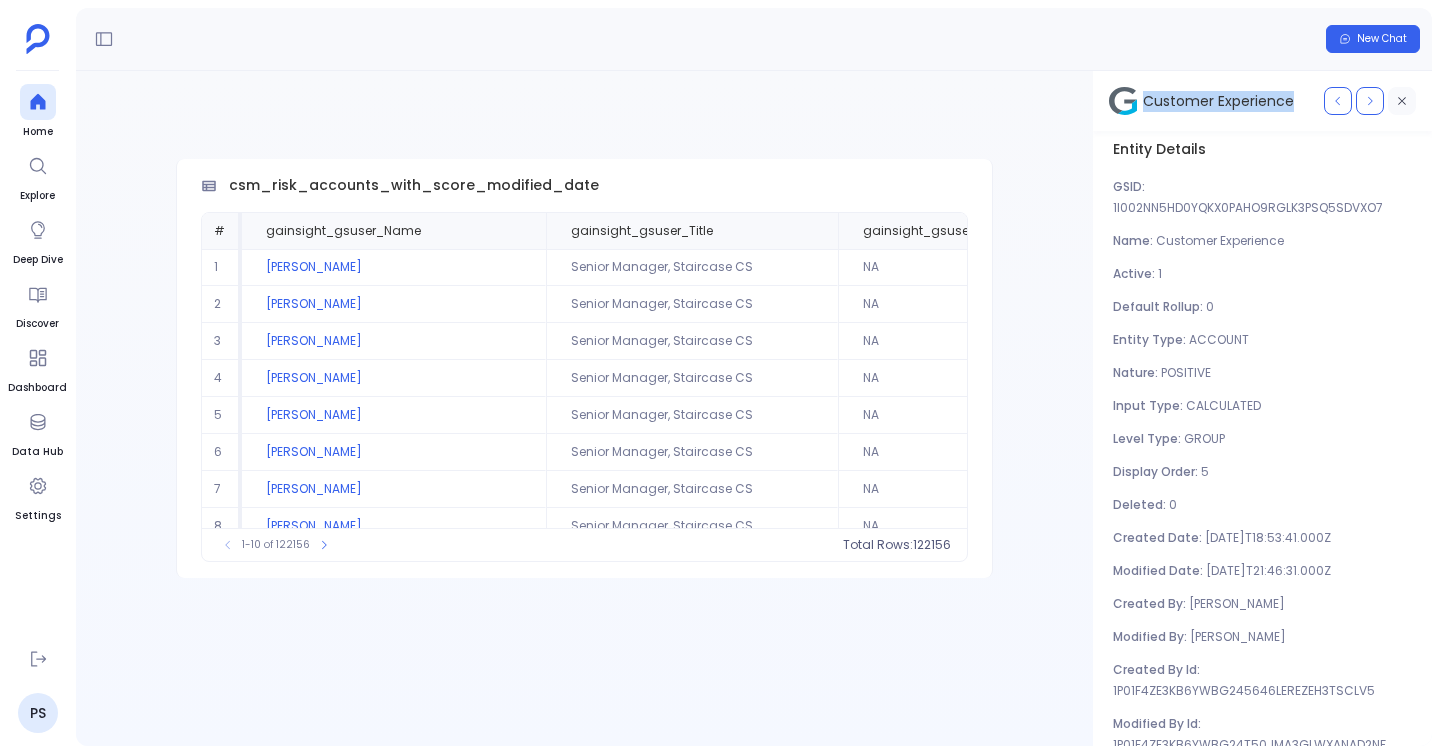 click at bounding box center [1402, 101] 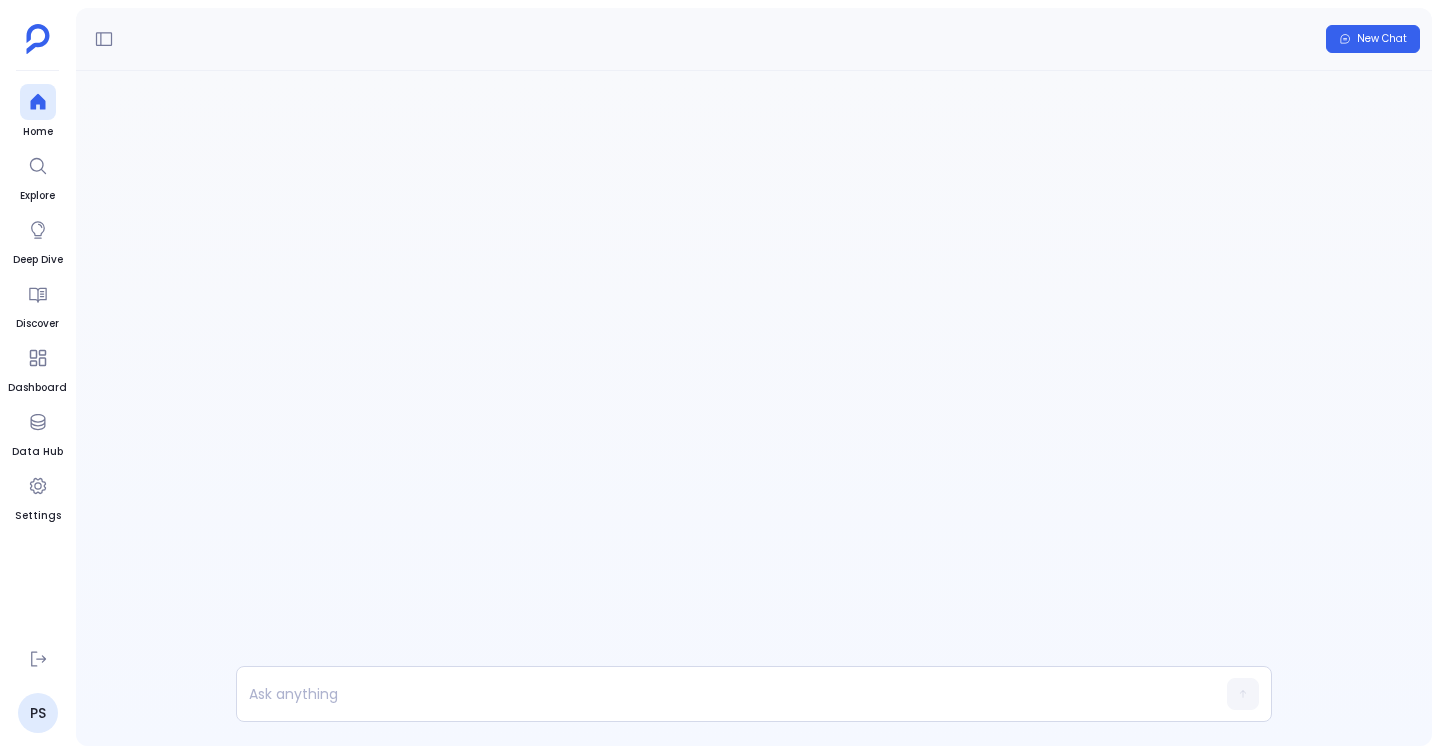 scroll, scrollTop: -536, scrollLeft: 0, axis: vertical 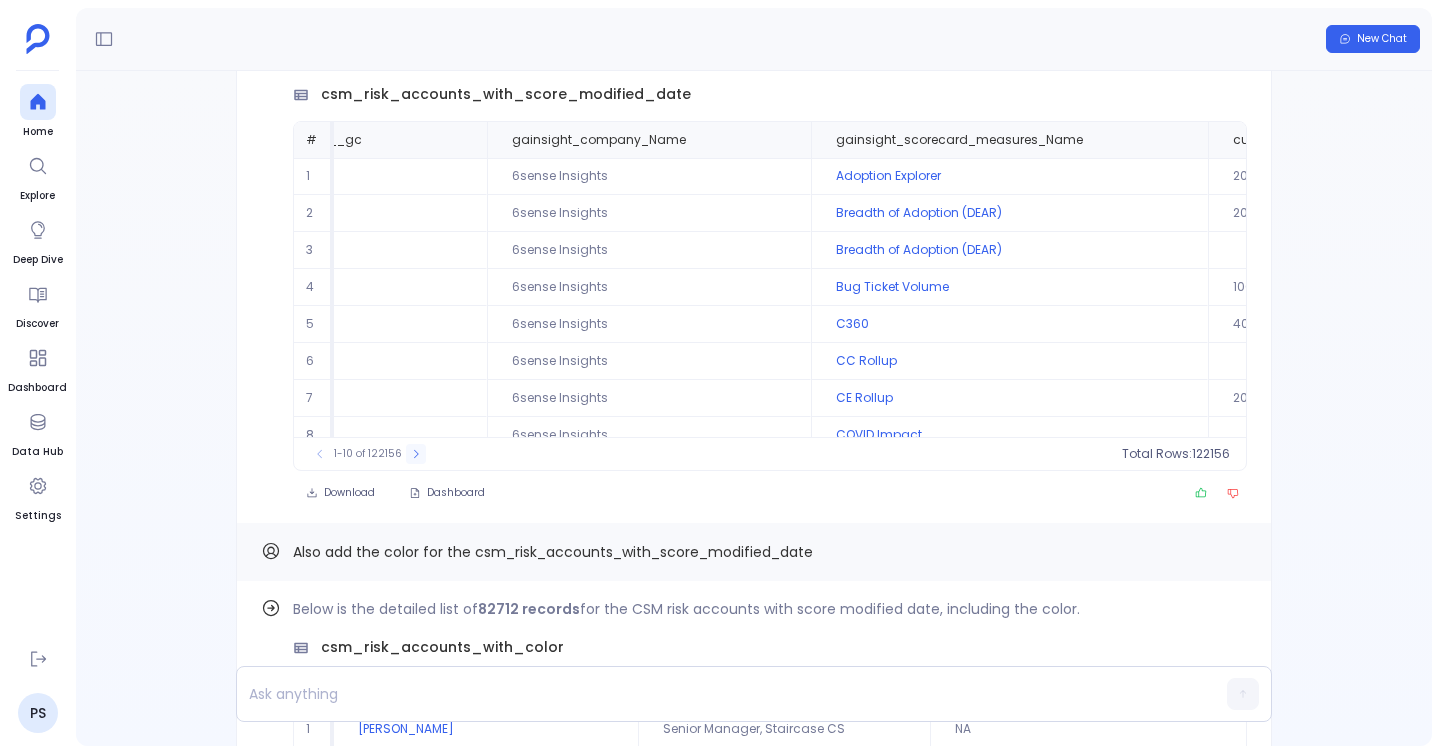 click 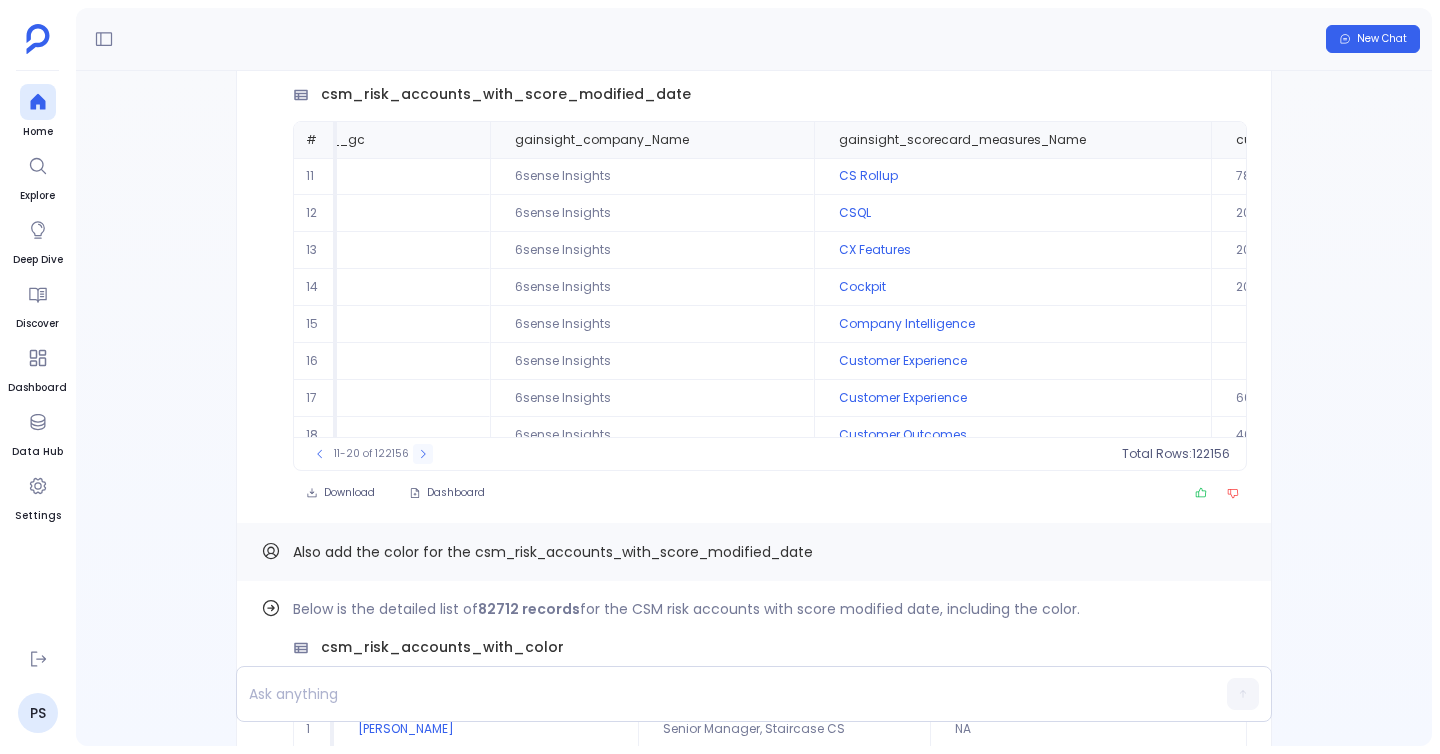 click 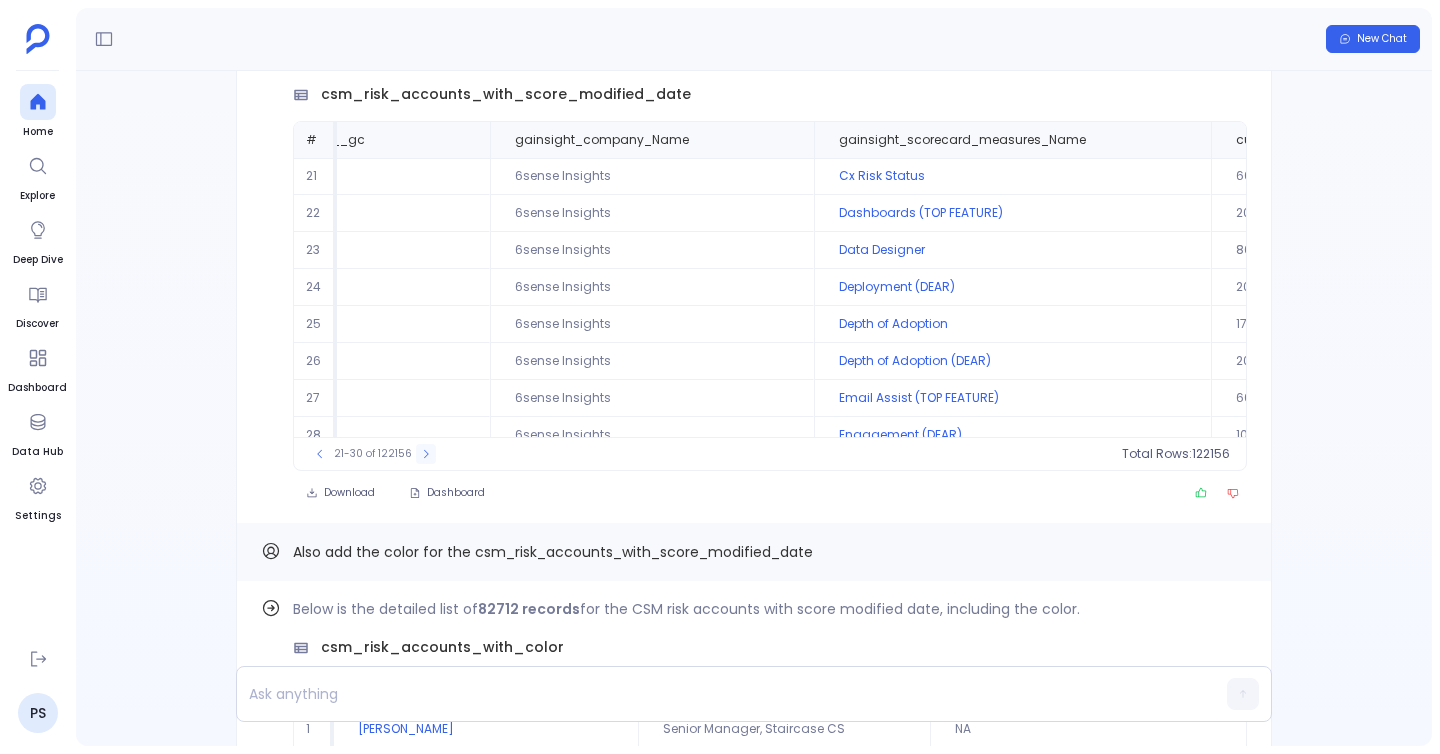 click 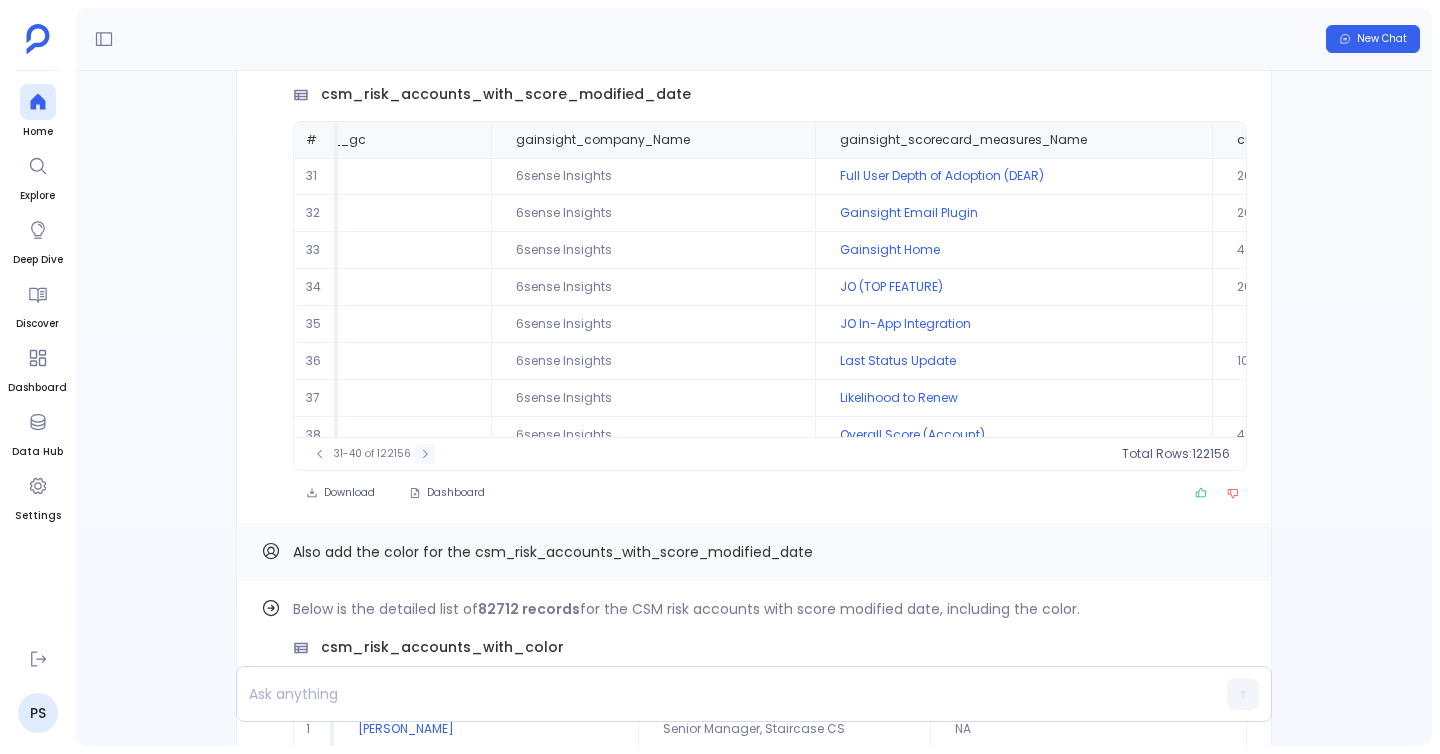 click 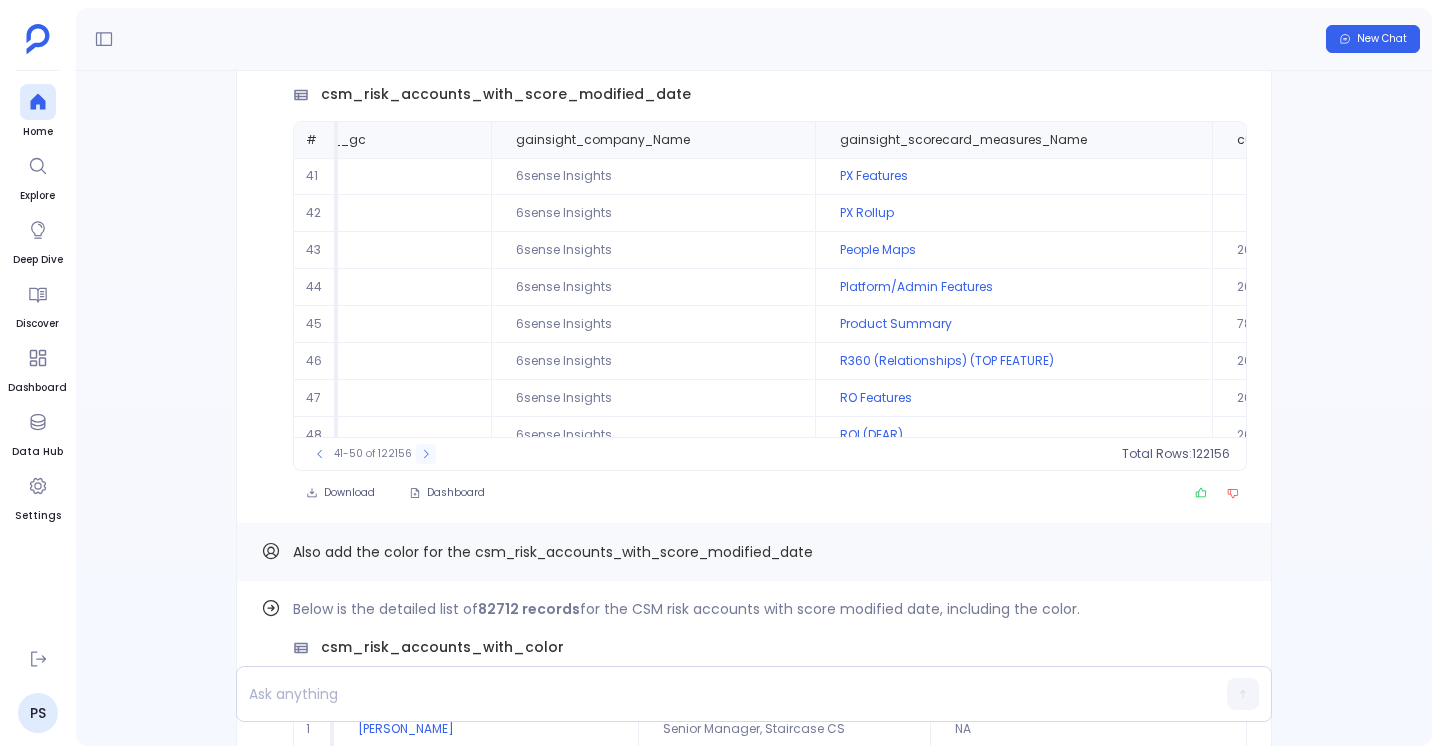click 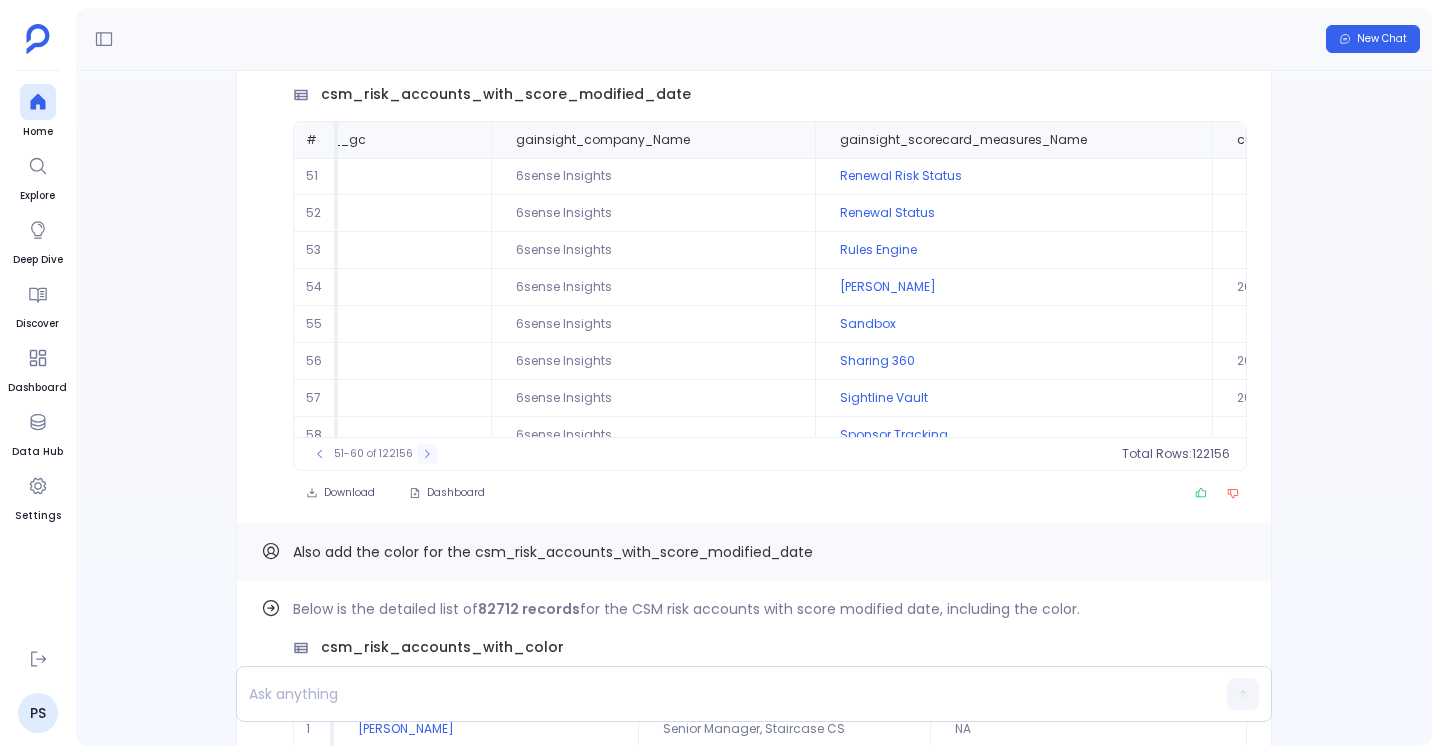 click 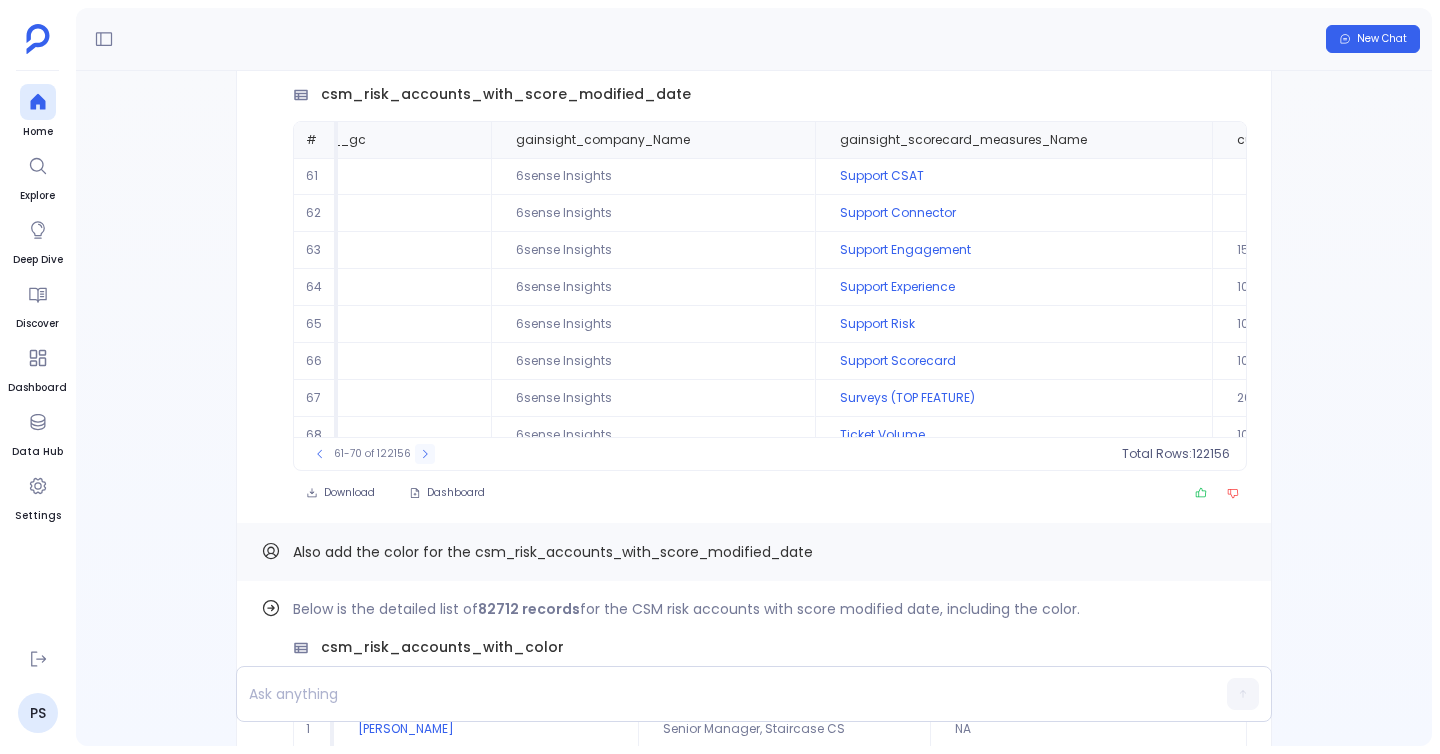 click 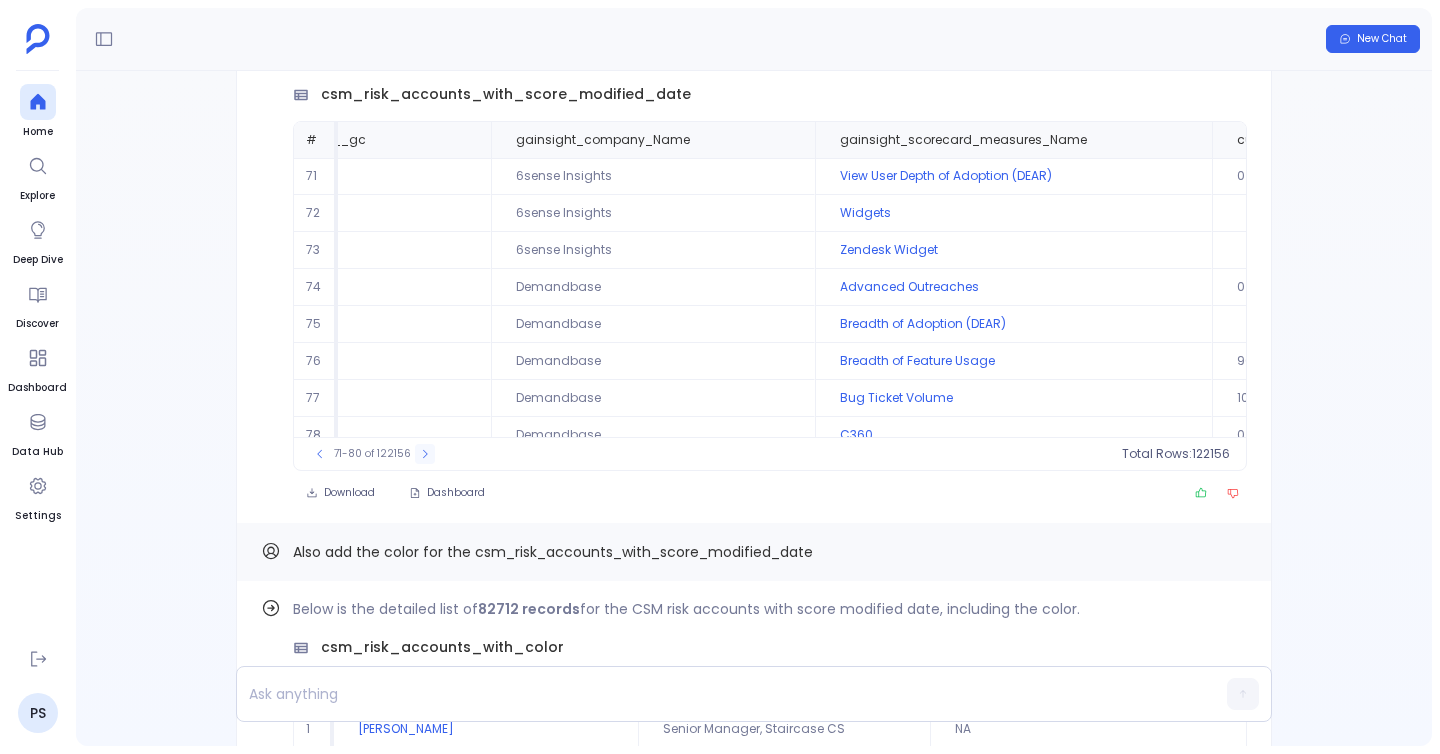 click 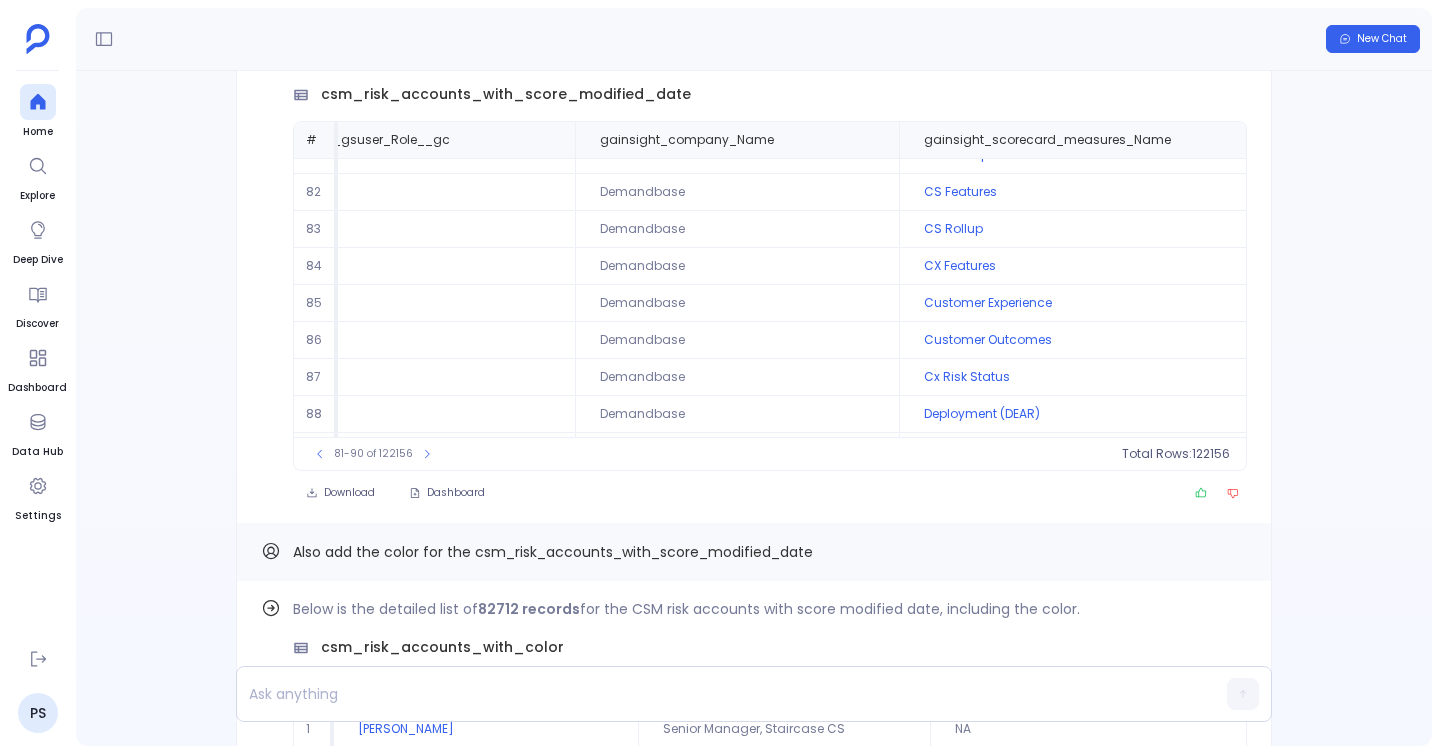 scroll, scrollTop: 21, scrollLeft: 819, axis: both 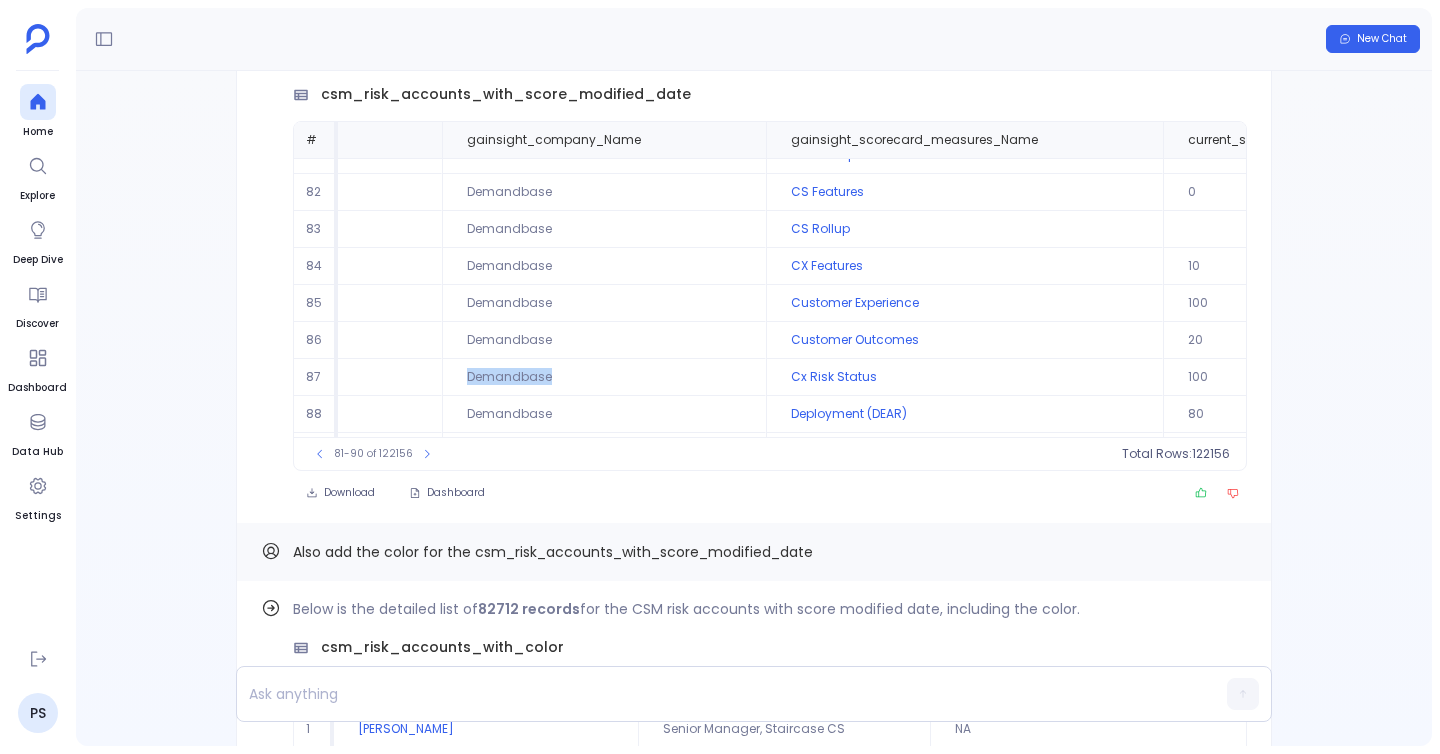 drag, startPoint x: 543, startPoint y: 380, endPoint x: 445, endPoint y: 380, distance: 98 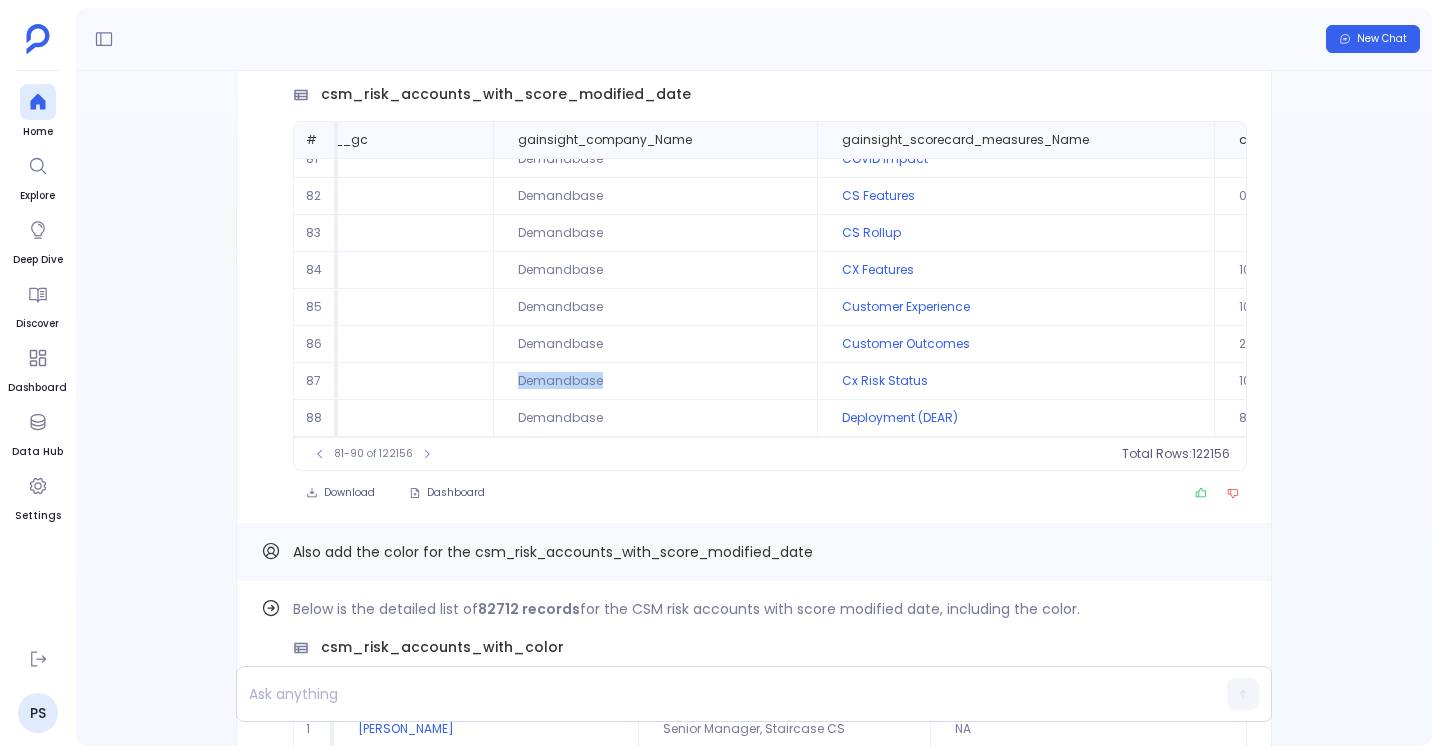 scroll, scrollTop: 17, scrollLeft: 755, axis: both 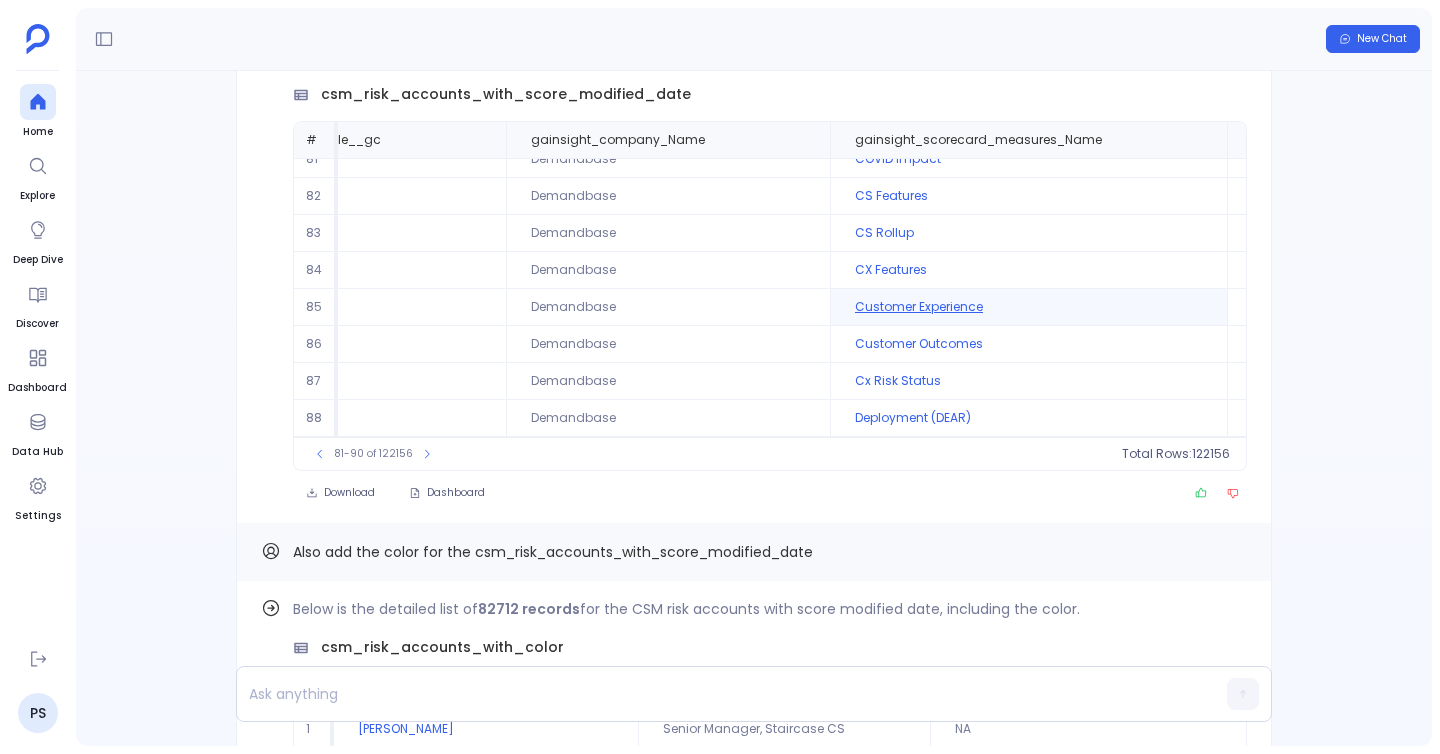 click on "Customer Experience" at bounding box center [1028, 307] 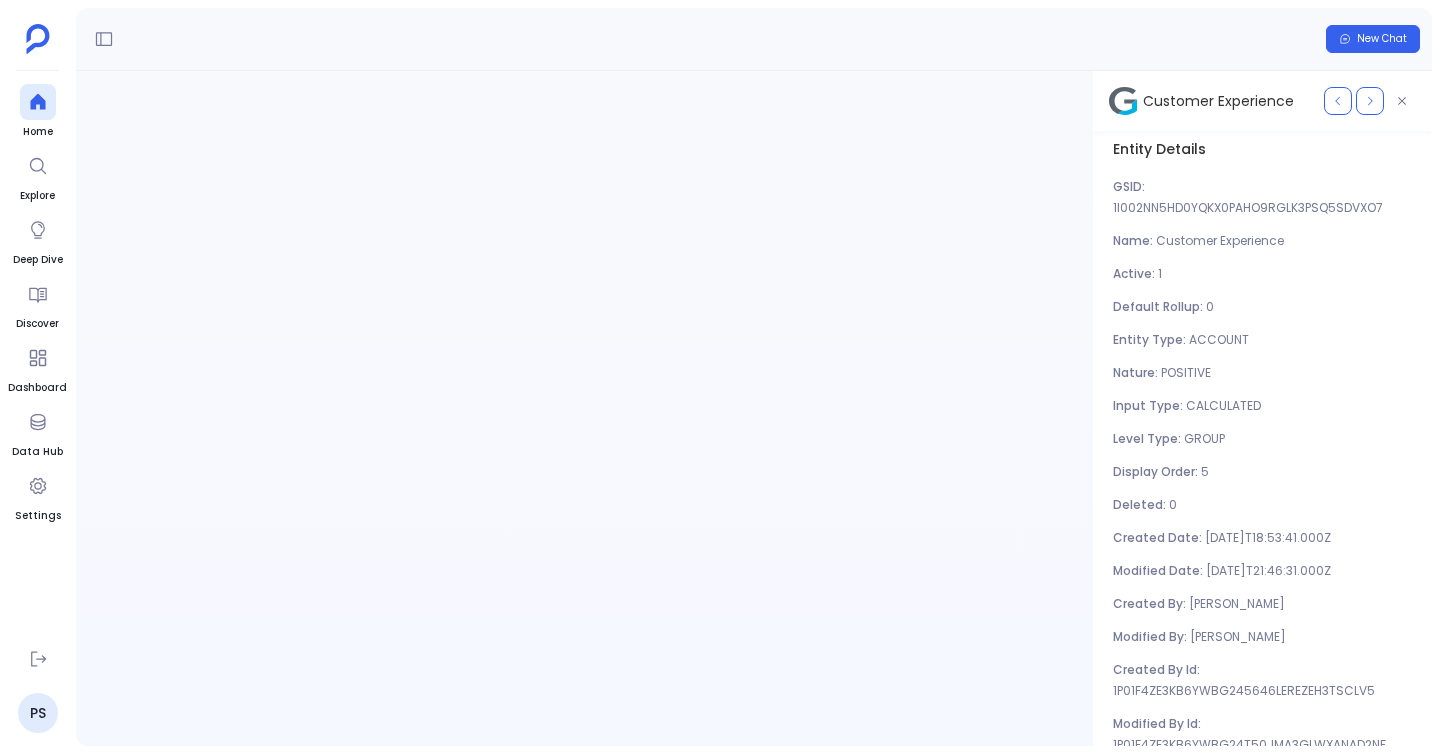 scroll, scrollTop: 0, scrollLeft: 0, axis: both 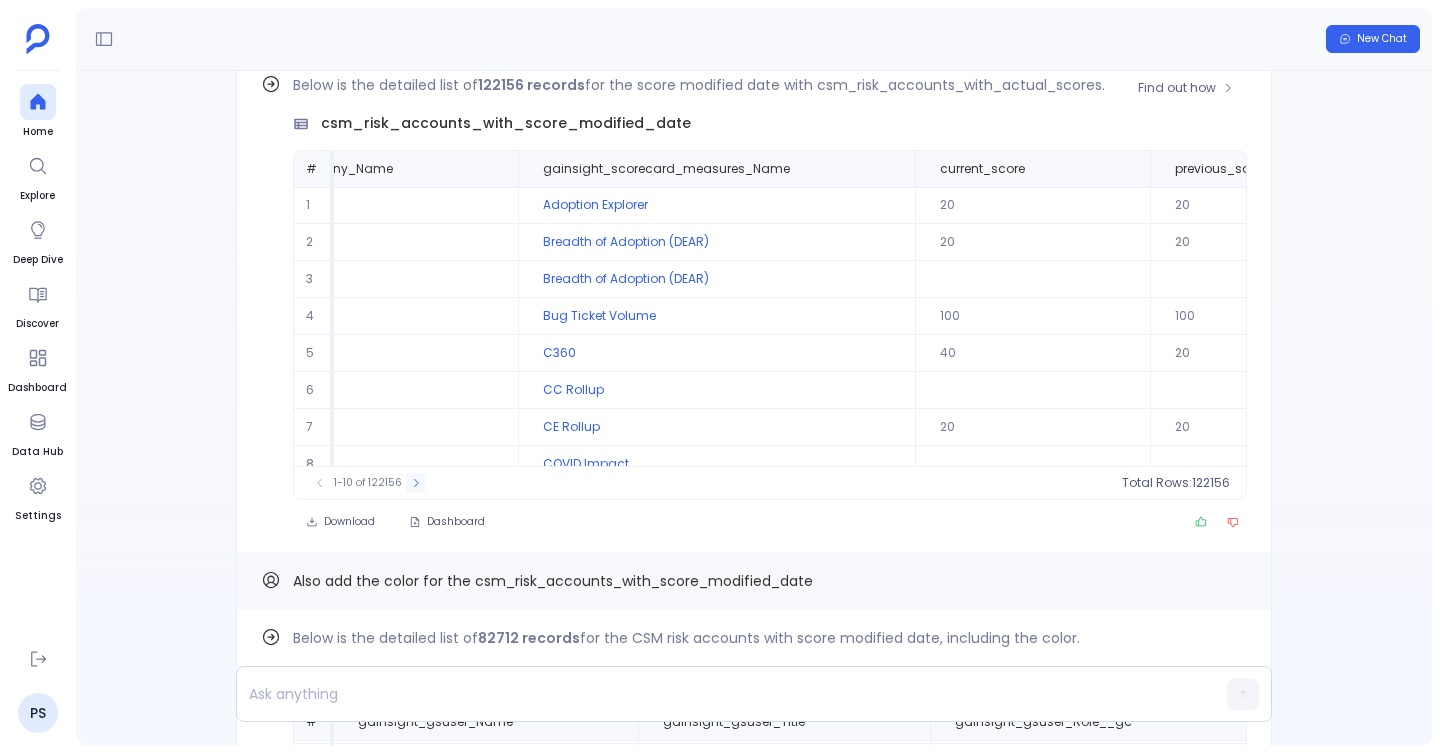 click at bounding box center (416, 483) 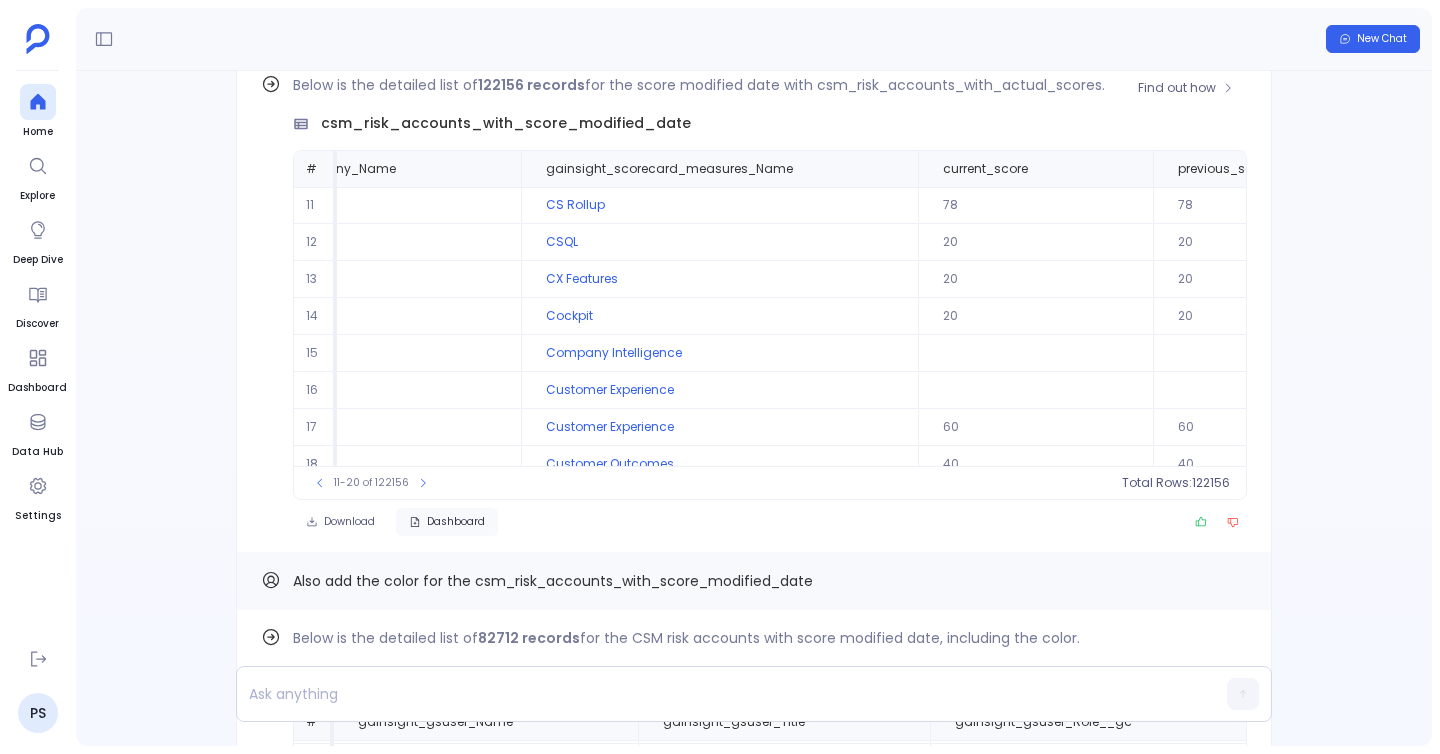 scroll, scrollTop: 0, scrollLeft: 0, axis: both 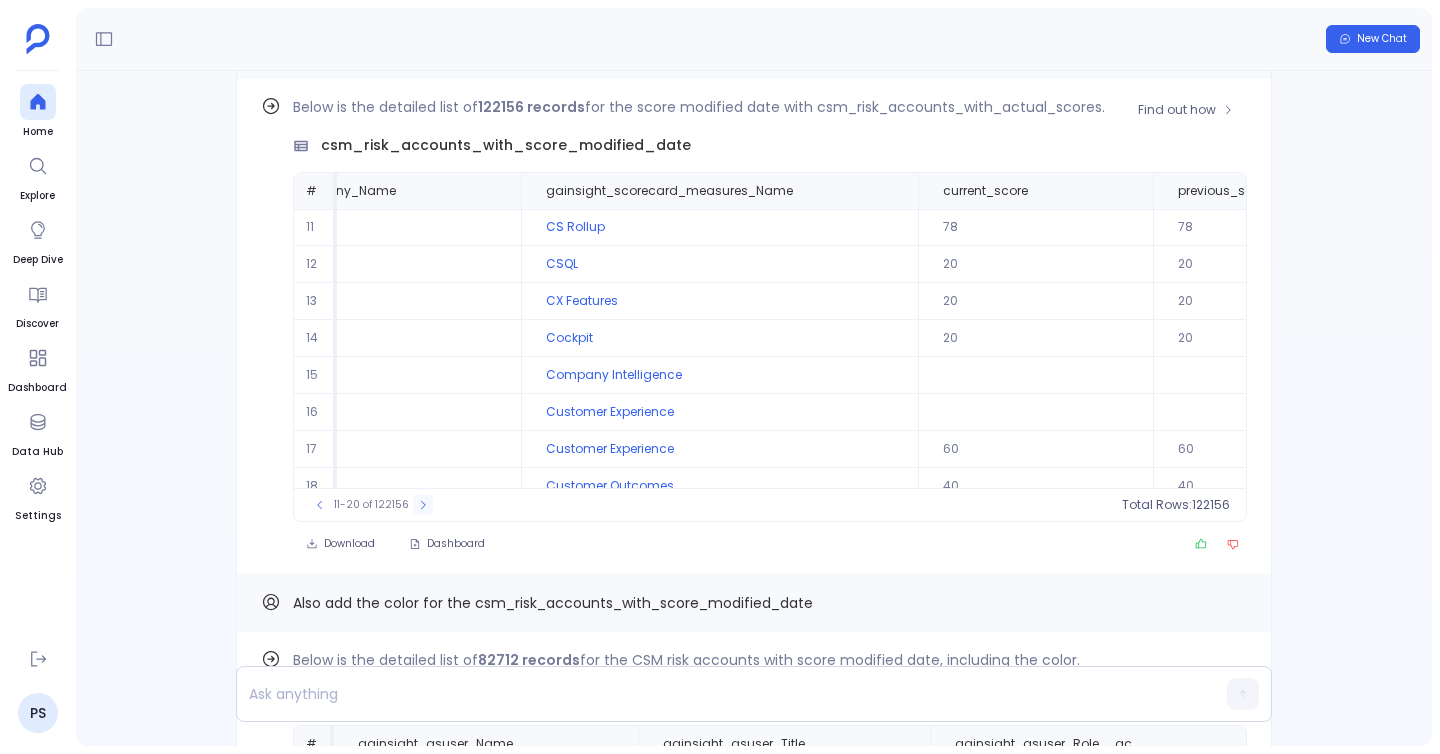 click 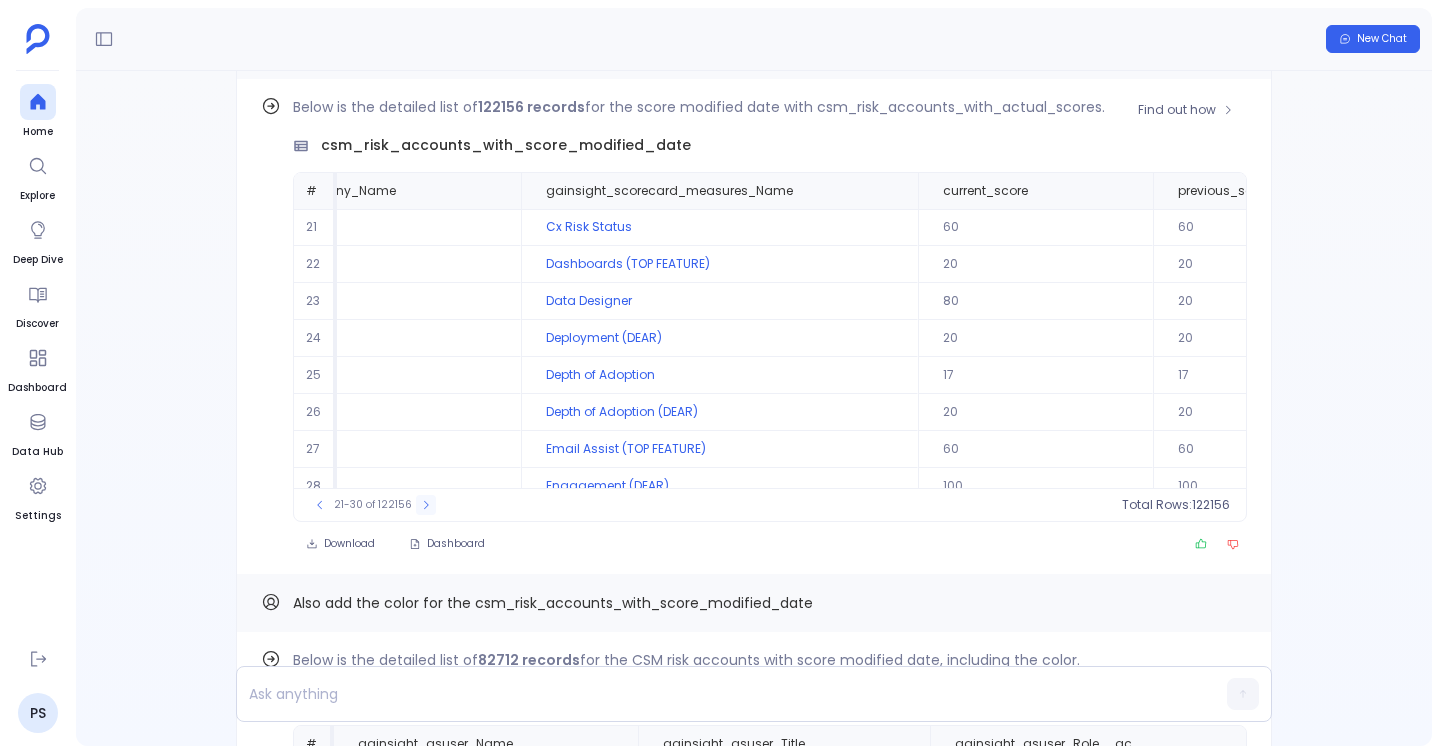click 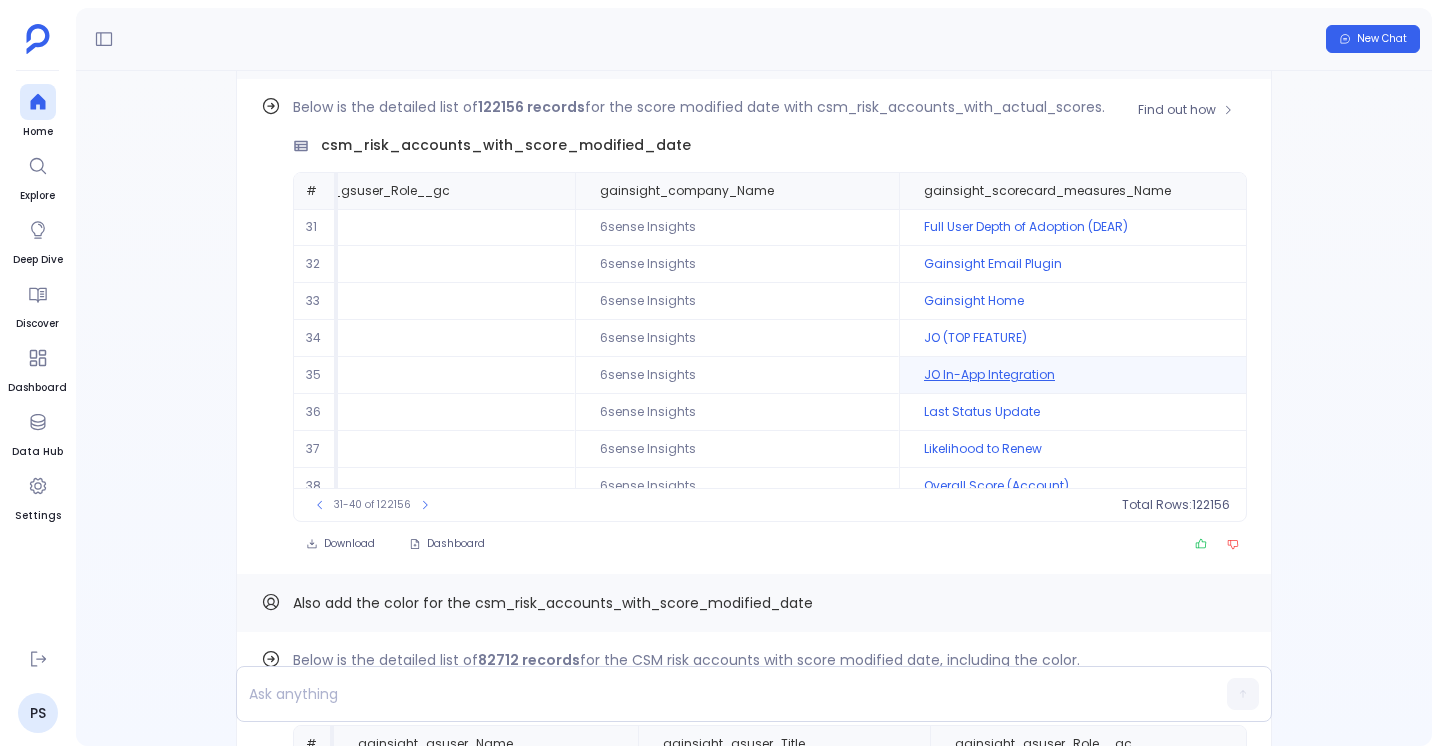 scroll, scrollTop: 0, scrollLeft: 708, axis: horizontal 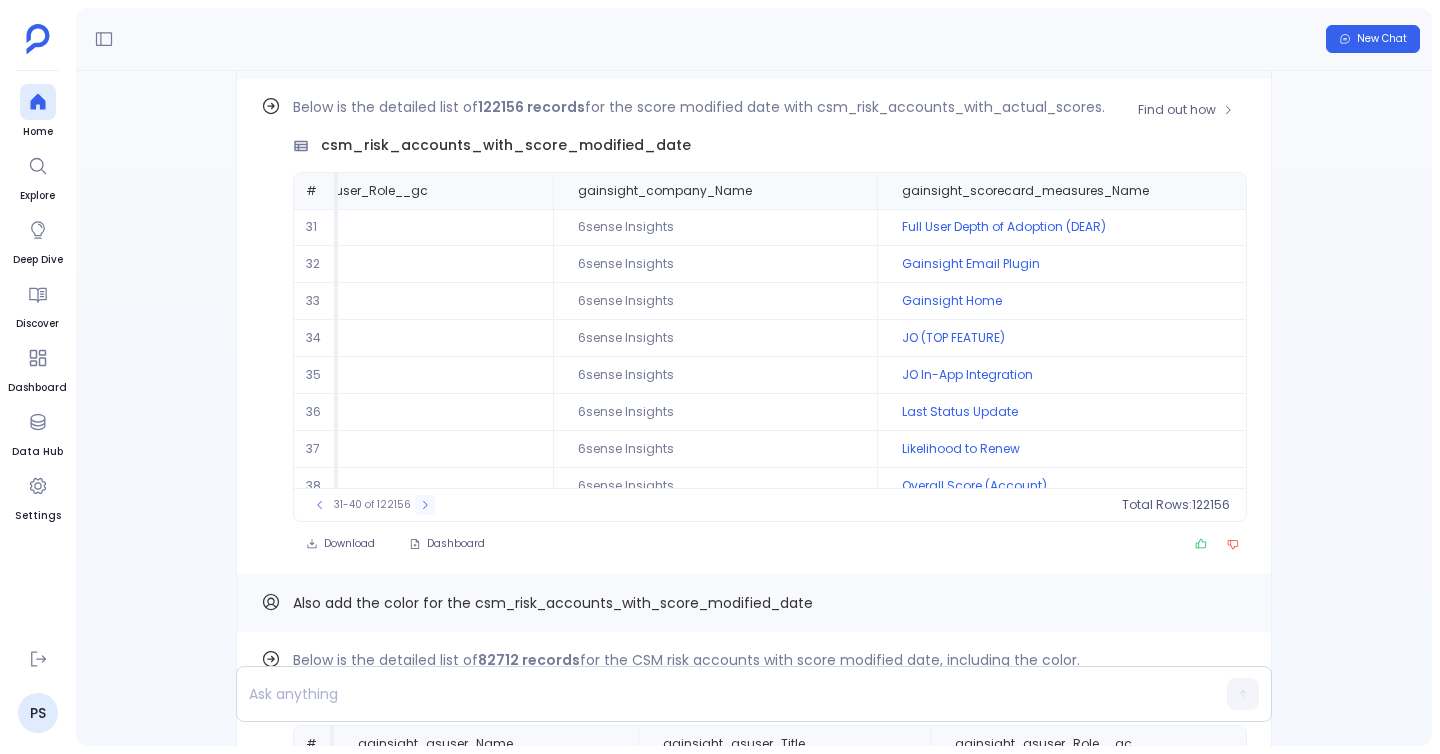 click 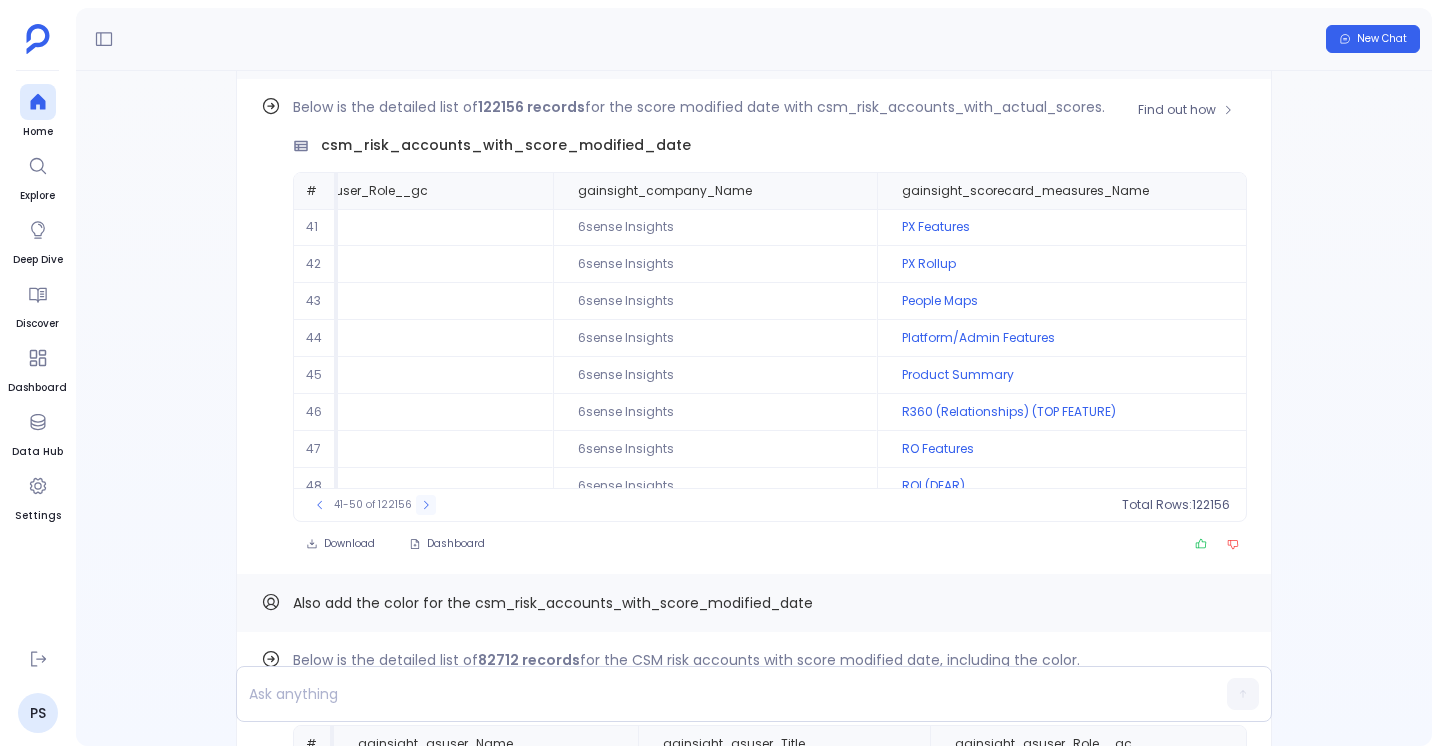 click 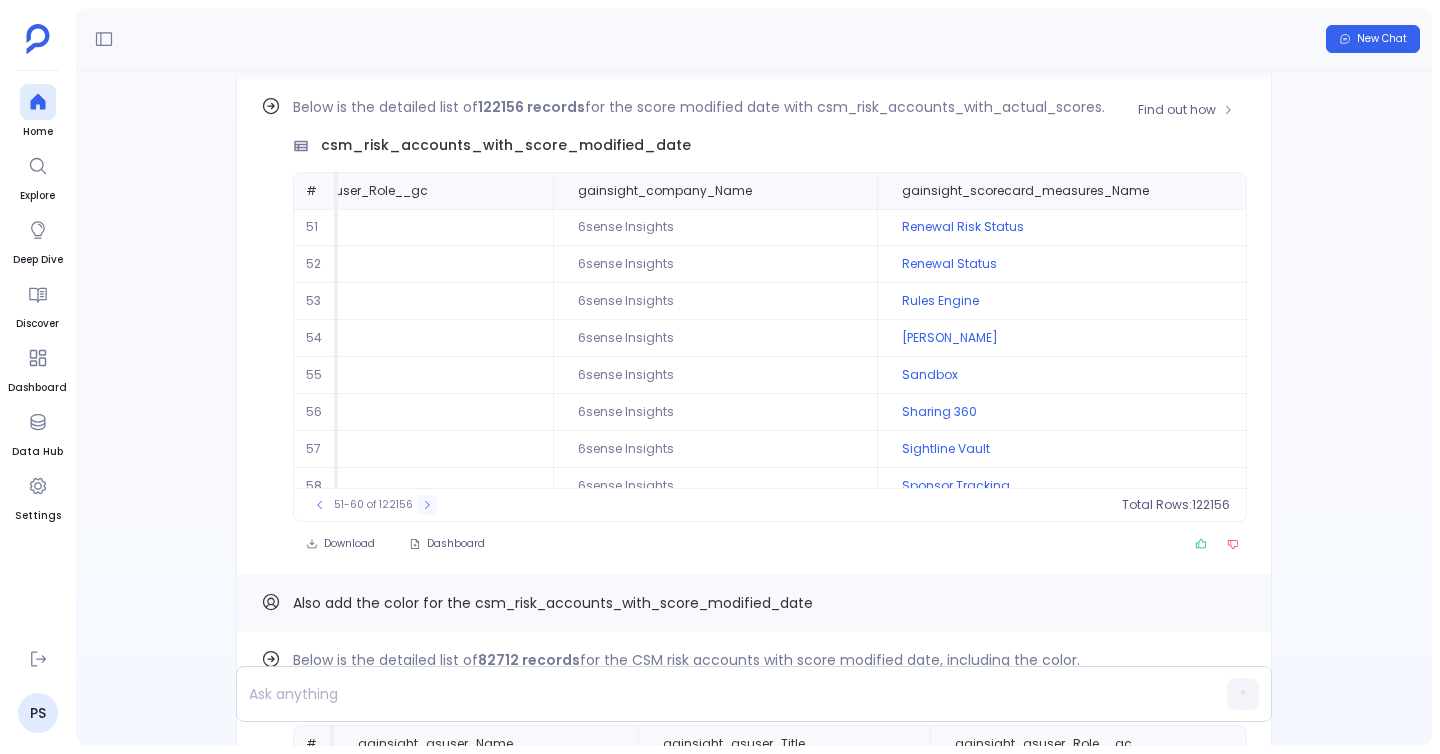click 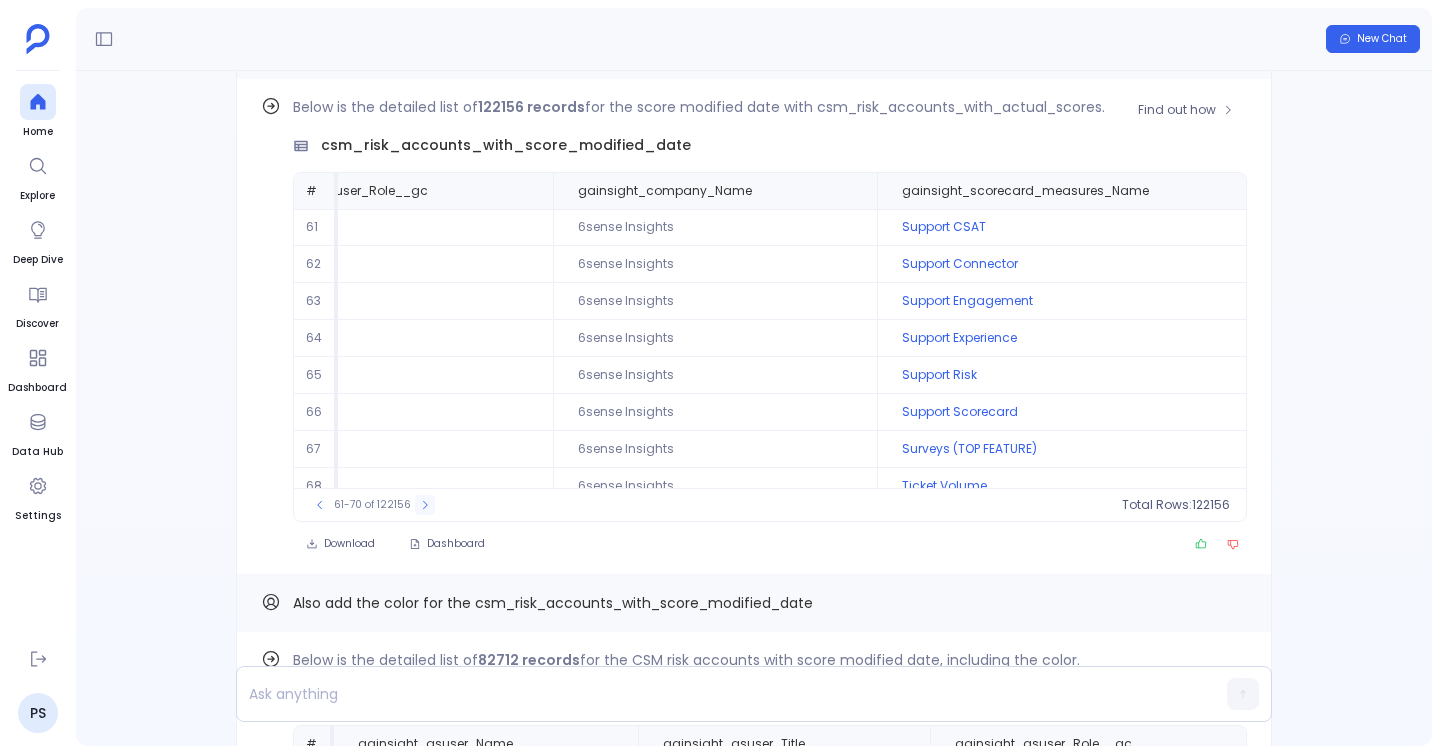 click 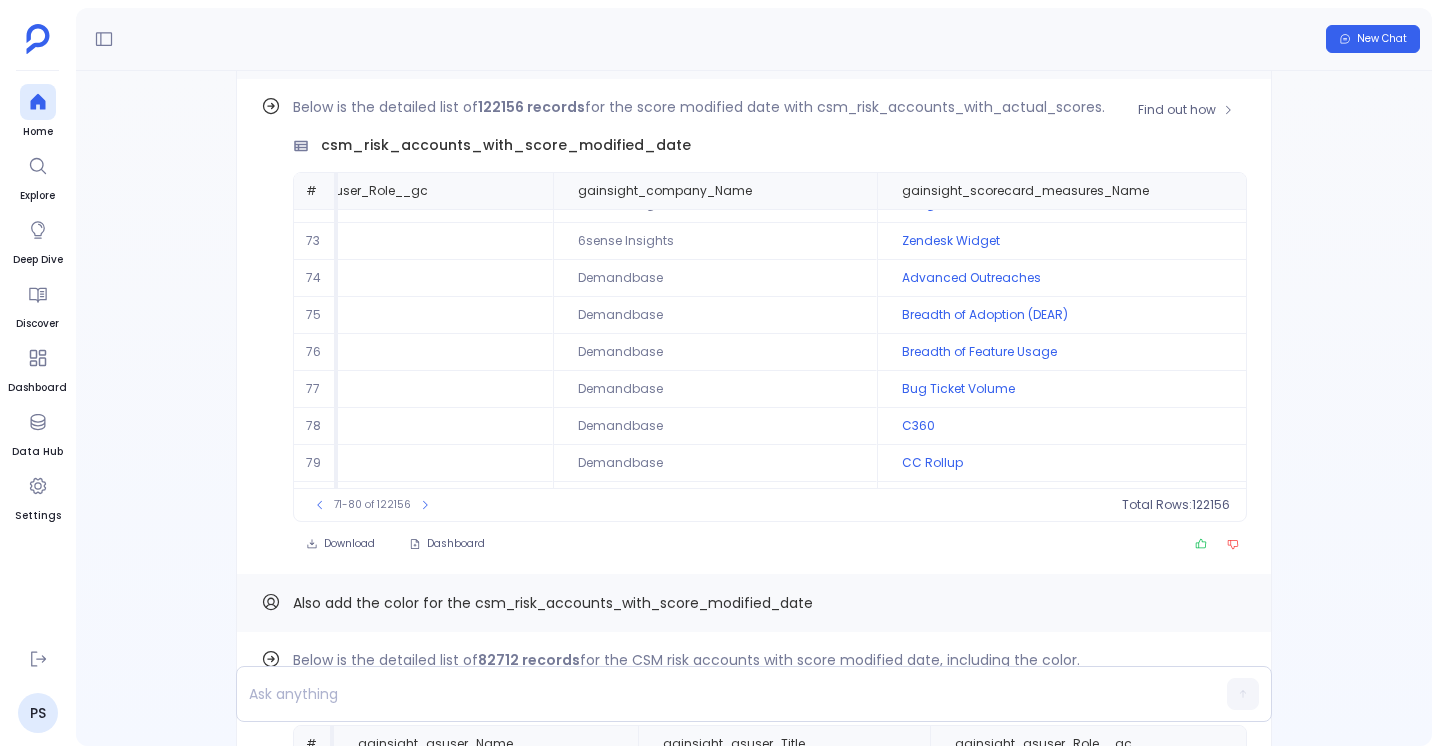 scroll, scrollTop: 96, scrollLeft: 708, axis: both 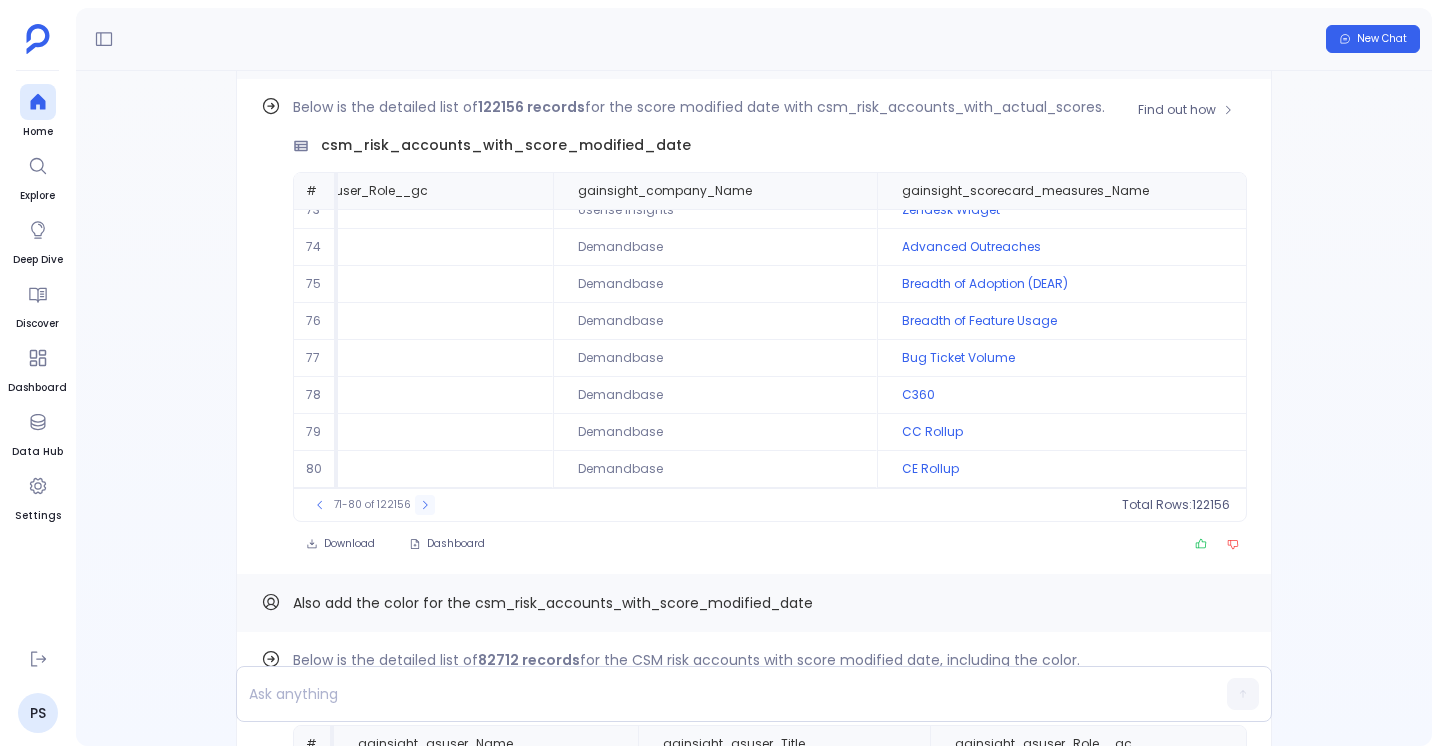 click 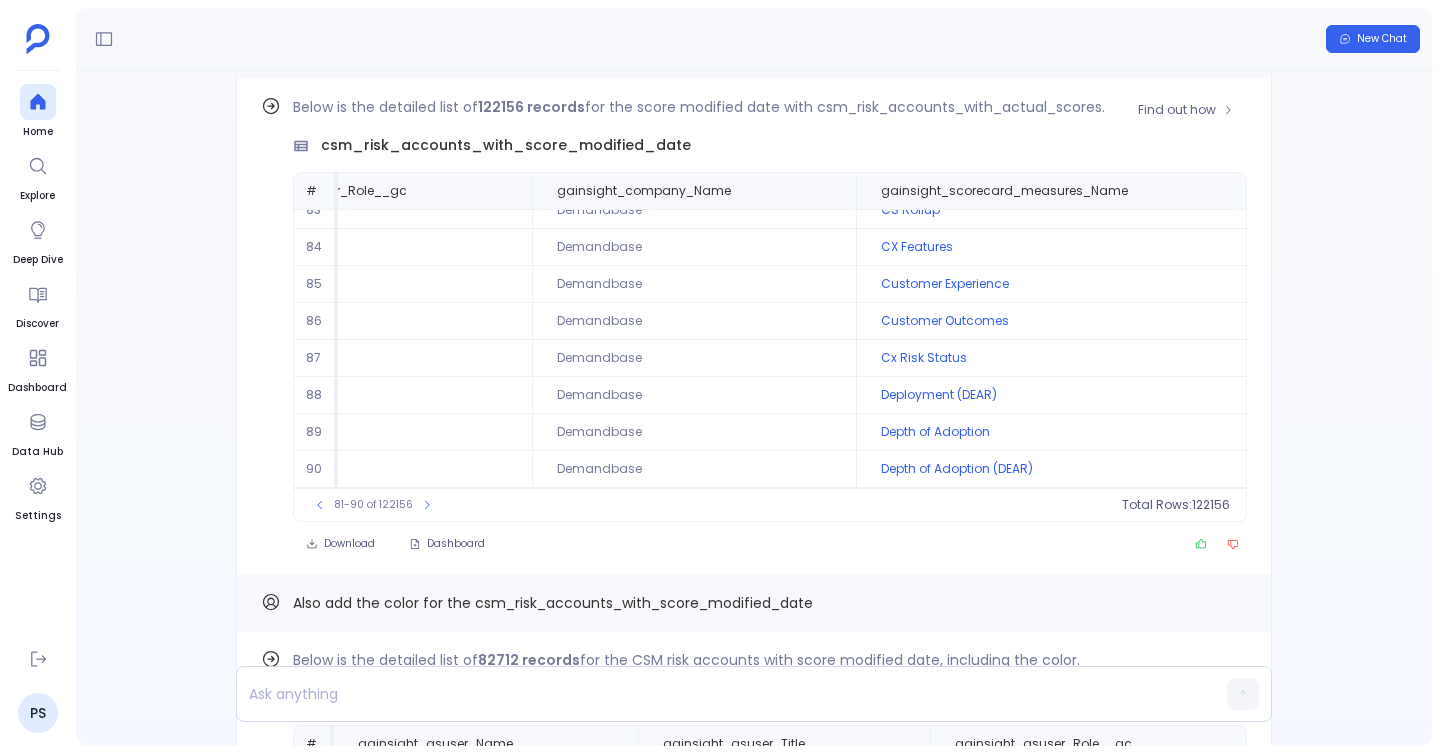 scroll, scrollTop: 96, scrollLeft: 735, axis: both 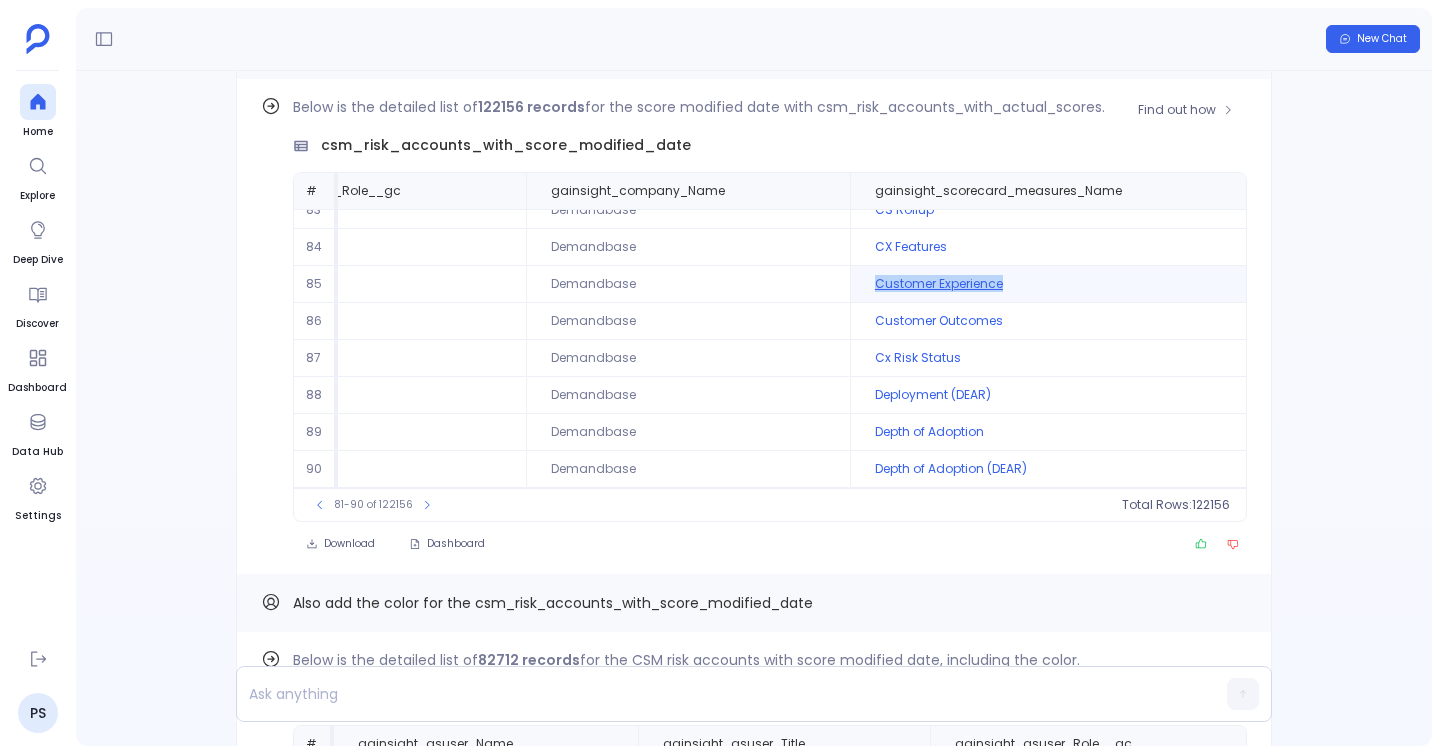 drag, startPoint x: 1020, startPoint y: 278, endPoint x: 847, endPoint y: 279, distance: 173.00288 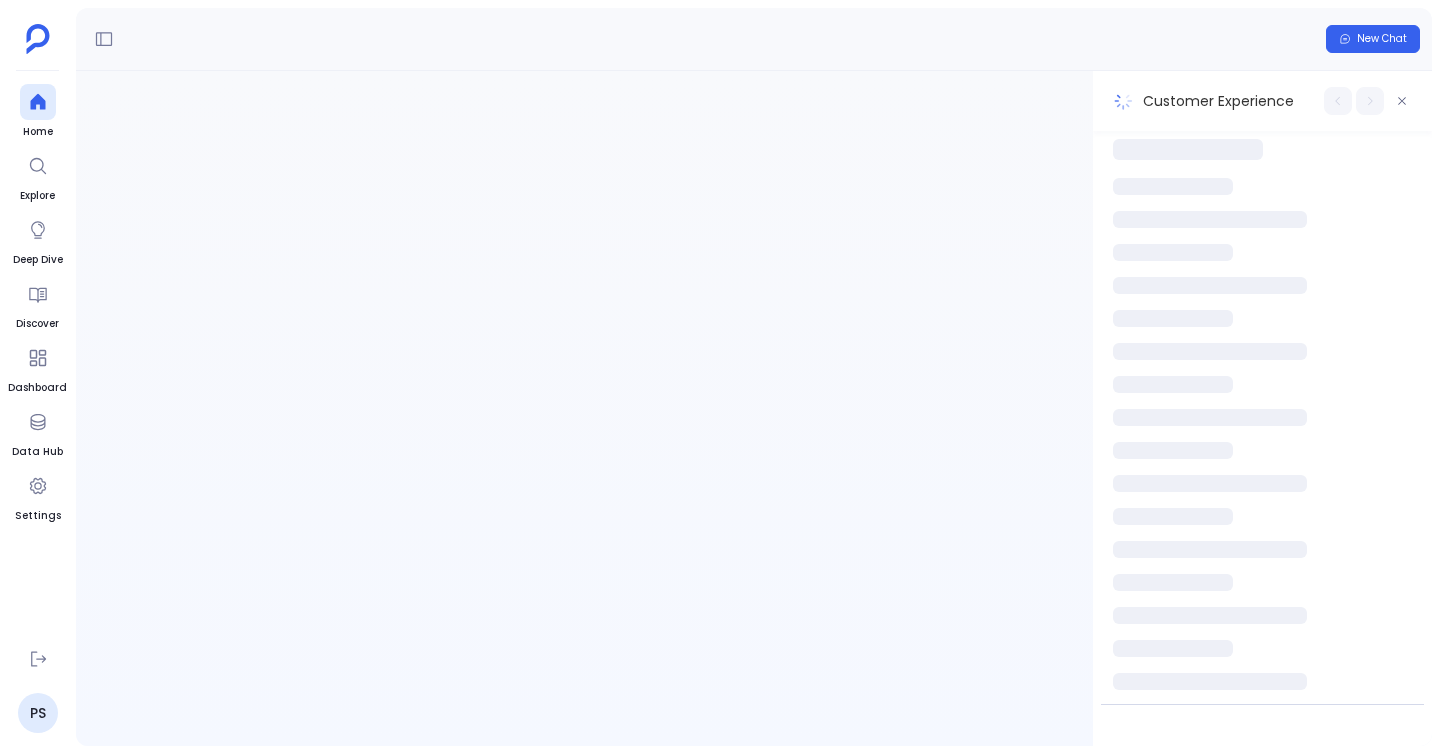 scroll, scrollTop: 0, scrollLeft: 0, axis: both 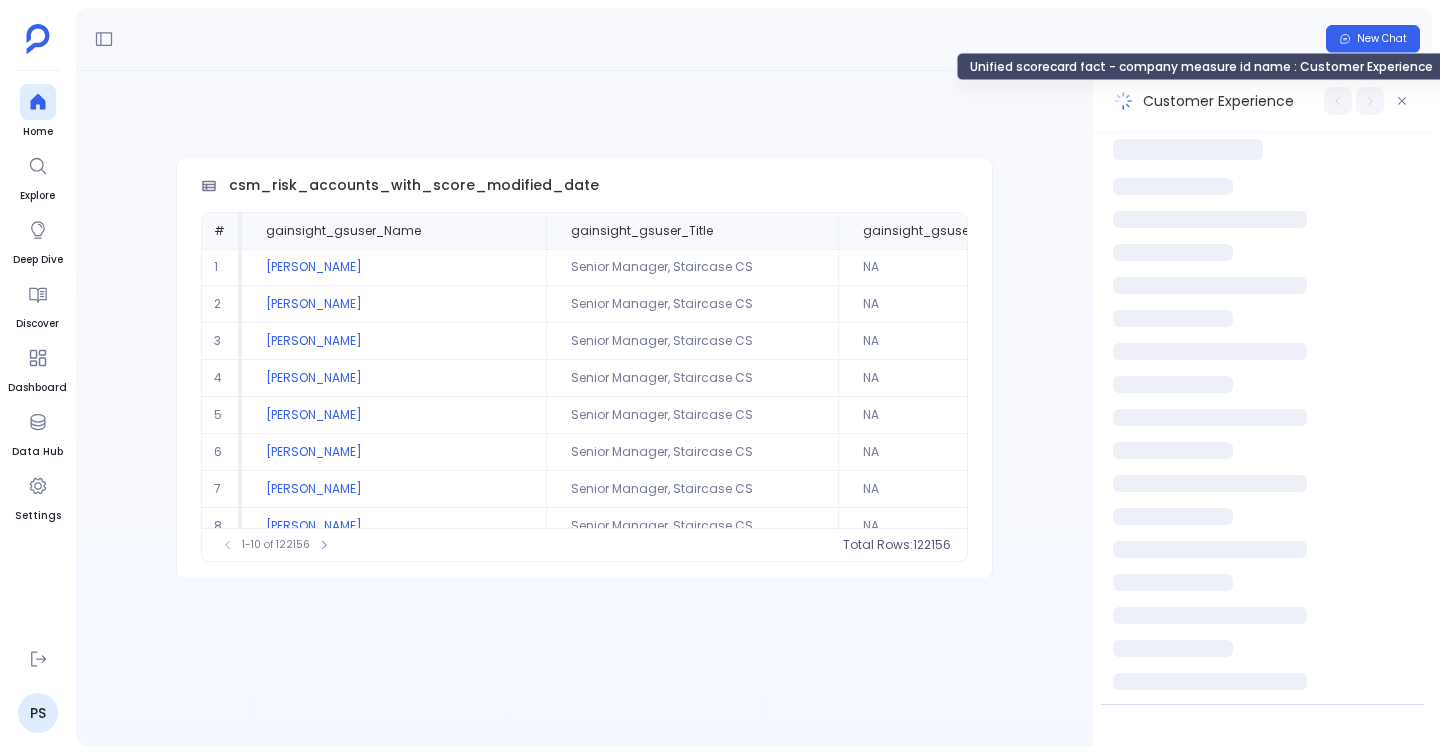 click on "Customer Experience" at bounding box center (1218, 101) 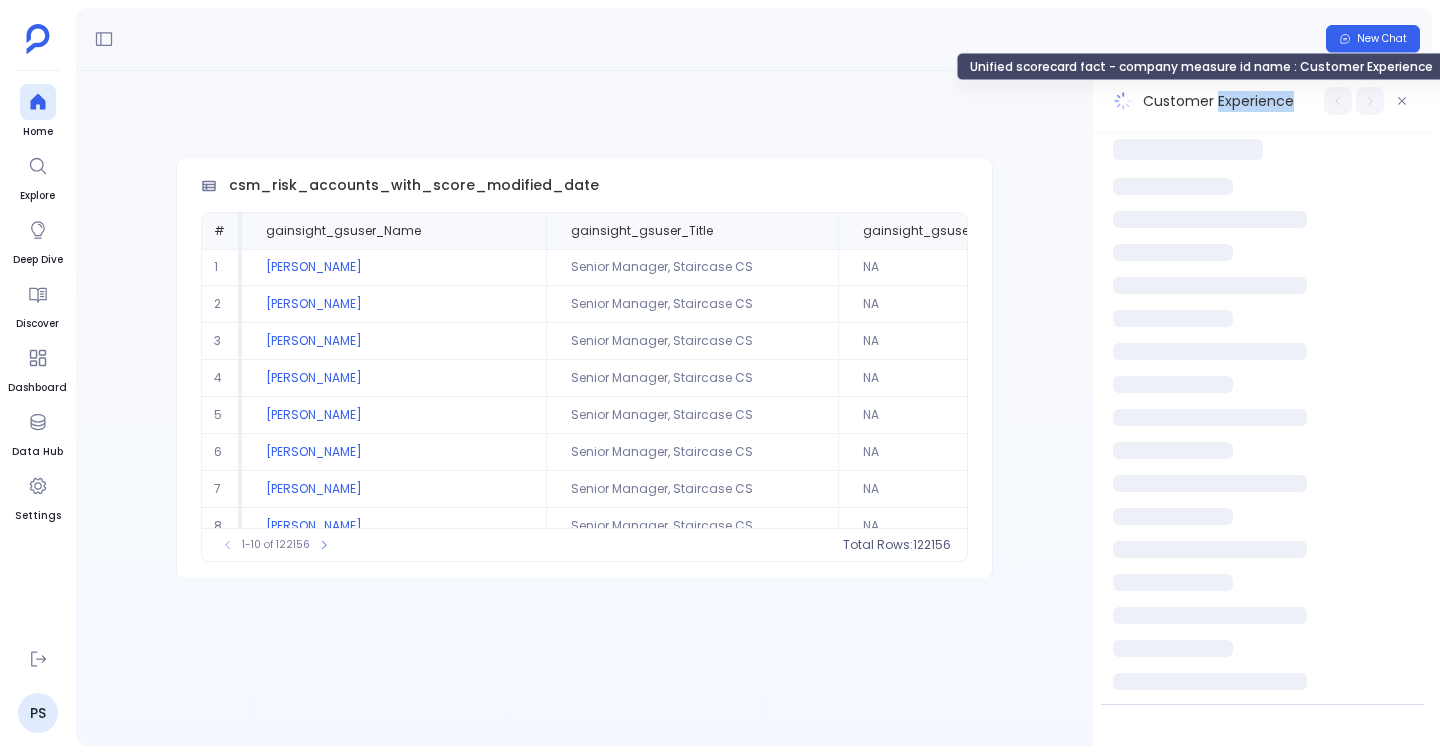 click on "Customer Experience" at bounding box center (1218, 101) 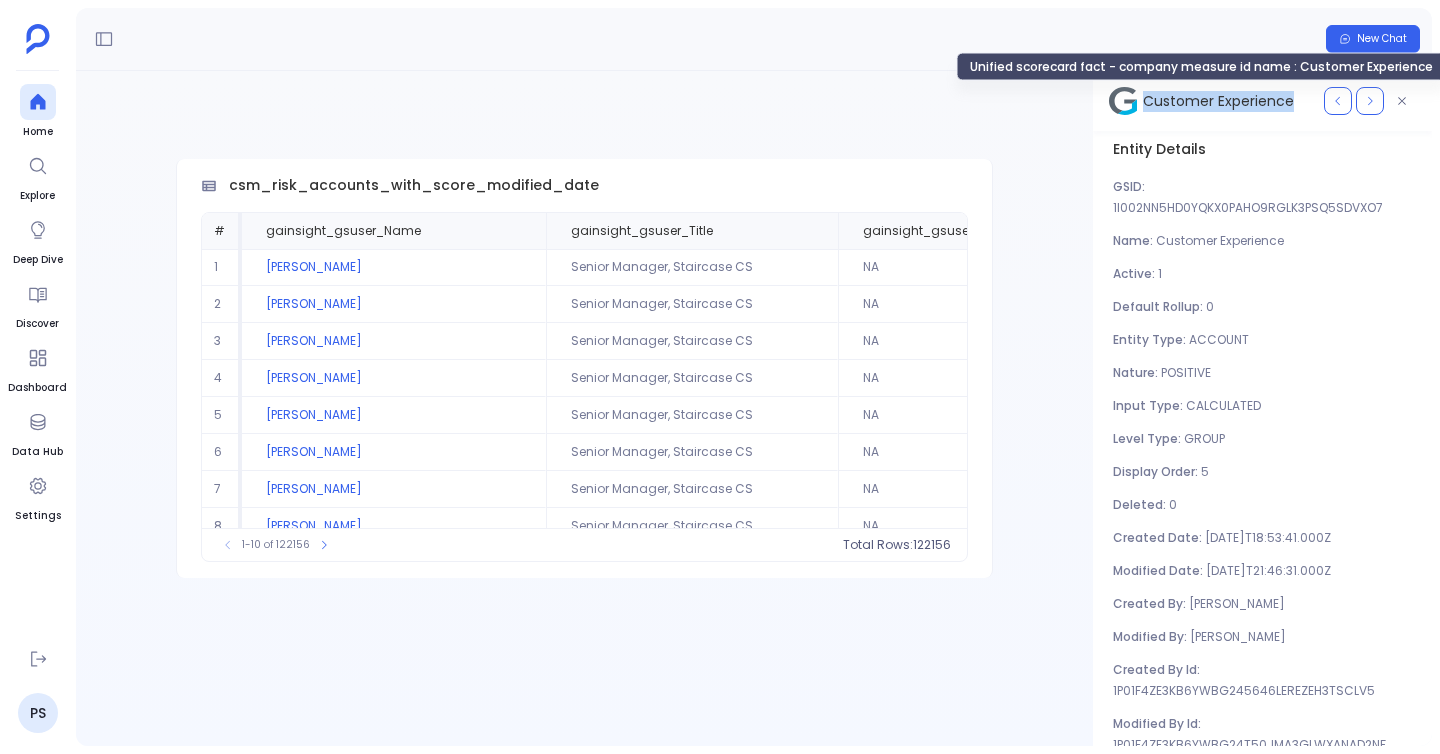 click on "Customer Experience" at bounding box center [1218, 101] 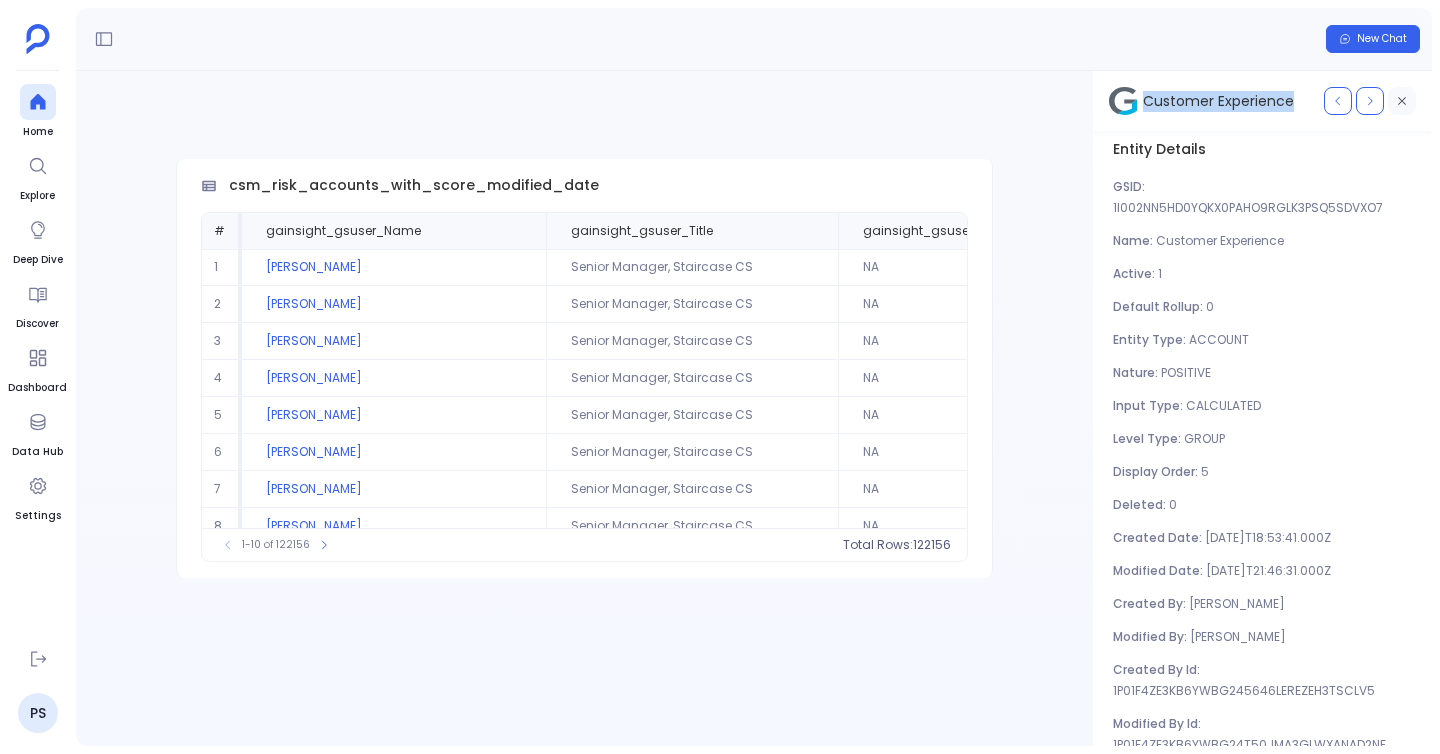 click at bounding box center [1402, 101] 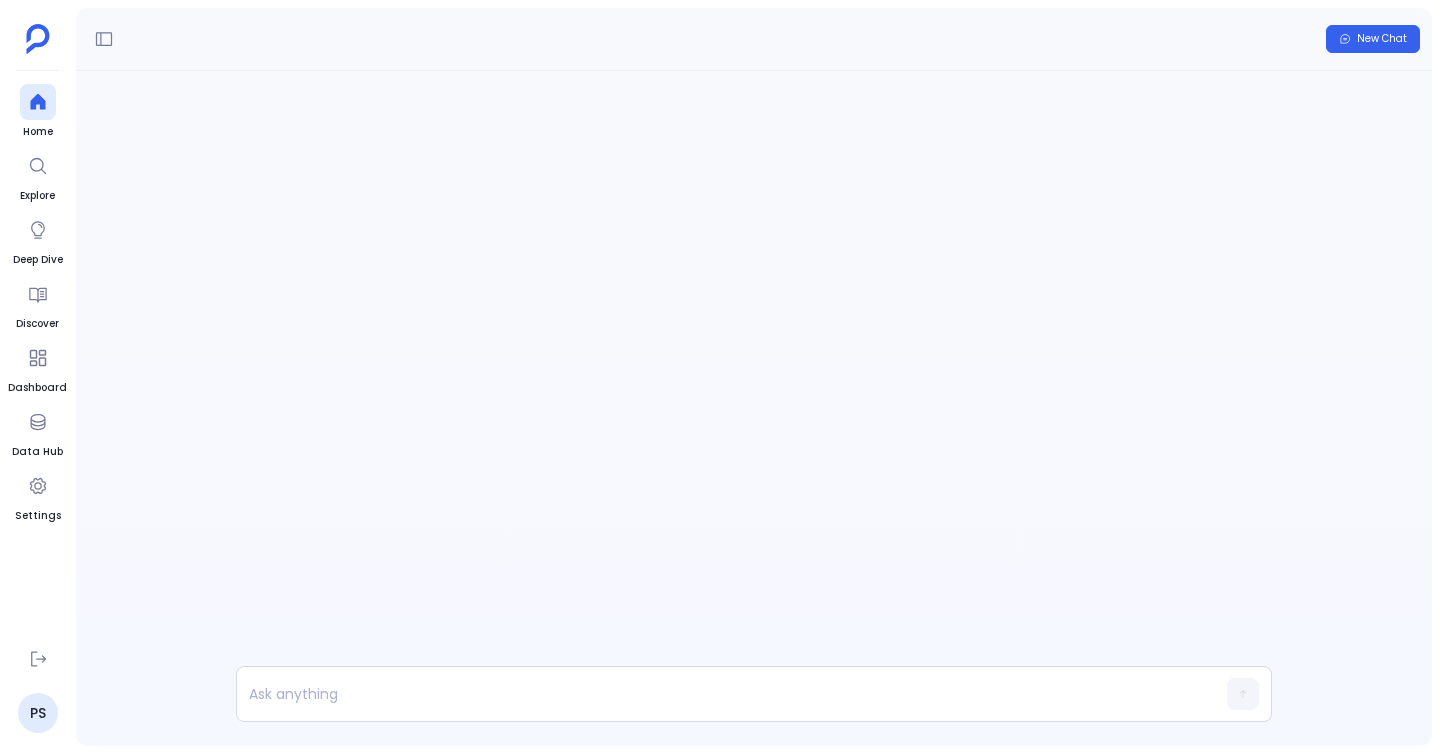 scroll, scrollTop: -536, scrollLeft: 0, axis: vertical 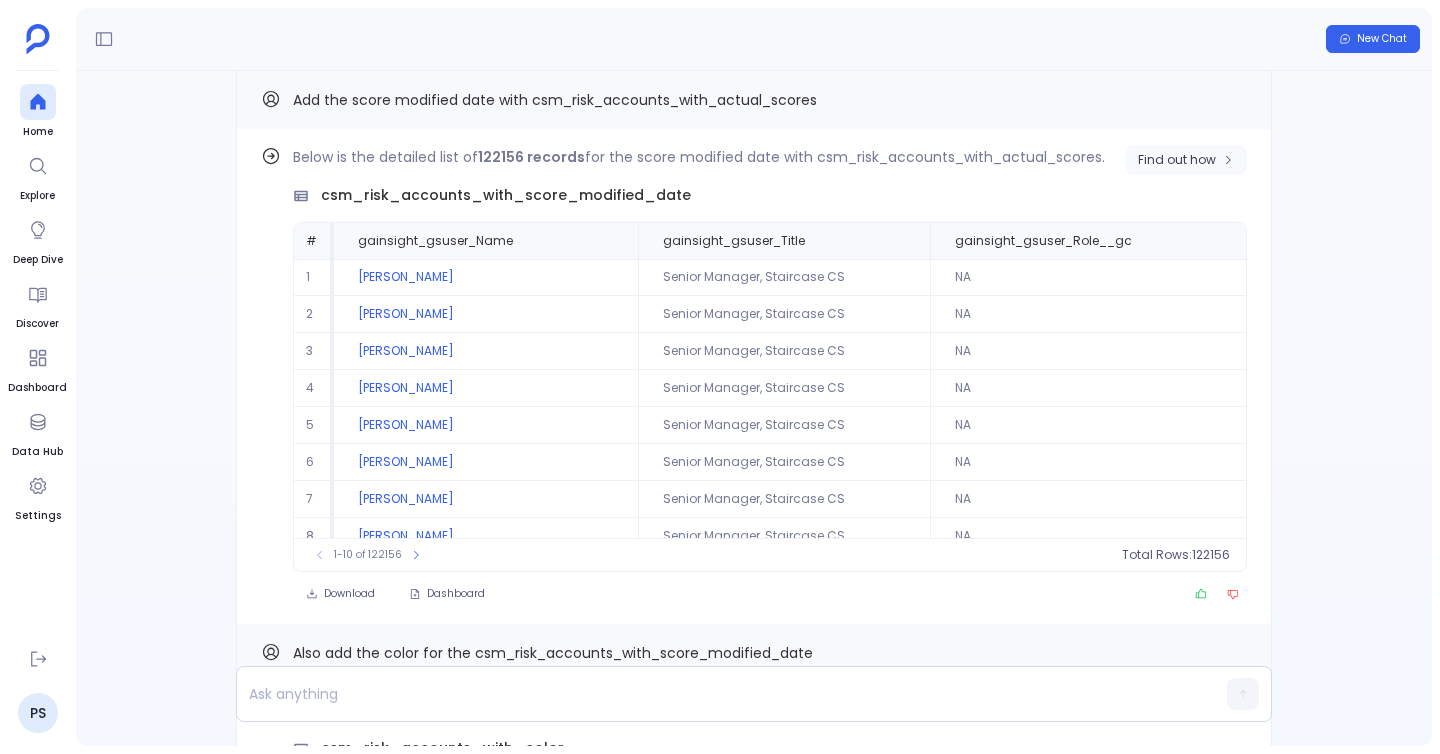 click on "Find out how" at bounding box center [1186, 160] 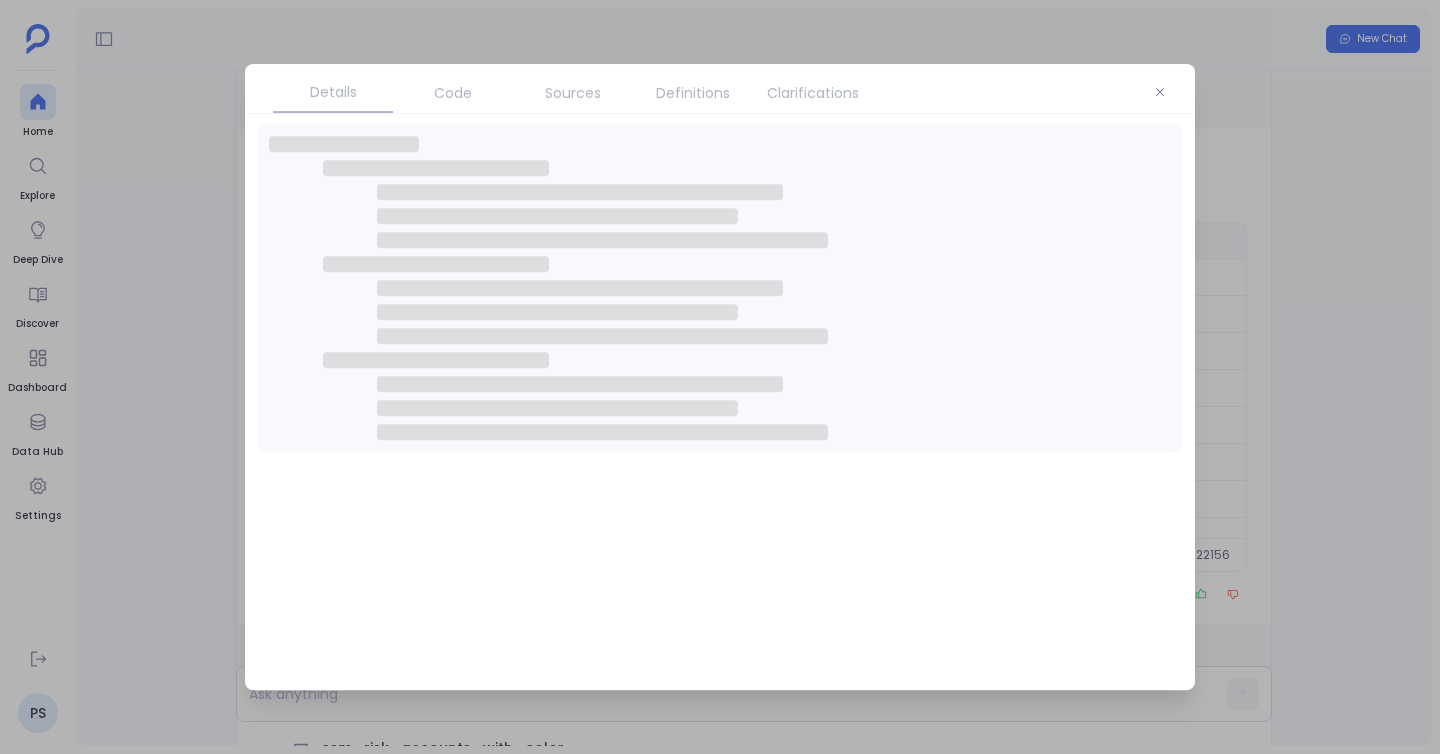 click on "Code" at bounding box center [453, 93] 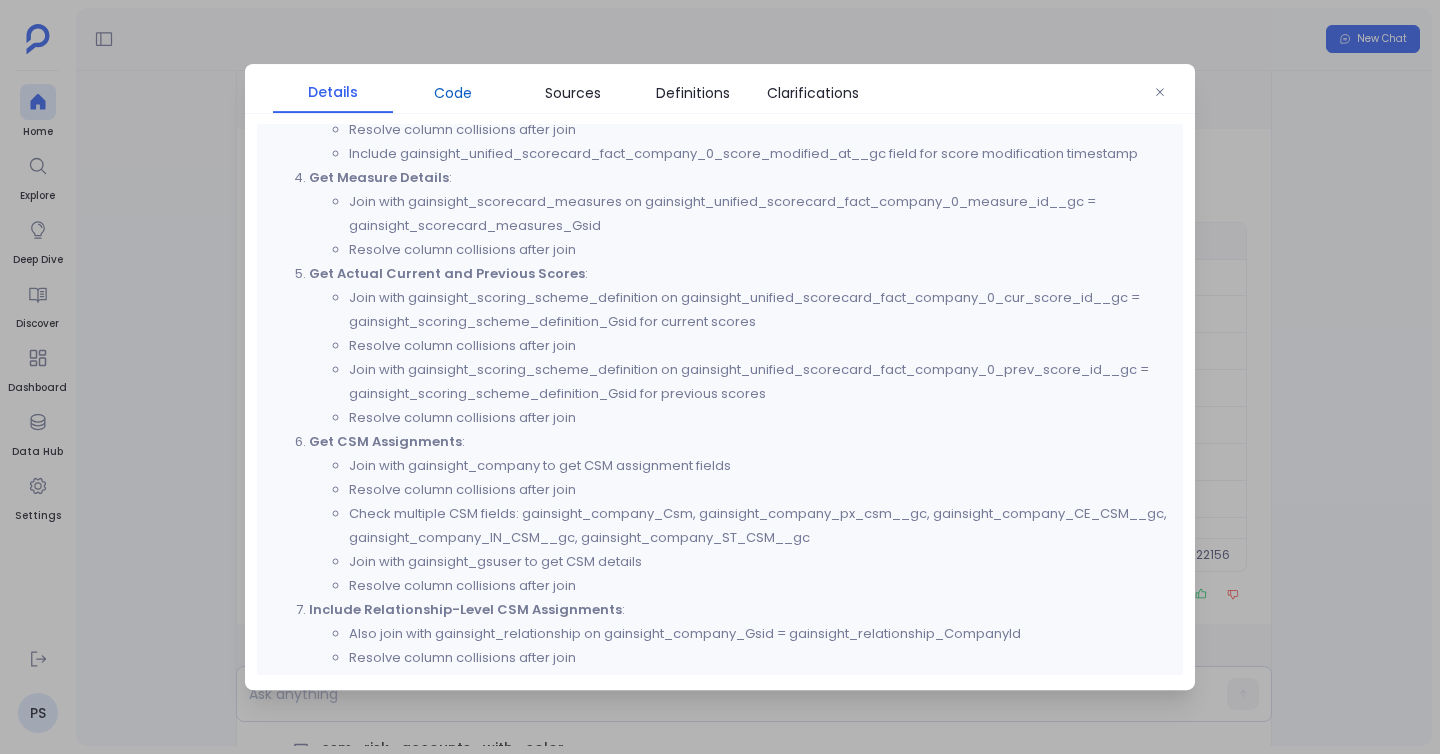 scroll, scrollTop: 1136, scrollLeft: 0, axis: vertical 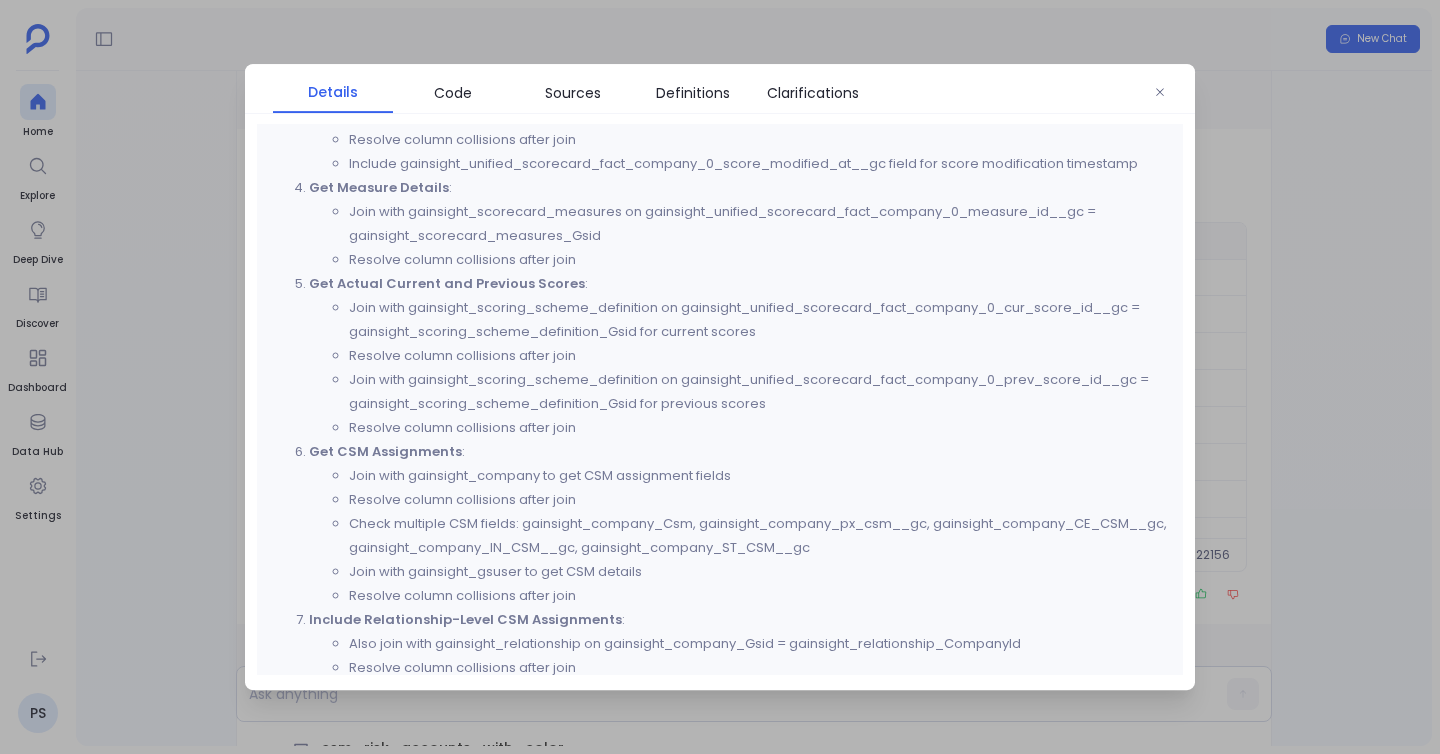 click at bounding box center [720, 377] 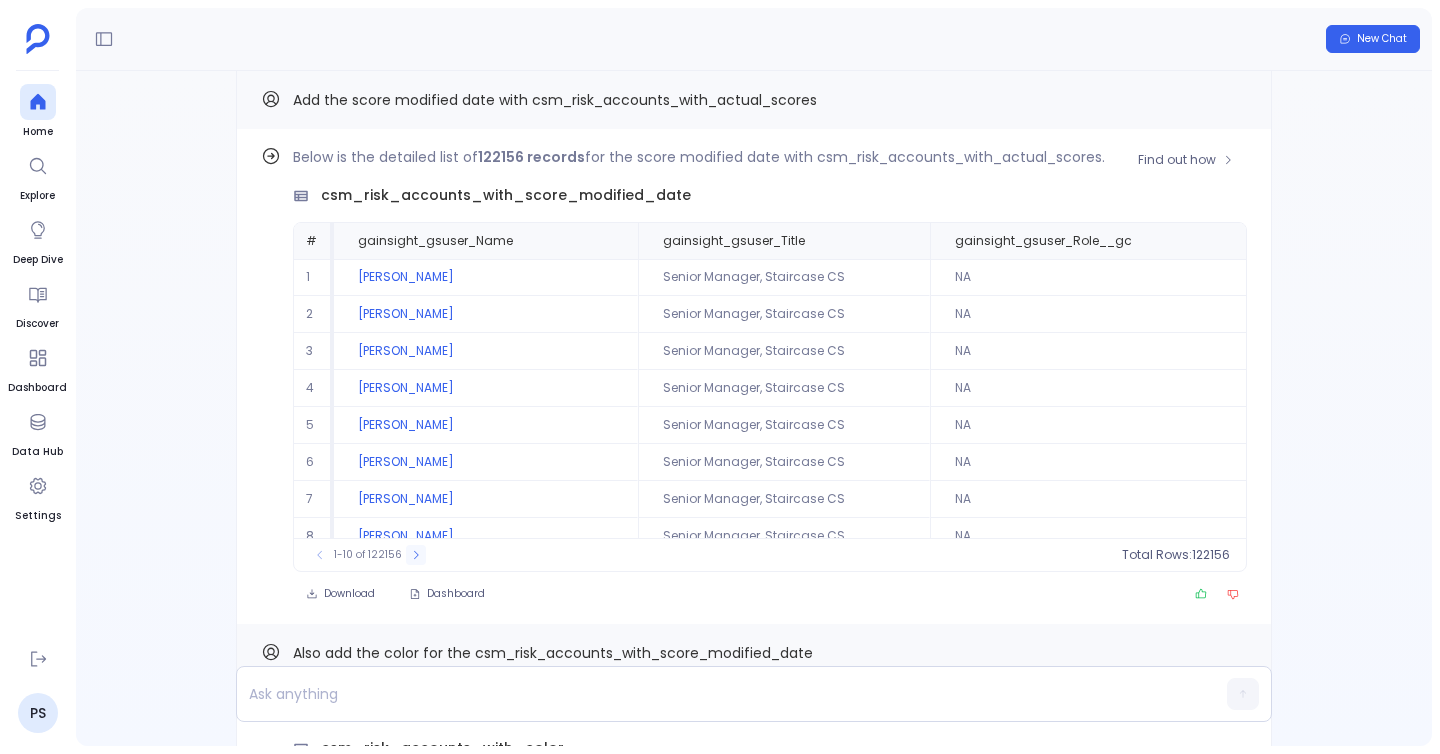 click at bounding box center [416, 555] 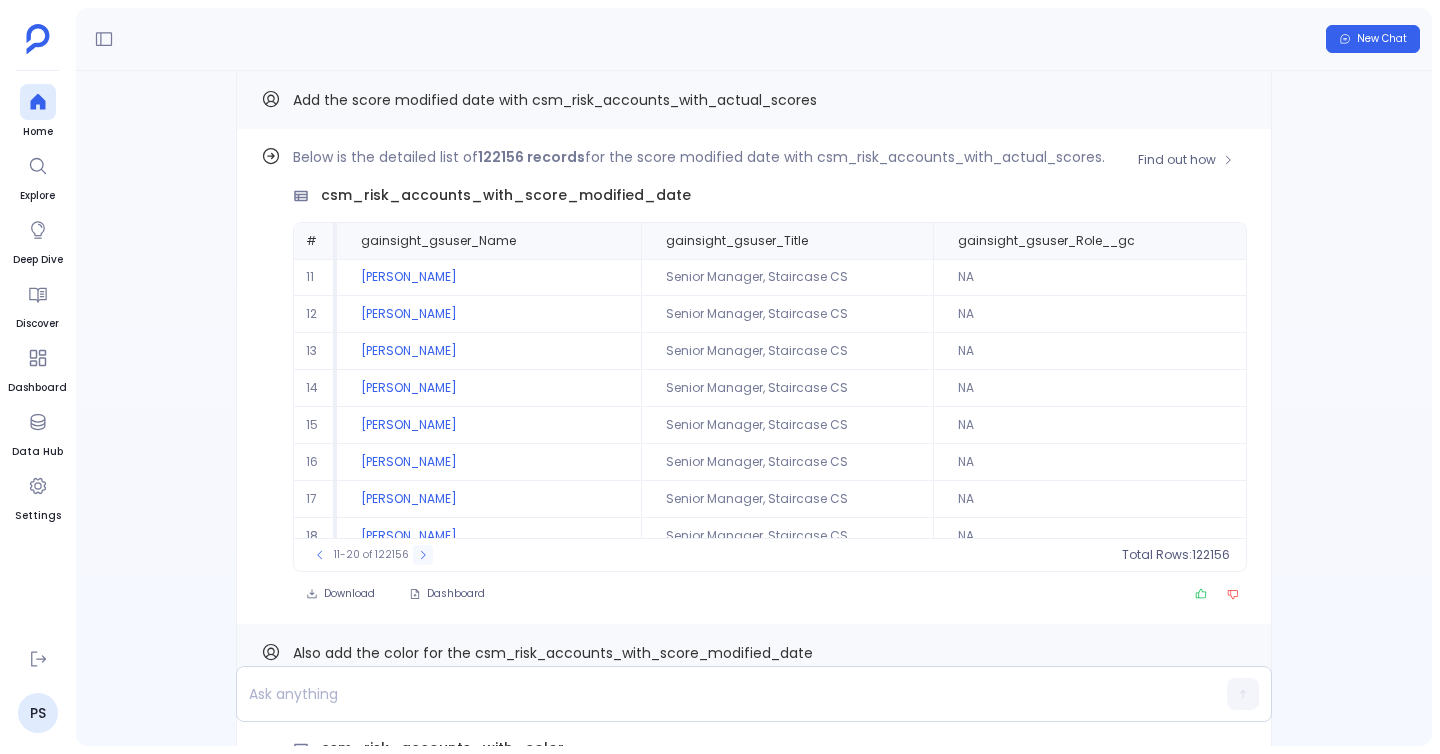 click on "11-20 of 122156" at bounding box center [371, 555] 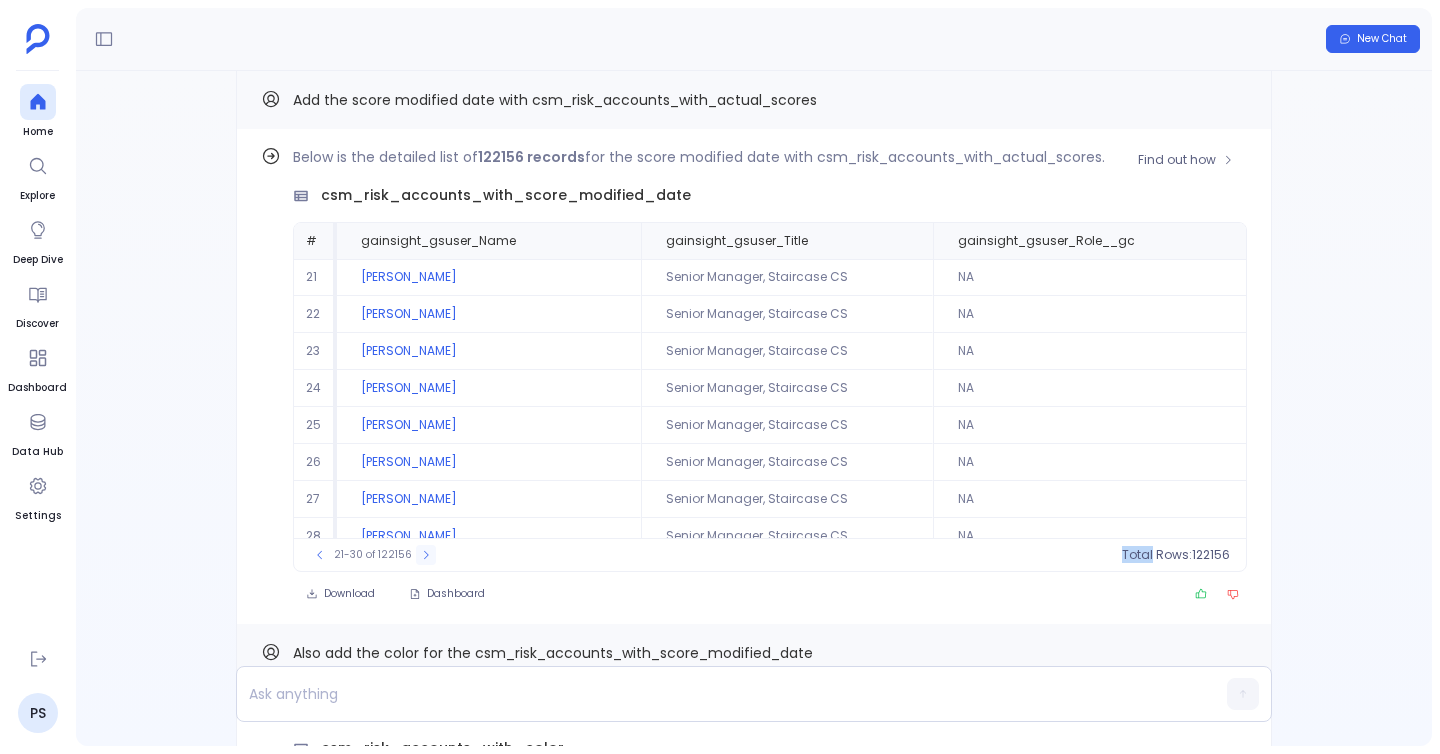 click on "21-30 of 122156" at bounding box center [373, 555] 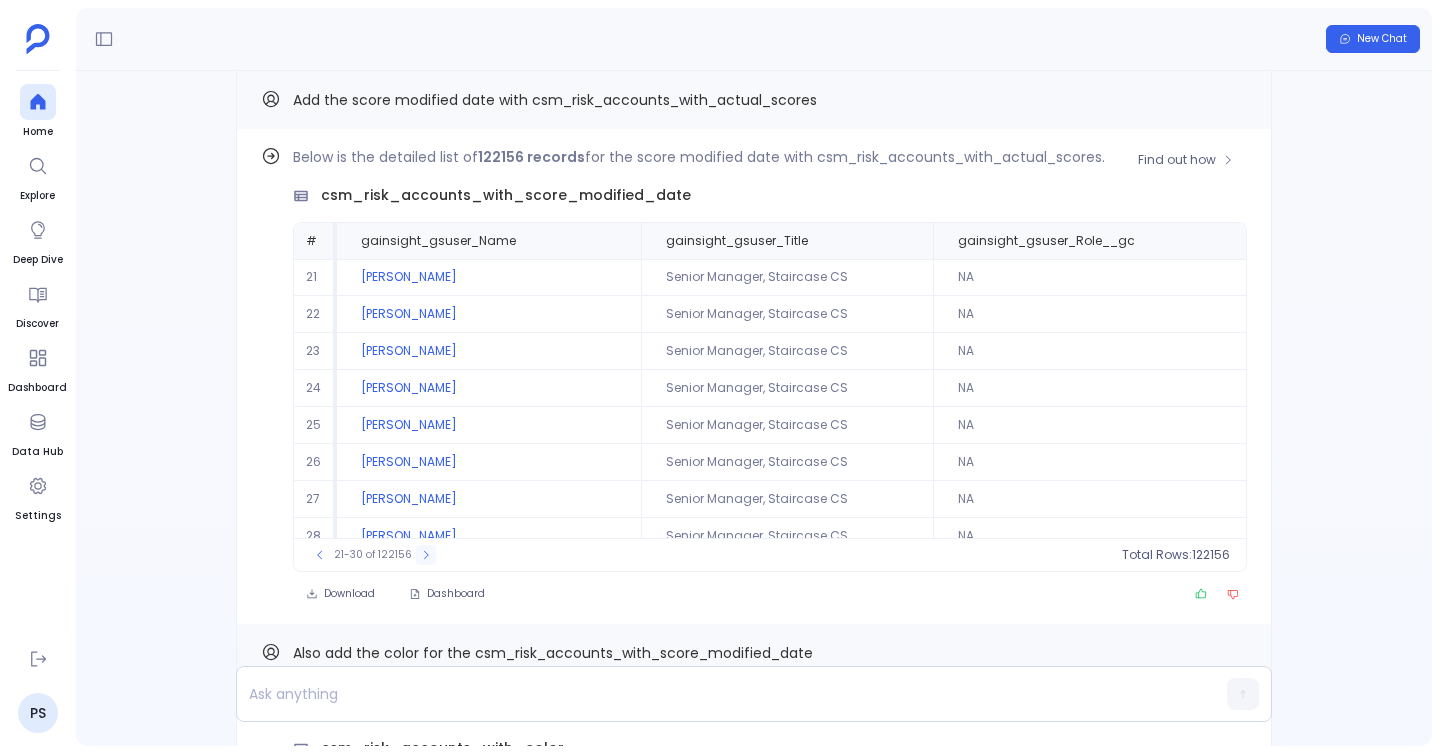 click on "21-30 of 122156" at bounding box center (373, 555) 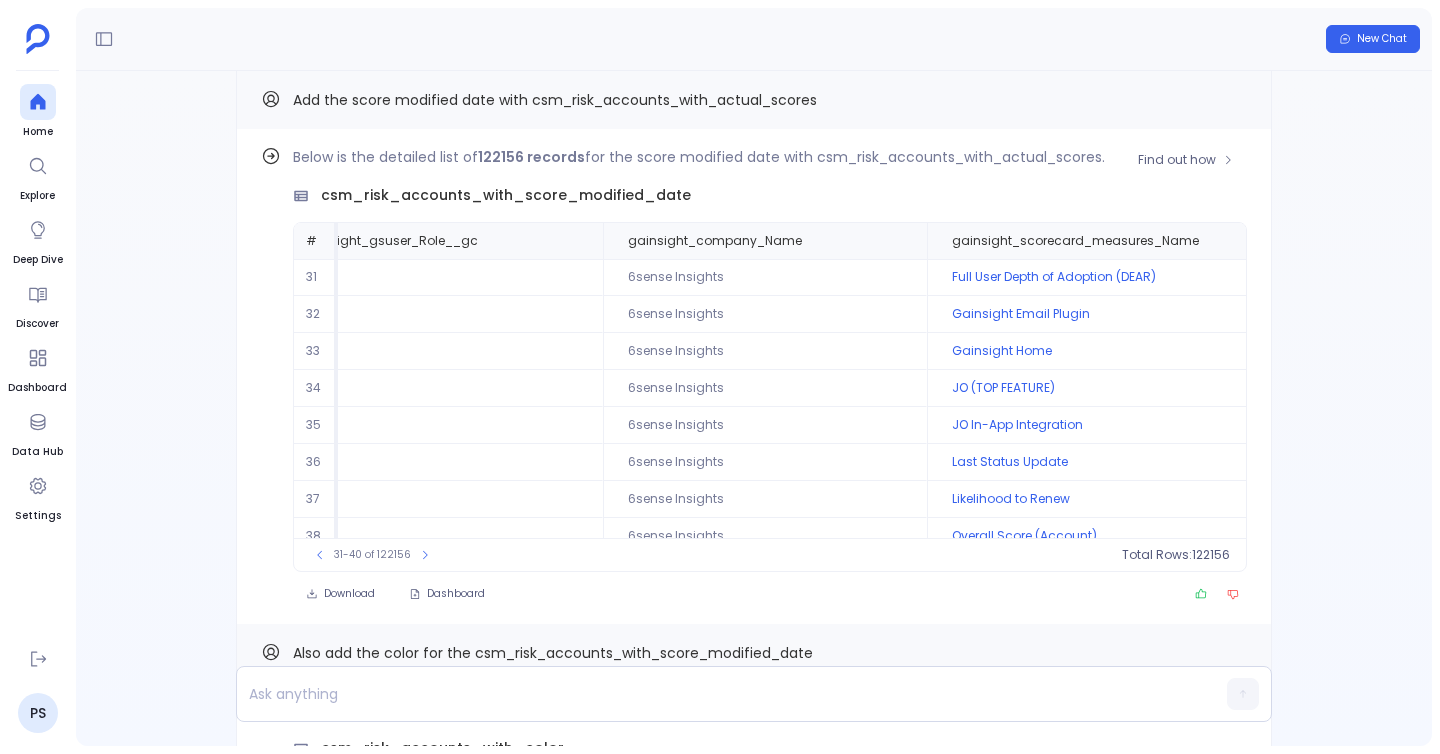 scroll, scrollTop: 96, scrollLeft: 658, axis: both 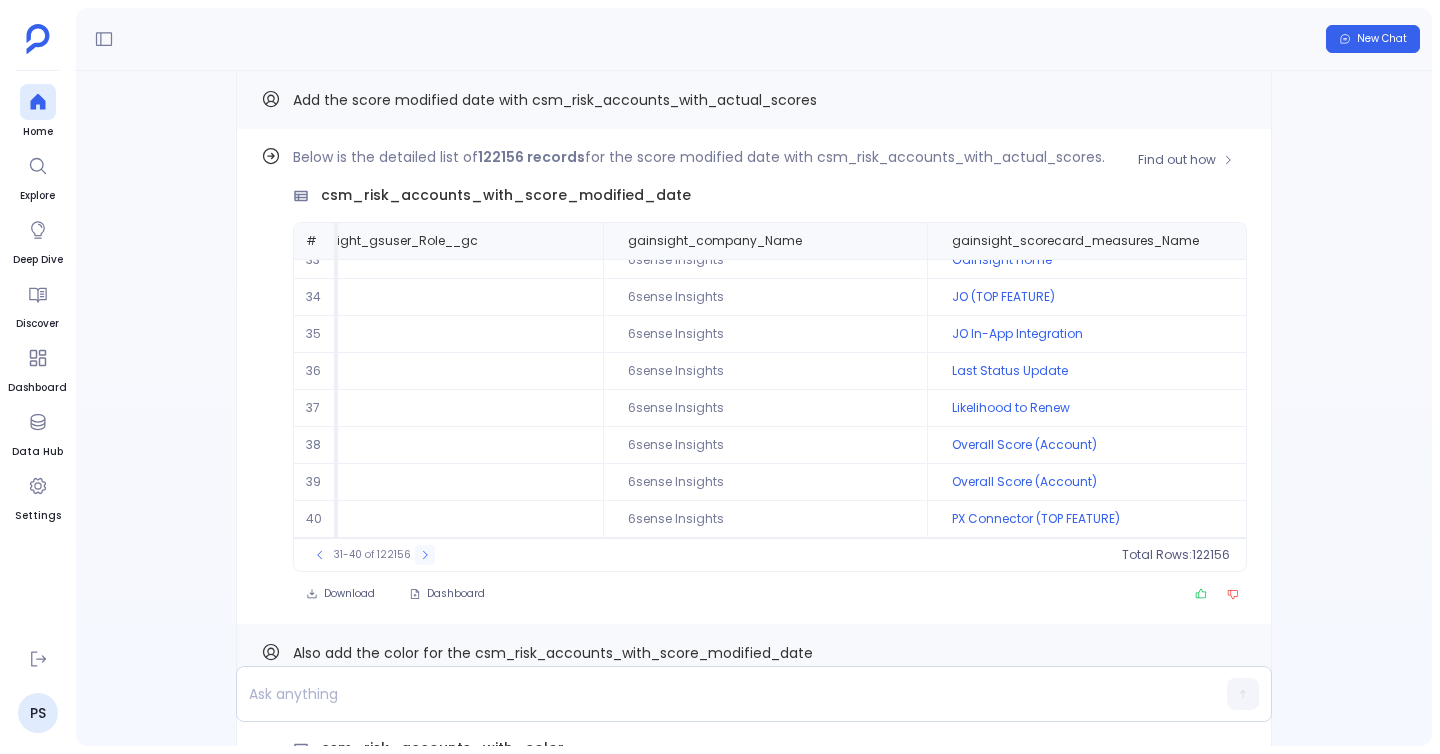 click 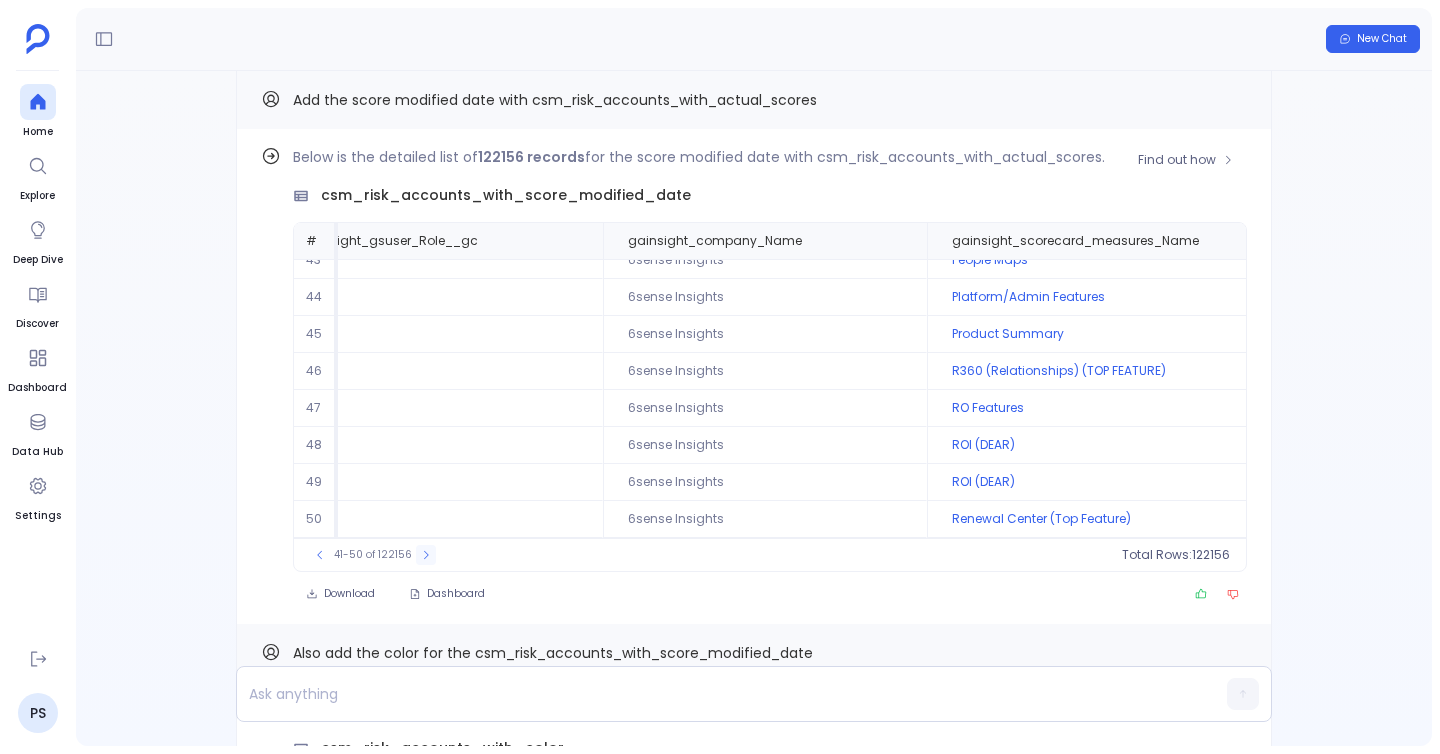 click 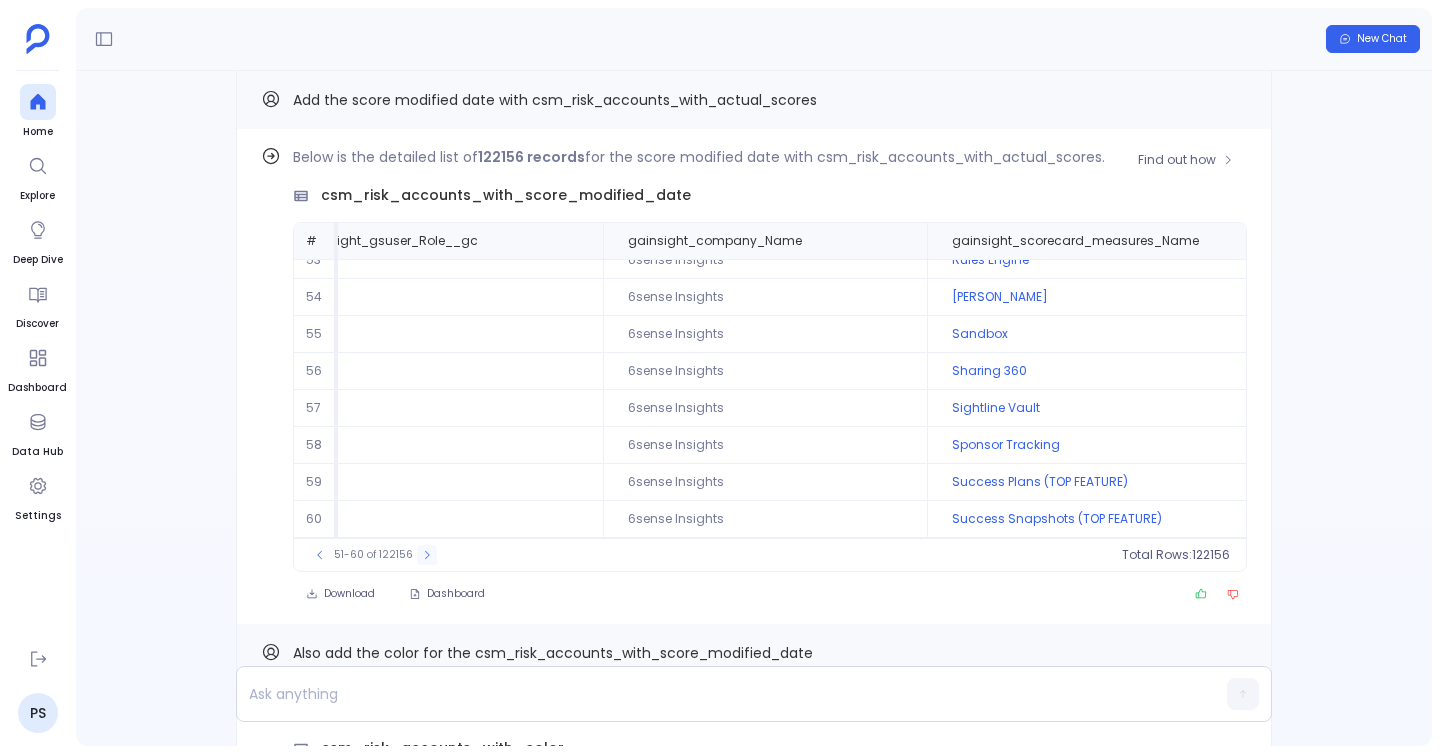 click 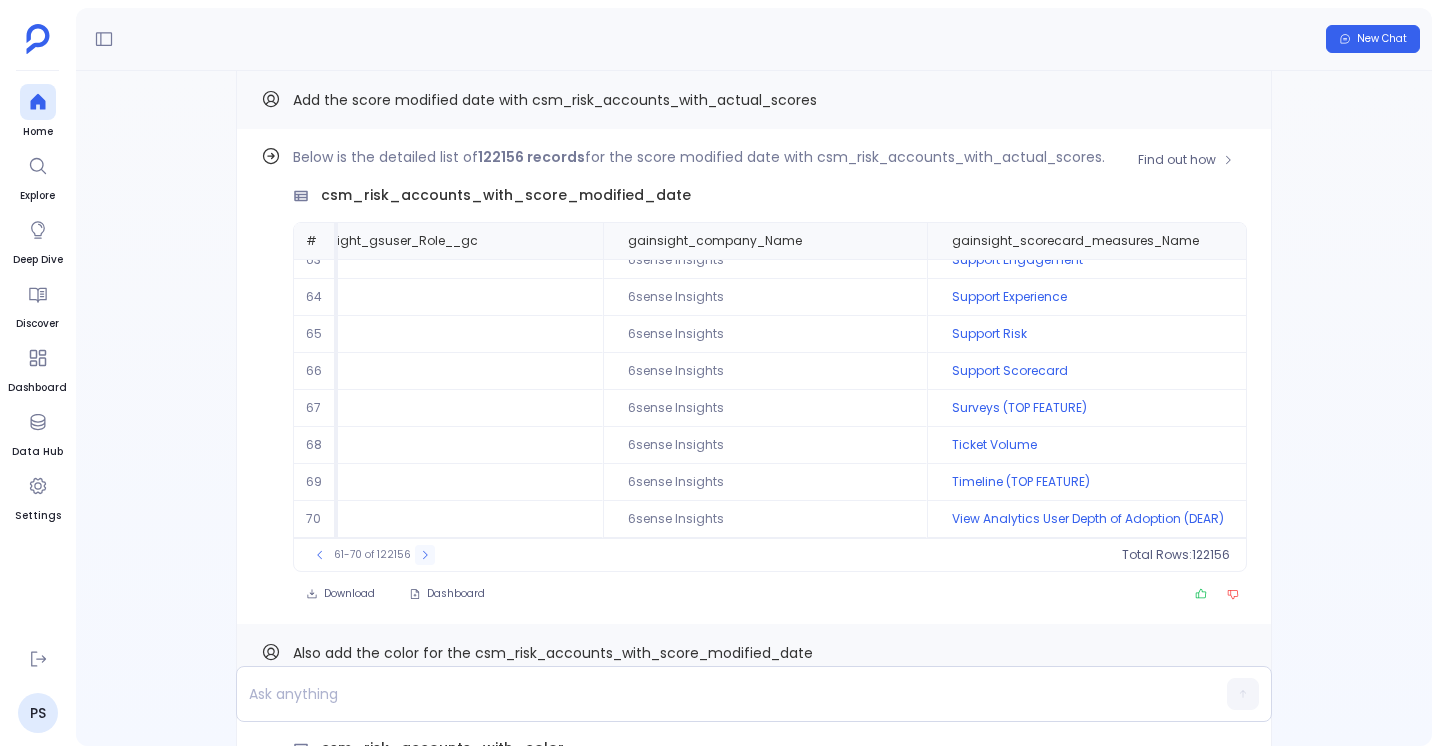 click 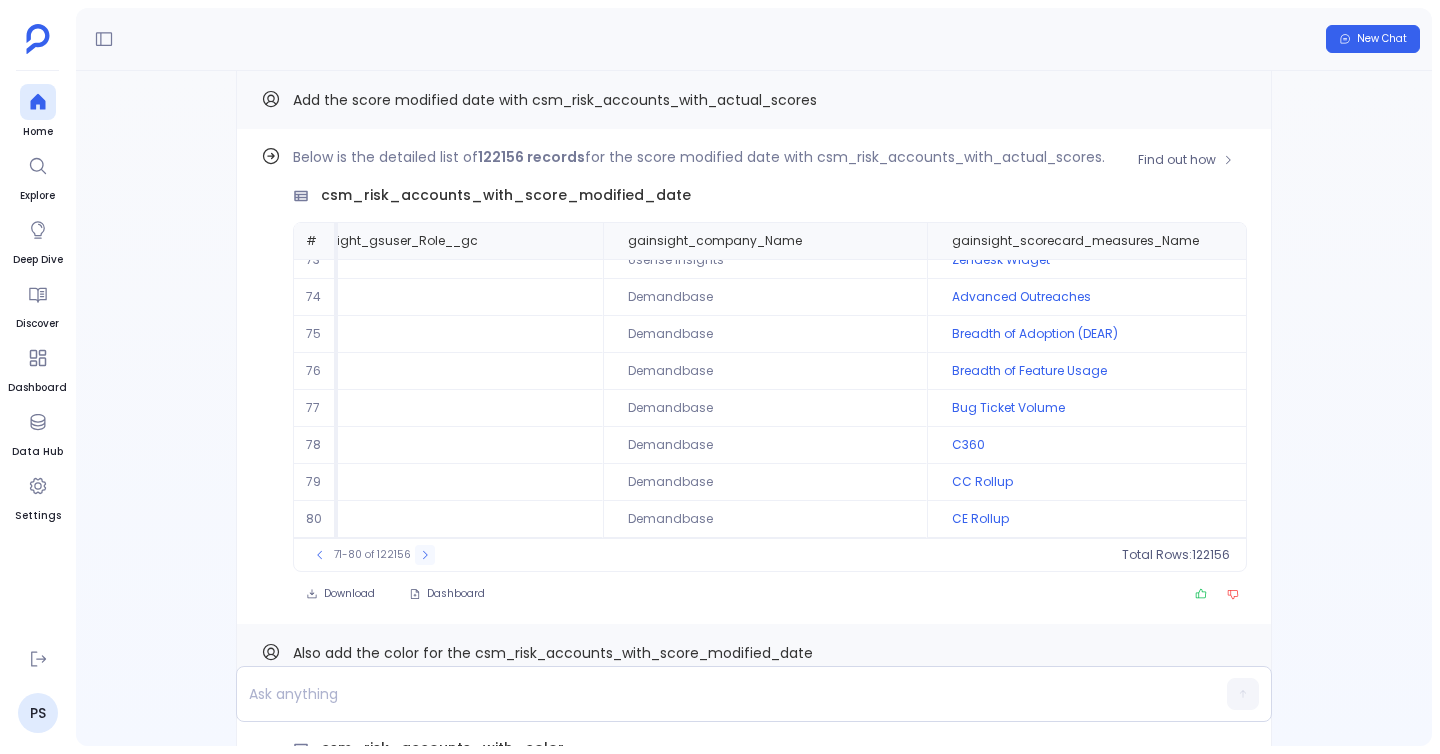 click 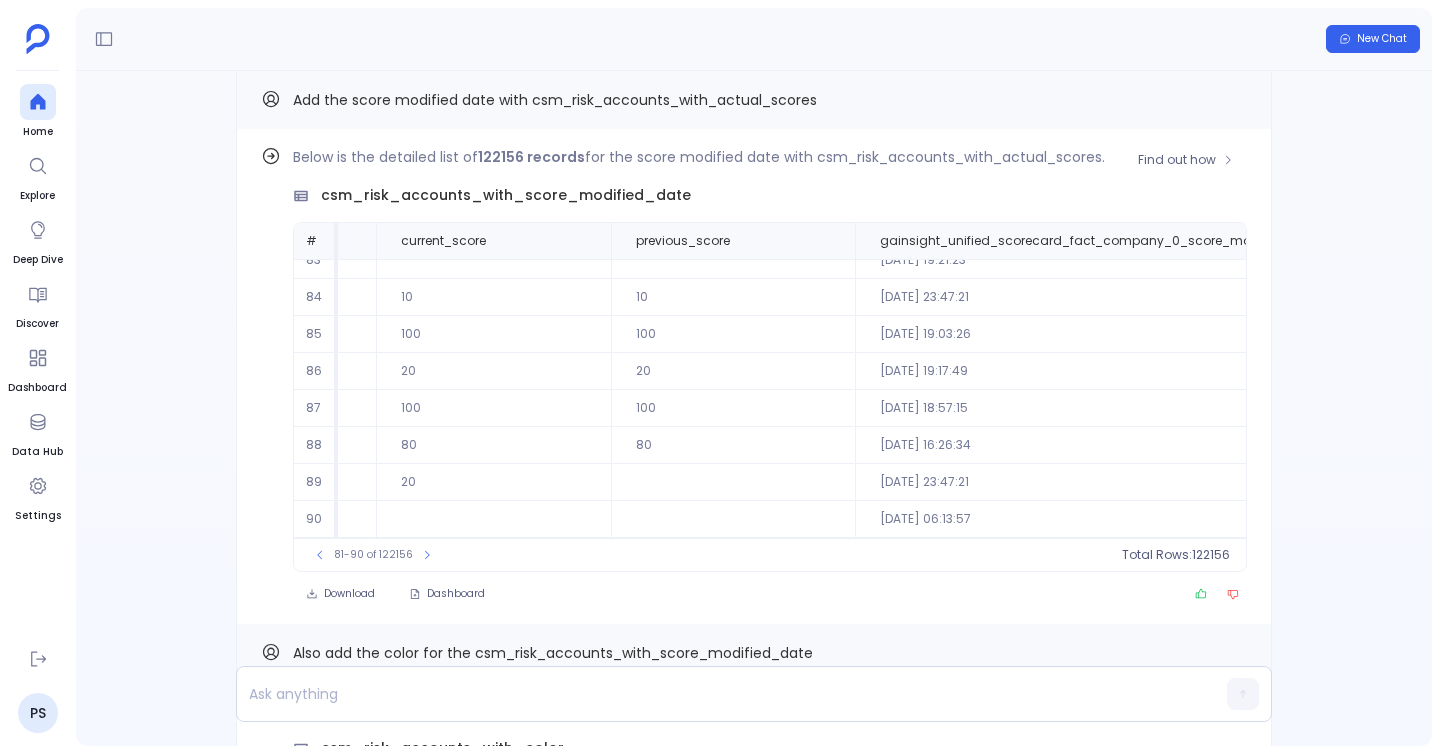 scroll, scrollTop: 96, scrollLeft: 1733, axis: both 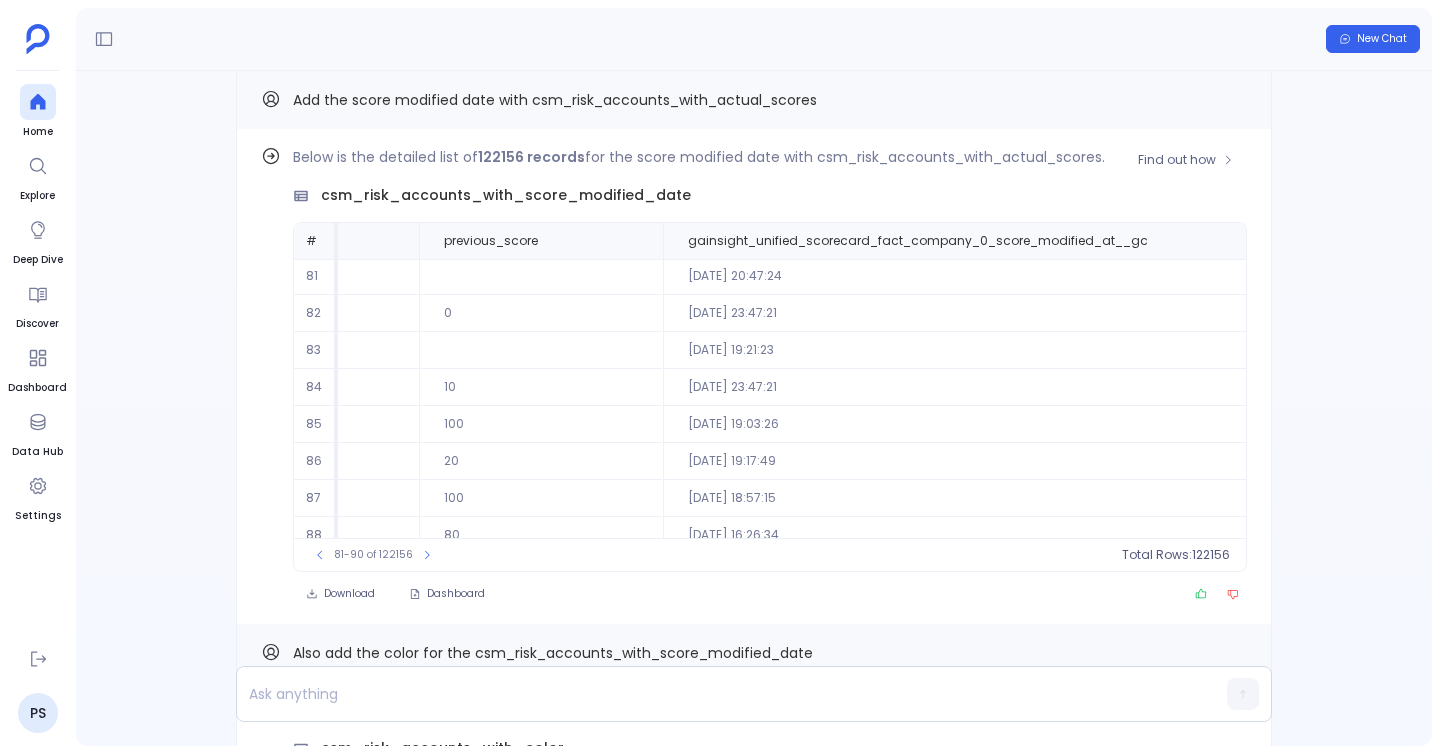 drag, startPoint x: 662, startPoint y: 421, endPoint x: 894, endPoint y: 430, distance: 232.1745 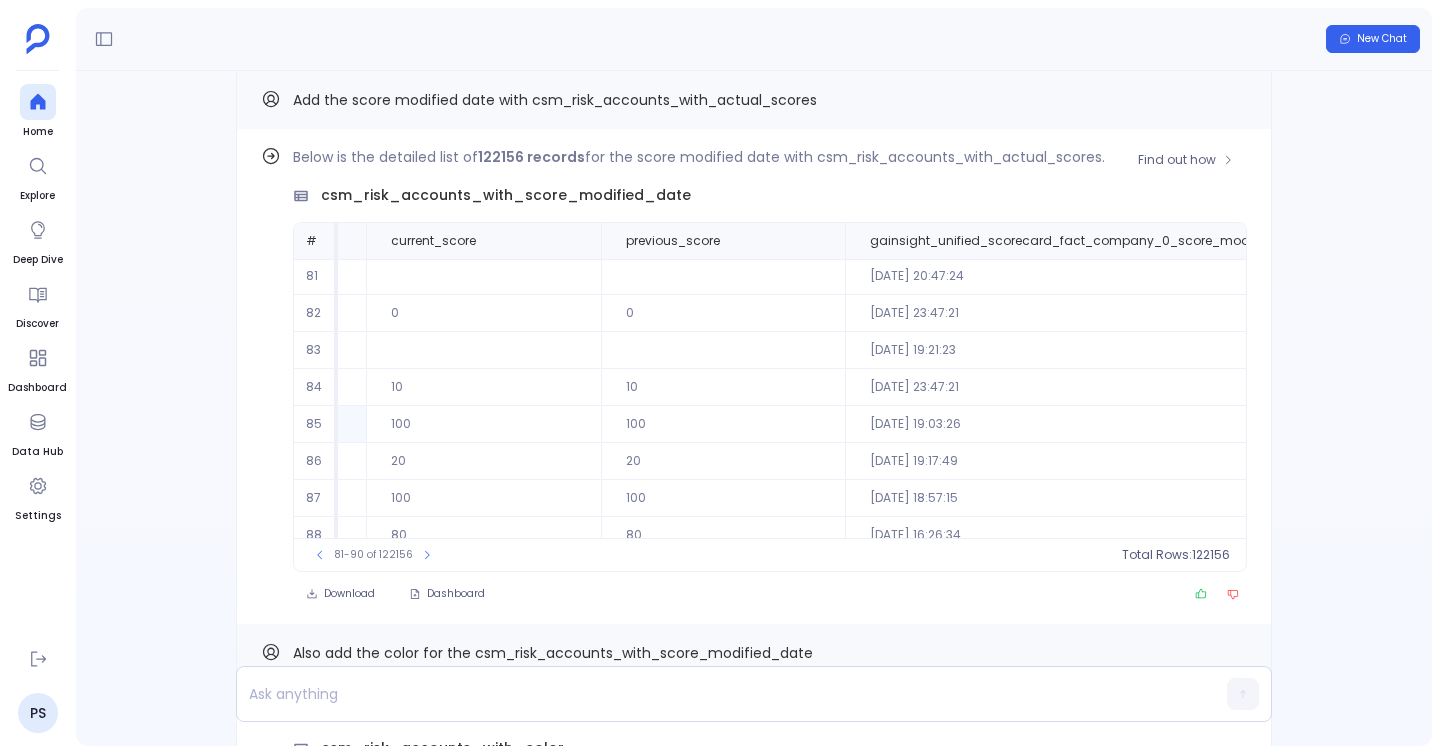 scroll, scrollTop: 1, scrollLeft: 1649, axis: both 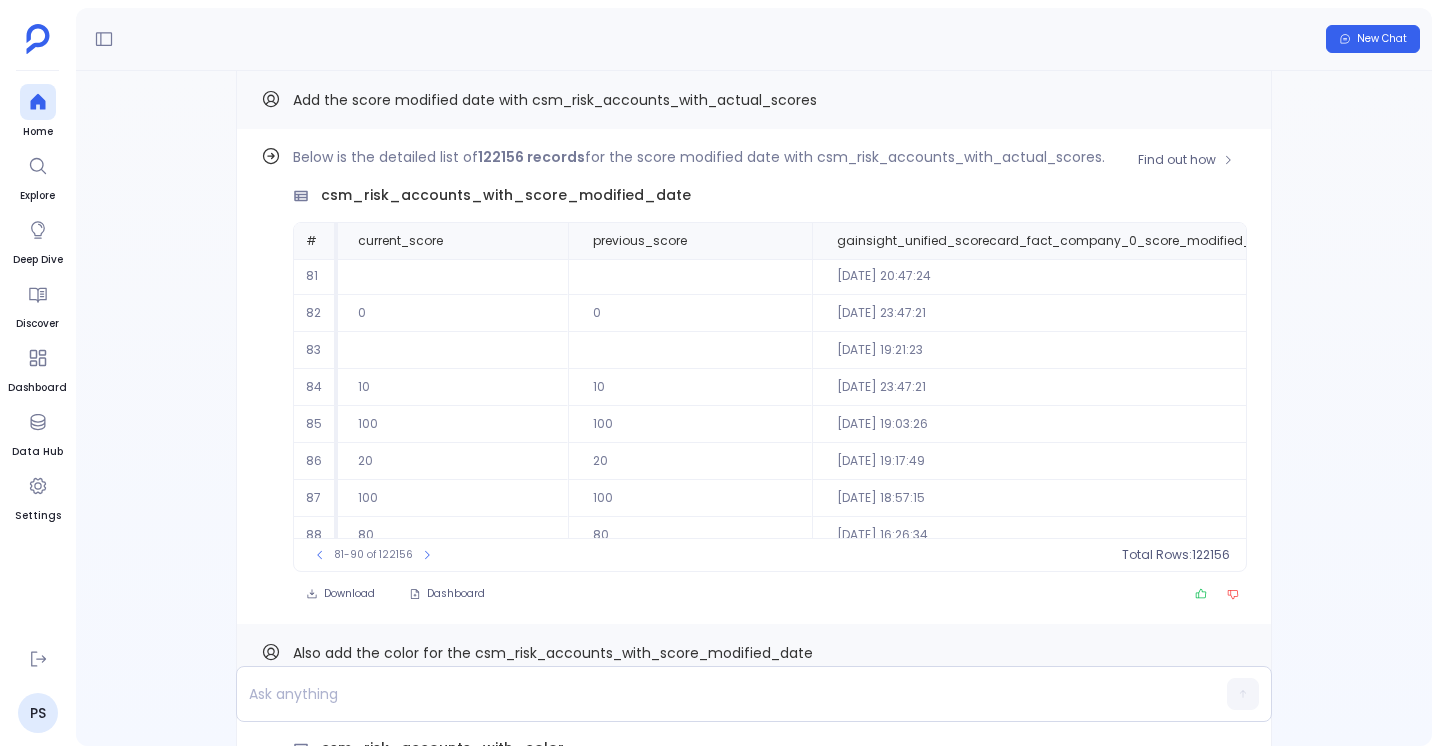 click on "2025-05-27 19:03:26" at bounding box center (1117, 424) 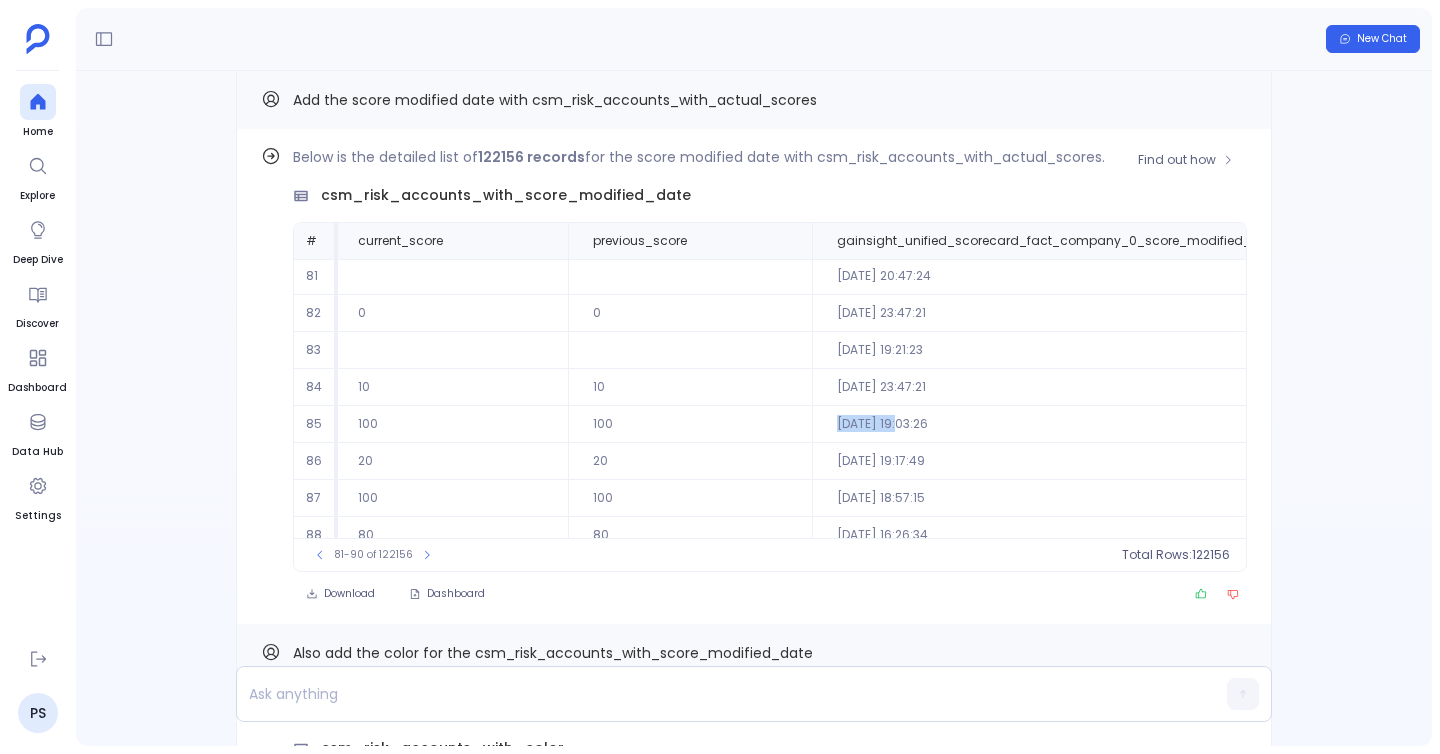 drag, startPoint x: 801, startPoint y: 426, endPoint x: 879, endPoint y: 426, distance: 78 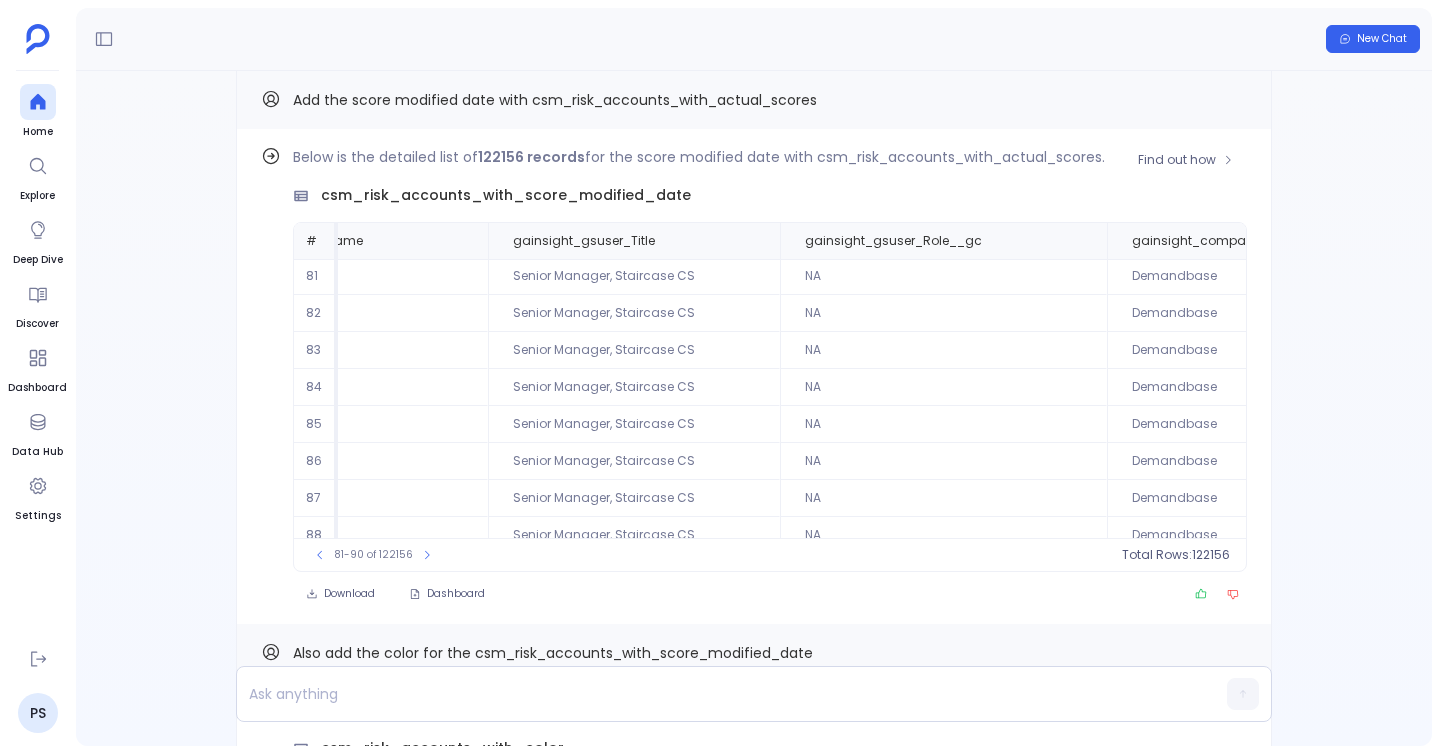 scroll, scrollTop: 1, scrollLeft: 0, axis: vertical 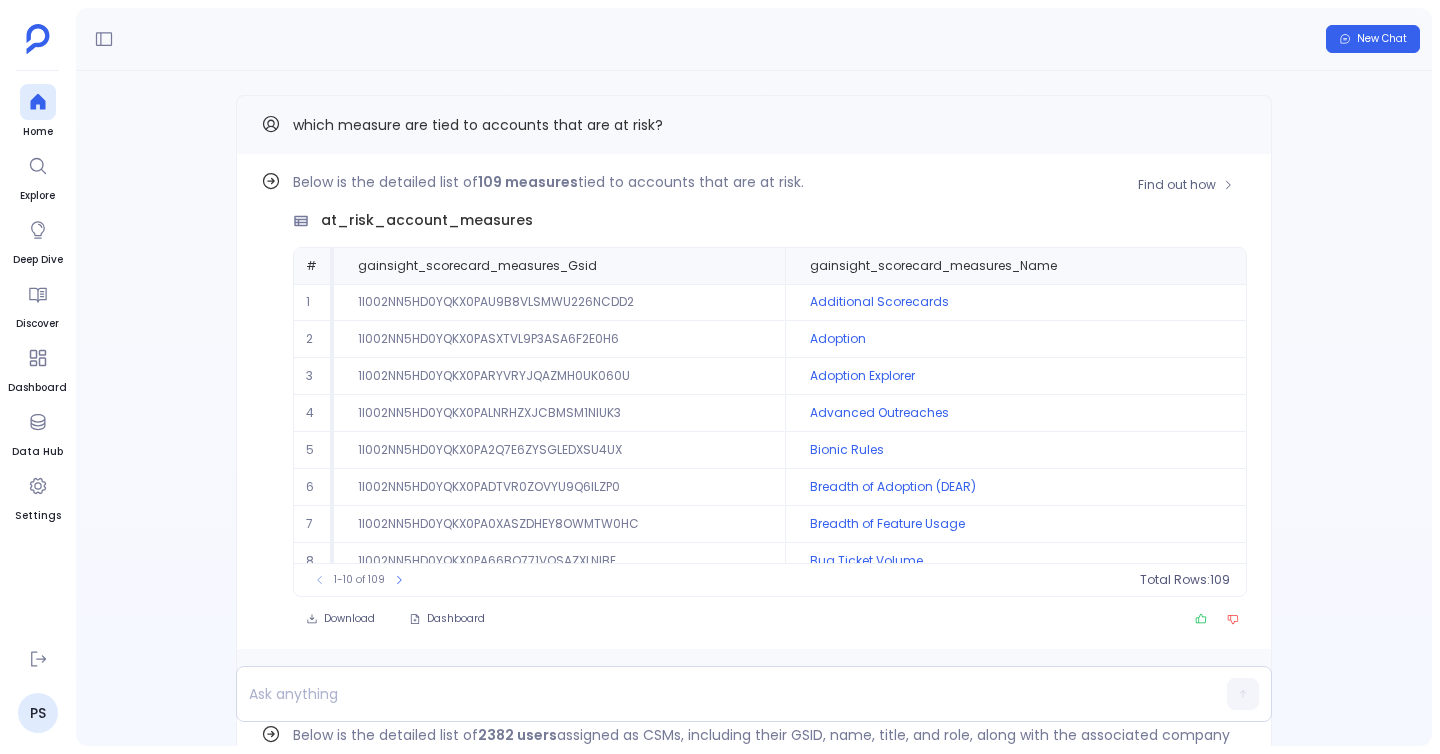 click on "109 measures" at bounding box center [528, 182] 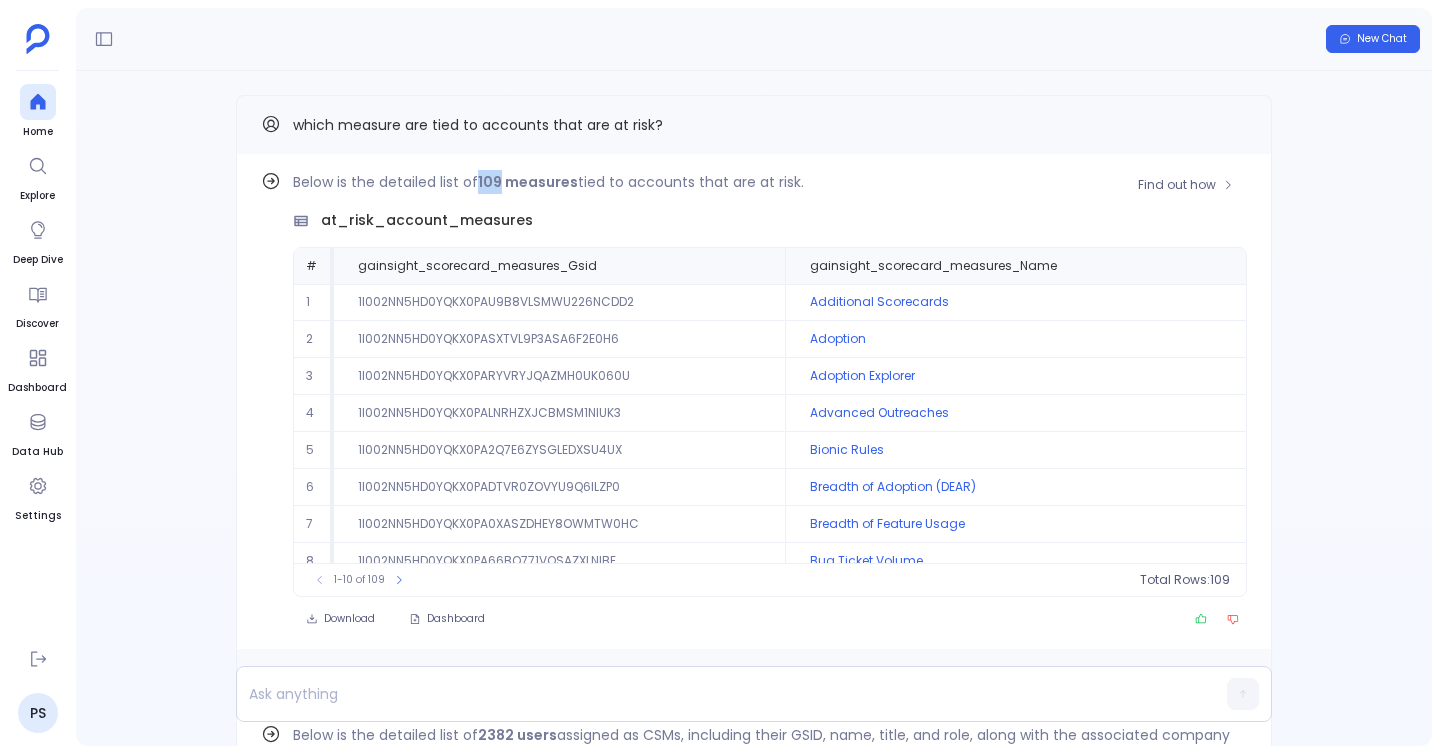 click on "109 measures" at bounding box center (528, 182) 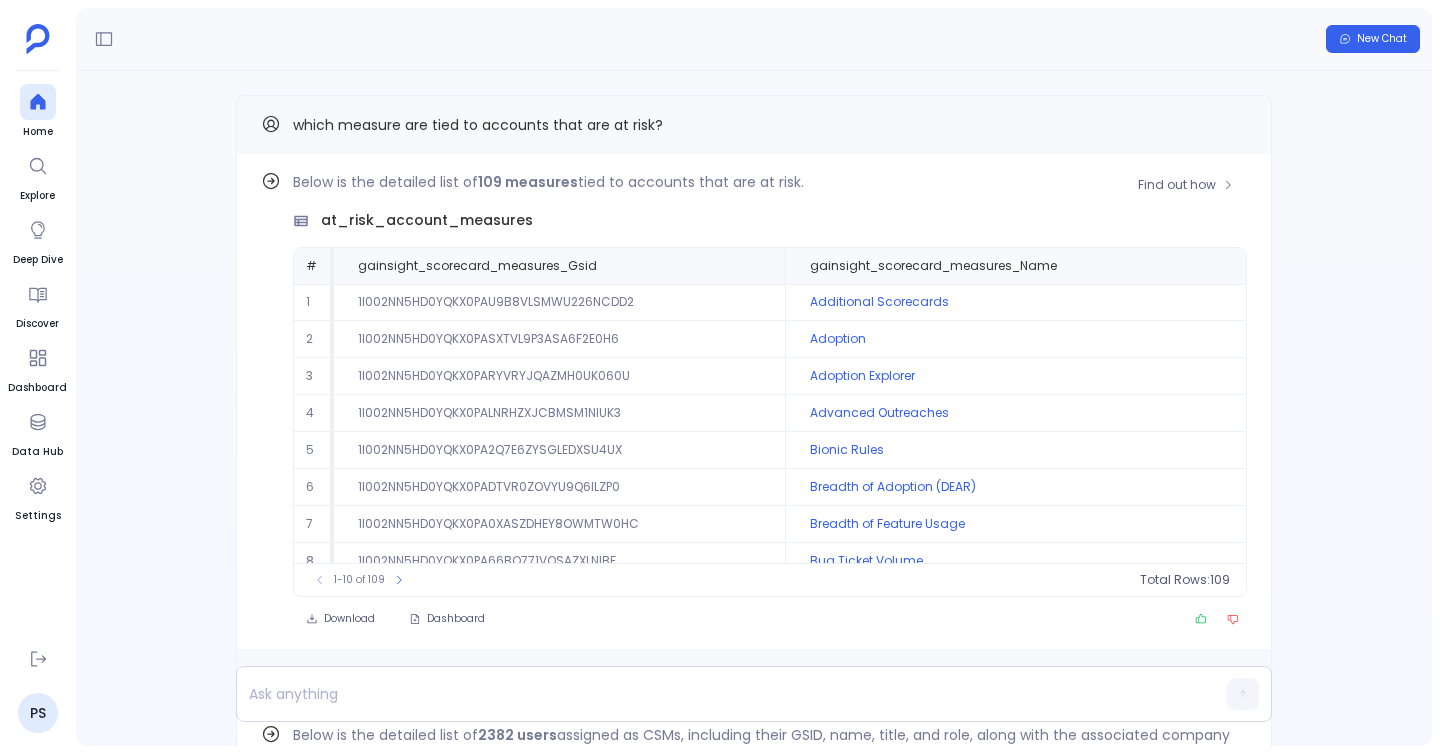click on "109 measures" at bounding box center [528, 182] 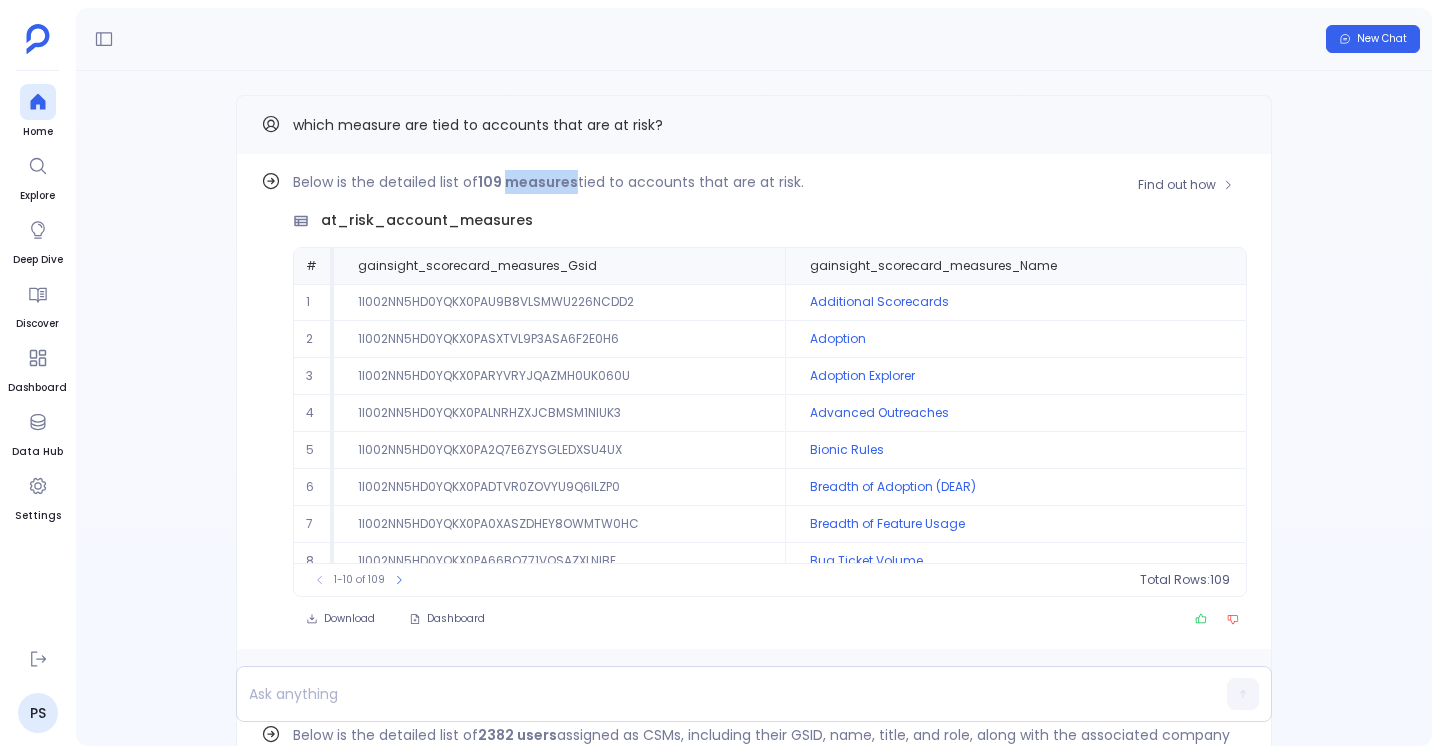 click on "109 measures" at bounding box center [528, 182] 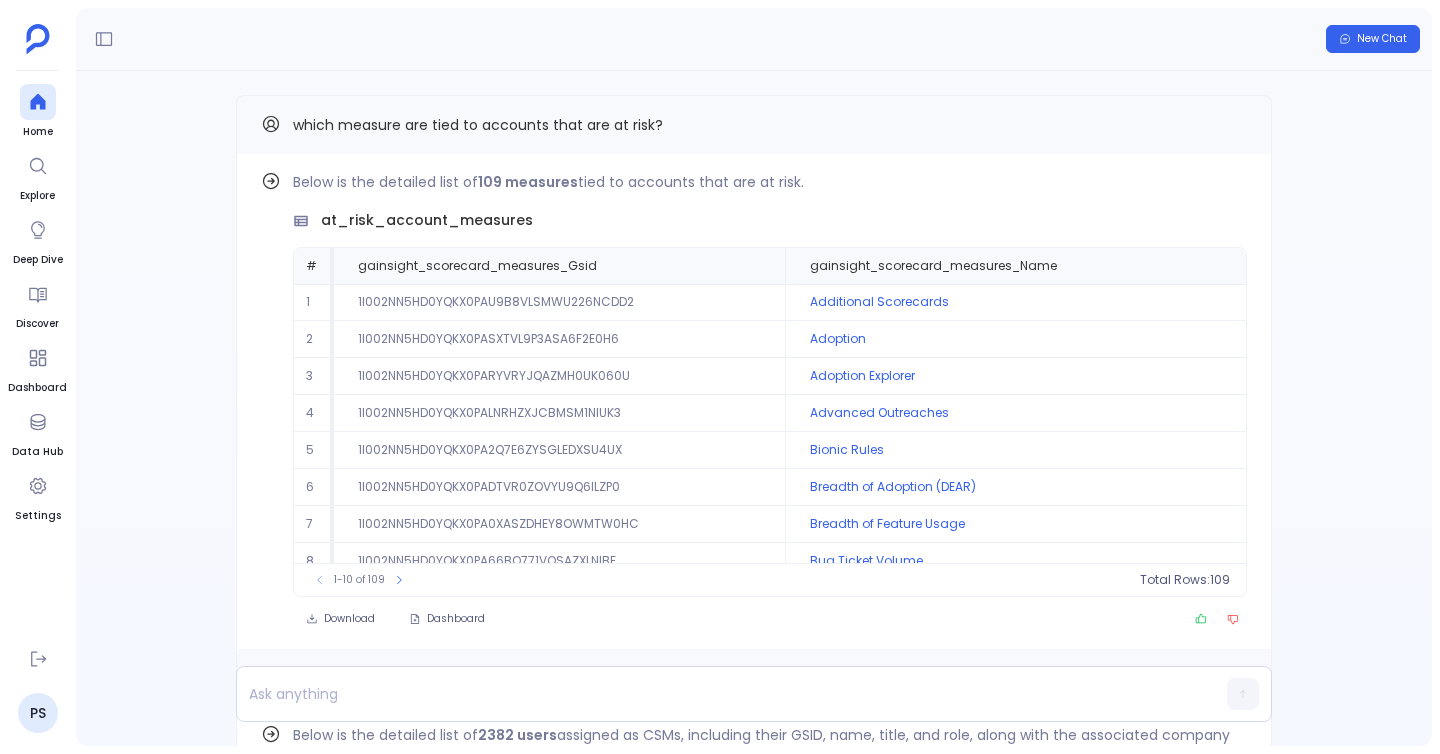 click on "which measure are tied to accounts that are at risk?" at bounding box center (754, 124) 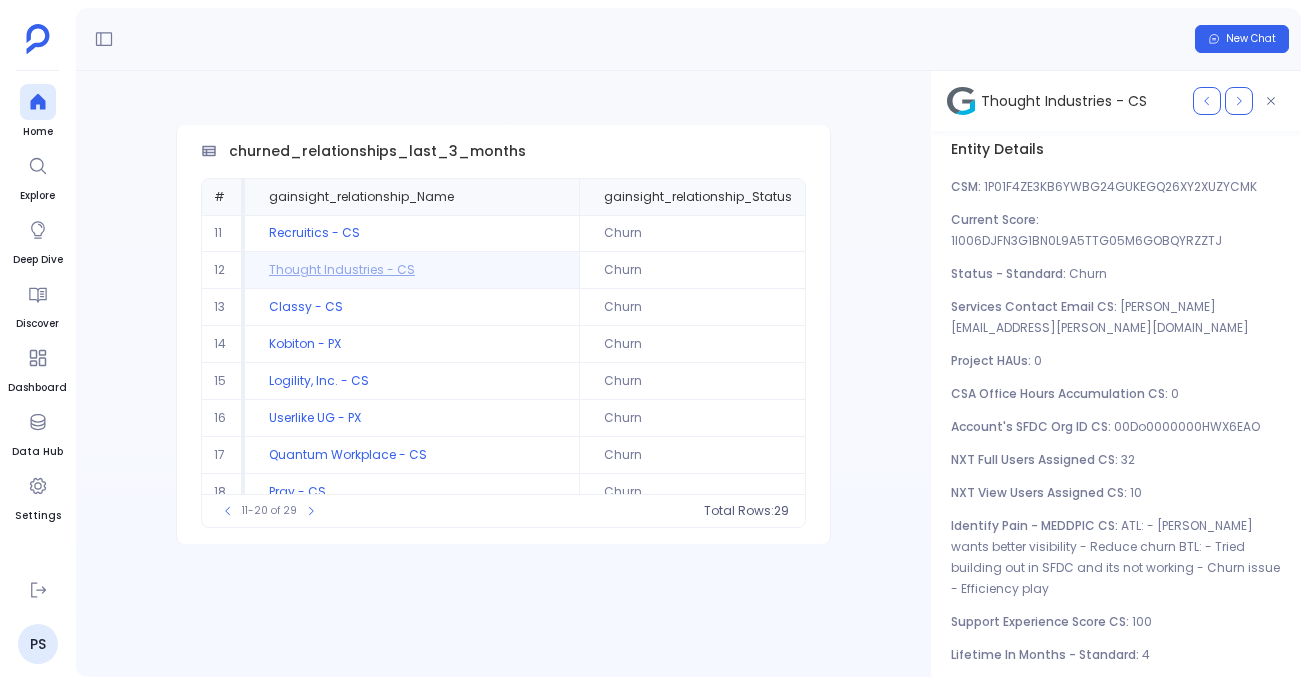 scroll, scrollTop: 0, scrollLeft: 0, axis: both 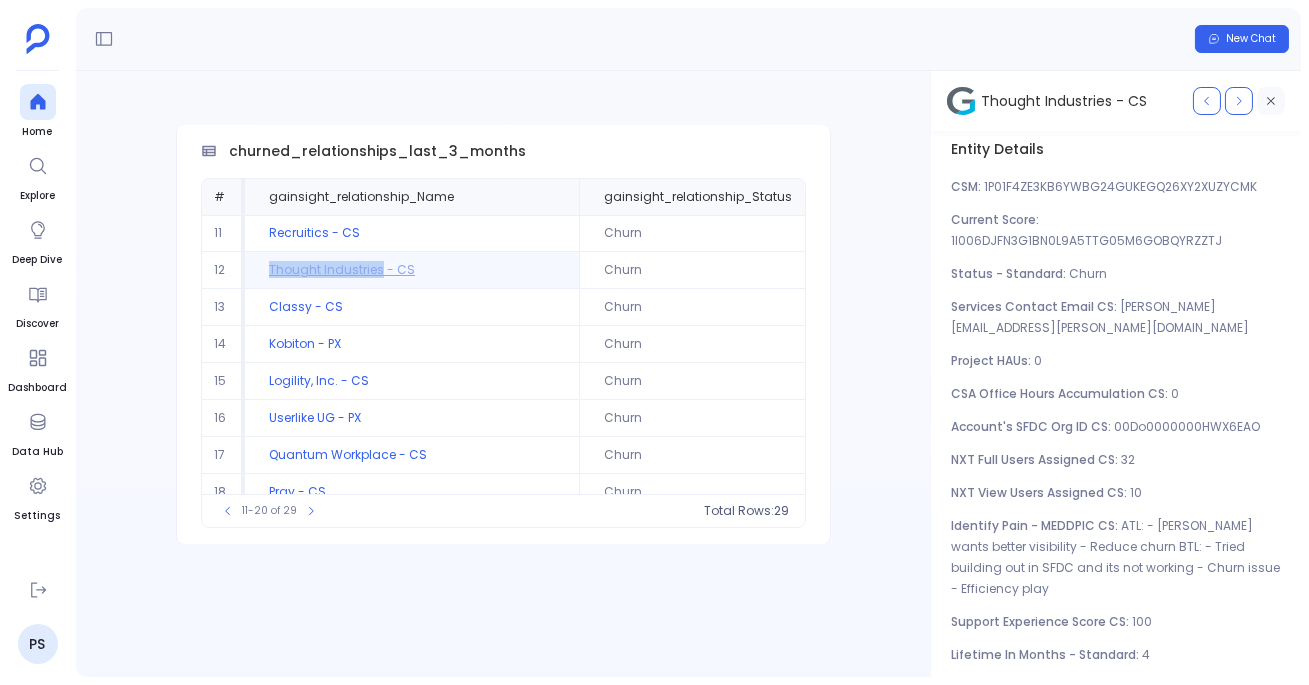 click at bounding box center (1271, 101) 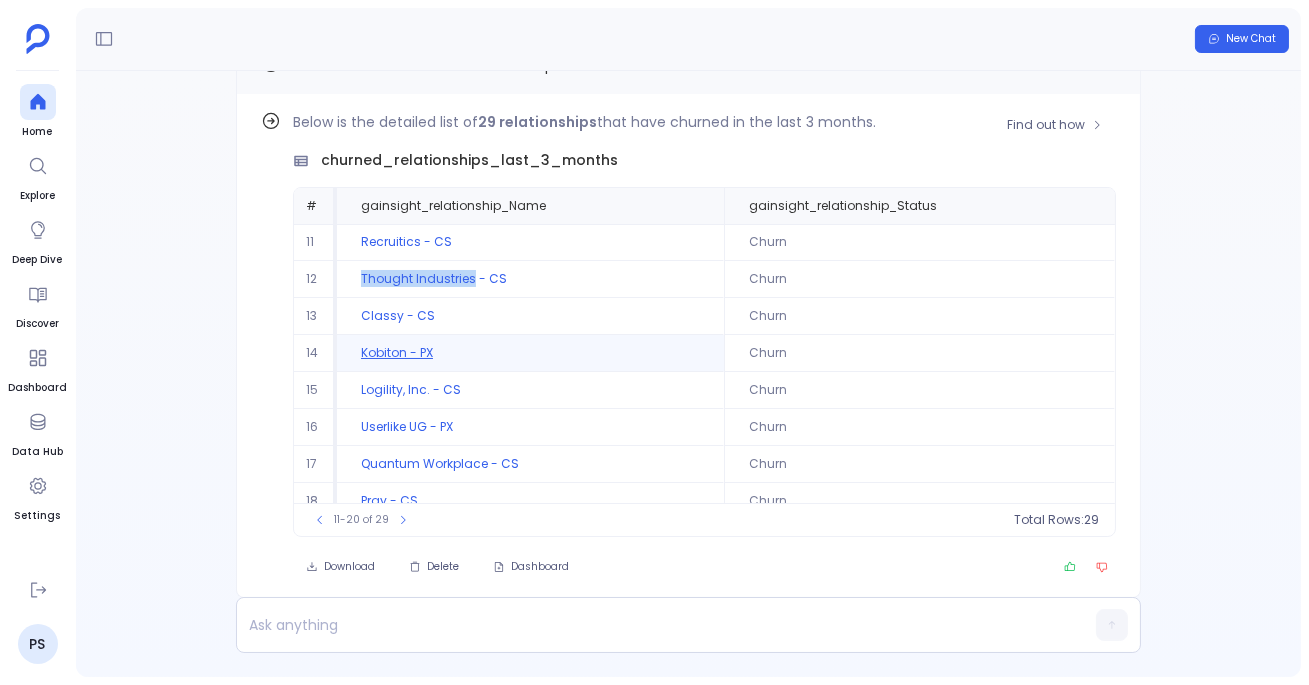 scroll, scrollTop: -84, scrollLeft: 0, axis: vertical 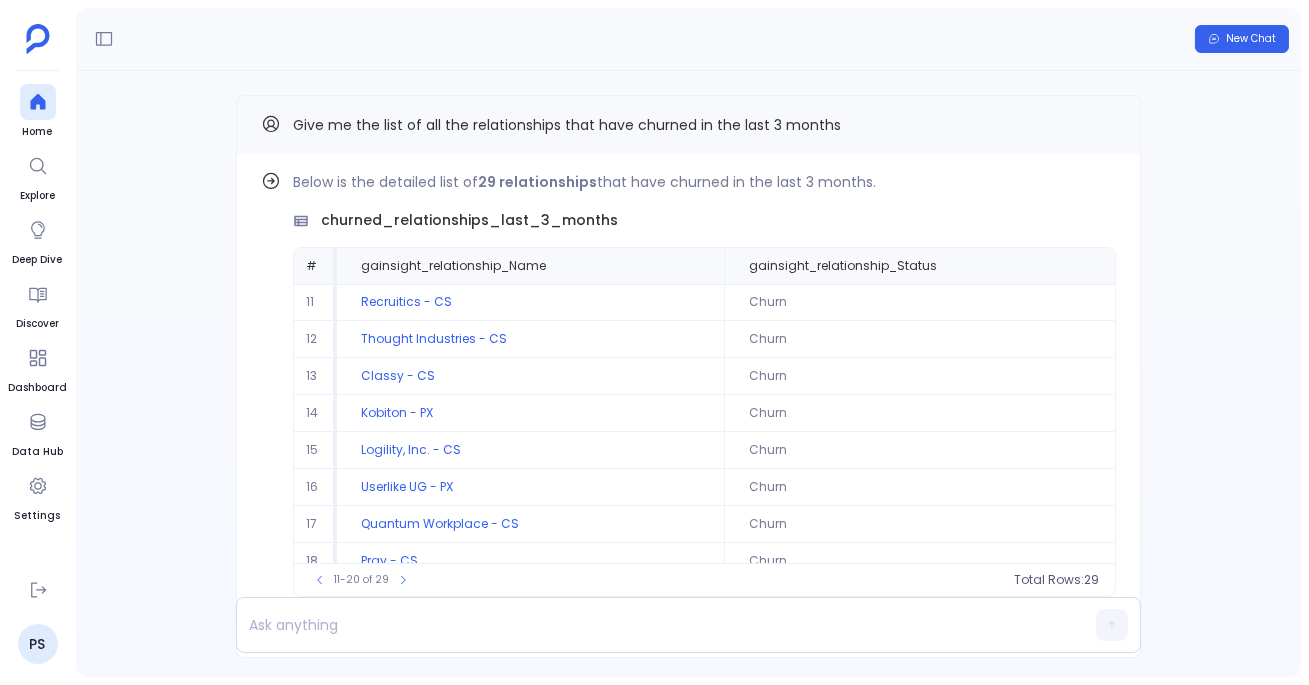 click on "Find out how Below is the detailed list of  29 relationships  that have churned in the last 3 months. churned_relationships_last_3_months # gainsight_relationship_Name gainsight_relationship_Status 11 Recruitics - CS Churn 12 Thought Industries - CS Churn 13 Classy - CS Churn 14 Kobiton - PX Churn 15 Logility, Inc. - CS Churn 16 Userlike UG - PX Churn 17 Quantum Workplace - CS Churn 18 Pray - CS Churn 19 Transifex Opco LLC - CE-NP Churn 20 AIZE AS - CS Churn
To pick up a draggable item, press the space bar.
While dragging, use the arrow keys to move the item.
Press space again to drop the item in its new position, or press escape to cancel.
11-20 of 29 Total Rows:  29 Download Delete Dashboard Give me the list of all the relationships that have churned in the last 3 months" at bounding box center [688, 374] 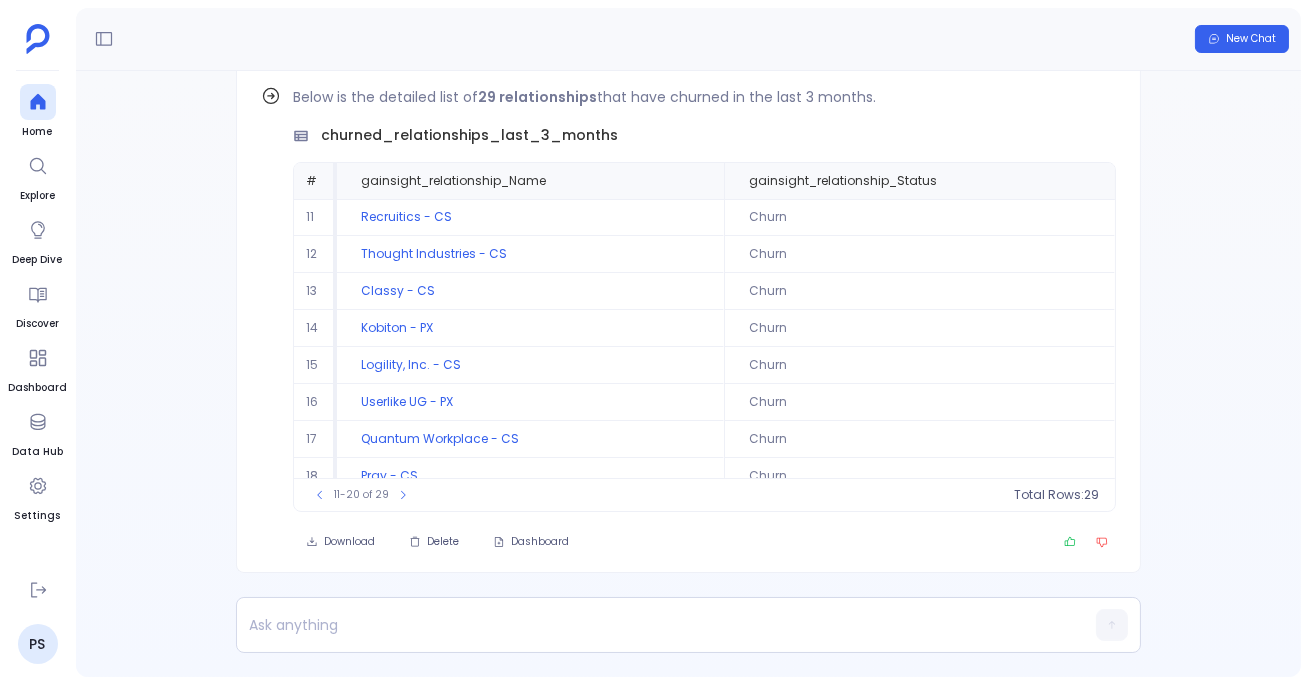 scroll, scrollTop: -84, scrollLeft: 0, axis: vertical 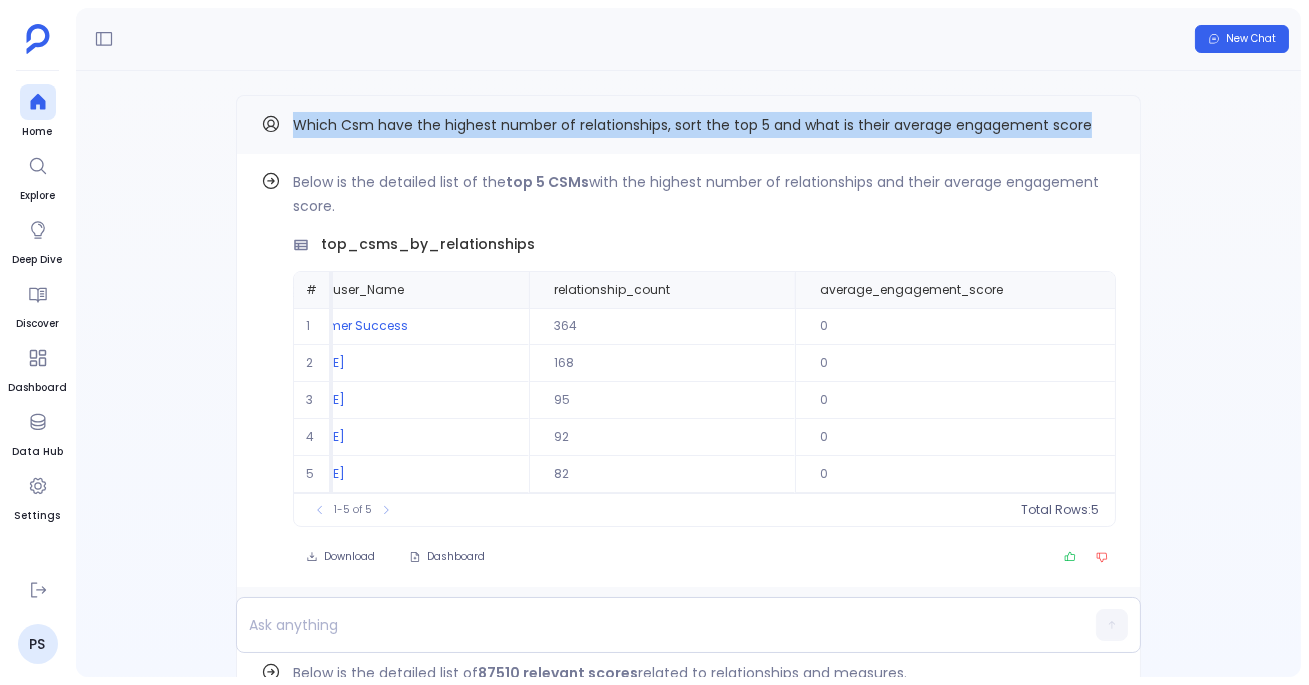drag, startPoint x: 289, startPoint y: 123, endPoint x: 1224, endPoint y: 125, distance: 935.00214 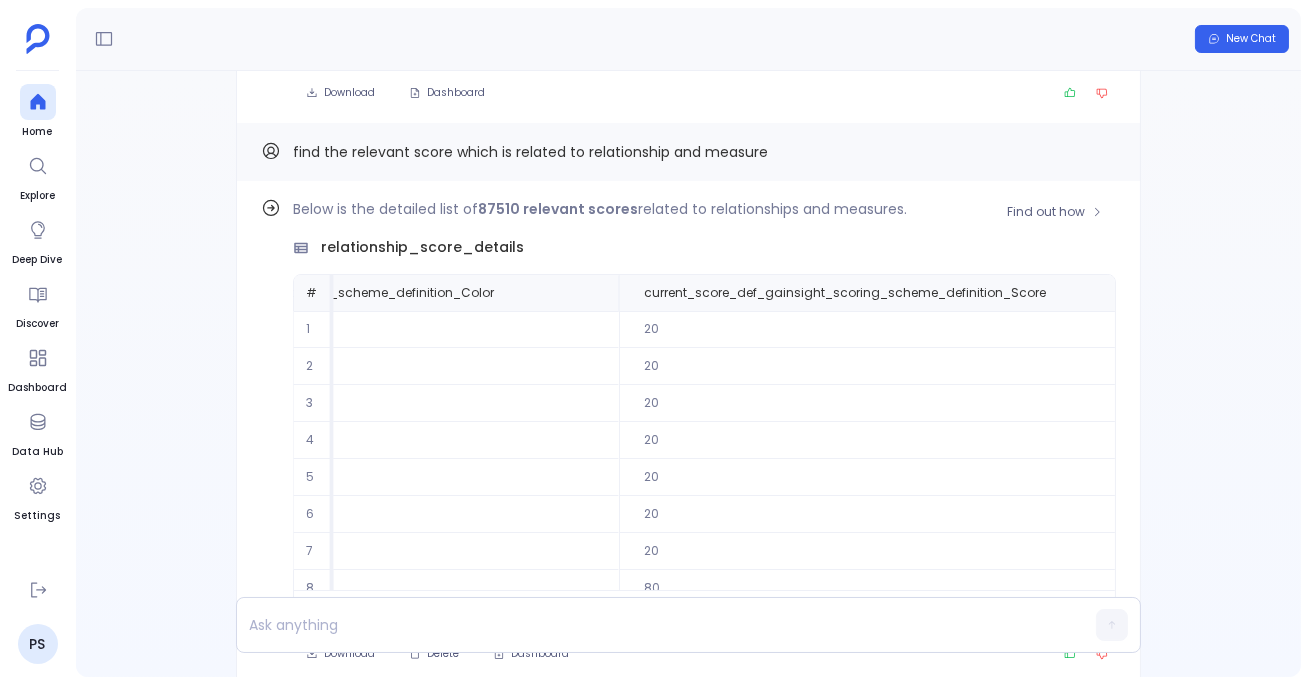 scroll, scrollTop: 0, scrollLeft: 0, axis: both 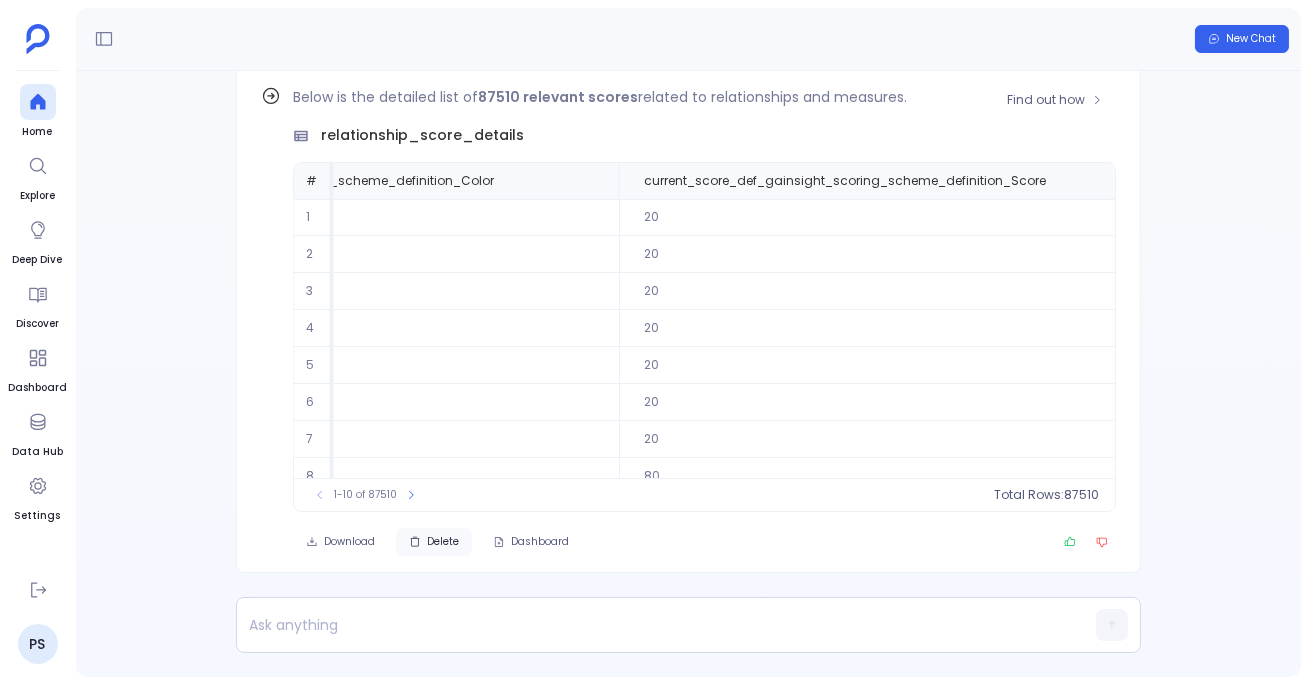 click on "Delete" at bounding box center (434, 542) 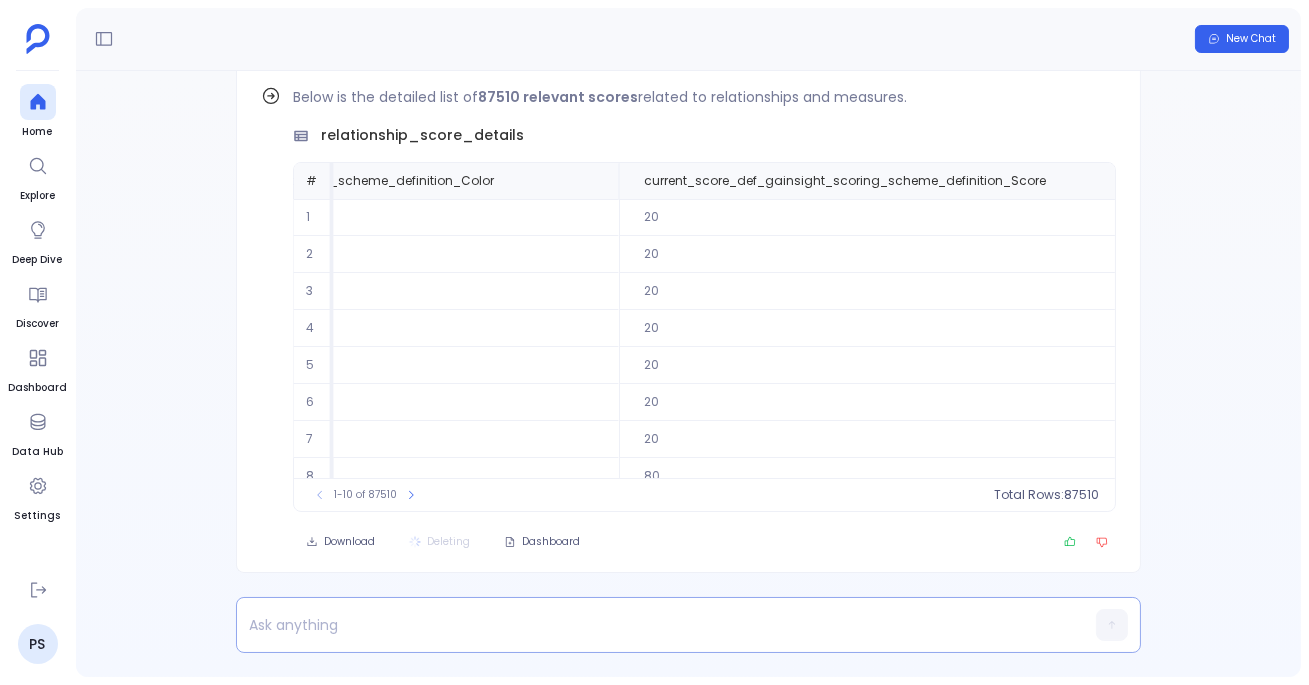 click at bounding box center (650, 625) 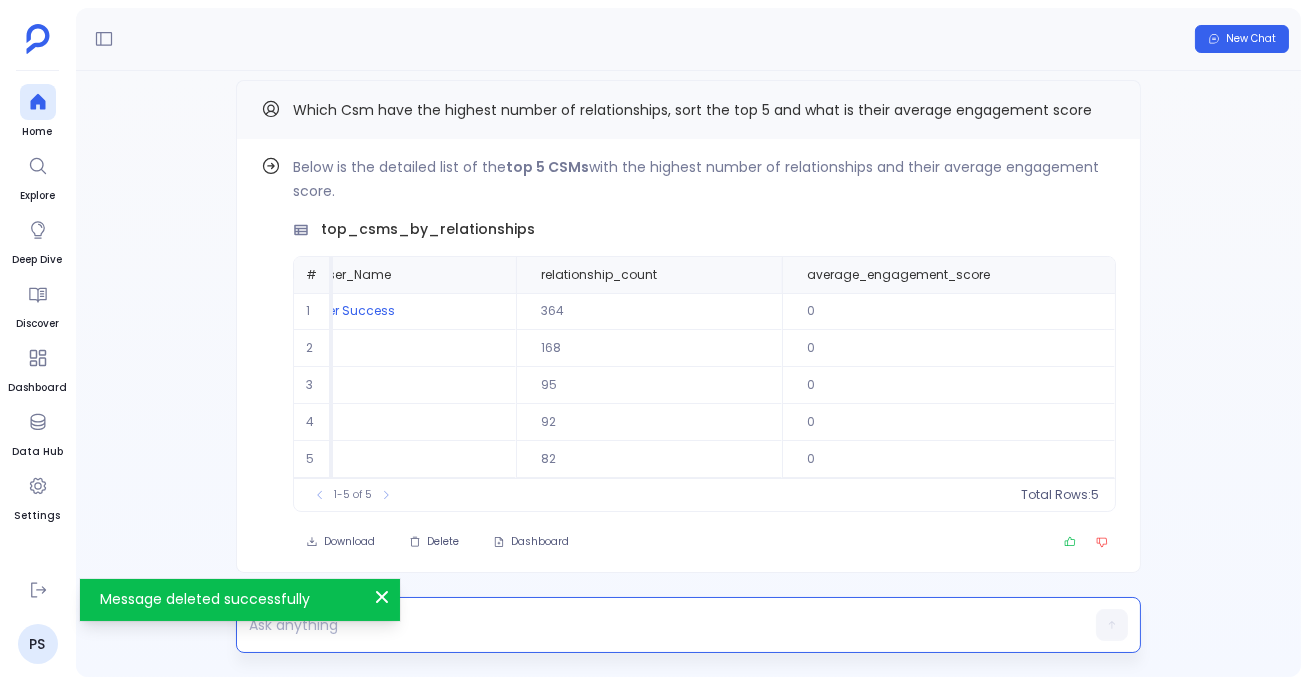 scroll, scrollTop: 0, scrollLeft: 436, axis: horizontal 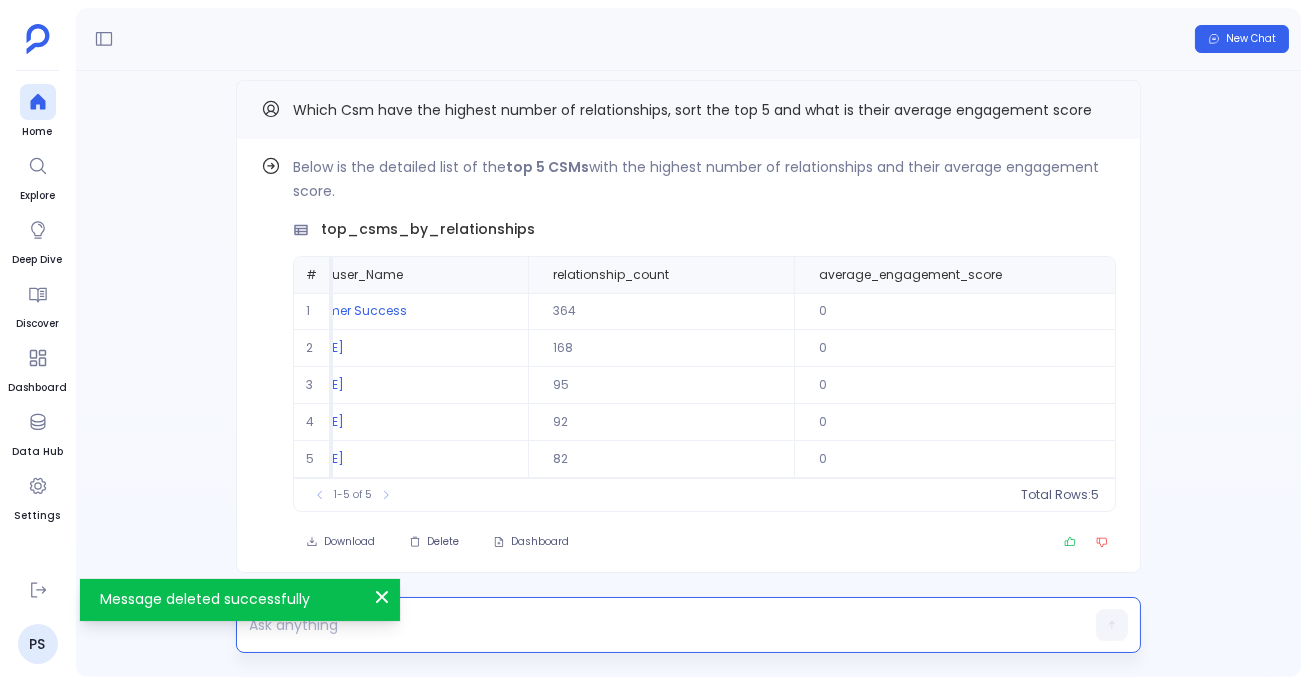 type 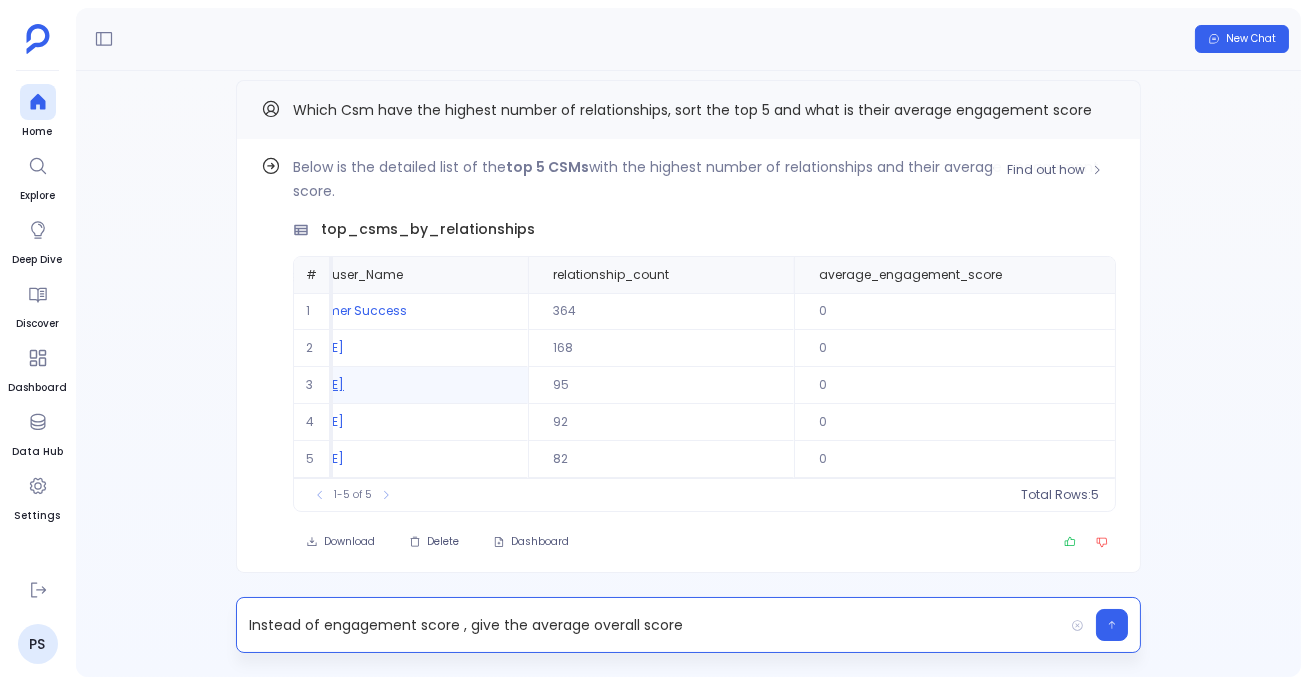 scroll, scrollTop: 0, scrollLeft: 435, axis: horizontal 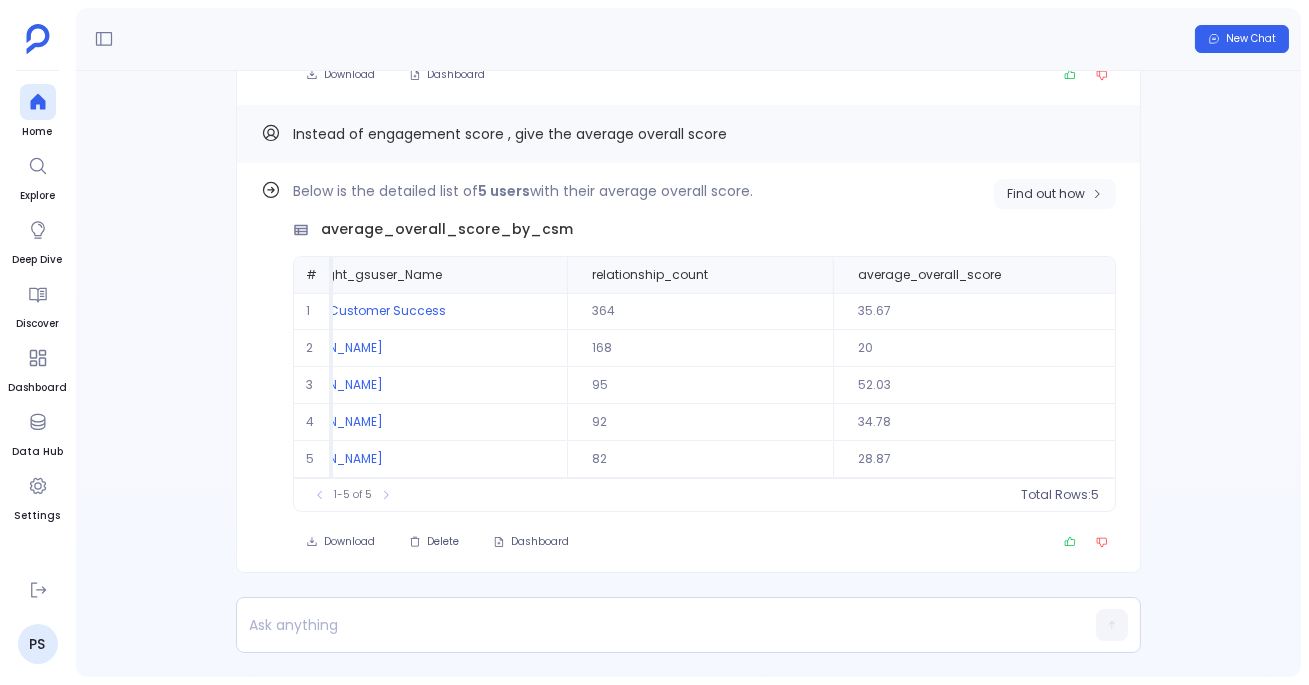 click on "Find out how" at bounding box center [1055, 194] 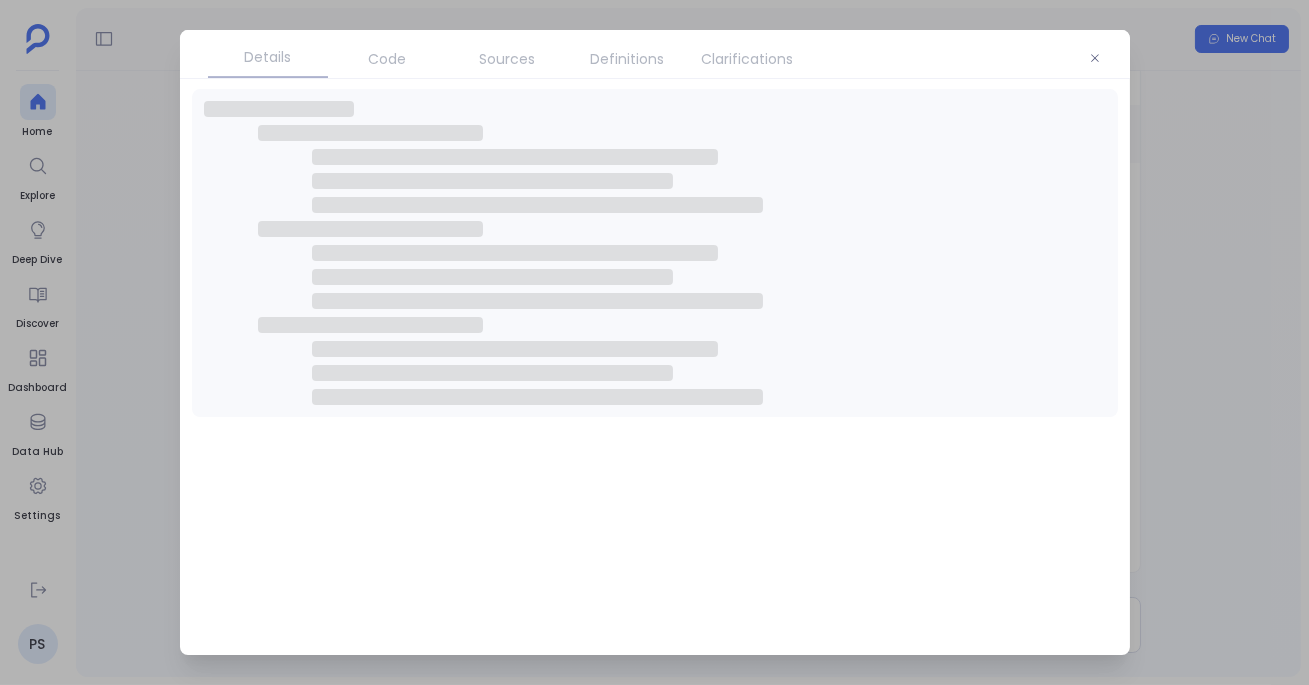 click on "Code" at bounding box center (388, 59) 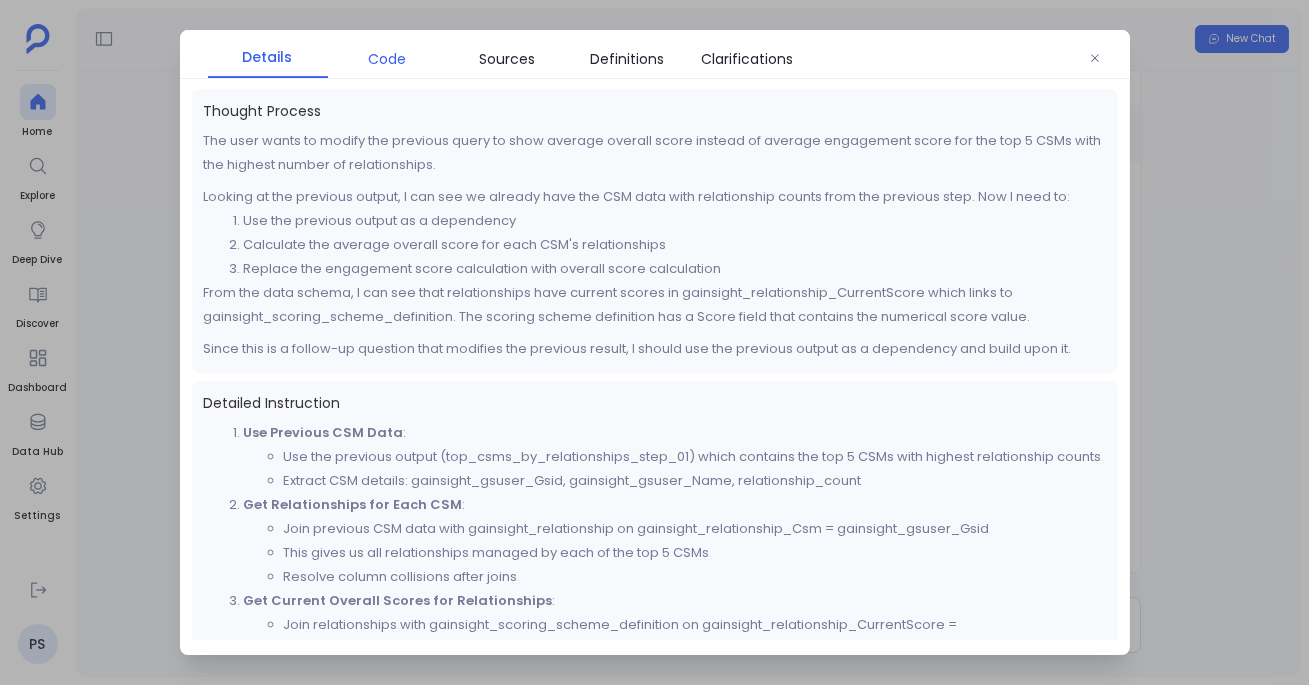 click on "Code" at bounding box center (388, 59) 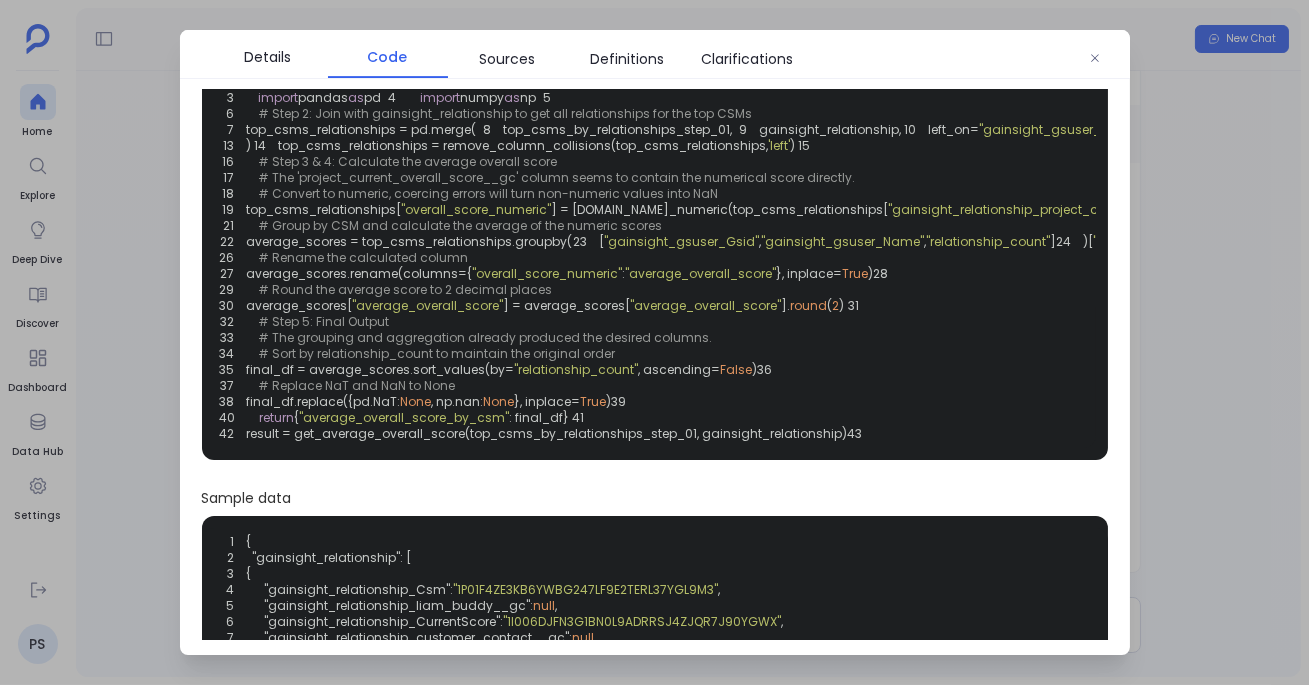 scroll, scrollTop: 89, scrollLeft: 0, axis: vertical 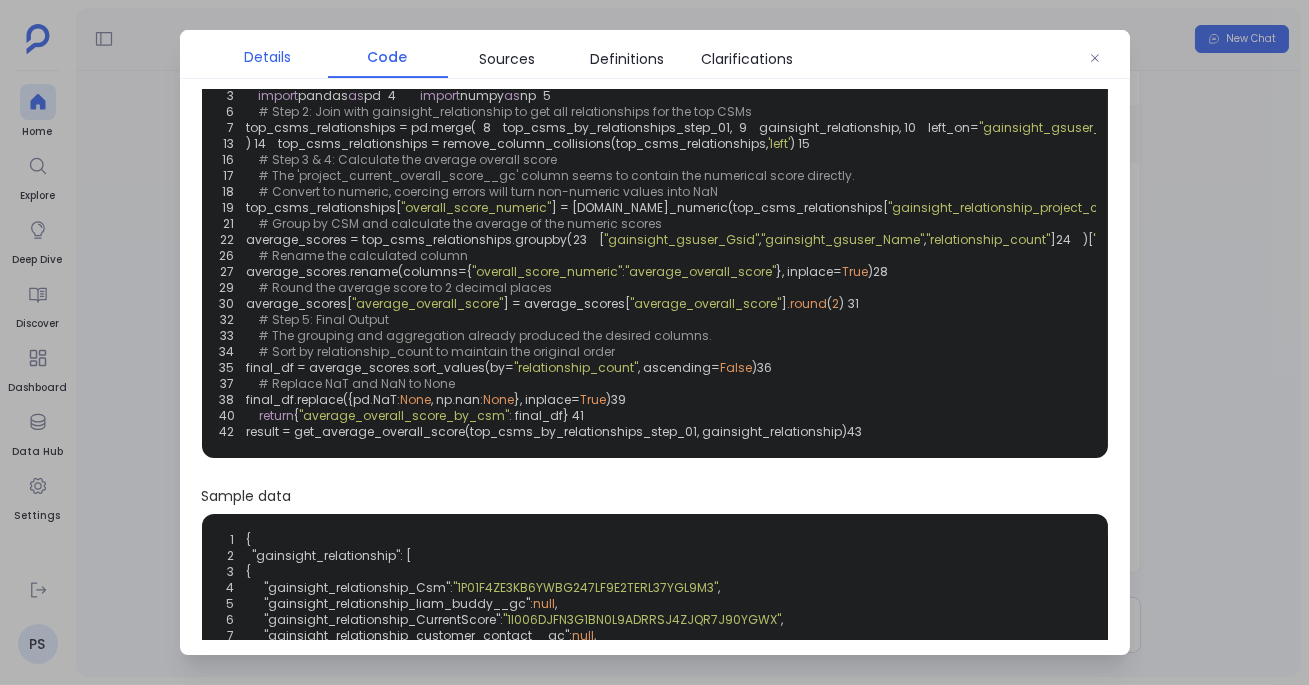 click on "Details" at bounding box center [268, 57] 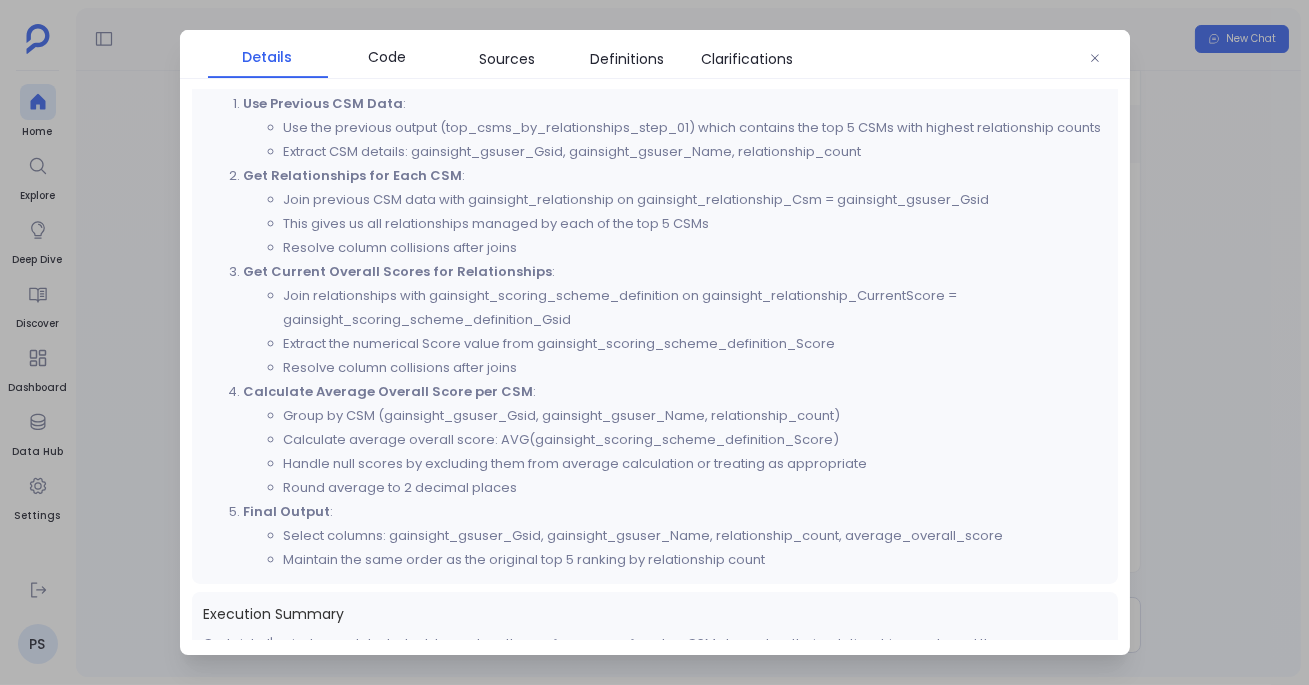 scroll, scrollTop: 335, scrollLeft: 0, axis: vertical 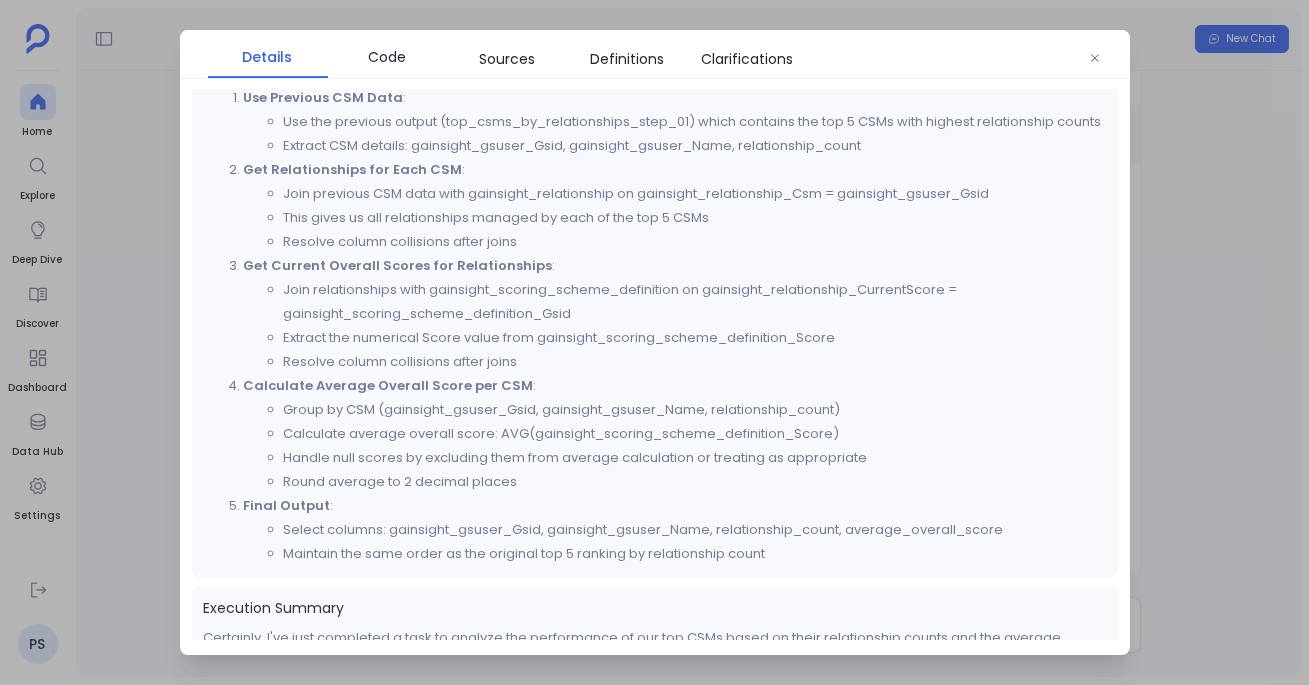 click at bounding box center [654, 342] 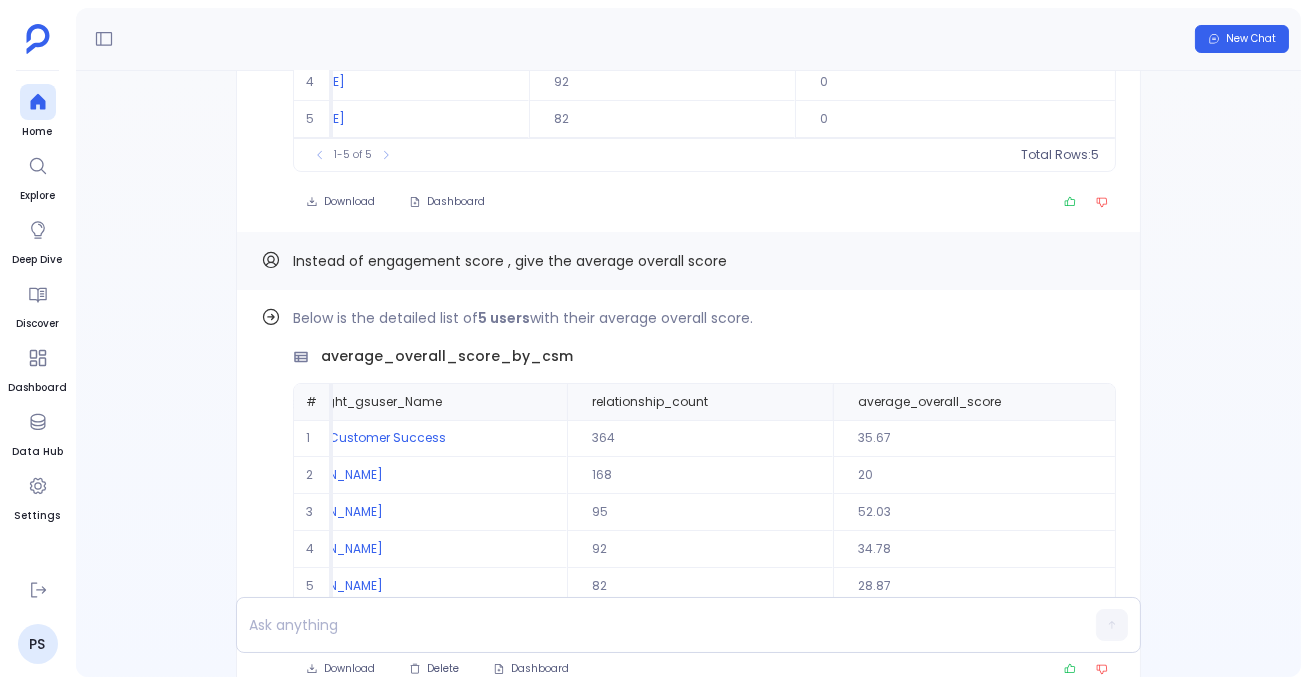 scroll, scrollTop: -489, scrollLeft: 0, axis: vertical 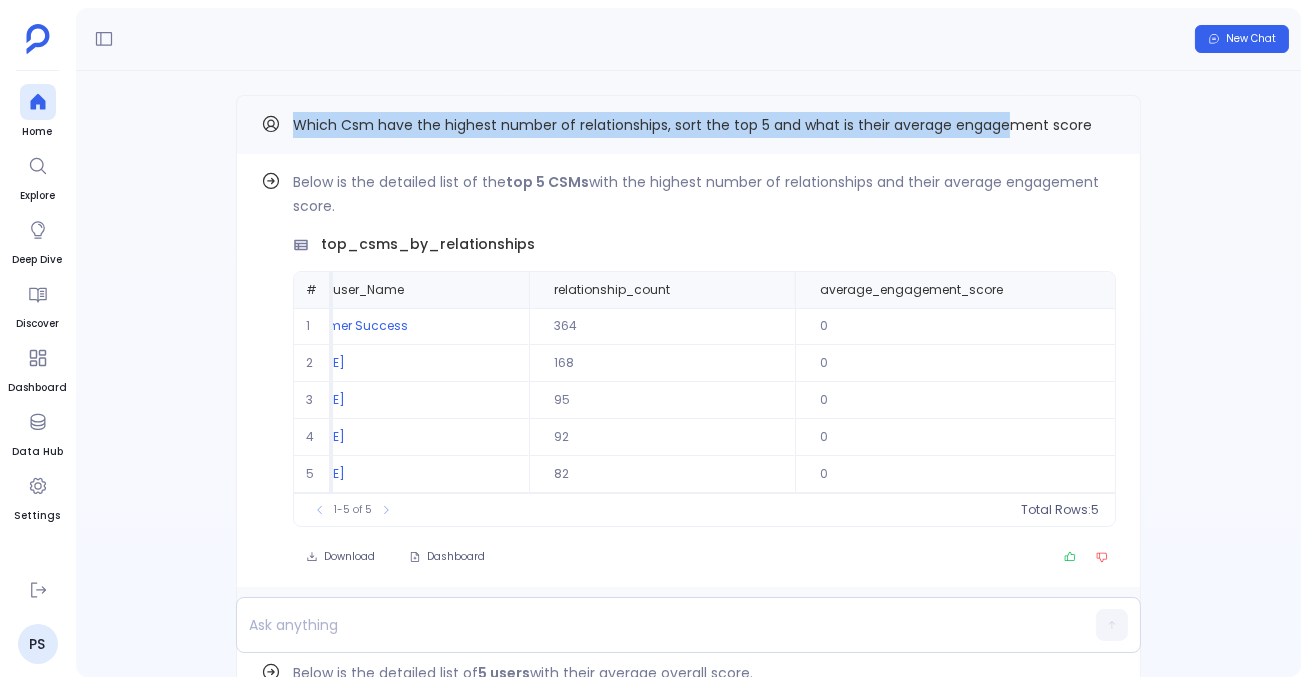 drag, startPoint x: 292, startPoint y: 122, endPoint x: 1007, endPoint y: 121, distance: 715.0007 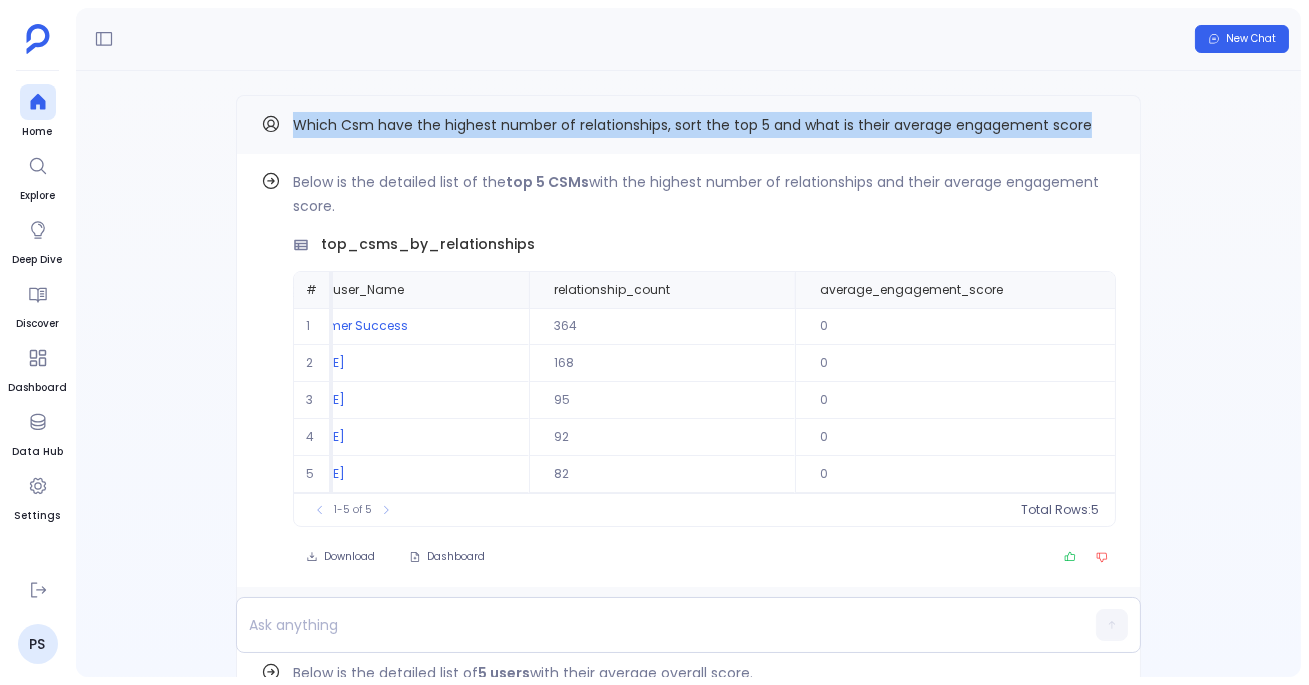click on "Which Csm have the highest number of relationships, sort the top 5 and what is their average engagement score" at bounding box center [688, 125] 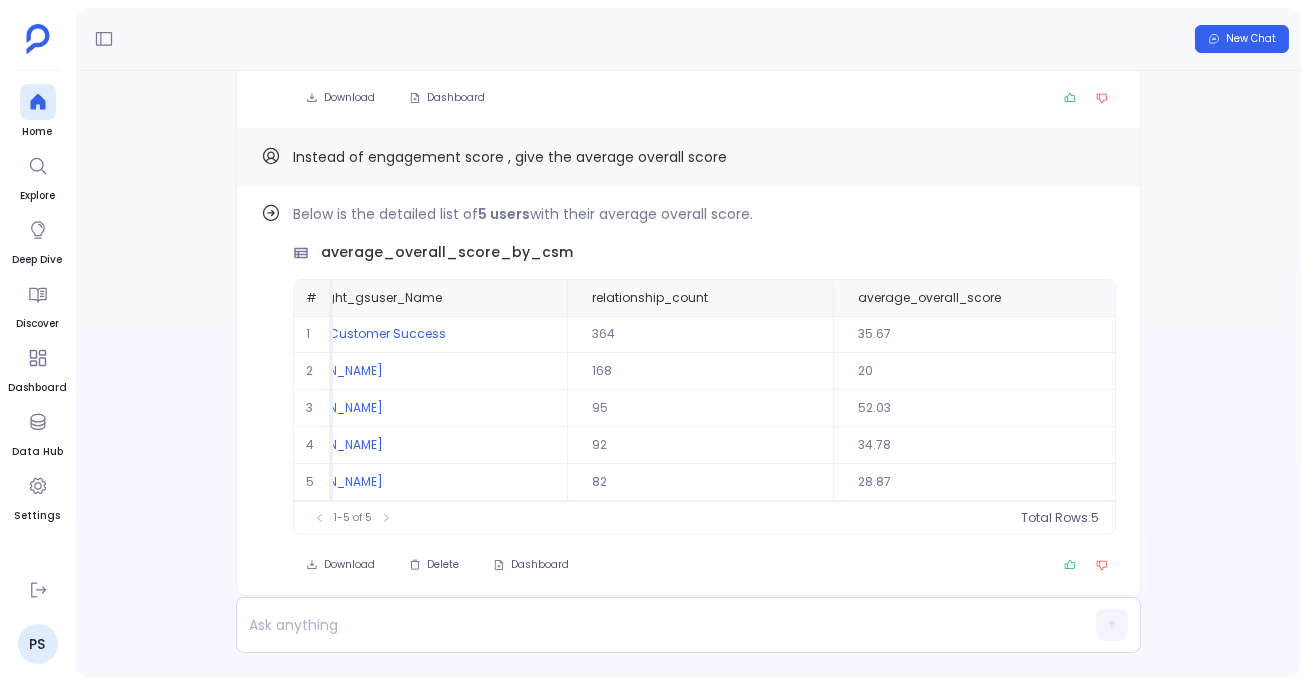 scroll, scrollTop: 0, scrollLeft: 0, axis: both 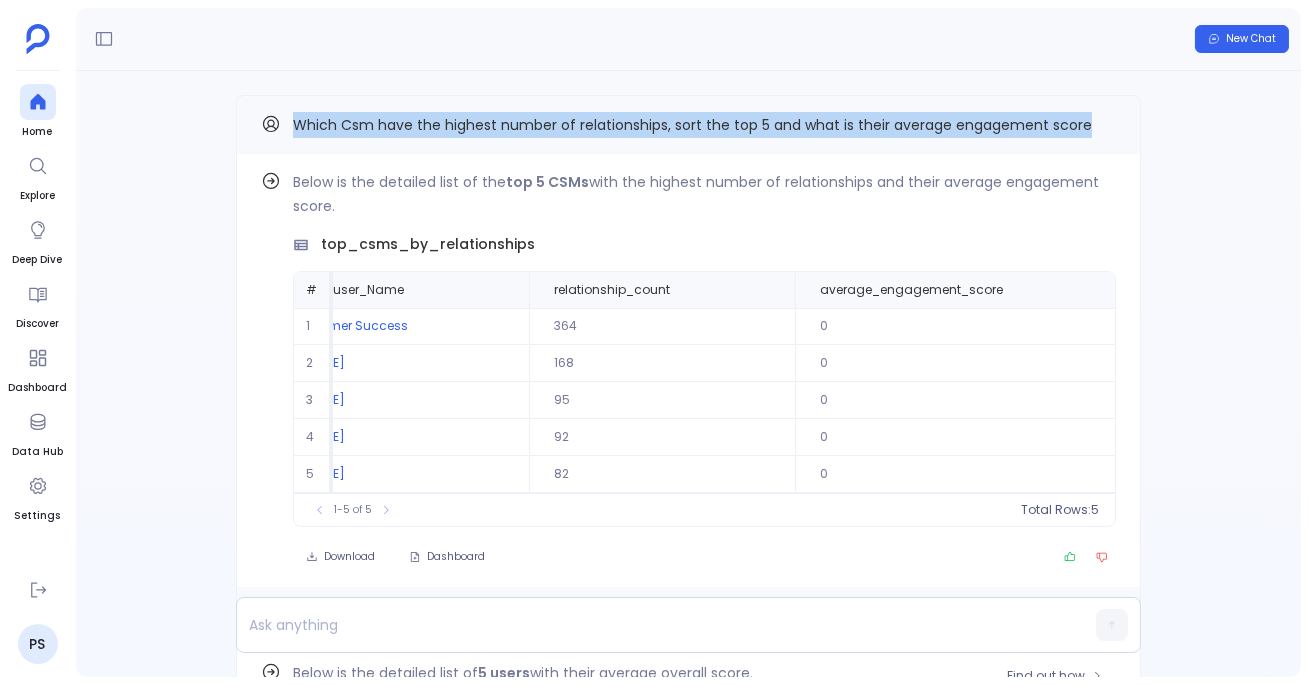 copy on "Which Csm have the highest number of relationships, sort the top 5 and what is their average engagement score" 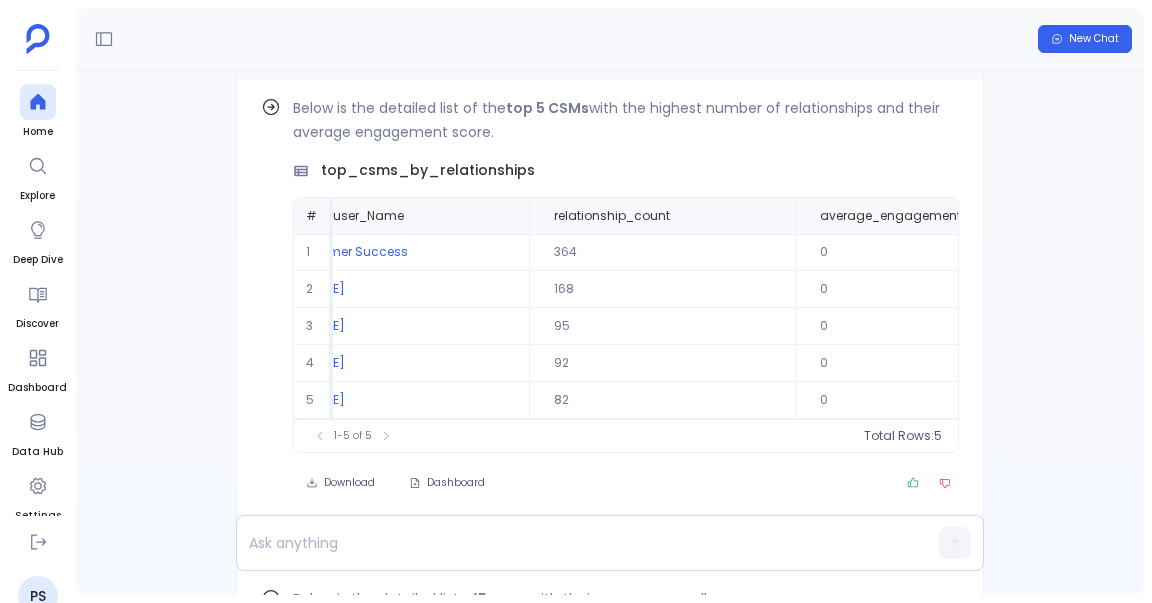 scroll, scrollTop: -489, scrollLeft: 0, axis: vertical 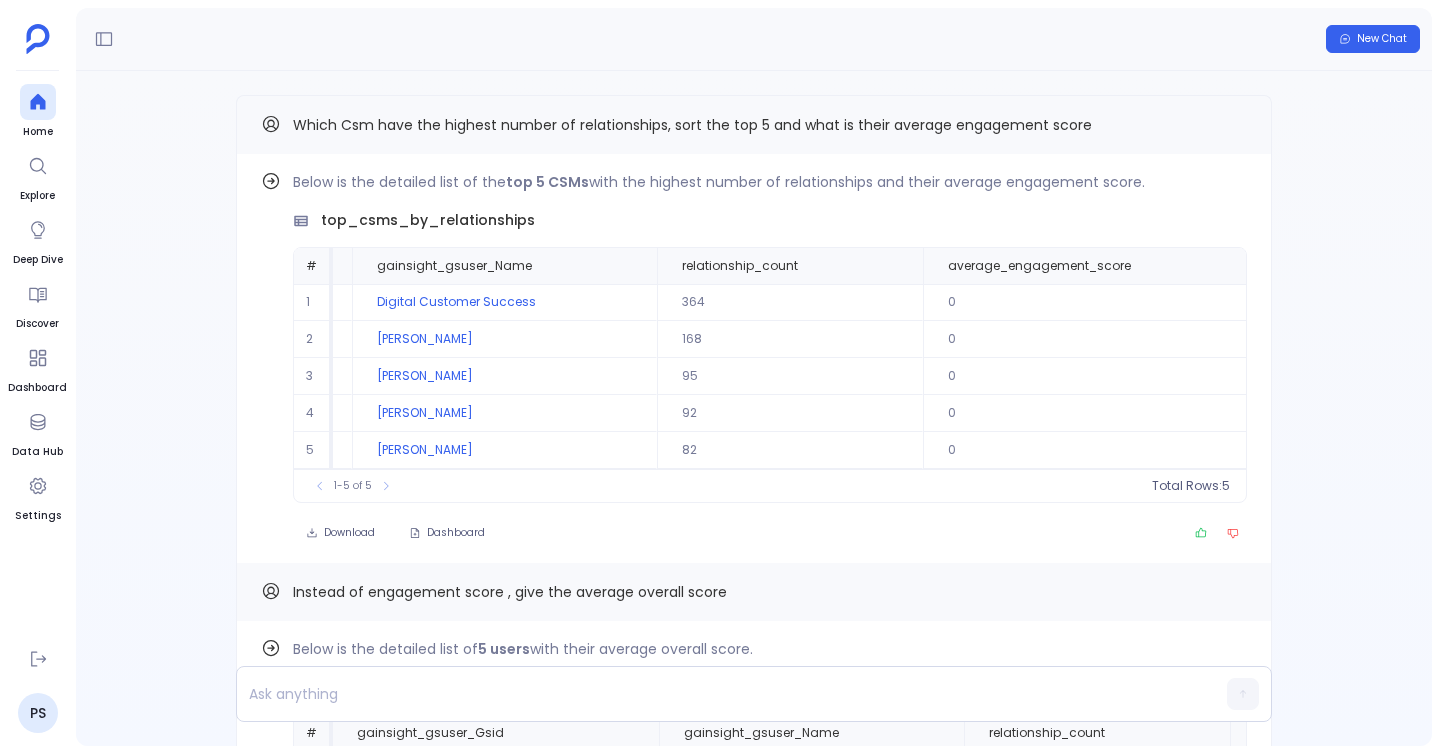 click on "Find out how Below is the detailed list of  5 users  with their average overall score. average_overall_score_by_csm # gainsight_gsuser_Gsid gainsight_gsuser_Name relationship_count average_overall_score 1 1P01F4ZE3KB6YWBG24ZQ96IBS787KS83Y5TP Digital Customer Success 364 35.67 2 1P01F4ZE3KB6YWBG24Y1WVWMPJPB58N4K9JZ Jessica Enright 168 20 3 1P01F4ZE3KB6YWBG248PPHH80APM9L04K0F3 Anjali Goswami 95 52.03 4 1P01F4ZE3KB6YWBG24HR897EOO9GWMF9E2OX Oliver Marriott 92 34.78 5 1P01F4ZE3KB6YWBG240Z393PDLA1C50TWPG4 Courtney Fearing 82 28.87
To pick up a draggable item, press the space bar.
While dragging, use the arrow keys to move the item.
Press space again to drop the item in its new position, or press escape to cancel.
1-5 of 5 Total Rows:  5 Download Delete Dashboard Instead of engagement score , give the average overall score Find out how Below is the detailed list of the  top 5 CSMs  with the highest number of relationships and their average engagement score. top_csms_by_relationships # 1 364 0 2 168 0" at bounding box center (754, 408) 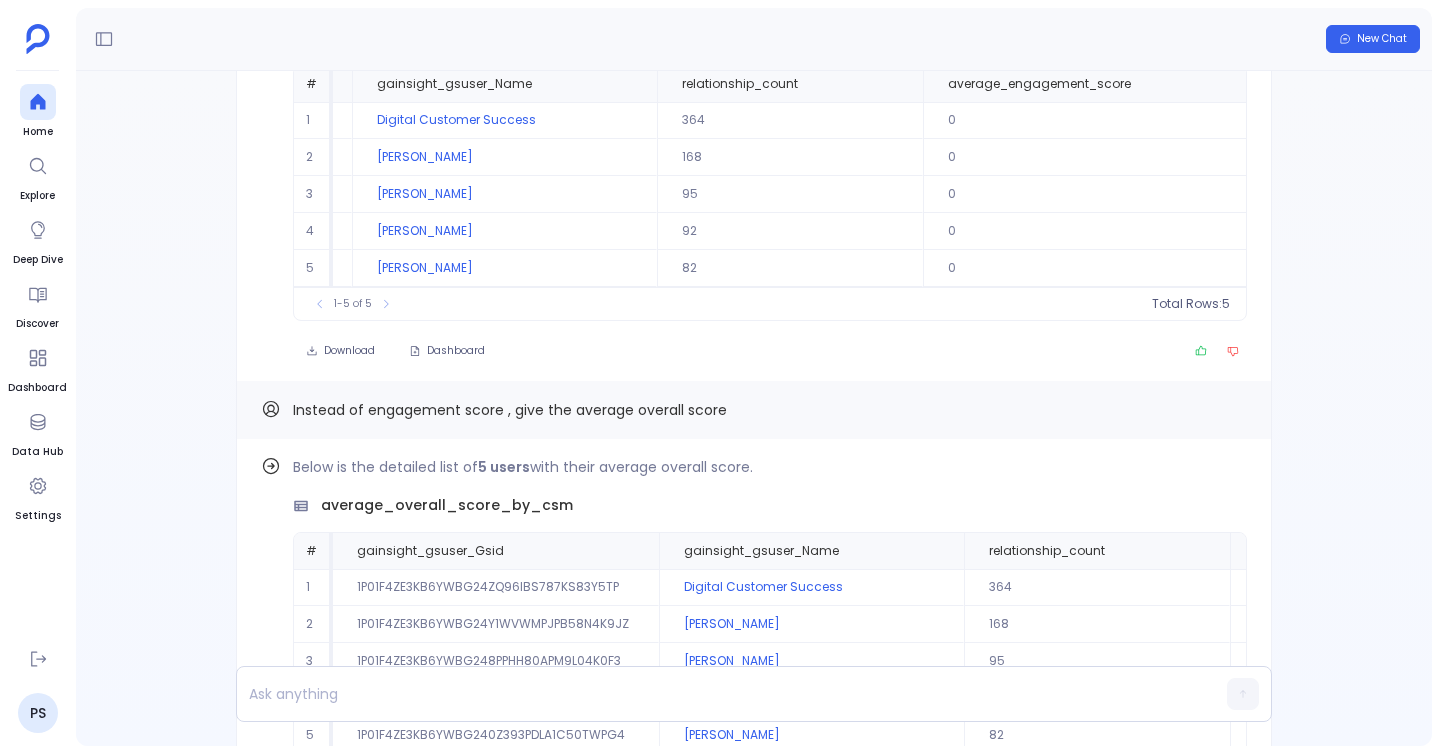 scroll, scrollTop: 0, scrollLeft: 0, axis: both 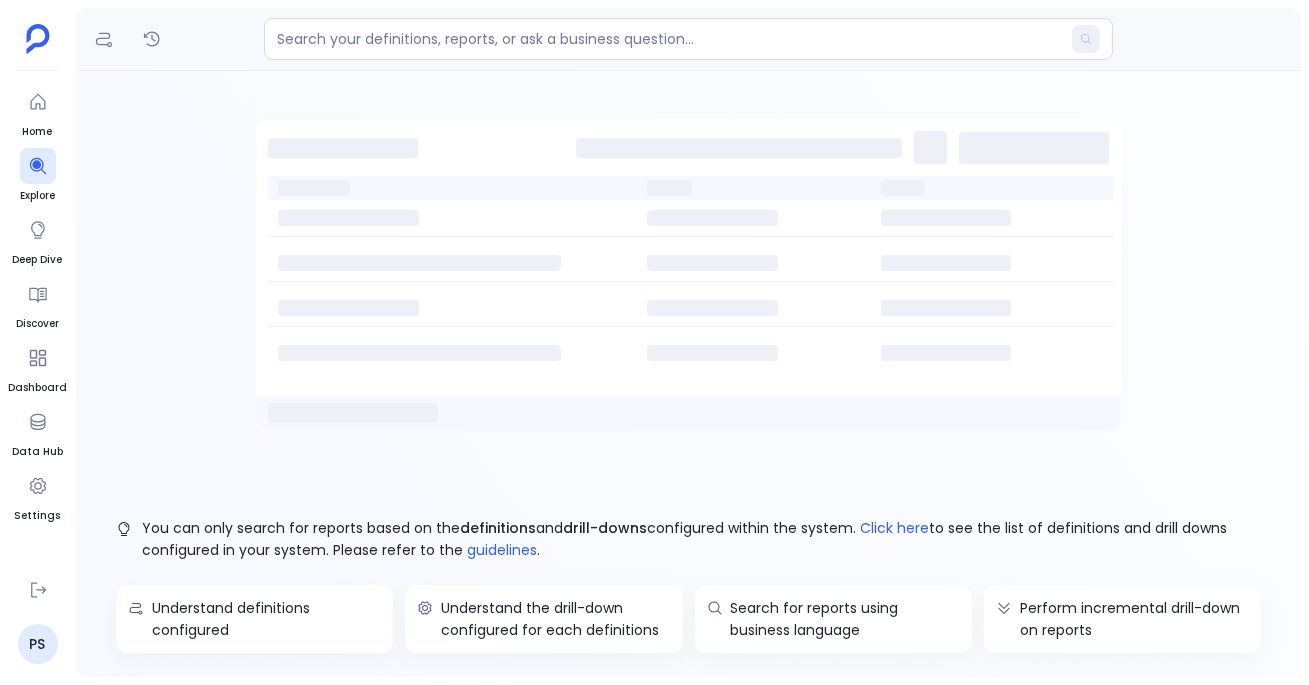 click on "Home Explore Deep Dive Discover Dashboard Data Hub Settings" at bounding box center [37, 324] 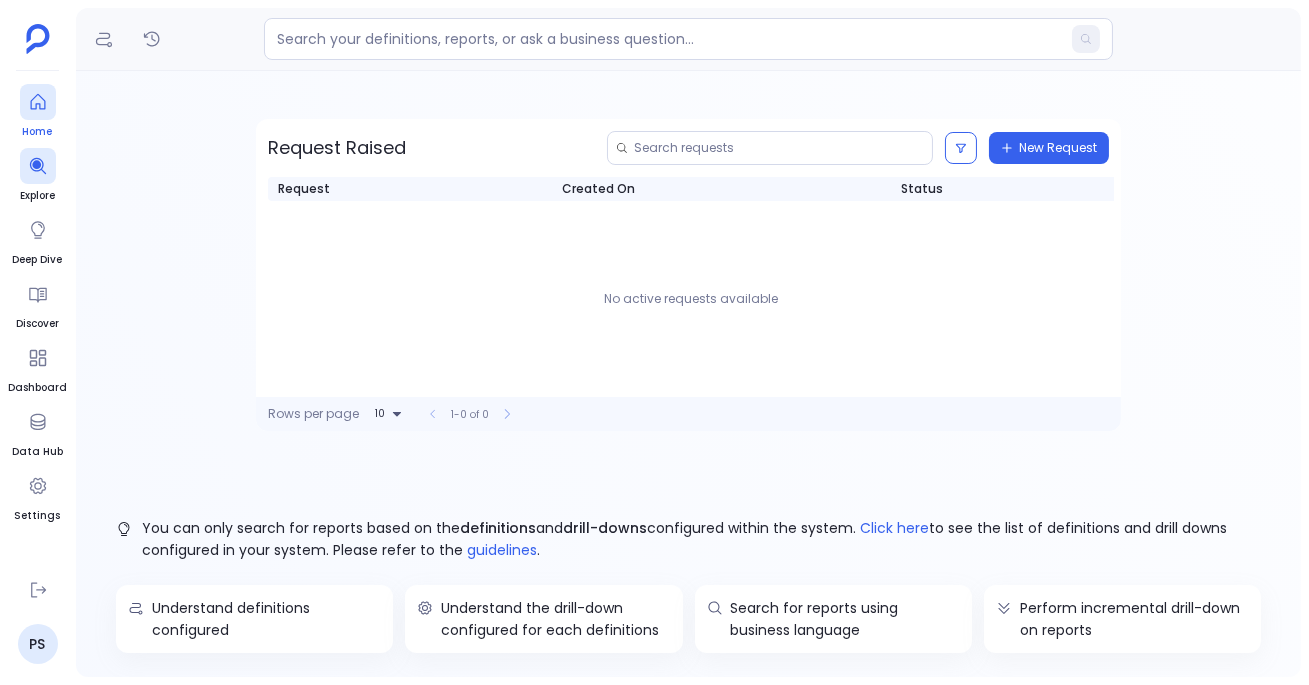 click 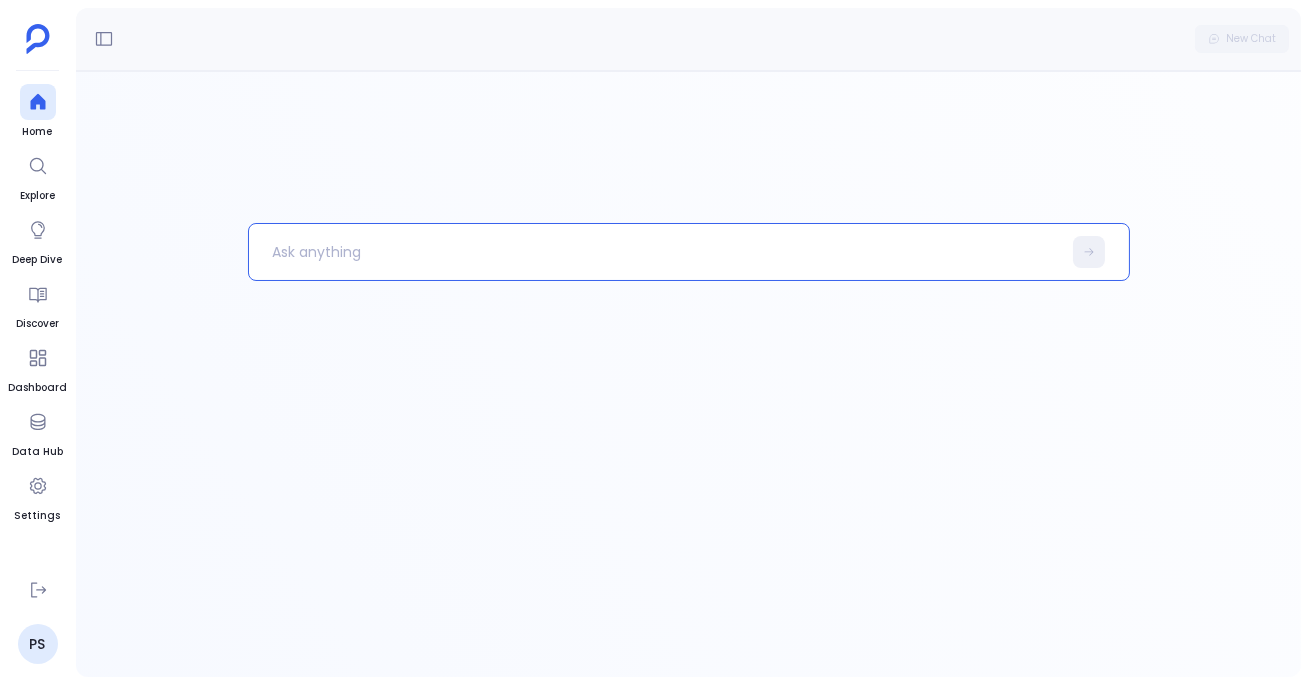 click at bounding box center (655, 252) 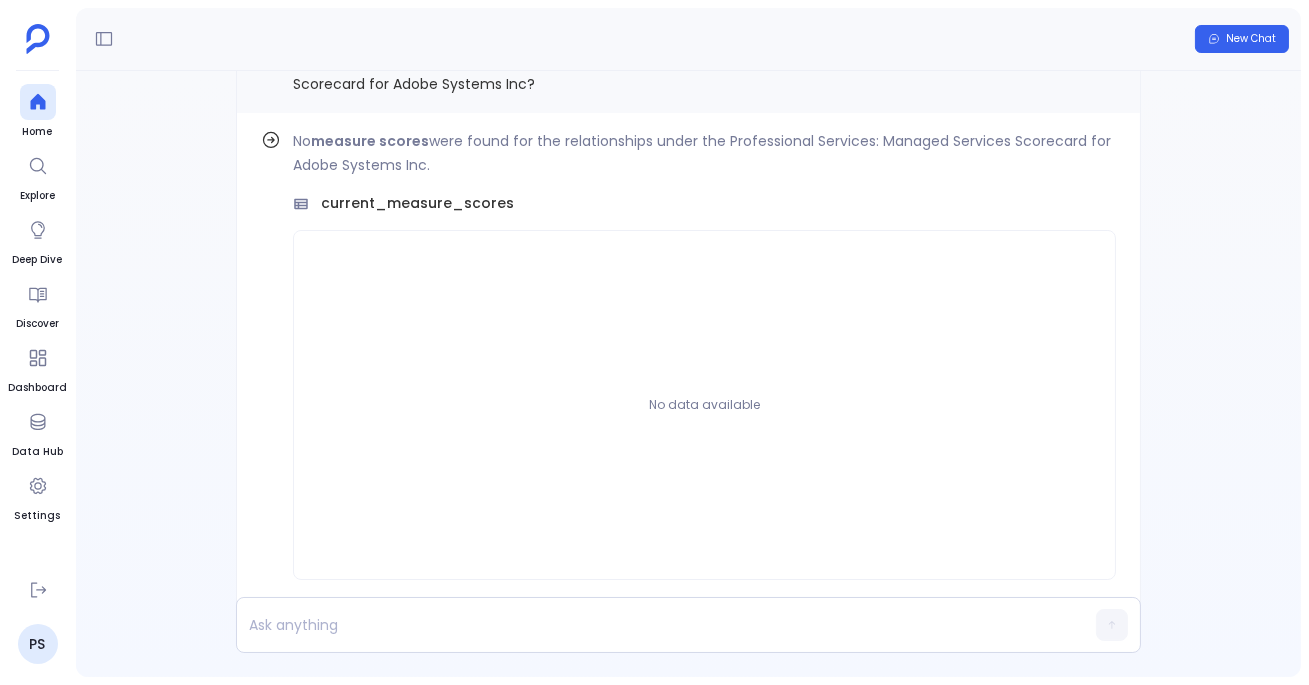 scroll, scrollTop: -68, scrollLeft: 0, axis: vertical 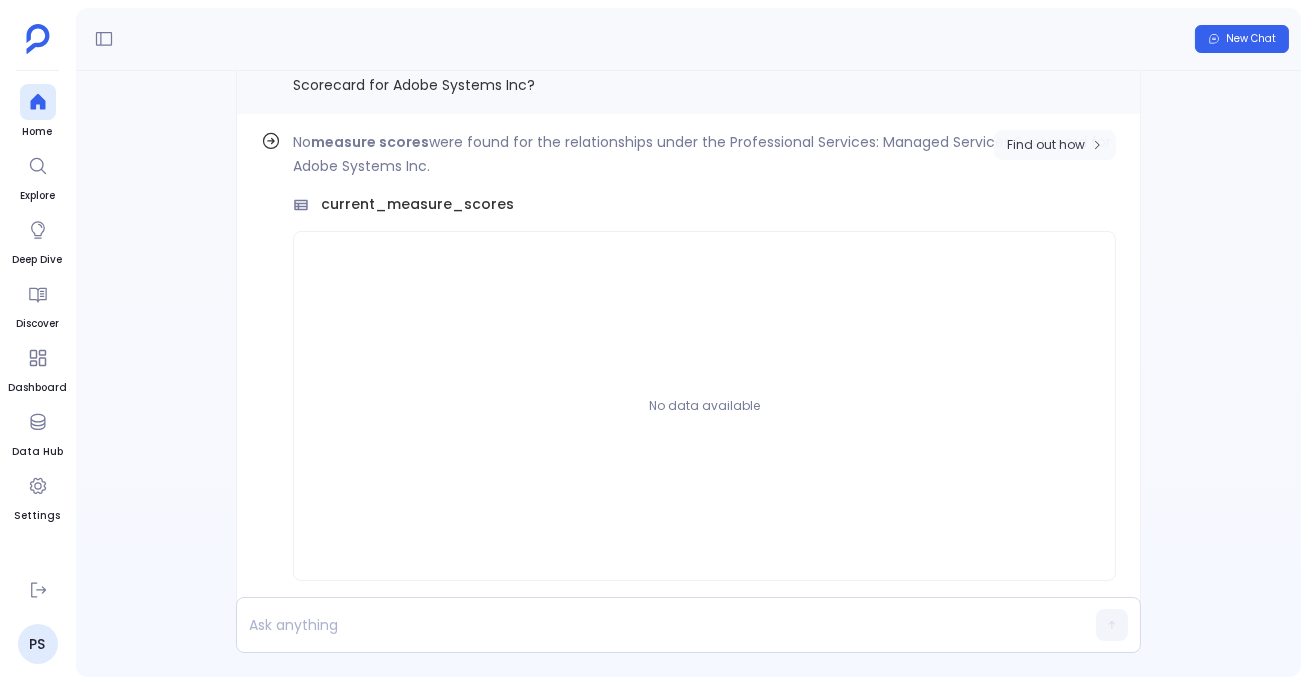 click on "Find out how" at bounding box center [1046, 145] 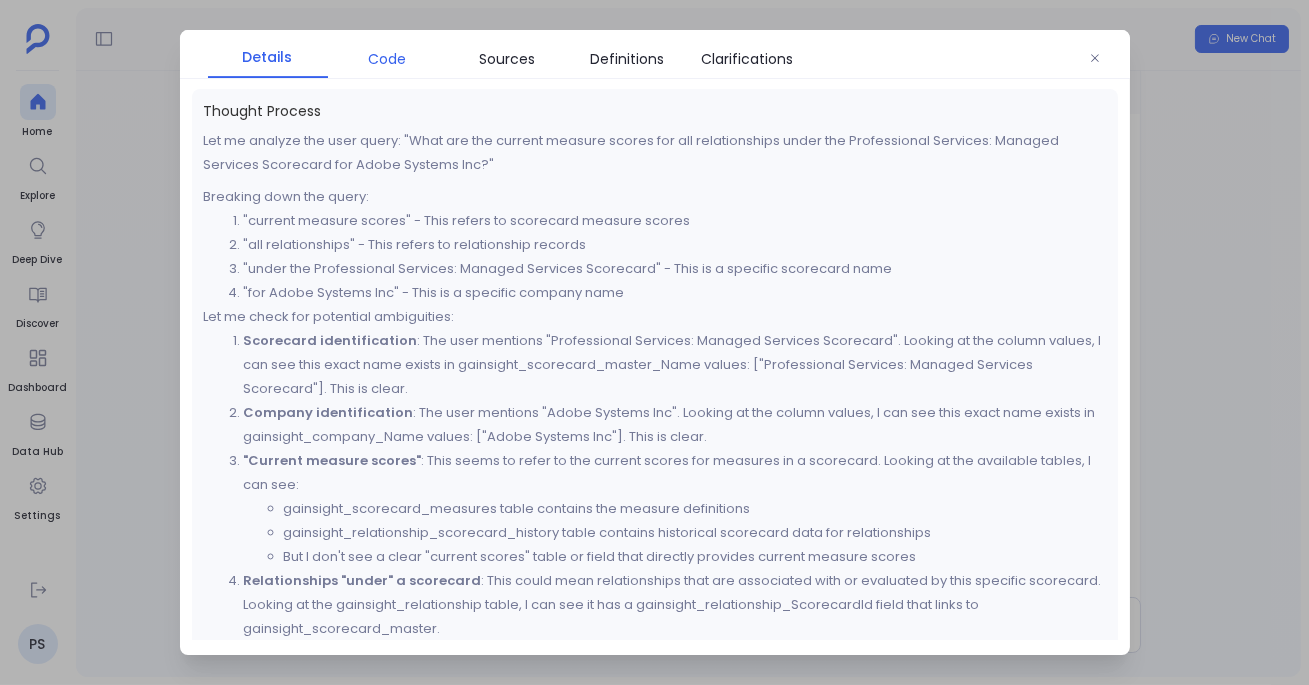 click on "Code" at bounding box center [388, 59] 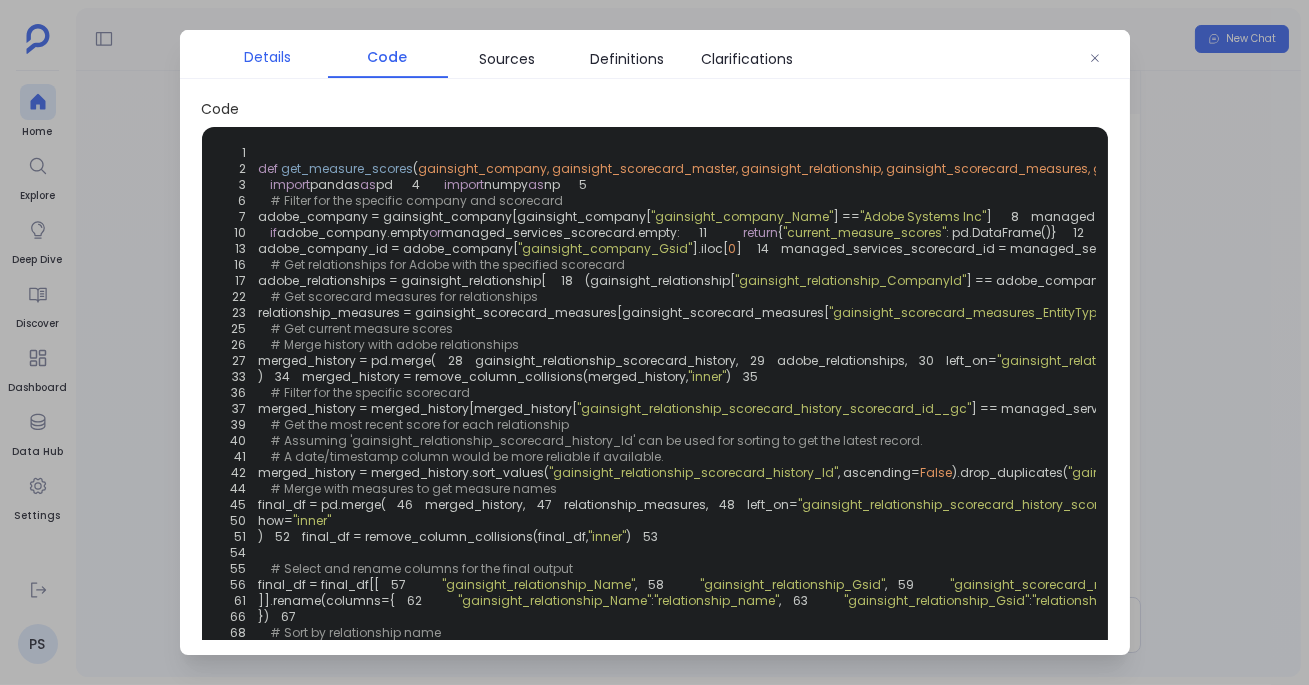 click on "Details" at bounding box center [267, 57] 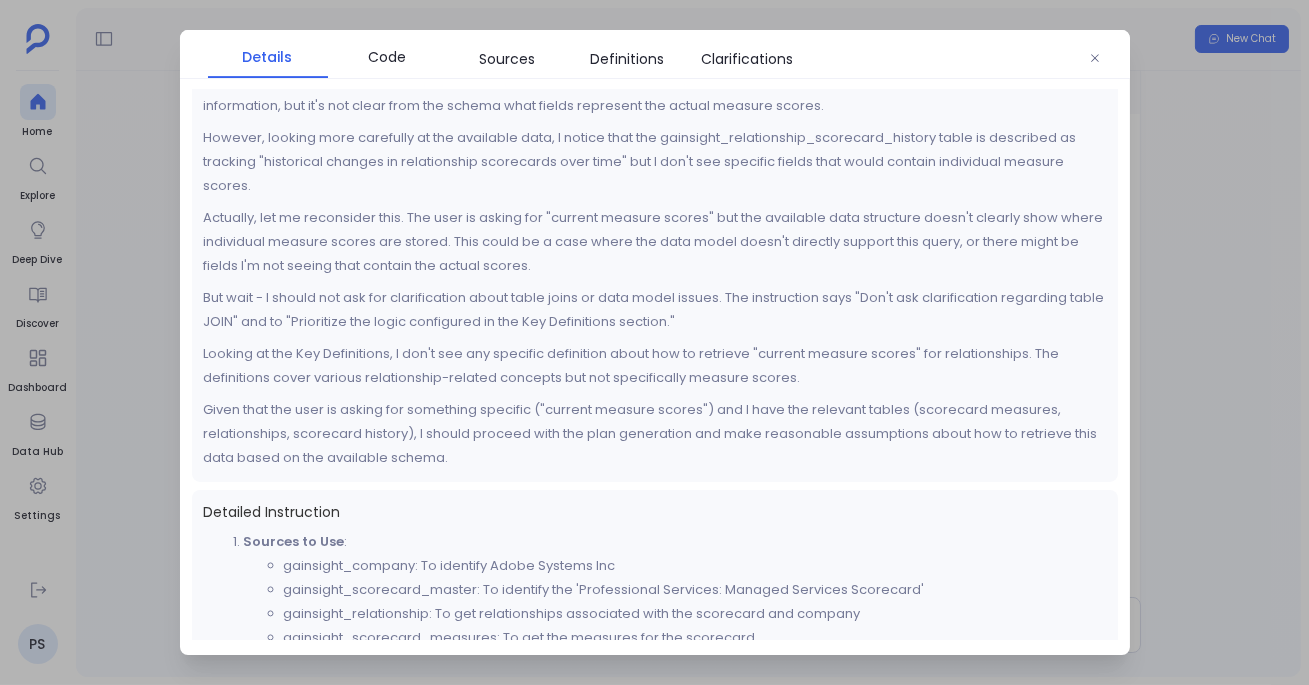 scroll, scrollTop: 671, scrollLeft: 0, axis: vertical 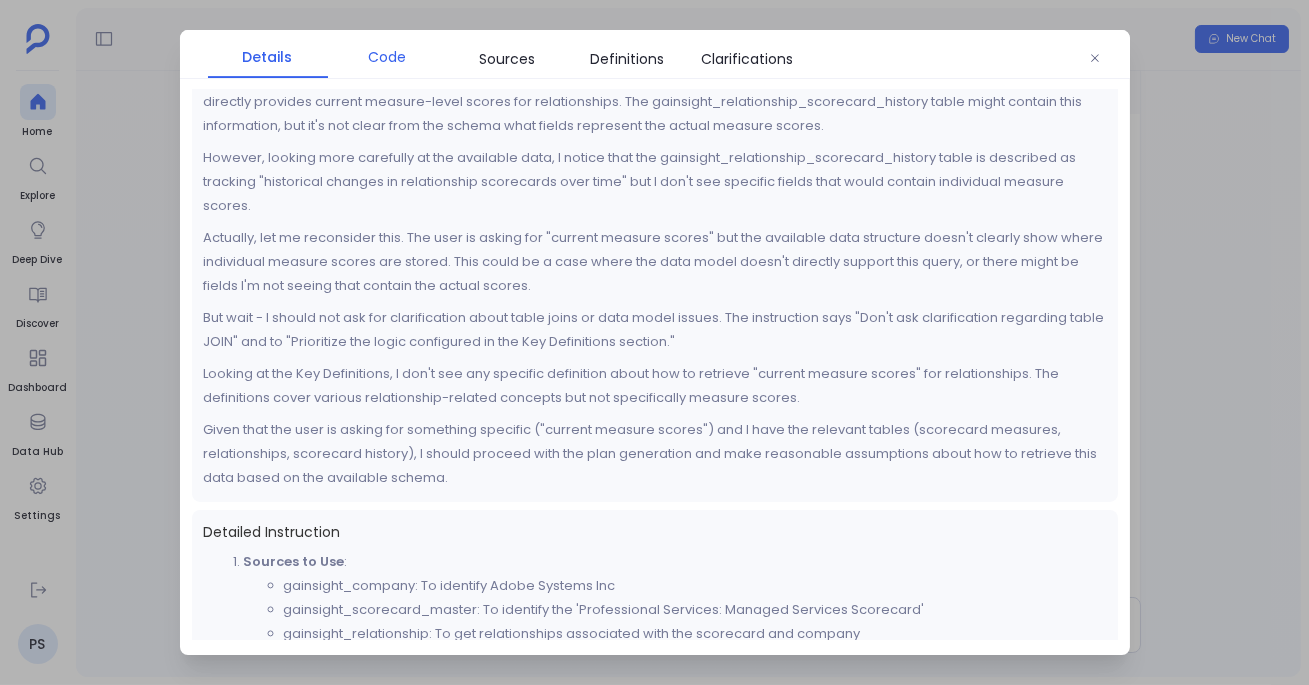 click on "Code" at bounding box center [388, 57] 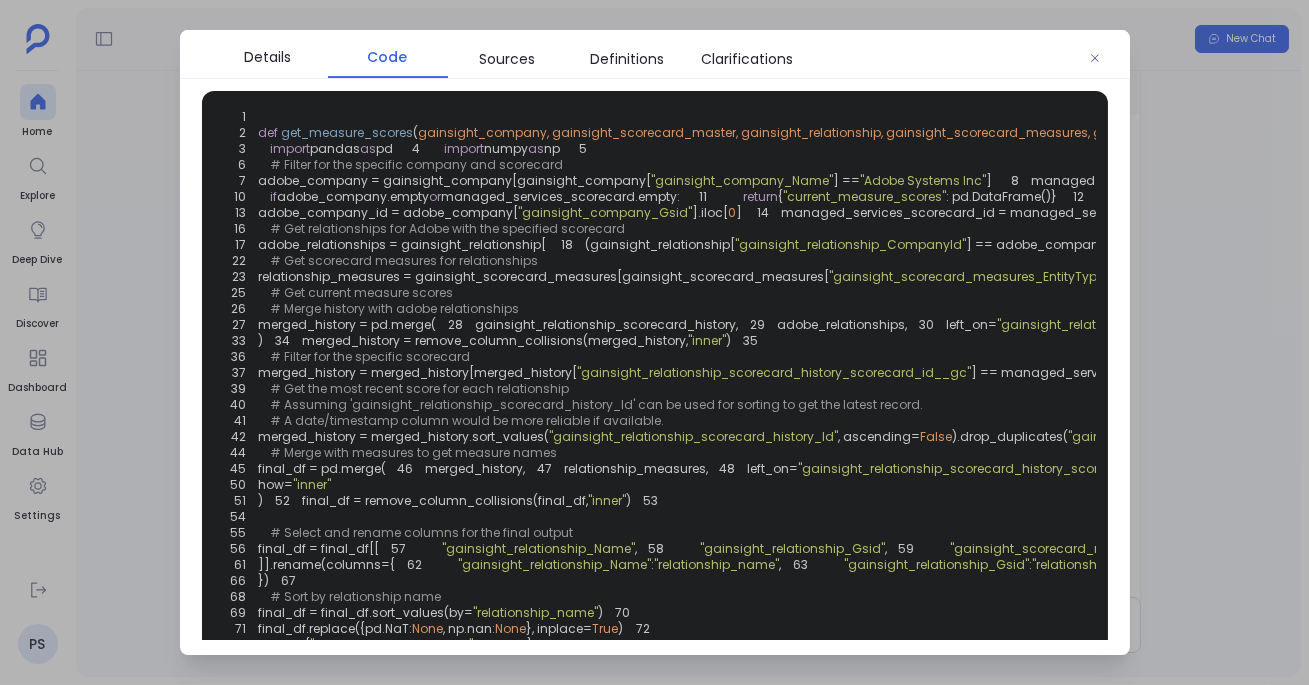 scroll, scrollTop: 42, scrollLeft: 0, axis: vertical 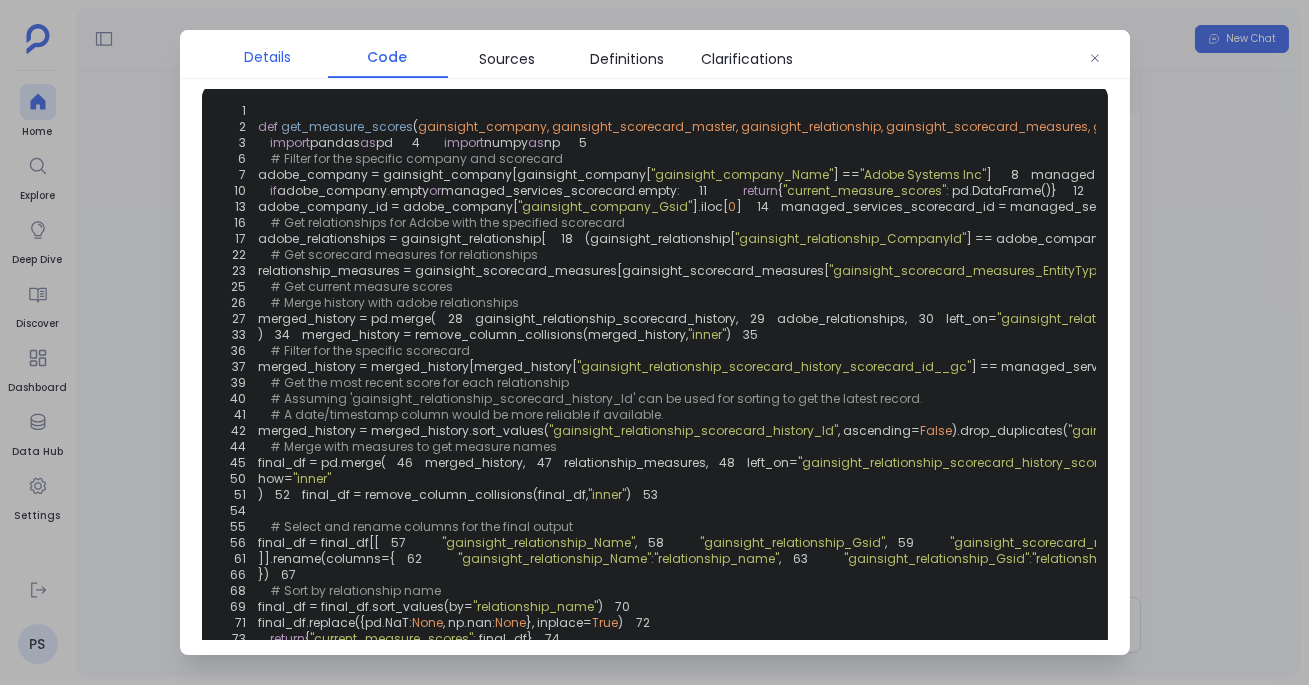click on "Details" at bounding box center (267, 57) 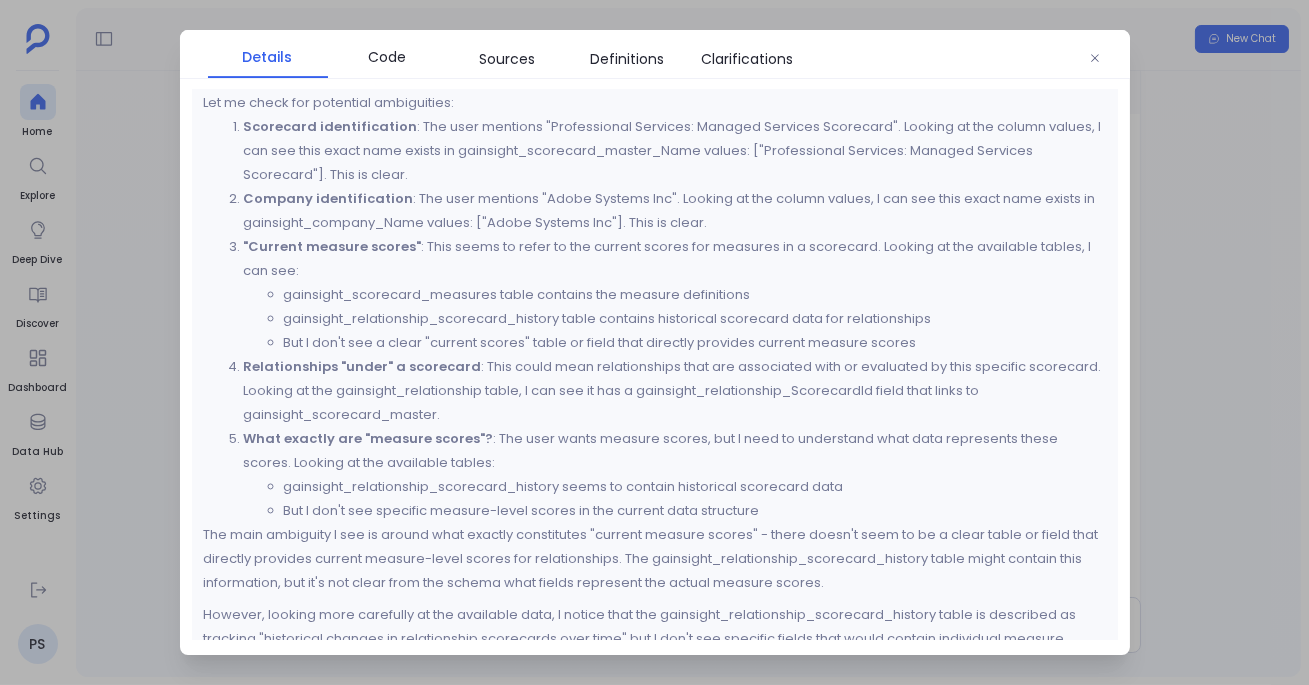 scroll, scrollTop: 215, scrollLeft: 0, axis: vertical 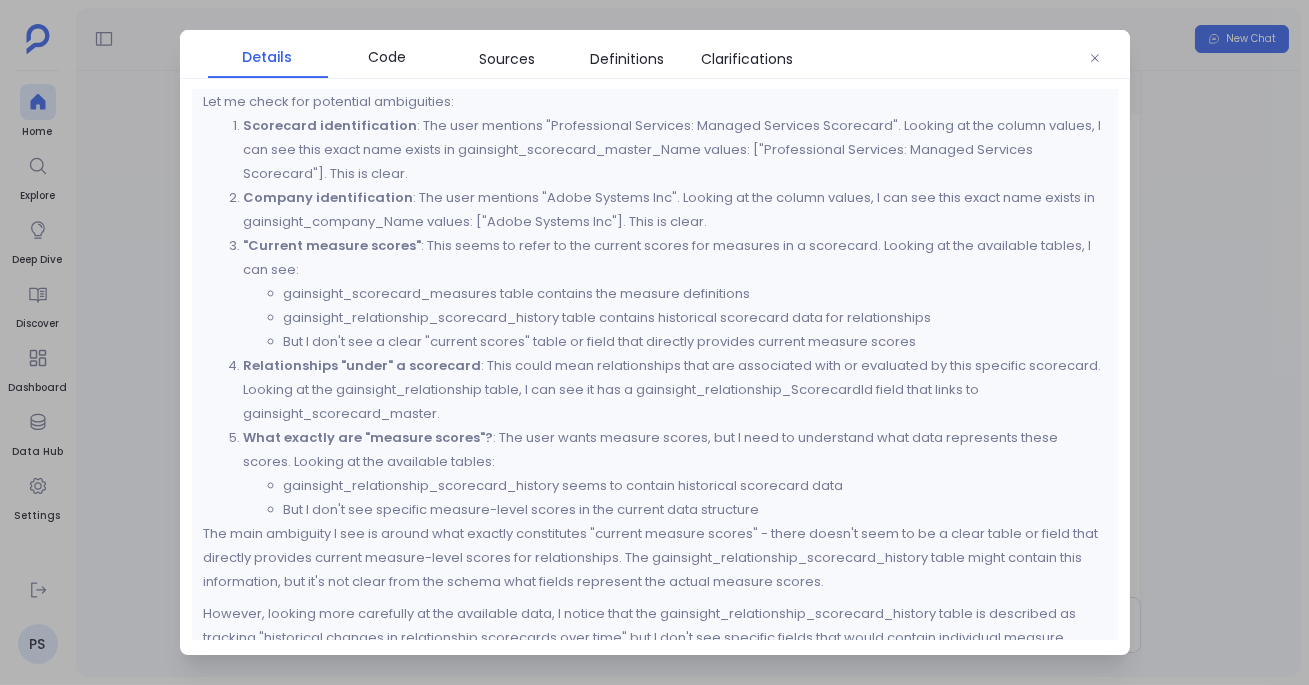click at bounding box center (654, 342) 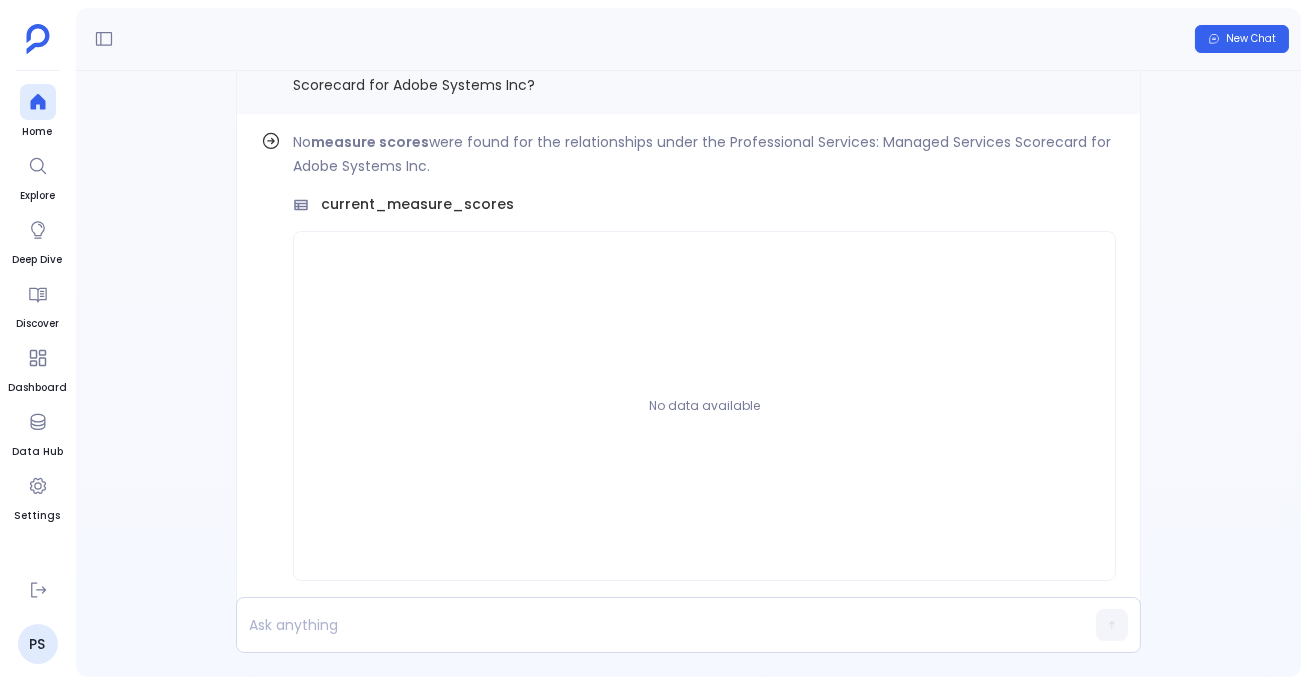 scroll, scrollTop: -134, scrollLeft: 0, axis: vertical 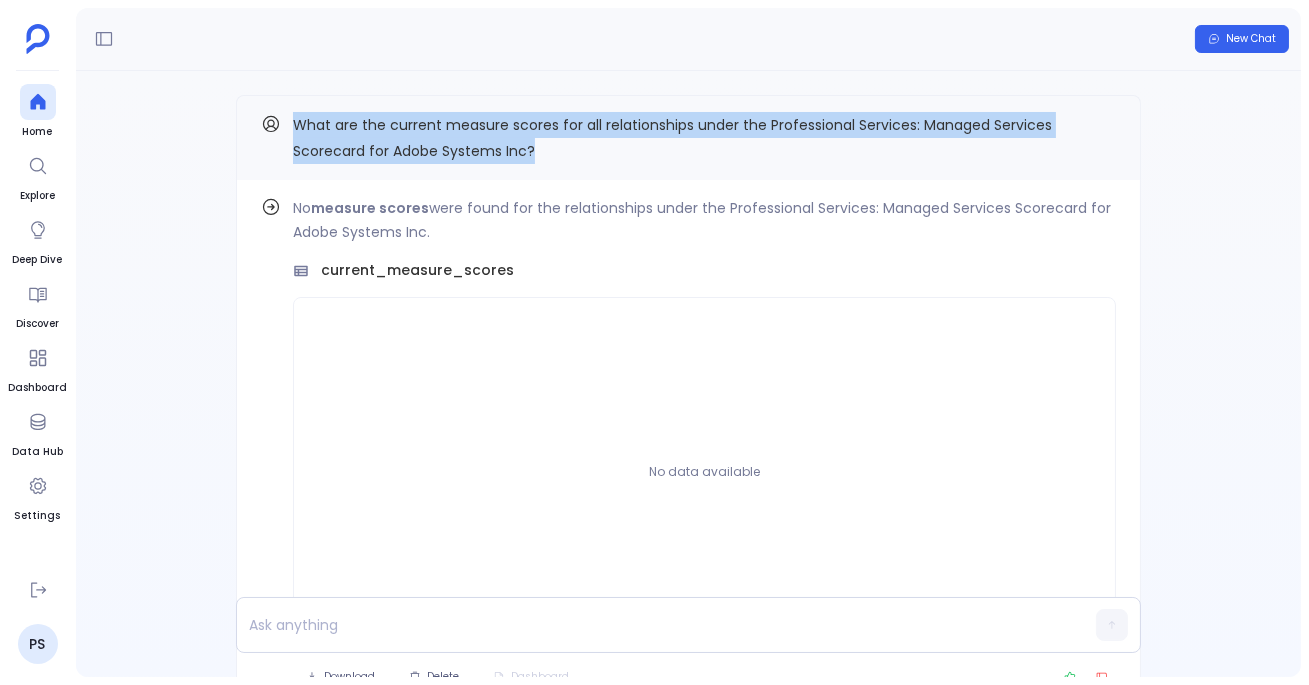 drag, startPoint x: 286, startPoint y: 122, endPoint x: 545, endPoint y: 154, distance: 260.96936 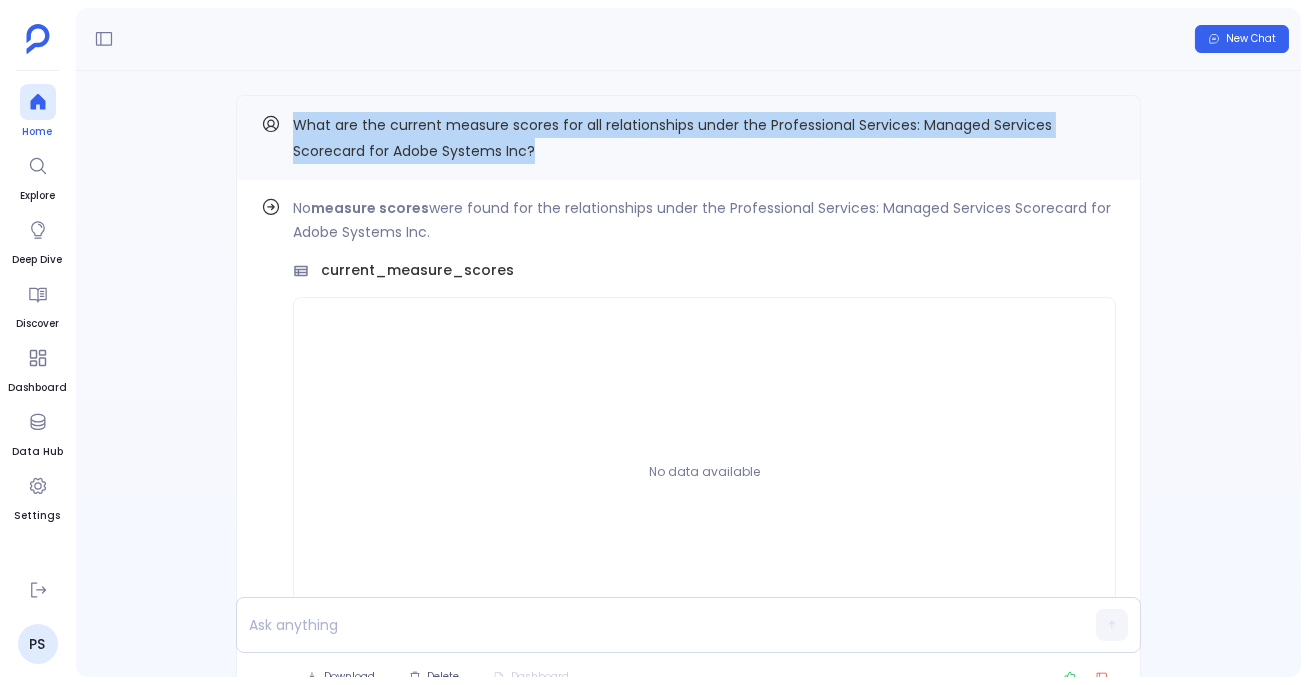 click 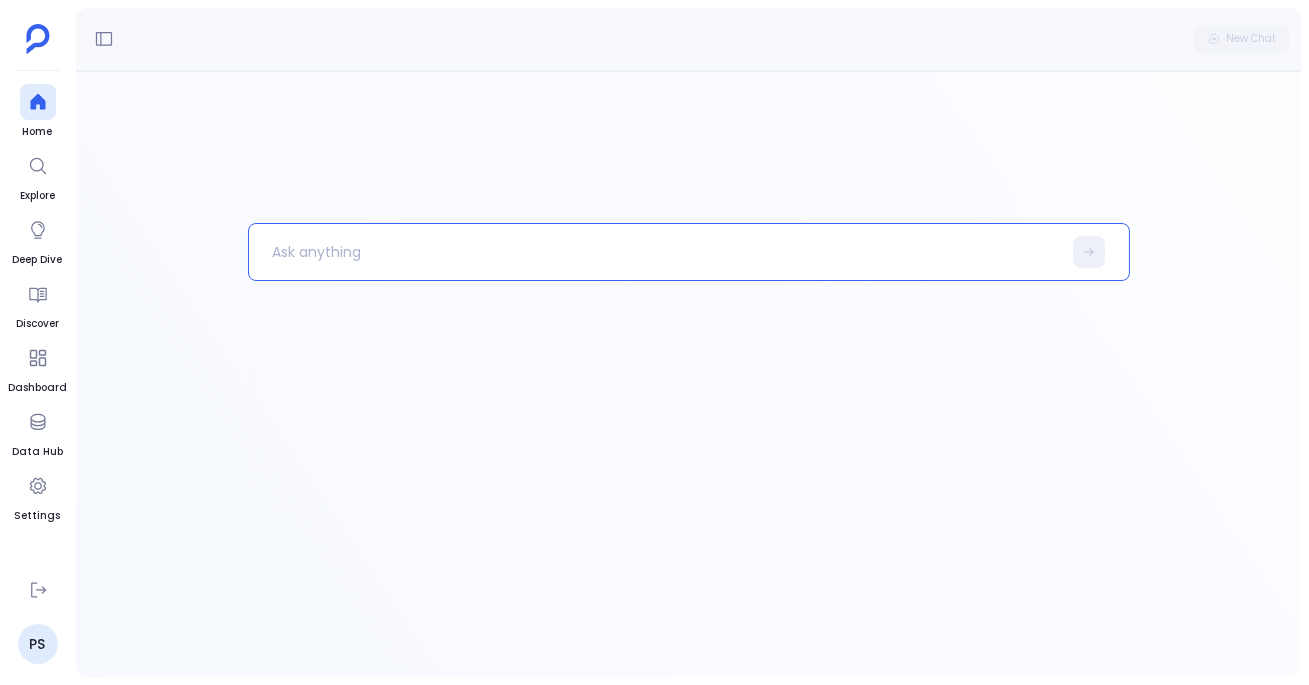 click at bounding box center [655, 252] 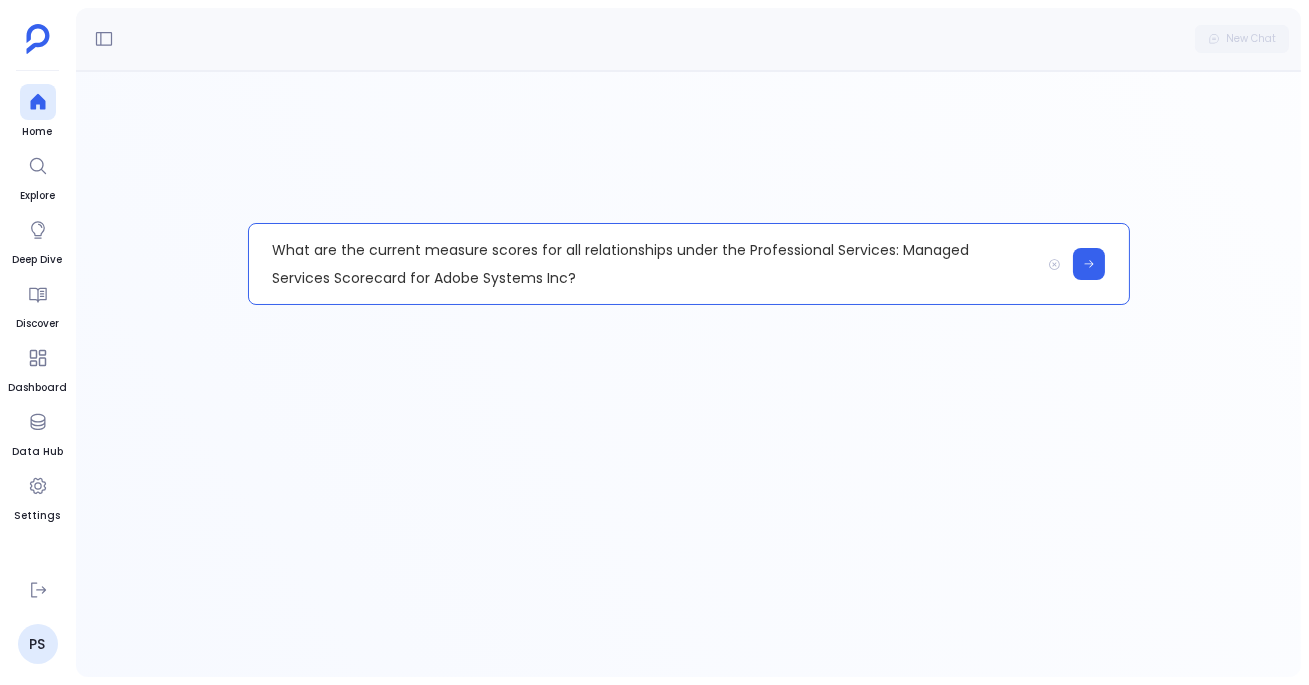 click on "What are the current measure scores for all relationships under the Professional Services: Managed Services Scorecard for Adobe Systems Inc?" at bounding box center [644, 264] 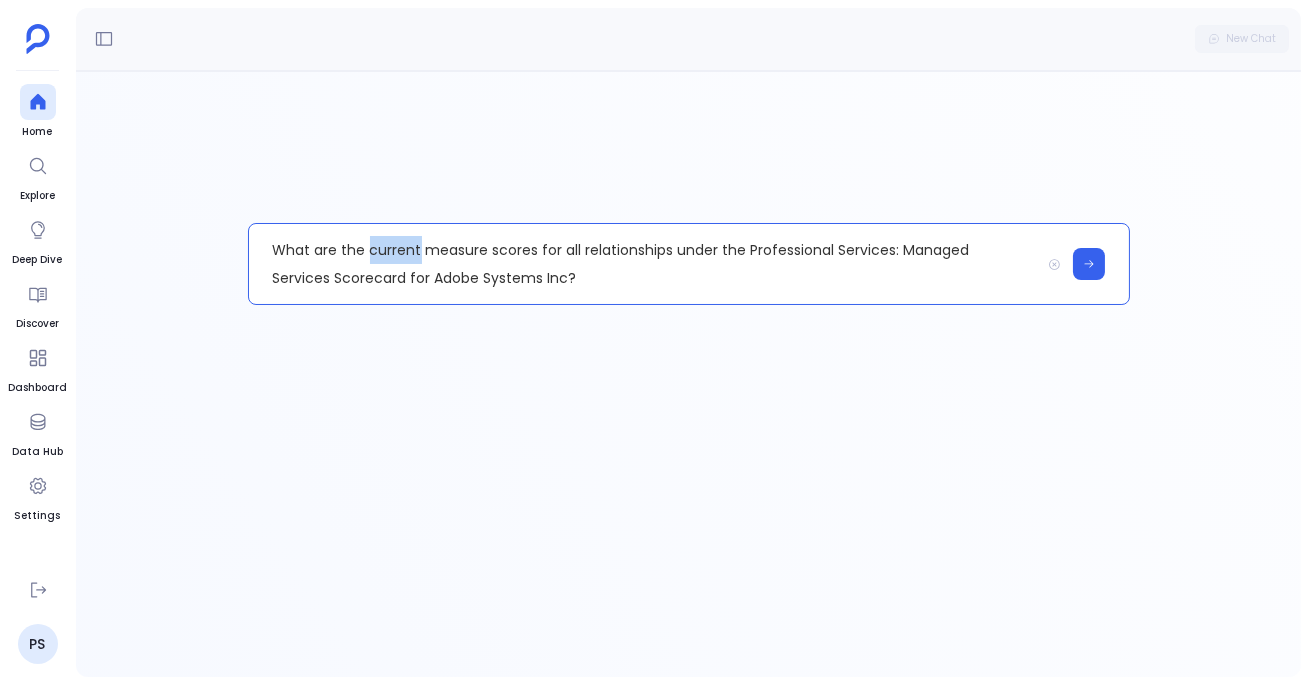 click on "What are the current measure scores for all relationships under the Professional Services: Managed Services Scorecard for Adobe Systems Inc?" at bounding box center [644, 264] 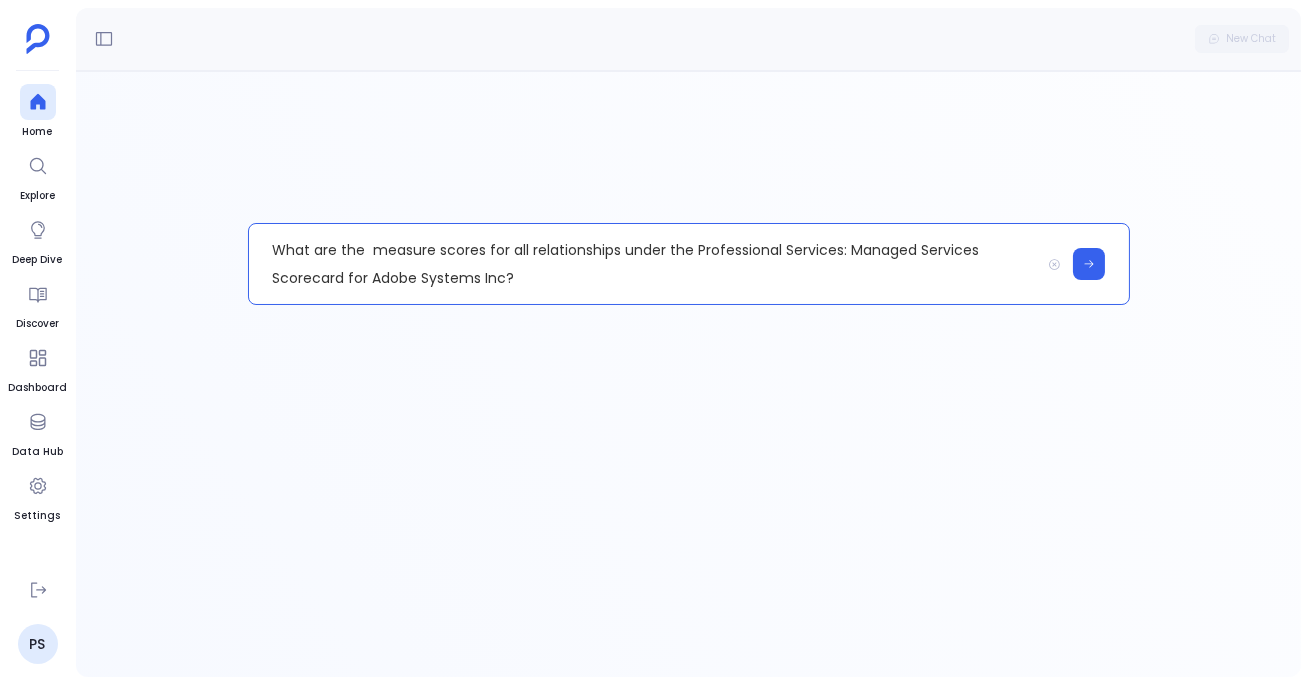 click on "What are the  measure scores for all relationships under the Professional Services: Managed Services Scorecard for Adobe Systems Inc?" at bounding box center (644, 264) 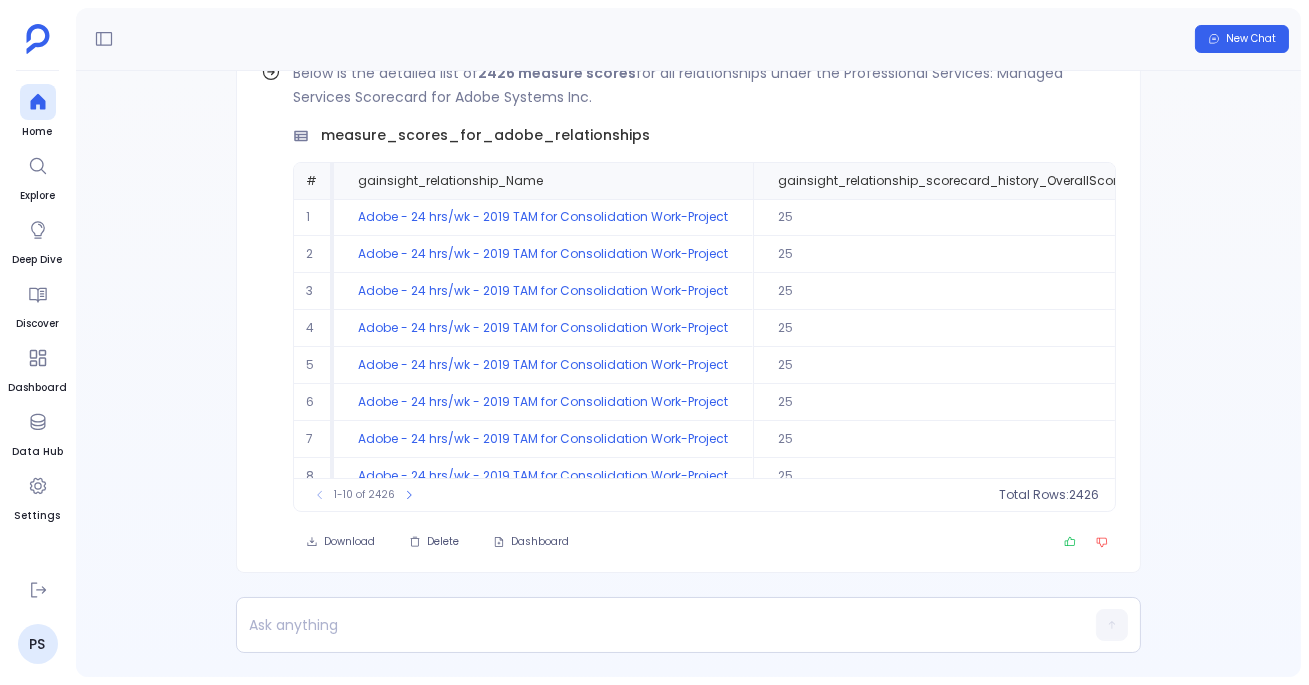 click on "Find out how Below is the detailed list of  2426 measure scores  for all relationships under the Professional Services: Managed Services Scorecard for Adobe Systems Inc. measure_scores_for_adobe_relationships # gainsight_relationship_Name gainsight_relationship_scorecard_history_OverallScoreRelationship gainsight_relationship_scorecard_history_Resources gainsight_relationship_scorecard_history_Timeline gainsight_relationship_scorecard_history_CustomerEngagement gainsight_relationship_scorecard_history_Scope gainsight_relationship_scorecard_history_DataSourcesQuality gainsight_relationship_scorecard_history_Enablement gainsight_relationship_scorecard_history_Sentiment gainsight_relationship_scorecard_history_Burn_Rate__gc 1 Adobe - 24 hrs/wk - 2019 TAM for Consolidation Work-Project 25 25 2 Adobe - 24 hrs/wk - 2019 TAM for Consolidation Work-Project 25 25 3 Adobe - 24 hrs/wk - 2019 TAM for Consolidation Work-Project 25 25 4 Adobe - 24 hrs/wk - 2019 TAM for Consolidation Work-Project 25 25 5 25 25 6 25 25 7 25" at bounding box center [688, 374] 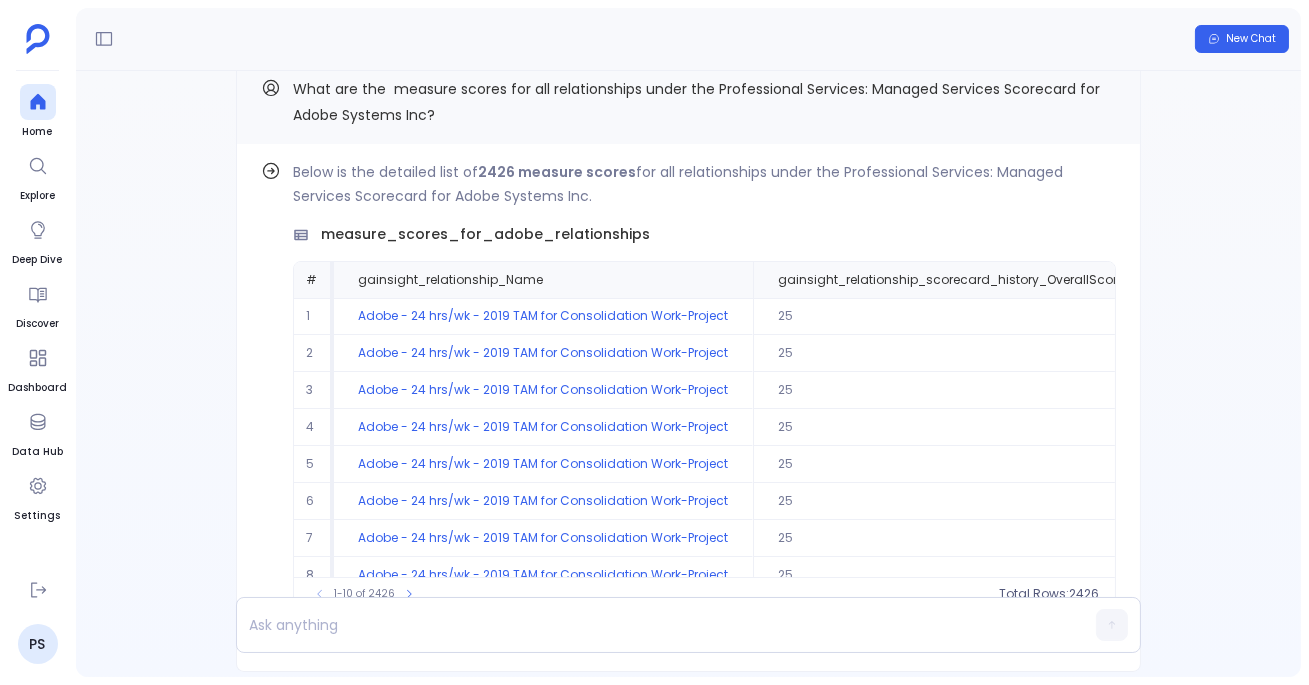 scroll, scrollTop: -134, scrollLeft: 0, axis: vertical 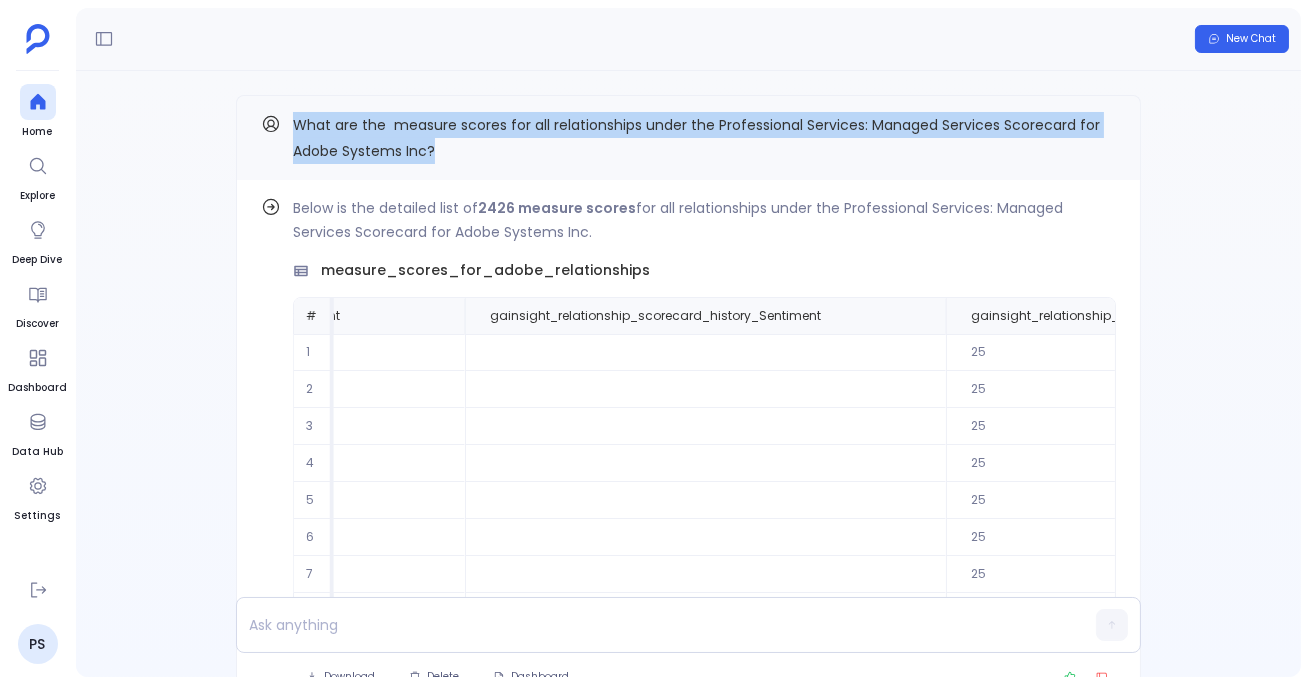 drag, startPoint x: 287, startPoint y: 114, endPoint x: 487, endPoint y: 159, distance: 205 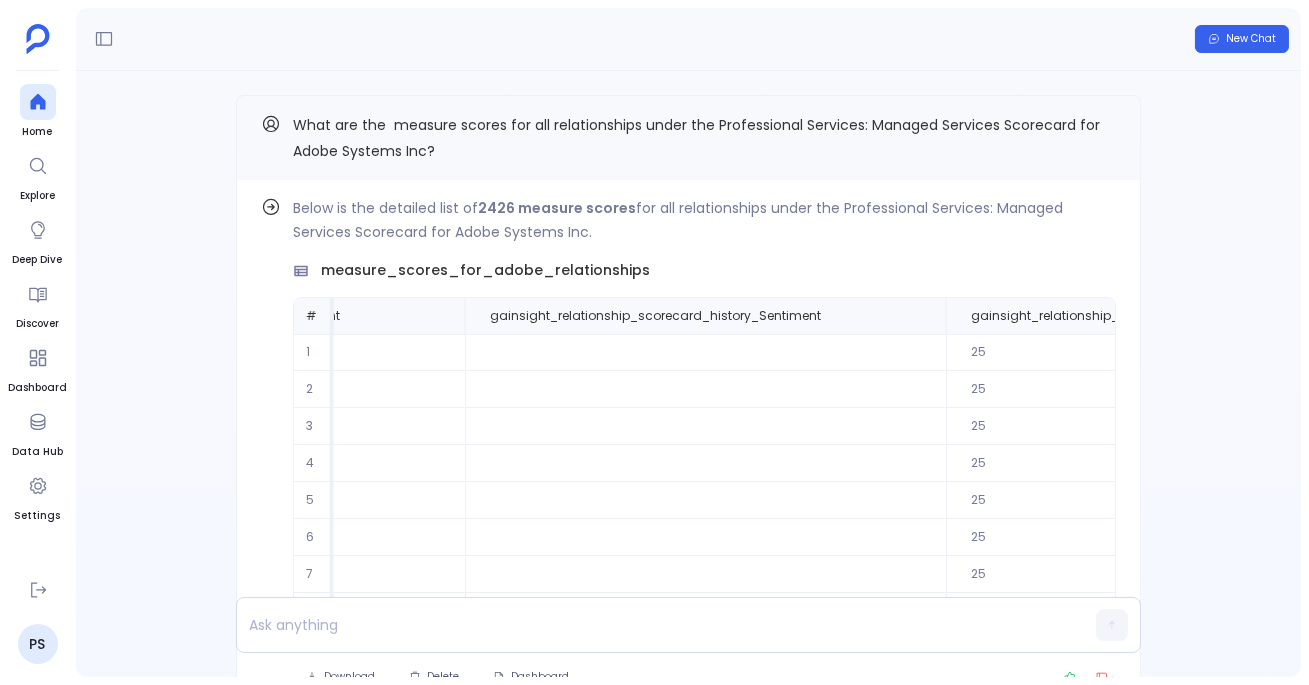 click on "Home Explore Deep Dive Discover Dashboard Data Hub Settings" at bounding box center (37, 324) 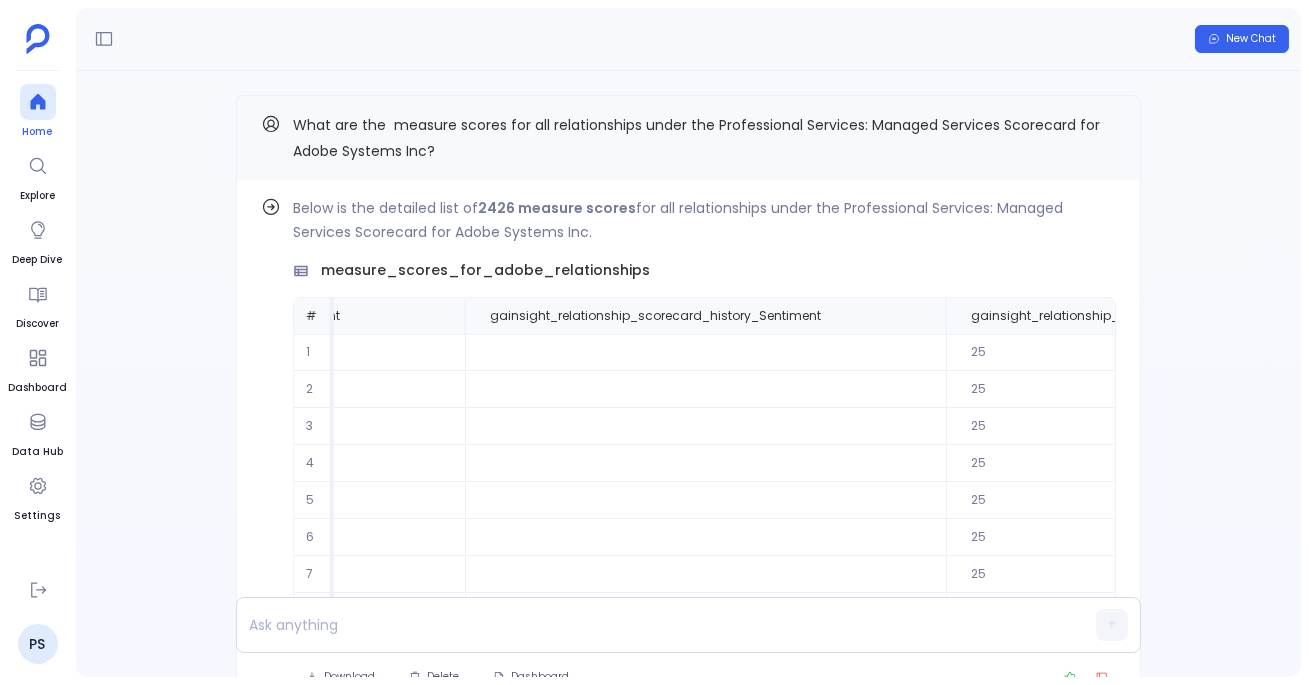 click 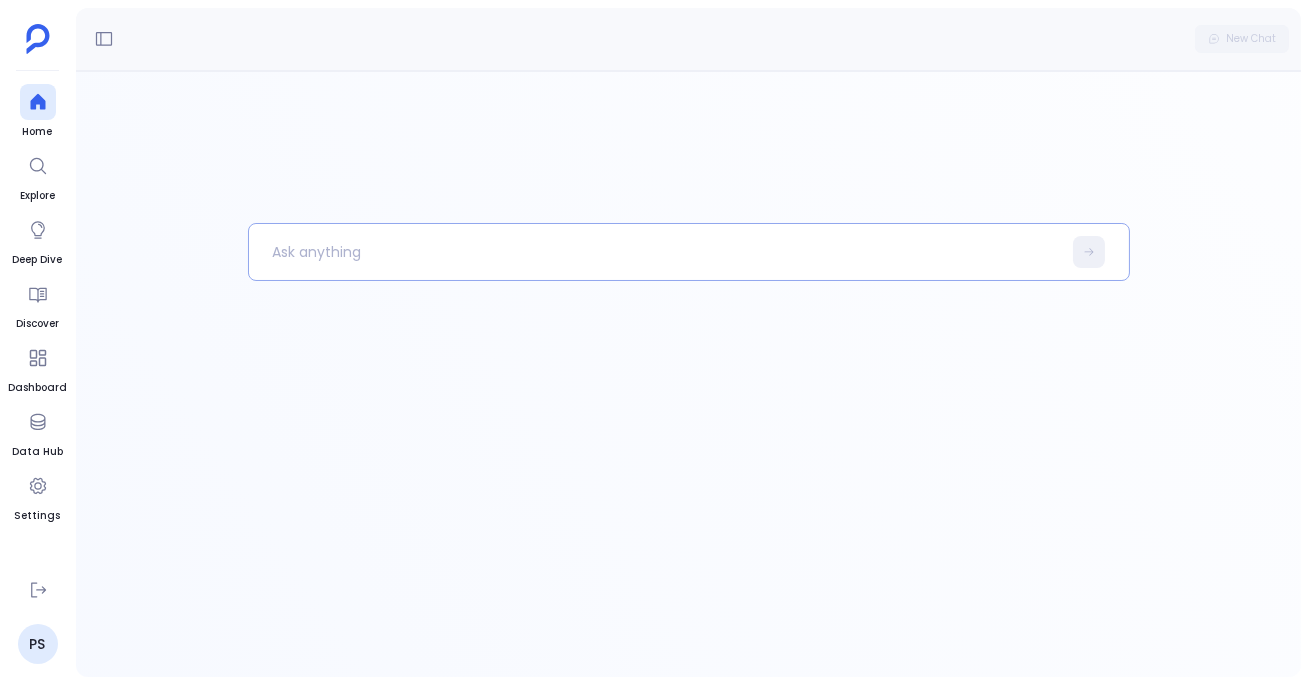 click at bounding box center (655, 252) 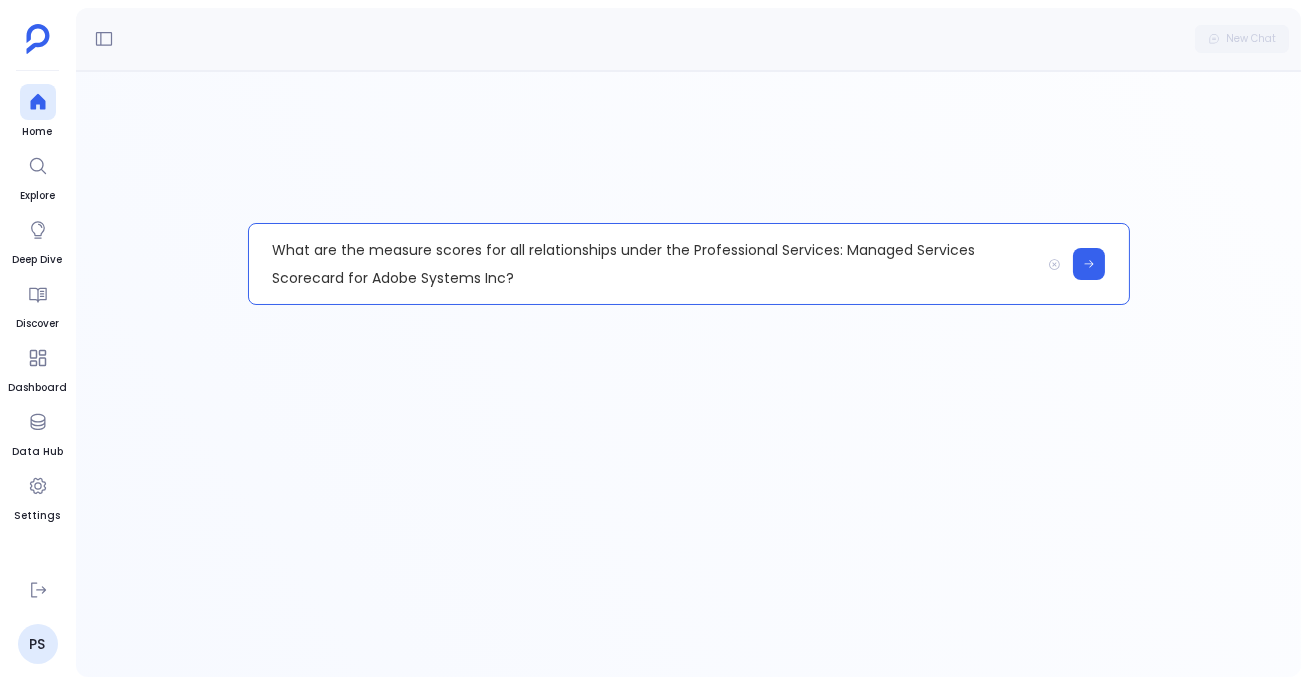click on "What are the  measure scores for all relationships under the Professional Services: Managed Services Scorecard for Adobe Systems Inc?" at bounding box center (644, 264) 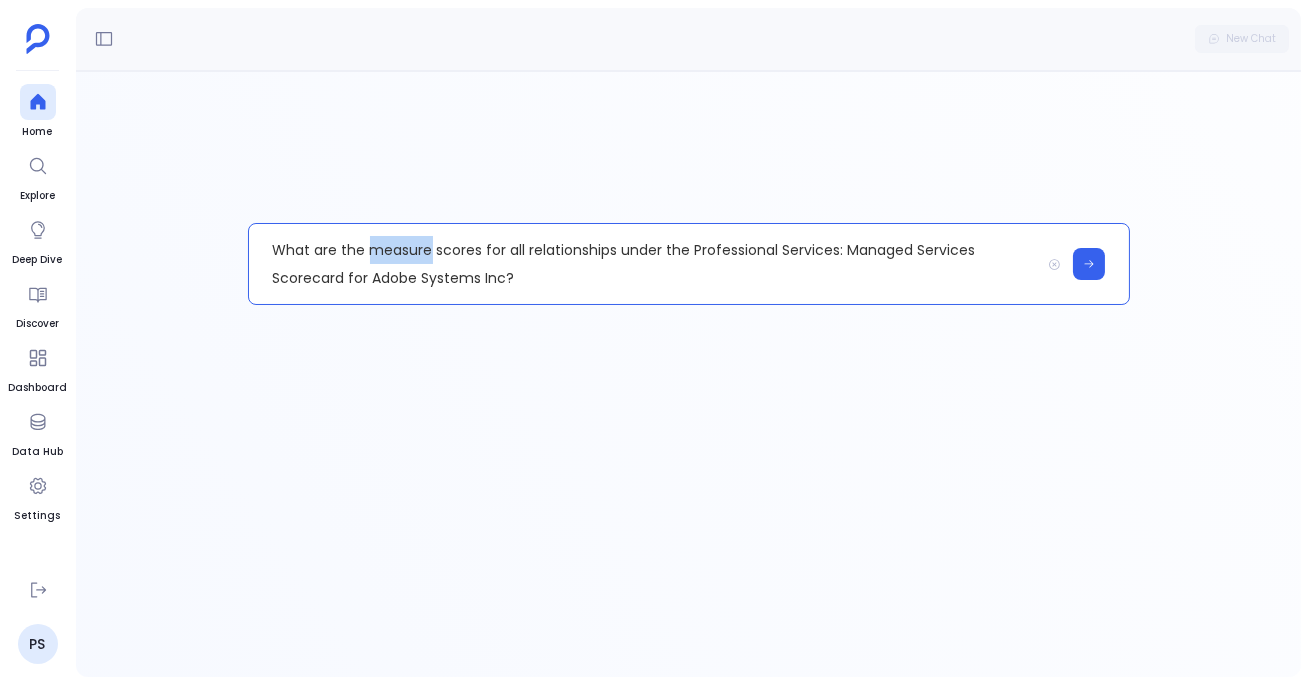 click on "What are the  measure scores for all relationships under the Professional Services: Managed Services Scorecard for Adobe Systems Inc?" at bounding box center [644, 264] 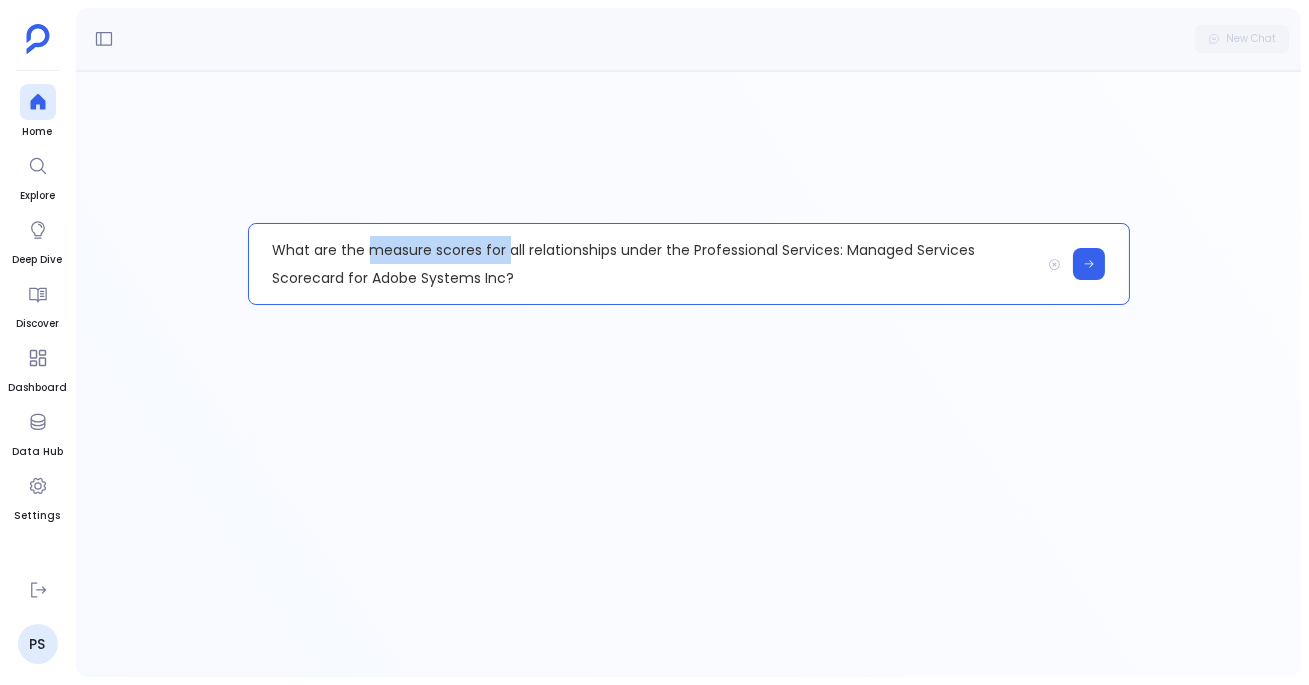 click on "What are the  measure scores for all relationships under the Professional Services: Managed Services Scorecard for Adobe Systems Inc?" at bounding box center [644, 264] 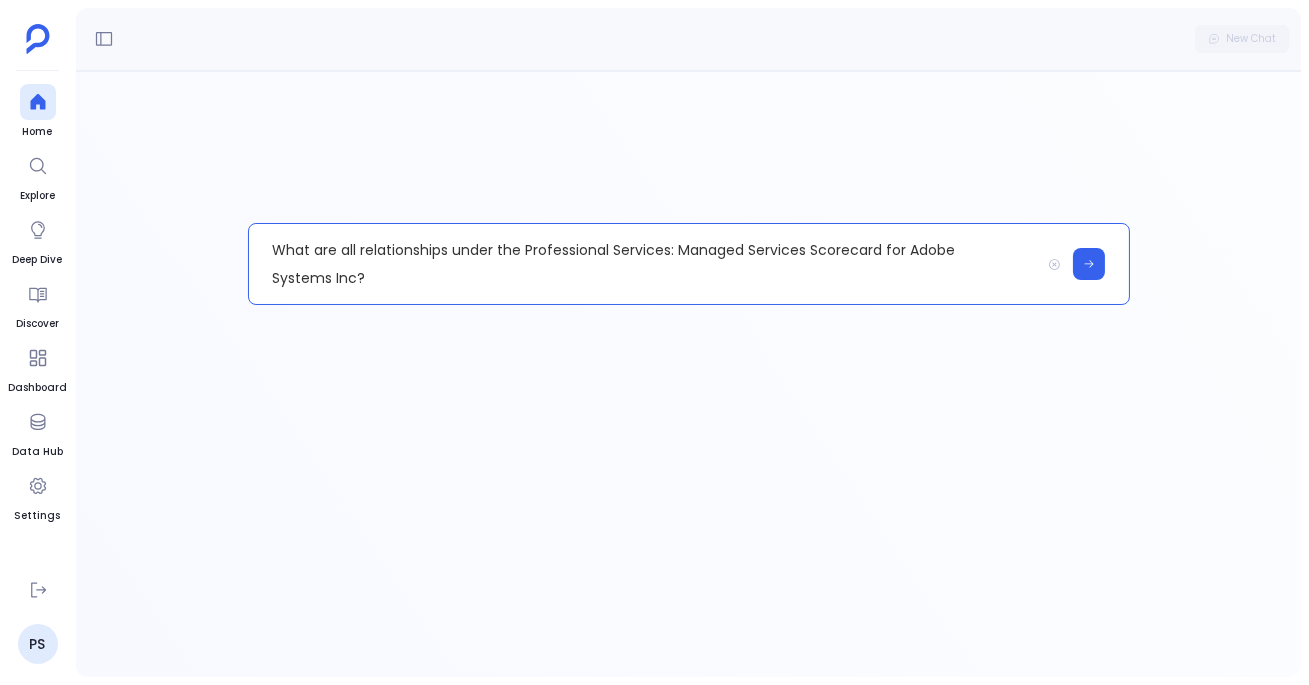 click on "What are all relationships under the Professional Services: Managed Services Scorecard for Adobe Systems Inc?" at bounding box center [644, 264] 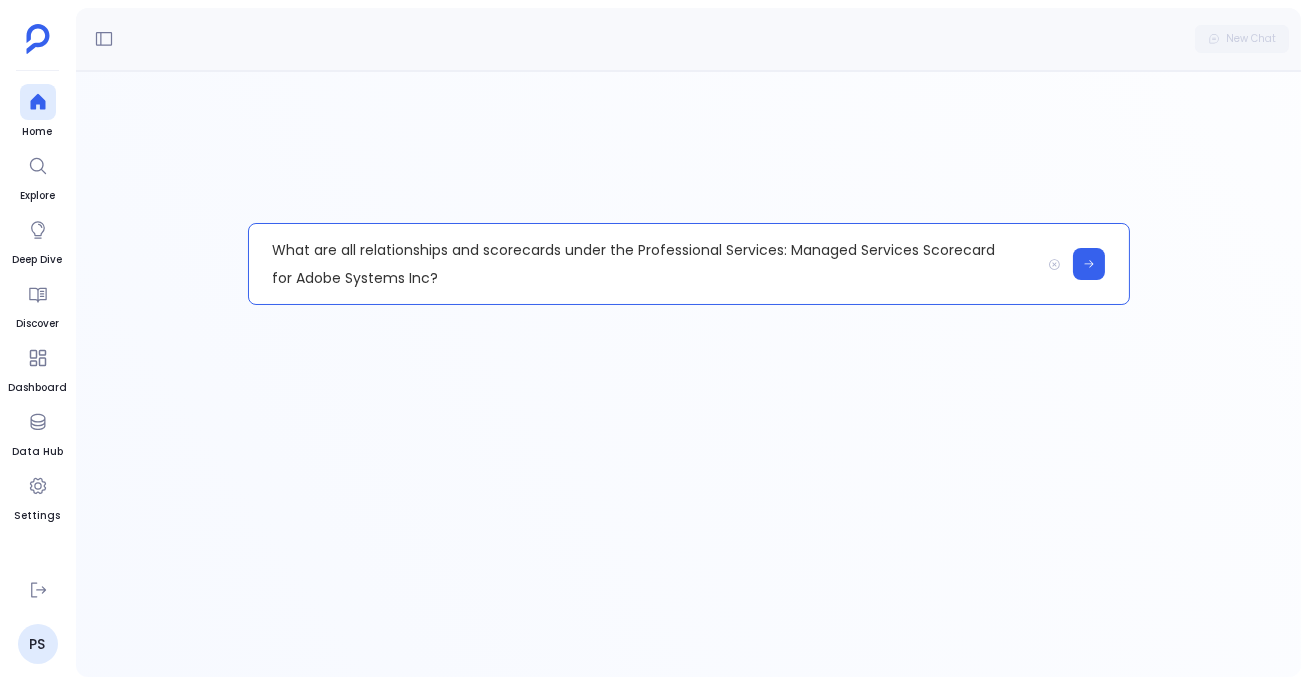 click on "What are all relationships and scorecards under the Professional Services: Managed Services Scorecard for Adobe Systems Inc?" at bounding box center [644, 264] 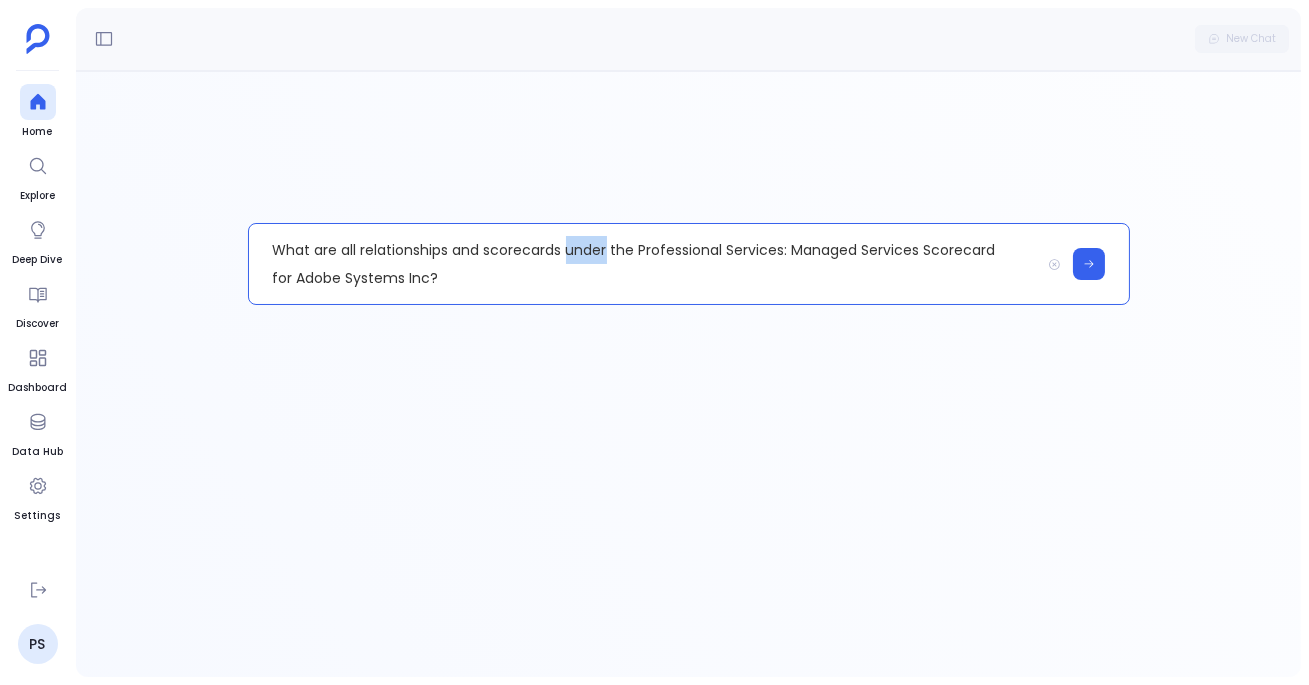 click on "What are all relationships and scorecards under the Professional Services: Managed Services Scorecard for Adobe Systems Inc?" at bounding box center [644, 264] 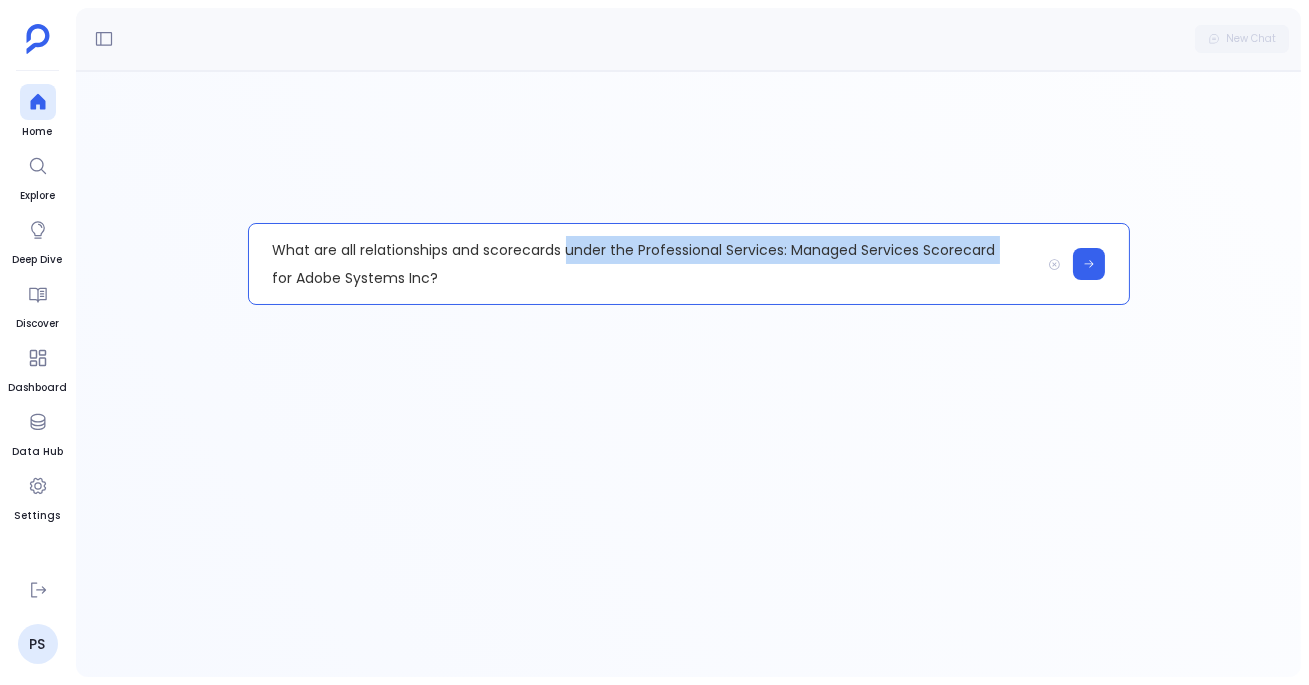 click on "What are all relationships and scorecards under the Professional Services: Managed Services Scorecard for Adobe Systems Inc?" at bounding box center (644, 264) 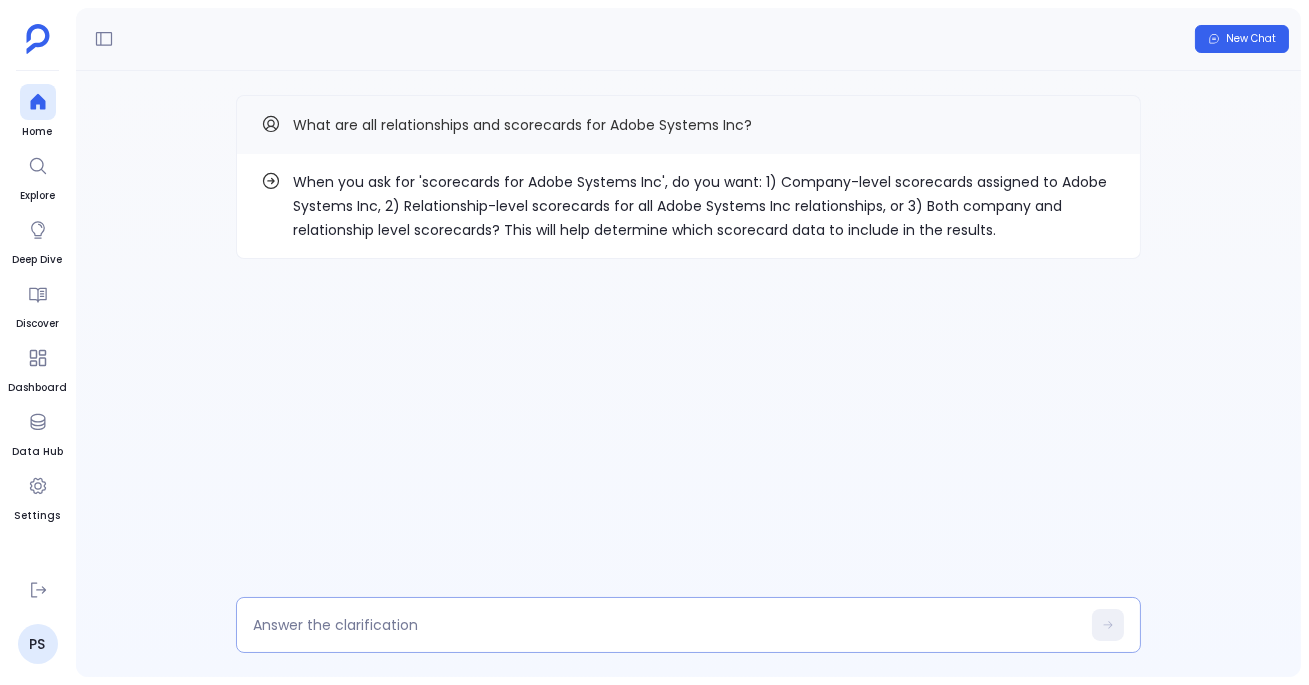 click at bounding box center [688, 625] 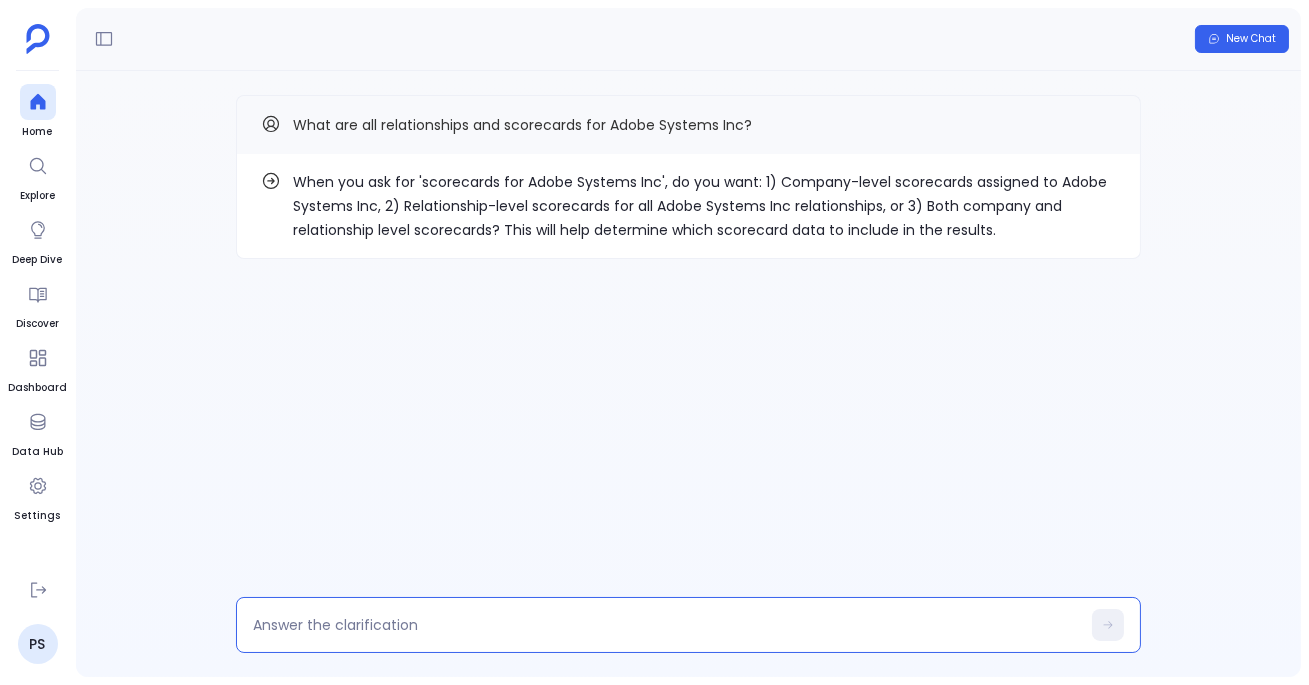 click at bounding box center [666, 625] 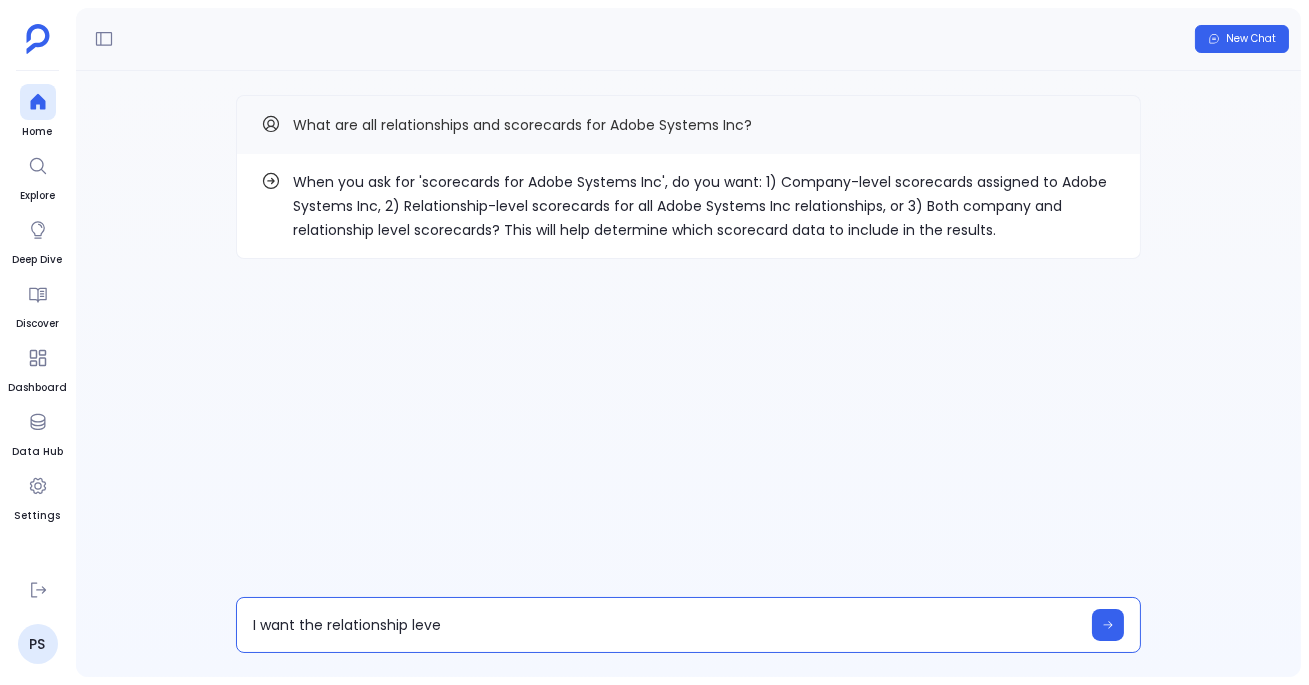 type on "I want the relationship level" 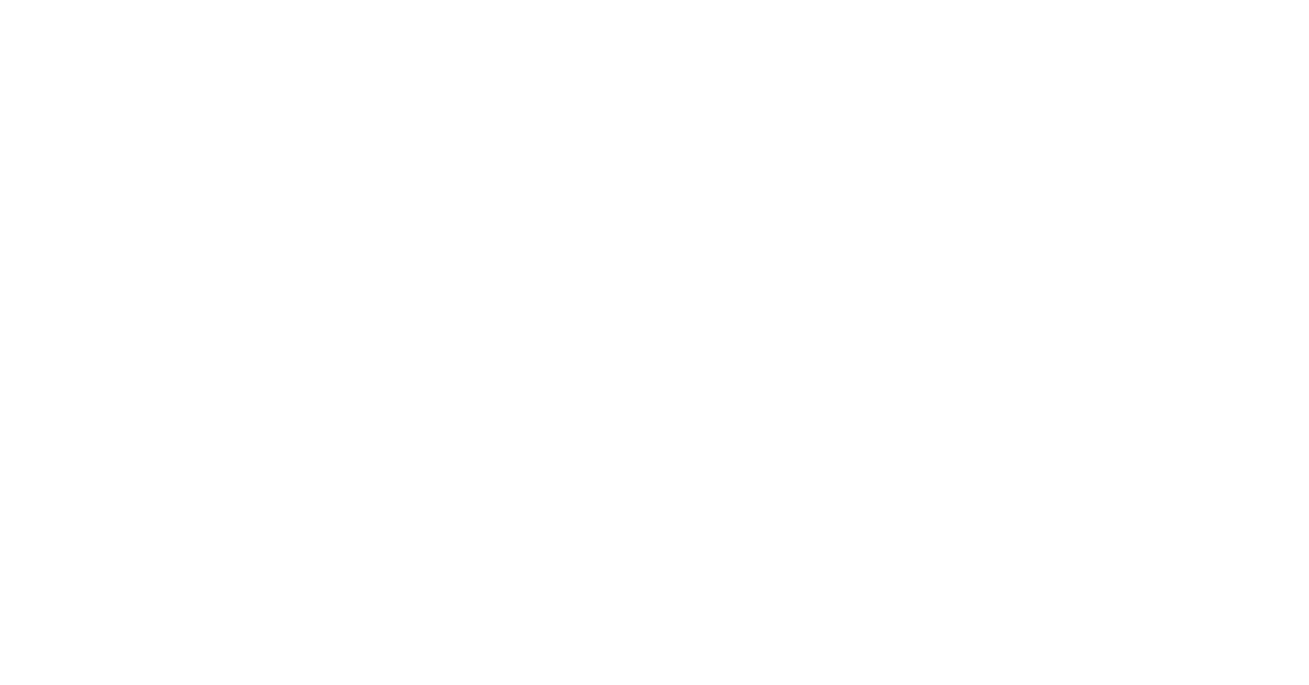 scroll, scrollTop: 0, scrollLeft: 0, axis: both 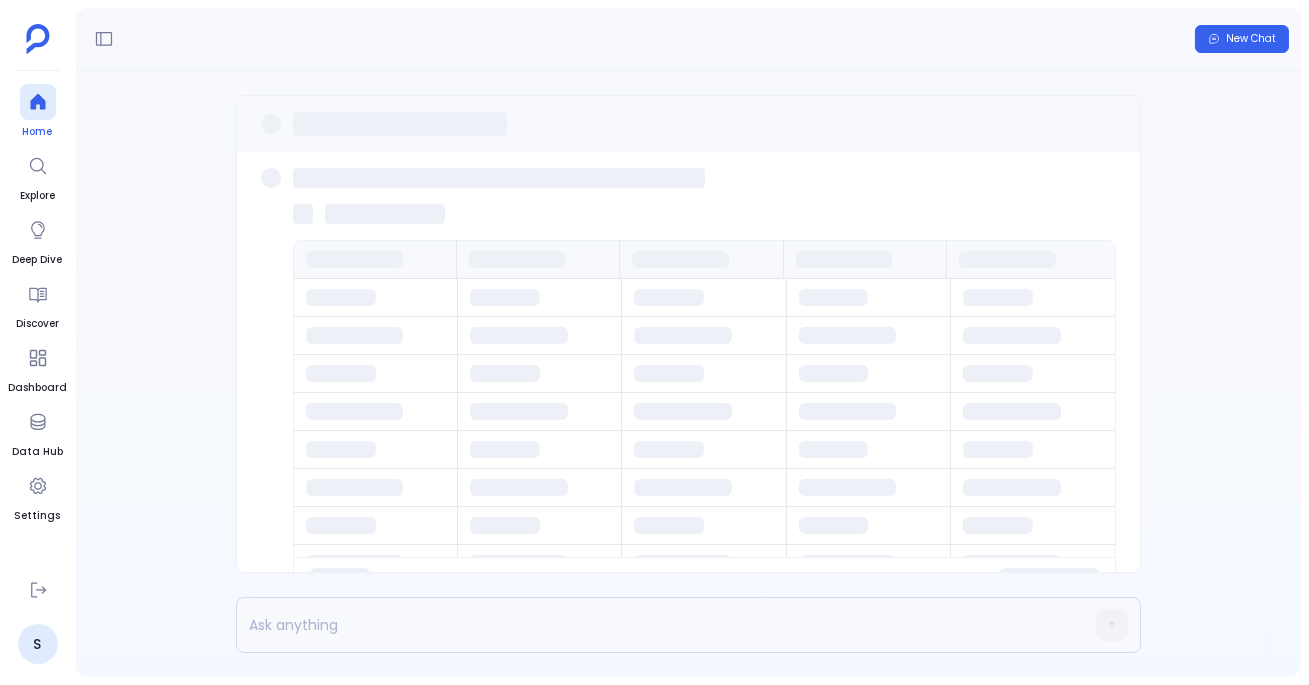 click at bounding box center (38, 102) 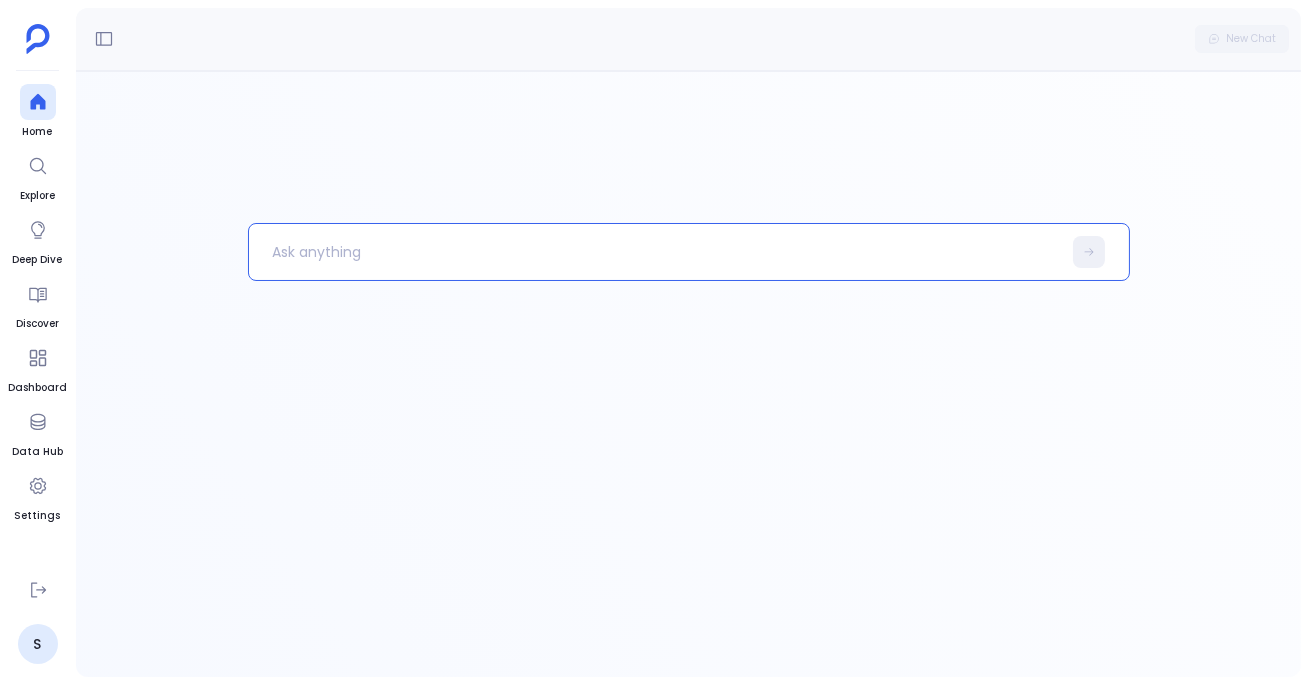 click at bounding box center [655, 252] 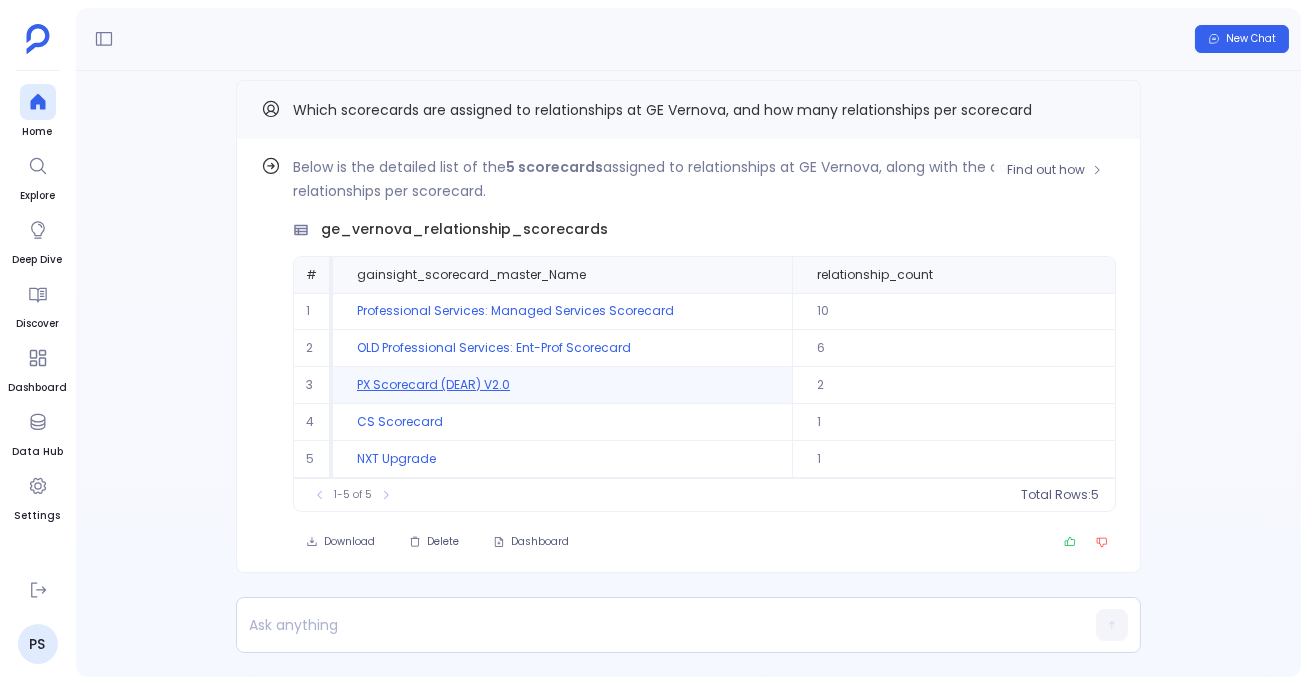scroll, scrollTop: 0, scrollLeft: 0, axis: both 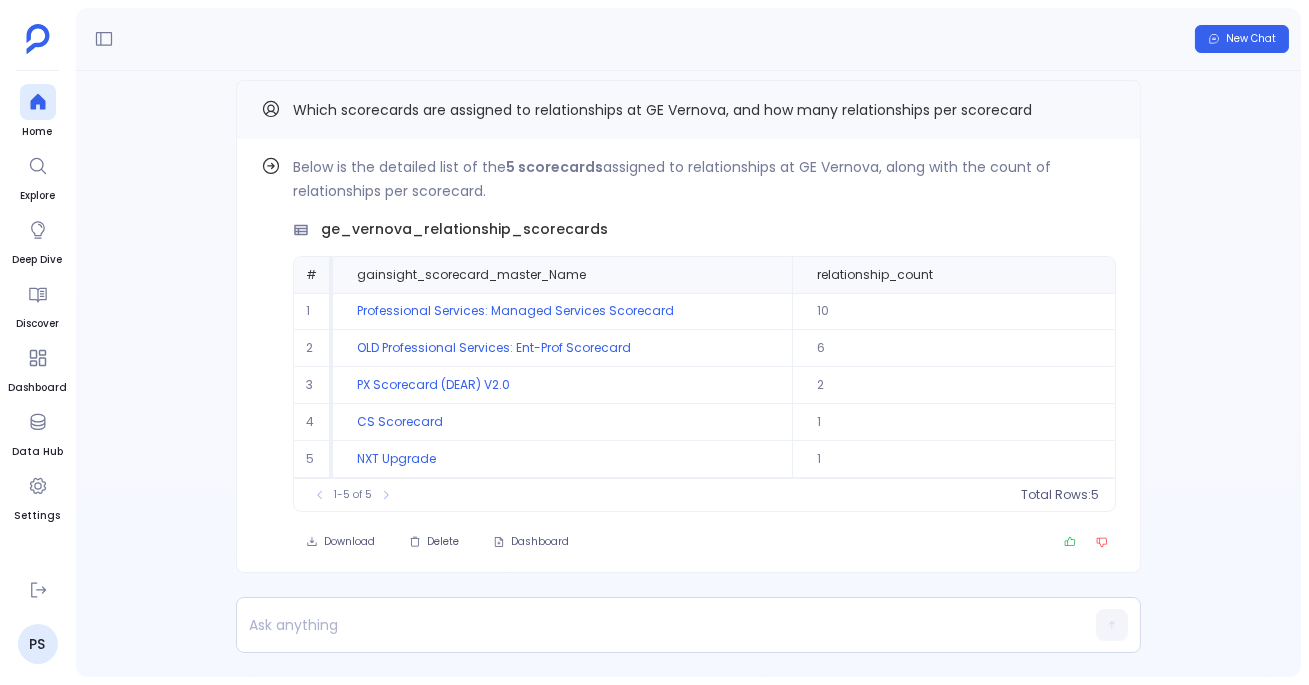 click on "Which scorecards are assigned to relationships at GE Vernova, and how many relationships per scorecard" at bounding box center (662, 110) 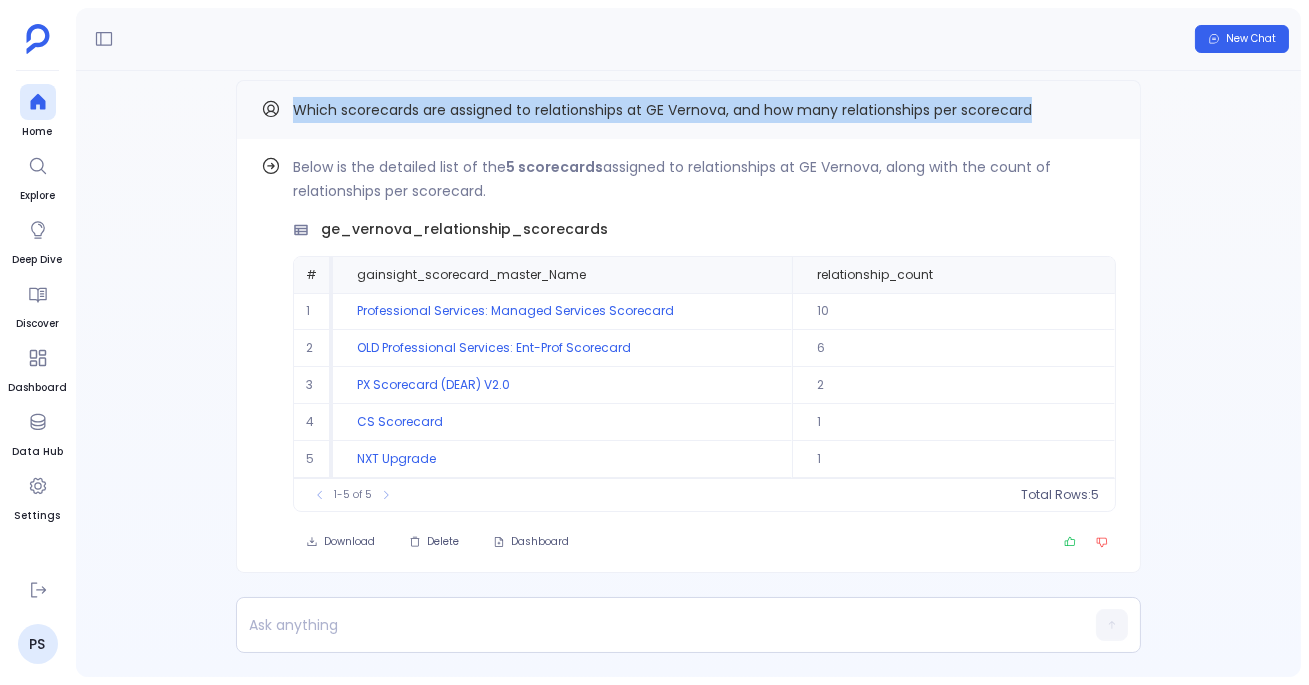 drag, startPoint x: 292, startPoint y: 110, endPoint x: 1059, endPoint y: 104, distance: 767.02344 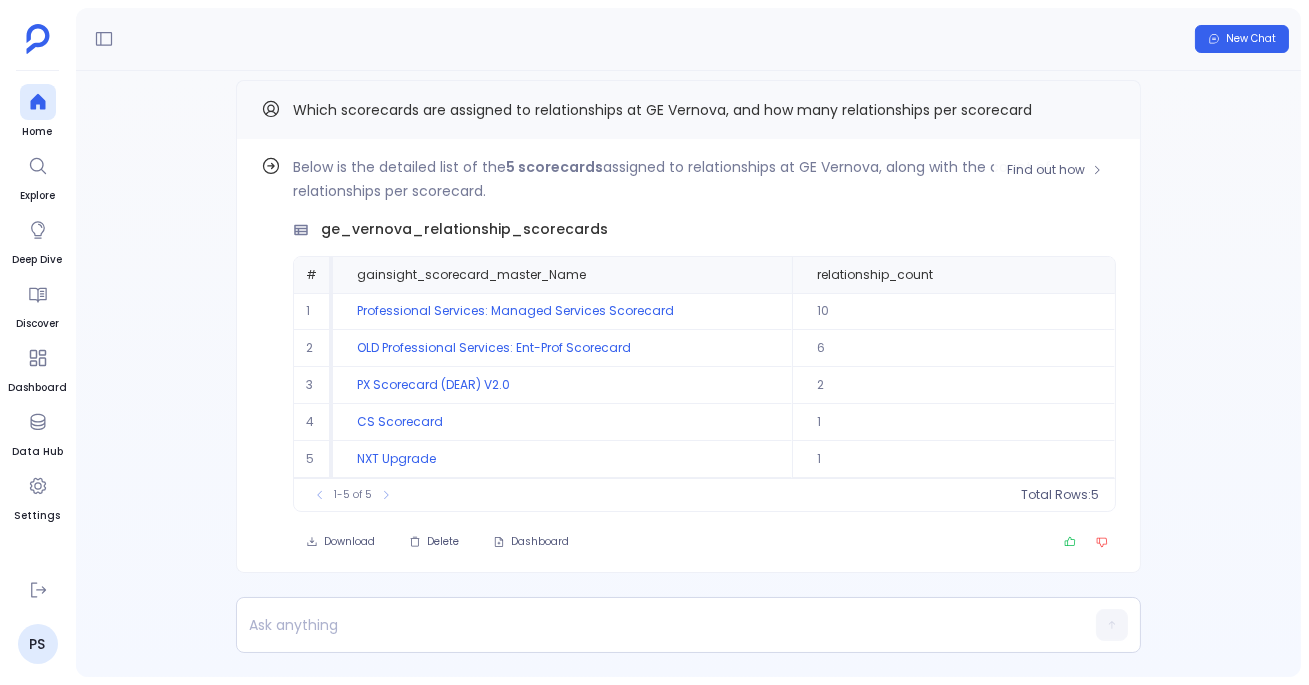 click on "Find out how Below is the detailed list of the  5 scorecards  assigned to relationships at GE [PERSON_NAME], along with the count of relationships per scorecard. ge_vernova_relationship_scorecards # gainsight_scorecard_master_Name relationship_count 1 Professional Services: Managed Services Scorecard 10 2 OLD Professional Services: Ent-Prof Scorecard 6 3 PX Scorecard (DEAR) V2.0 2 4 CS Scorecard 1 5 NXT Upgrade 1
To pick up a draggable item, press the space bar.
While dragging, use the arrow keys to move the item.
Press space again to drop the item in its new position, or press escape to cancel.
1-5 of 5 Total Rows:  5 Download Delete Dashboard" at bounding box center (688, 356) 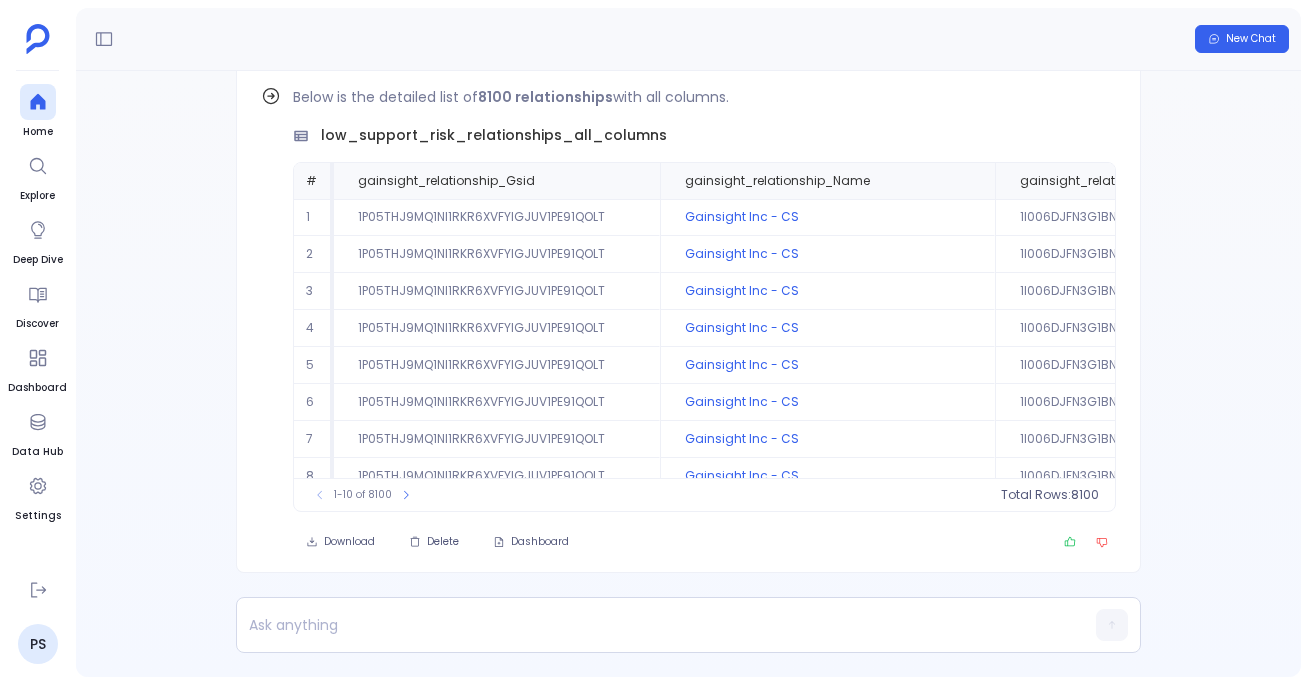 scroll, scrollTop: 0, scrollLeft: 0, axis: both 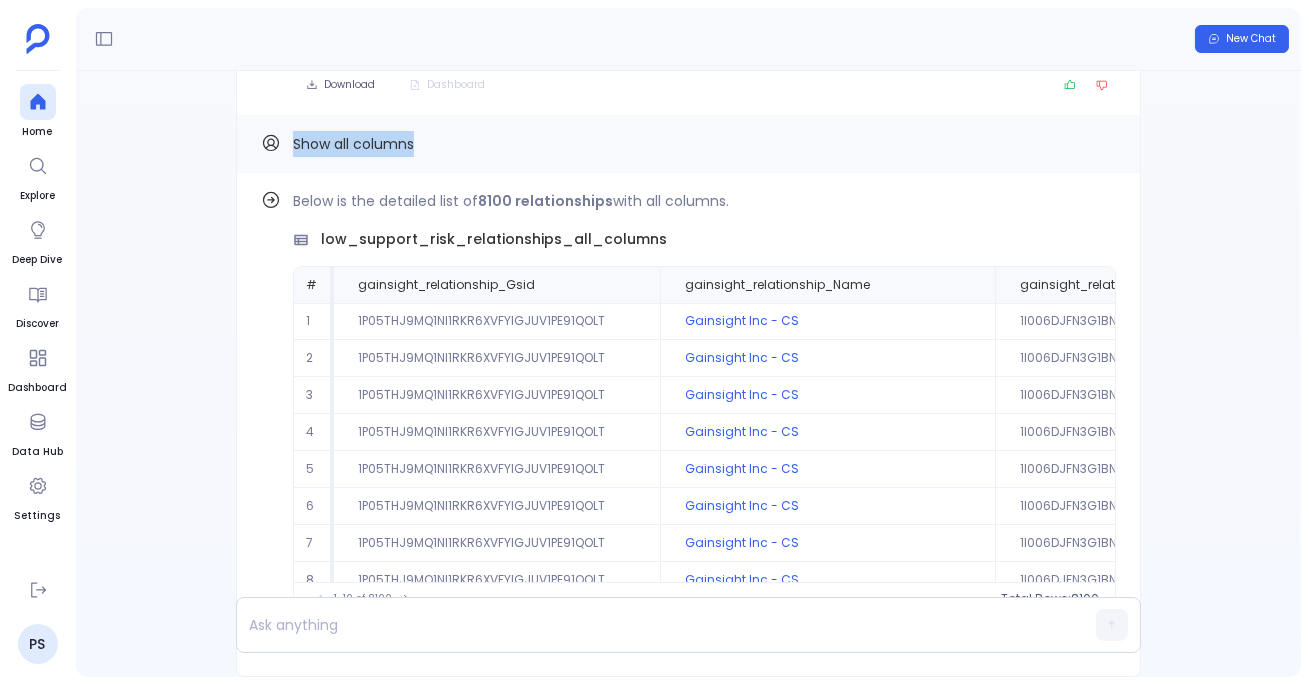 drag, startPoint x: 433, startPoint y: 146, endPoint x: 270, endPoint y: 140, distance: 163.1104 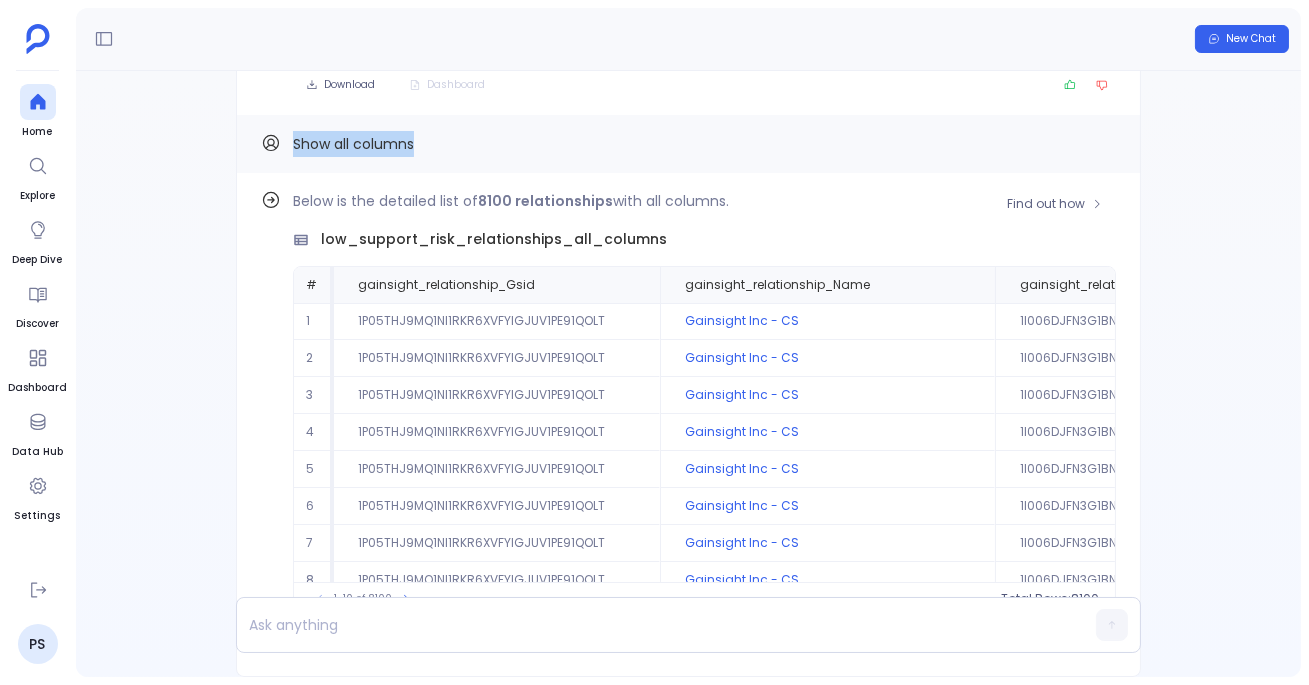 scroll, scrollTop: 0, scrollLeft: 0, axis: both 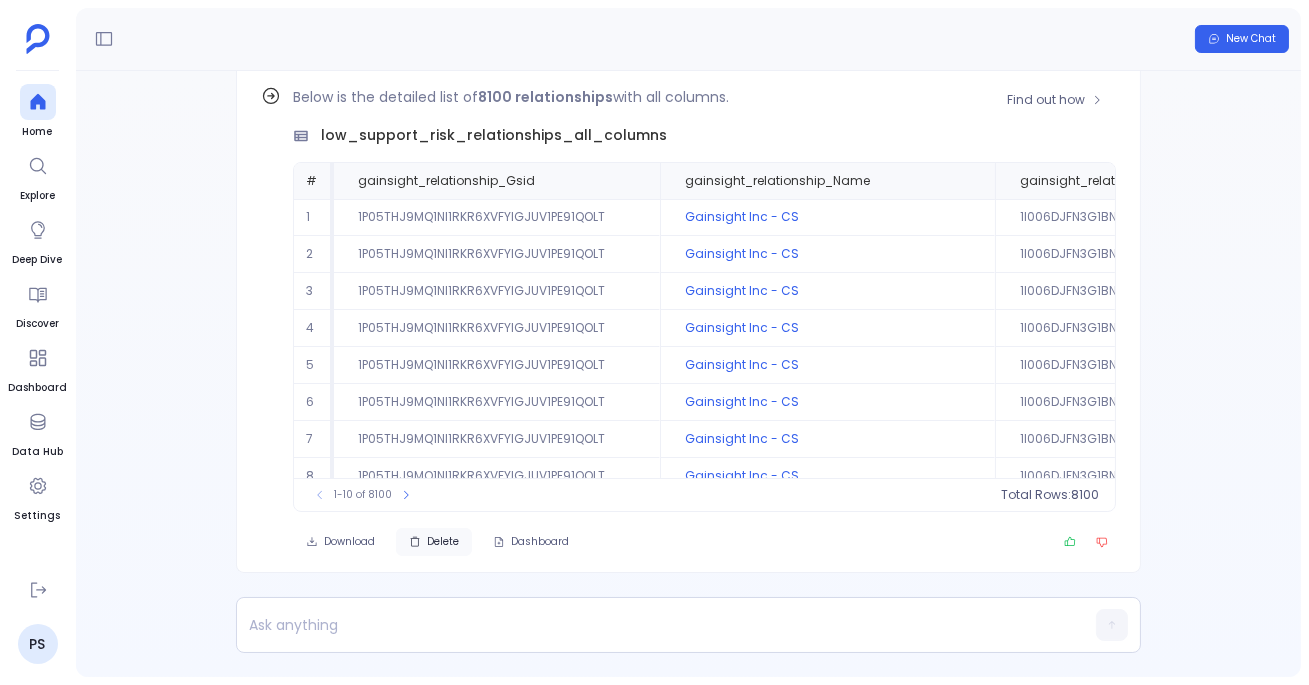 click on "Delete" at bounding box center (434, 542) 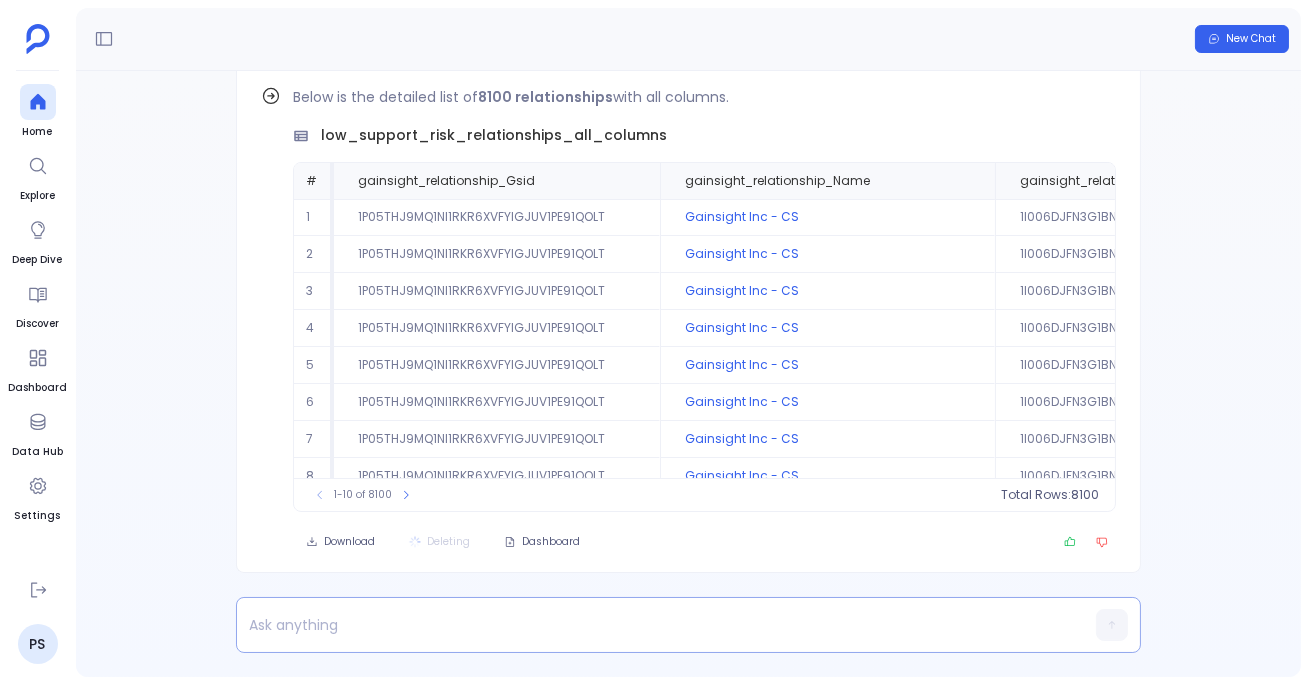 click at bounding box center [650, 625] 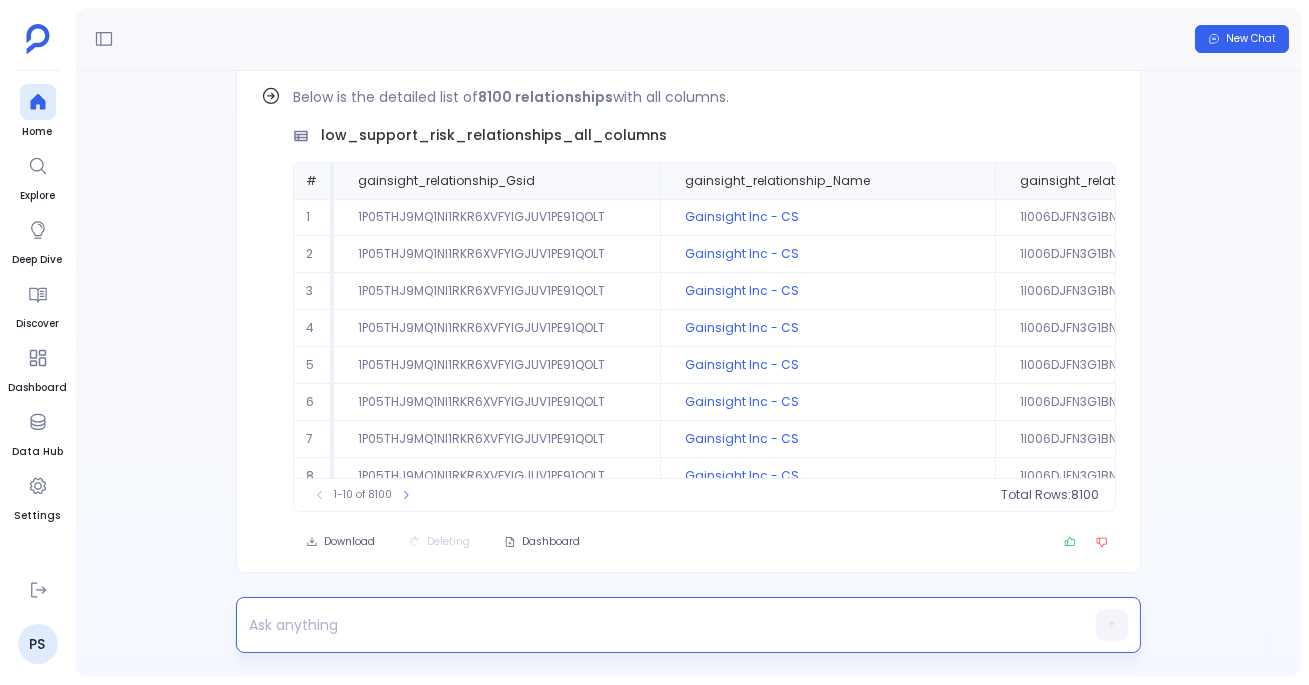 paste 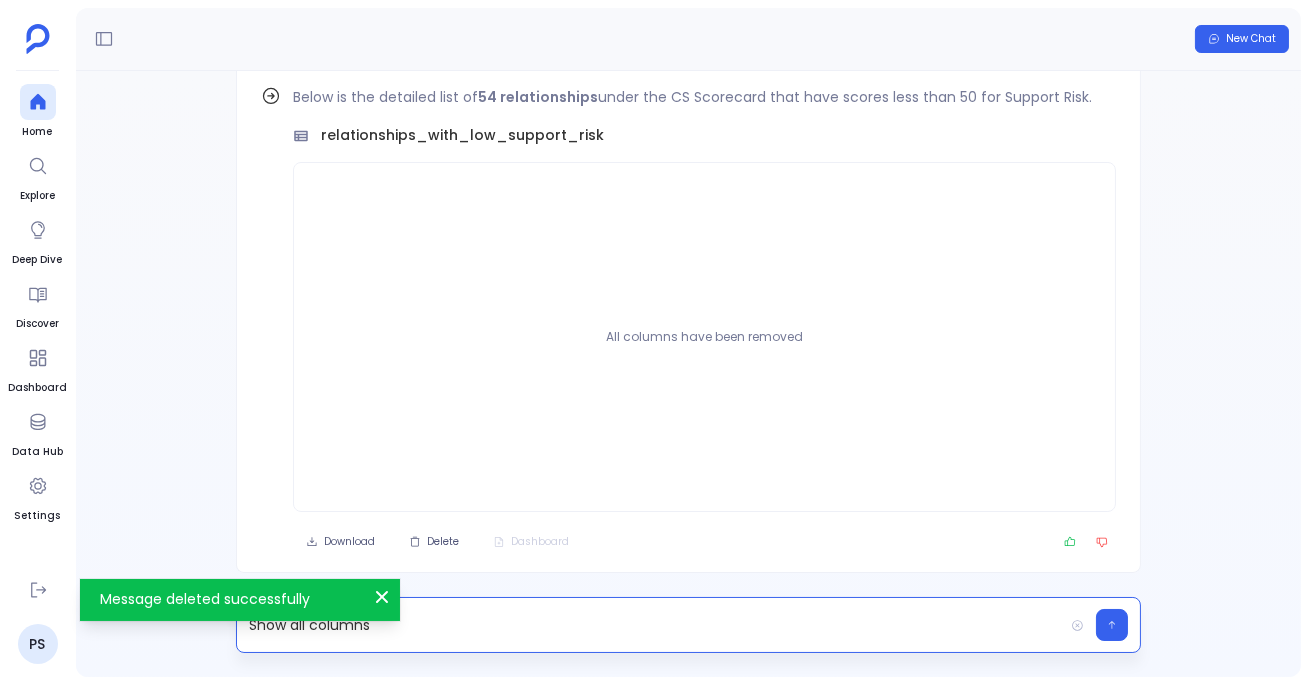 type 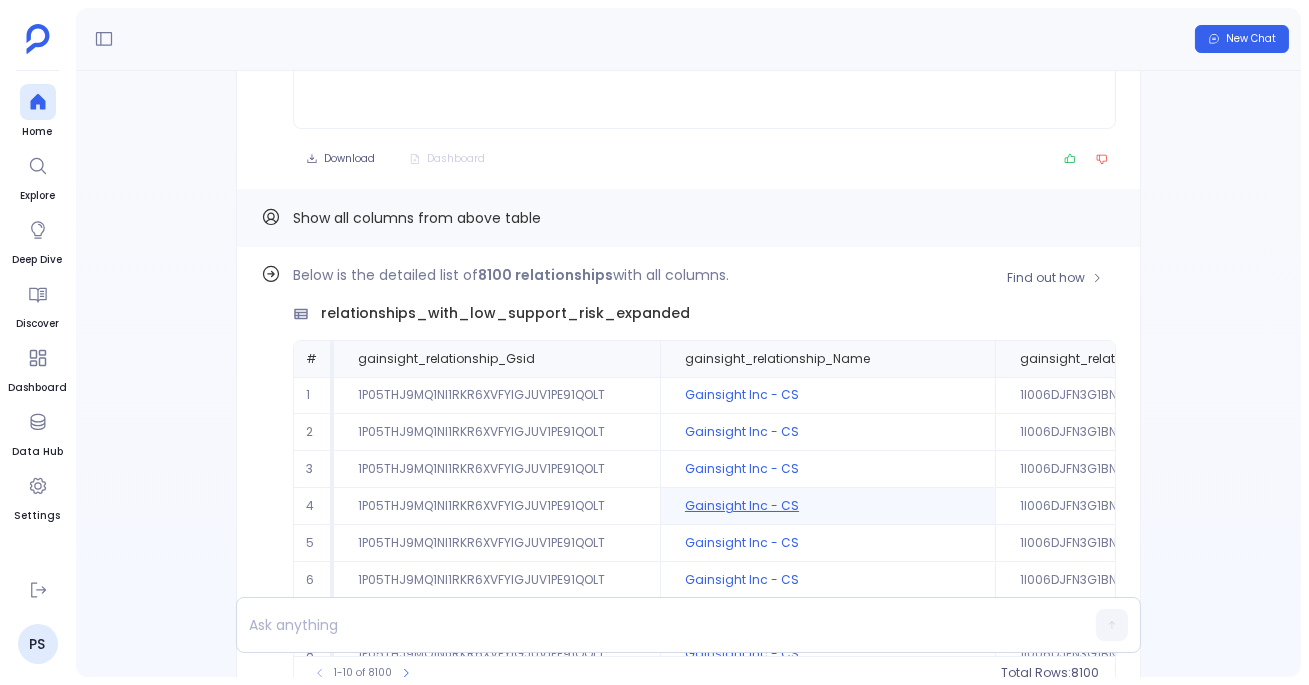 scroll, scrollTop: -186, scrollLeft: 0, axis: vertical 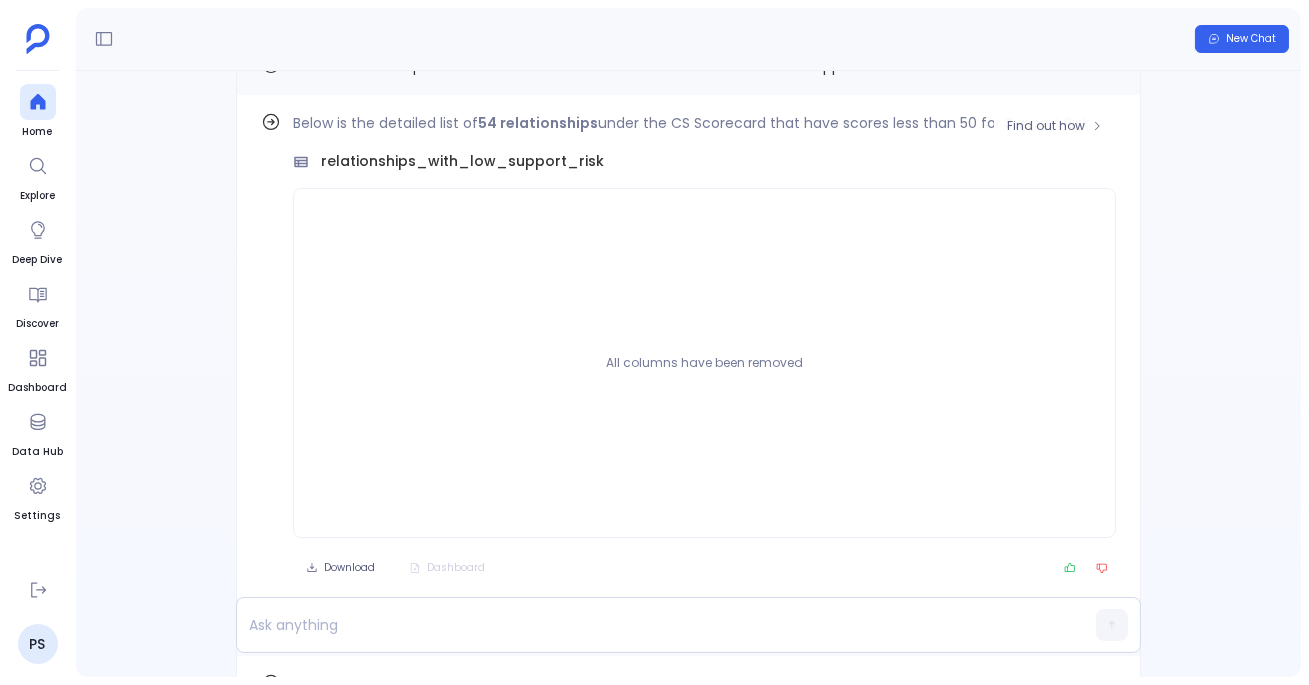 click on "relationships_with_low_support_risk" at bounding box center [462, 161] 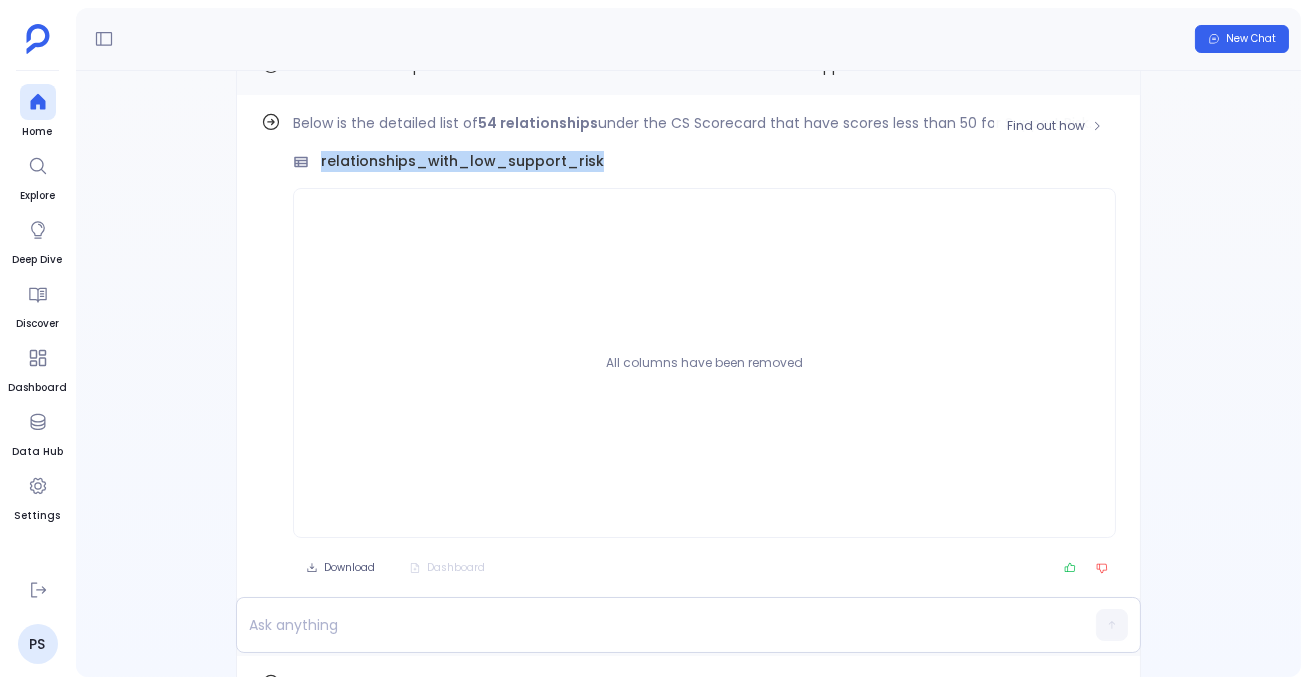 click on "relationships_with_low_support_risk" at bounding box center [462, 161] 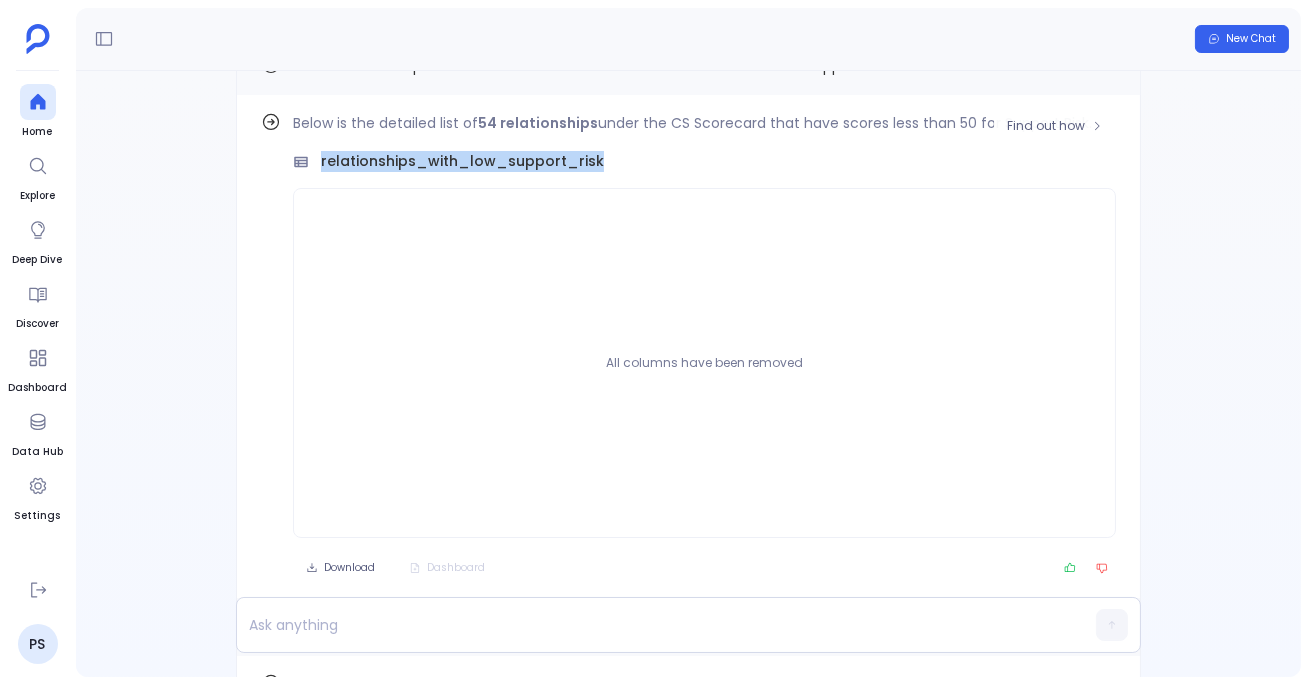 copy on "relationships_with_low_support_risk" 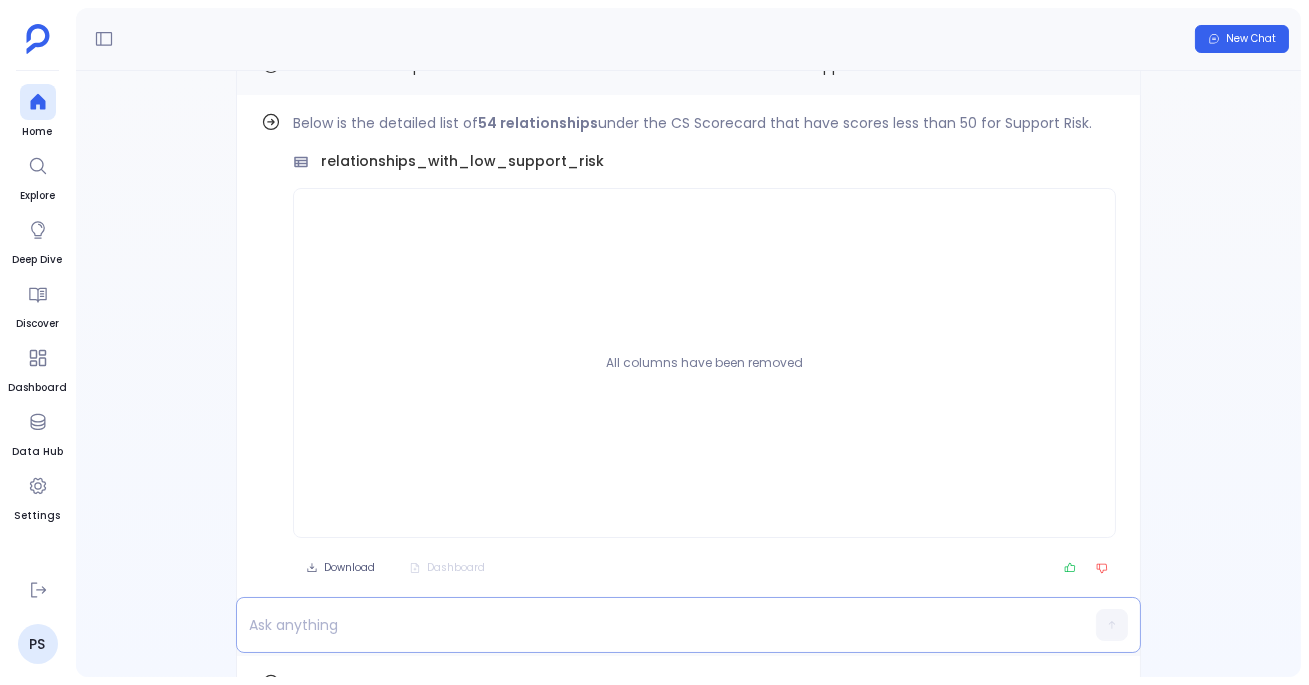 click at bounding box center (650, 625) 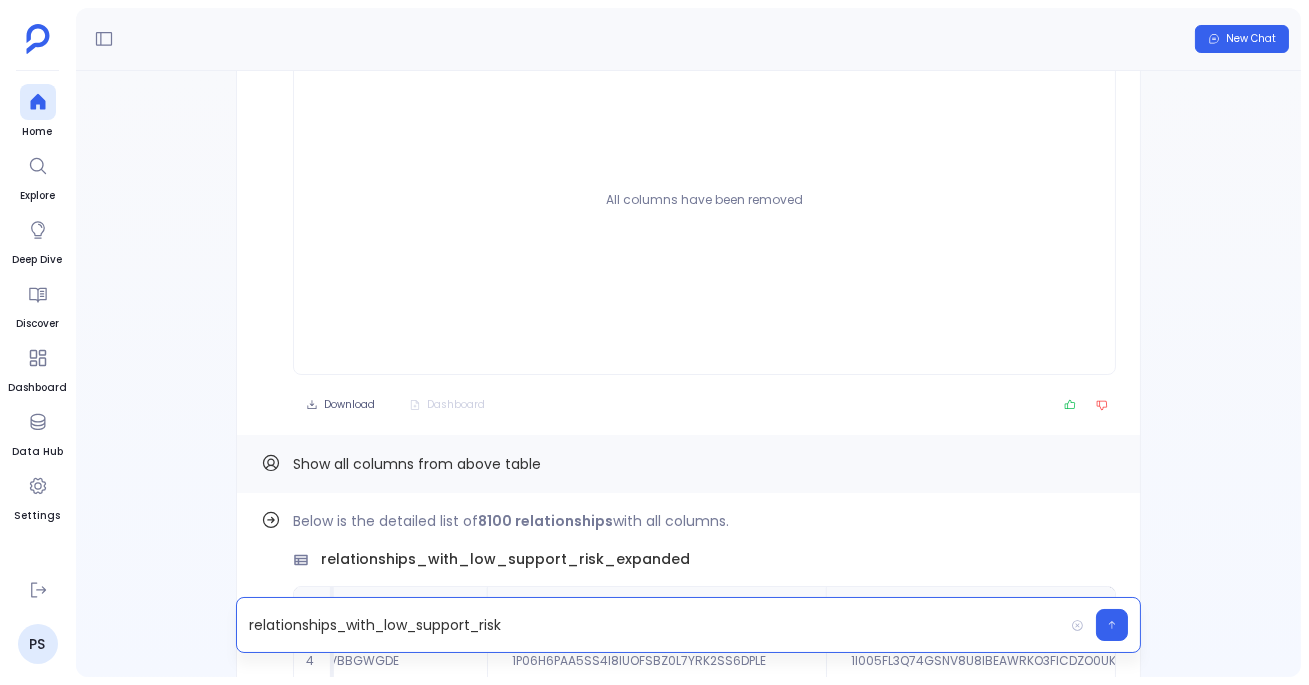 scroll, scrollTop: -361, scrollLeft: 0, axis: vertical 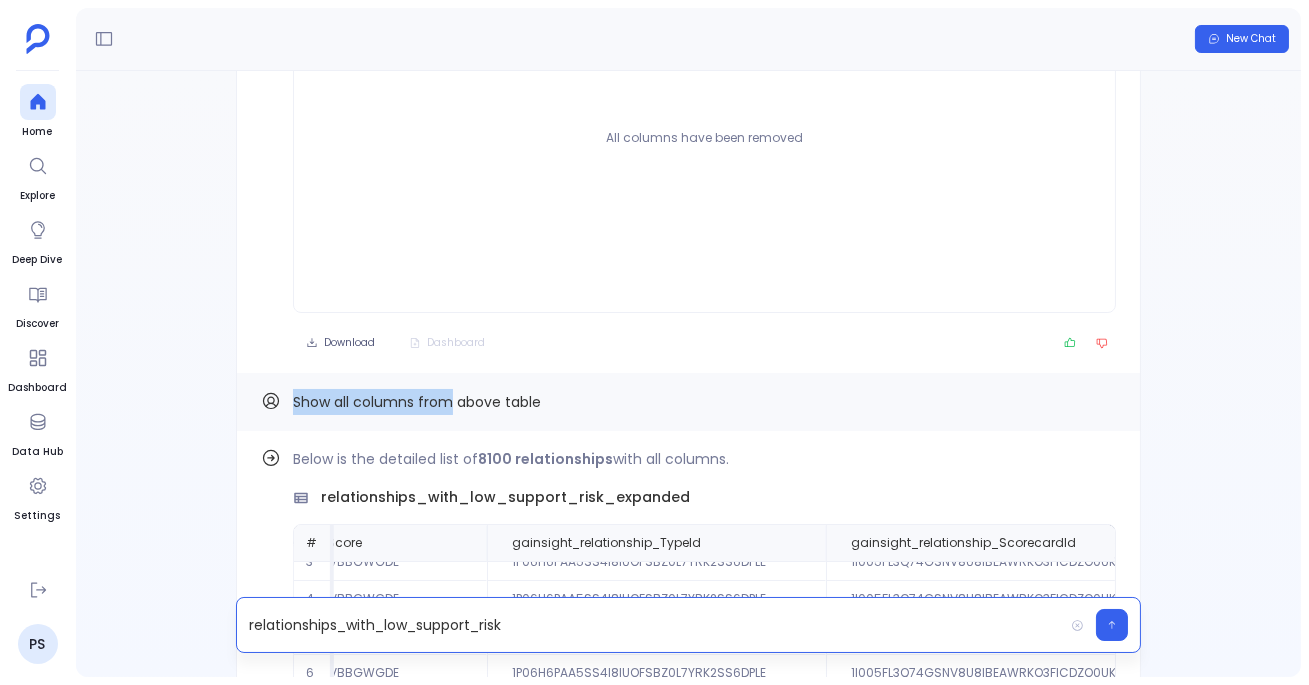 drag, startPoint x: 289, startPoint y: 407, endPoint x: 449, endPoint y: 410, distance: 160.02812 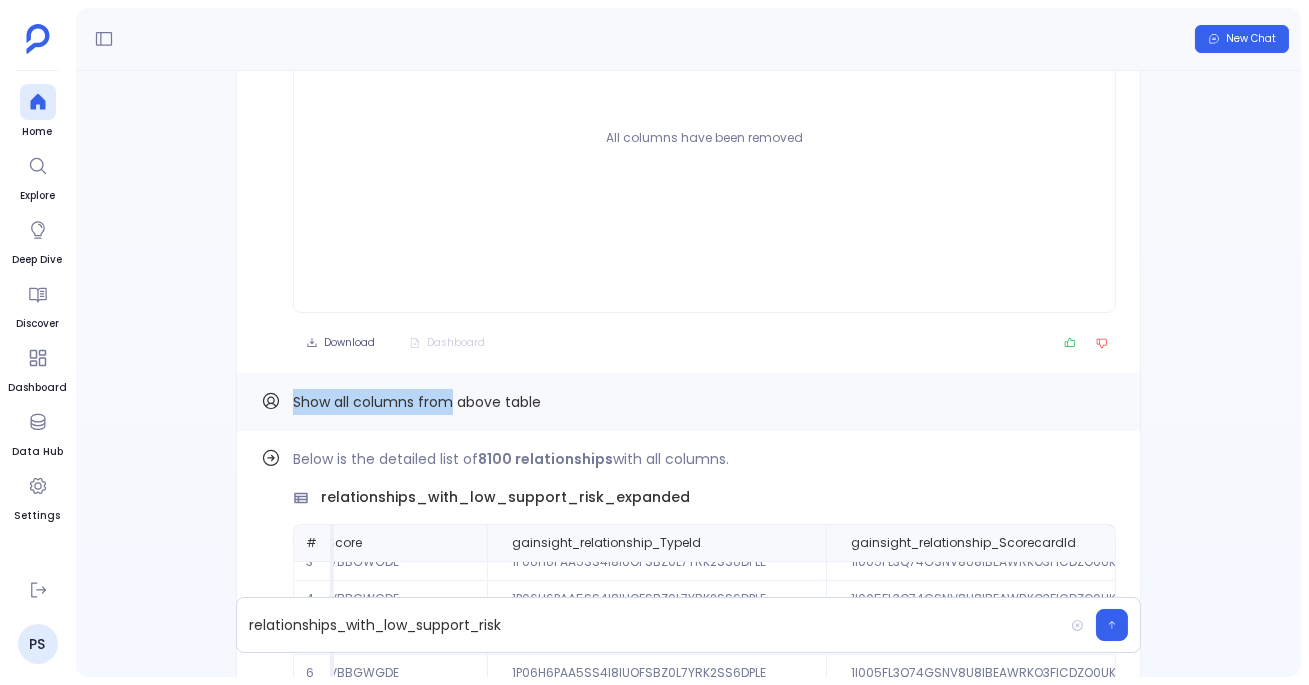 copy on "Show all columns from" 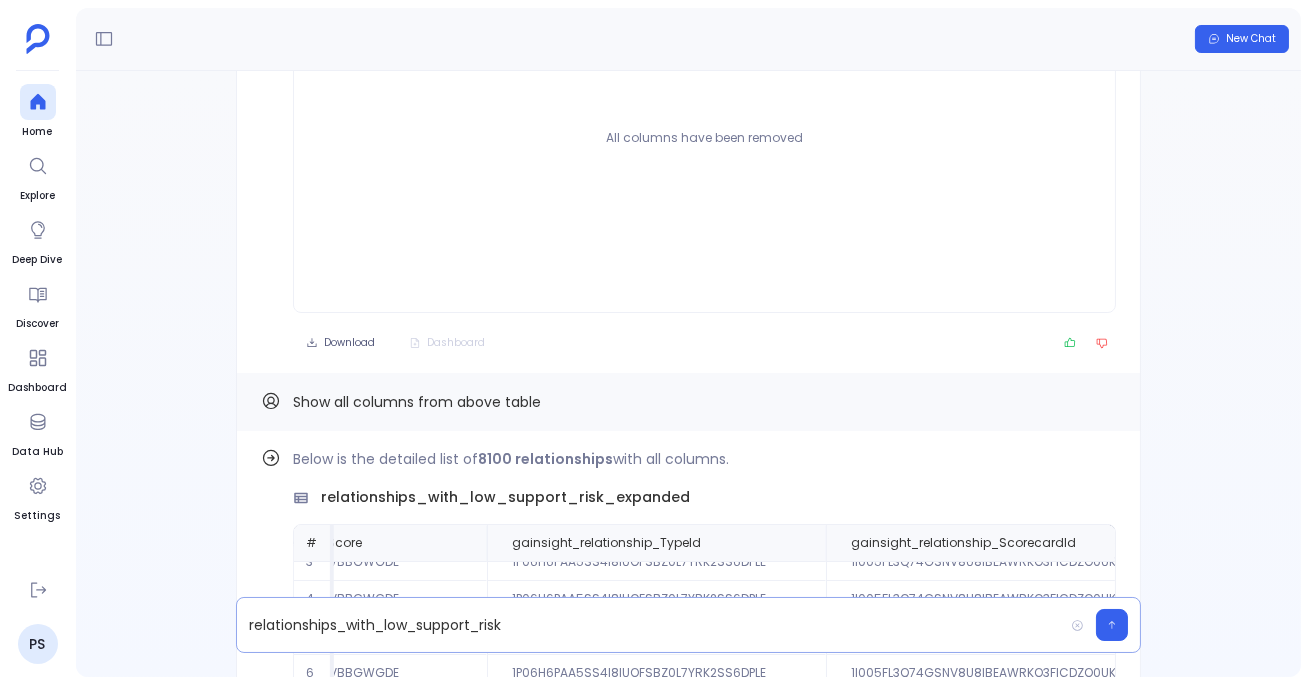 click on "relationships_with_low_support_risk" at bounding box center [650, 625] 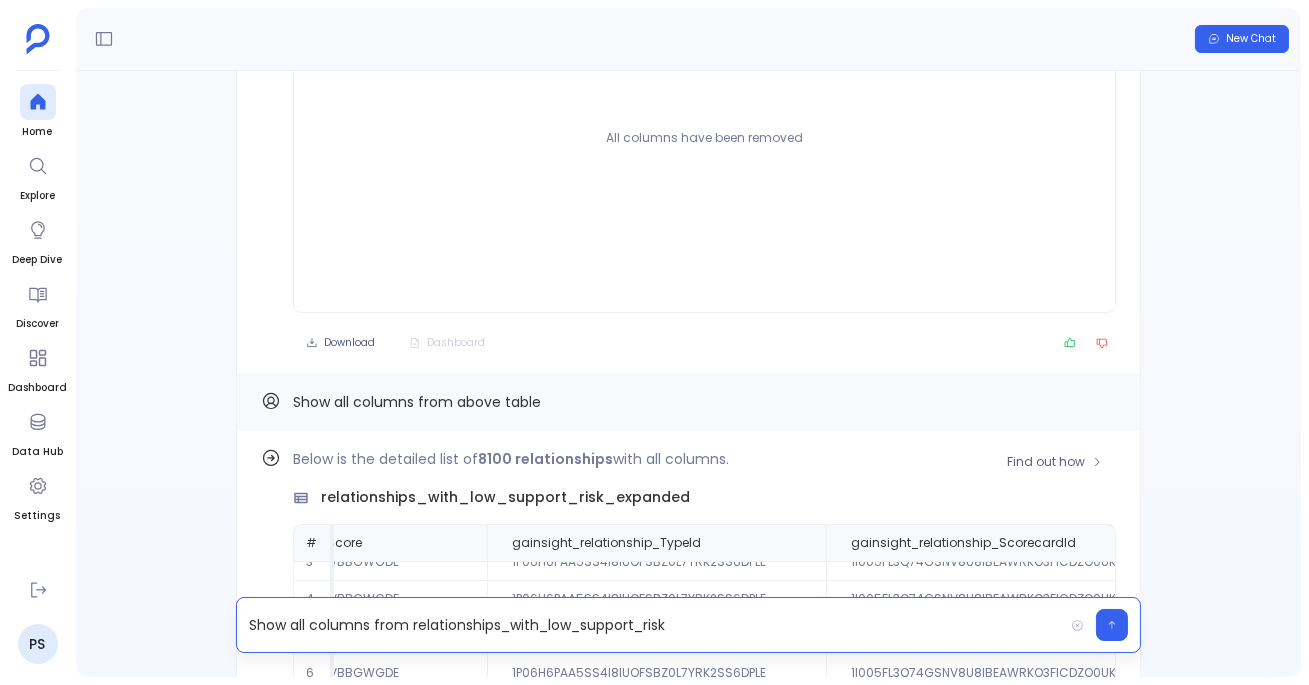 scroll, scrollTop: 0, scrollLeft: 0, axis: both 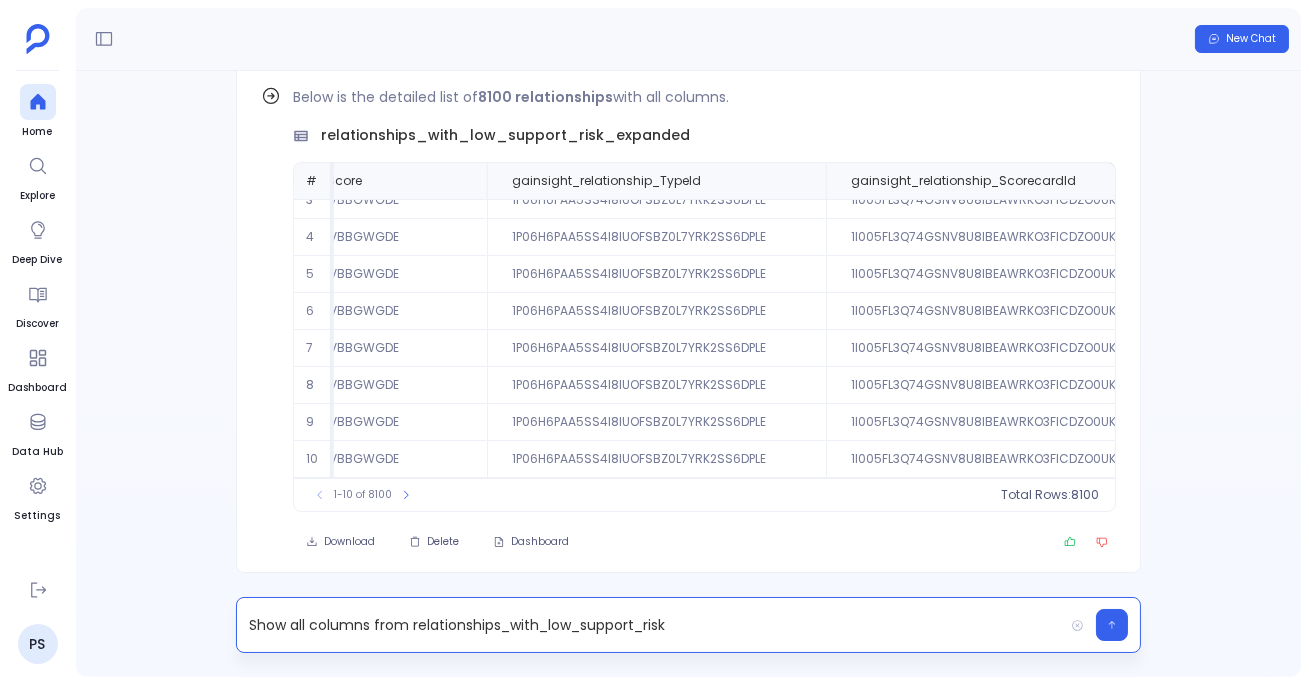 click on "Show all columns from relationships_with_low_support_risk" at bounding box center [650, 625] 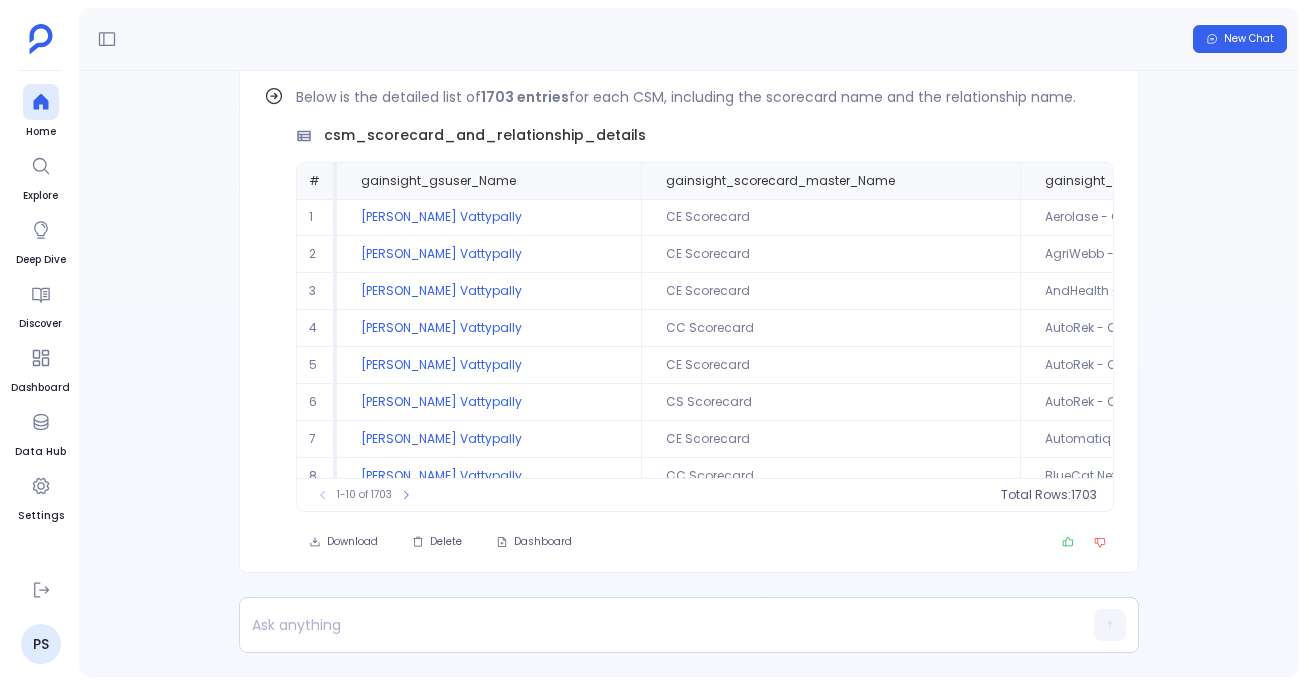 scroll, scrollTop: 0, scrollLeft: 0, axis: both 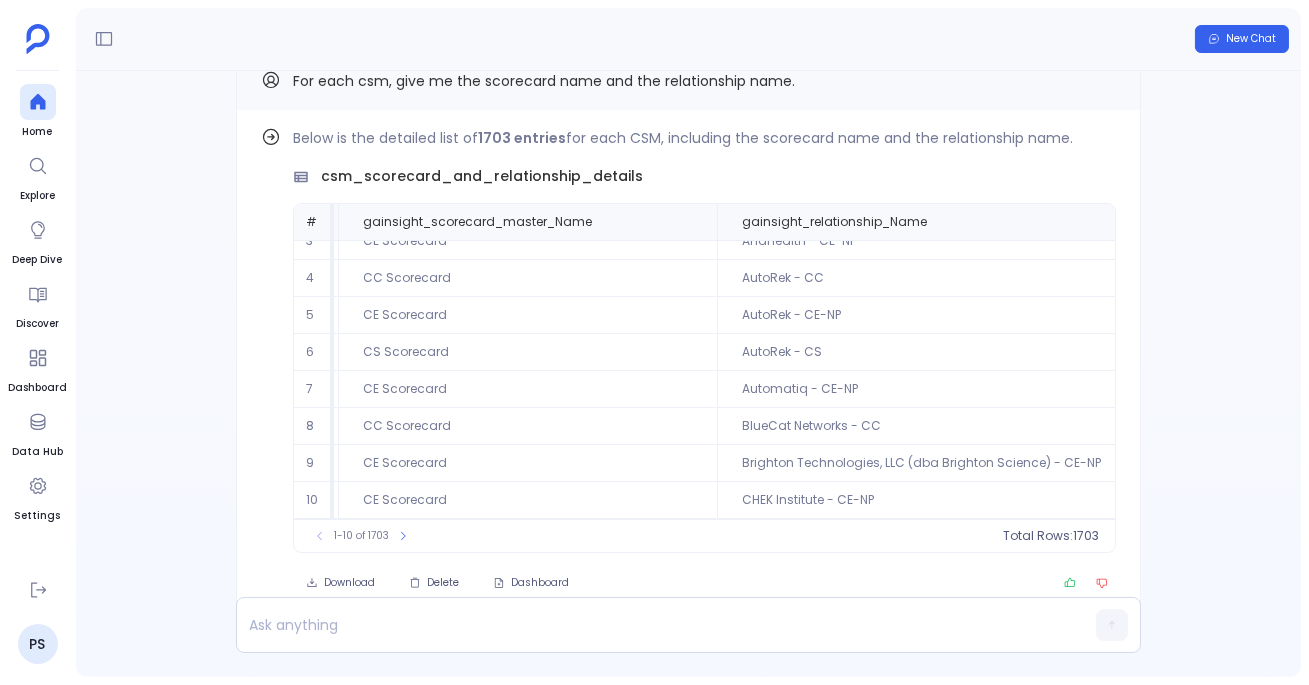 click on "Find out how Below is the detailed list of  1703 entries  for each CSM, including the scorecard name and the relationship name. csm_scorecard_and_relationship_details # gainsight_gsuser_Name gainsight_scorecard_master_Name gainsight_relationship_Name 1 Akhil Vattypally CE Scorecard Aerolase - CE-NP 2 Akhil Vattypally CE Scorecard AgriWebb - CE-NP 3 Akhil Vattypally CE Scorecard AndHealth - CE-NP 4 Akhil Vattypally CC Scorecard AutoRek - CC 5 Akhil Vattypally CE Scorecard AutoRek - CE-NP 6 Akhil Vattypally CS Scorecard AutoRek - CS 7 Akhil Vattypally CE Scorecard Automatiq - CE-NP 8 Akhil Vattypally CC Scorecard BlueCat Networks - CC 9 Akhil Vattypally CE Scorecard Brighton Technologies, LLC (dba Brighton Science) - CE-NP 10 Akhil Vattypally CE Scorecard CHEK Institute - CE-NP
To pick up a draggable item, press the space bar.
While dragging, use the arrow keys to move the item.
Press space again to drop the item in its new position, or press escape to cancel.
1-10 of 1703 Total Rows:  1703 # 1" at bounding box center [688, 374] 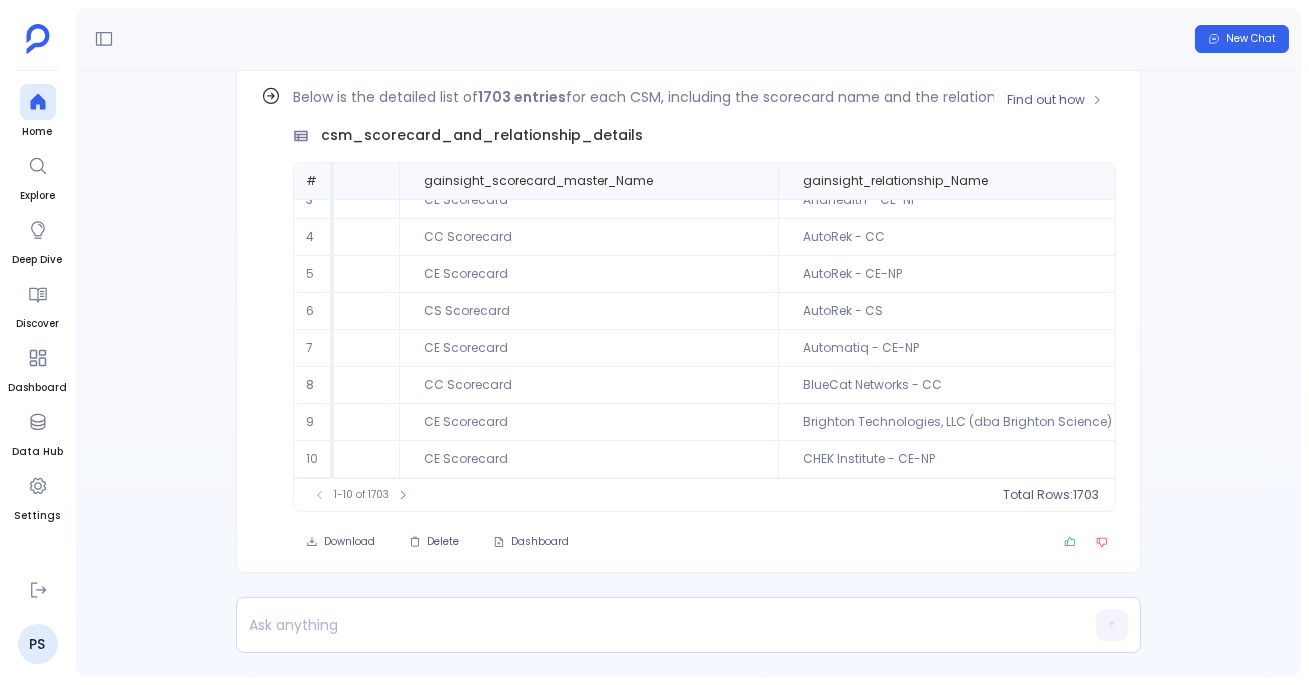 scroll, scrollTop: 94, scrollLeft: 240, axis: both 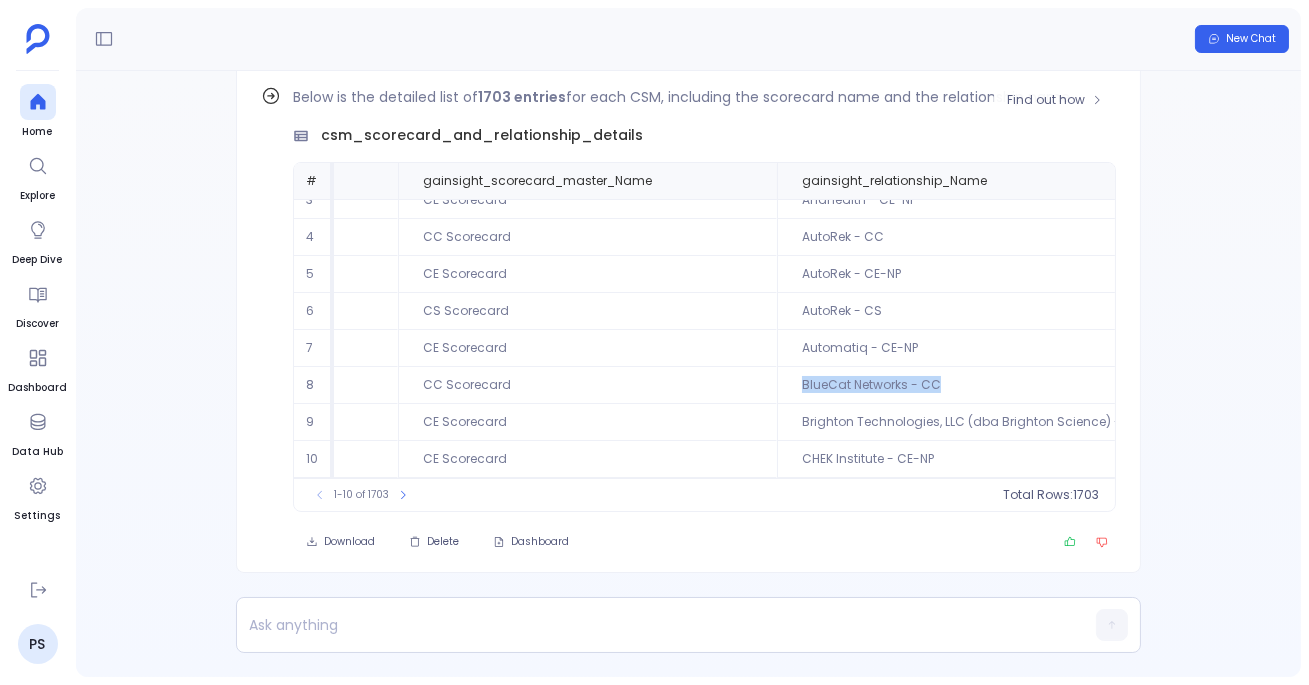 drag, startPoint x: 785, startPoint y: 383, endPoint x: 1012, endPoint y: 388, distance: 227.05505 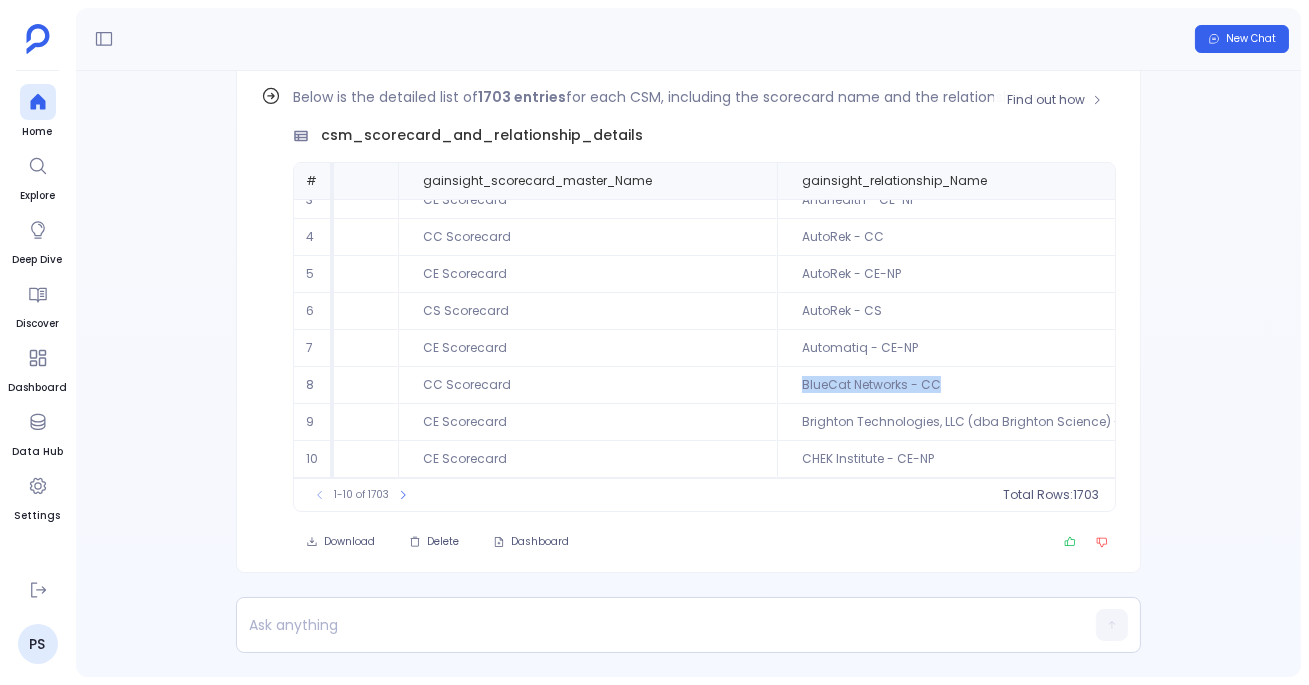 copy on "BlueCat Networks - CC" 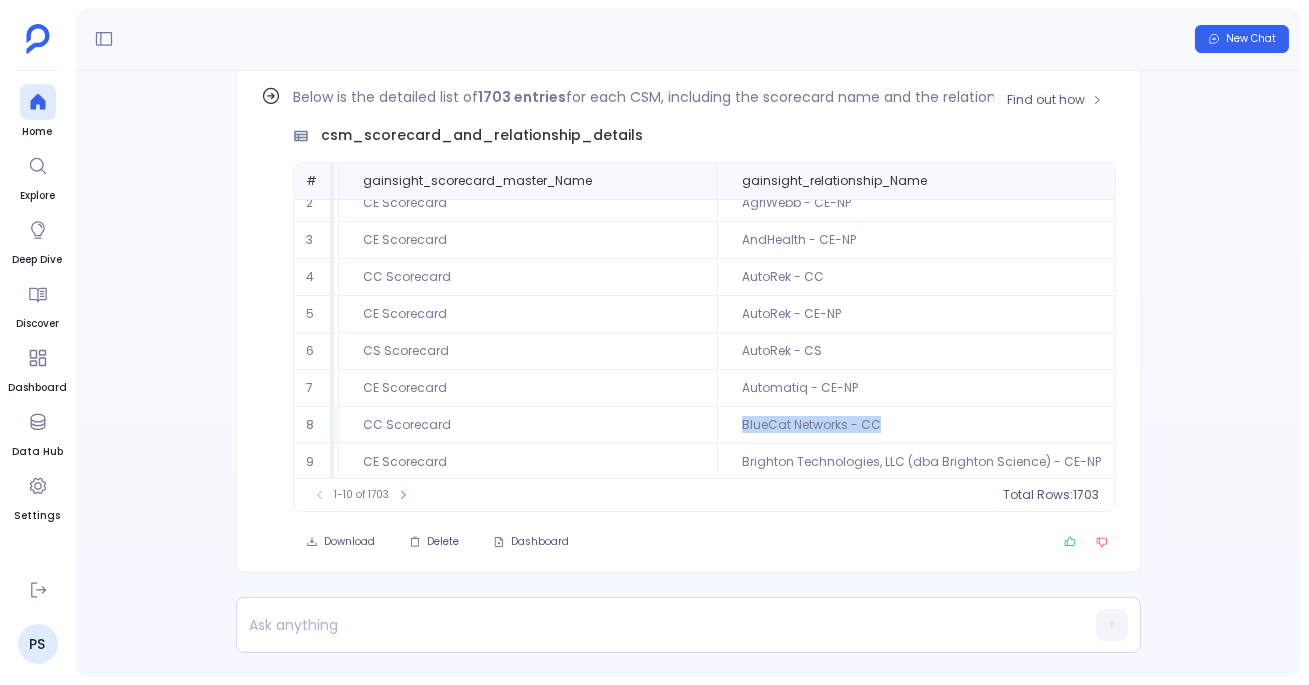scroll, scrollTop: 0, scrollLeft: 300, axis: horizontal 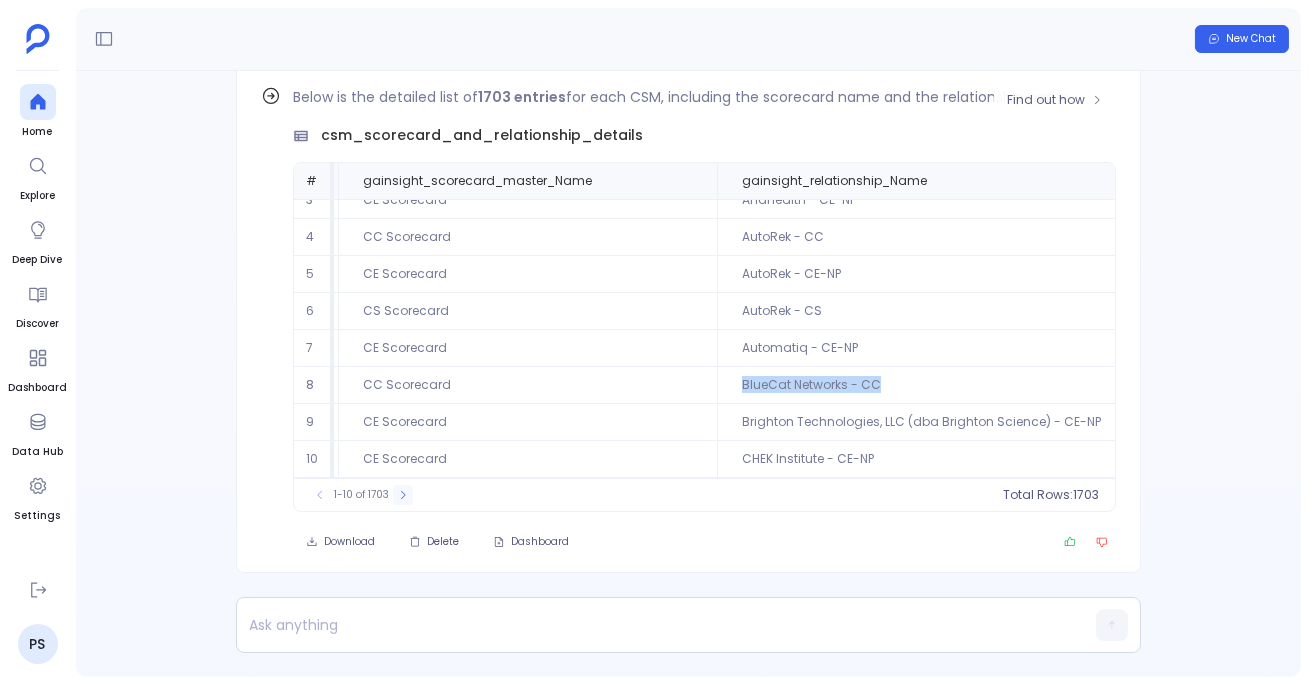 click at bounding box center (403, 495) 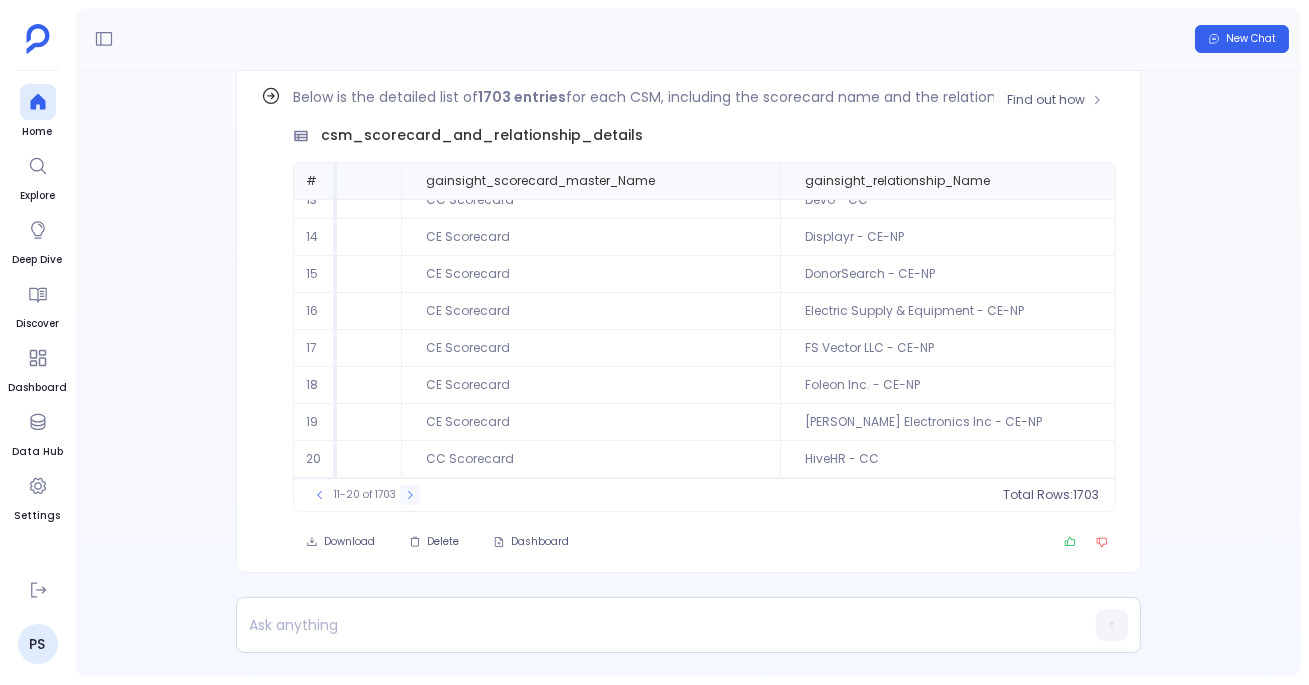 scroll, scrollTop: 94, scrollLeft: 233, axis: both 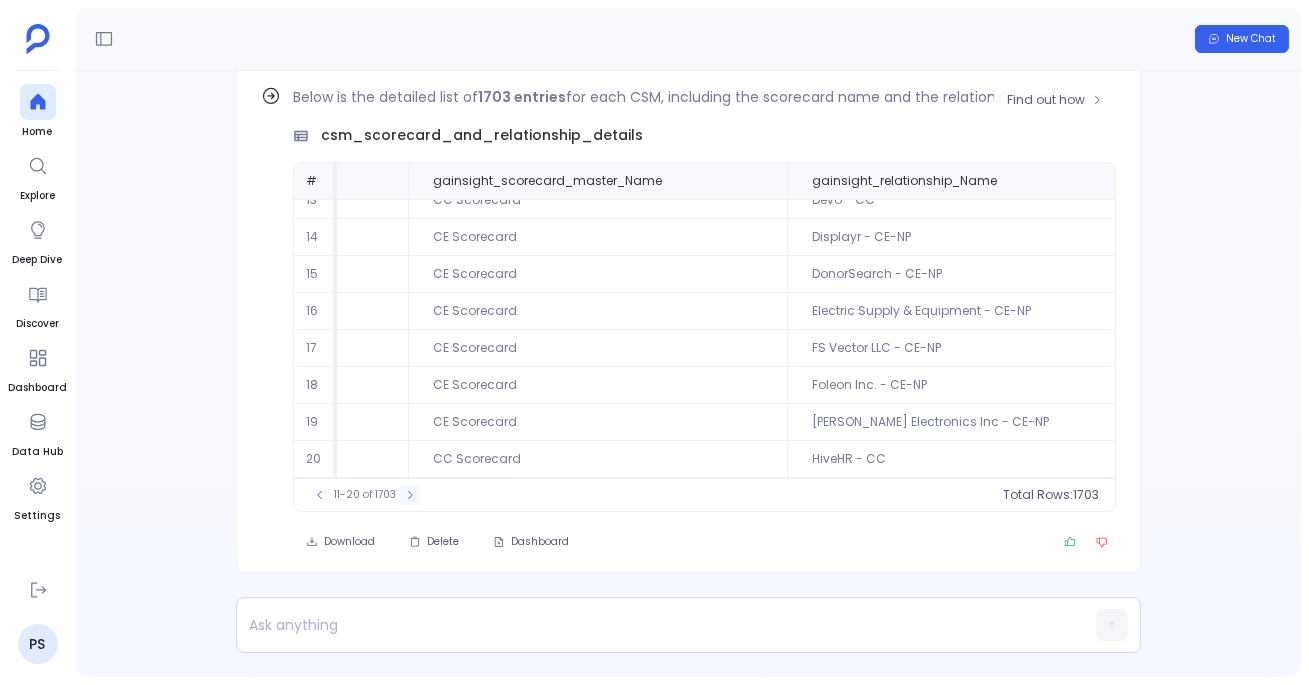click 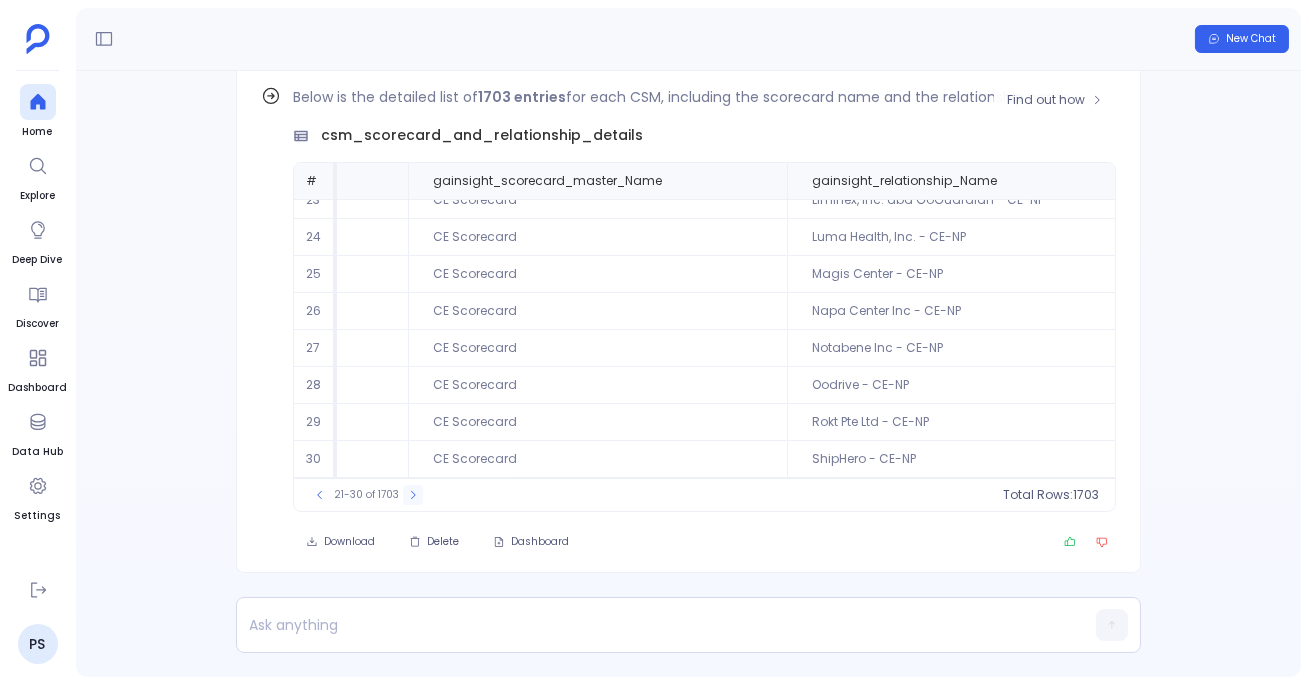 click 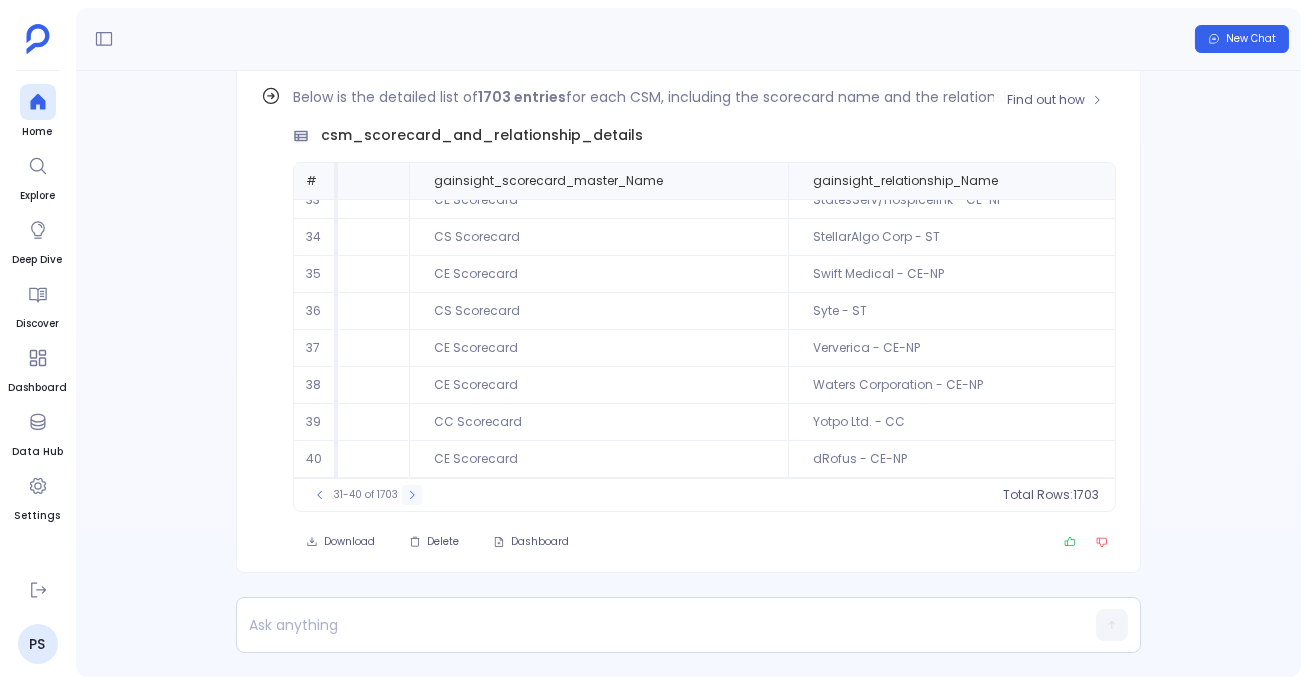 click 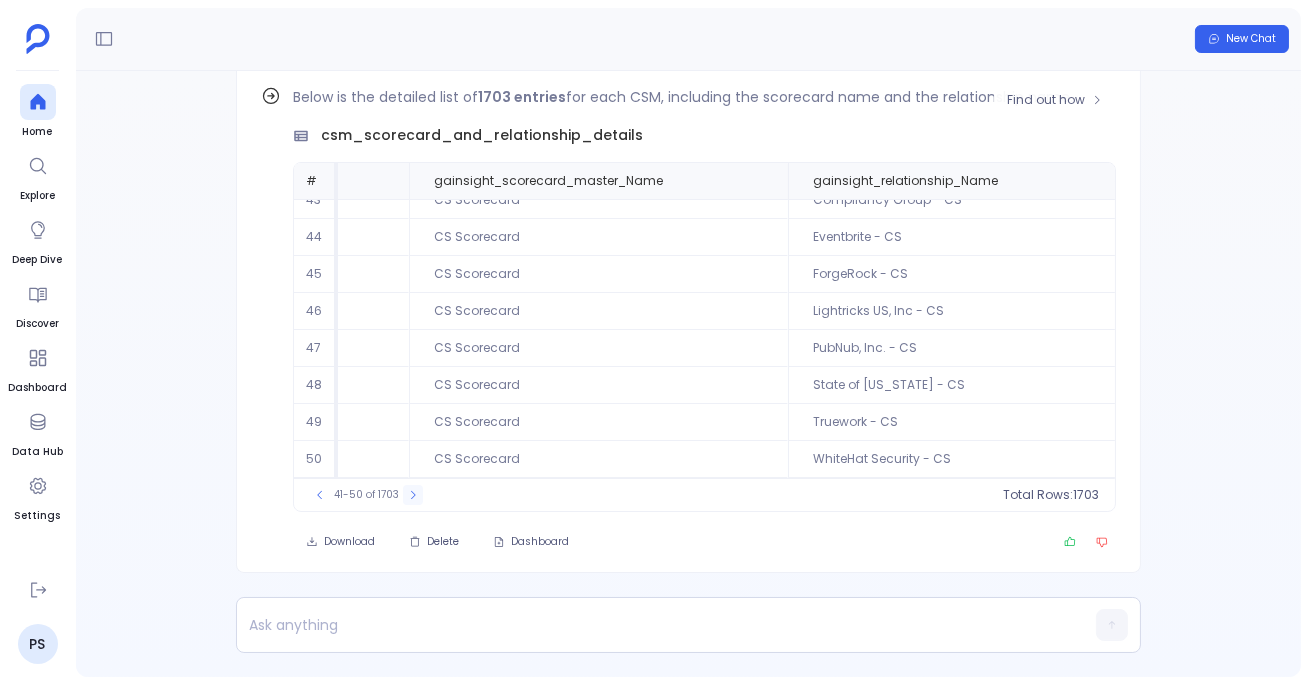click 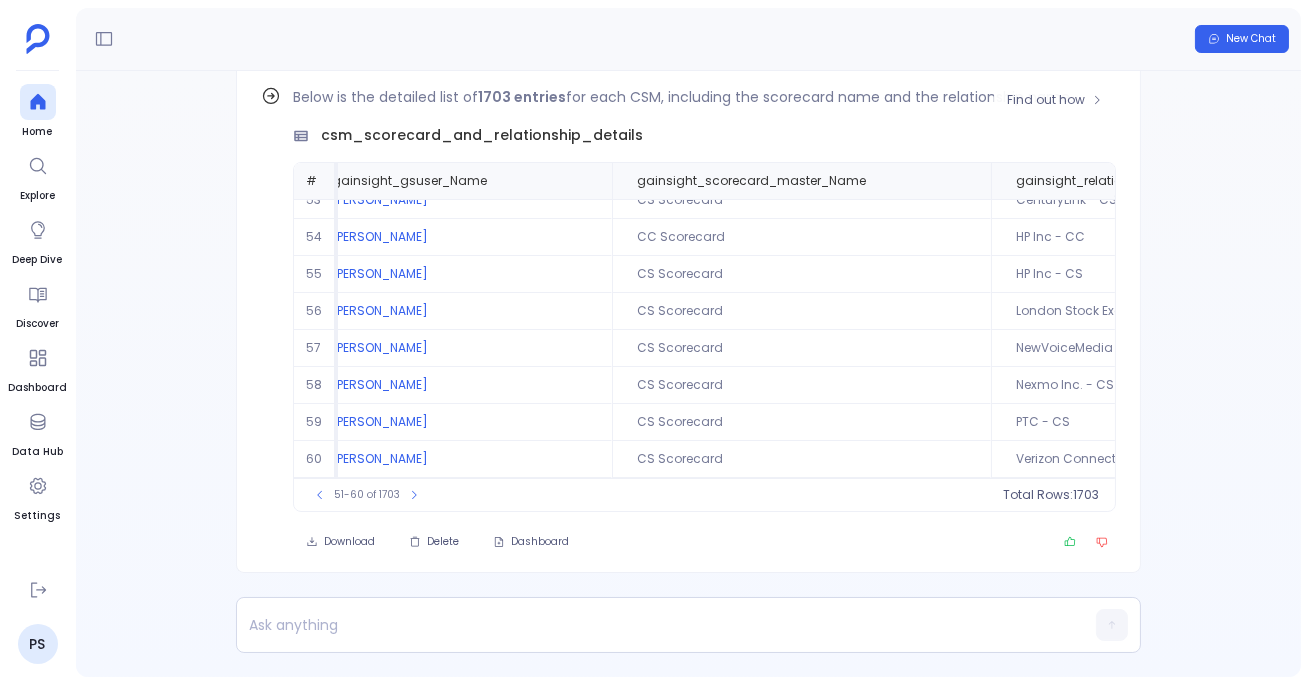 scroll, scrollTop: 94, scrollLeft: 234, axis: both 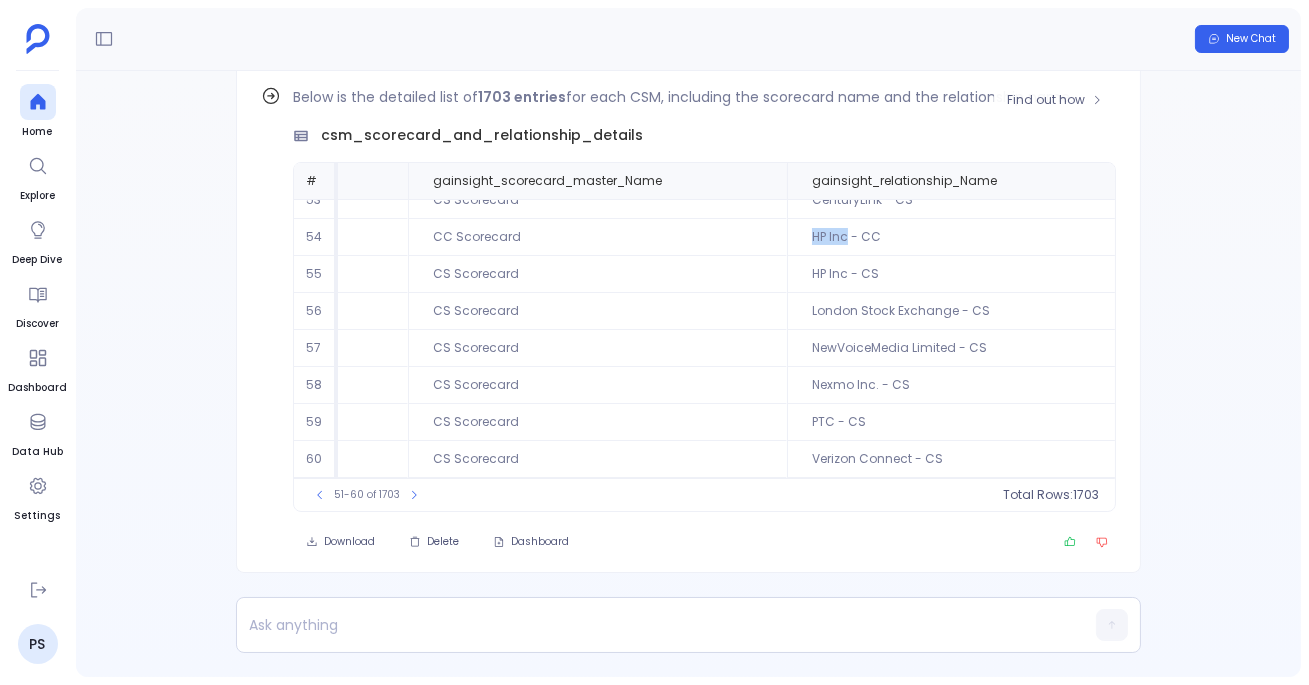 drag, startPoint x: 795, startPoint y: 233, endPoint x: 837, endPoint y: 235, distance: 42.047592 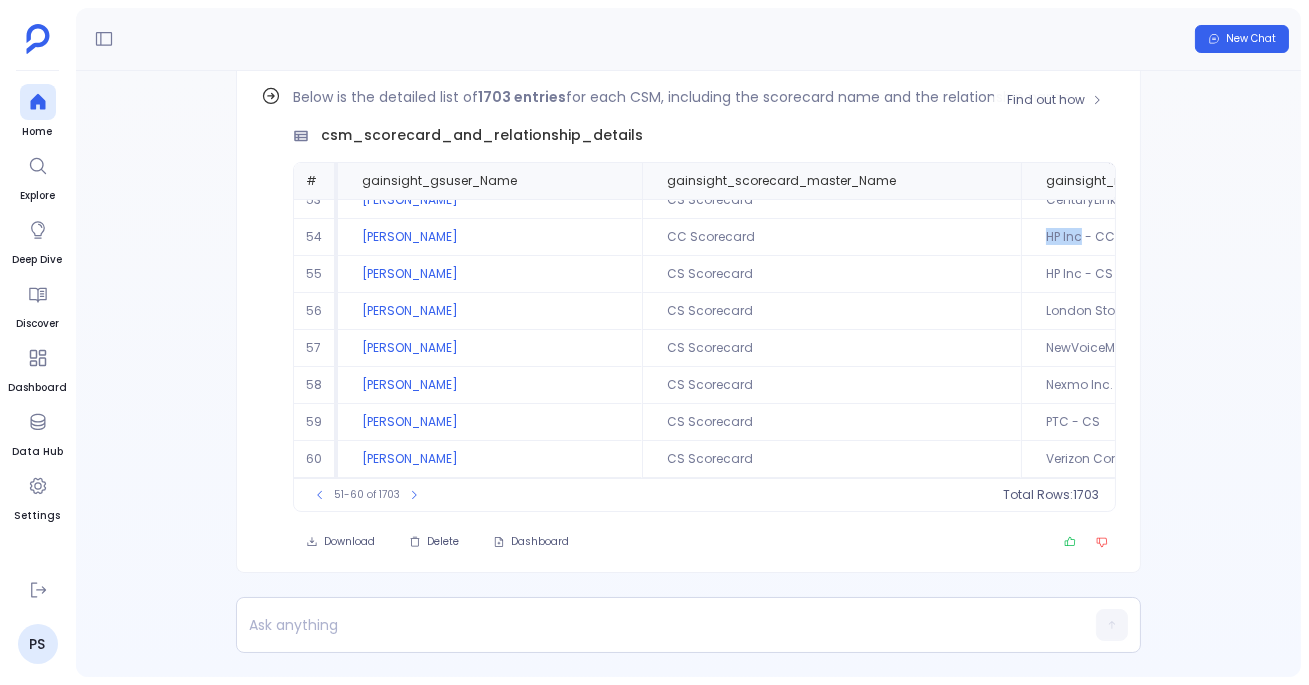 scroll, scrollTop: 93, scrollLeft: 234, axis: both 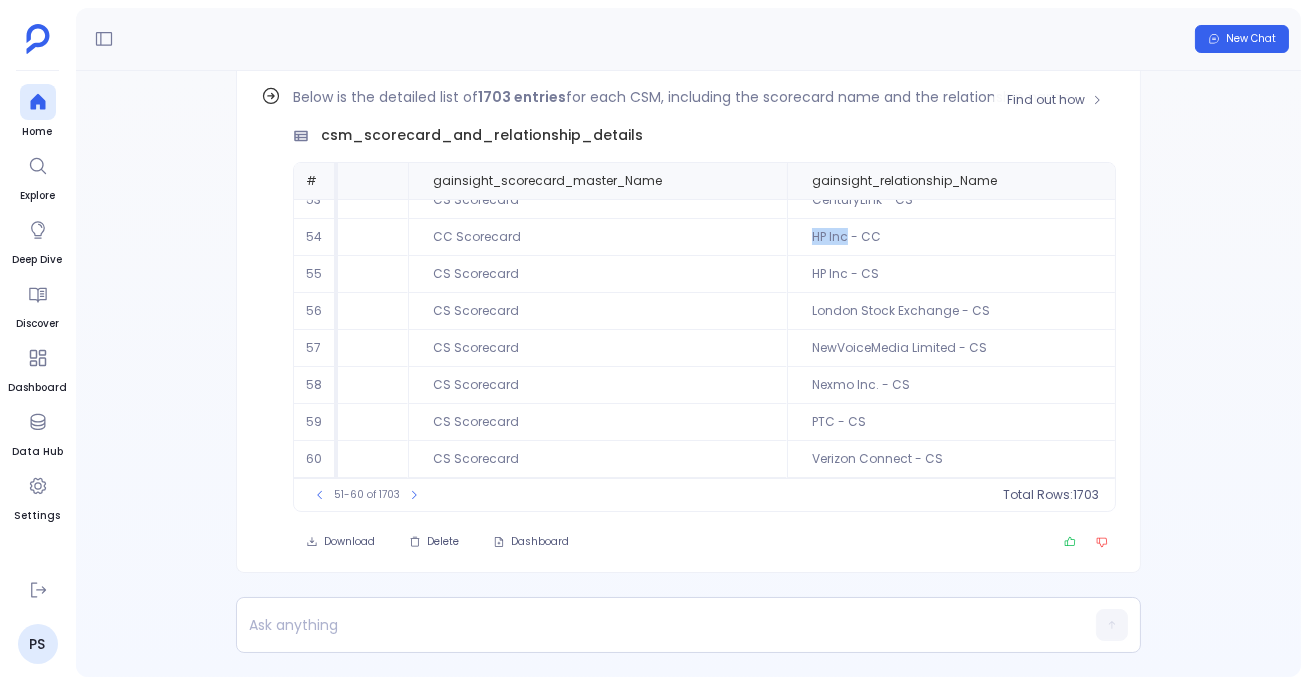 copy on "HP Inc" 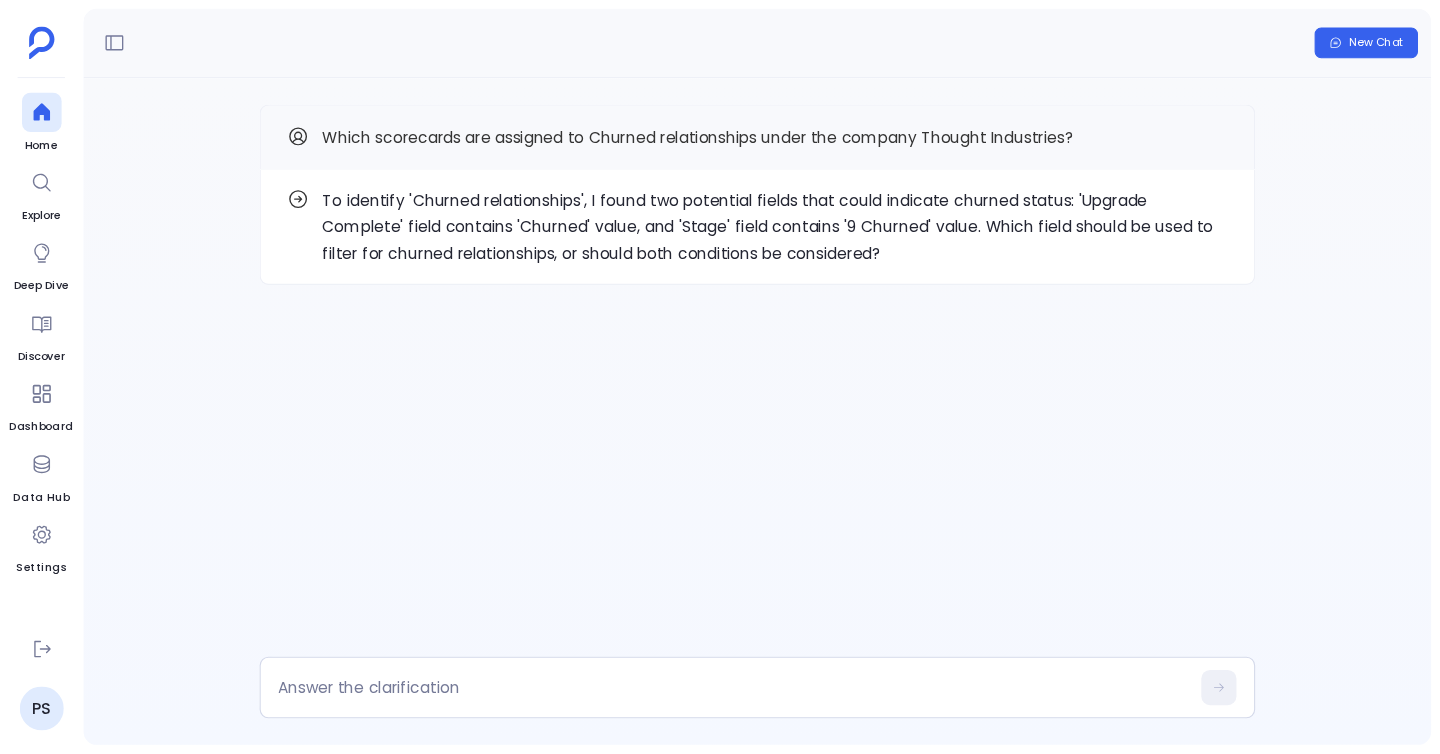 scroll, scrollTop: 0, scrollLeft: 0, axis: both 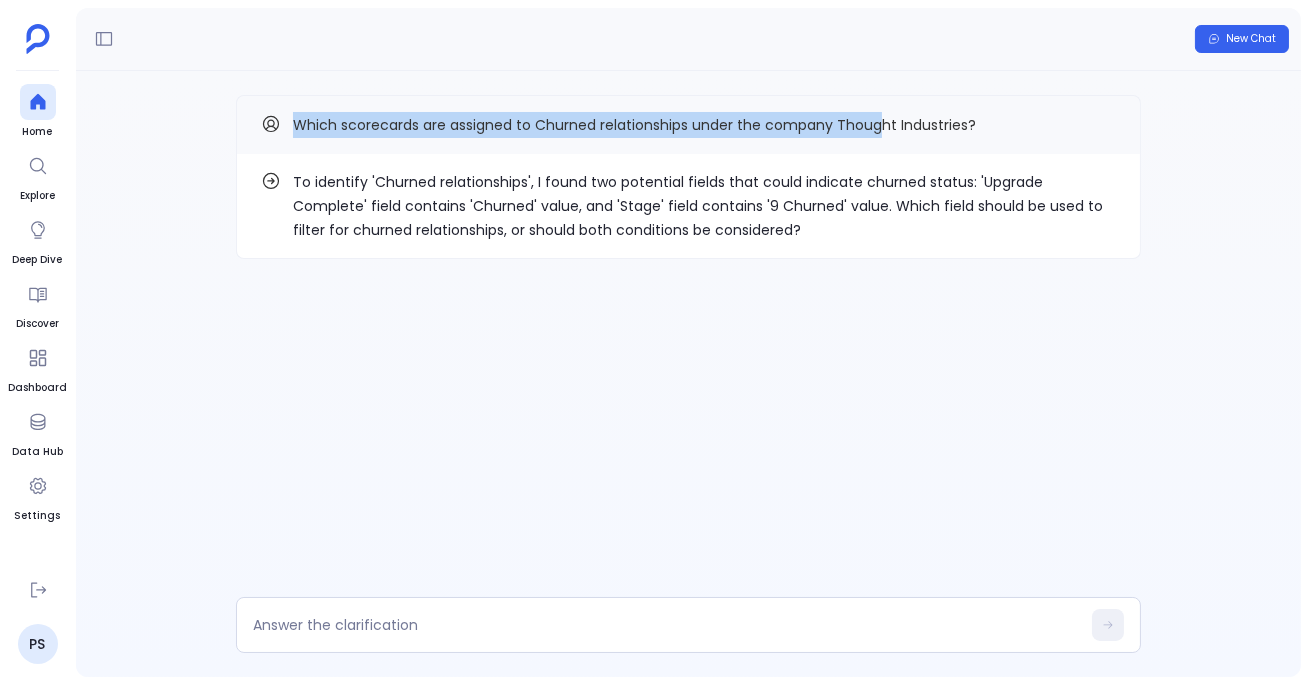 drag, startPoint x: 286, startPoint y: 123, endPoint x: 878, endPoint y: 135, distance: 592.1216 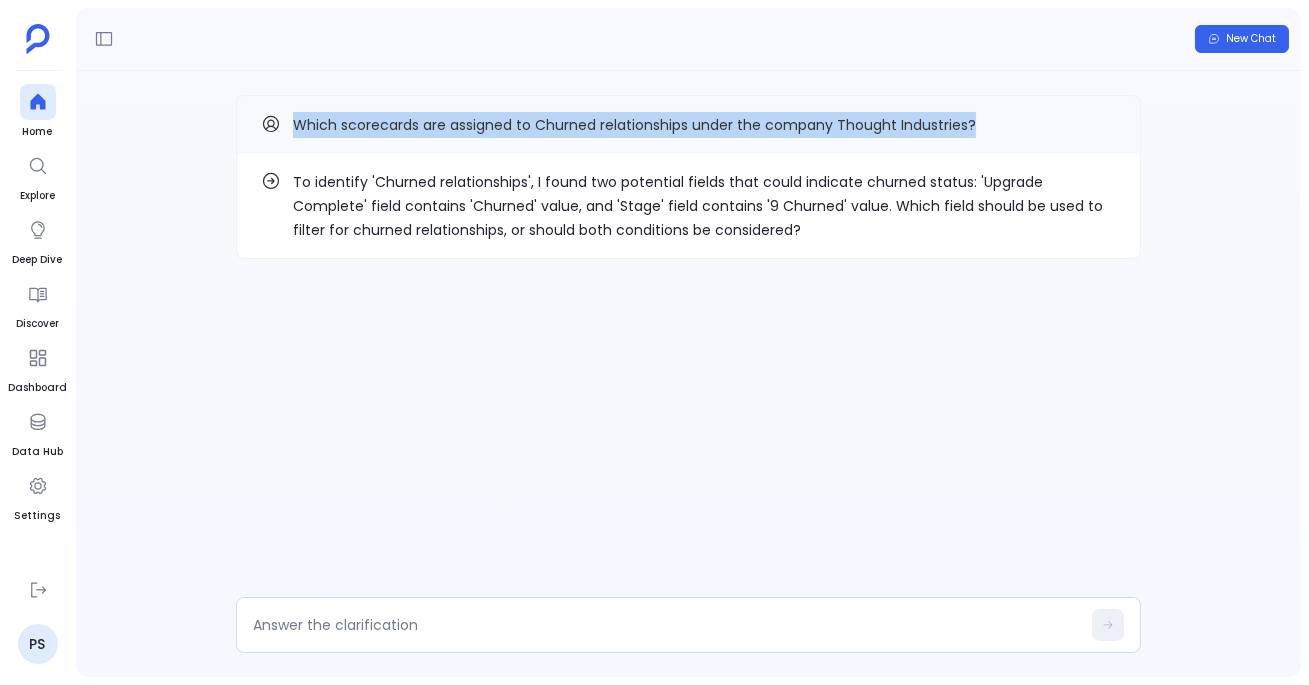 click on "Which scorecards are assigned to Churned relationships under the company Thought Industries?" at bounding box center [688, 125] 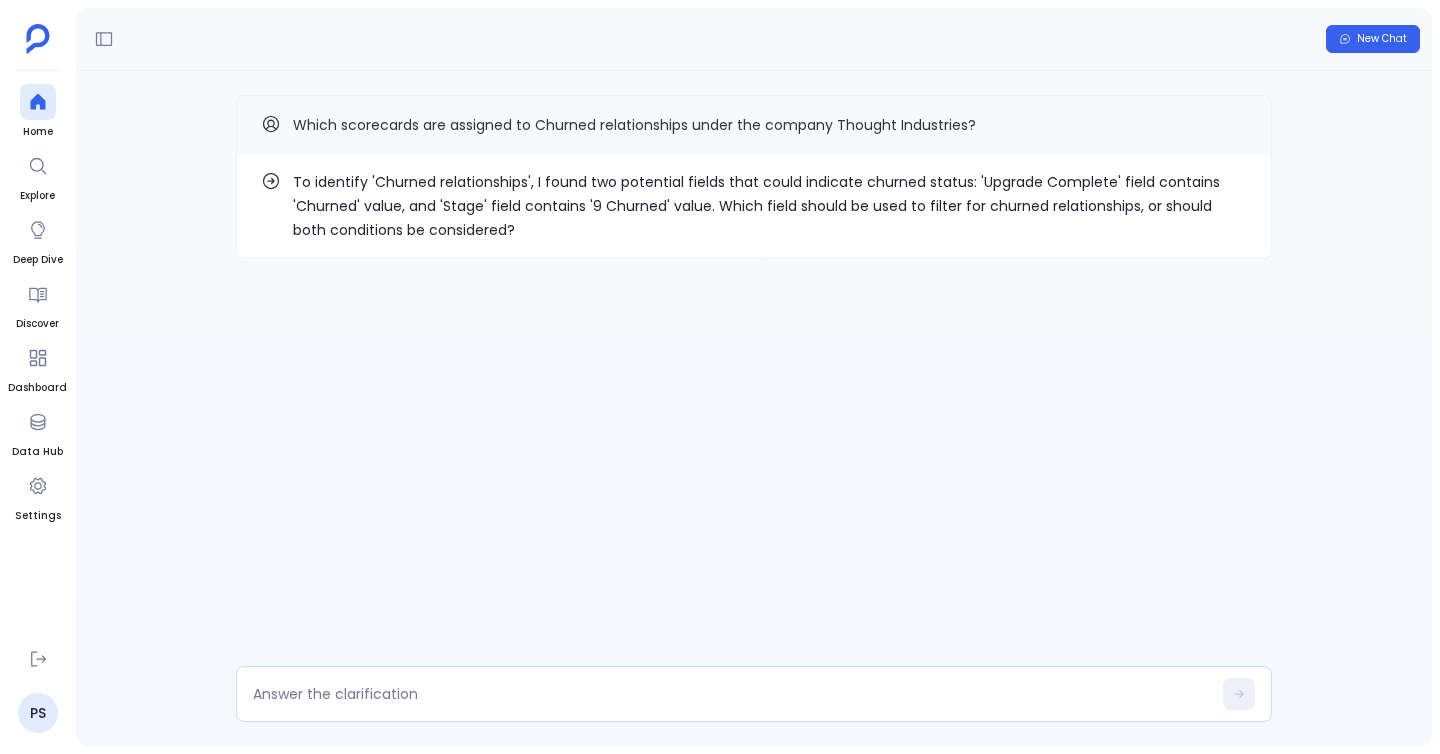 click on "To identify 'Churned relationships', I found two potential fields that could indicate churned status: 'Upgrade Complete' field contains 'Churned' value, and 'Stage' field contains '9 Churned' value. Which field should be used to filter for churned relationships, or should both conditions be considered?" at bounding box center (770, 206) 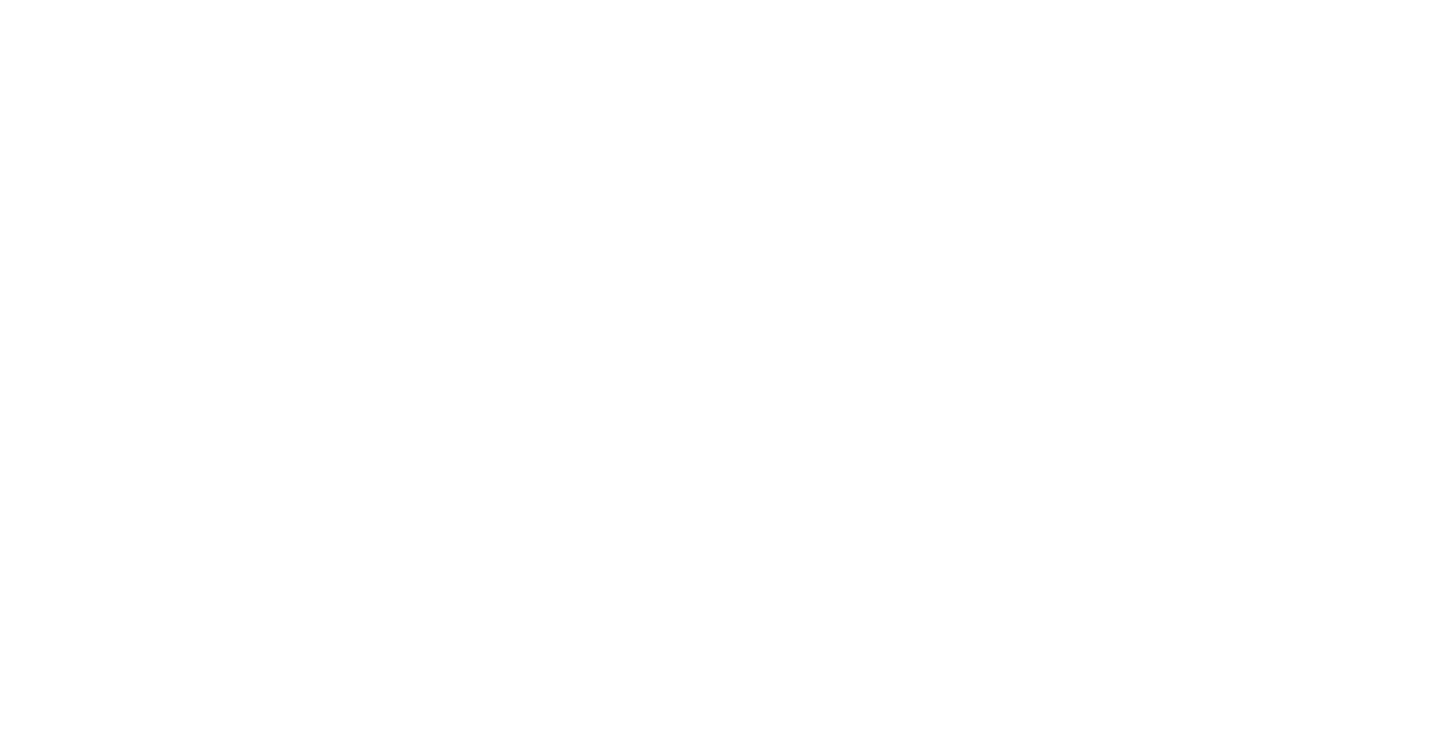 scroll, scrollTop: 0, scrollLeft: 0, axis: both 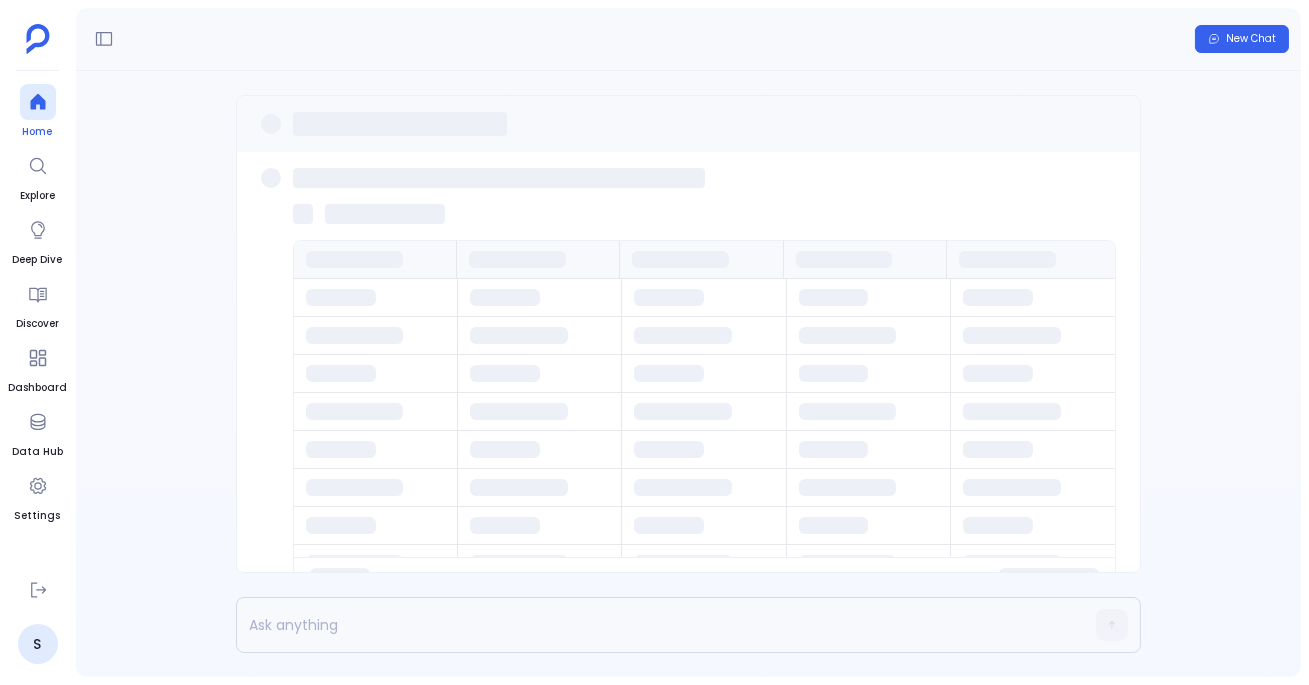 click 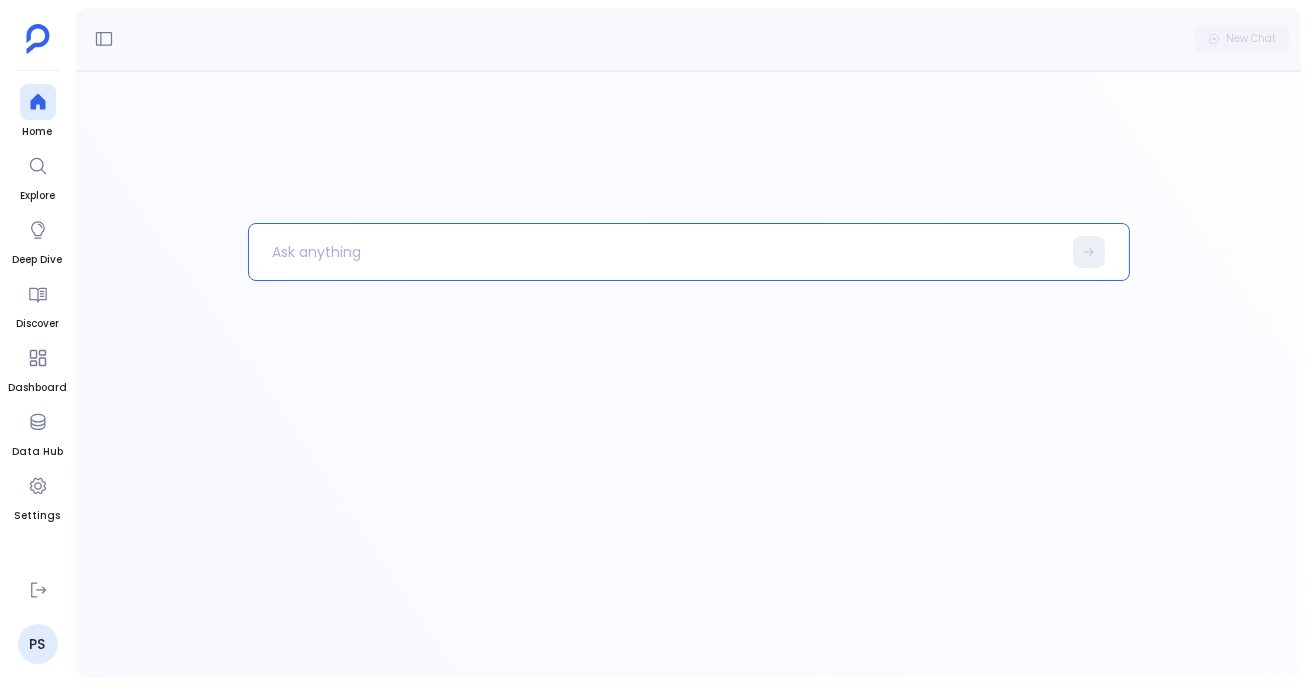 click at bounding box center [655, 252] 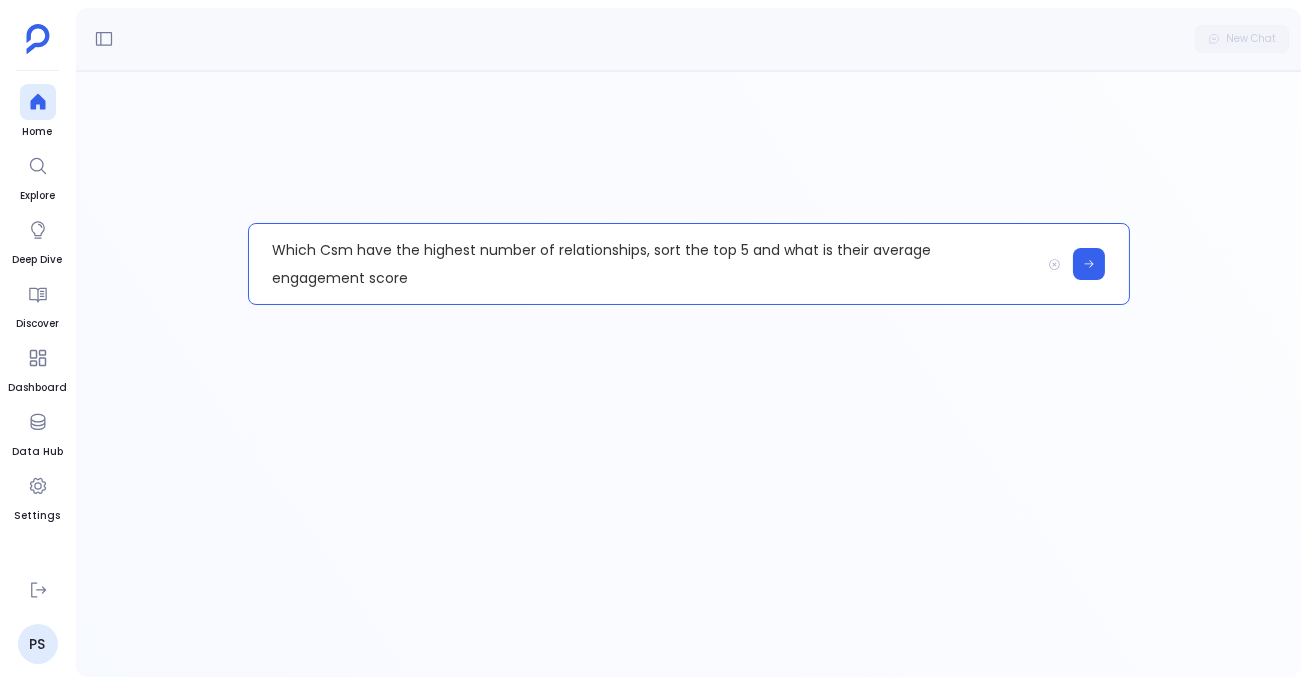 click on "Which Csm have the highest number of relationships, sort the top 5 and what is their average engagement score" at bounding box center [644, 264] 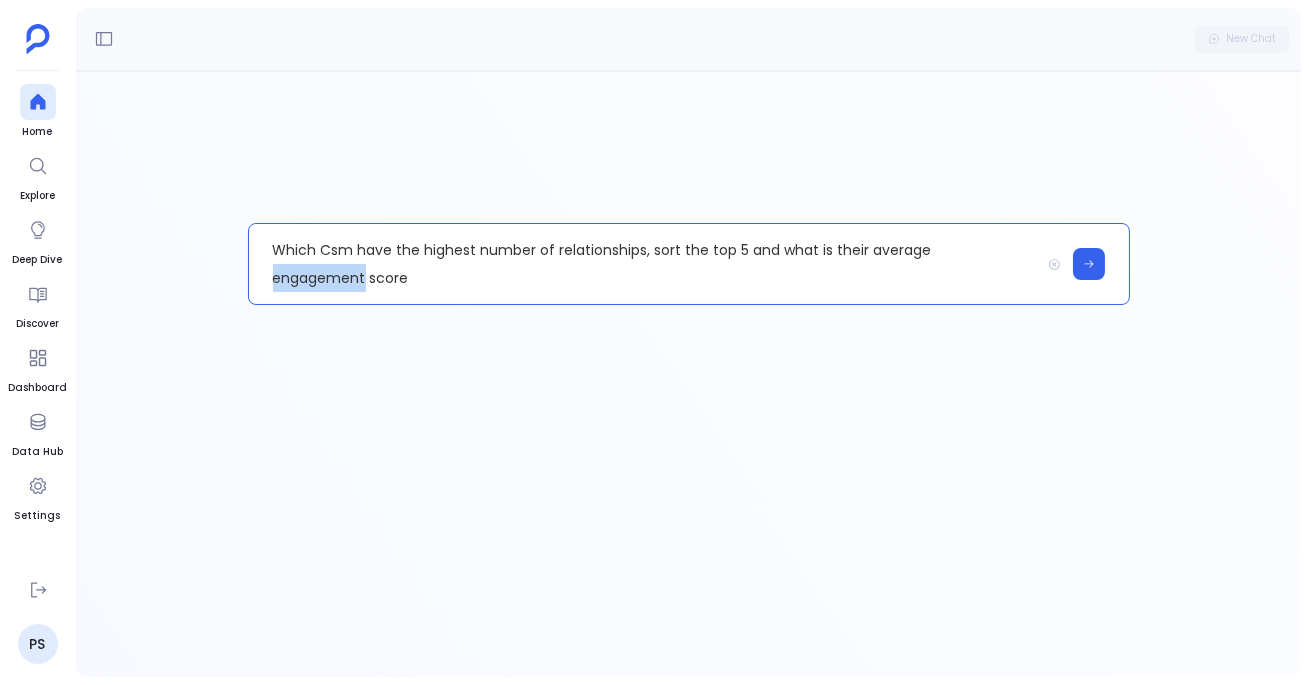 click on "Which Csm have the highest number of relationships, sort the top 5 and what is their average engagement score" at bounding box center [644, 264] 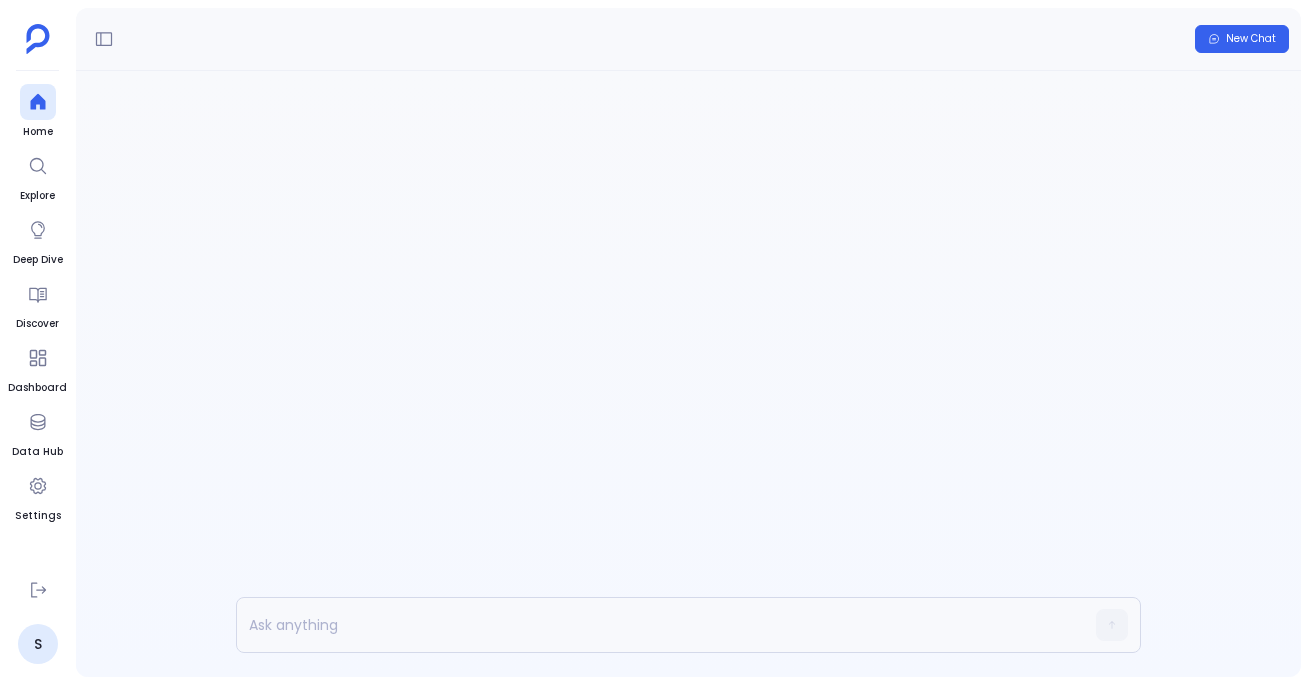 scroll, scrollTop: 0, scrollLeft: 0, axis: both 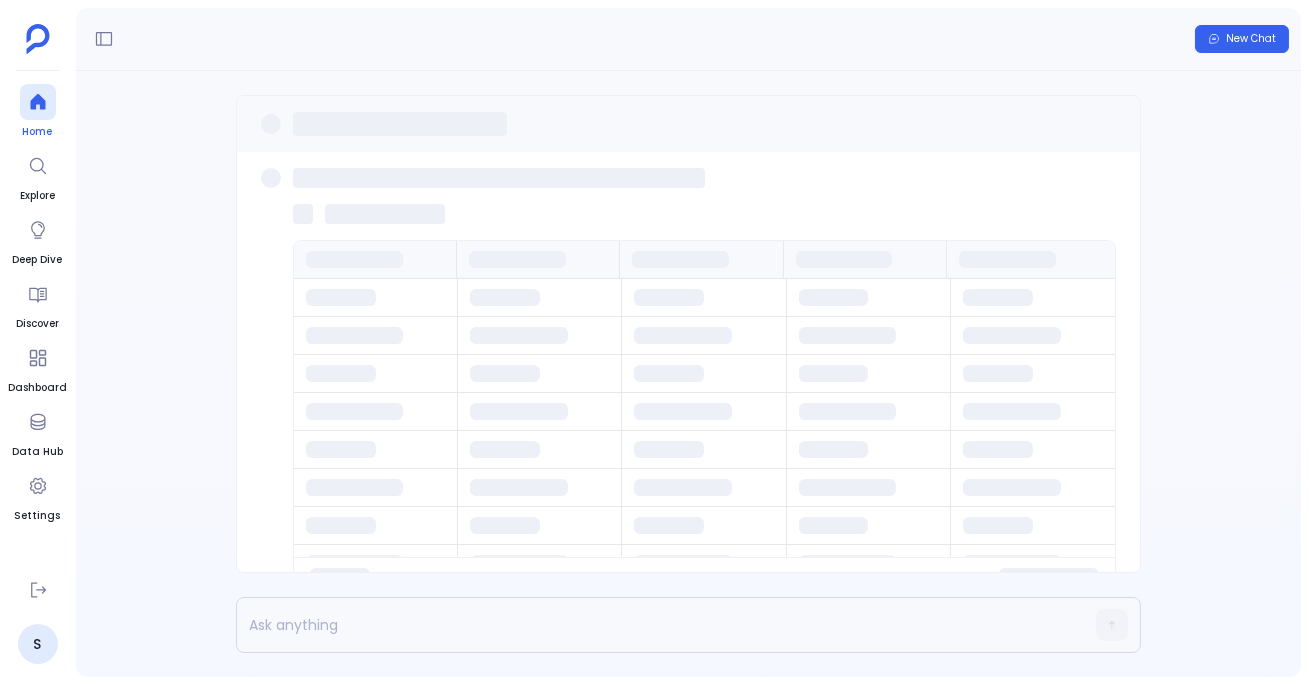 click 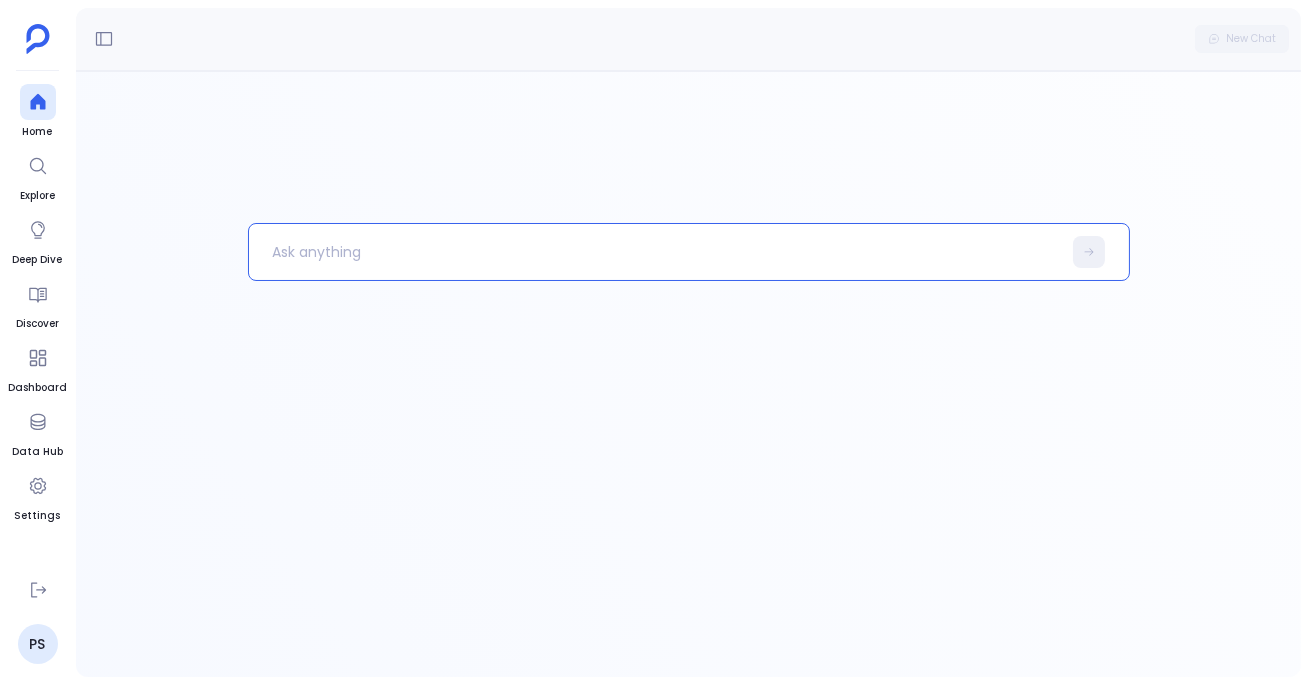 click at bounding box center [655, 252] 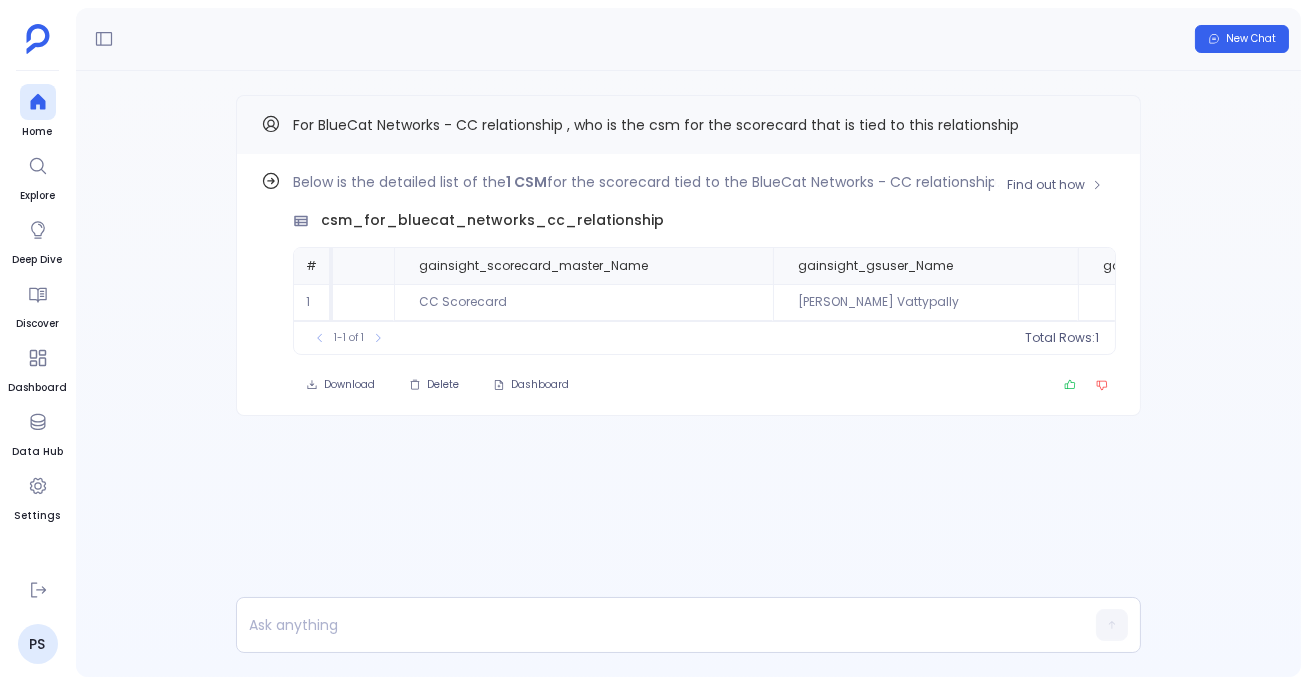 scroll, scrollTop: 0, scrollLeft: 0, axis: both 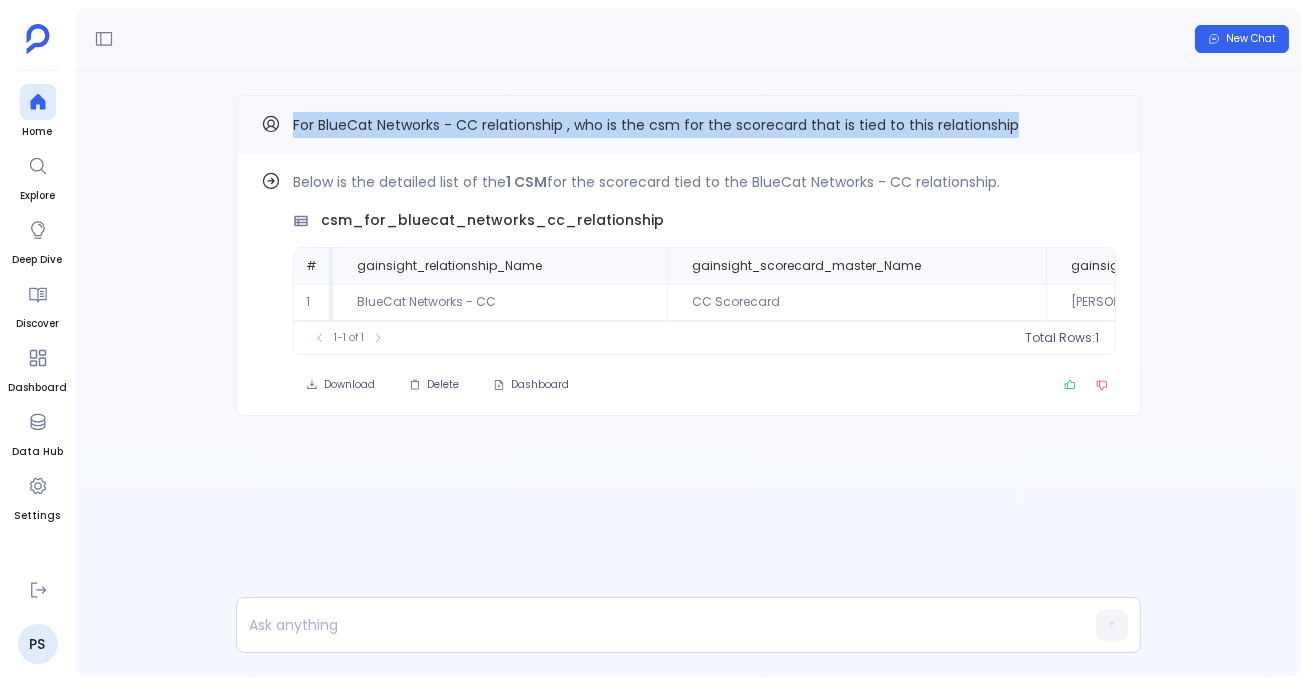 drag, startPoint x: 289, startPoint y: 127, endPoint x: 1036, endPoint y: 140, distance: 747.1131 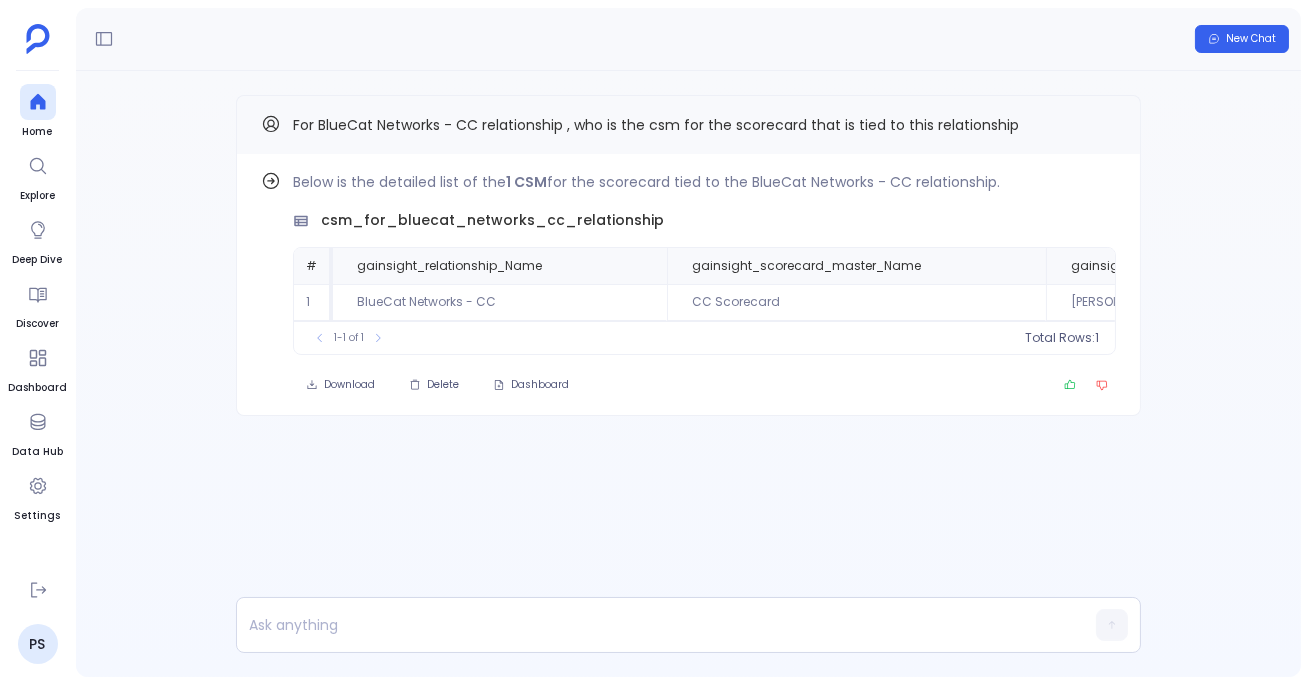 click on "Find out how Below is the detailed list of the  1 CSM  for the scorecard tied to the BlueCat Networks - CC relationship. csm_for_bluecat_networks_cc_relationship # gainsight_relationship_Name gainsight_scorecard_master_Name gainsight_gsuser_Name gainsight_gsuser_Title gainsight_gsuser_Role__gc 1 BlueCat Networks - CC CC Scorecard Akhil Vattypally Support
To pick up a draggable item, press the space bar.
While dragging, use the arrow keys to move the item.
Press space again to drop the item in its new position, or press escape to cancel.
1-1 of 1 Total Rows:  1 Download Delete Dashboard For BlueCat Networks - CC relationship , who is the csm for the scorecard that is tied to this relationship" at bounding box center [688, 295] 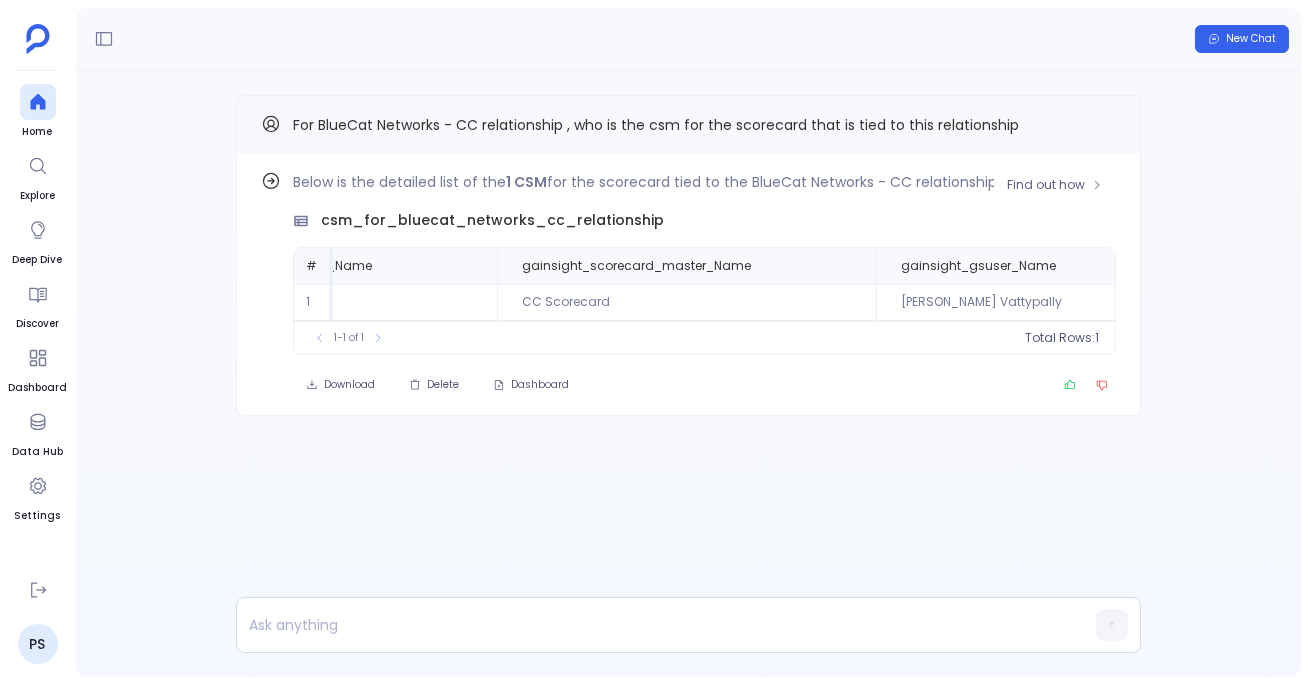 scroll, scrollTop: 0, scrollLeft: 256, axis: horizontal 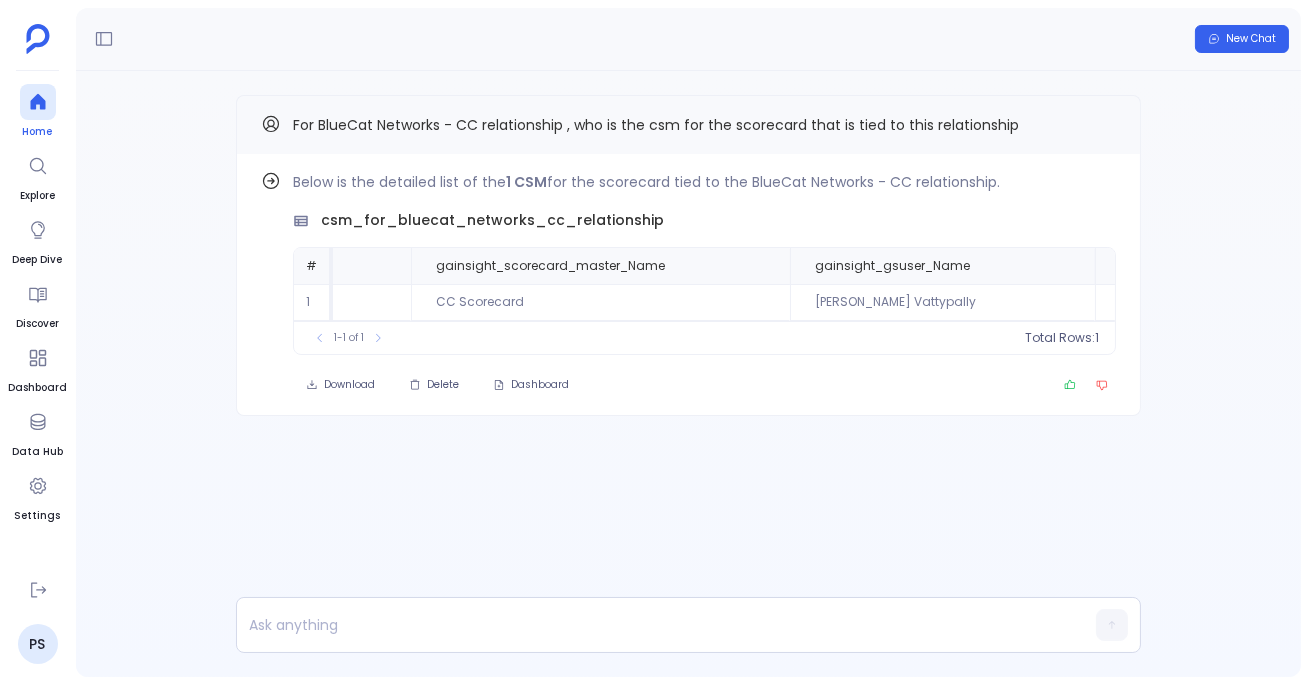 click at bounding box center [38, 102] 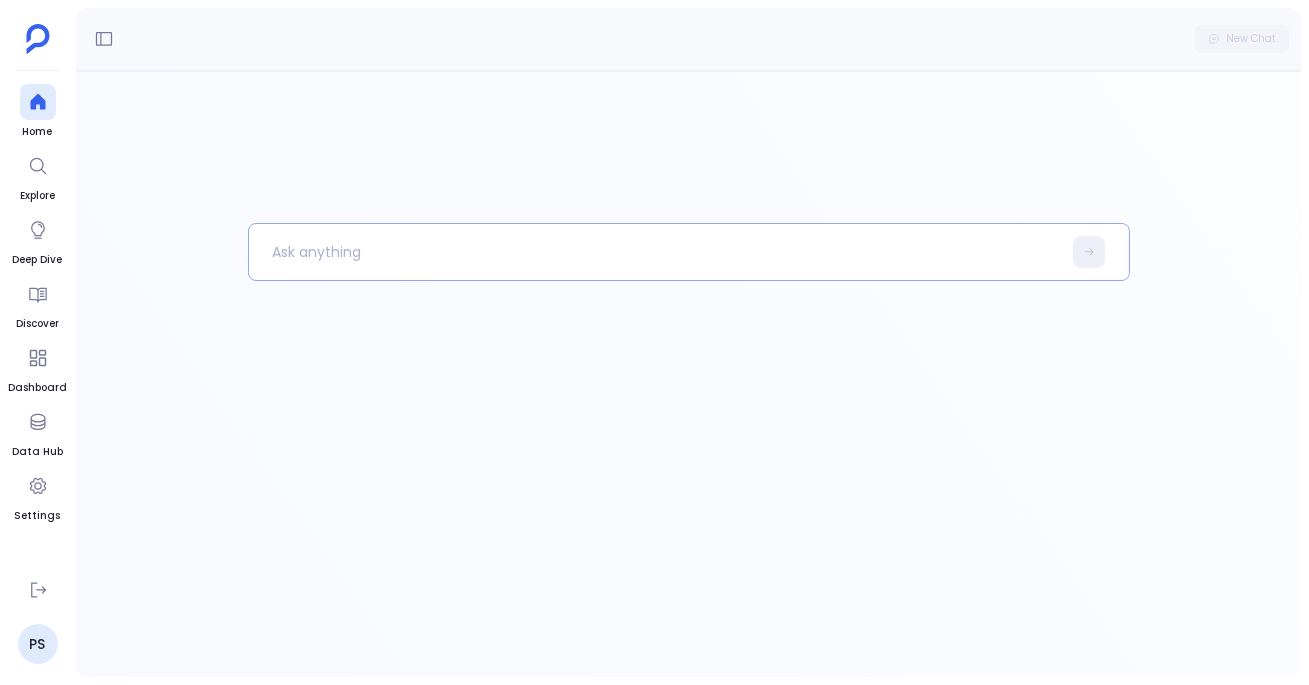 click at bounding box center [655, 252] 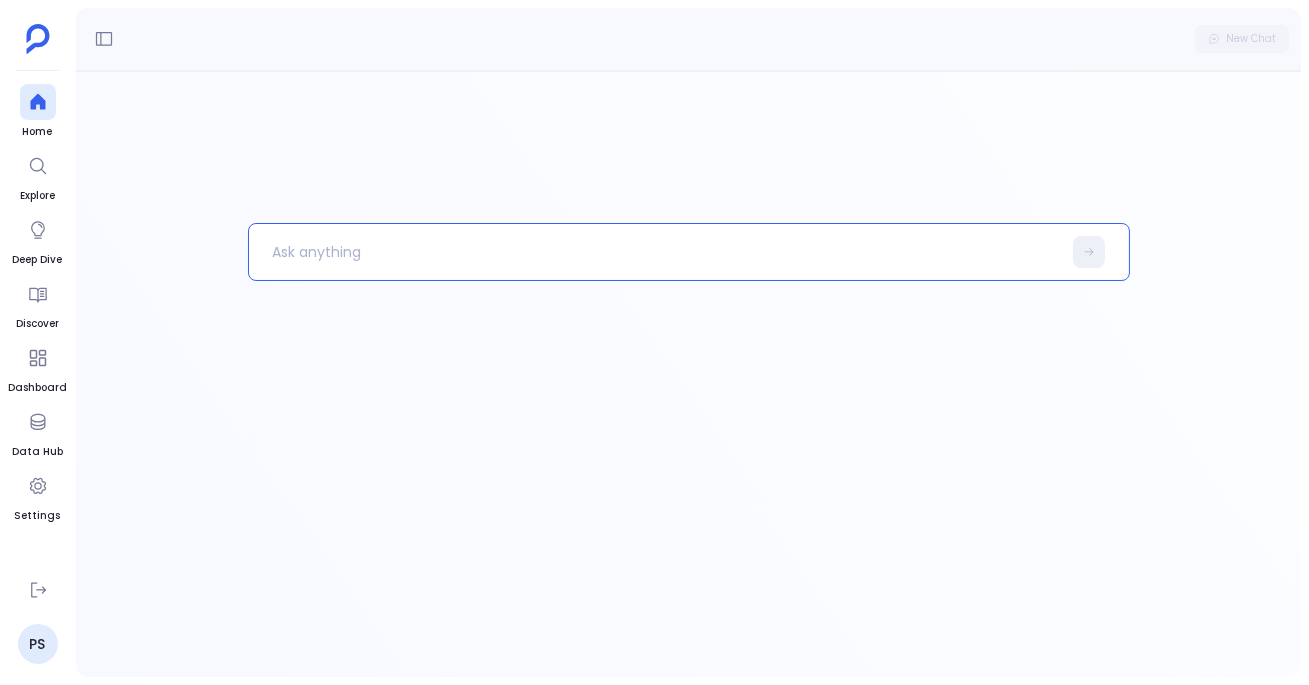 type 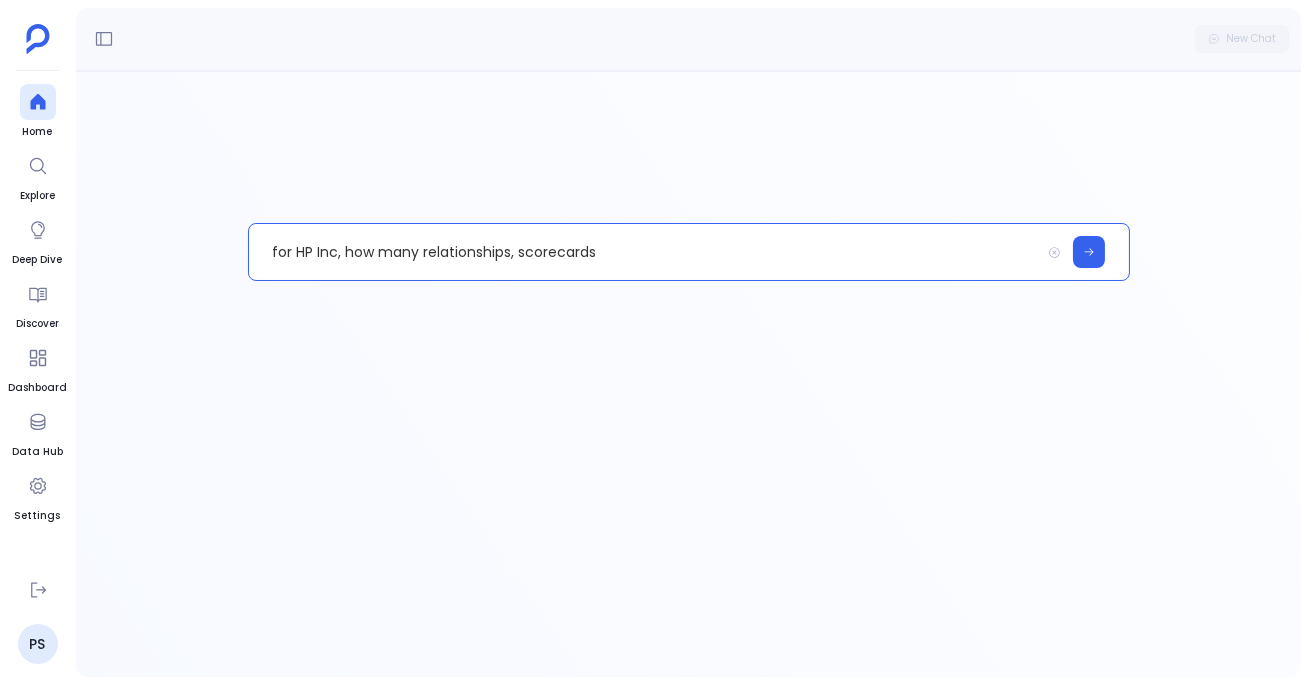 click on "for HP Inc, how many relationships, scorecards" at bounding box center [644, 252] 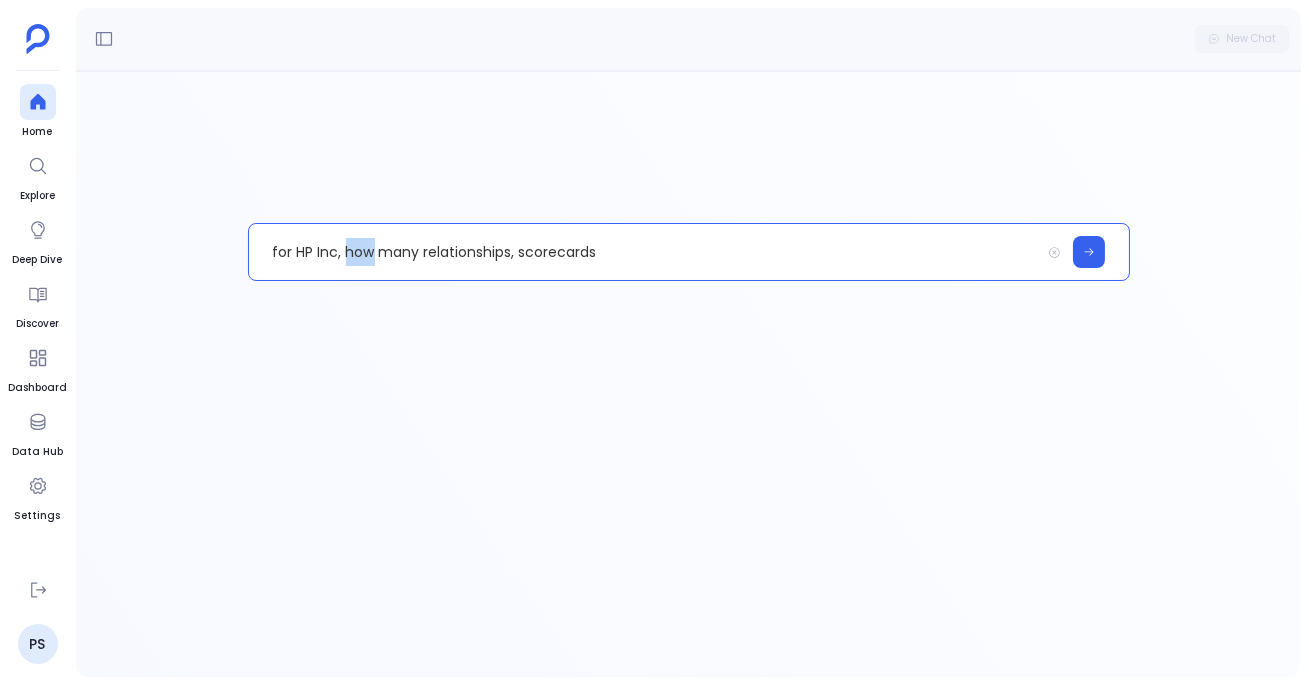 click on "for HP Inc, how many relationships, scorecards" at bounding box center (644, 252) 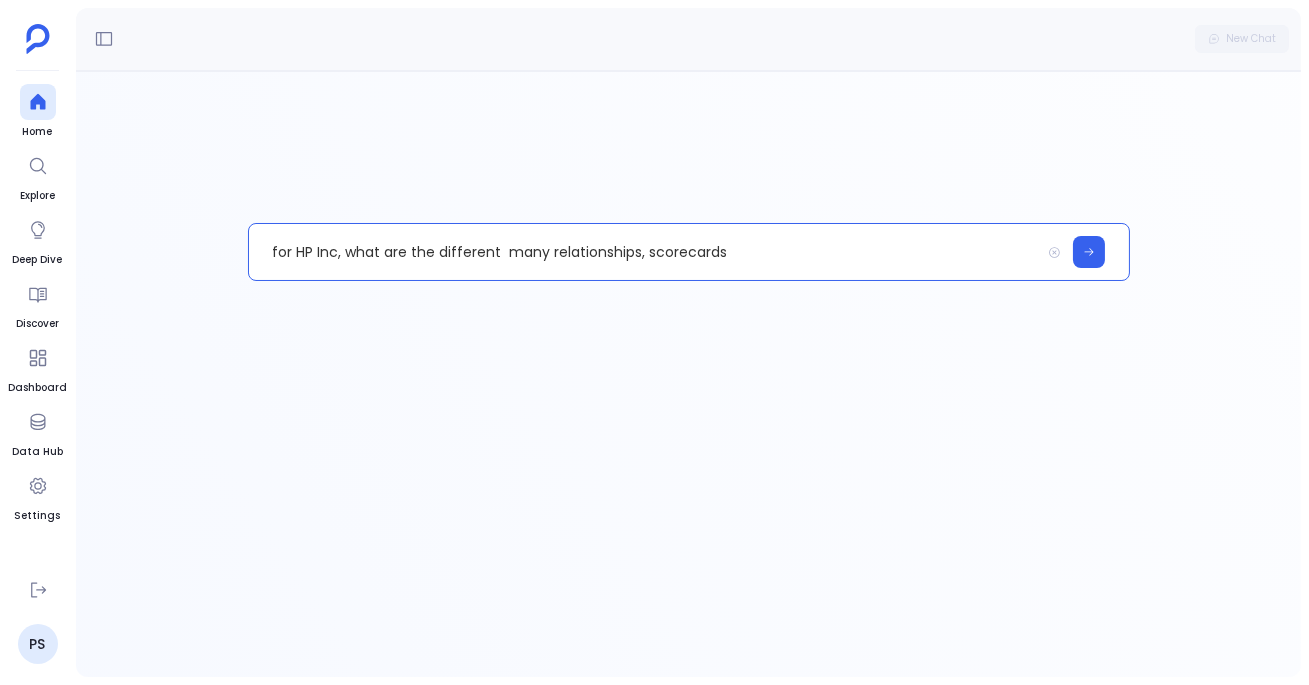 click on "for HP Inc, what are the different  many relationships, scorecards" at bounding box center (644, 252) 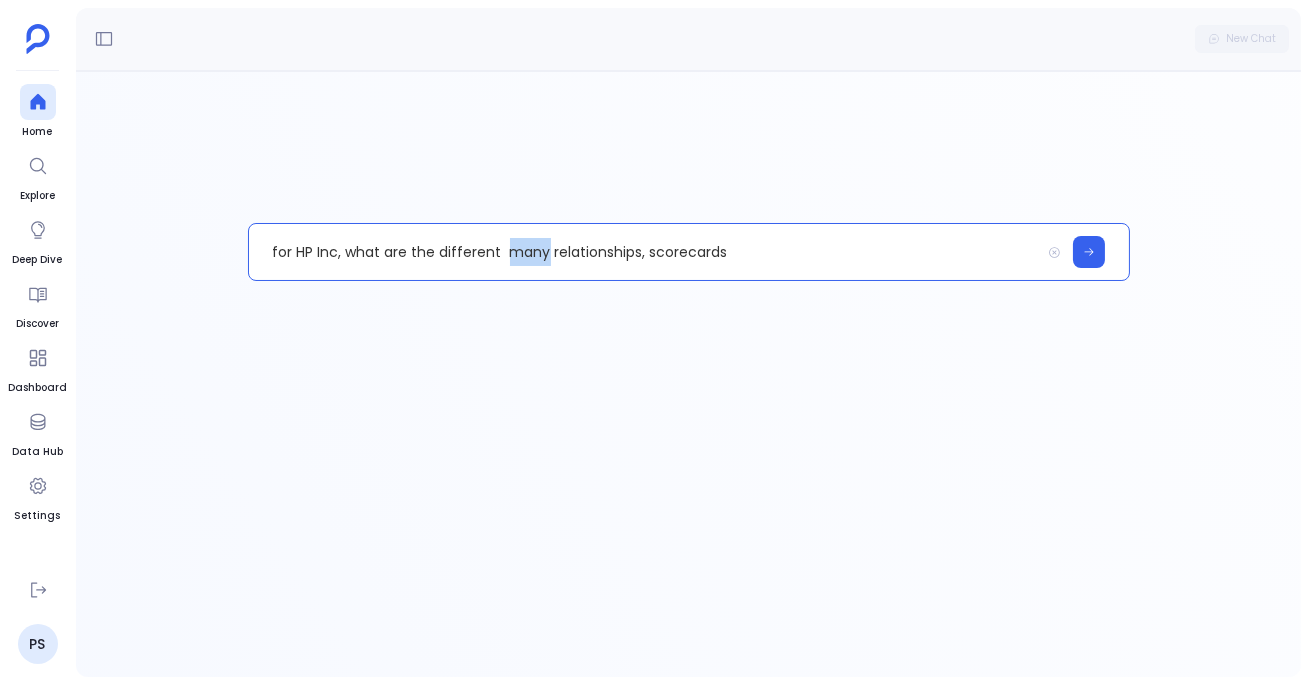 click on "for HP Inc, what are the different  many relationships, scorecards" at bounding box center [644, 252] 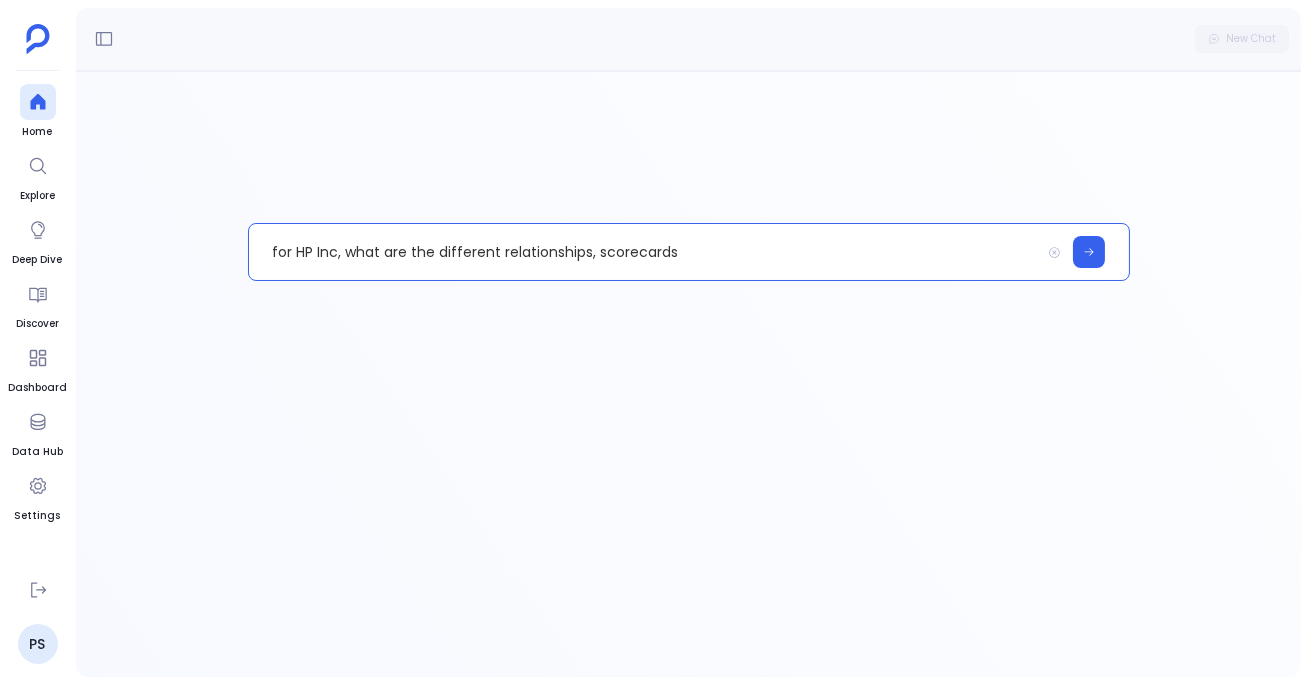 click on "for HP Inc, what are the different relationships, scorecards" at bounding box center [644, 252] 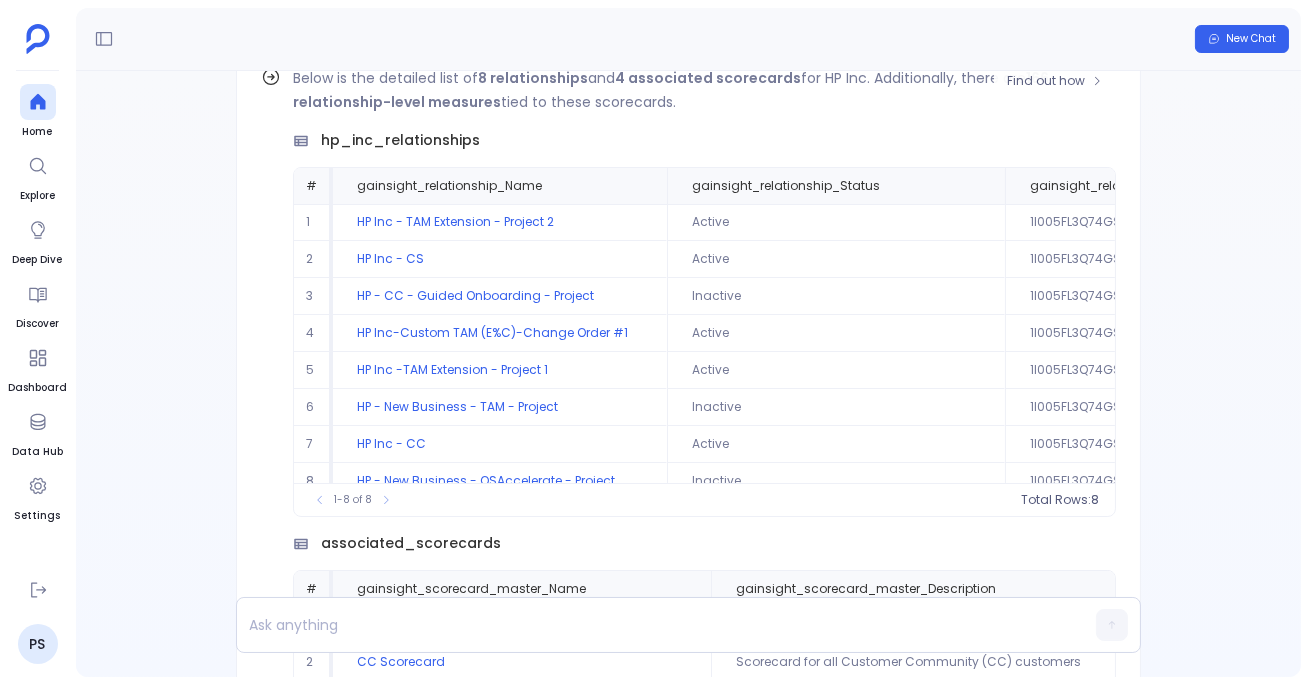 scroll, scrollTop: -672, scrollLeft: 0, axis: vertical 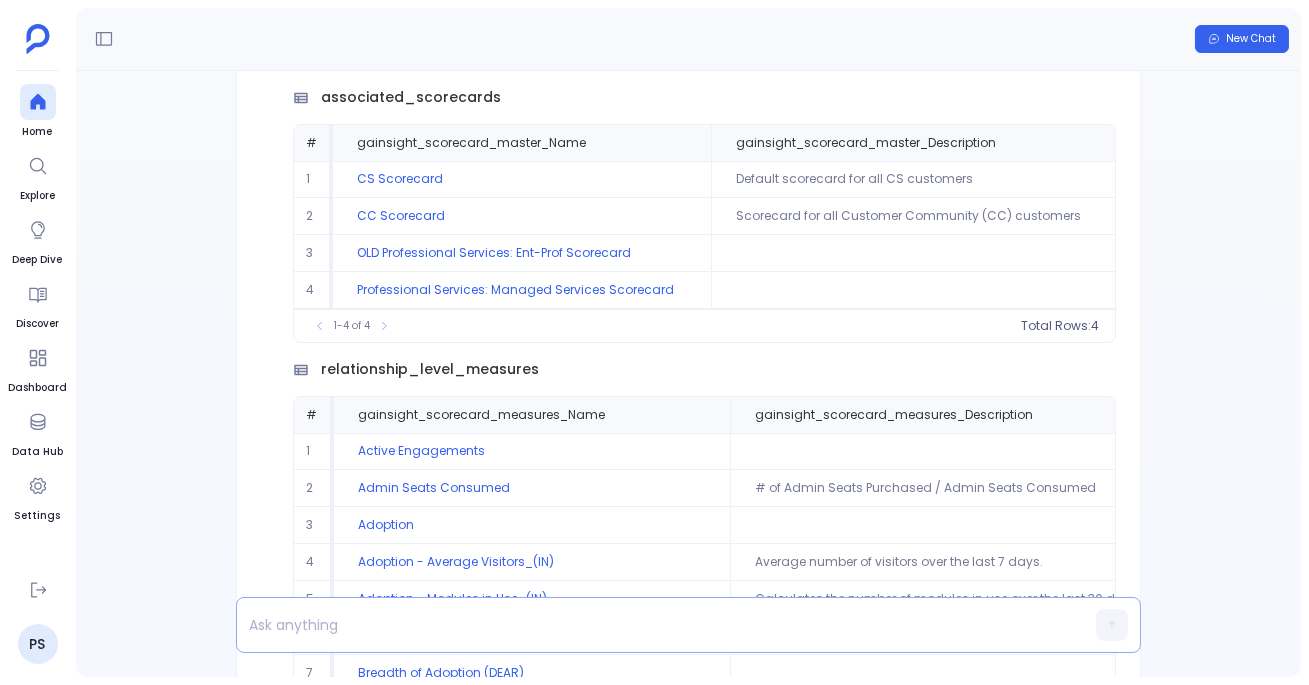click at bounding box center [650, 625] 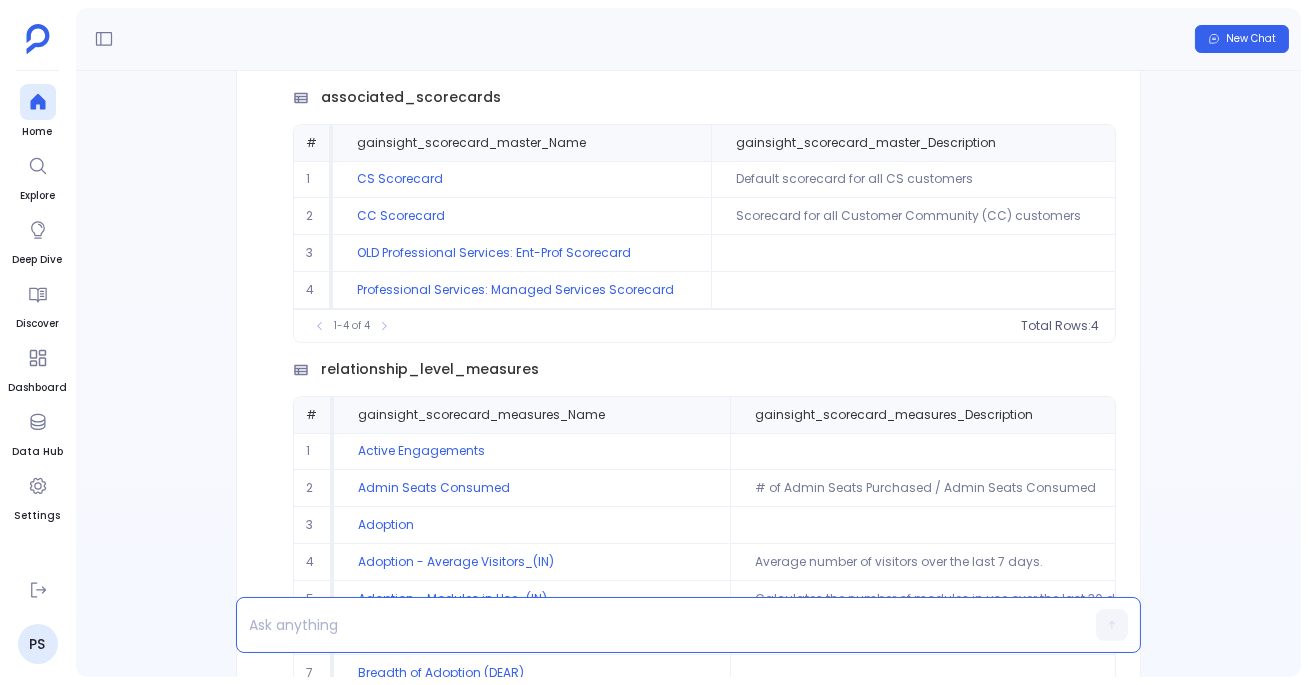 type 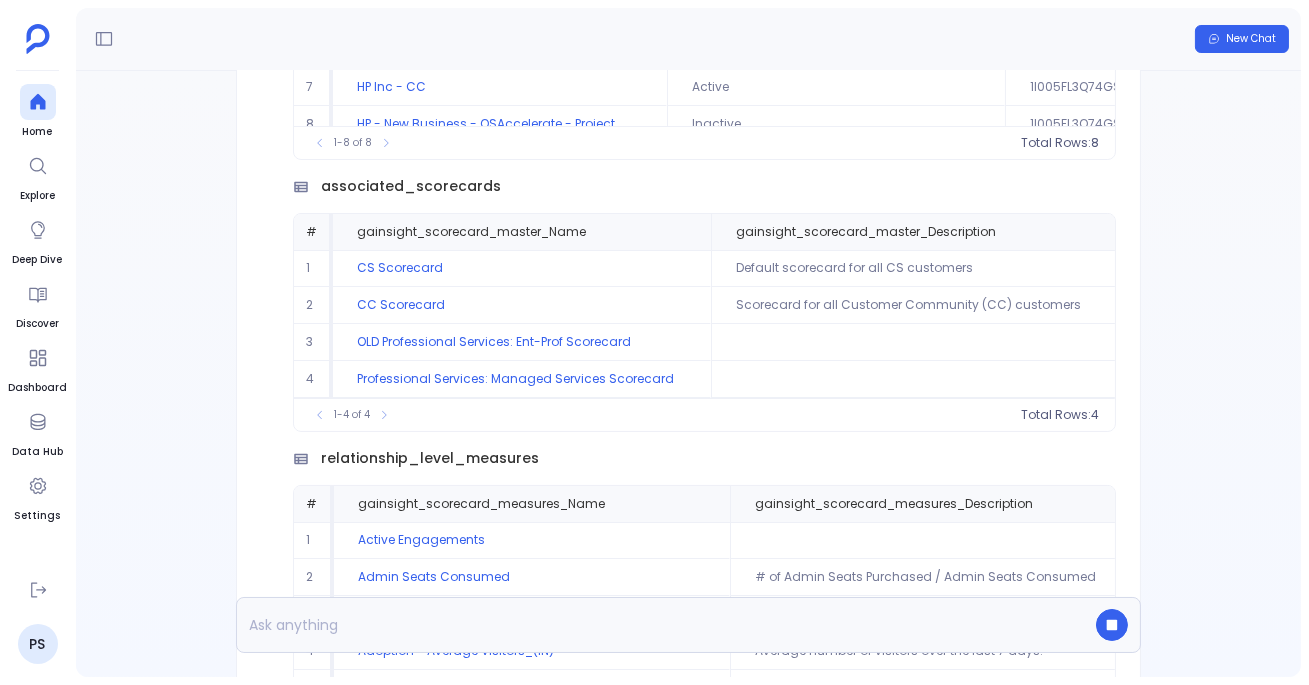 scroll, scrollTop: -435, scrollLeft: 0, axis: vertical 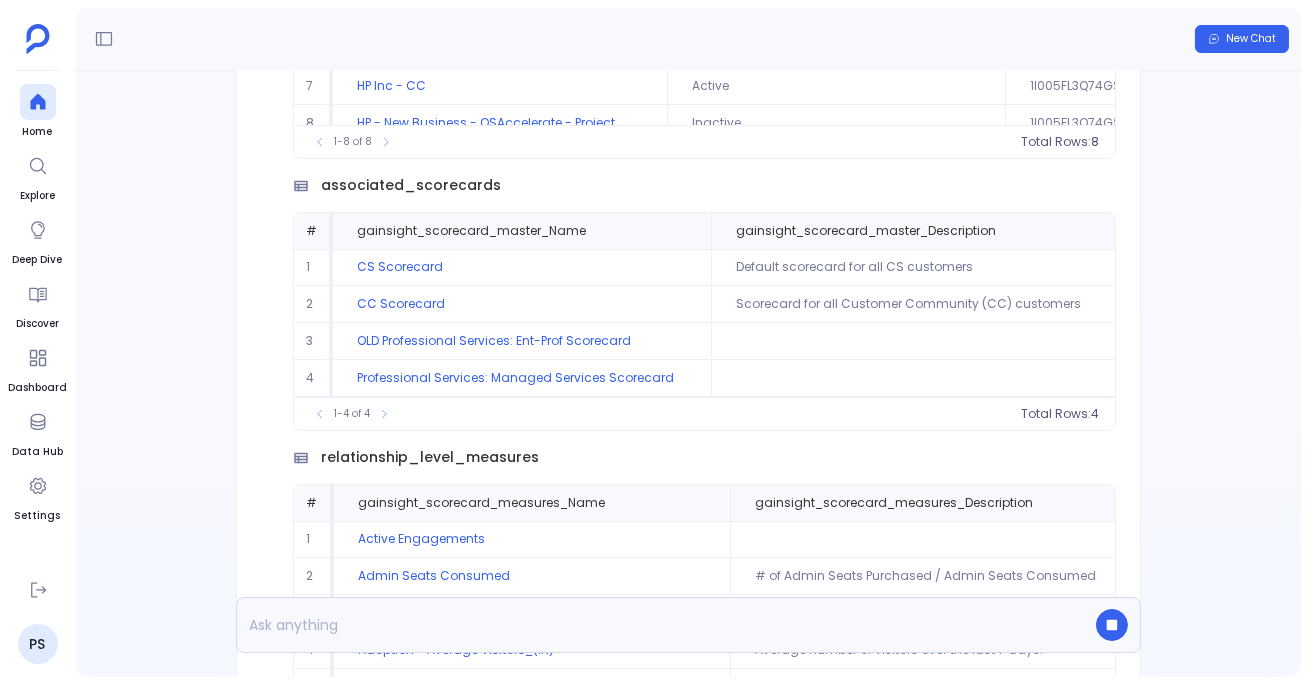 click on "associated_scorecards" at bounding box center (411, 185) 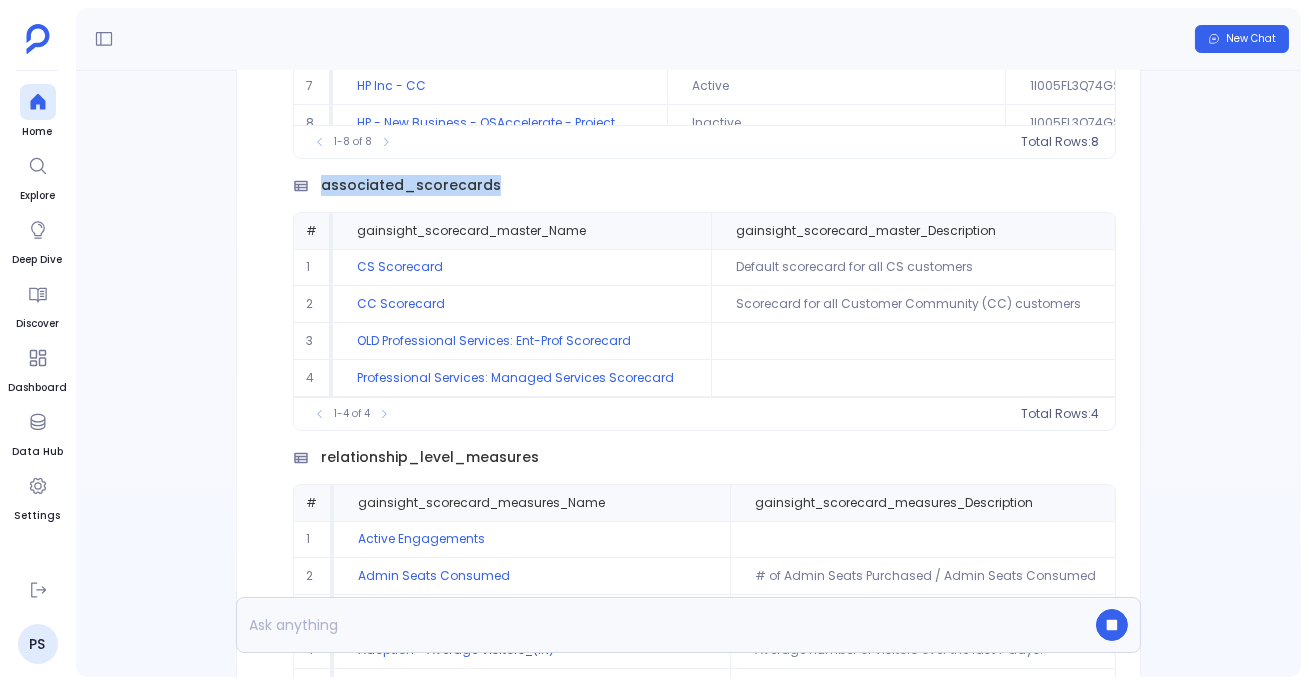 click on "associated_scorecards" at bounding box center (411, 185) 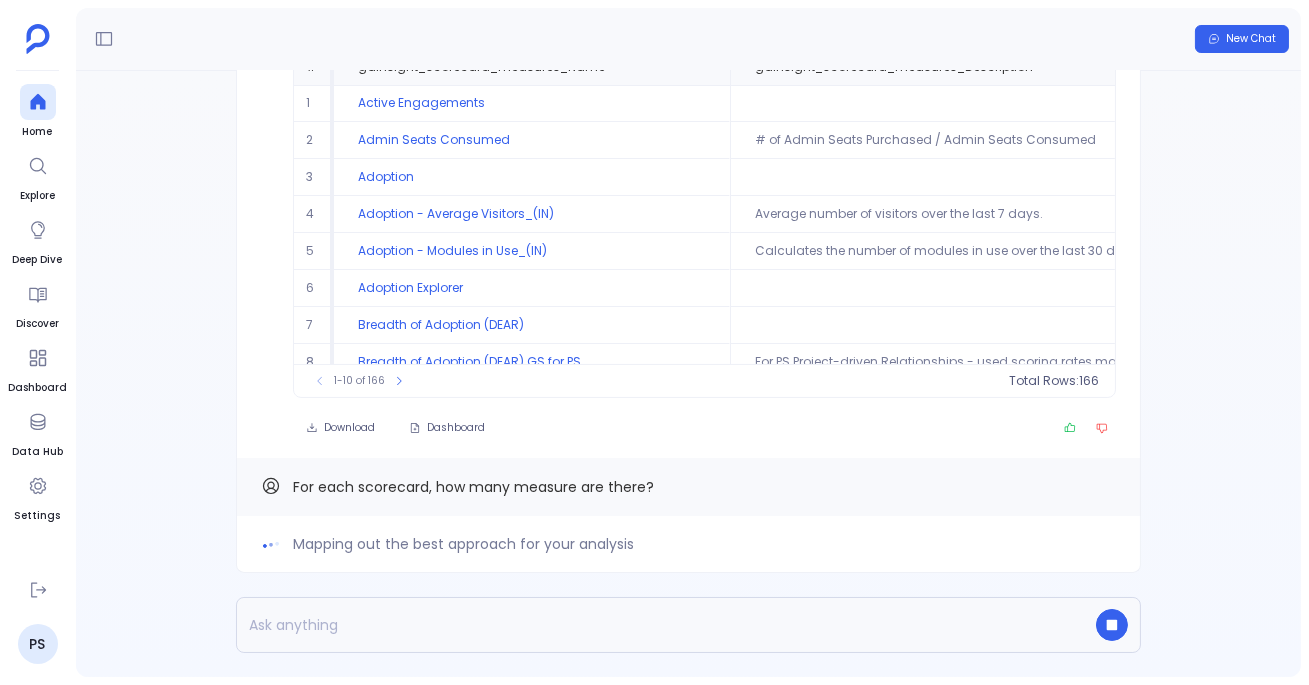 click at bounding box center [650, 625] 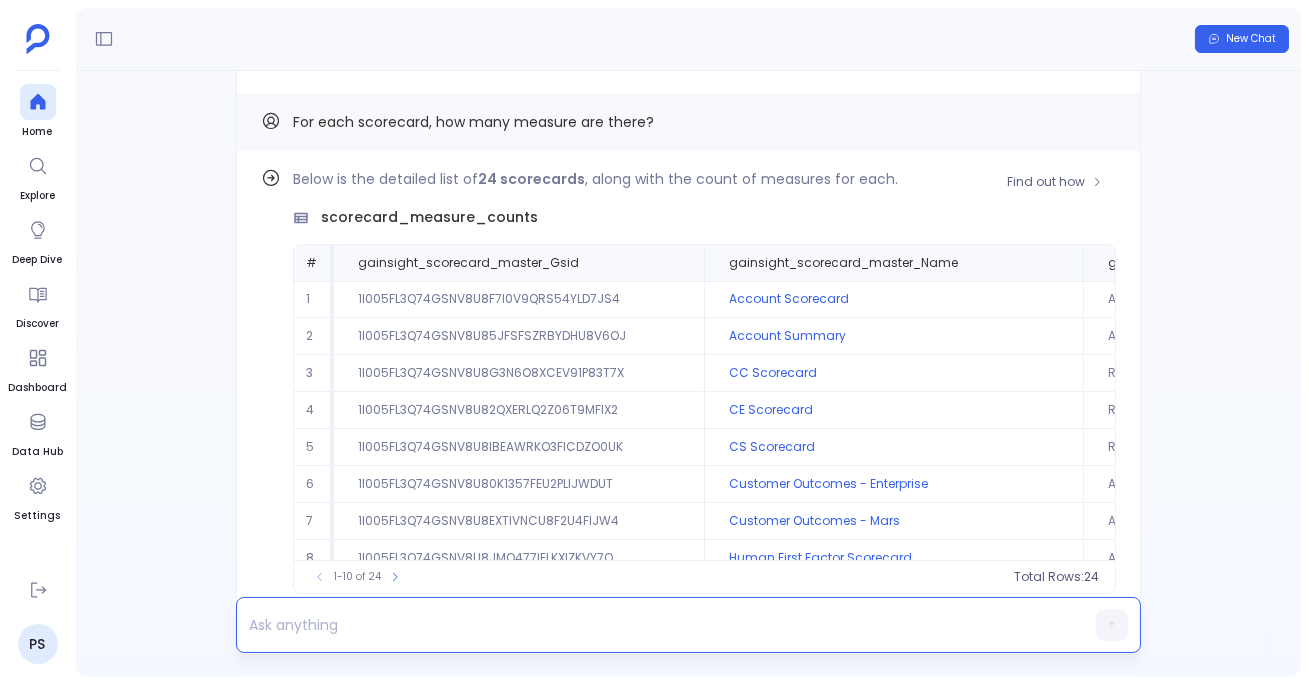 scroll, scrollTop: 0, scrollLeft: 0, axis: both 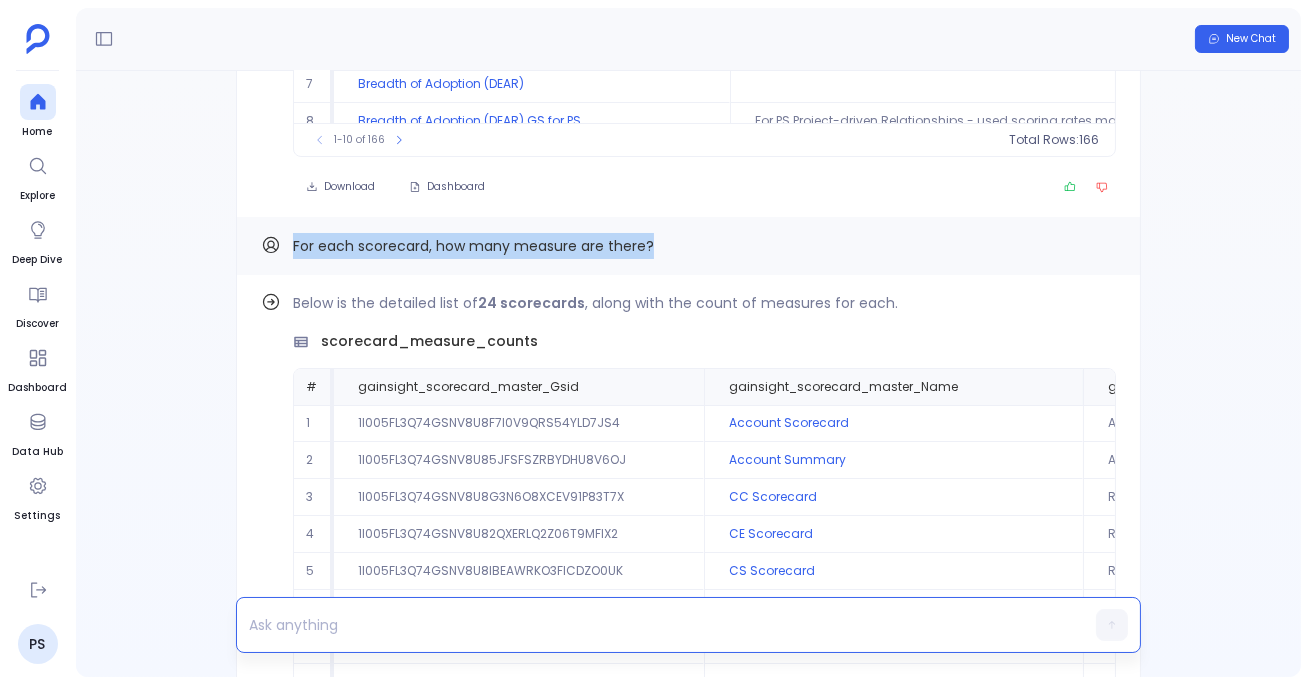 drag, startPoint x: 292, startPoint y: 249, endPoint x: 793, endPoint y: 246, distance: 501.00897 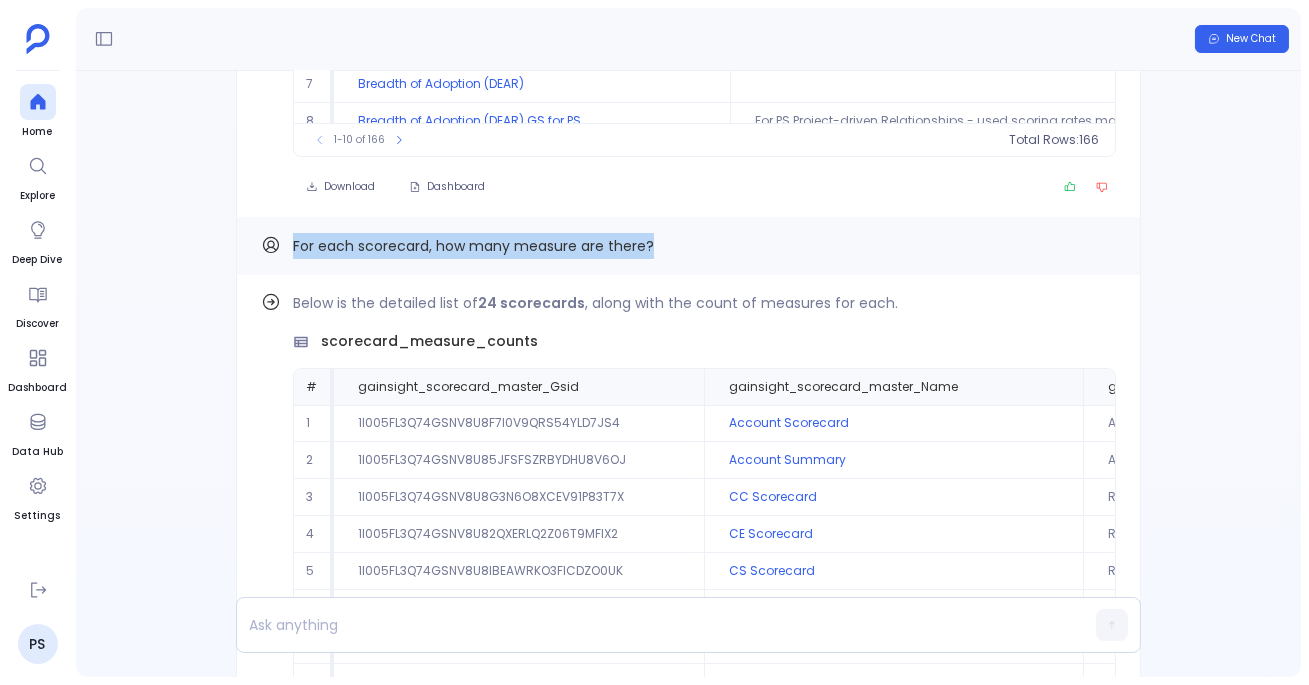copy on "For each scorecard, how many measure are there?" 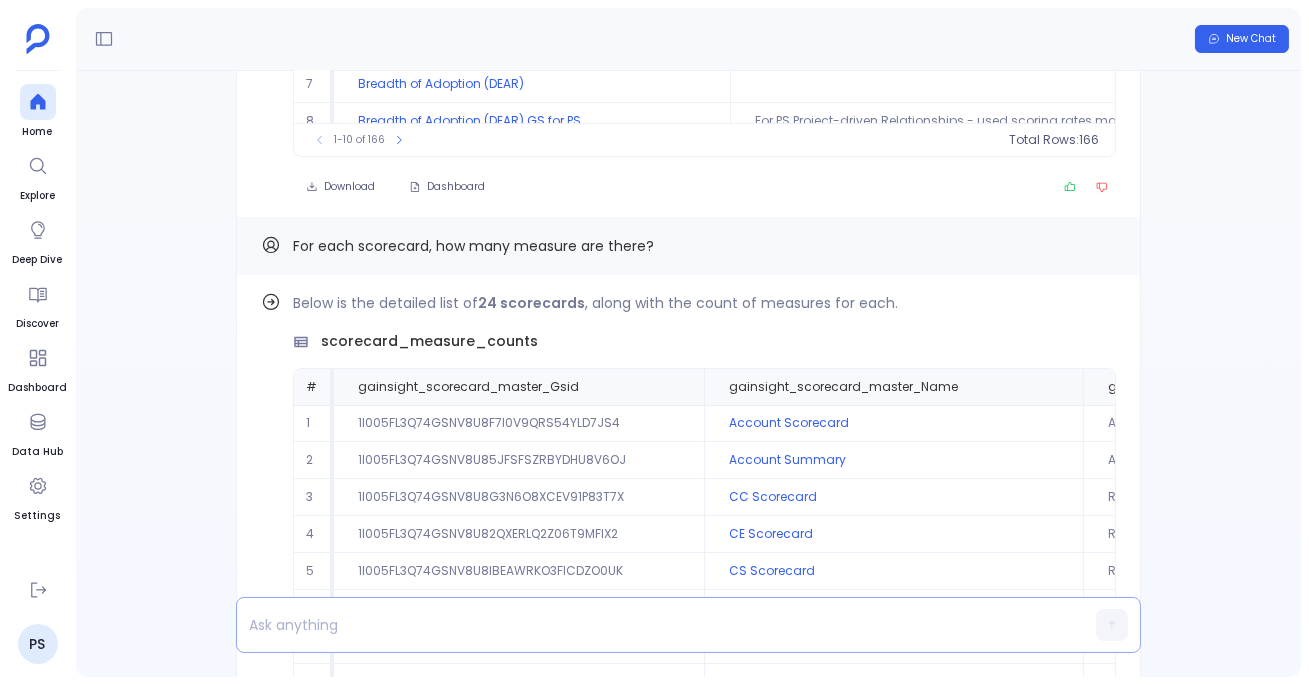 click at bounding box center (650, 625) 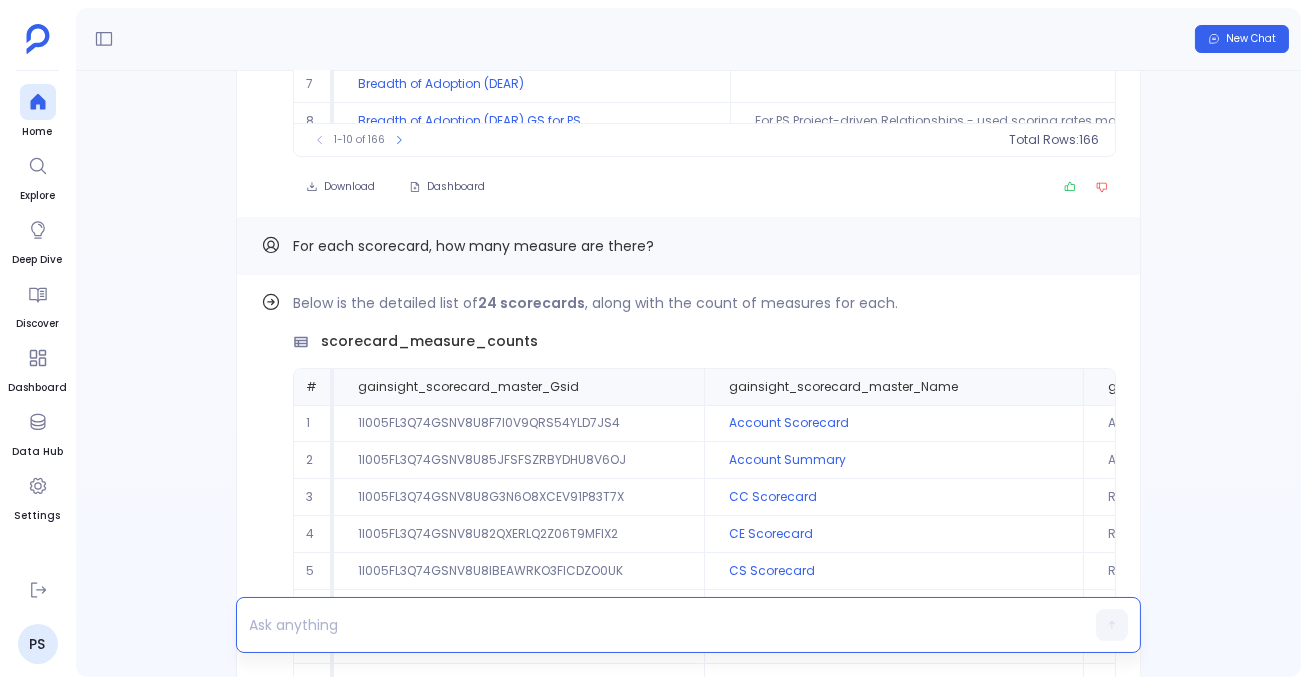 click at bounding box center (650, 625) 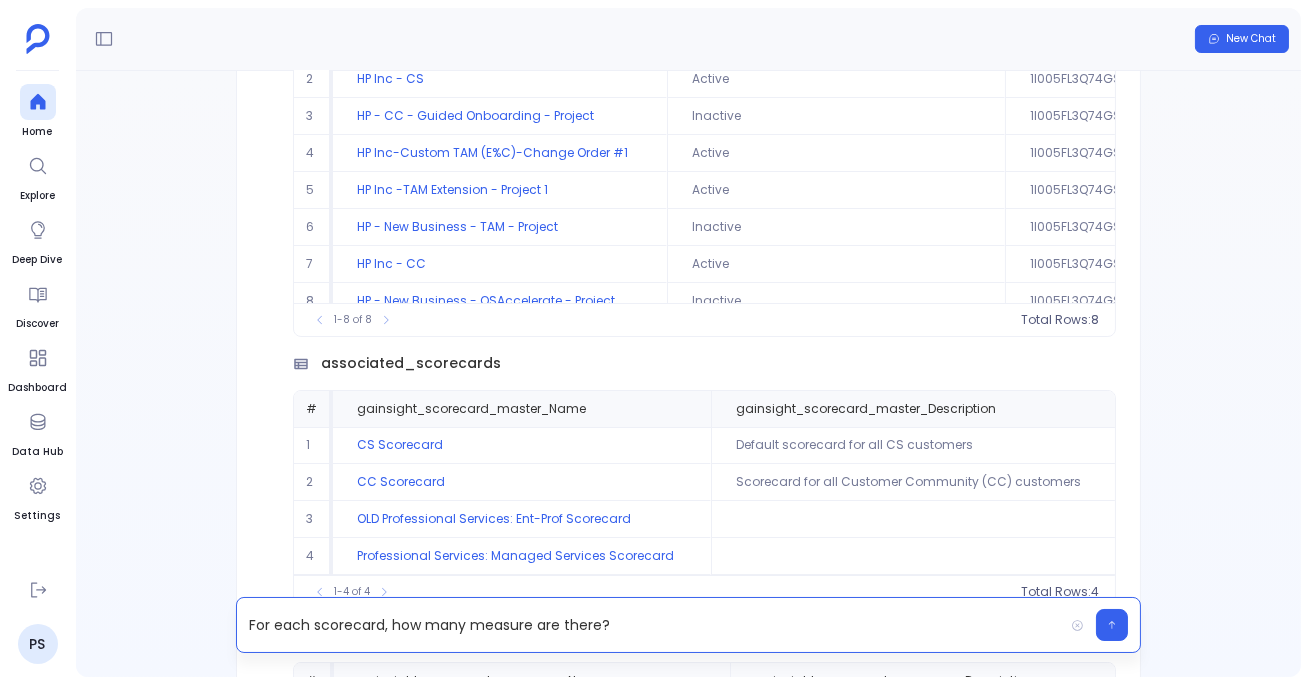 scroll, scrollTop: -1348, scrollLeft: 0, axis: vertical 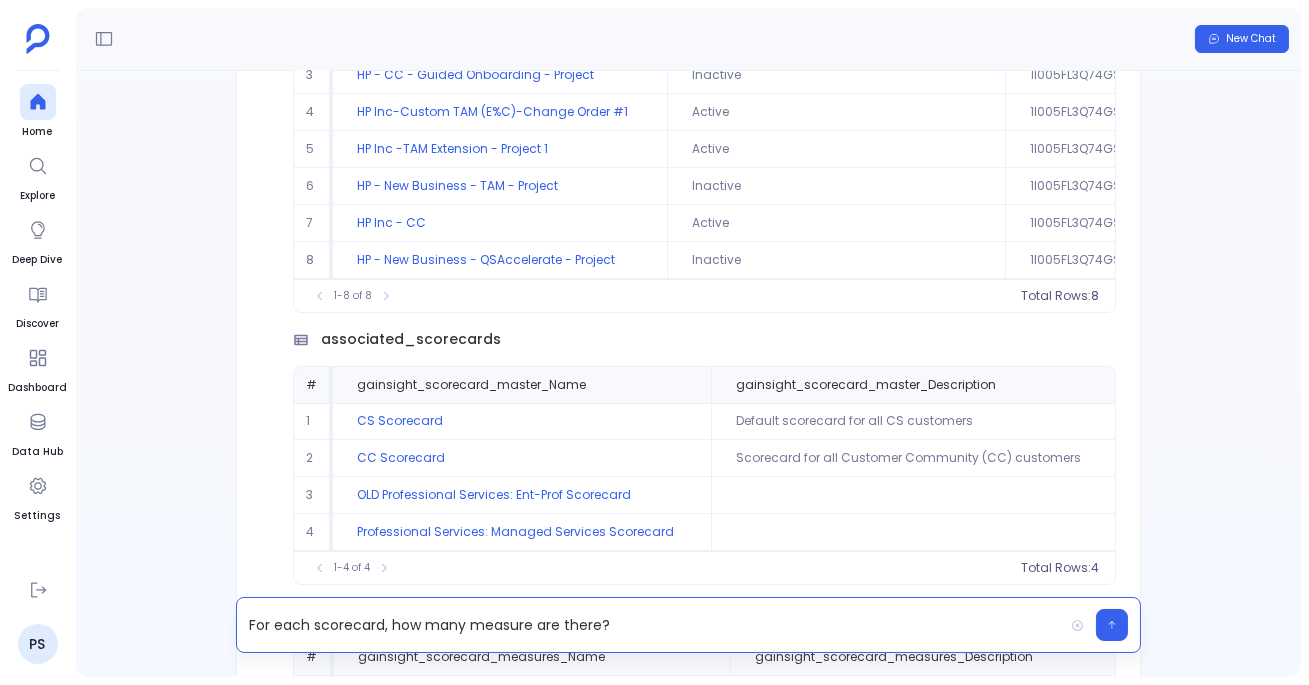 click on "associated_scorecards" at bounding box center [411, 339] 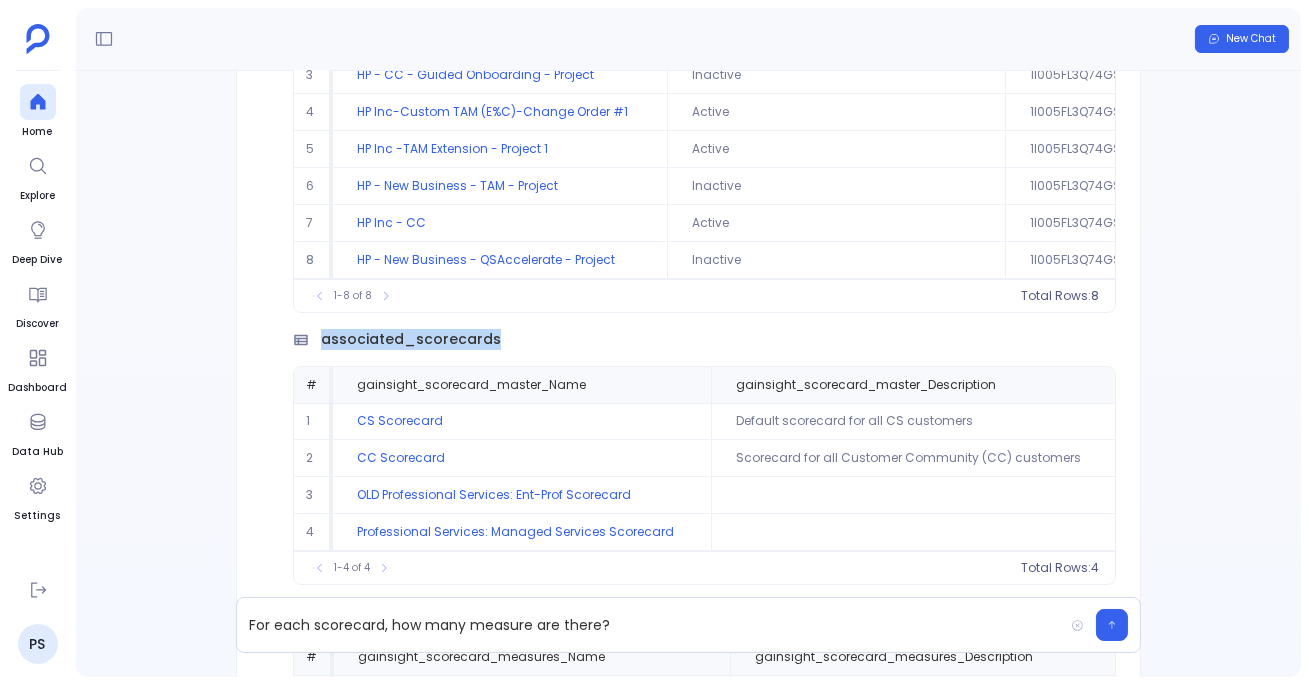 click on "associated_scorecards" at bounding box center [411, 339] 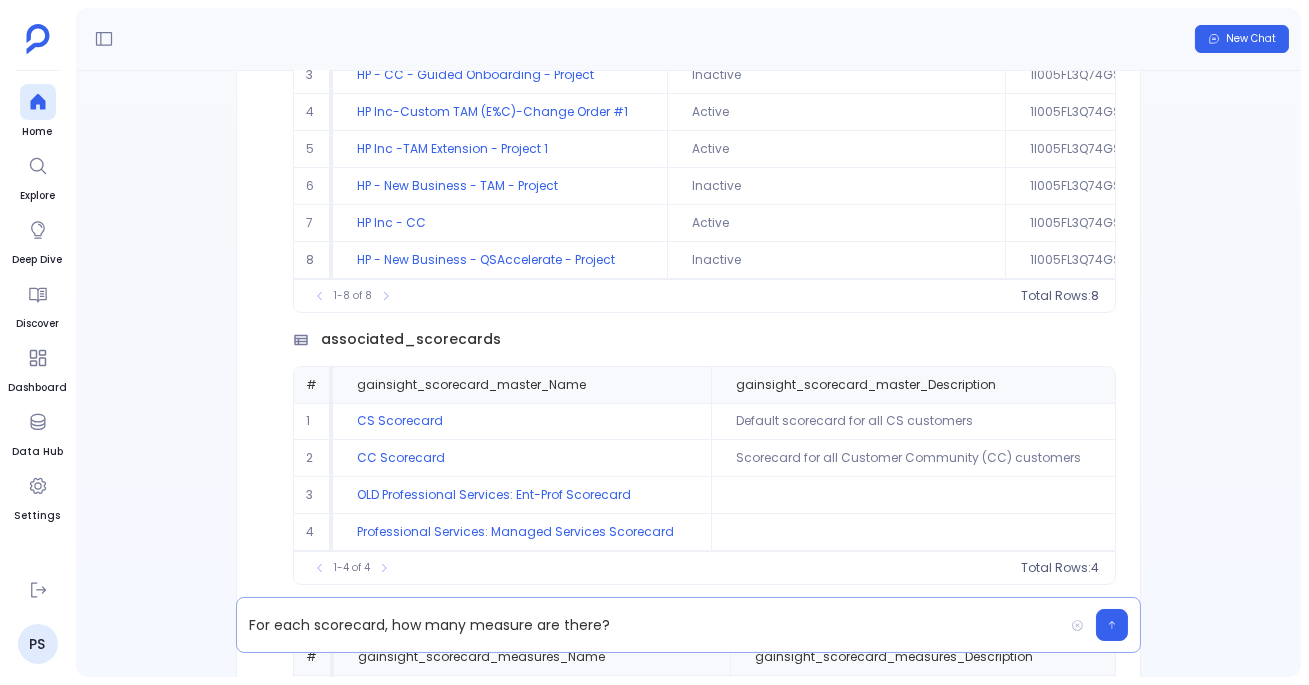 click on "For each scorecard, how many measure are there?" at bounding box center [650, 625] 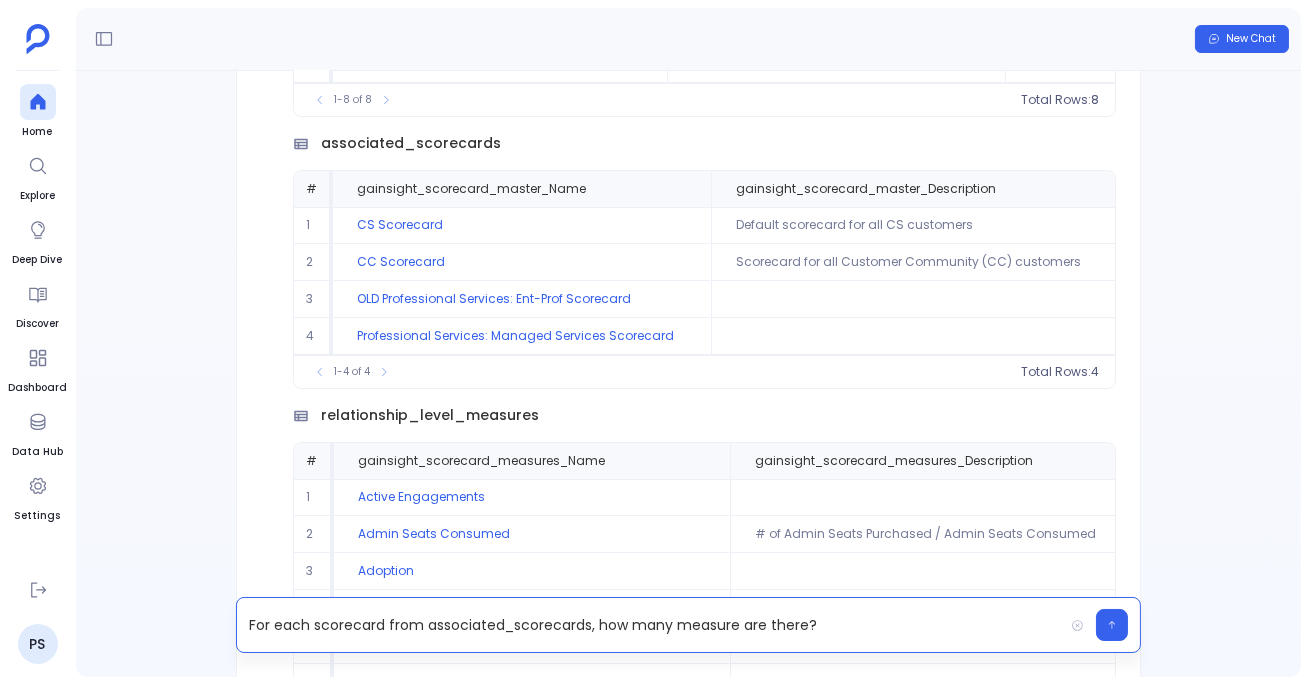scroll, scrollTop: -802, scrollLeft: 0, axis: vertical 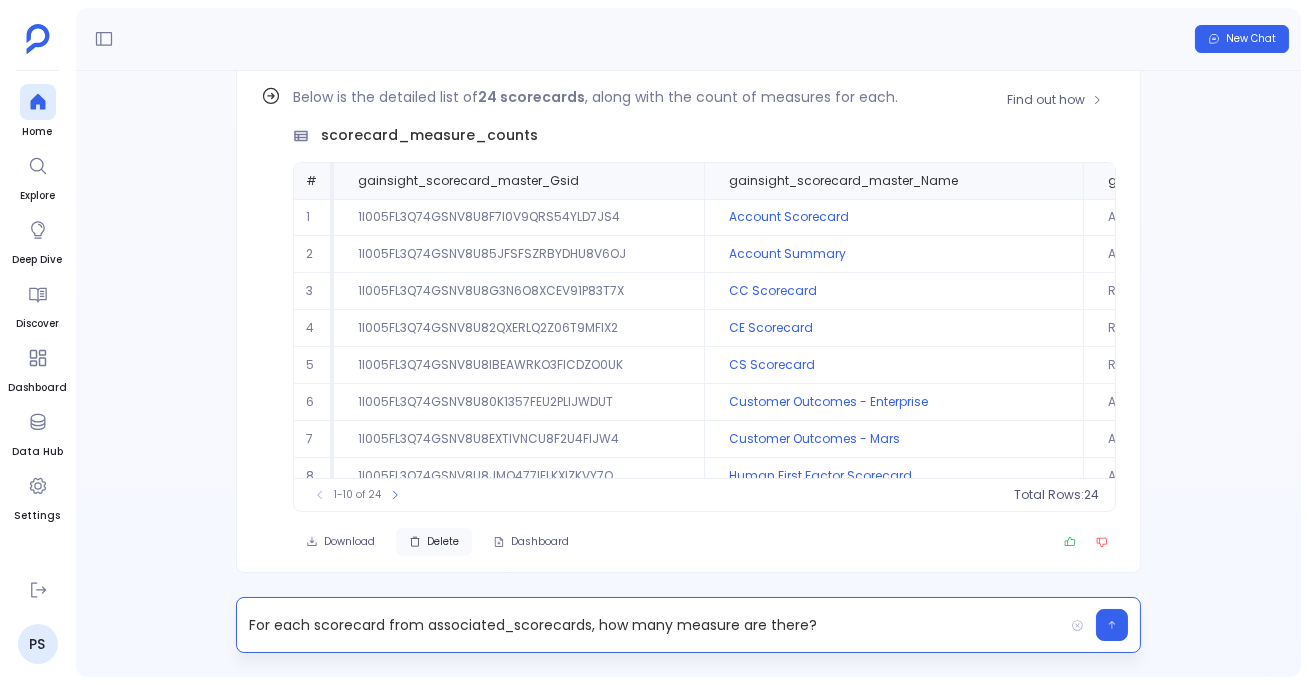 click on "Delete" at bounding box center (443, 542) 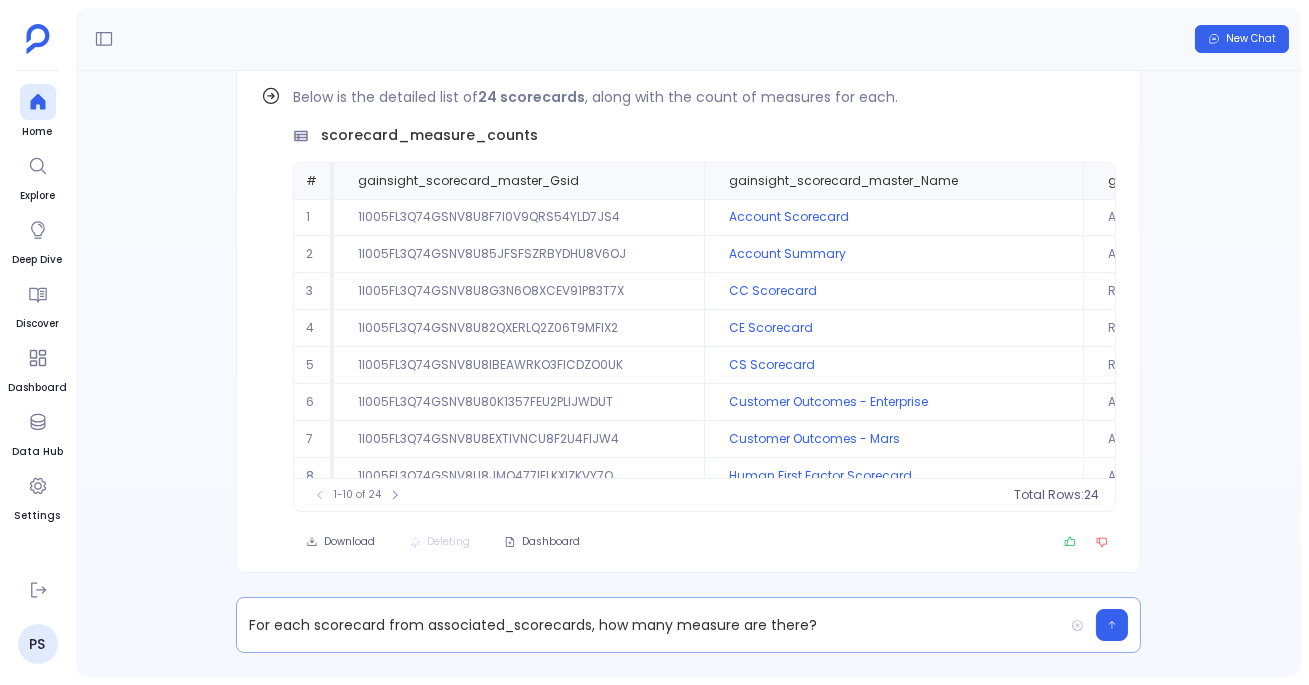 click on "For each scorecard from associated_scorecards, how many measure are there?" at bounding box center [650, 625] 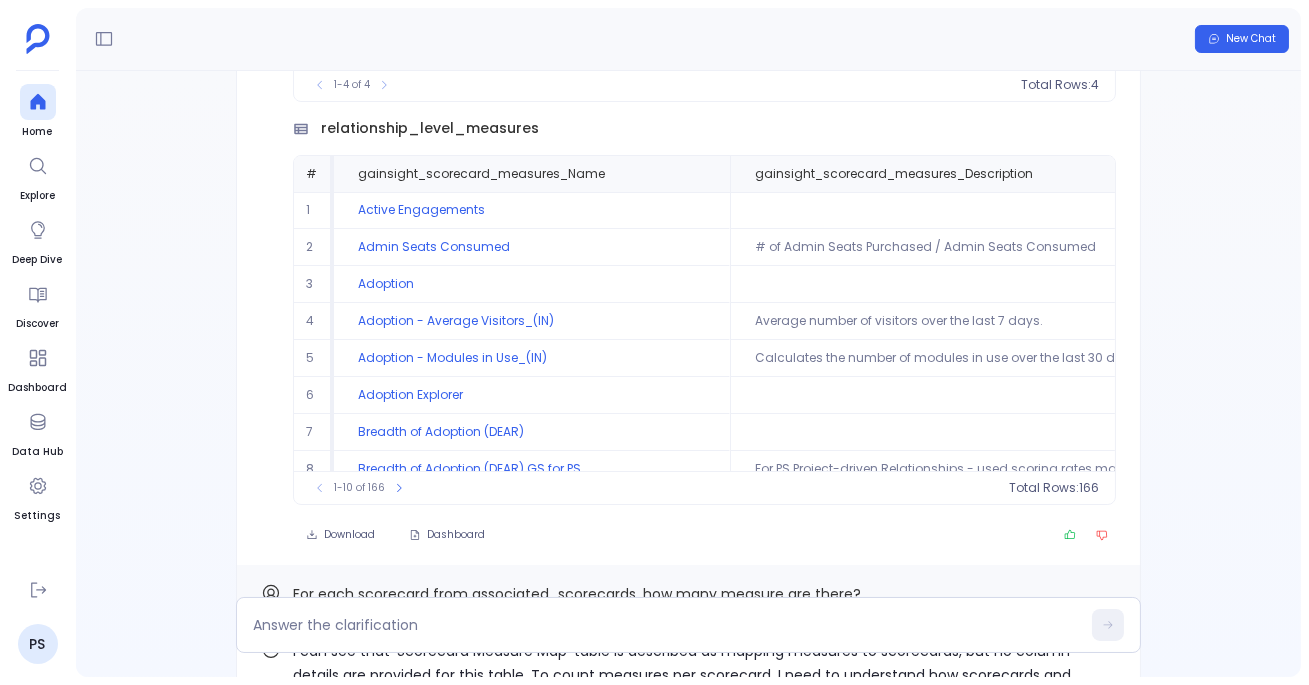 scroll, scrollTop: -208, scrollLeft: 0, axis: vertical 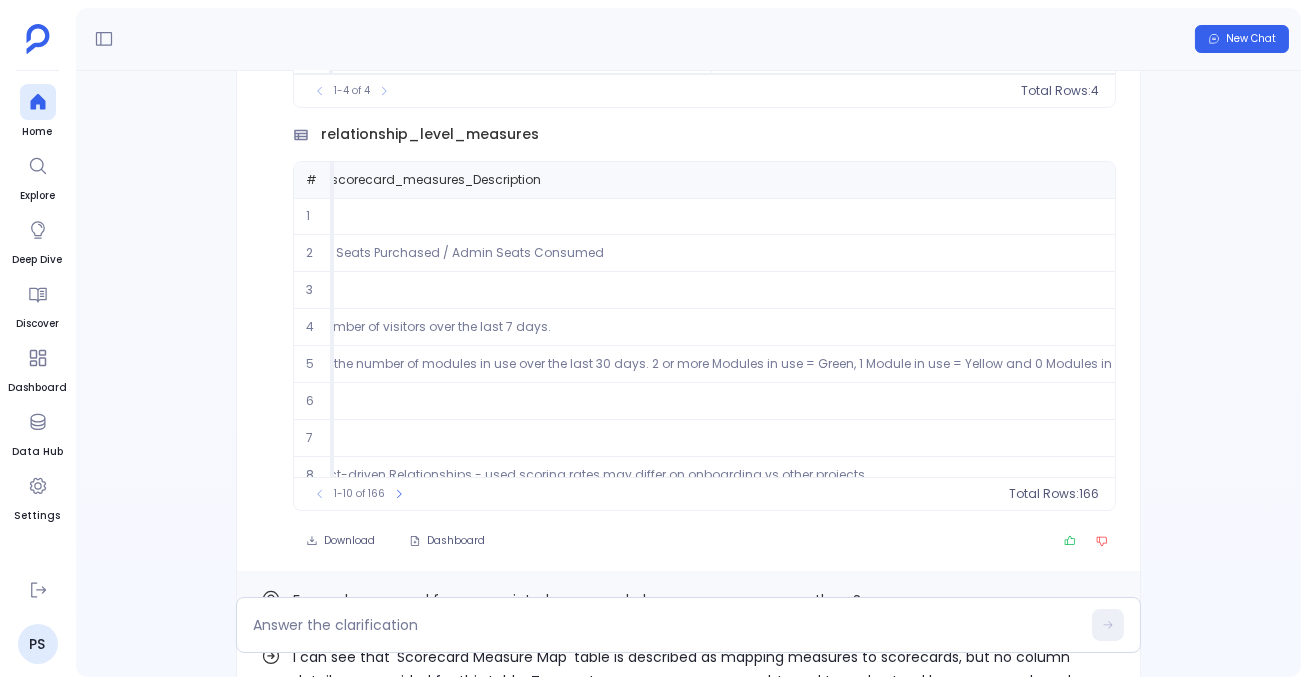 click on "relationship_level_measures" at bounding box center [430, 134] 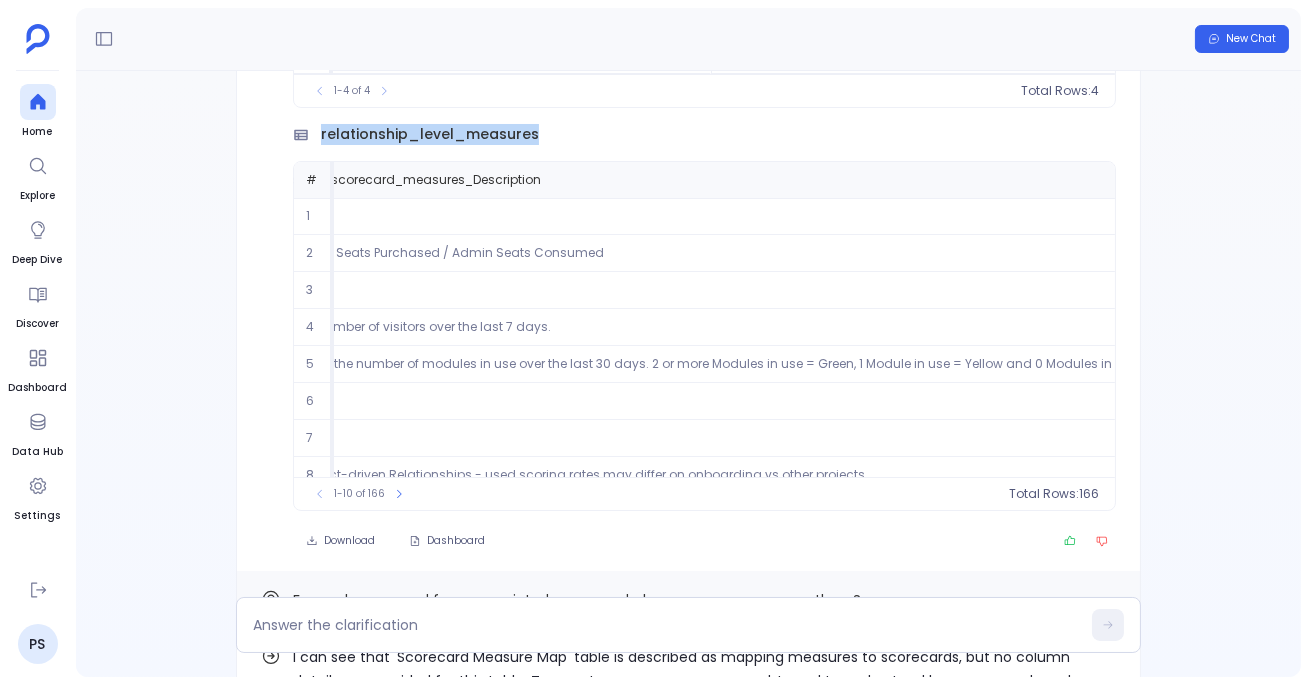 click on "relationship_level_measures" at bounding box center (430, 134) 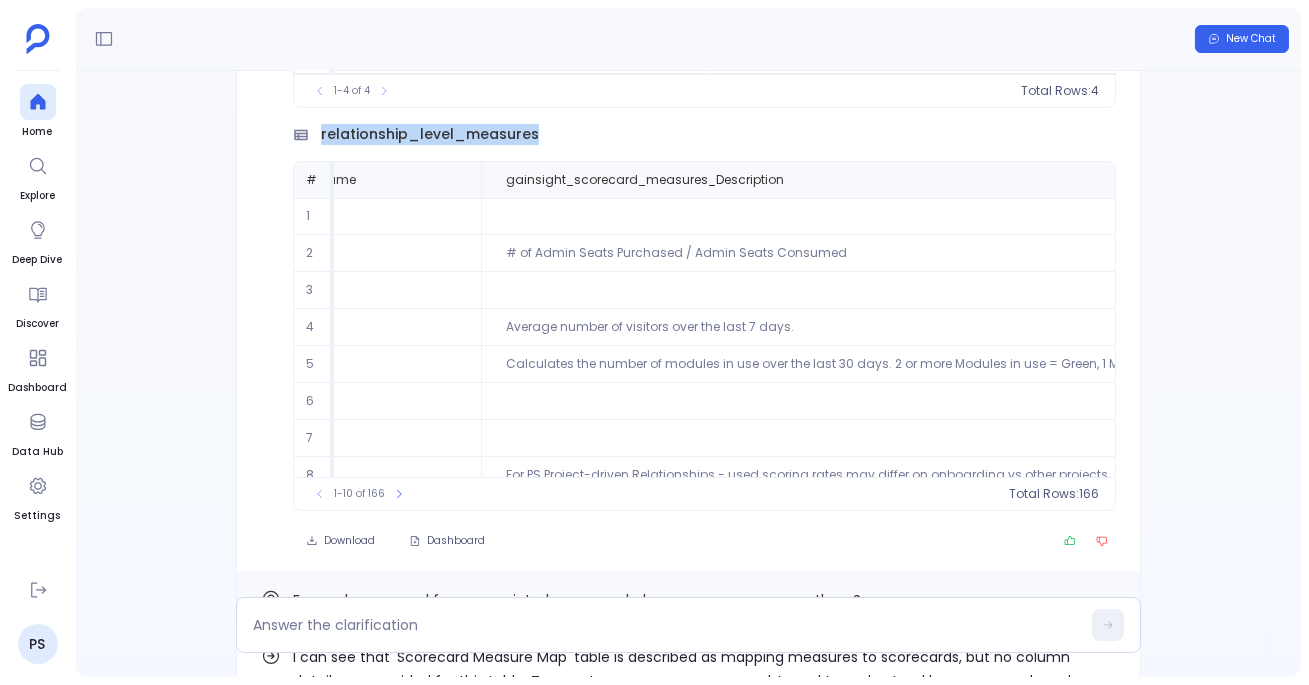 scroll, scrollTop: 0, scrollLeft: 0, axis: both 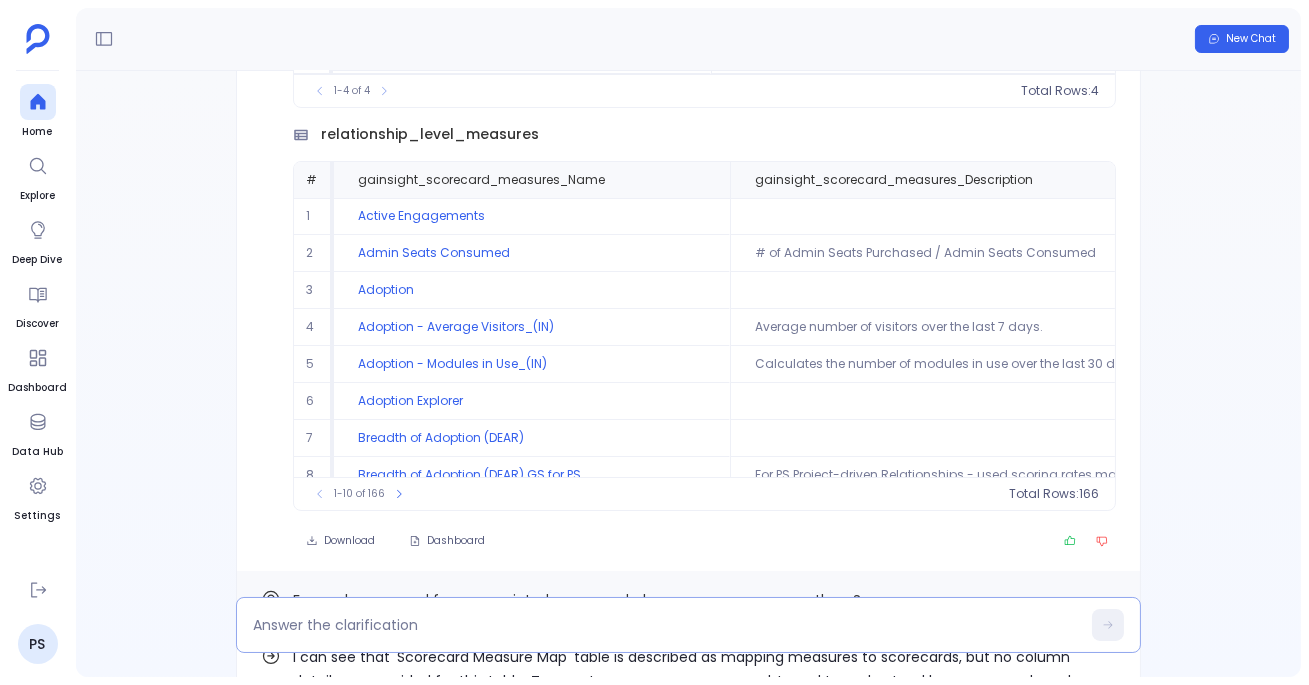 click at bounding box center [666, 625] 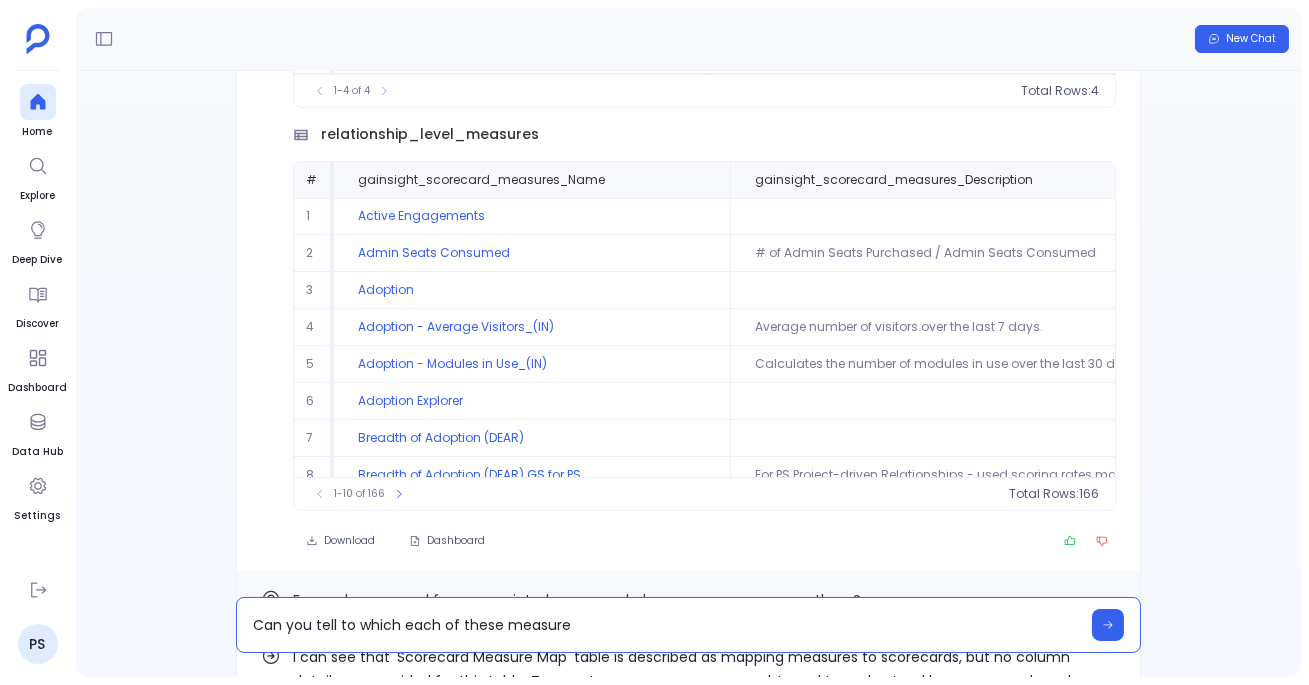 click on "Can you tell to which each of these measure" at bounding box center [666, 625] 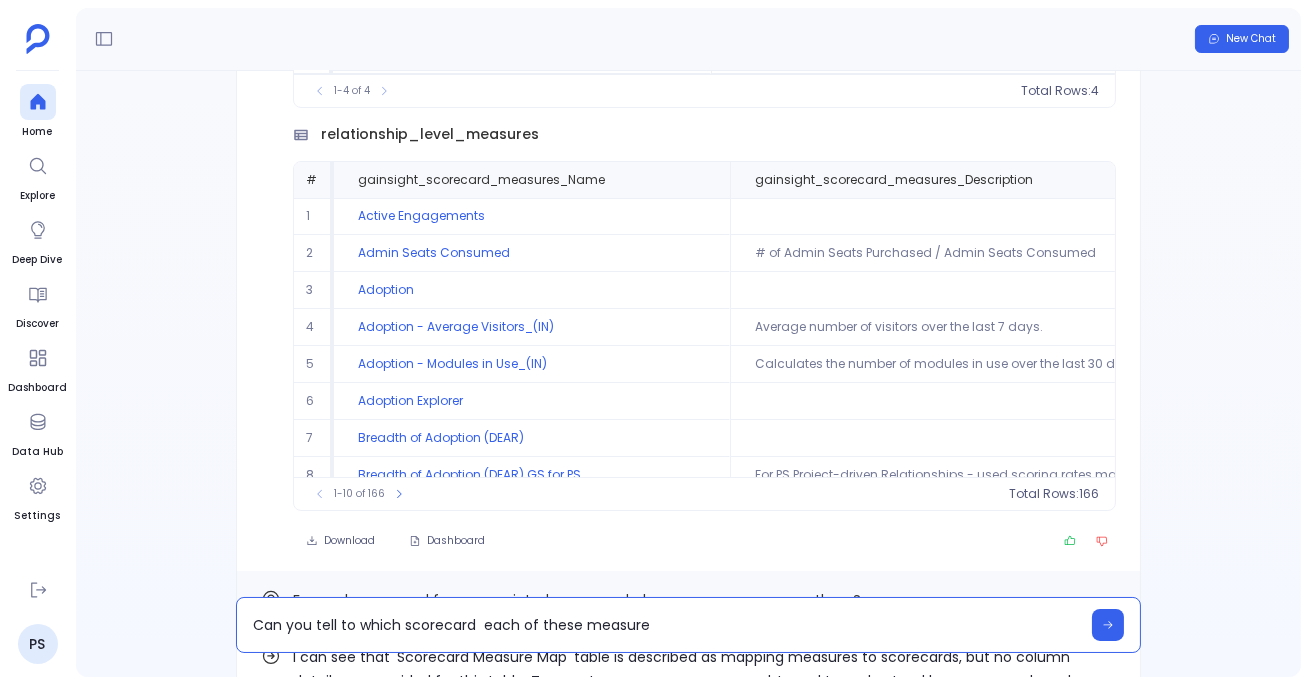 click on "Can you tell to which scorecard  each of these measure" at bounding box center (666, 625) 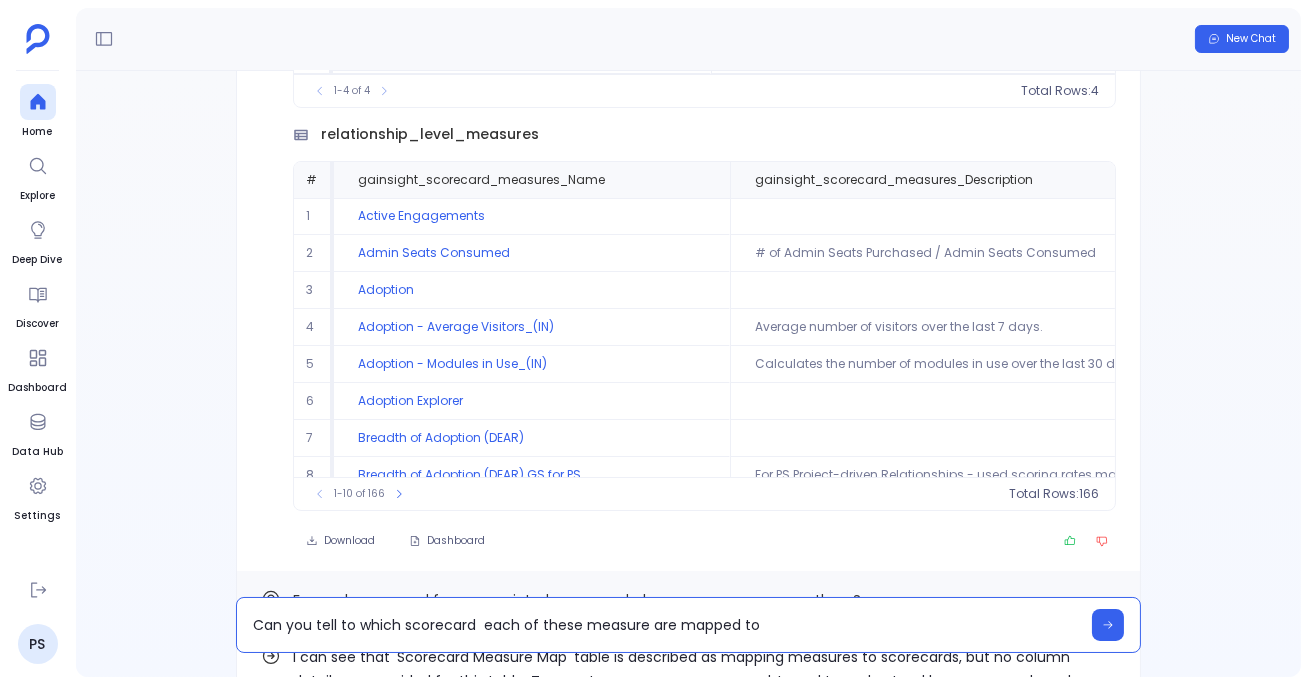 click on "Can you tell to which scorecard  each of these measure are mapped to" at bounding box center [666, 625] 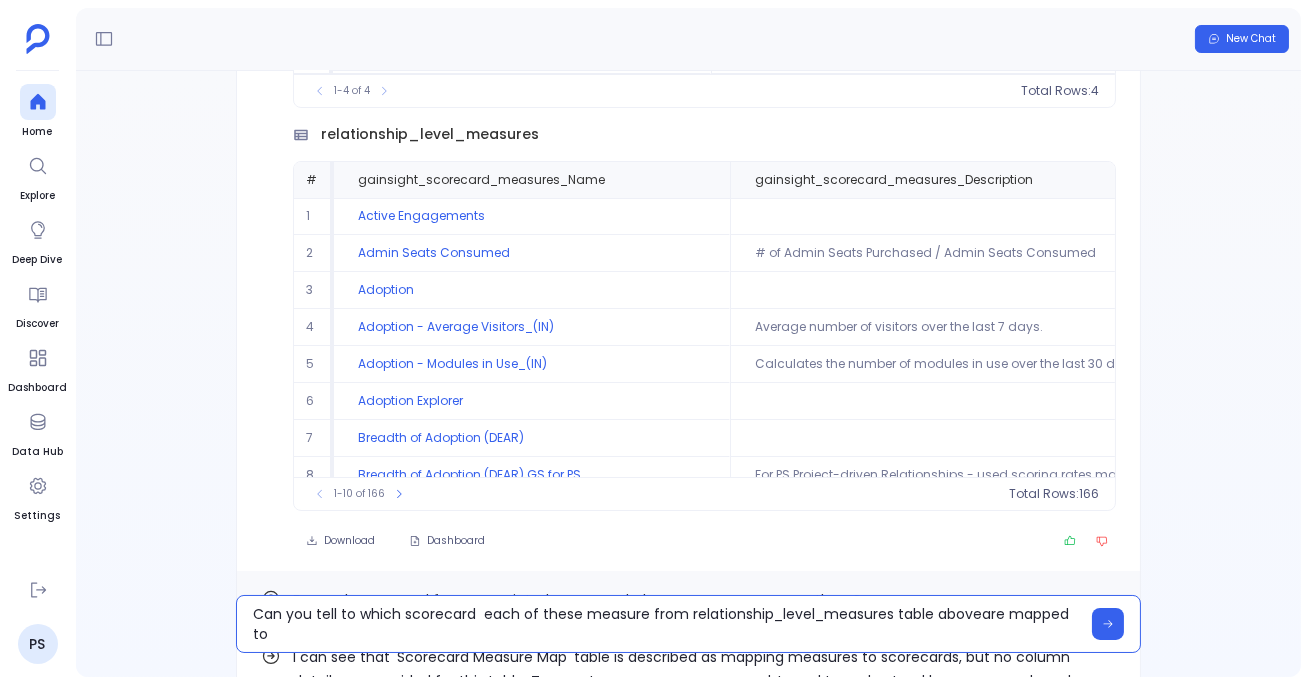 type on "Can you tell to which scorecard  each of these measure from relationship_level_measures table above are mapped to" 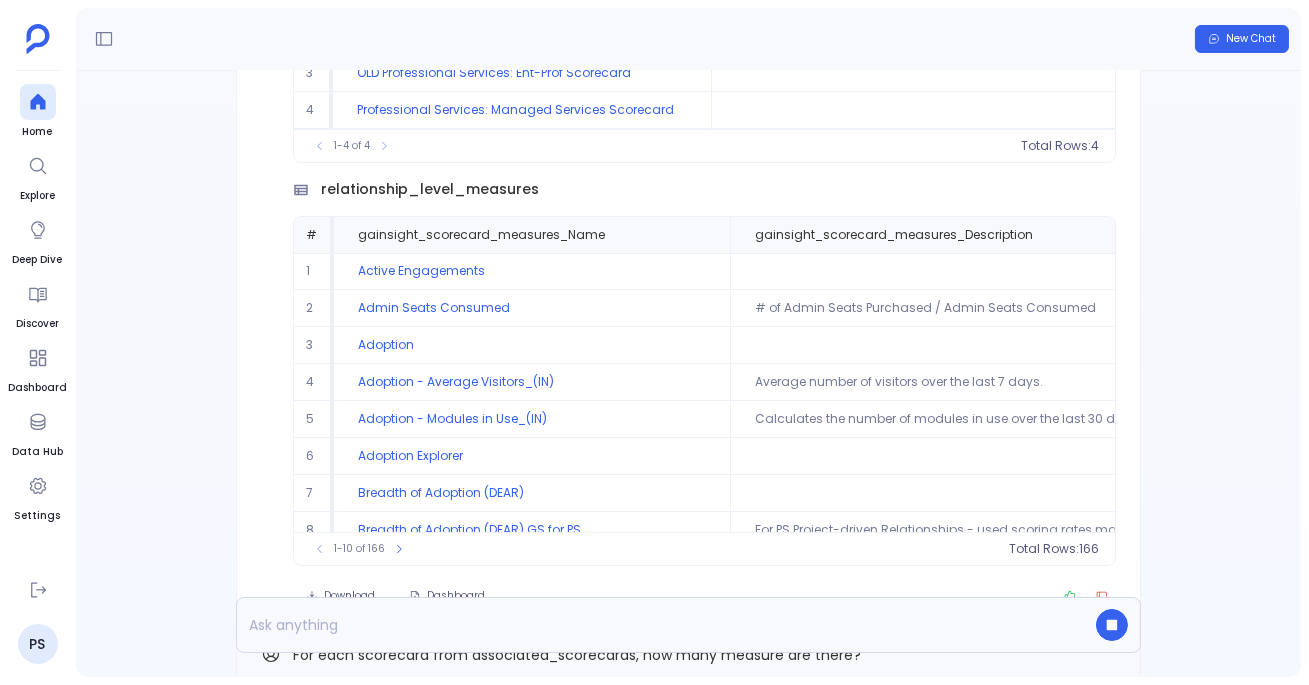 scroll, scrollTop: -170, scrollLeft: 0, axis: vertical 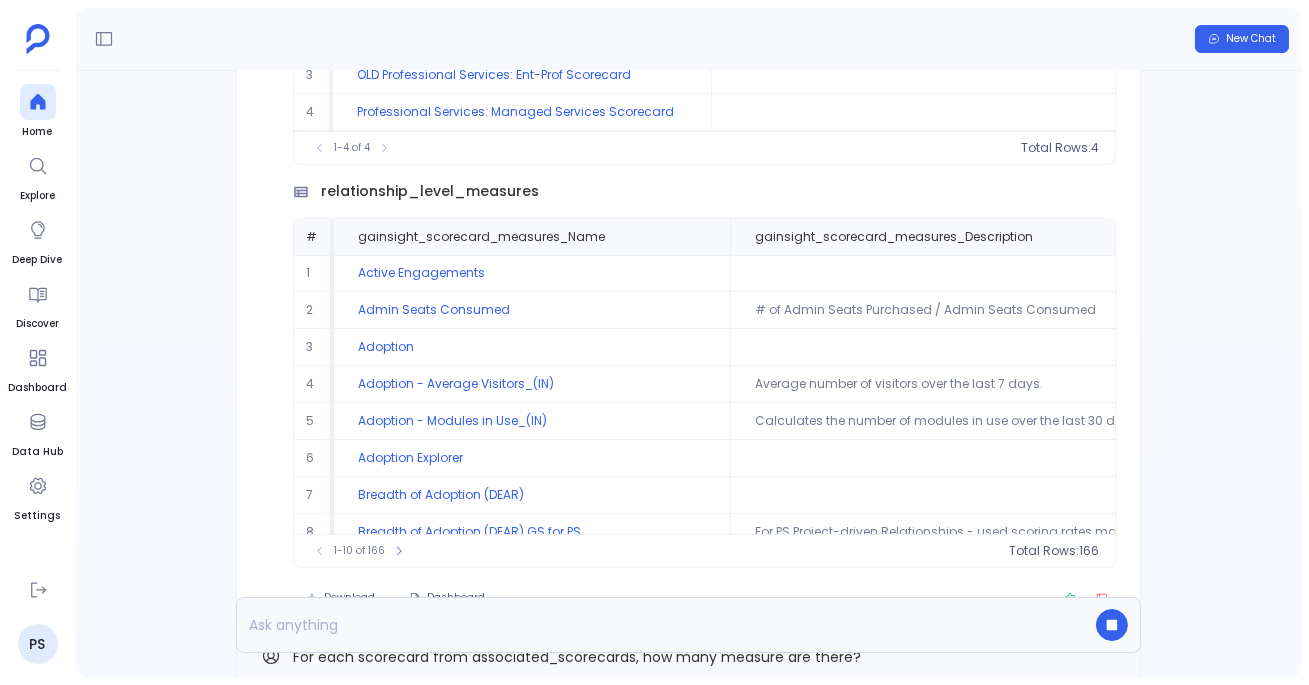 click on "relationship_level_measures" at bounding box center (430, 191) 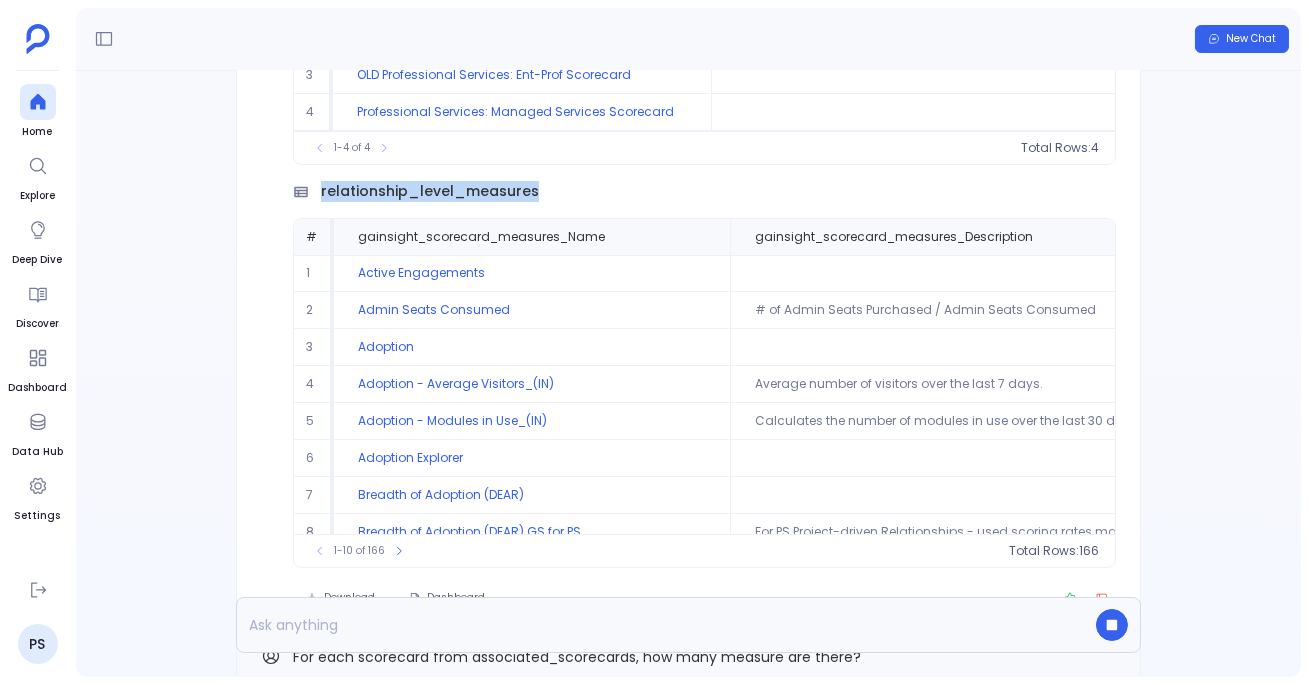 click on "relationship_level_measures" at bounding box center [430, 191] 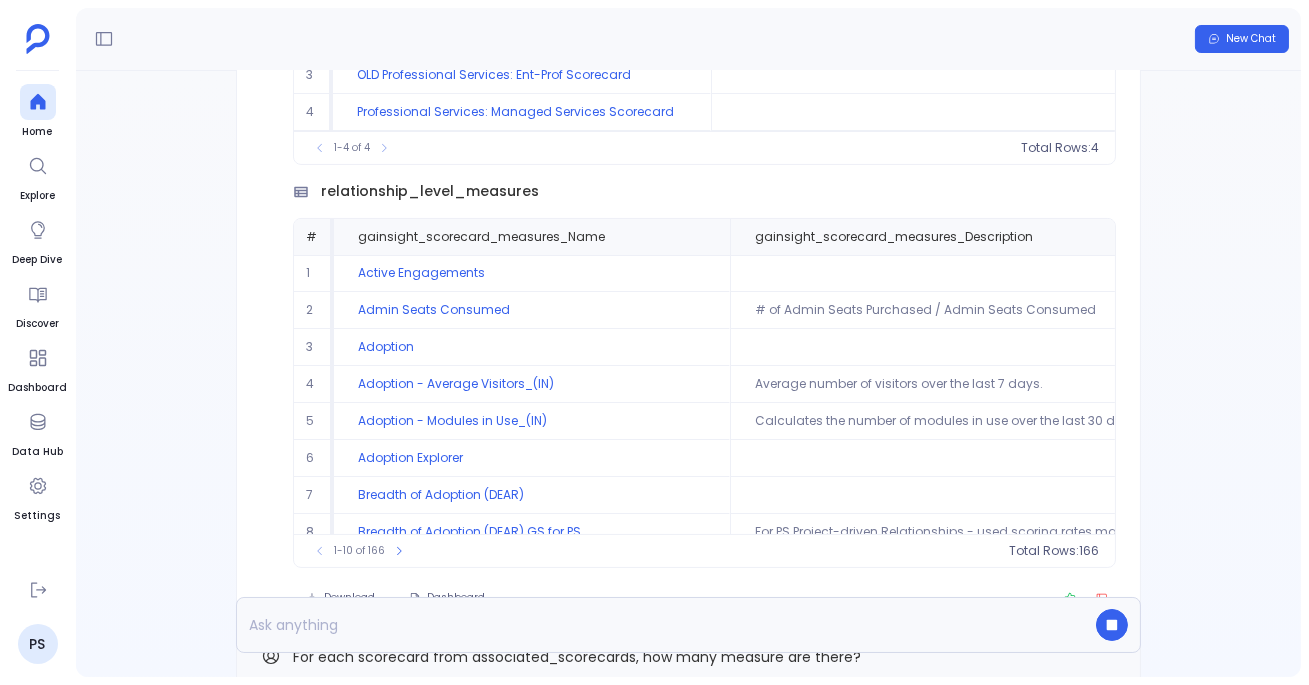 click on "Collecting all the necessary tables and definitions to get started For each scorecard from associated_scorecards, how many measure are there? Find out how Below is the detailed list of  8 relationships  and  4 associated scorecards  for HP Inc. Additionally, there are  166 relationship-level measures  tied to these scorecards. hp_inc_relationships # gainsight_relationship_Name gainsight_relationship_Status gainsight_relationship_ScorecardId gainsight_relationship_type_Name 1 HP Inc - TAM Extension - Project 2 Active 1I005FL3Q74GSNV8U8UVYIK4C59YDRXA5I6W Professional Services 2 HP Inc - CS Active 1I005FL3Q74GSNV8U8IBEAWRKO3FICDZO0UK Product 3 HP - CC - Guided Onboarding - Project Inactive 1I005FL3Q74GSNV8U8IGAHESE1D5EKO0J4JZ Professional Services 4 HP Inc-Custom TAM (E%C)-Change Order #1 Active 1I005FL3Q74GSNV8U8UVYIK4C59YDRXA5I6W Professional Services 5 HP Inc -TAM Extension - Project 1 Active 1I005FL3Q74GSNV8U8UVYIK4C59YDRXA5I6W Professional Services 6 HP - New Business - TAM - Project Inactive 7 HP Inc - CC" at bounding box center [688, 374] 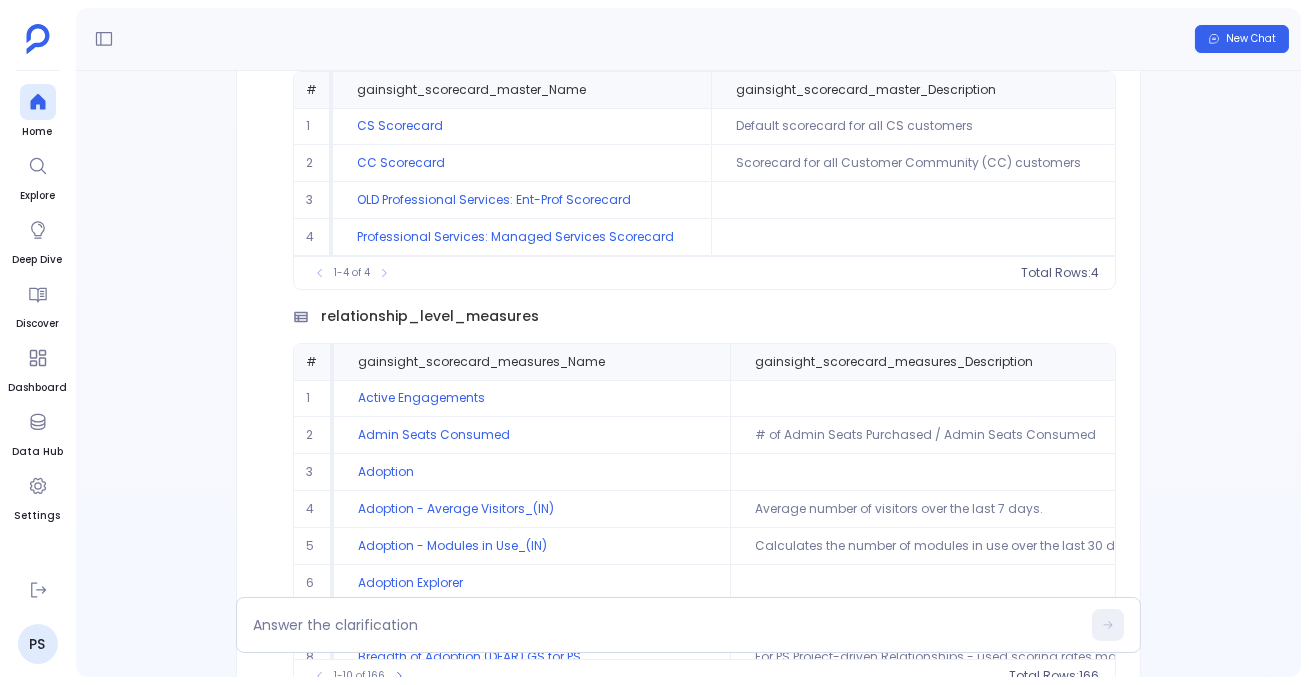 scroll, scrollTop: -410, scrollLeft: 0, axis: vertical 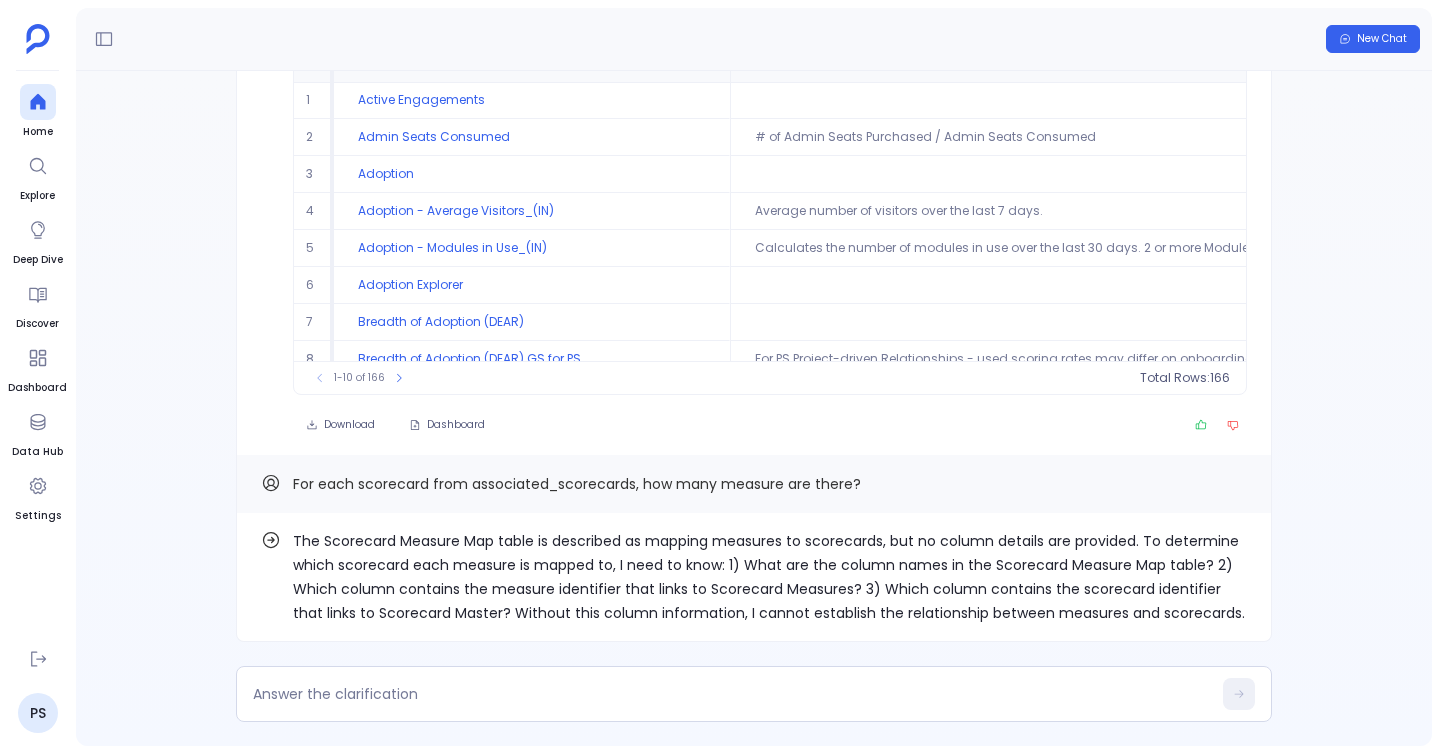 drag, startPoint x: 296, startPoint y: 486, endPoint x: 855, endPoint y: 472, distance: 559.1753 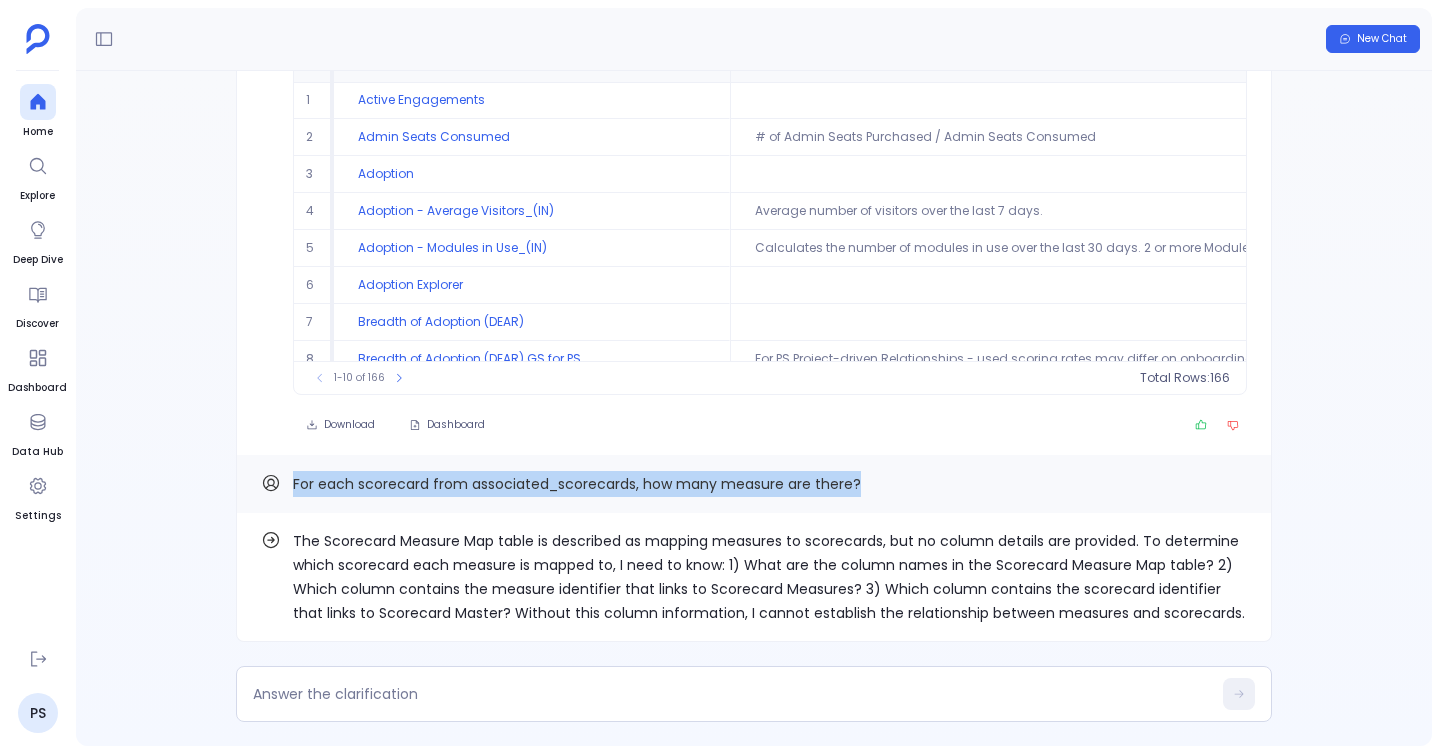 drag, startPoint x: 863, startPoint y: 475, endPoint x: 294, endPoint y: 471, distance: 569.01404 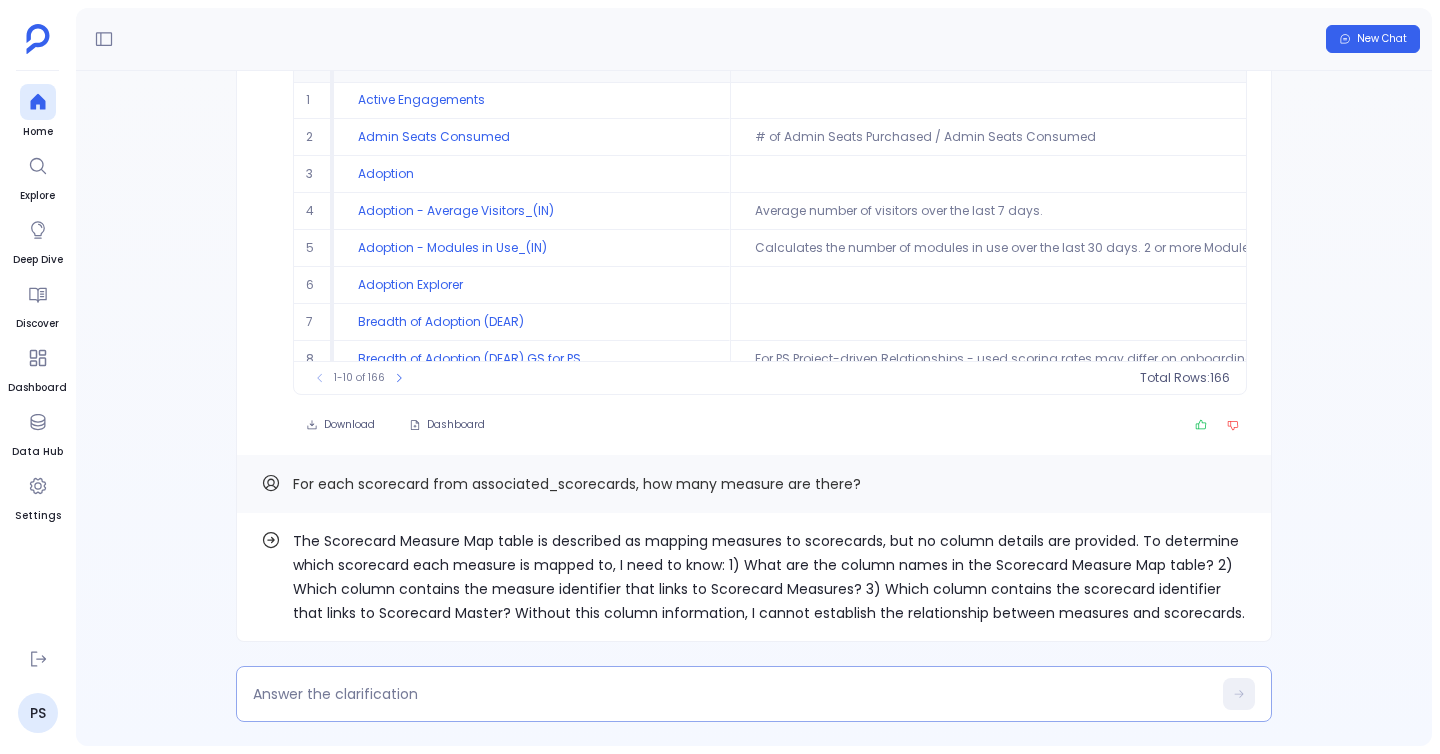 click at bounding box center [732, 694] 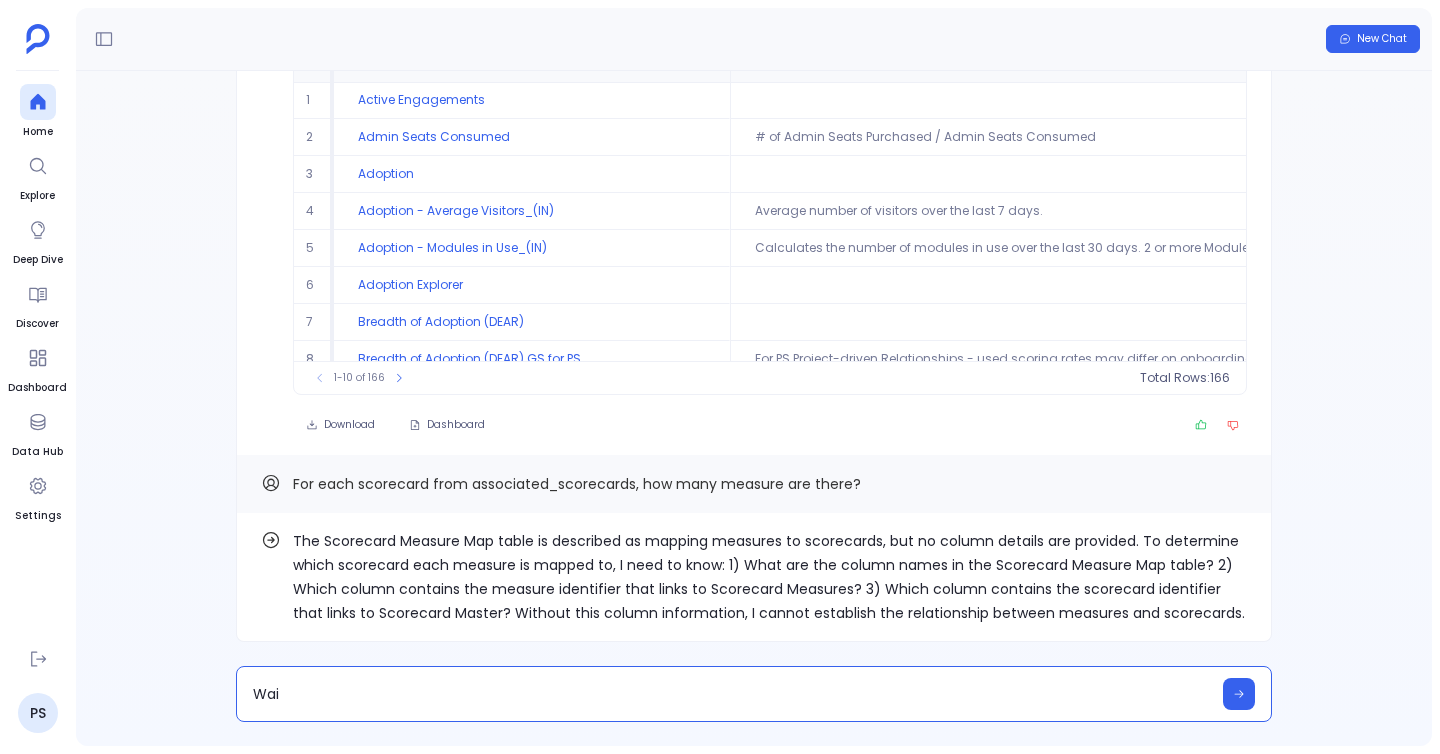 type on "Wait" 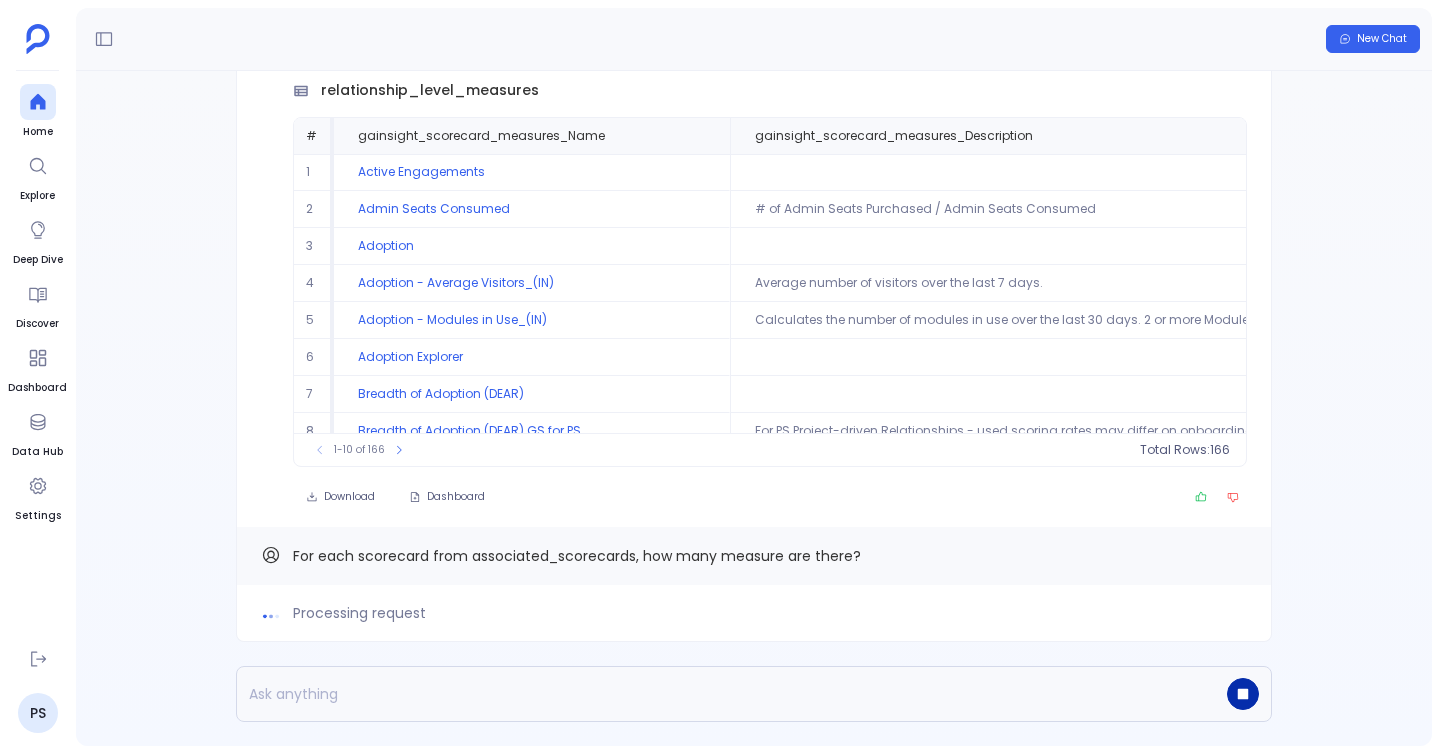 click at bounding box center (1243, 694) 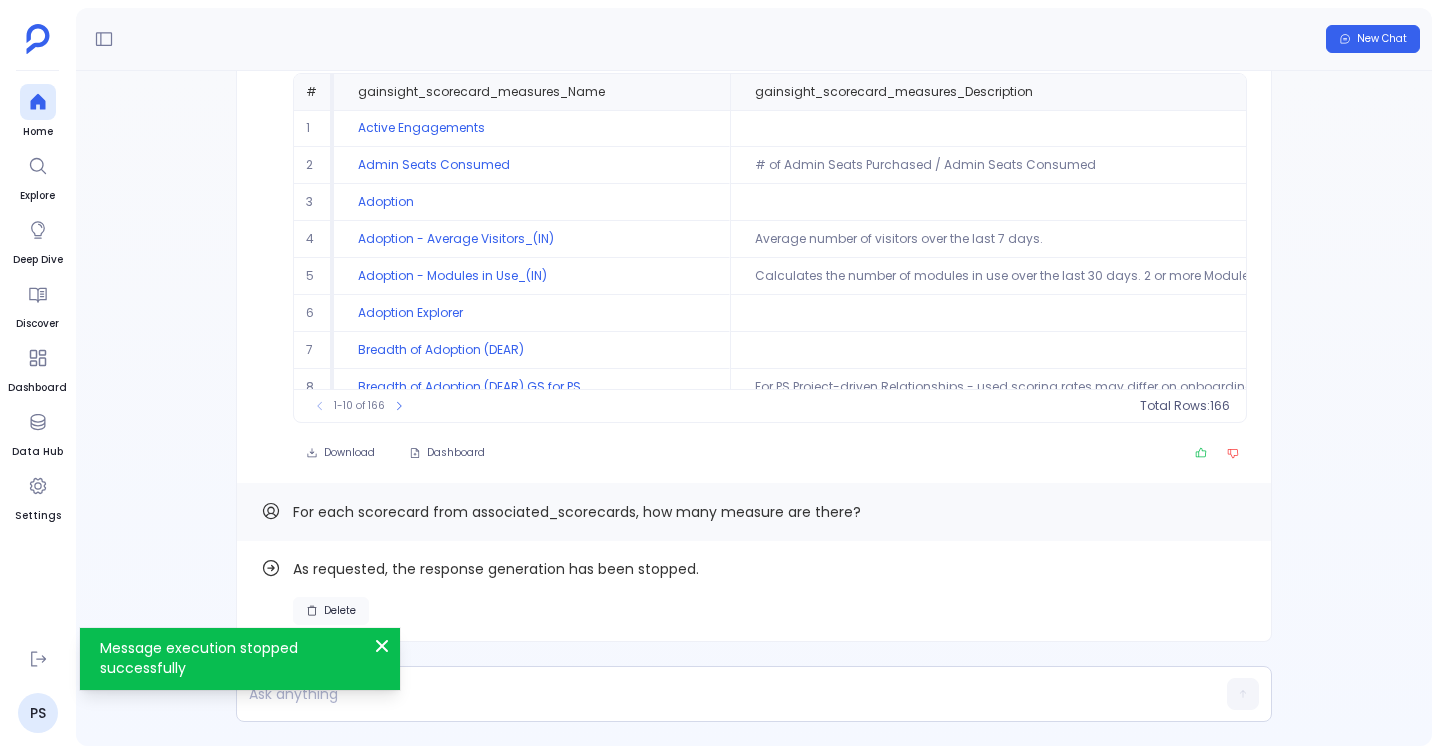 click on "Delete" at bounding box center (340, 611) 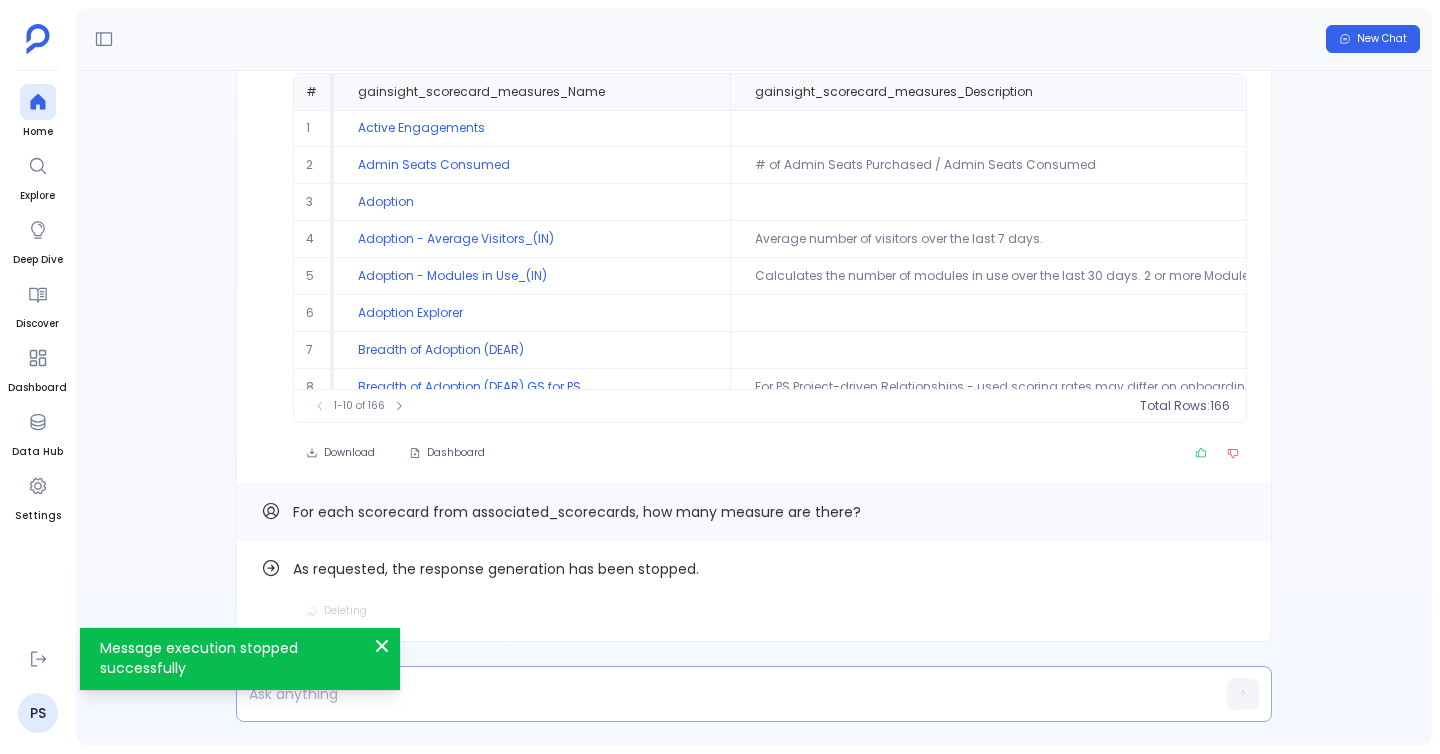 click at bounding box center (715, 694) 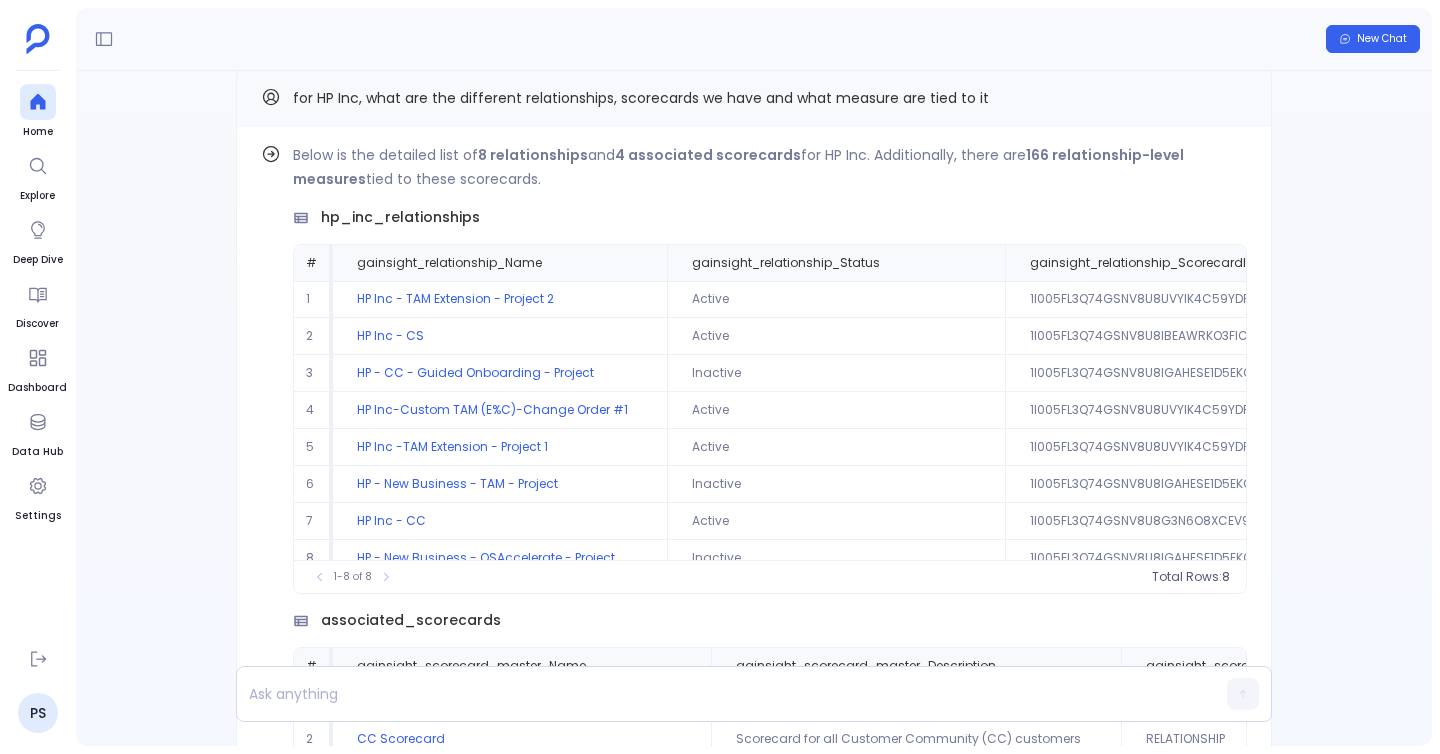 scroll, scrollTop: -1150, scrollLeft: 0, axis: vertical 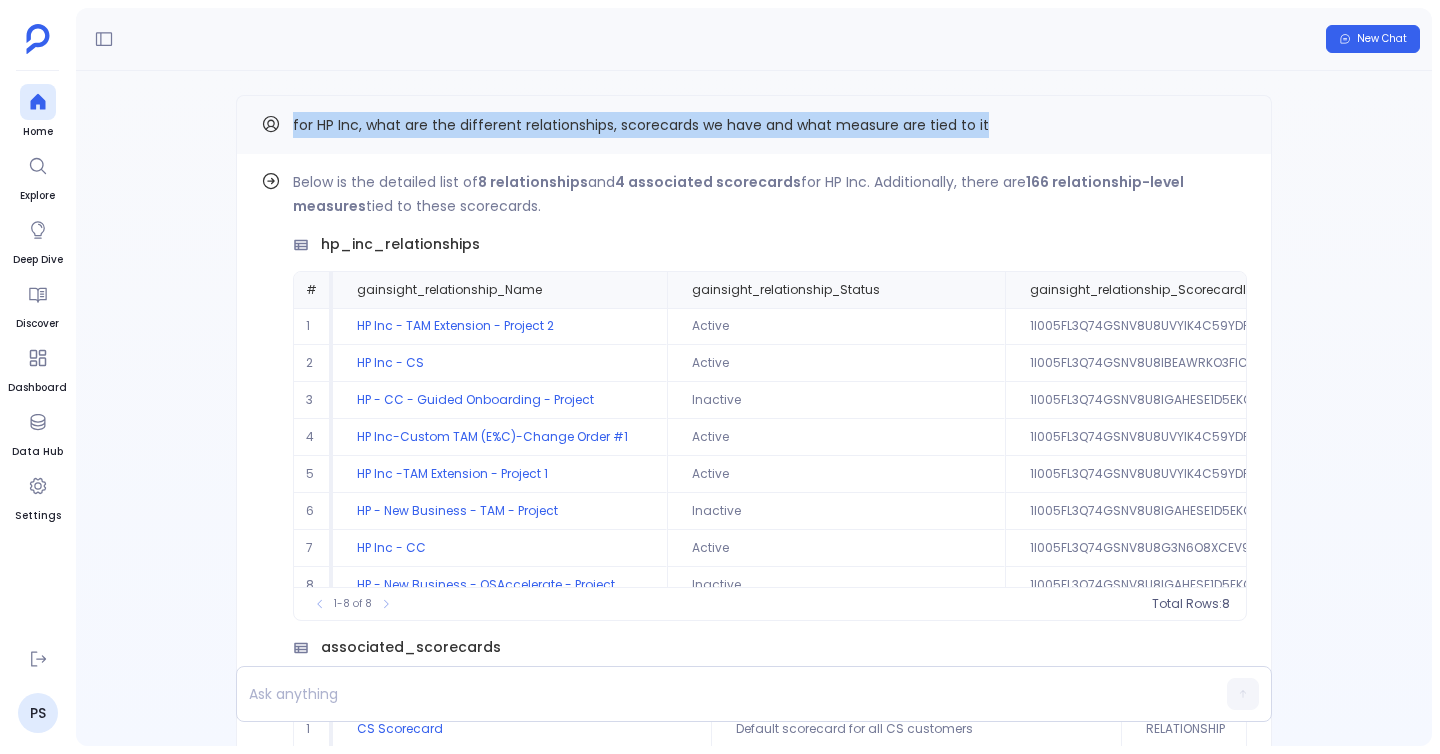 drag, startPoint x: 285, startPoint y: 120, endPoint x: 1275, endPoint y: 137, distance: 990.14594 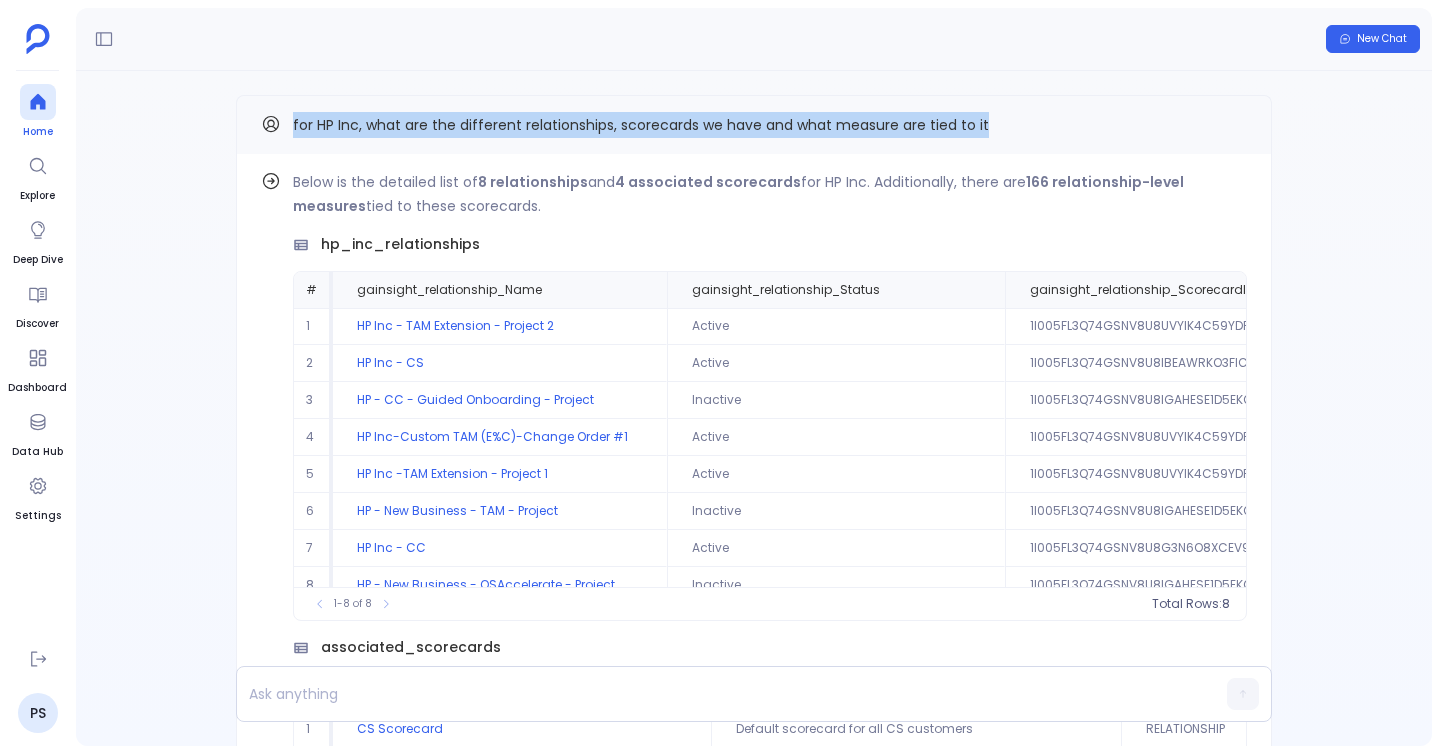 click at bounding box center (38, 102) 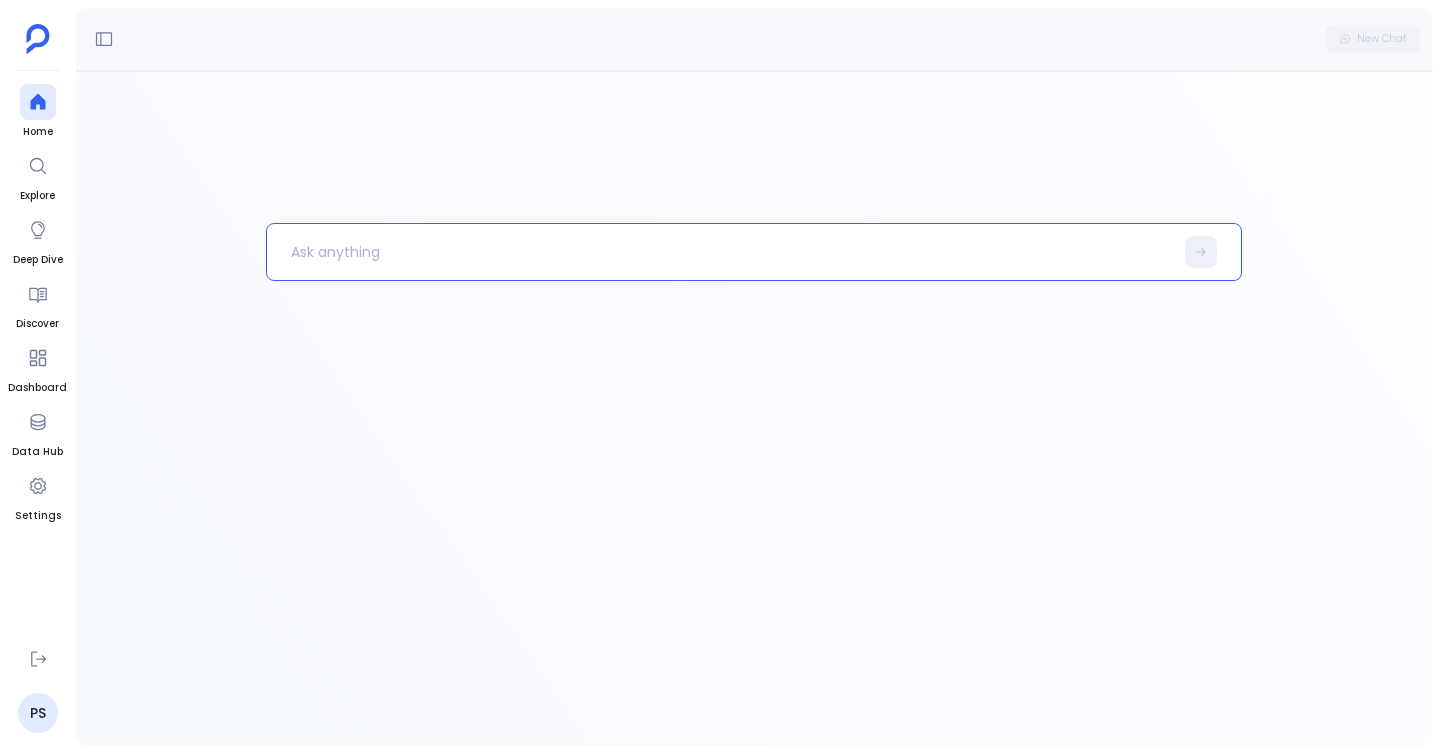 click at bounding box center [720, 252] 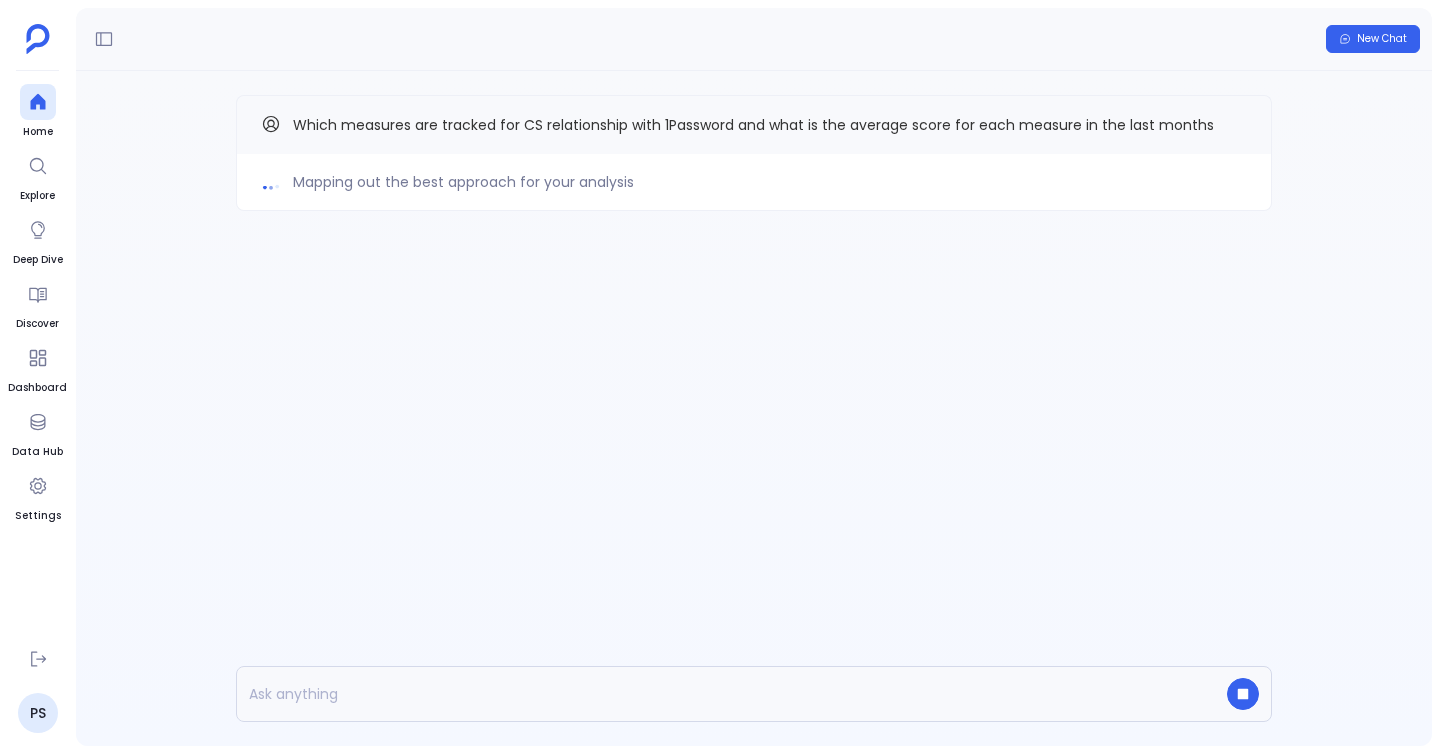 click on "Which measures are tracked for CS relationship with 1Password and what is the average score for each measure in the last months" at bounding box center [753, 125] 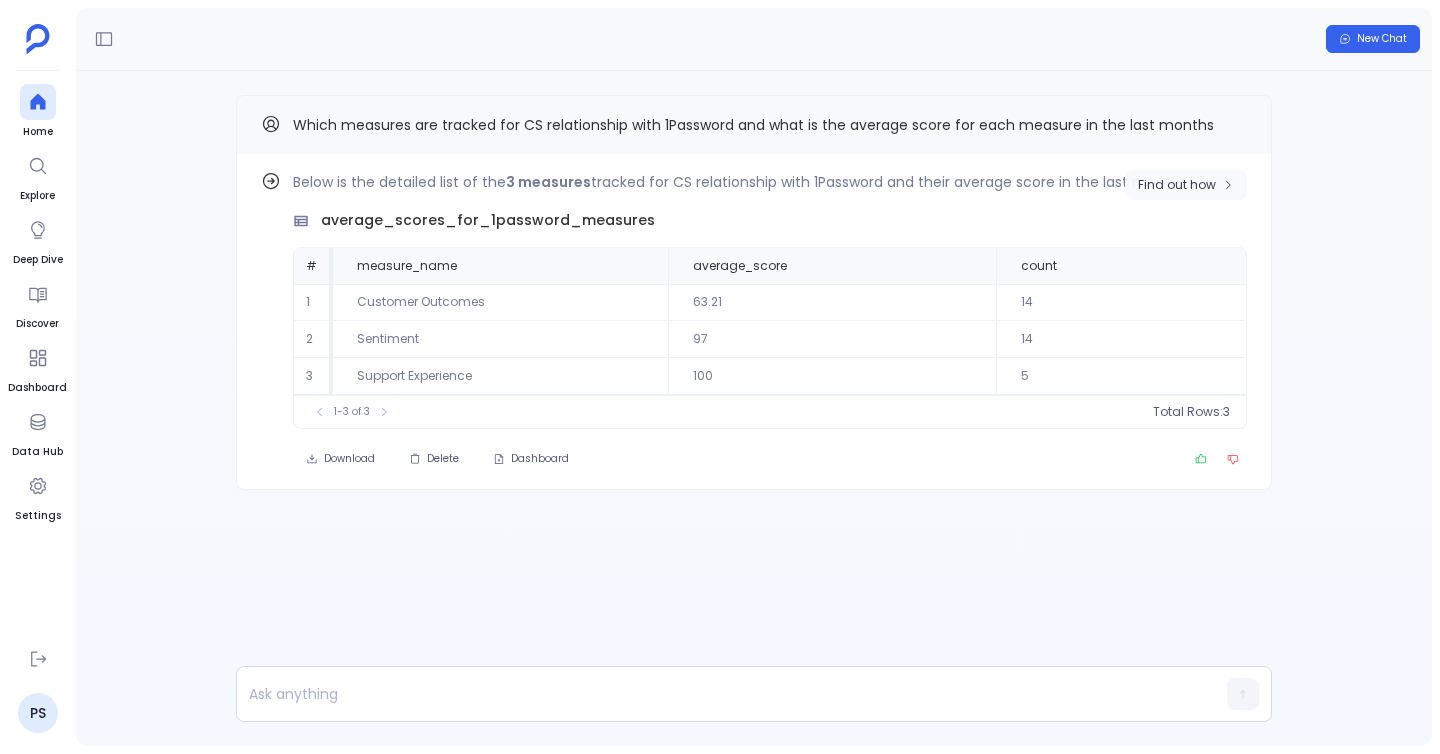 click on "Find out how" at bounding box center (1177, 185) 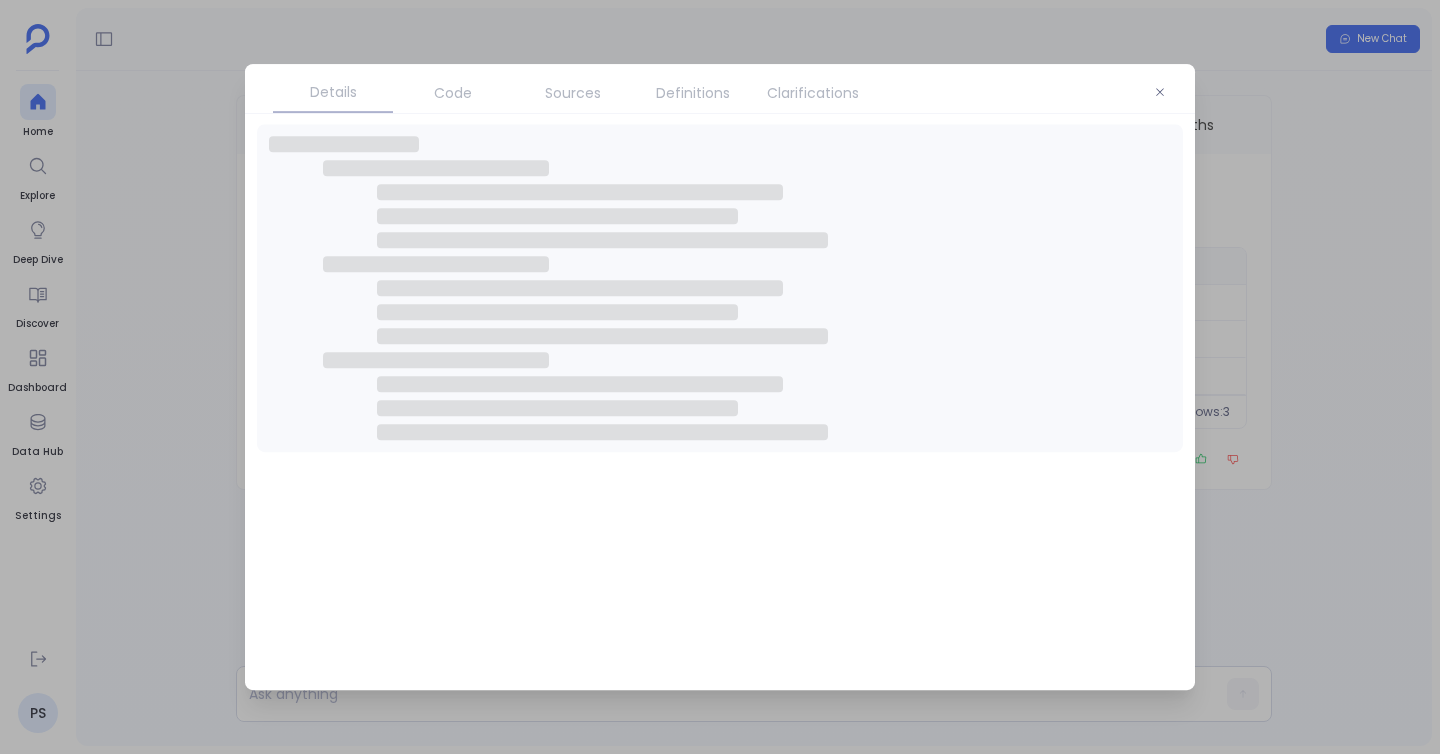 click on "Code" at bounding box center [453, 93] 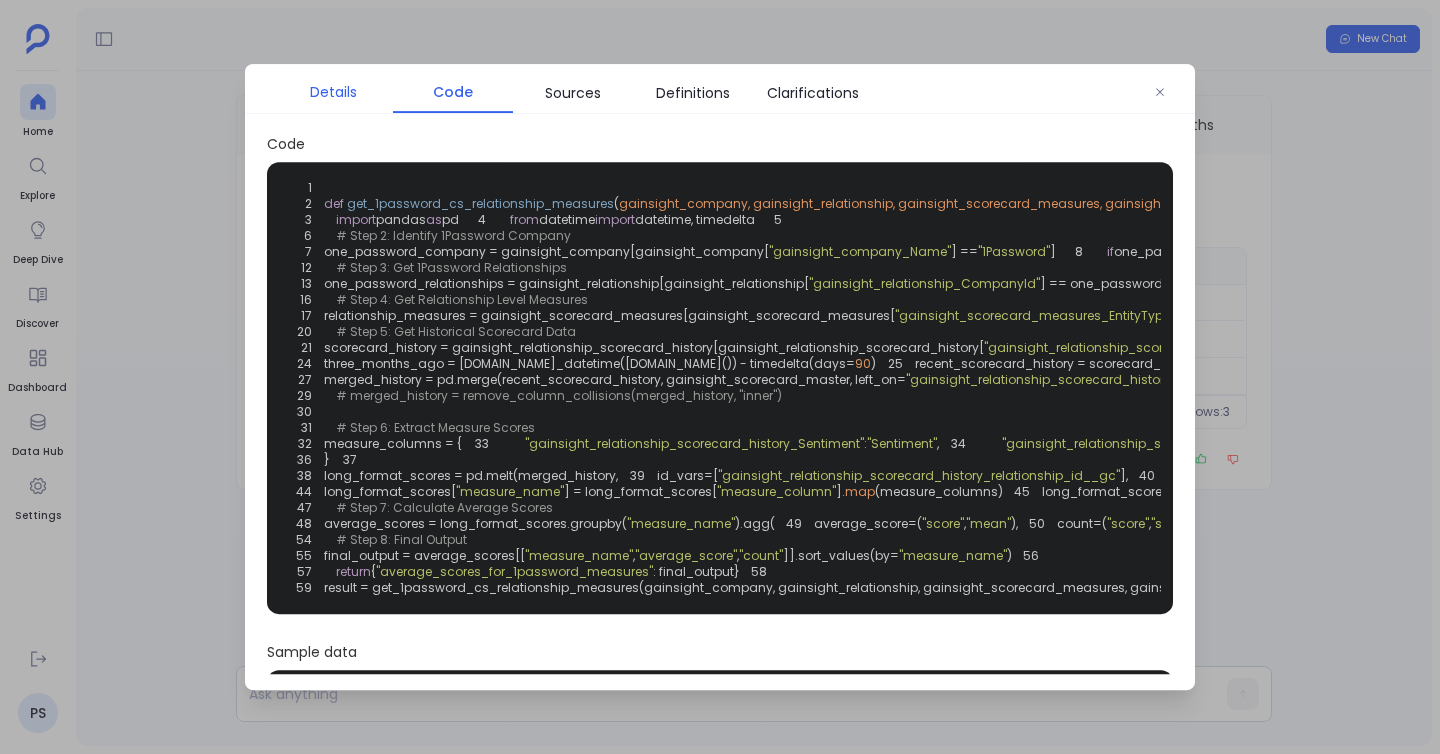 click on "Details" at bounding box center [333, 92] 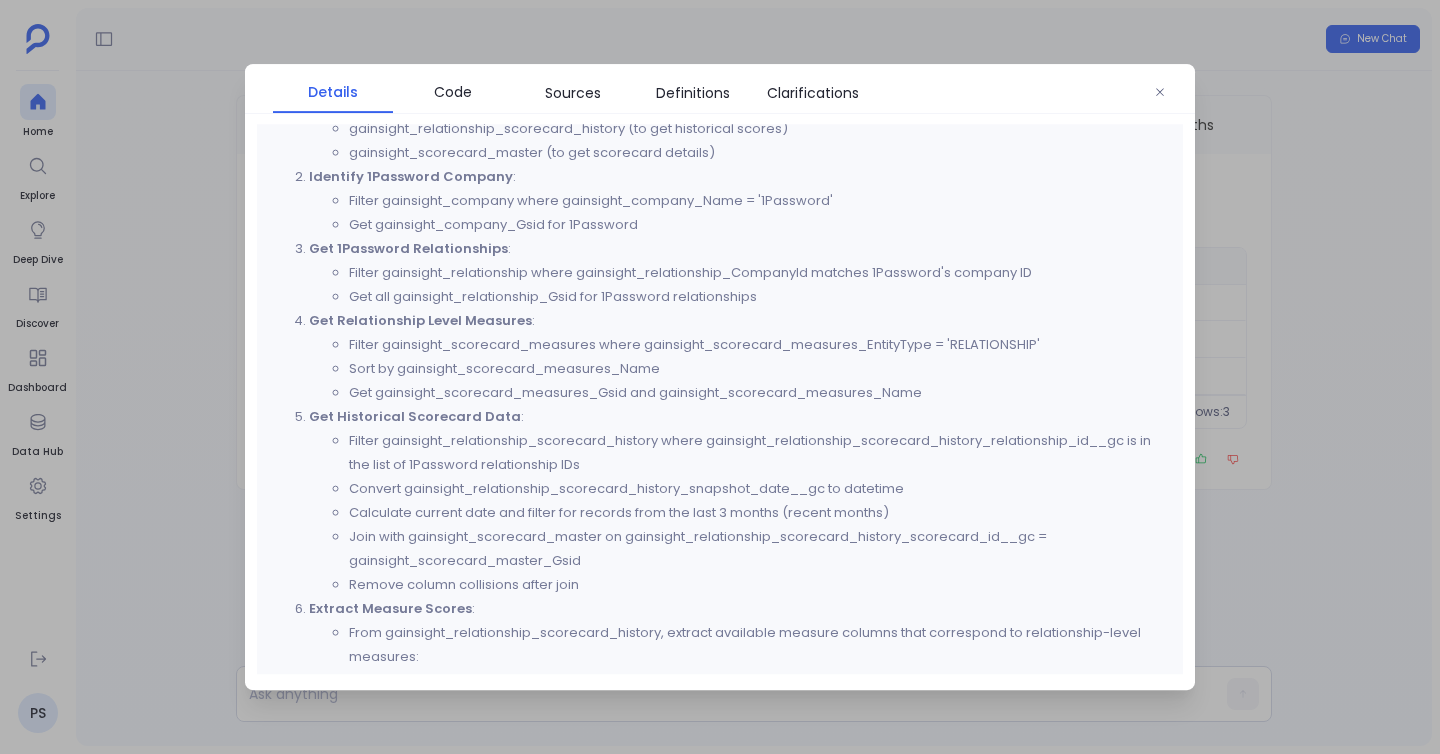 scroll, scrollTop: 992, scrollLeft: 0, axis: vertical 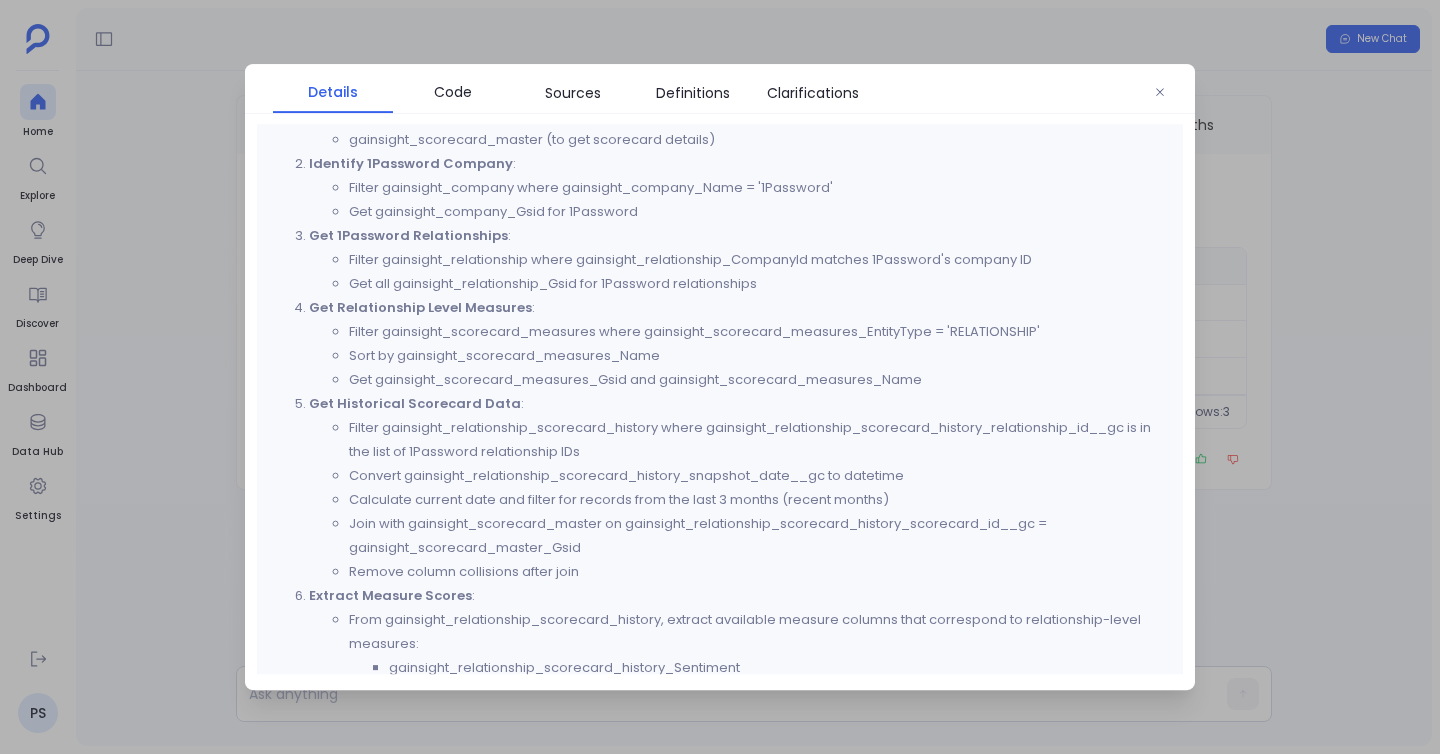 click at bounding box center (720, 377) 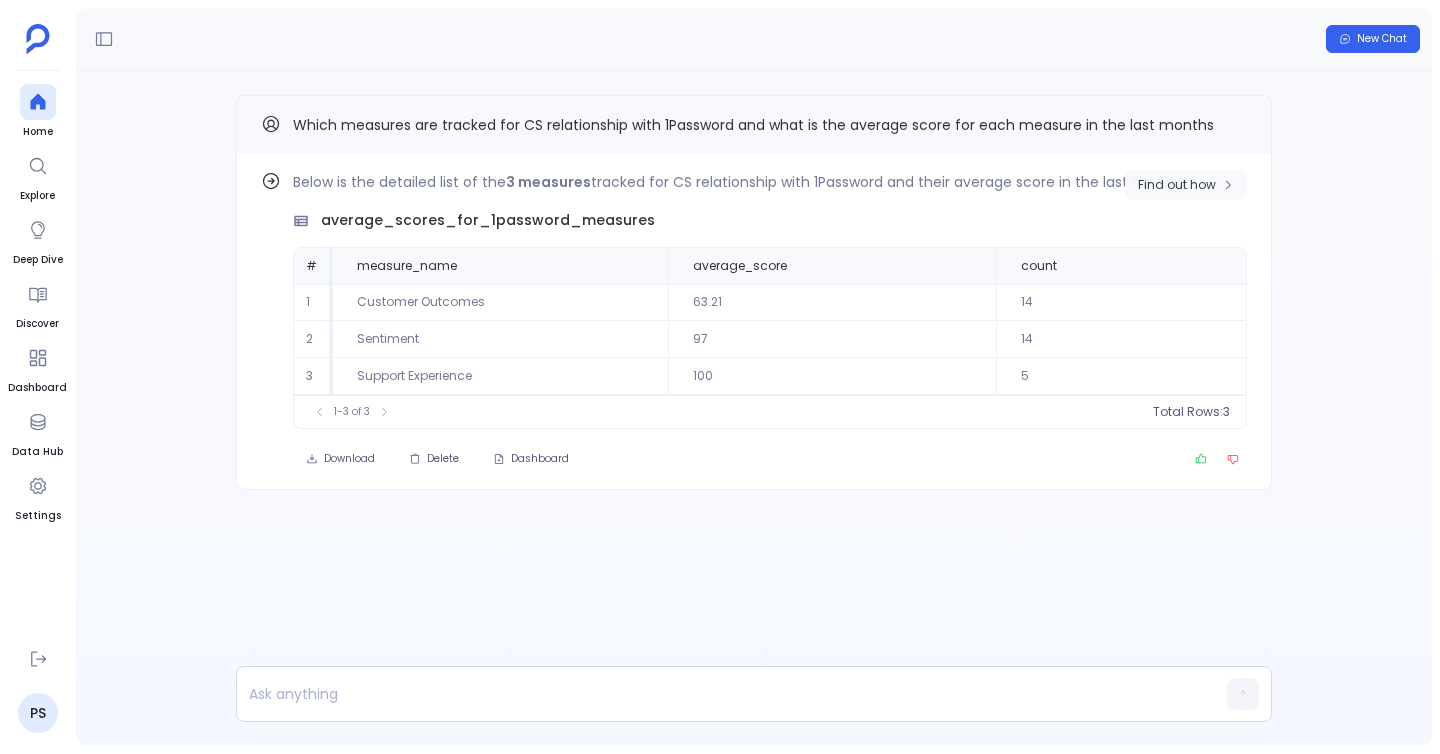 click on "Find out how" at bounding box center (1177, 185) 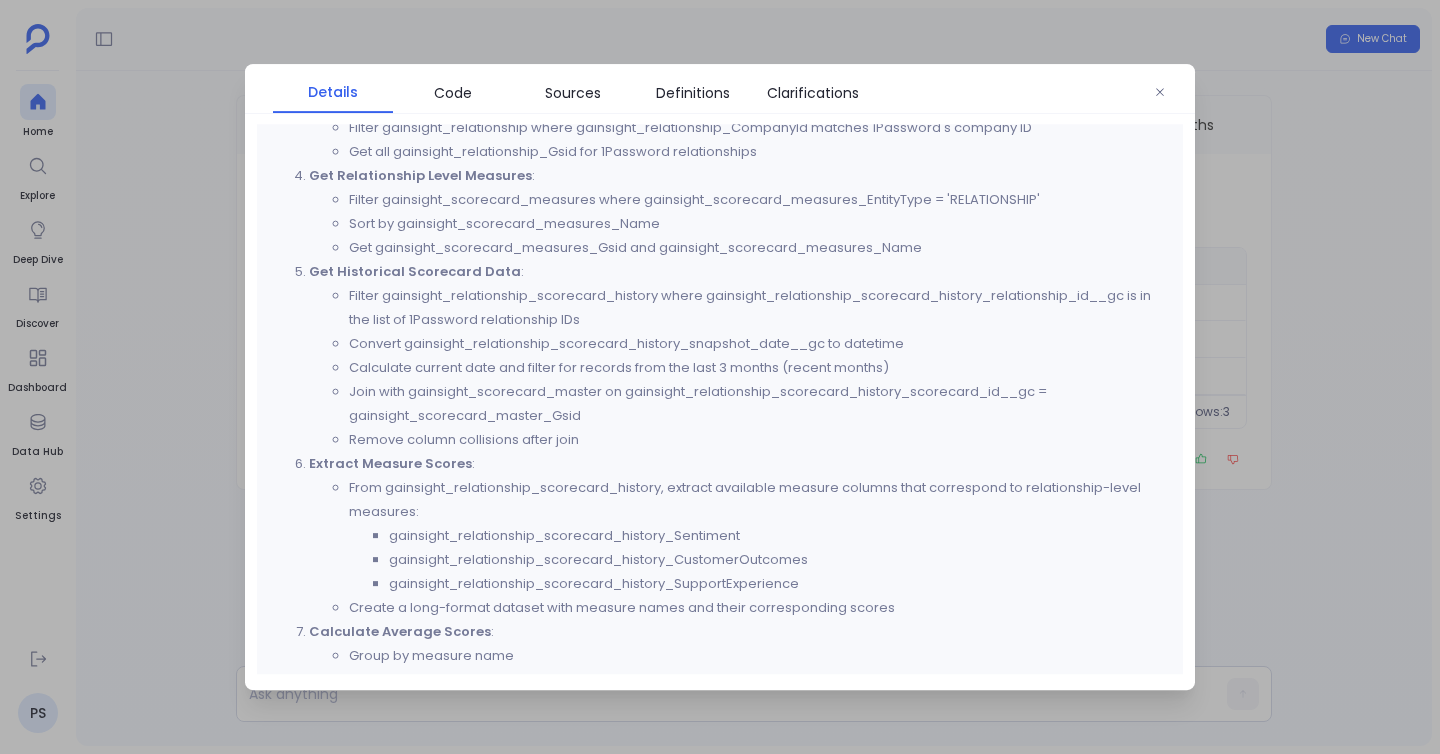 scroll, scrollTop: 1141, scrollLeft: 0, axis: vertical 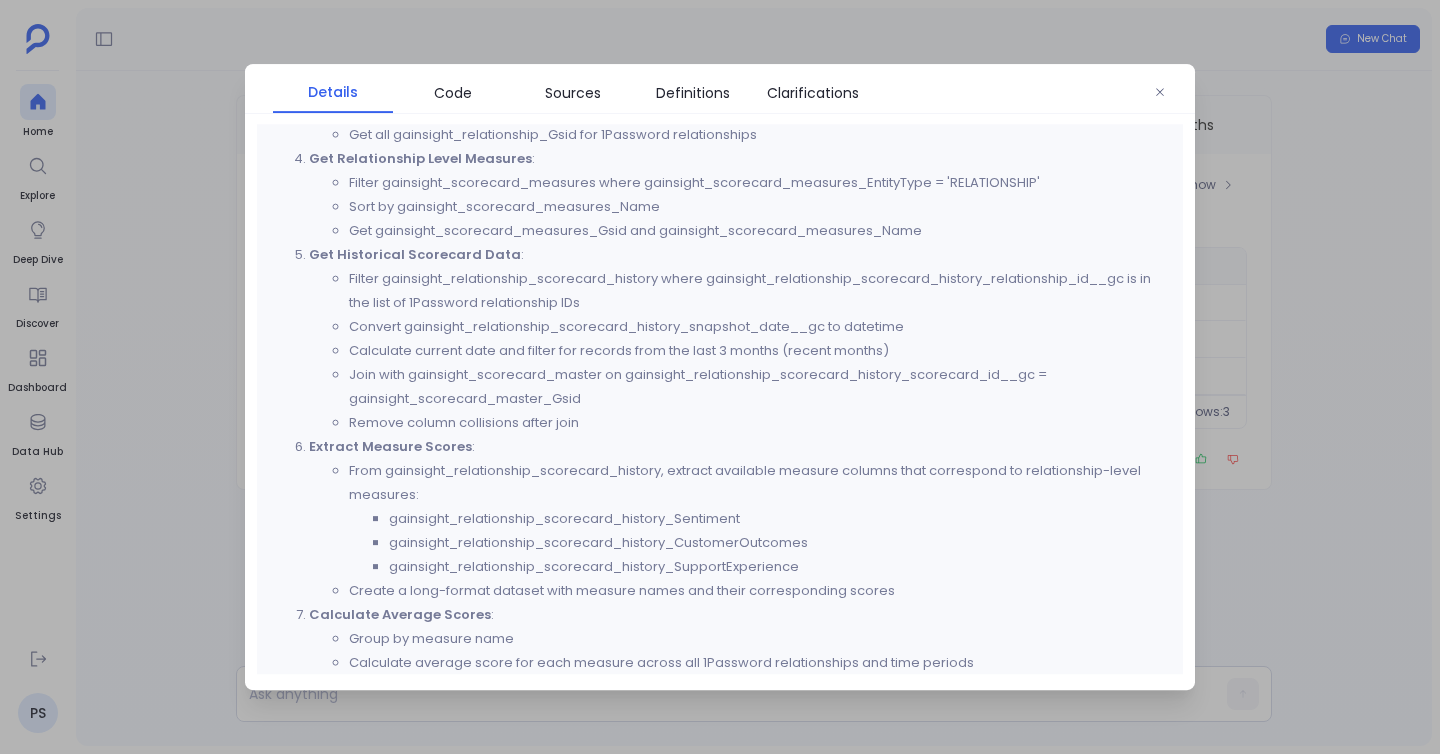 drag, startPoint x: 1200, startPoint y: 399, endPoint x: 1189, endPoint y: 399, distance: 11 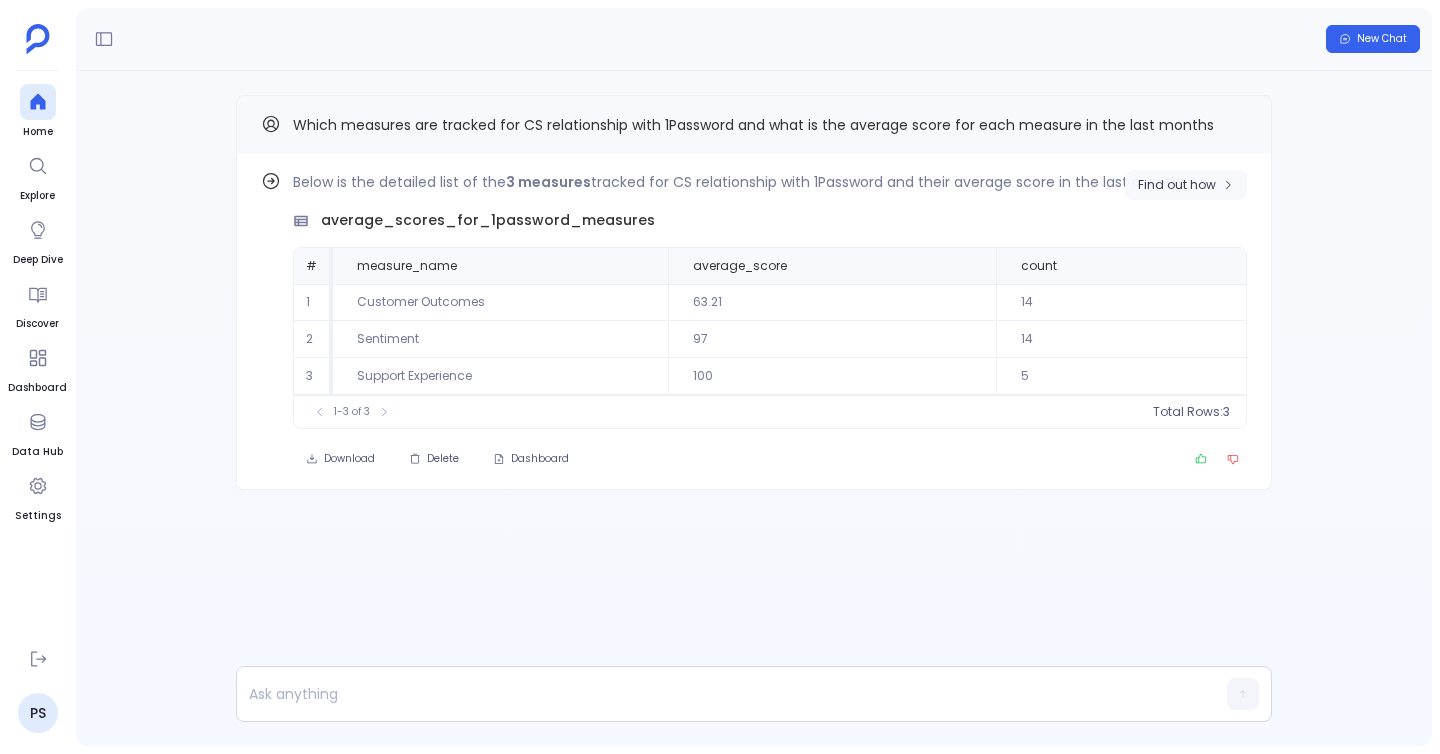 click on "Find out how" at bounding box center [1186, 185] 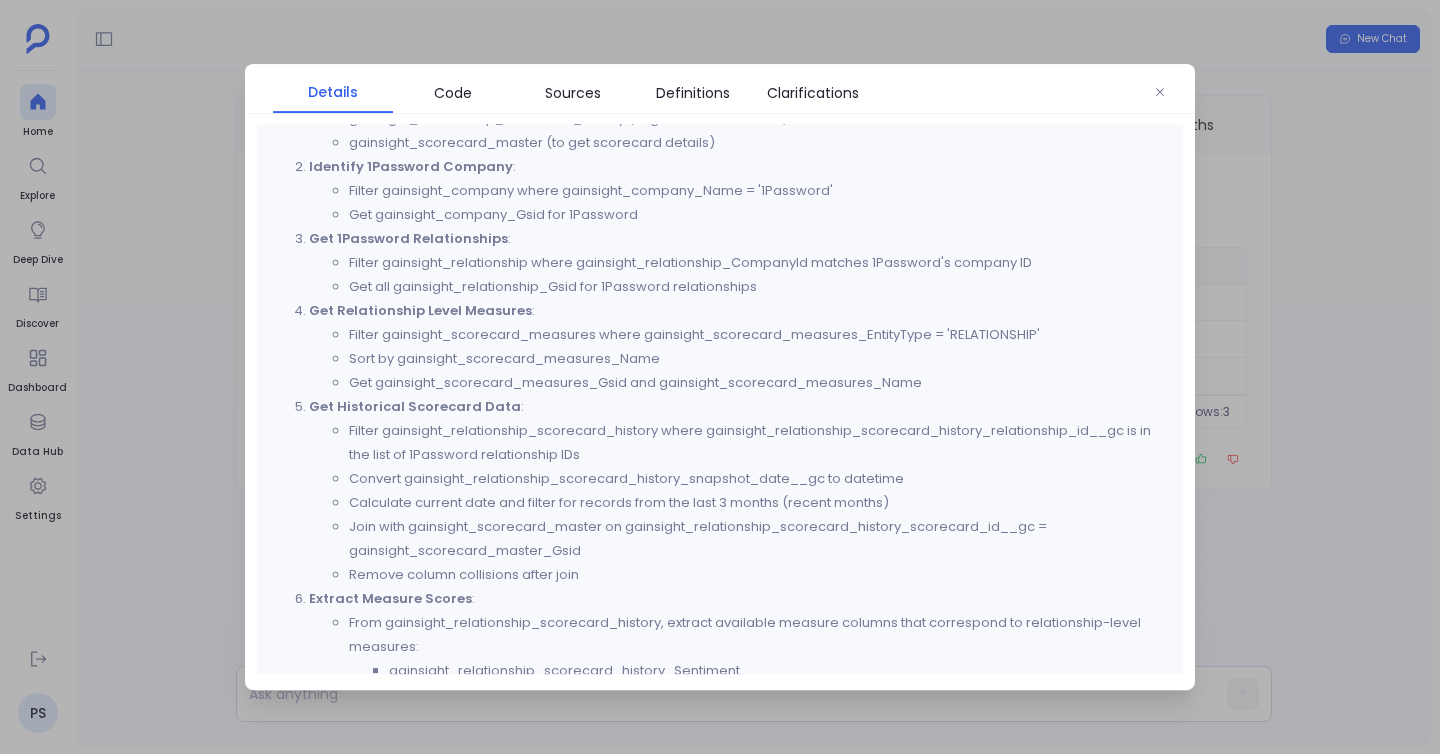 scroll, scrollTop: 991, scrollLeft: 0, axis: vertical 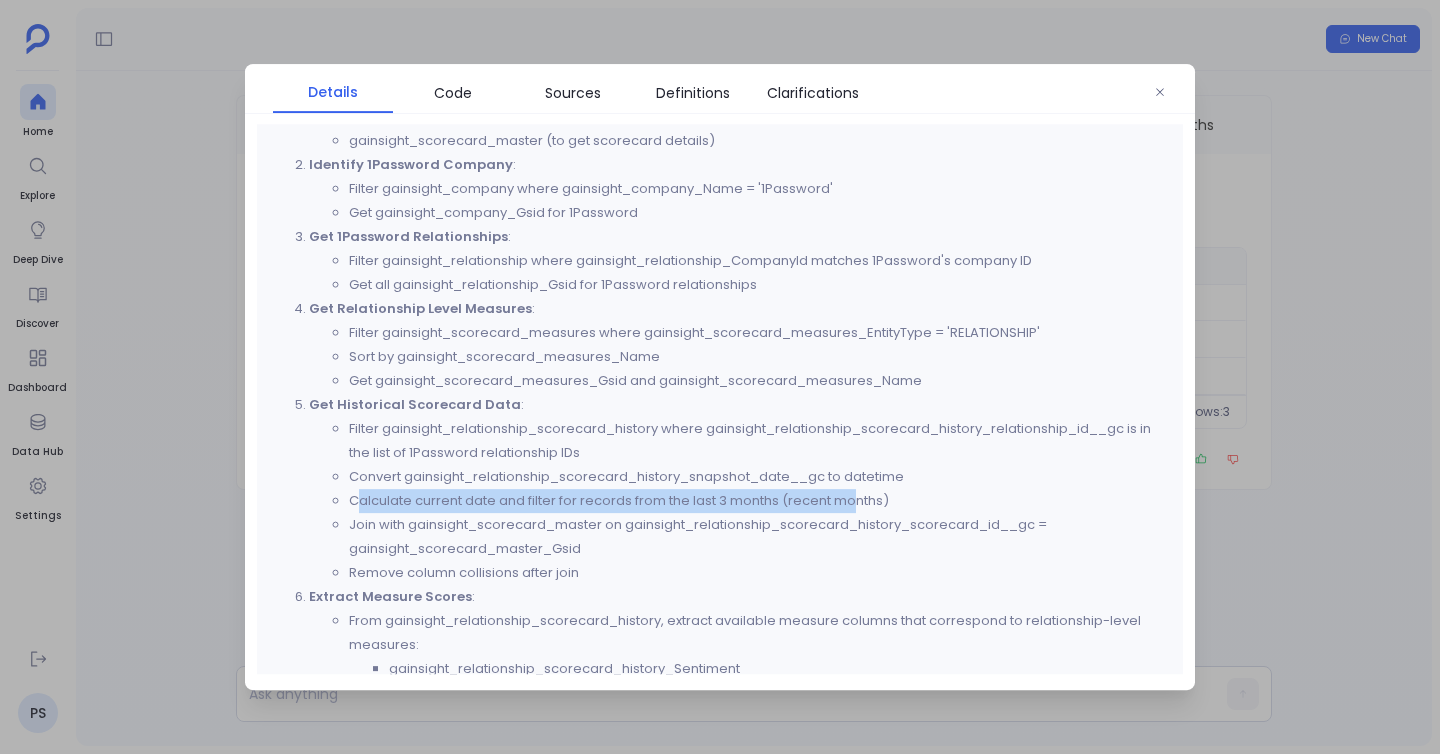 drag, startPoint x: 356, startPoint y: 502, endPoint x: 855, endPoint y: 502, distance: 499 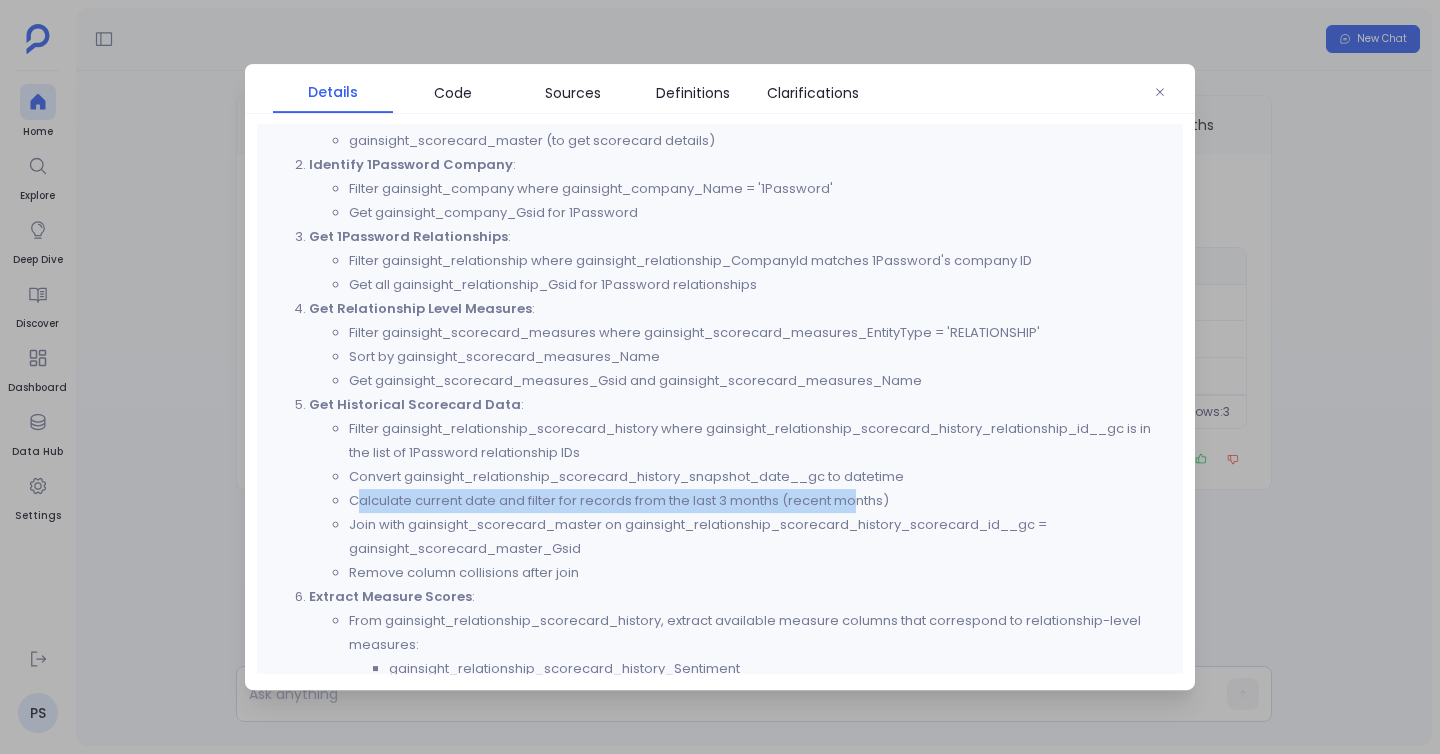 click on "Calculate current date and filter for records from the last 3 months (recent months)" at bounding box center (760, 501) 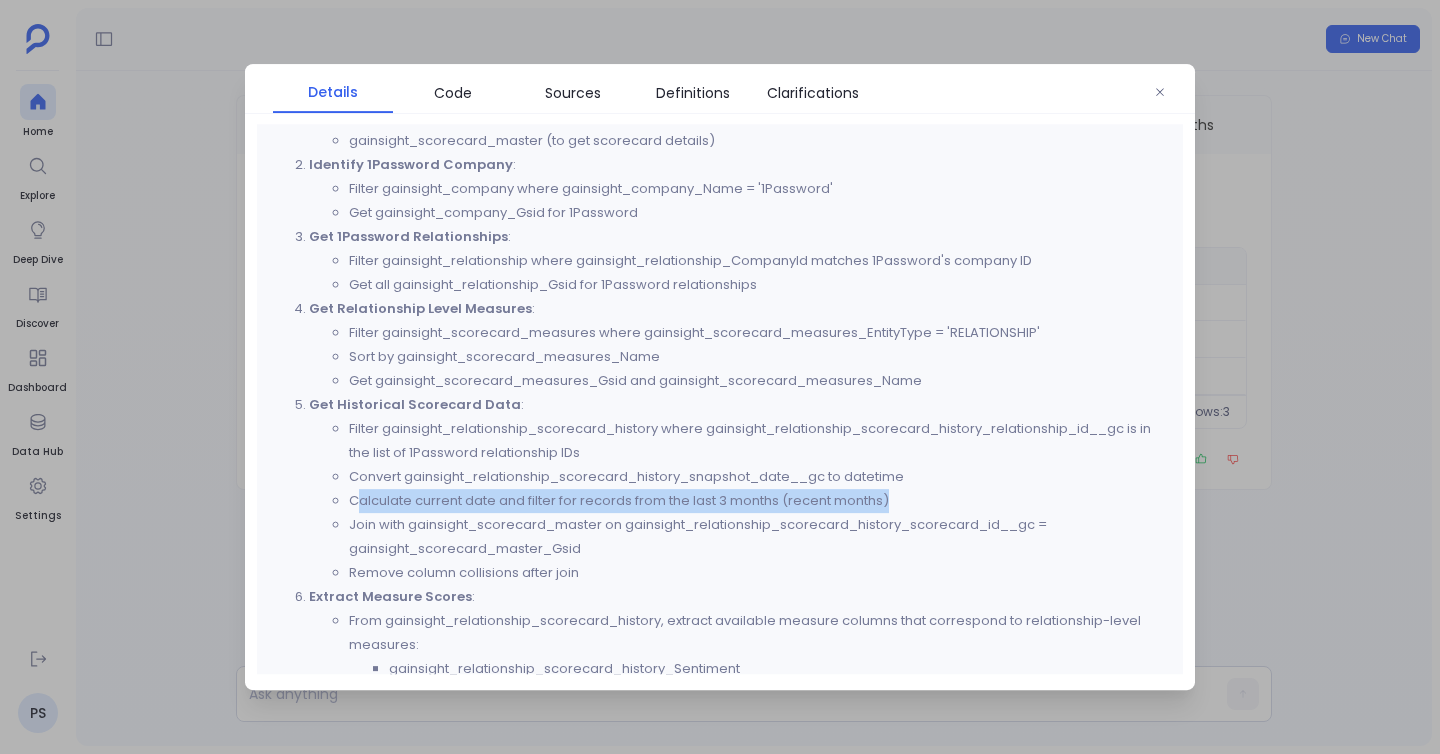 click on "Calculate current date and filter for records from the last 3 months (recent months)" at bounding box center (760, 501) 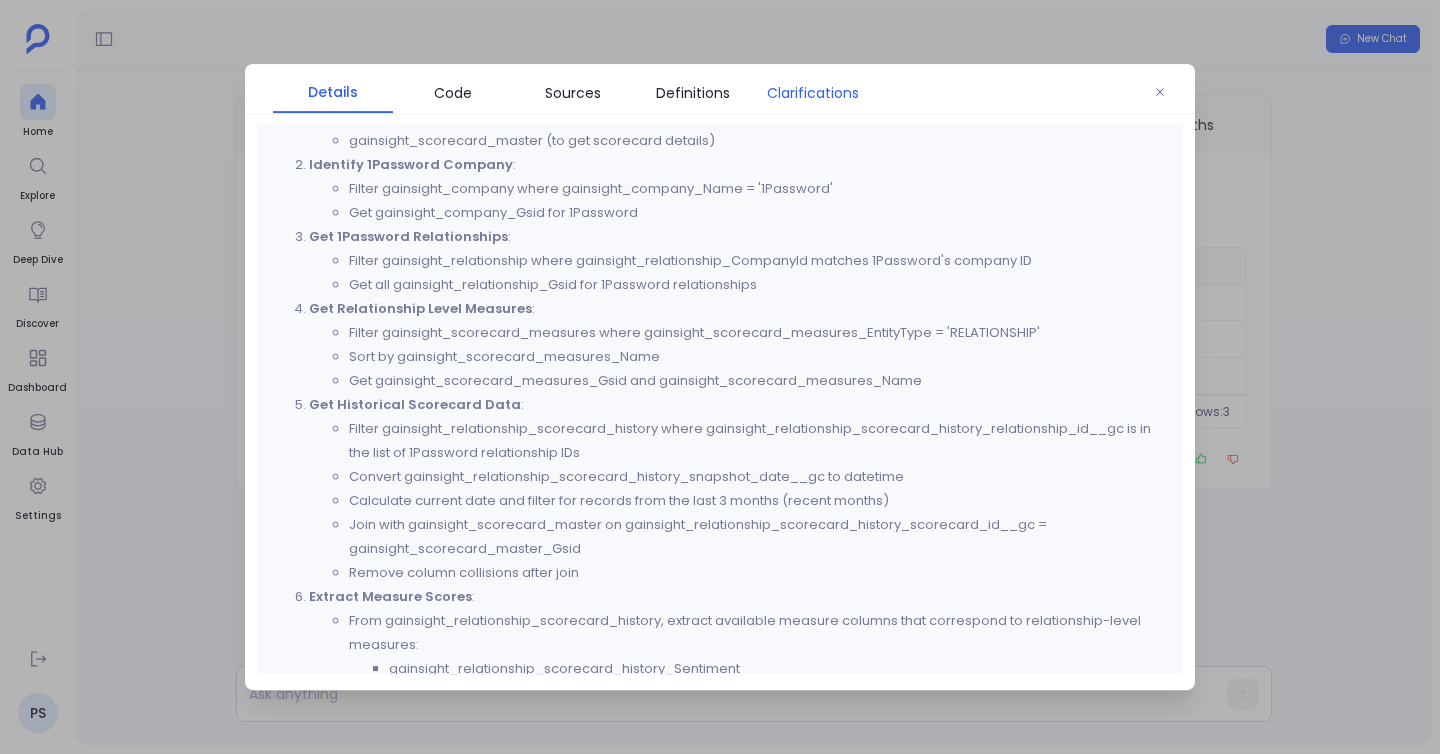 click on "Clarifications" at bounding box center [813, 93] 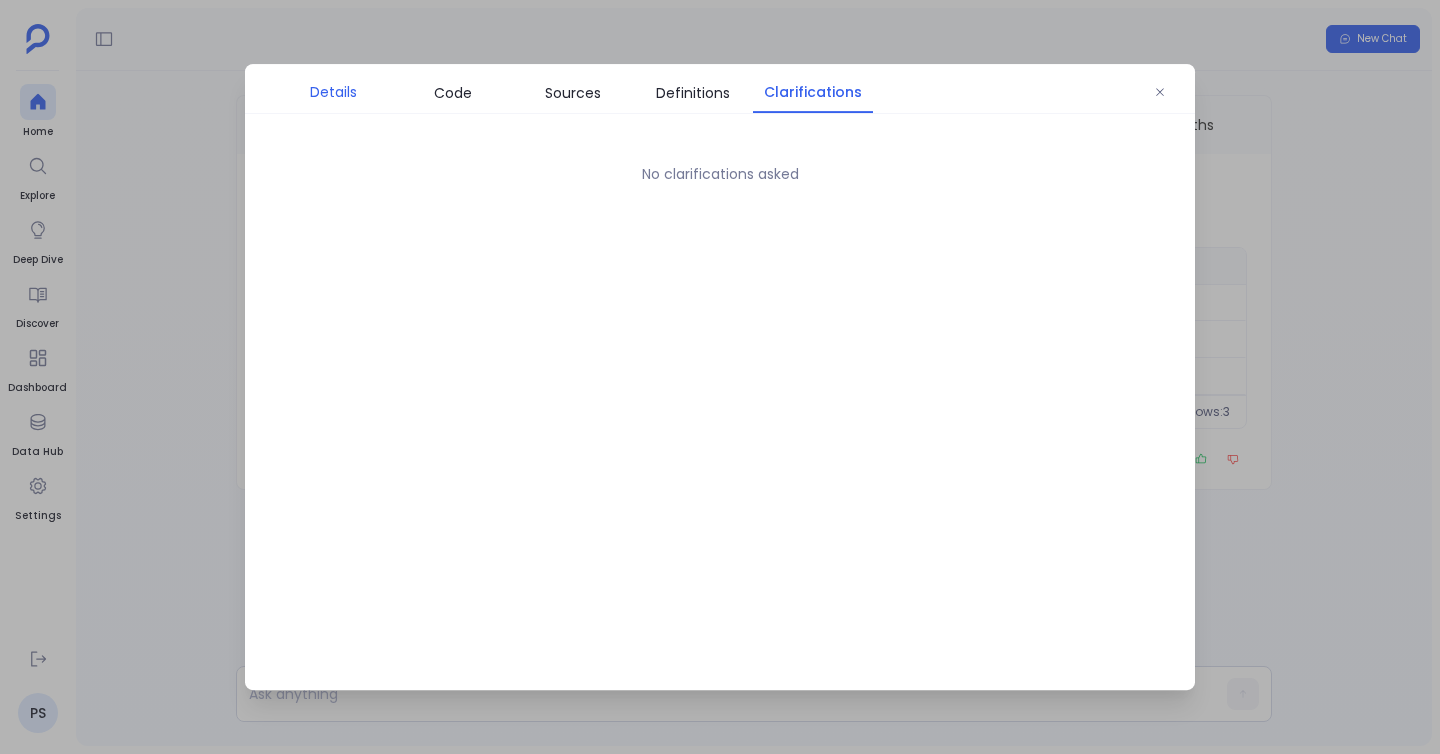 click on "Details" at bounding box center [333, 92] 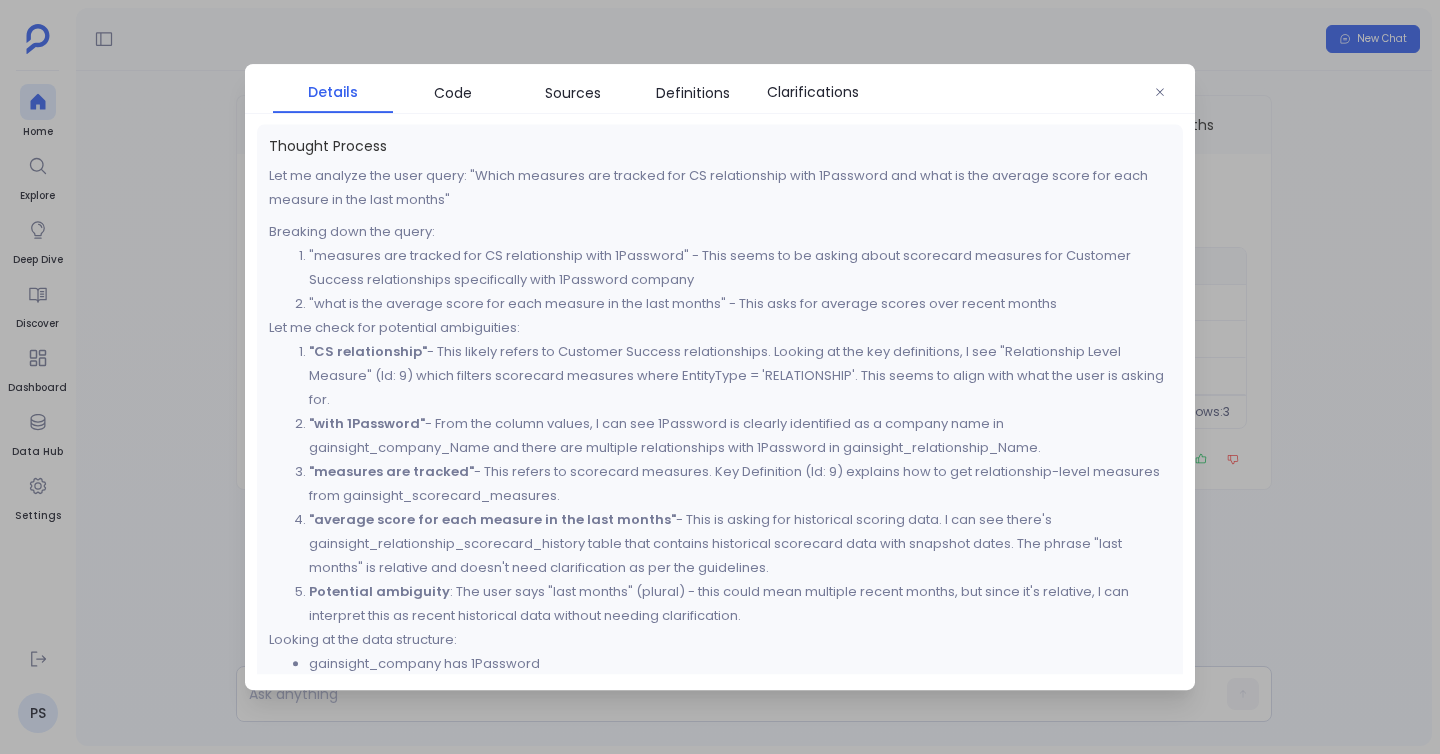click at bounding box center [720, 377] 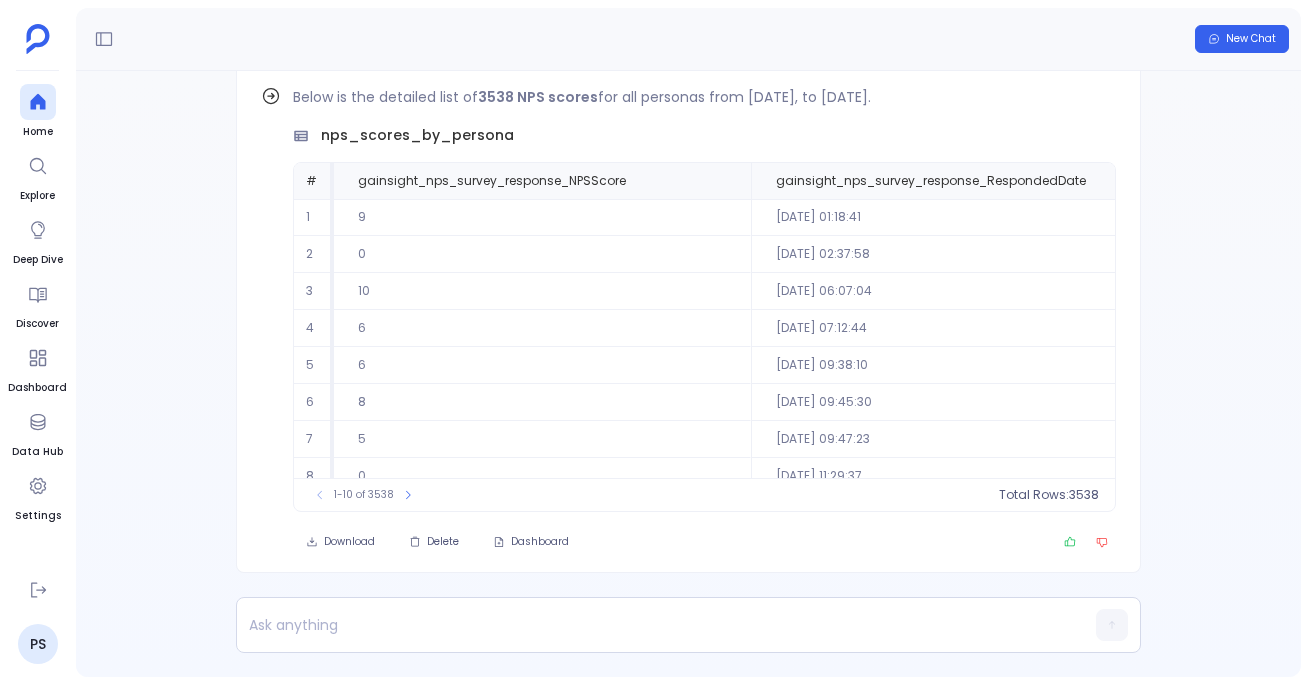 scroll, scrollTop: 0, scrollLeft: 0, axis: both 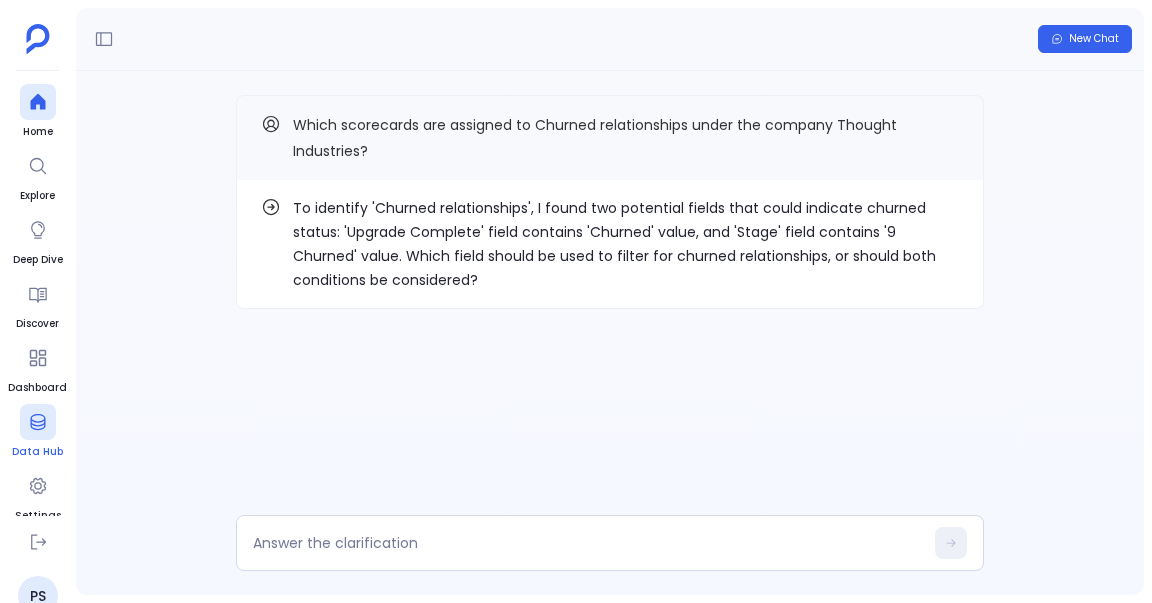click at bounding box center [38, 422] 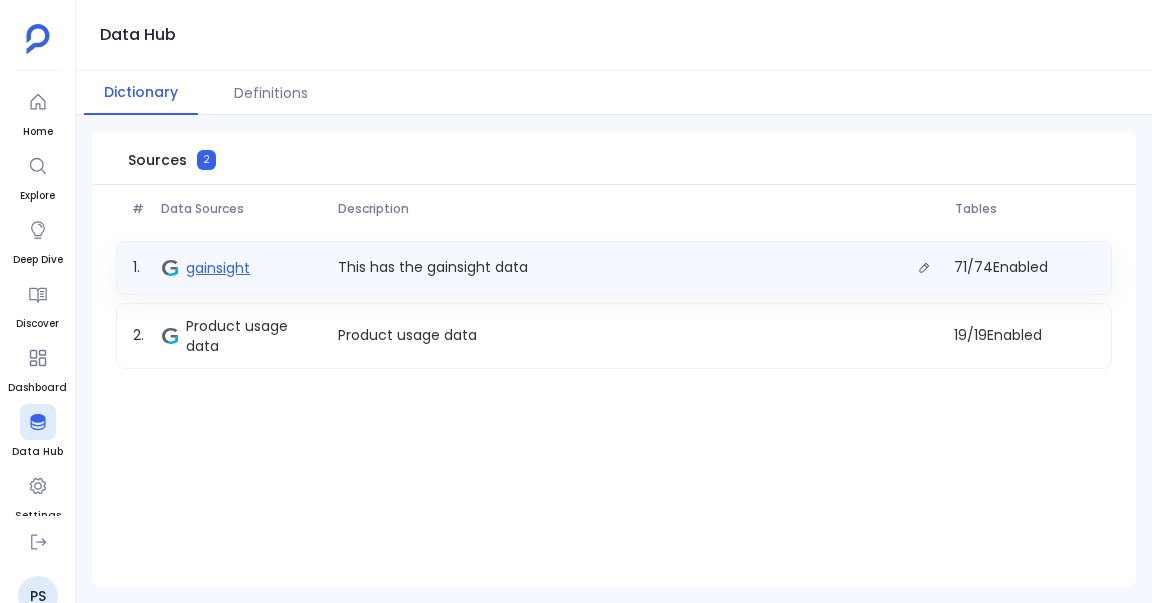 click on "gainsight" at bounding box center [218, 268] 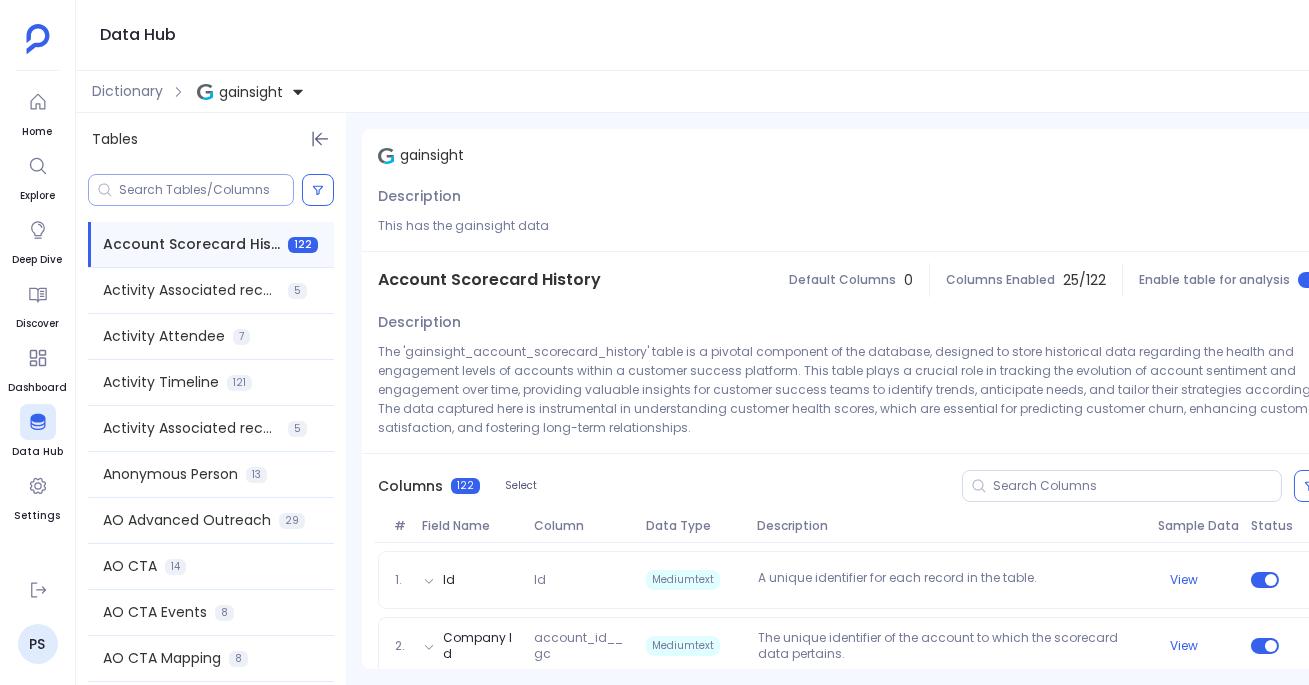 click at bounding box center [206, 190] 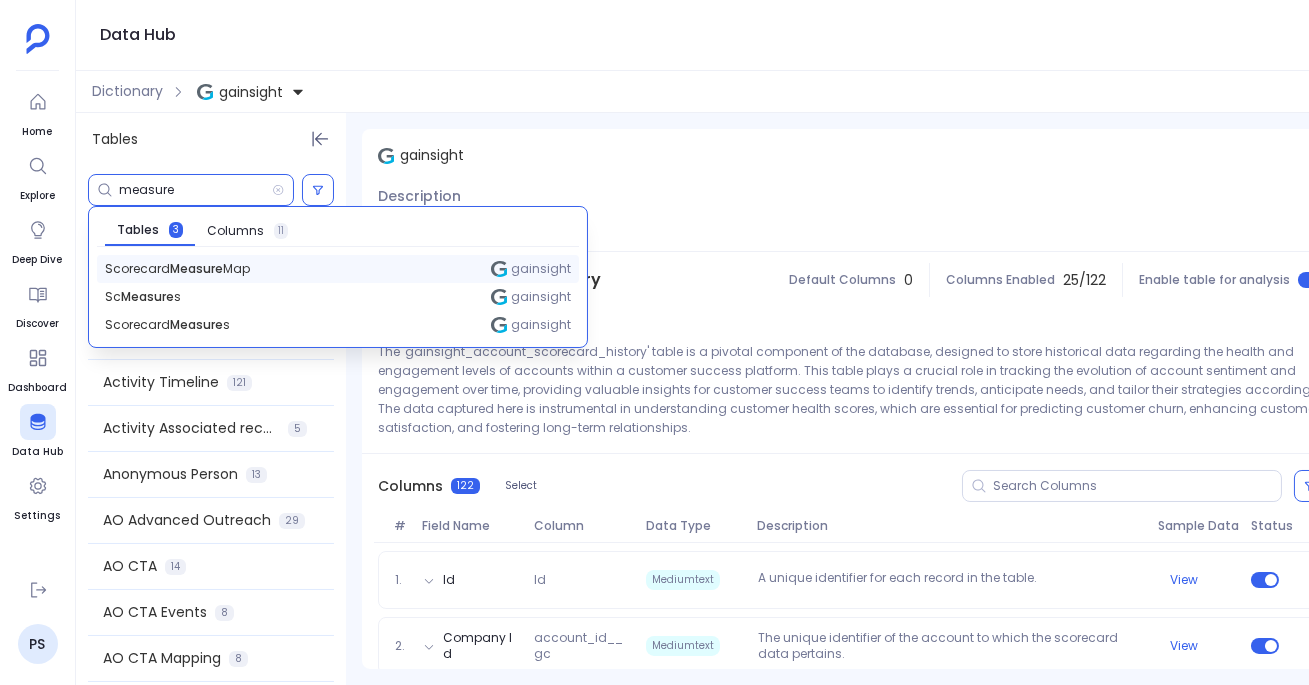 type on "measure" 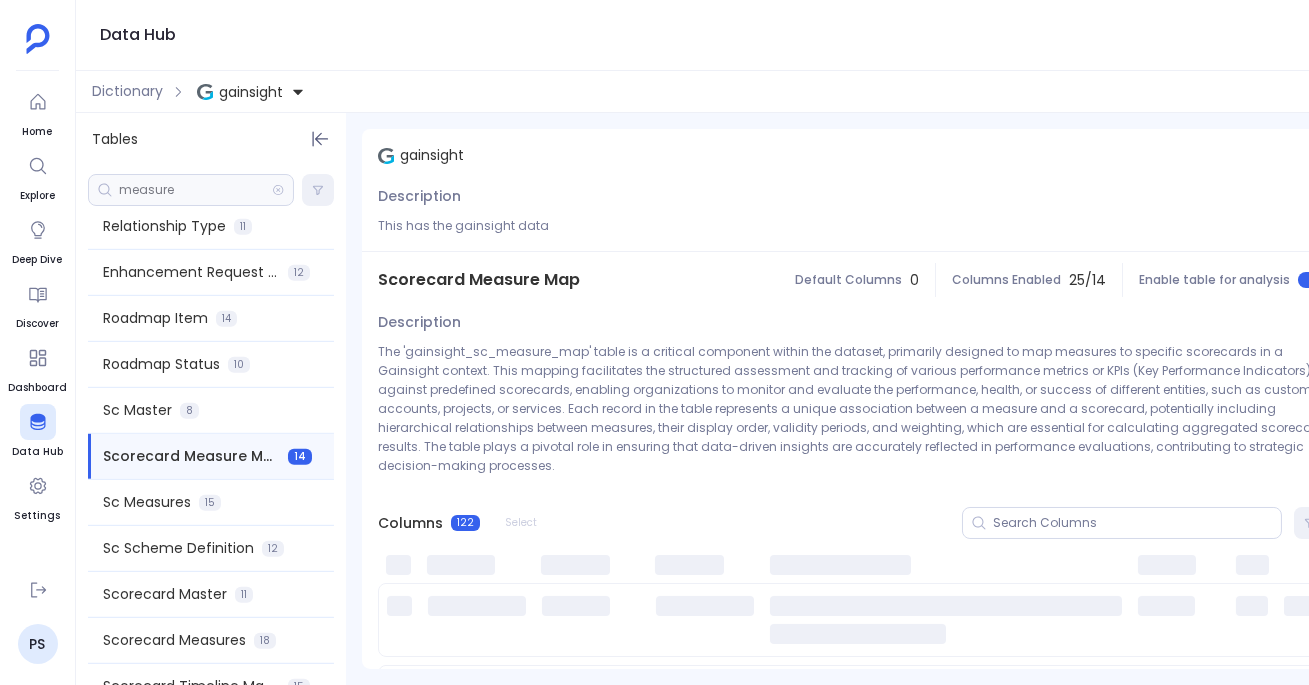 scroll, scrollTop: 2318, scrollLeft: 0, axis: vertical 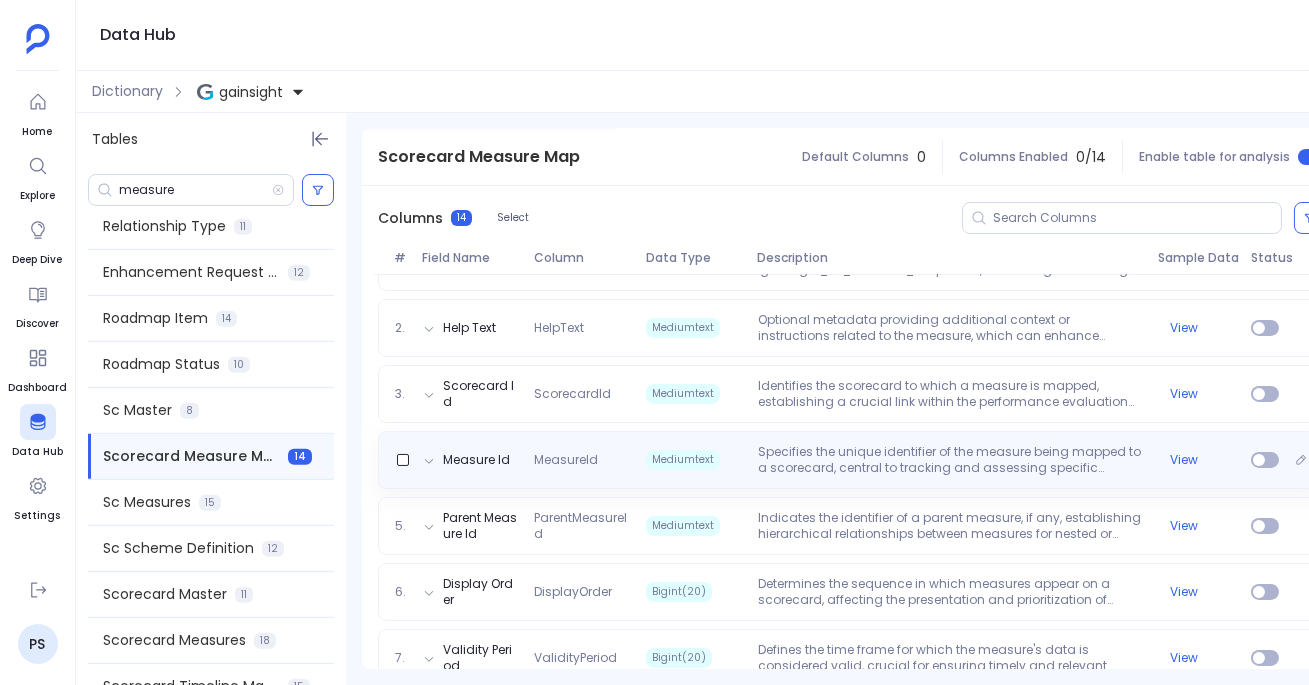click on "MeasureId" at bounding box center (582, 460) 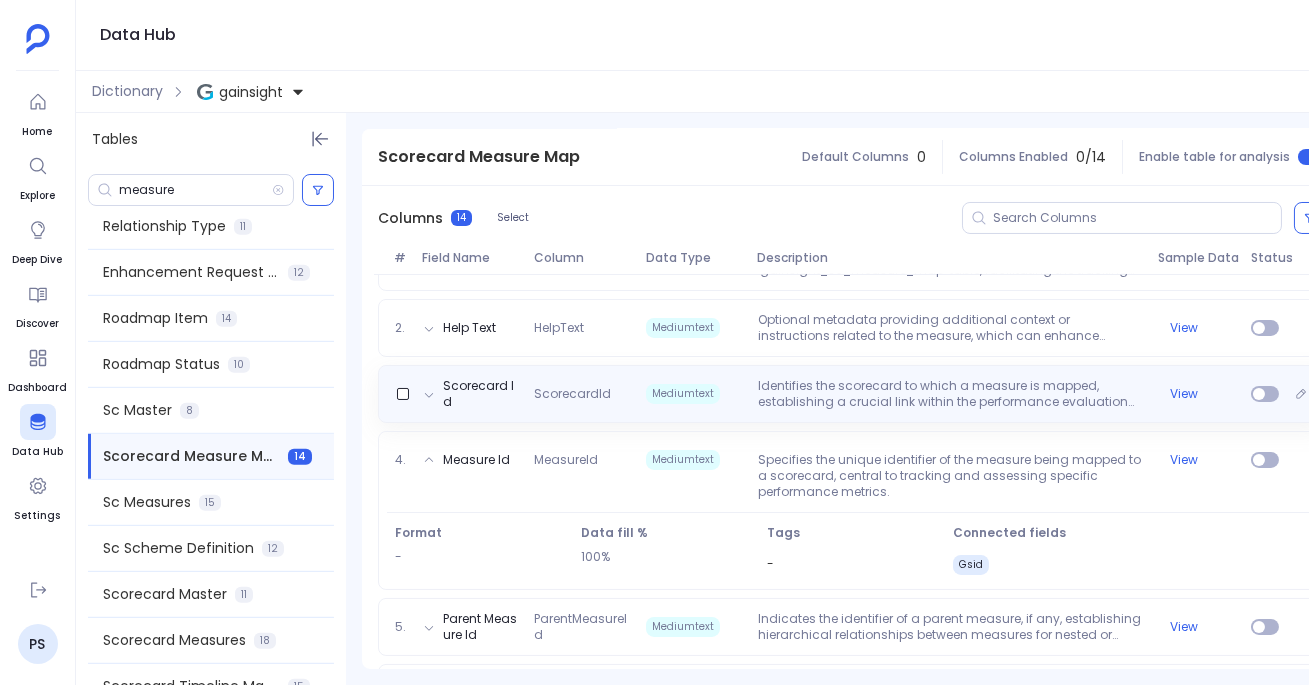 click on "Identifies the scorecard to which a measure is mapped, establishing a crucial link within the performance evaluation framework." at bounding box center (950, 394) 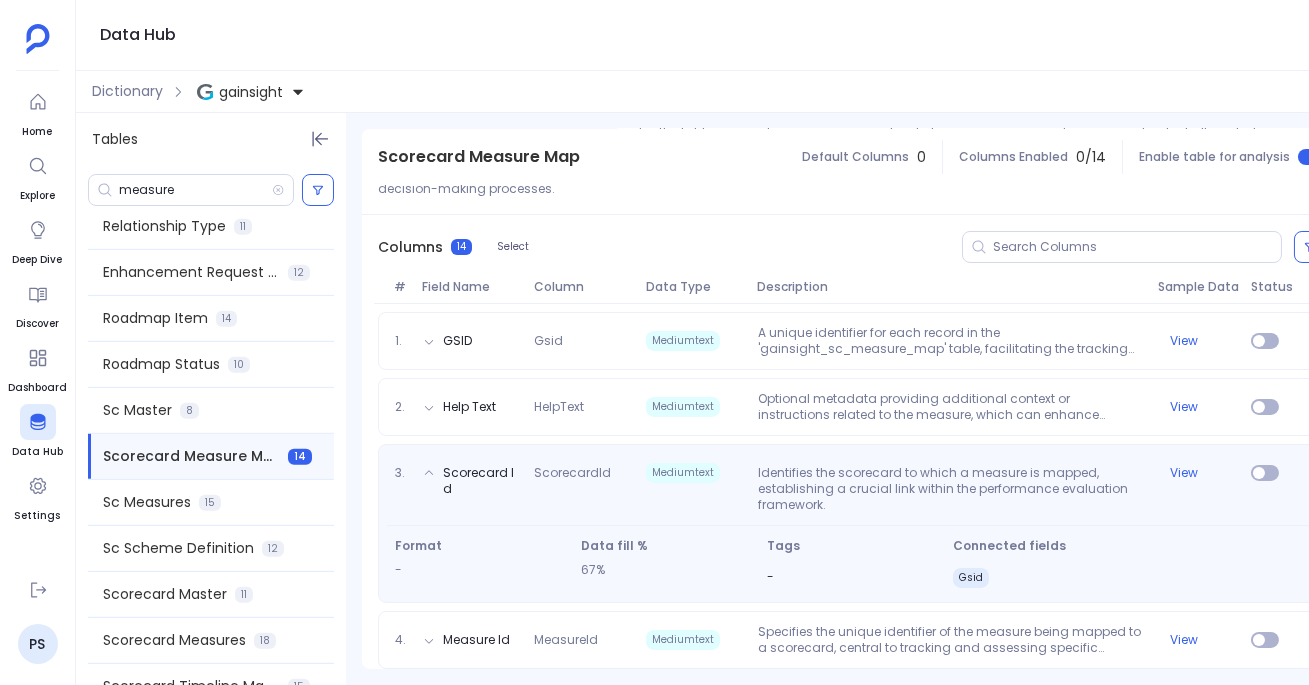 scroll, scrollTop: 282, scrollLeft: 0, axis: vertical 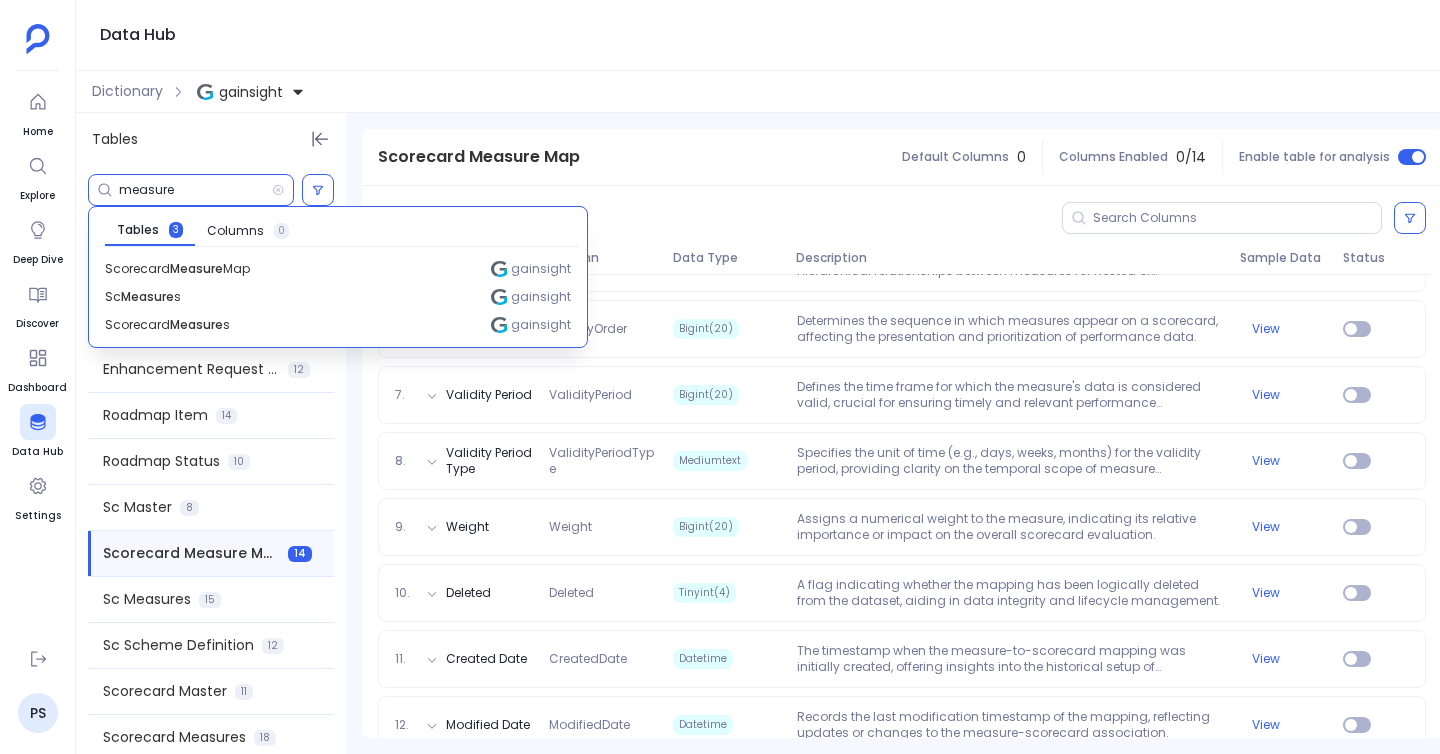 click on "measure" at bounding box center [195, 190] 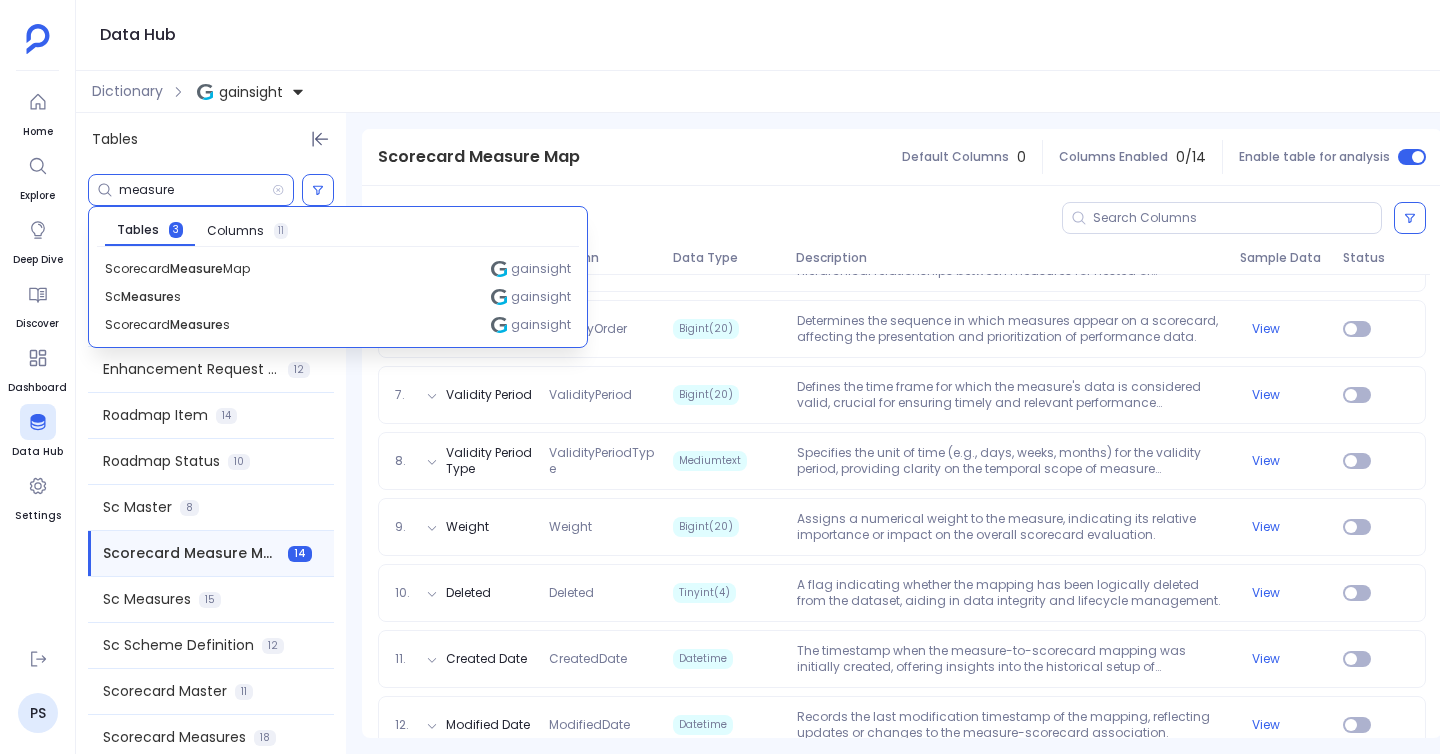click on "Tables measure Tables 3 Columns 11 Scorecard  Measure  Map gainsight Sc  Measure s gainsight Scorecard  Measure s gainsight Account Scorecard History 122 Activity Associated records - 2 years 5 Activity Attendee 7 Activity Timeline 121 Activity Associated records - All 5 Anonymous Person 13 AO Advanced Outreach 29 AO CTA 14 AO CTA Events 8 AO CTA Mapping 8 AO Participant Source Configuration 21 AO Participants 93 AO Predefined Advanced Outreach Model 7 Call To Action 187 Case 74 Cockpit Associated Records 12 Company 468 Company Person 158 Customer Goal 18 Customer Goal Association 10 Customer Goal Metric 11 Customer Goal Metric Actual Values 11 Customer Goal Metric Values 13 Customer Goal Template 12 CS Task 63 CSAT Survey Response 26 Success Plan 70 DA Picklist 18 Email Log V2 64 Enhancement Request 23 Enhancement Request Status 16 GS Calendar Attendee 16 GS Calendar Event 24 GS Calendar Events Attendees 10 GS Lead 36 GS Lead Status 9 GS Opportunity 133 GS Opportunity Line Item 17 GS Opportunity Prediction 8" at bounding box center (767, 433) 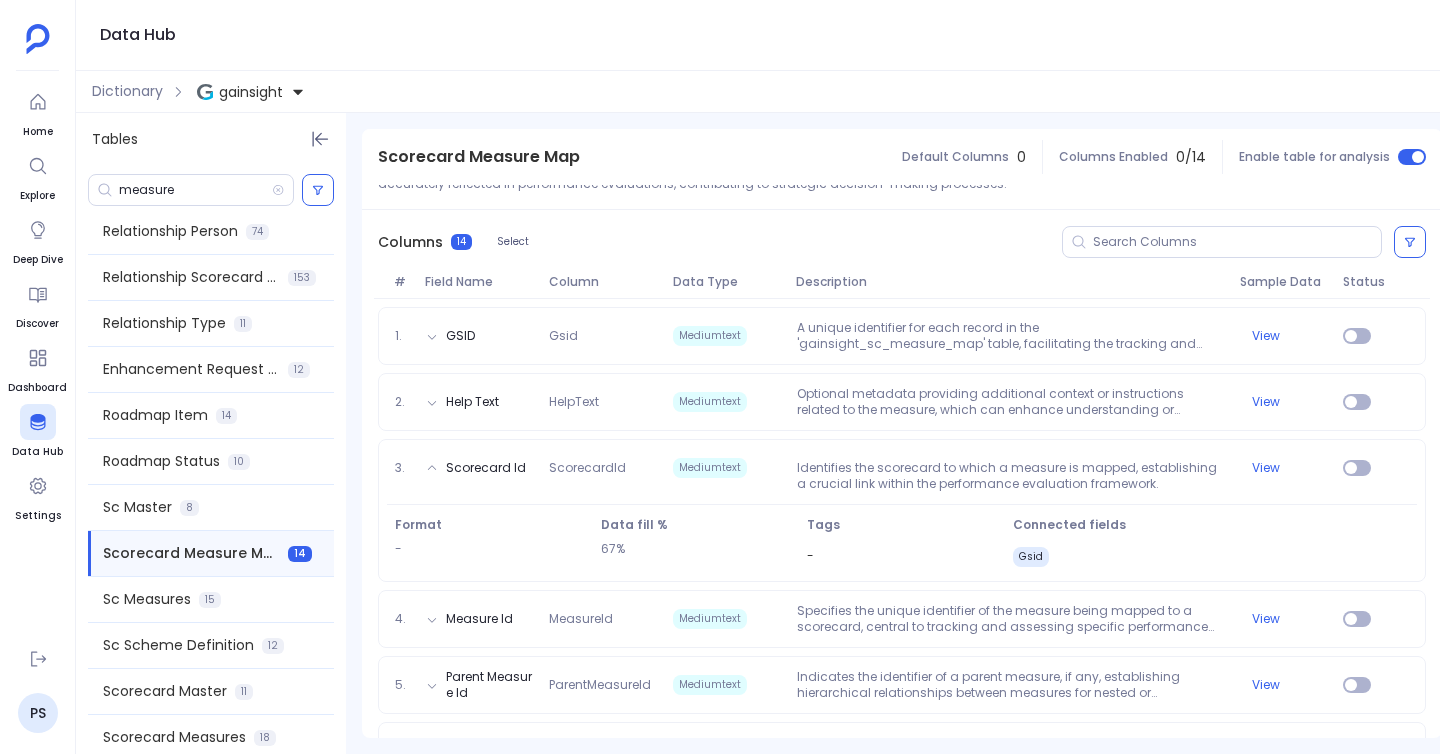 scroll, scrollTop: 267, scrollLeft: 0, axis: vertical 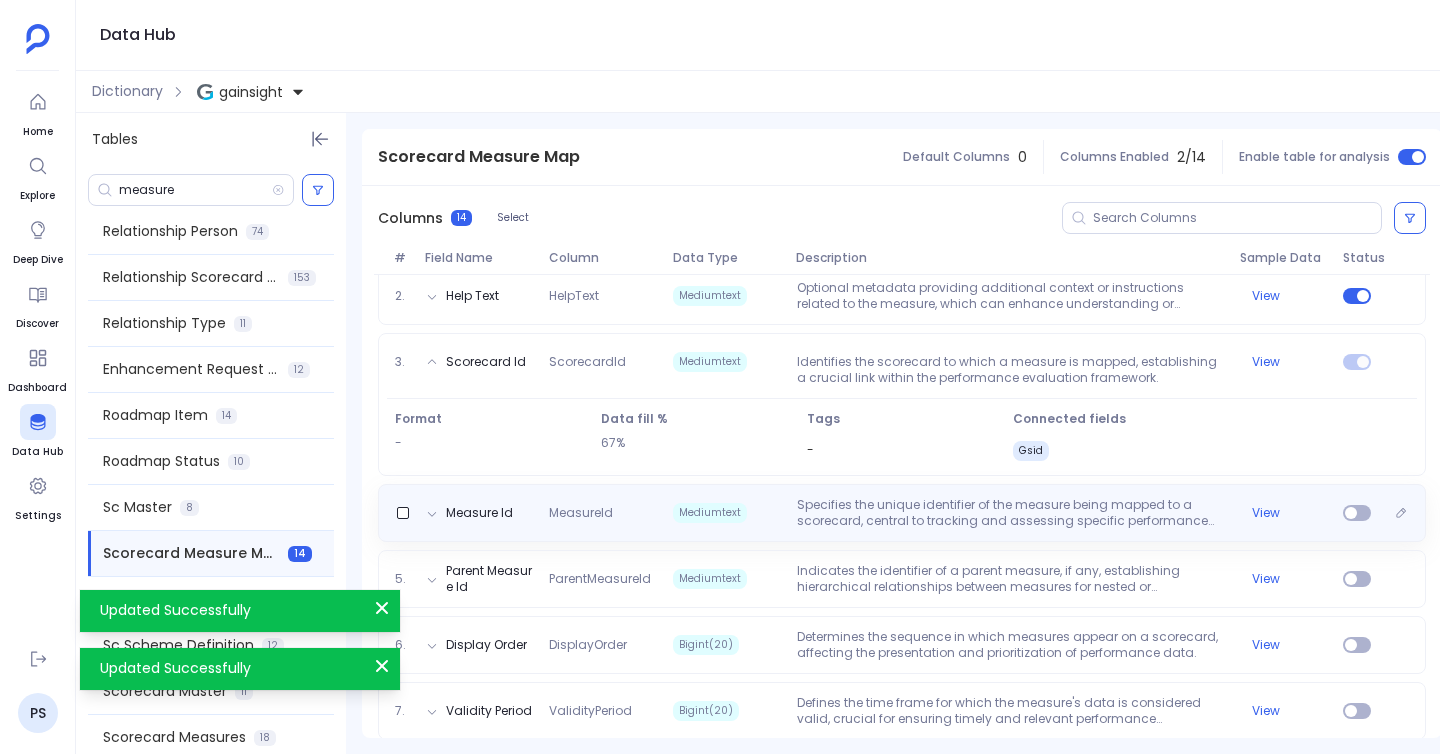 click on "Measure Id MeasureId Mediumtext Specifies the unique identifier of the measure being mapped to a scorecard, central to tracking and assessing specific performance metrics. View" at bounding box center (902, 513) 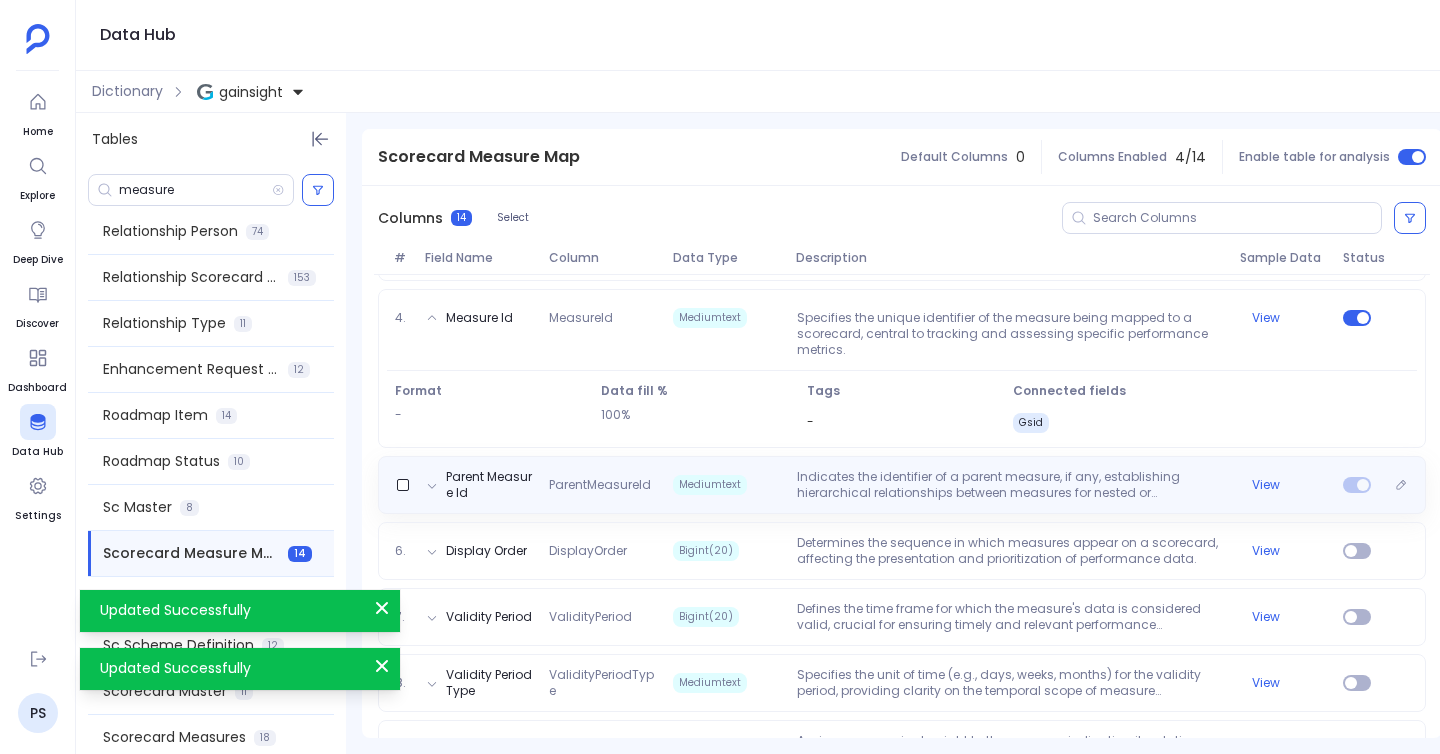 scroll, scrollTop: 618, scrollLeft: 0, axis: vertical 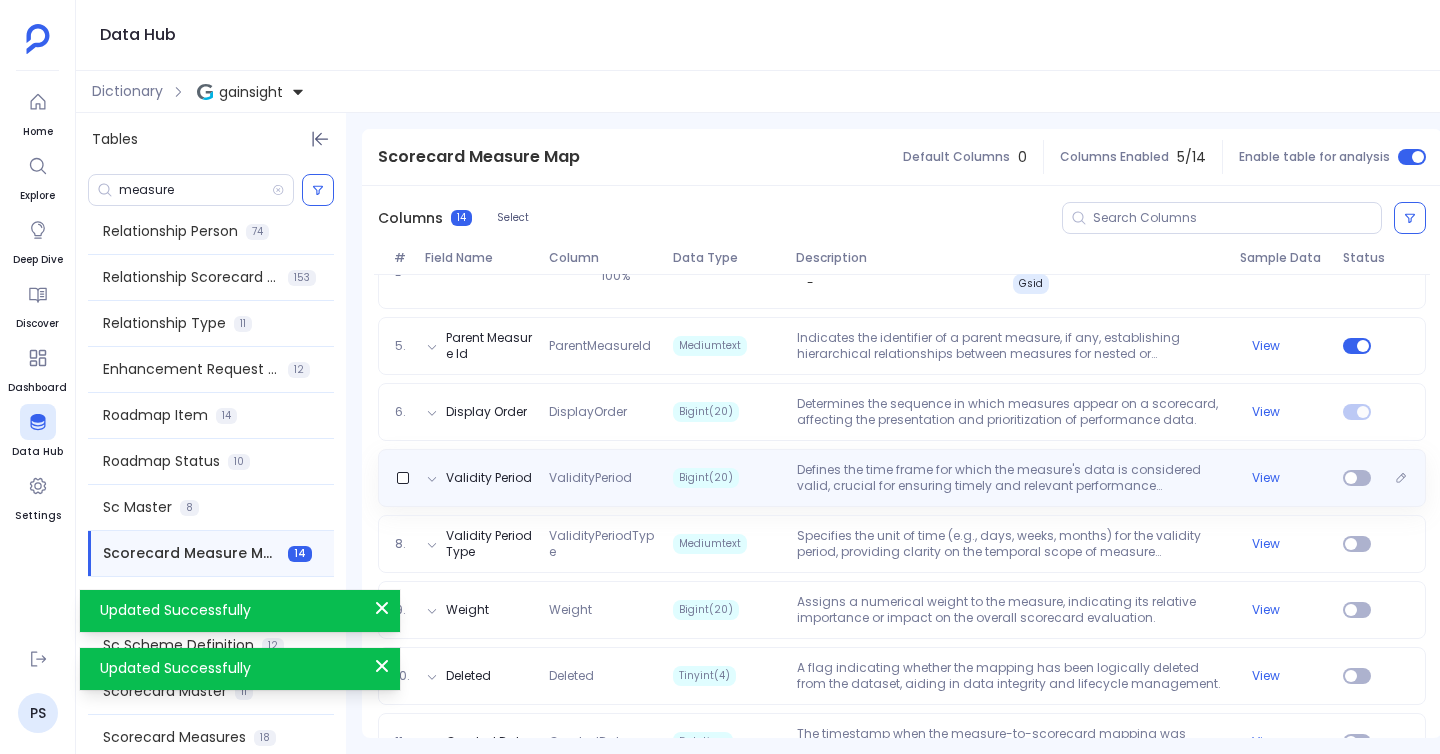 click on "Validity Period ValidityPeriod Bigint(20) Defines the time frame for which the measure's data is considered valid, crucial for ensuring timely and relevant performance evaluations. View" at bounding box center (902, 478) 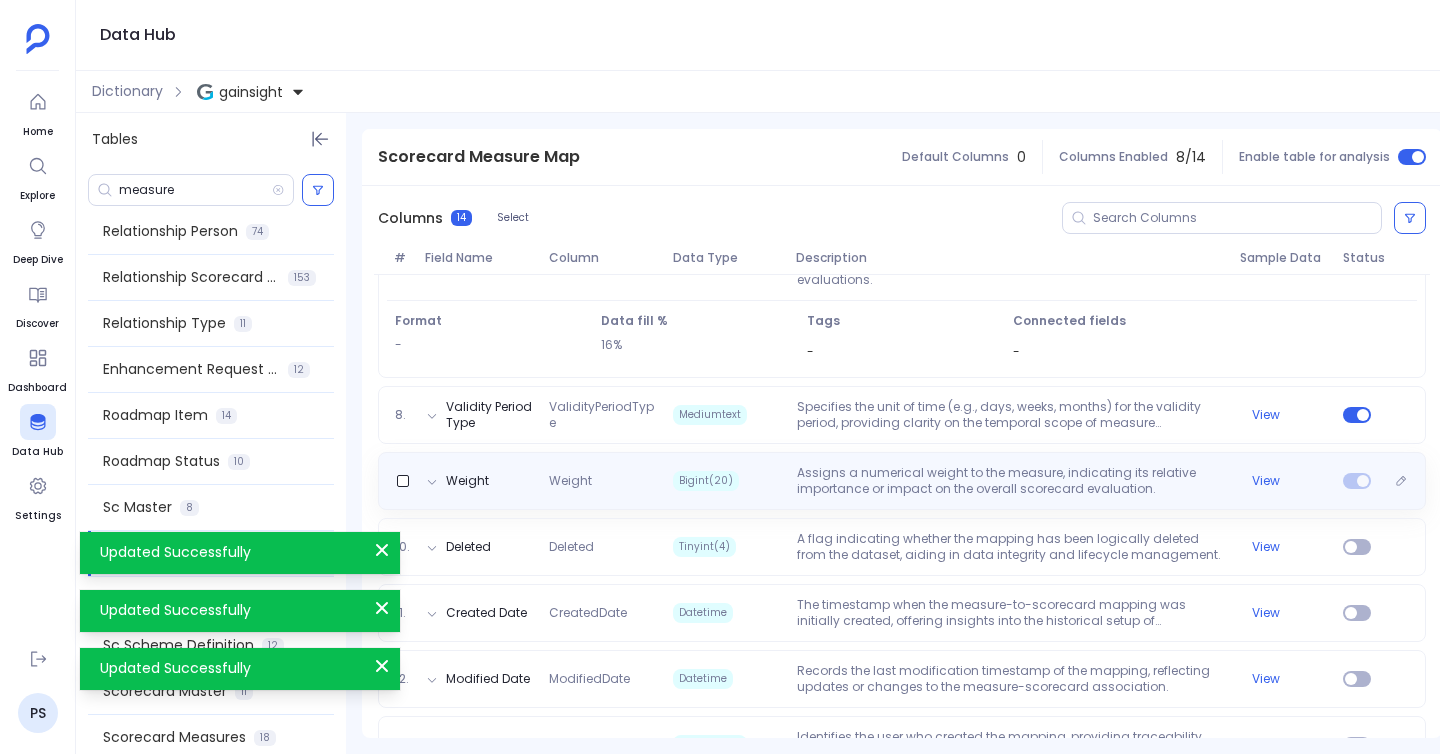scroll, scrollTop: 835, scrollLeft: 0, axis: vertical 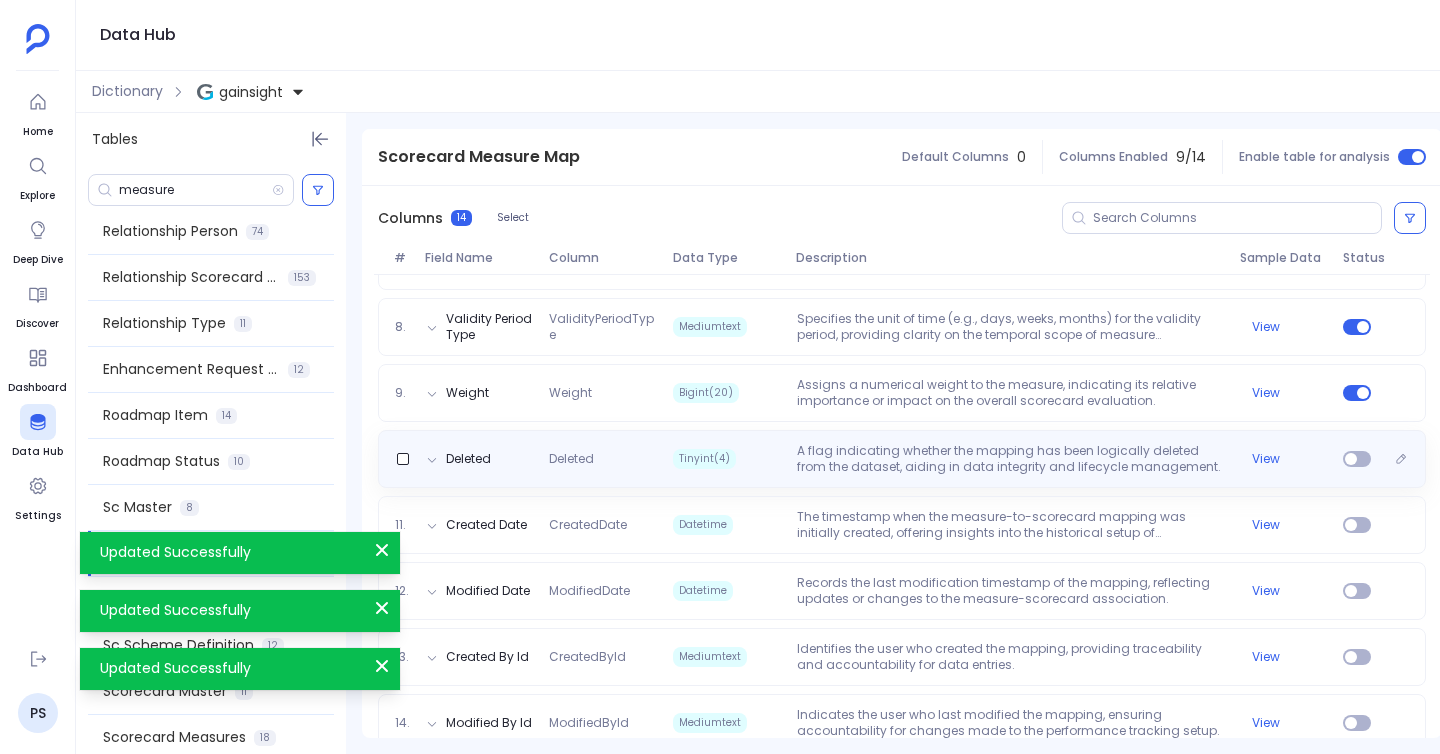 click on "Deleted Deleted Tinyint(4) A flag indicating whether the mapping has been logically deleted from the dataset, aiding in data integrity and lifecycle management. View" at bounding box center [902, 459] 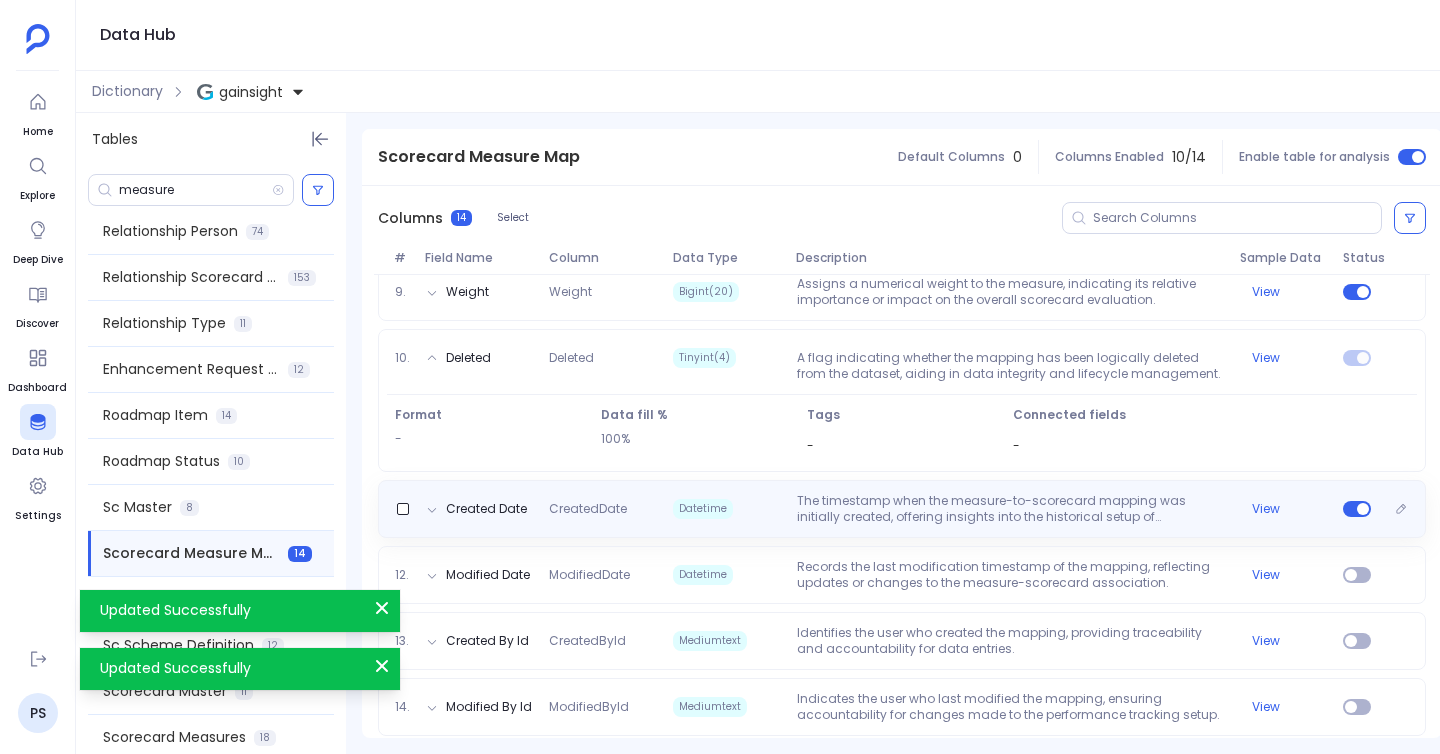 scroll, scrollTop: 849, scrollLeft: 0, axis: vertical 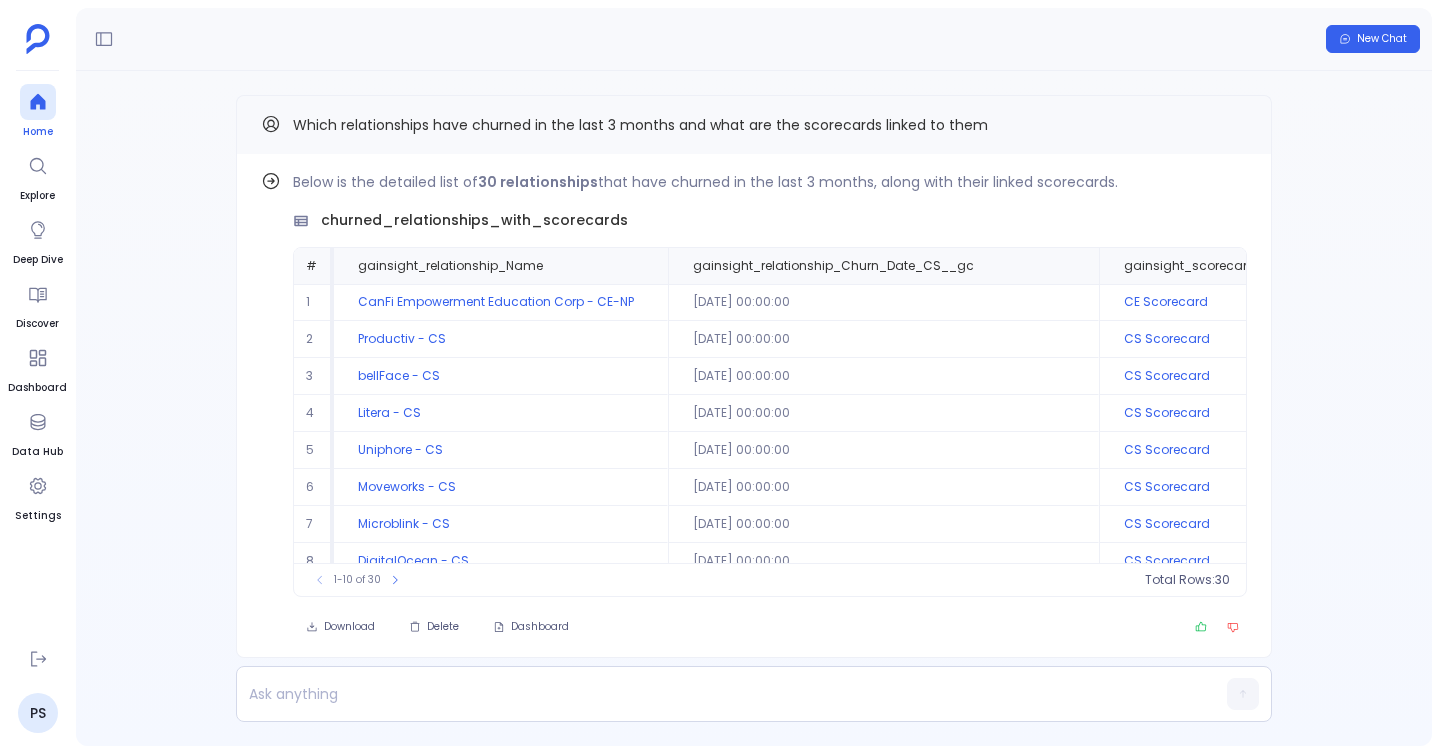 click 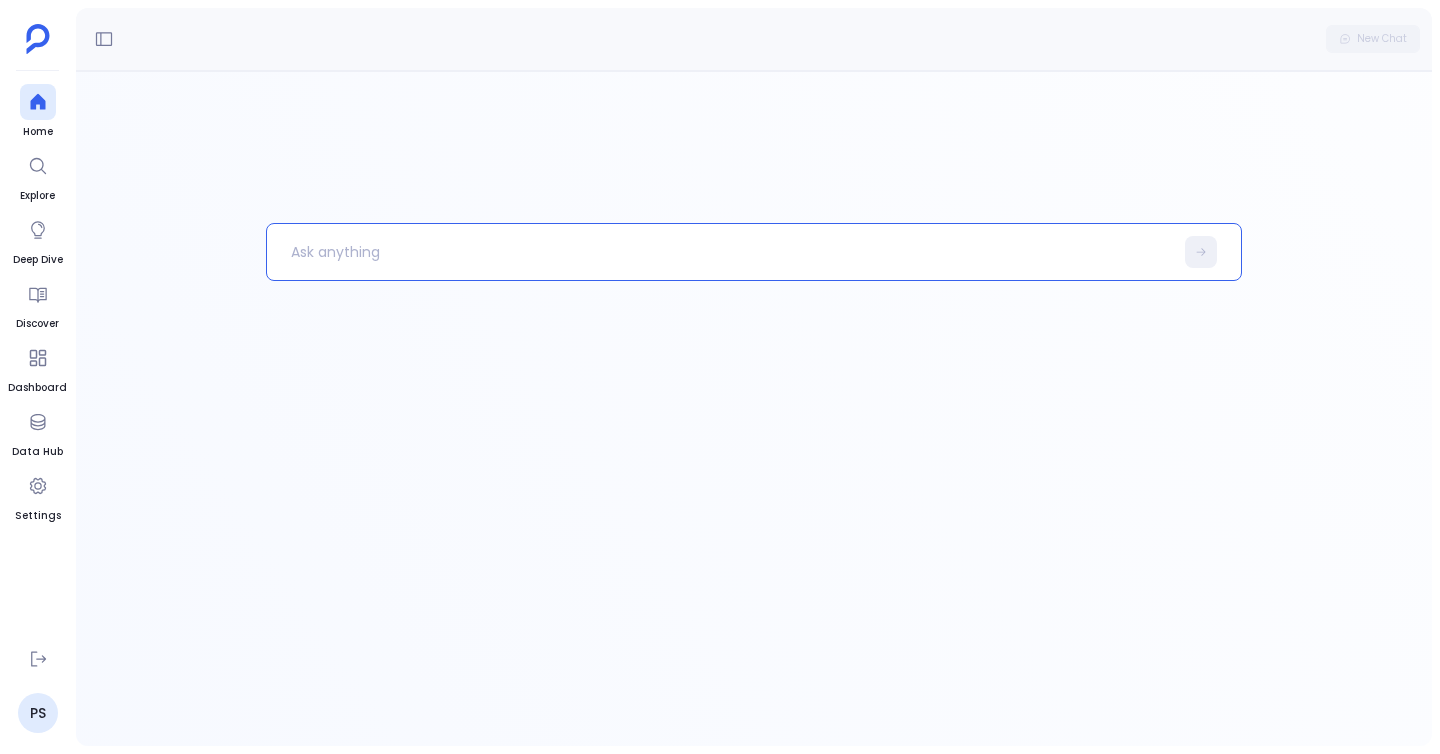 click at bounding box center (720, 252) 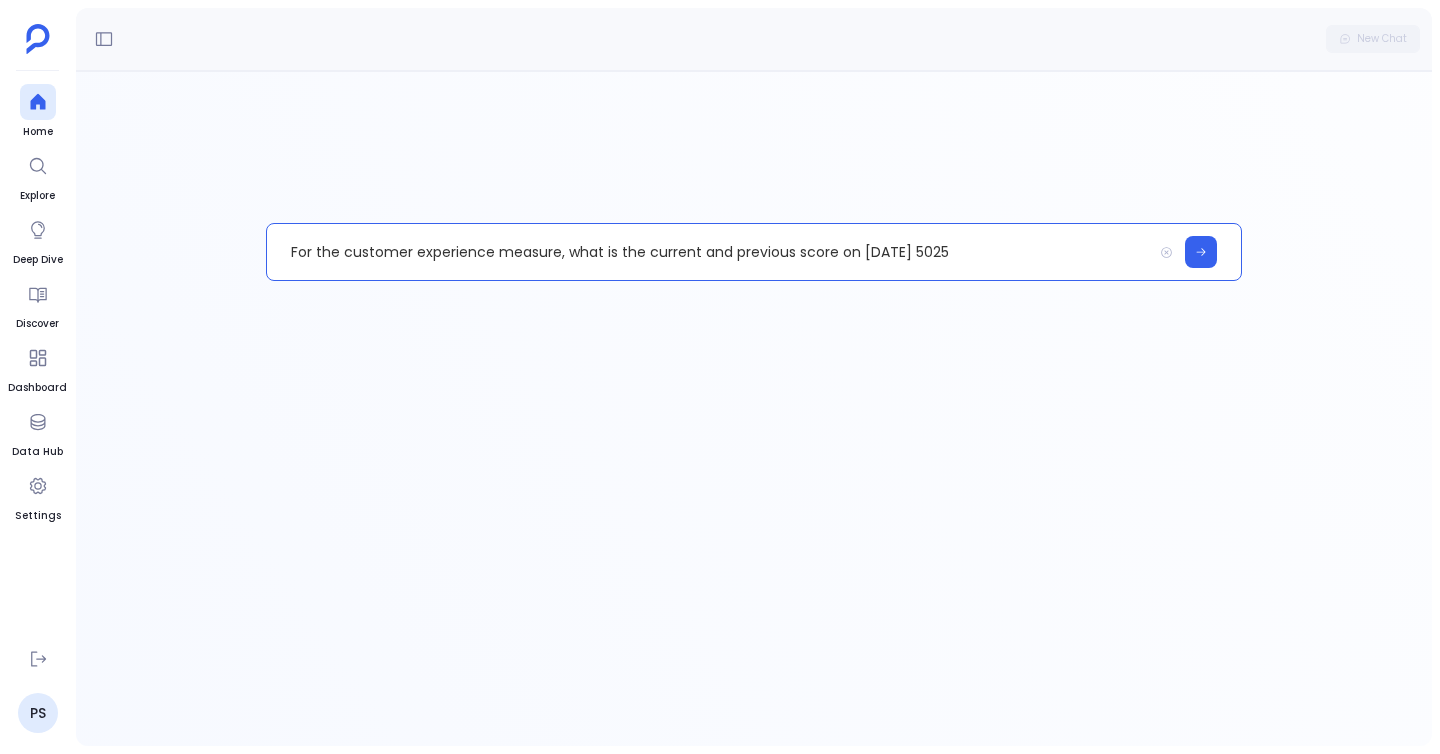 click on "For the customer experience measure, what is the current and previous score on [DATE] 5025" at bounding box center [709, 252] 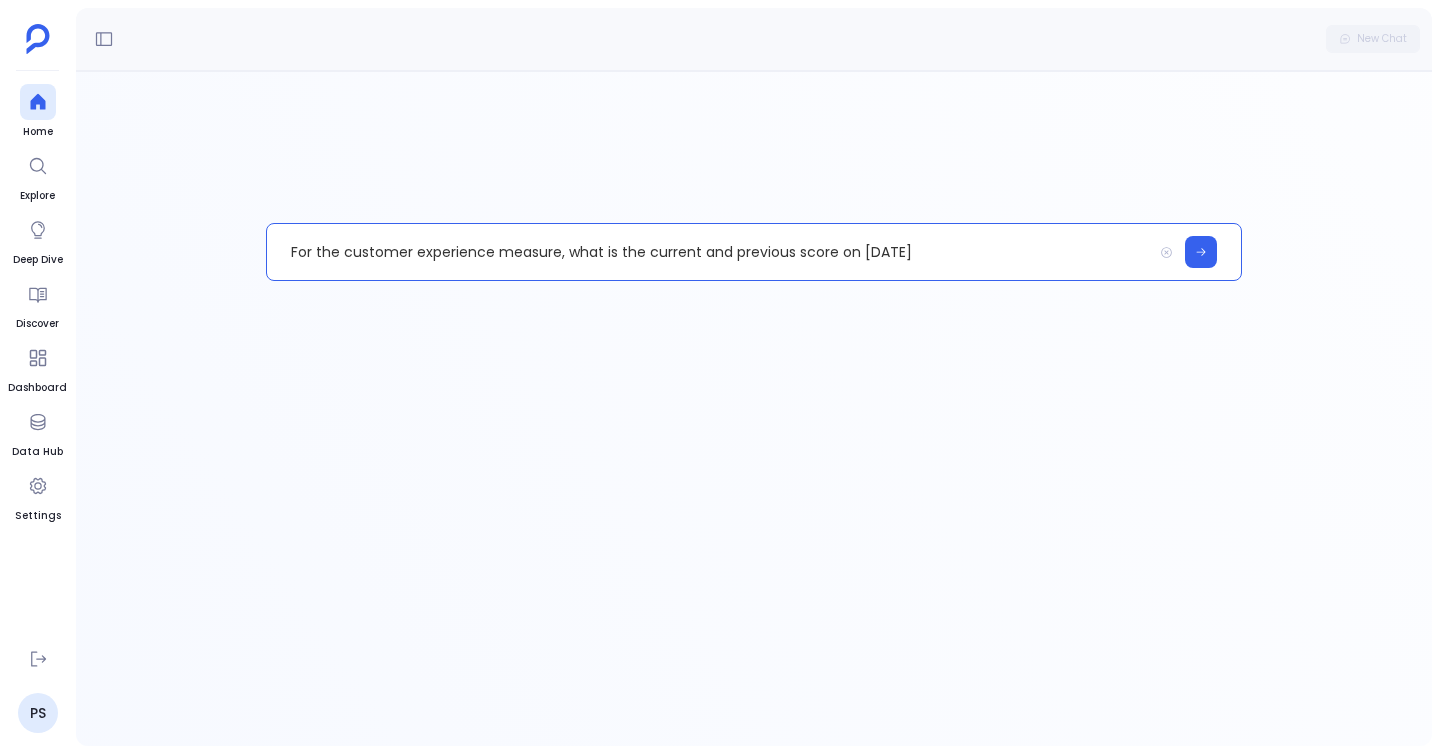 click on "For the customer experience measure, what is the current and previous score on [DATE]" at bounding box center (709, 252) 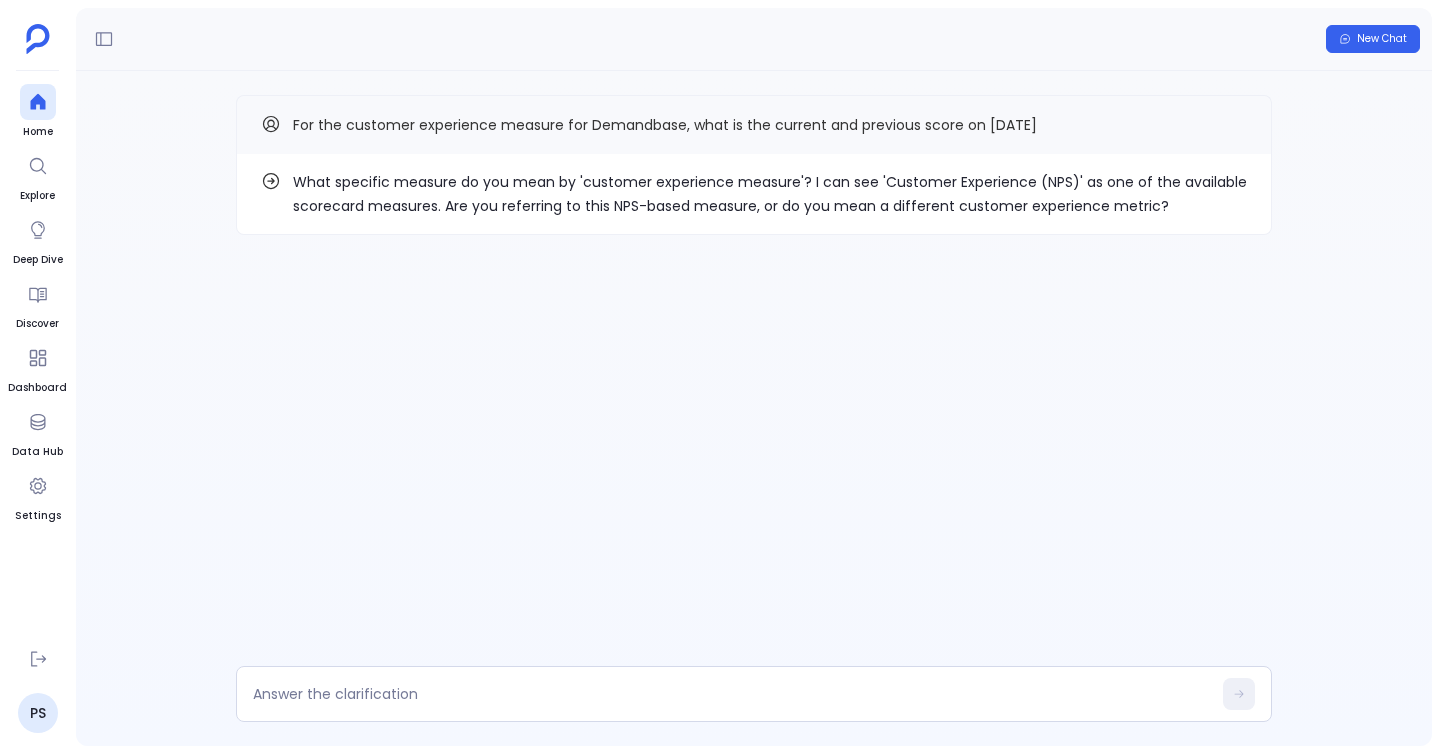 click on "For the customer experience measure for Demandbase, what is the current and previous score on [DATE]" at bounding box center (665, 125) 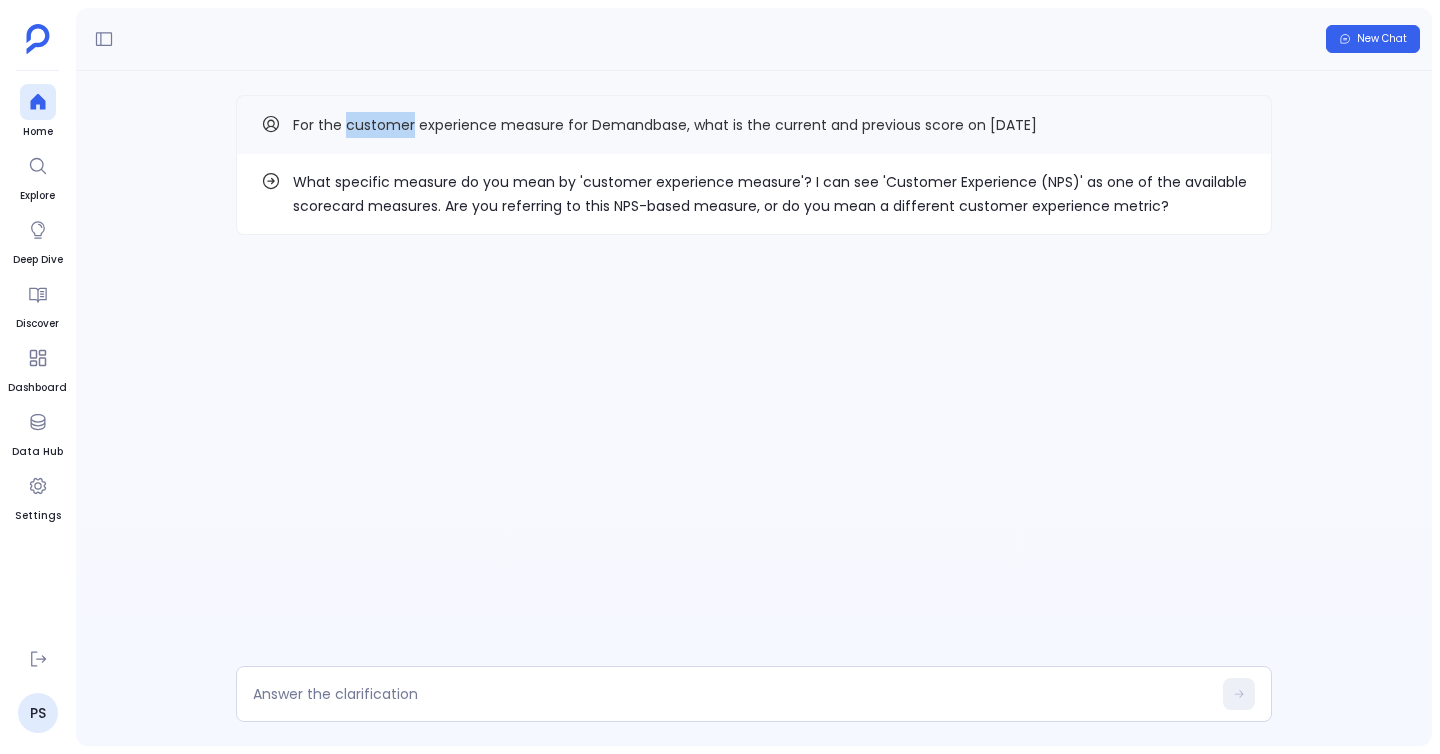 click on "For the customer experience measure for Demandbase, what is the current and previous score on [DATE]" at bounding box center [665, 125] 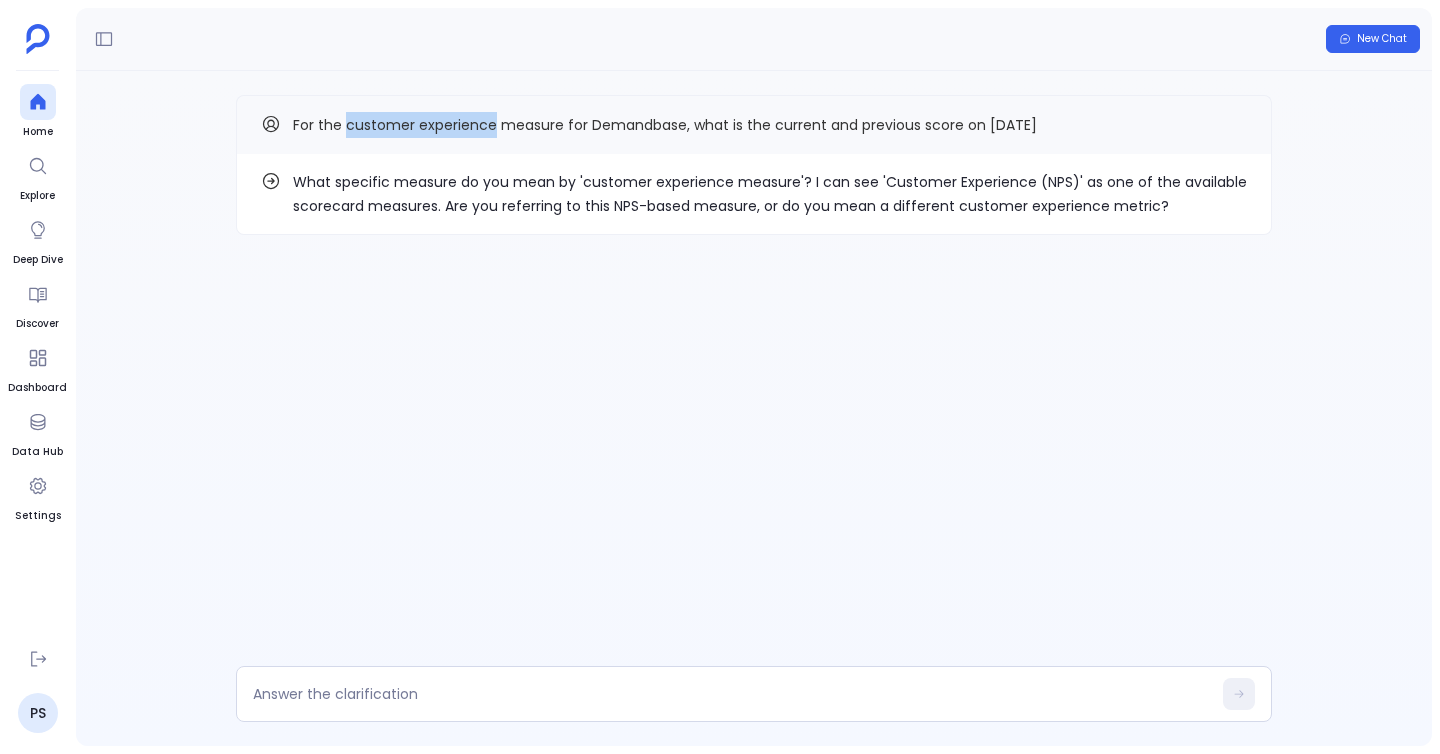 click on "For the customer experience measure for Demandbase, what is the current and previous score on [DATE]" at bounding box center [665, 125] 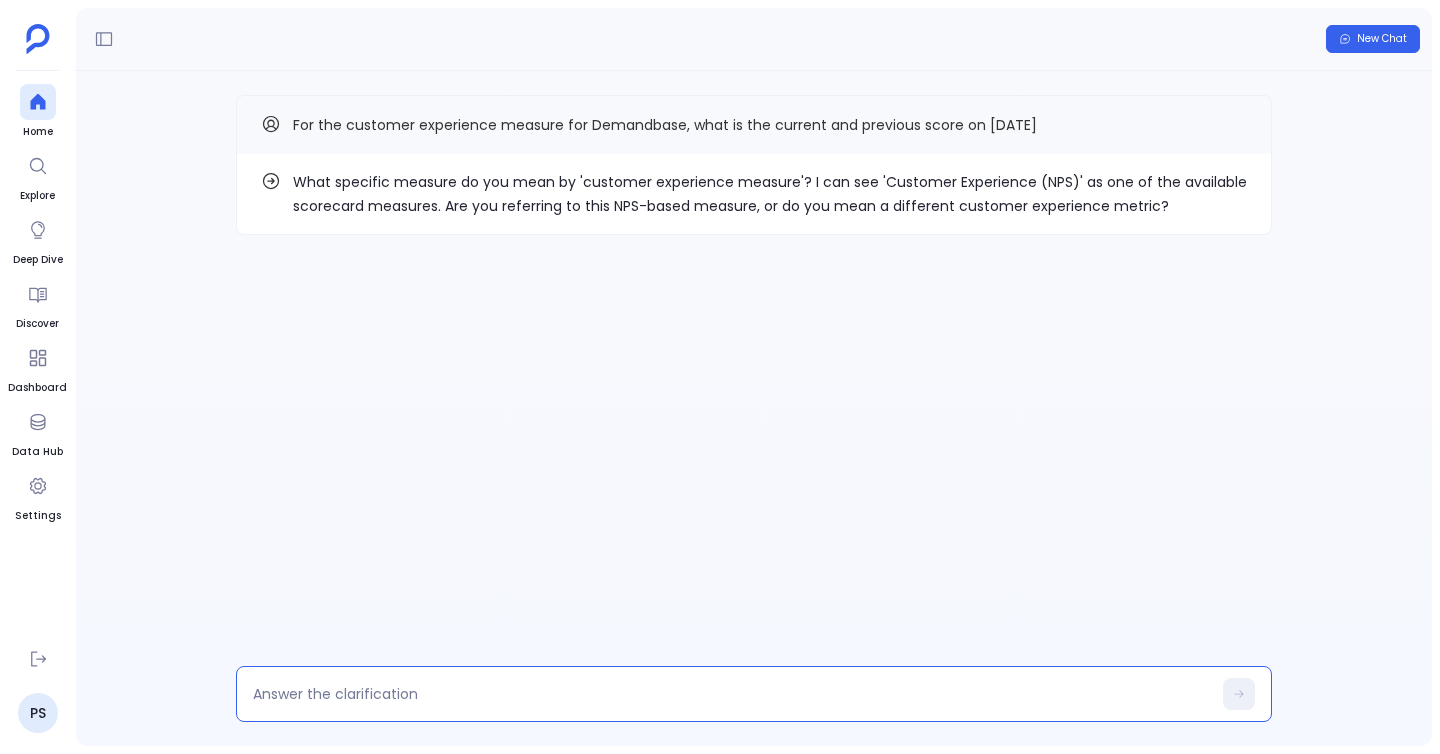 click at bounding box center (732, 694) 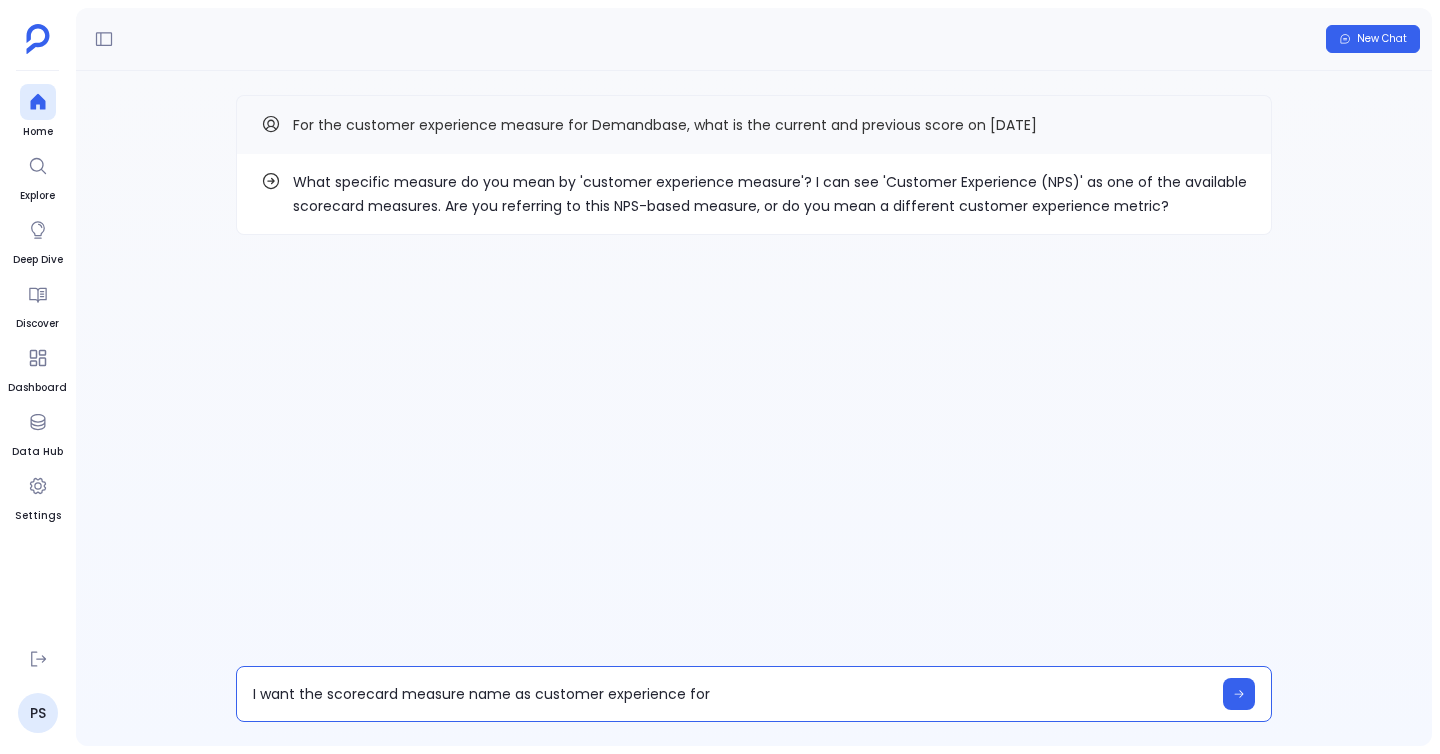 click on "For the customer experience measure for Demandbase, what is the current and previous score on [DATE]" at bounding box center (665, 125) 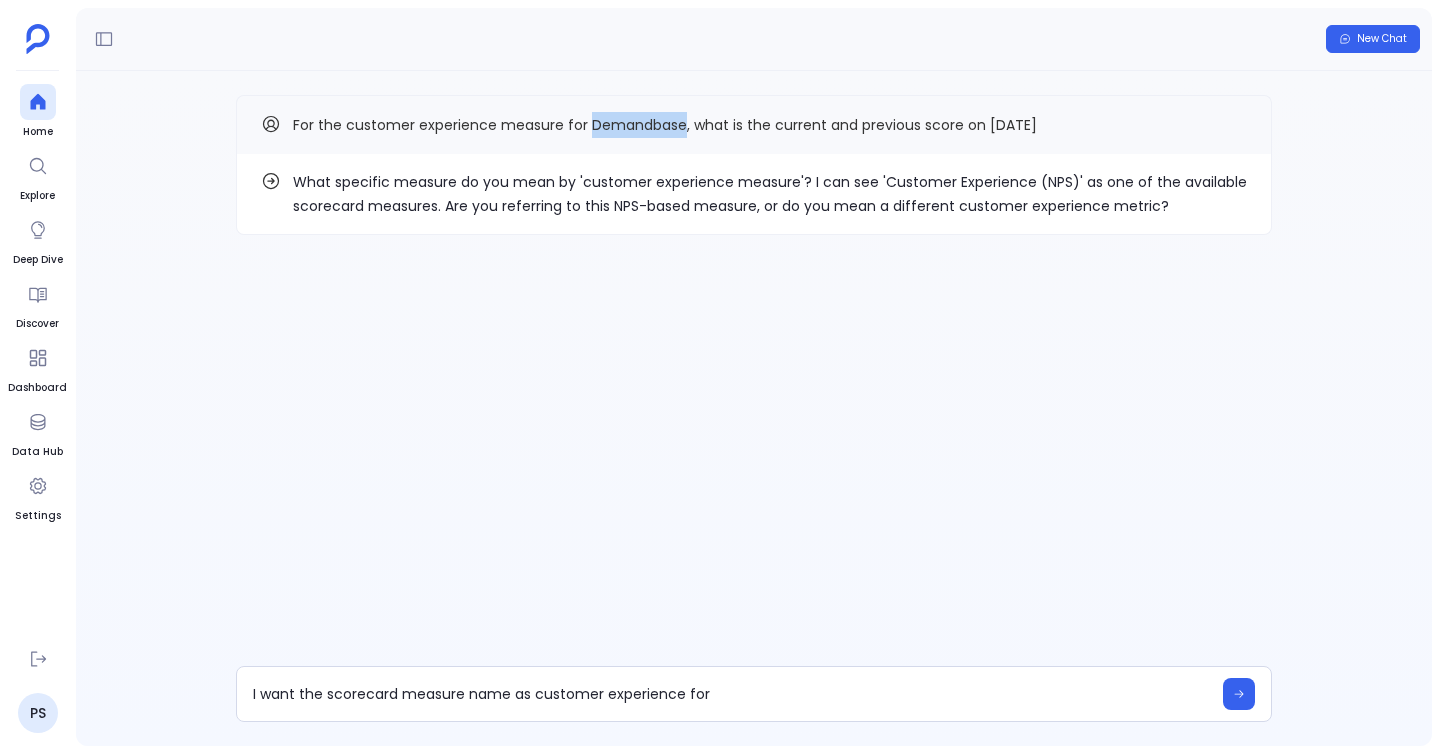 click on "For the customer experience measure for Demandbase, what is the current and previous score on [DATE]" at bounding box center (665, 125) 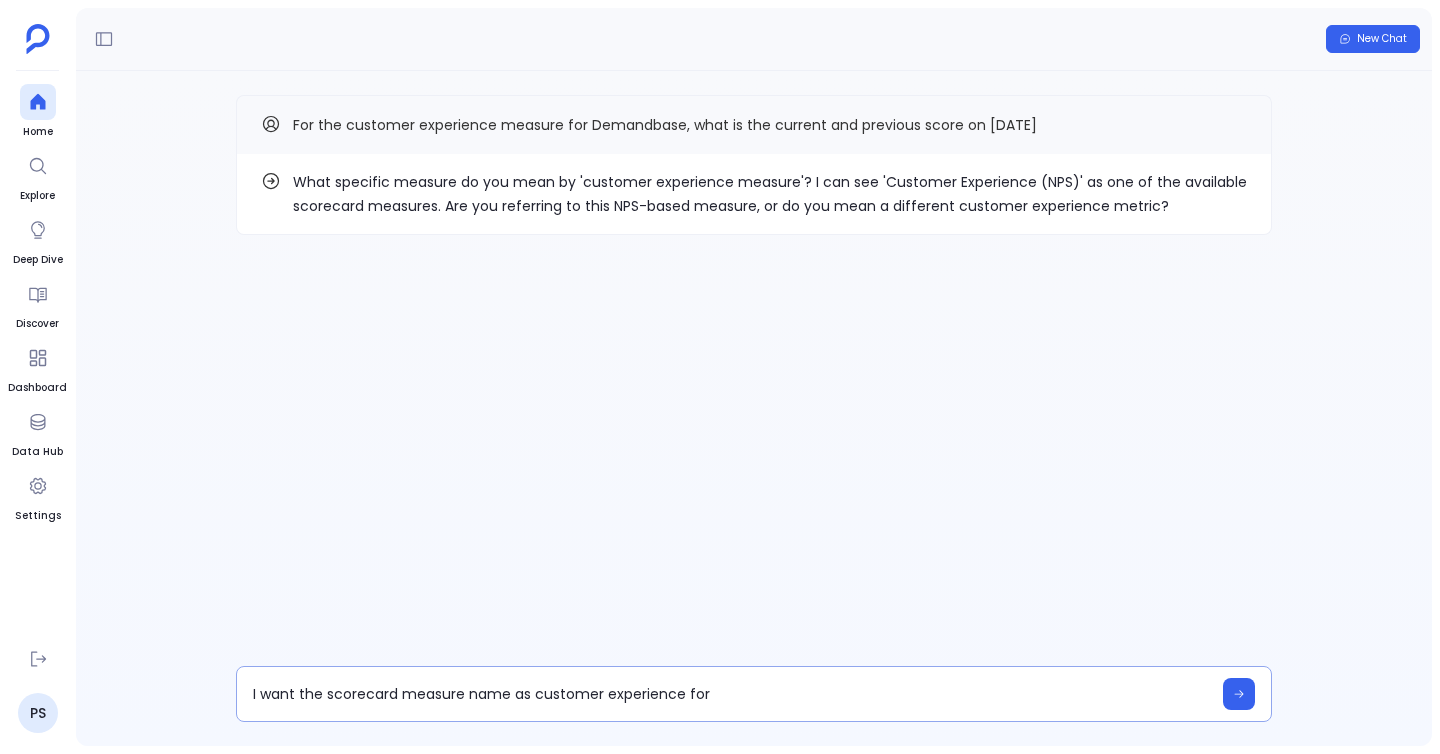 click on "I want the scorecard measure name as customer experience for" at bounding box center (732, 694) 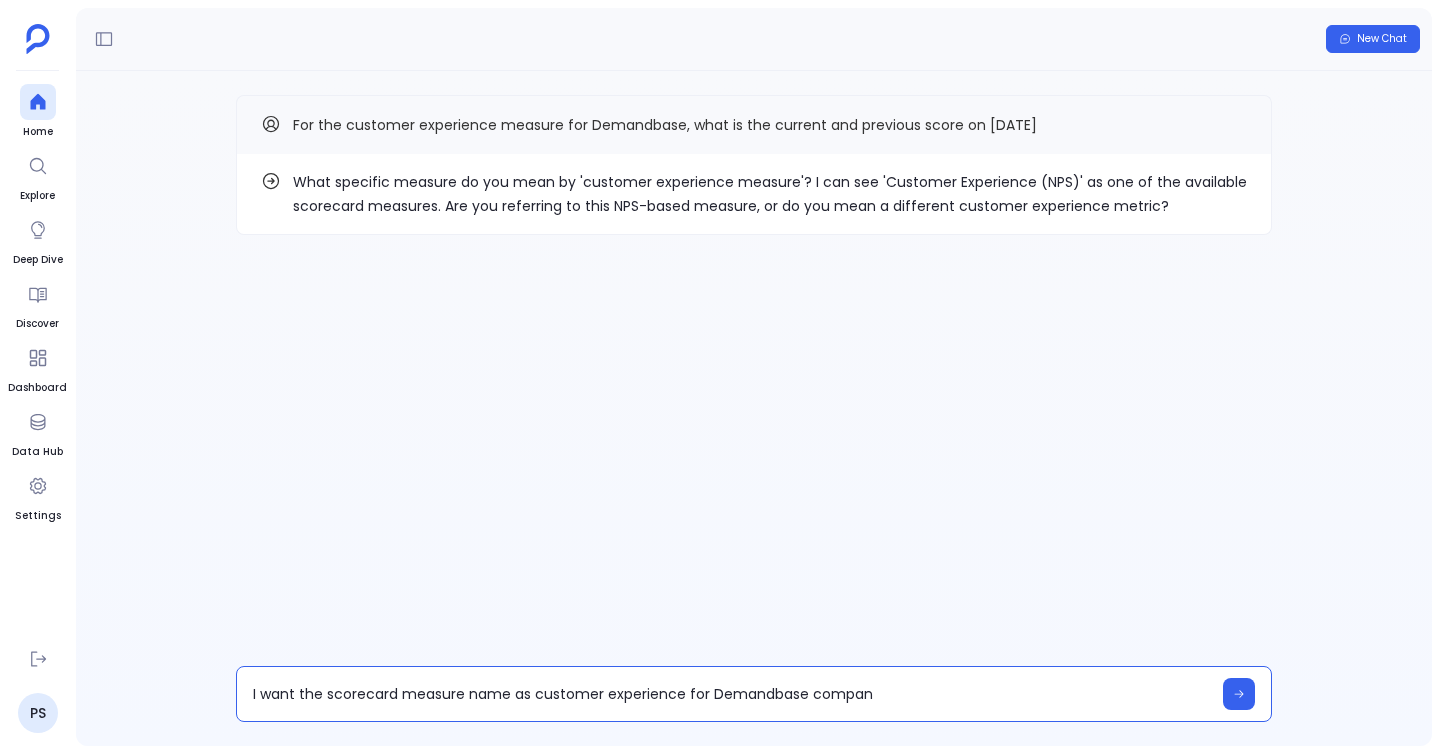 type on "I want the scorecard measure name as customer experience for Demandbase company" 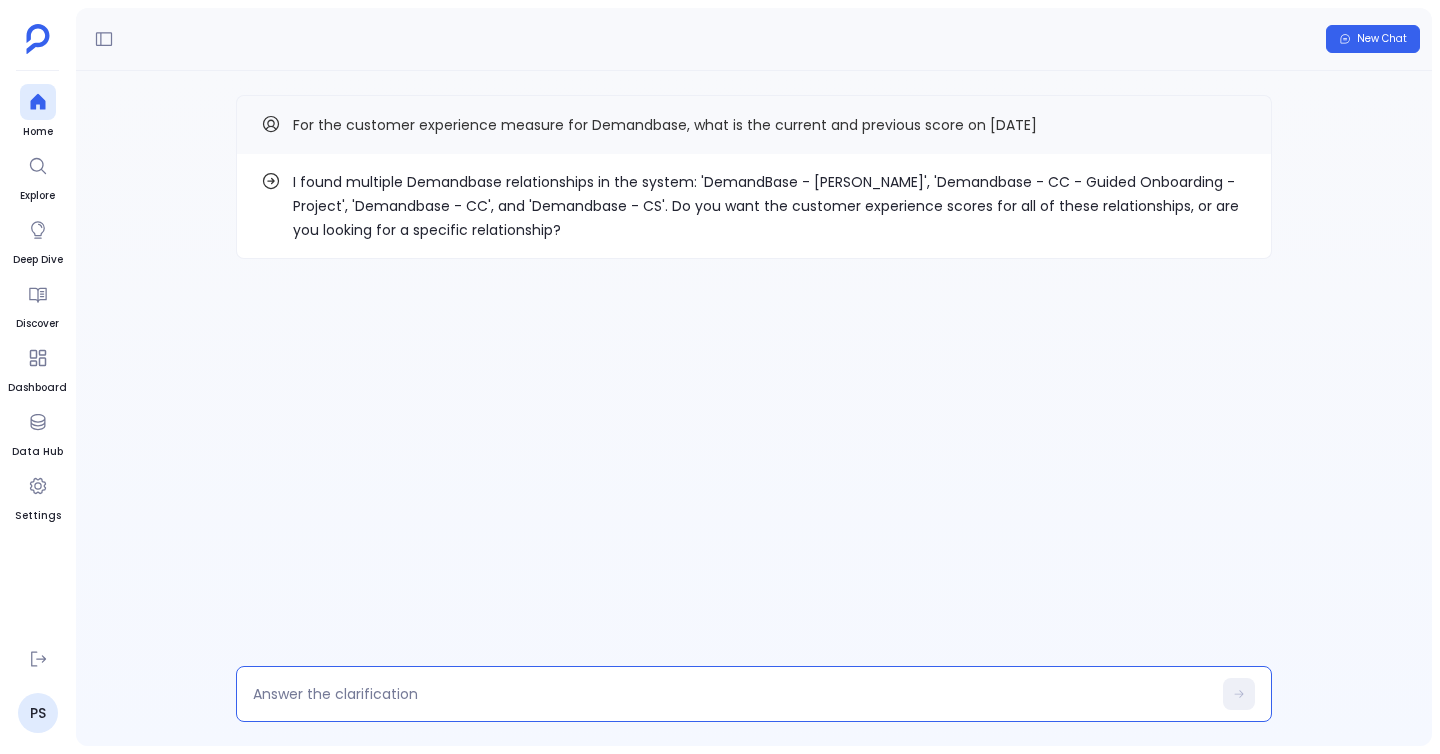 click at bounding box center (754, 694) 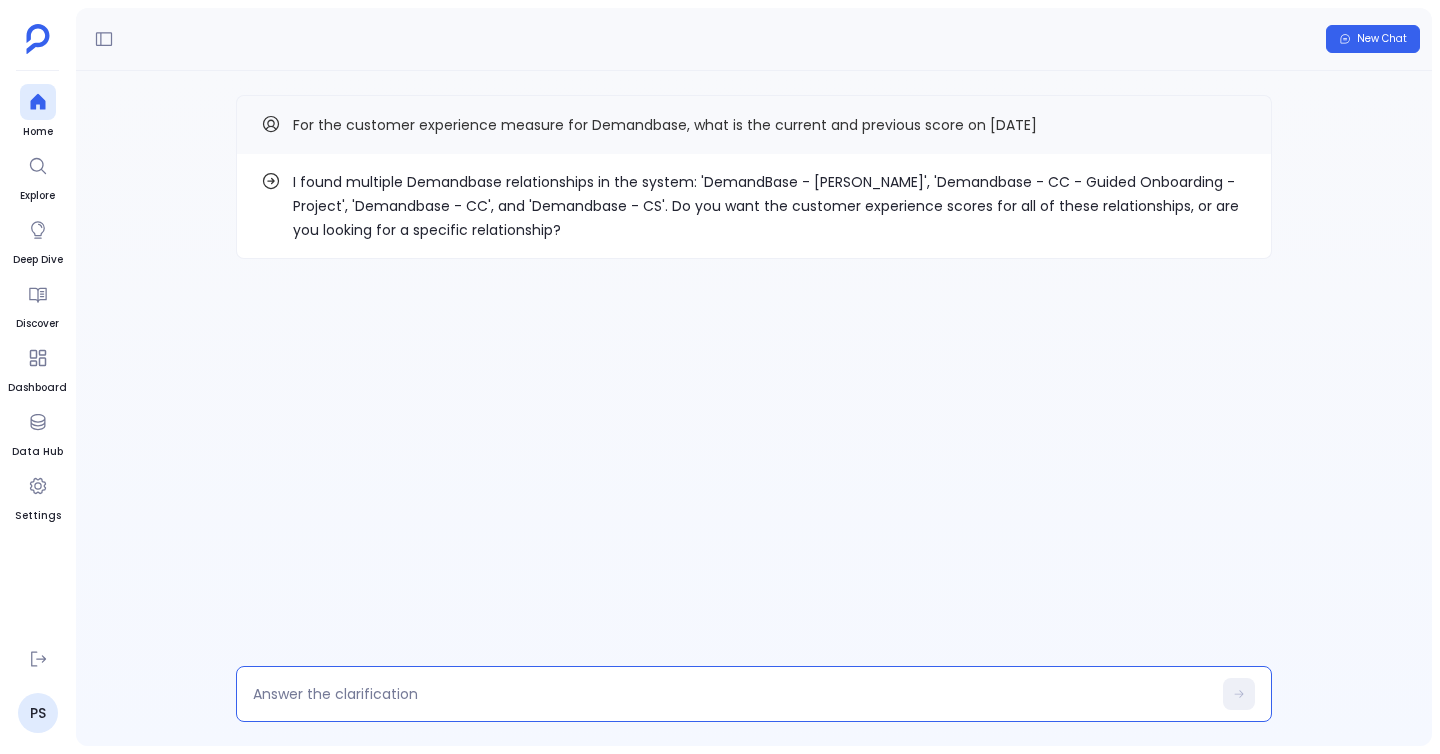click at bounding box center [732, 694] 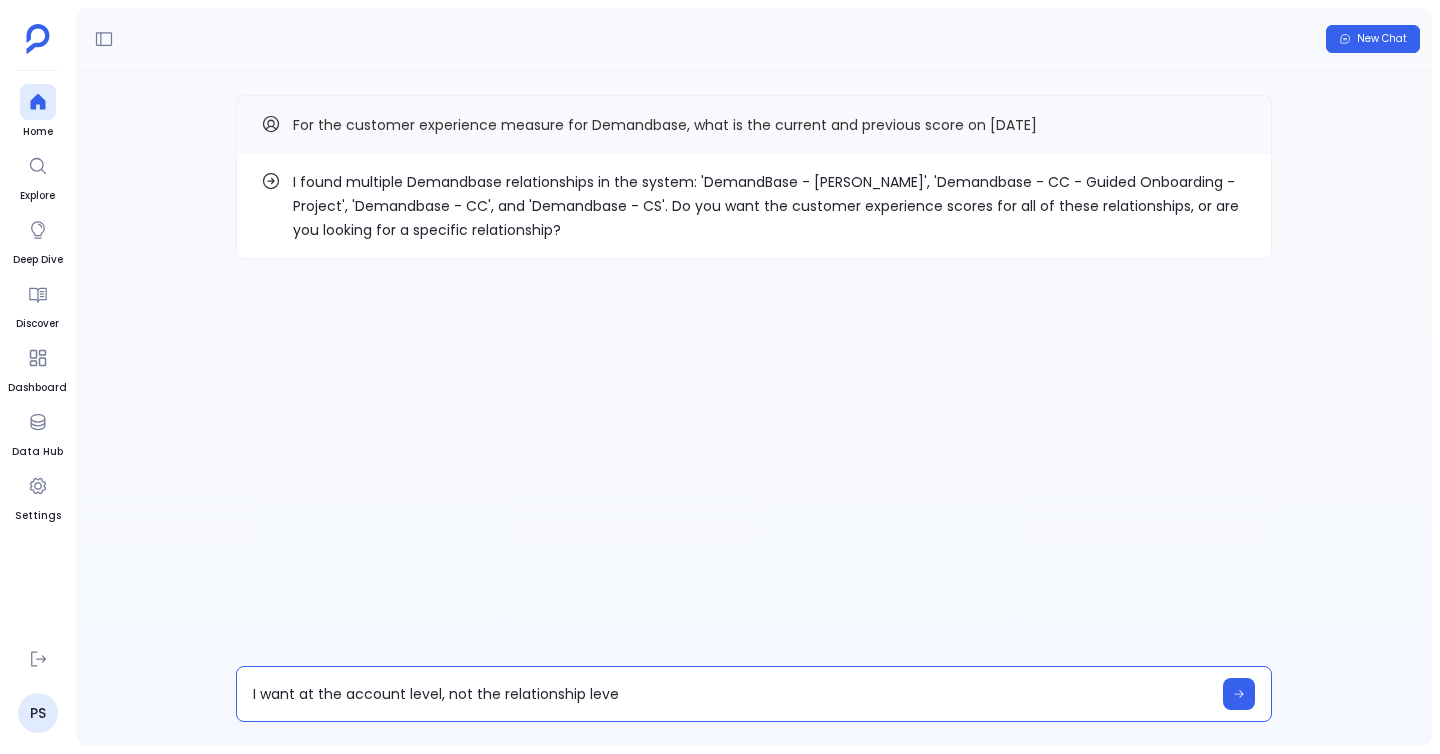 type on "I want at the account level, not the relationship level" 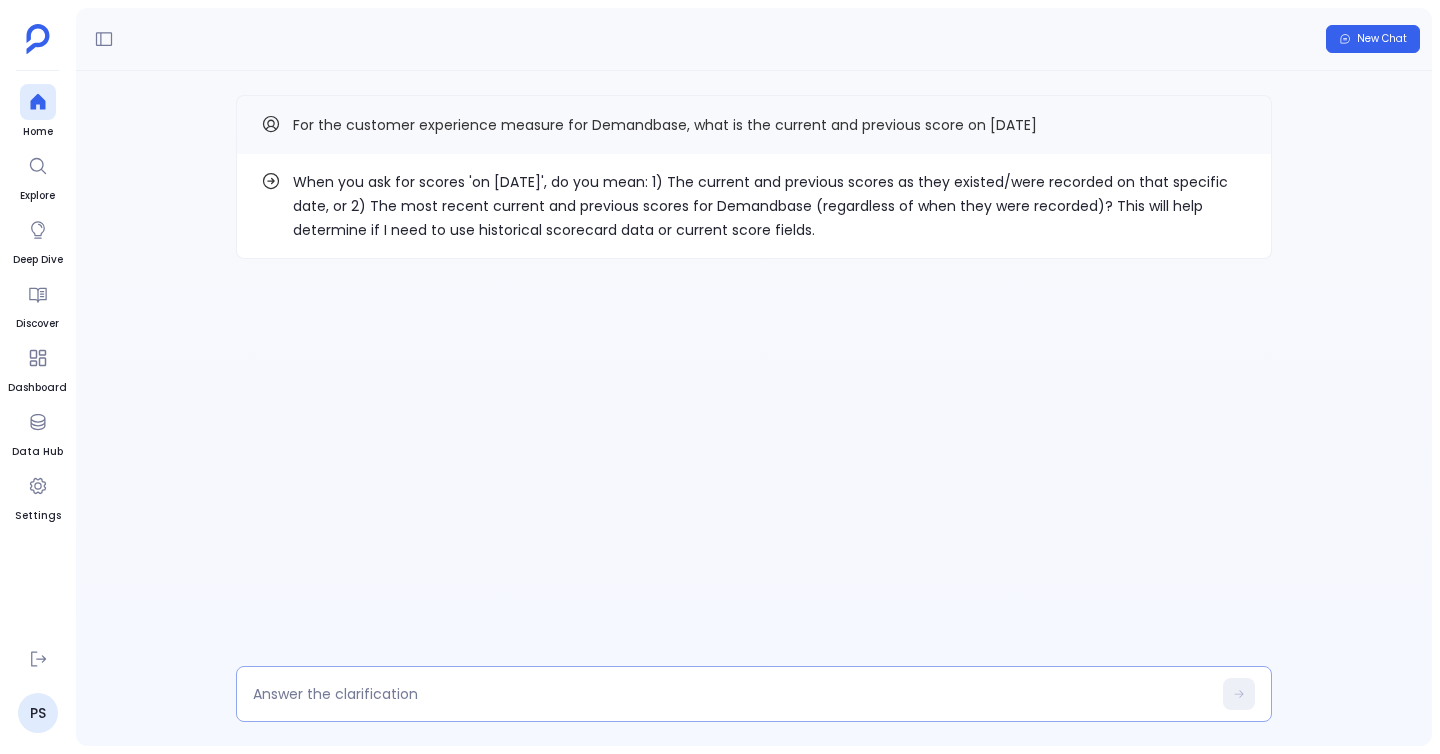 click at bounding box center [754, 694] 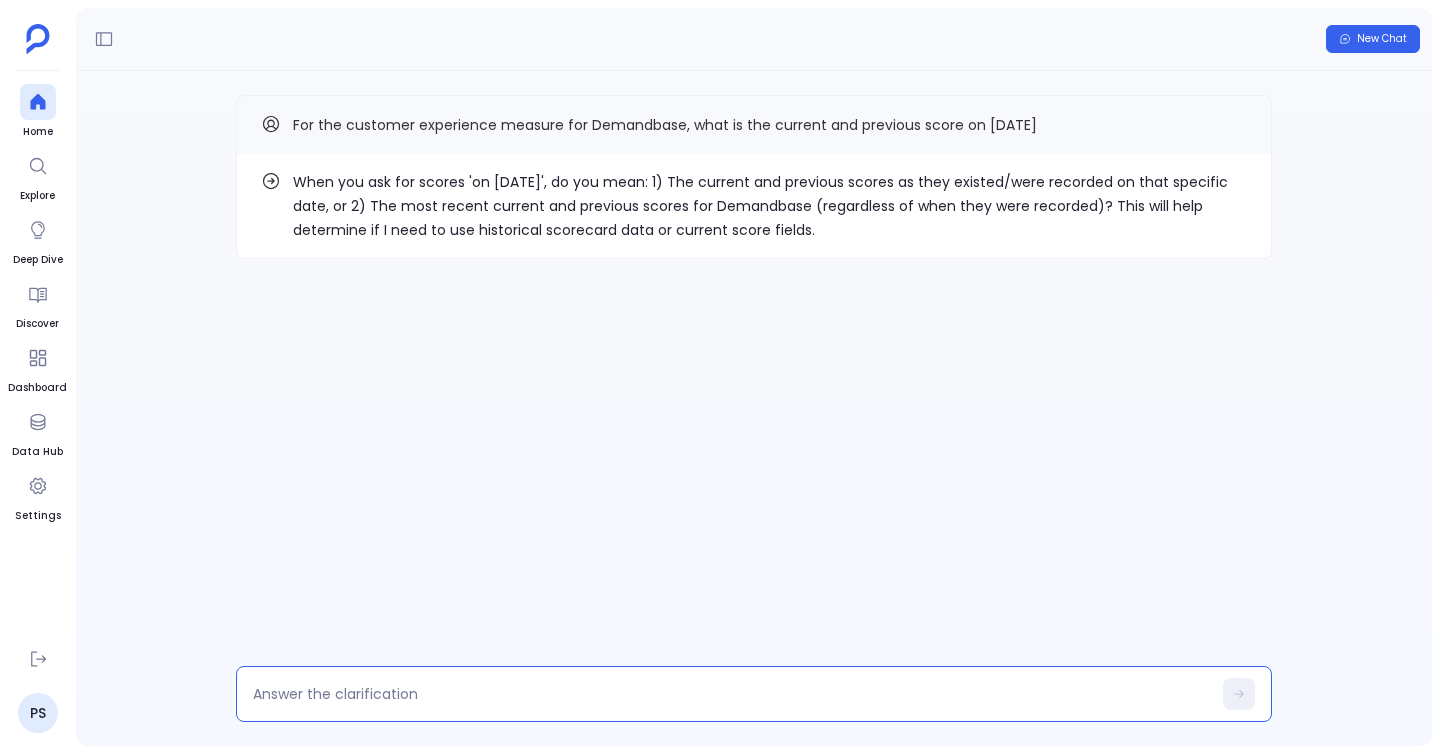 click at bounding box center [732, 694] 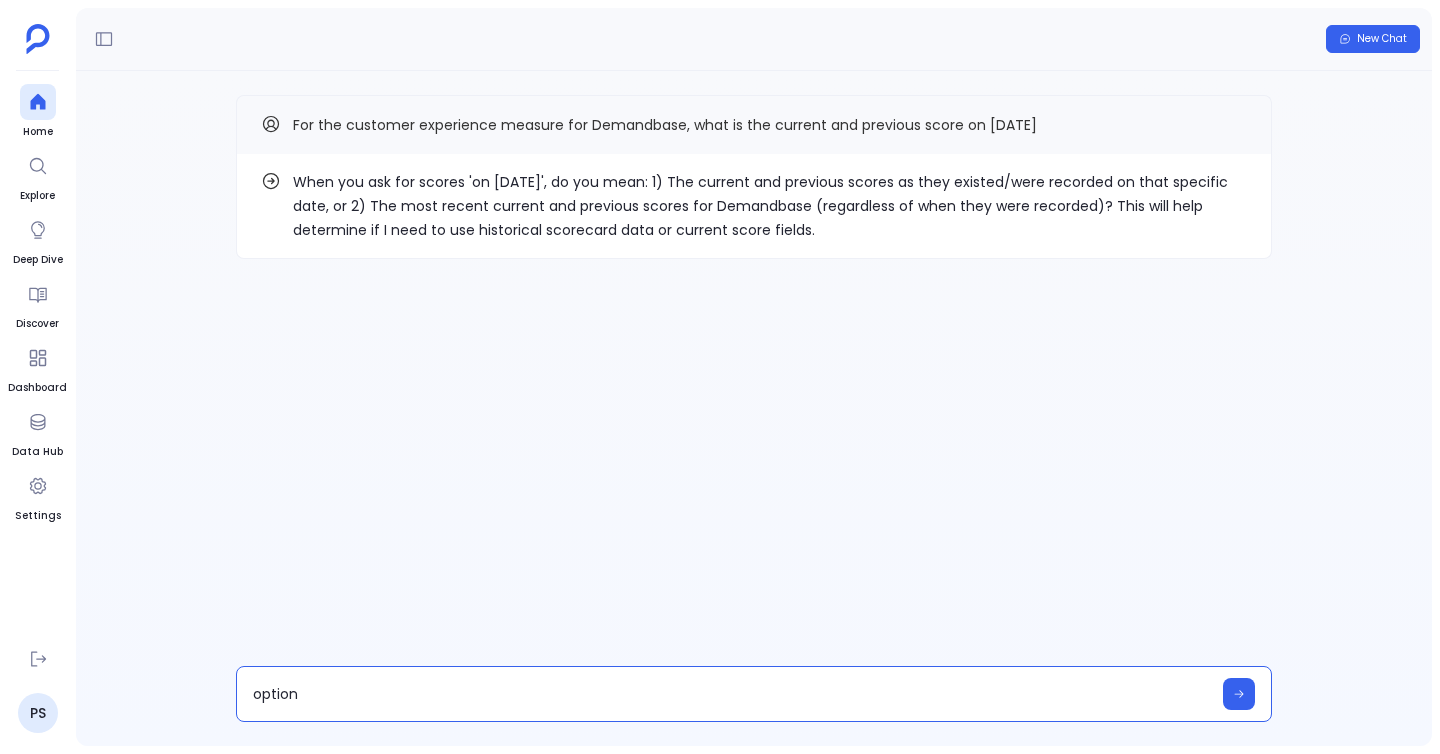 type on "option 1" 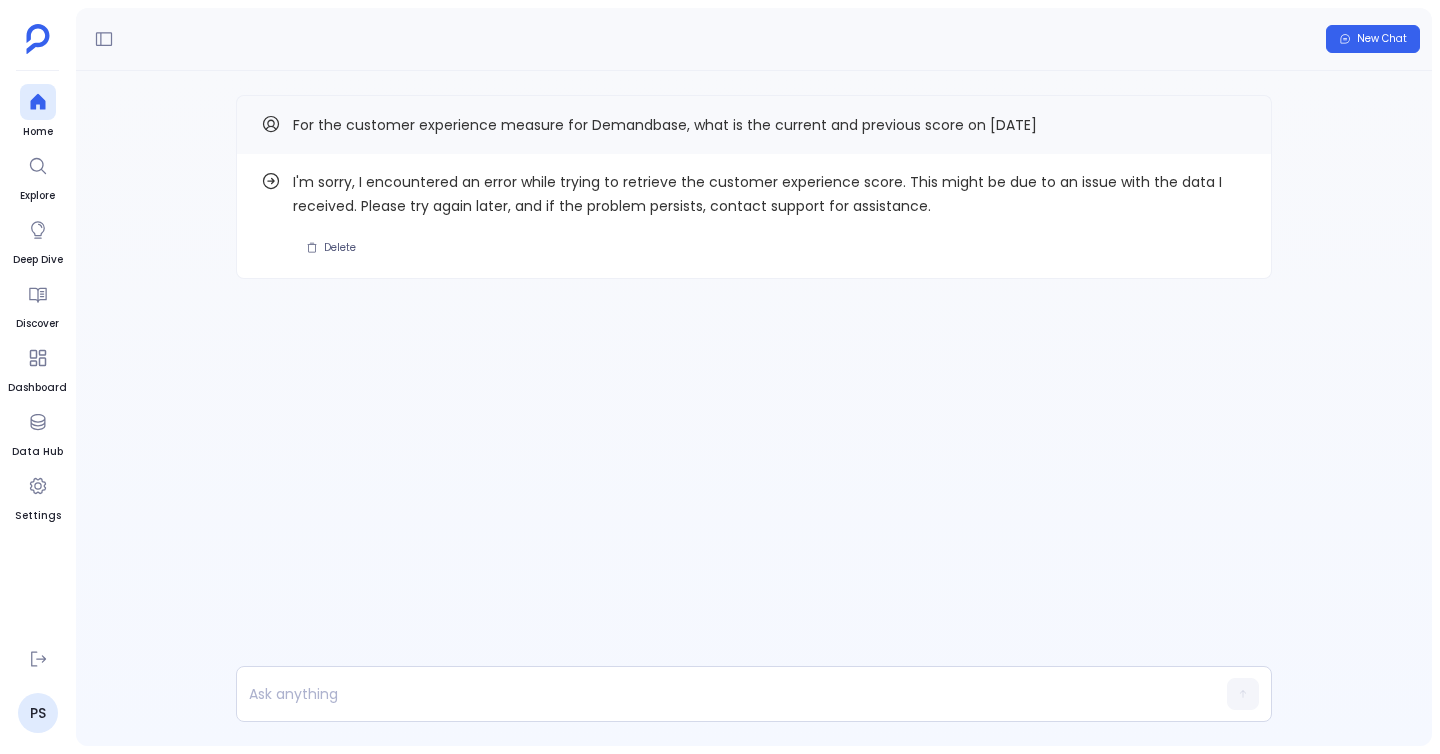 click on "For the customer experience measure for Demandbase, what is the current and previous score on [DATE]" at bounding box center [665, 125] 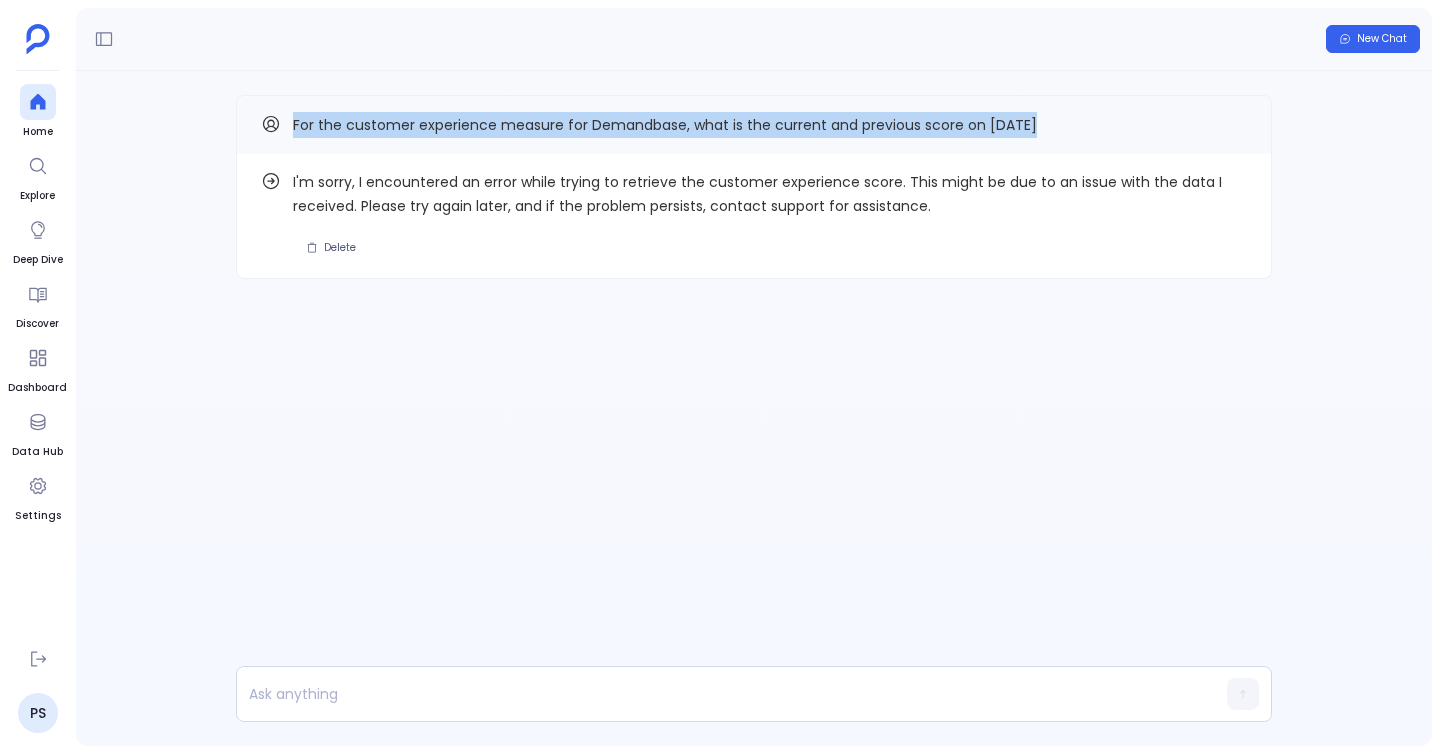drag, startPoint x: 296, startPoint y: 124, endPoint x: 1084, endPoint y: 126, distance: 788.00256 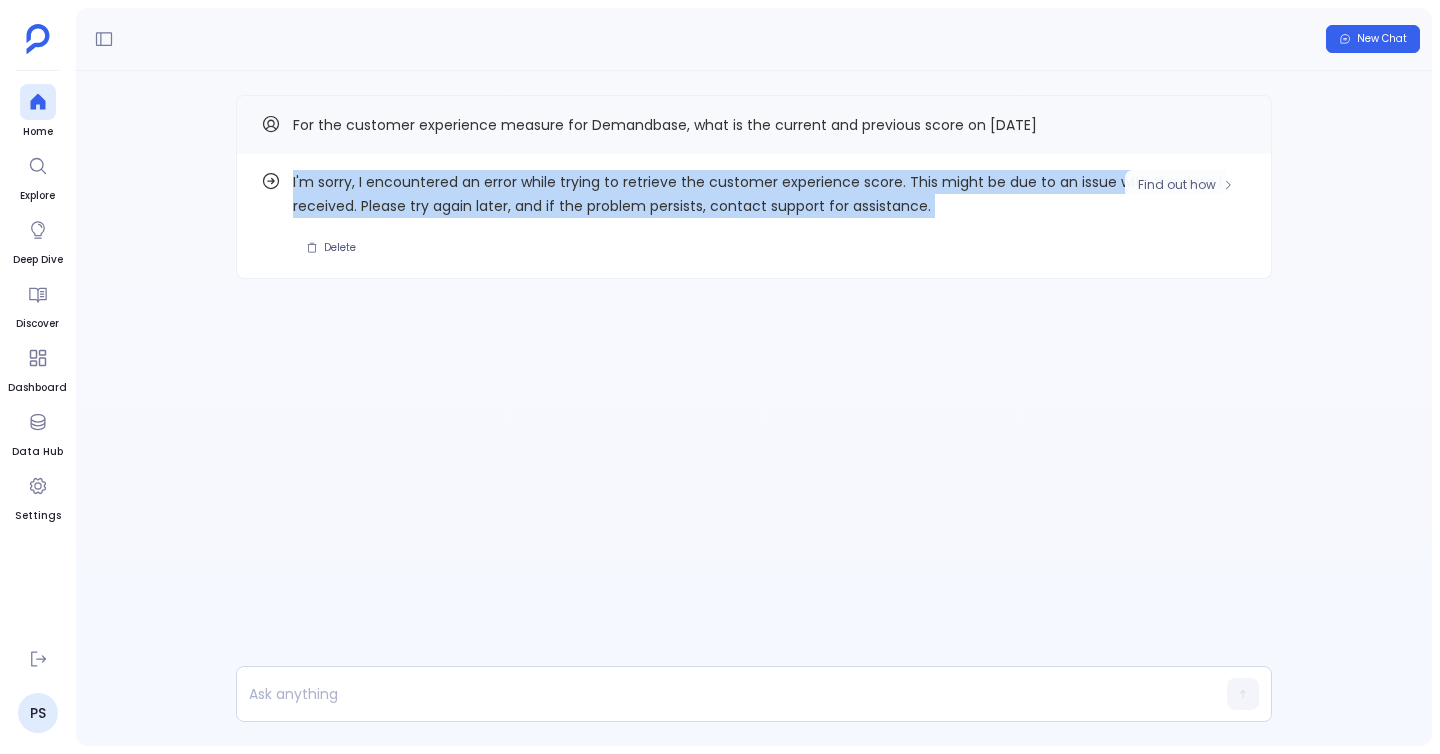 drag, startPoint x: 295, startPoint y: 169, endPoint x: 981, endPoint y: 259, distance: 691.8786 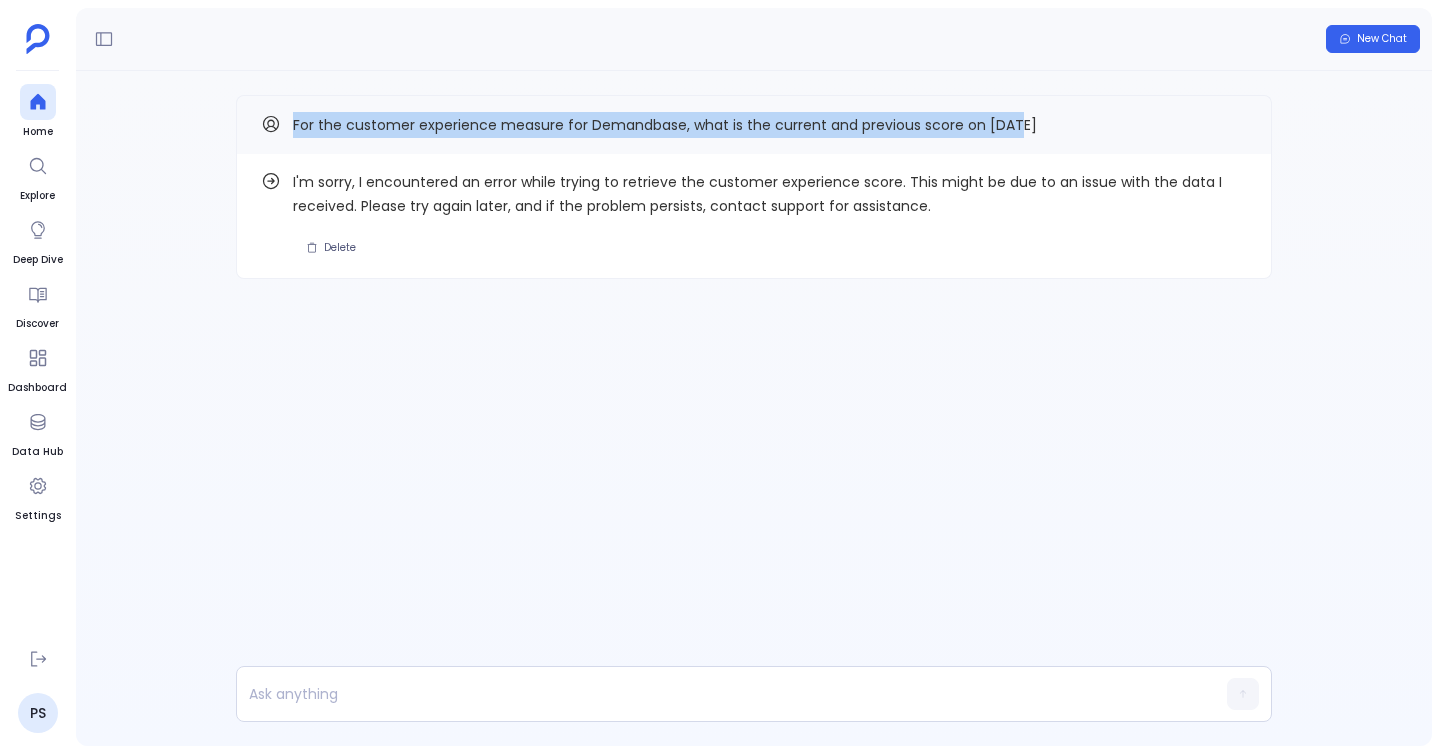 drag, startPoint x: 288, startPoint y: 109, endPoint x: 1012, endPoint y: 125, distance: 724.17676 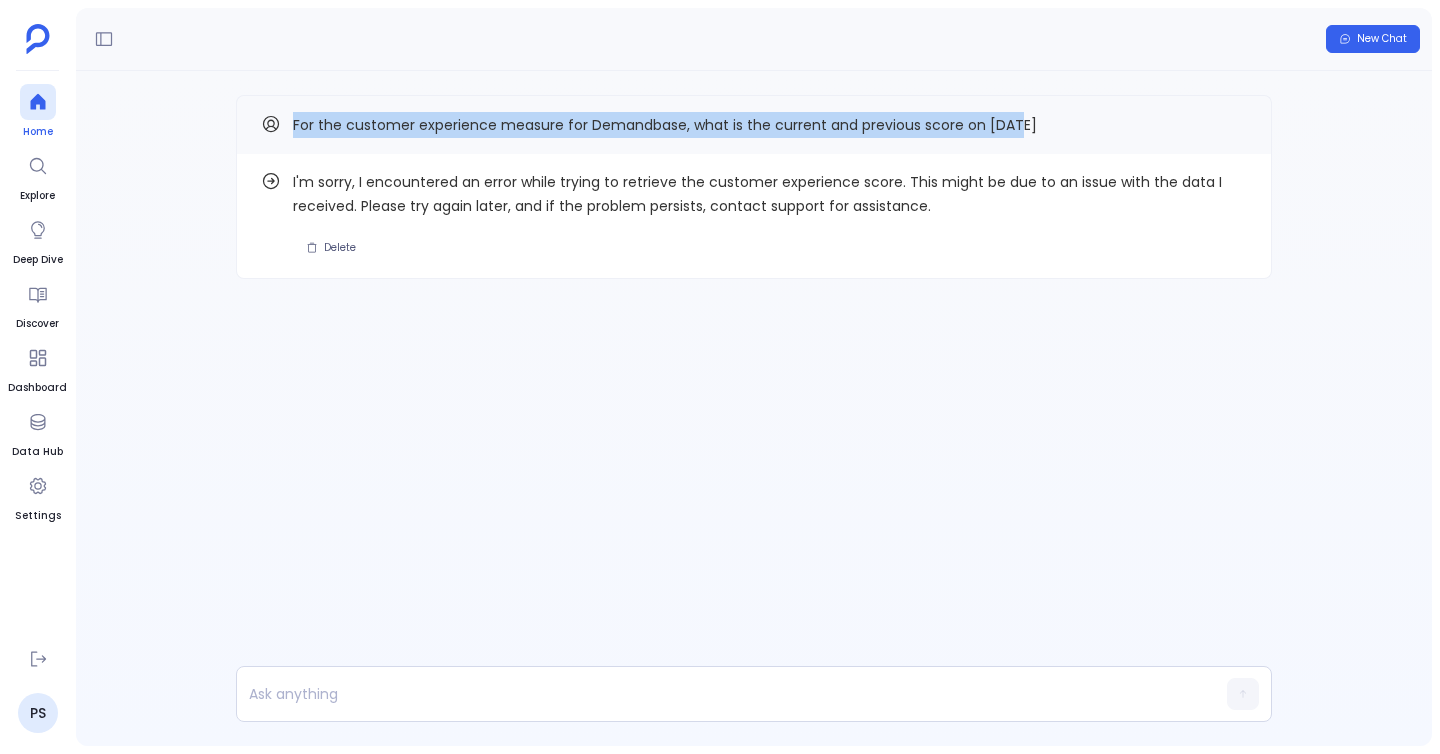 click at bounding box center [38, 102] 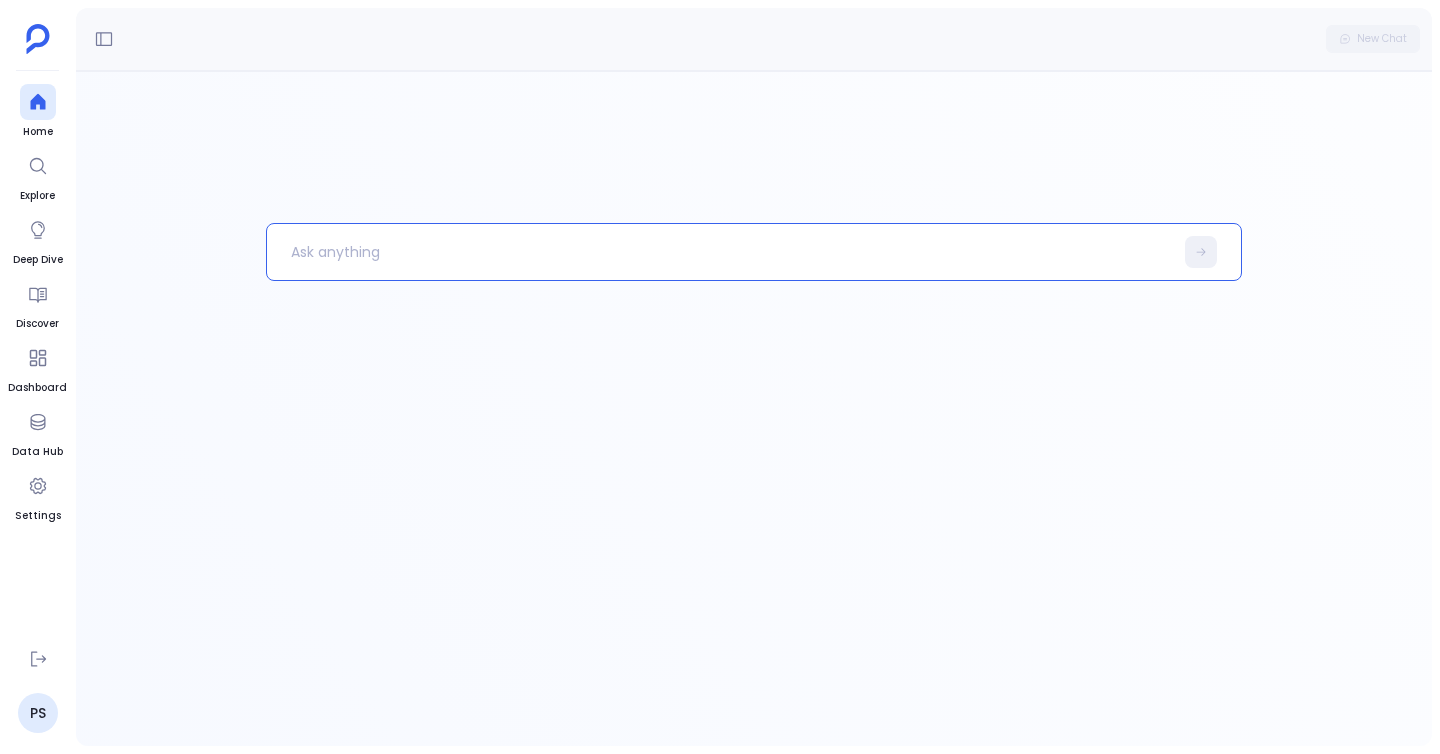 click at bounding box center [720, 252] 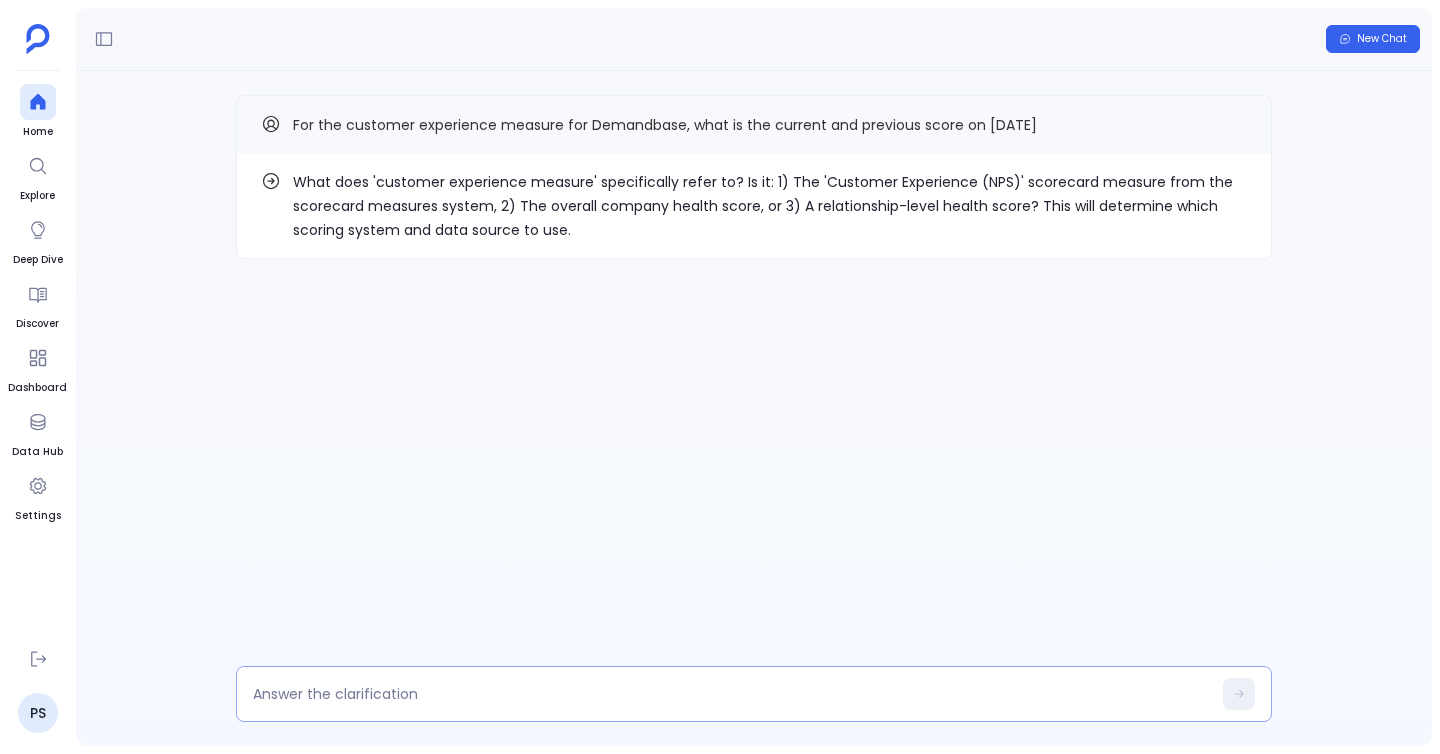 click at bounding box center (732, 694) 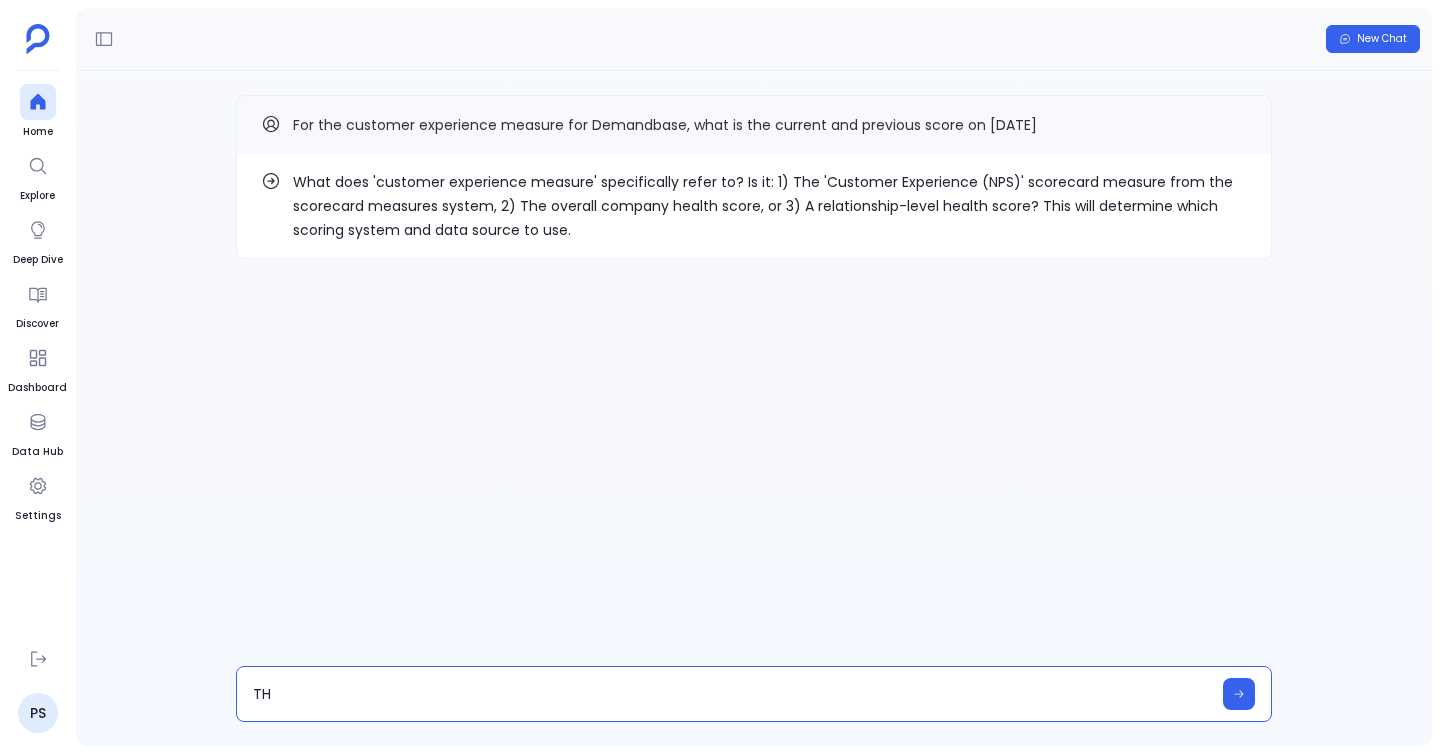 type on "T" 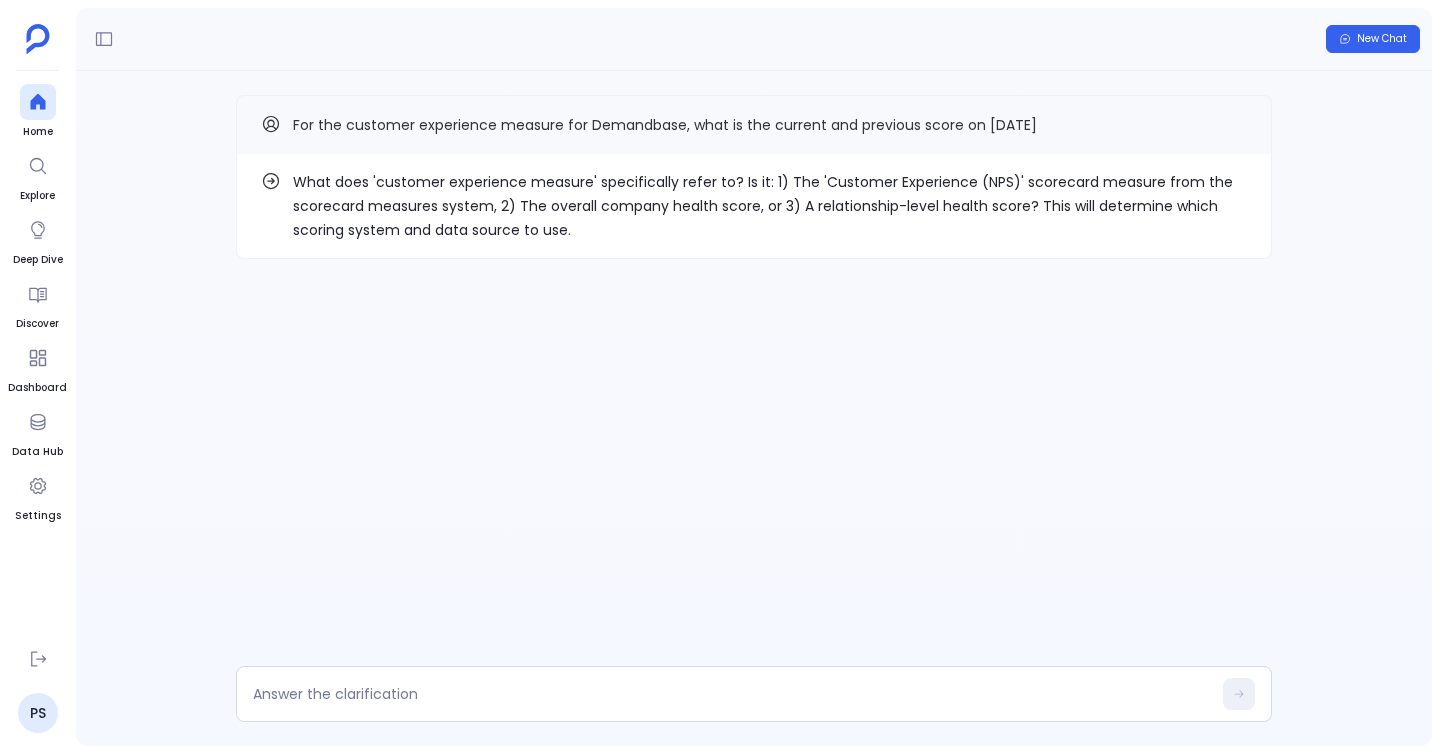 click on "For the customer experience measure for Demandbase, what is the current and previous score on 27 may 2025" at bounding box center [665, 125] 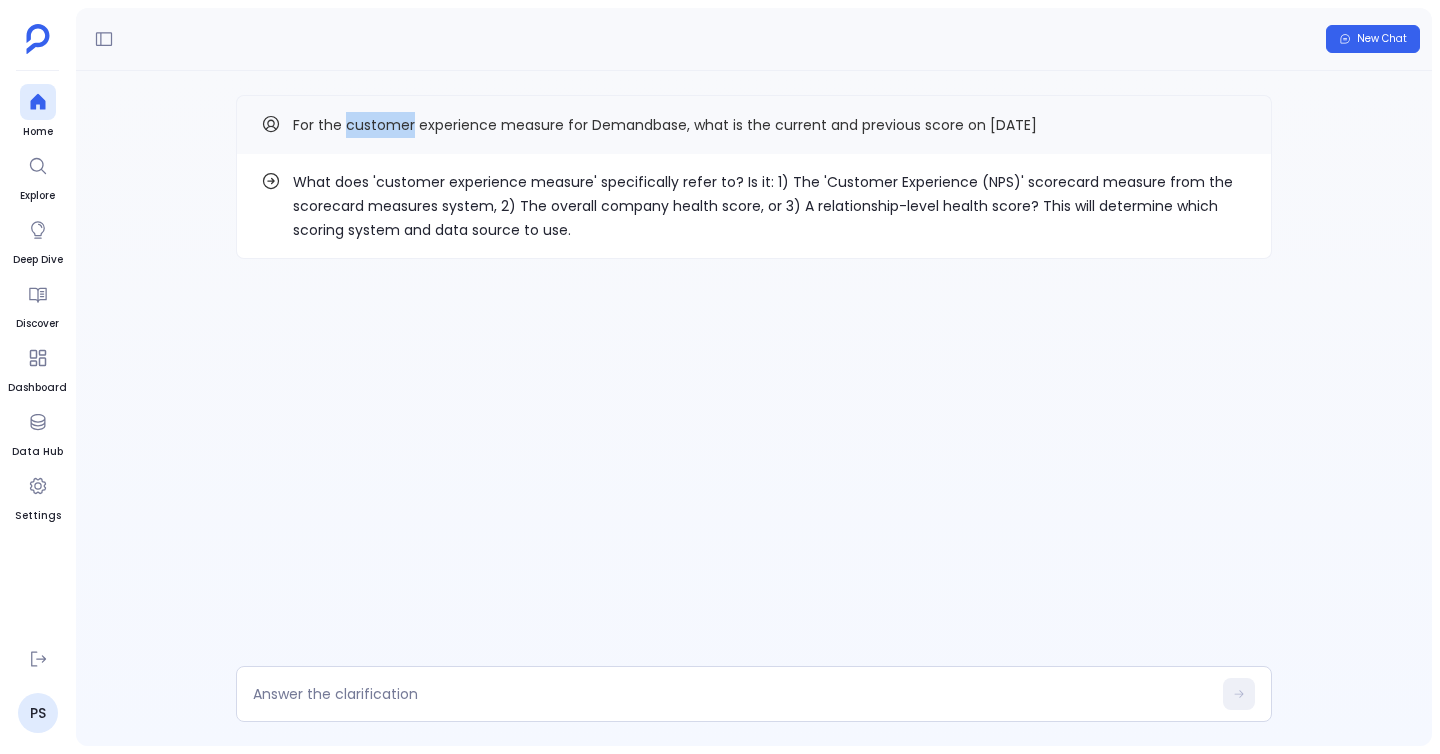 click on "For the customer experience measure for Demandbase, what is the current and previous score on 27 may 2025" at bounding box center [665, 125] 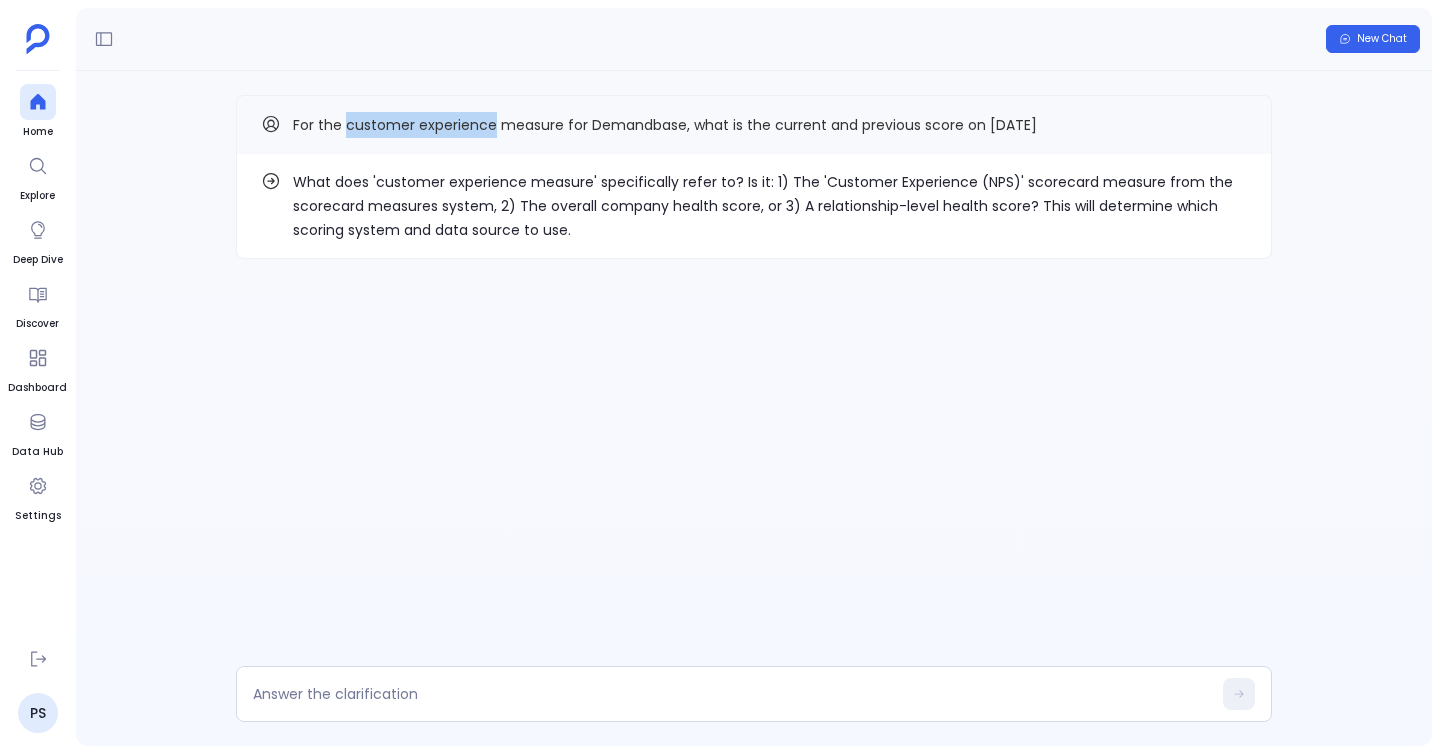 click on "For the customer experience measure for Demandbase, what is the current and previous score on 27 may 2025" at bounding box center [665, 125] 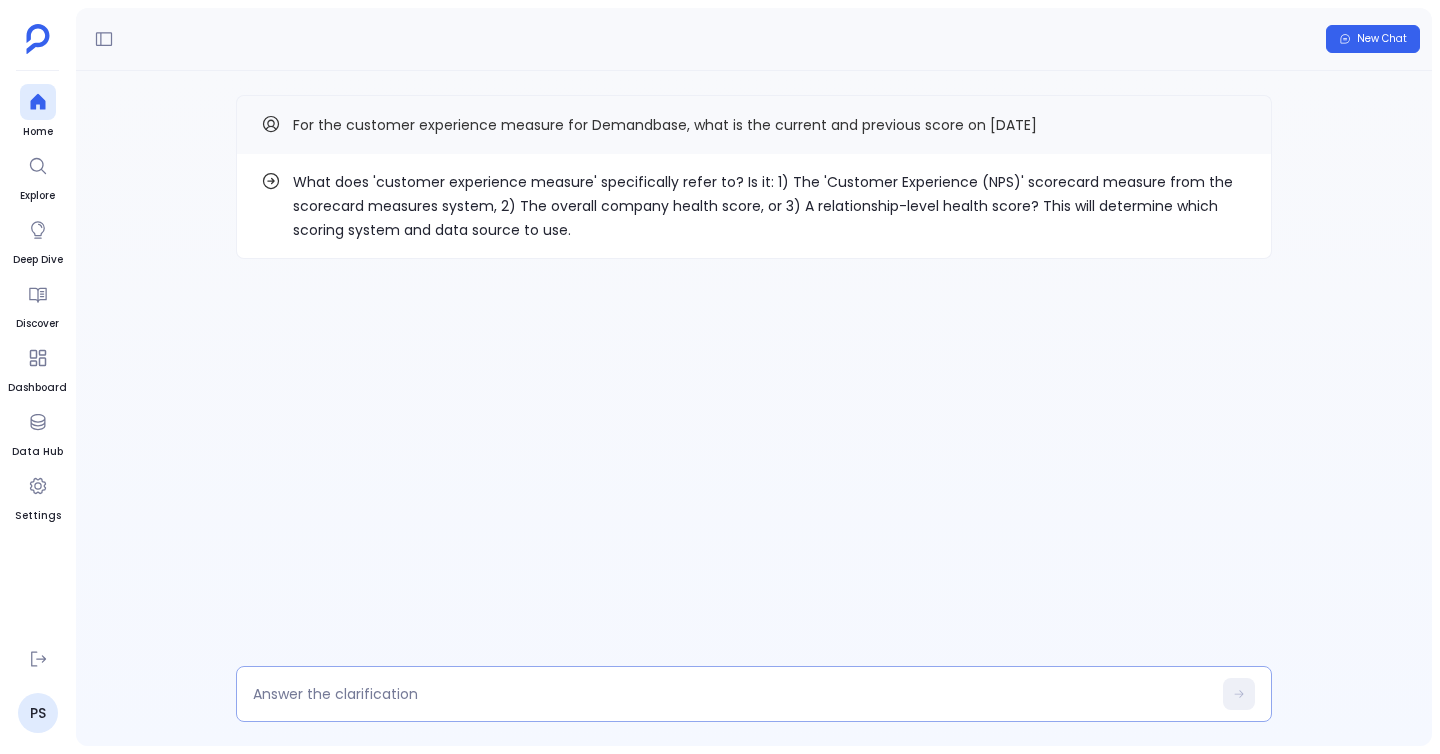 click at bounding box center [732, 694] 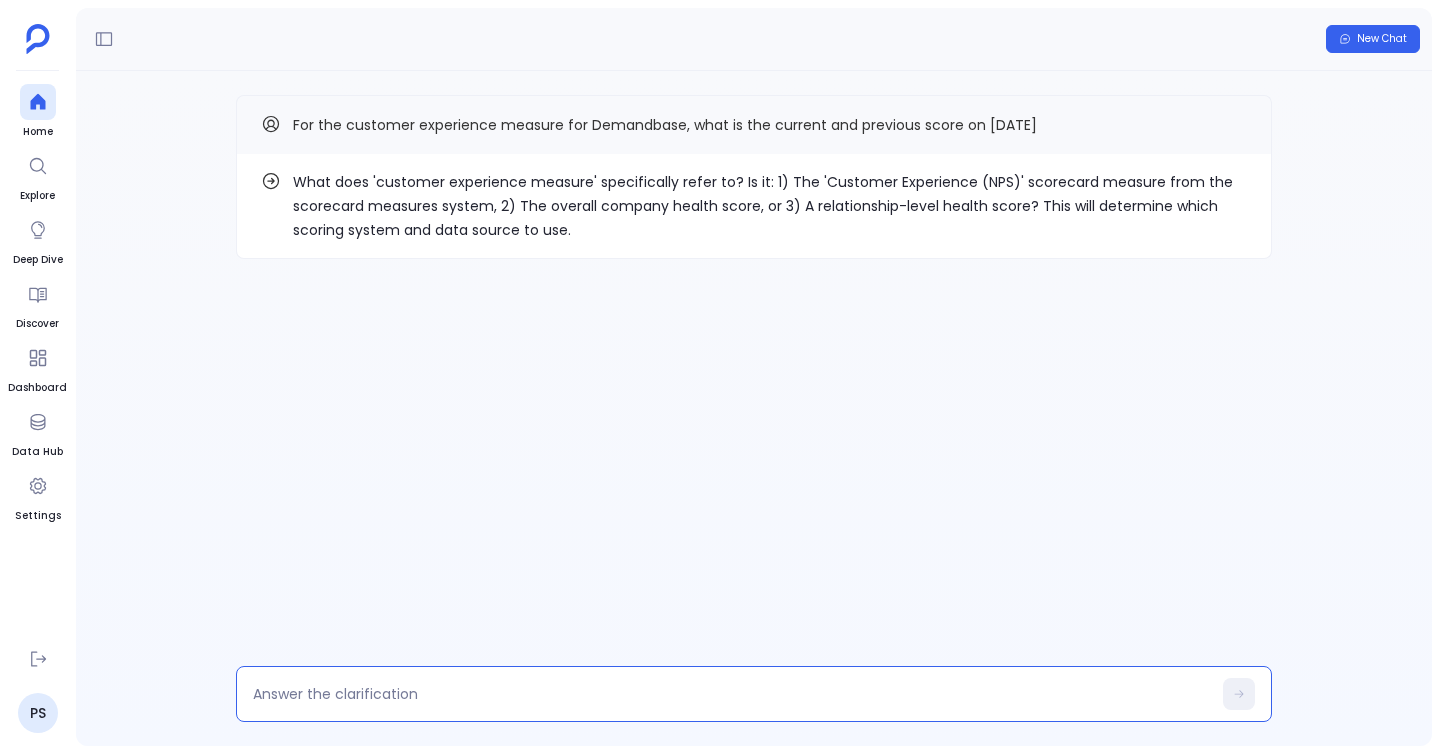 type on "h" 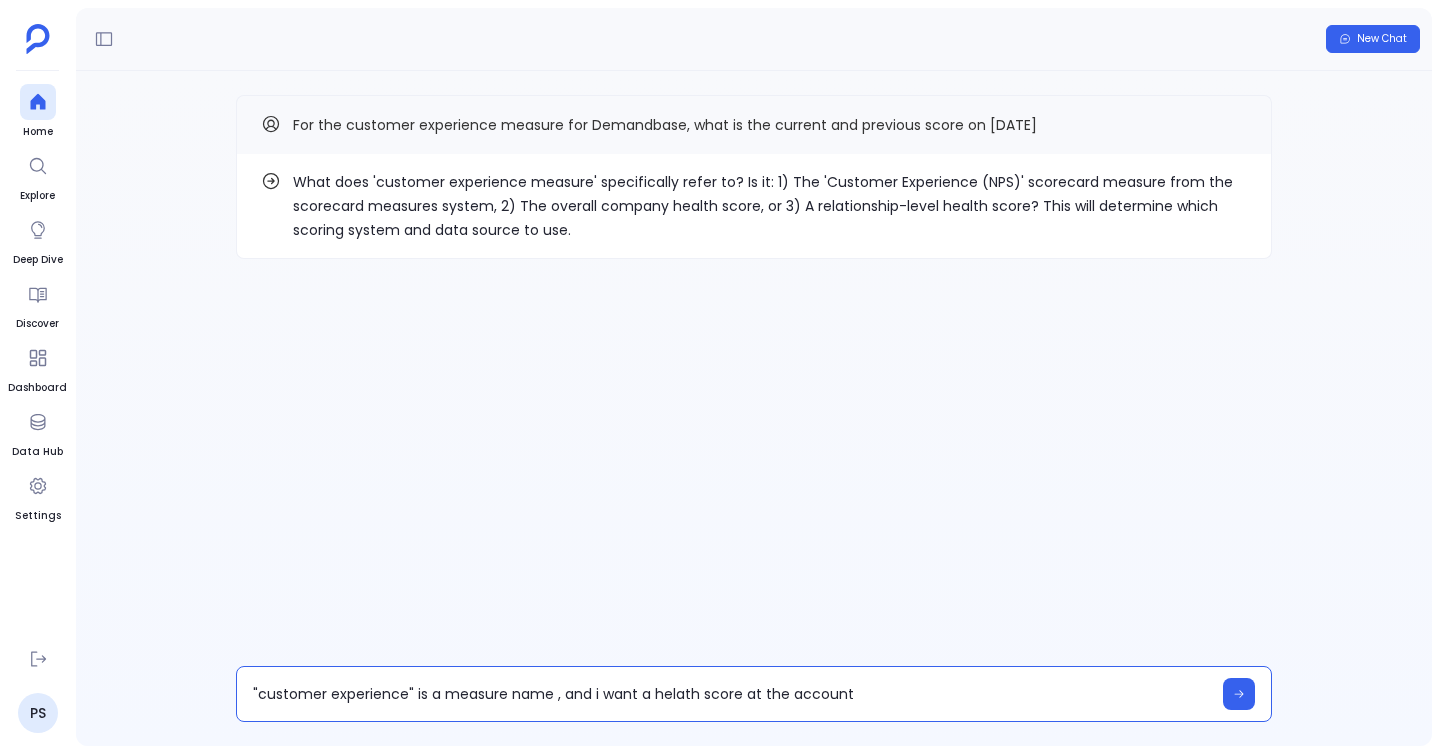 click on ""customer experience" is a measure name , and i want a helath score at the account" at bounding box center [732, 694] 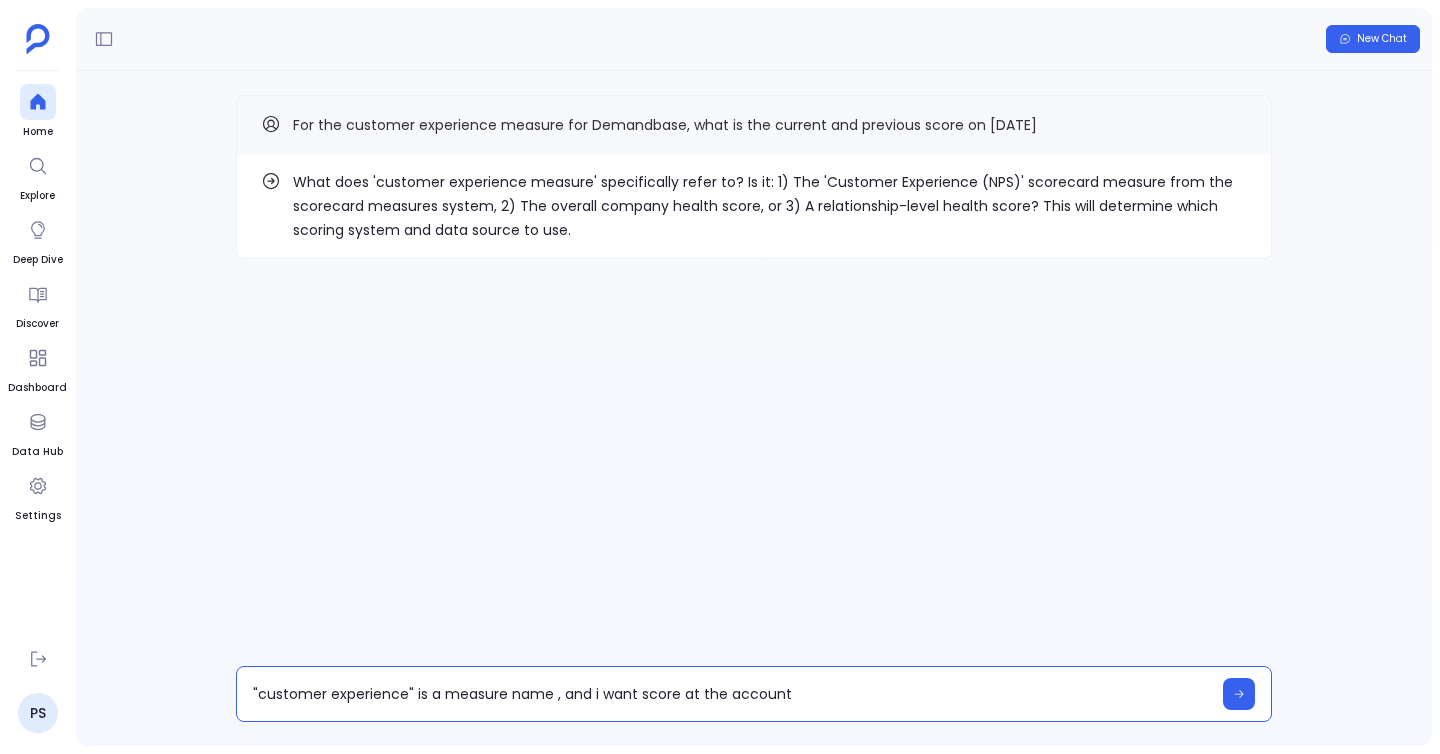 click on ""customer experience" is a measure name , and i want score at the account" at bounding box center [732, 694] 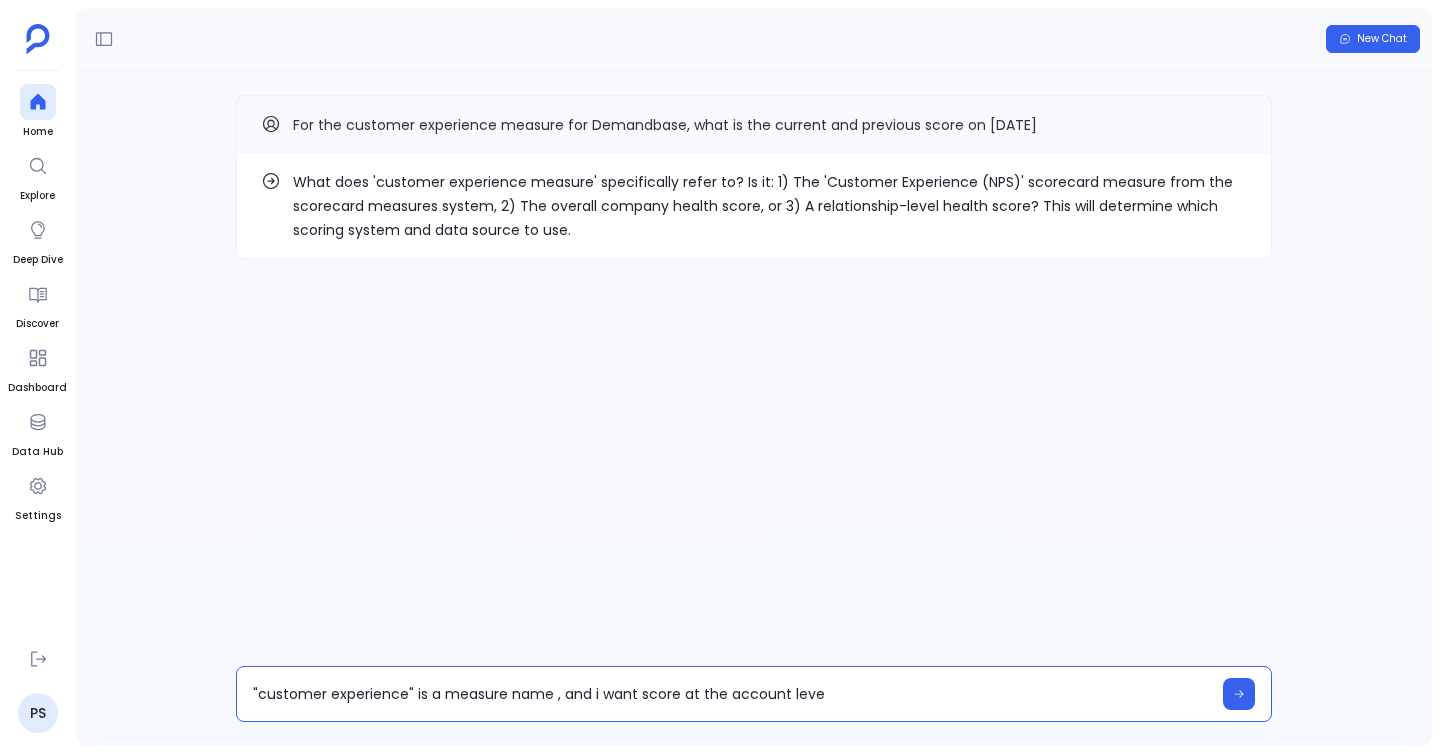 type on ""customer experience" is a measure name , and i want score at the account level" 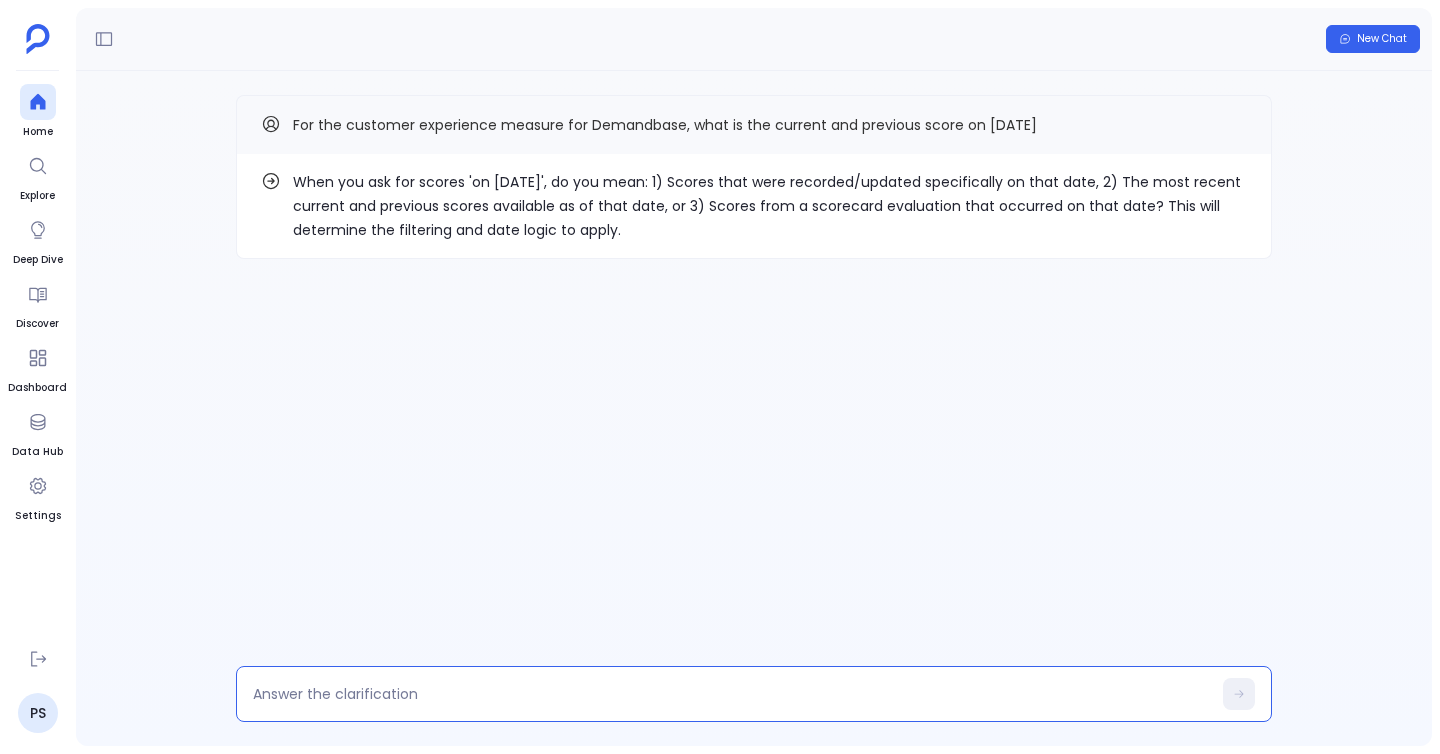 click at bounding box center (732, 694) 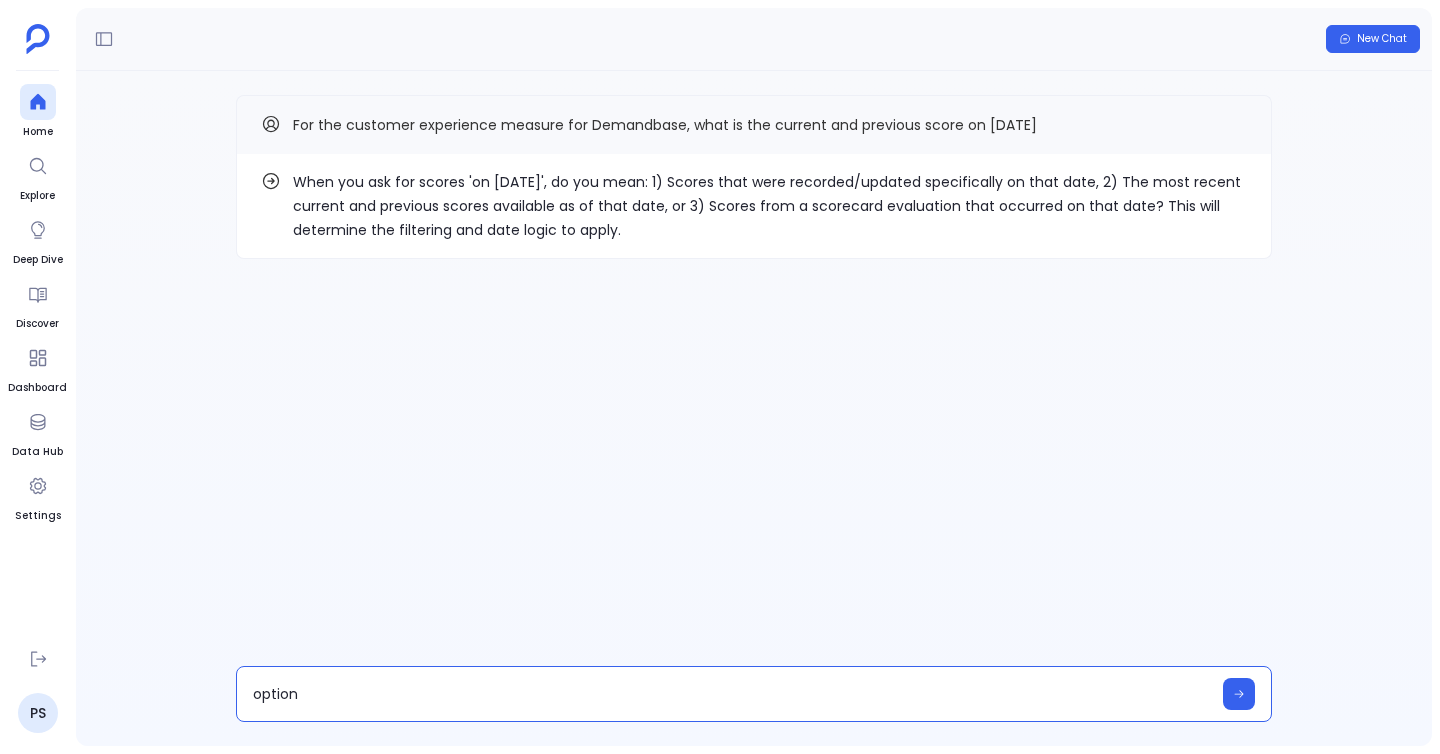 type on "option 1" 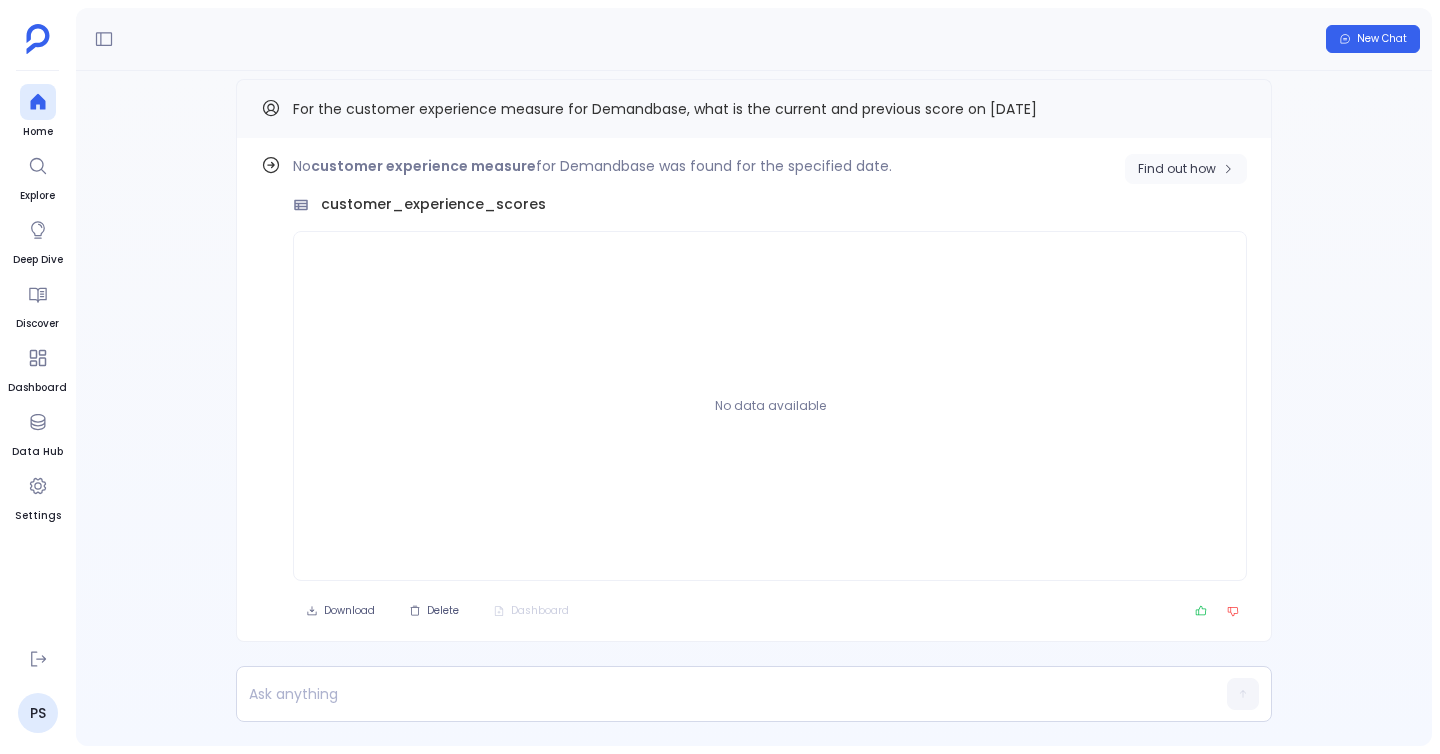 click 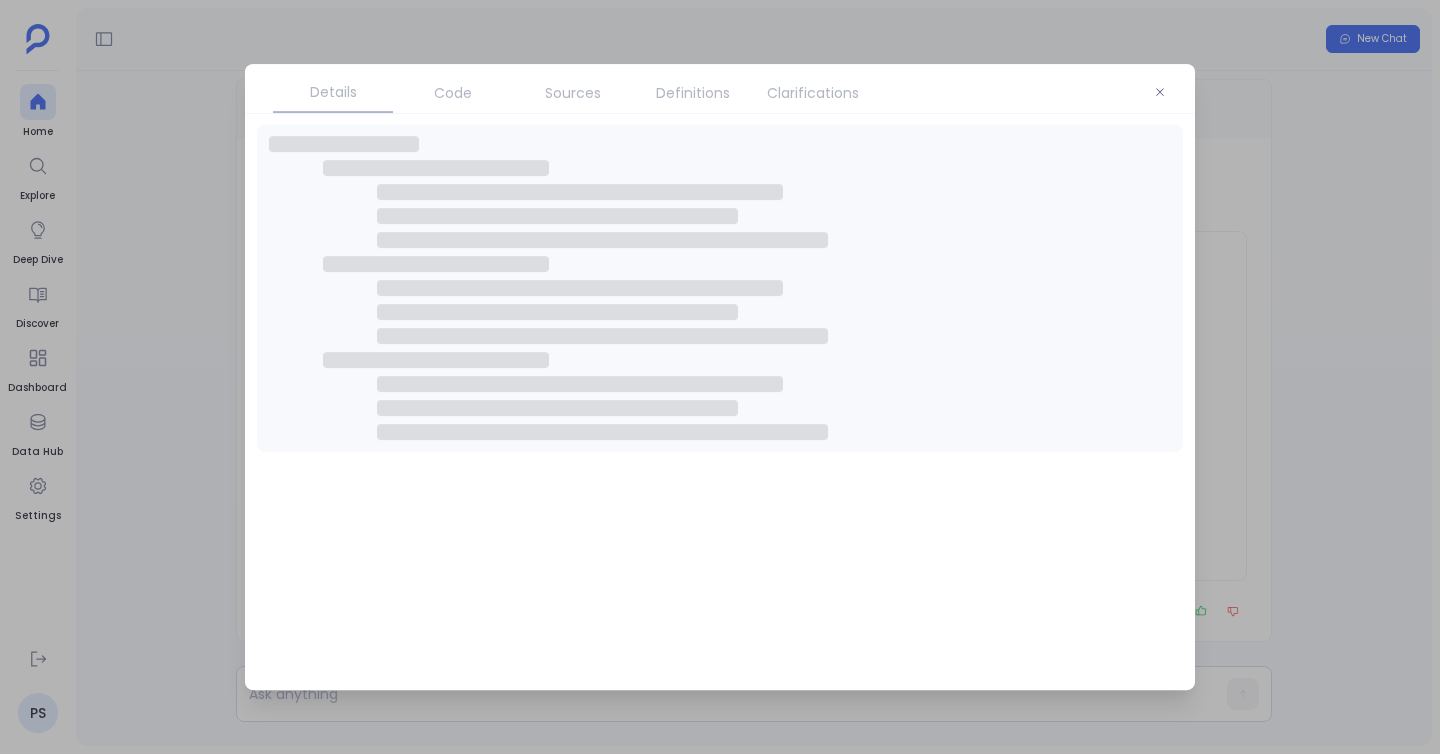 click on "Code" at bounding box center (453, 93) 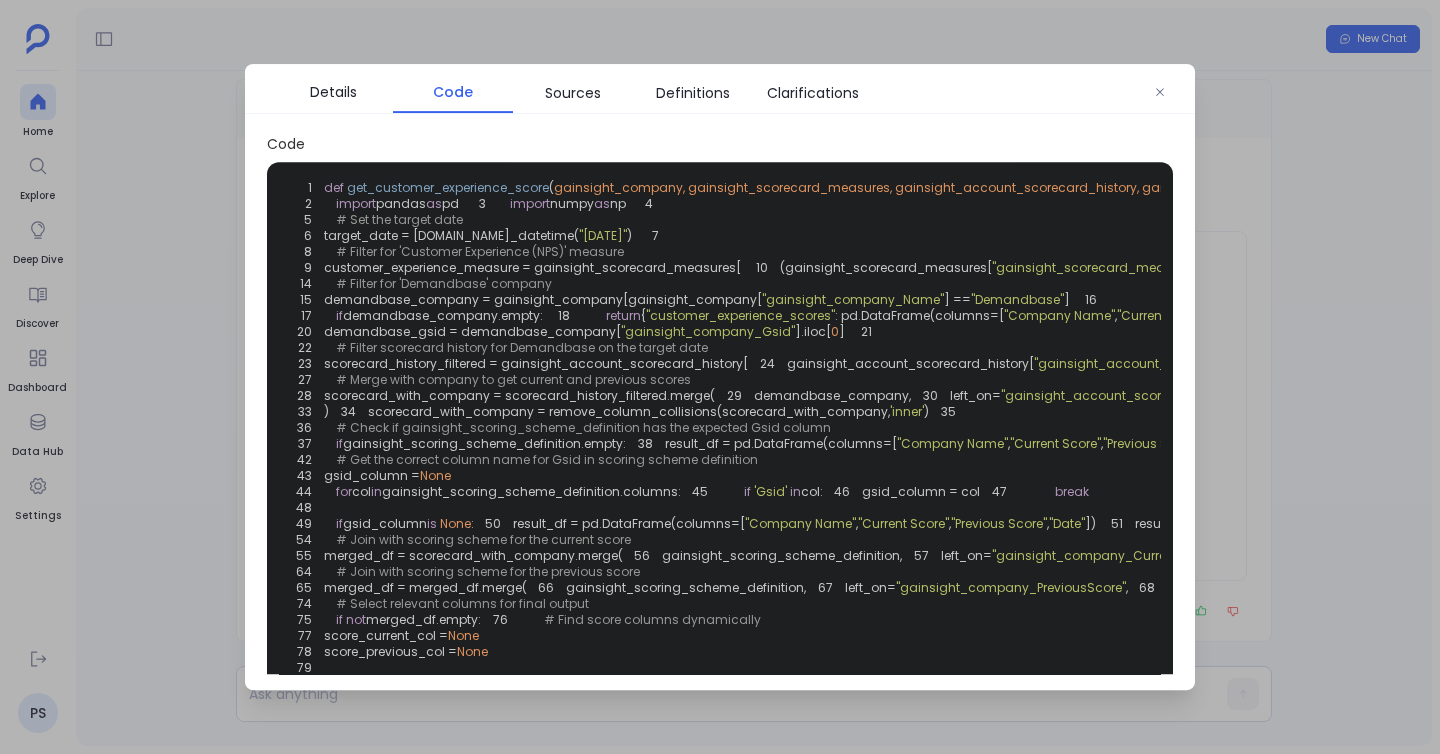 click on ""gainsight_scorecard_measures_Name"" at bounding box center [1119, 267] 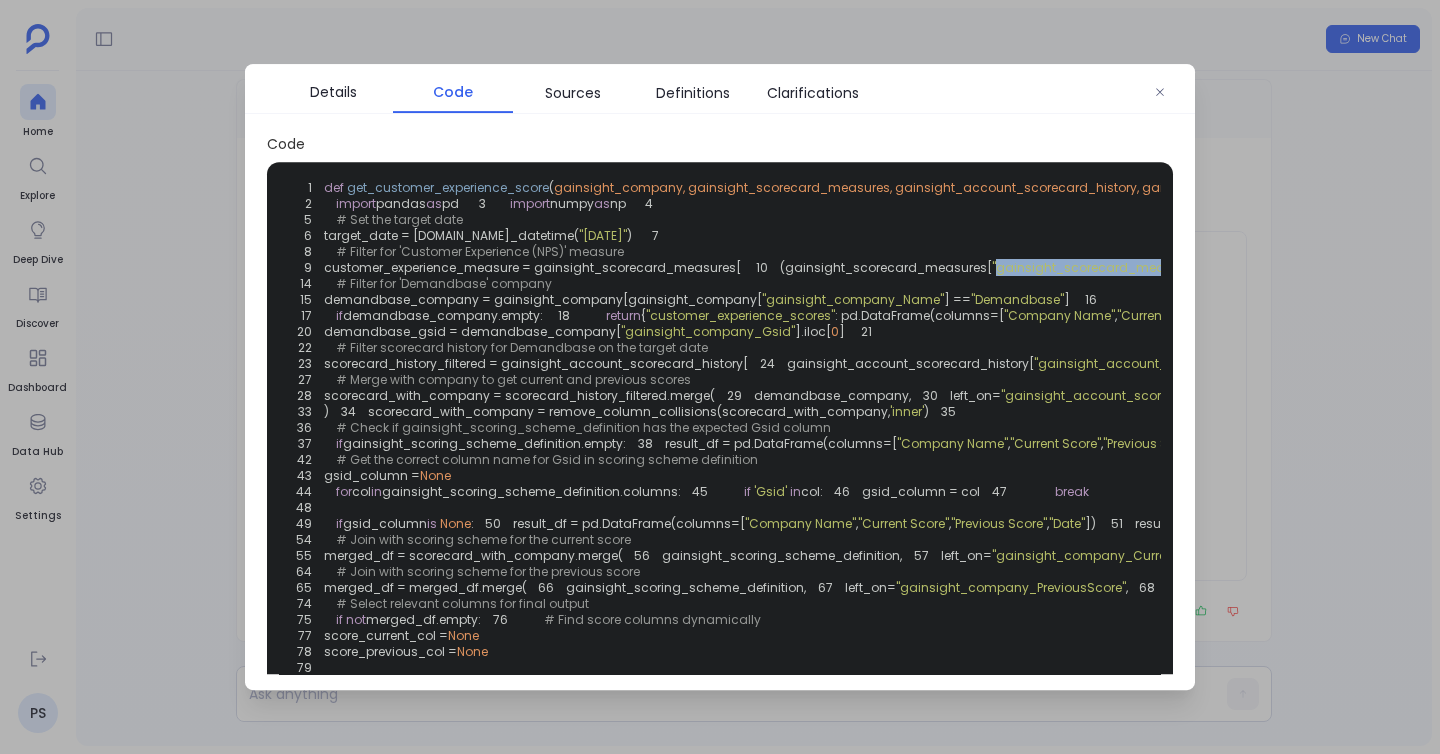 click on ""gainsight_scorecard_measures_Name"" at bounding box center (1119, 267) 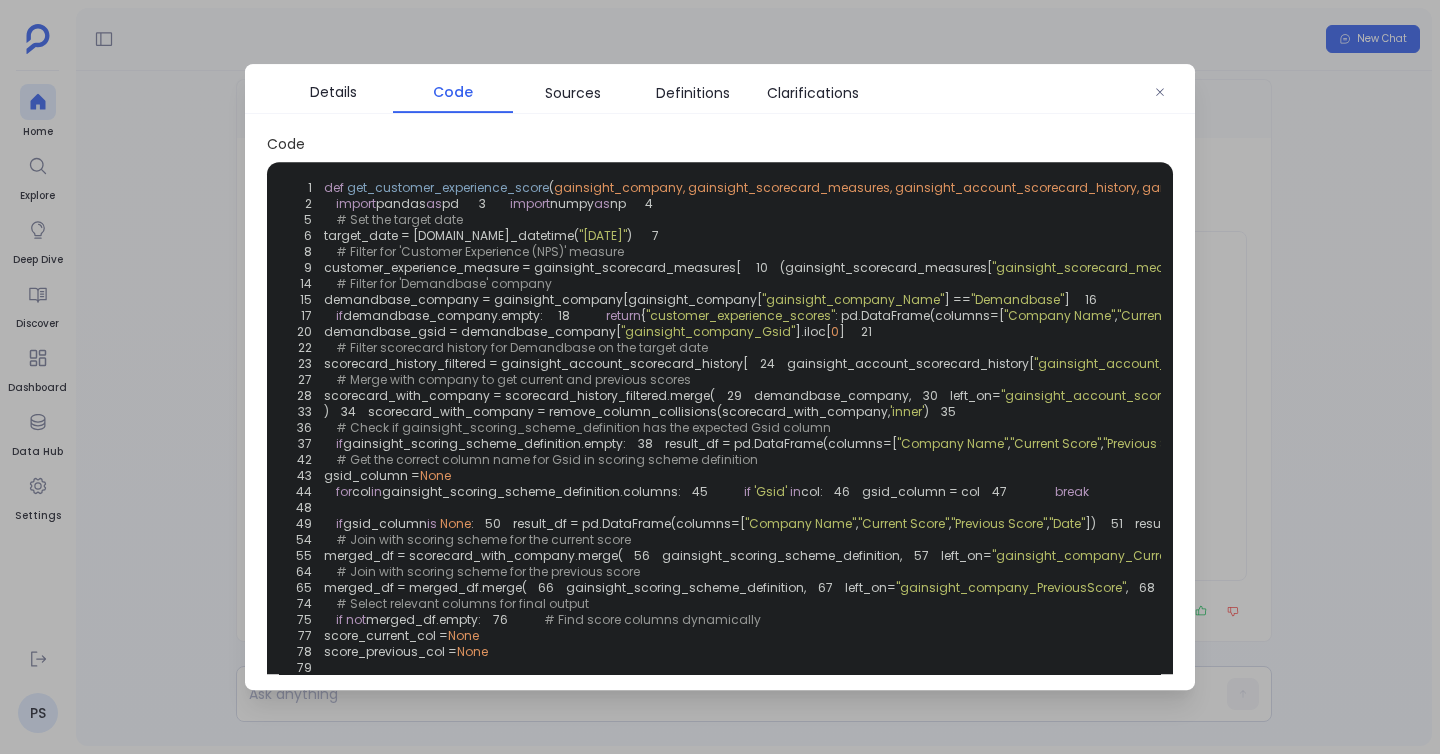click at bounding box center (720, 377) 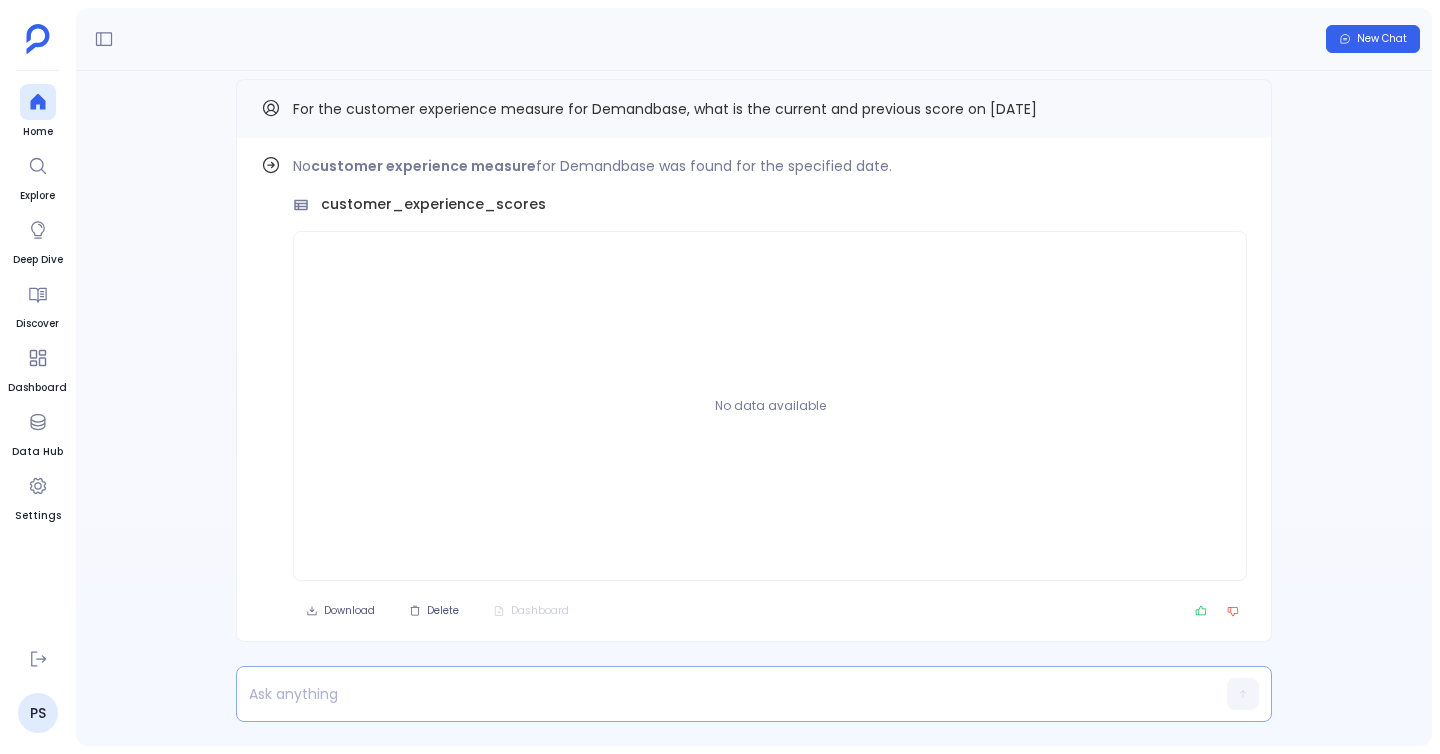 click at bounding box center (715, 694) 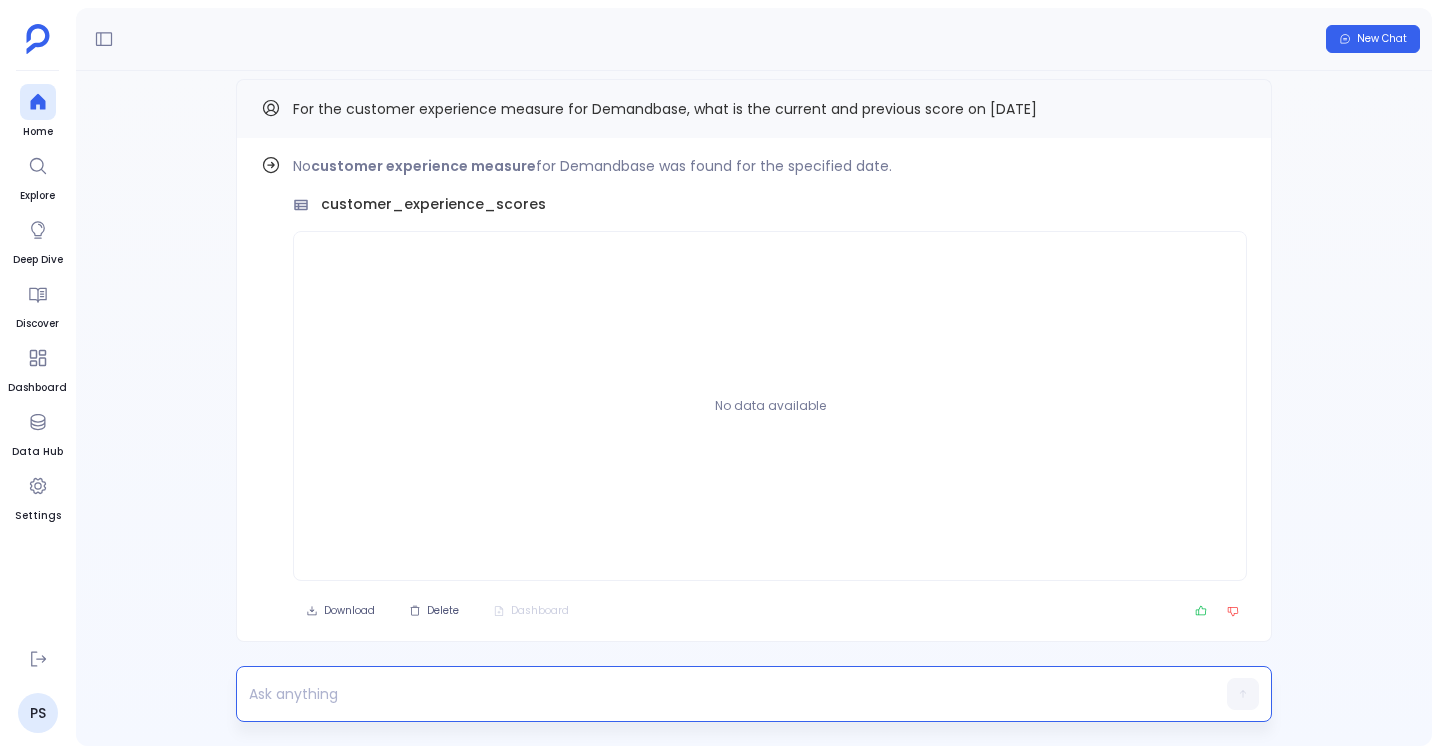 type 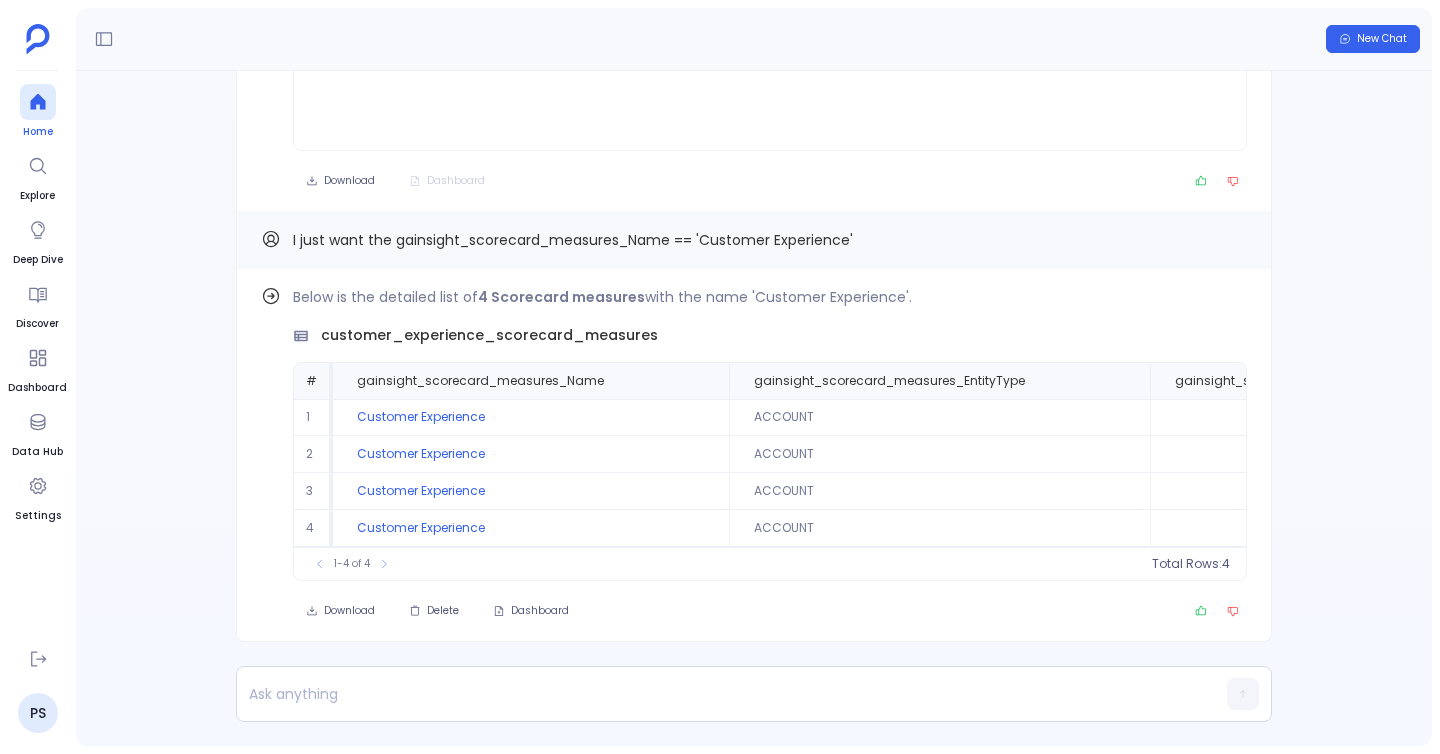 click 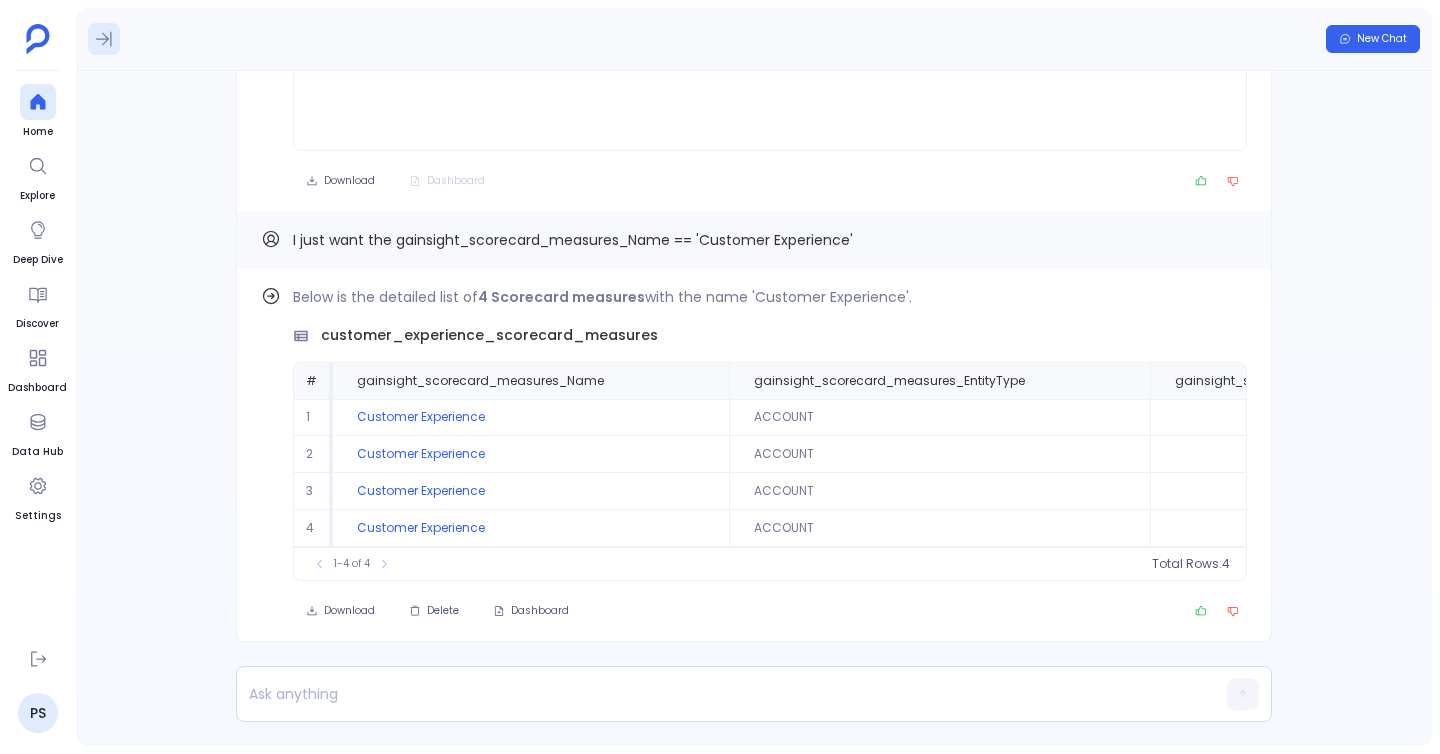 click 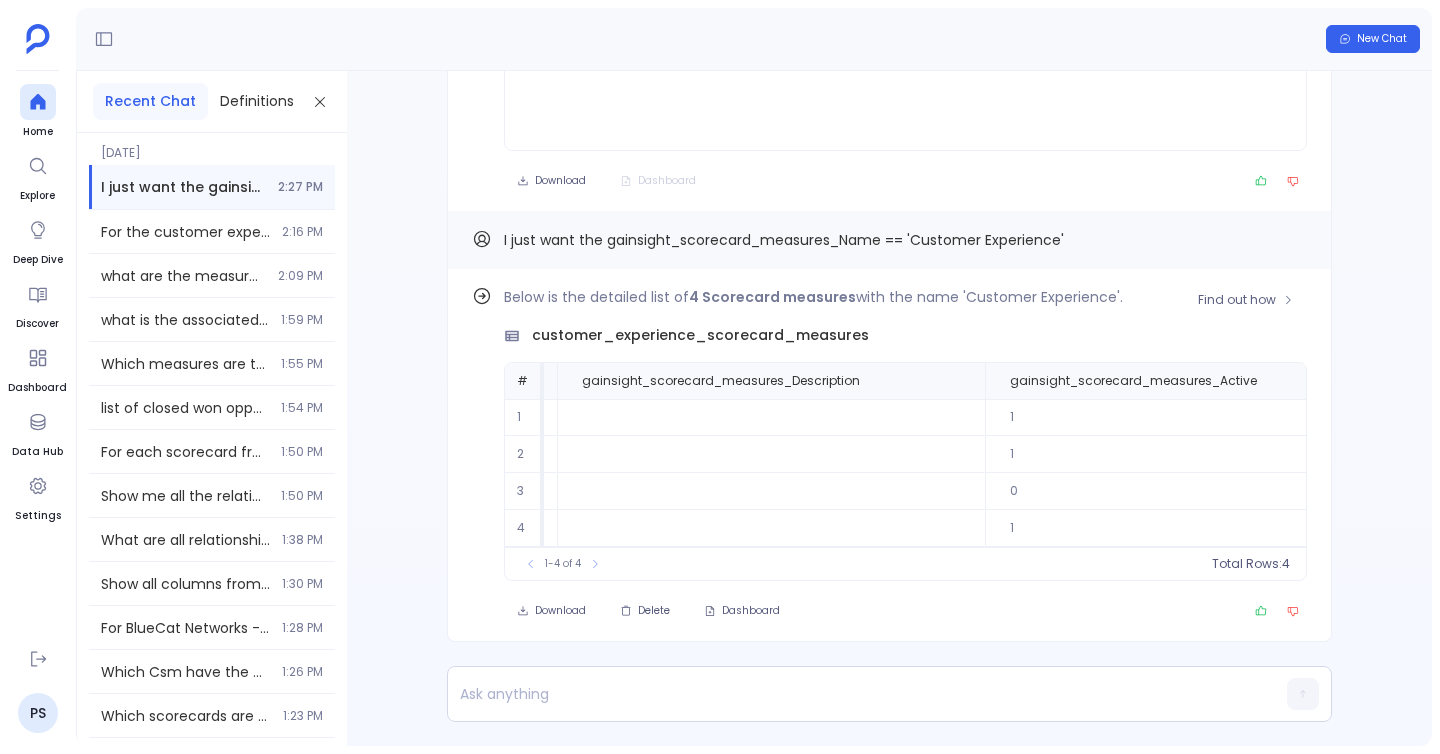 scroll, scrollTop: 0, scrollLeft: 858, axis: horizontal 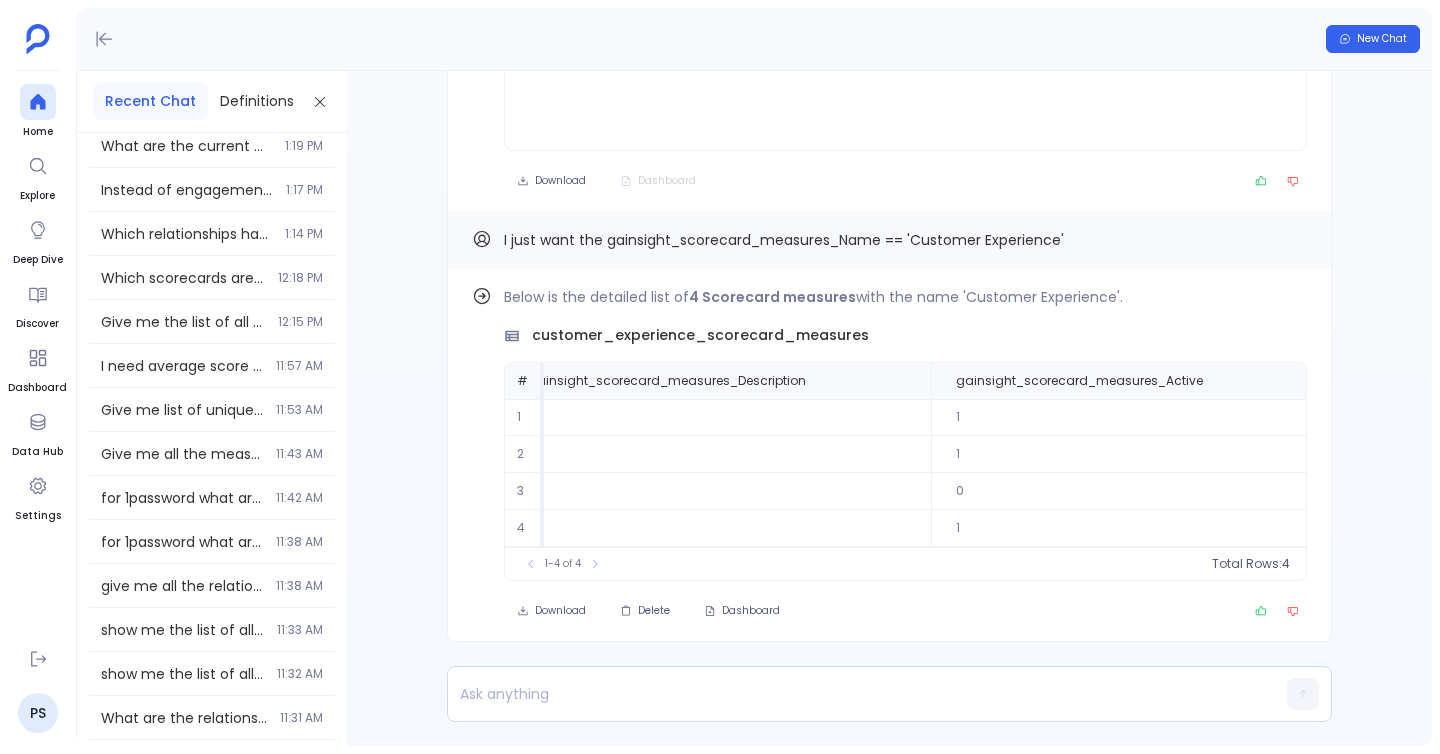 click 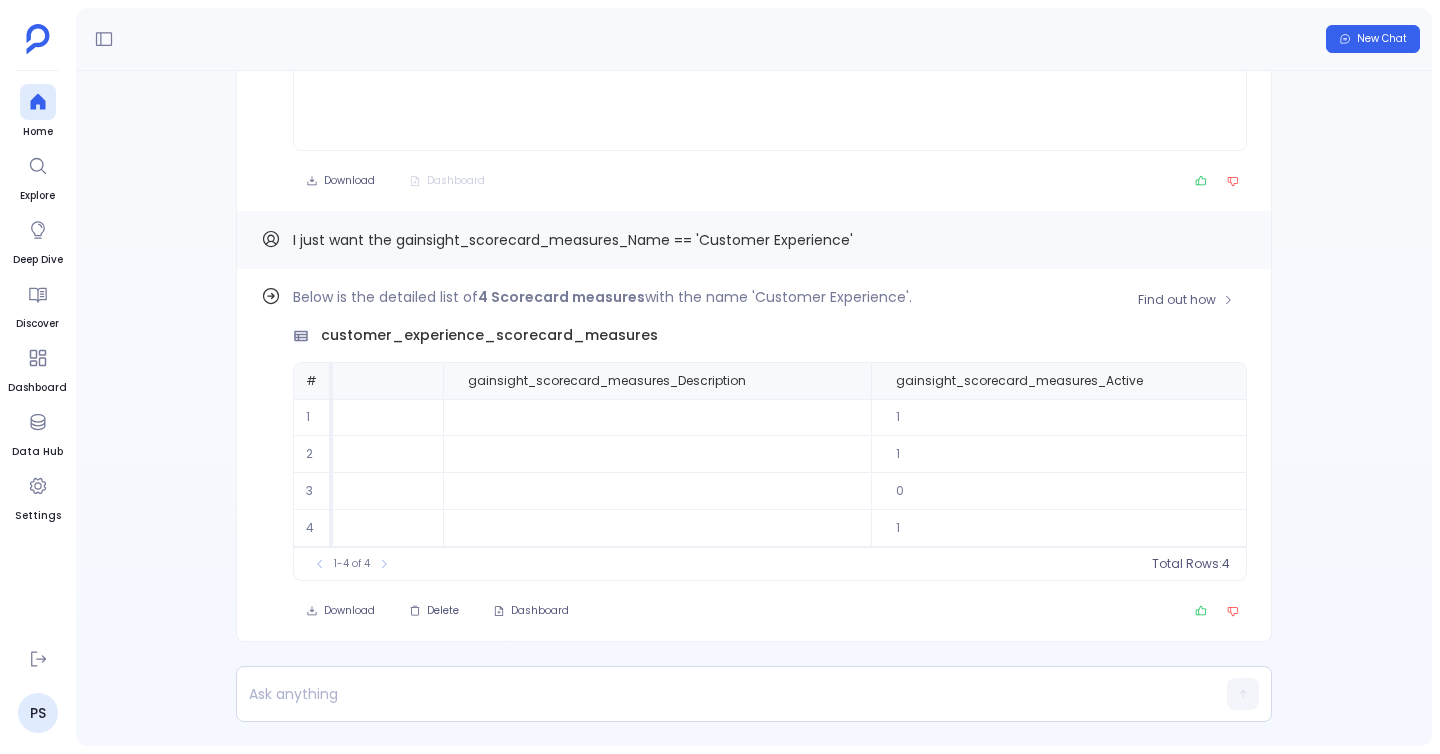 scroll, scrollTop: 0, scrollLeft: 0, axis: both 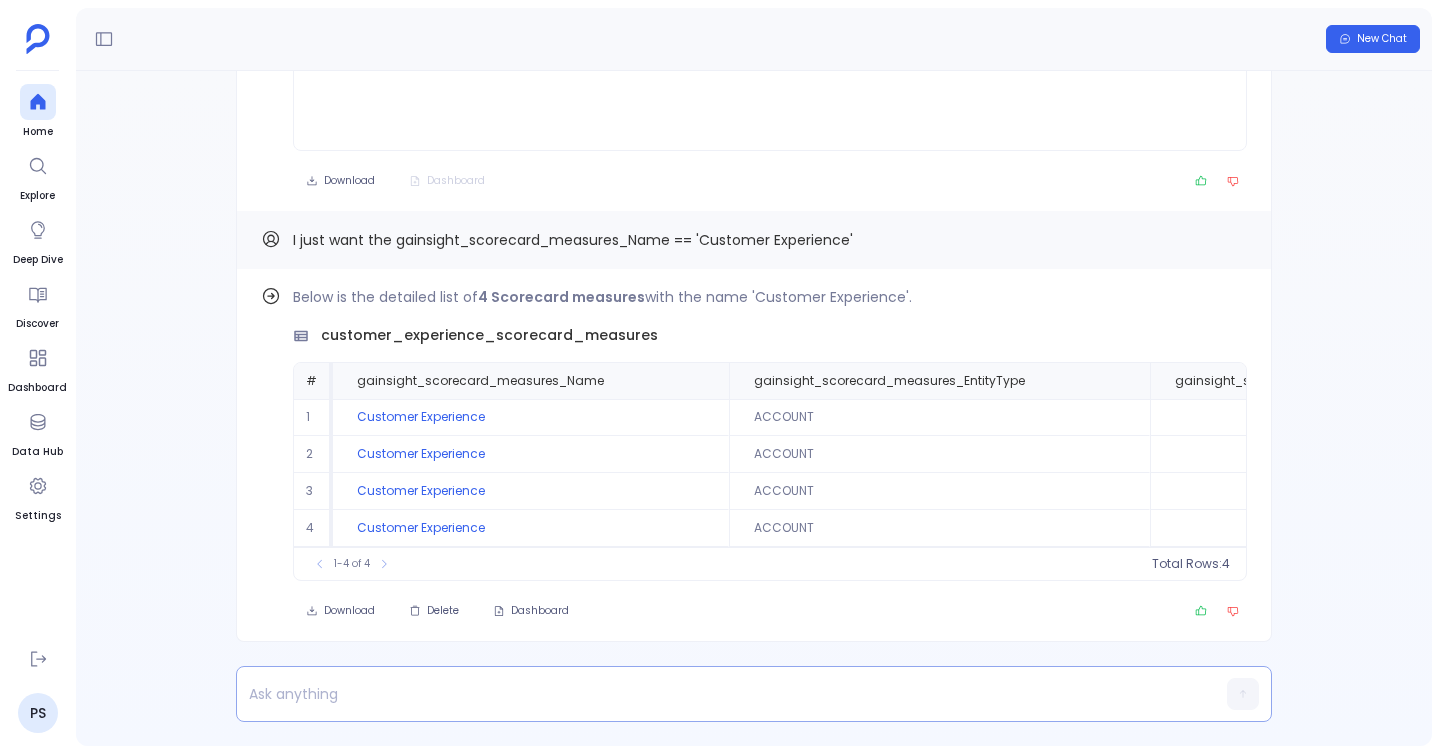 click at bounding box center (715, 694) 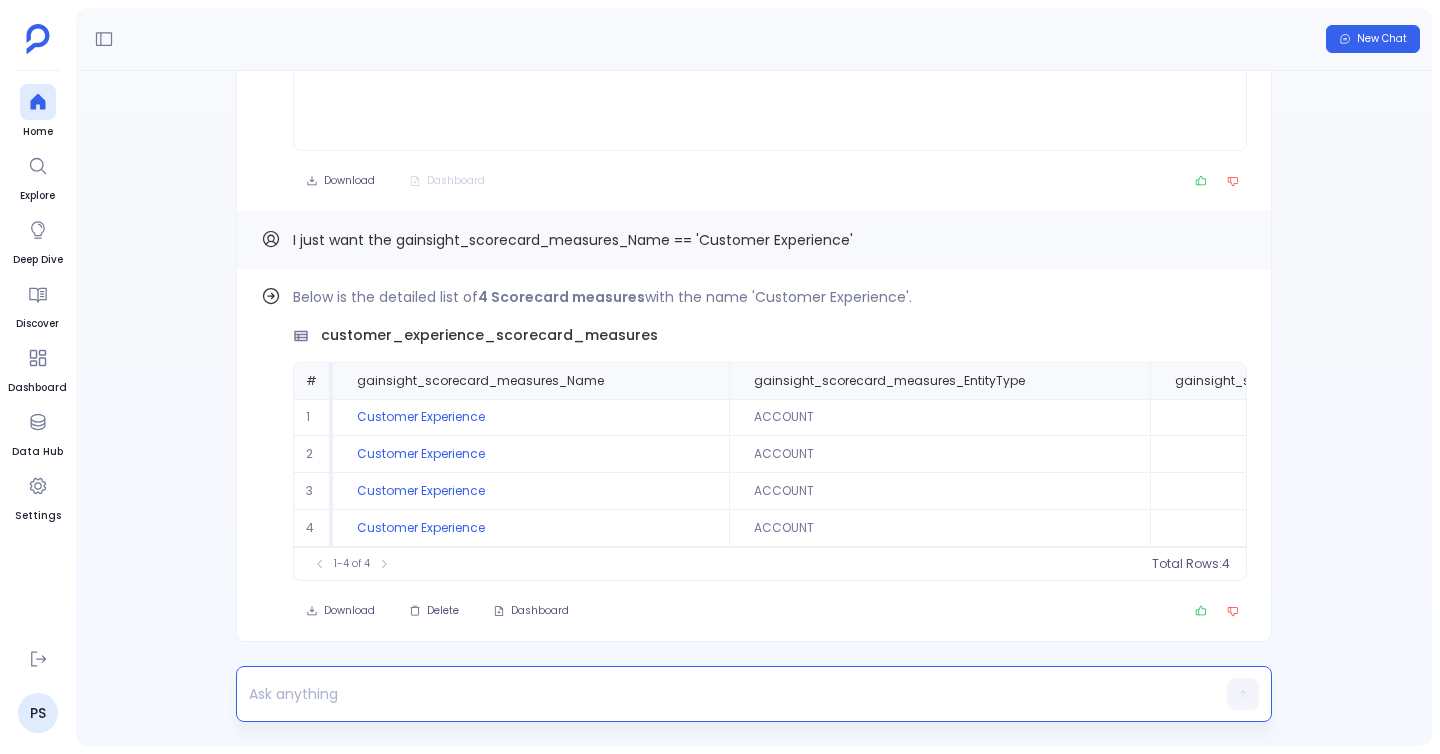 click at bounding box center [715, 694] 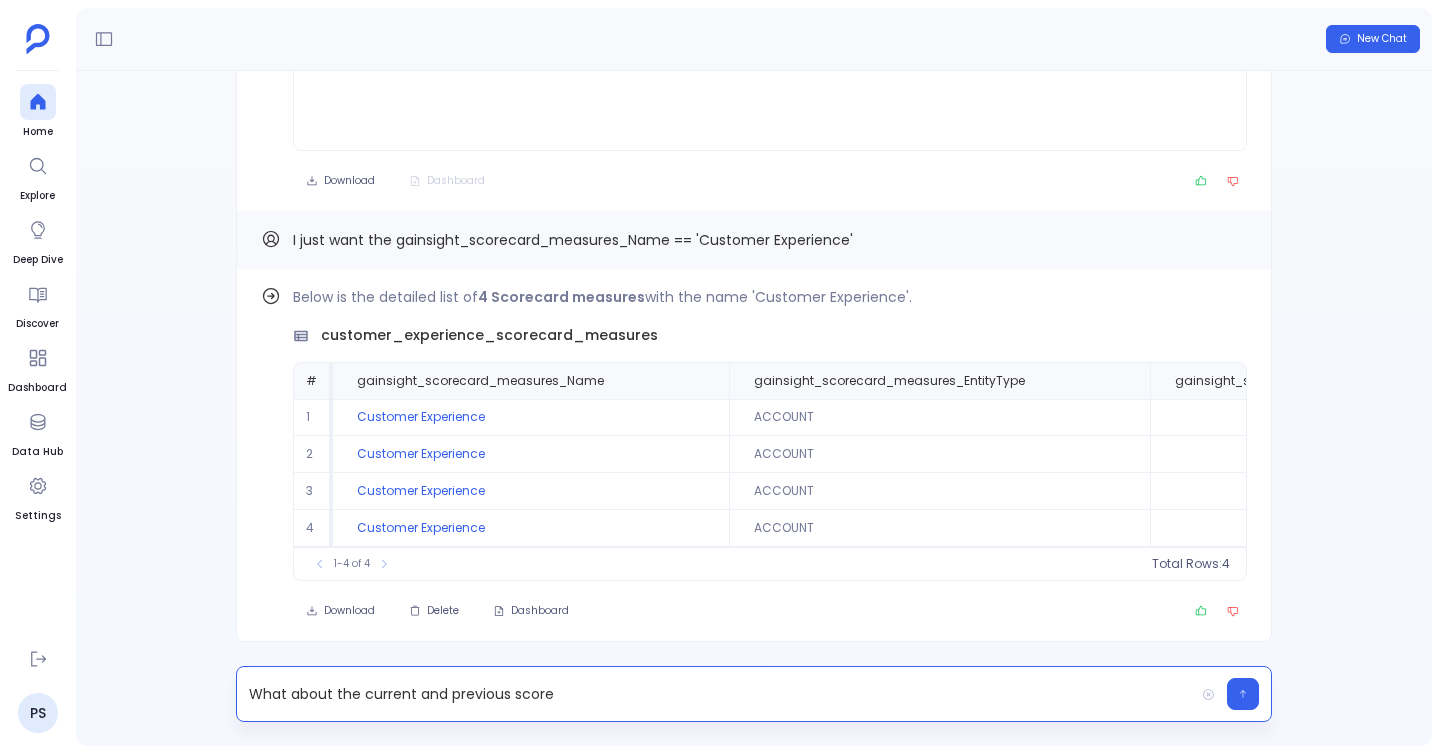 click on "What about the current and previous score" at bounding box center (715, 694) 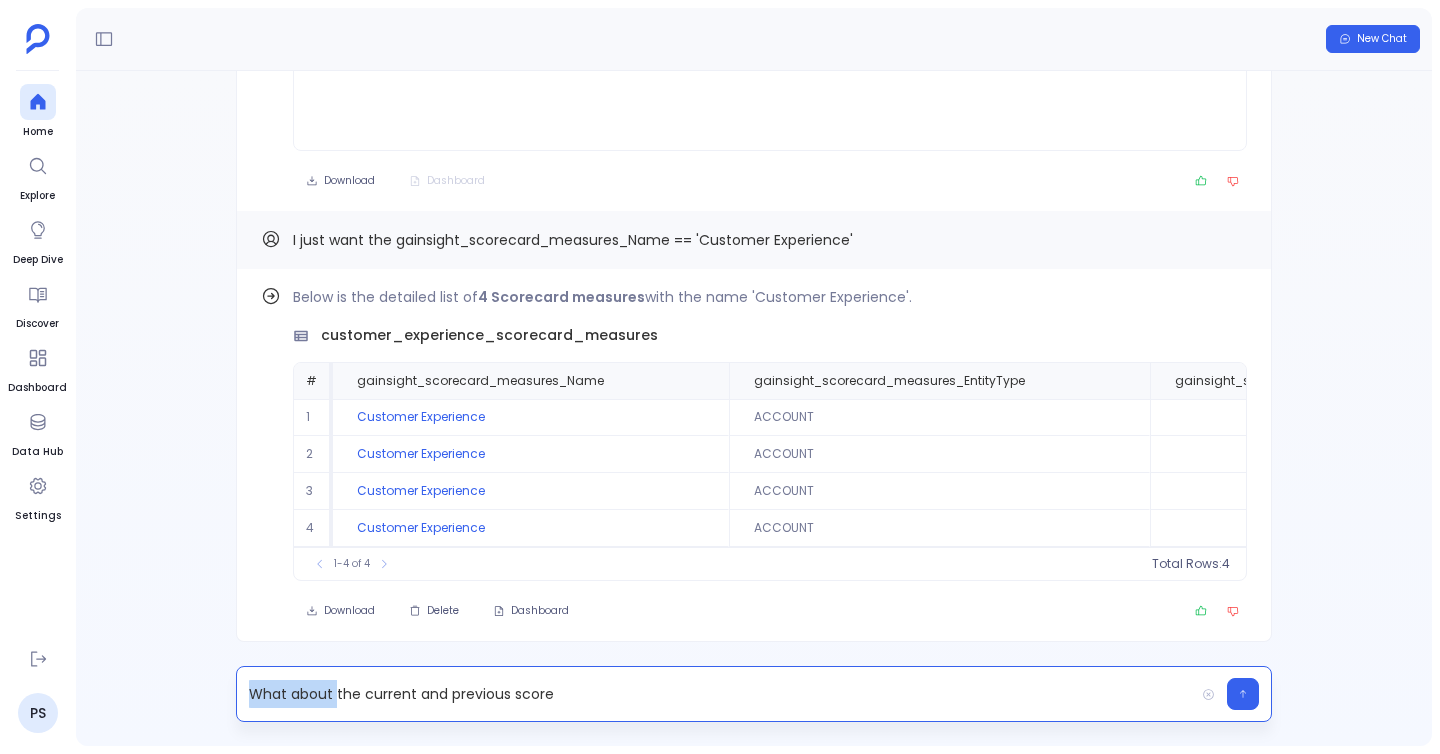 drag, startPoint x: 336, startPoint y: 691, endPoint x: 154, endPoint y: 691, distance: 182 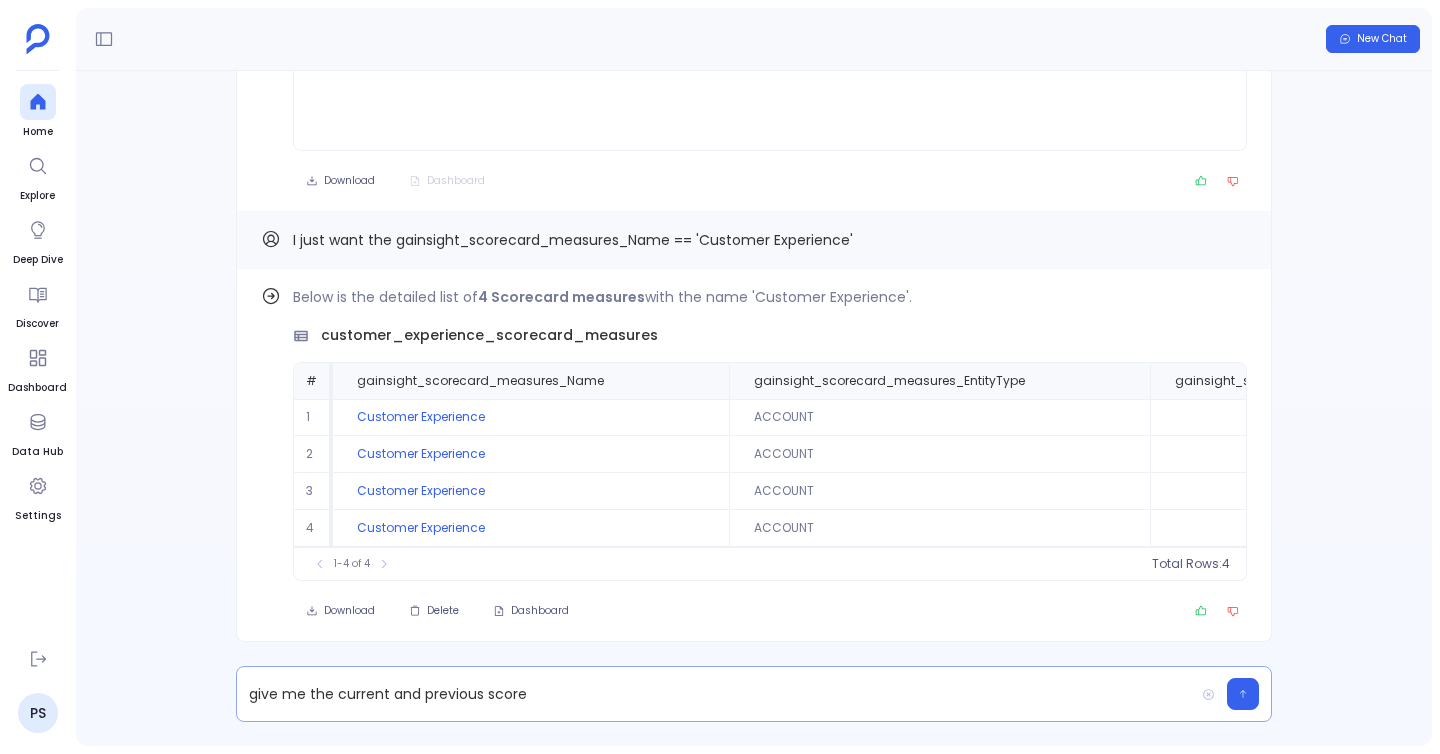 click on "give me the current and previous score" at bounding box center (715, 694) 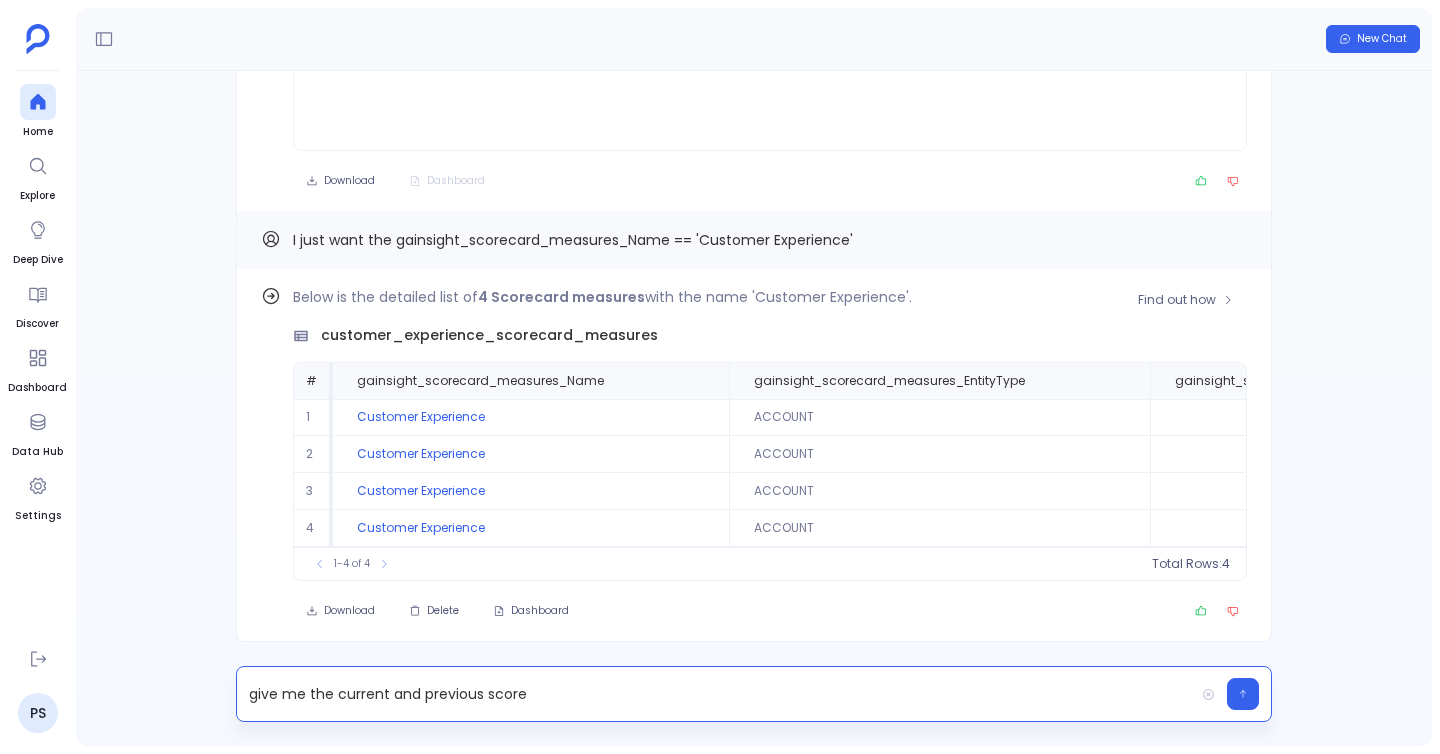 scroll, scrollTop: -451, scrollLeft: 0, axis: vertical 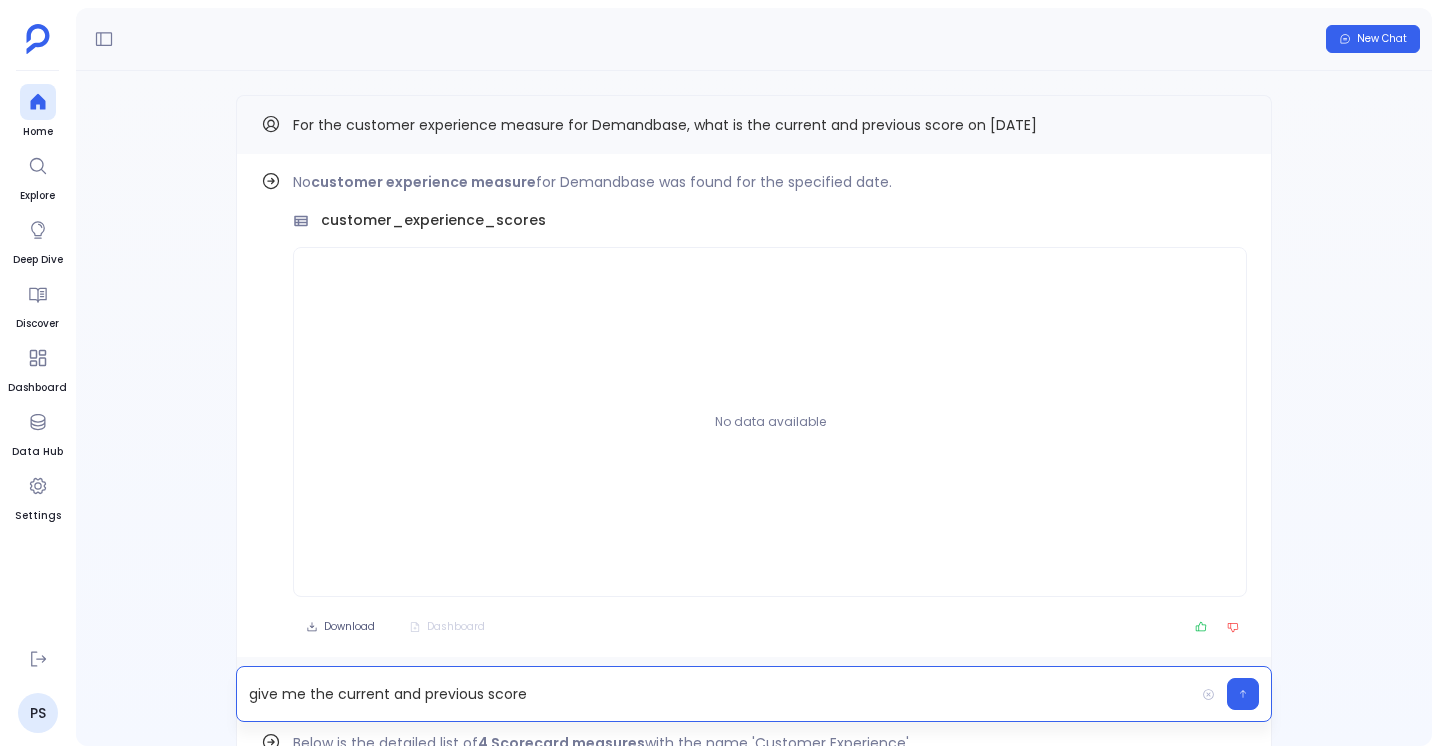 drag, startPoint x: 960, startPoint y: 127, endPoint x: 1078, endPoint y: 120, distance: 118.20744 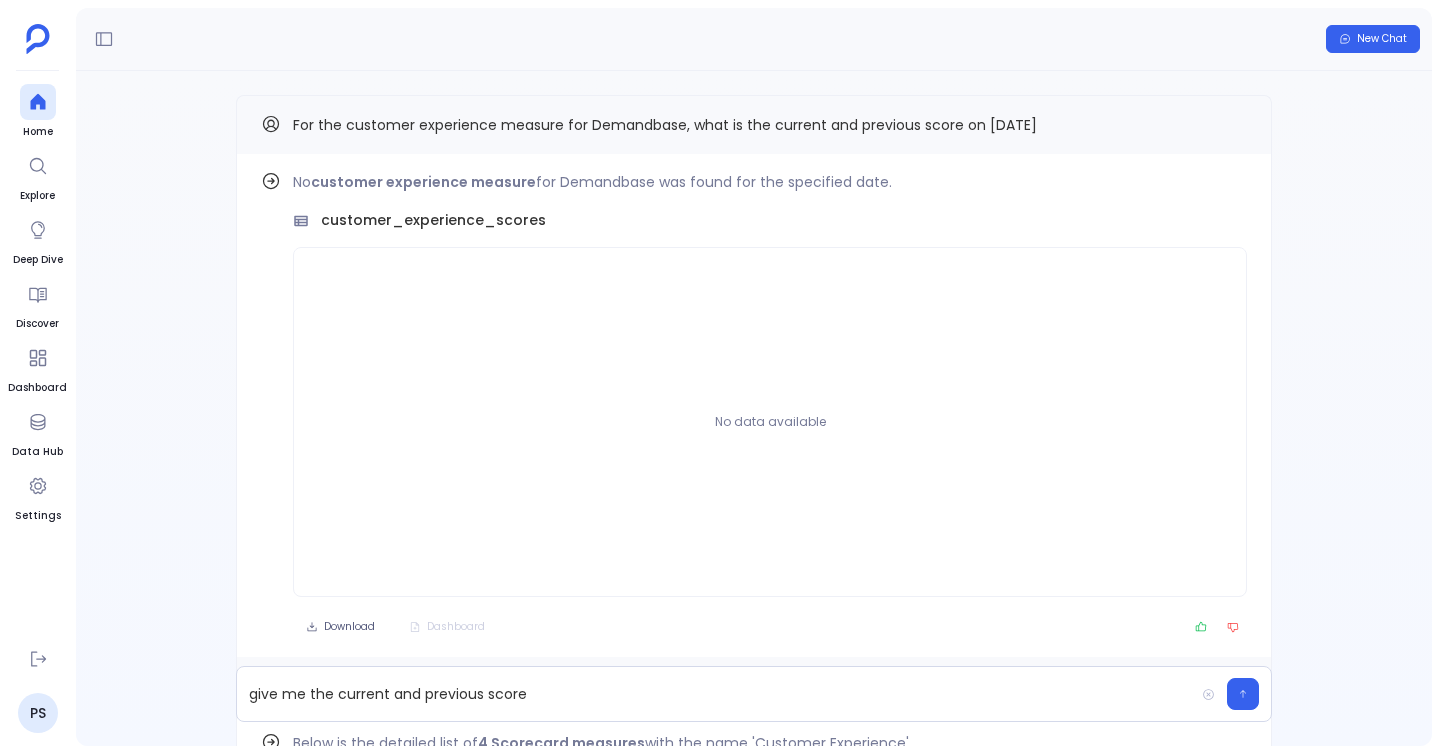 copy on "on 27 may 2025" 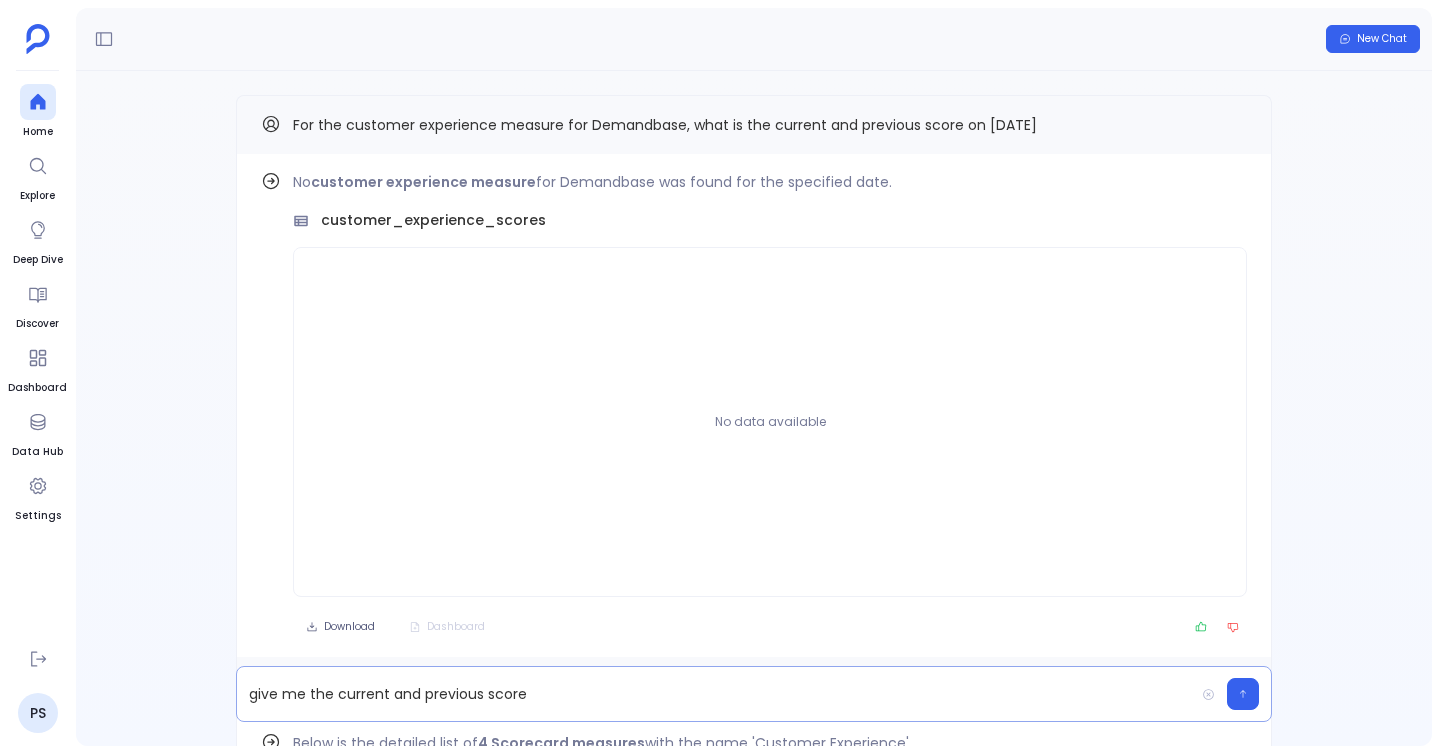 click on "give me the current and previous score" at bounding box center [715, 694] 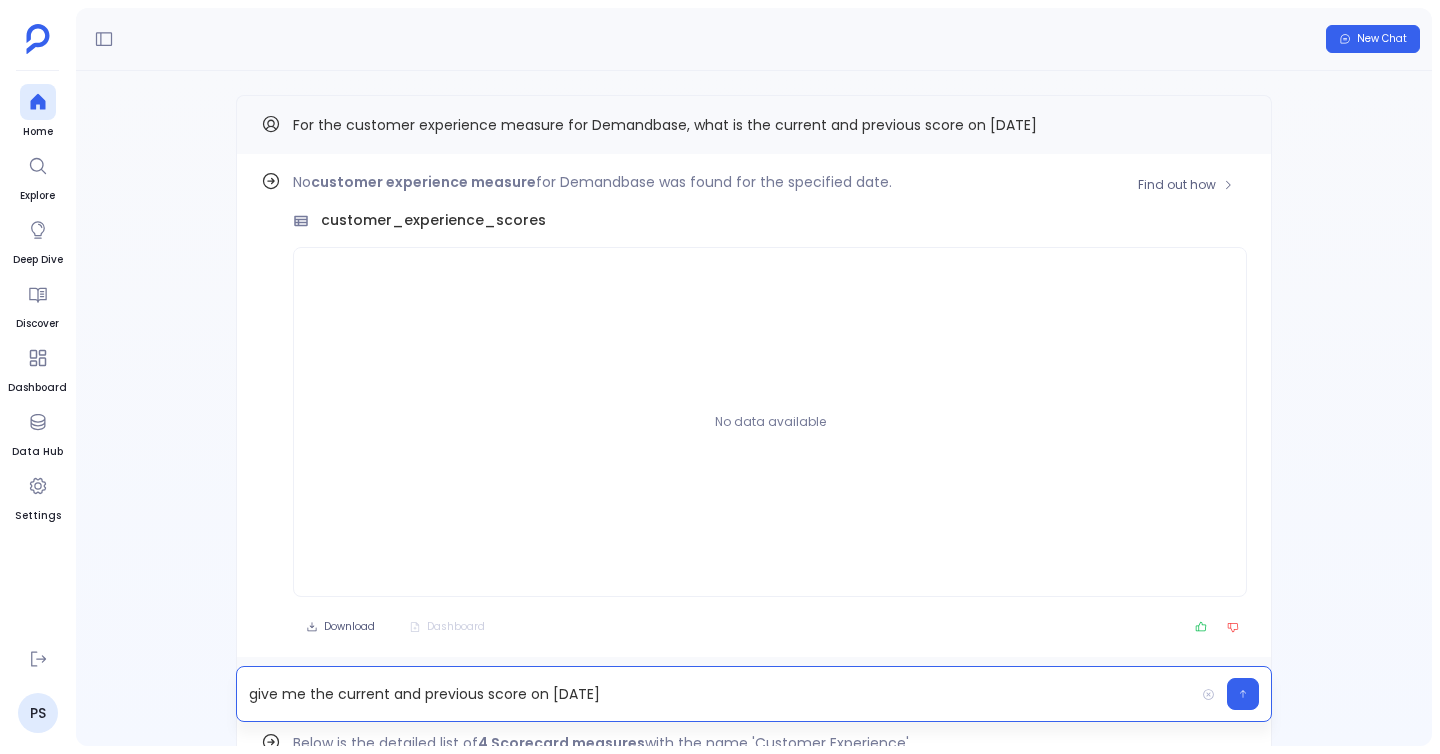 scroll, scrollTop: 0, scrollLeft: 0, axis: both 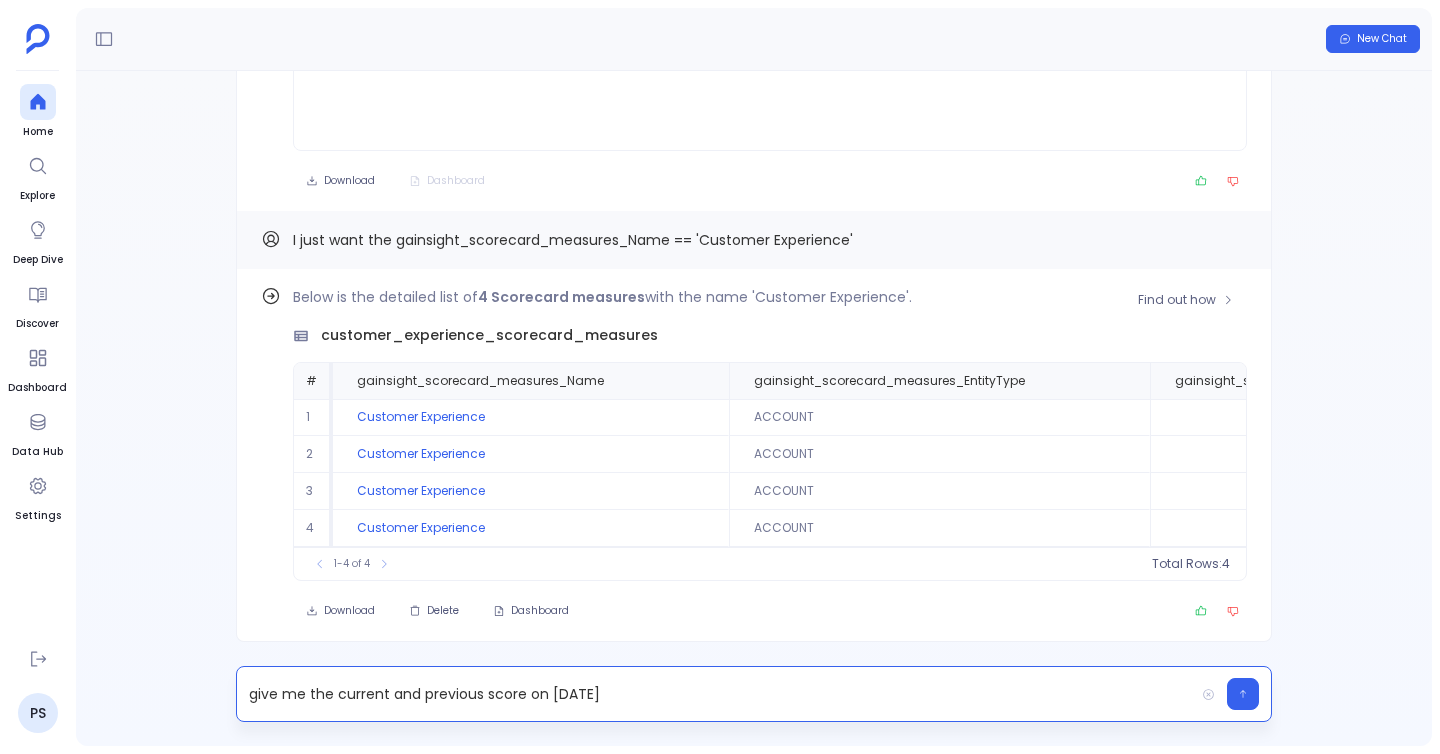 click on "customer_experience_scorecard_measures" at bounding box center (489, 335) 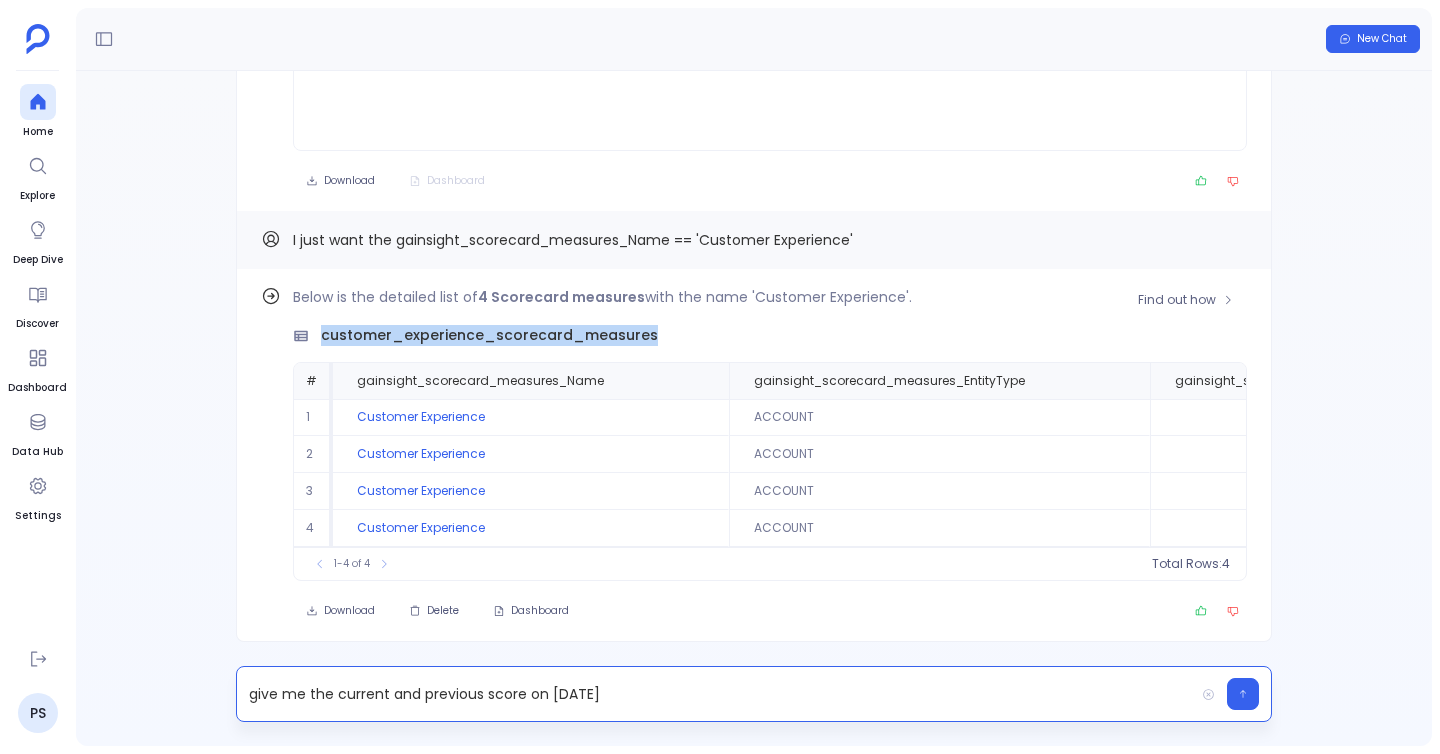 click on "customer_experience_scorecard_measures" at bounding box center [489, 335] 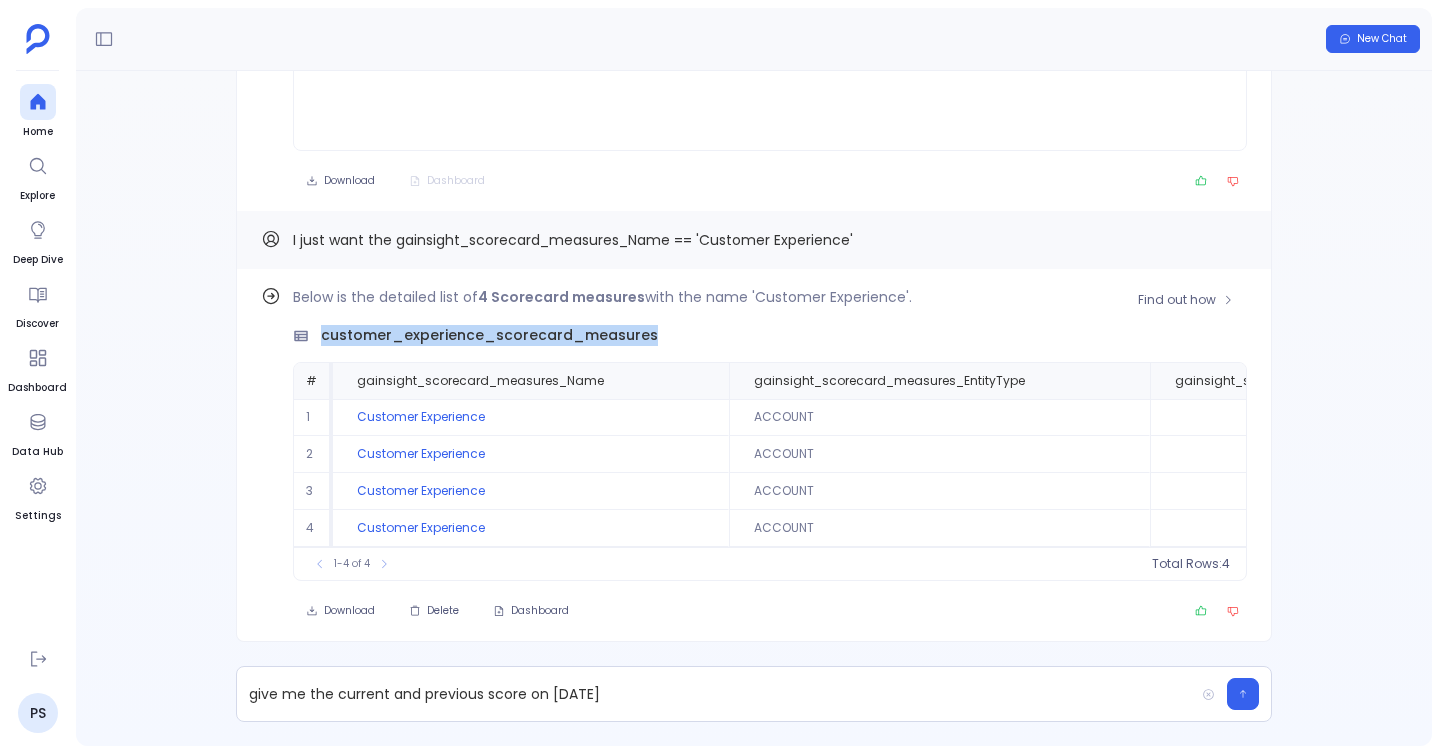 copy on "customer_experience_scorecard_measures" 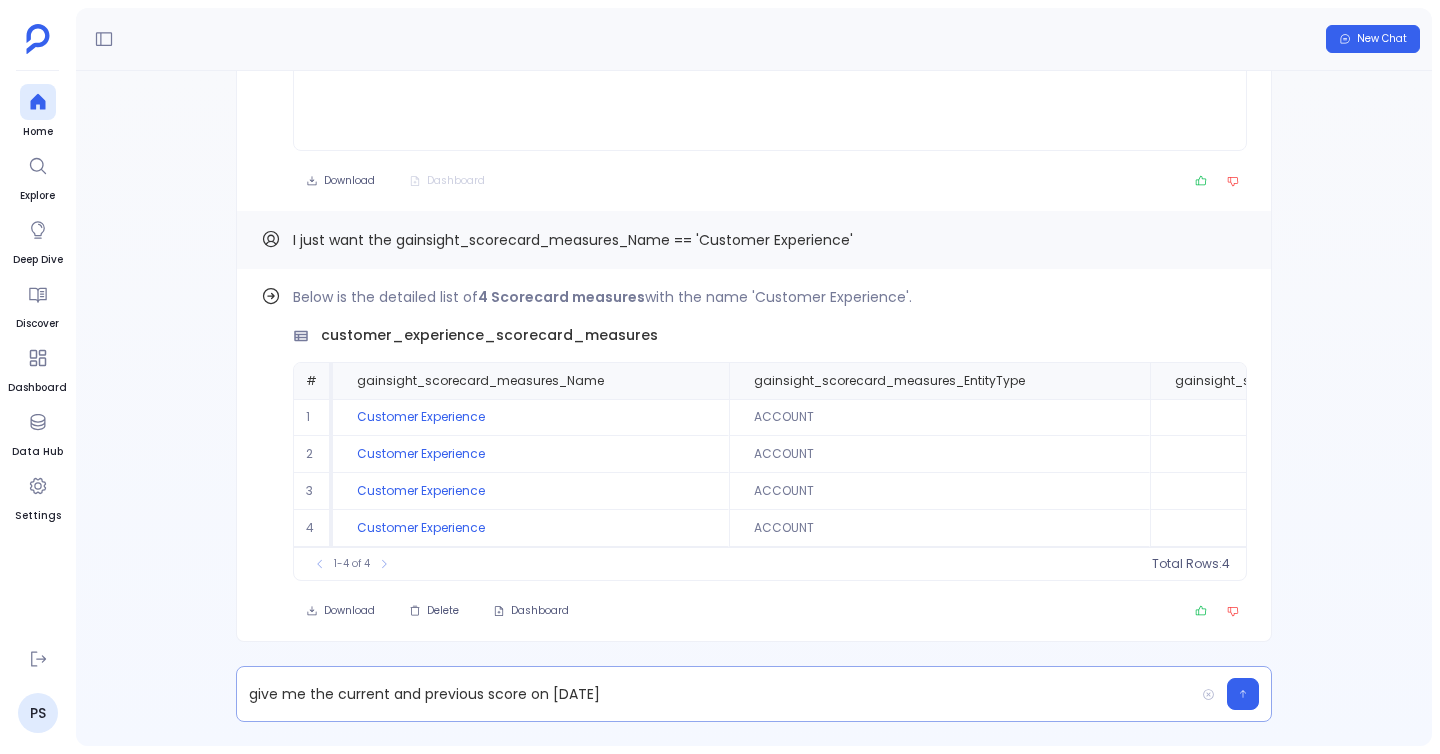click on "give me the current and previous score on 27 may 2025" at bounding box center (715, 694) 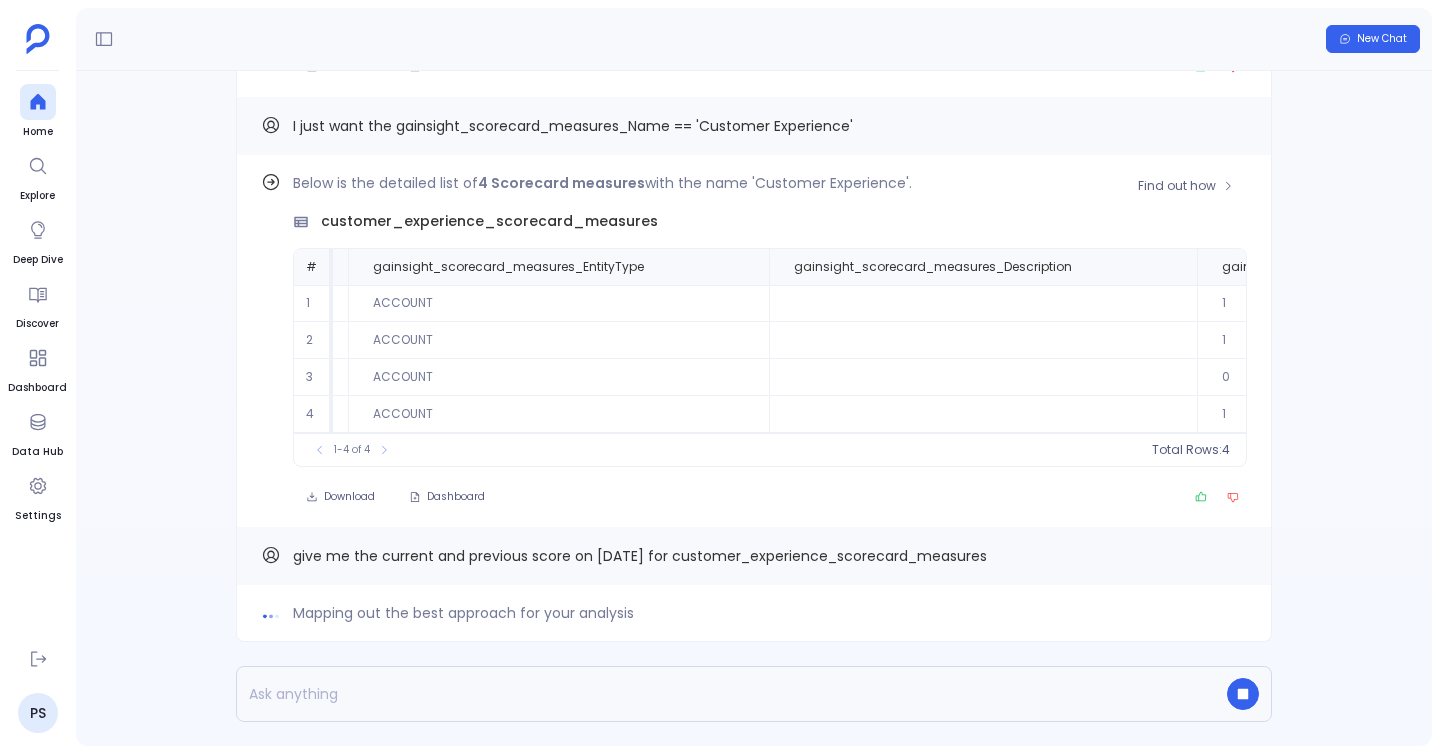 scroll, scrollTop: 0, scrollLeft: 0, axis: both 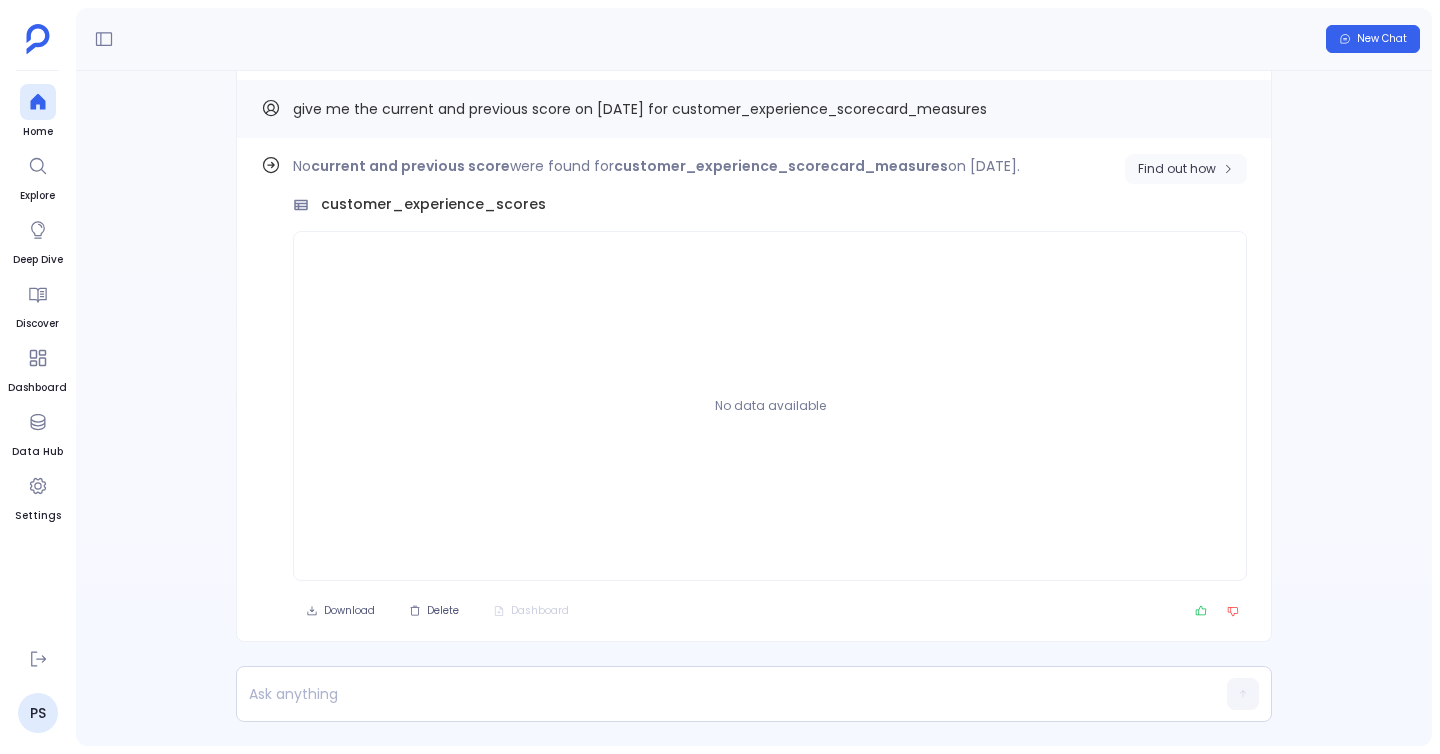 click on "Find out how" at bounding box center [1177, 169] 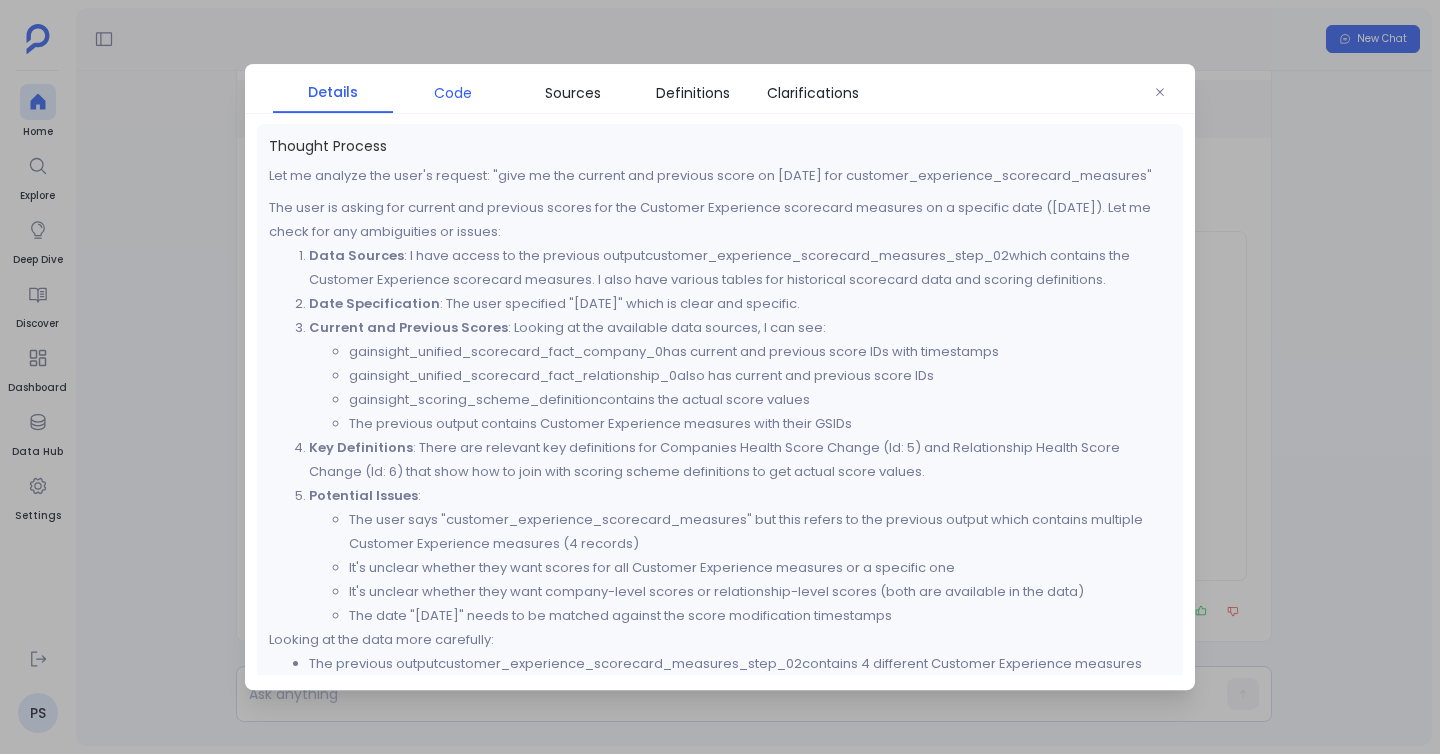 click on "Code" at bounding box center [453, 93] 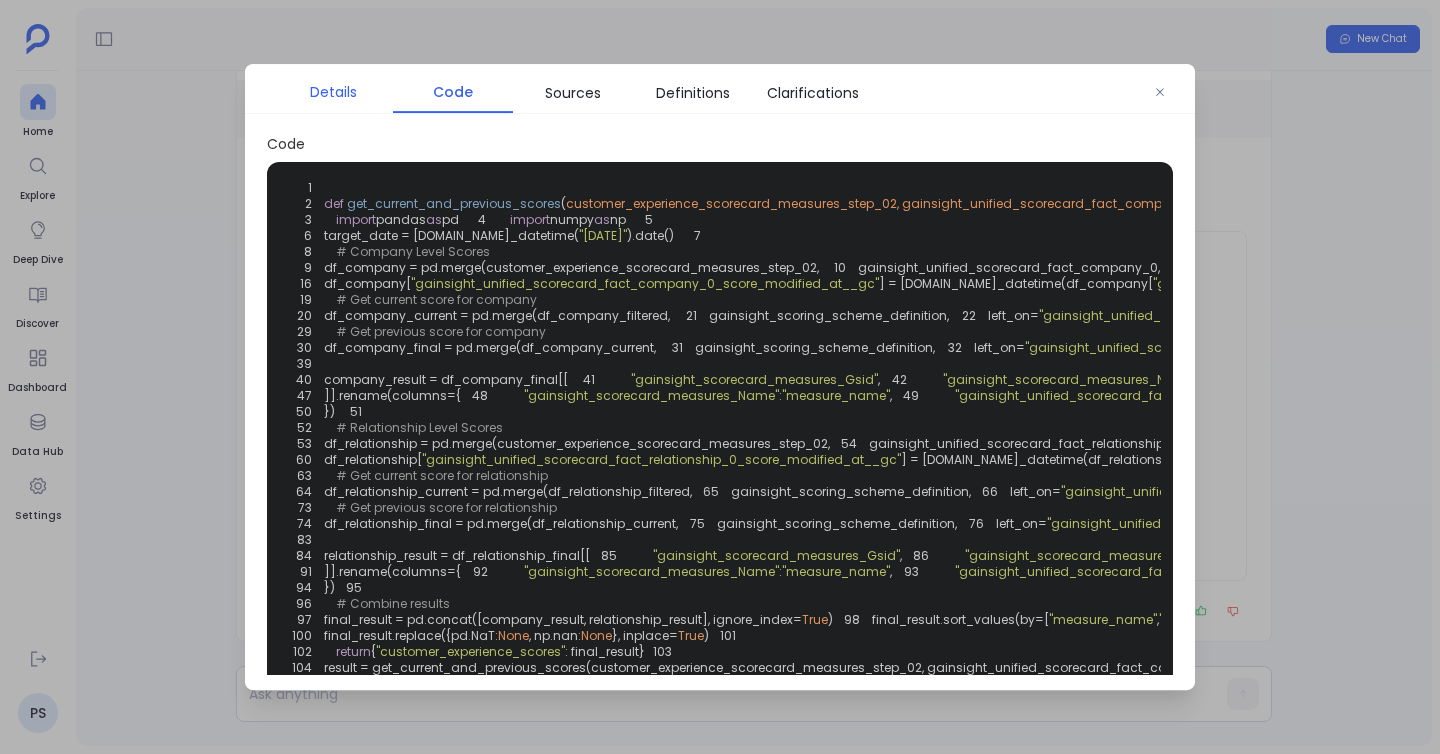 click on "Details" at bounding box center (333, 92) 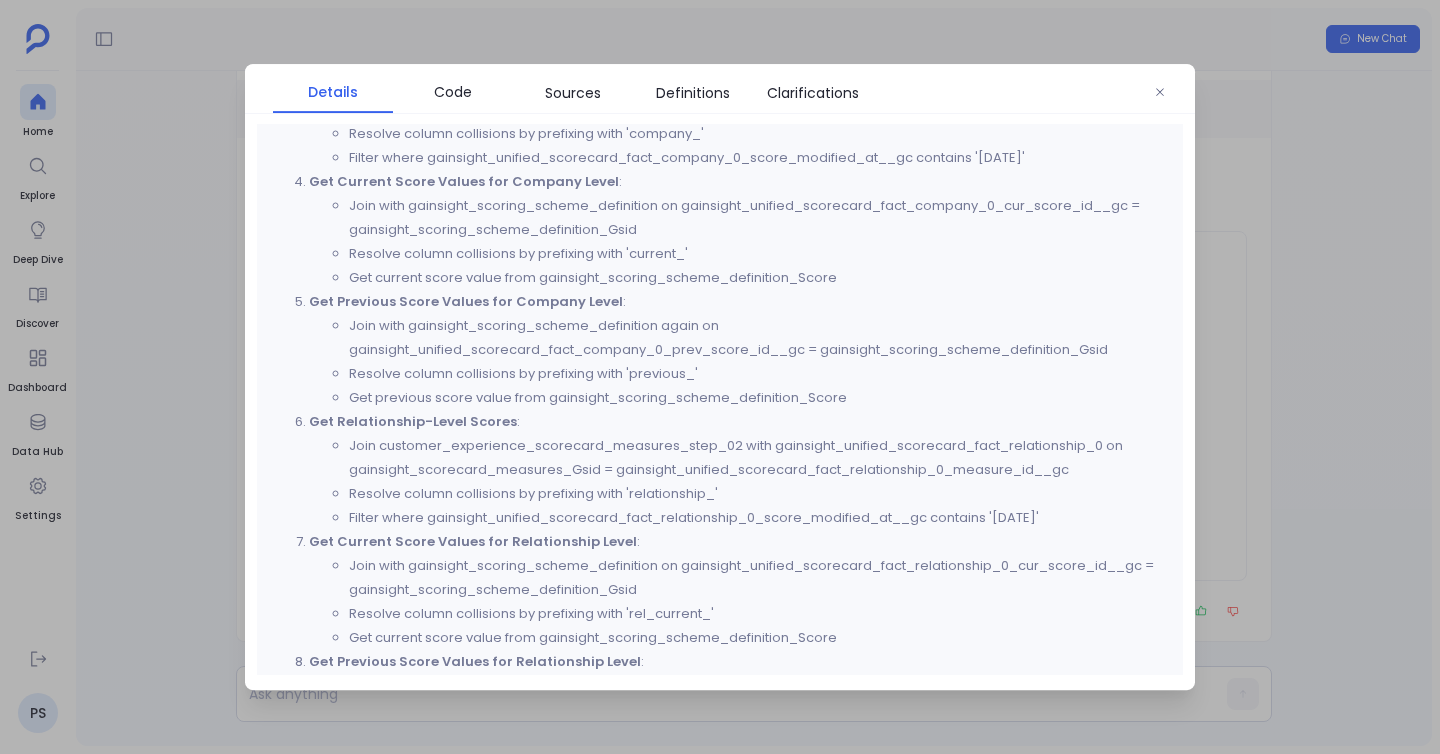 scroll, scrollTop: 1195, scrollLeft: 0, axis: vertical 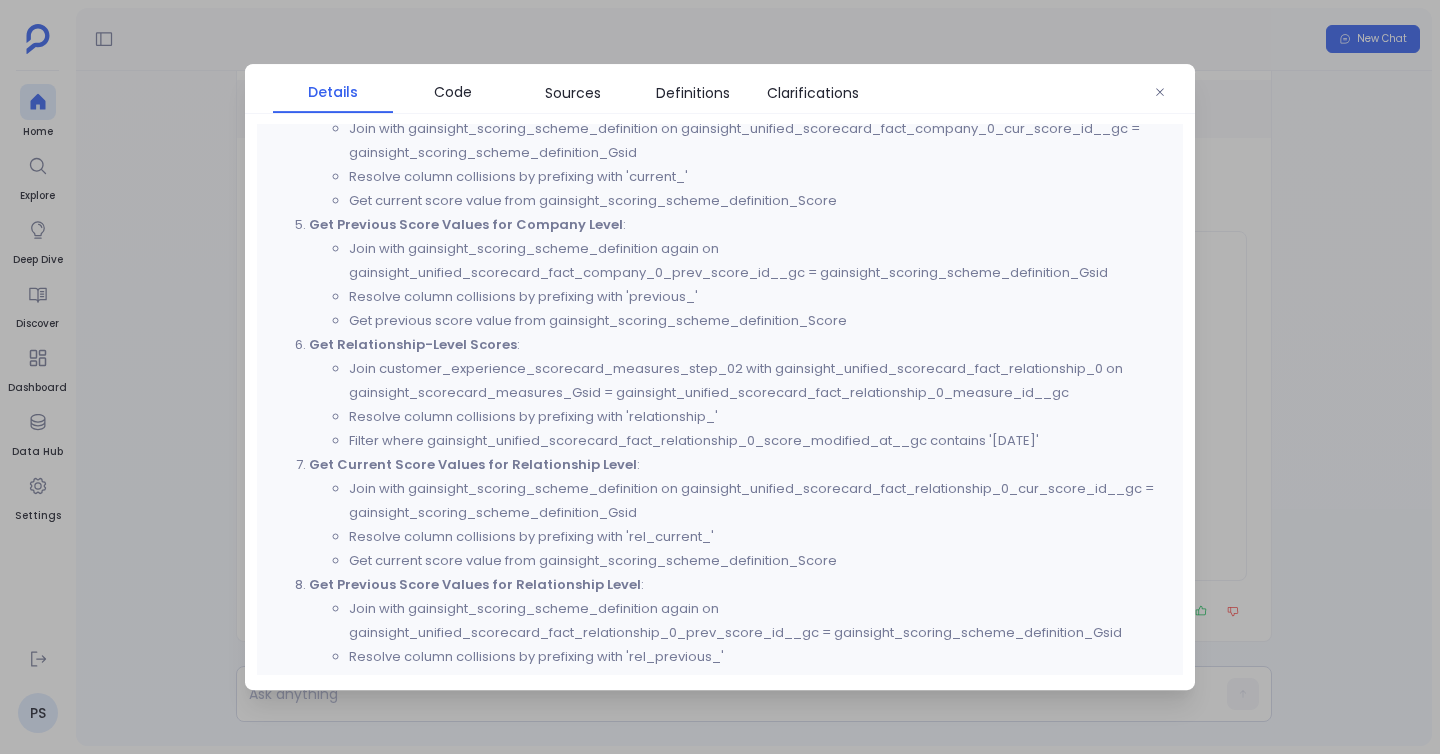 click at bounding box center (720, 377) 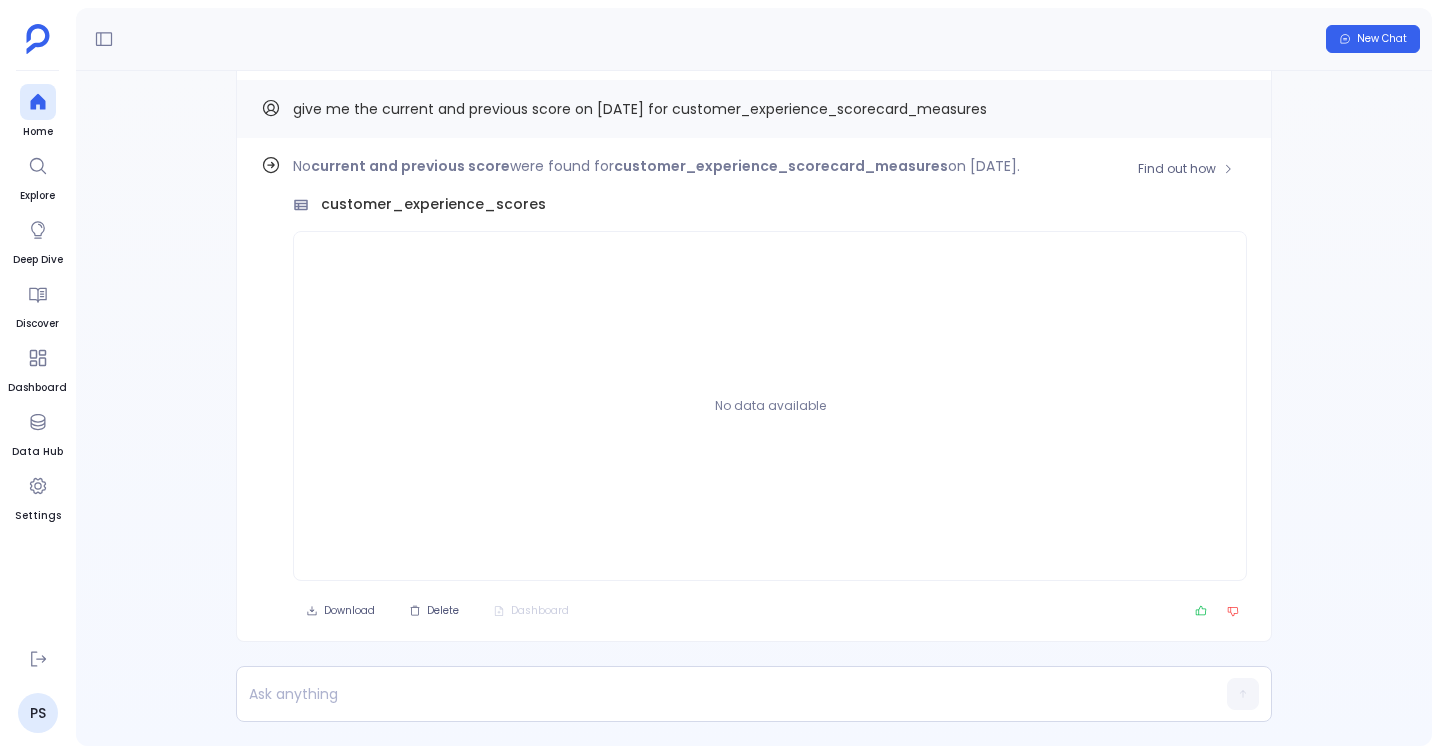 scroll, scrollTop: -1012, scrollLeft: 0, axis: vertical 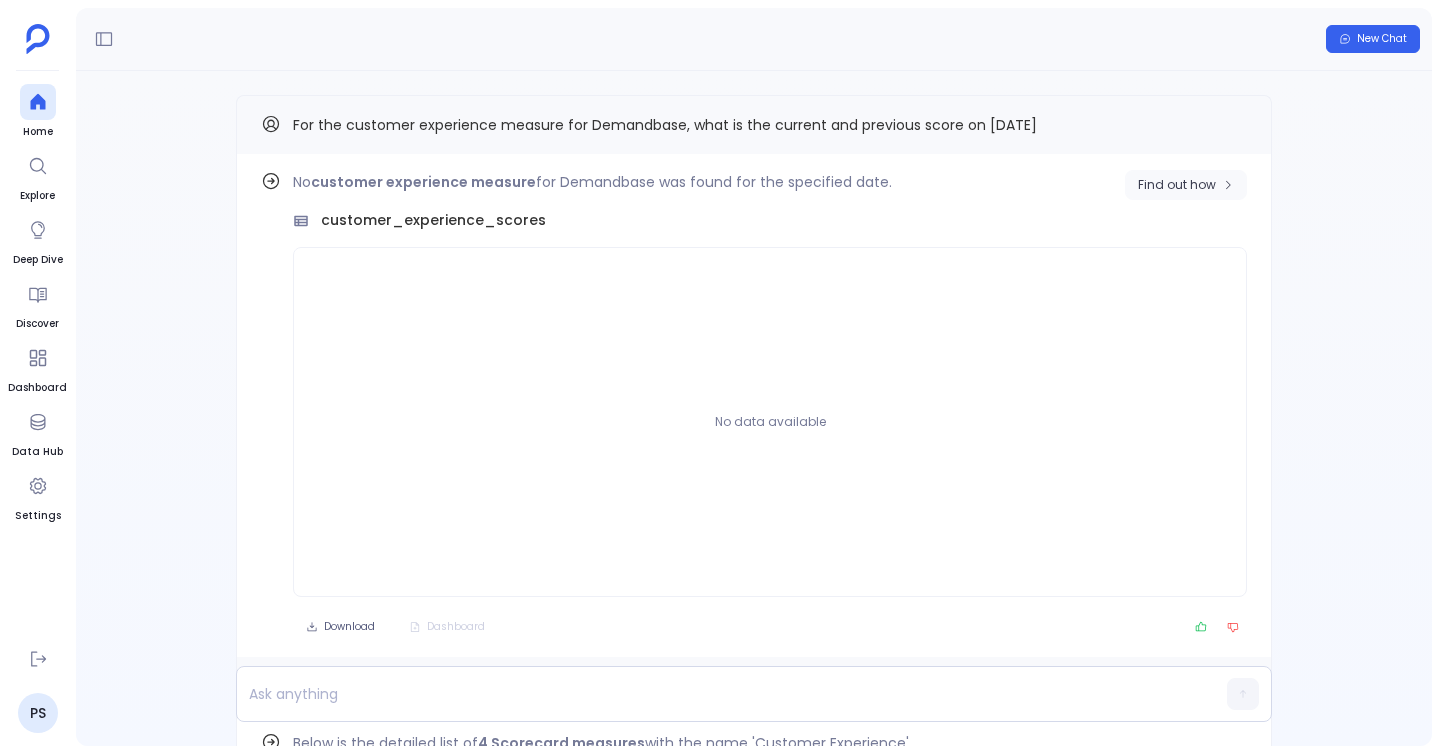 click on "Find out how" at bounding box center [1177, 185] 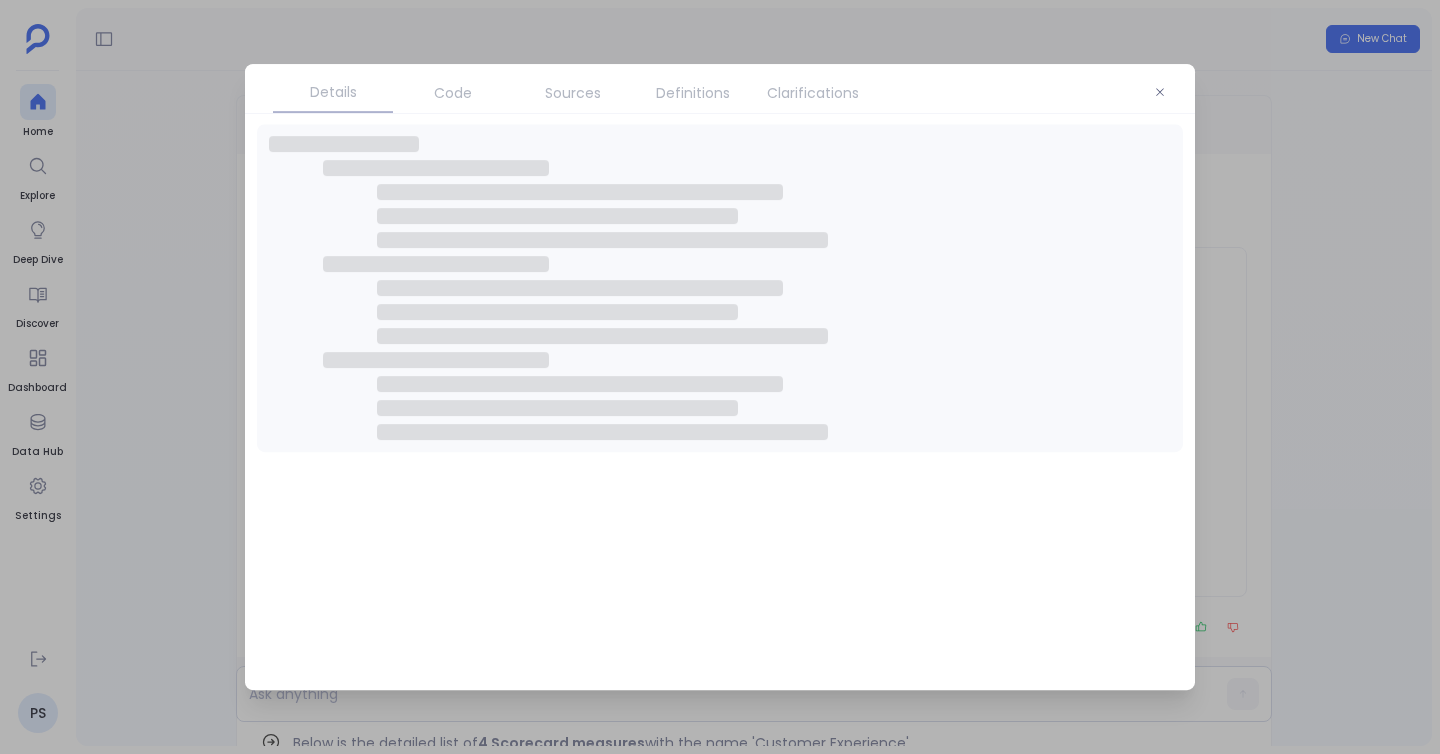 click on "Code" at bounding box center [453, 93] 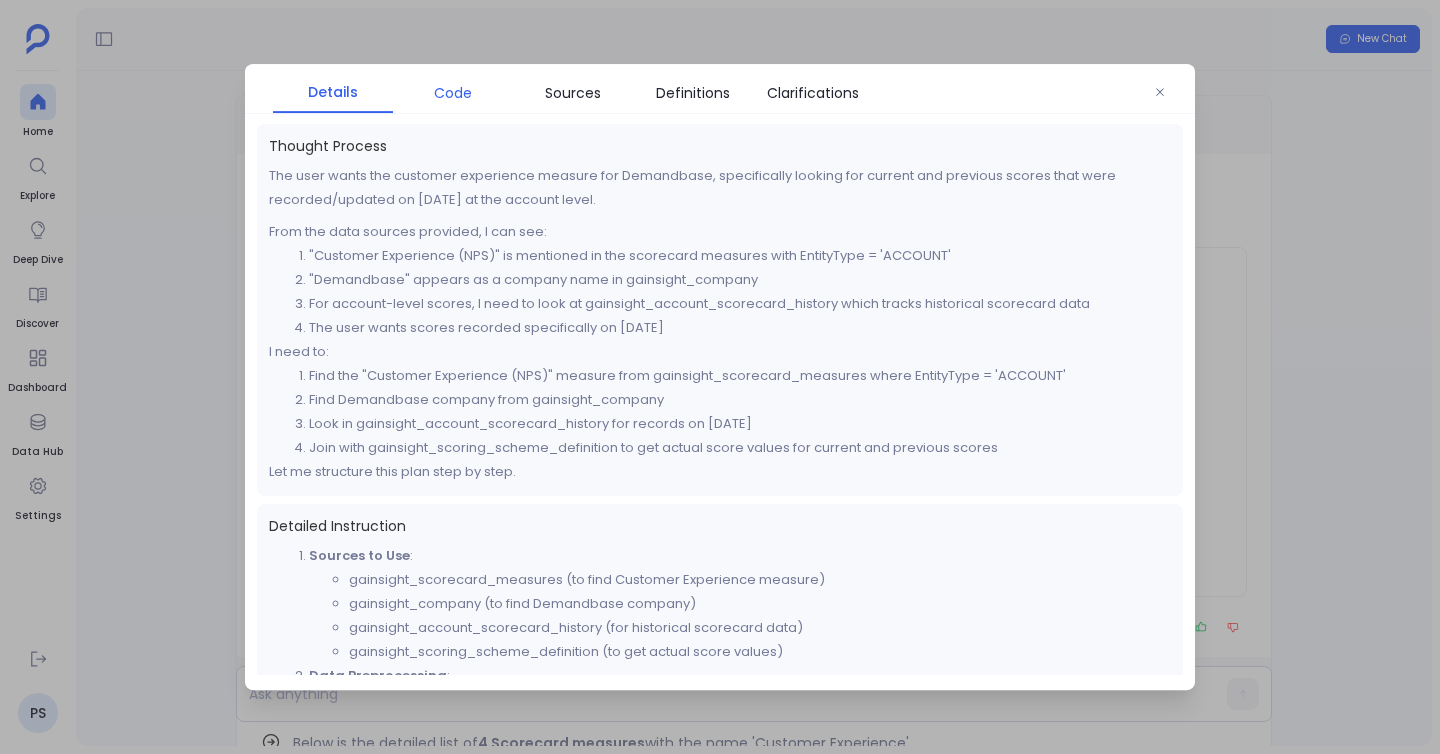 click on "Code" at bounding box center (453, 93) 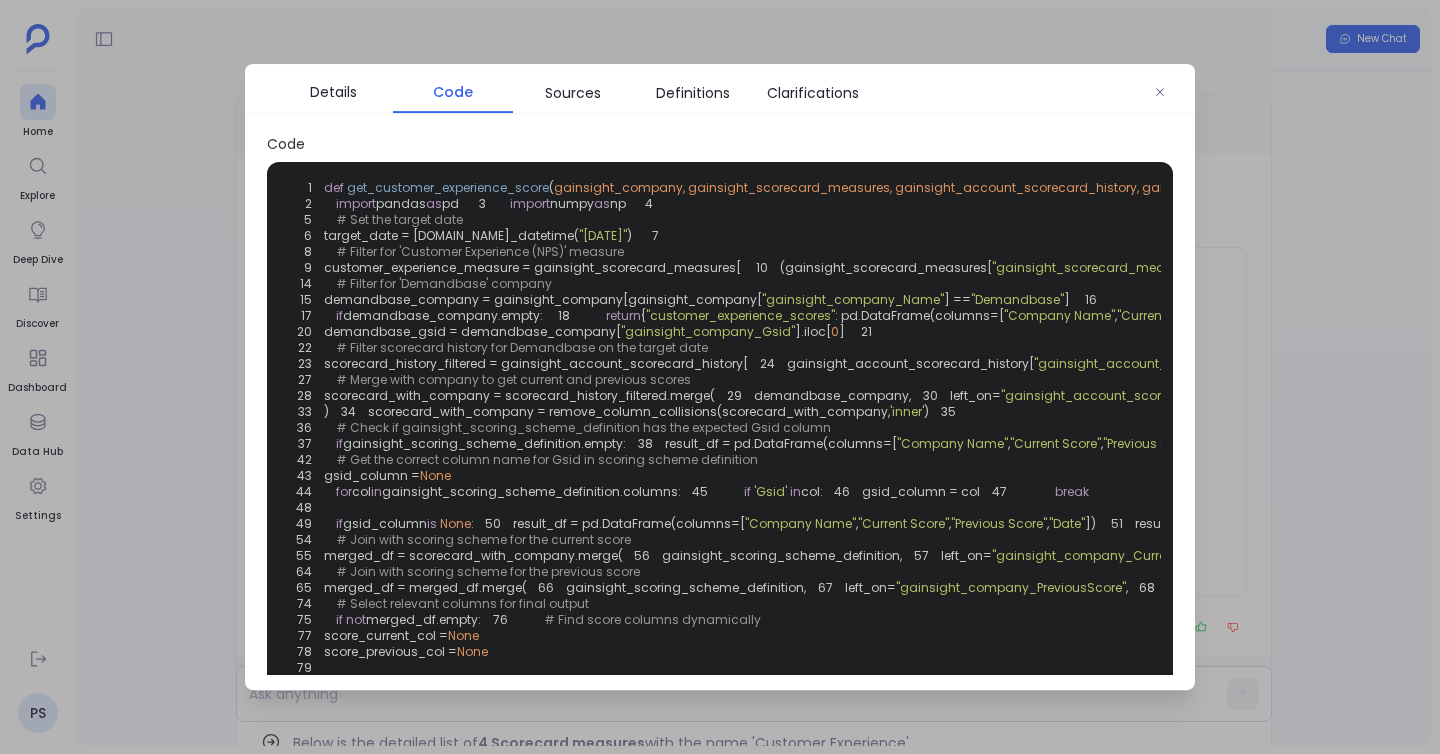 click on ""Customer Experience (NPS)"" at bounding box center (1359, 267) 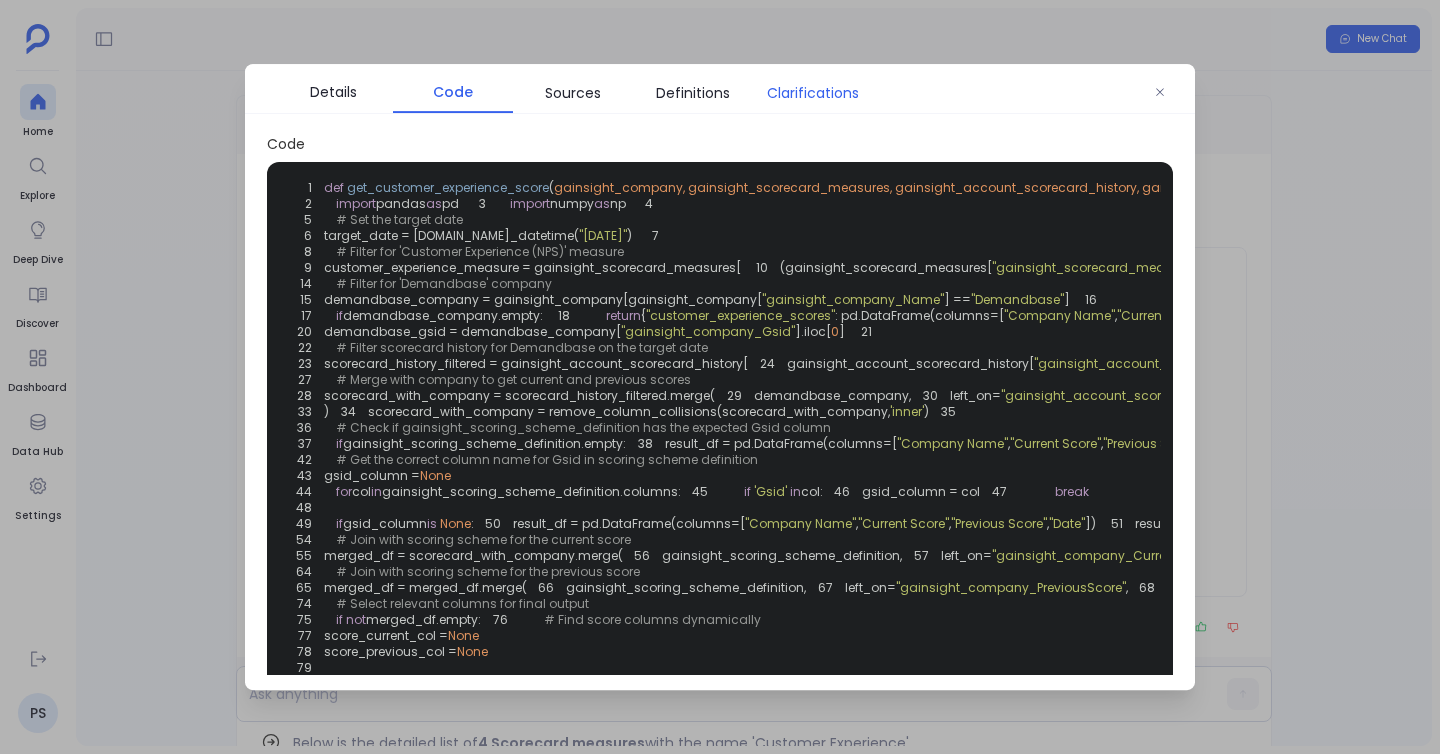 click on "Clarifications" at bounding box center (813, 93) 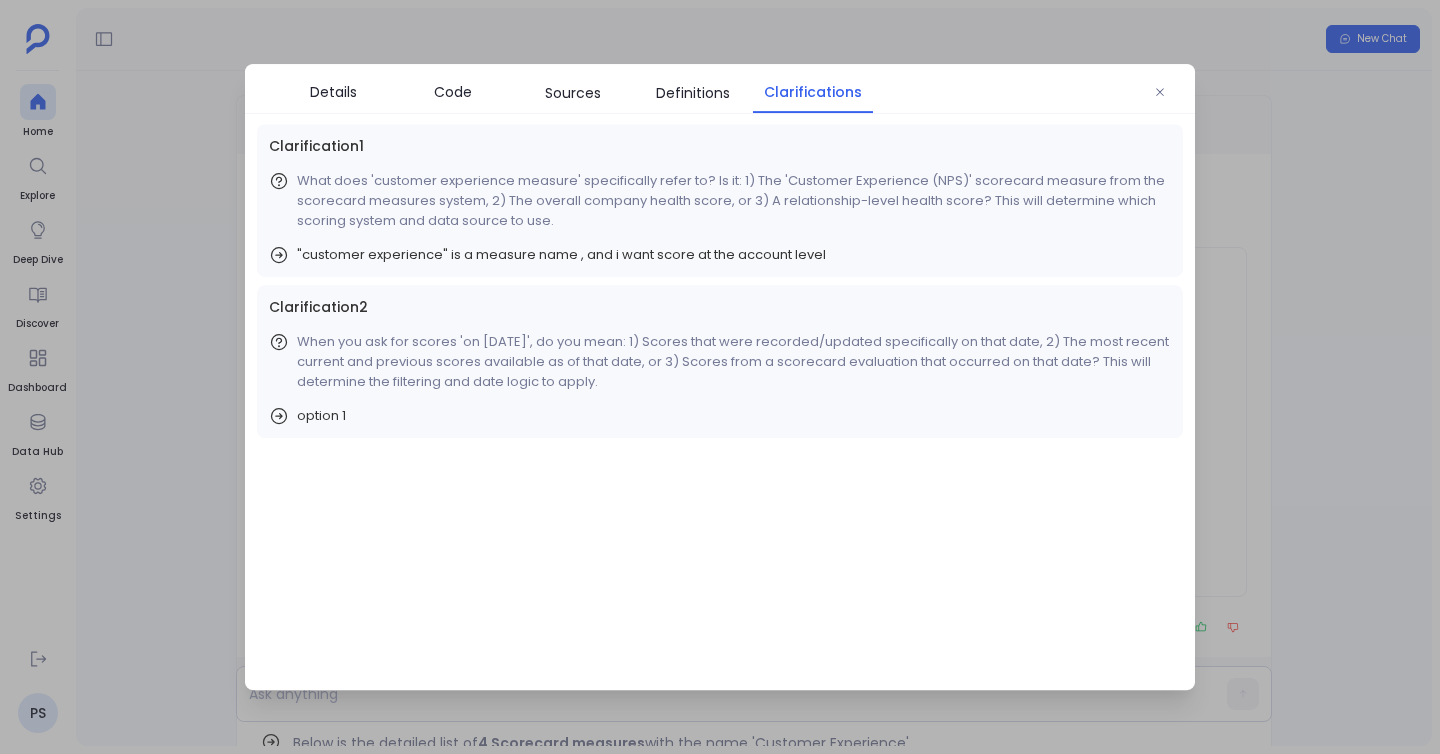drag, startPoint x: 197, startPoint y: 314, endPoint x: 694, endPoint y: 186, distance: 513.21826 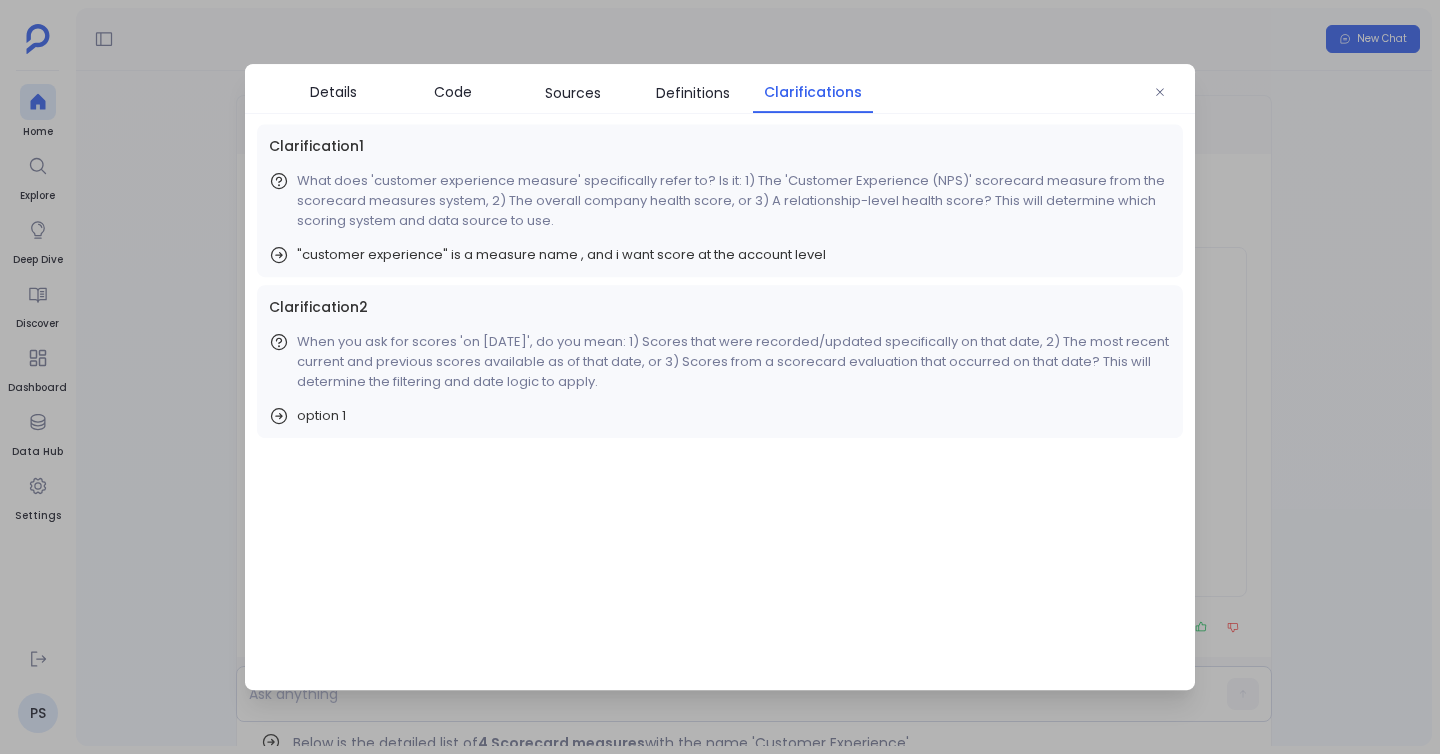 click on "Details Code Sources Definitions Clarifications Clarification  1 What does 'customer experience measure' specifically refer to? Is it: 1) The 'Customer Experience (NPS)' scorecard measure from the scorecard measures system, 2) The overall company health score, or 3) A relationship-level health score? This will determine which scoring system and data source to use. "customer experience" is a measure name ,  and i want score at the account level Clarification  2 When you ask for scores 'on 27 may 2025', do you mean: 1) Scores that were recorded/updated specifically on that date, 2) The most recent current and previous scores available as of that date, or 3) Scores from a scorecard evaluation that occurred on that date? This will determine the filtering and date logic to apply. option 1" at bounding box center (720, 377) 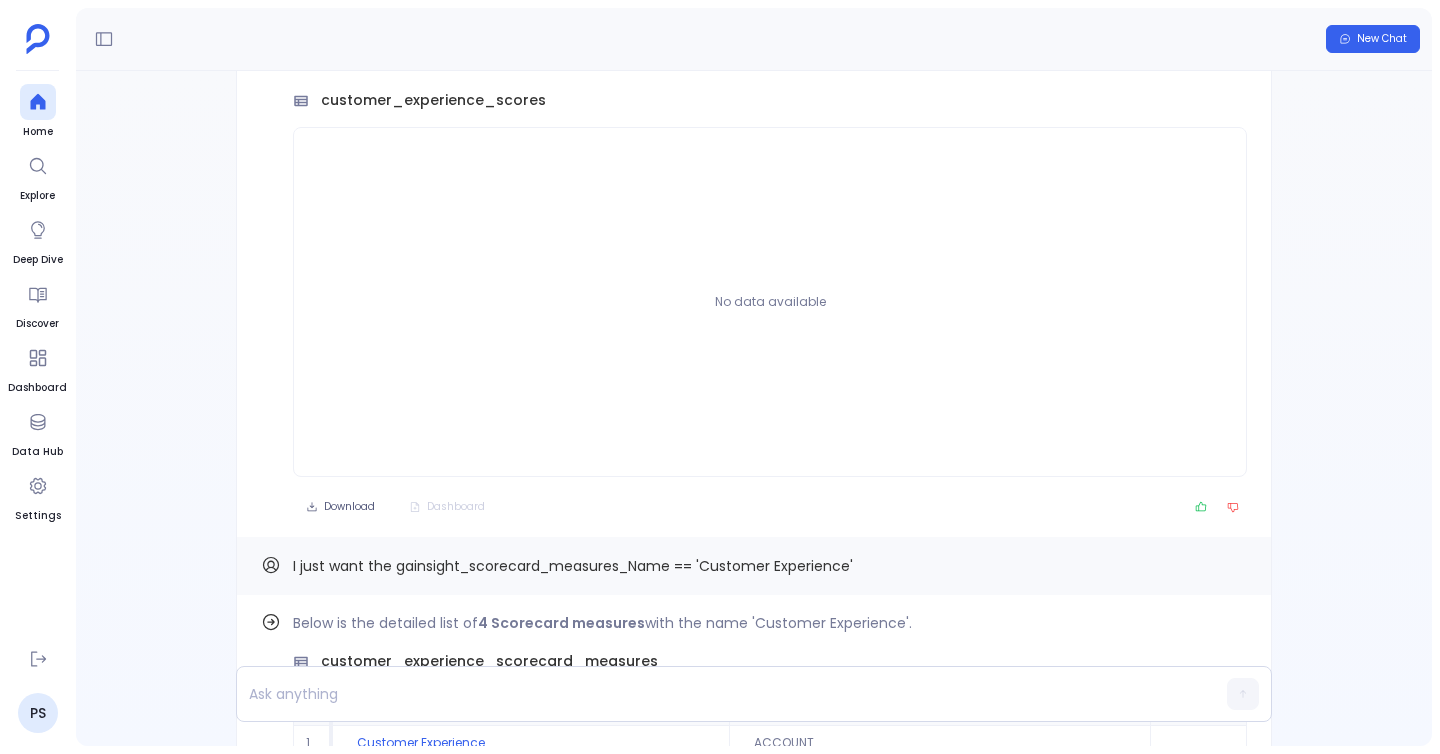 scroll, scrollTop: -1012, scrollLeft: 0, axis: vertical 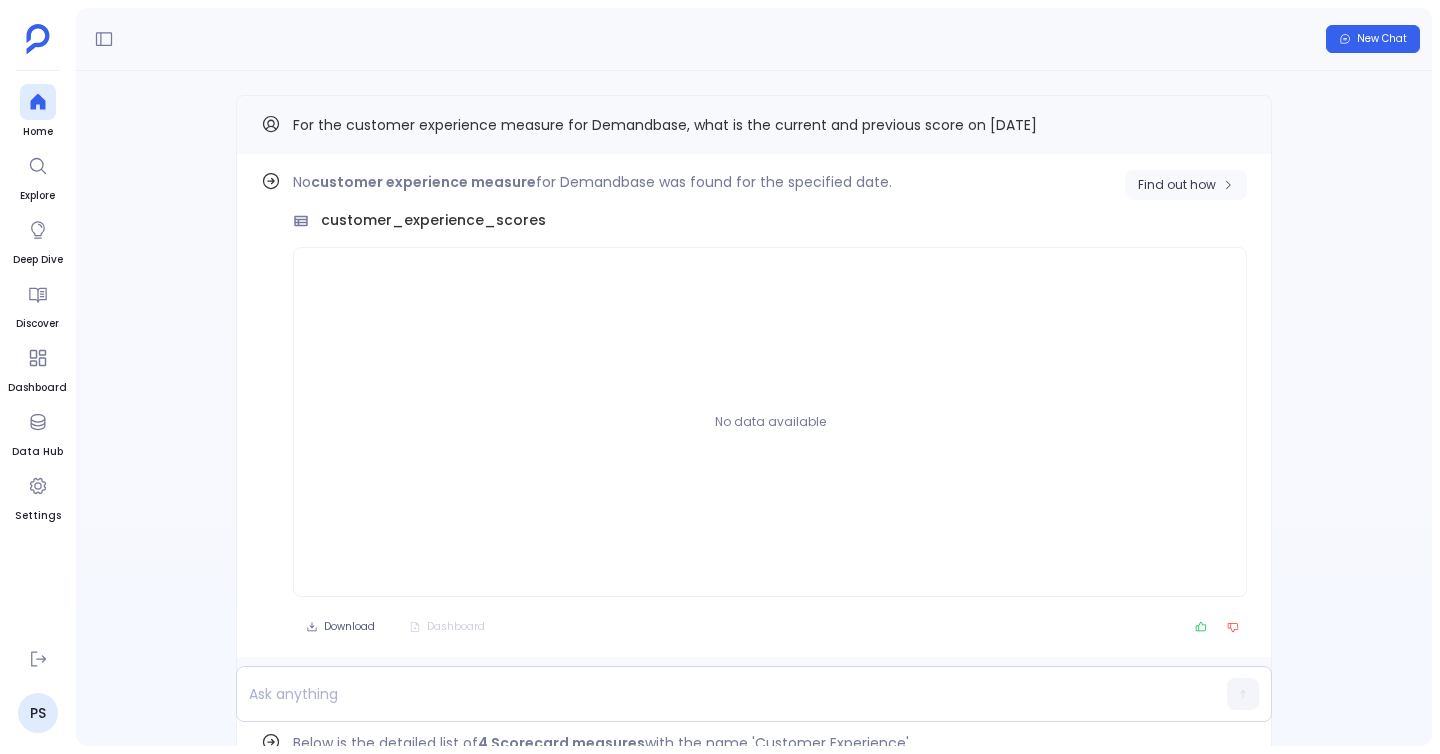 click on "Find out how" at bounding box center [1186, 185] 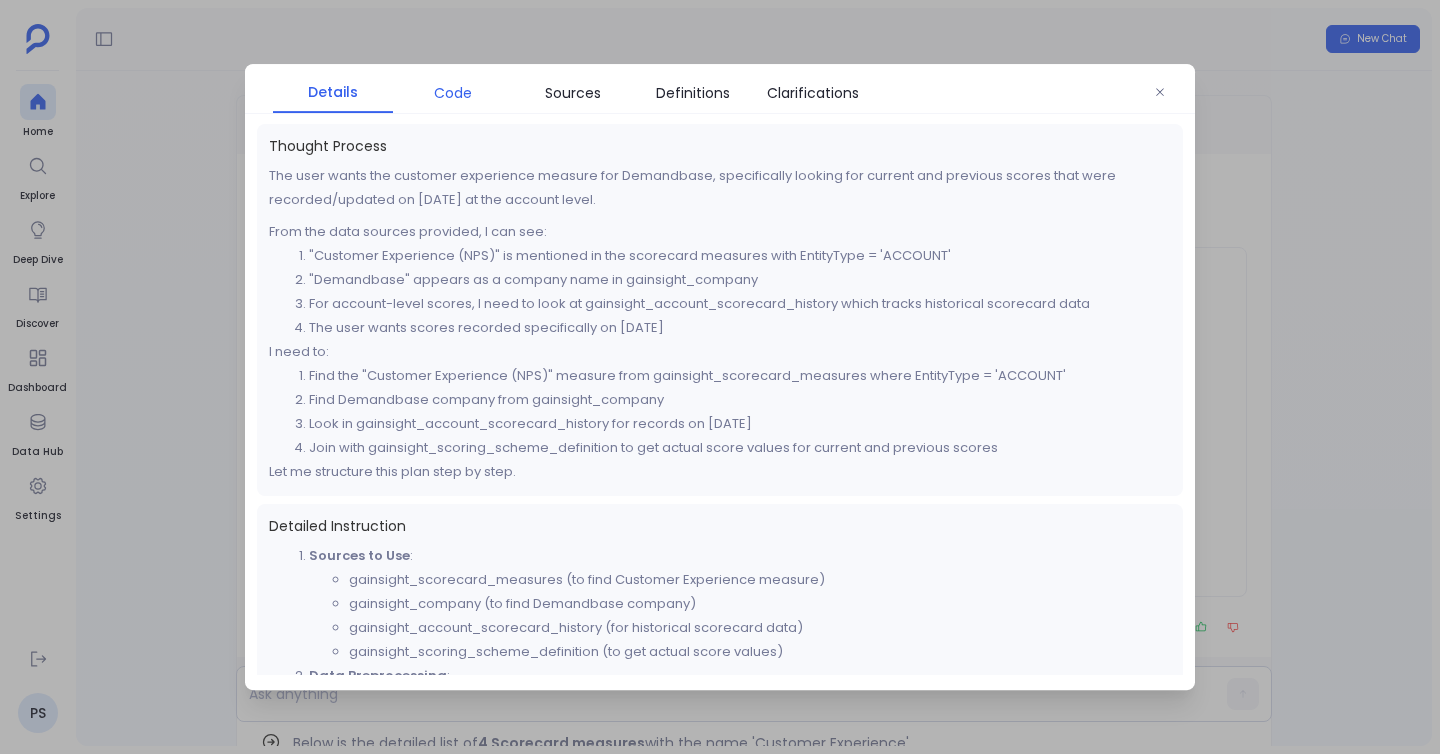 click on "Code" at bounding box center [453, 93] 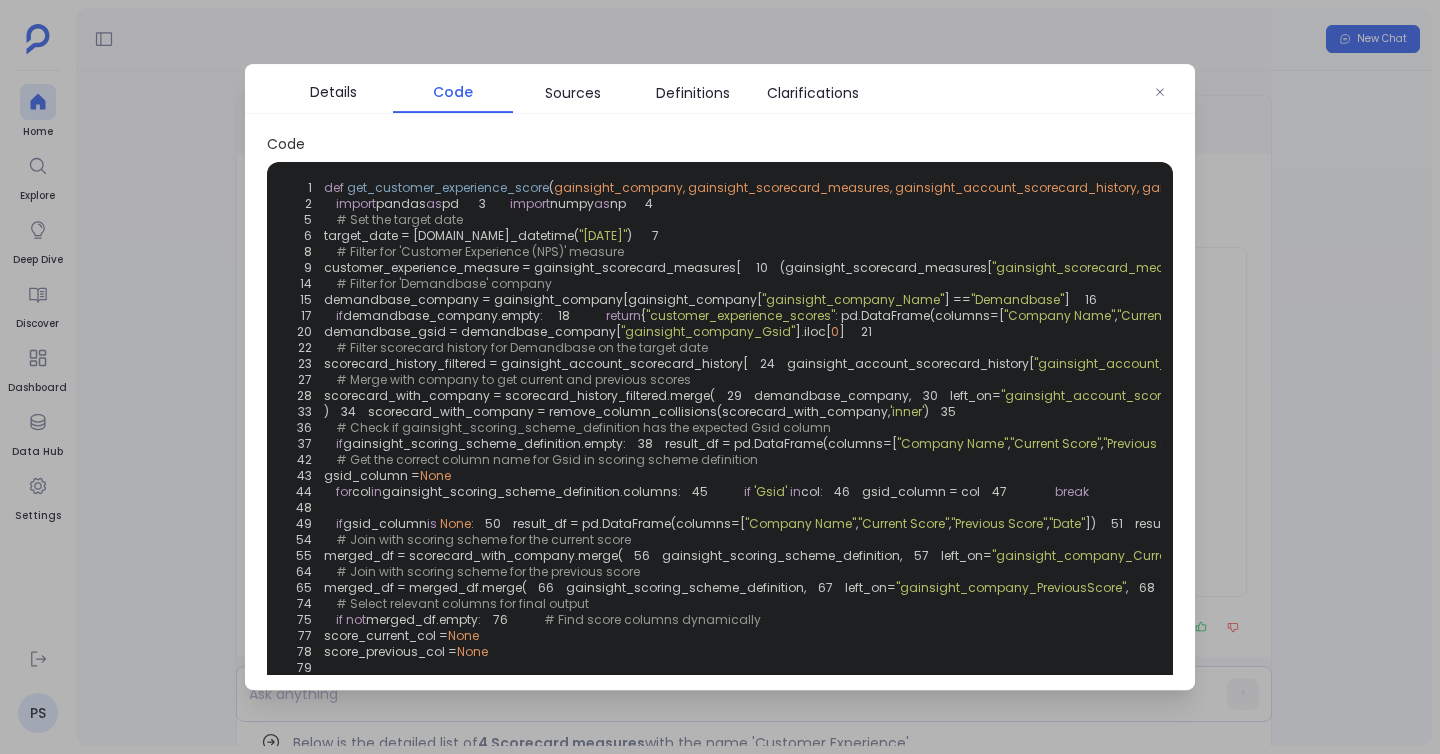 click on ""Customer Experience (NPS)"" at bounding box center (1359, 267) 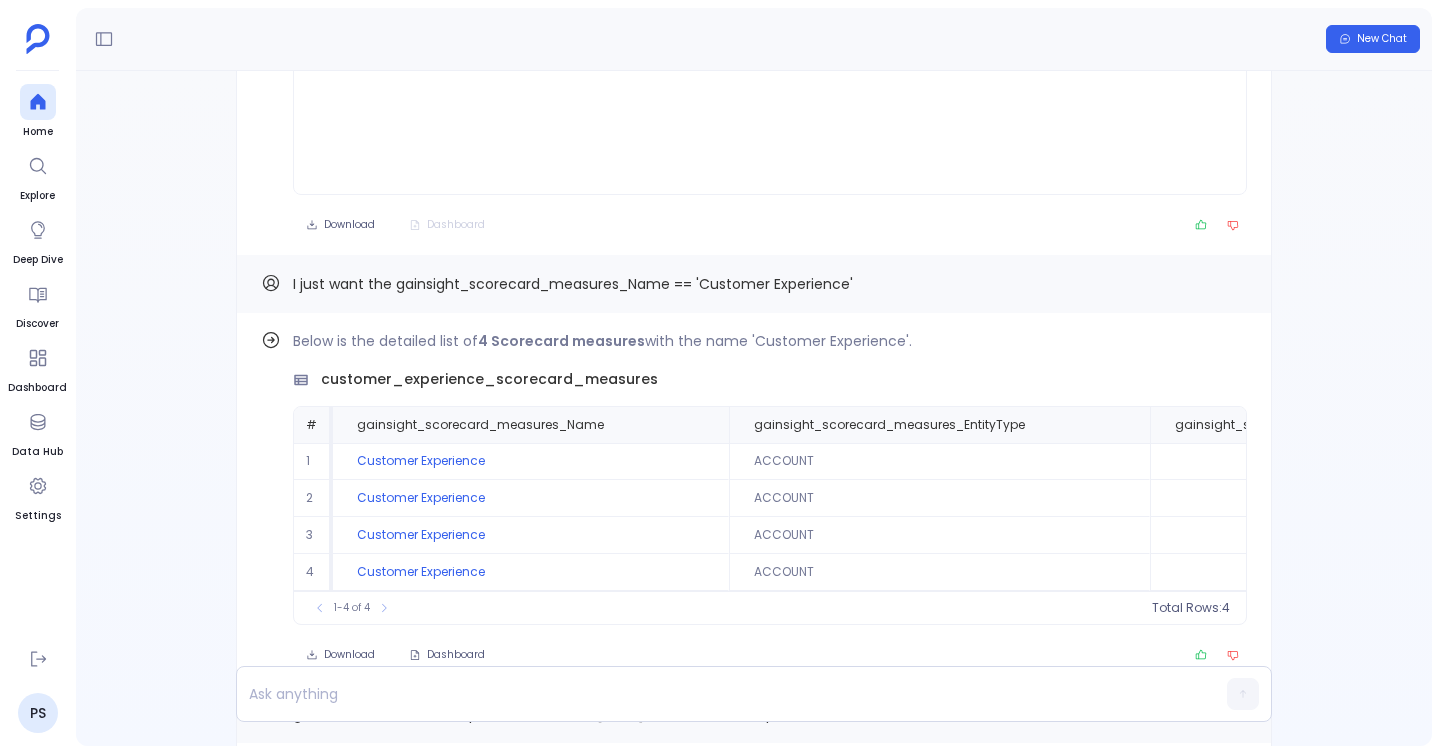 scroll, scrollTop: -583, scrollLeft: 0, axis: vertical 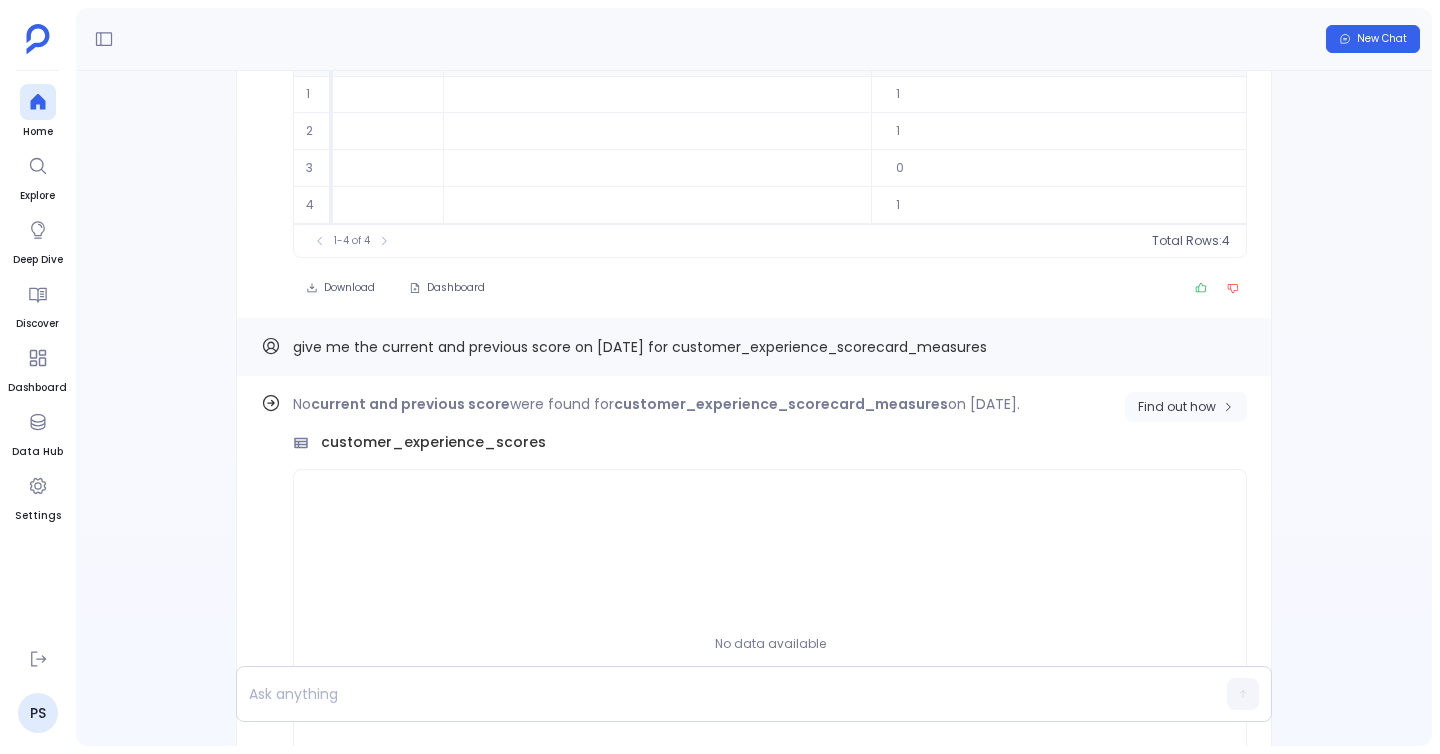 click on "Find out how" at bounding box center [1177, 407] 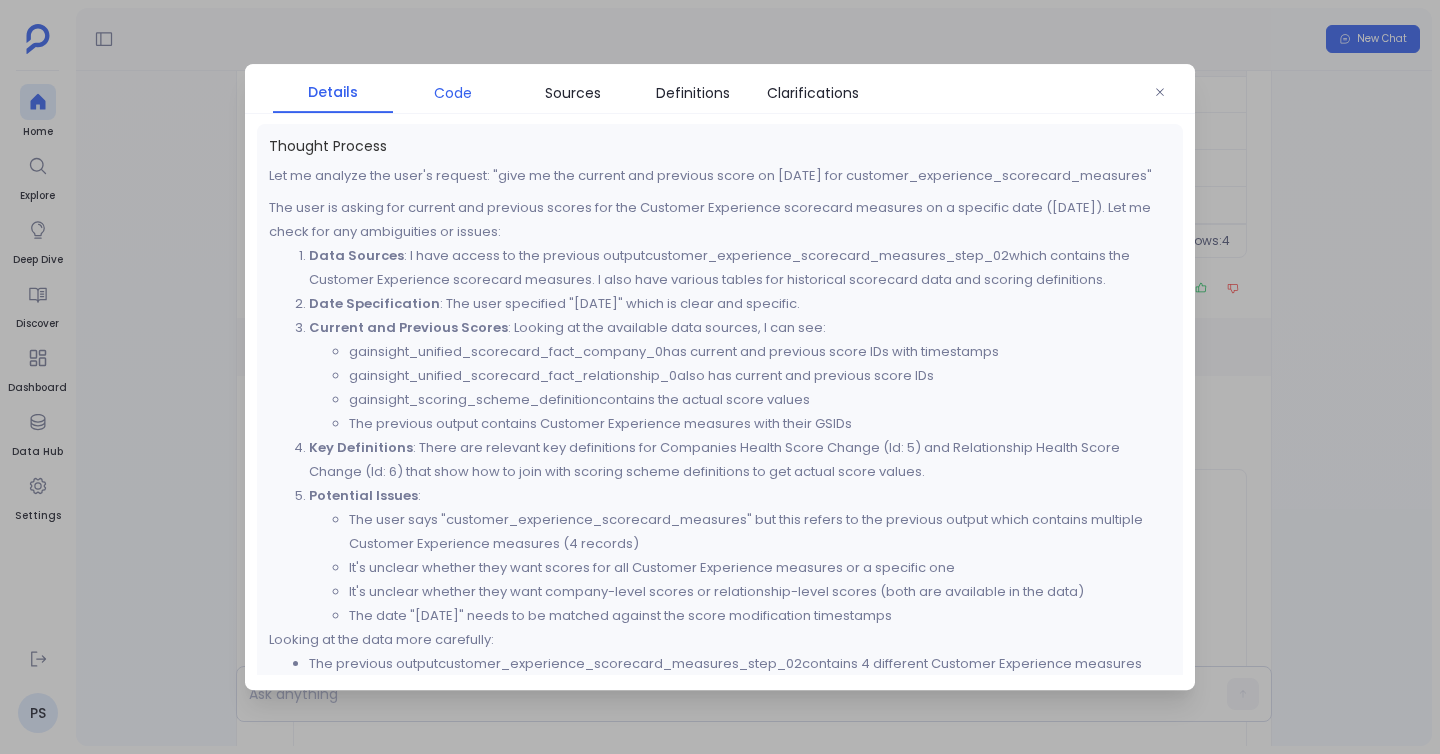 click on "Code" at bounding box center [453, 93] 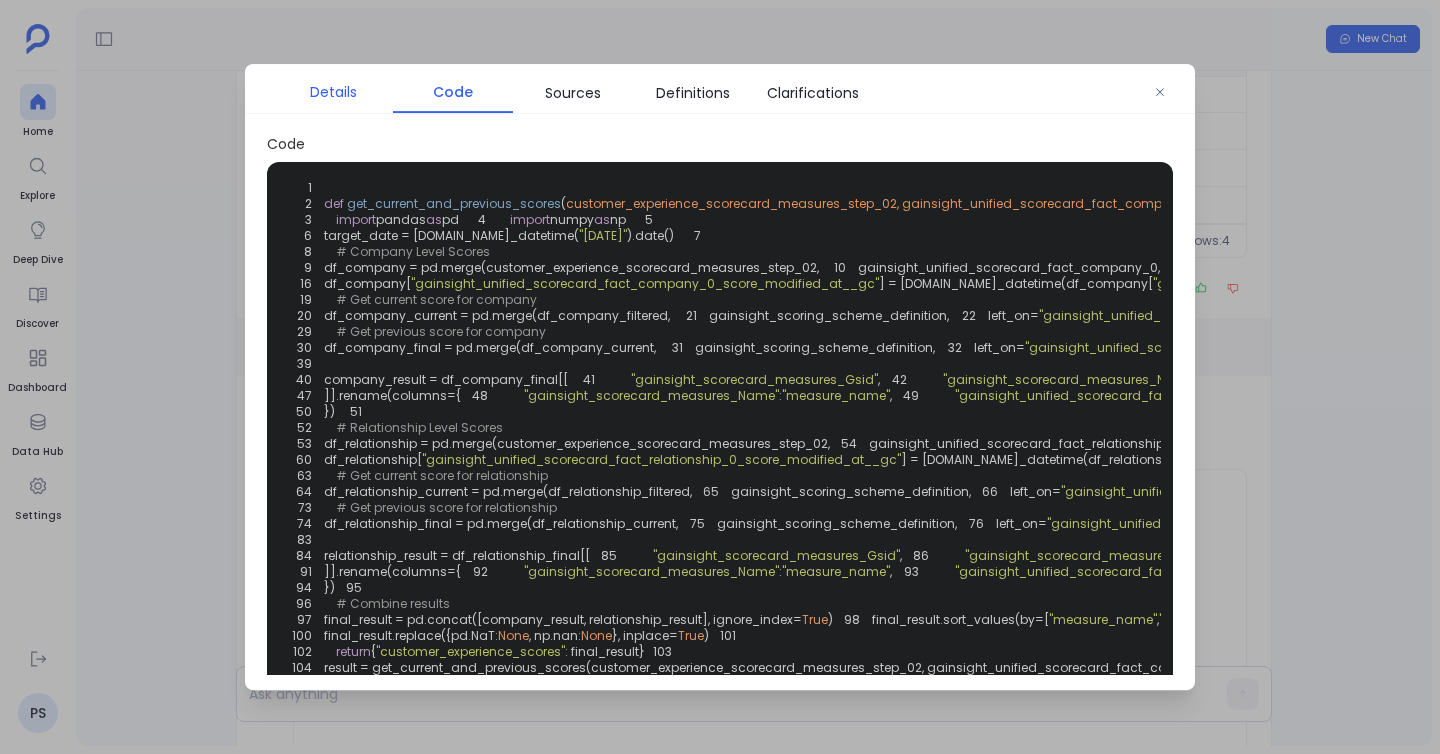 click on "Details" at bounding box center (333, 92) 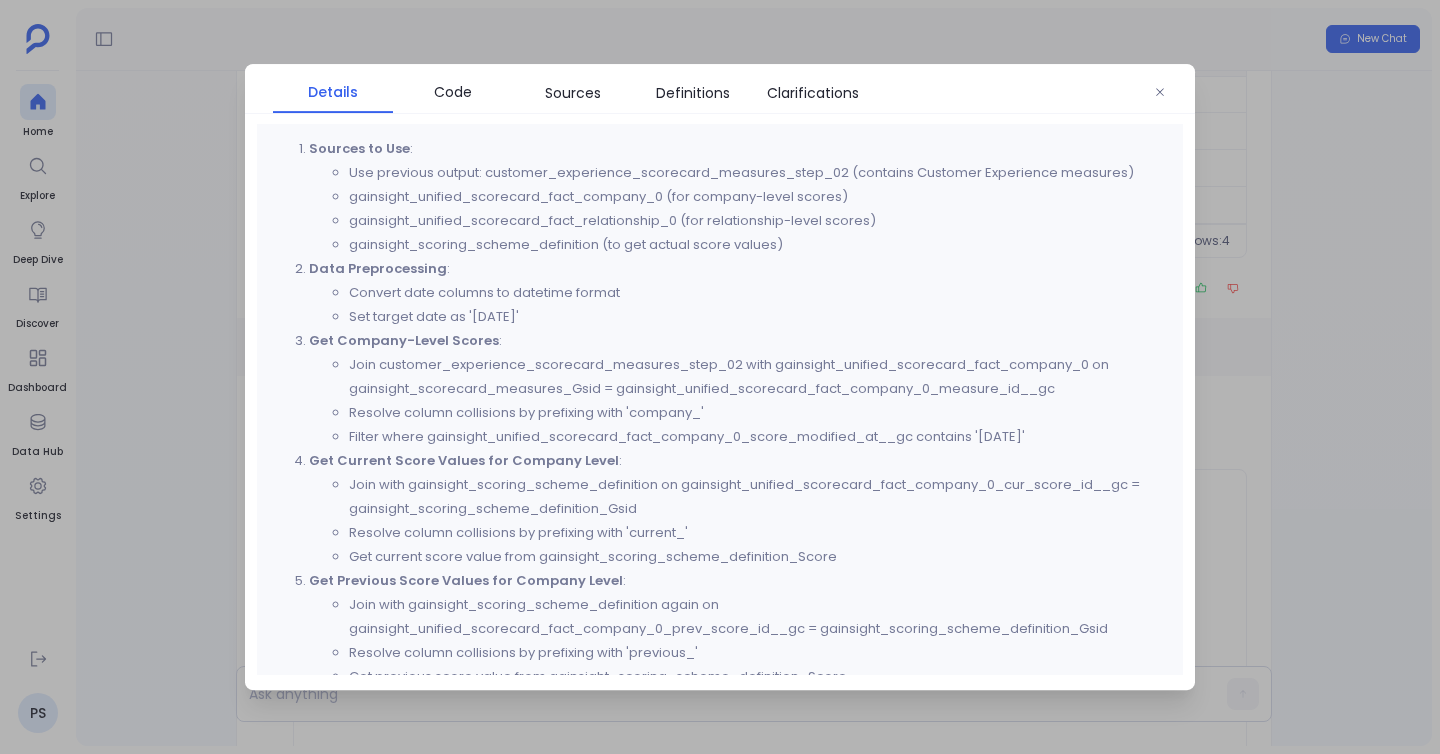 scroll, scrollTop: 867, scrollLeft: 0, axis: vertical 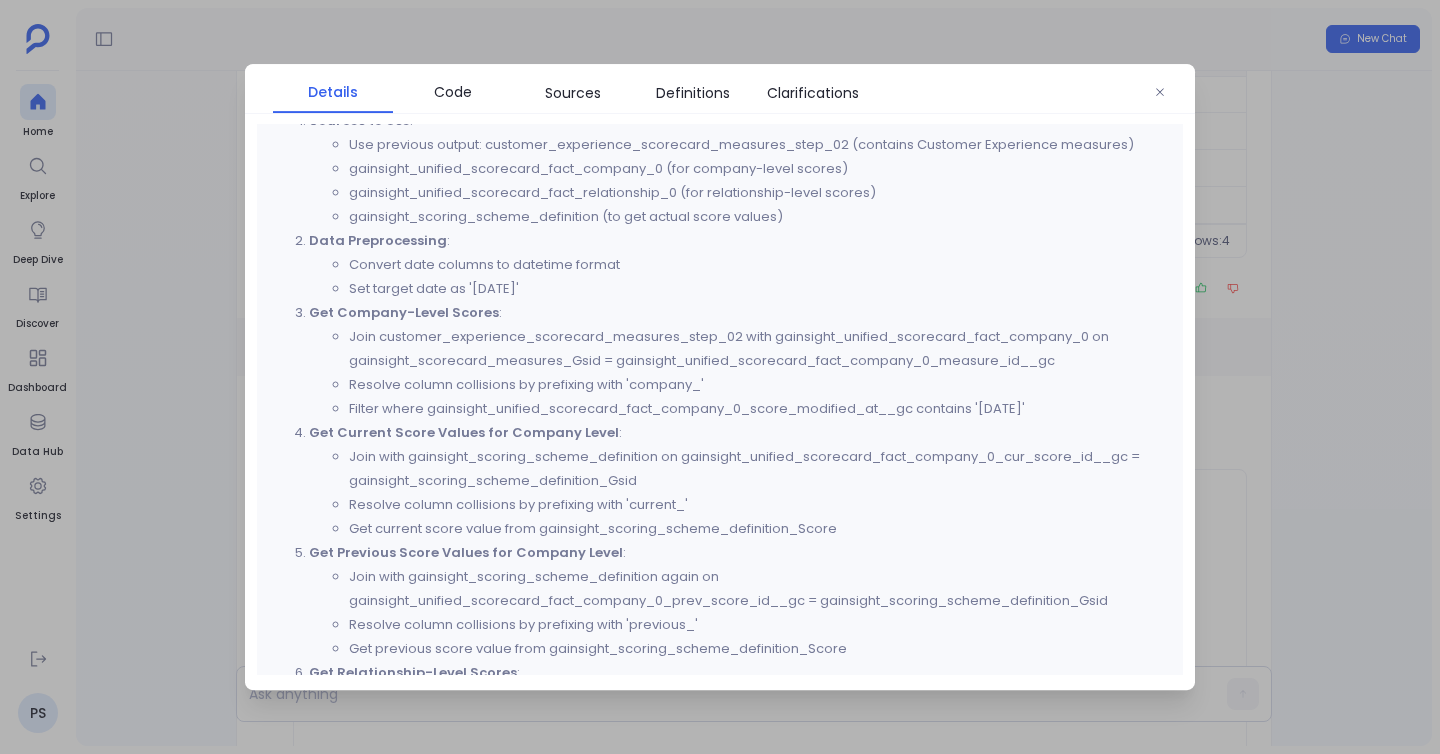 click on "Join with gainsight_scoring_scheme_definition on gainsight_unified_scorecard_fact_company_0_cur_score_id__gc = gainsight_scoring_scheme_definition_Gsid" at bounding box center (760, 469) 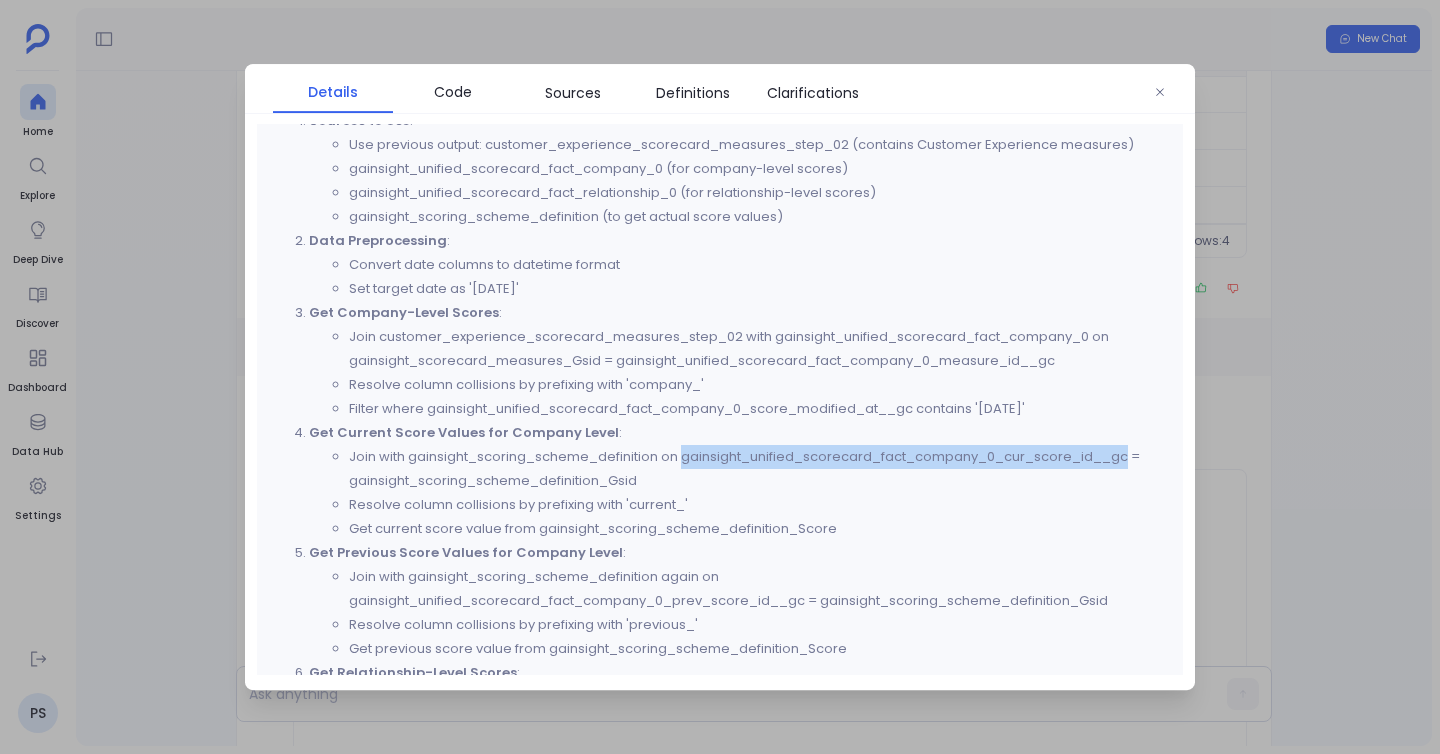 click on "Join with gainsight_scoring_scheme_definition on gainsight_unified_scorecard_fact_company_0_cur_score_id__gc = gainsight_scoring_scheme_definition_Gsid" at bounding box center (760, 469) 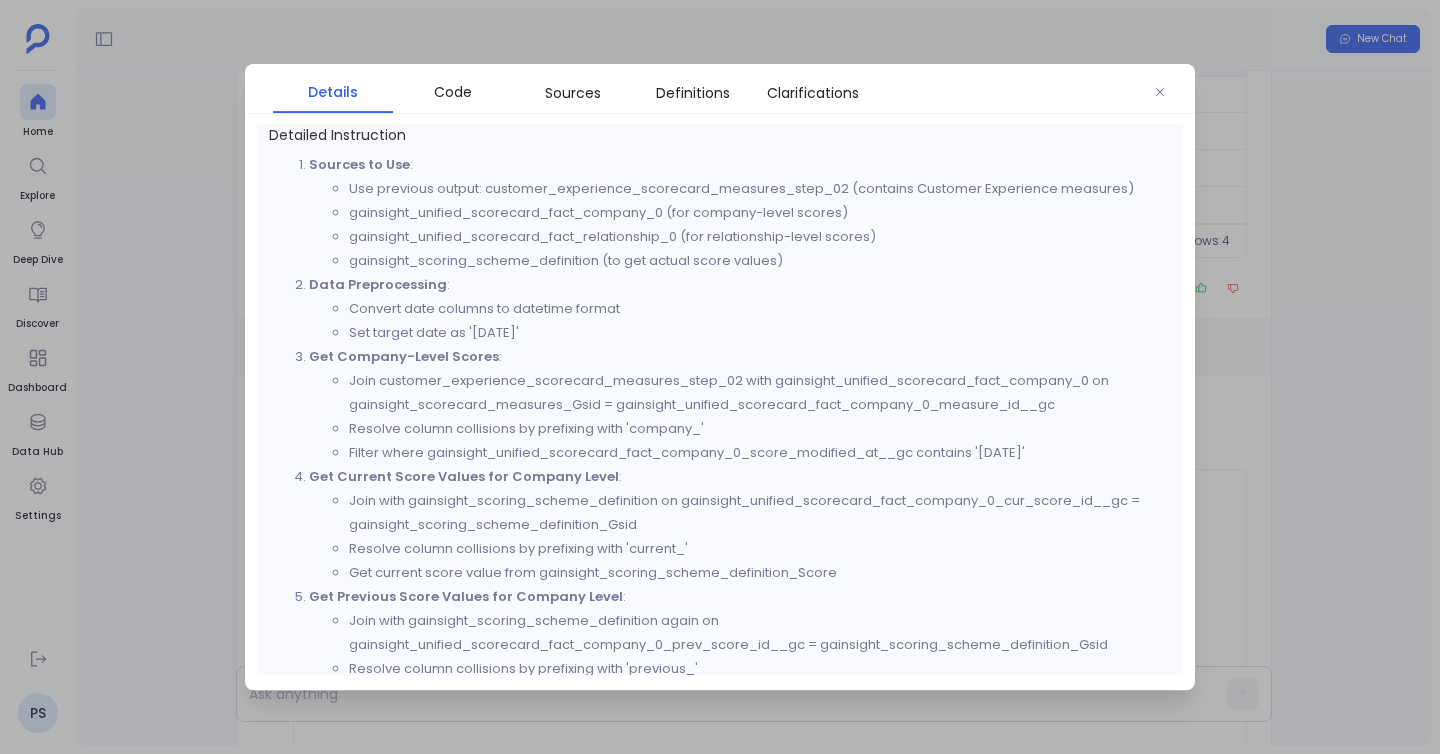 scroll, scrollTop: 820, scrollLeft: 0, axis: vertical 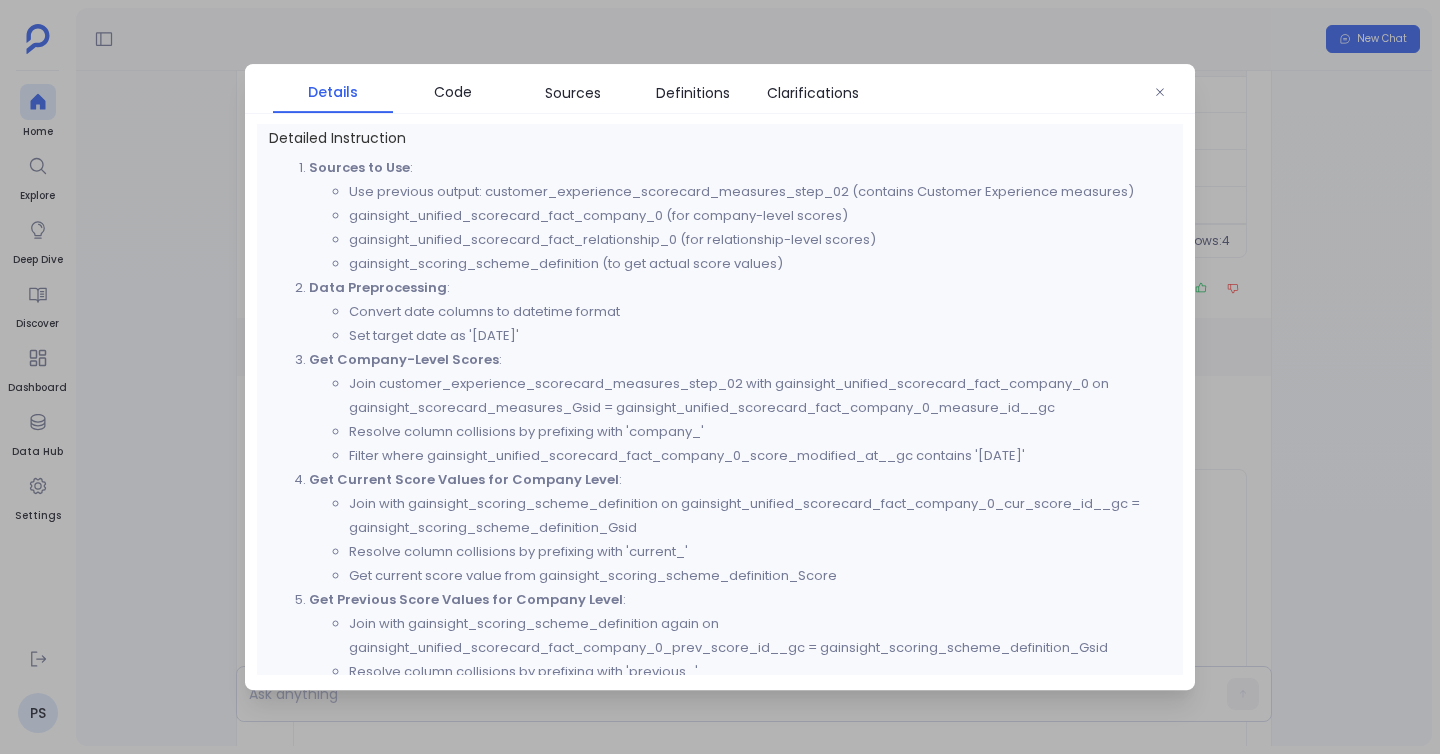 click on "gainsight_unified_scorecard_fact_relationship_0 (for relationship-level scores)" at bounding box center [760, 240] 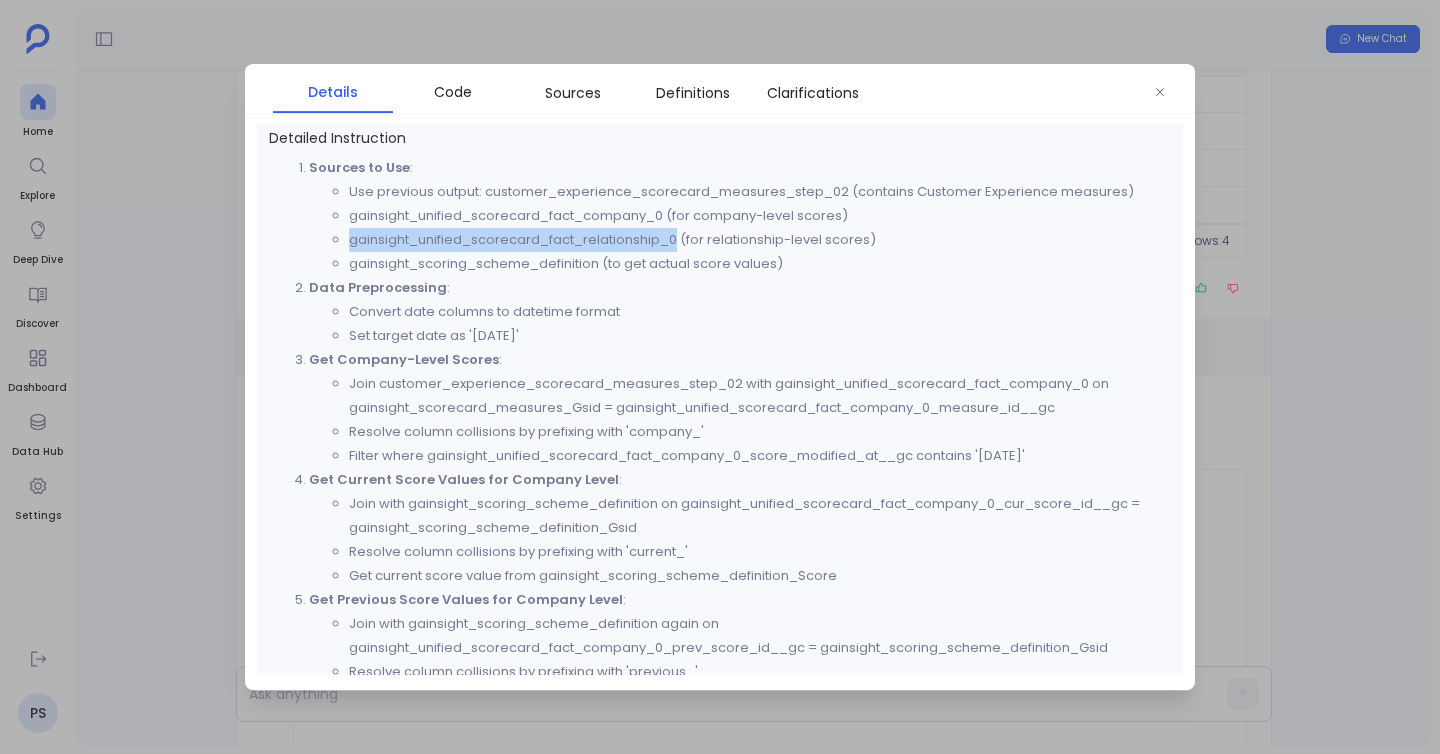 click on "gainsight_unified_scorecard_fact_relationship_0 (for relationship-level scores)" at bounding box center (760, 240) 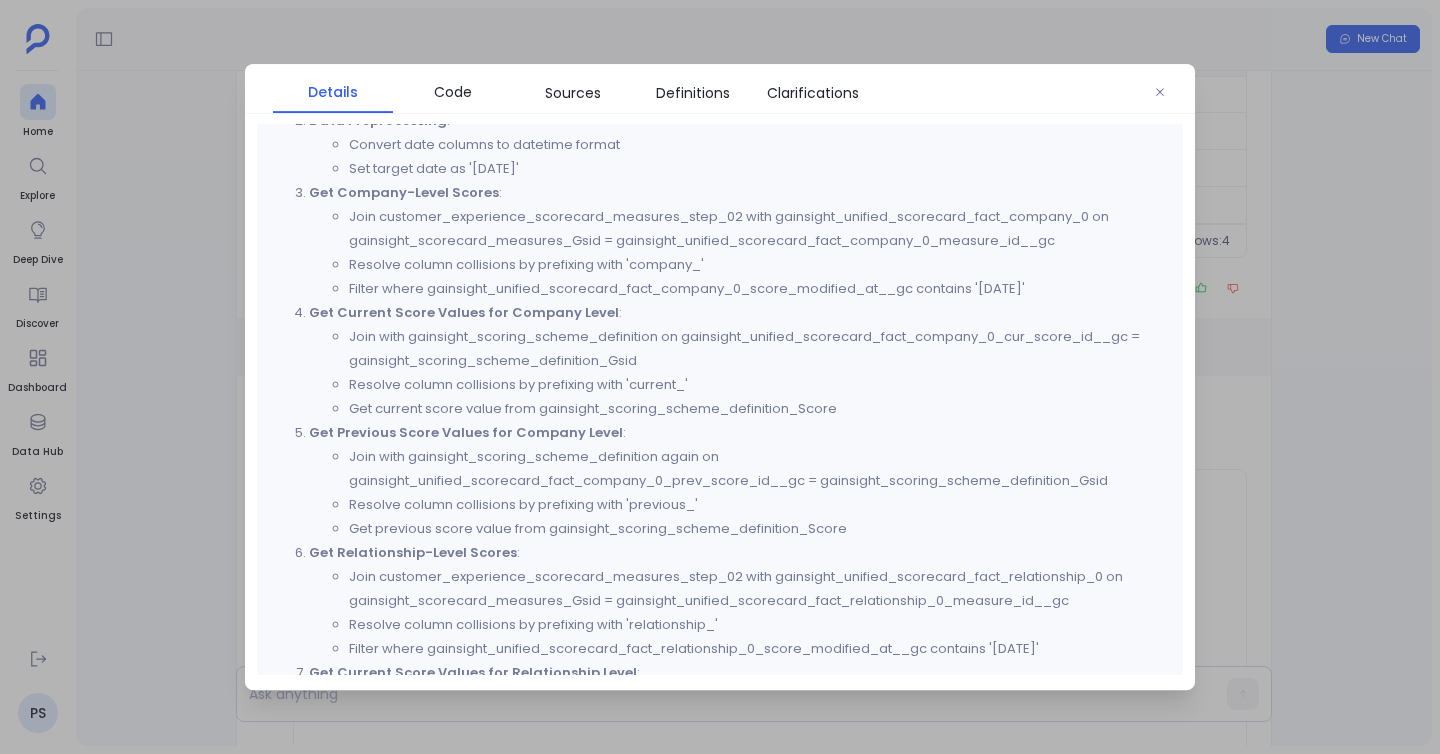 scroll, scrollTop: 1053, scrollLeft: 0, axis: vertical 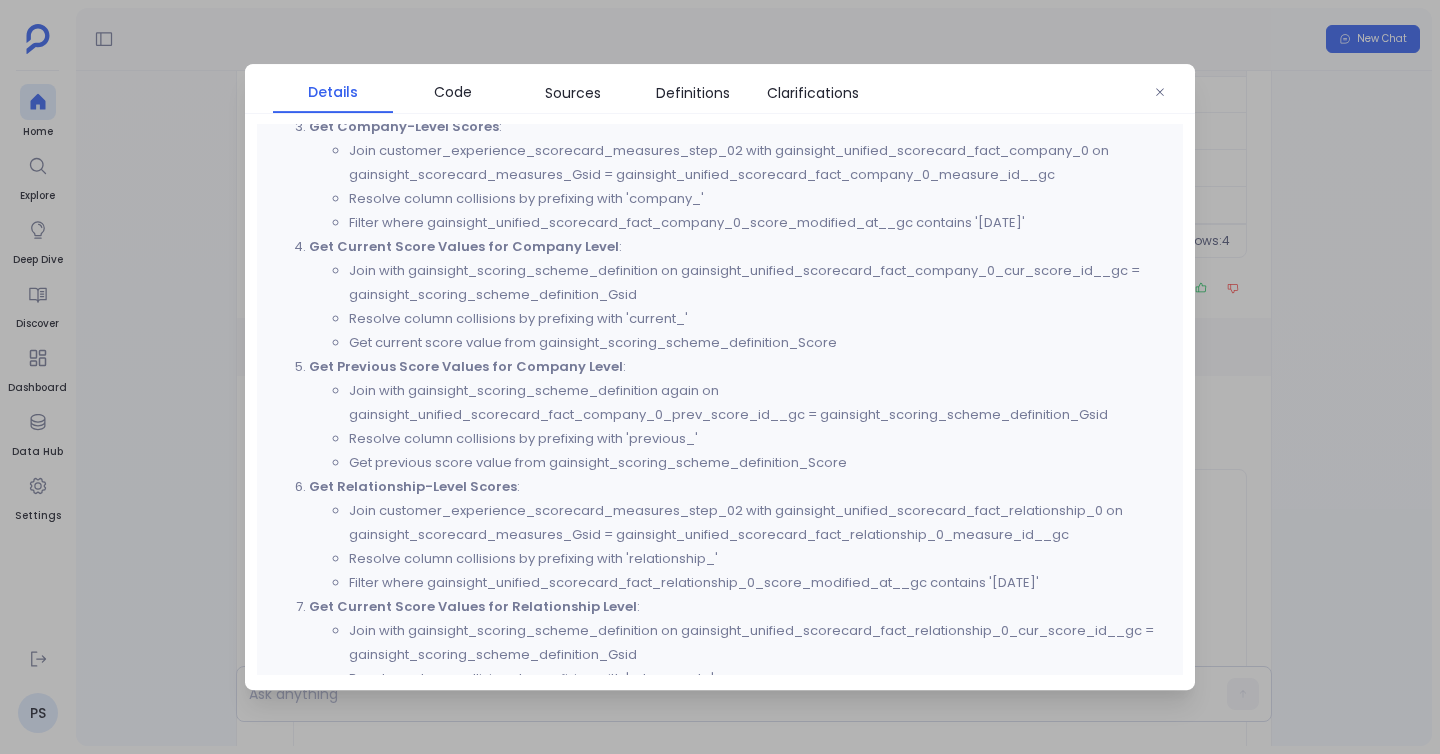 click on "Join customer_experience_scorecard_measures_step_02 with gainsight_unified_scorecard_fact_relationship_0 on gainsight_scorecard_measures_Gsid = gainsight_unified_scorecard_fact_relationship_0_measure_id__gc" at bounding box center [760, 523] 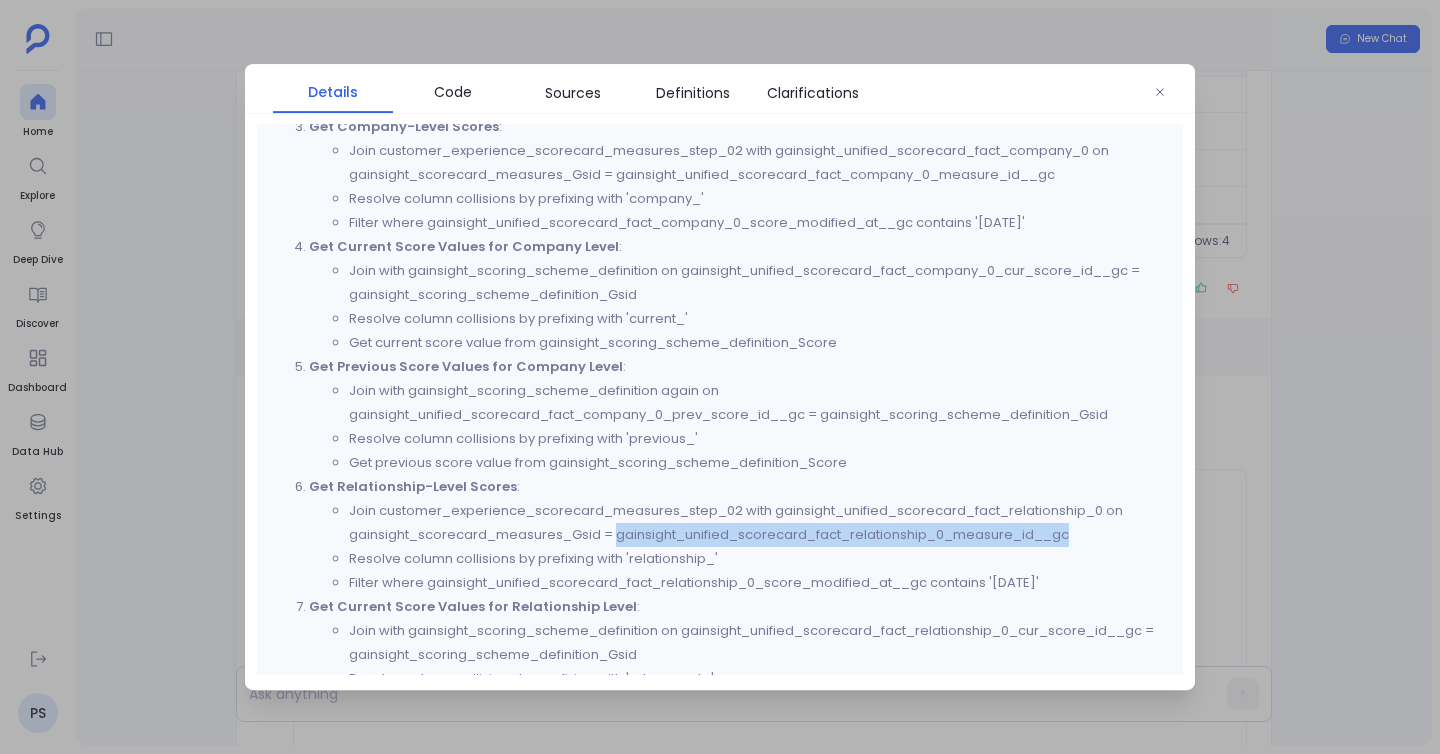 click on "Join customer_experience_scorecard_measures_step_02 with gainsight_unified_scorecard_fact_relationship_0 on gainsight_scorecard_measures_Gsid = gainsight_unified_scorecard_fact_relationship_0_measure_id__gc" at bounding box center [760, 523] 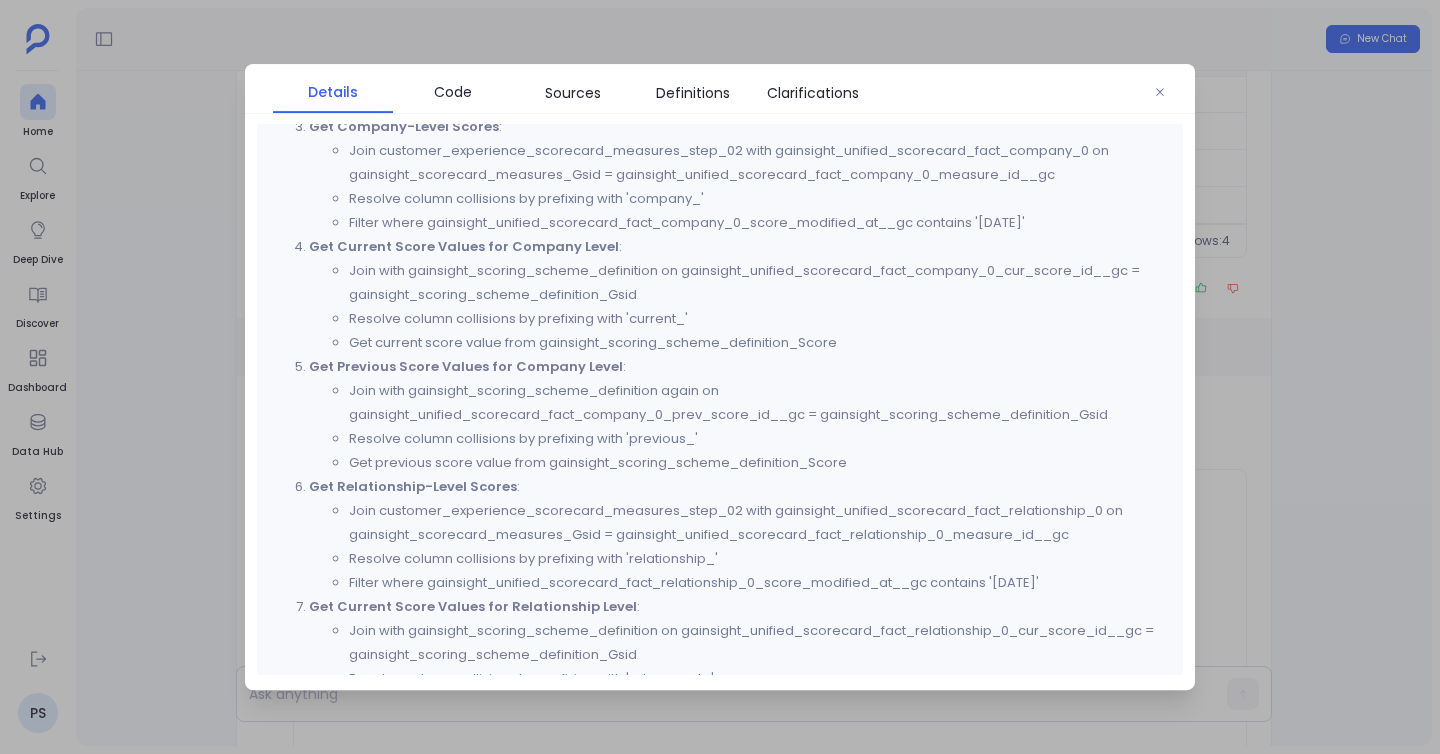 click at bounding box center [720, 377] 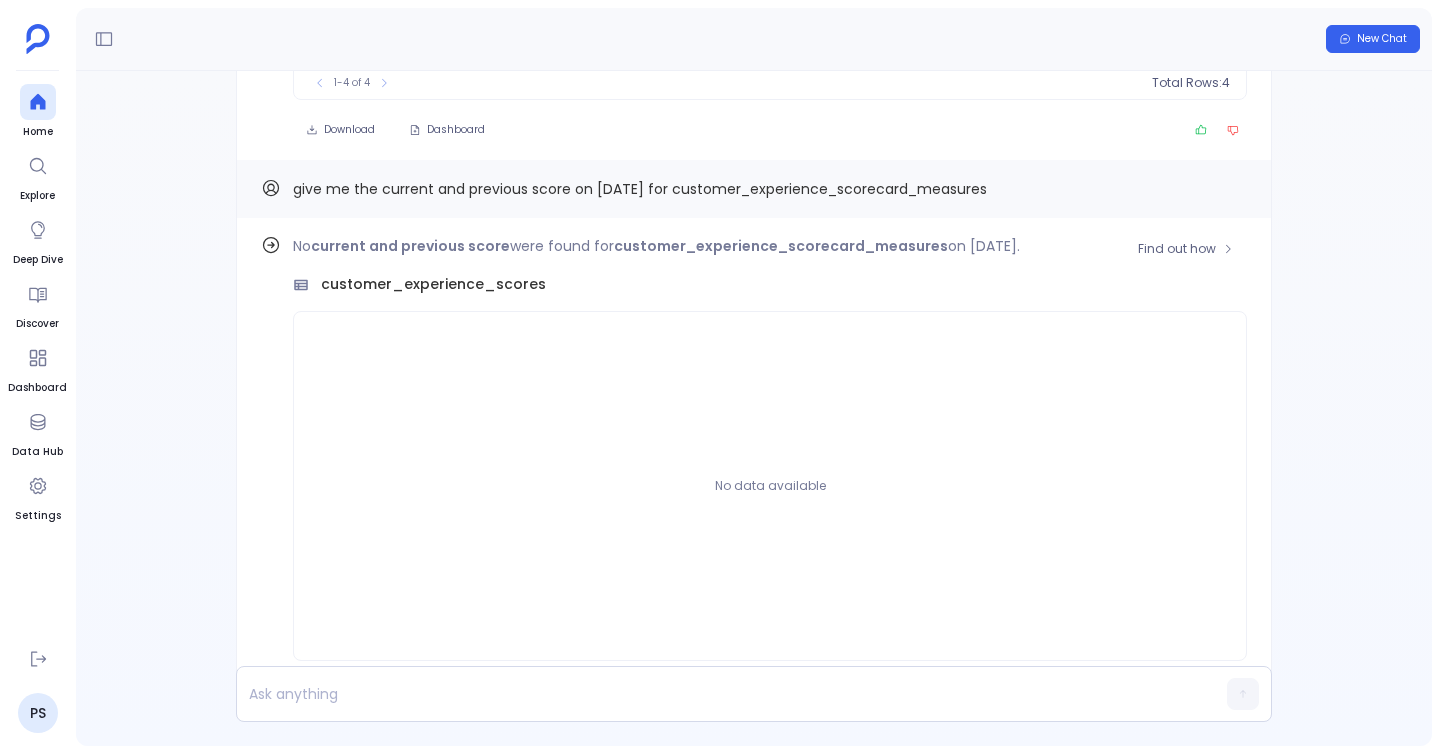scroll, scrollTop: 0, scrollLeft: 0, axis: both 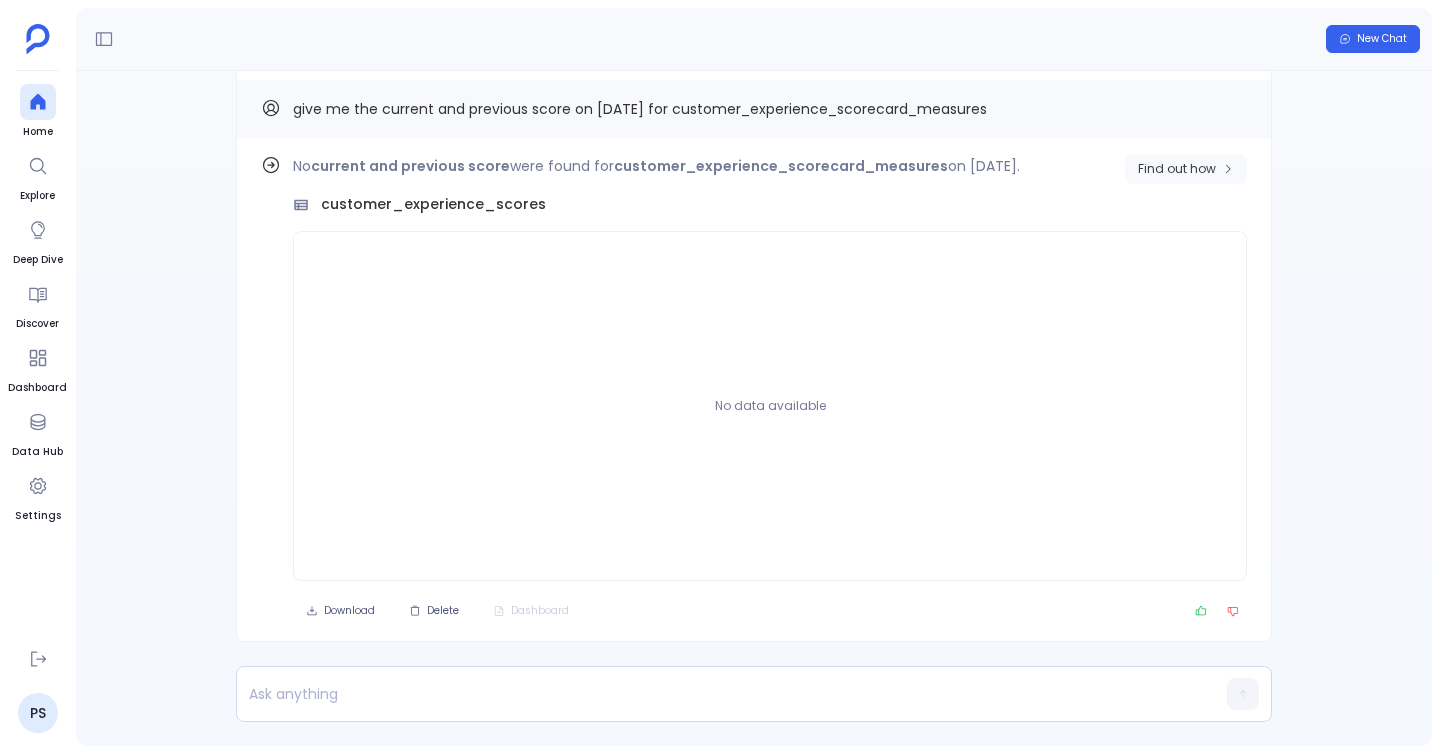 click on "Find out how" at bounding box center [1177, 169] 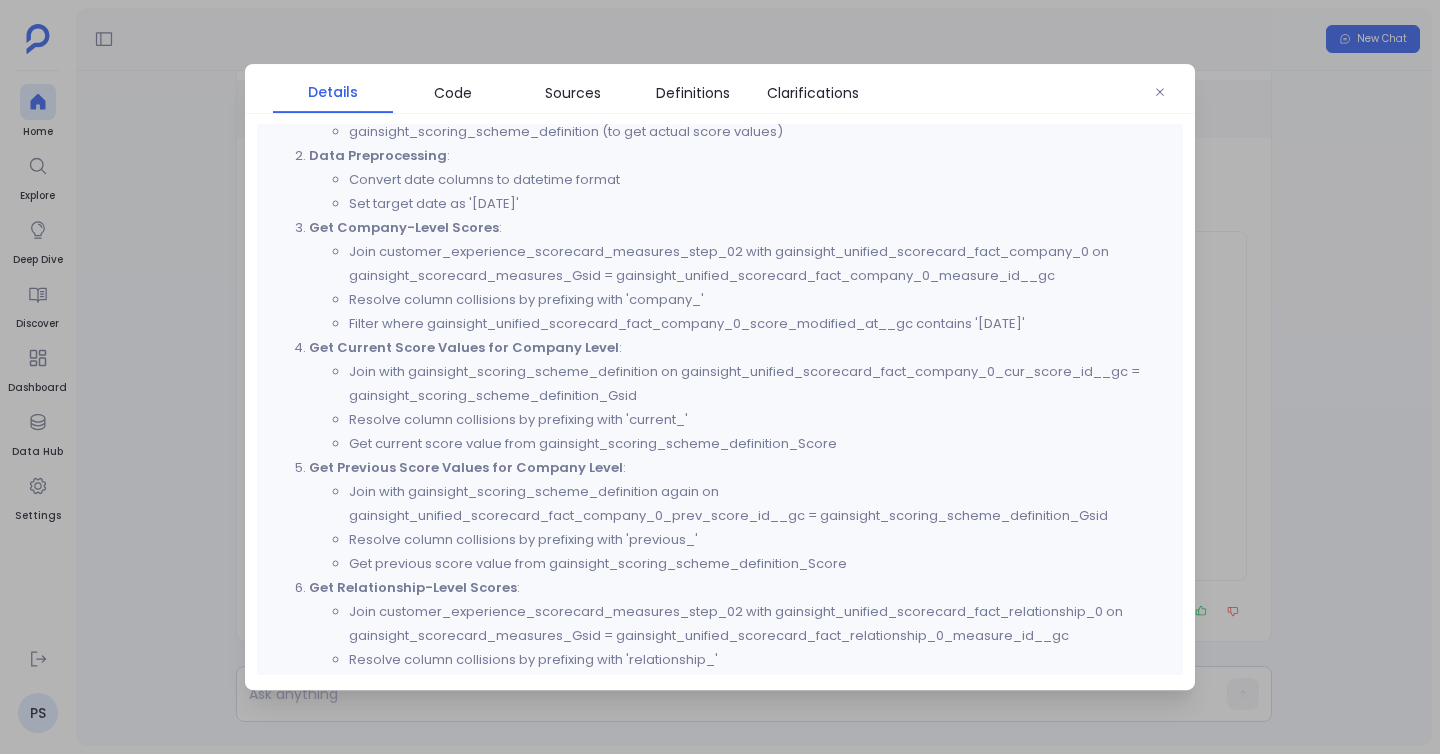 scroll, scrollTop: 958, scrollLeft: 0, axis: vertical 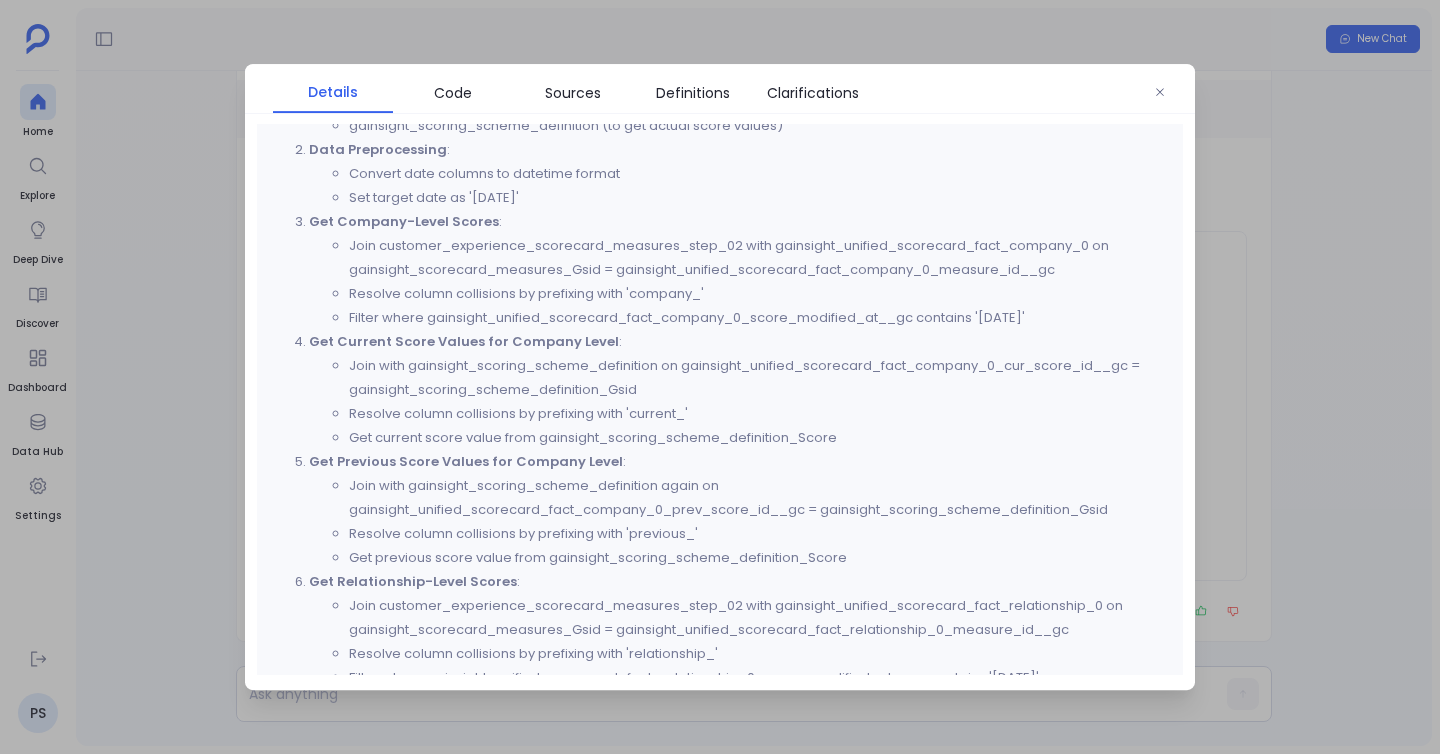 click on "Join with gainsight_scoring_scheme_definition on gainsight_unified_scorecard_fact_company_0_cur_score_id__gc = gainsight_scoring_scheme_definition_Gsid" at bounding box center [760, 378] 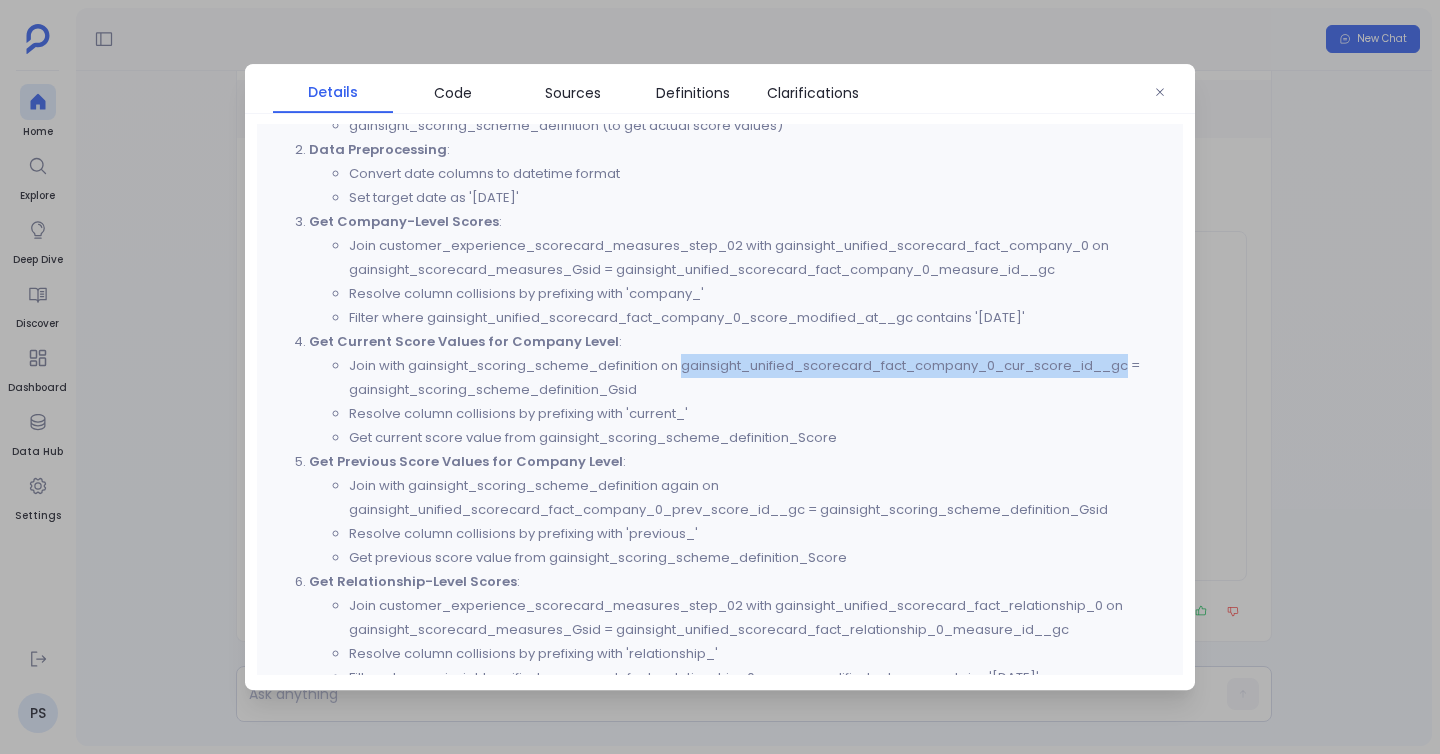 click on "Join with gainsight_scoring_scheme_definition on gainsight_unified_scorecard_fact_company_0_cur_score_id__gc = gainsight_scoring_scheme_definition_Gsid" at bounding box center (760, 378) 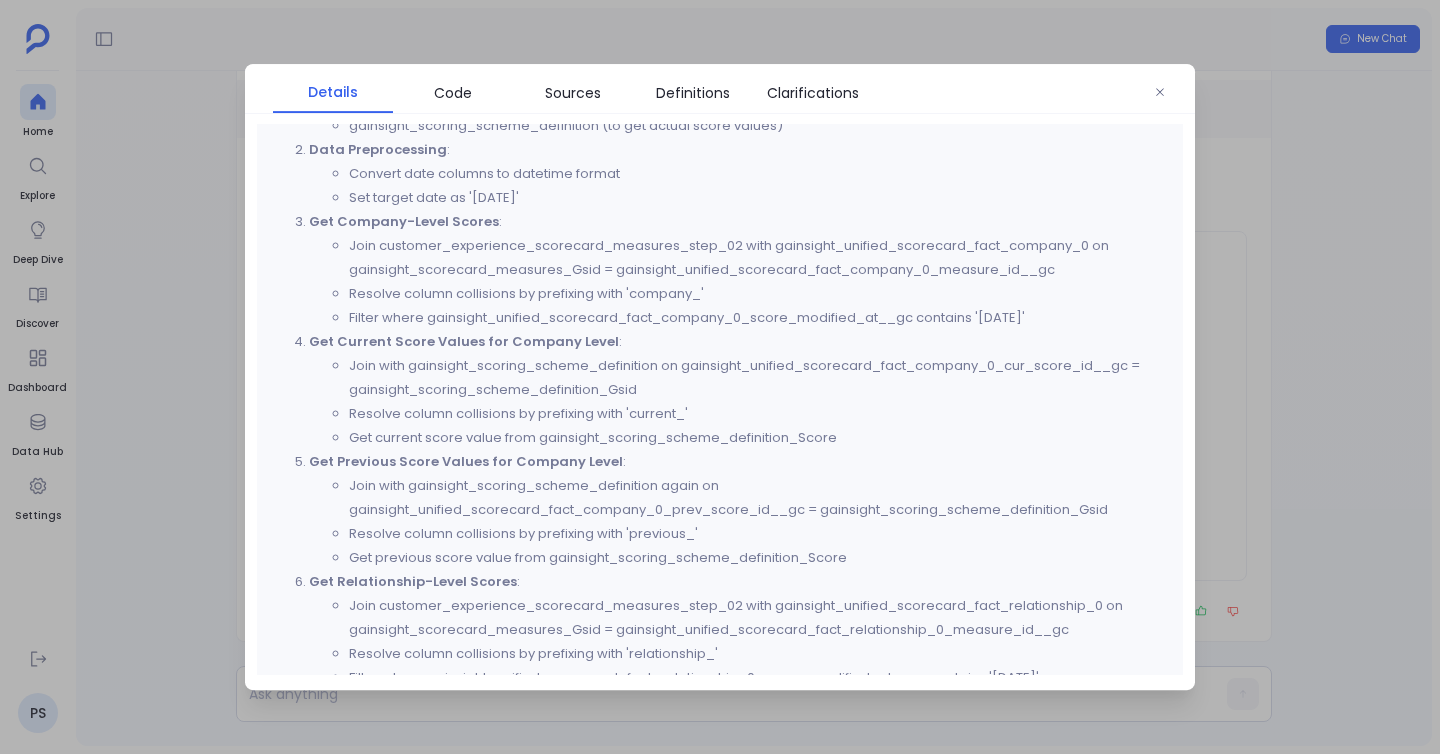 click on "Join with gainsight_scoring_scheme_definition again on gainsight_unified_scorecard_fact_company_0_prev_score_id__gc = gainsight_scoring_scheme_definition_Gsid" at bounding box center [760, 498] 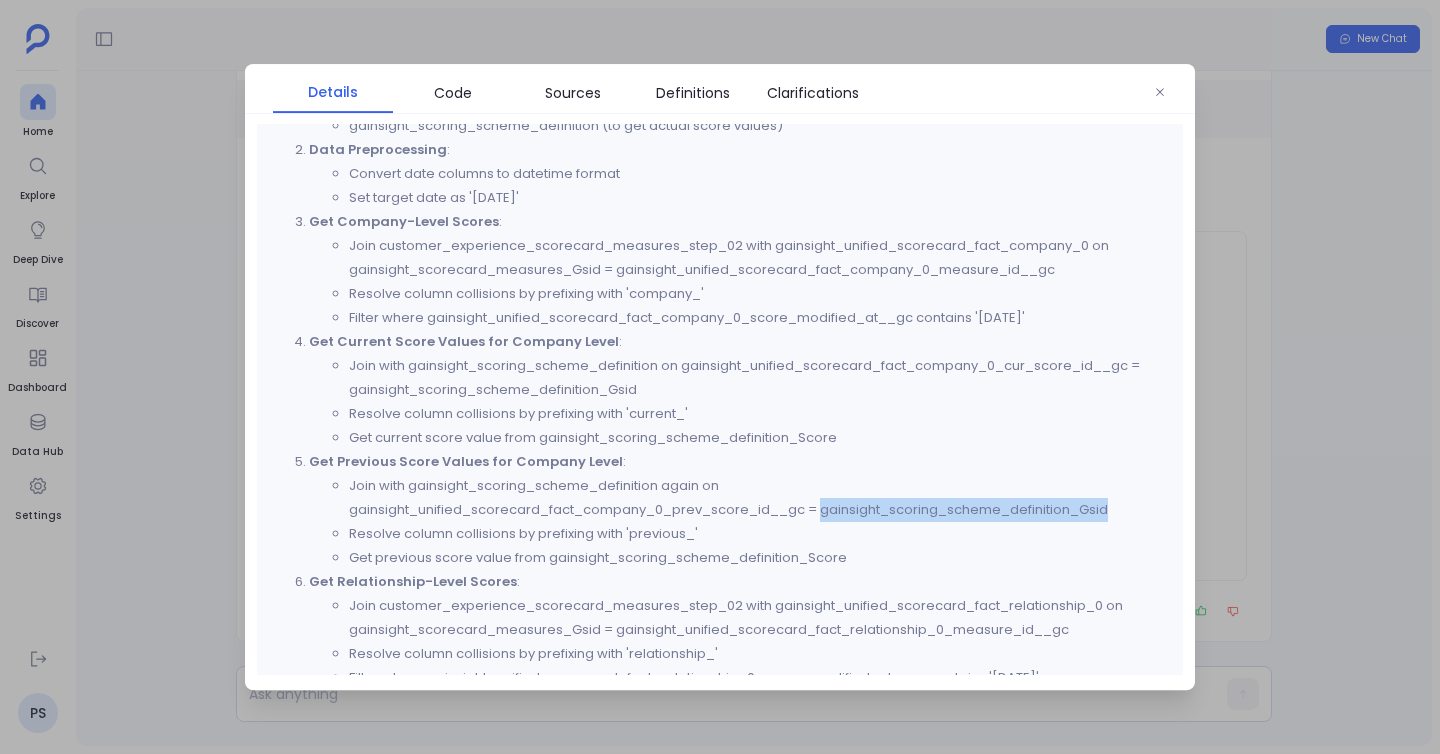 click on "Join with gainsight_scoring_scheme_definition again on gainsight_unified_scorecard_fact_company_0_prev_score_id__gc = gainsight_scoring_scheme_definition_Gsid" at bounding box center [760, 498] 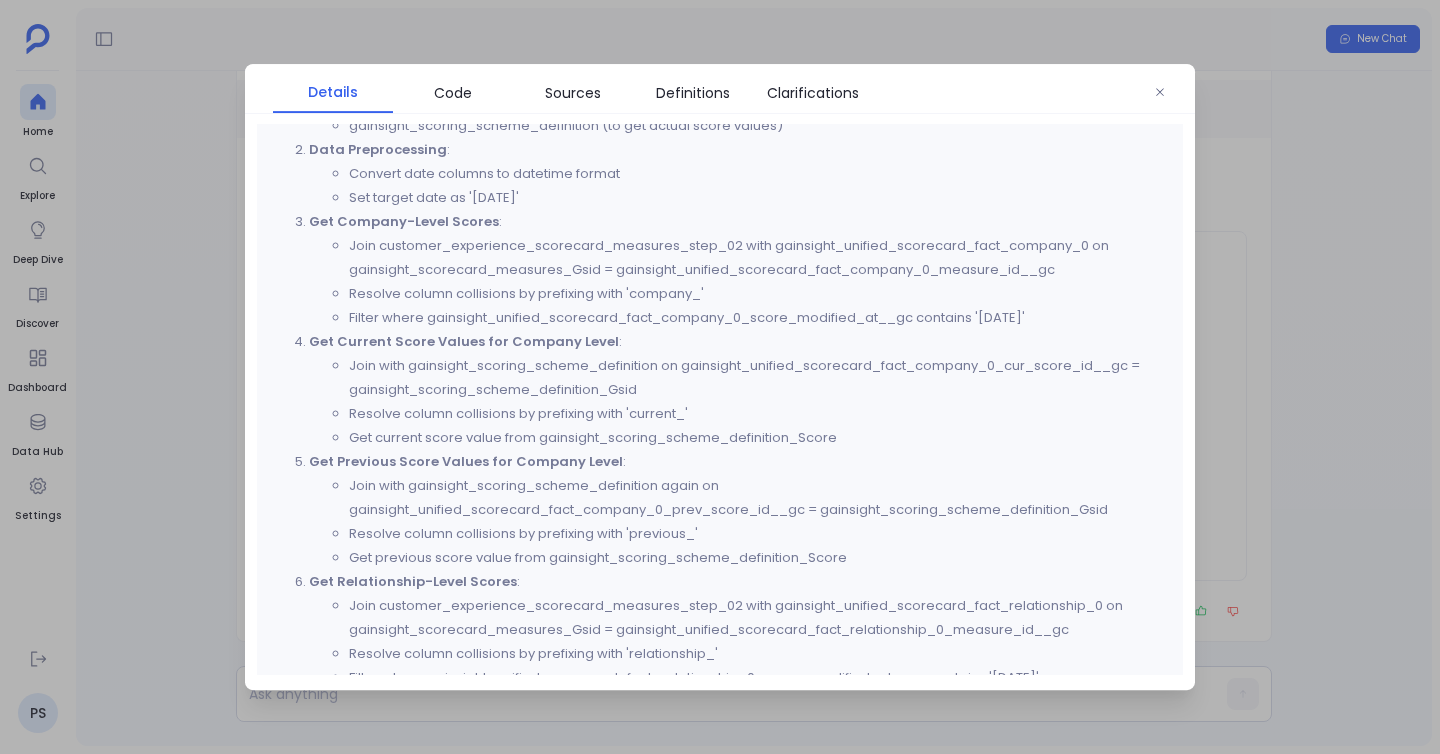 click on "Filter where gainsight_unified_scorecard_fact_company_0_score_modified_at__gc contains '2025-05-27'" at bounding box center [760, 318] 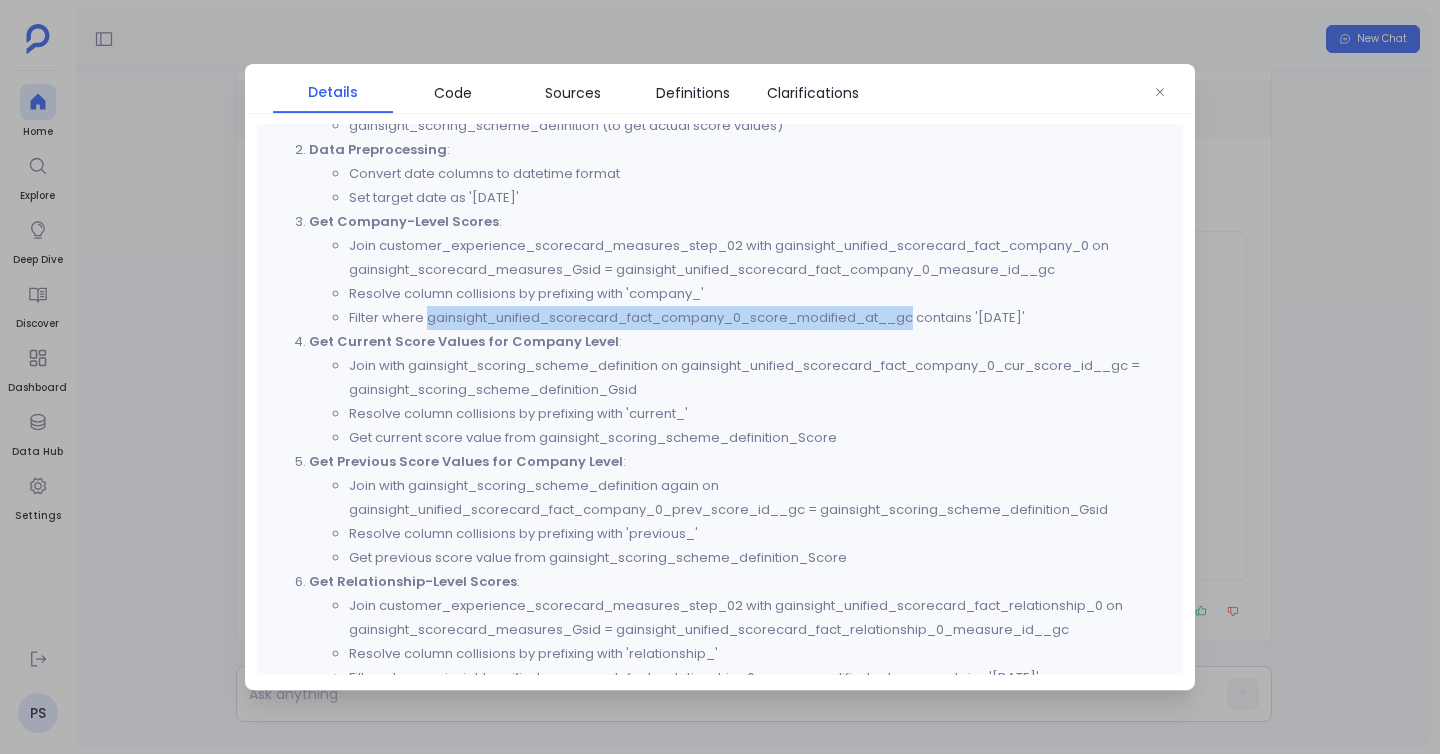 click on "Filter where gainsight_unified_scorecard_fact_company_0_score_modified_at__gc contains '2025-05-27'" at bounding box center [760, 318] 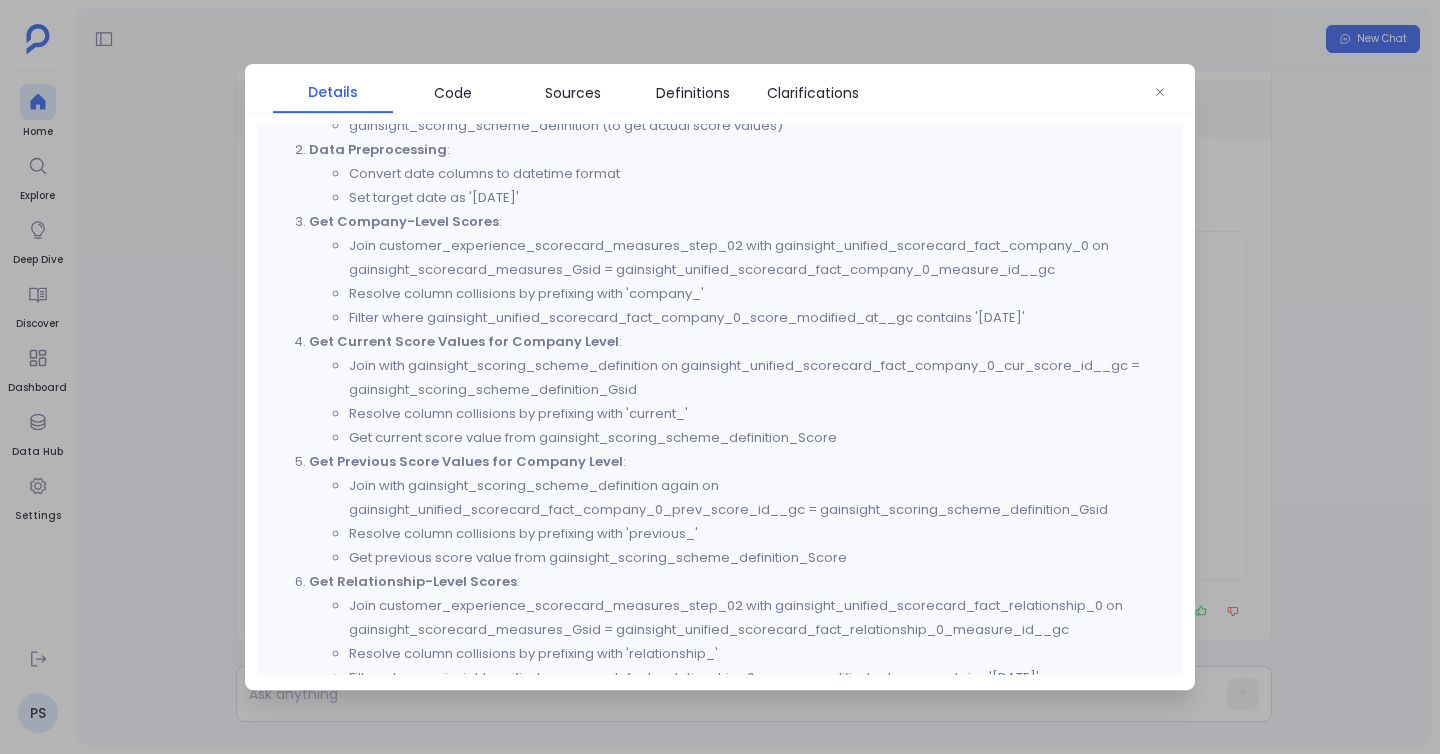 click on "Filter where gainsight_unified_scorecard_fact_company_0_score_modified_at__gc contains '2025-05-27'" at bounding box center [760, 318] 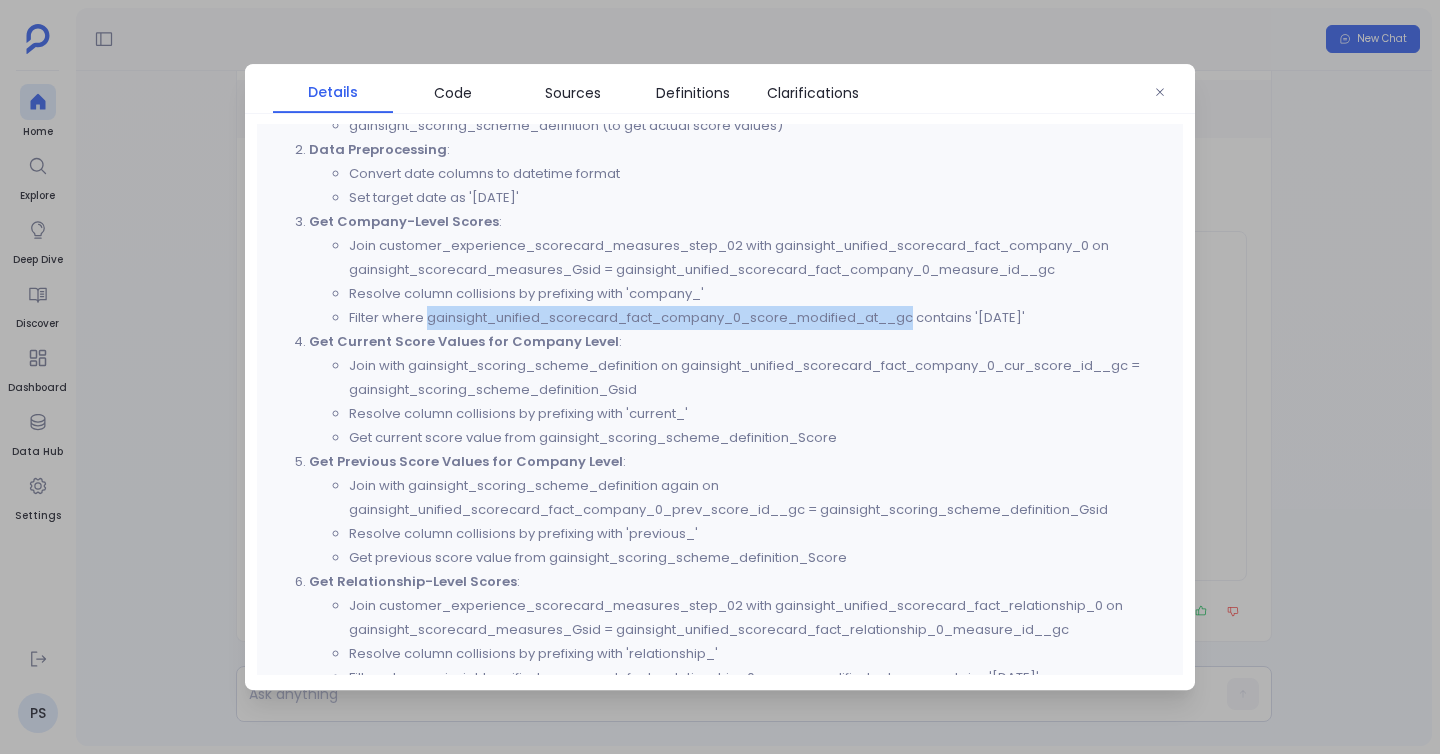 click on "Filter where gainsight_unified_scorecard_fact_company_0_score_modified_at__gc contains '2025-05-27'" at bounding box center (760, 318) 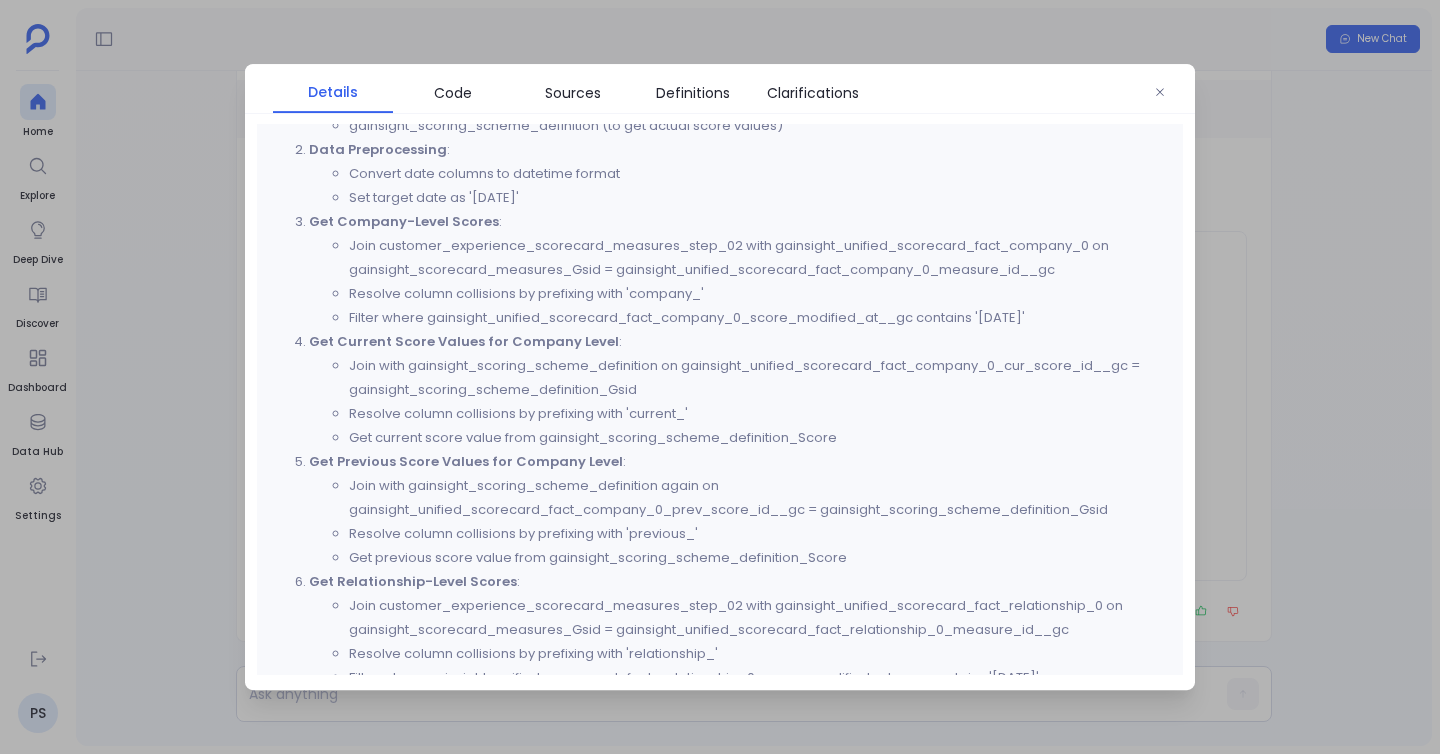 click at bounding box center (720, 377) 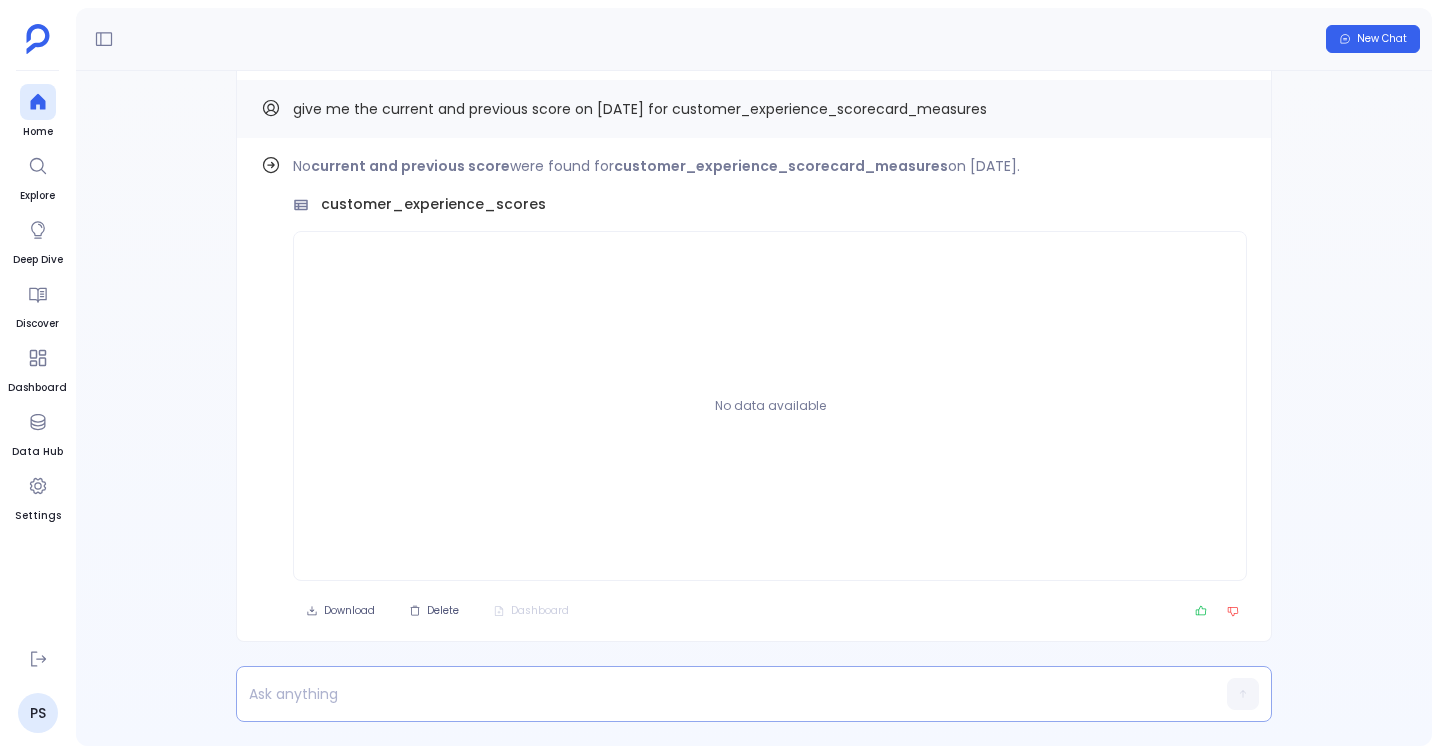 click at bounding box center [715, 694] 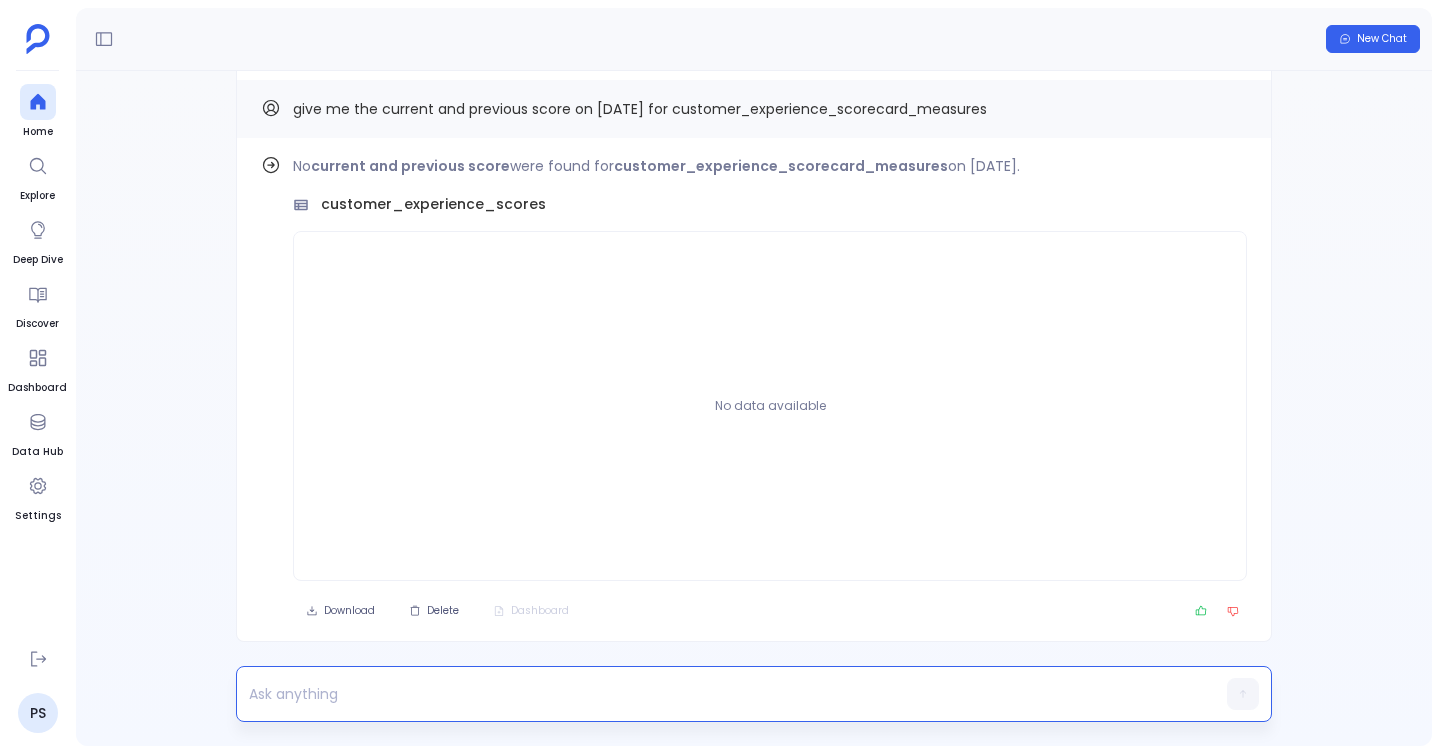 click at bounding box center (715, 694) 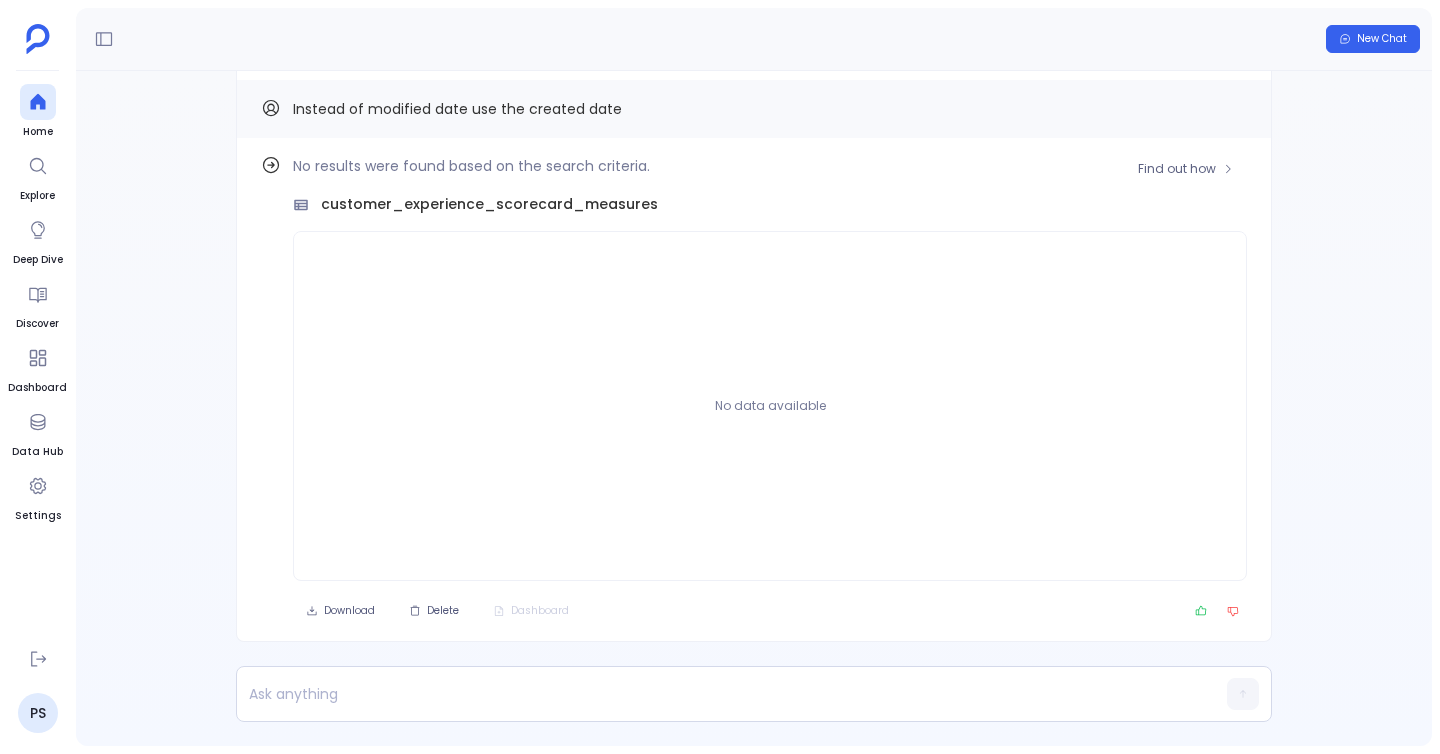click on "No results were found based on the search criteria. customer_experience_scorecard_measures No data available" at bounding box center (770, 367) 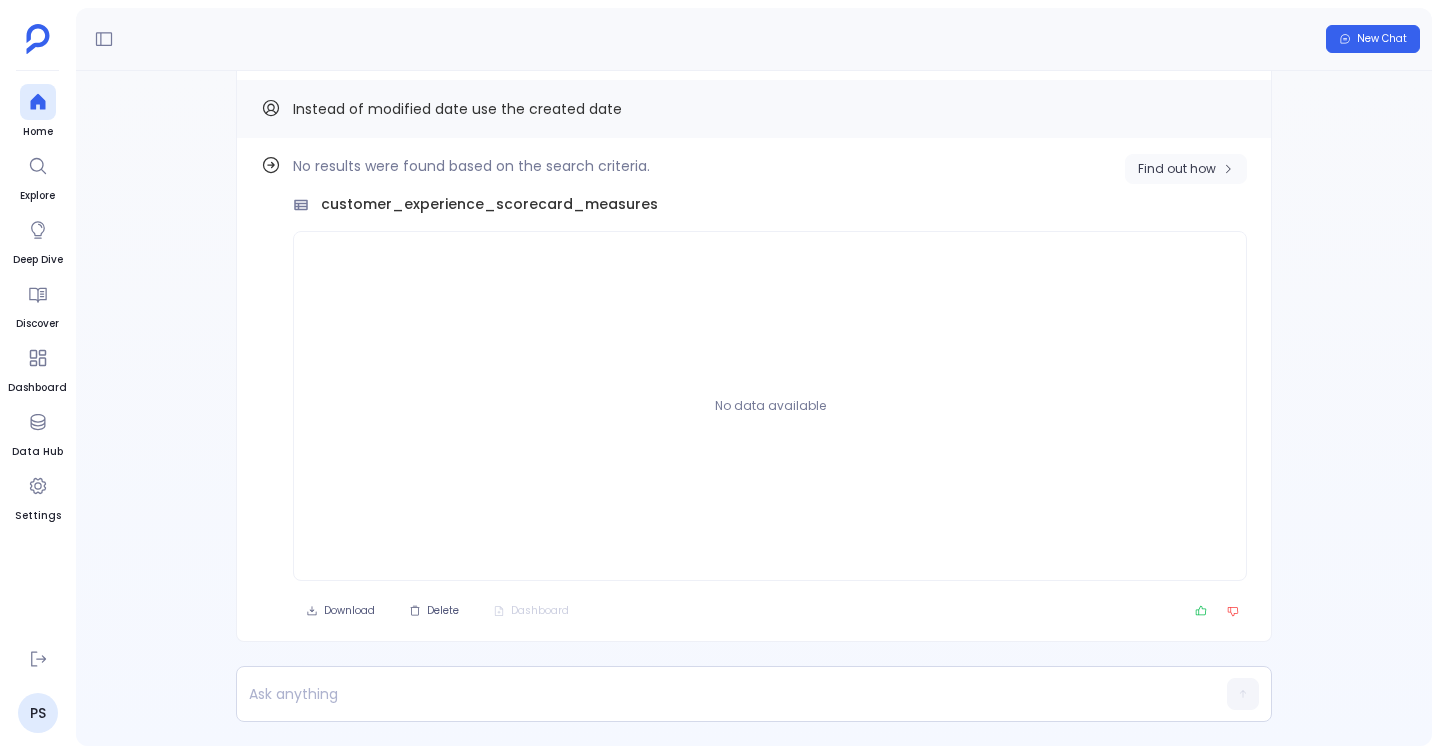 click on "Find out how" at bounding box center (1186, 169) 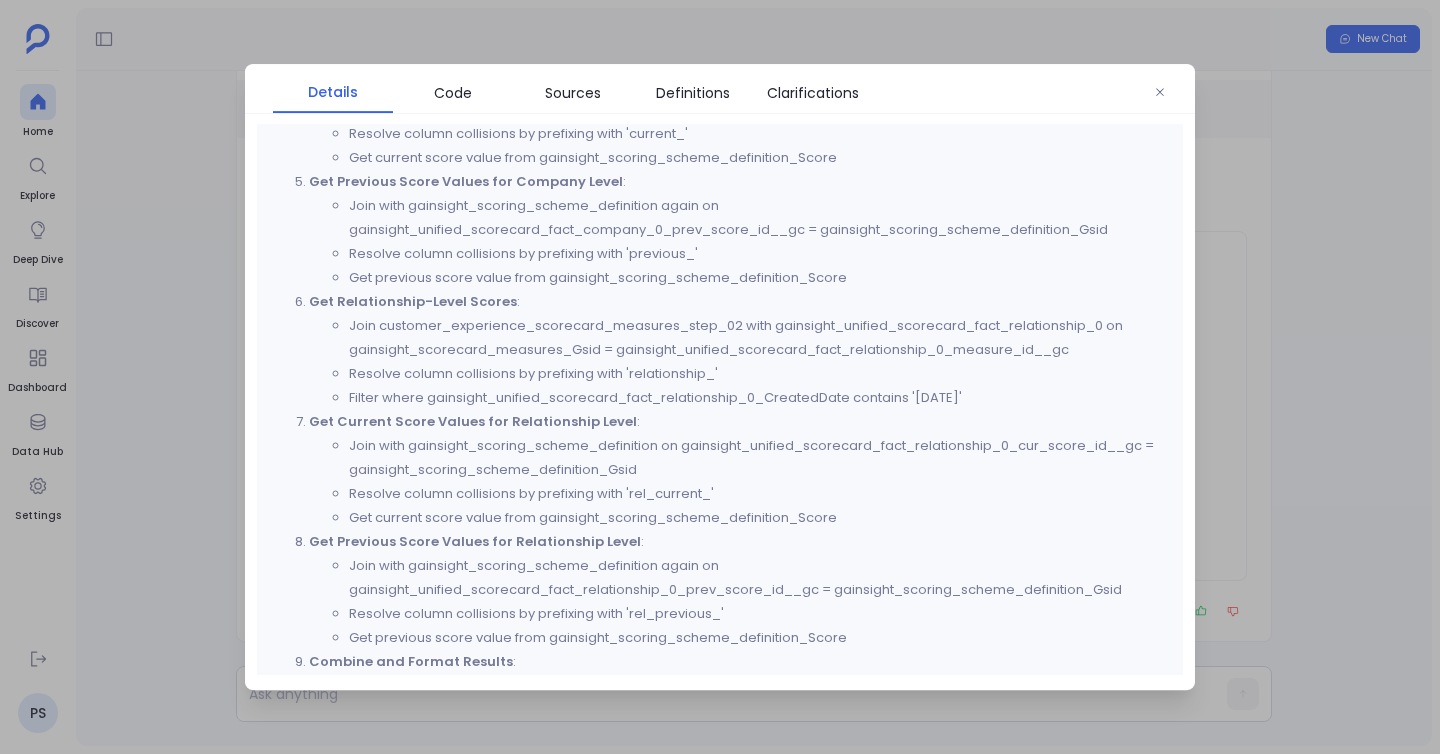 scroll, scrollTop: 924, scrollLeft: 0, axis: vertical 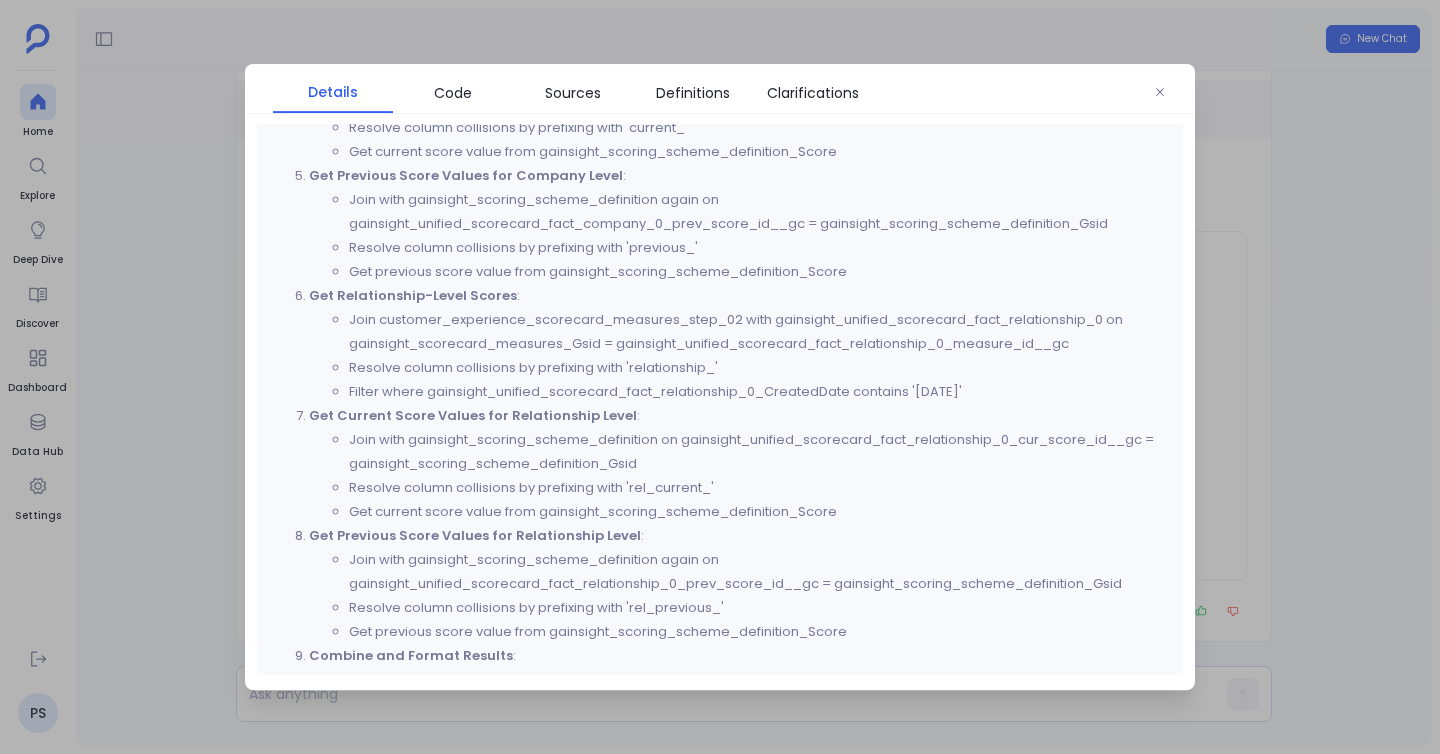 click at bounding box center (720, 377) 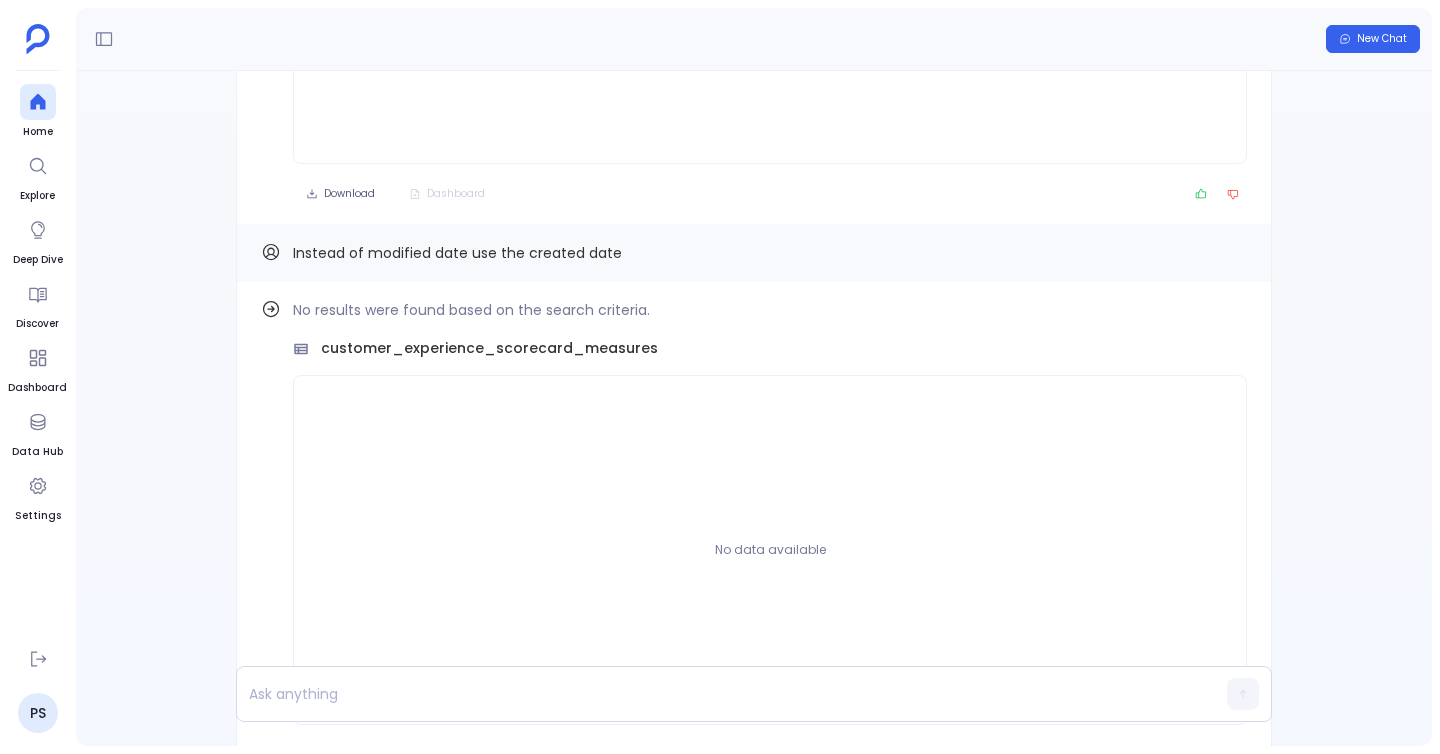 scroll, scrollTop: -145, scrollLeft: 0, axis: vertical 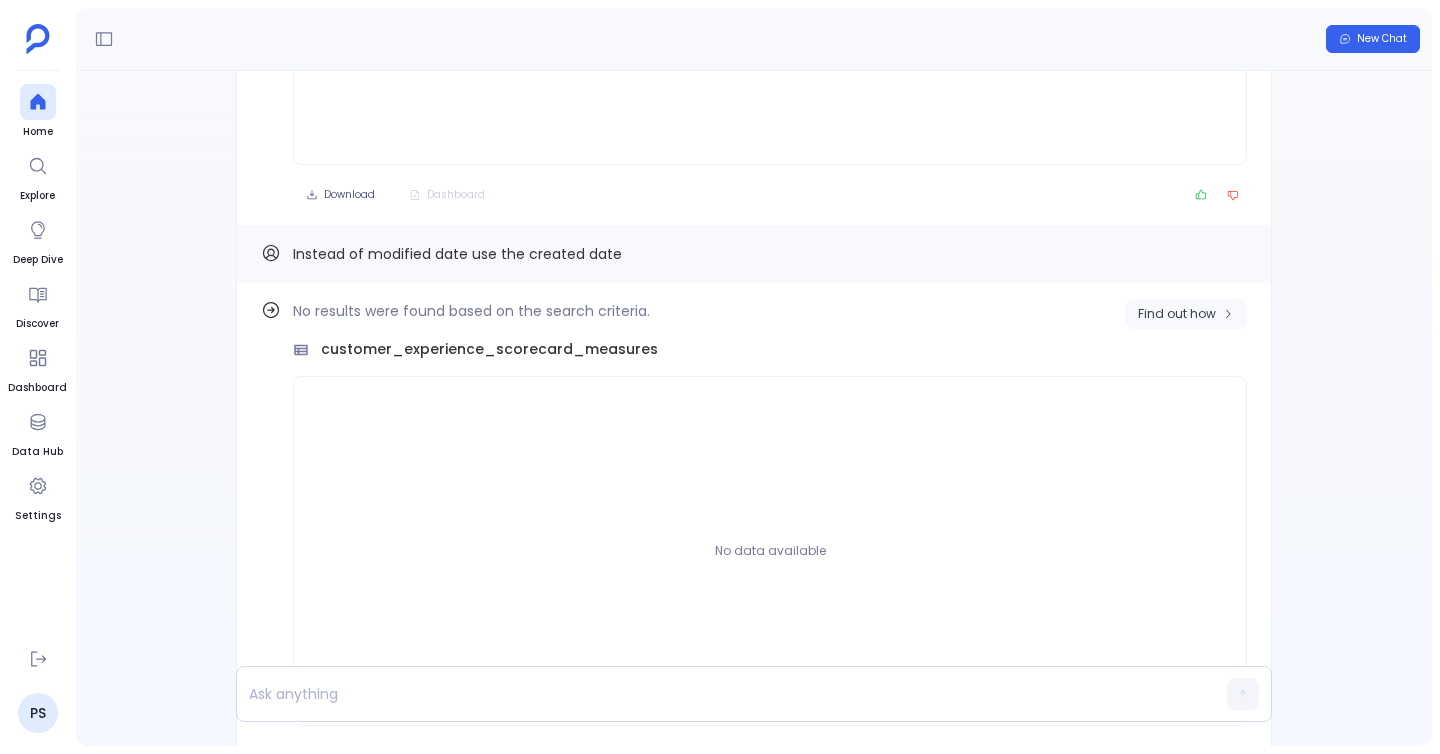 click on "Find out how" at bounding box center (1186, 314) 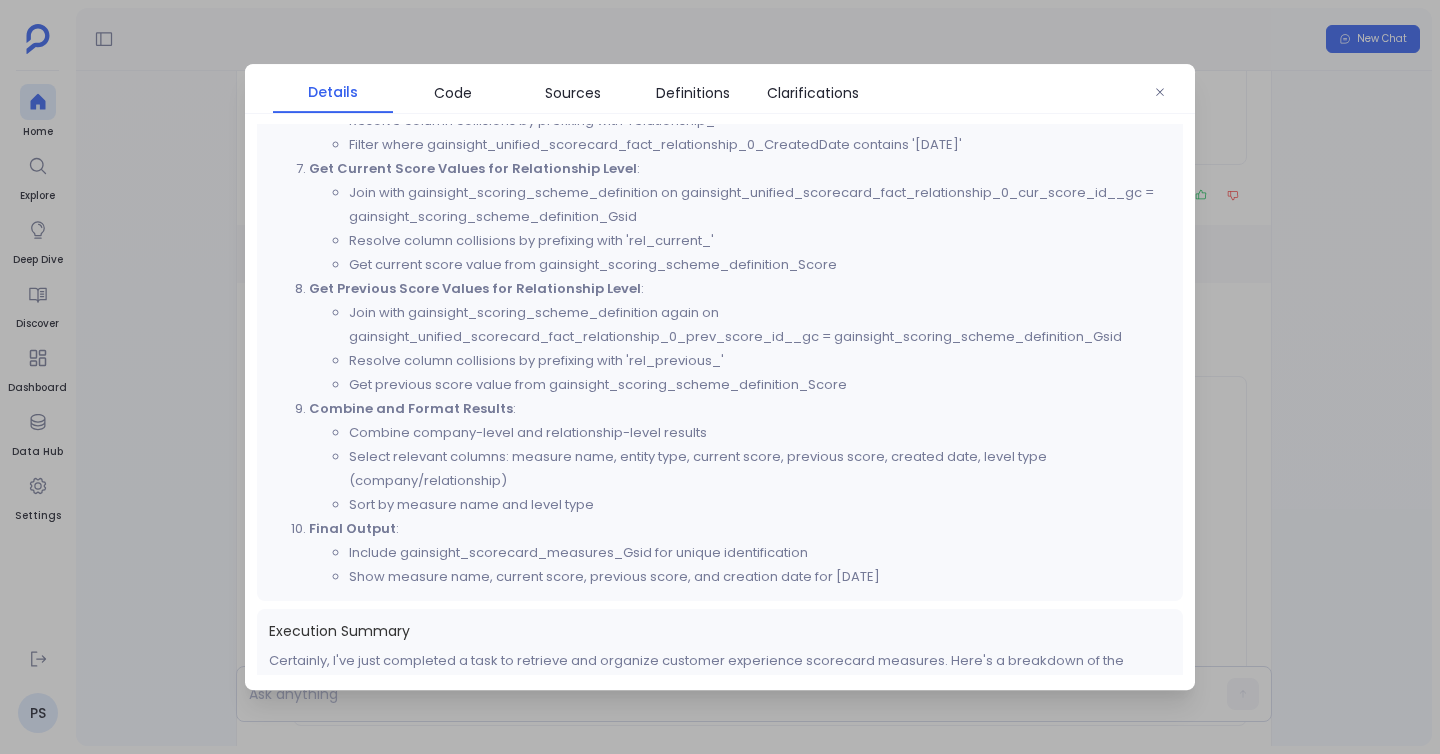 scroll, scrollTop: 1182, scrollLeft: 0, axis: vertical 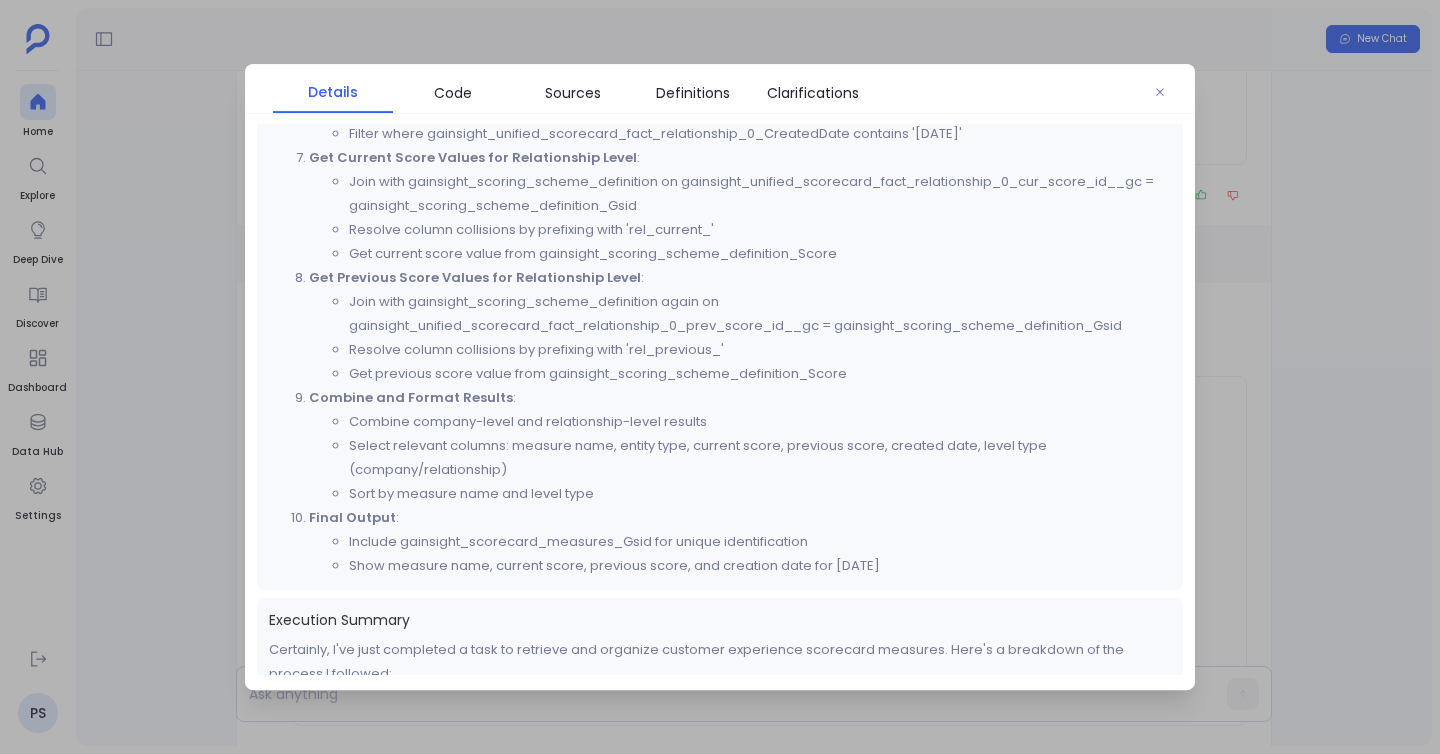click on "Thought Process Let me analyze the user's request: "Instead of modified date use the created date"
This is a follow-up to the previous query about getting current and previous scores for customer experience scorecard measures on 27 May 2025. The user wants to change the filtering criteria from using the score modification date to using the creation date.
Looking at the data sources provided:
gainsight_unified_scorecard_fact_company_0 has both:
gainsight_unified_scorecard_fact_company_0_CreatedDate (Created Date)
gainsight_unified_scorecard_fact_company_0_score_modified_at__gc (Score Modified At)
gainsight_unified_scorecard_fact_relationship_0 has both:
gainsight_unified_scorecard_fact_relationship_0_CreatedDate (Created Date)
gainsight_unified_scorecard_fact_relationship_0_score_modified_at__gc (Score Modified At)
The request is clear - instead of filtering by score_modified_at__gc containing '2025-05-27', I should filter by CreatedDate containing '2025-05-27'." at bounding box center [720, 399] 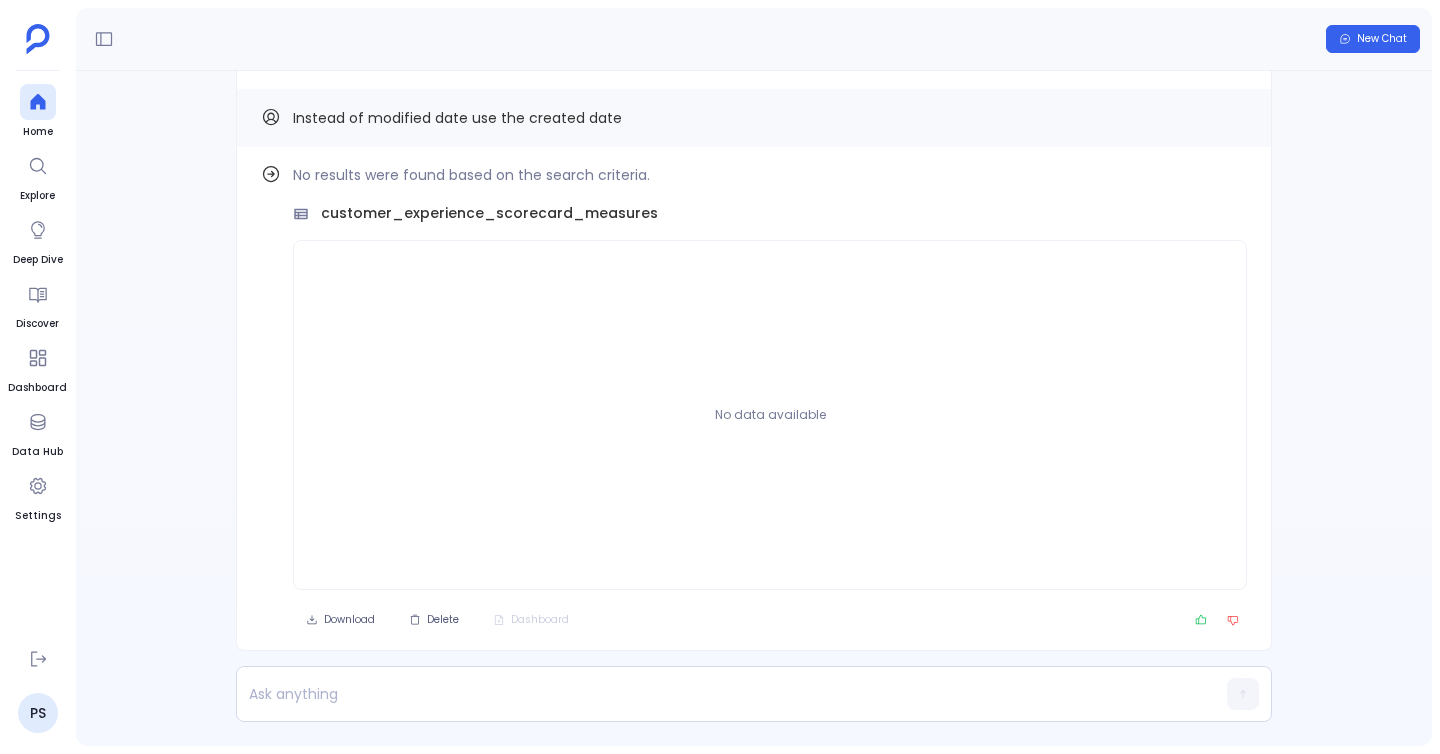 scroll, scrollTop: -5, scrollLeft: 0, axis: vertical 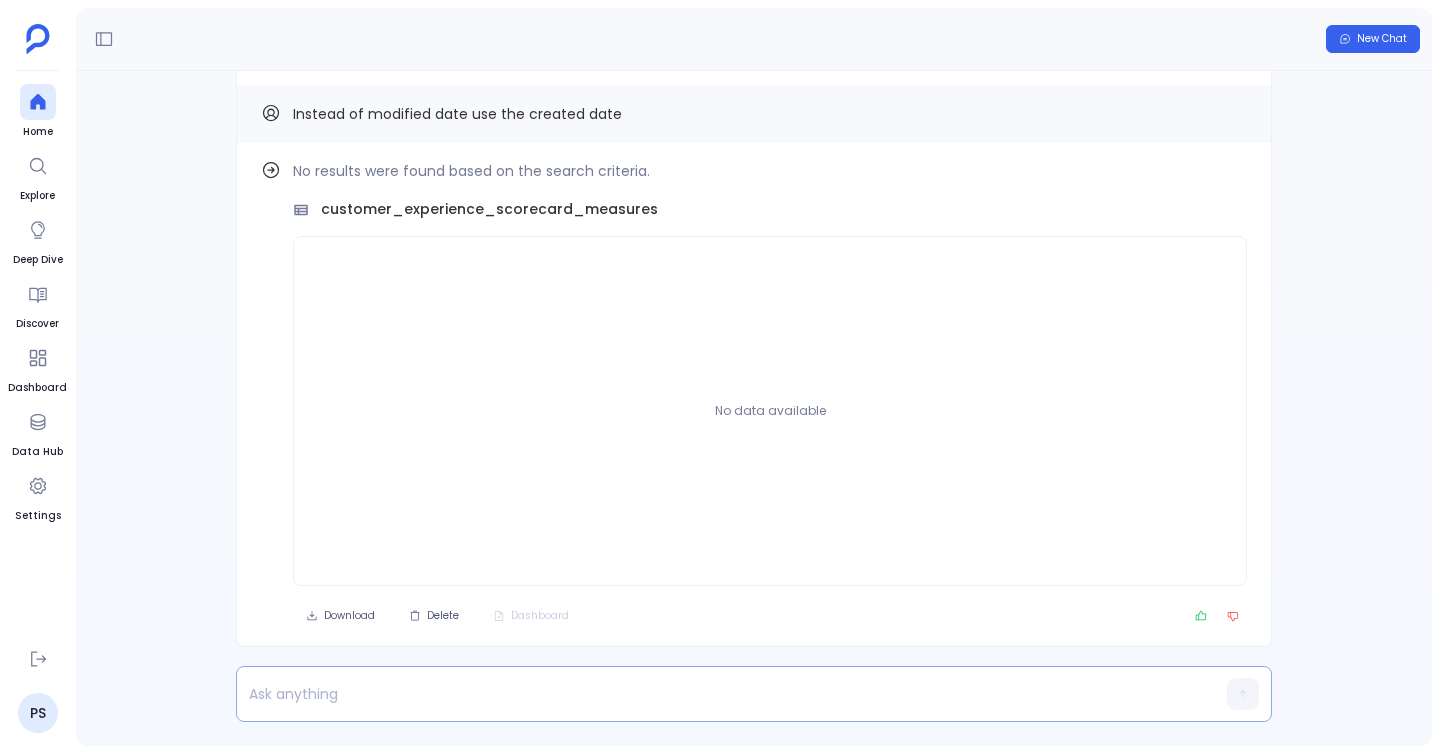click at bounding box center (715, 694) 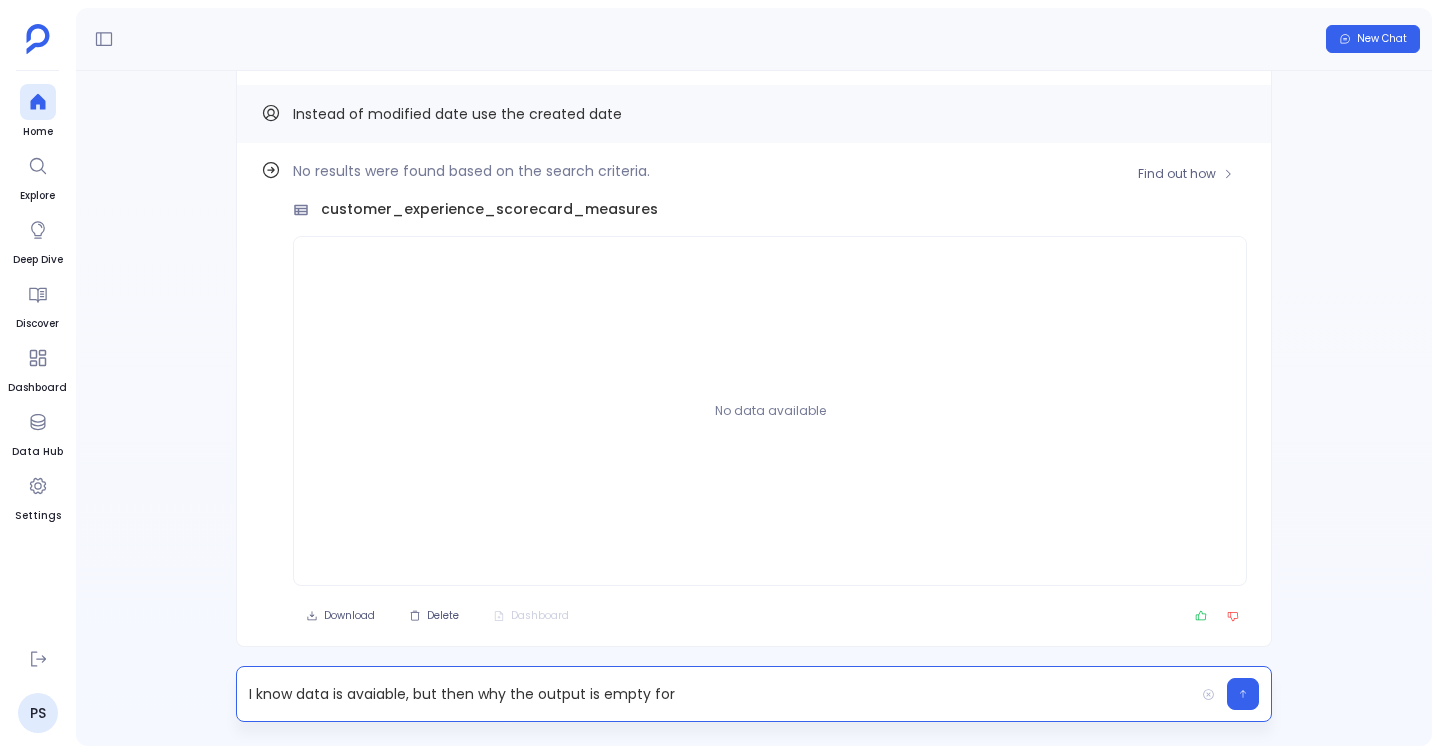 click on "customer_experience_scorecard_measures" at bounding box center [489, 209] 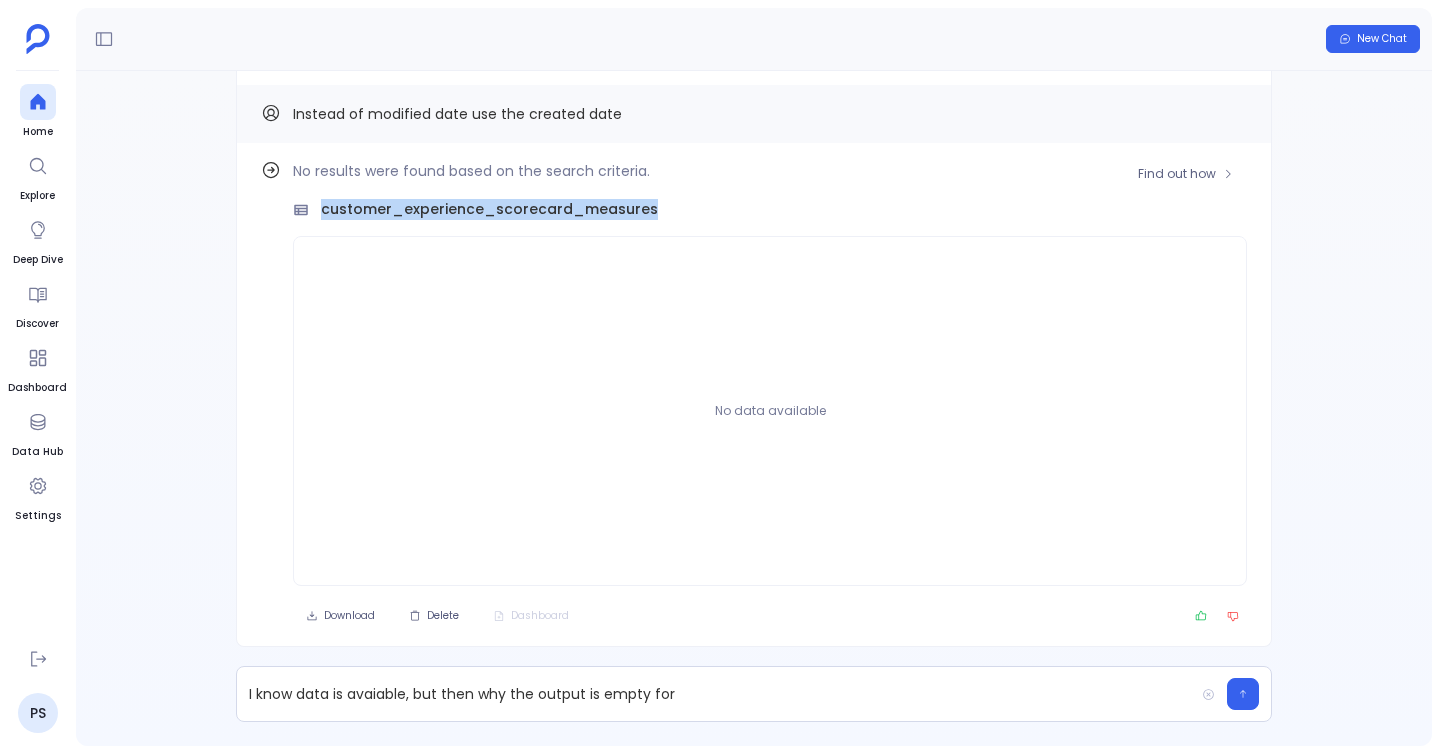 click on "customer_experience_scorecard_measures" at bounding box center (489, 209) 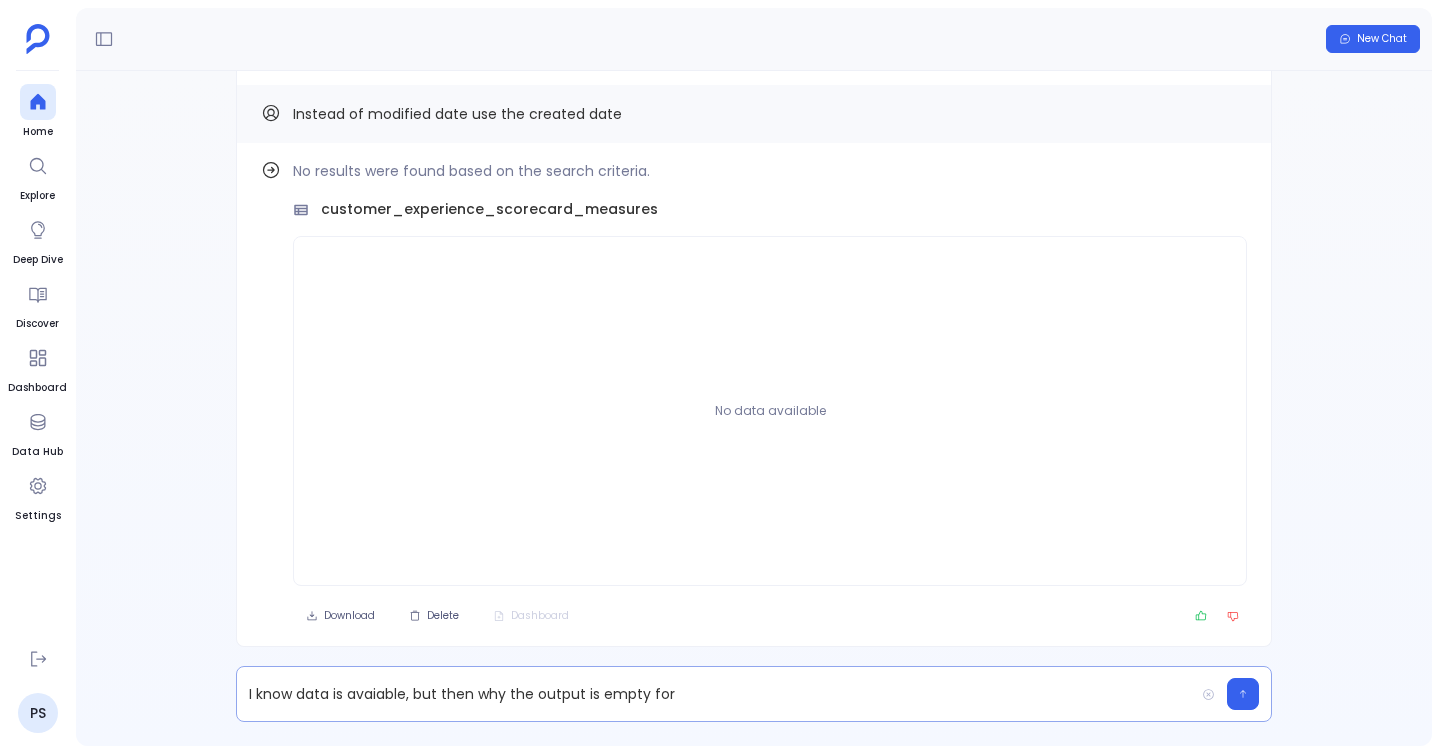 click on "I know data is avaiable, but then why the output is empty for" at bounding box center (715, 694) 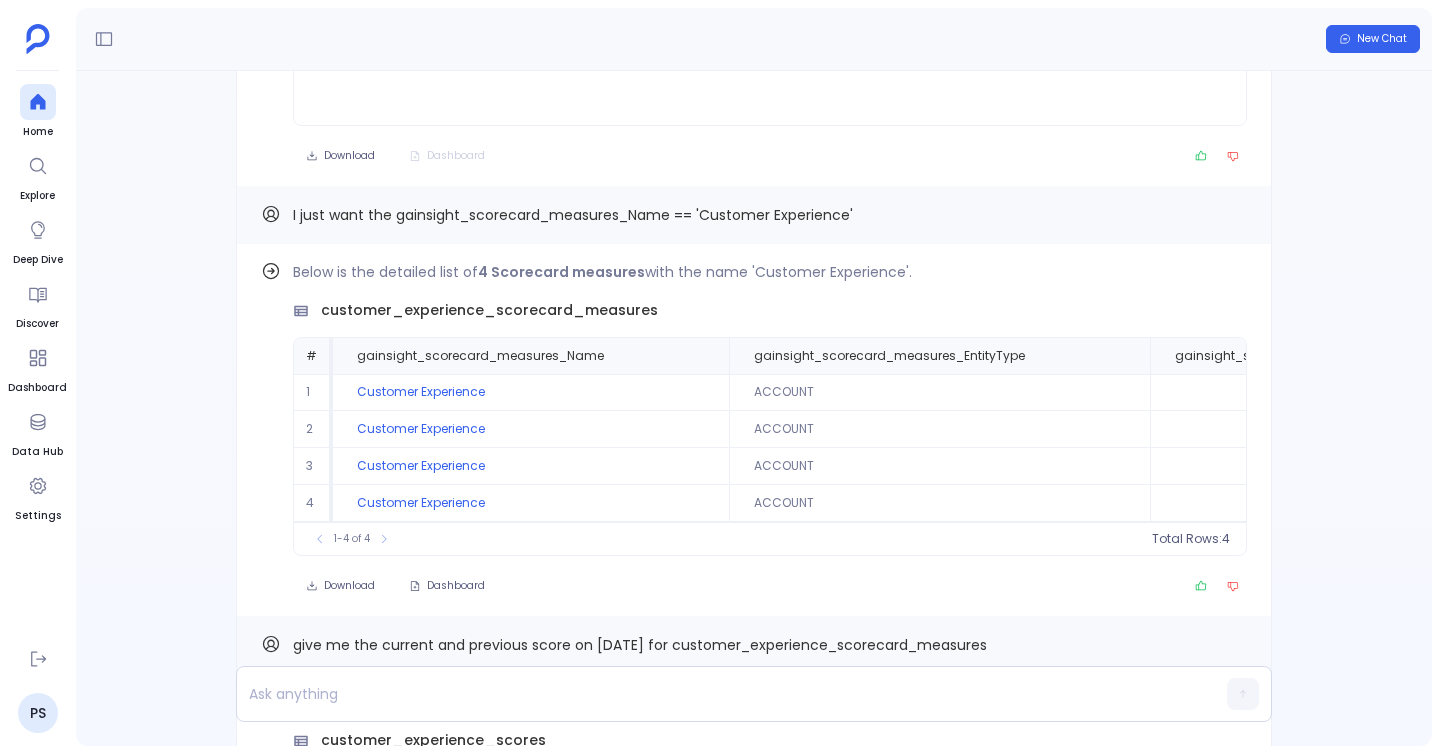 scroll, scrollTop: -2134, scrollLeft: 0, axis: vertical 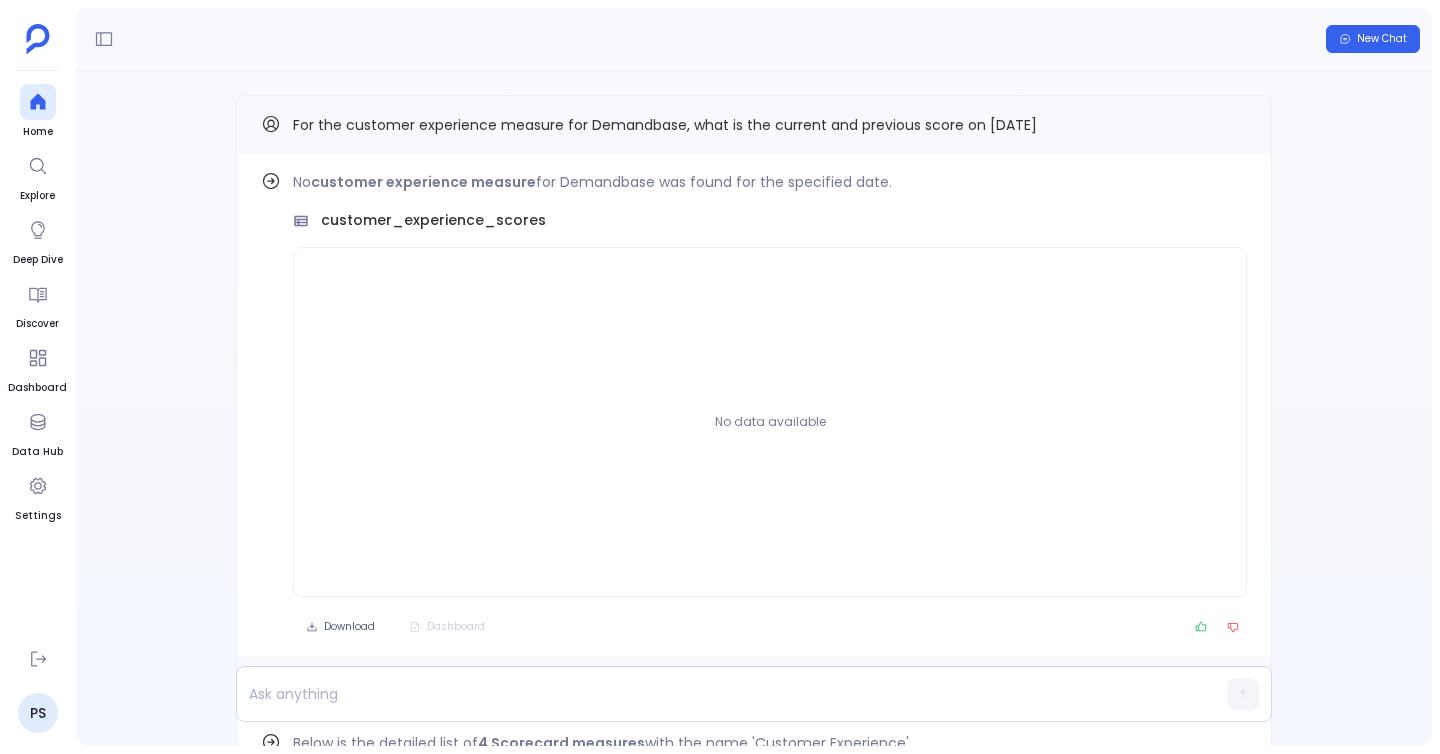 drag, startPoint x: 293, startPoint y: 123, endPoint x: 1091, endPoint y: 119, distance: 798.01 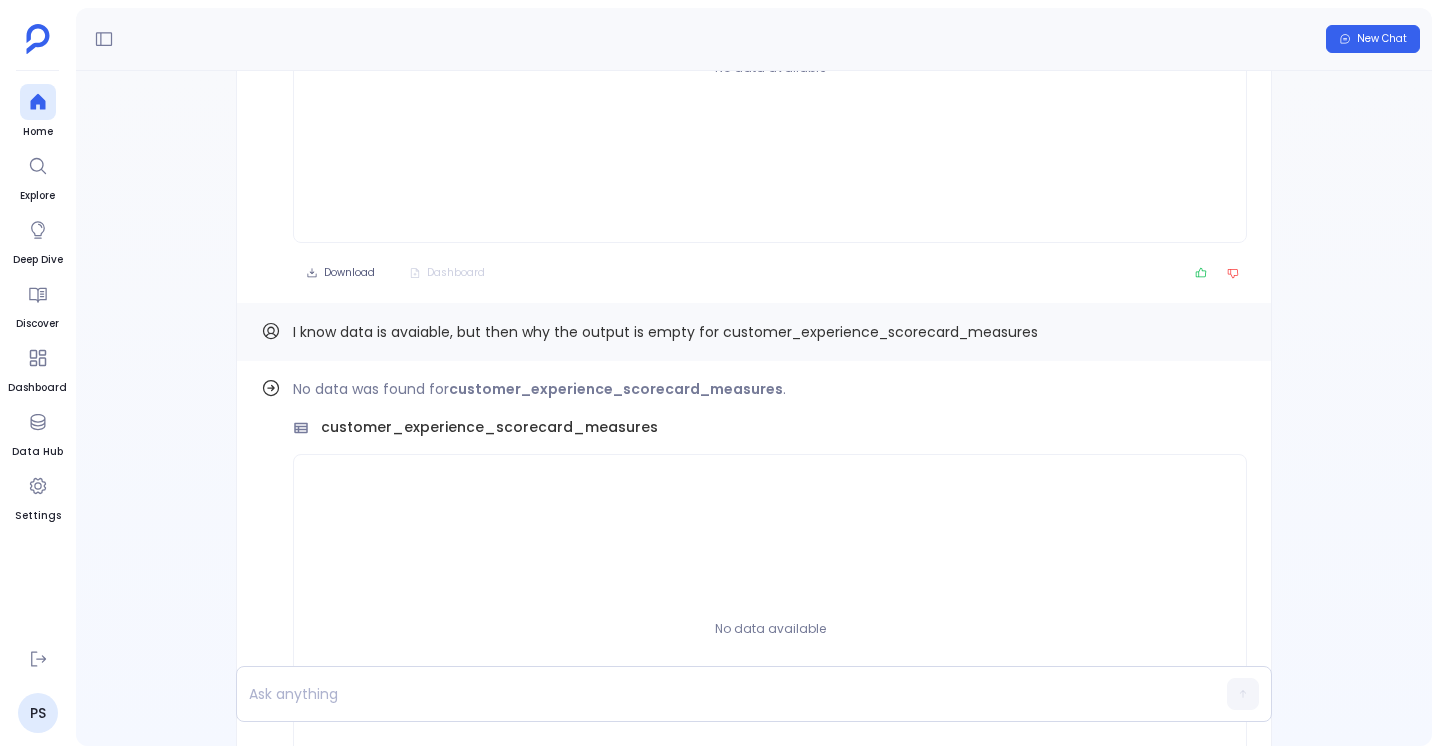 scroll, scrollTop: 0, scrollLeft: 0, axis: both 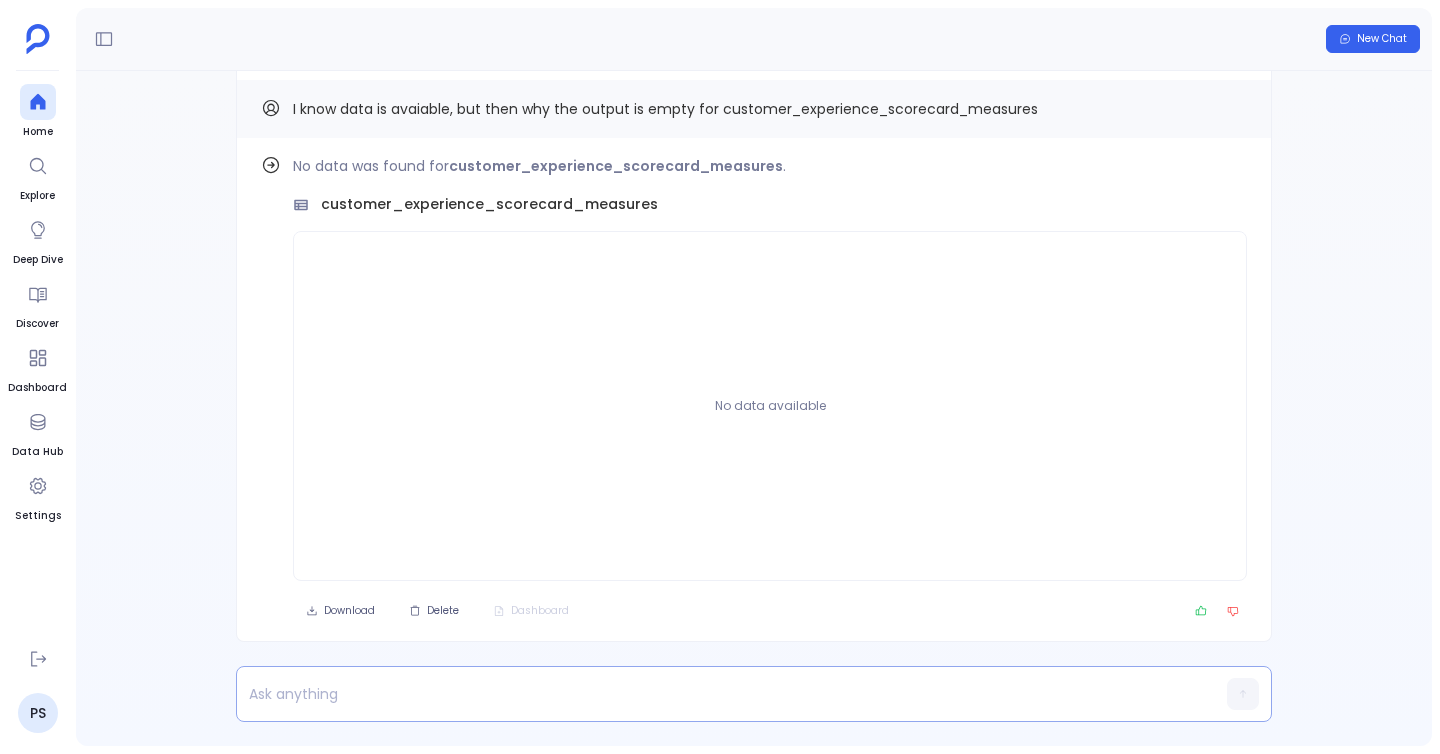click at bounding box center (715, 694) 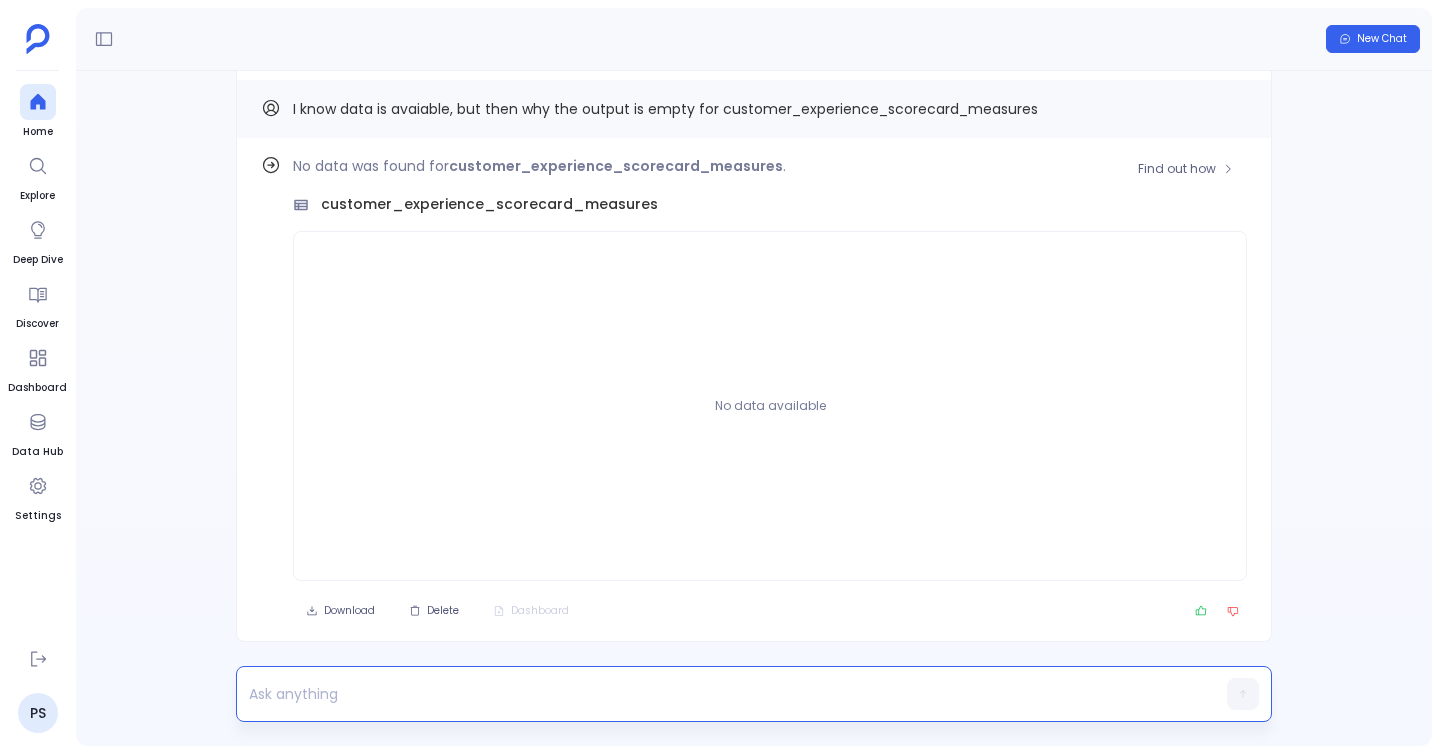 click on "customer_experience_scorecard_measures" at bounding box center [616, 166] 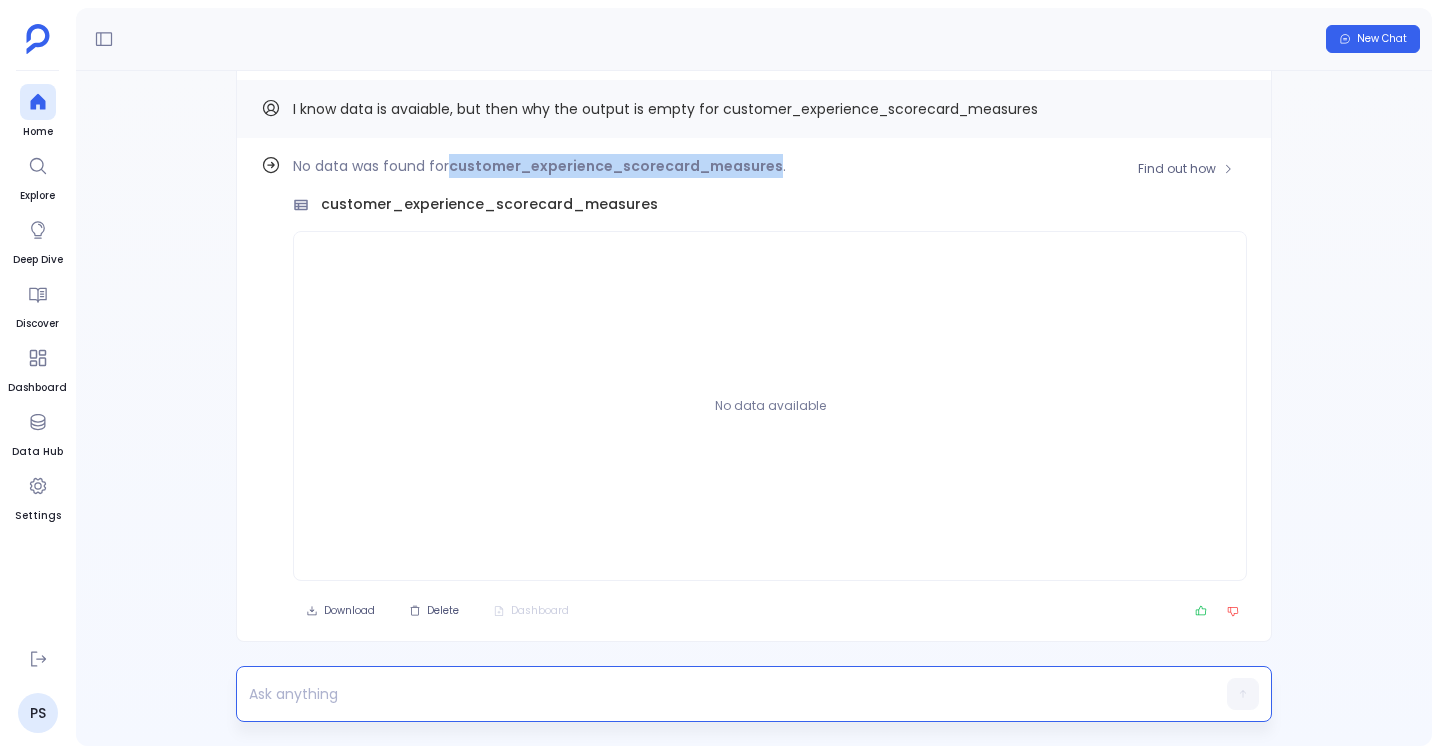 click on "customer_experience_scorecard_measures" at bounding box center [616, 166] 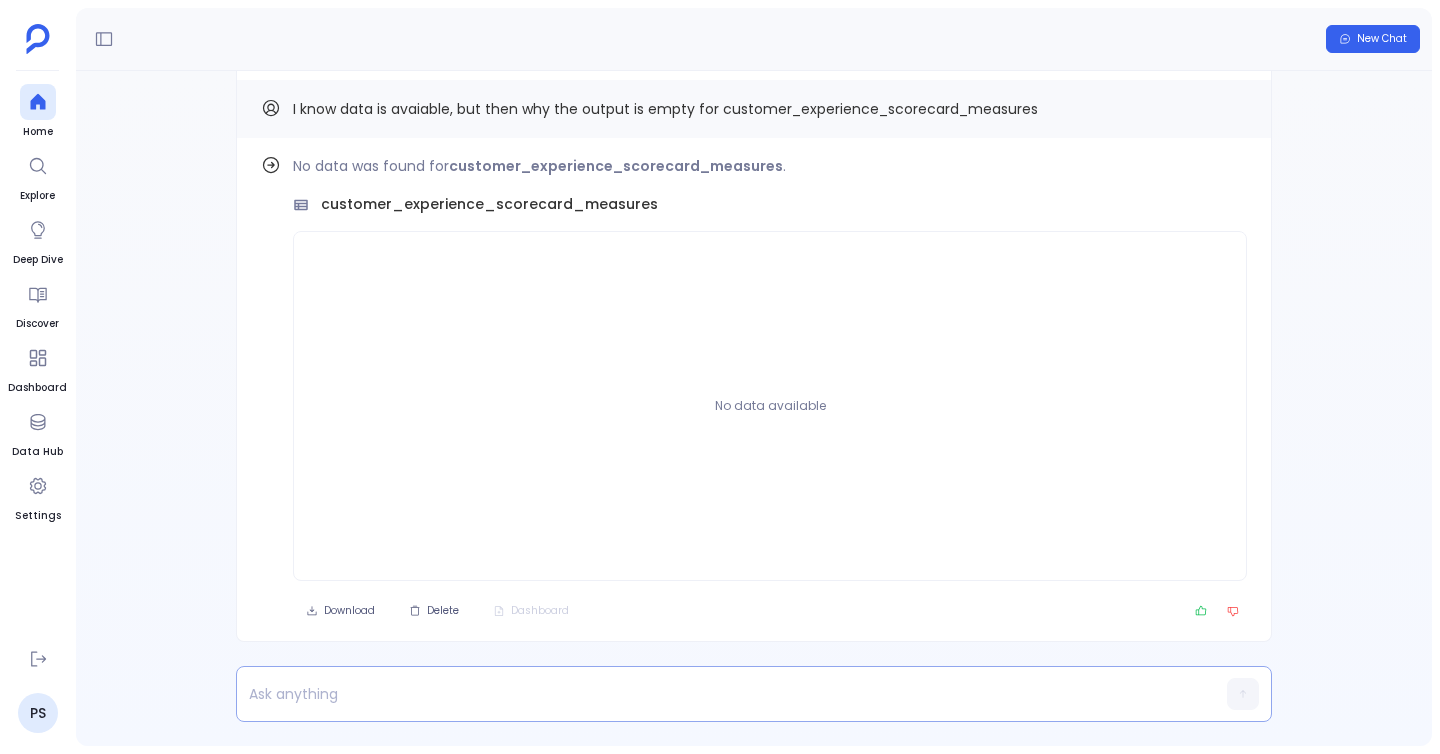 click at bounding box center (715, 694) 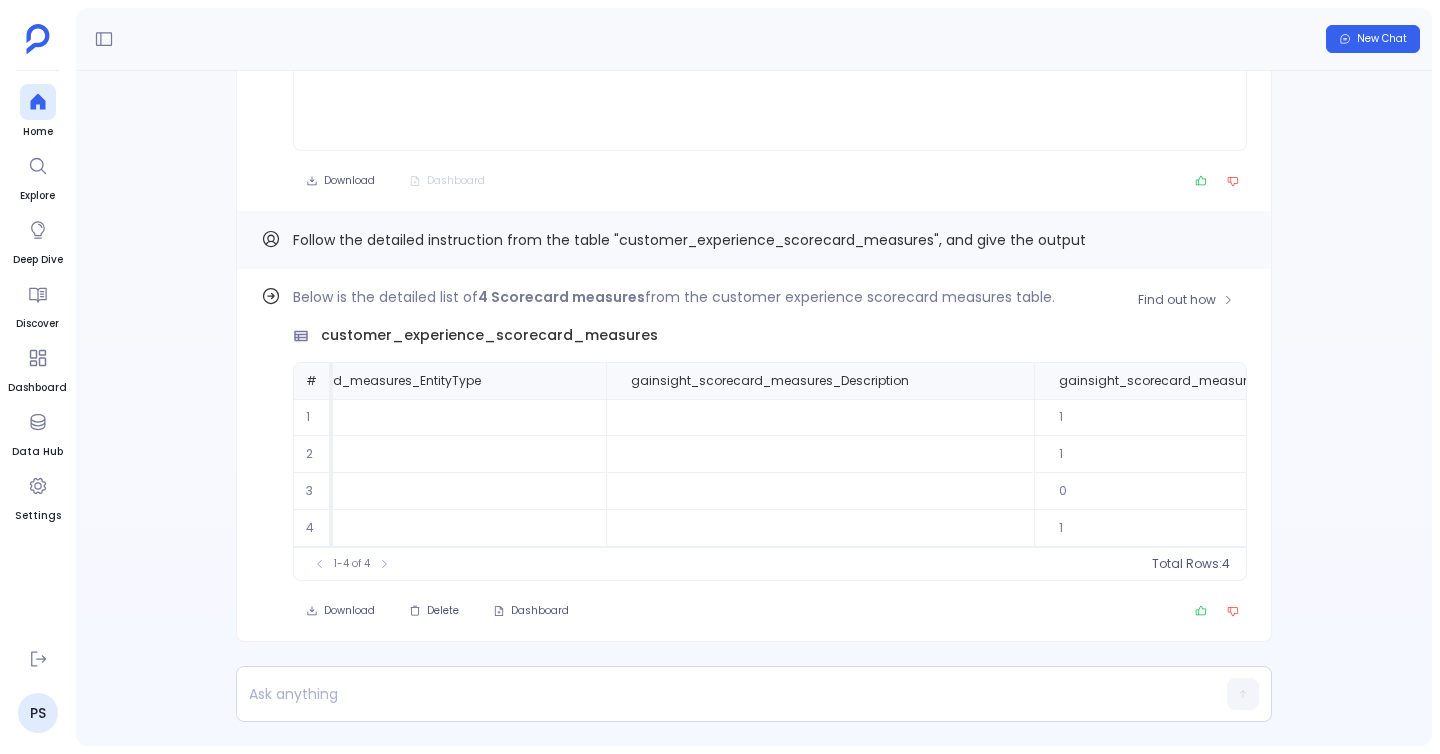 scroll, scrollTop: 0, scrollLeft: 707, axis: horizontal 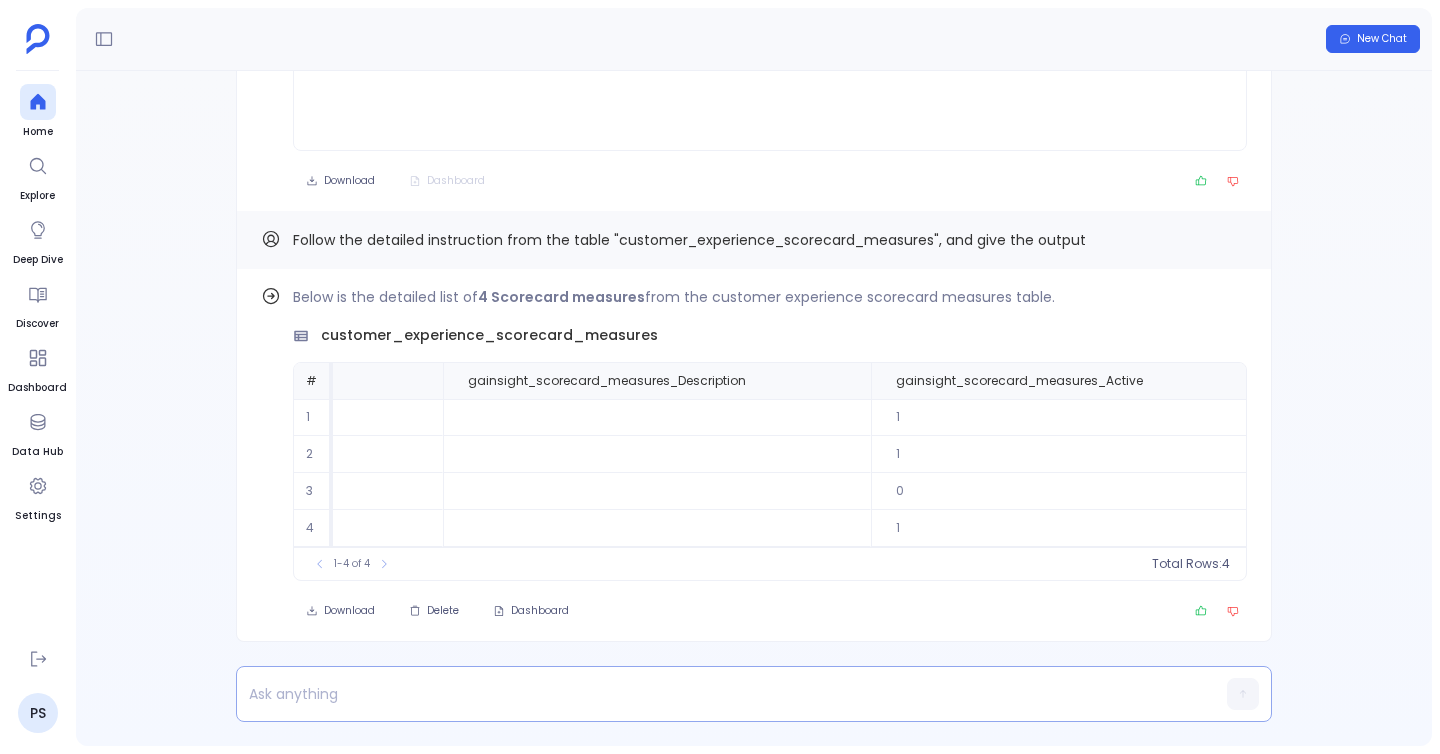 click at bounding box center [715, 694] 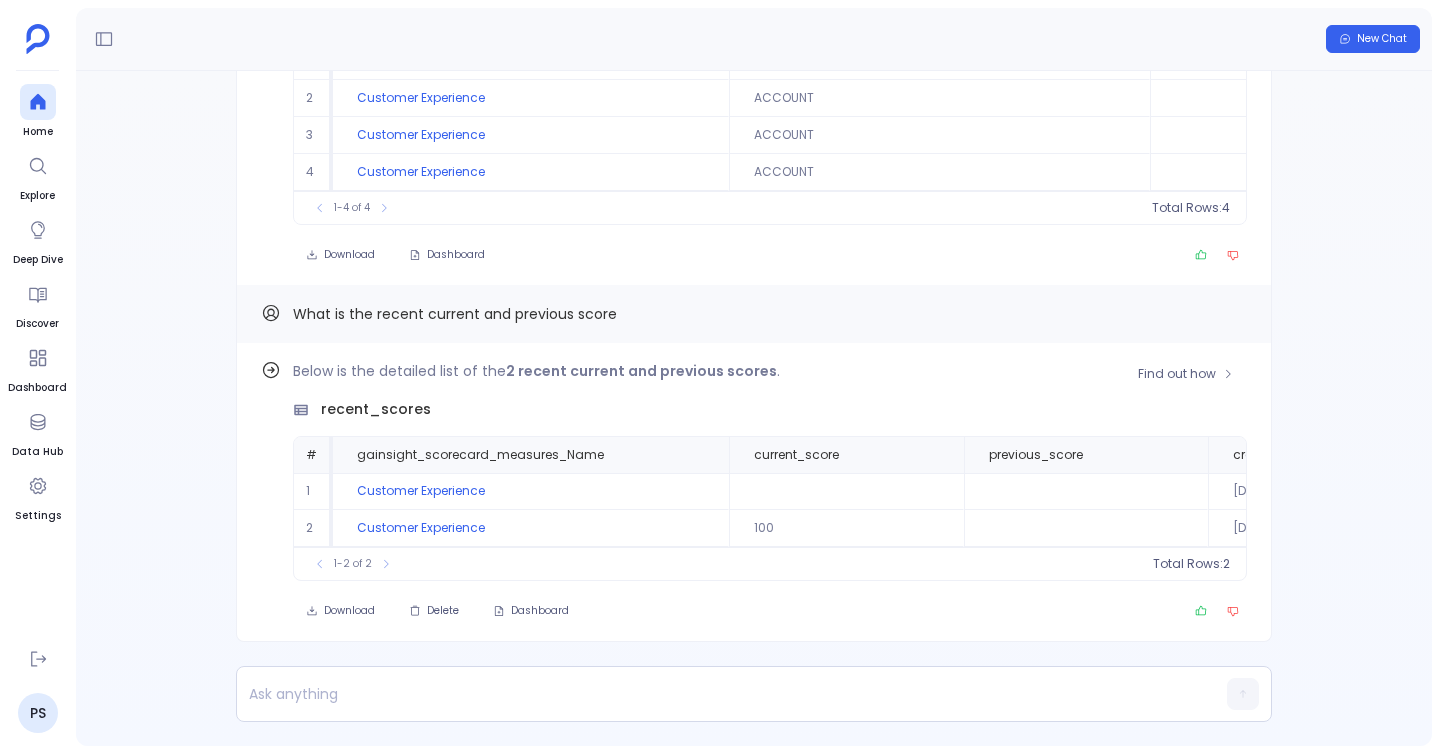 scroll, scrollTop: 0, scrollLeft: 370, axis: horizontal 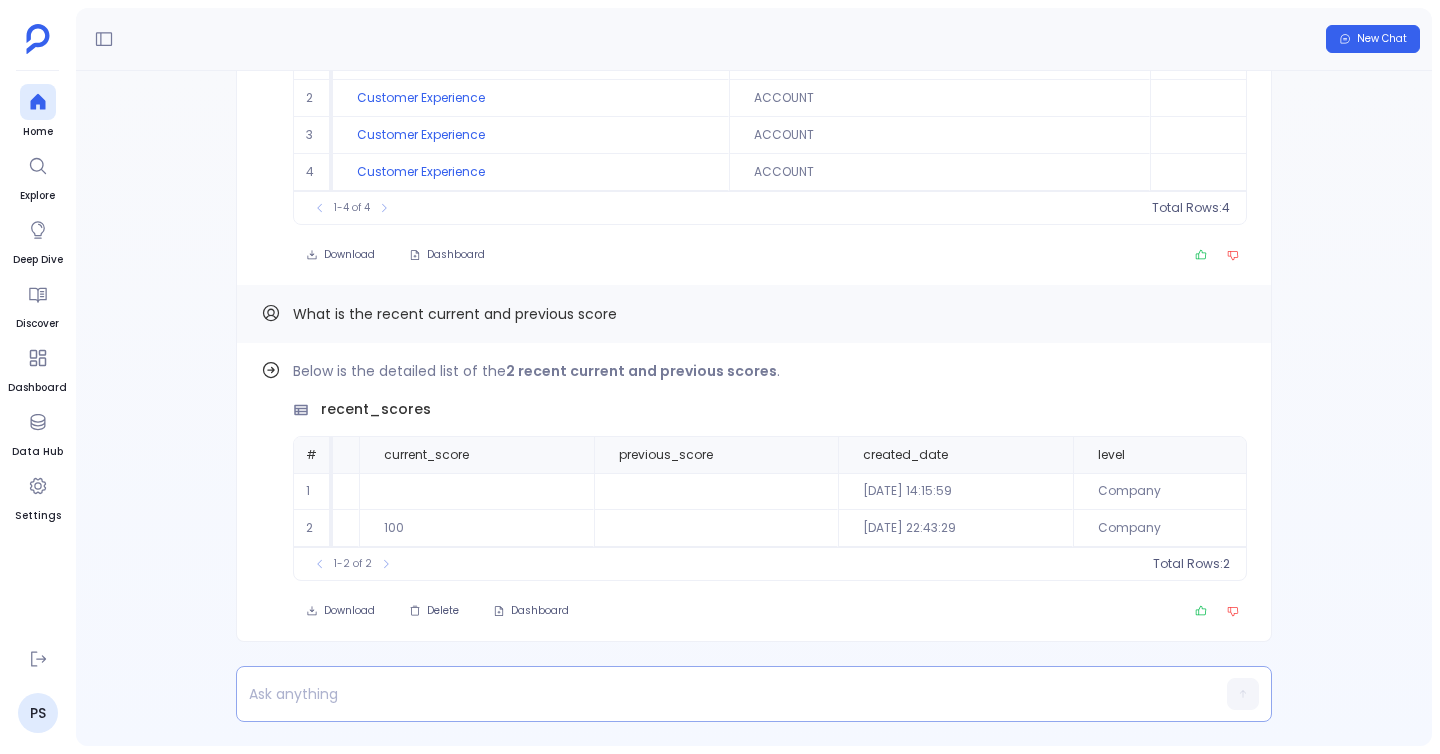 click at bounding box center [715, 694] 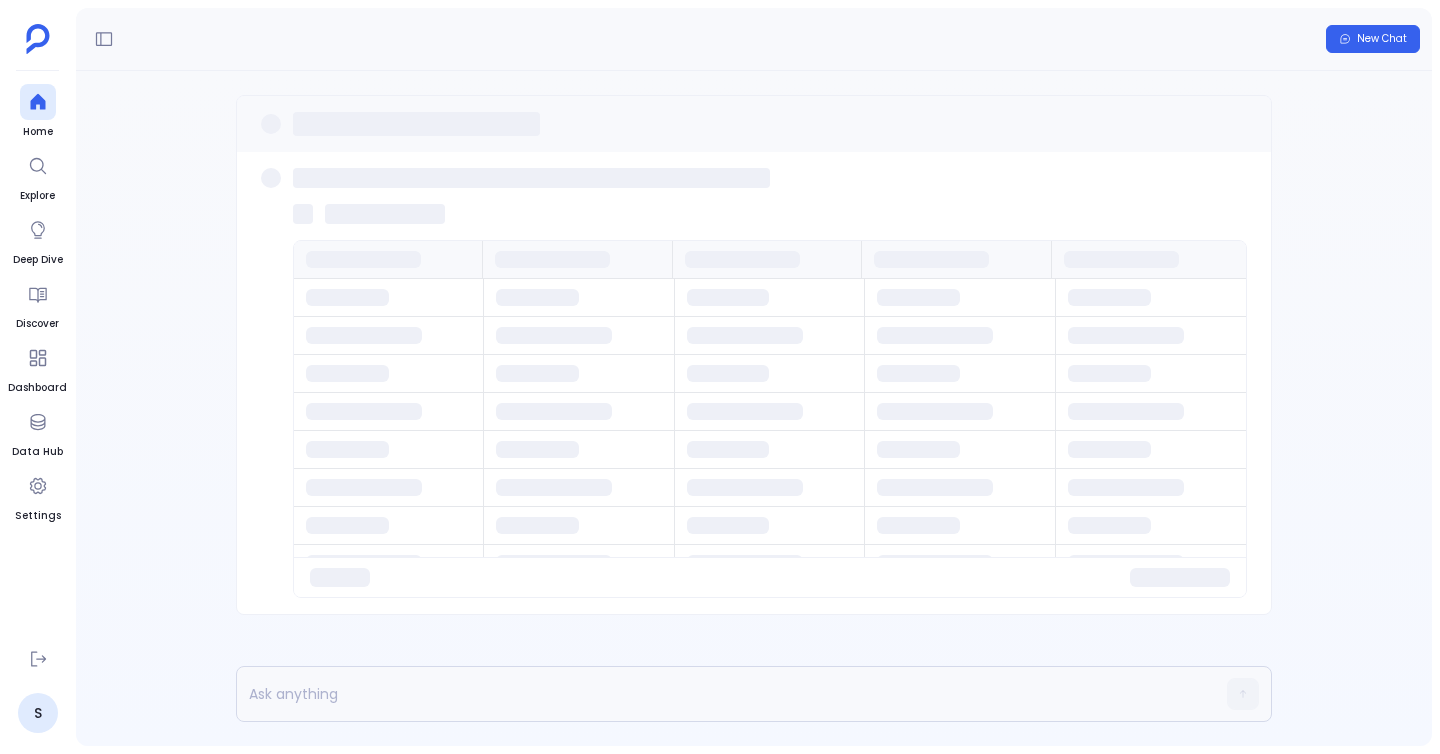 scroll, scrollTop: 0, scrollLeft: 0, axis: both 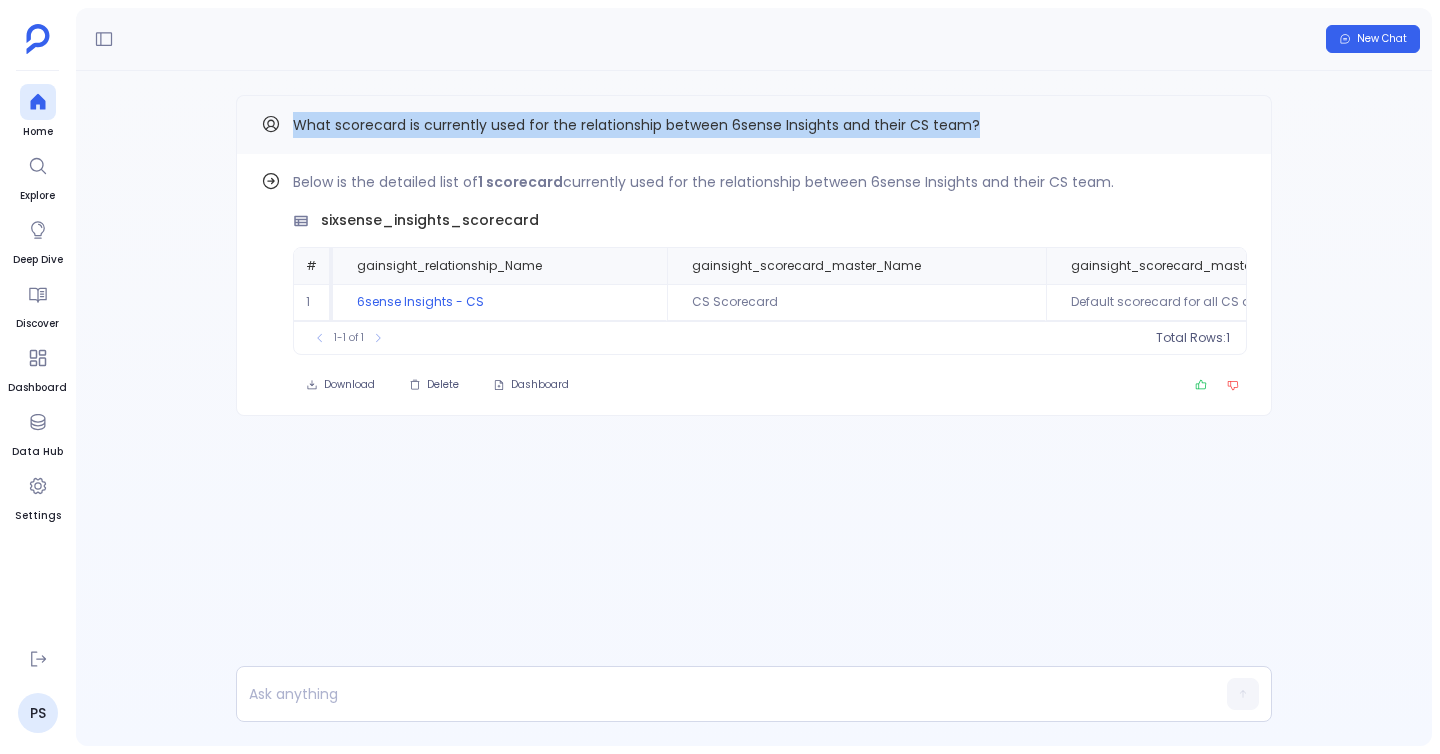 drag, startPoint x: 287, startPoint y: 102, endPoint x: 977, endPoint y: 133, distance: 690.69604 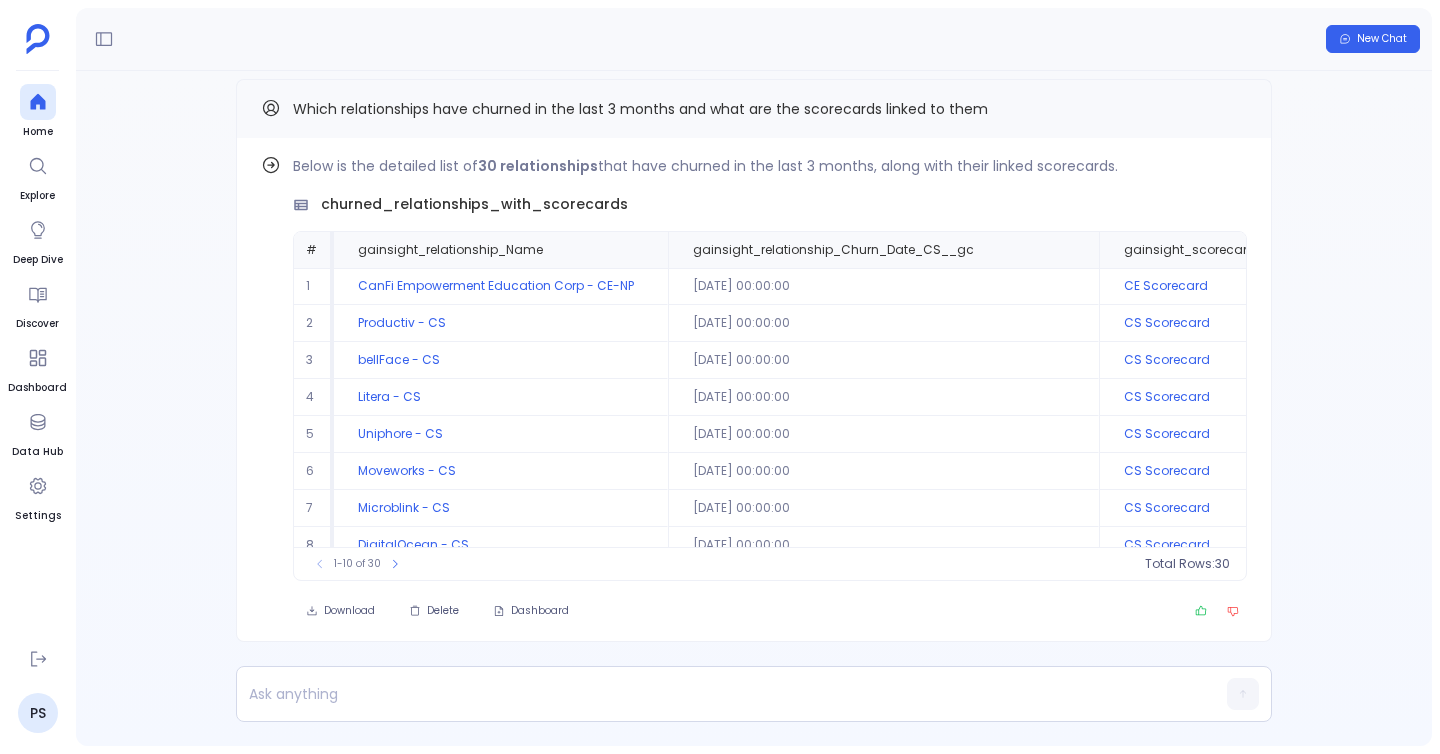 scroll, scrollTop: 0, scrollLeft: 0, axis: both 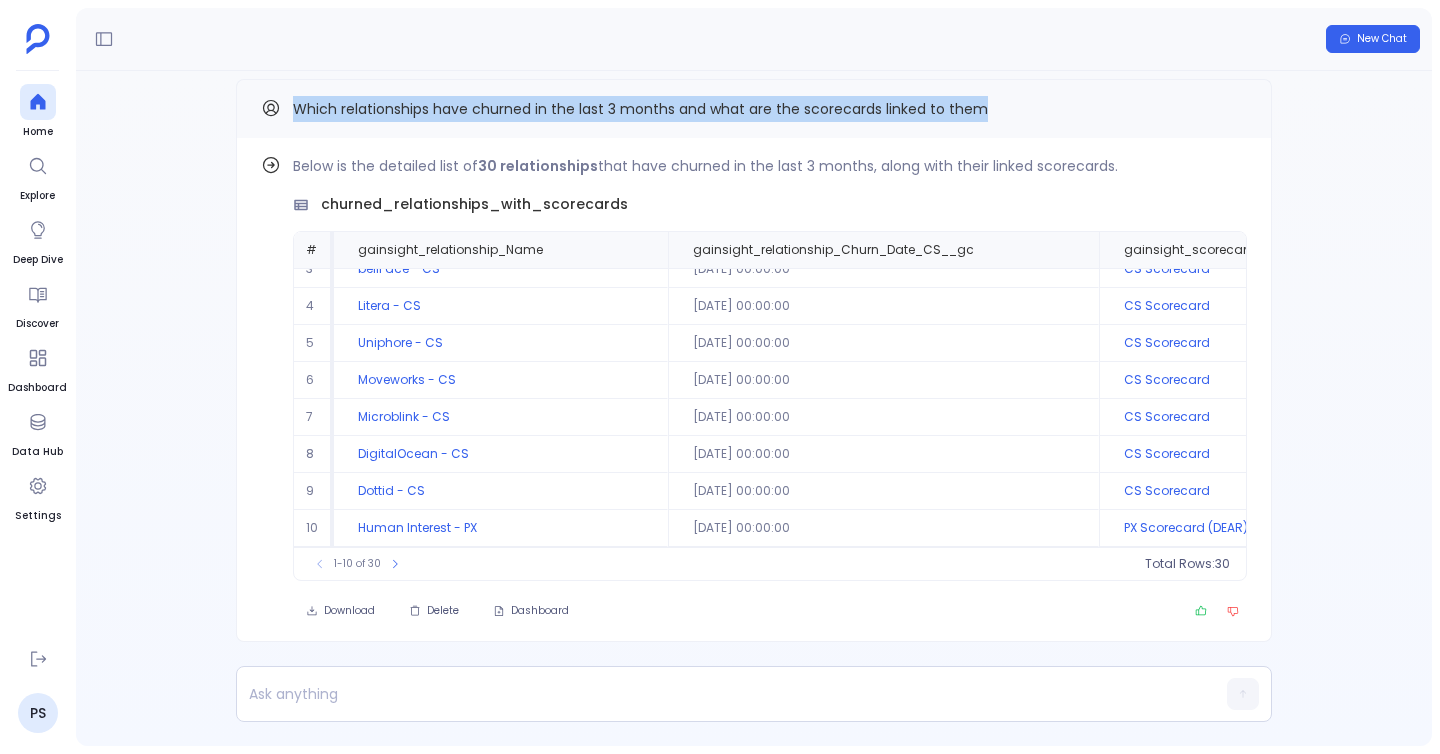 drag, startPoint x: 288, startPoint y: 106, endPoint x: 1001, endPoint y: 111, distance: 713.0175 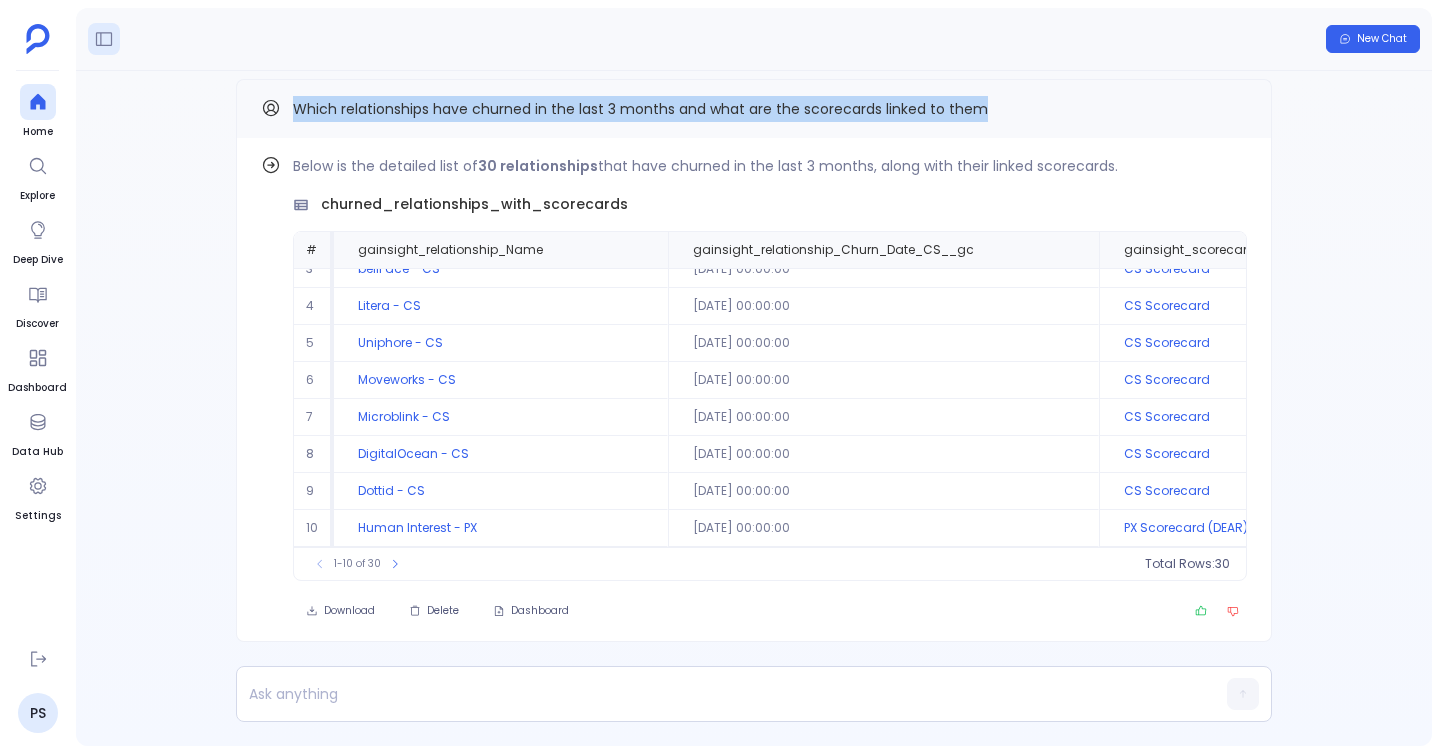 click at bounding box center (104, 39) 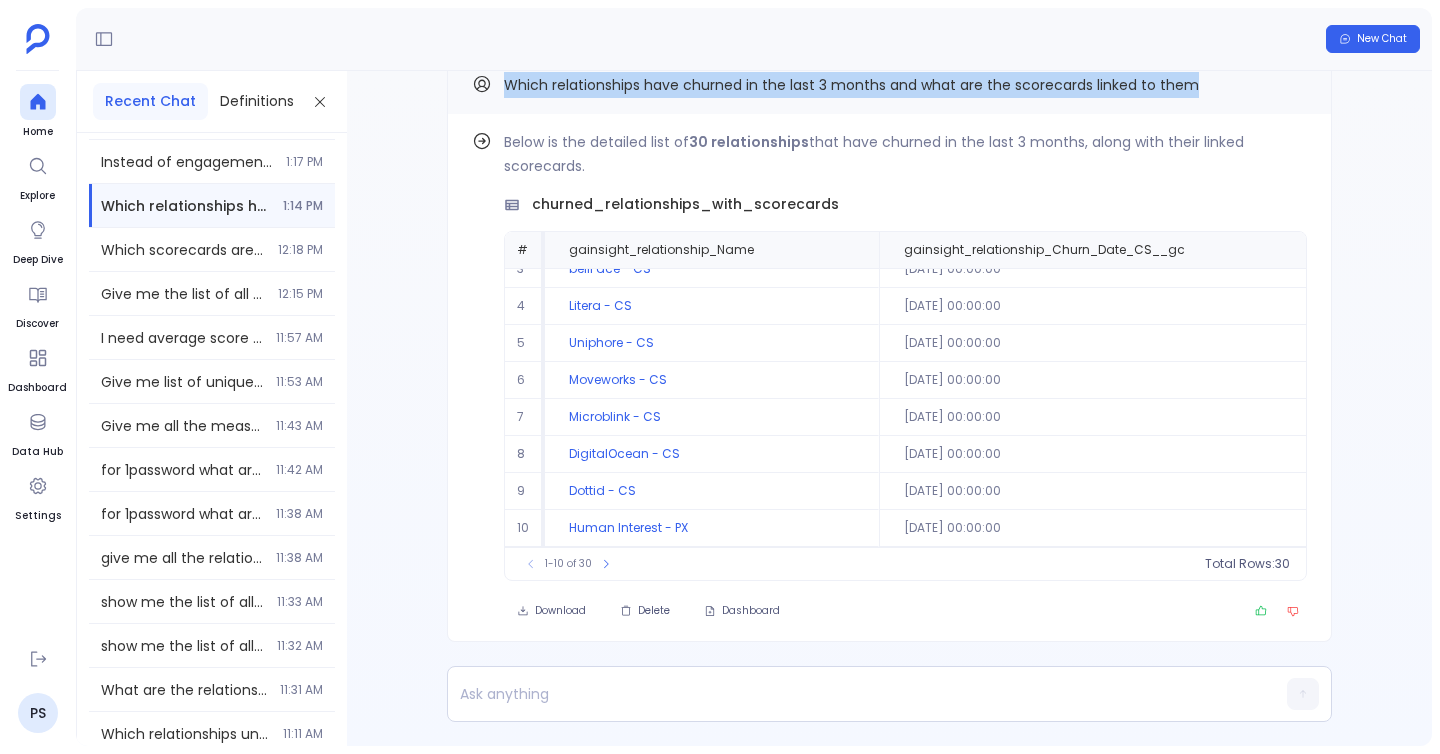 scroll, scrollTop: 729, scrollLeft: 0, axis: vertical 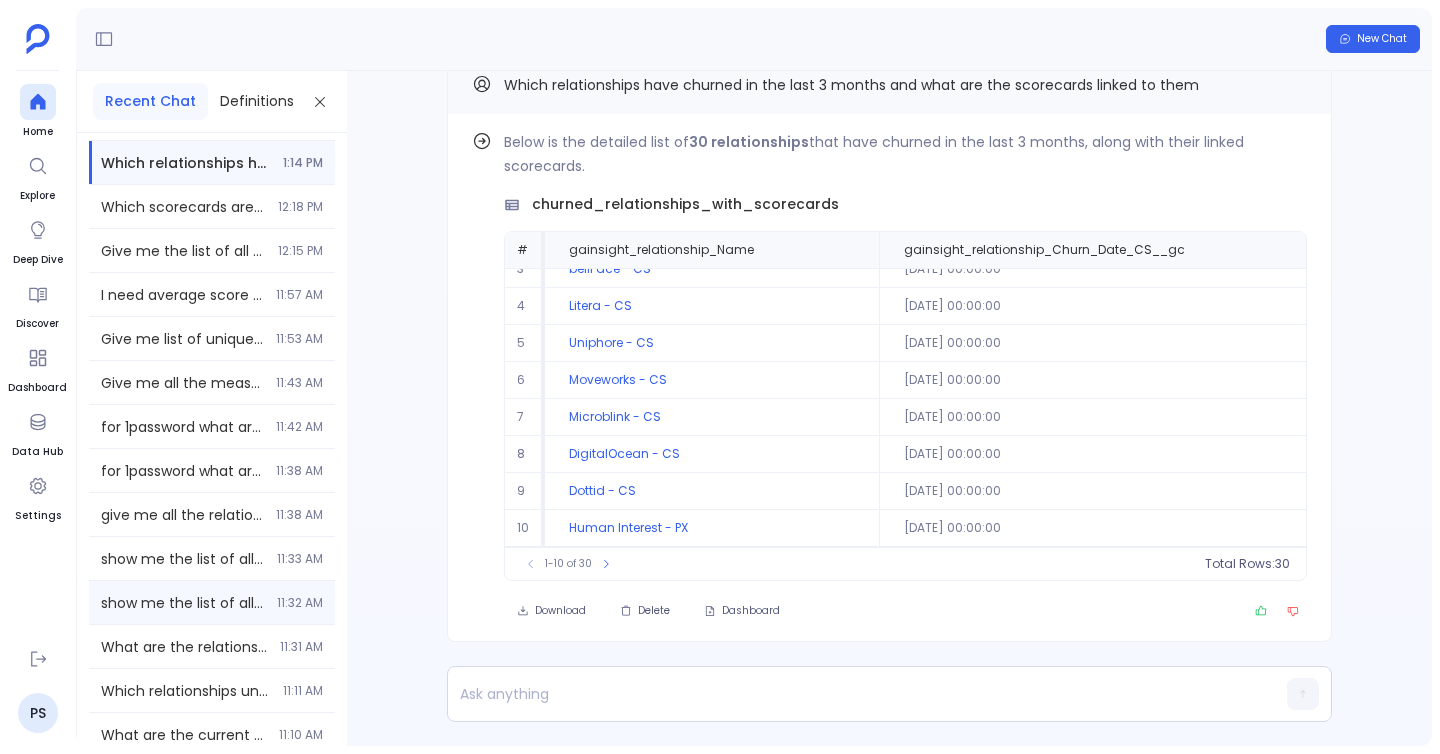 click on "show me the list of all the relationship that are linked with 1password 11:32 AM" at bounding box center [212, 602] 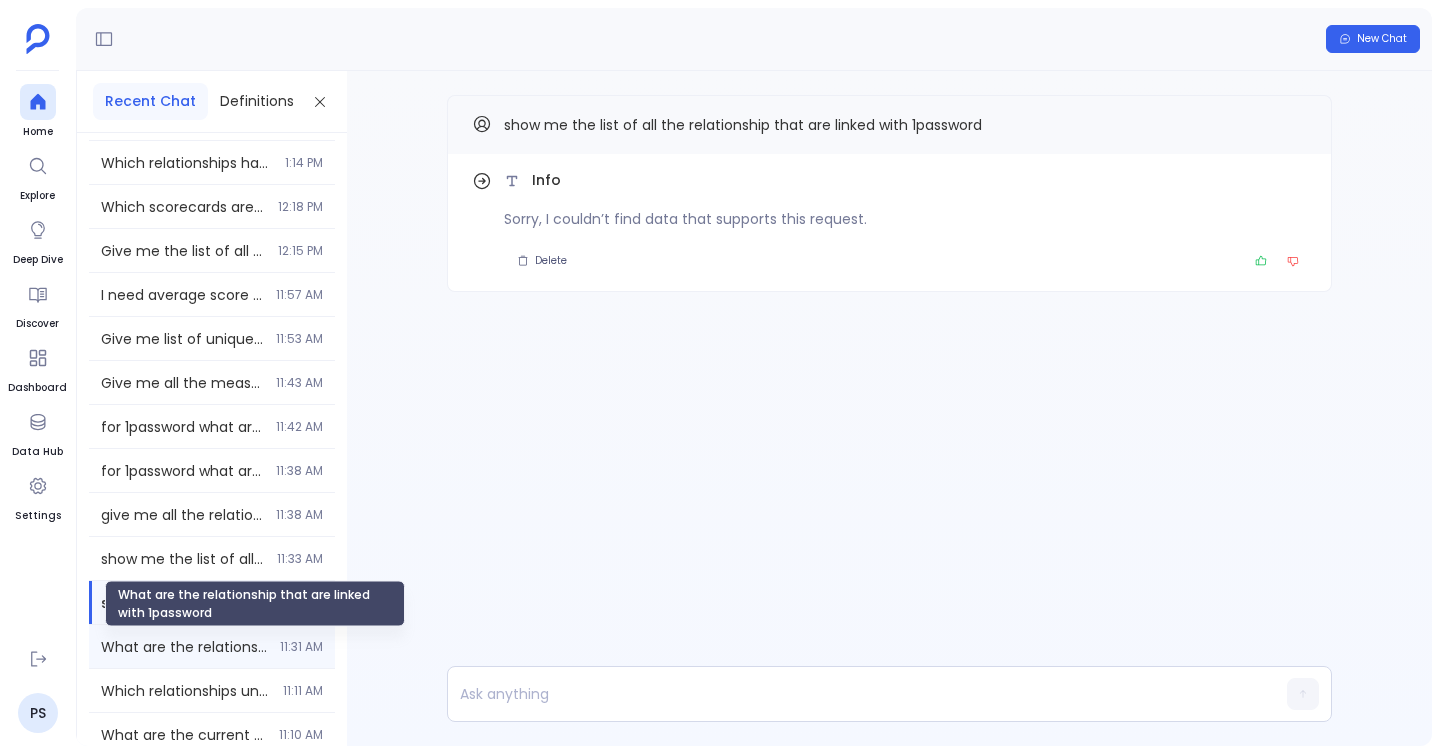 click on "What are the relationship that are linked with 1password" at bounding box center (184, 647) 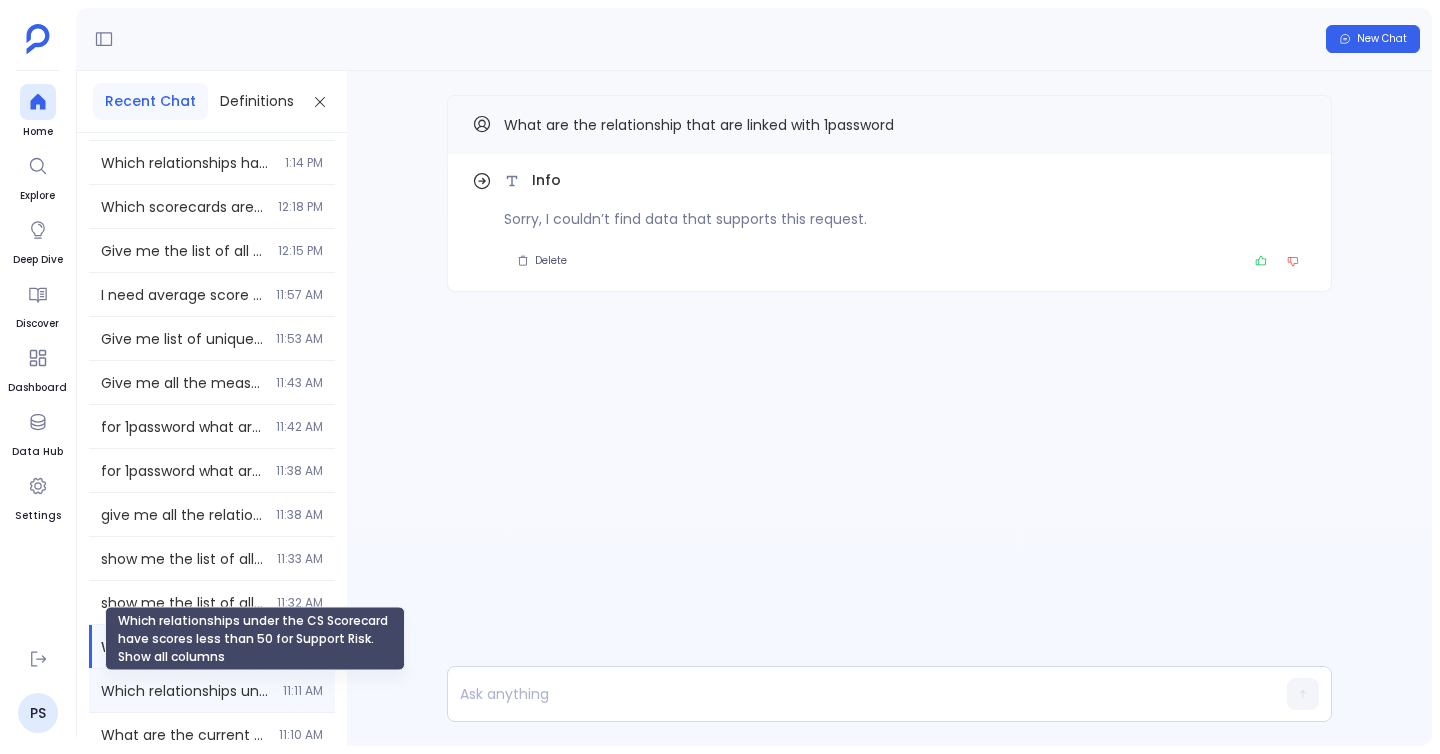click on "Which relationships under the CS Scorecard have scores less than 50 for Support Risk. Show all columns" at bounding box center (186, 691) 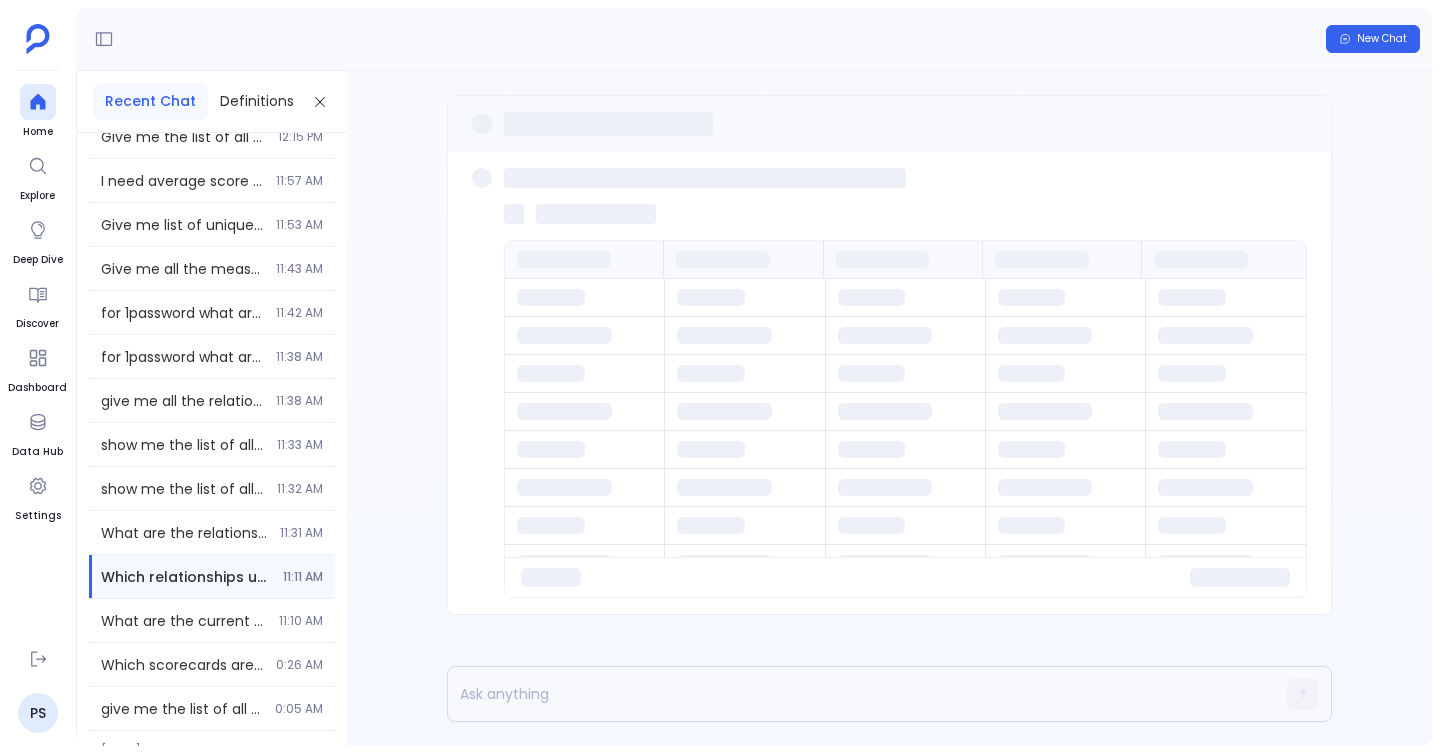 scroll, scrollTop: 856, scrollLeft: 0, axis: vertical 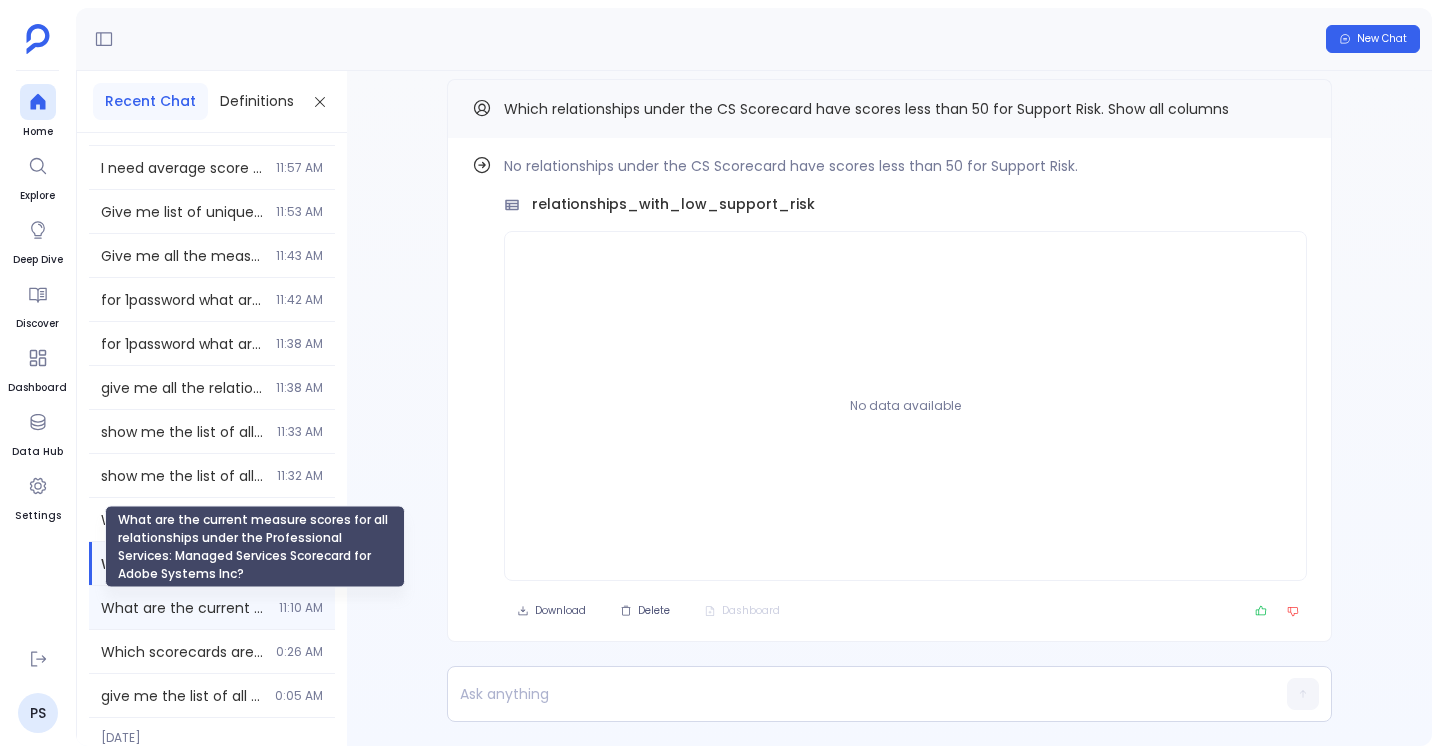 click on "What are the current measure scores for all relationships under the Professional Services: Managed Services Scorecard for Adobe Systems Inc?" at bounding box center [184, 608] 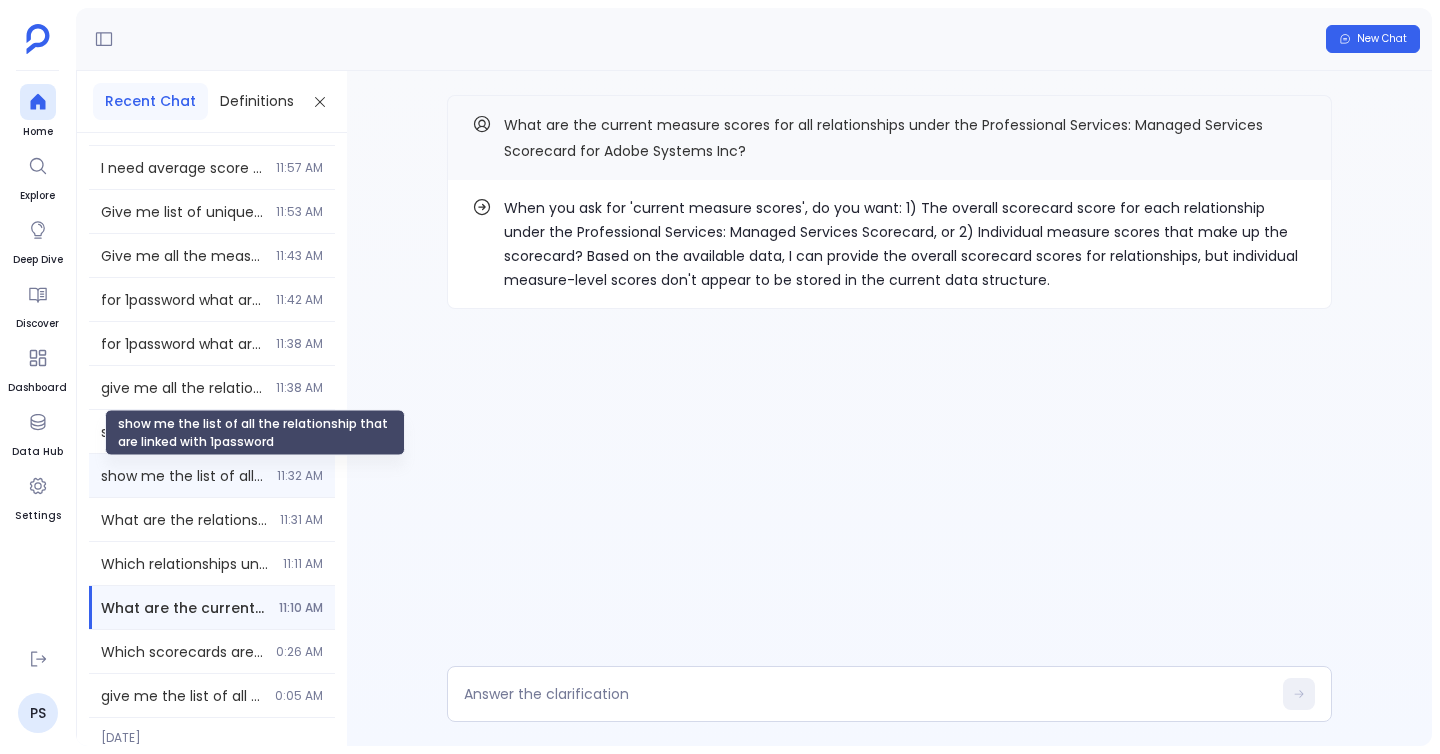 click on "show me the list of all the relationship that are linked with 1password" at bounding box center [183, 476] 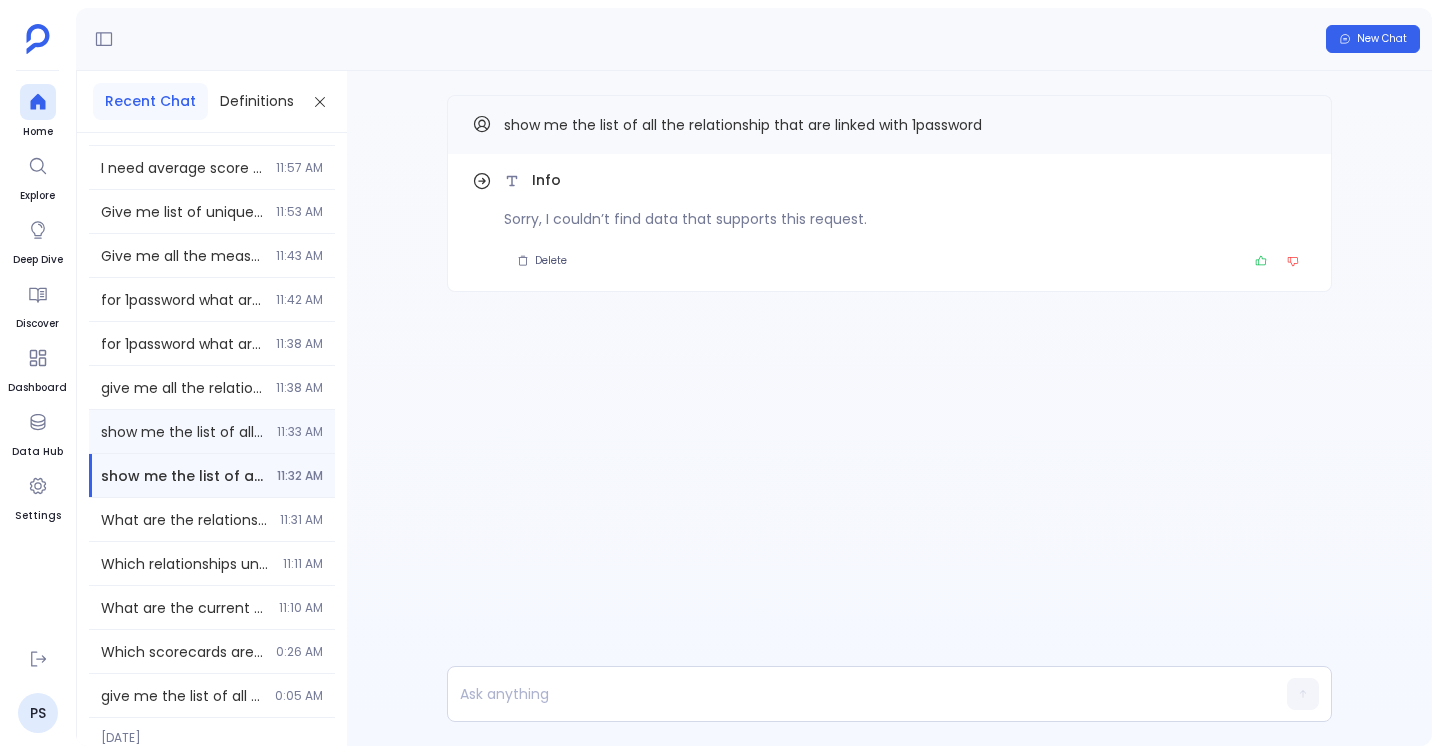 click on "show me the list of all the relationship that are linked with 1password. Do not go to info tool 11:33 AM" at bounding box center [212, 431] 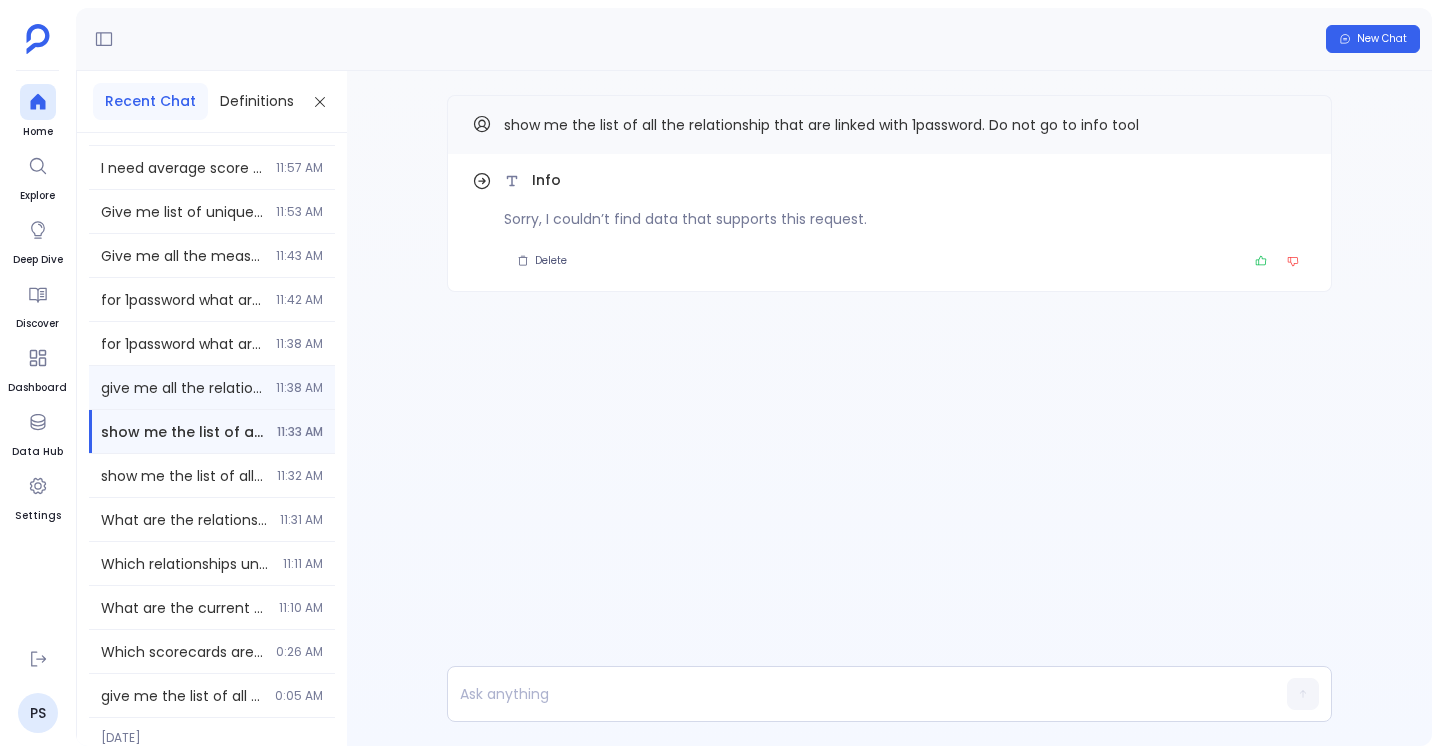 click on "give me all the relationship that are linked with 1password." at bounding box center [182, 388] 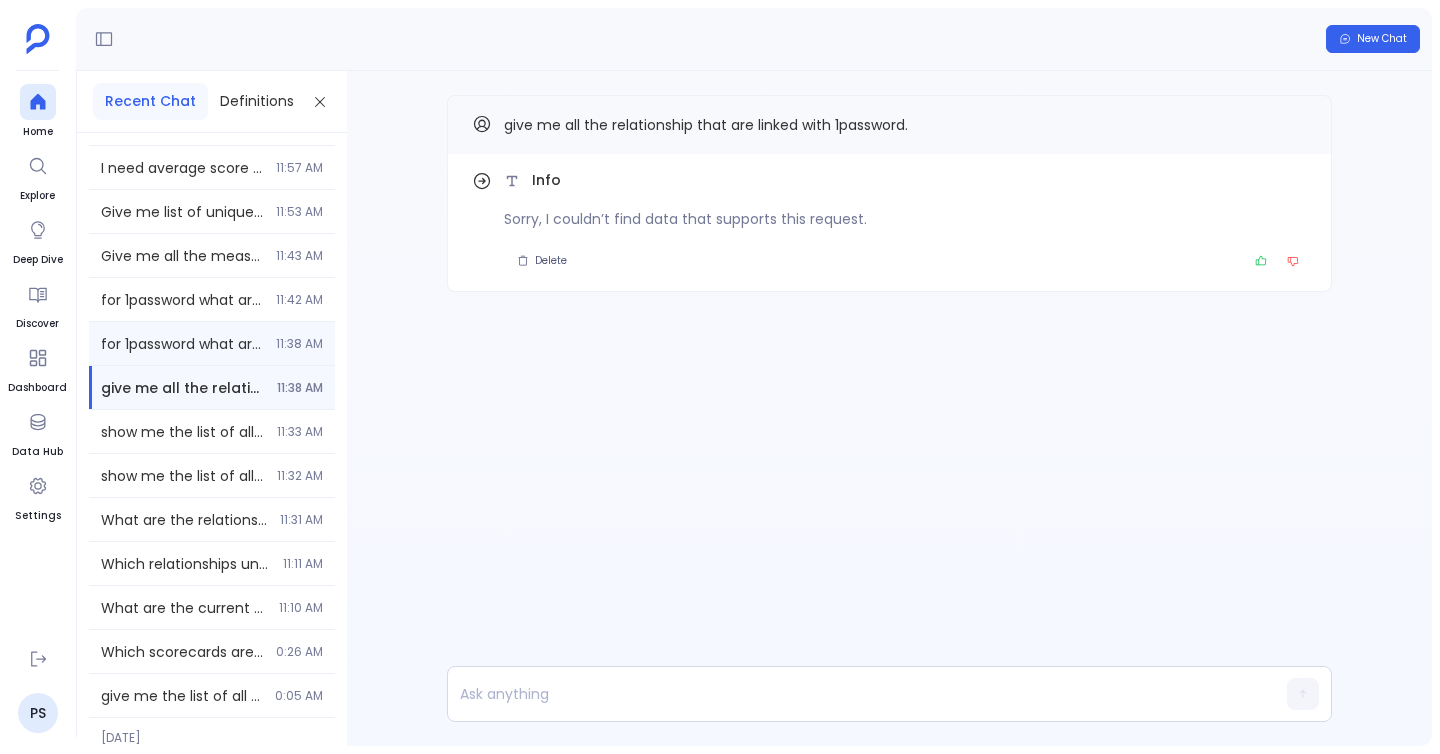 click on "for 1password what are all the relationships?" at bounding box center [182, 344] 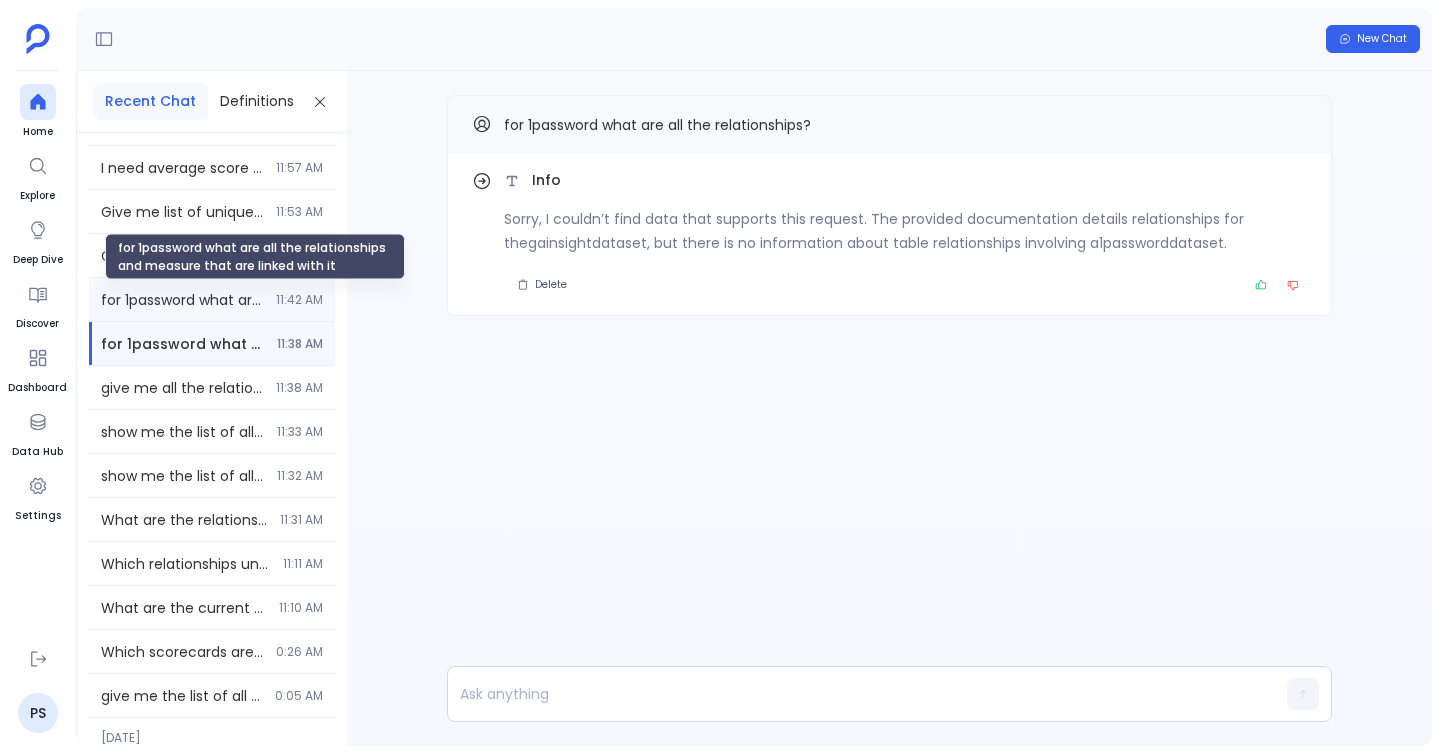 click on "for 1password what are all the relationships and measure that are linked with it" at bounding box center [182, 300] 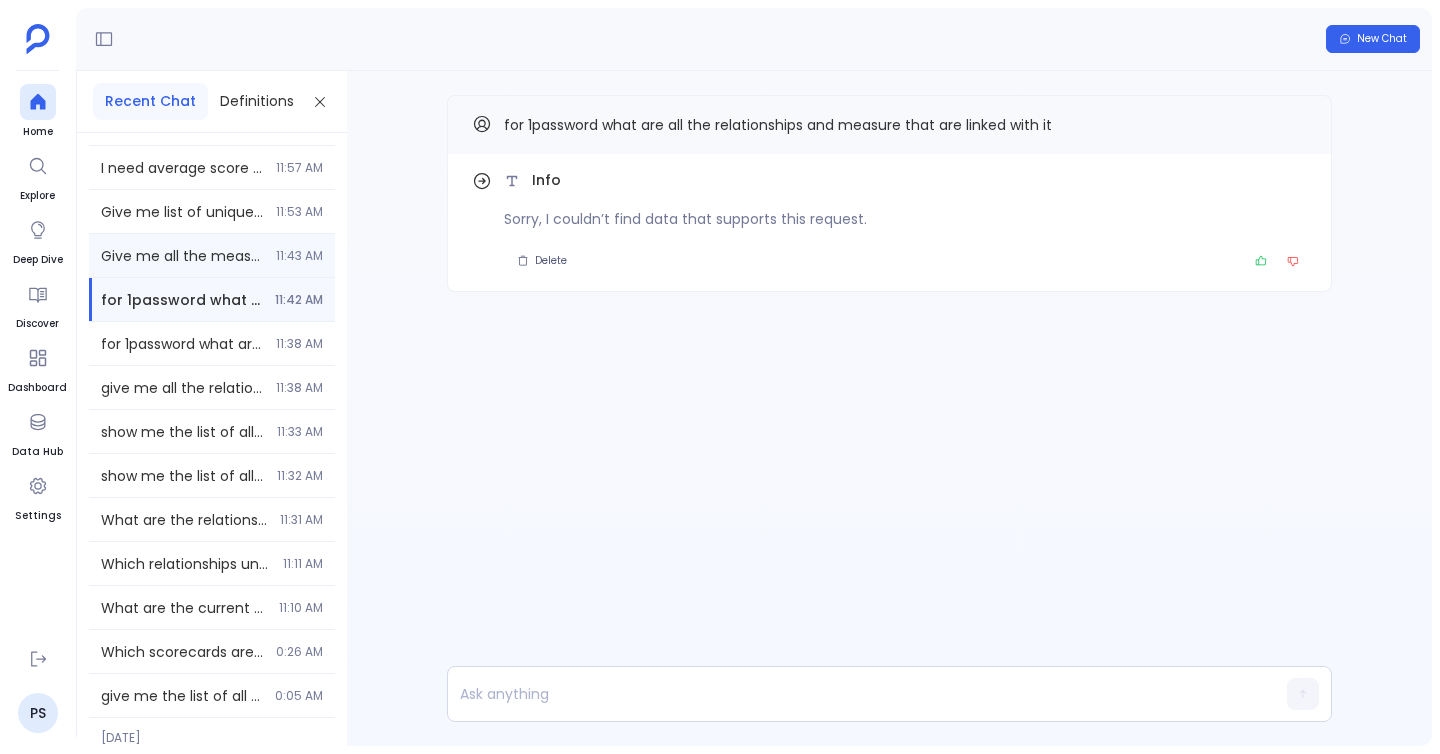 click on "Give me all the measure and reraltionship for 1password in the last three months" at bounding box center [182, 256] 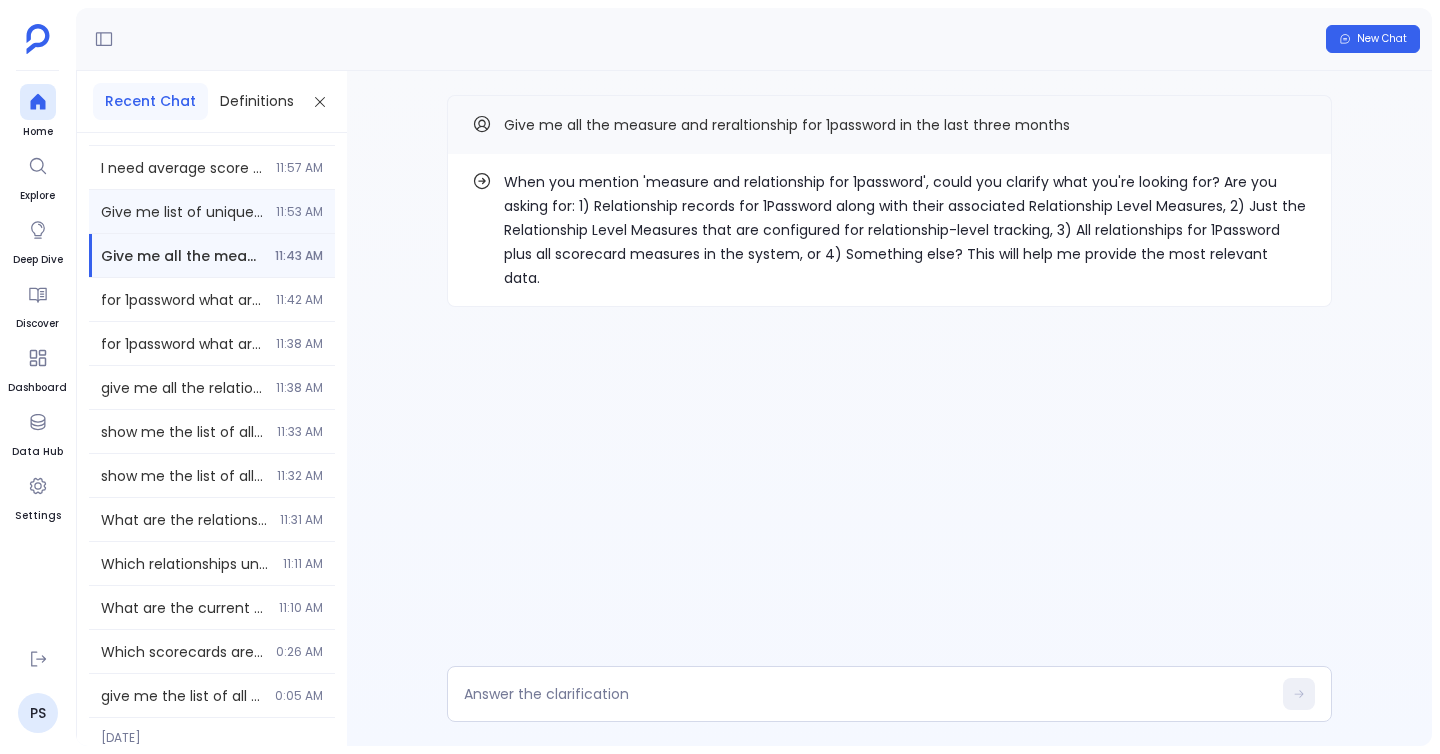click on "Give me list of unique relationship 11:53 AM" at bounding box center (212, 211) 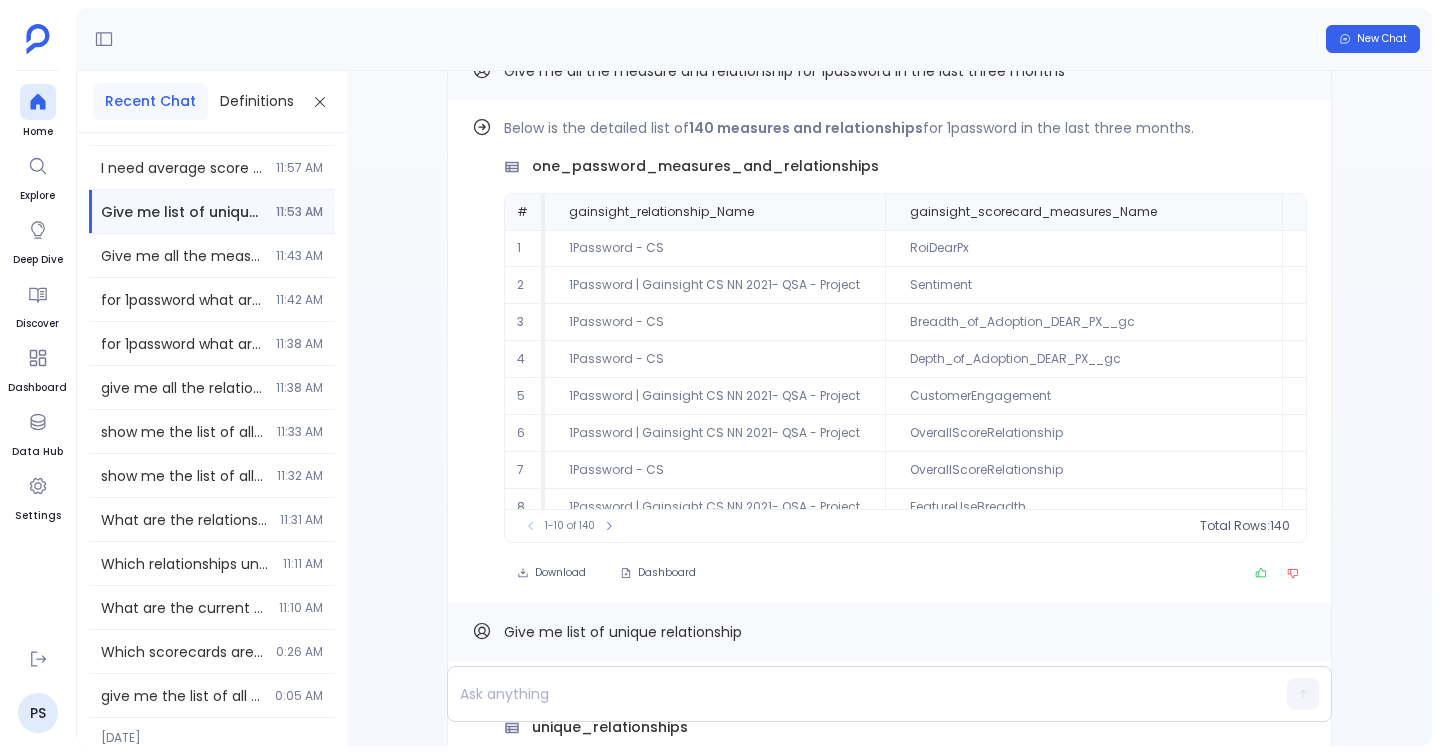 scroll, scrollTop: 0, scrollLeft: 0, axis: both 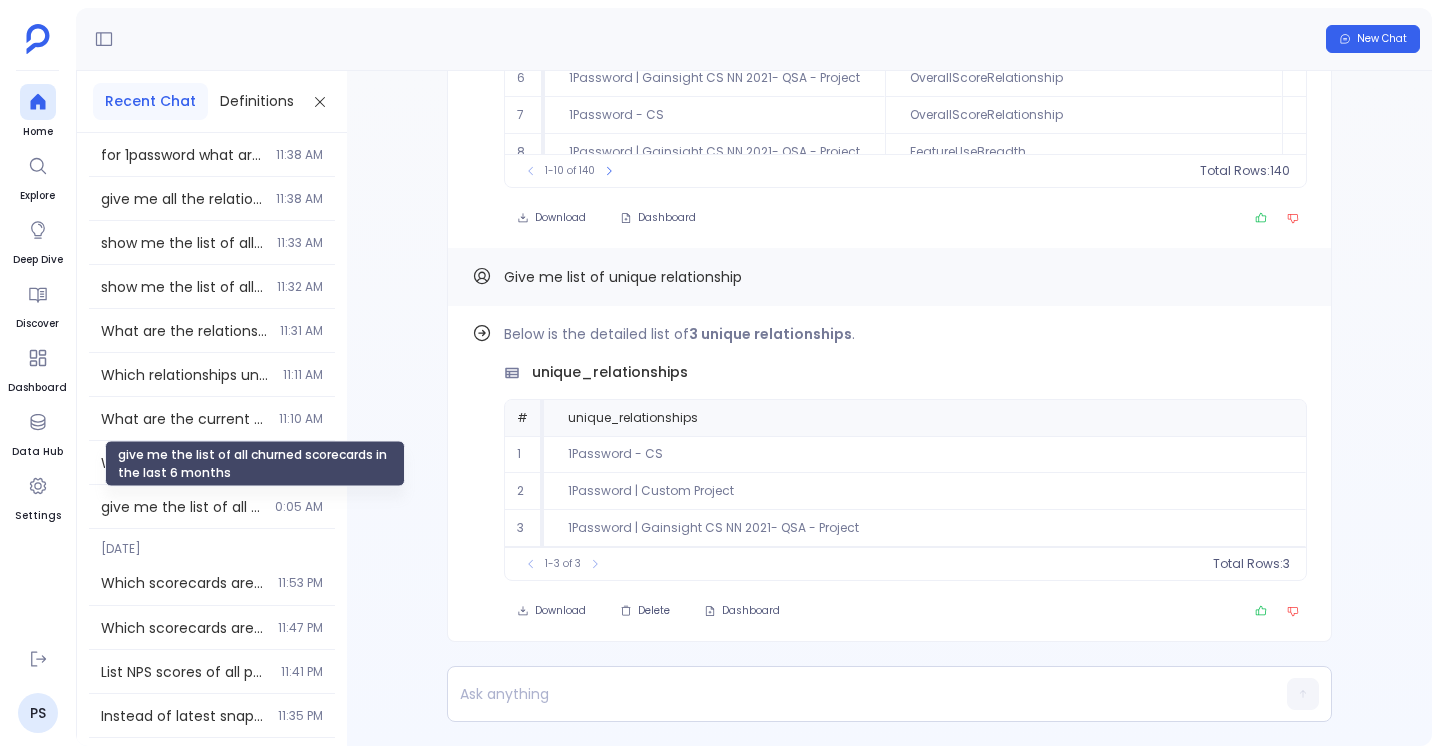 click on "give me the list of all churned scorecards in the last 6 months" at bounding box center (182, 507) 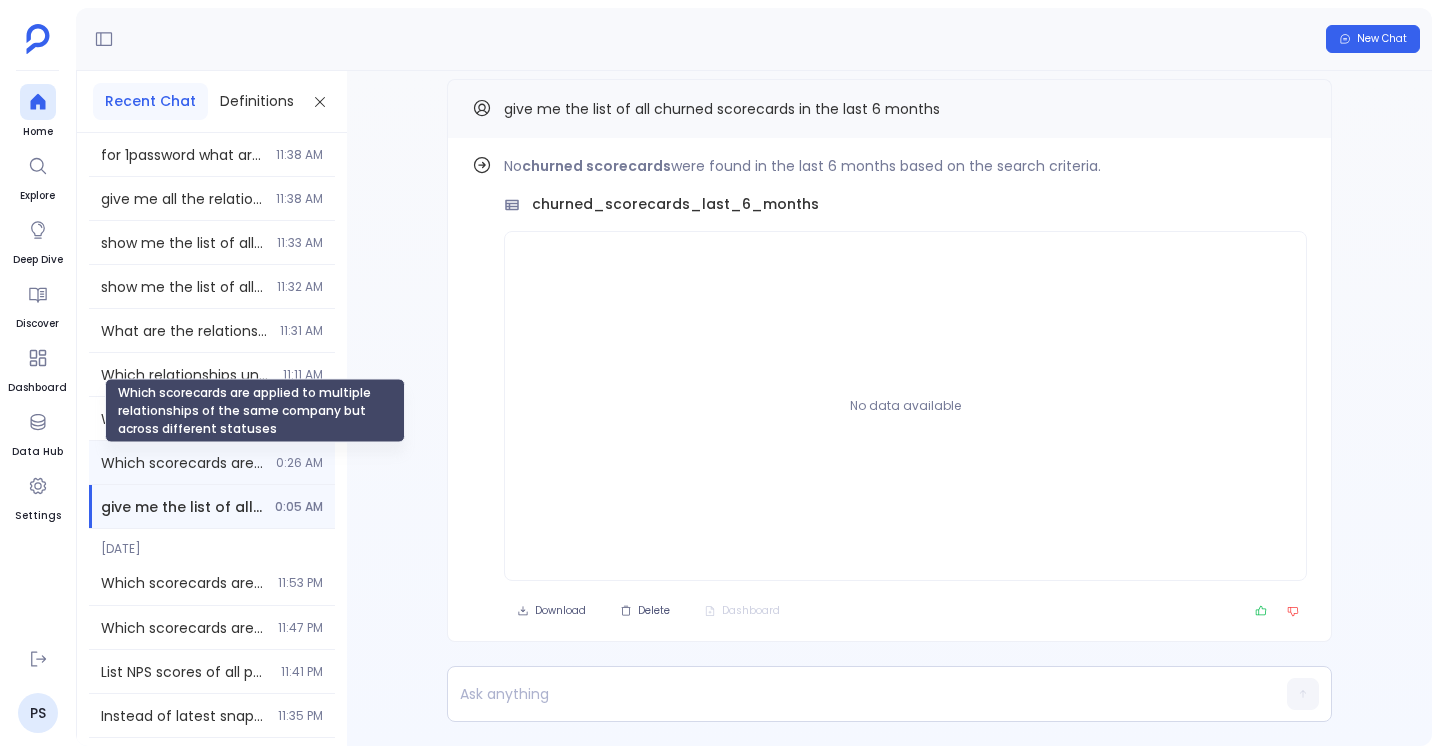 click on "Which scorecards are applied to multiple relationships of the same company but across different statuses" at bounding box center [182, 463] 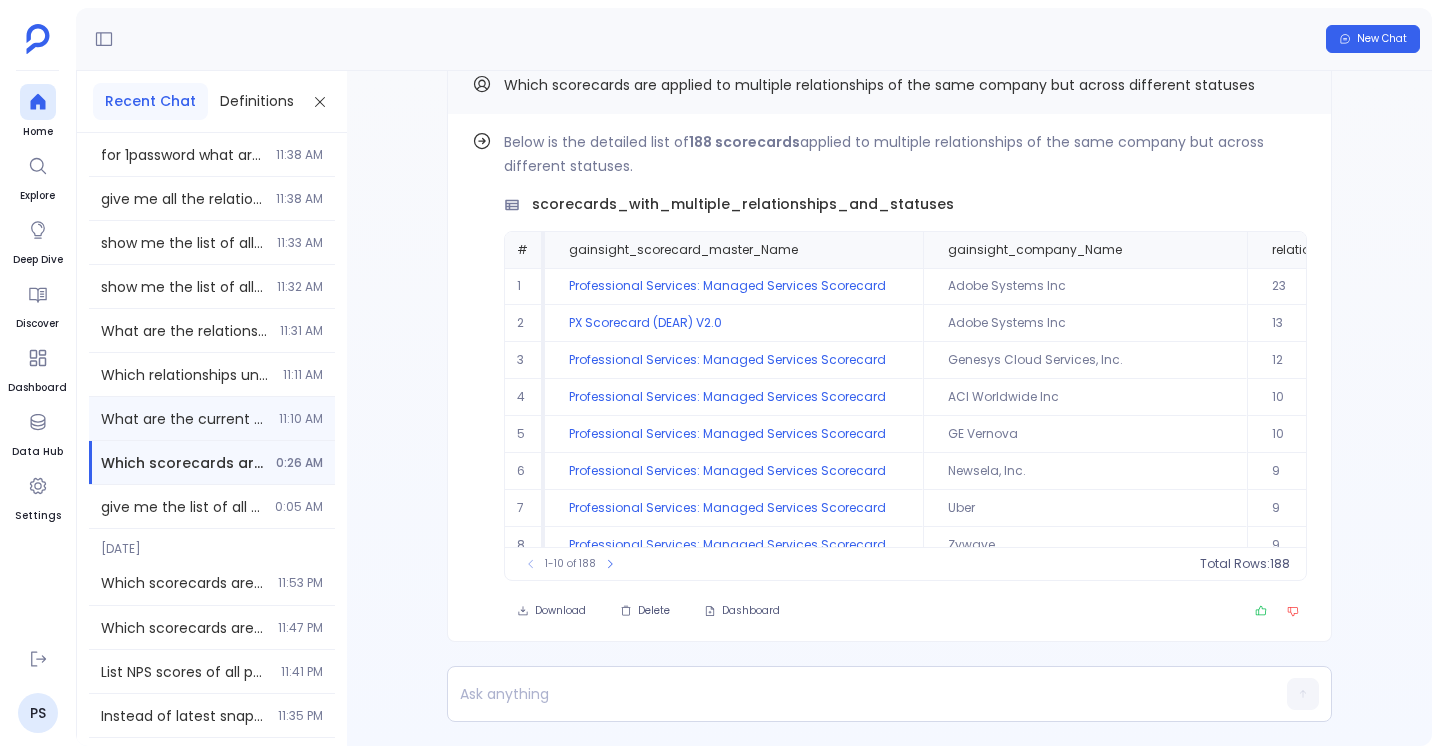 click on "11:10 AM" at bounding box center [301, 419] 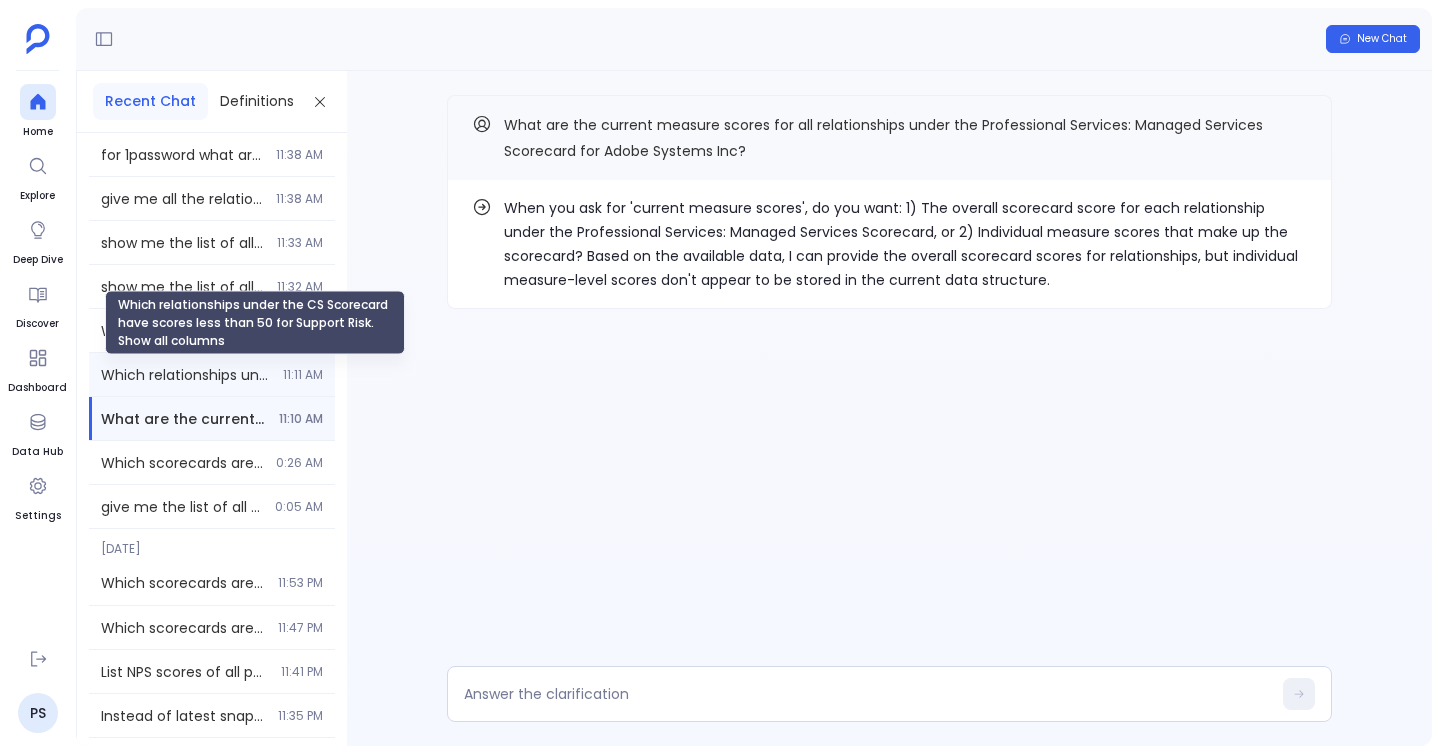 click on "Which relationships under the CS Scorecard have scores less than 50 for Support Risk. Show all columns" at bounding box center [186, 375] 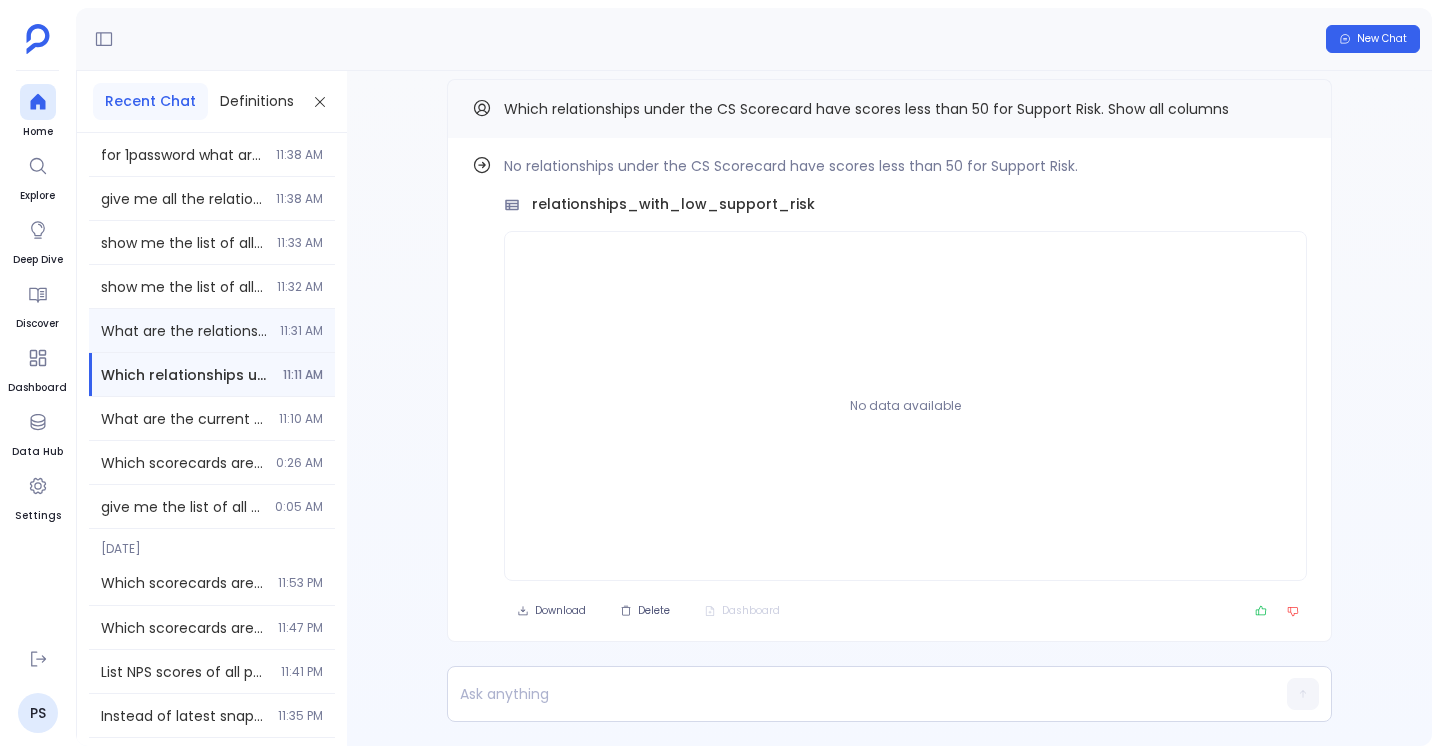 click on "What are the relationship that are linked with 1password 11:31 AM" at bounding box center [212, 330] 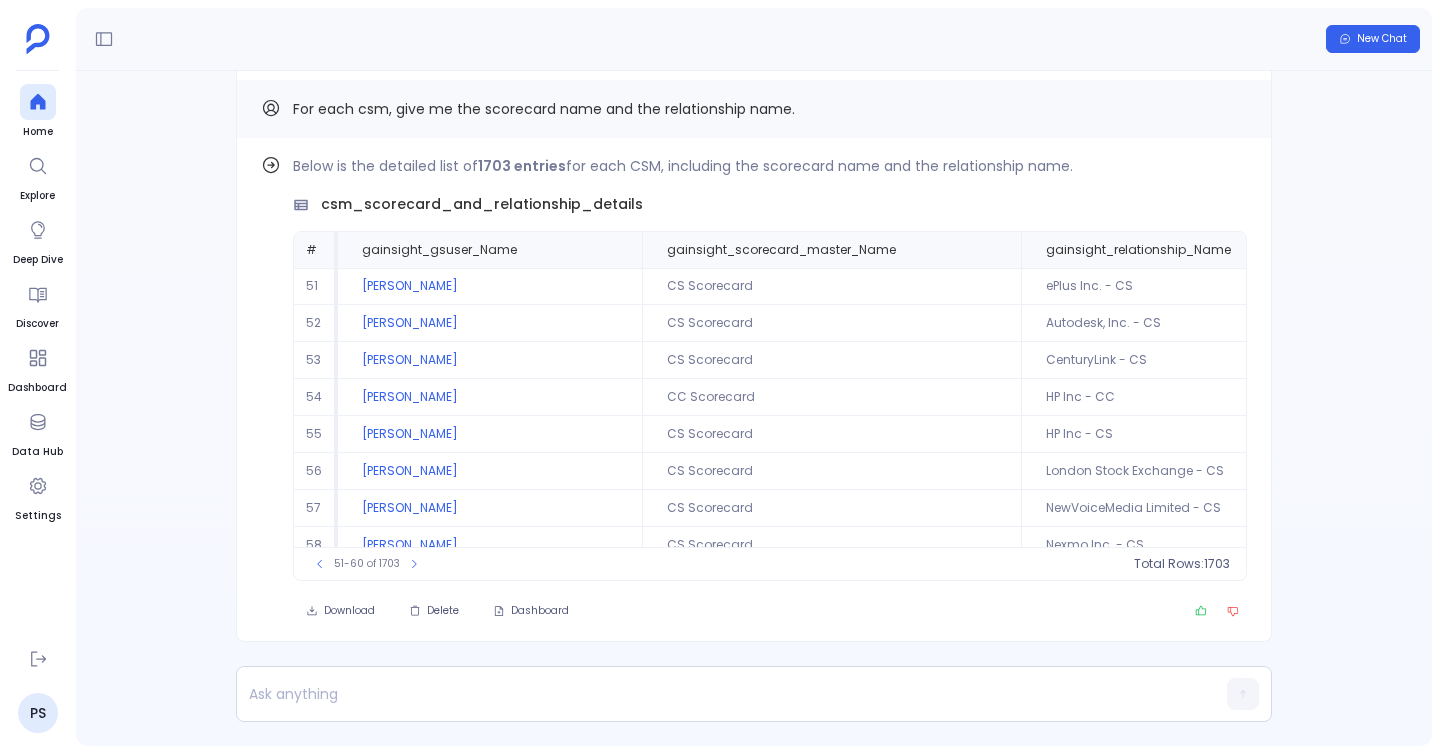 scroll, scrollTop: 0, scrollLeft: 0, axis: both 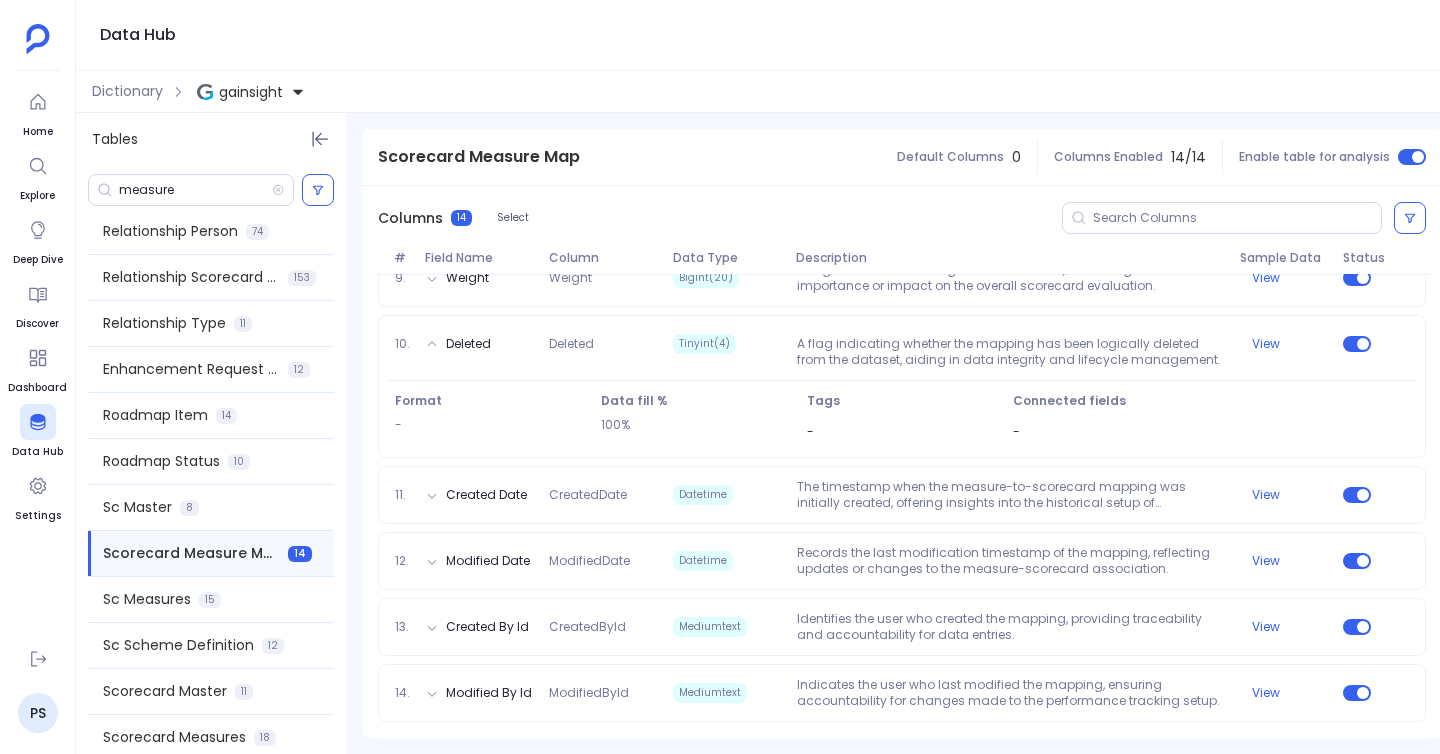 click on "measure" at bounding box center [191, 190] 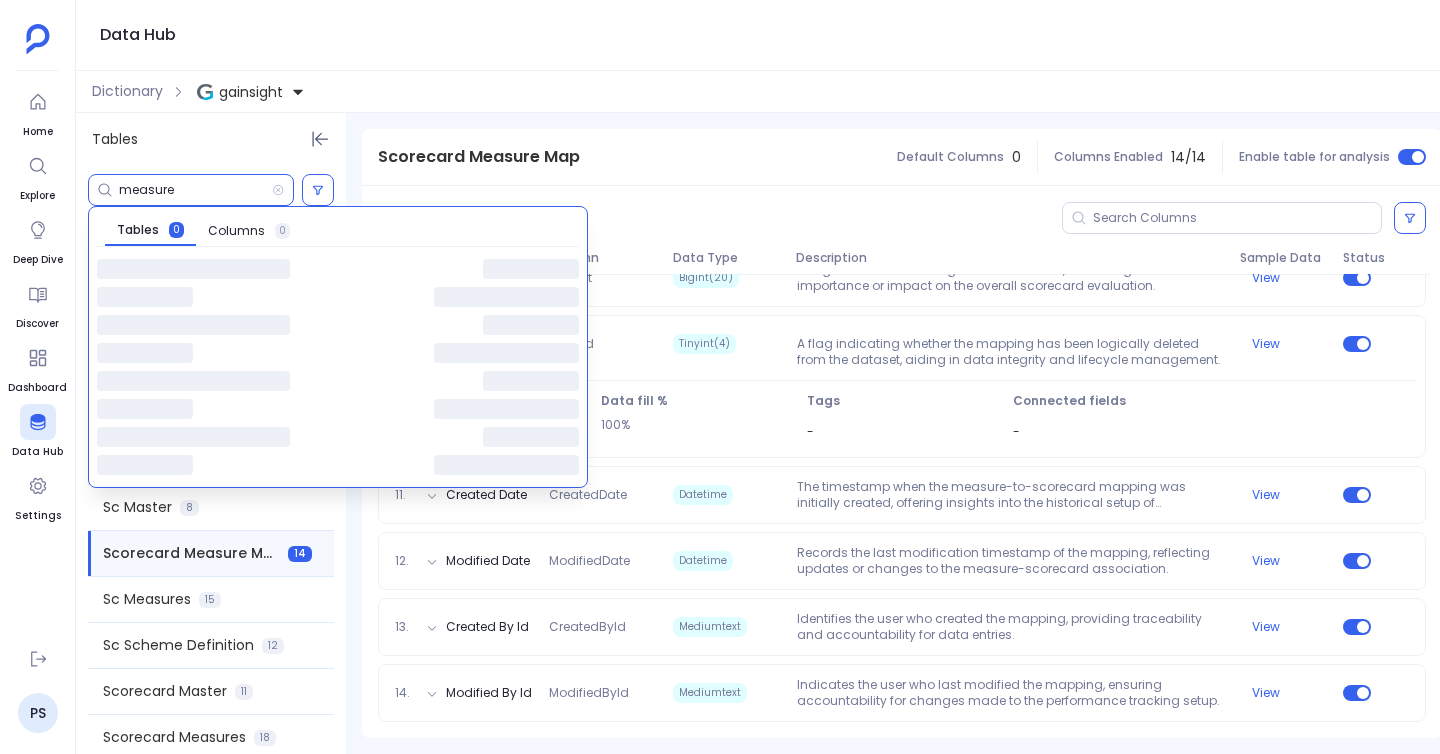 click on "measure" at bounding box center [195, 190] 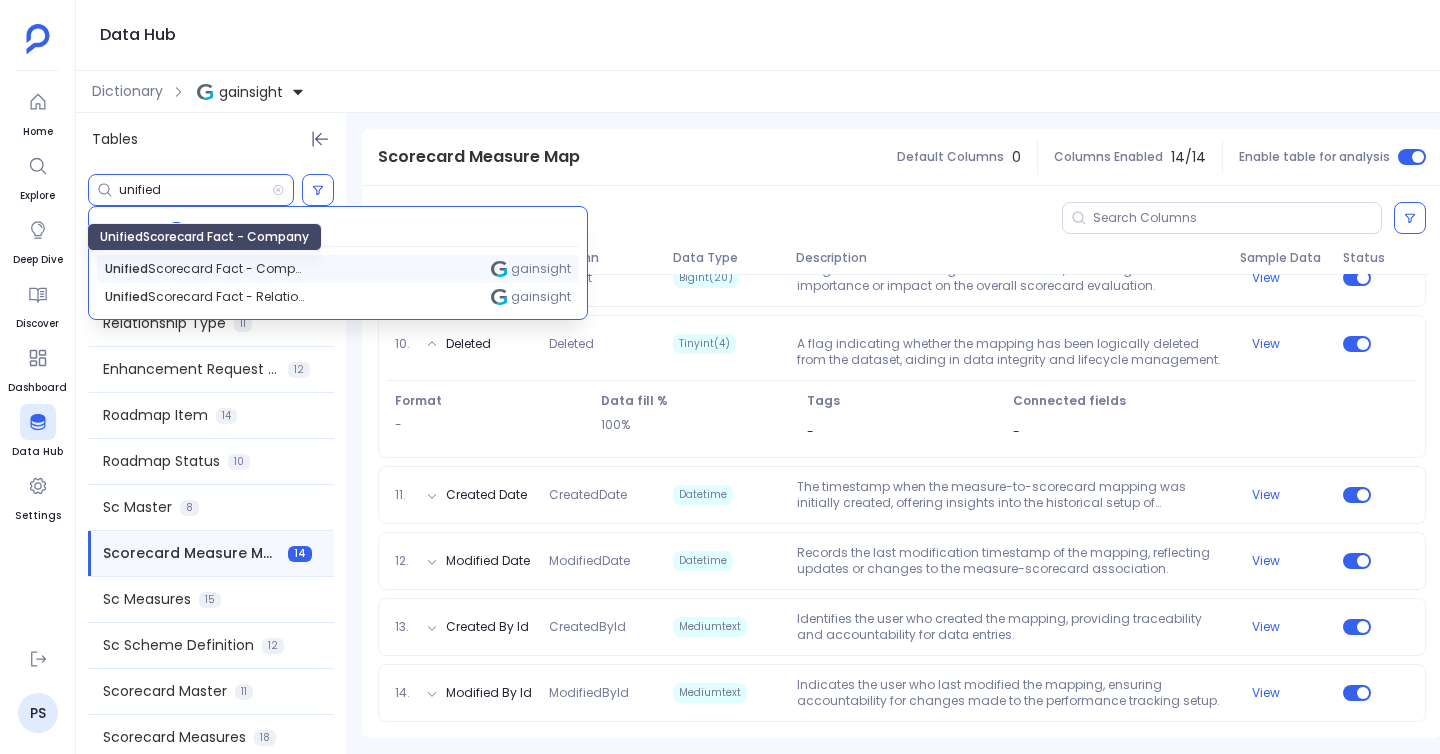 type on "unified" 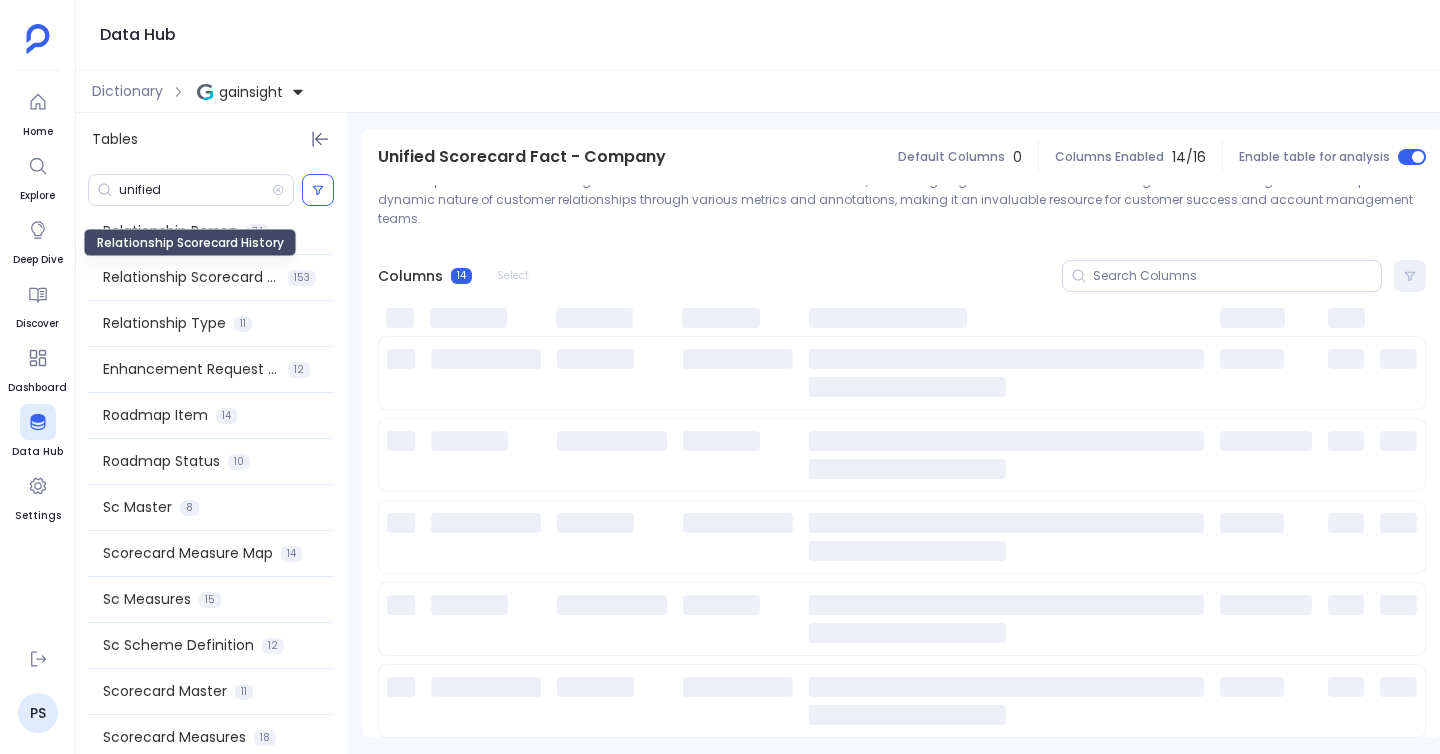 scroll, scrollTop: 44, scrollLeft: 0, axis: vertical 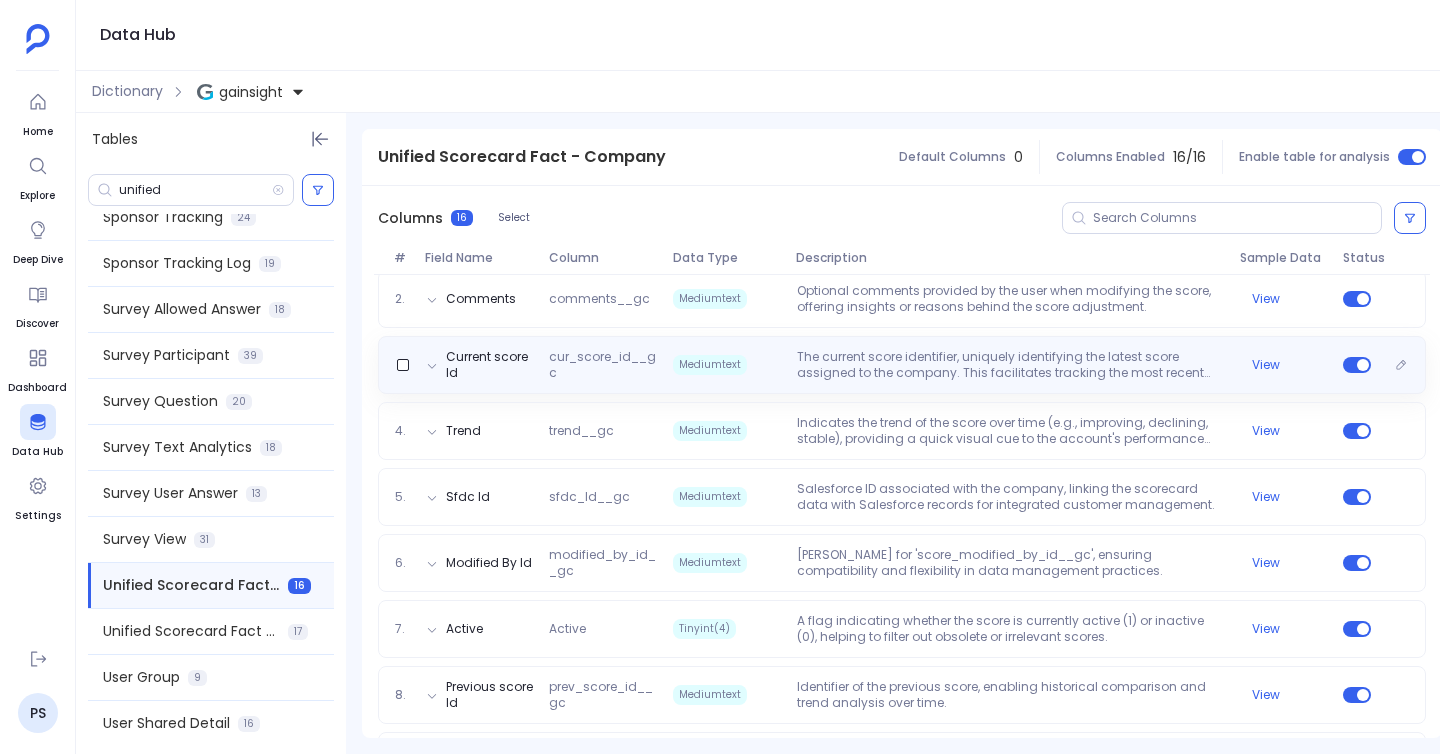 click on "Current score Id cur_score_id__gc Mediumtext The current score identifier, uniquely identifying the latest score assigned to the company. This facilitates tracking the most recent assessment of a company's performance. View" at bounding box center (902, 365) 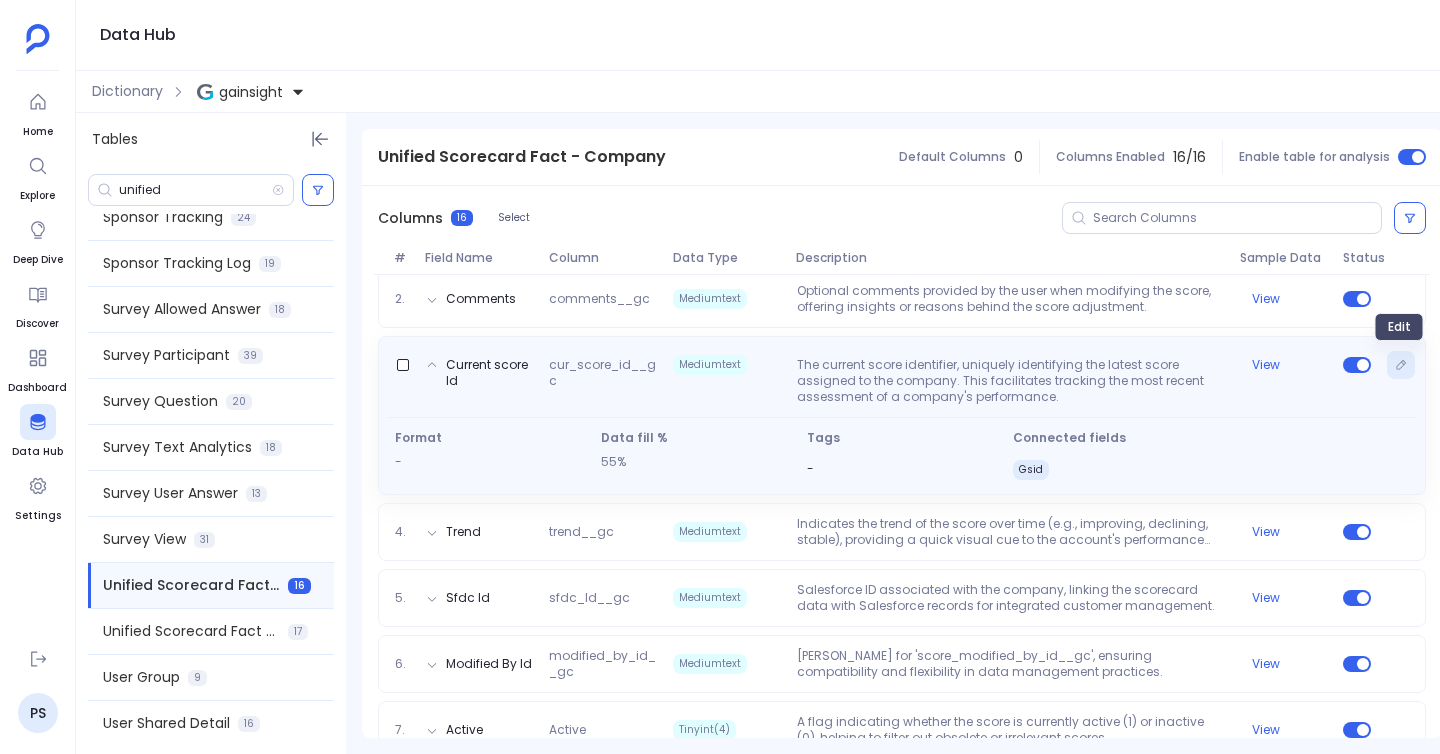 click at bounding box center (1401, 365) 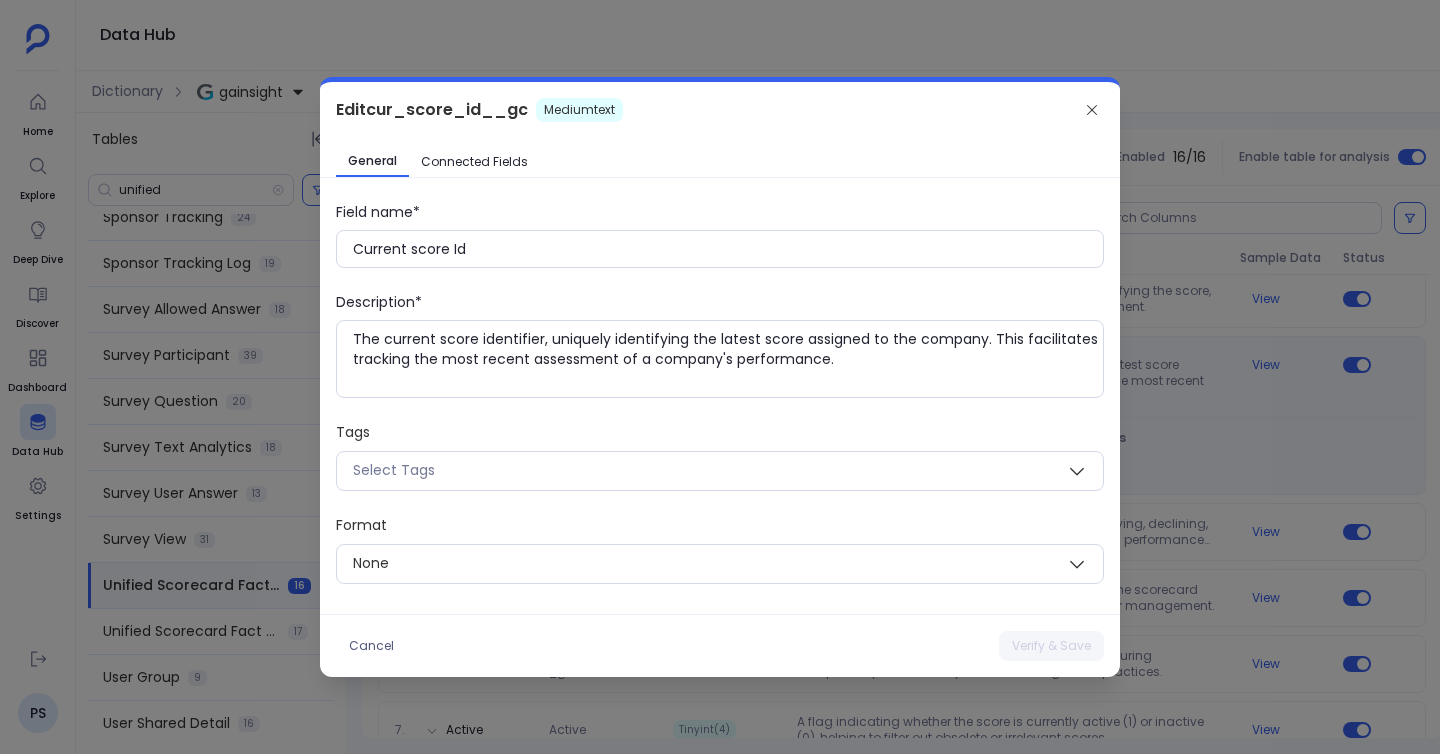 click on "Connected Fields" at bounding box center [474, 162] 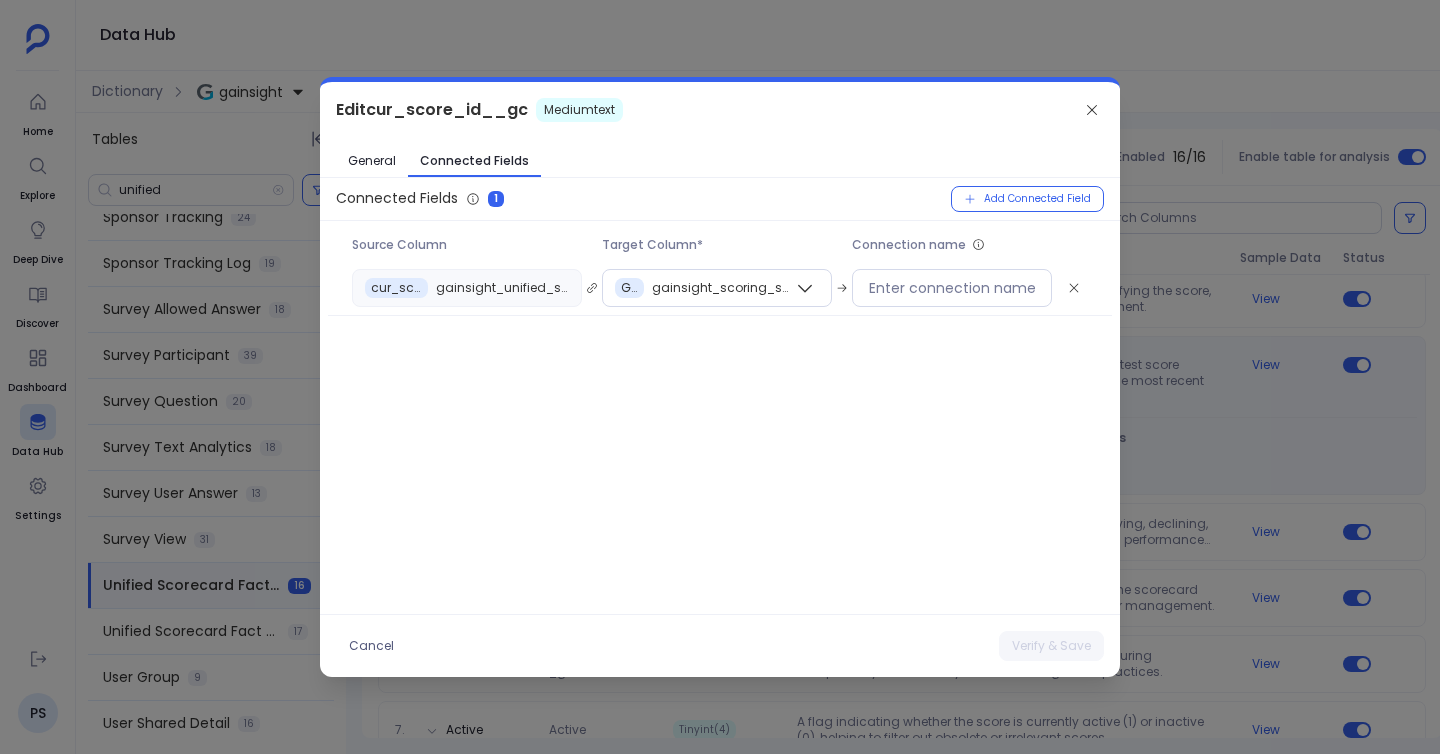 click at bounding box center (720, 377) 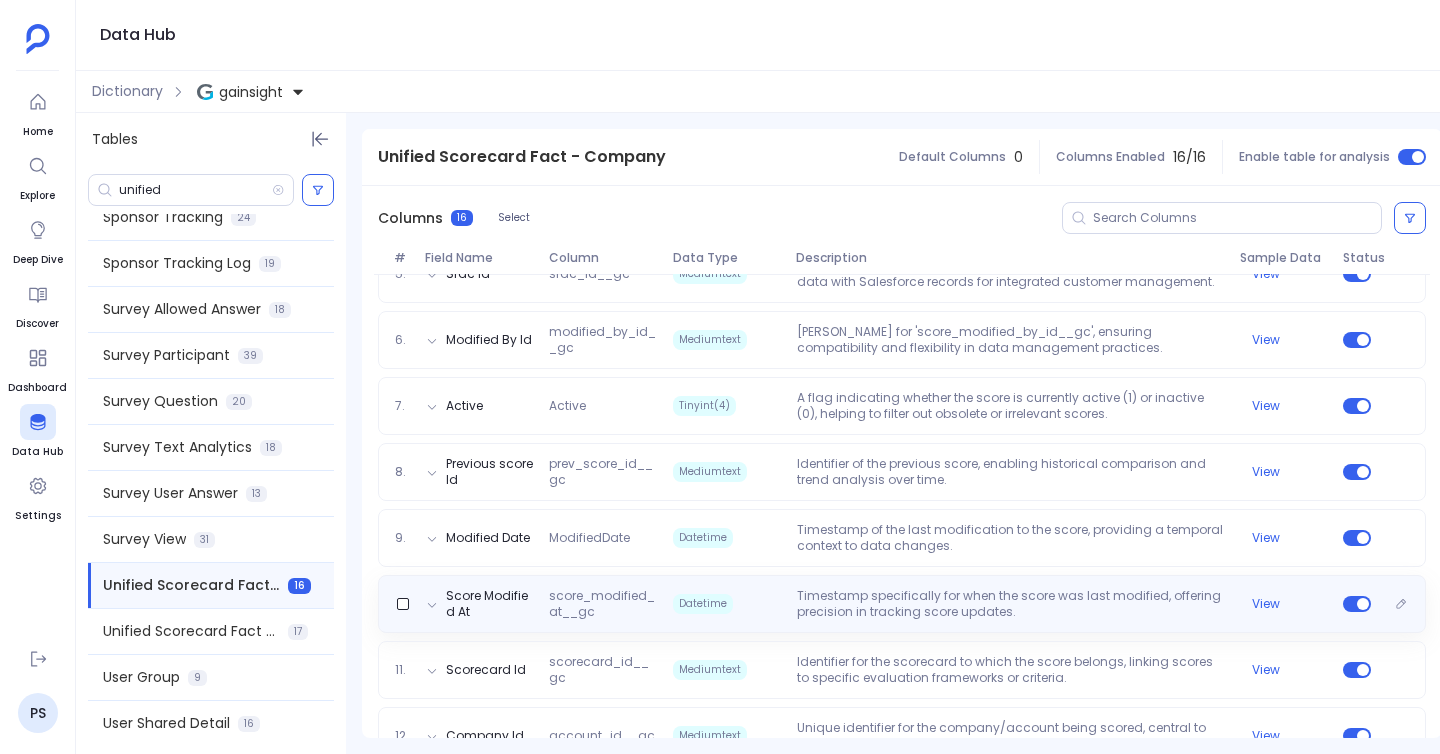 scroll, scrollTop: 662, scrollLeft: 0, axis: vertical 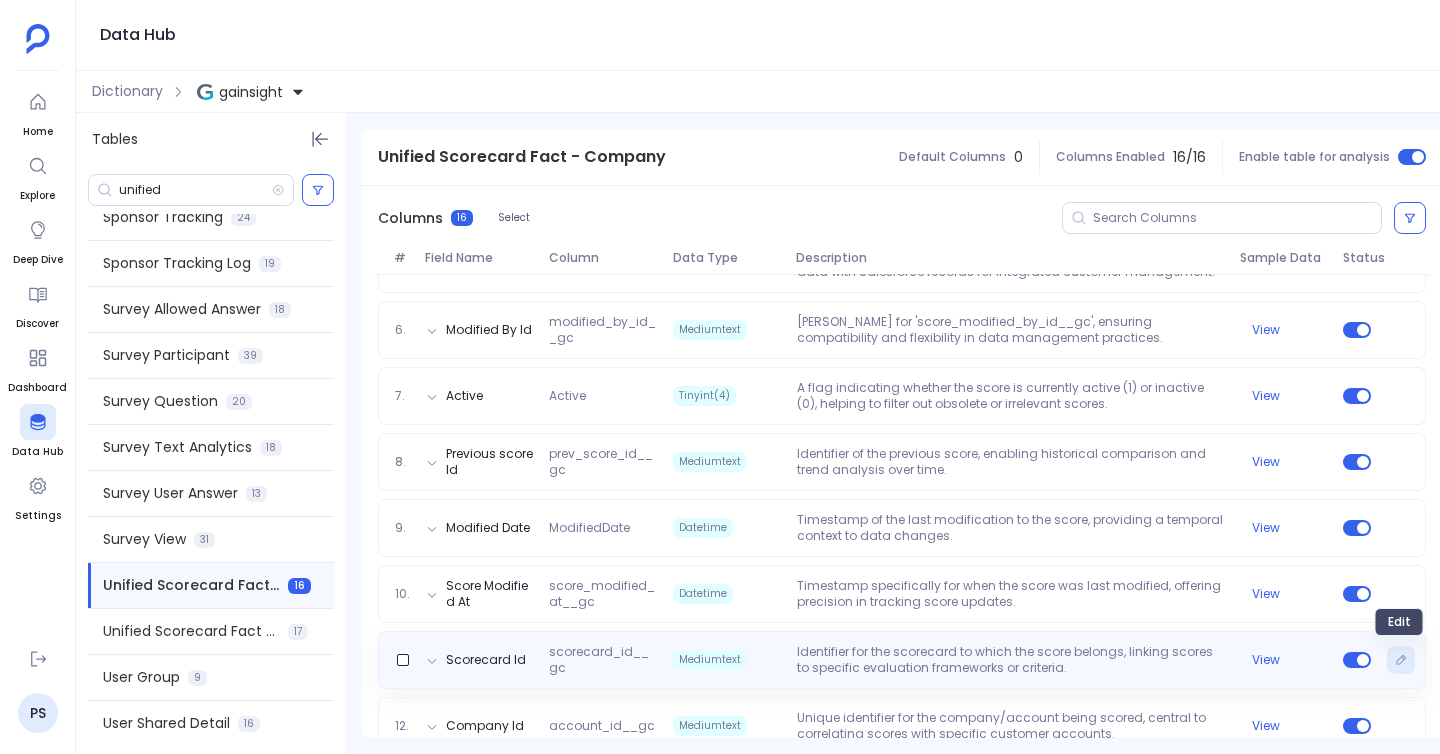 click at bounding box center [1401, 660] 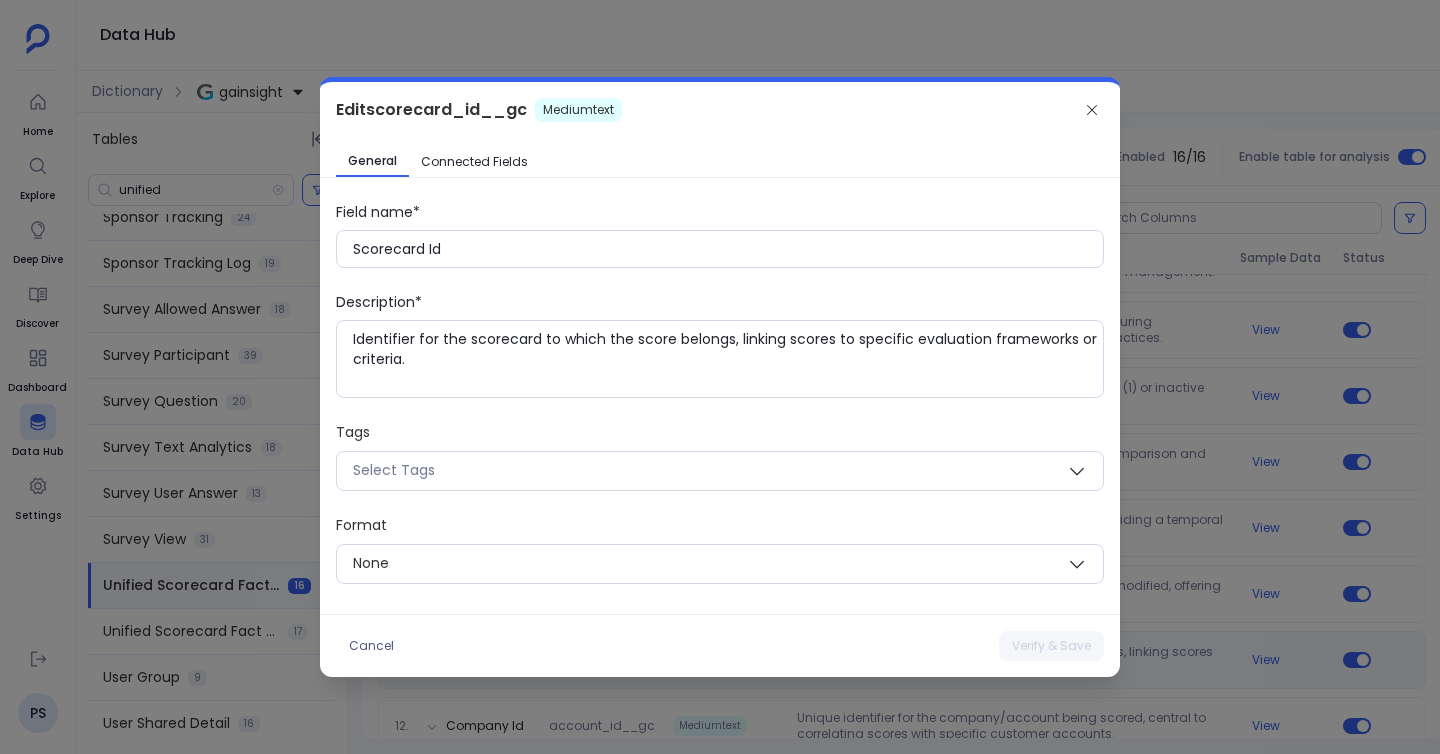 click on "Connected Fields" at bounding box center (474, 162) 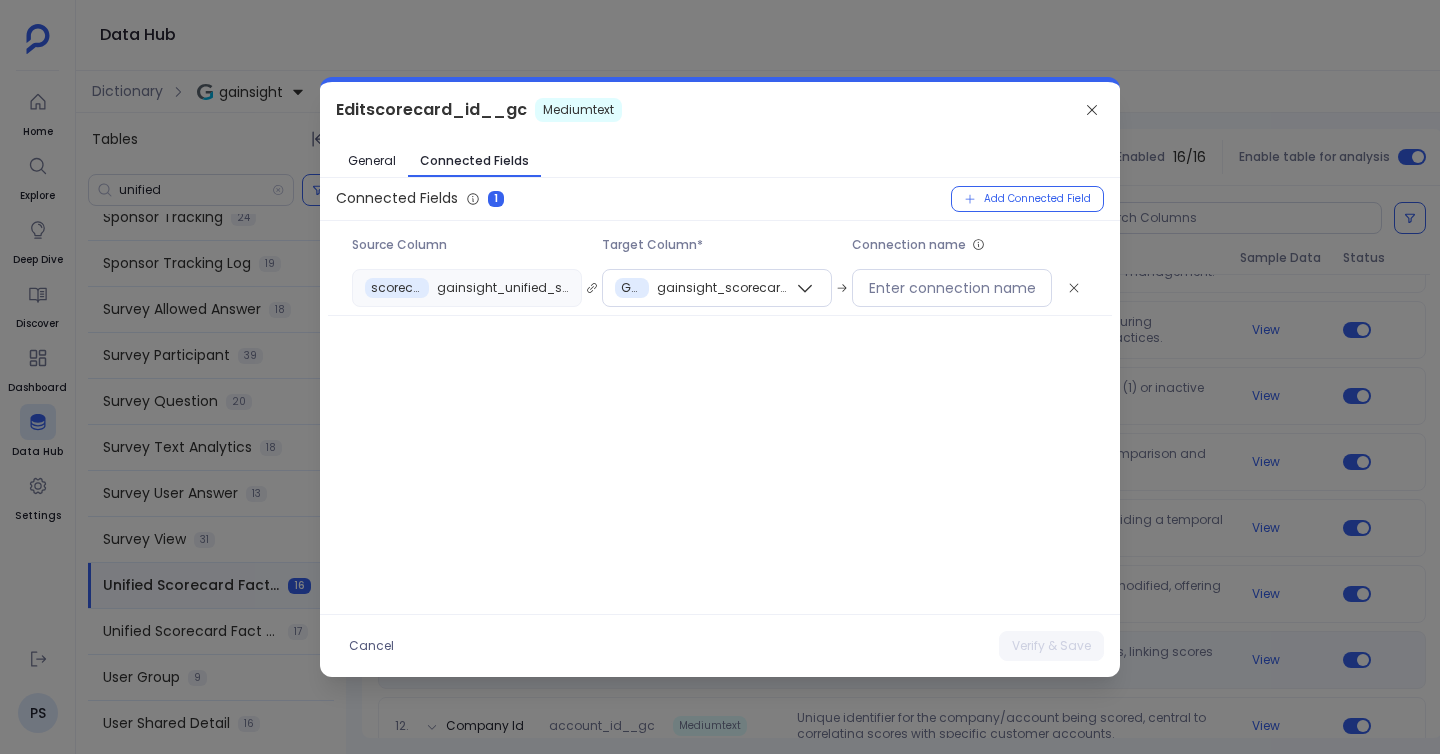 click on "Edit  scorecard_id__gc Mediumtext" at bounding box center (720, 110) 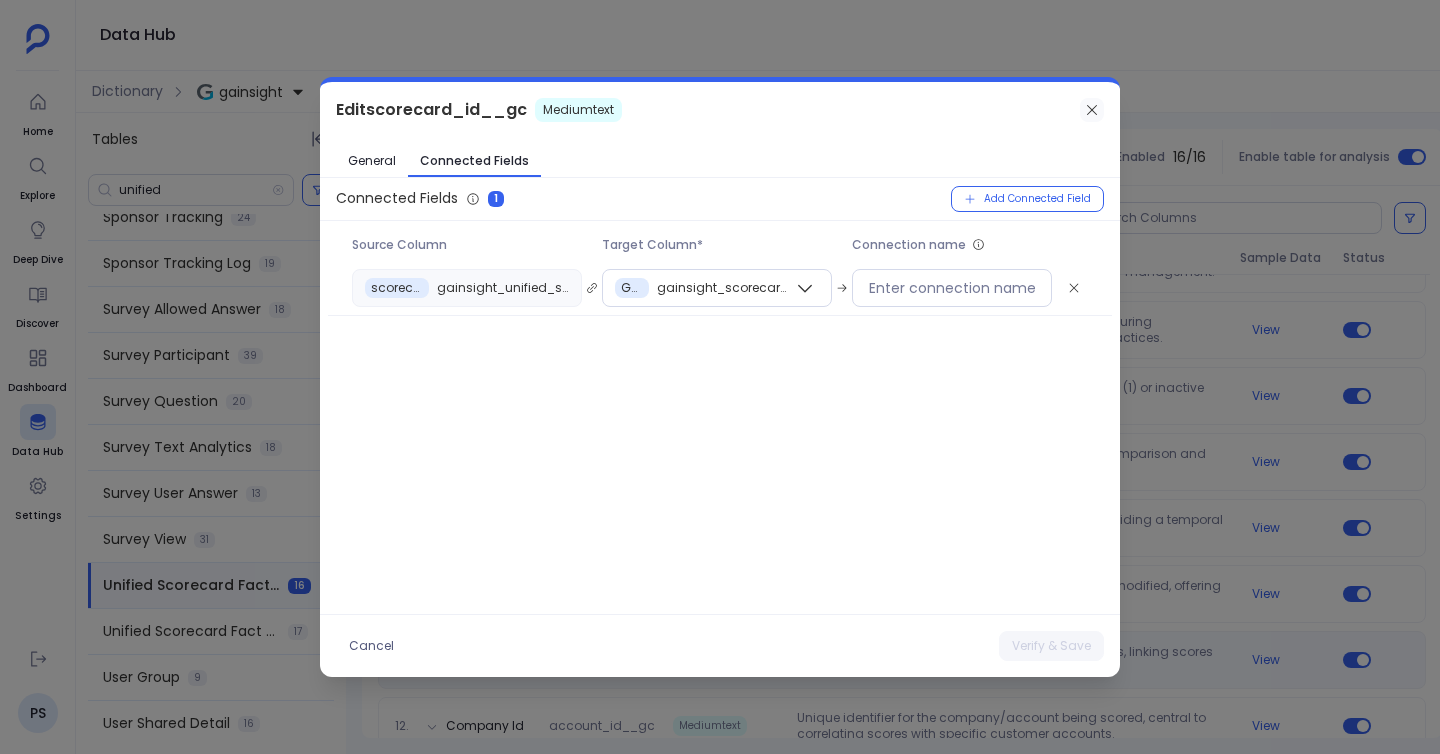 click 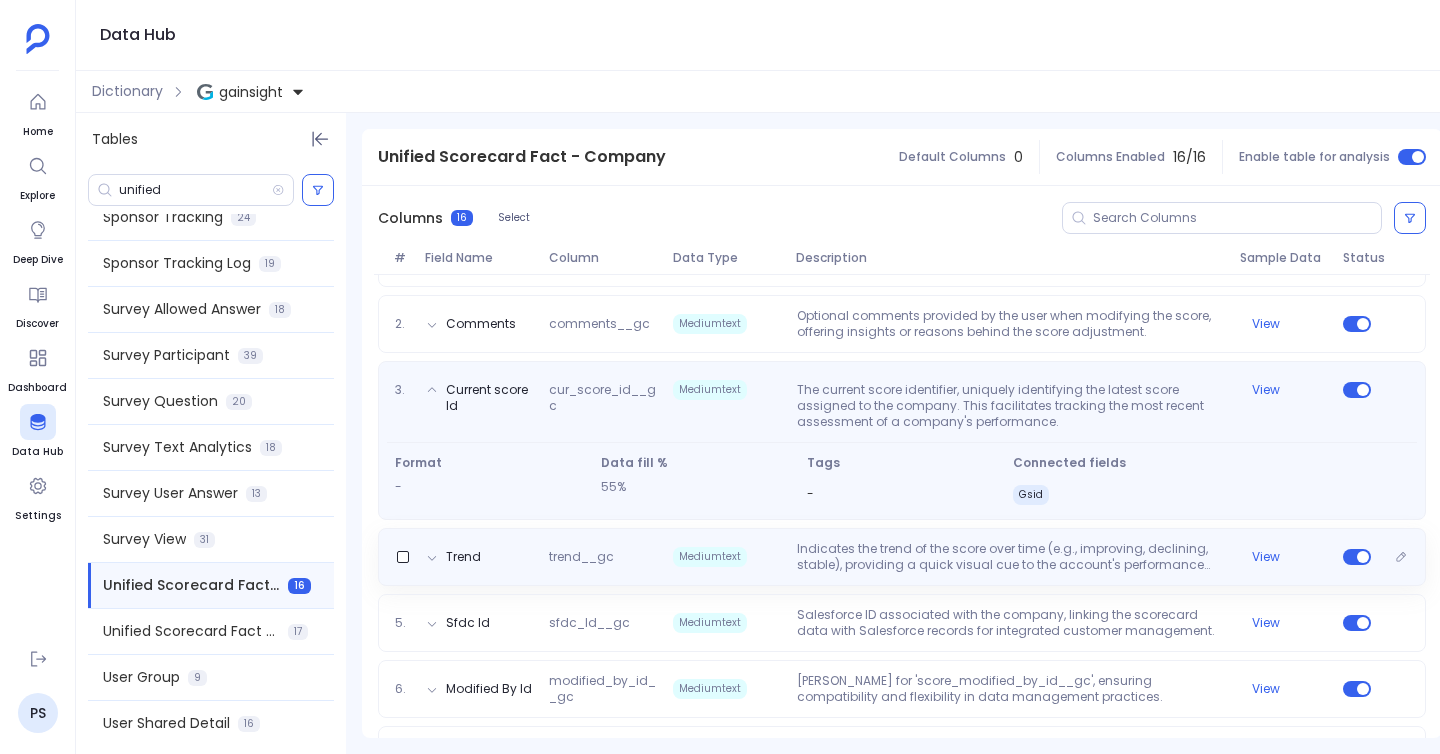 scroll, scrollTop: 293, scrollLeft: 0, axis: vertical 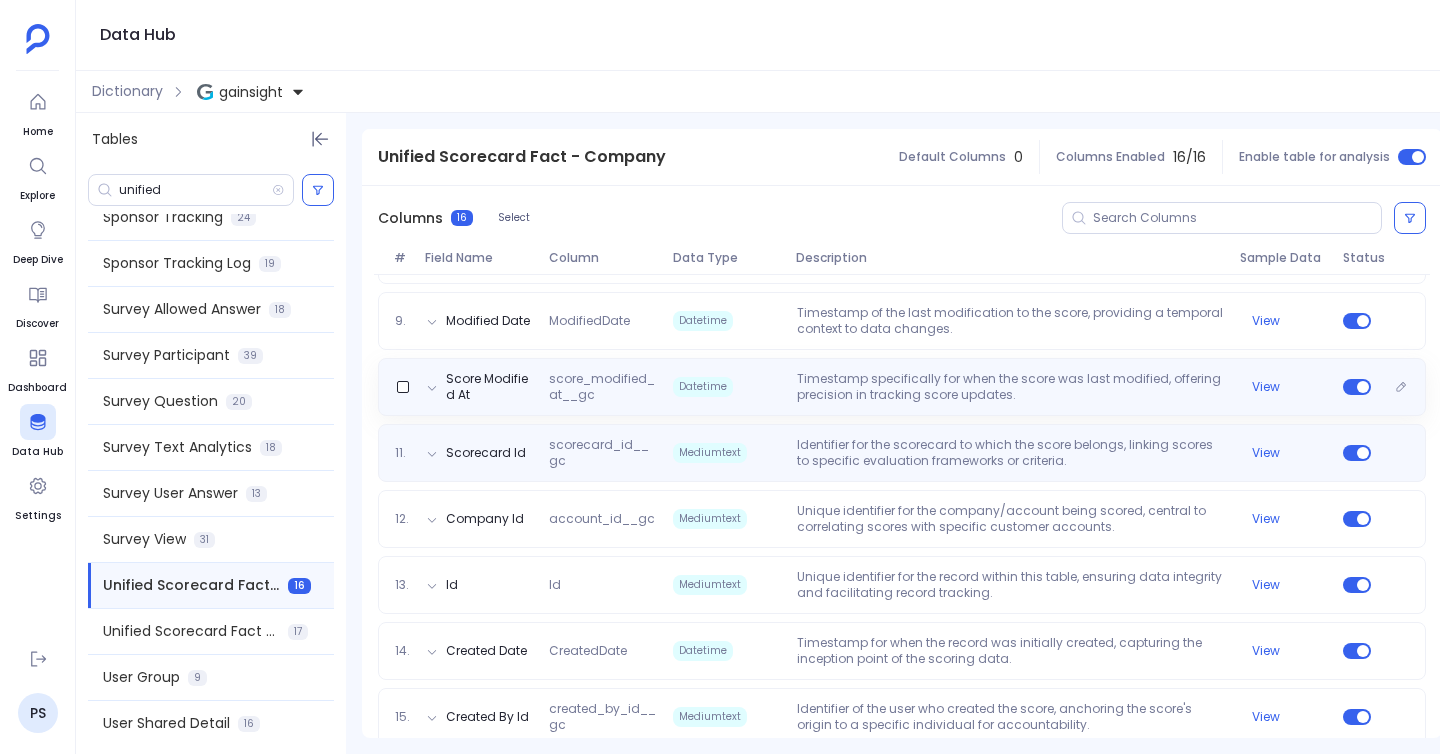 click on "Timestamp specifically for when the score was last modified, offering precision in tracking score updates." at bounding box center (1010, 387) 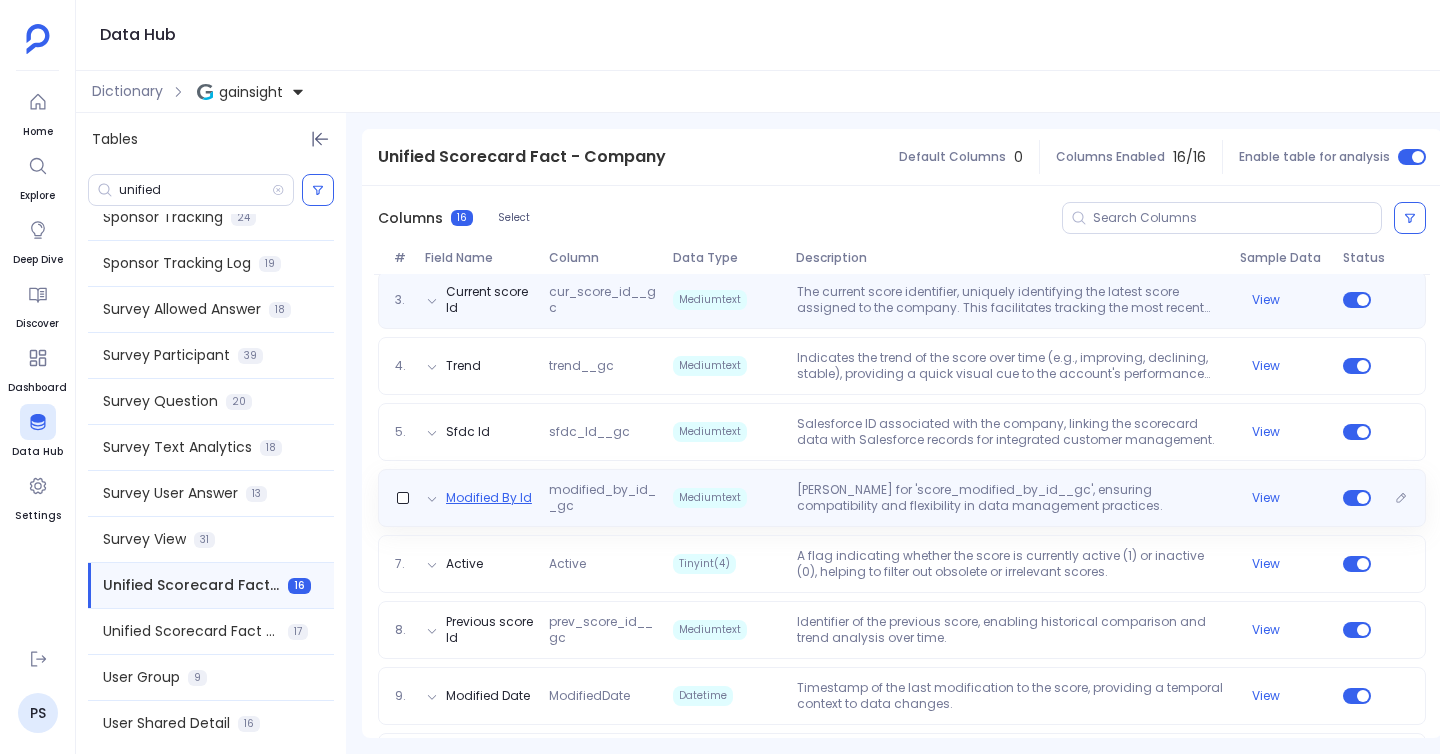 scroll, scrollTop: 943, scrollLeft: 0, axis: vertical 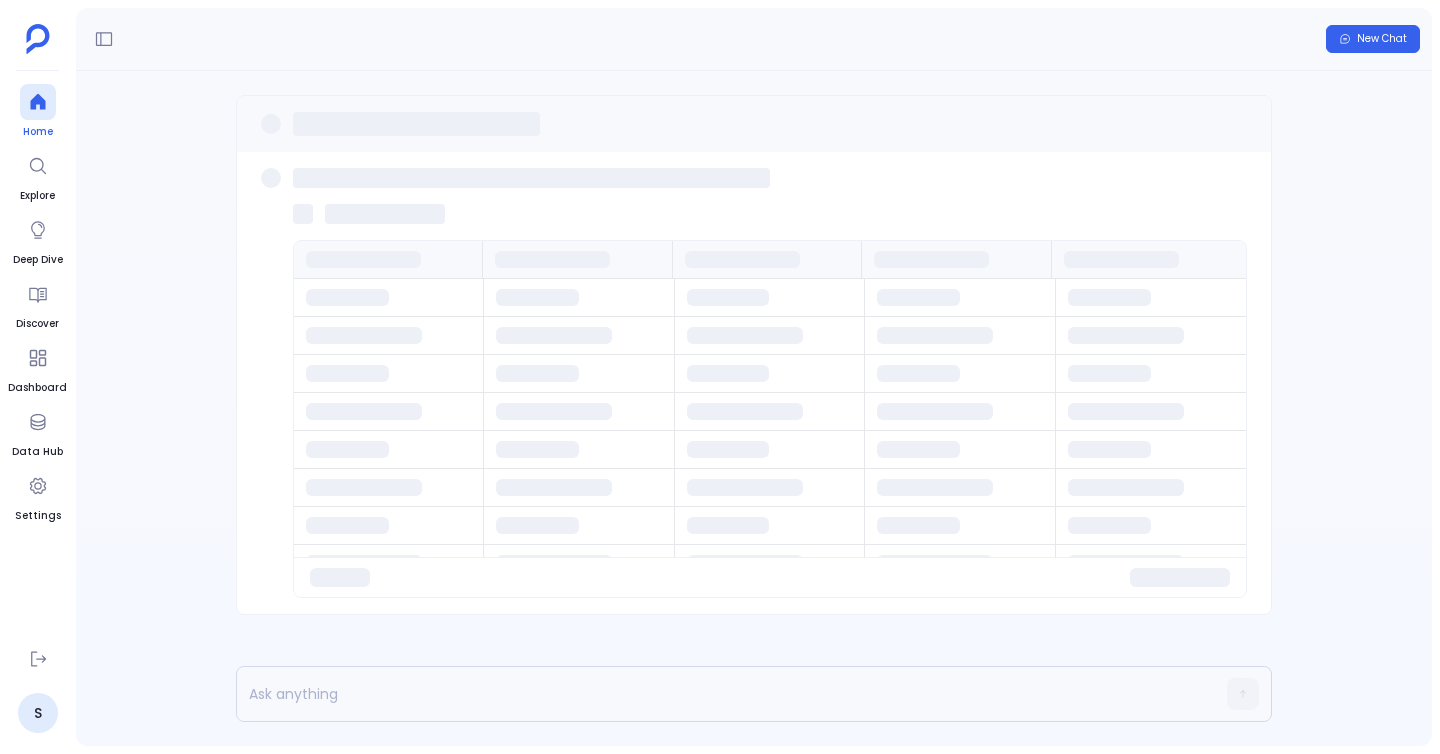 click 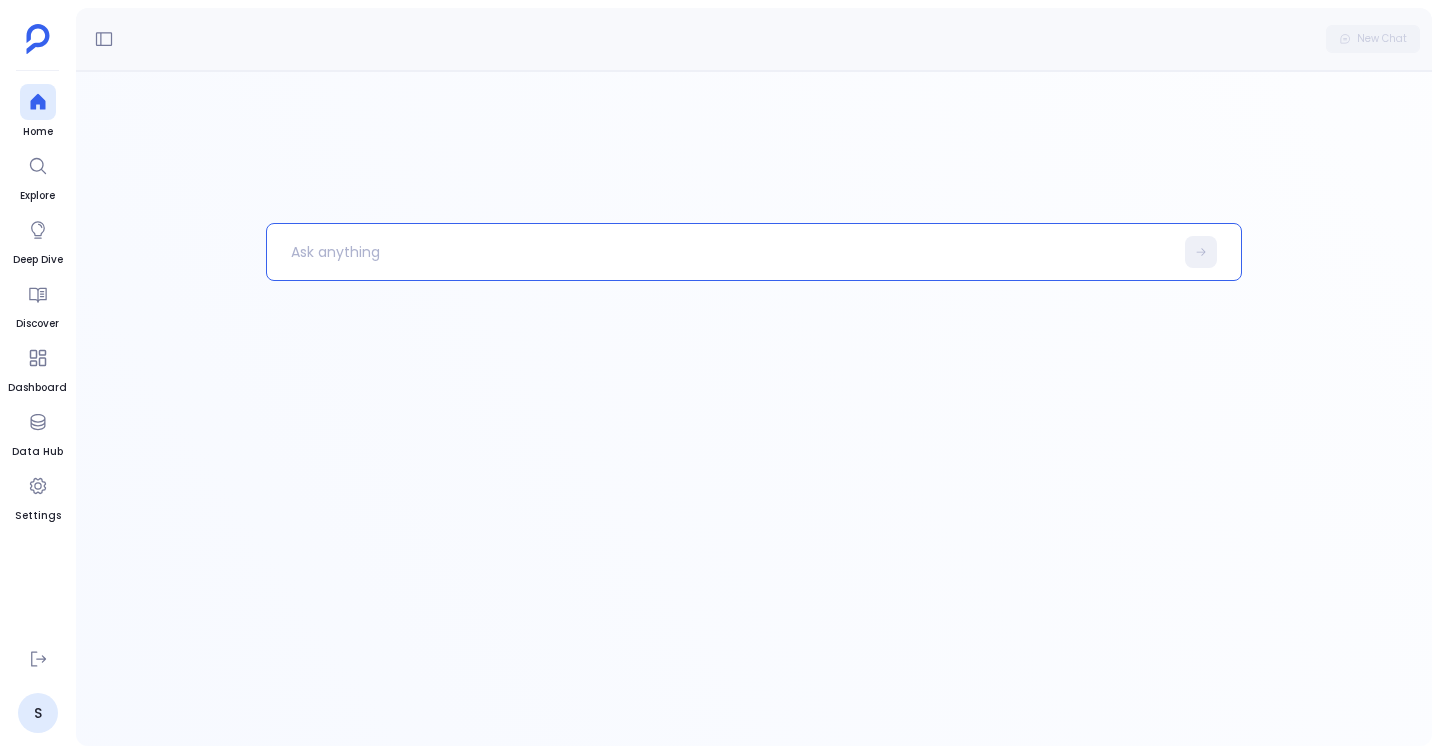 click at bounding box center (720, 252) 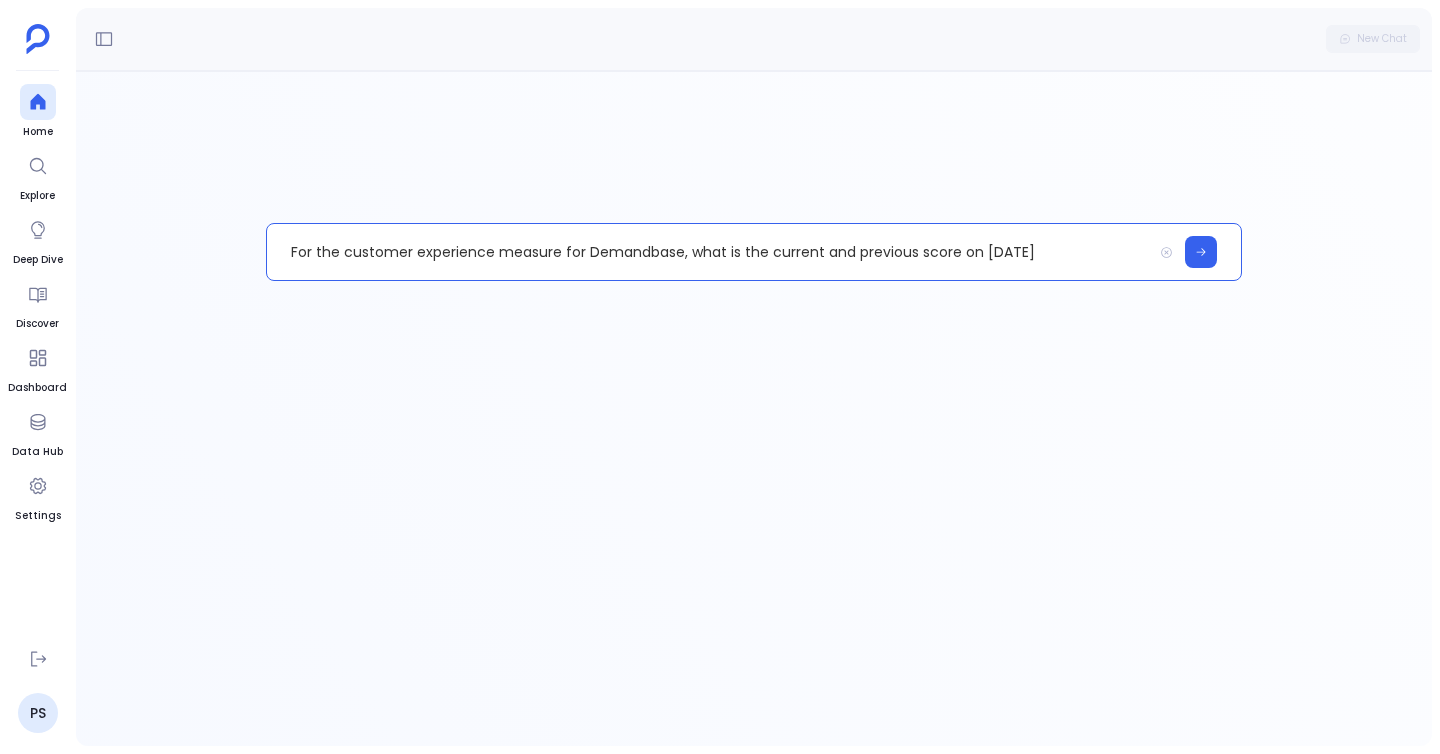 click on "For the customer experience measure for Demandbase, what is the current and previous score on 27 may 2025" at bounding box center [709, 252] 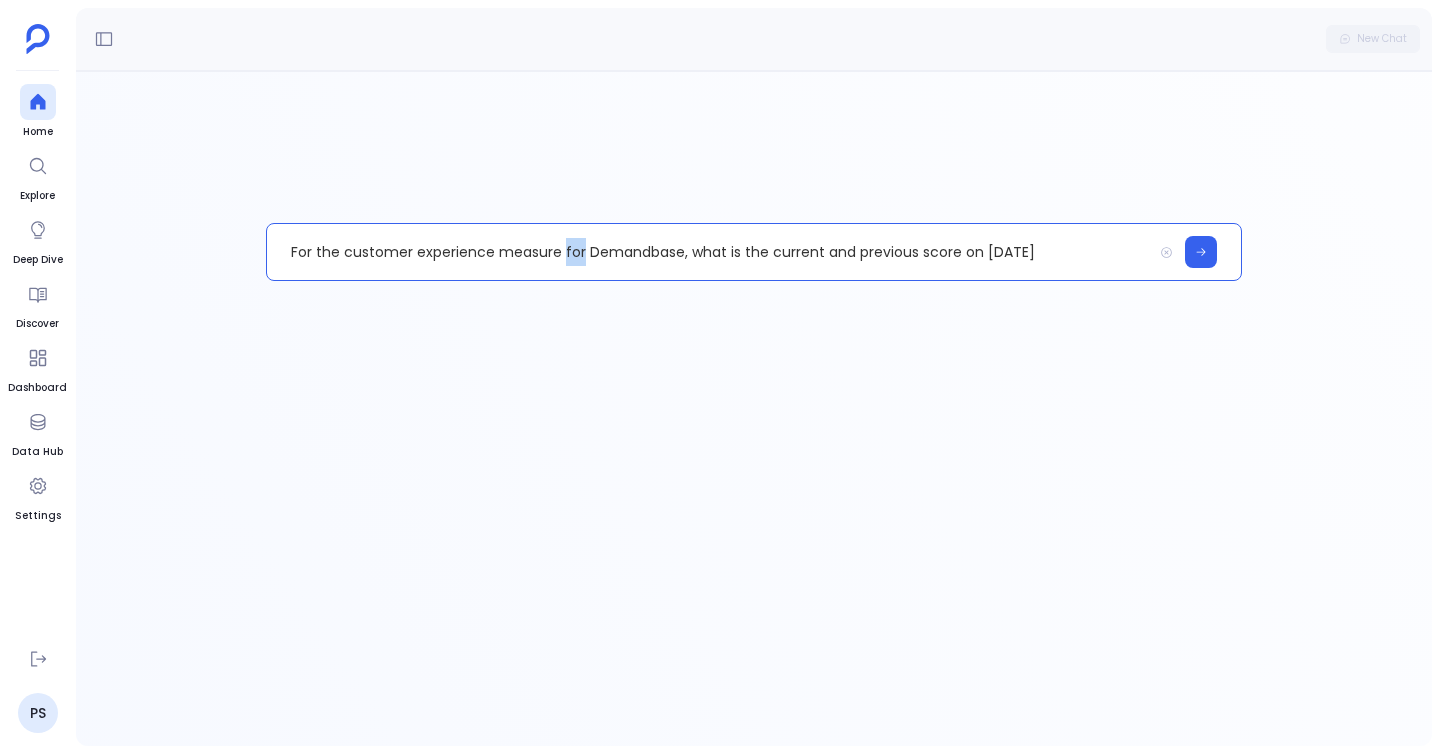 click on "For the customer experience measure for Demandbase, what is the current and previous score on 27 may 2025" at bounding box center [709, 252] 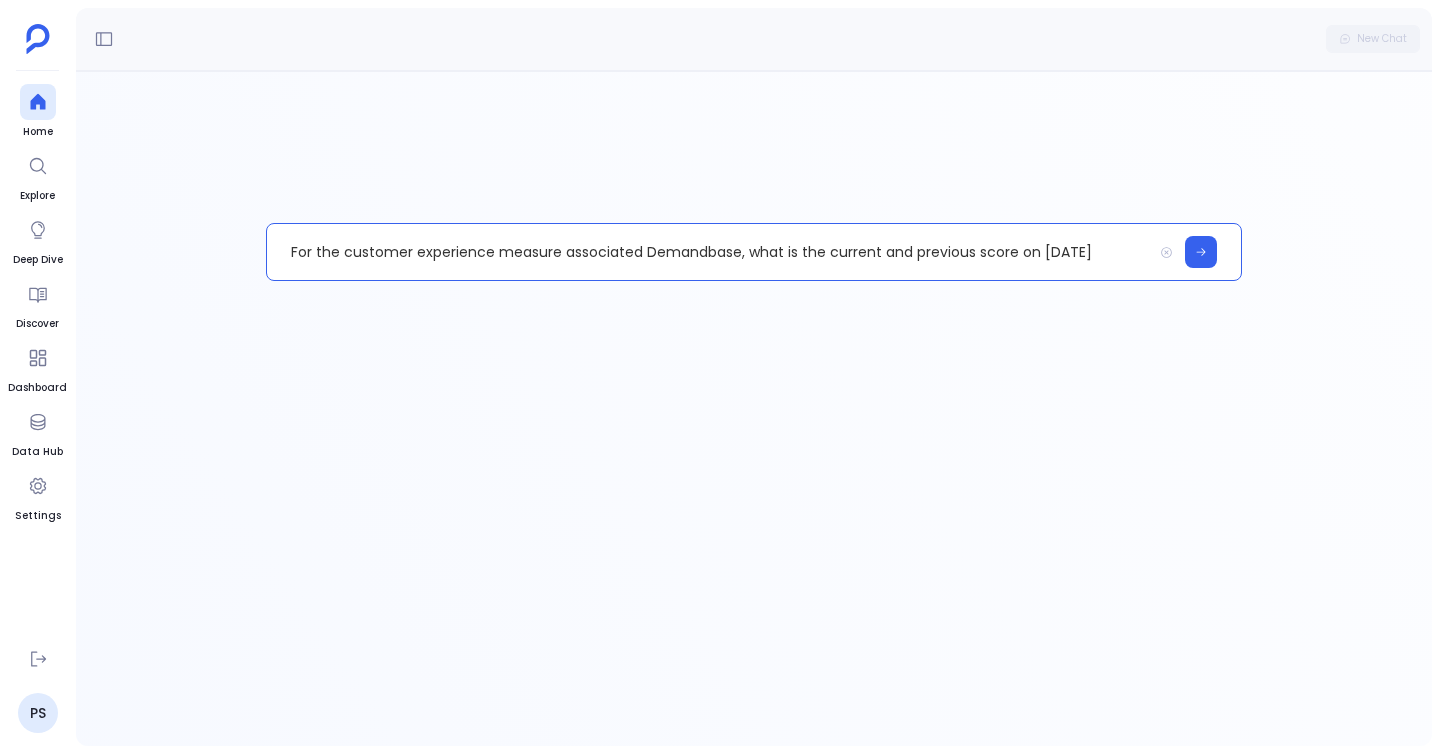 click on "For the customer experience measure associated Demandbase, what is the current and previous score on 27 may 2025" at bounding box center (709, 252) 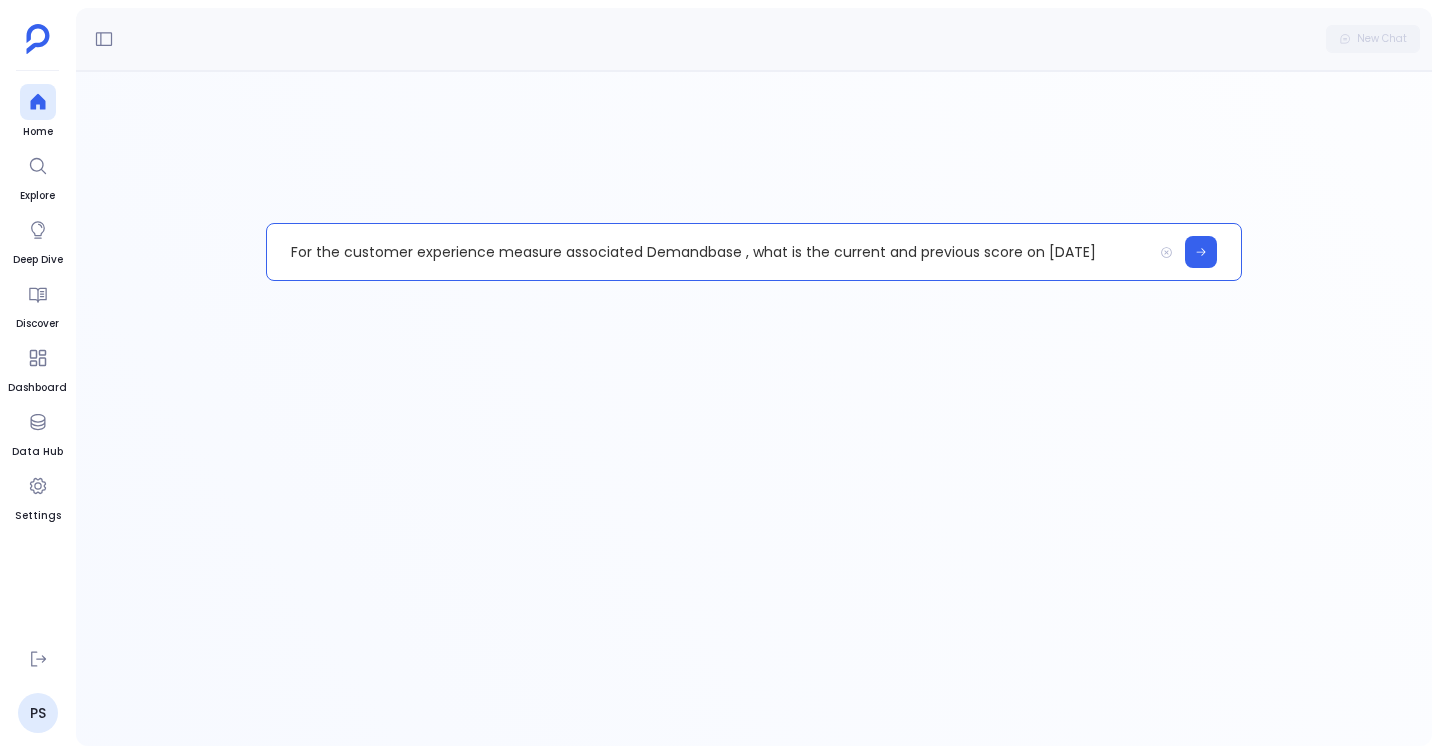 click on "For the customer experience measure associated Demandbase , what is the current and previous score on 27 may 2025" at bounding box center [709, 252] 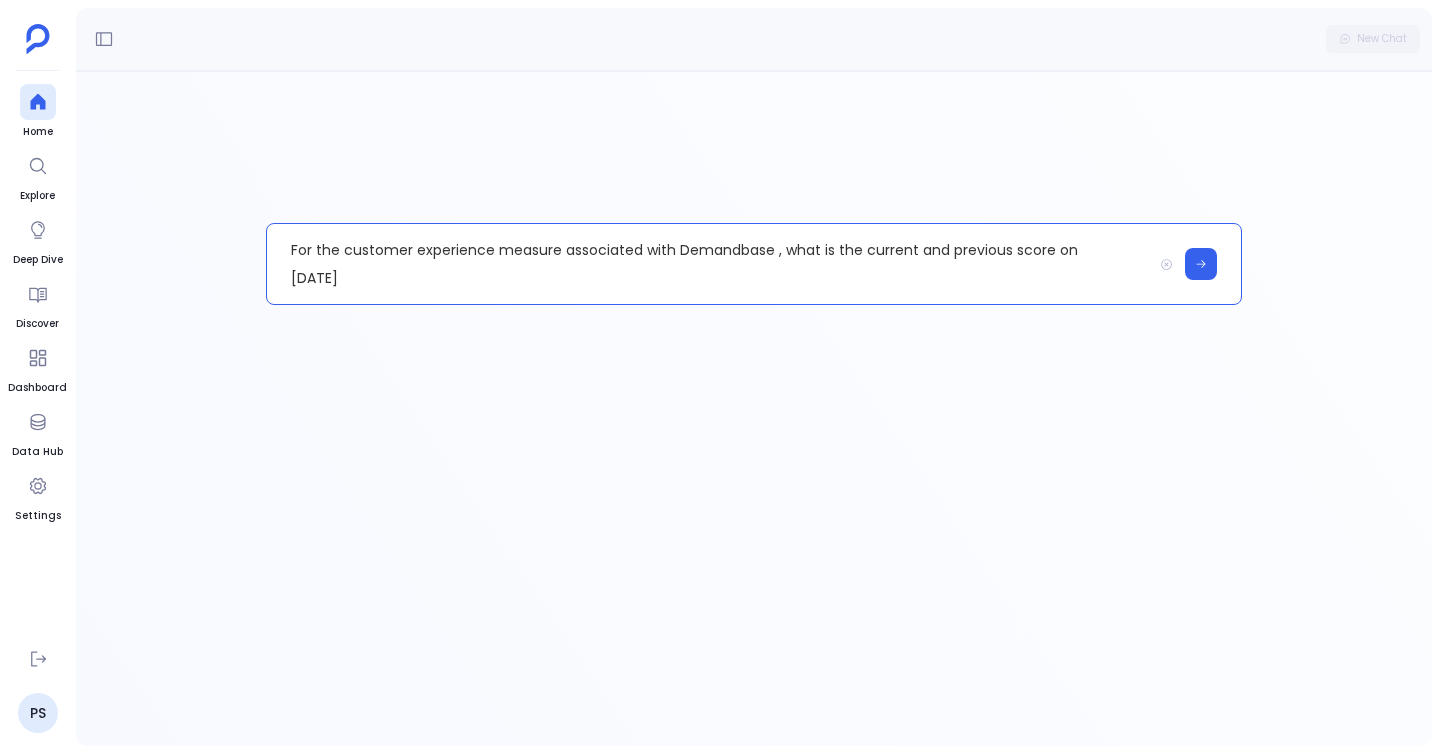 click on "For the customer experience measure associated with Demandbase , what is the current and previous score on 27 may 2025" at bounding box center [709, 264] 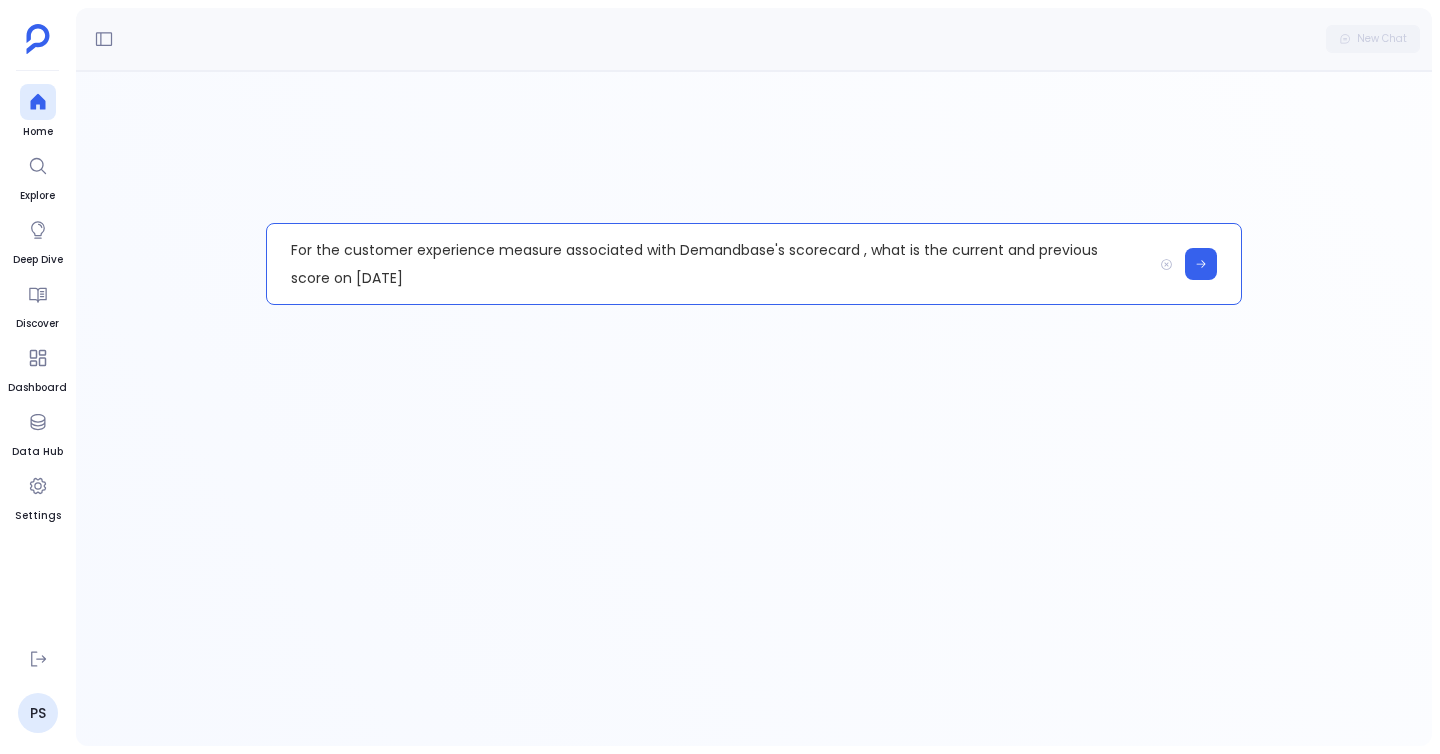 click on "For the customer experience measure associated with Demandbase's scorecard , what is the current and previous score on 27 may 2025" at bounding box center [709, 264] 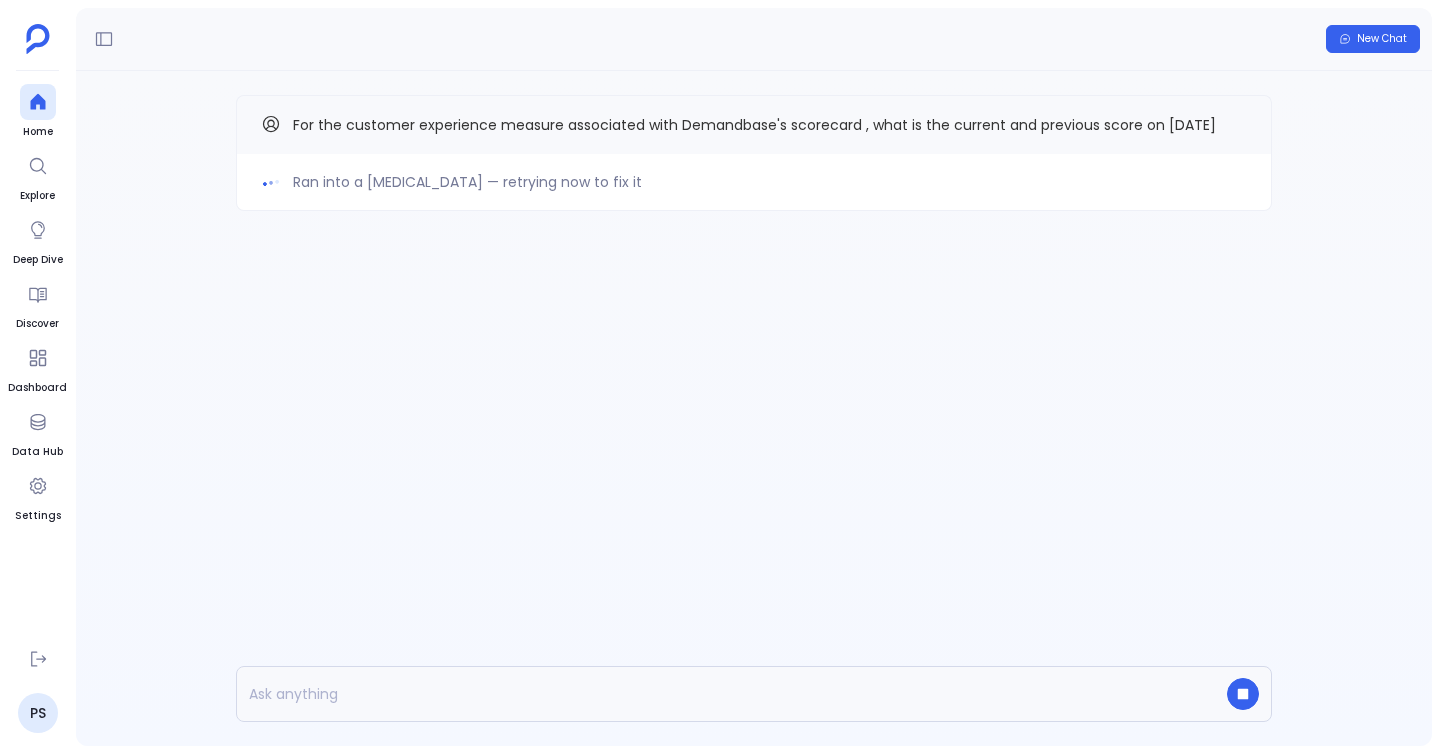 click on "Ran into a hiccup — retrying now to fix it For the customer experience measure associated with Demandbase's scorecard , what is the current and previous score on 27 may 2025" at bounding box center [754, 193] 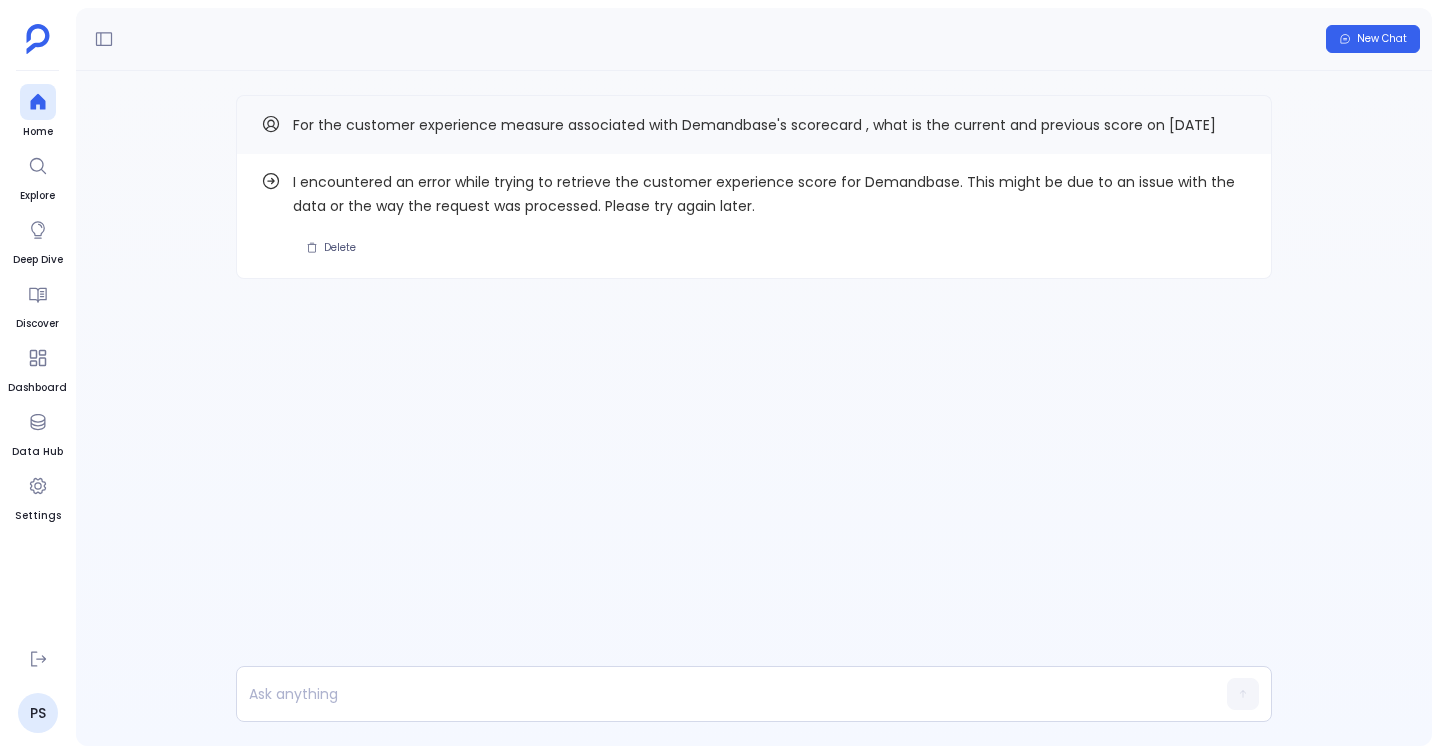 drag, startPoint x: 285, startPoint y: 105, endPoint x: 354, endPoint y: 165, distance: 91.43851 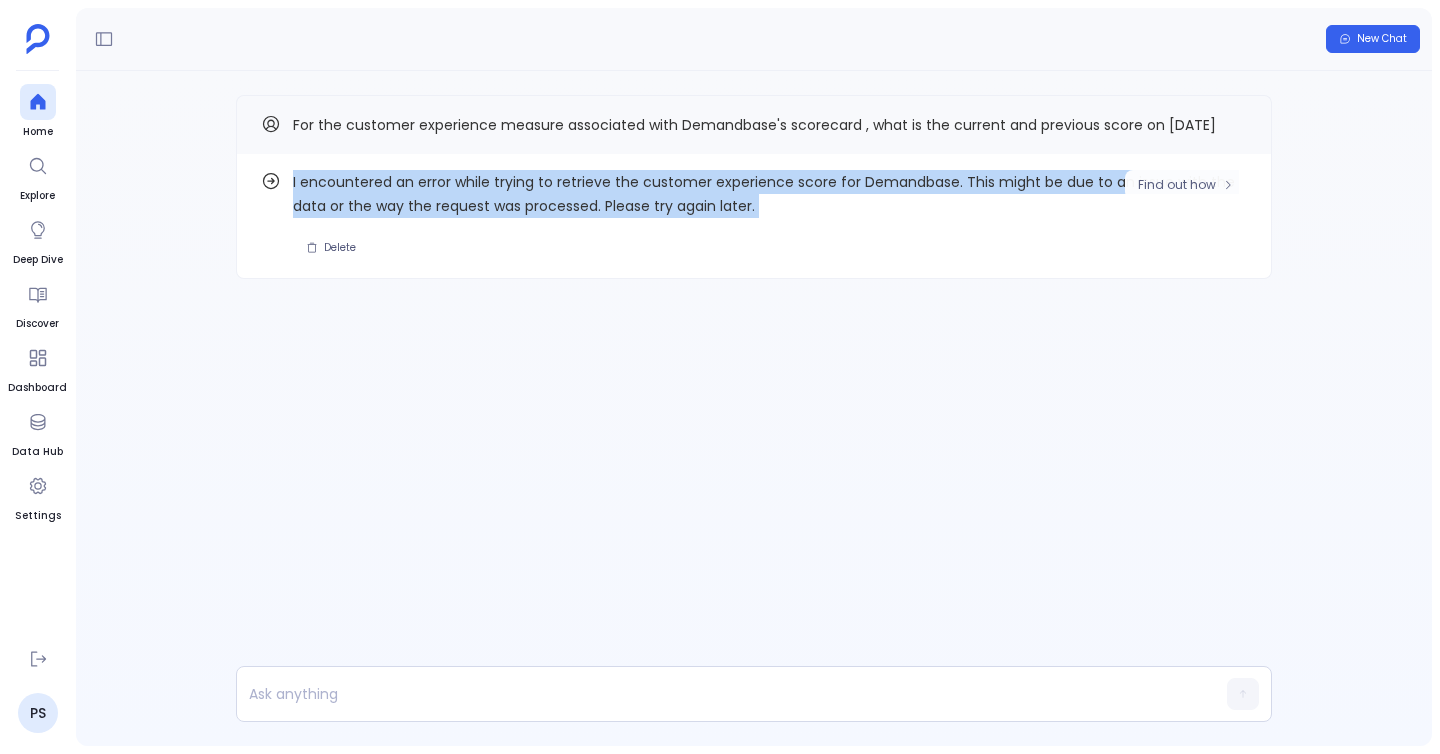 drag, startPoint x: 293, startPoint y: 188, endPoint x: 698, endPoint y: 262, distance: 411.705 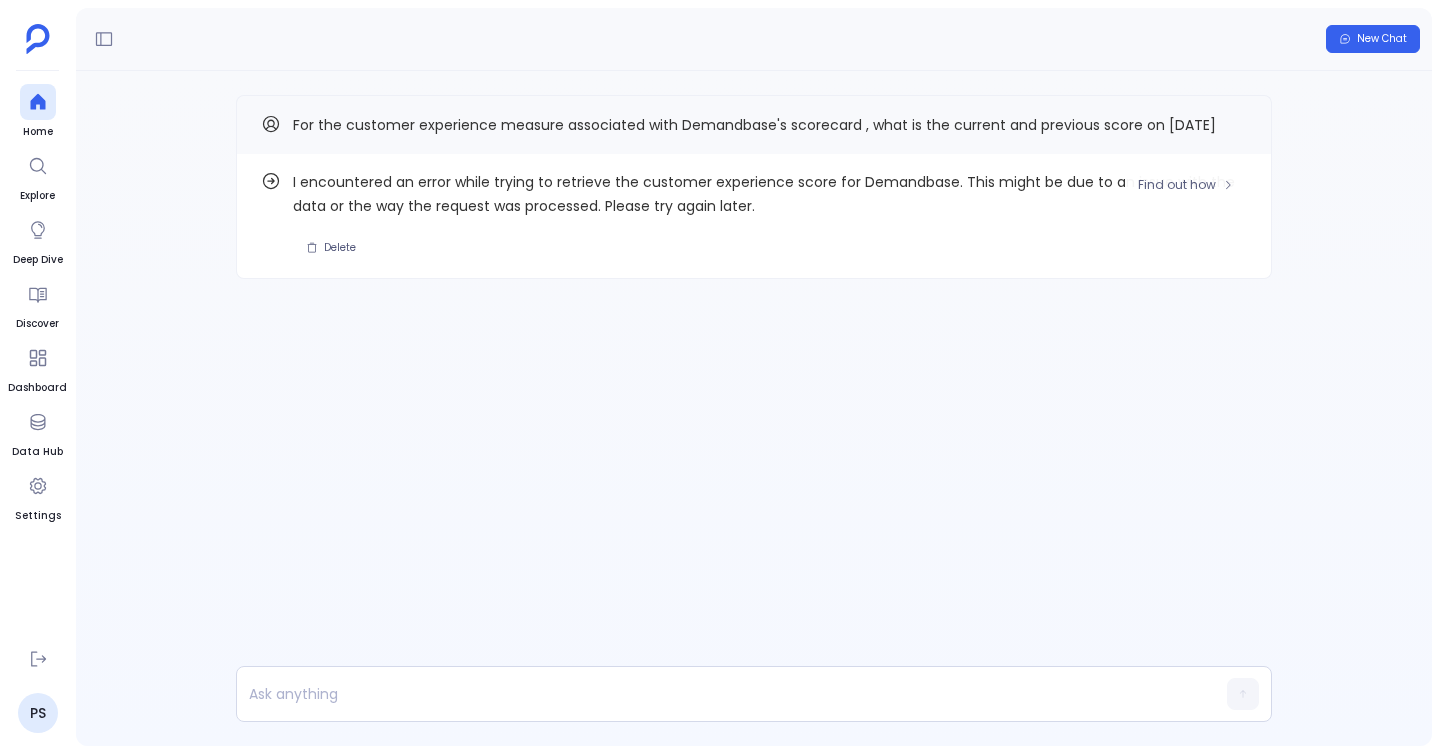 click on "I encountered an error while trying to retrieve the customer experience score for Demandbase. This might be due to an issue with the data or the way the request was processed. Please try again later." at bounding box center [770, 194] 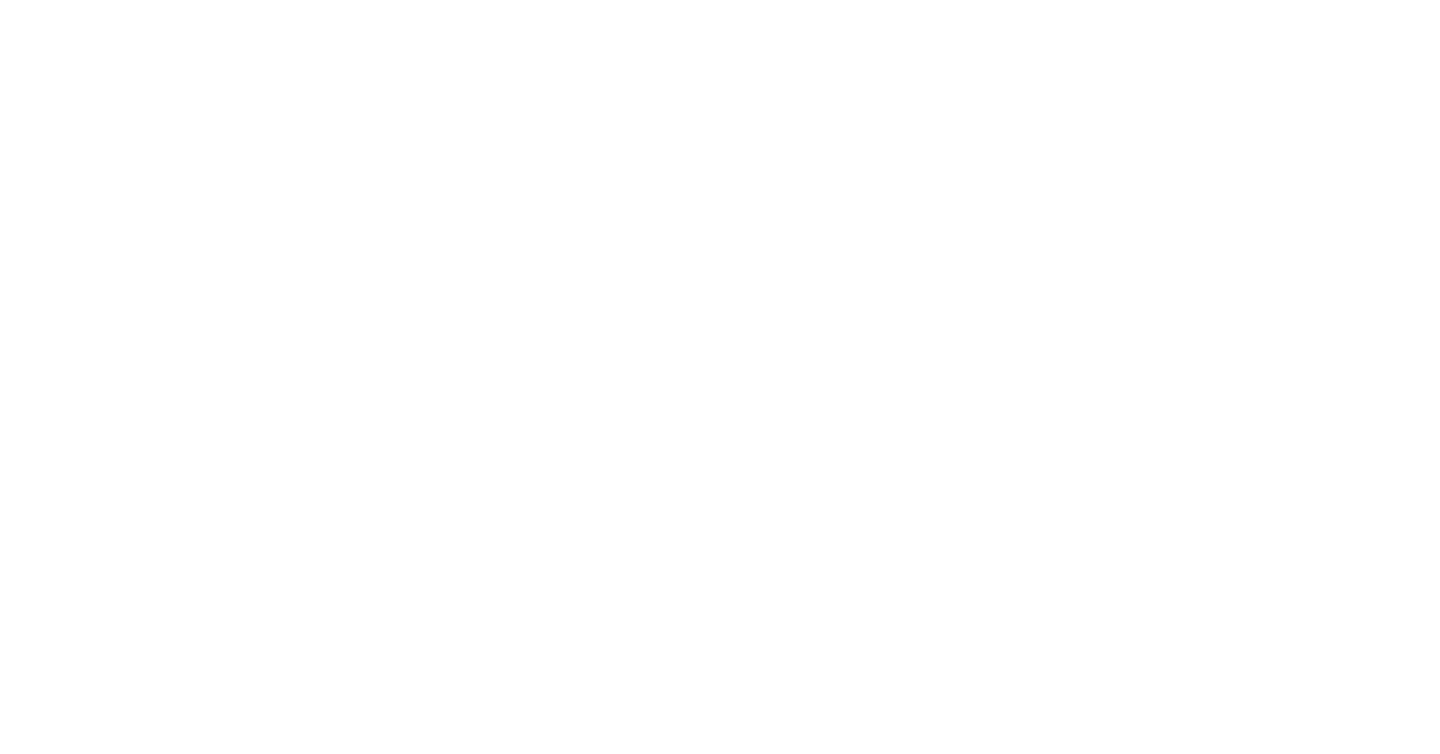 scroll, scrollTop: 0, scrollLeft: 0, axis: both 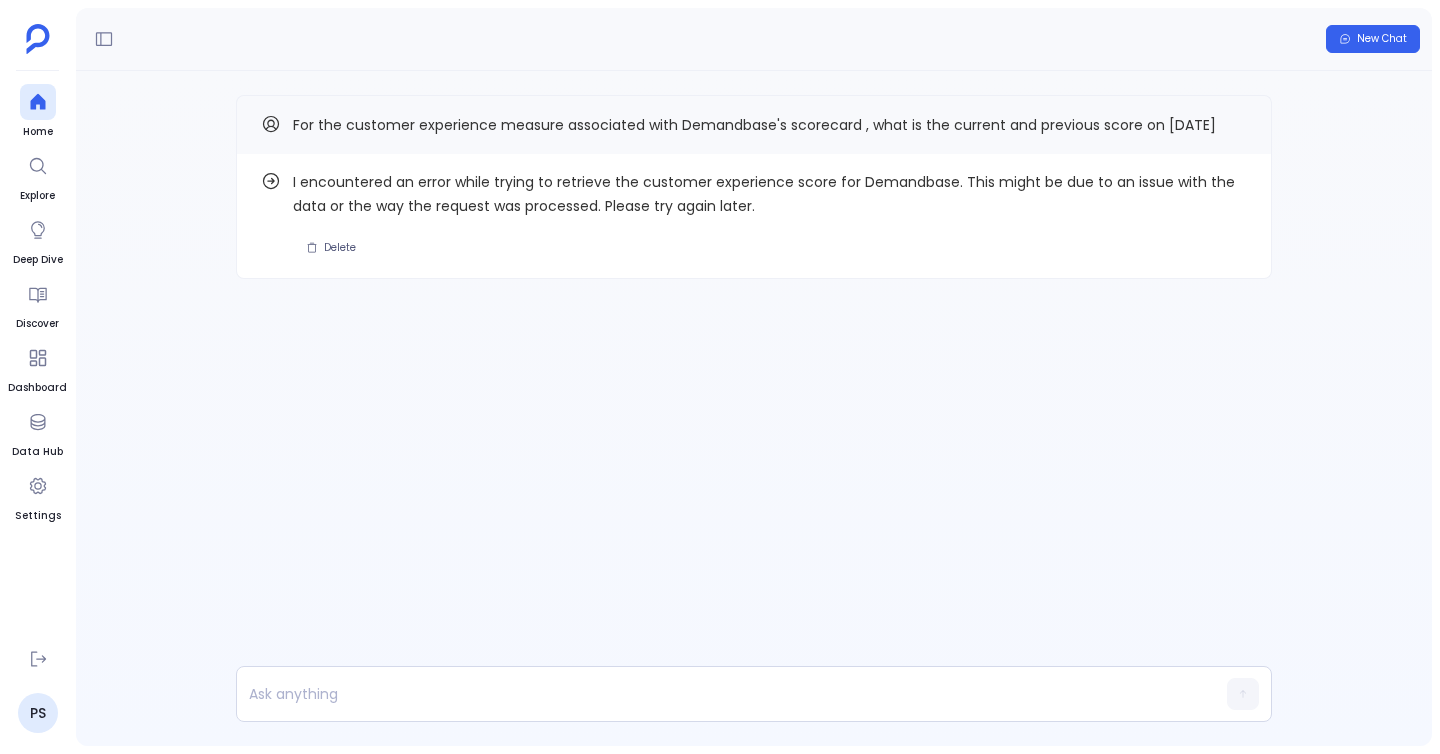 drag, startPoint x: 299, startPoint y: 126, endPoint x: 368, endPoint y: 165, distance: 79.25907 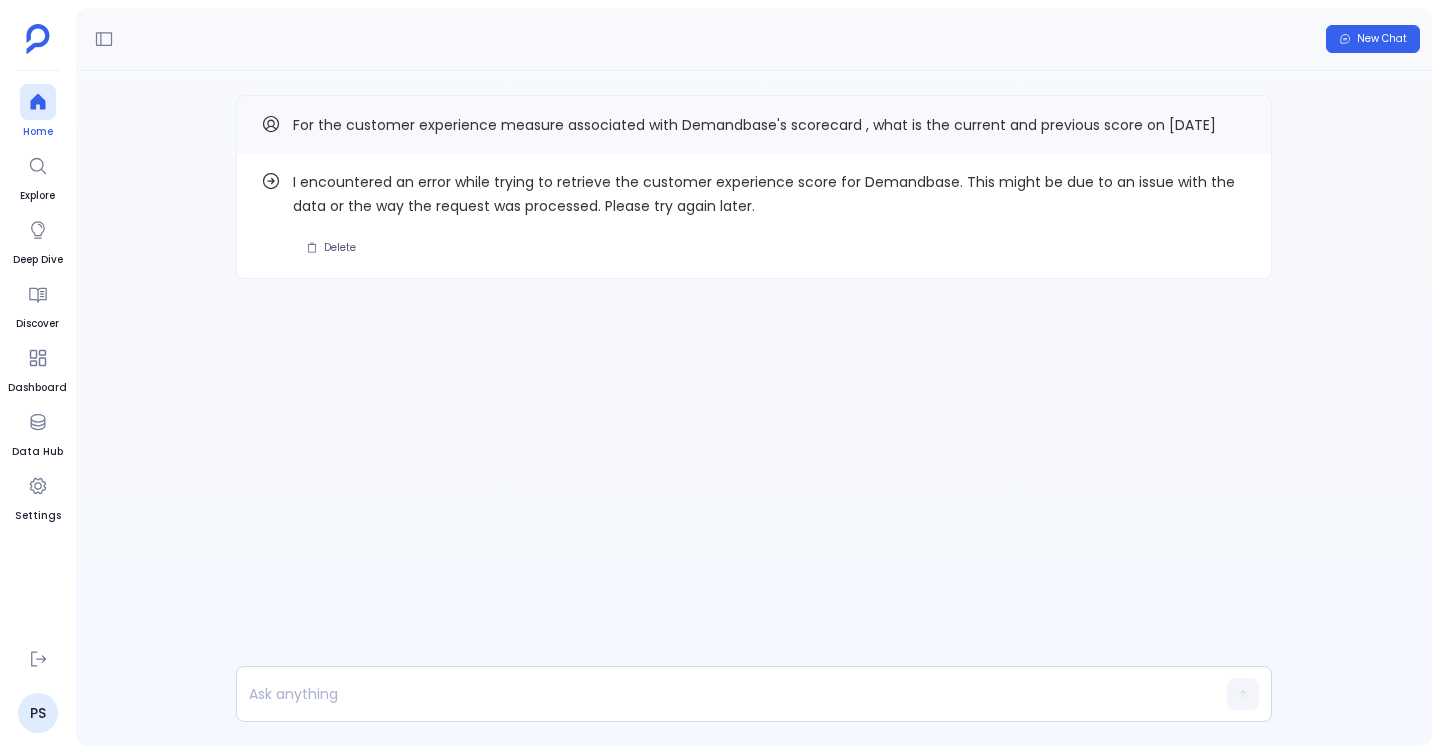drag, startPoint x: 32, startPoint y: 100, endPoint x: 48, endPoint y: 103, distance: 16.27882 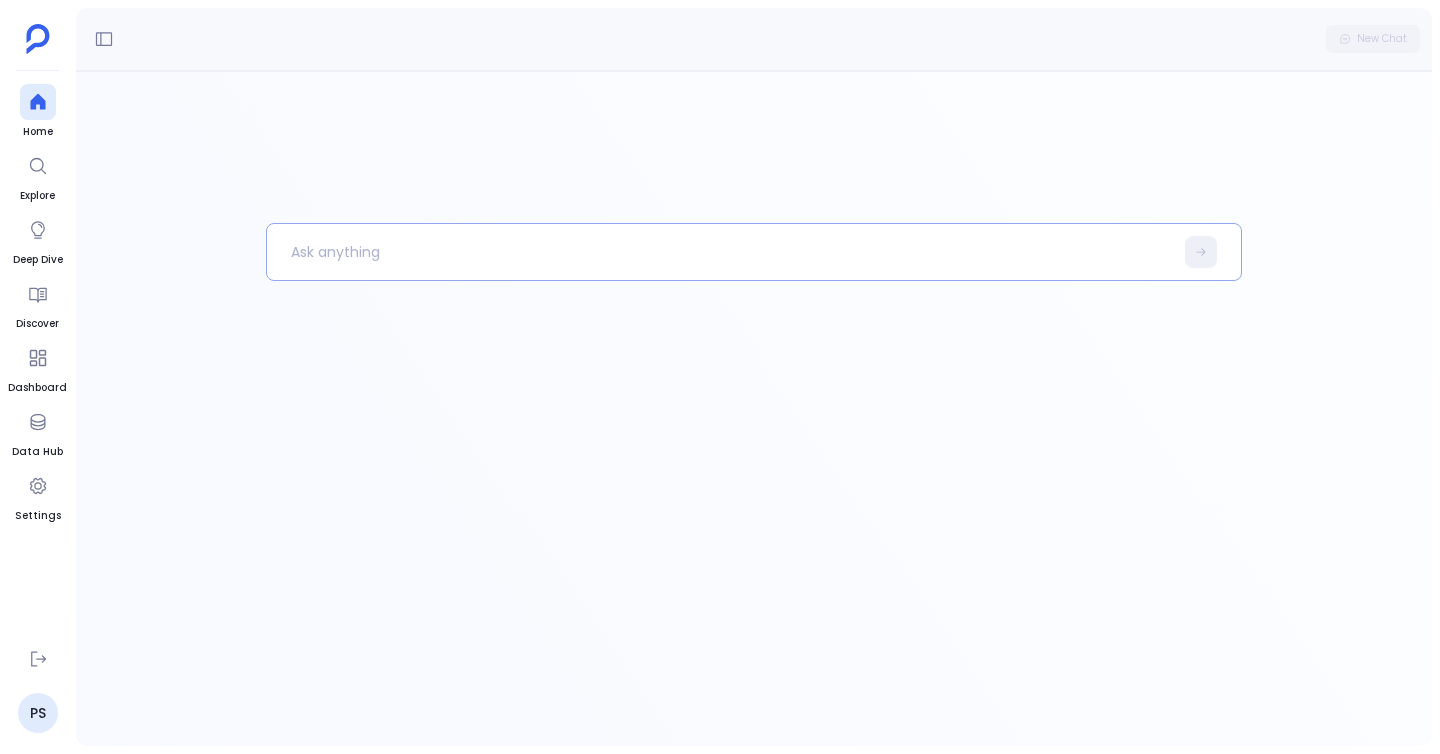 click at bounding box center (720, 252) 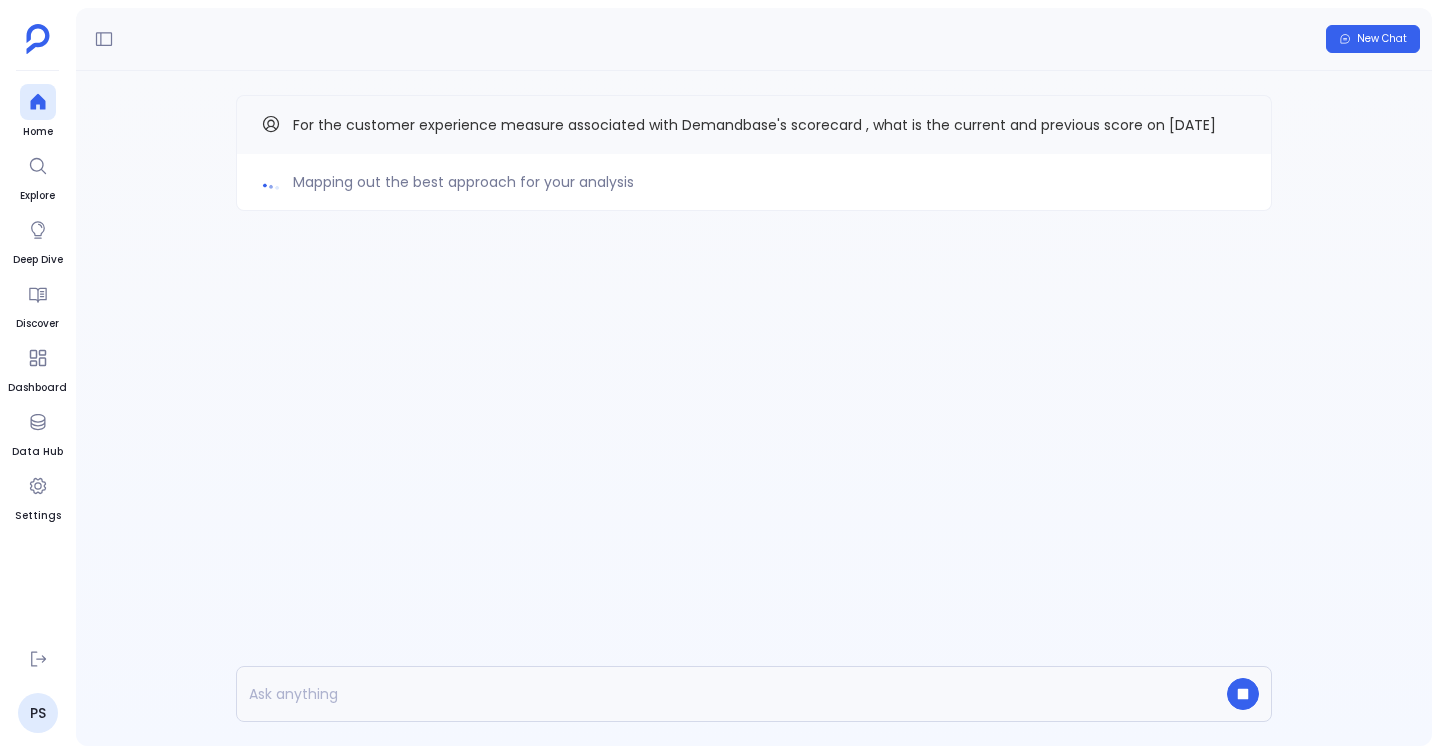 click on "Mapping out the best approach for your analysis For the customer experience measure associated with Demandbase's scorecard , what is the current and previous score on 27 may 2025" at bounding box center [754, 193] 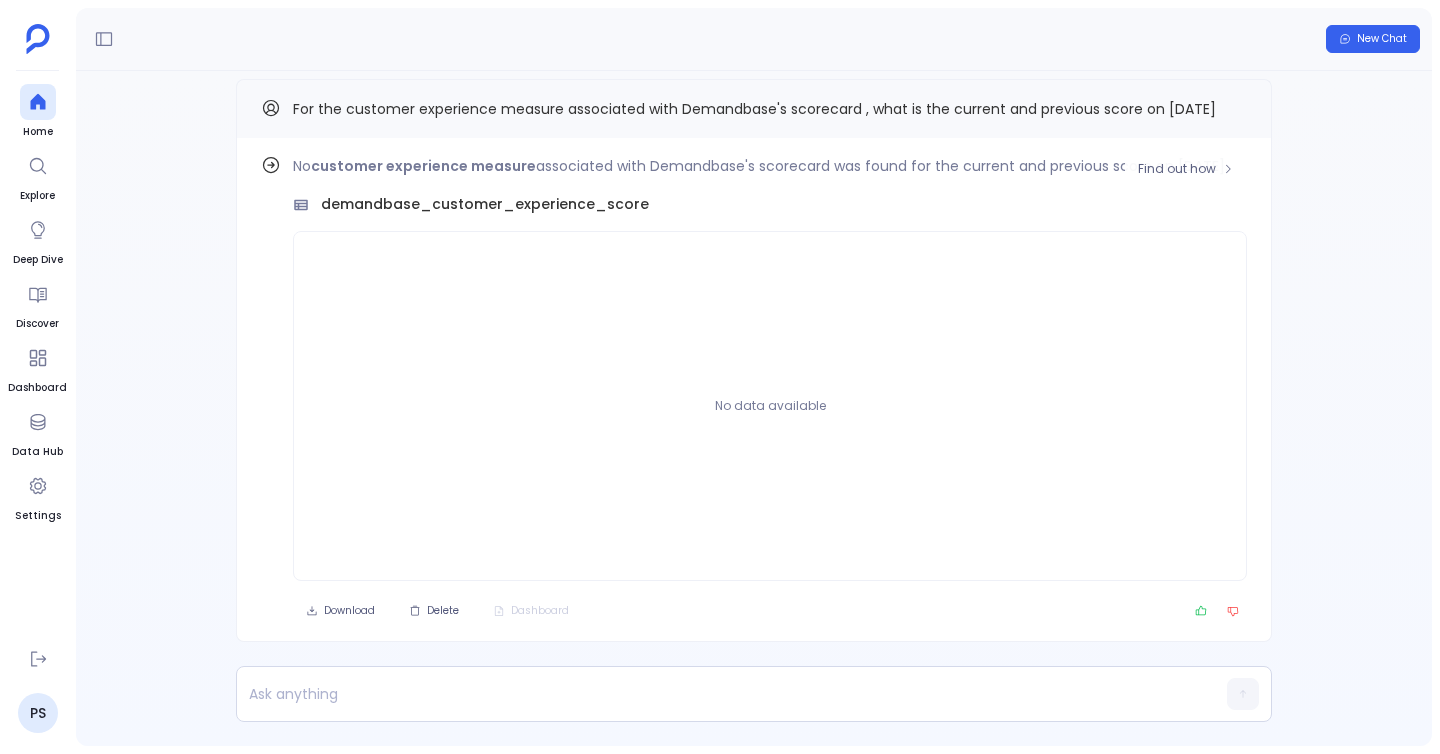 scroll, scrollTop: -66, scrollLeft: 0, axis: vertical 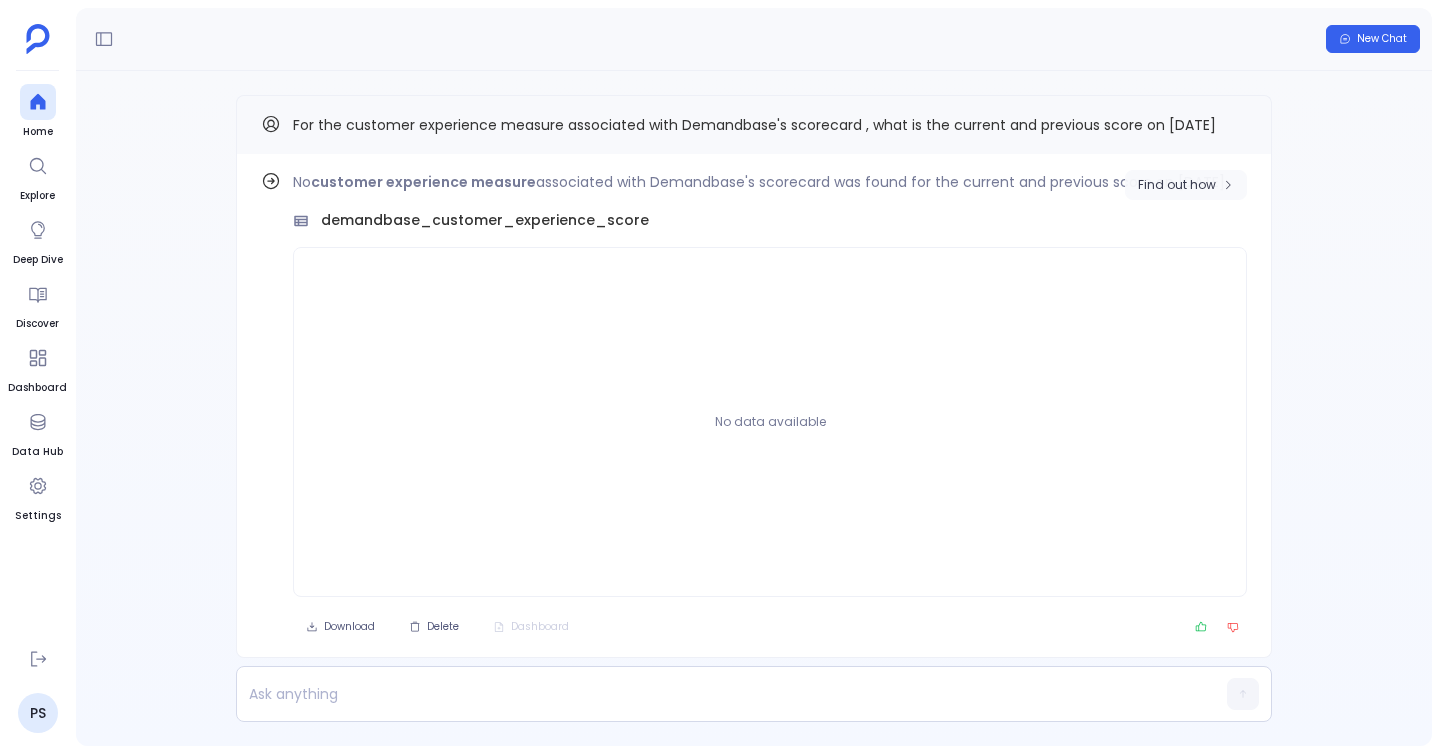click on "Find out how" at bounding box center (1177, 185) 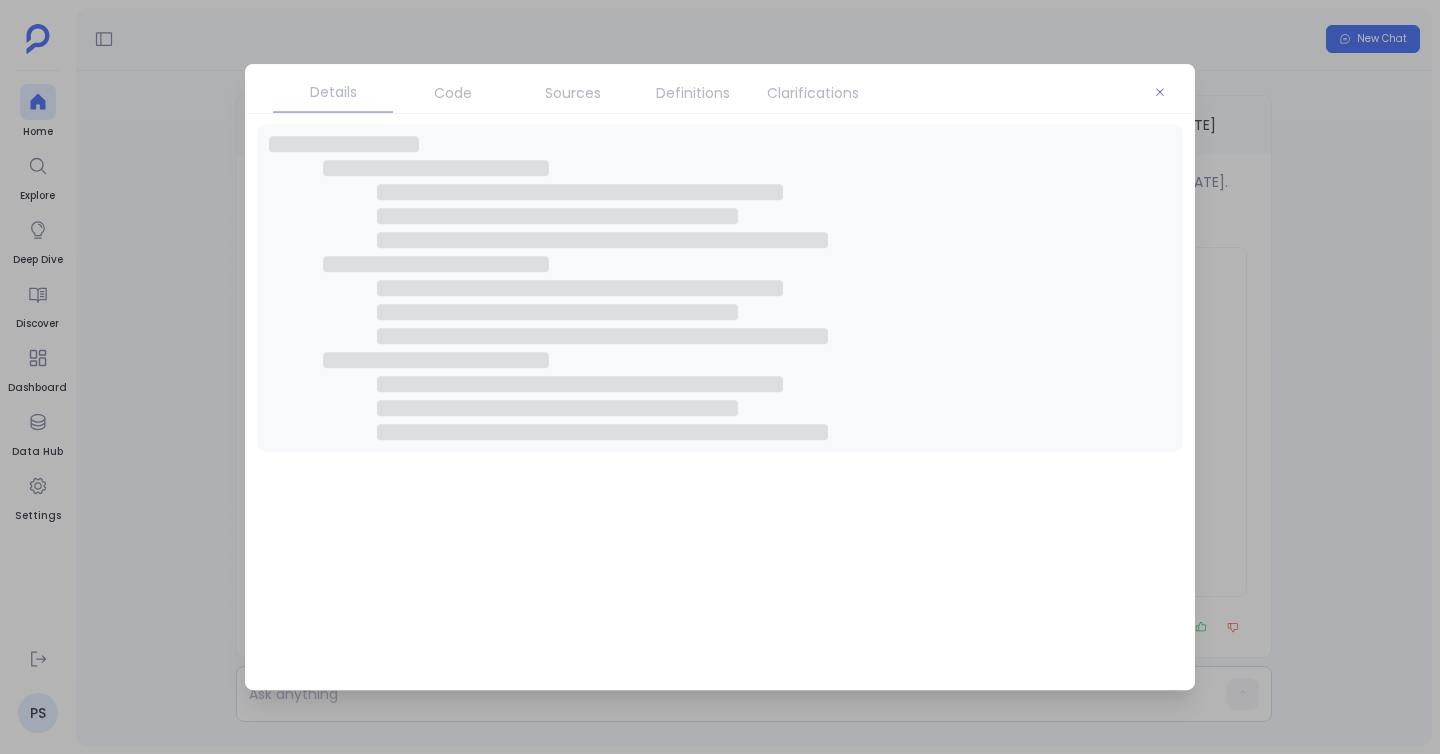 click on "Clarifications" at bounding box center (813, 93) 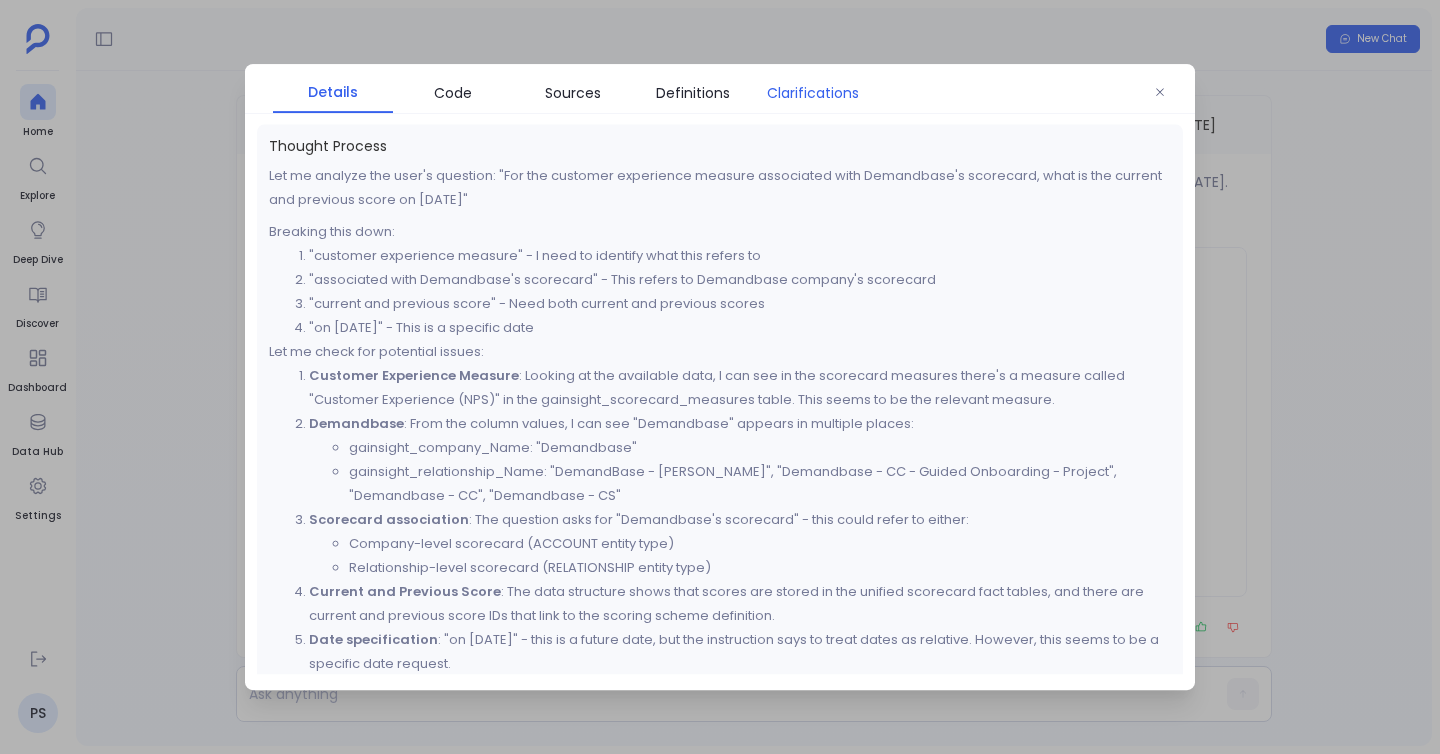 click on "Clarifications" at bounding box center [813, 93] 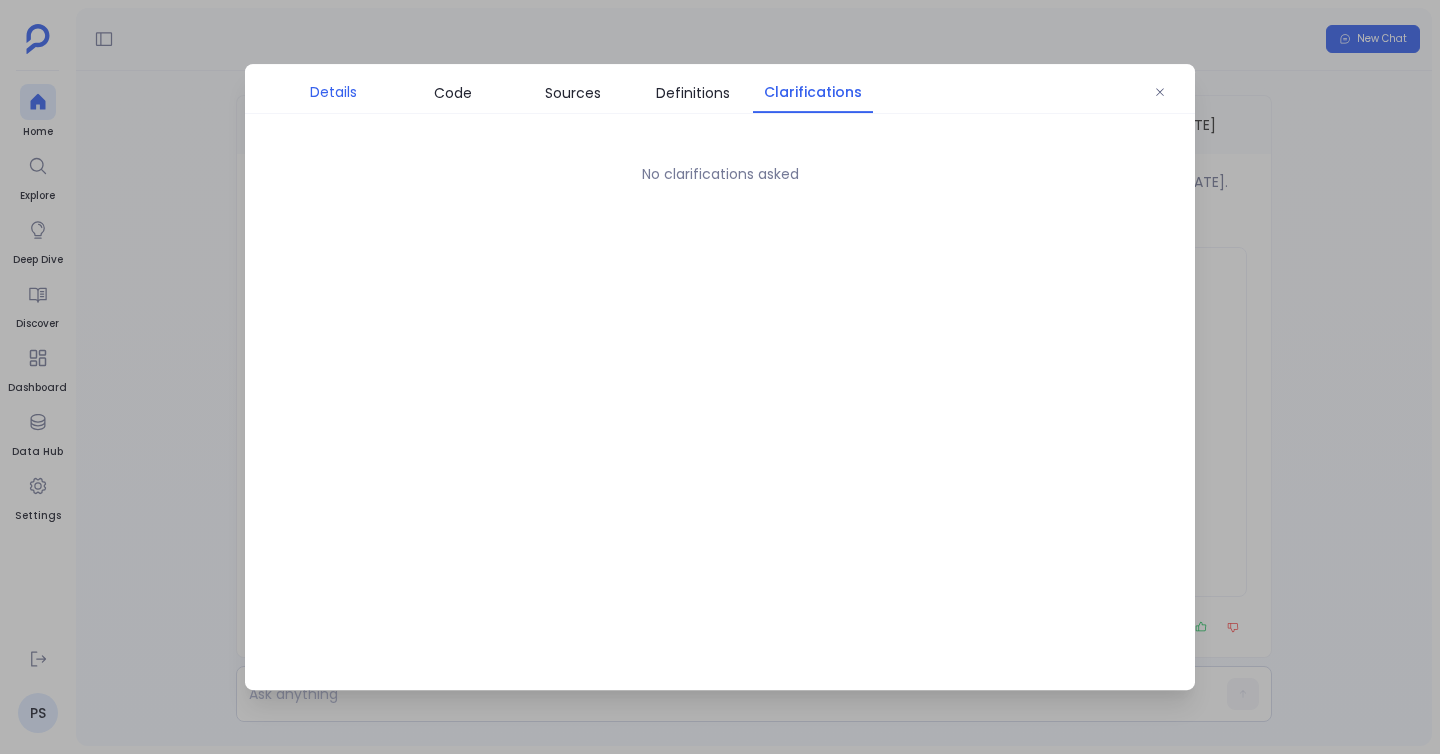 click on "Details" at bounding box center (333, 92) 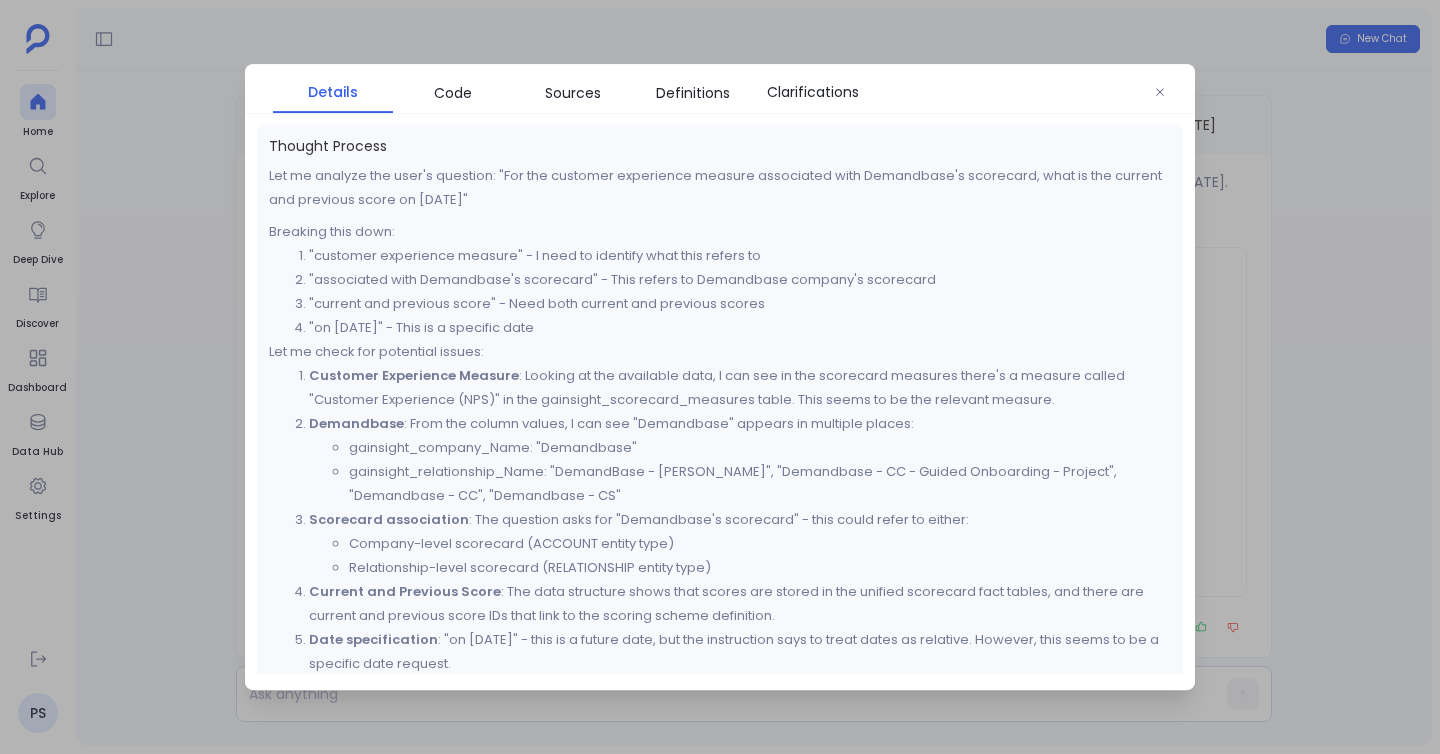 click at bounding box center [720, 377] 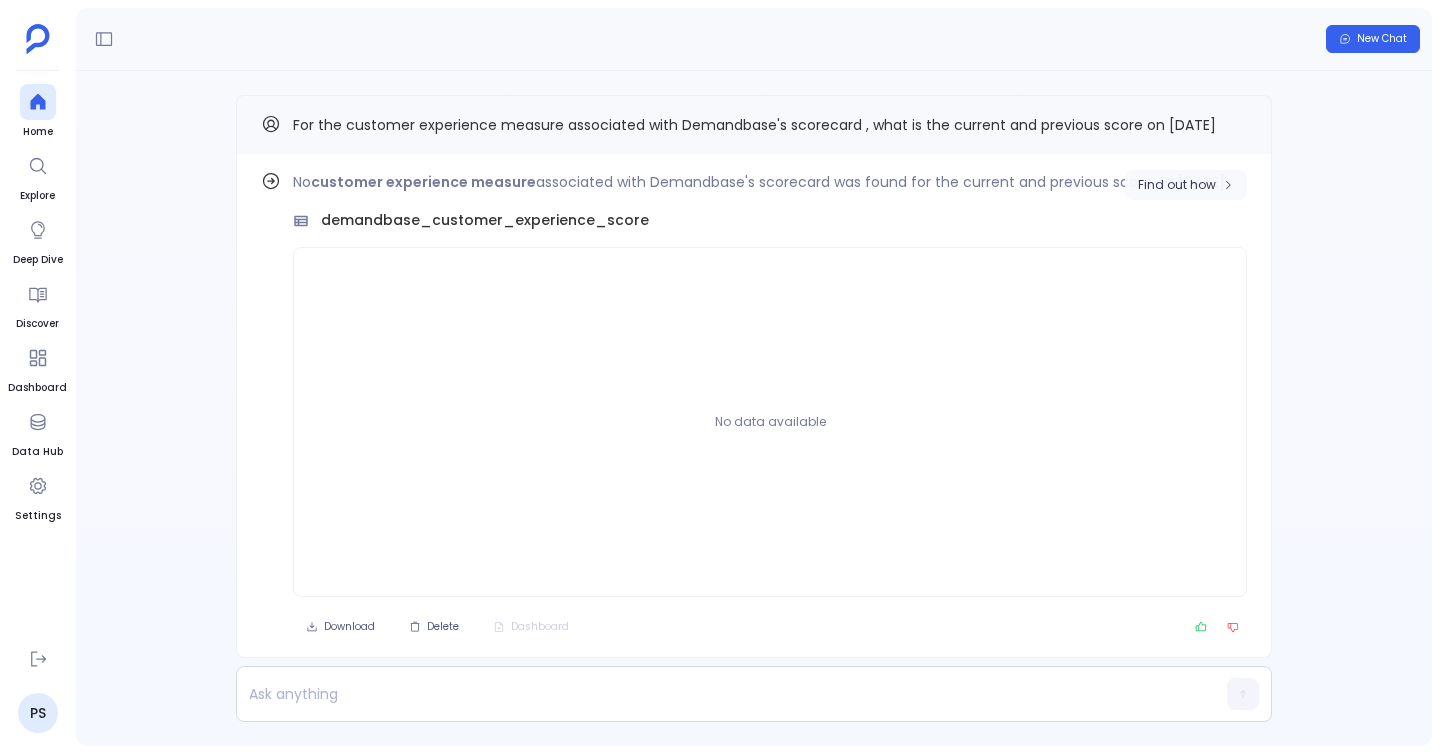 click on "Find out how" at bounding box center (1177, 185) 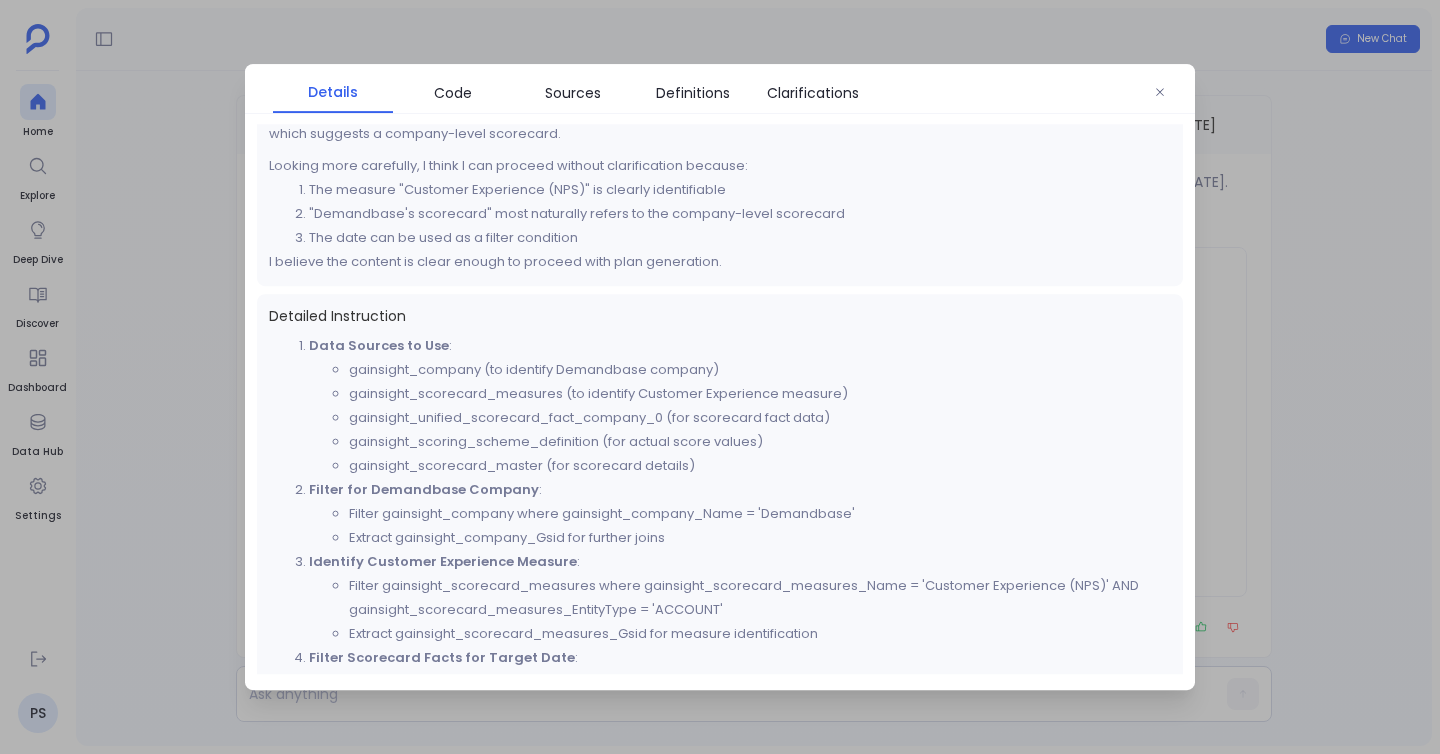 scroll, scrollTop: 984, scrollLeft: 0, axis: vertical 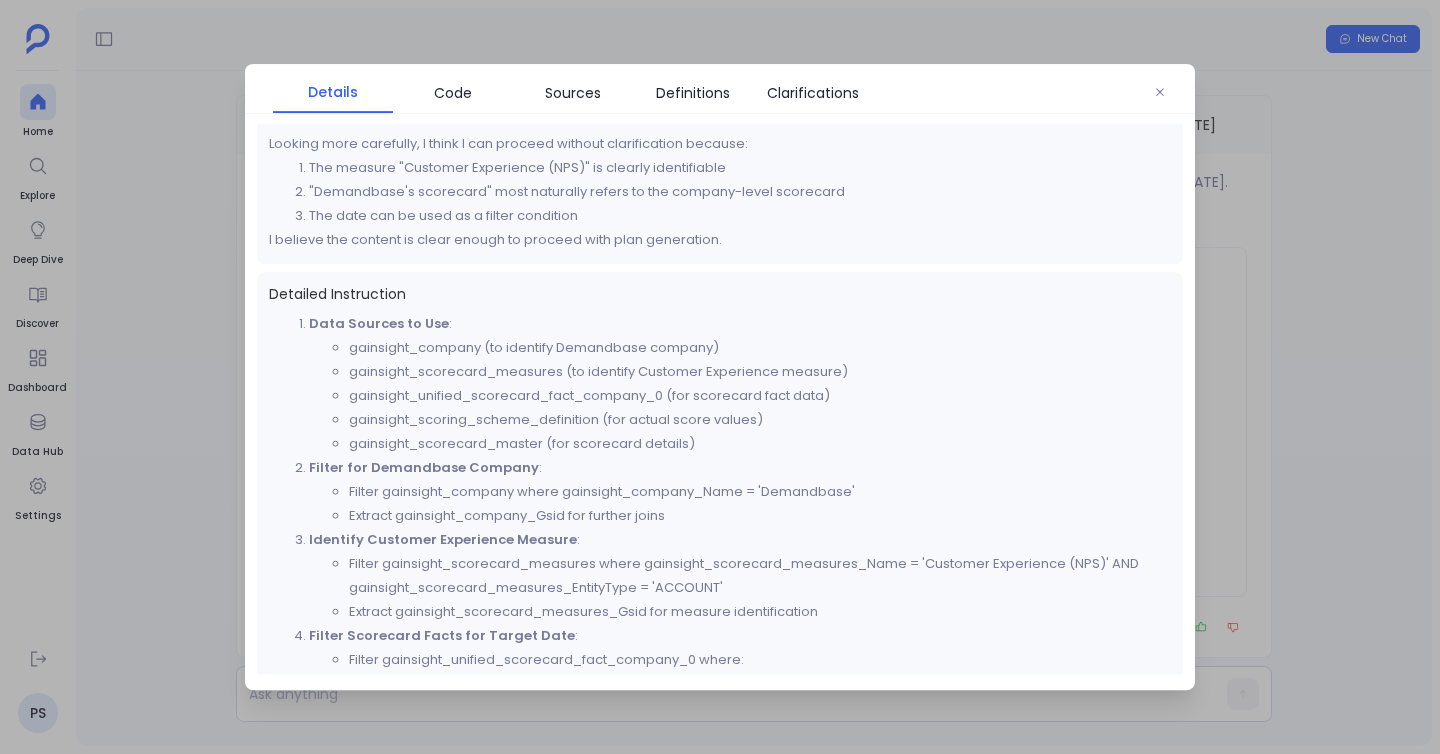 click on "gainsight_unified_scorecard_fact_company_0 (for scorecard fact data)" at bounding box center (760, 396) 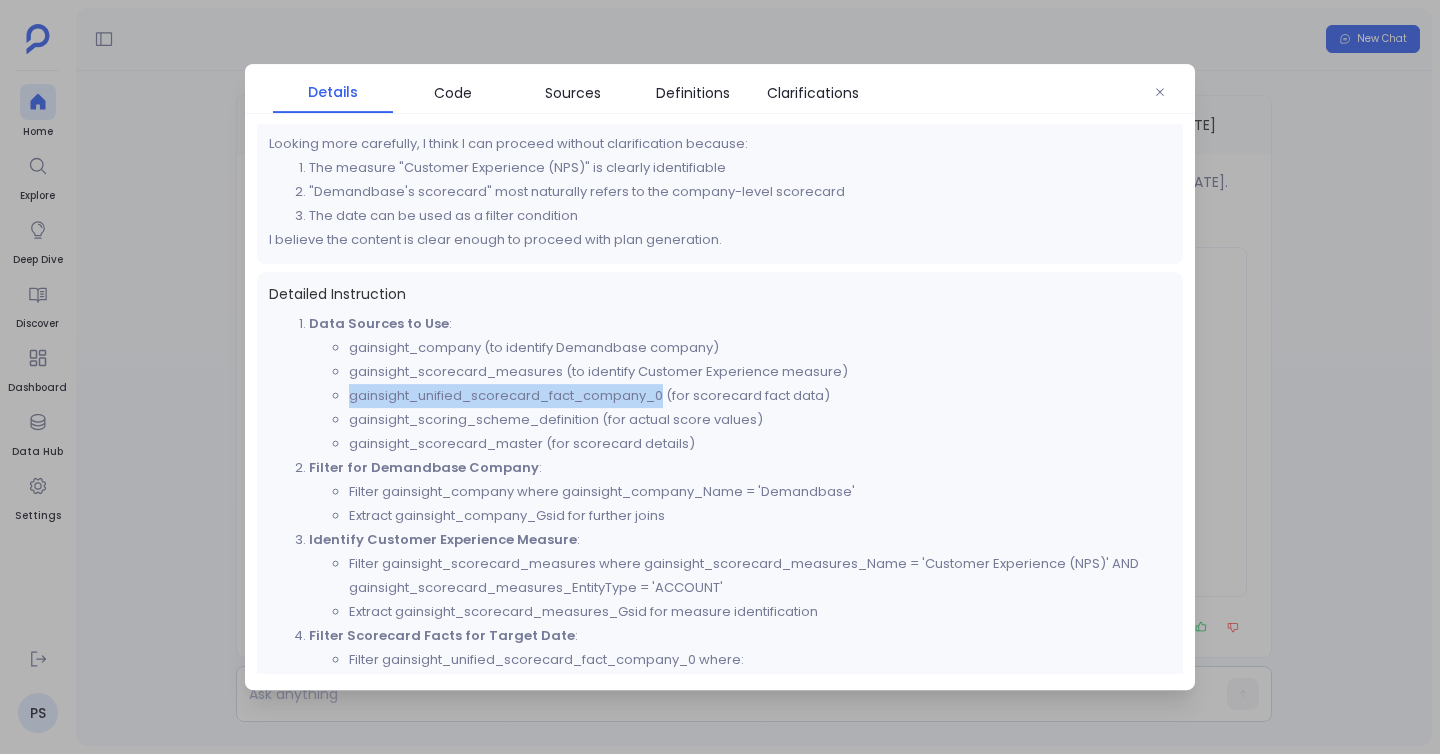 click on "gainsight_unified_scorecard_fact_company_0 (for scorecard fact data)" at bounding box center (760, 396) 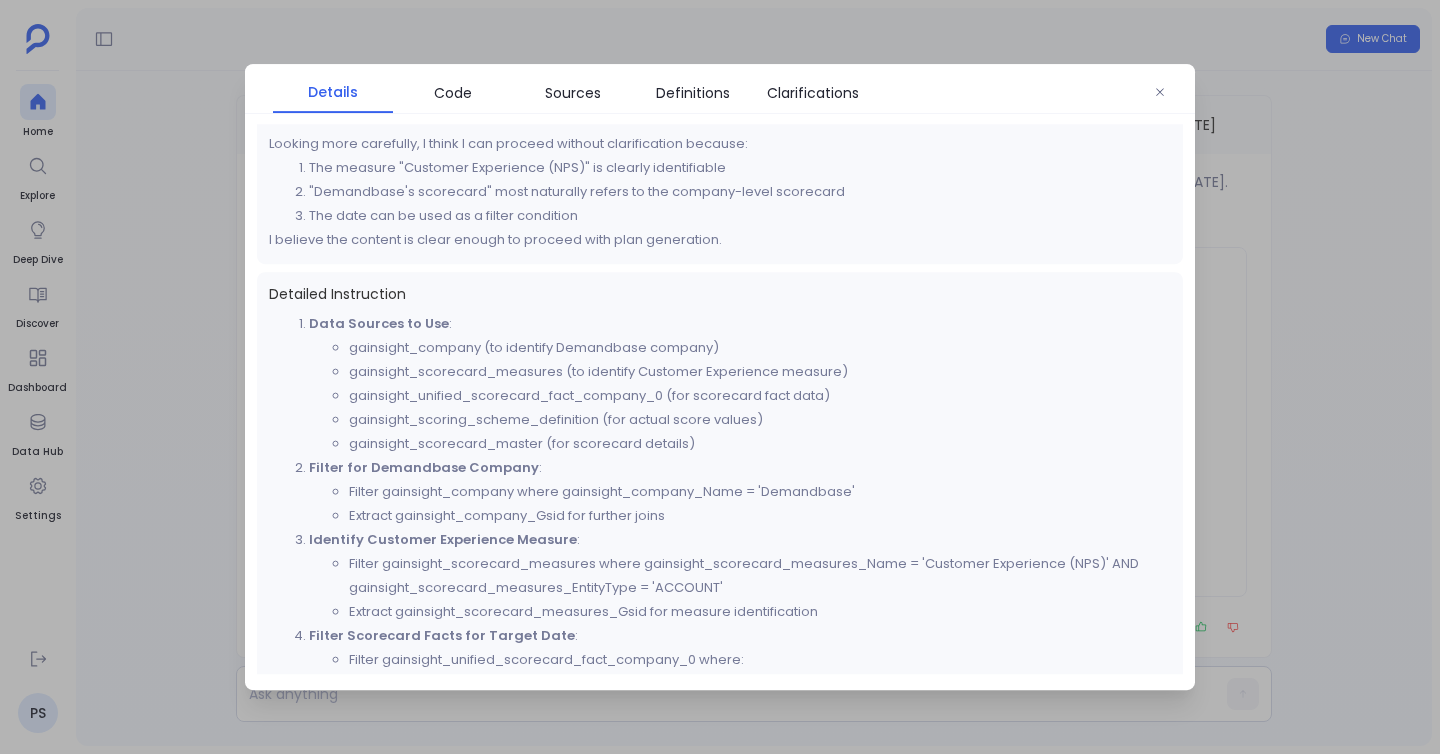 click on "gainsight_scoring_scheme_definition (for actual score values)" at bounding box center (760, 420) 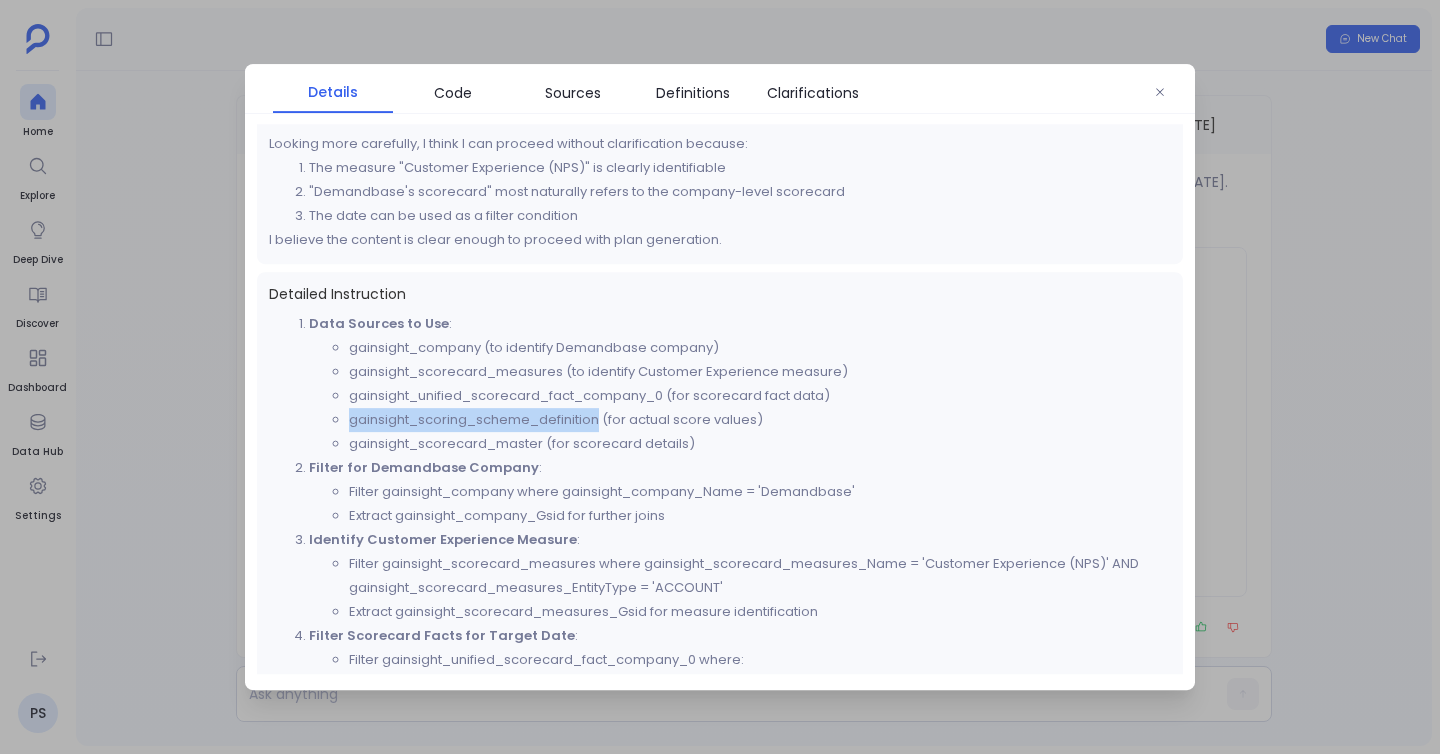 click on "gainsight_scoring_scheme_definition (for actual score values)" at bounding box center (760, 420) 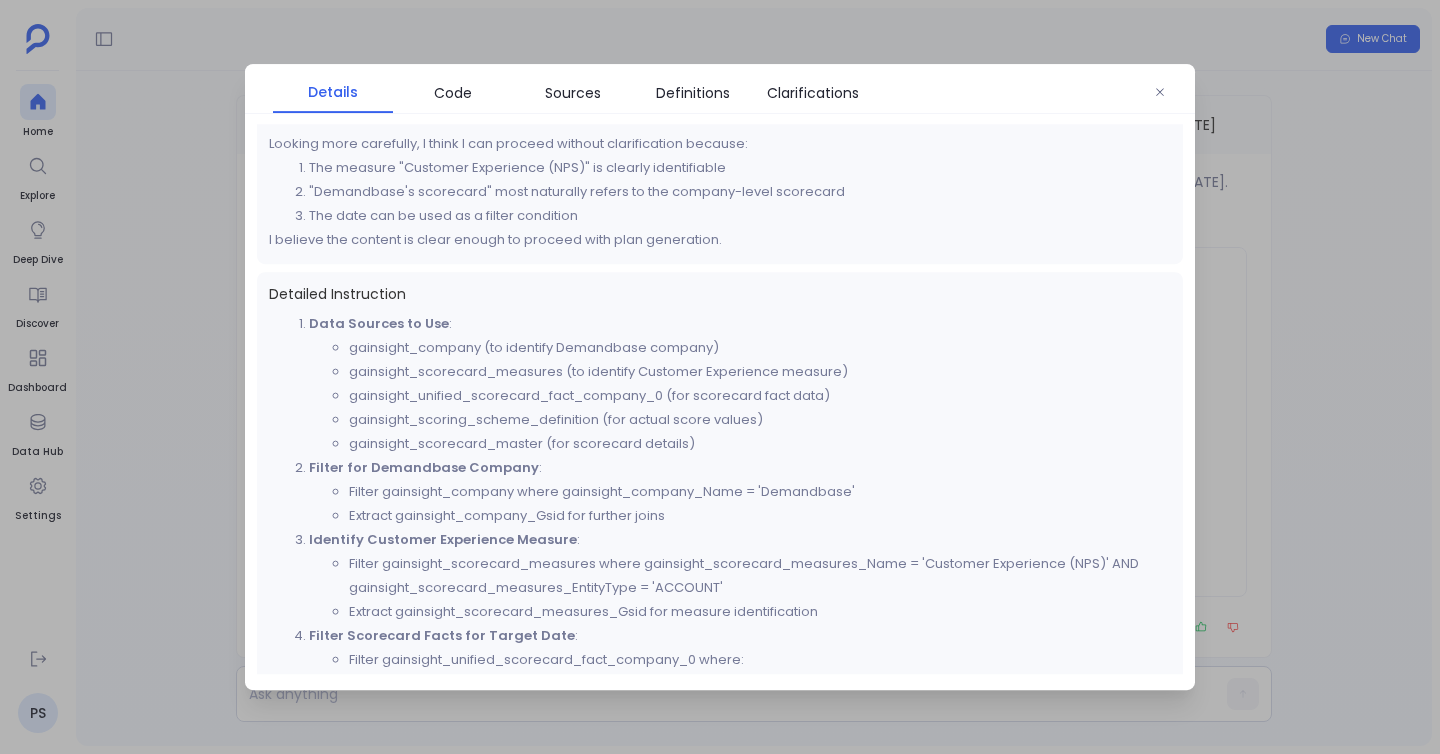 click on "Filter gainsight_scorecard_measures where gainsight_scorecard_measures_Name = 'Customer Experience (NPS)' AND gainsight_scorecard_measures_EntityType = 'ACCOUNT'" at bounding box center [760, 576] 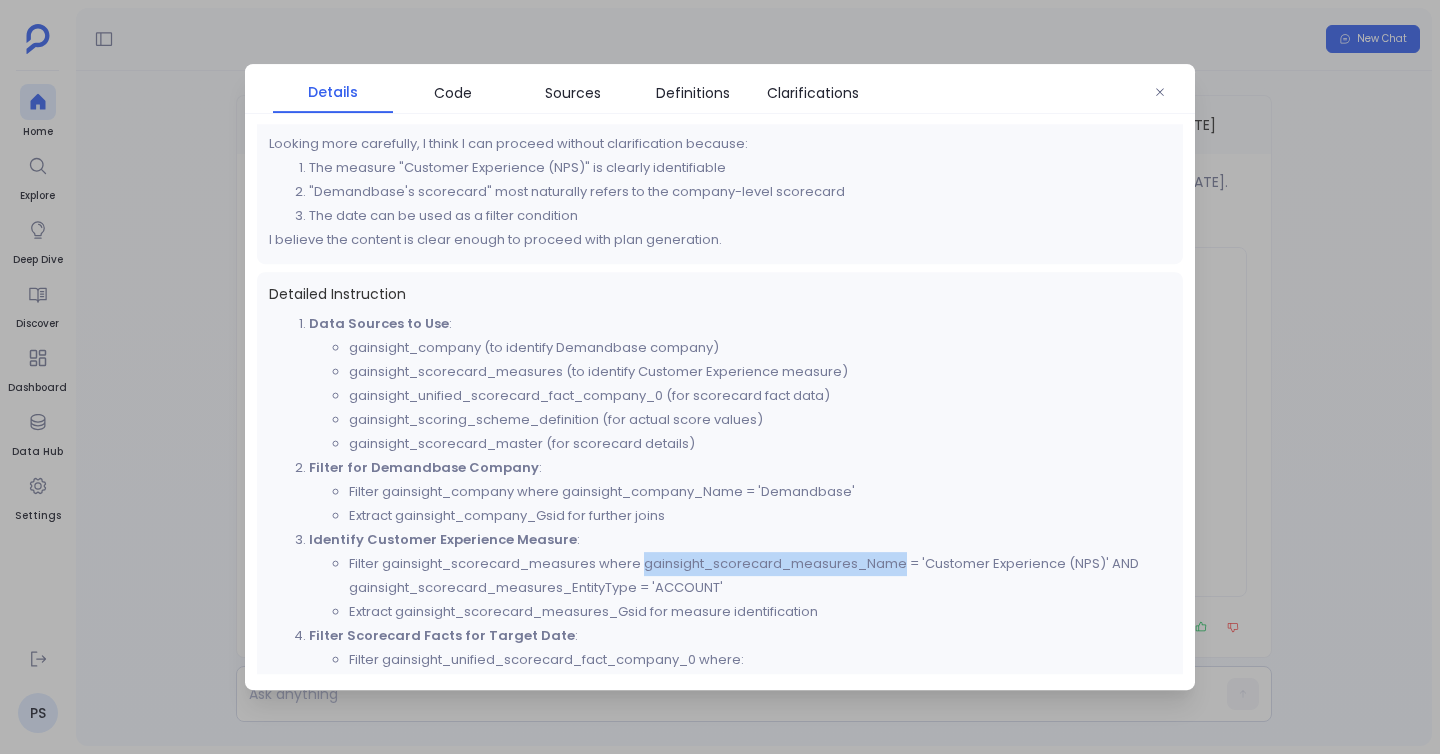 click on "Filter gainsight_scorecard_measures where gainsight_scorecard_measures_Name = 'Customer Experience (NPS)' AND gainsight_scorecard_measures_EntityType = 'ACCOUNT'" at bounding box center [760, 576] 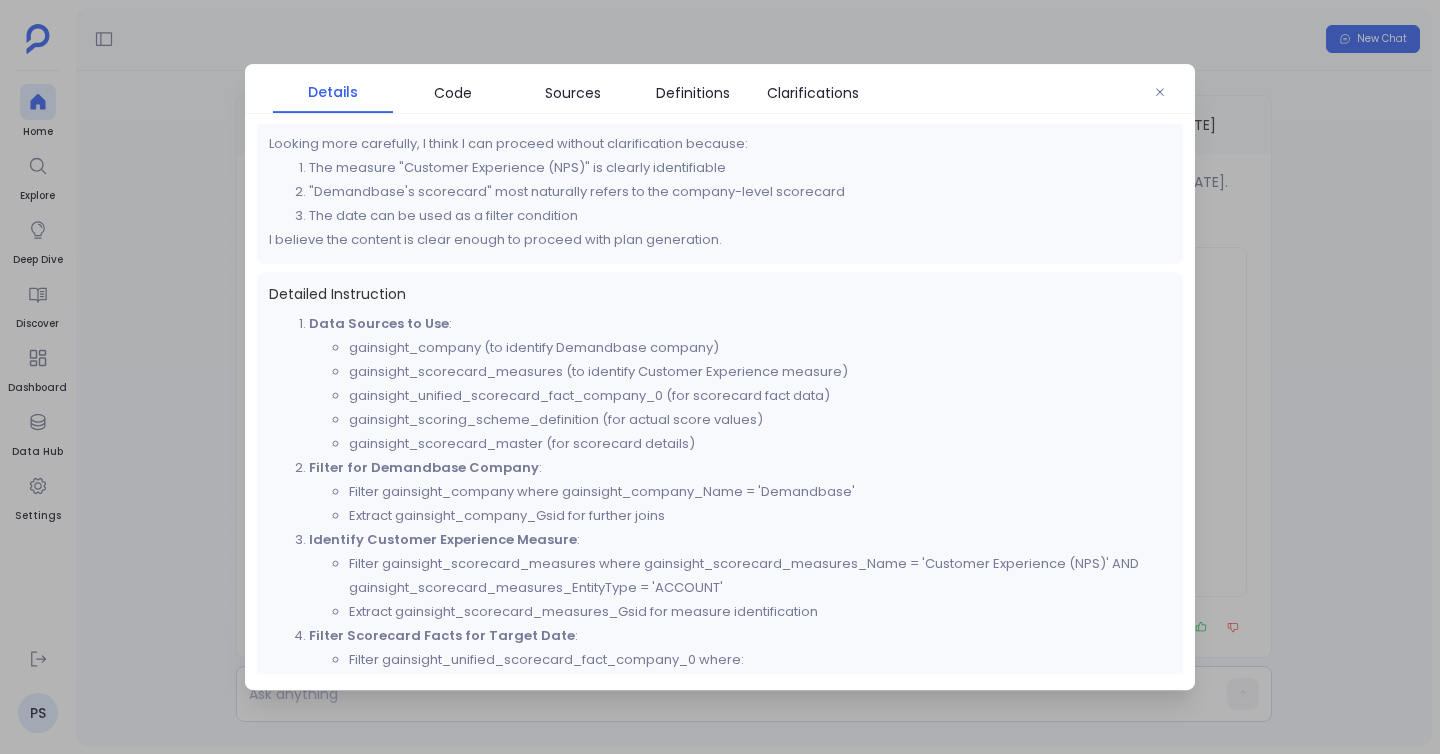 click on "Filter gainsight_scorecard_measures where gainsight_scorecard_measures_Name = 'Customer Experience (NPS)' AND gainsight_scorecard_measures_EntityType = 'ACCOUNT'" at bounding box center [760, 576] 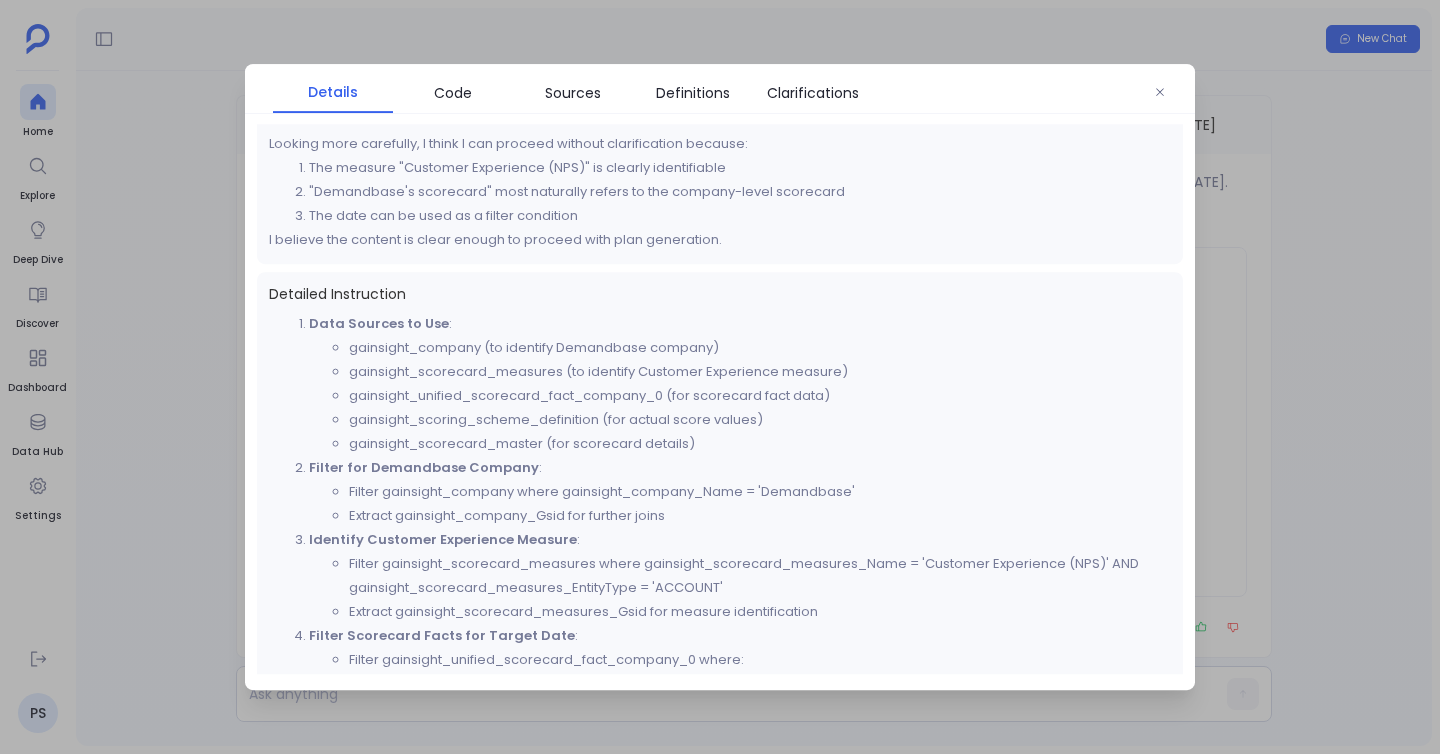 click at bounding box center (720, 377) 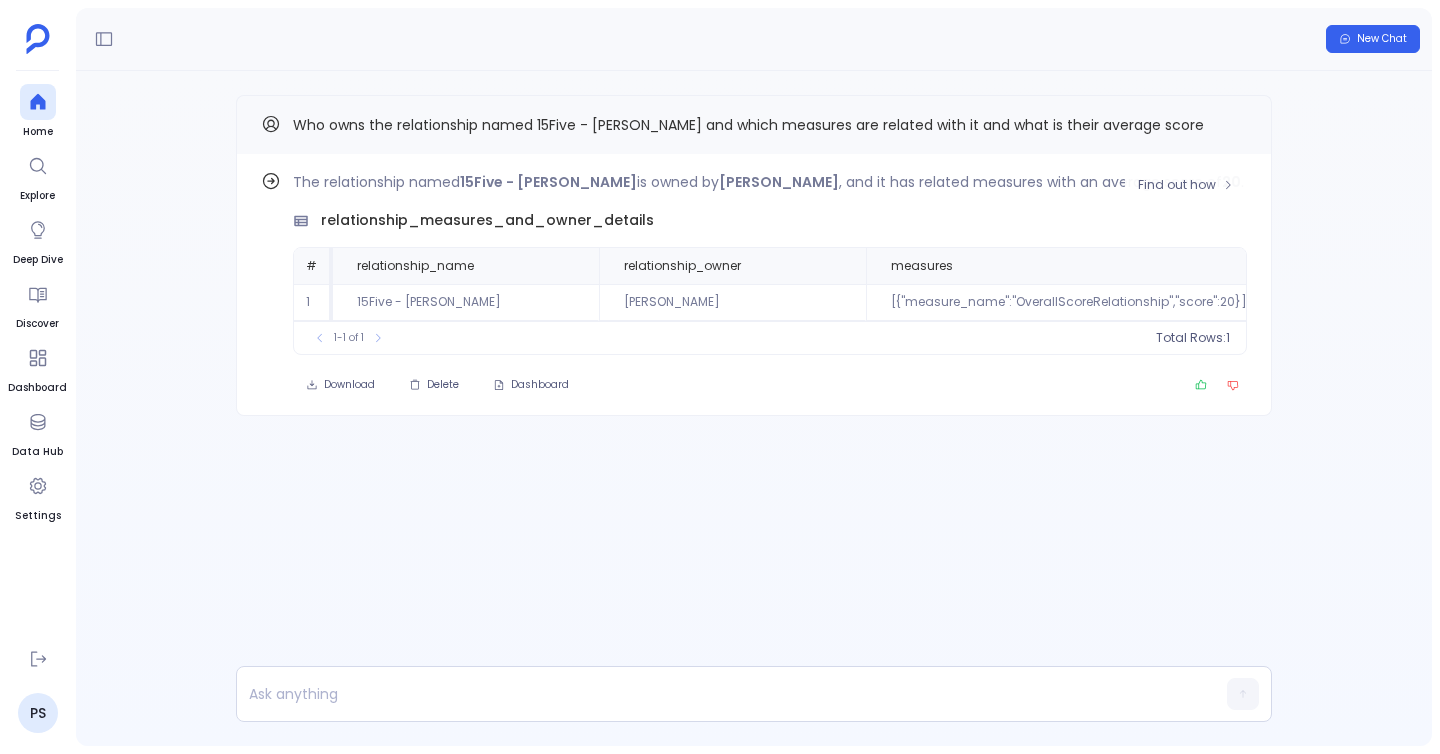 scroll, scrollTop: 0, scrollLeft: 0, axis: both 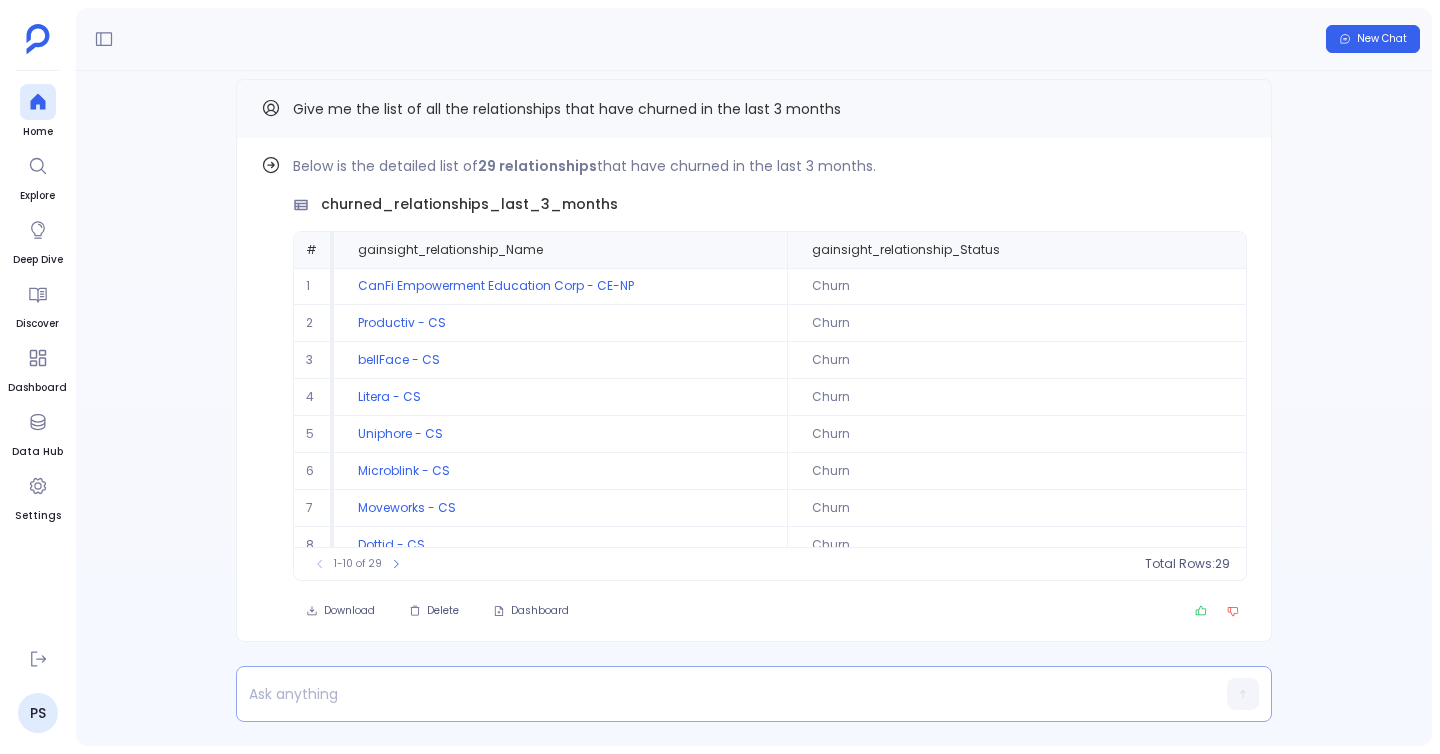 click at bounding box center (715, 694) 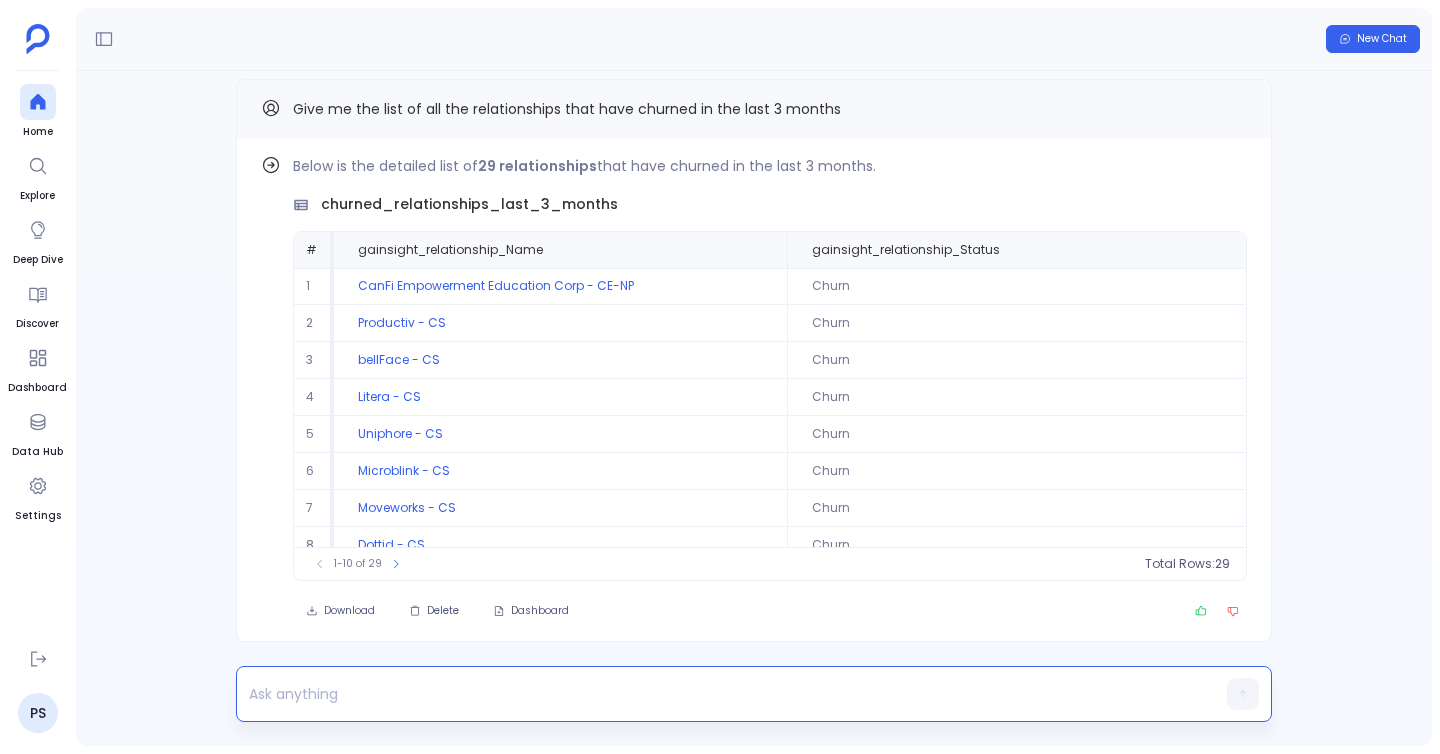 type 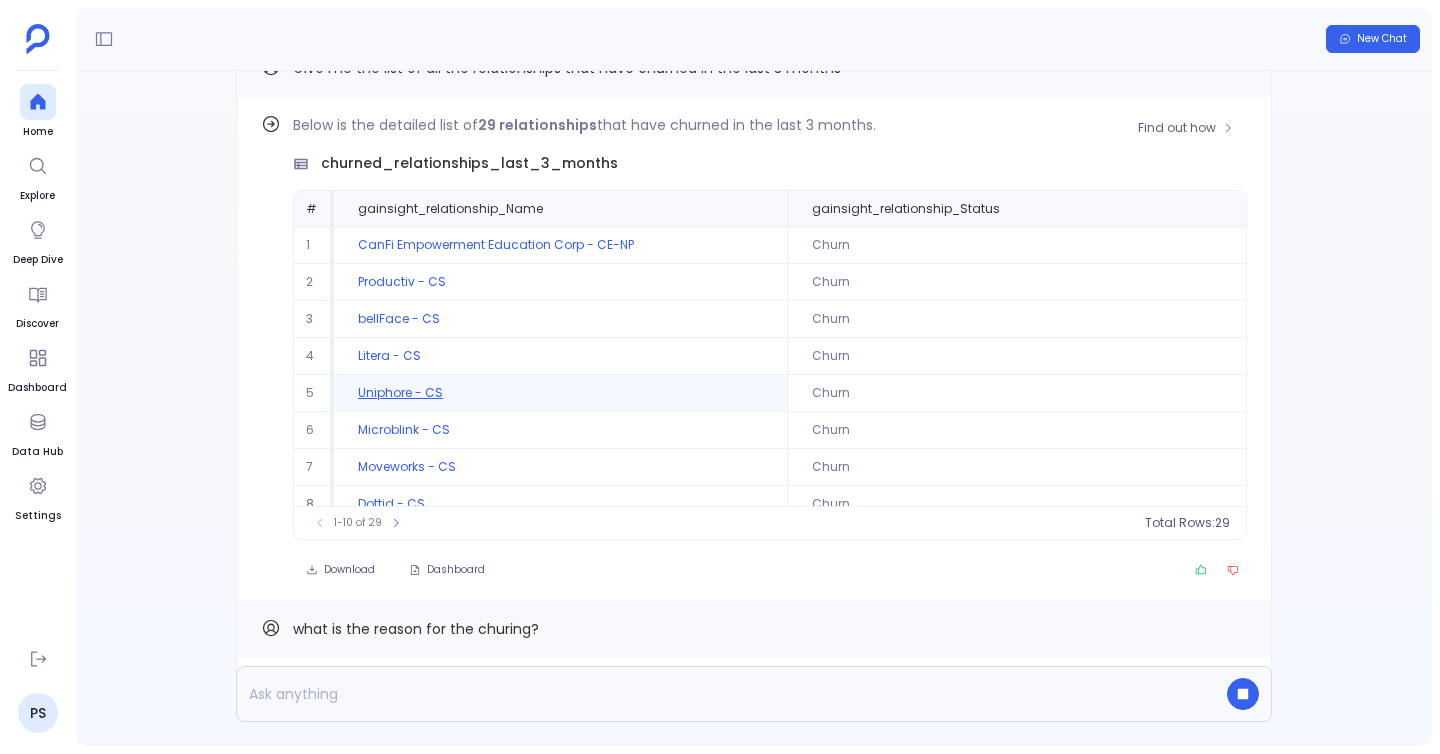 scroll, scrollTop: -130, scrollLeft: 0, axis: vertical 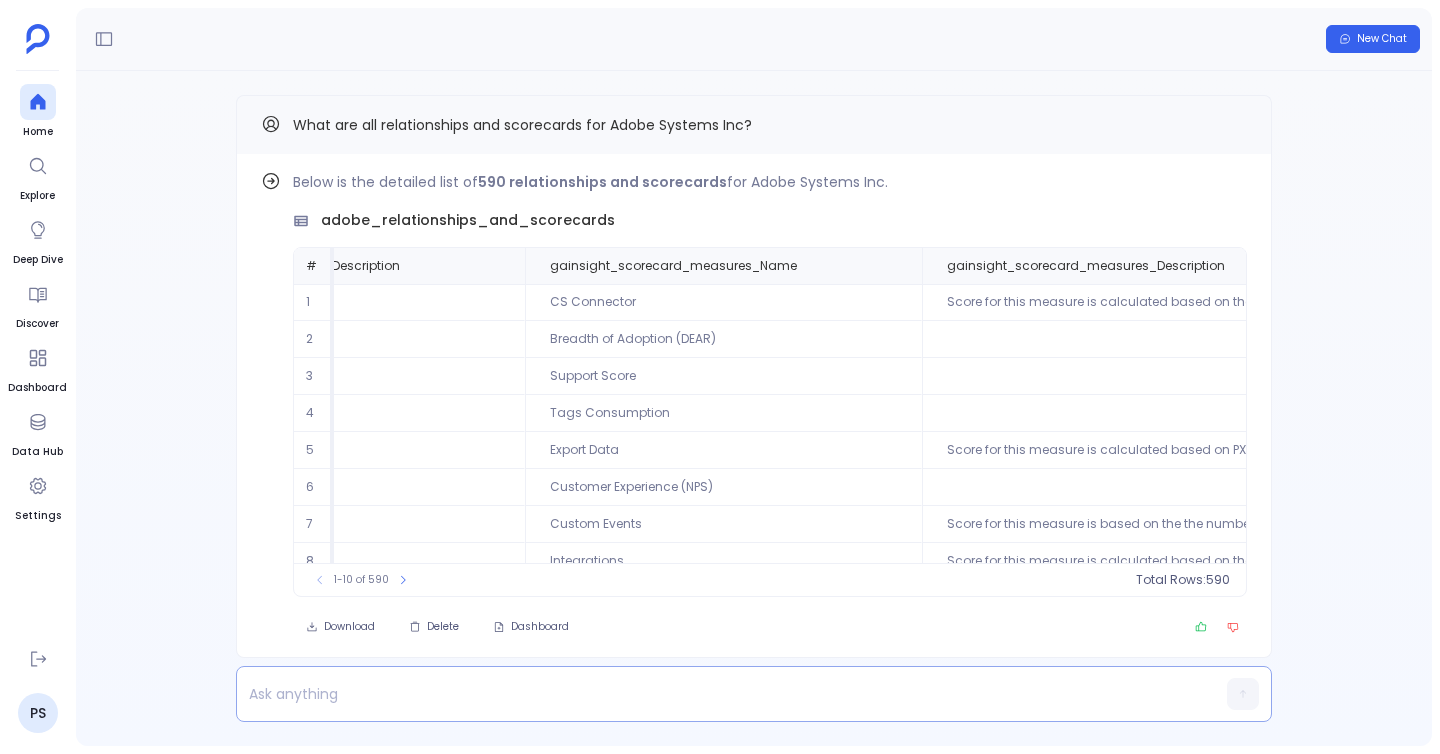 click at bounding box center (715, 694) 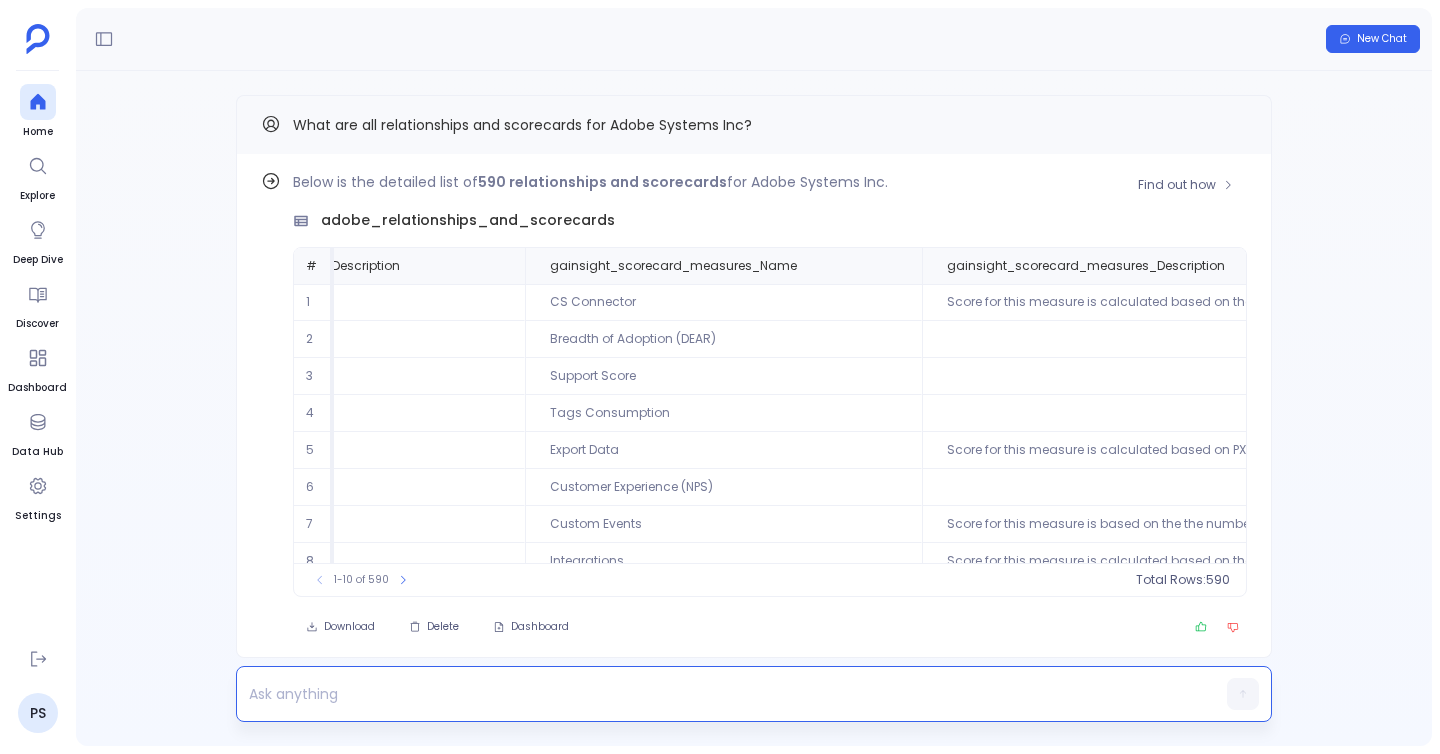 scroll, scrollTop: 0, scrollLeft: 0, axis: both 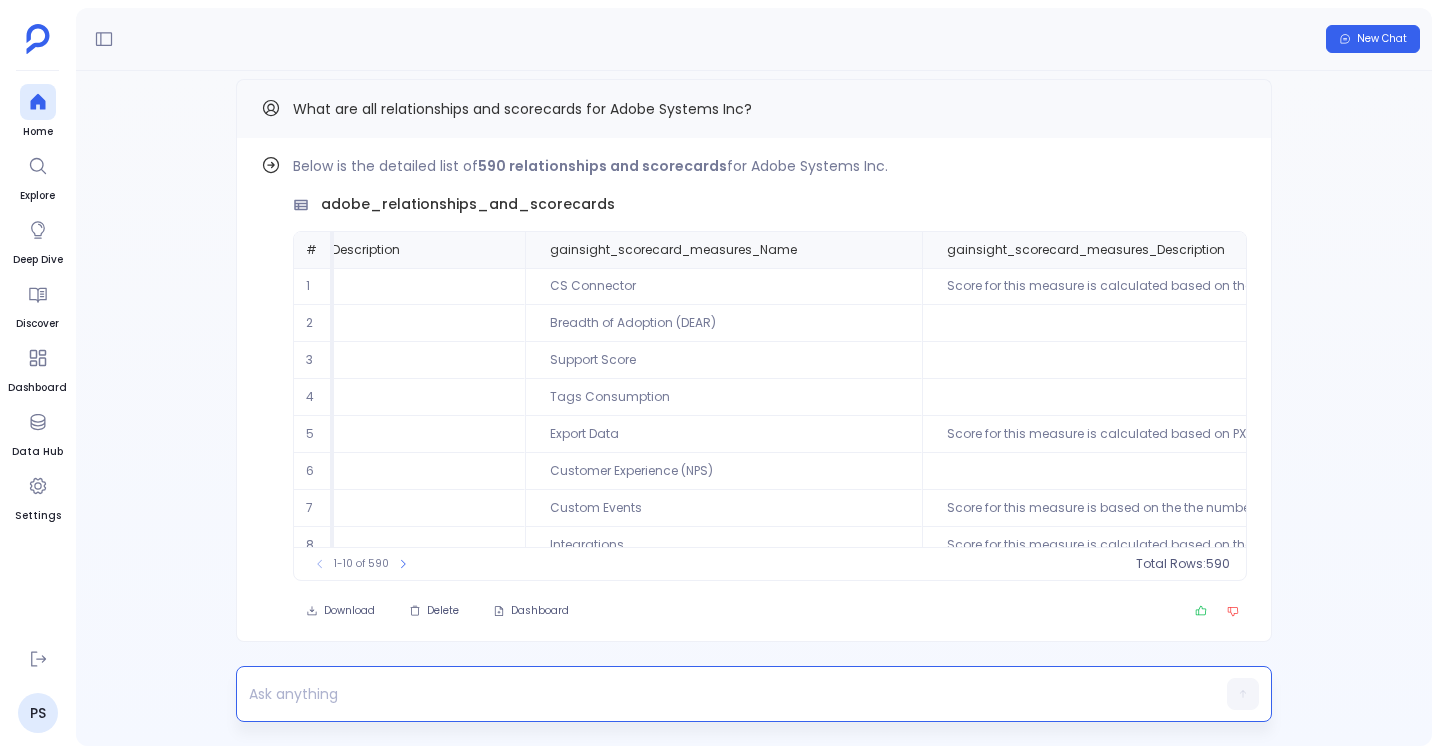 click at bounding box center (715, 694) 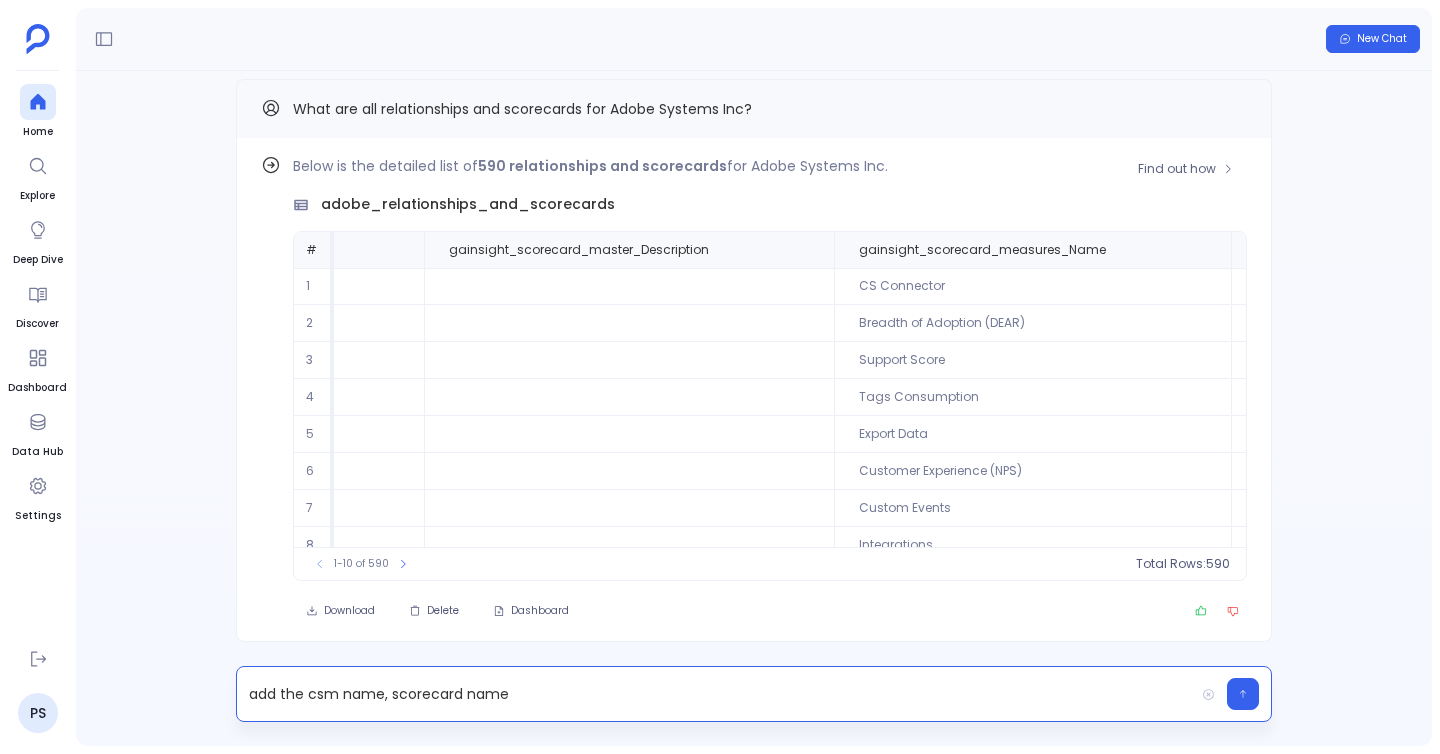 scroll, scrollTop: 0, scrollLeft: 1602, axis: horizontal 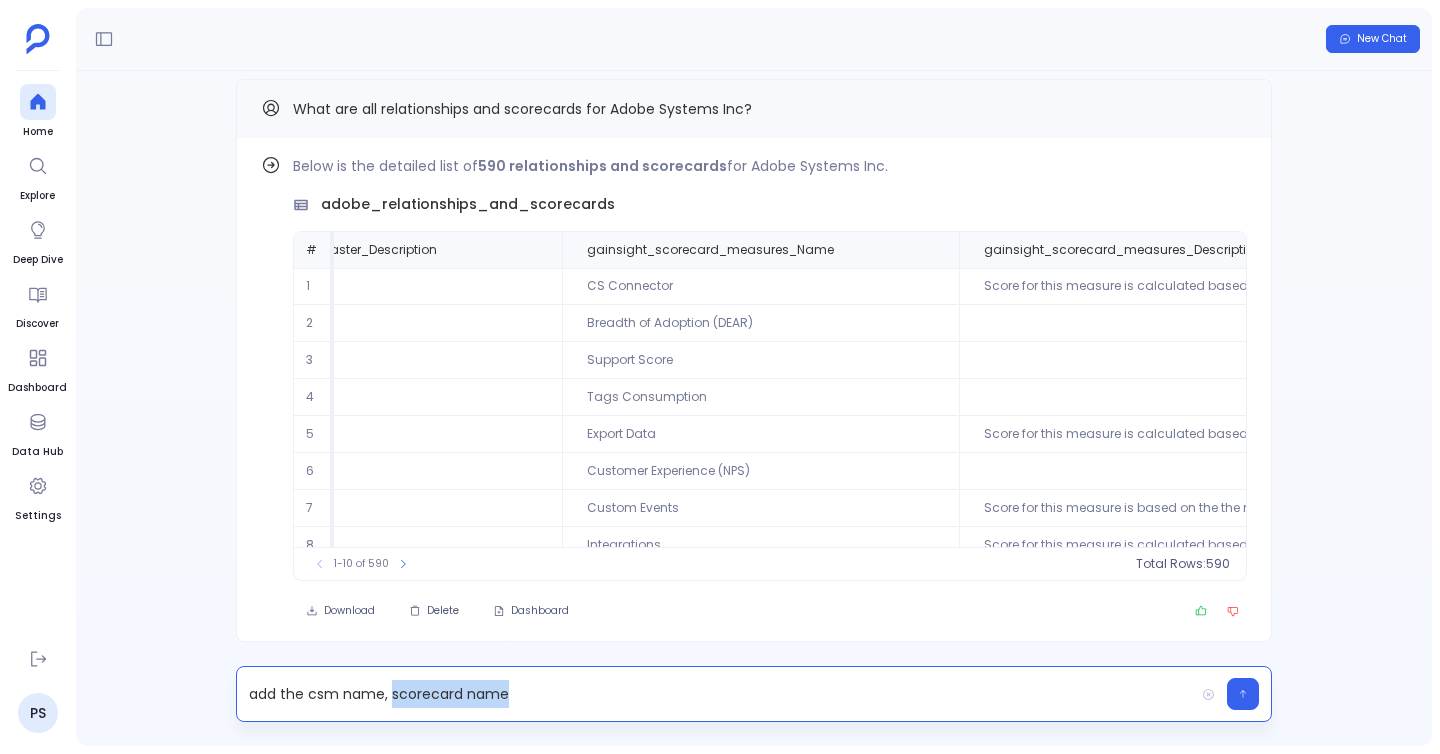 drag, startPoint x: 391, startPoint y: 693, endPoint x: 685, endPoint y: 697, distance: 294.02722 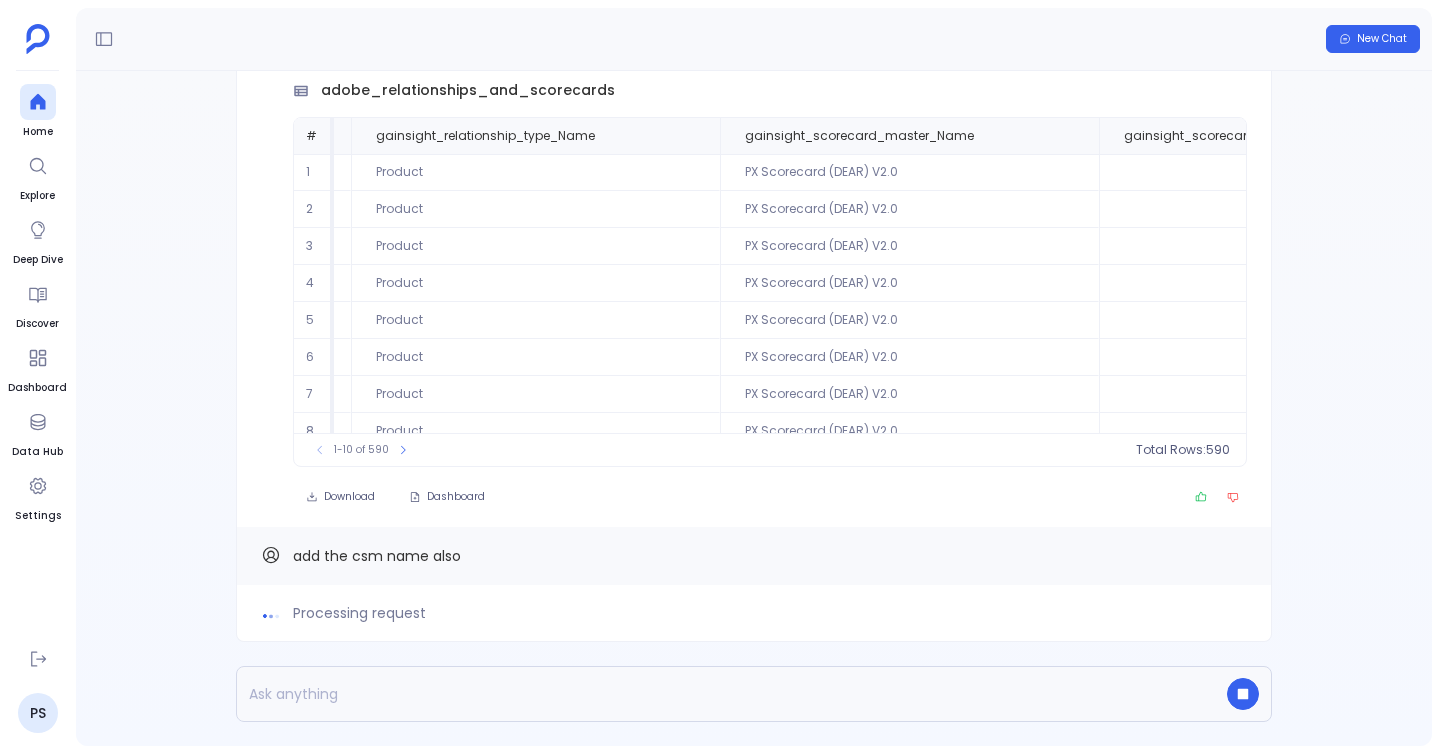 scroll, scrollTop: 0, scrollLeft: 658, axis: horizontal 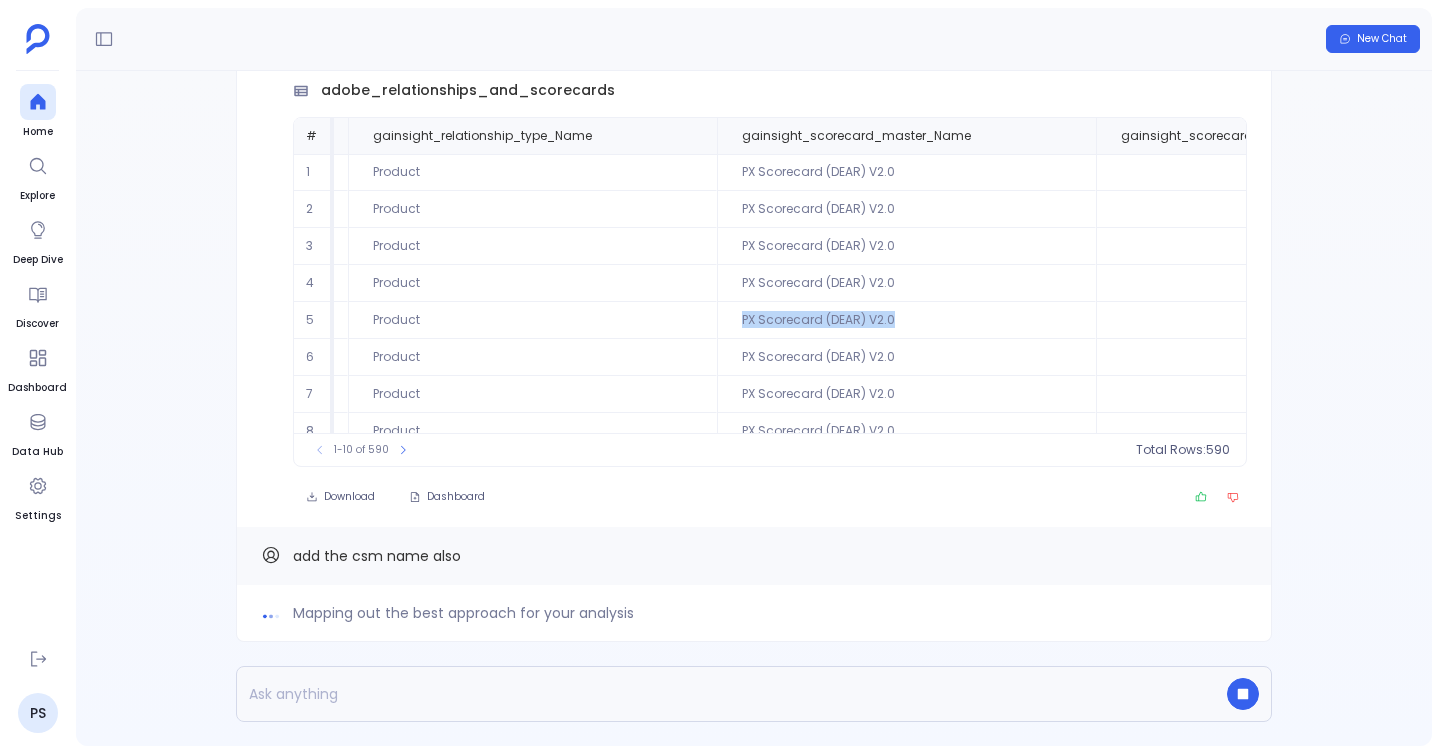 drag, startPoint x: 725, startPoint y: 317, endPoint x: 972, endPoint y: 315, distance: 247.0081 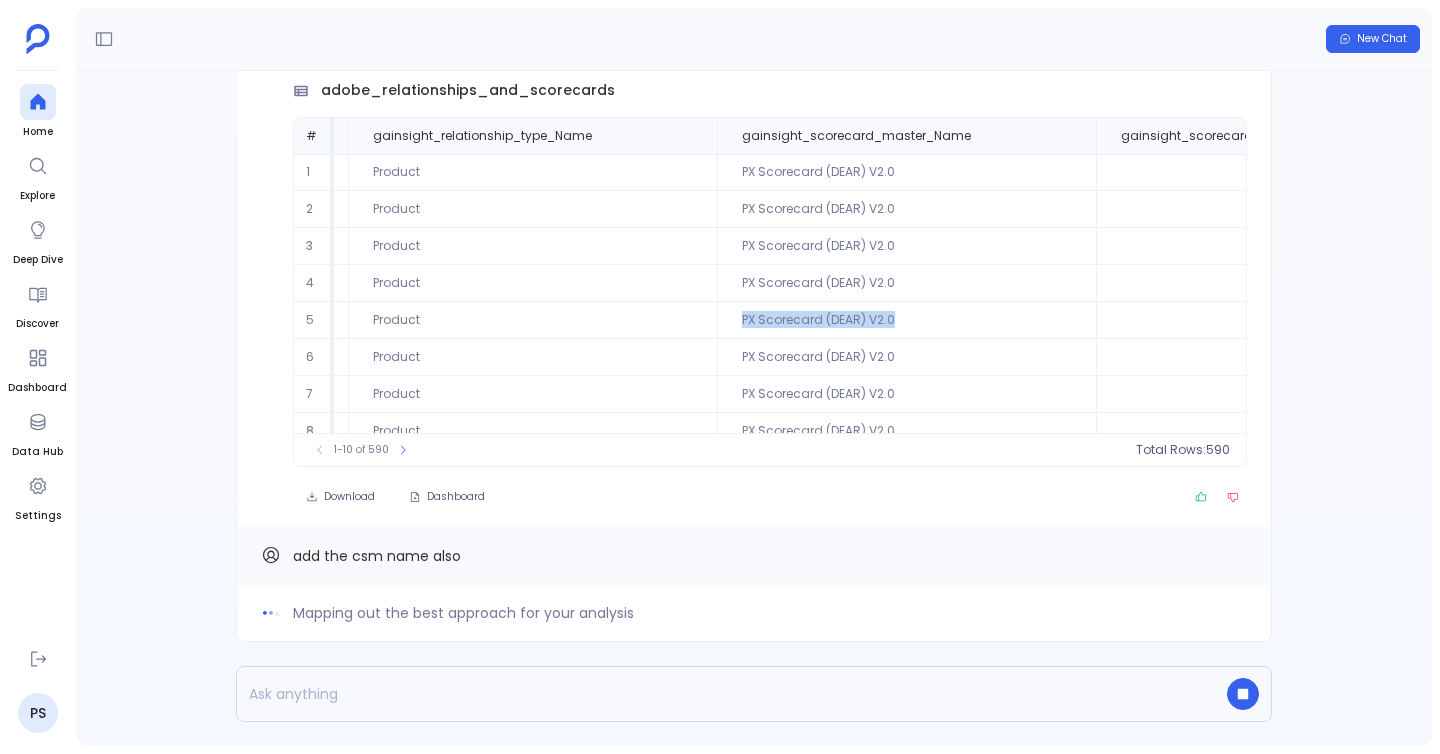 click on "PX Scorecard (DEAR) V2.0" at bounding box center [906, 320] 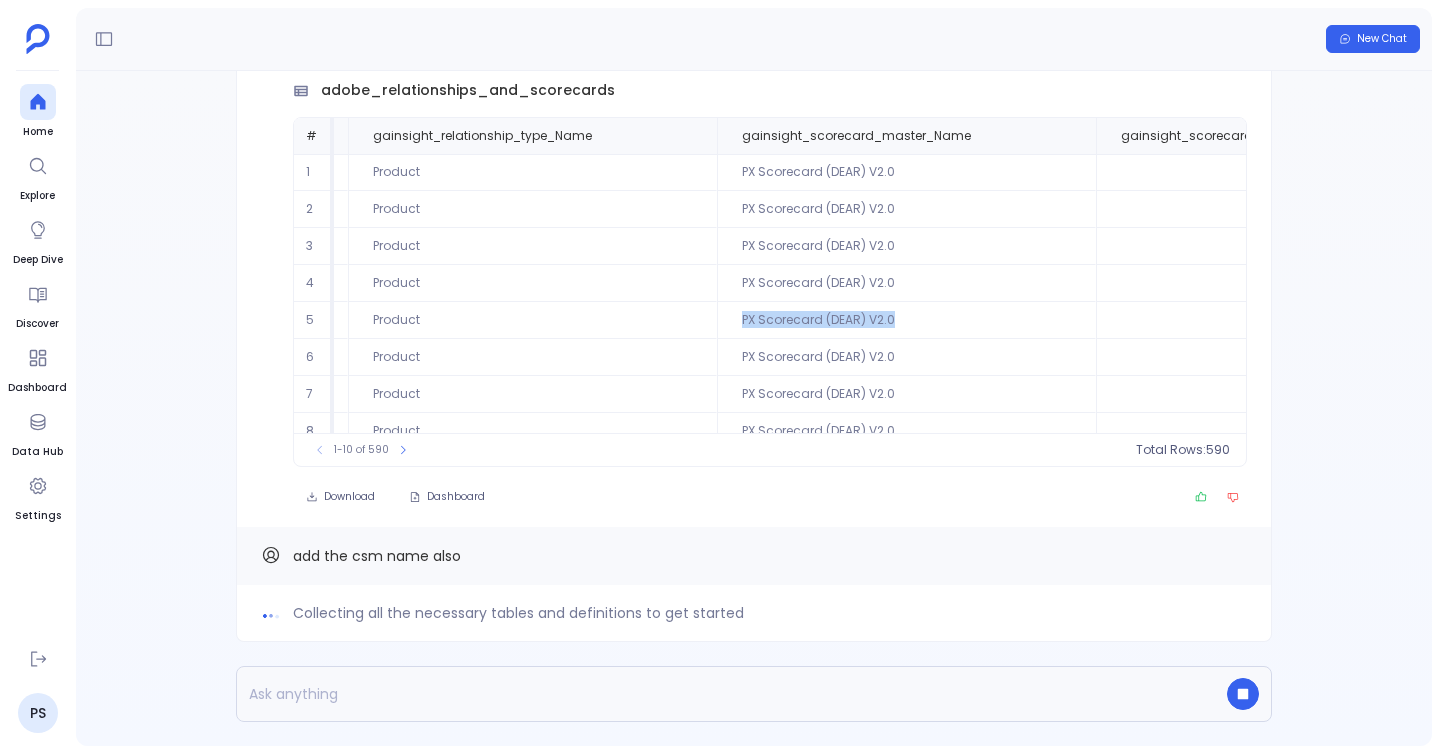 copy on "PX Scorecard (DEAR) V2.0" 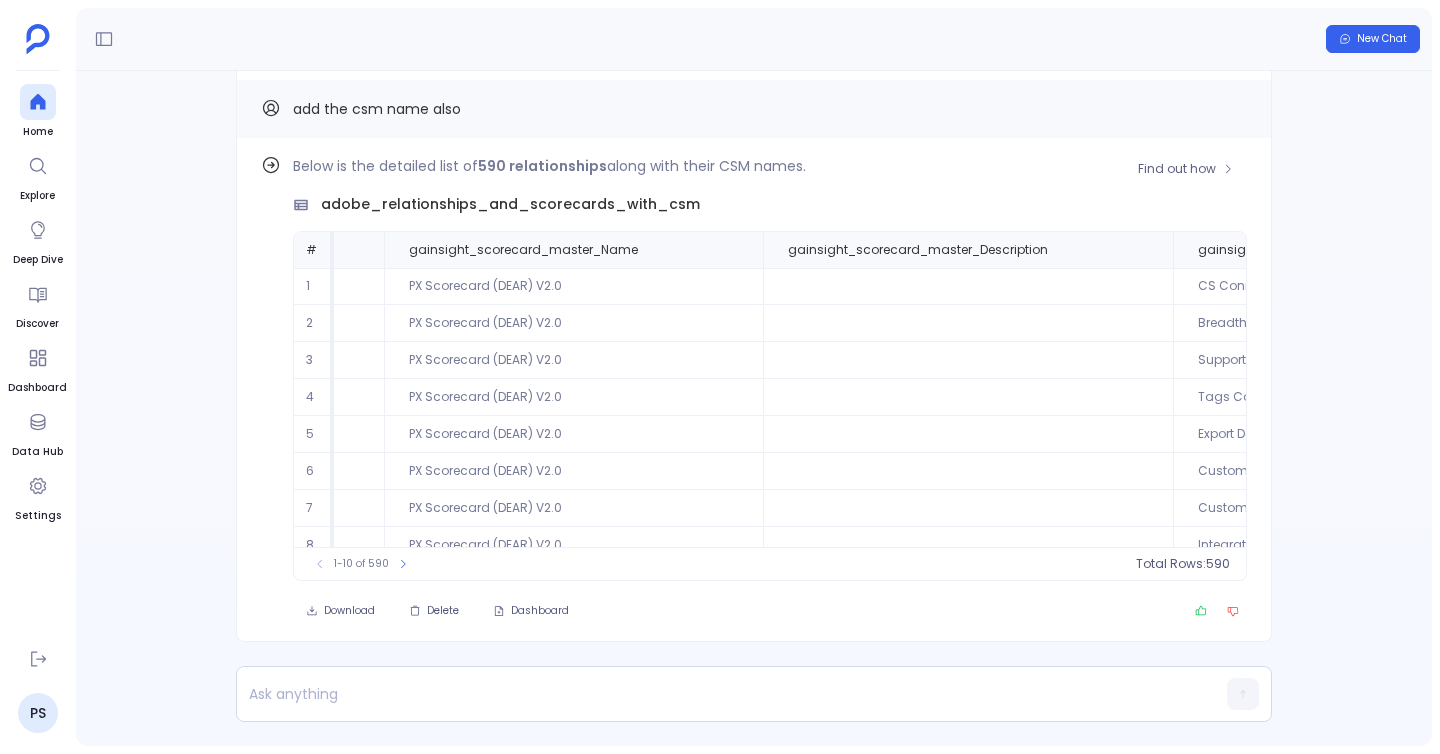 scroll, scrollTop: 0, scrollLeft: 915, axis: horizontal 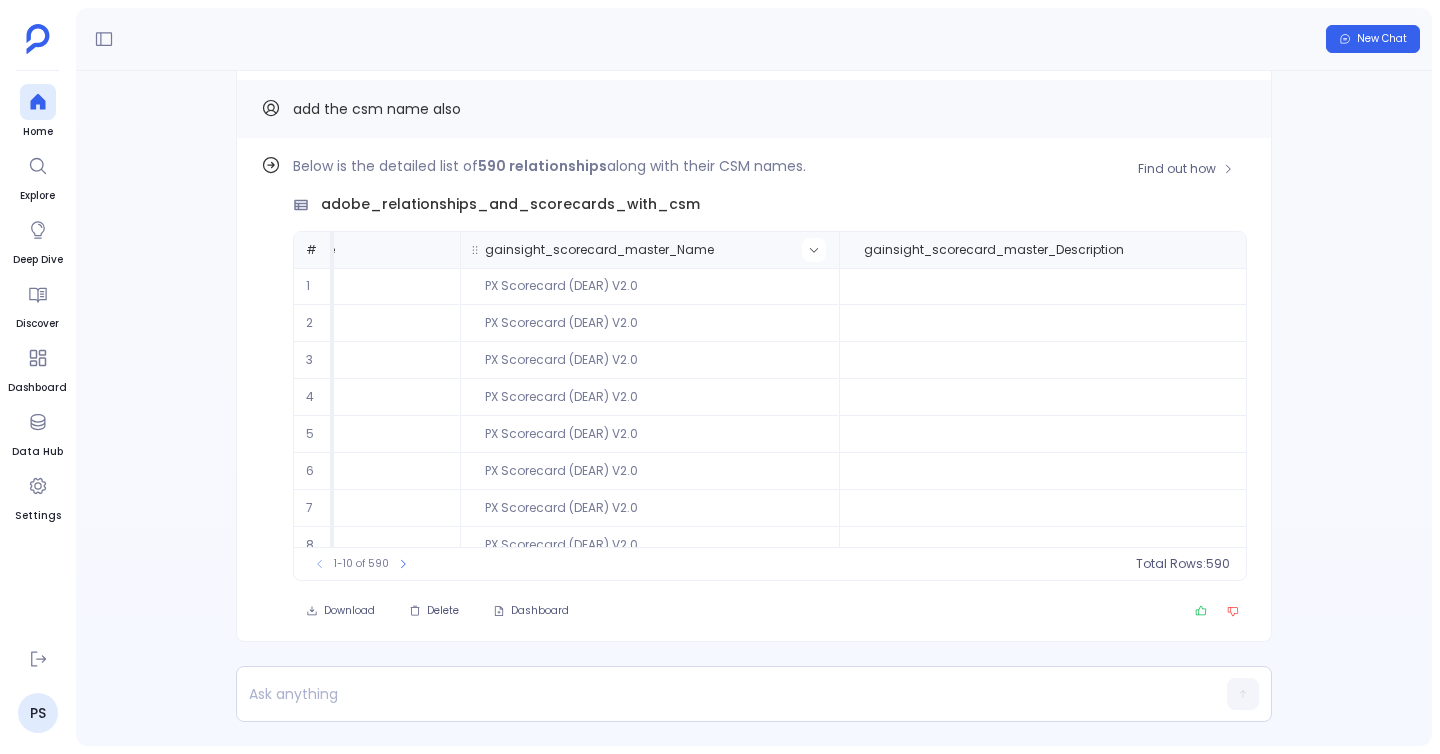 click at bounding box center (814, 250) 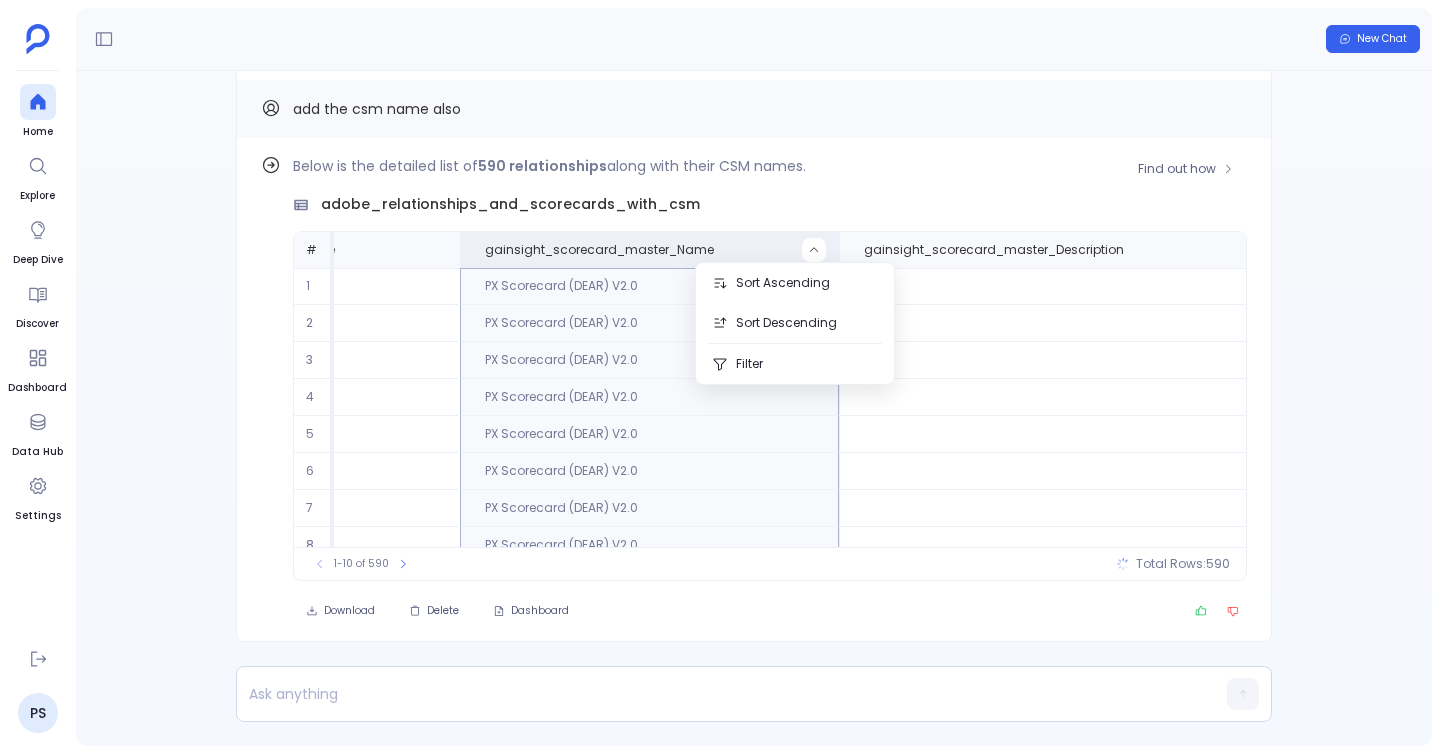 scroll, scrollTop: 96, scrollLeft: 915, axis: both 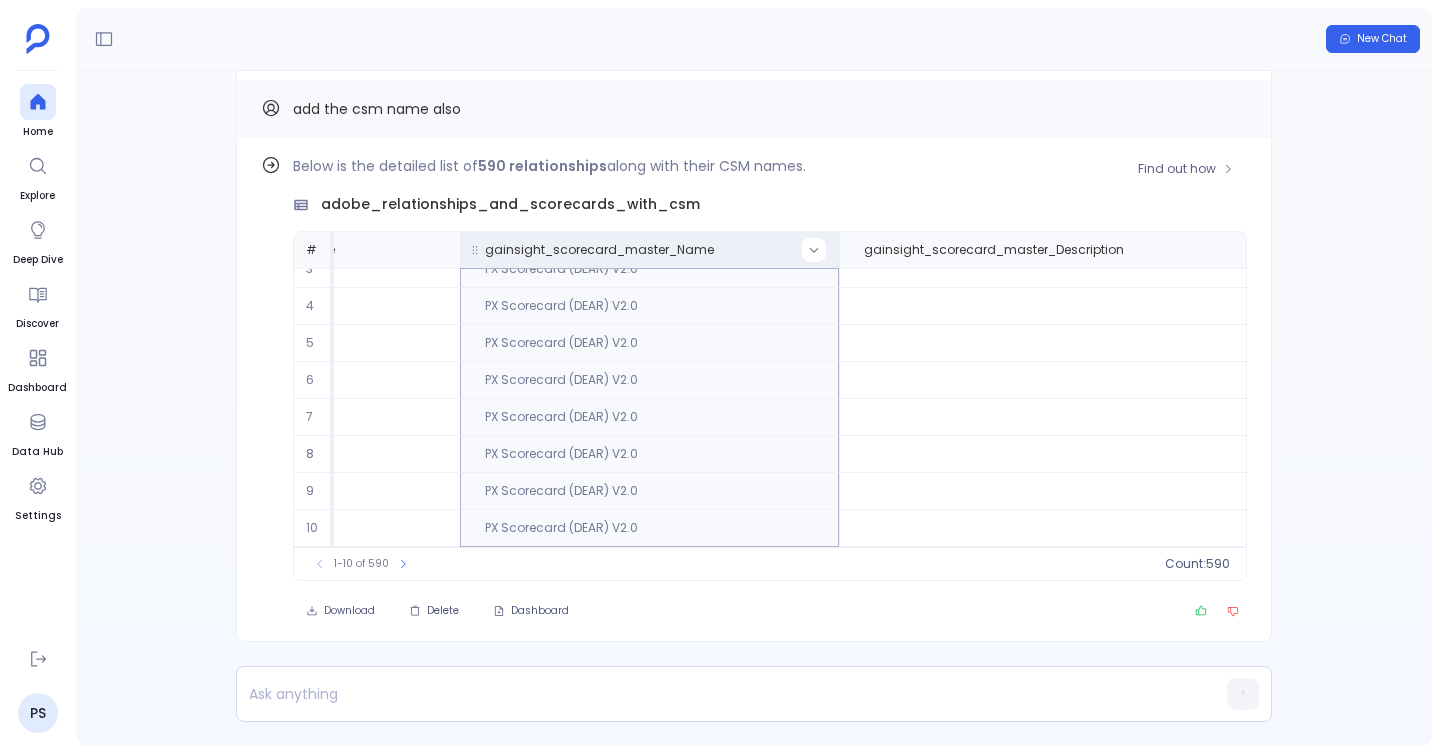 click at bounding box center [814, 250] 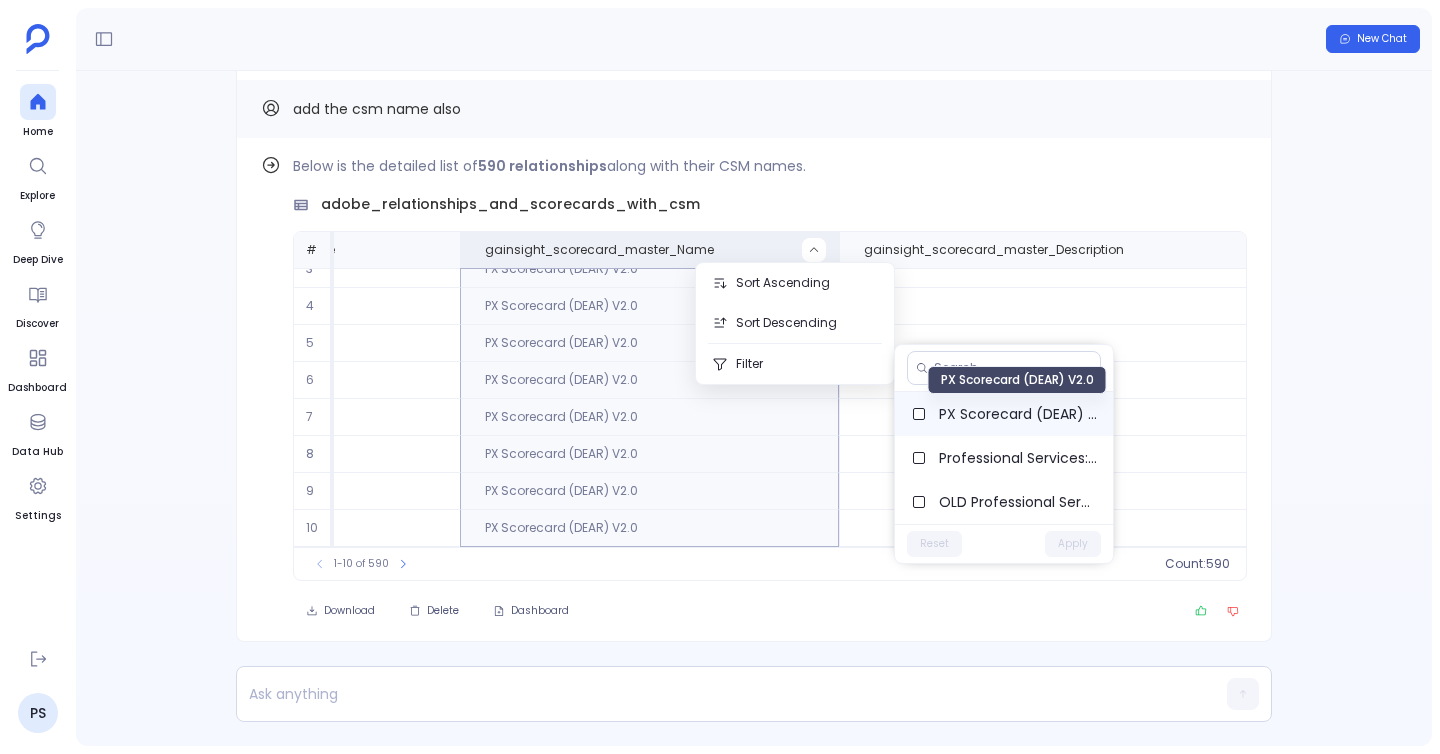 click on "PX Scorecard (DEAR) V2.0" at bounding box center [1018, 414] 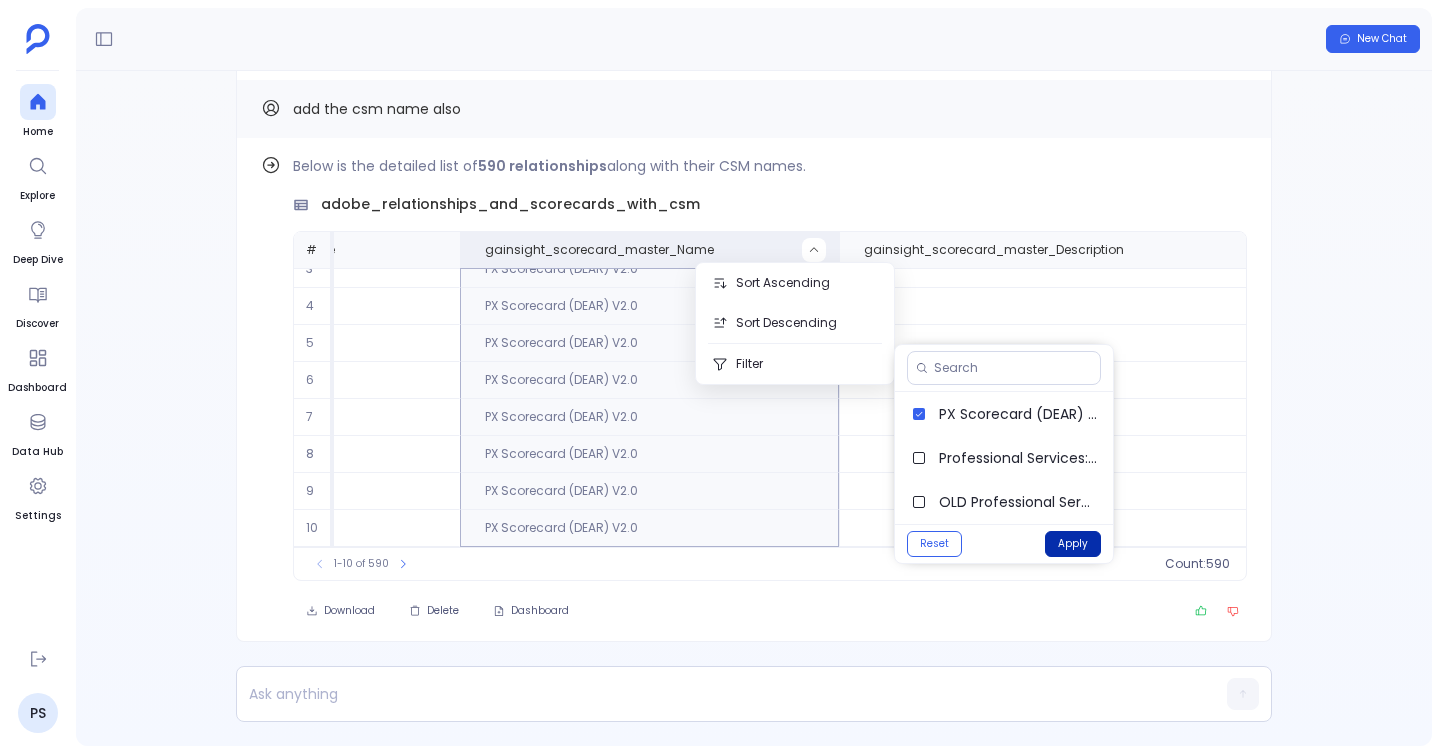click on "Apply" at bounding box center (1073, 544) 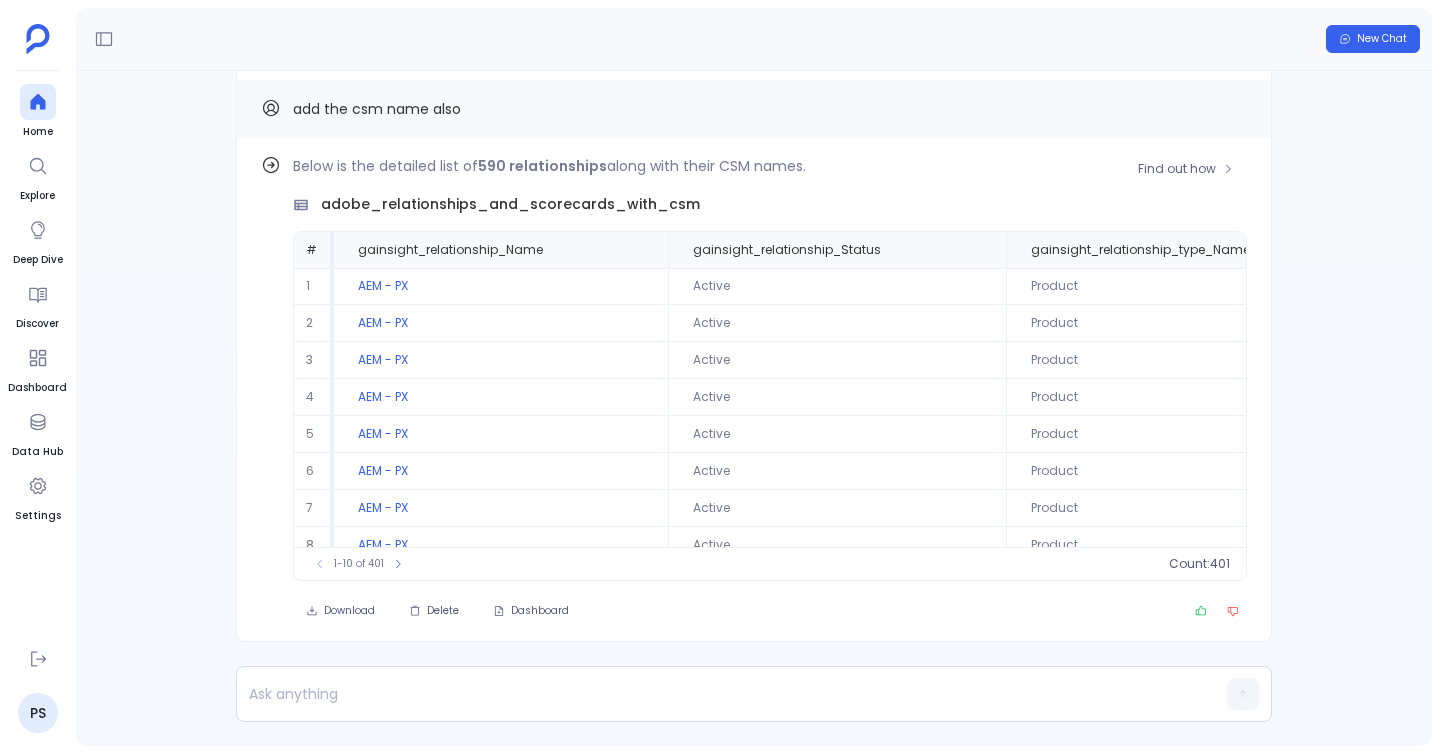 scroll, scrollTop: 96, scrollLeft: 0, axis: vertical 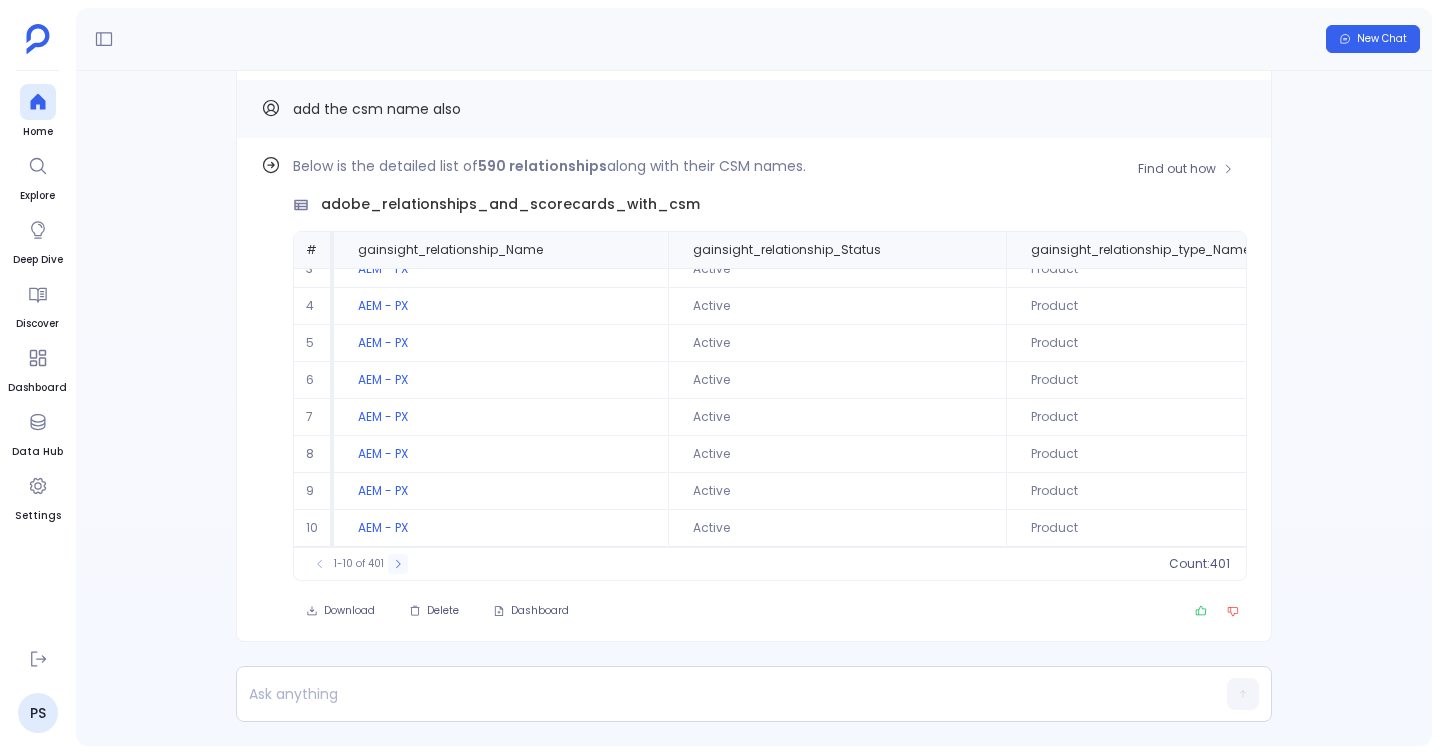 click 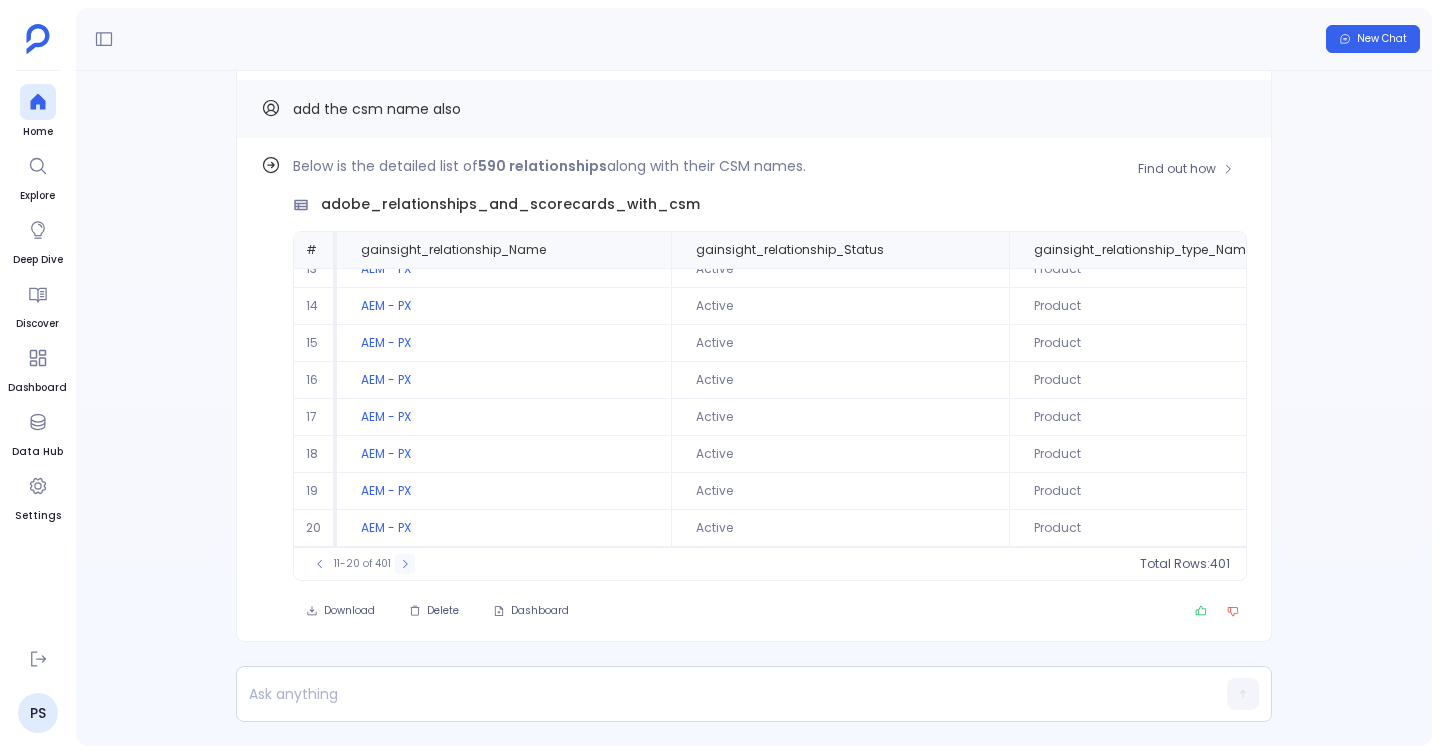 click 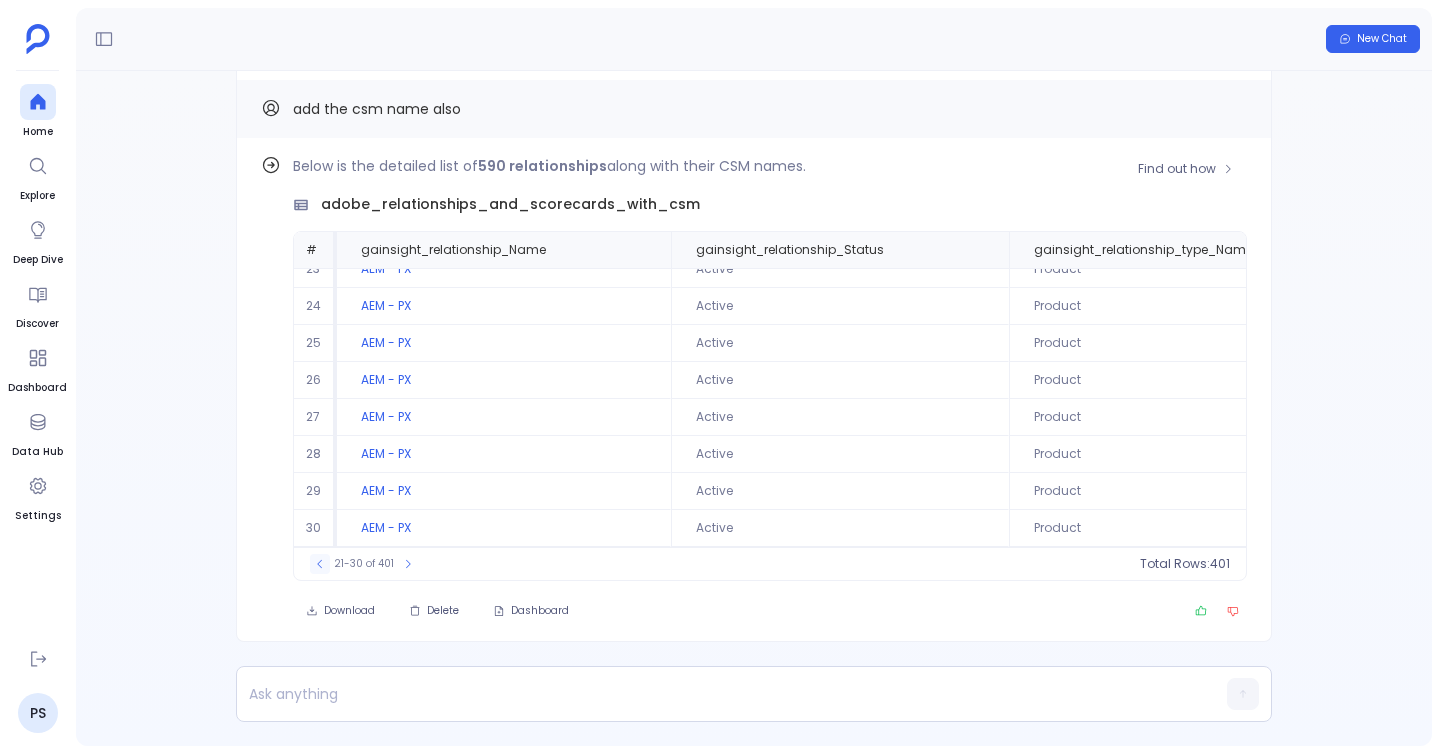 click 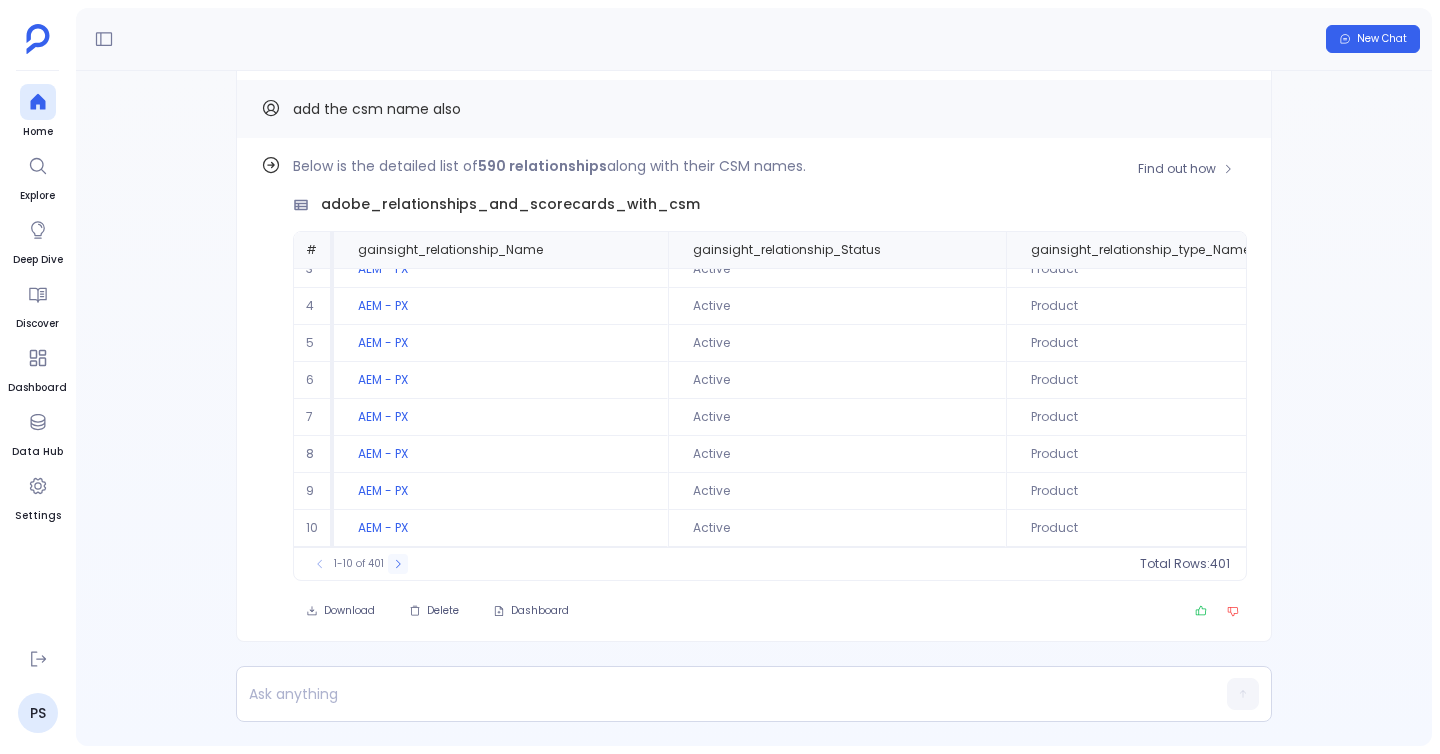 click 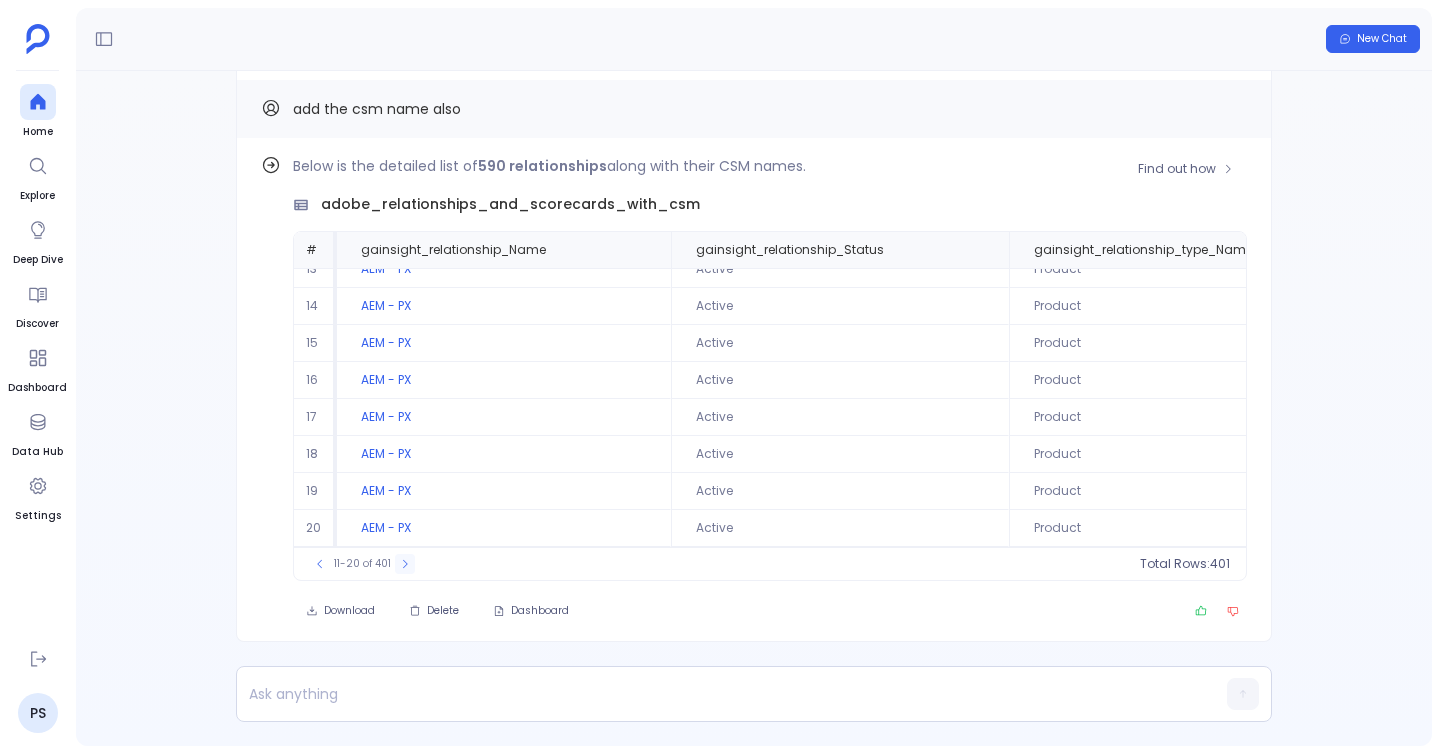 click at bounding box center (405, 564) 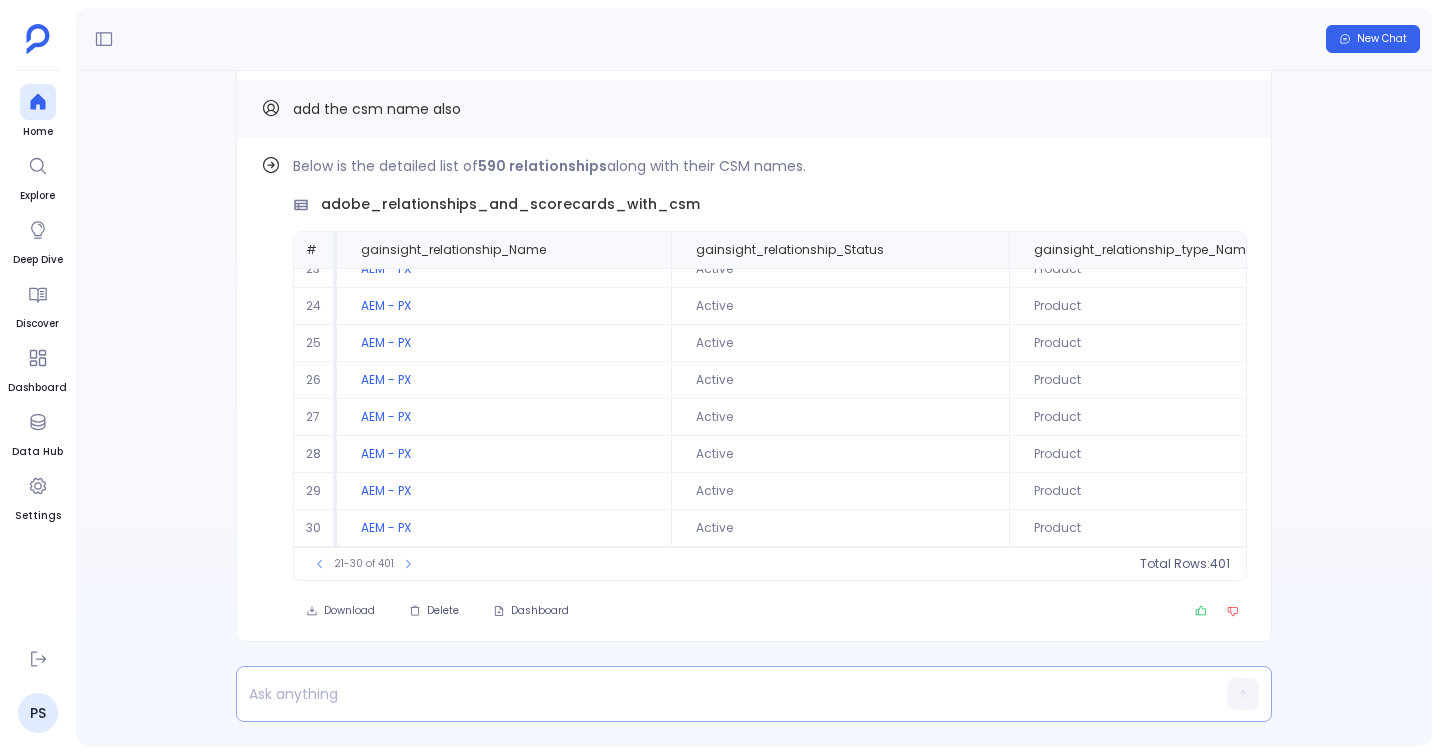 click at bounding box center (715, 694) 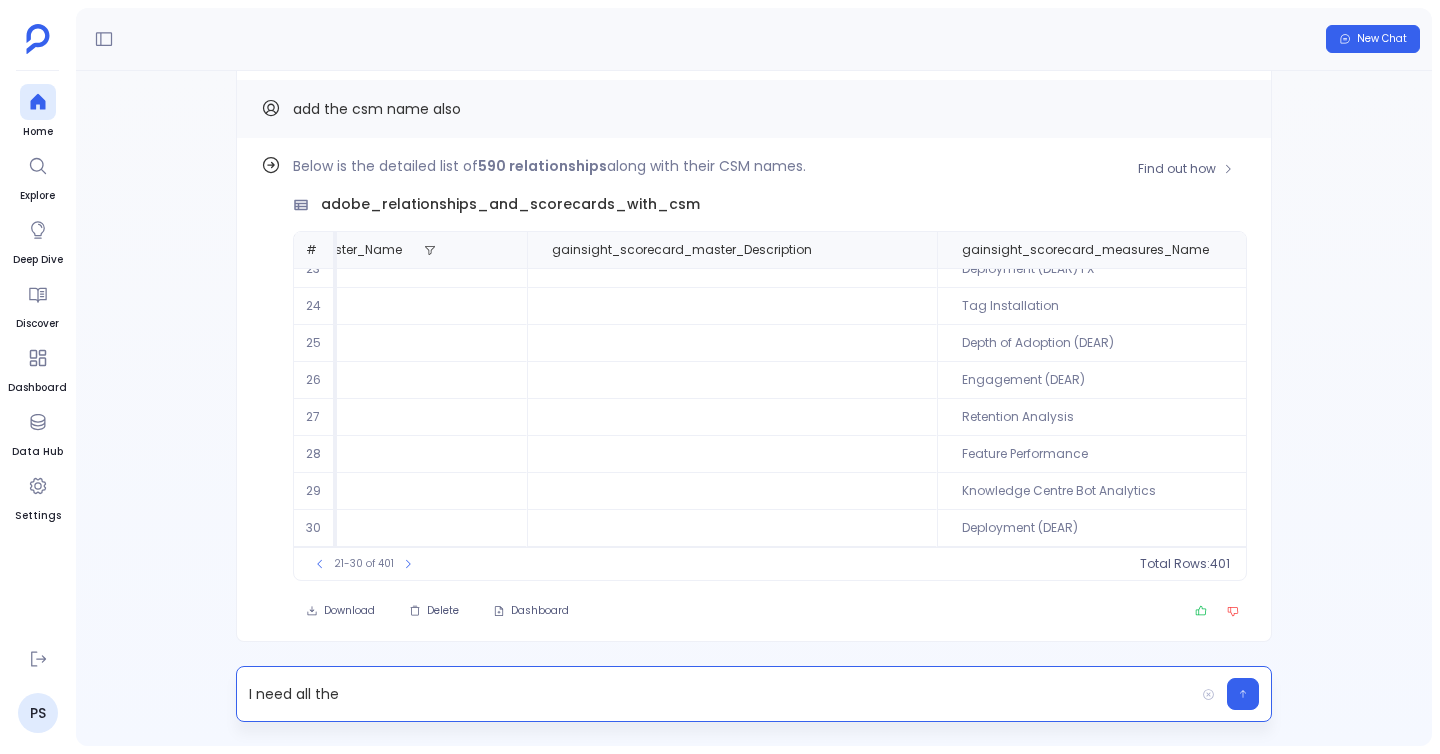scroll, scrollTop: 96, scrollLeft: 1263, axis: both 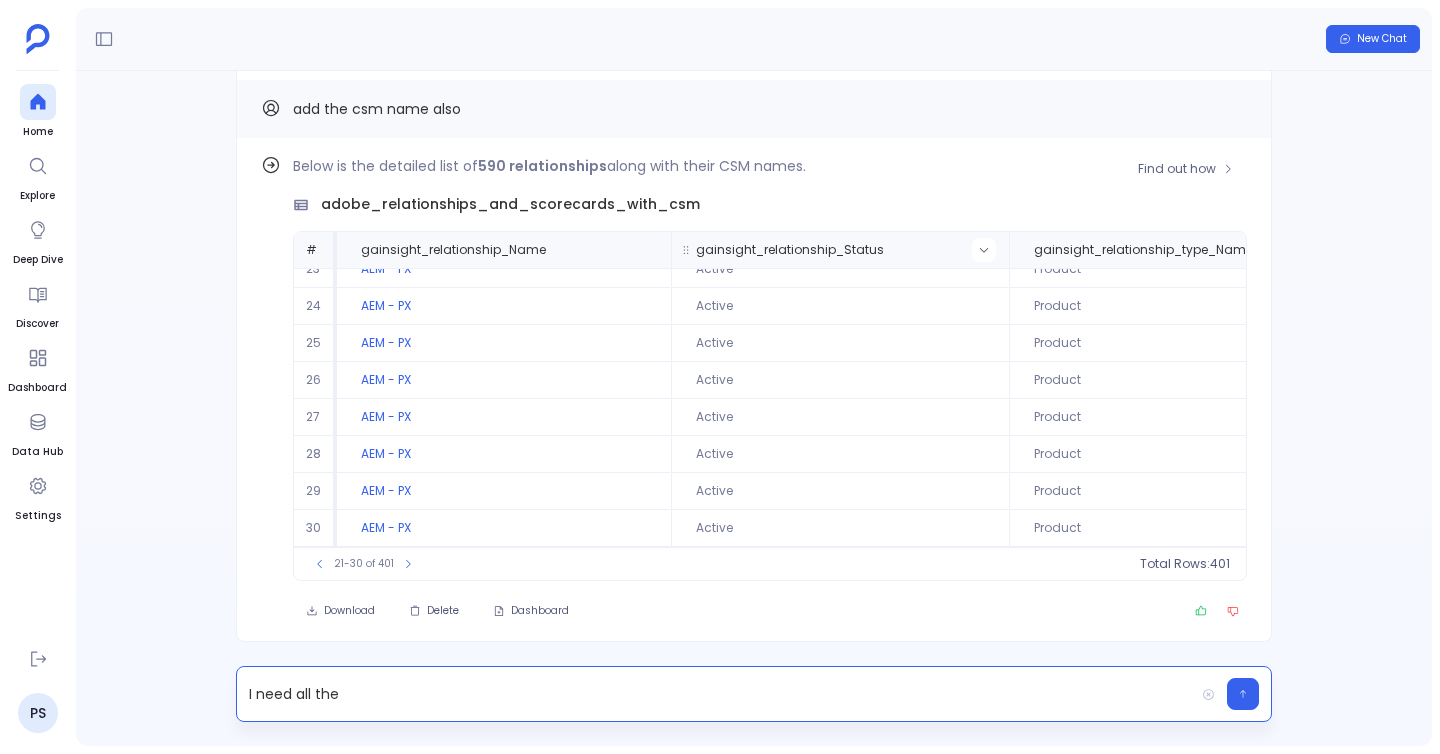 click at bounding box center (984, 250) 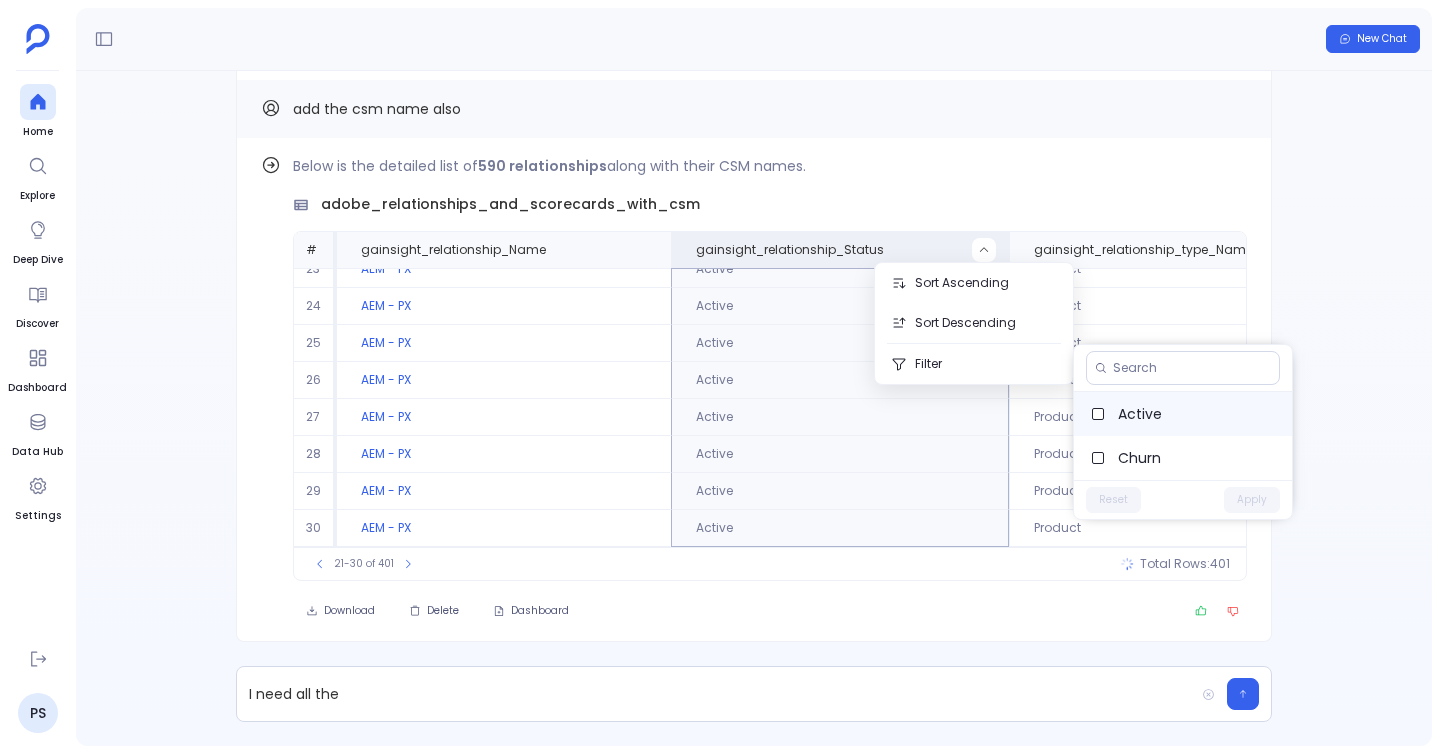 click on "Active" at bounding box center (1183, 414) 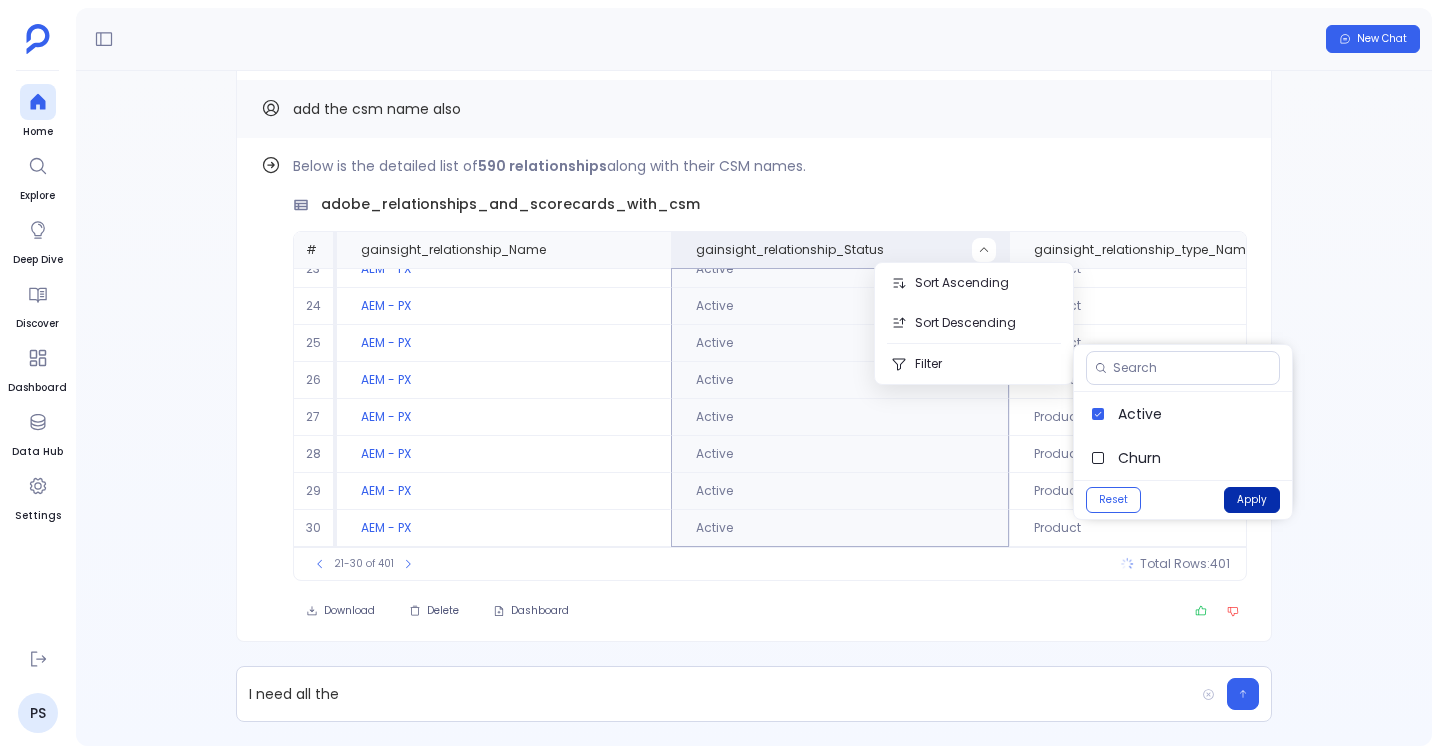 click on "Apply" at bounding box center [1252, 500] 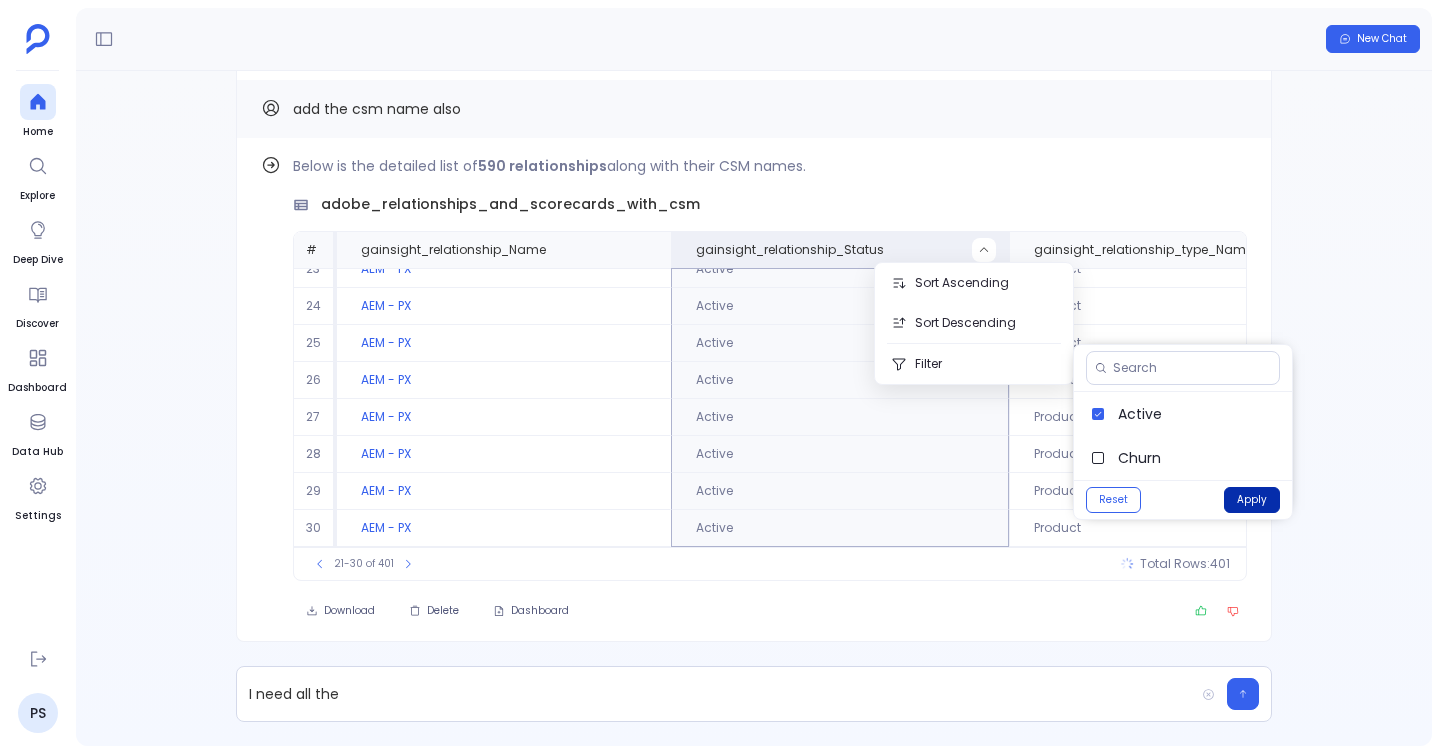 scroll, scrollTop: 0, scrollLeft: 0, axis: both 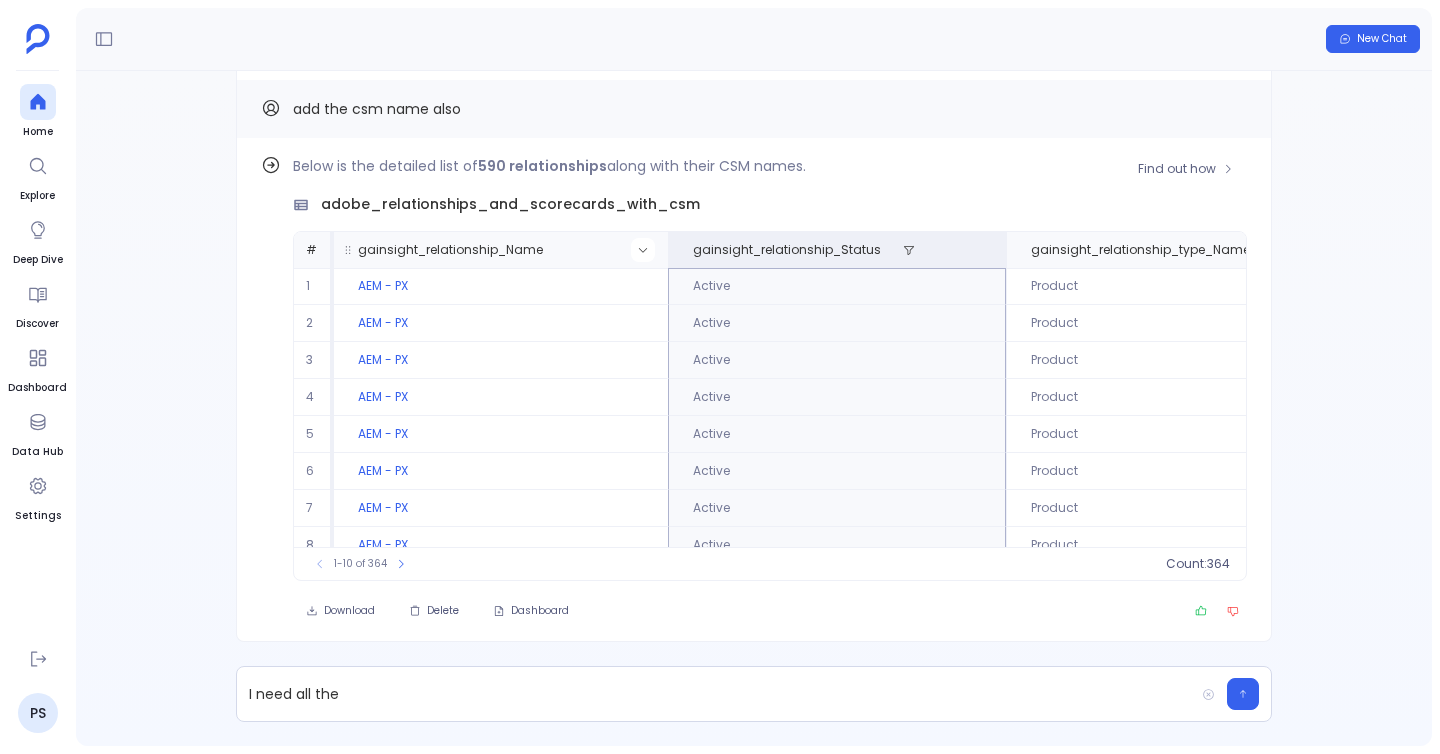 click at bounding box center (643, 250) 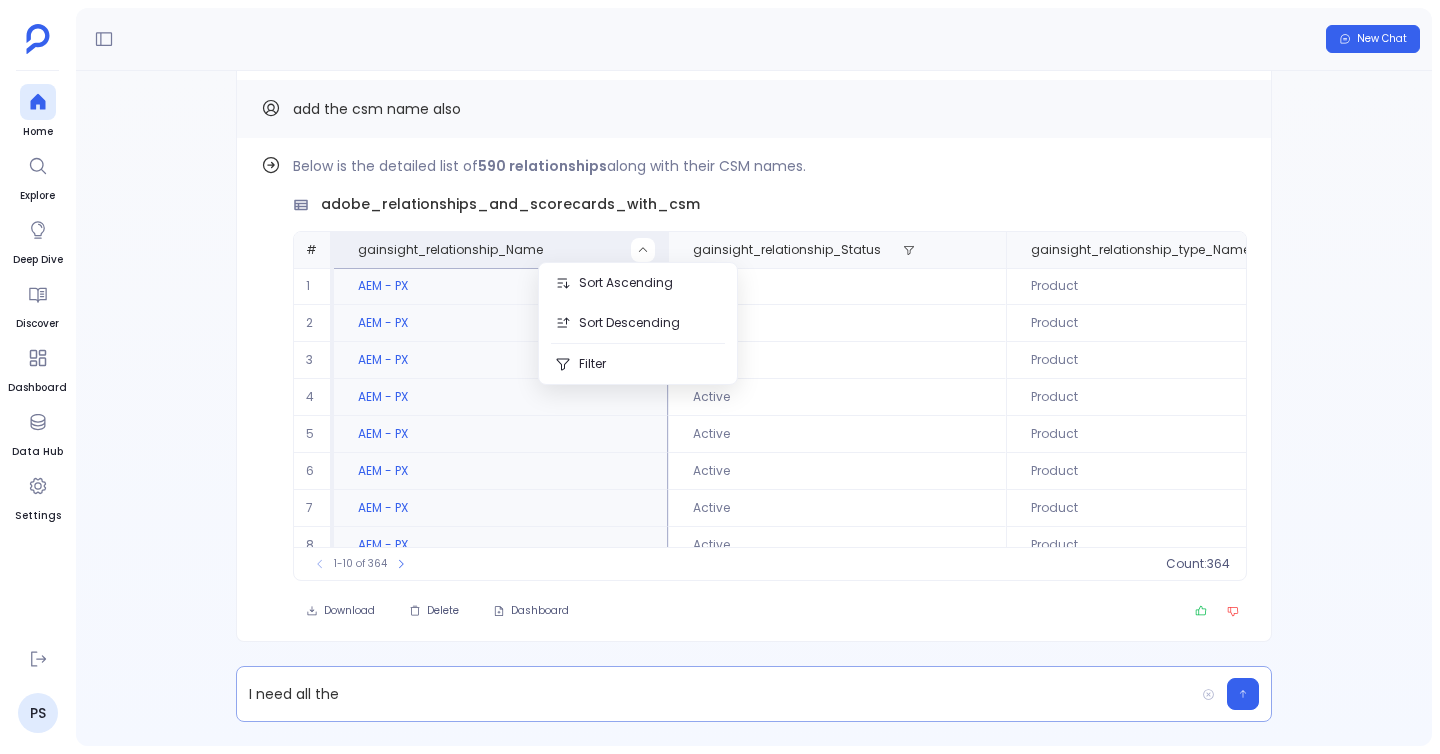 click on "I need all the" at bounding box center [715, 694] 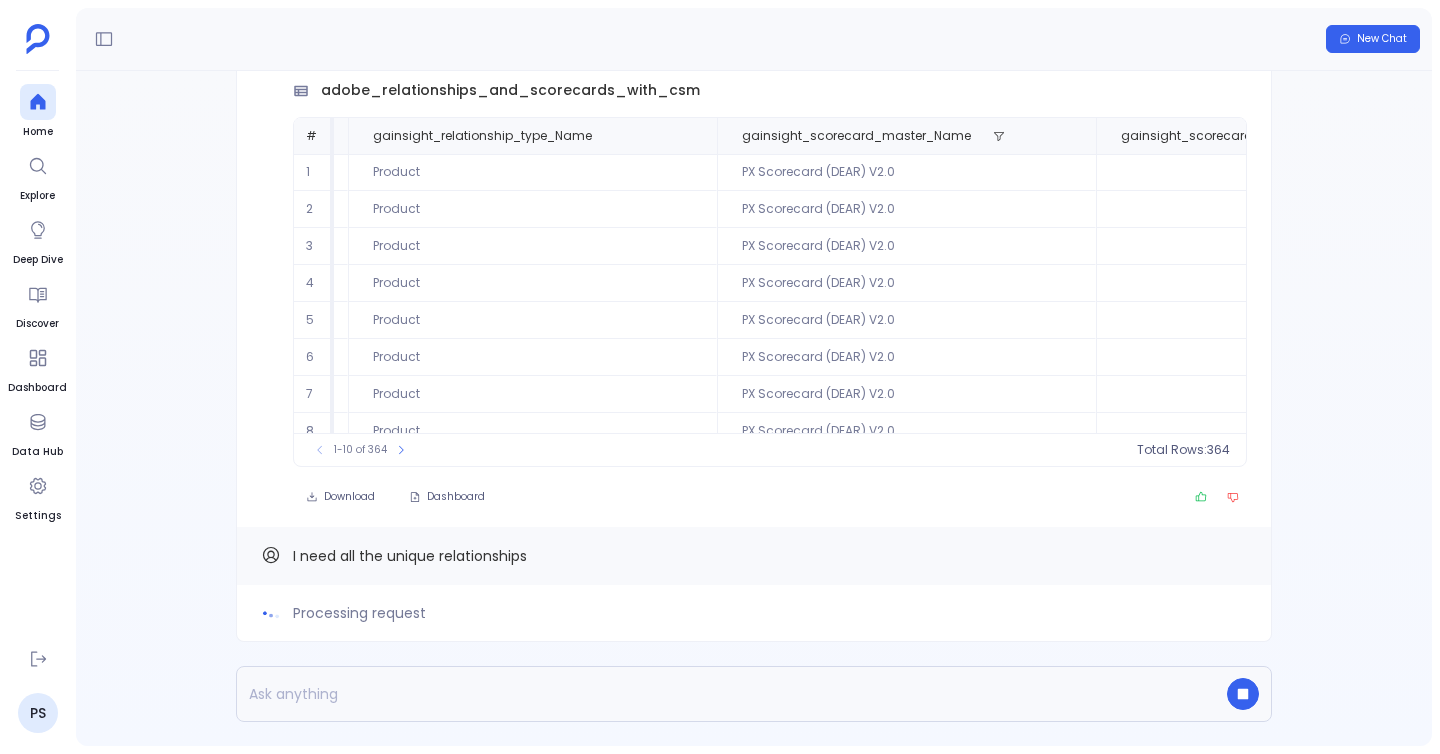 click at bounding box center [1243, 694] 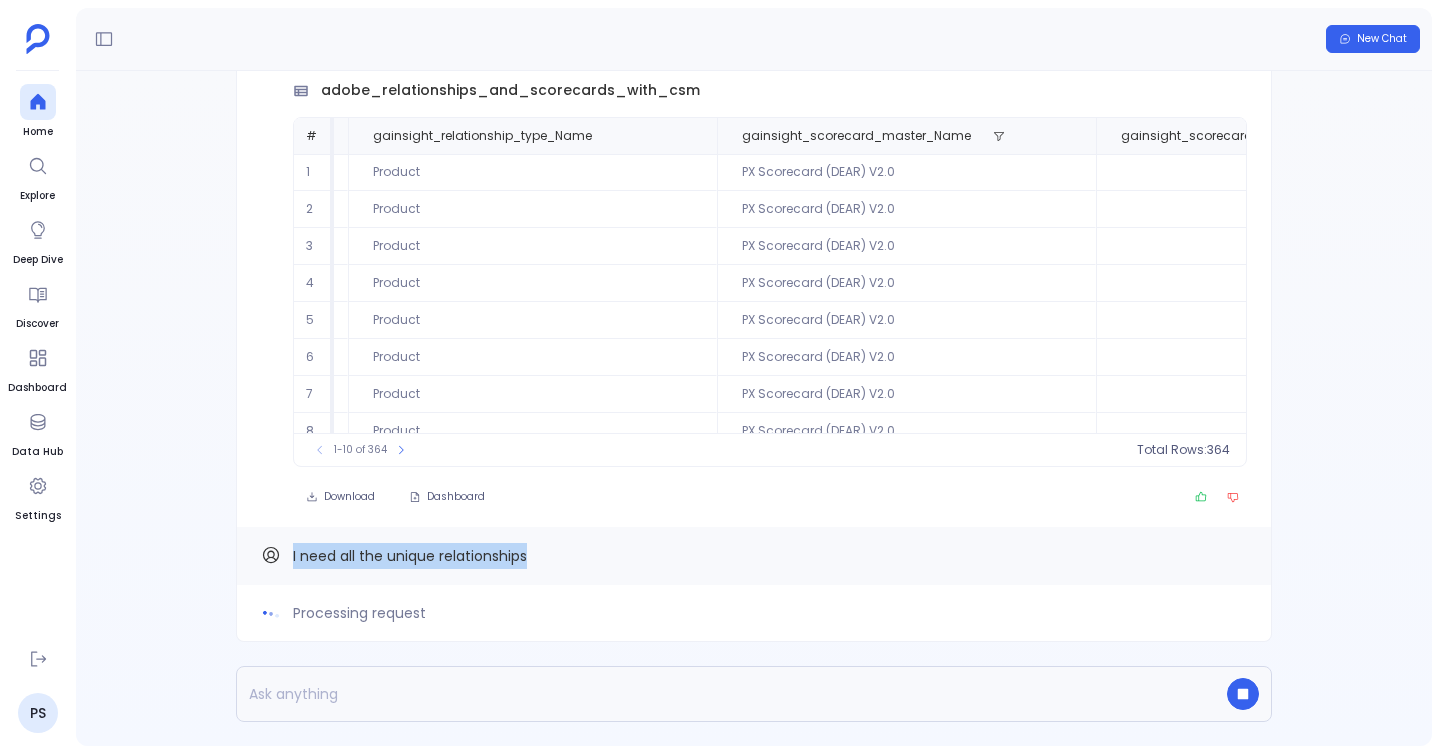 drag, startPoint x: 286, startPoint y: 552, endPoint x: 682, endPoint y: 560, distance: 396.0808 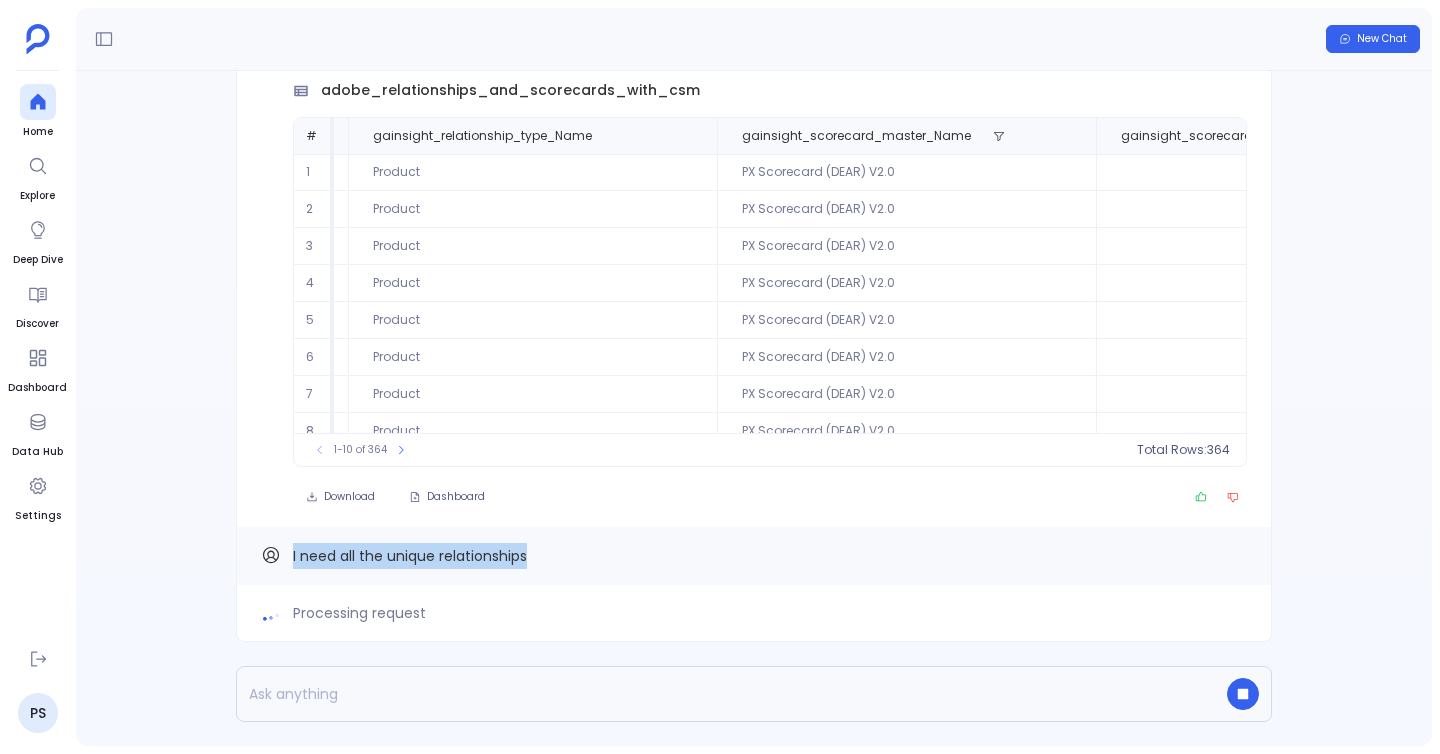 click on "I need all the unique relationships" at bounding box center [754, 556] 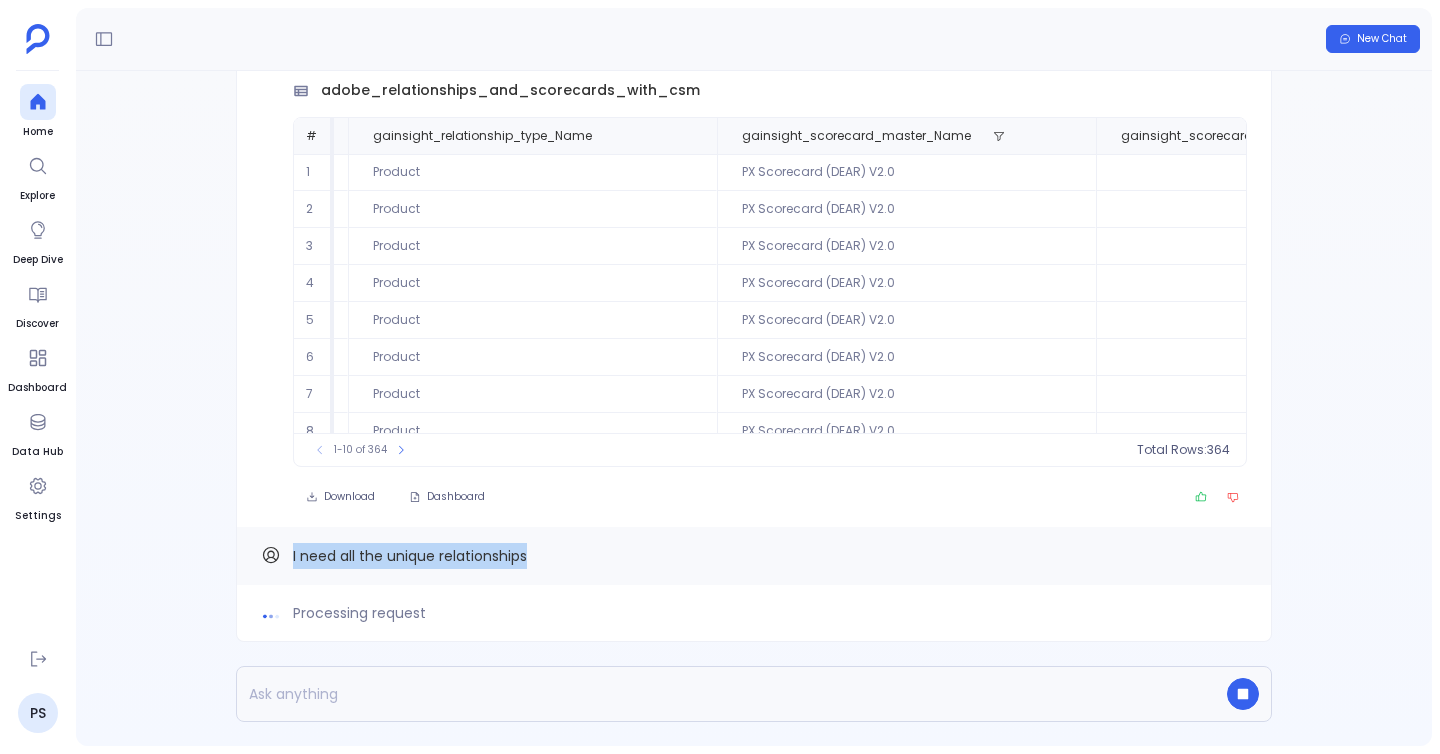 copy on "I need all the unique relationships" 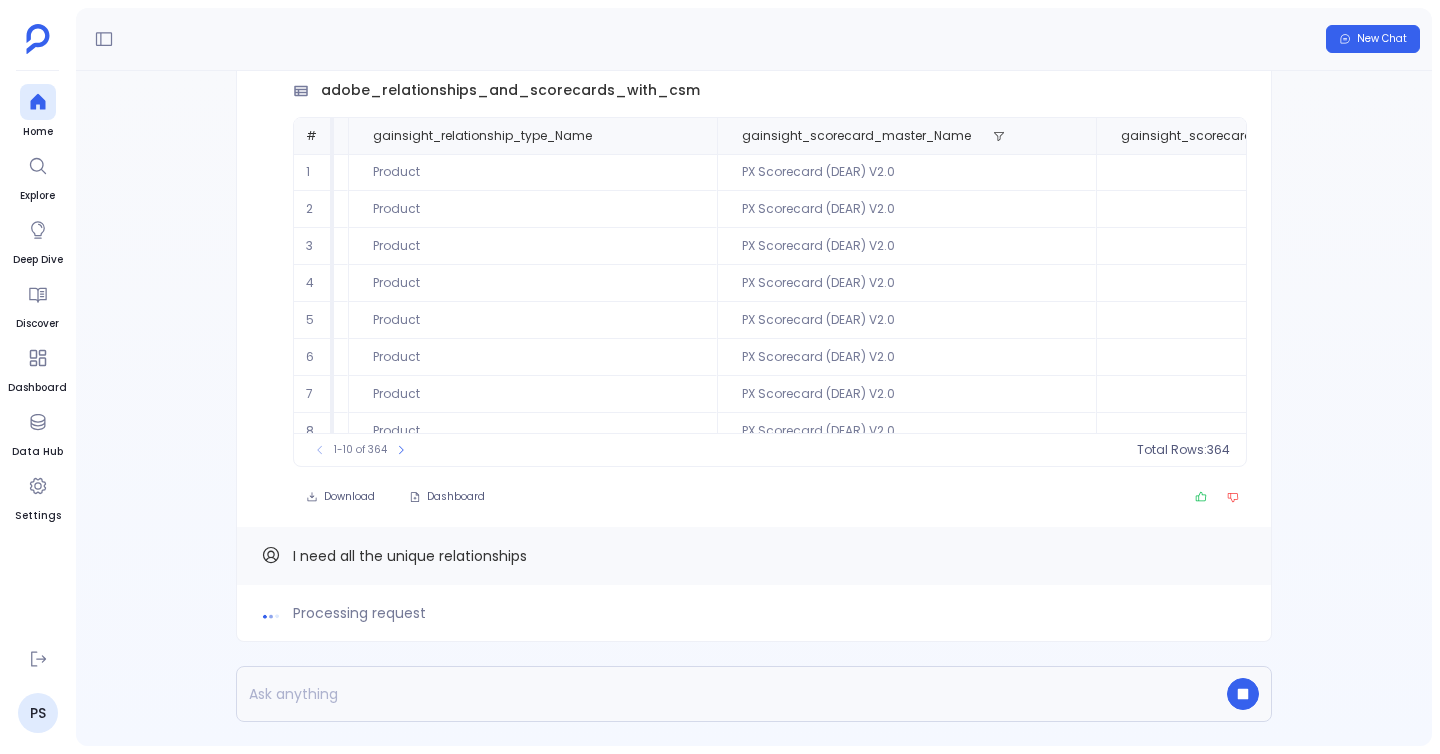 click at bounding box center [715, 694] 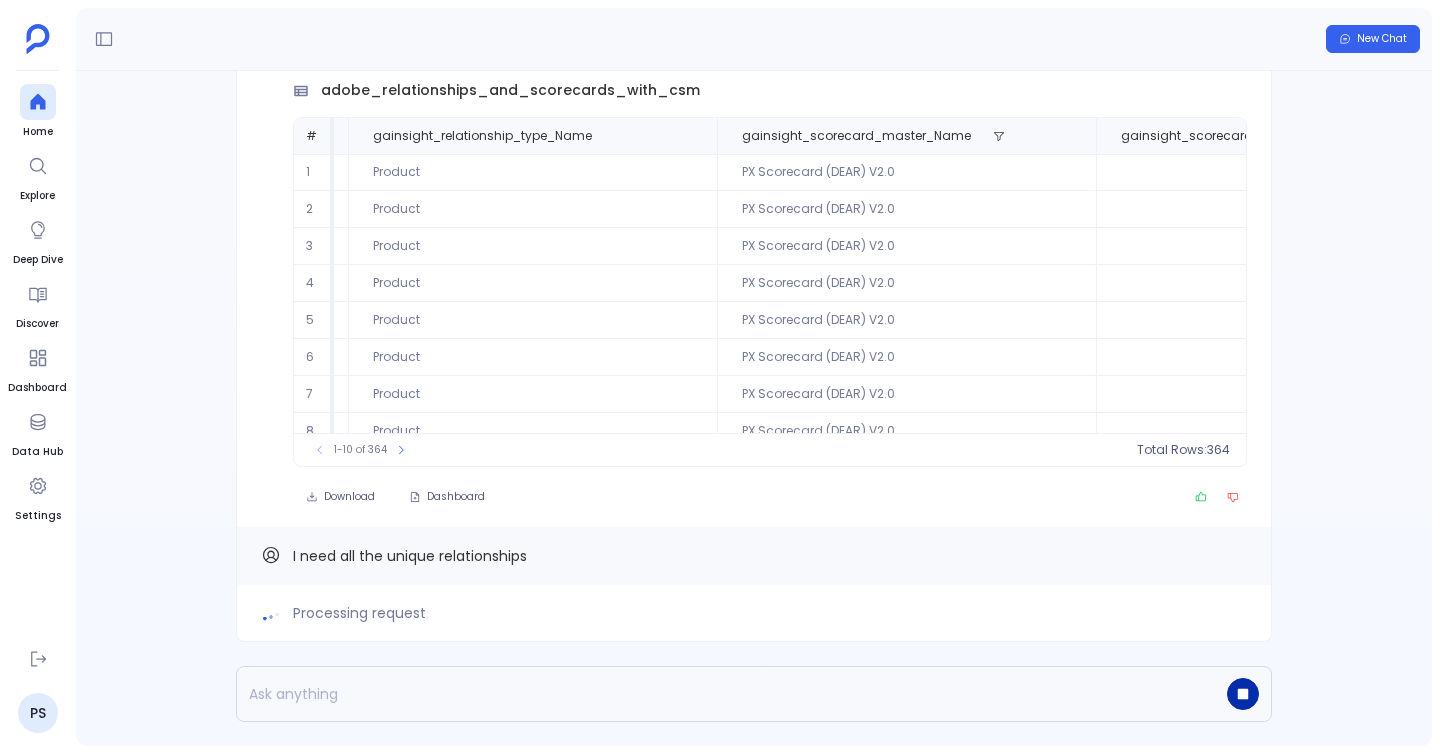 click 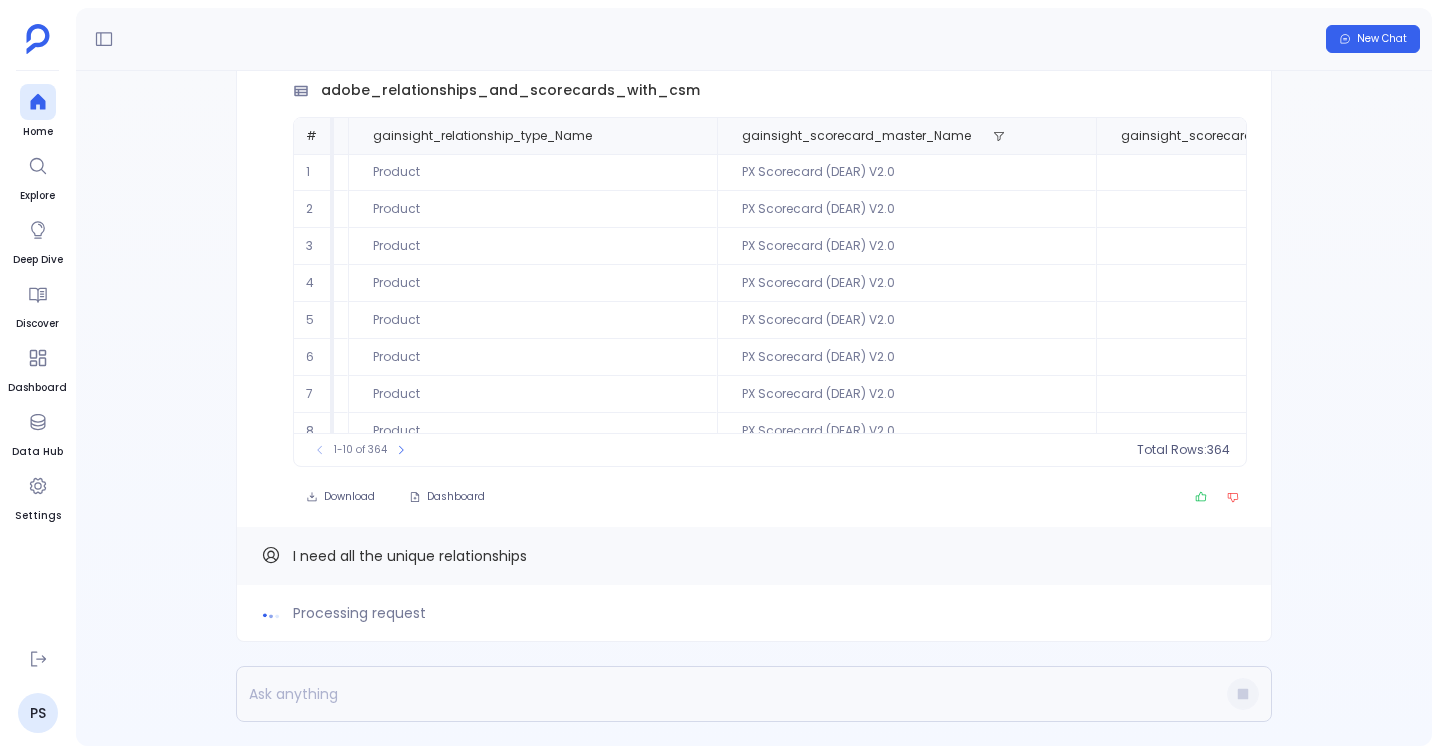 click at bounding box center [715, 694] 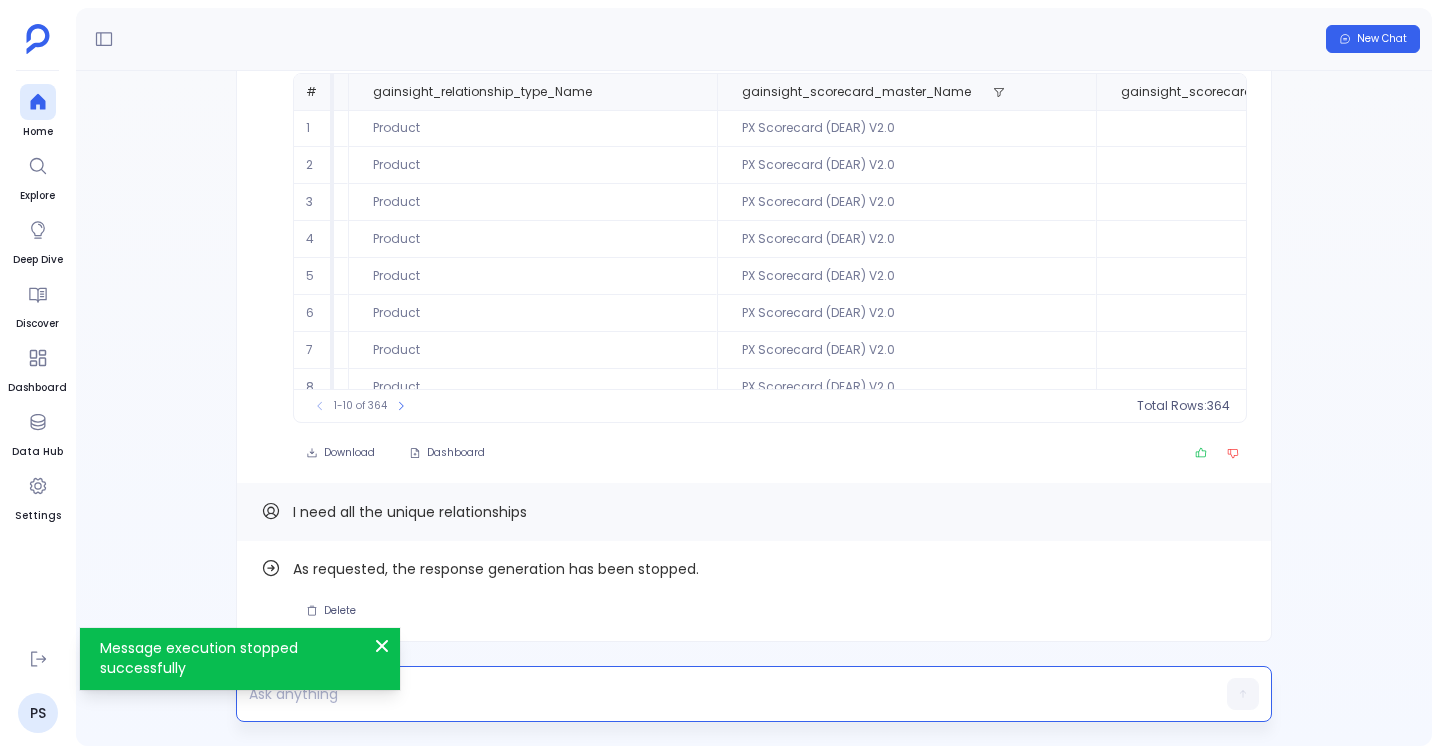 click at bounding box center (715, 694) 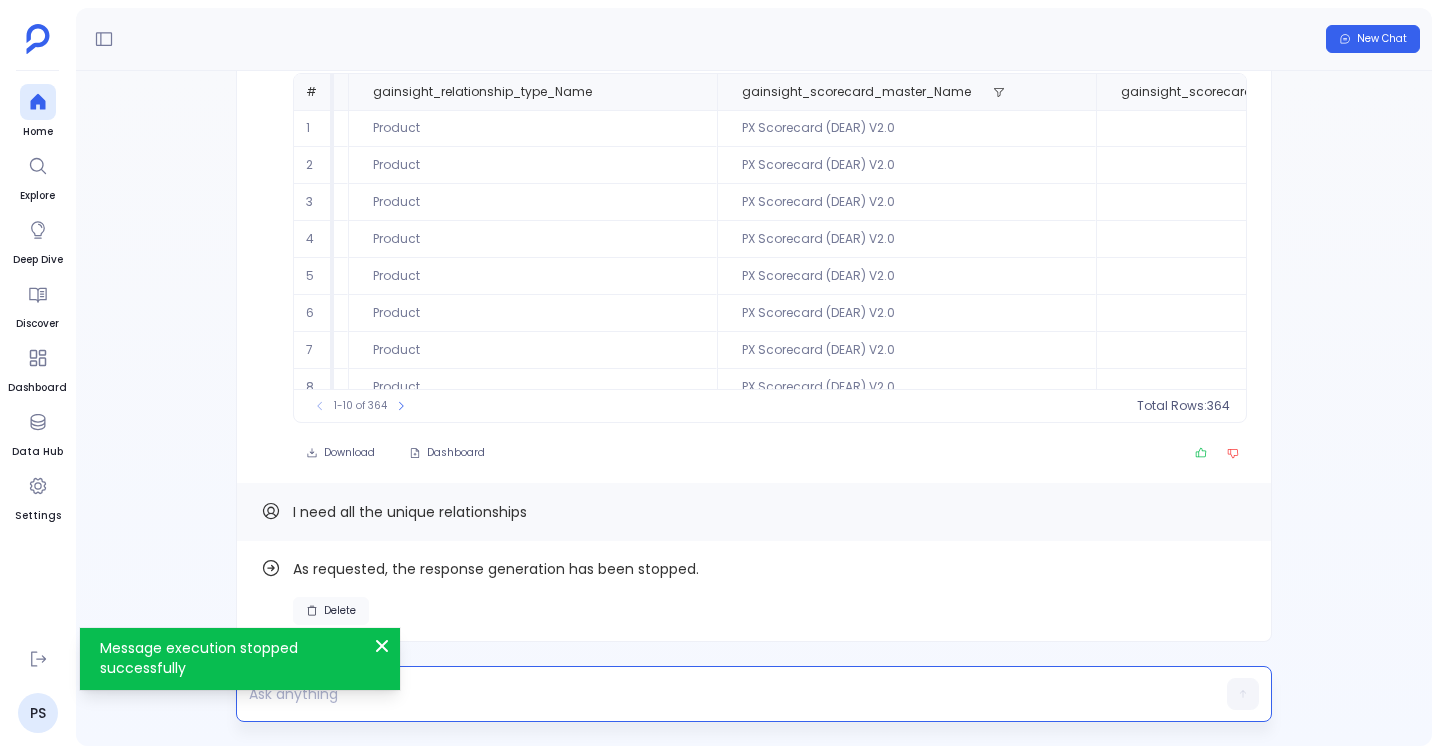 click on "Delete" at bounding box center [340, 611] 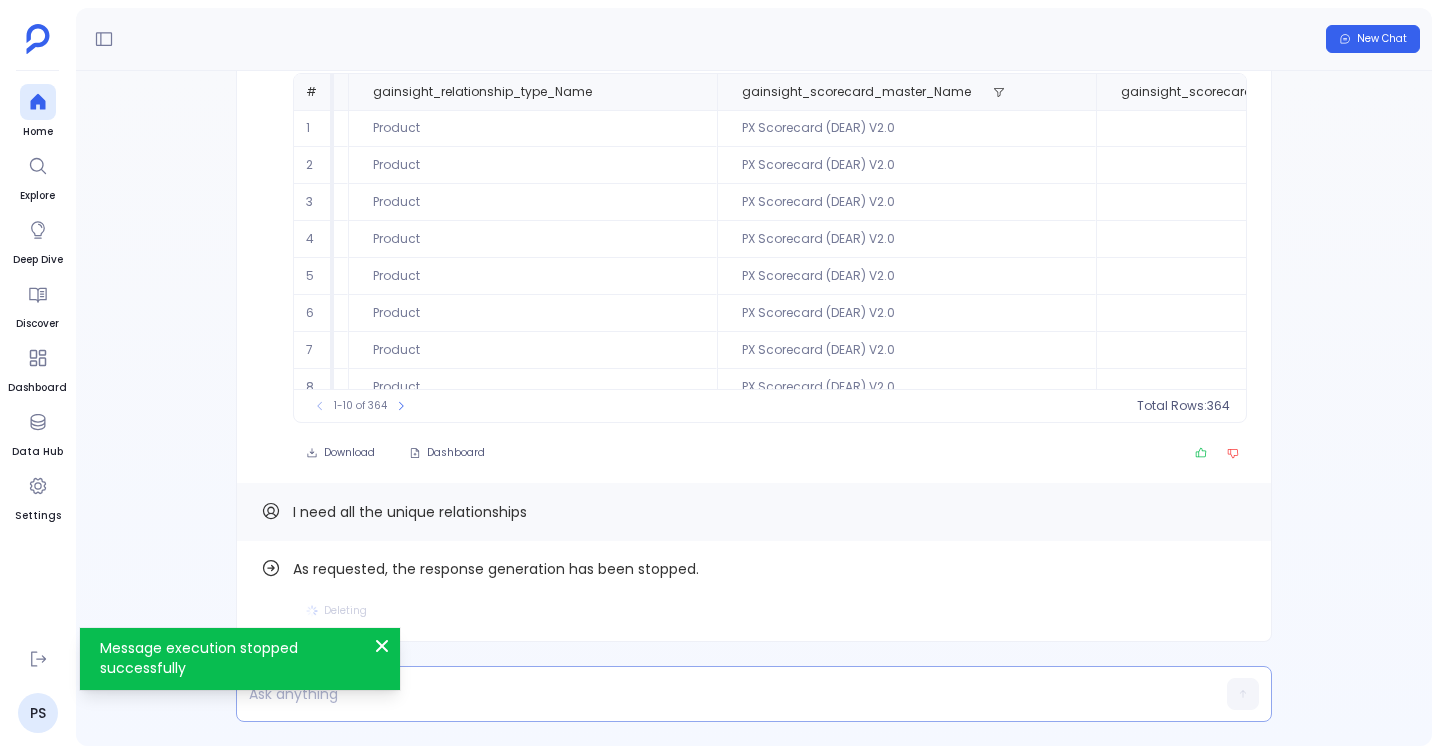 click at bounding box center (715, 694) 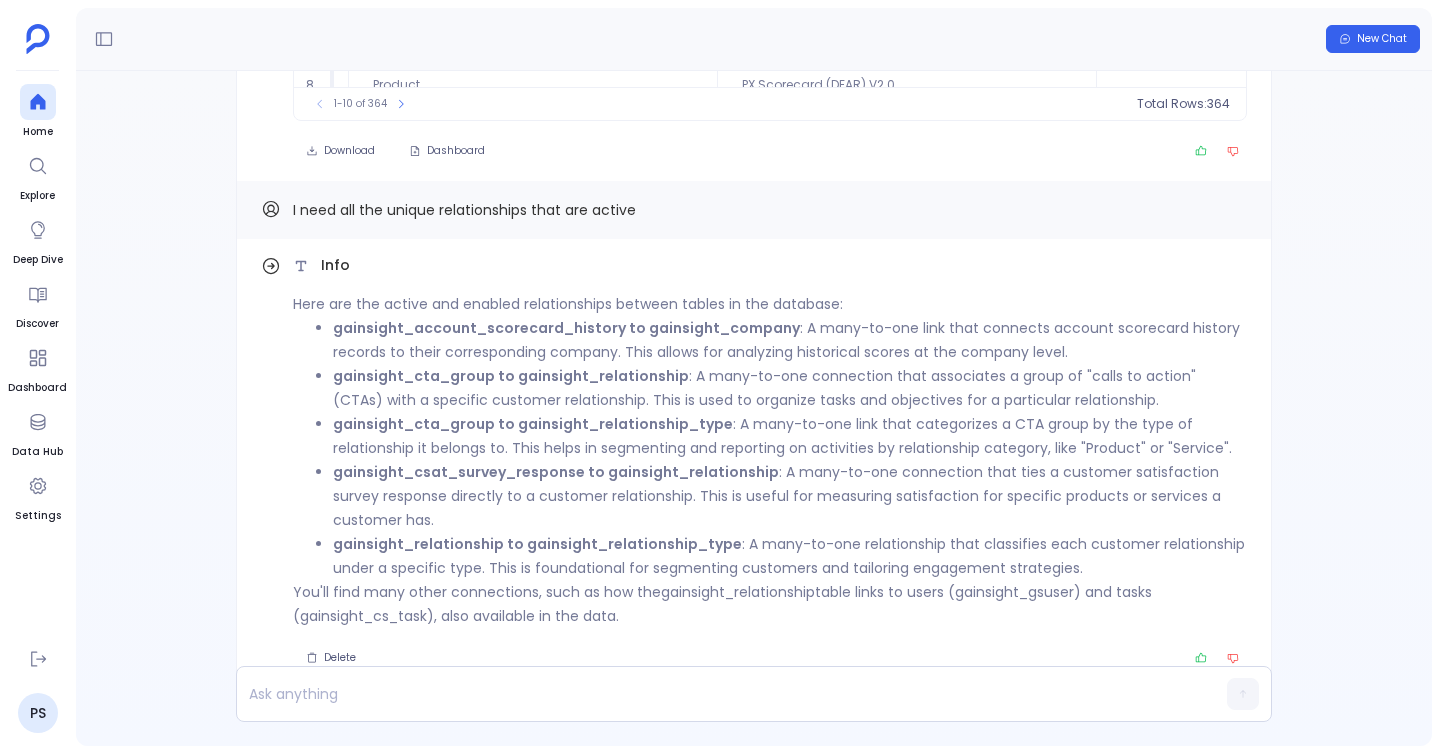 scroll, scrollTop: -48, scrollLeft: 0, axis: vertical 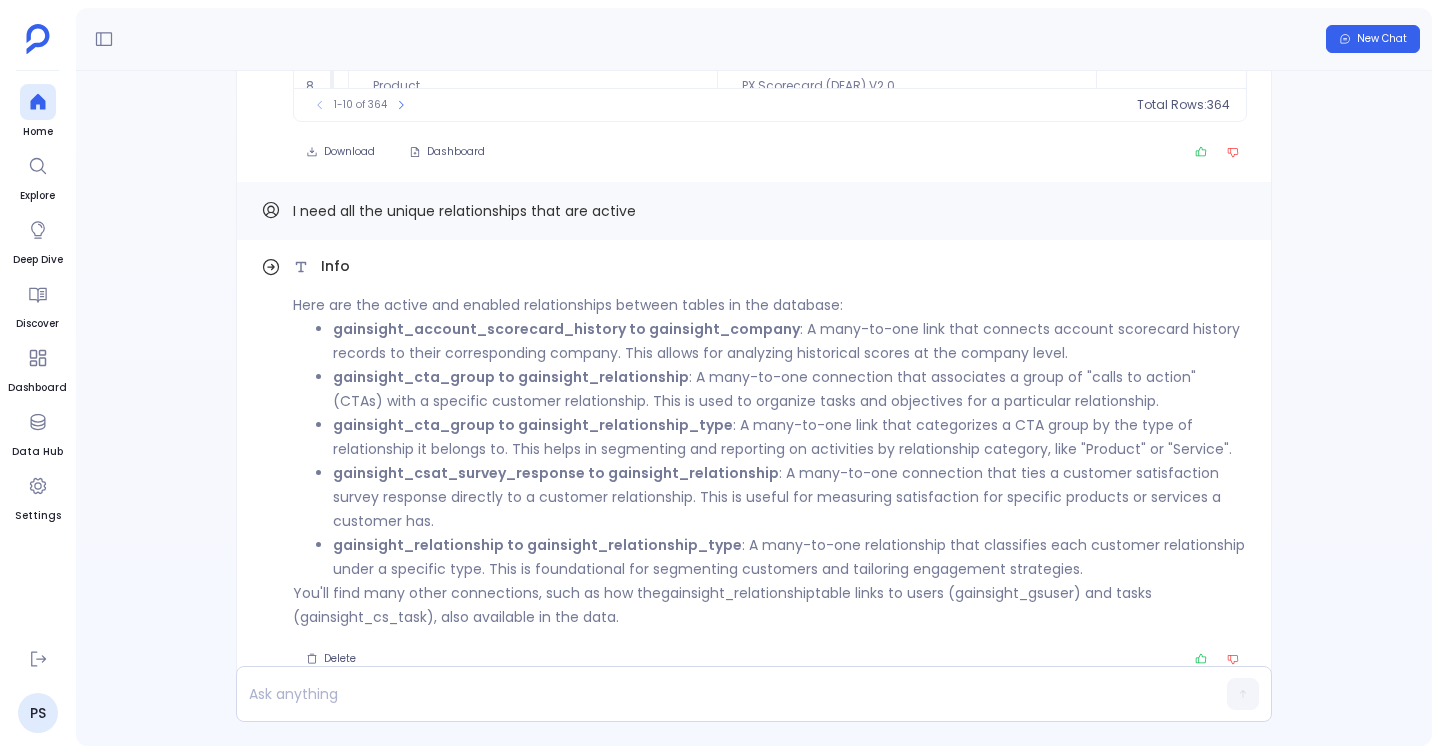 click on "gainsight_cta_group to gainsight_relationship : A many-to-one connection that associates a group of "calls to action" (CTAs) with a specific customer relationship. This is used to organize tasks and objectives for a particular relationship." at bounding box center (790, 389) 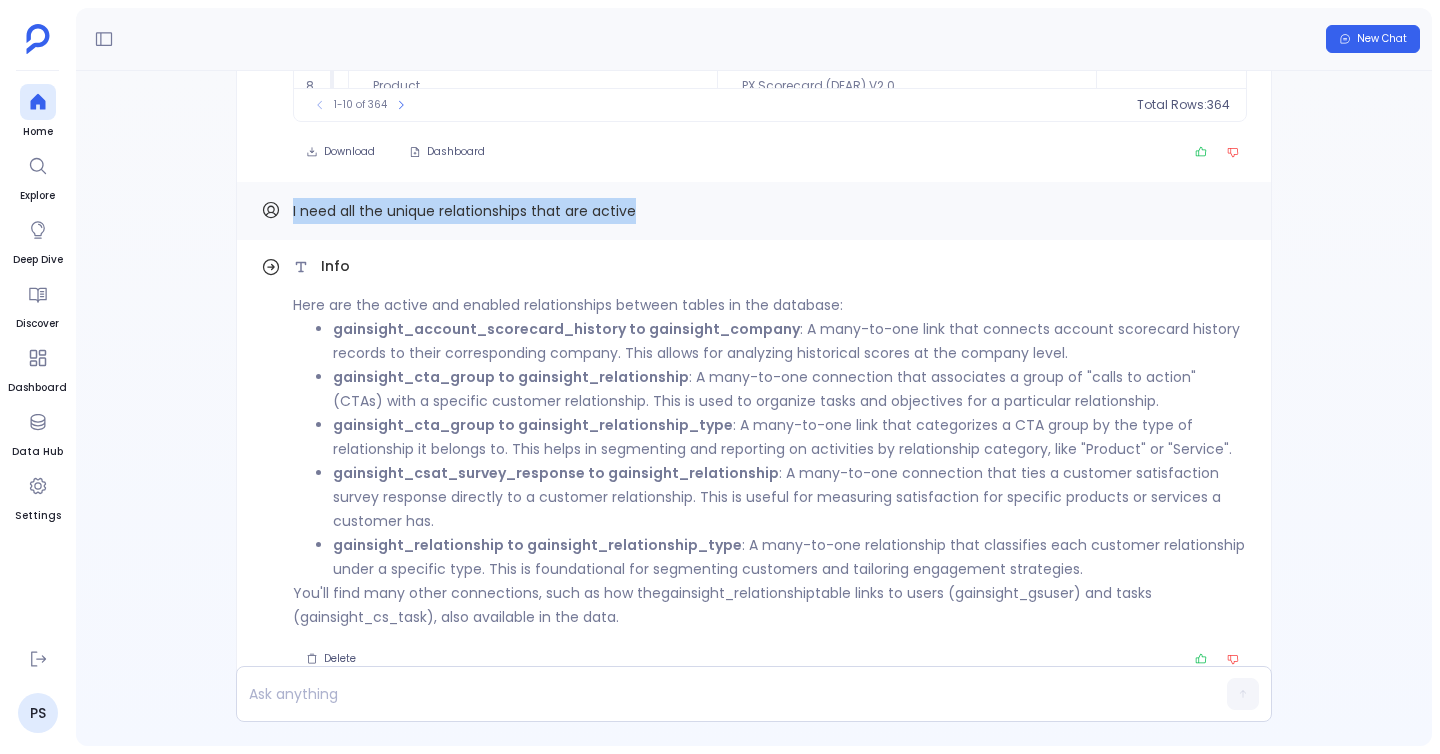 drag, startPoint x: 292, startPoint y: 212, endPoint x: 742, endPoint y: 209, distance: 450.01 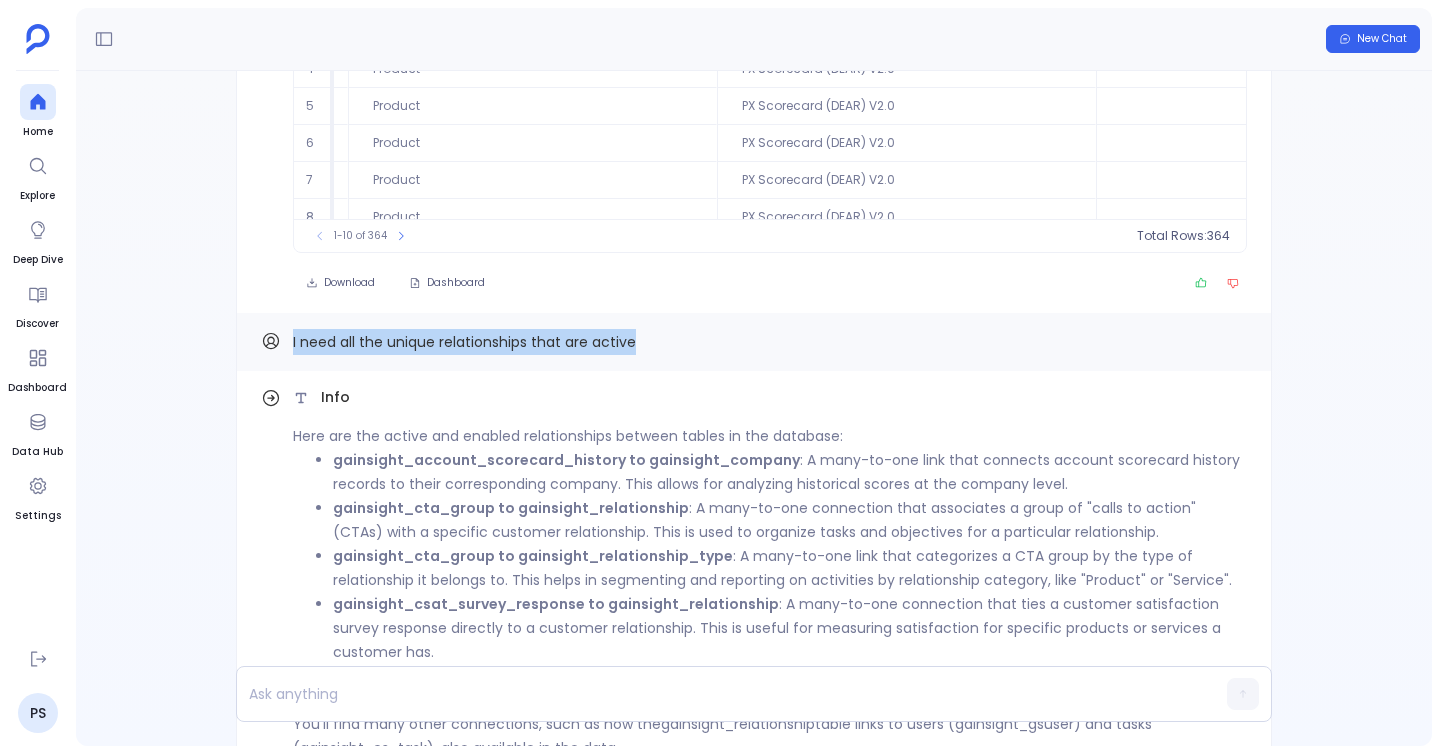 scroll, scrollTop: -178, scrollLeft: 0, axis: vertical 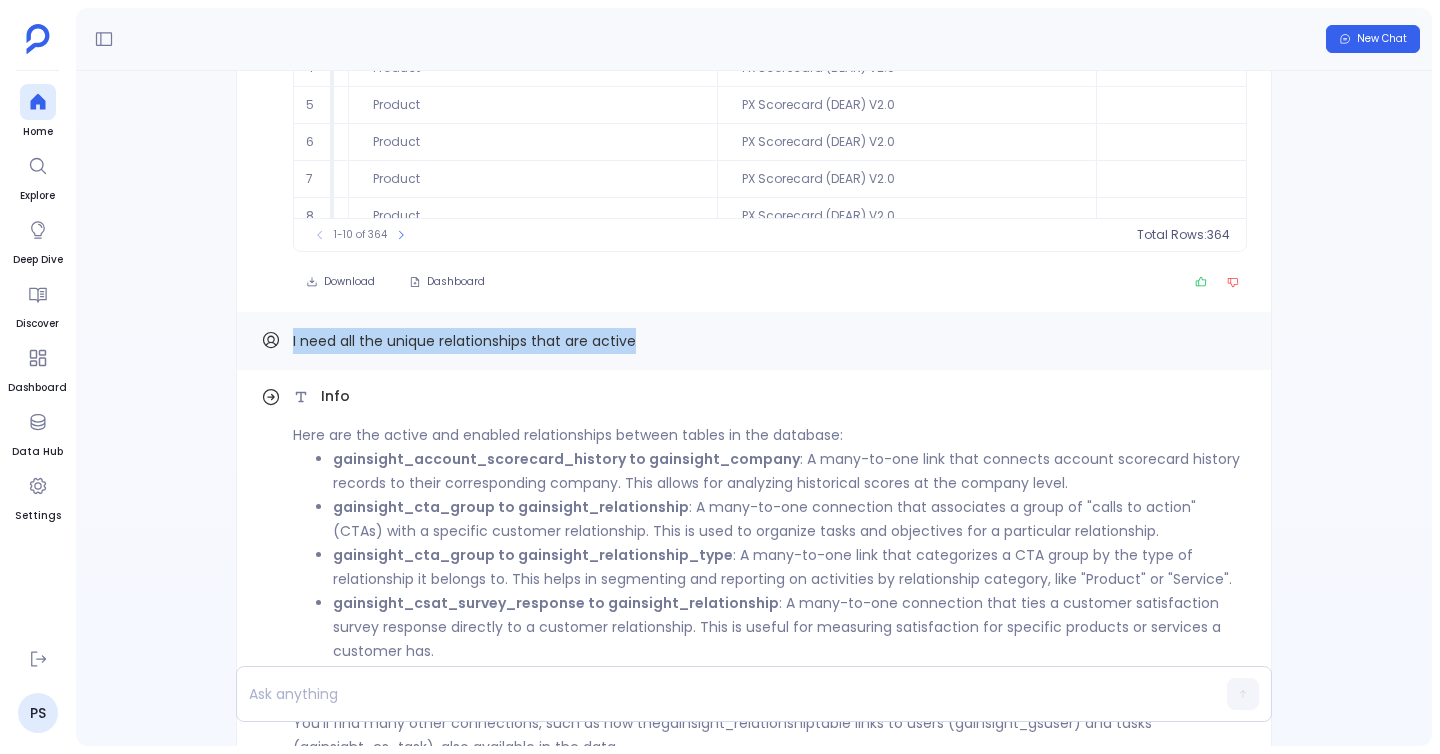 copy on "I need all the unique relationships that are active" 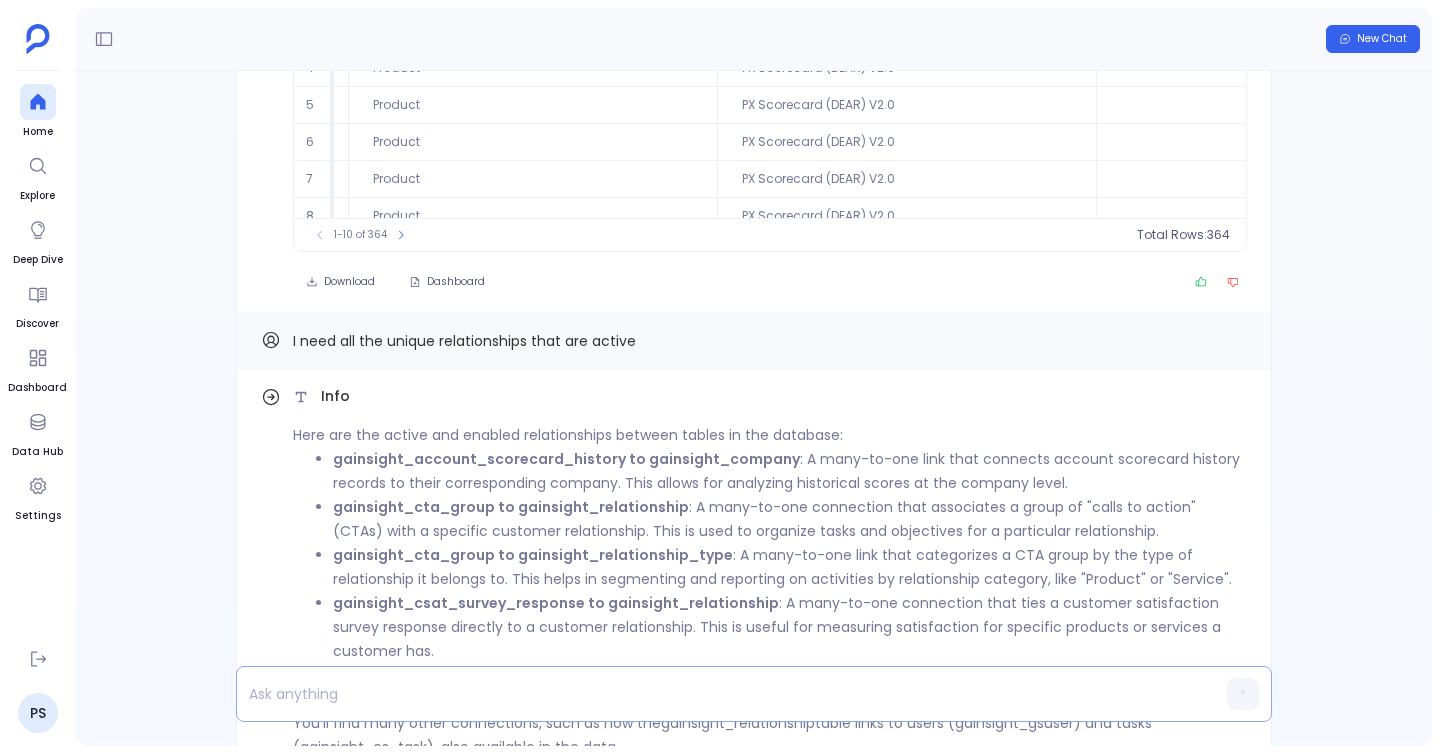 click at bounding box center [715, 694] 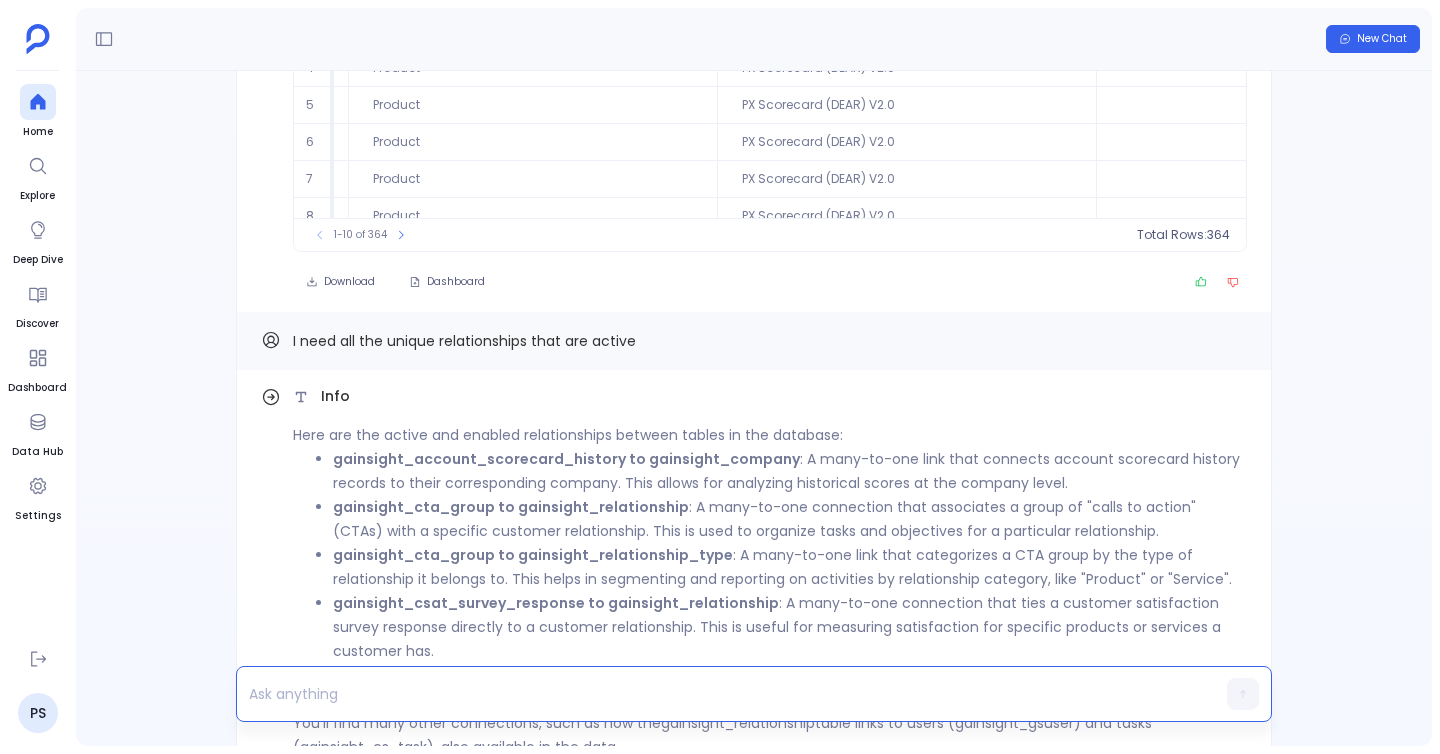 click at bounding box center (715, 694) 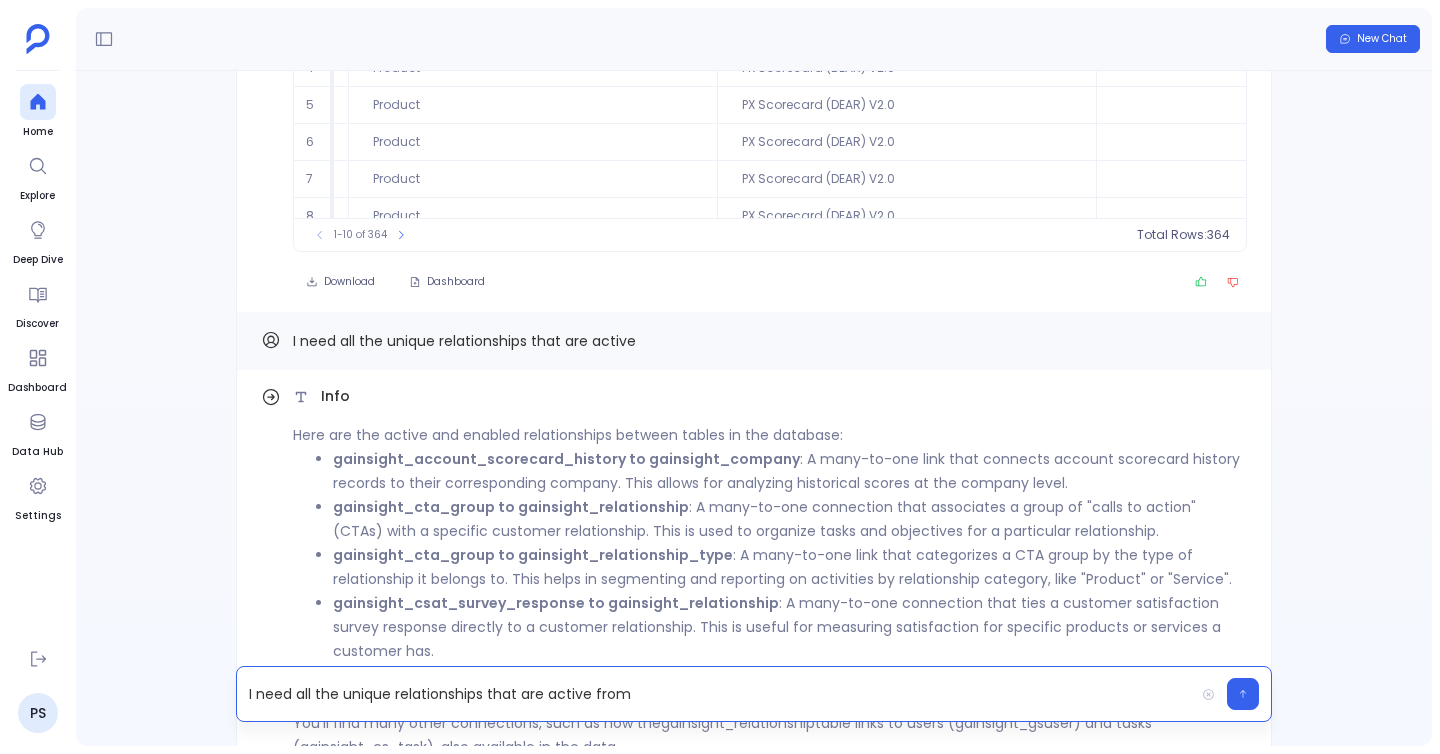 scroll, scrollTop: -1084, scrollLeft: 0, axis: vertical 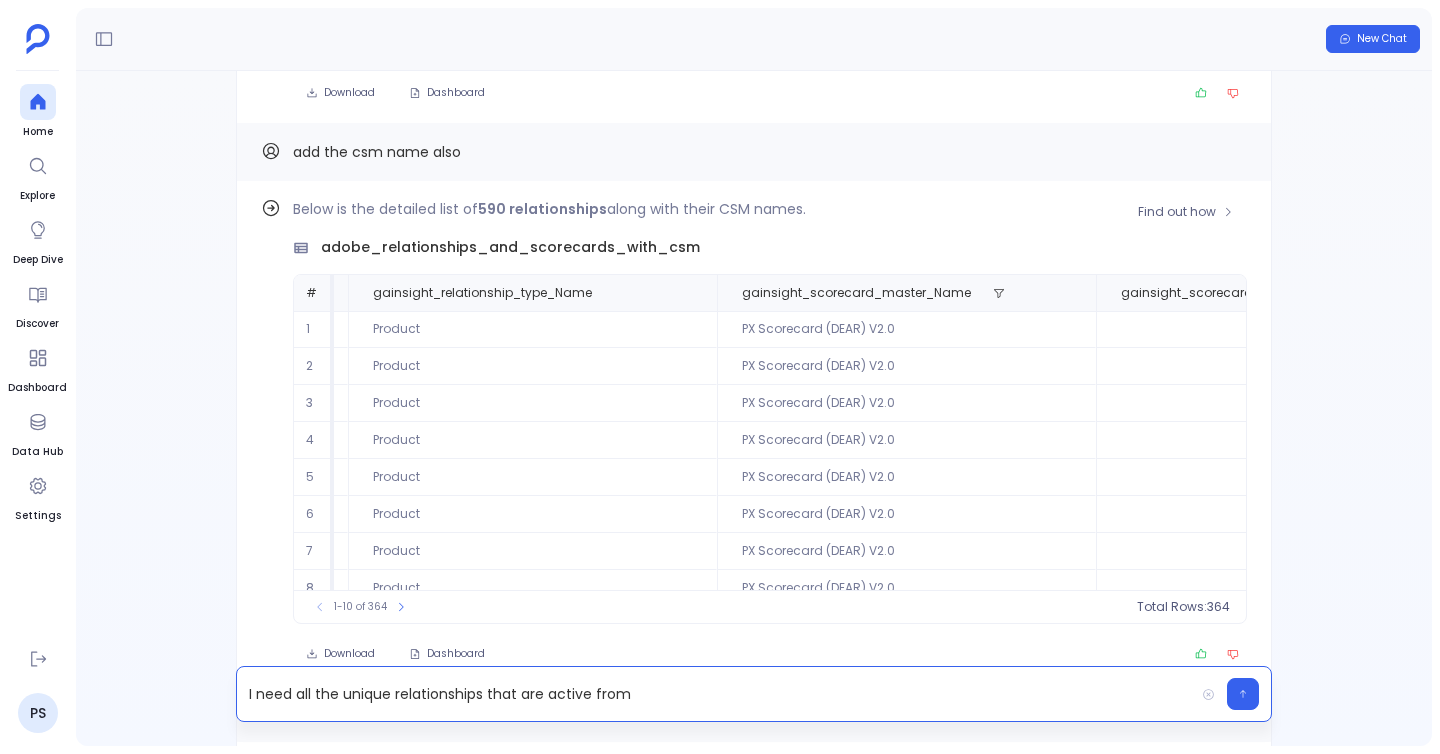 click on "adobe_relationships_and_scorecards_with_csm" at bounding box center [510, 247] 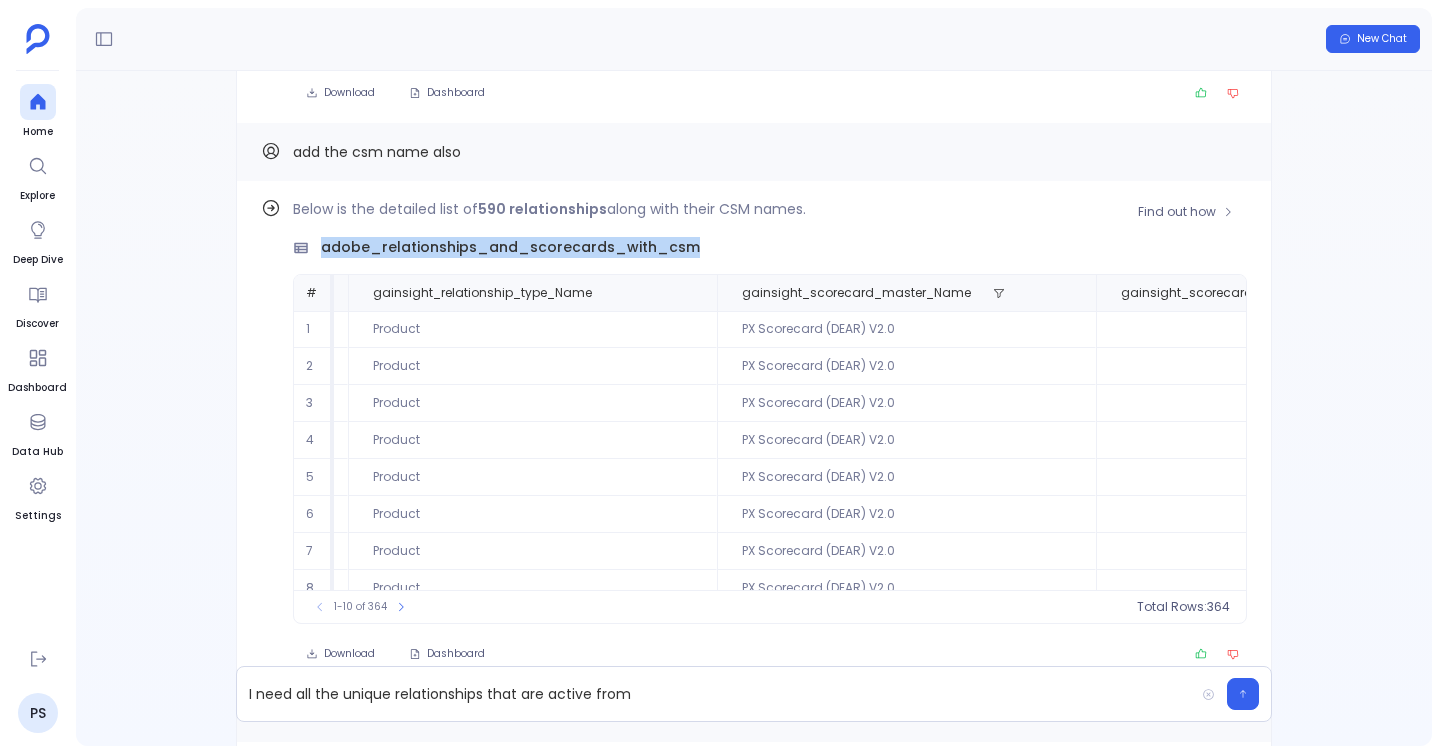 click on "adobe_relationships_and_scorecards_with_csm" at bounding box center (510, 247) 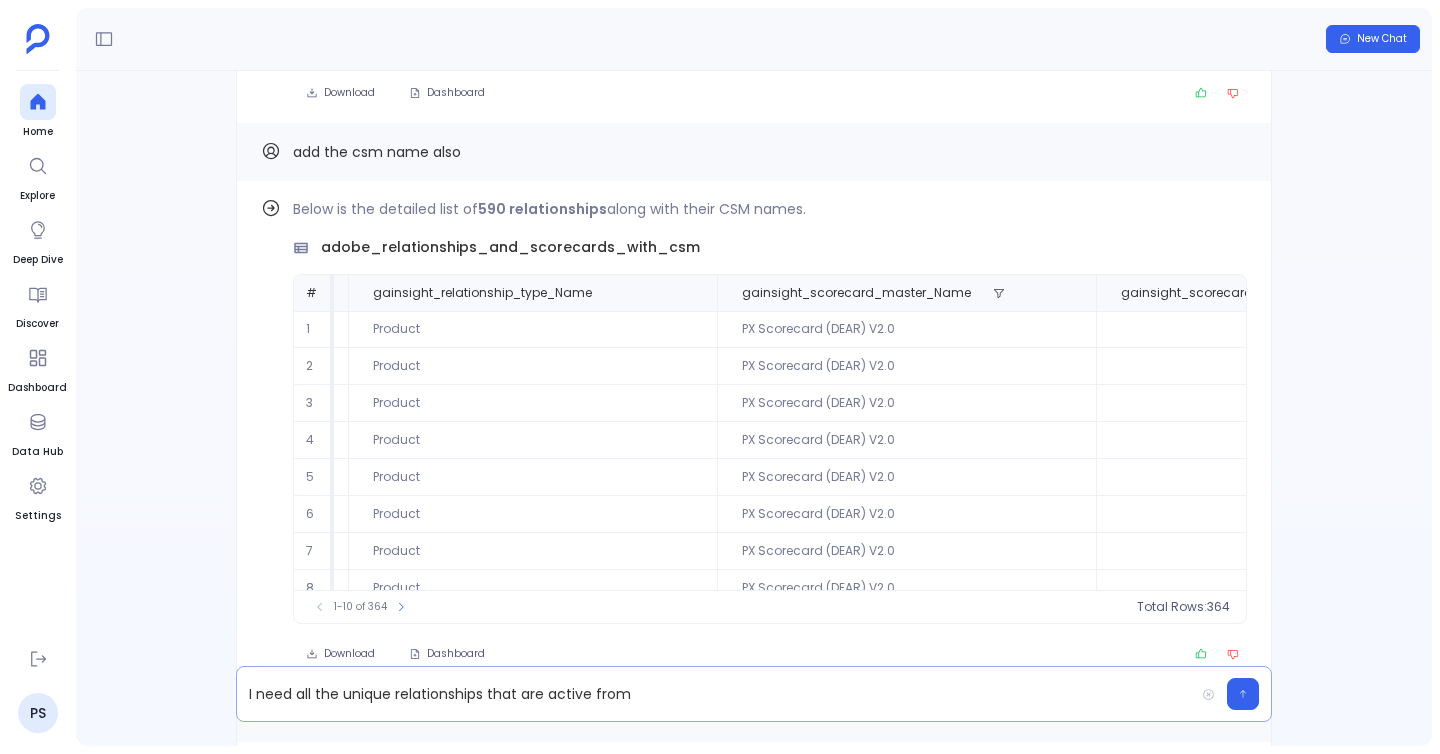 click on "I need all the unique relationships that are active from" at bounding box center (715, 694) 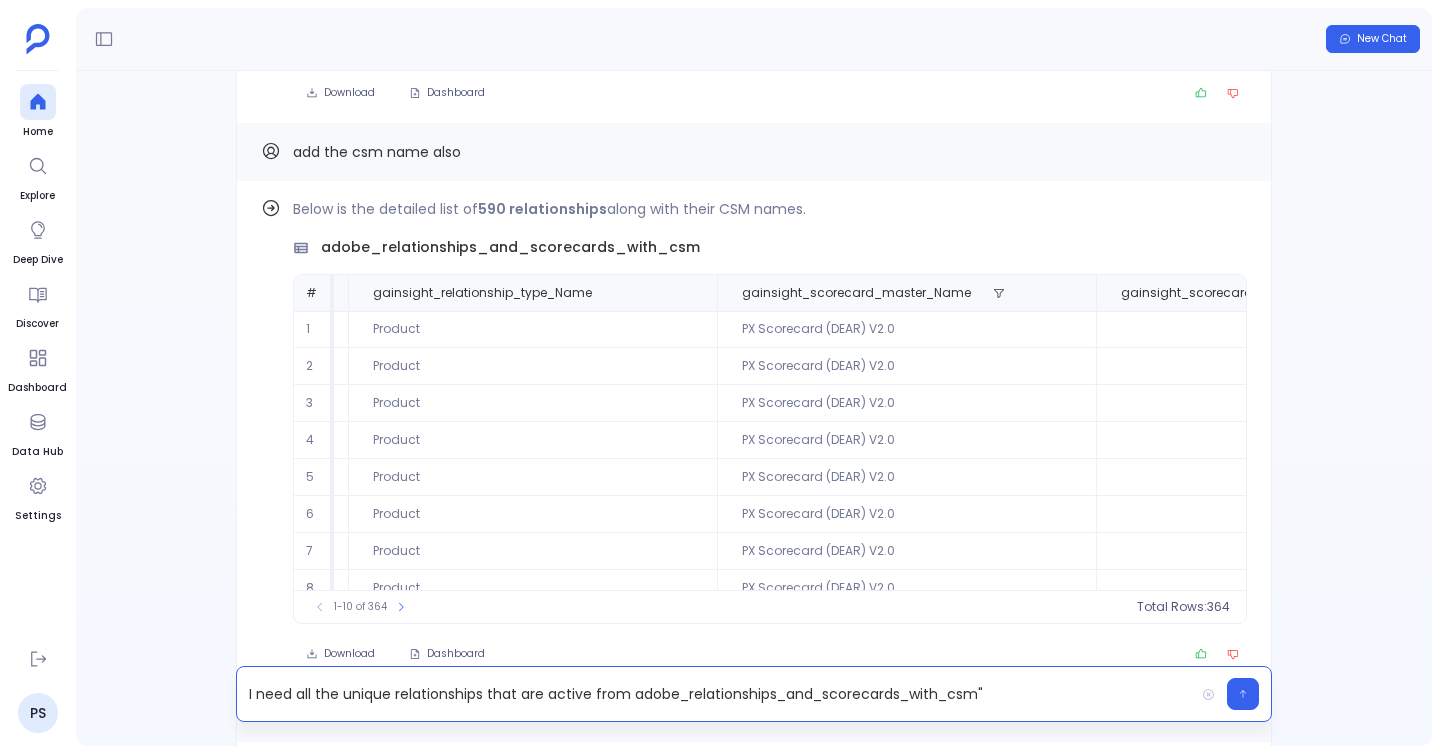 click on "I need all the unique relationships that are active from adobe_relationships_and_scorecards_with_csm"" at bounding box center (715, 694) 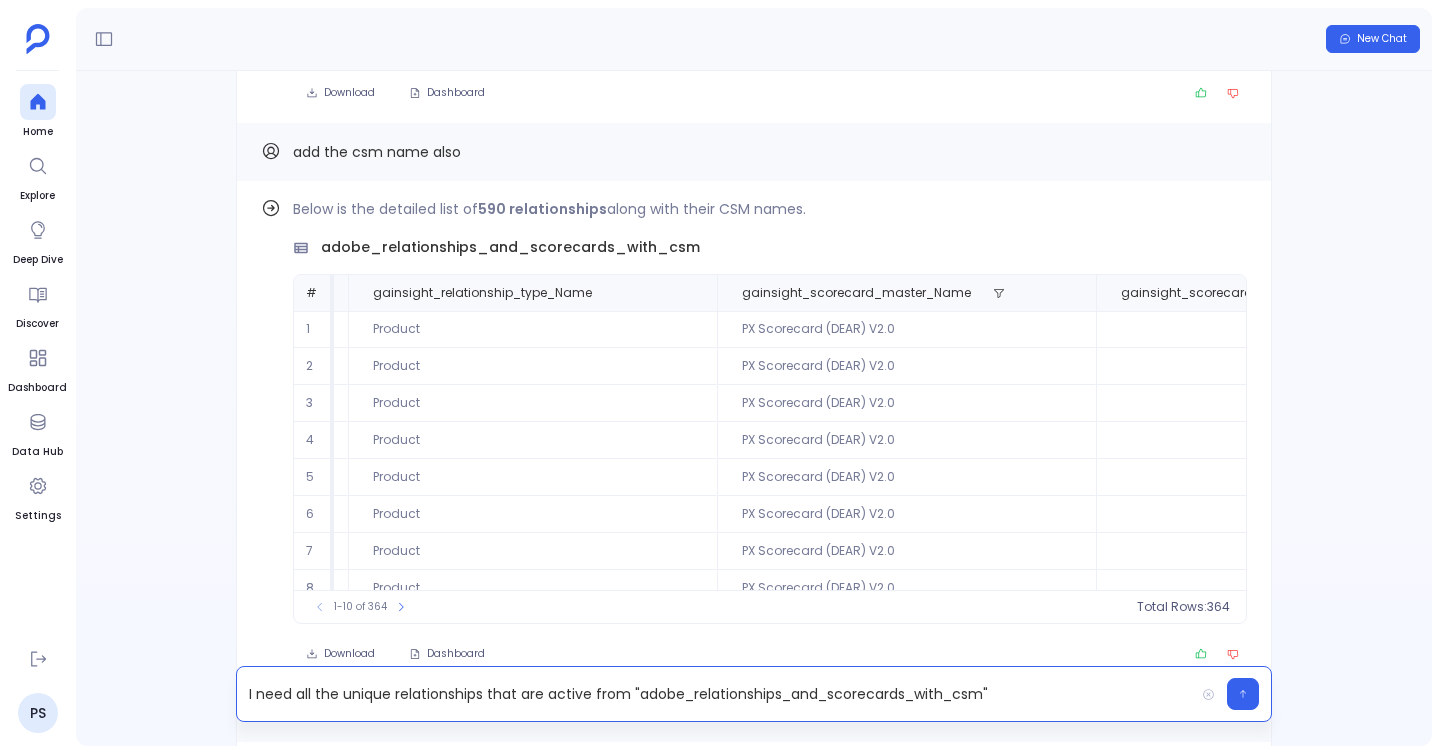 click on "I need all the unique relationships that are active from "adobe_relationships_and_scorecards_with_csm"" at bounding box center (715, 694) 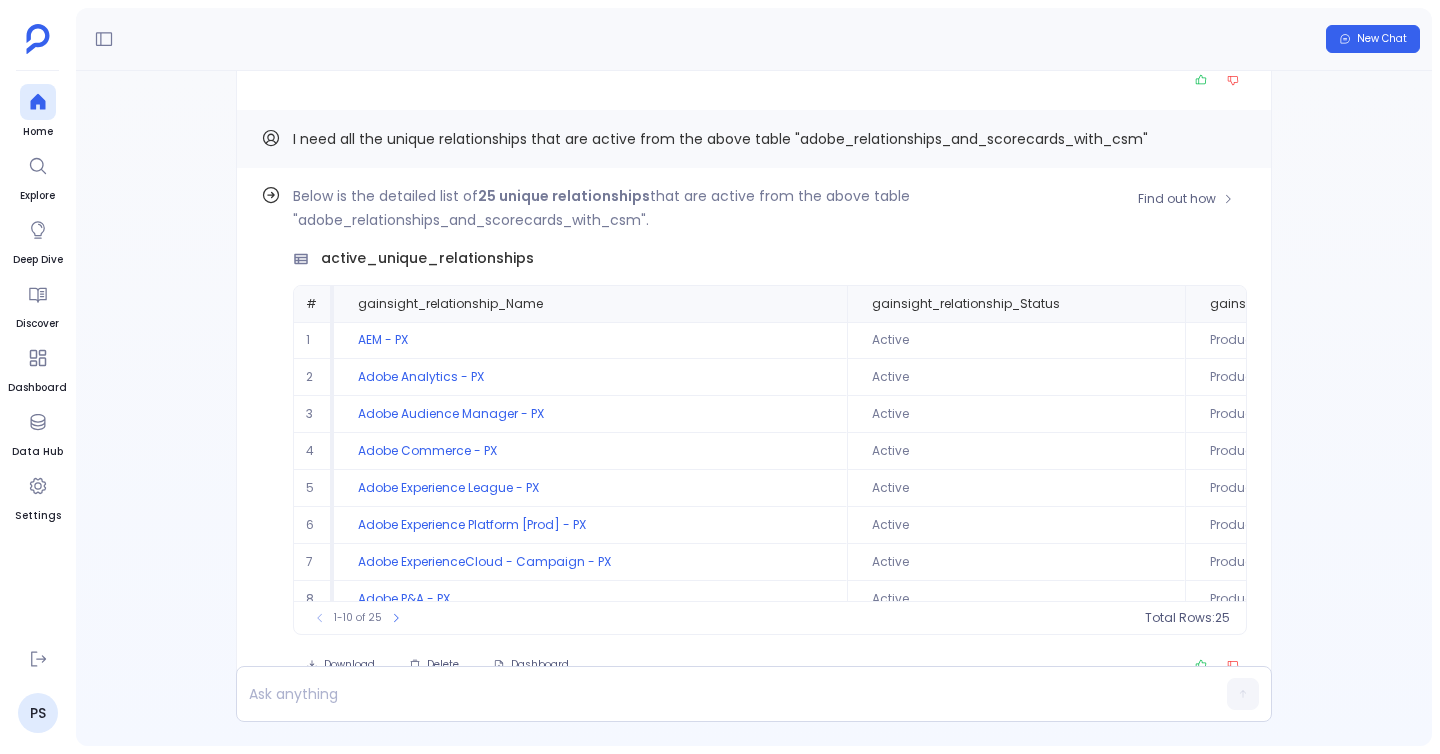 scroll, scrollTop: -57, scrollLeft: 0, axis: vertical 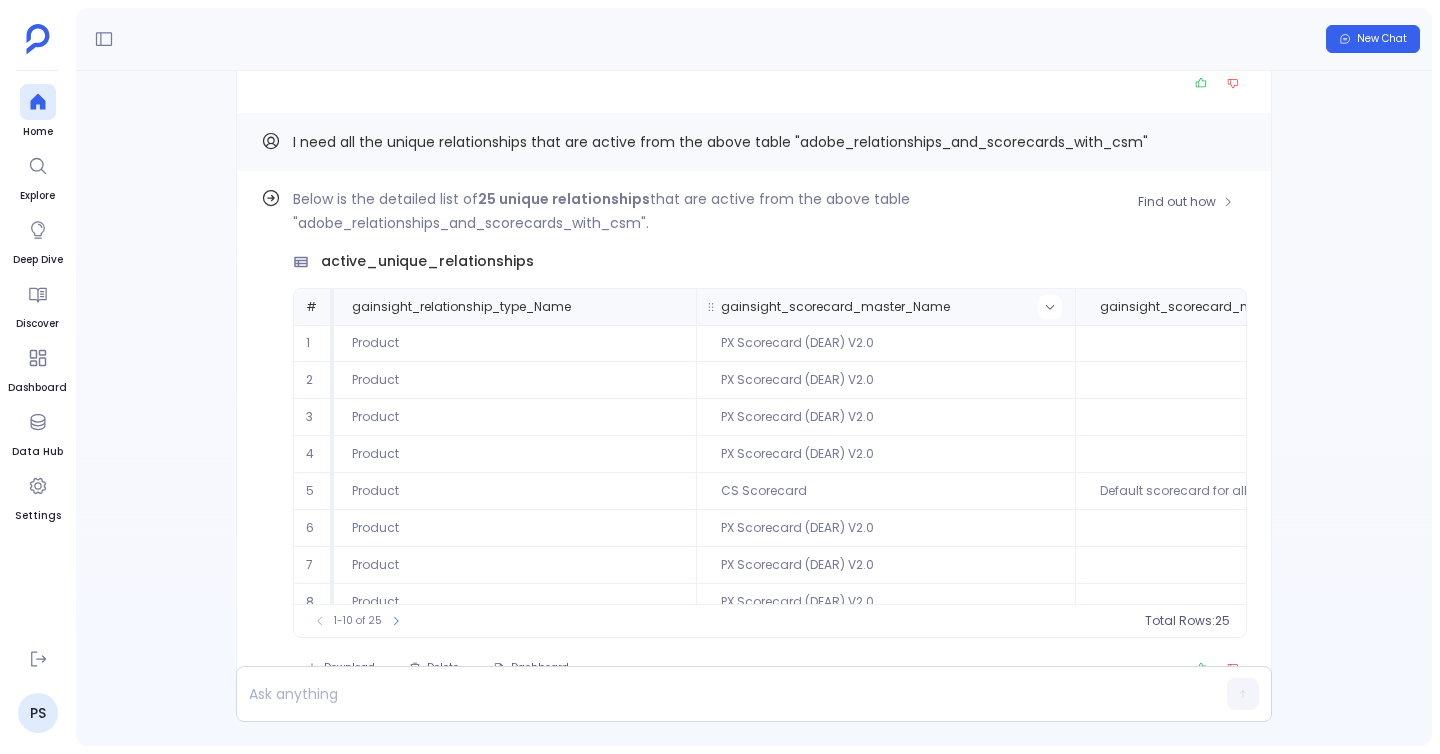 click 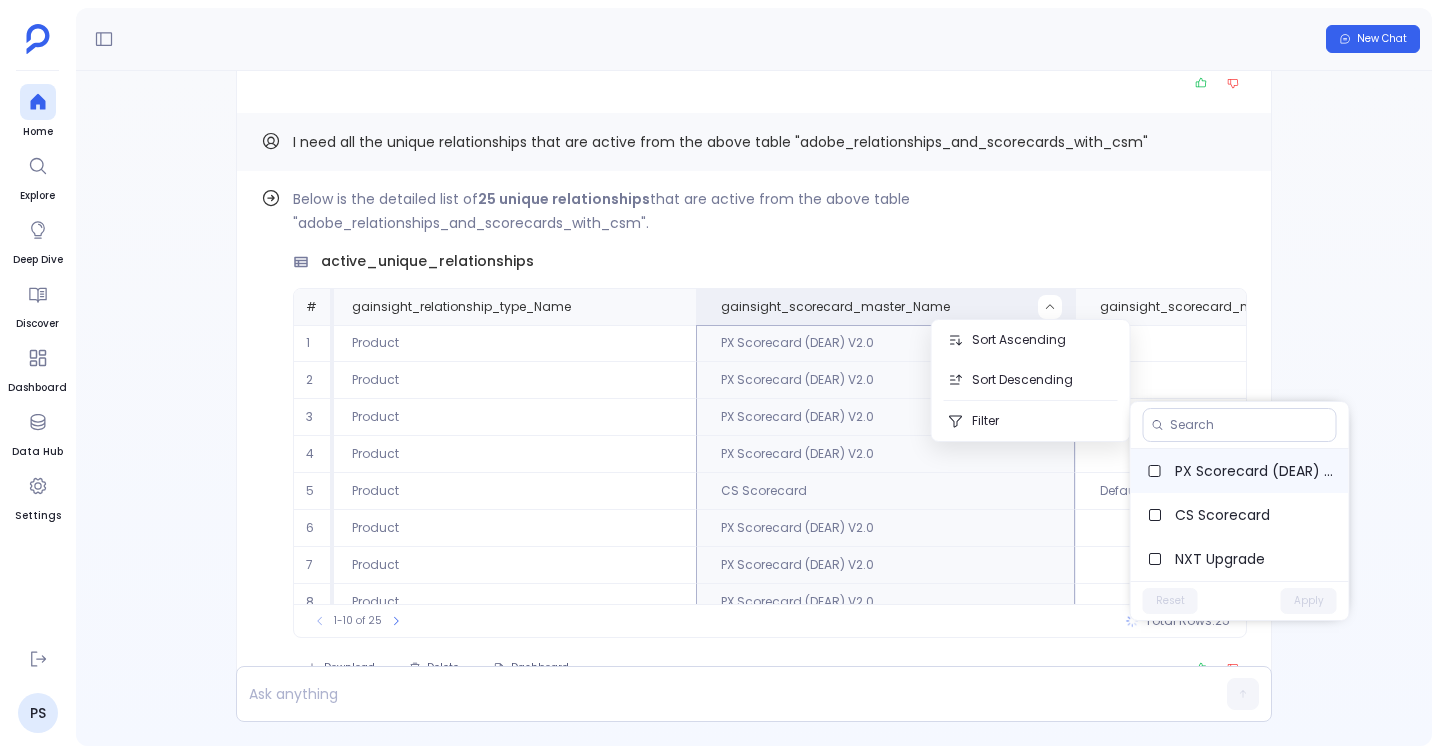 click on "PX Scorecard (DEAR) V2.0" at bounding box center (1240, 471) 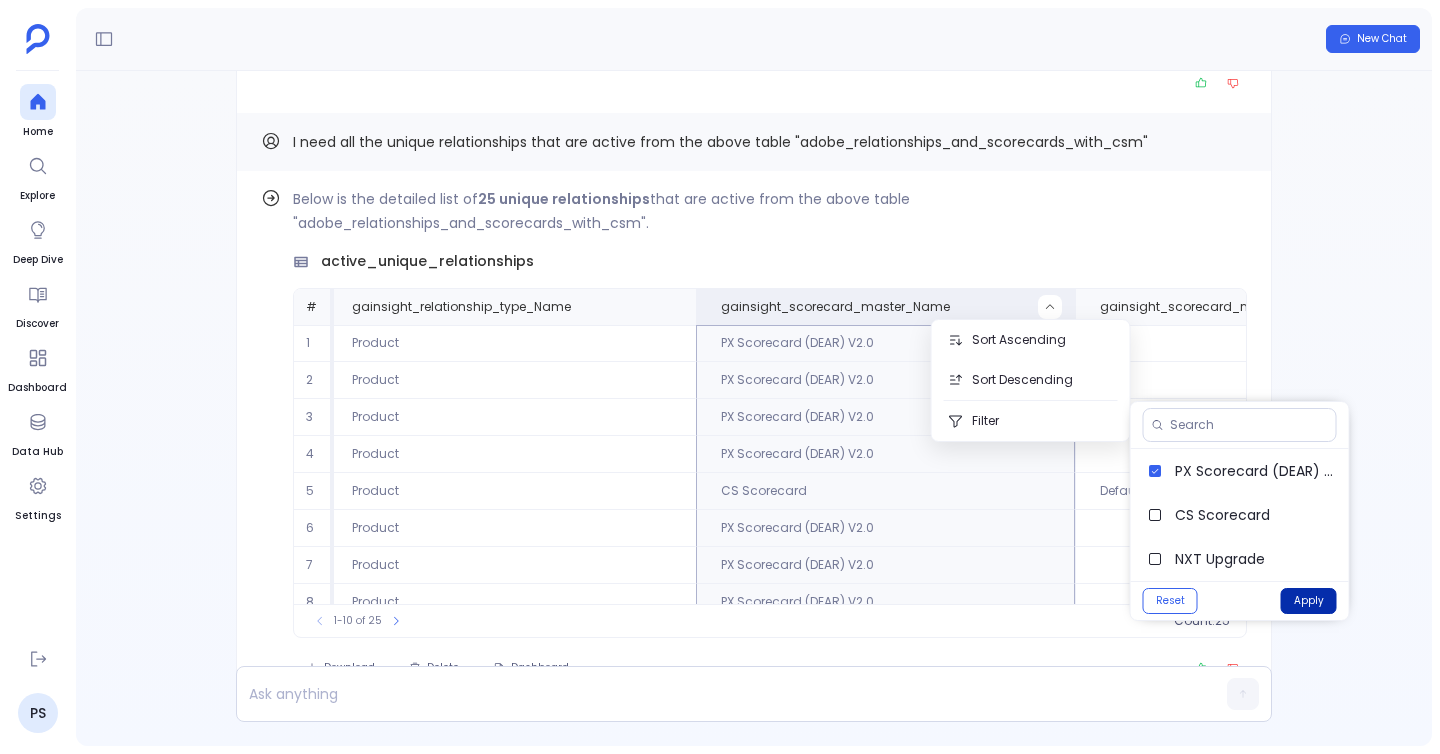 click on "Apply" at bounding box center (1309, 601) 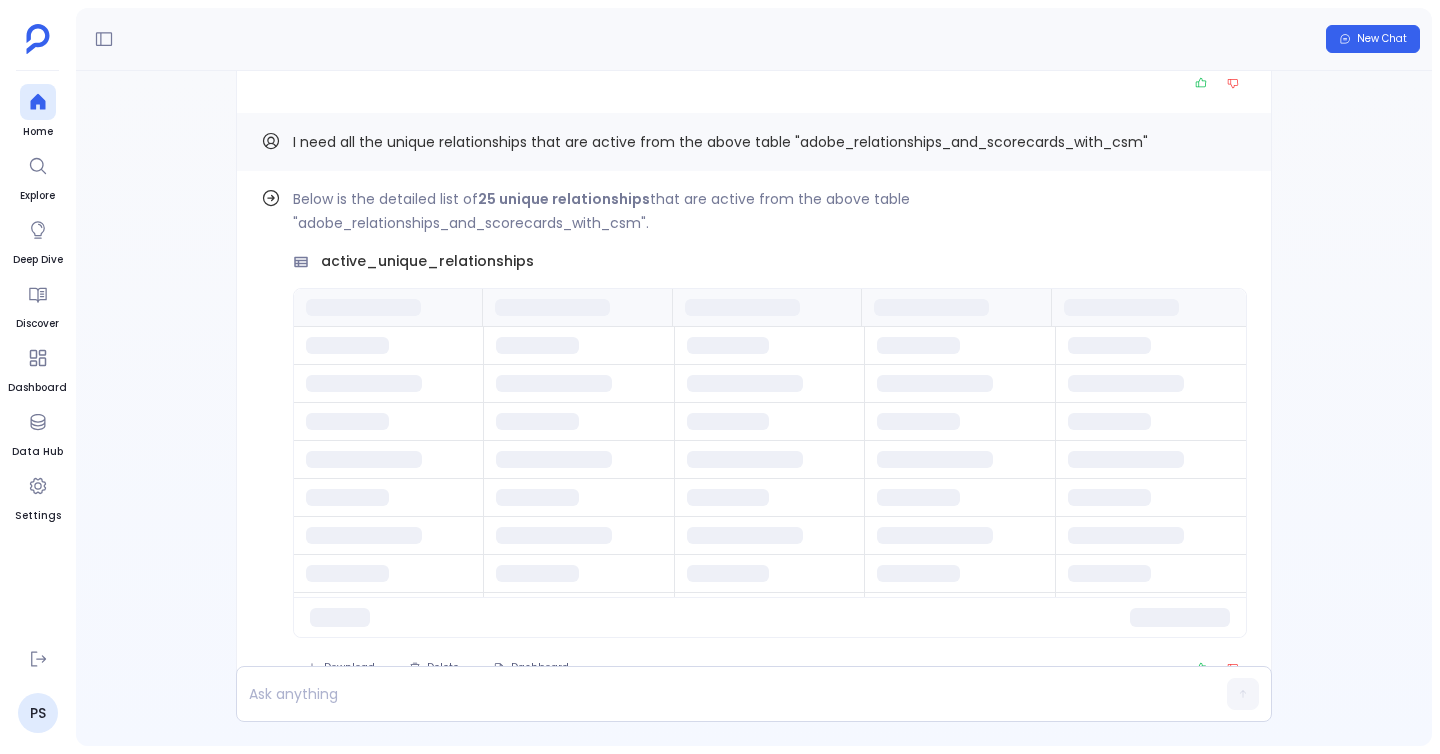 scroll, scrollTop: 0, scrollLeft: 0, axis: both 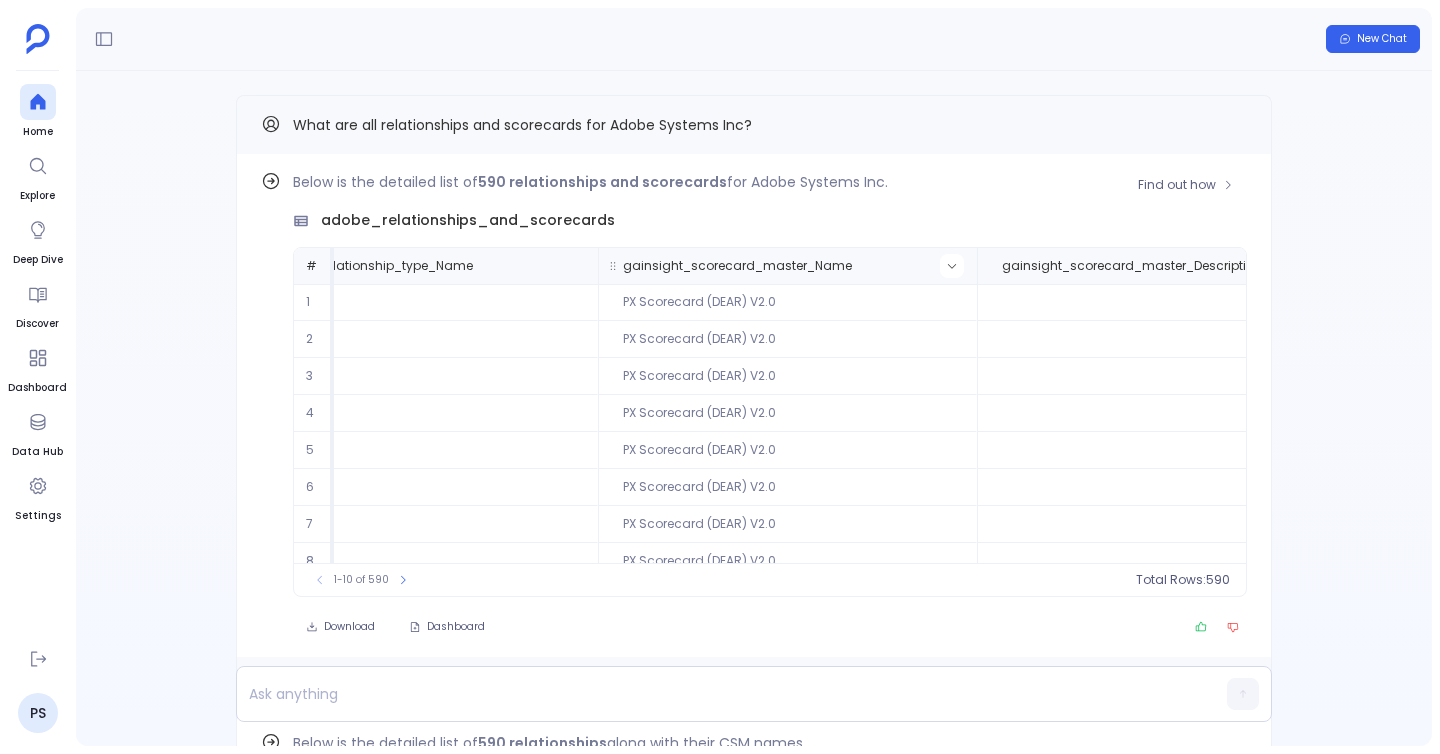 click 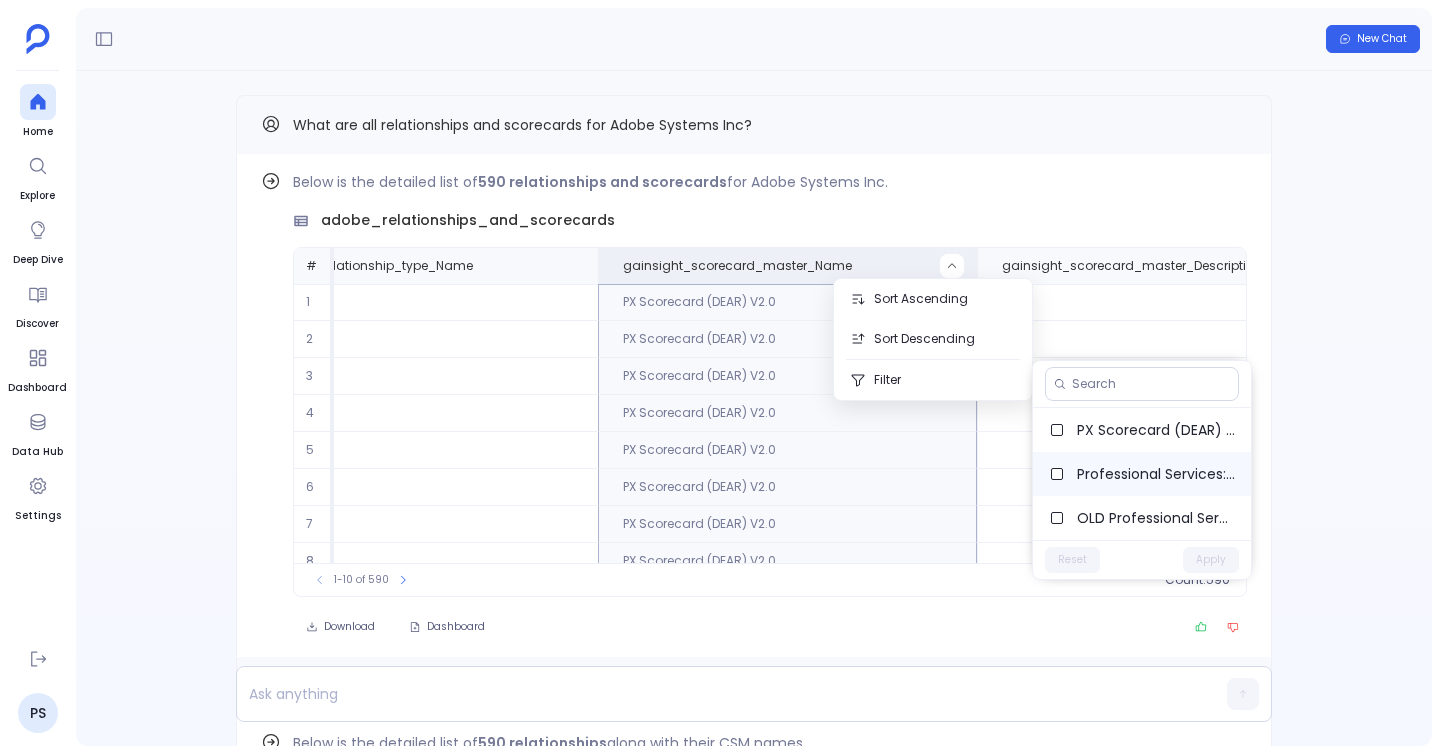click on "Professional Services: Managed Services Scorecard" at bounding box center (1156, 474) 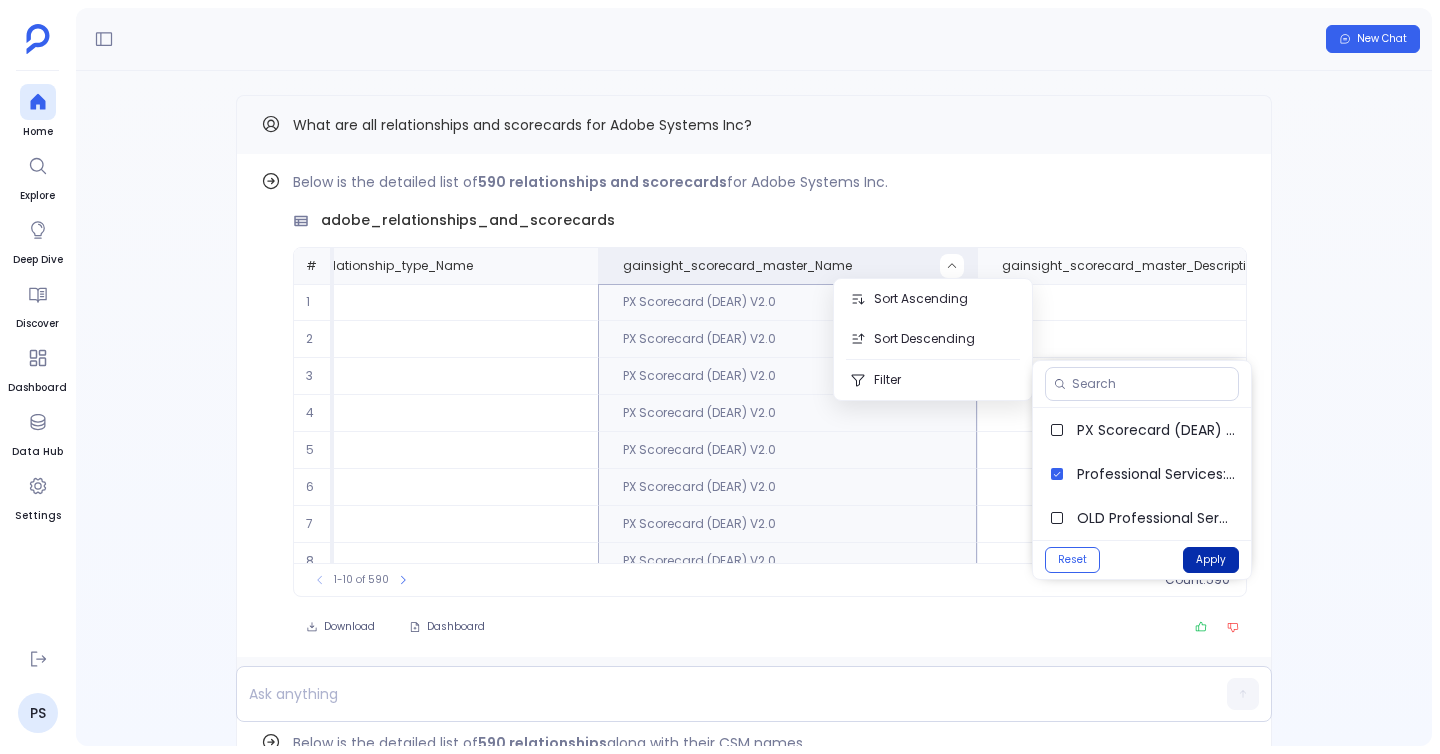 click on "Apply" at bounding box center (1211, 560) 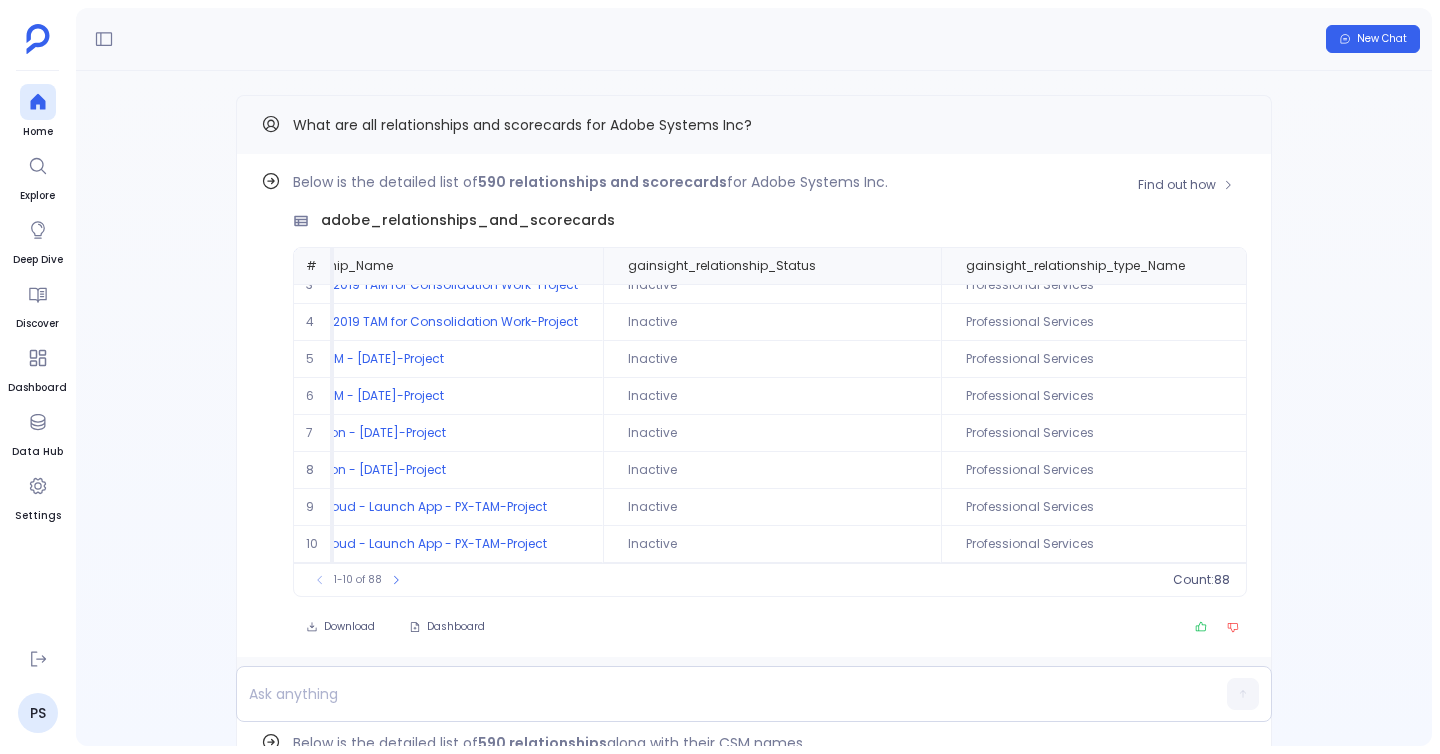 scroll, scrollTop: 96, scrollLeft: 164, axis: both 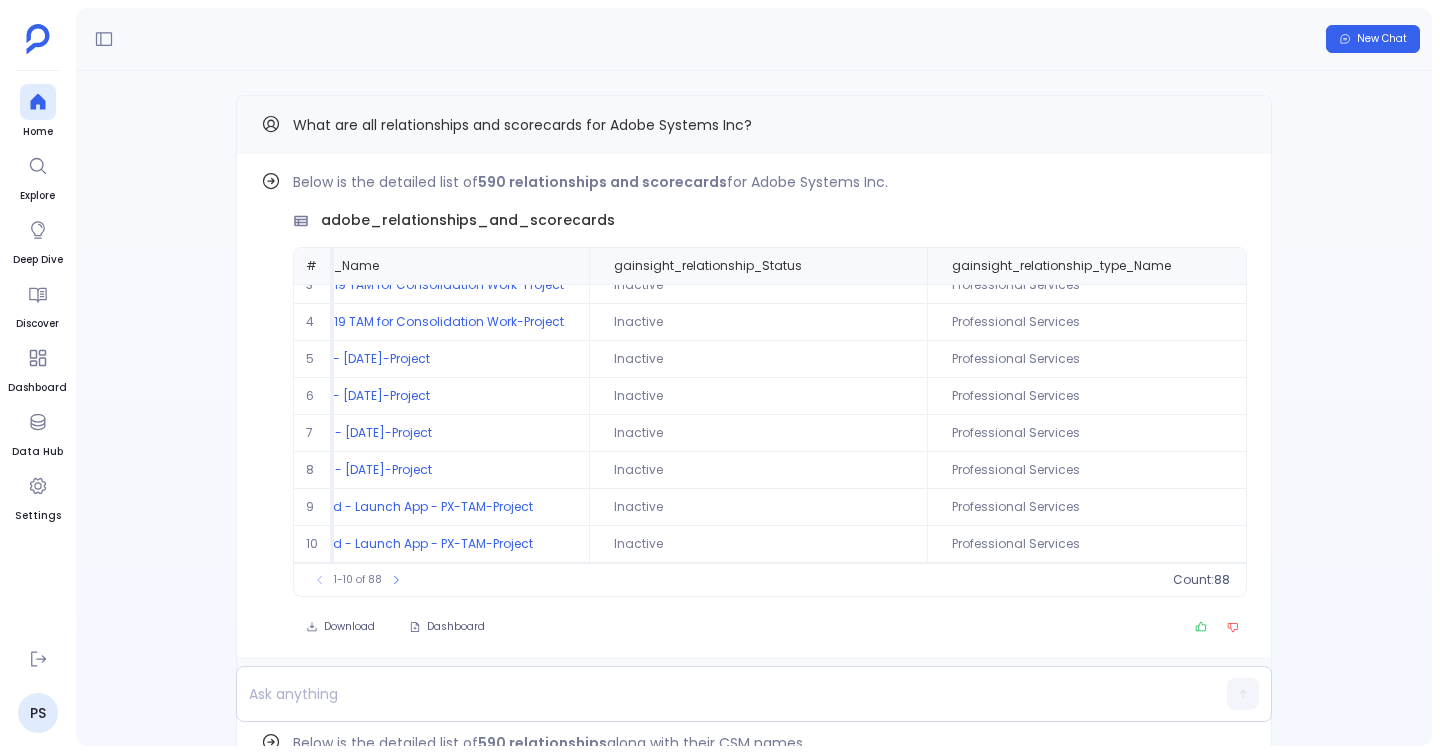 click on "What are all relationships and scorecards for Adobe Systems Inc?" at bounding box center [522, 125] 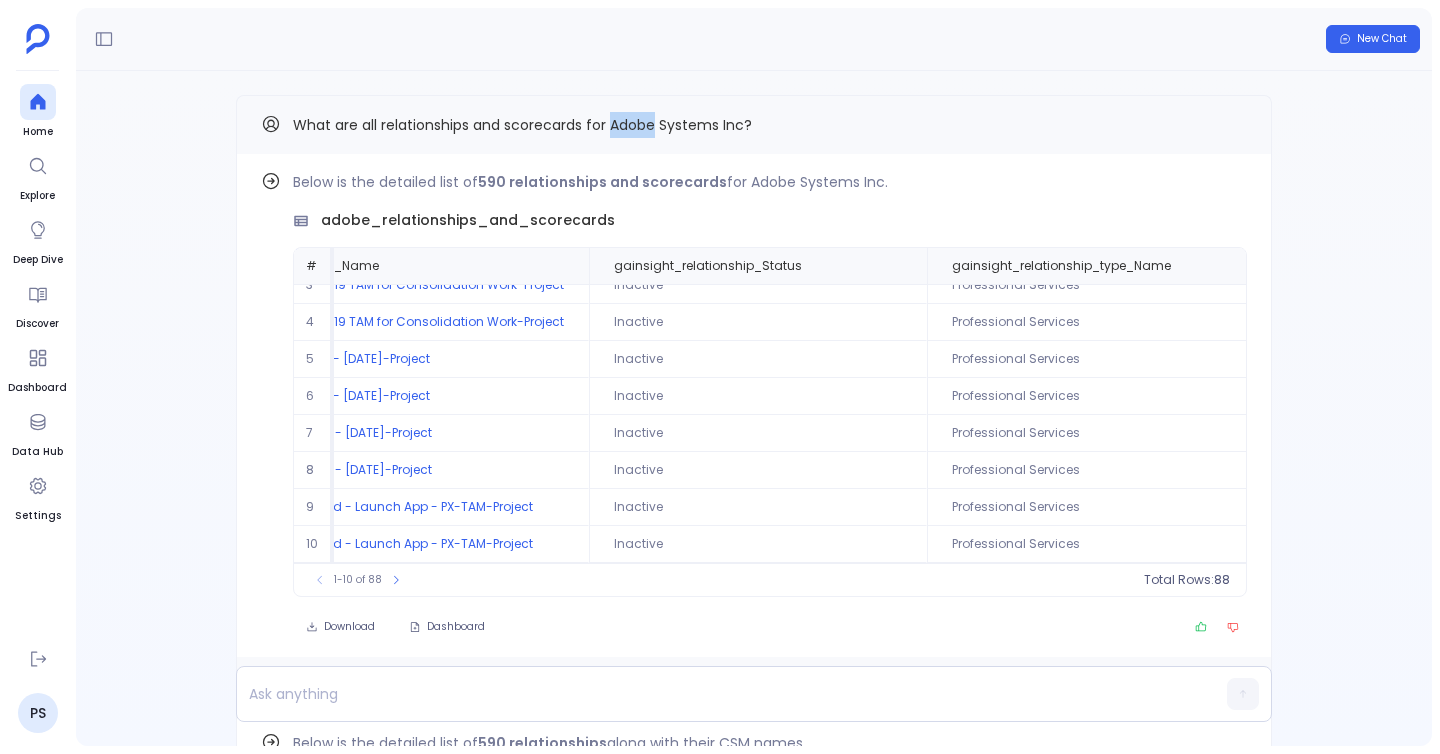 click on "What are all relationships and scorecards for Adobe Systems Inc?" at bounding box center [522, 125] 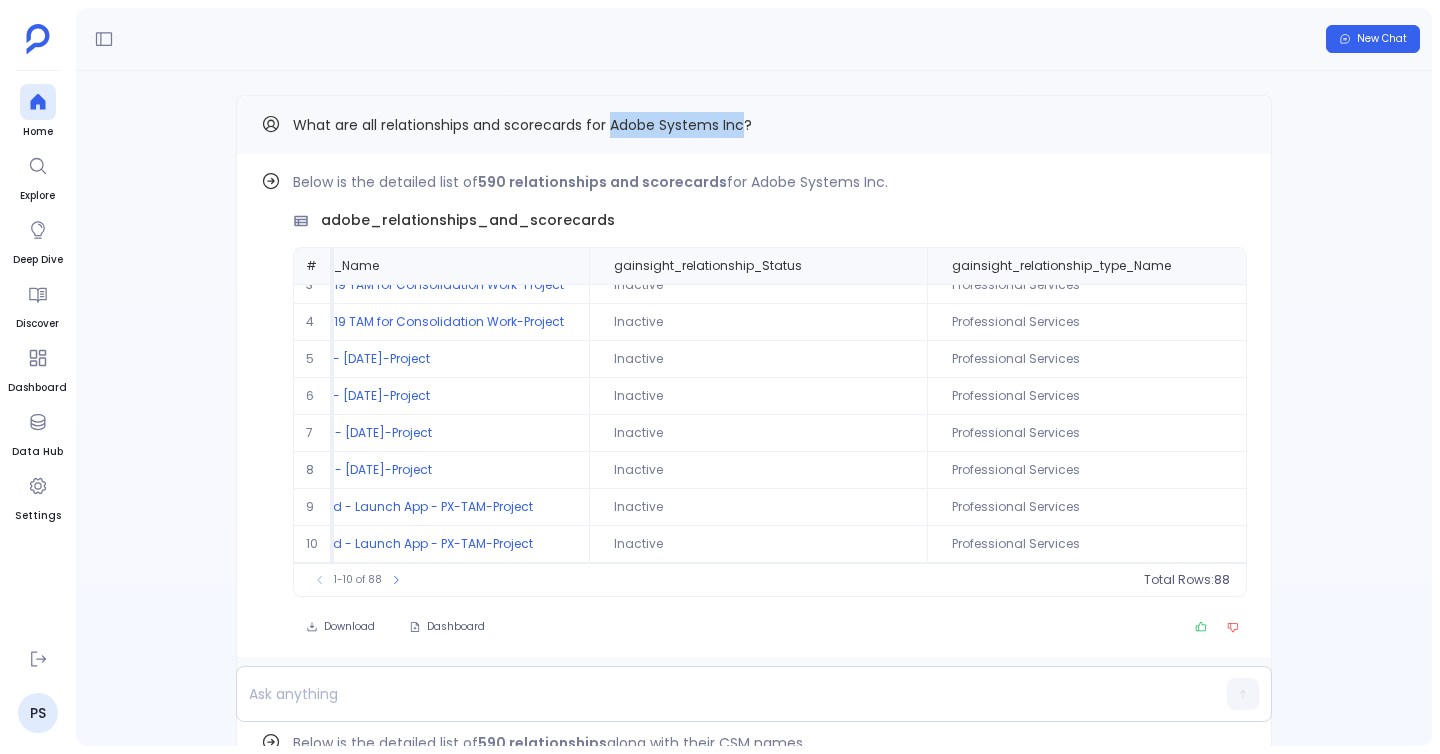 click on "What are all relationships and scorecards for Adobe Systems Inc?" at bounding box center (522, 125) 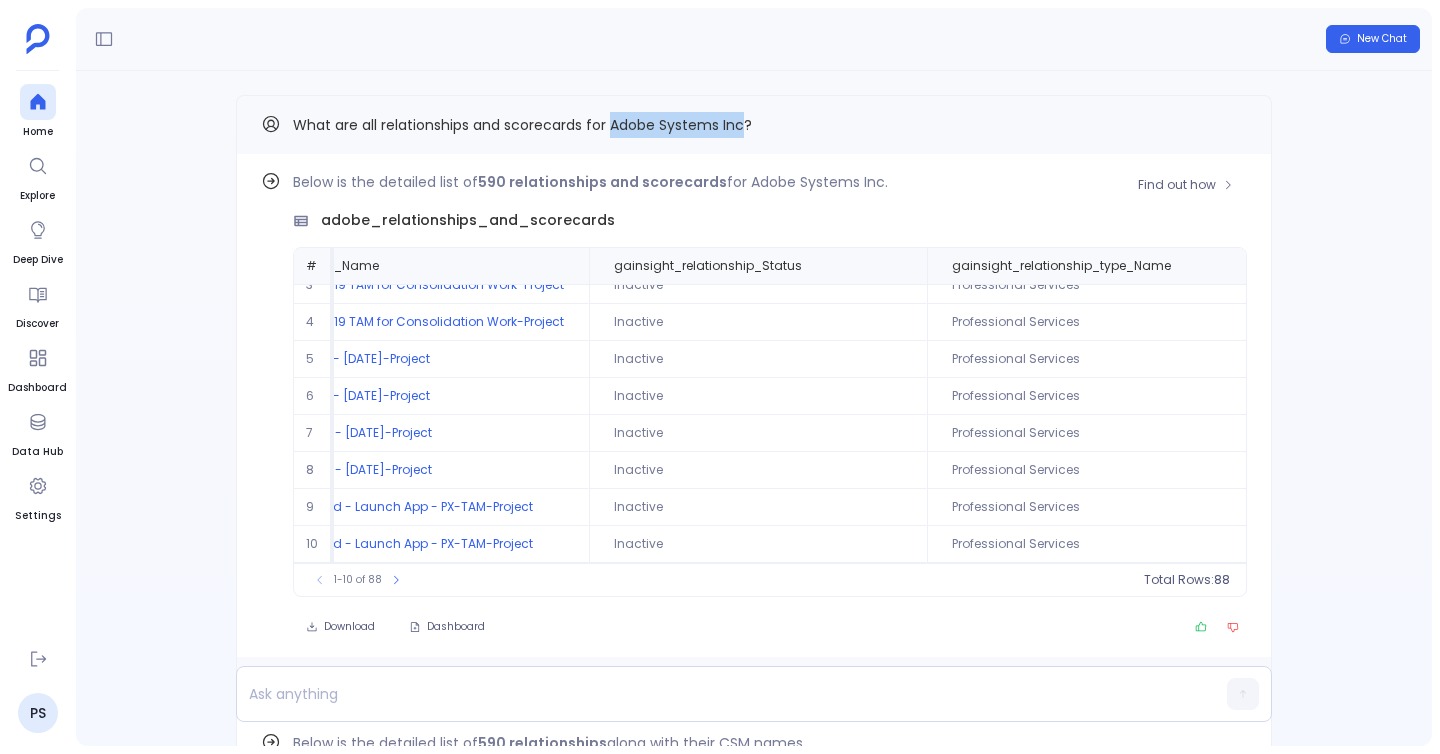 scroll, scrollTop: -1624, scrollLeft: 0, axis: vertical 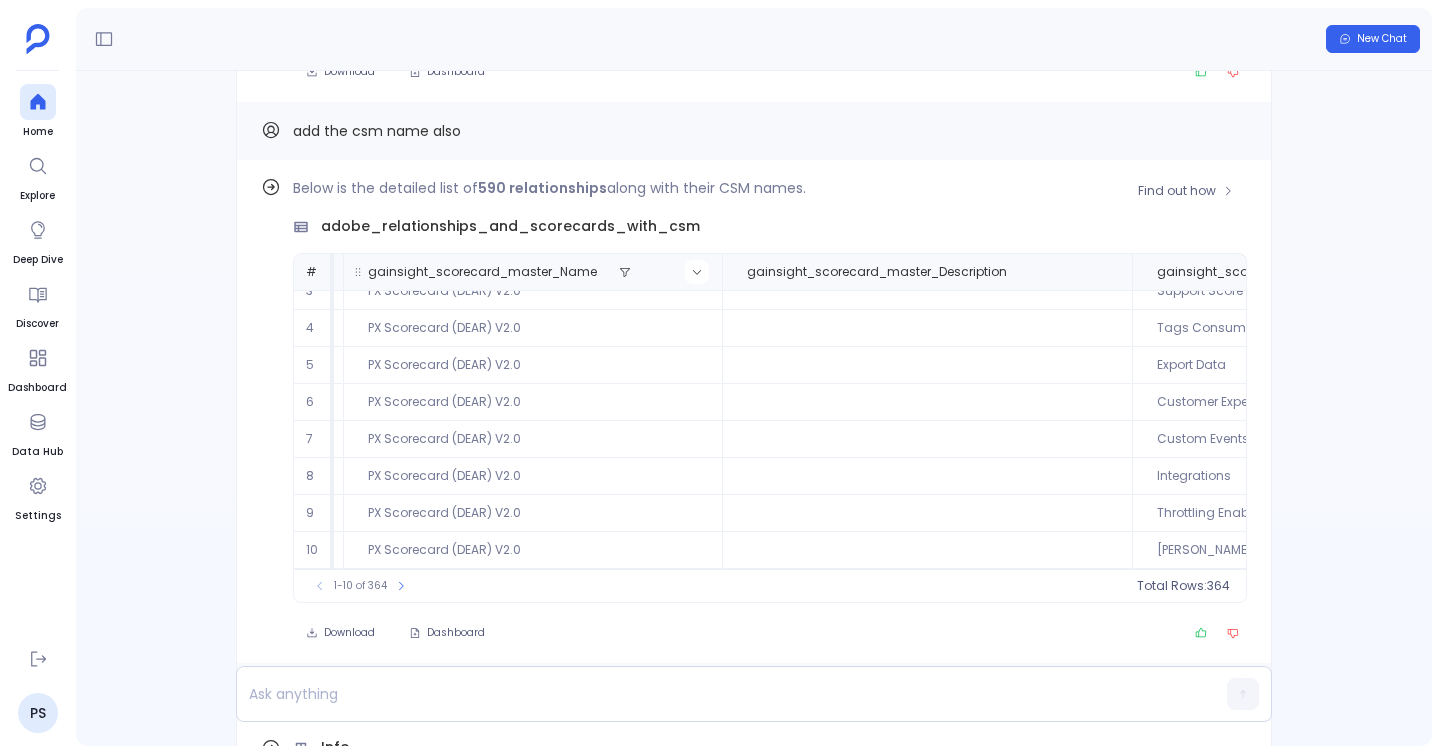 click at bounding box center [697, 272] 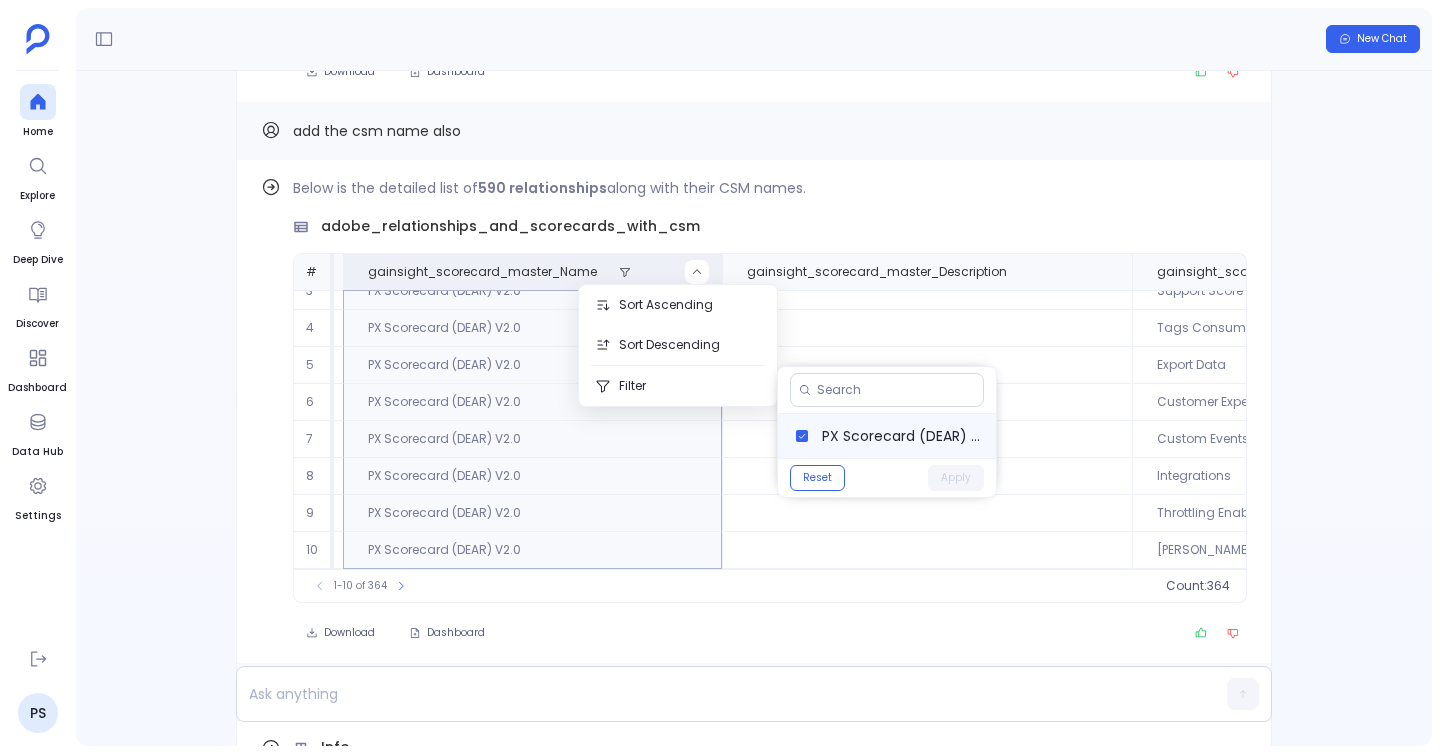 click on "PX Scorecard (DEAR) V2.0" at bounding box center [887, 436] 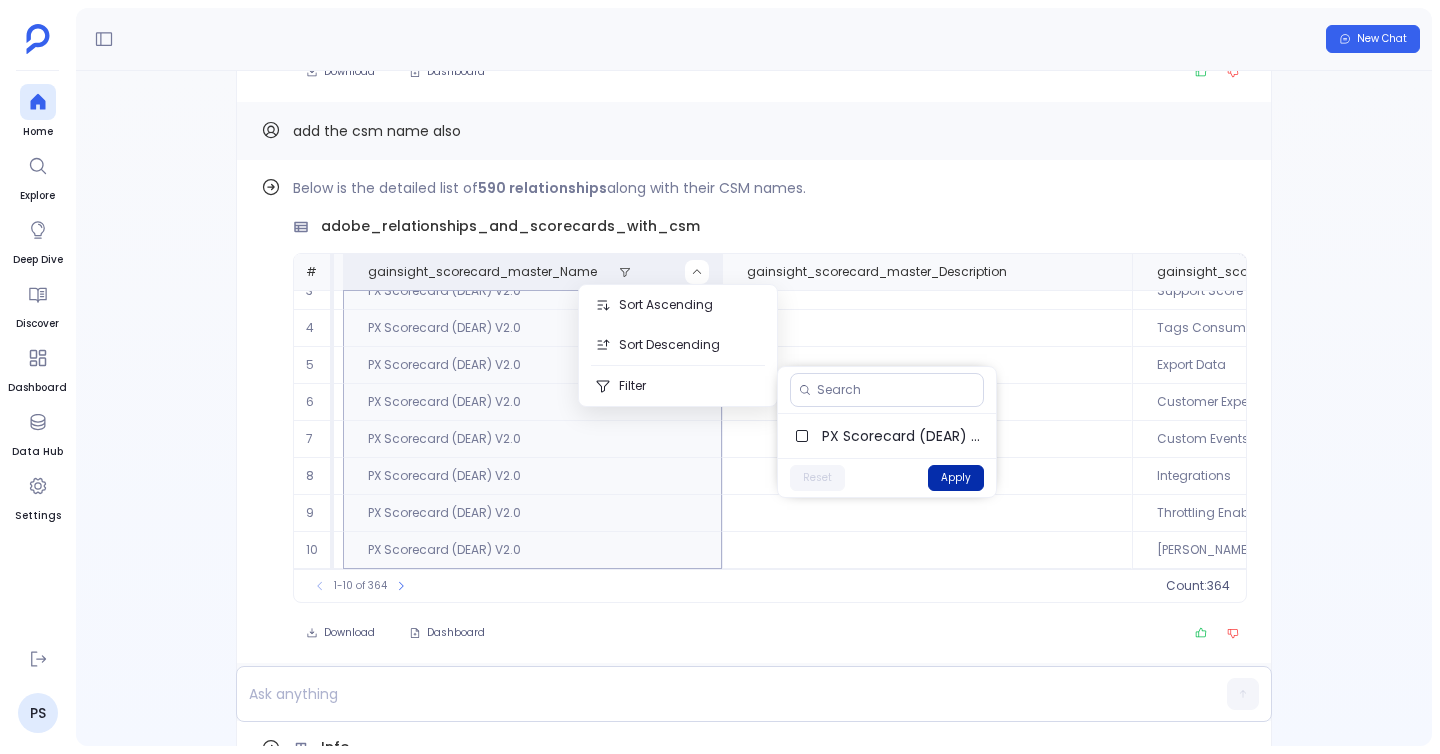 click on "Apply" at bounding box center (956, 478) 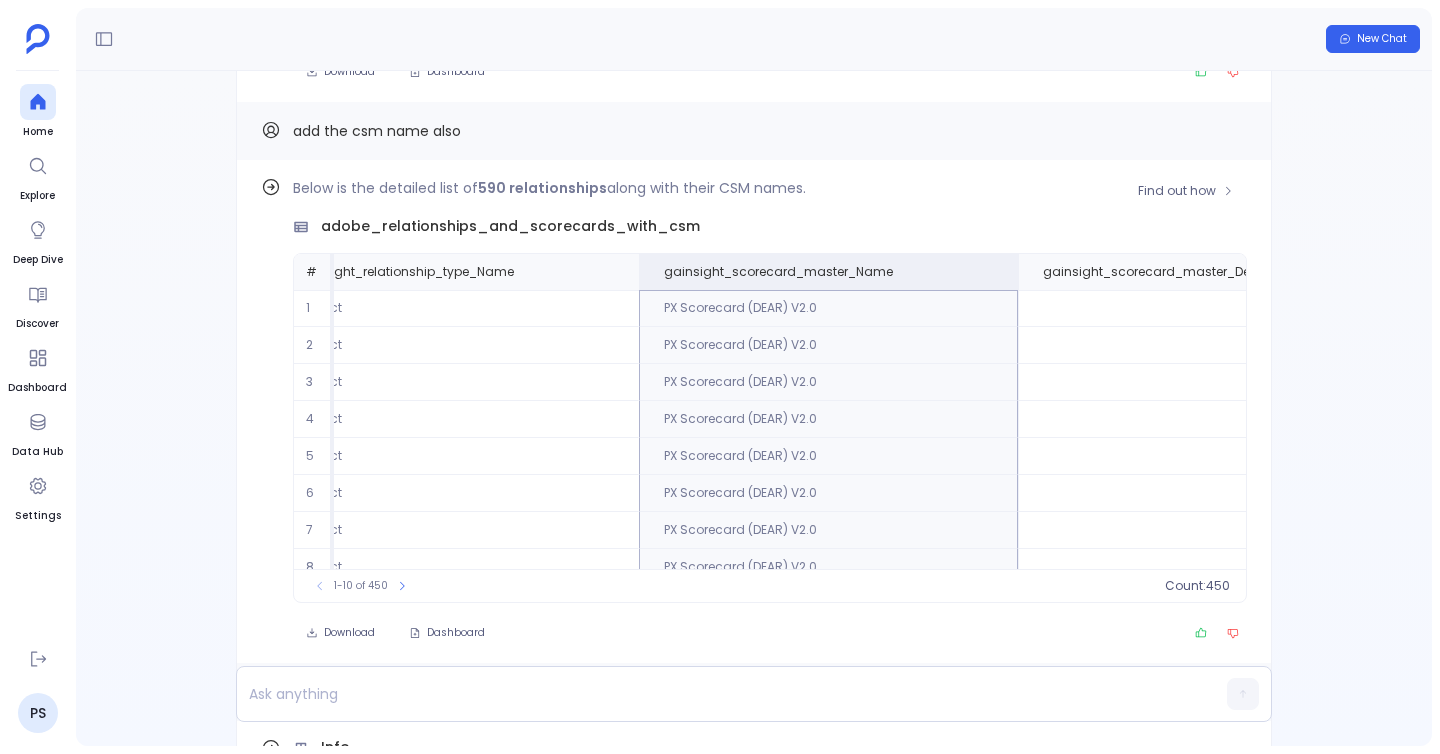scroll, scrollTop: 0, scrollLeft: 838, axis: horizontal 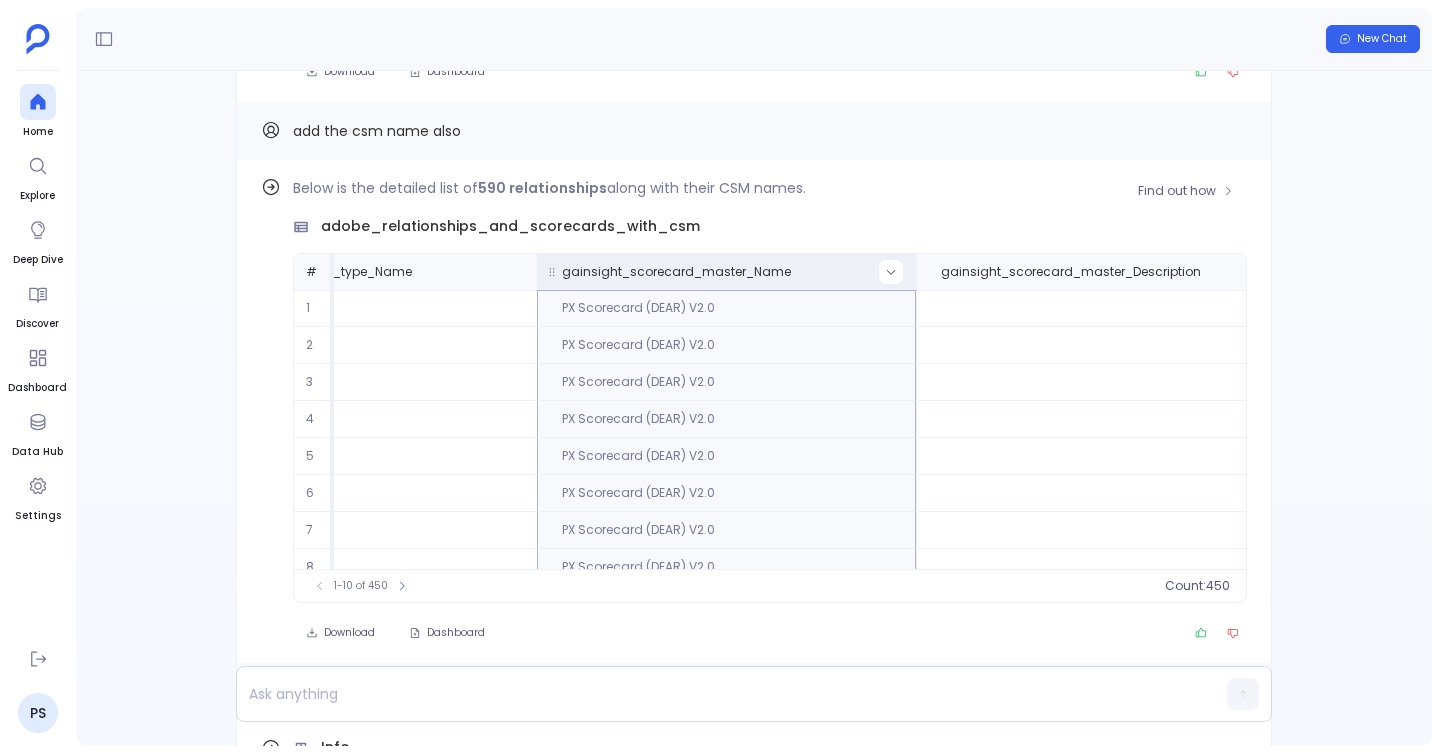 click 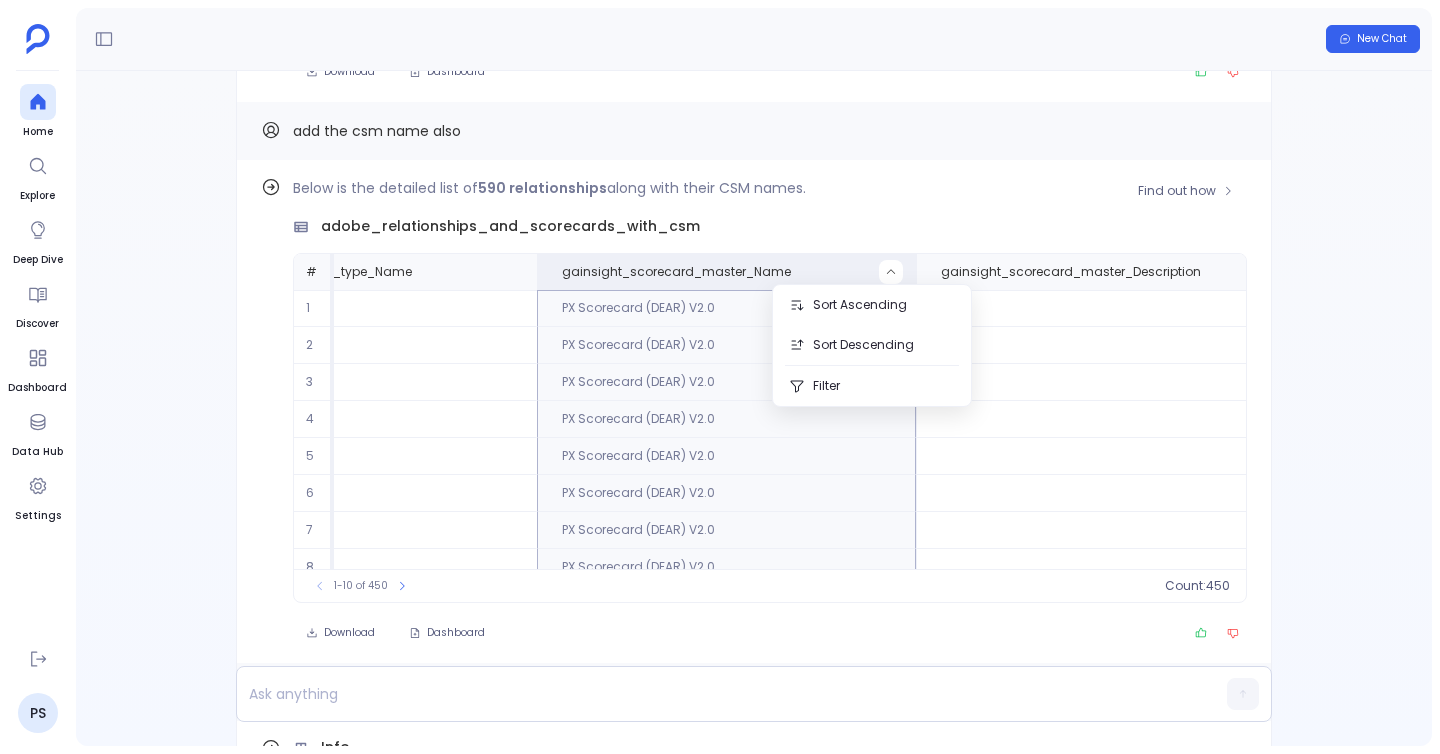 click on "Below is the detailed list of  590 relationships  along with their CSM names. adobe_relationships_and_scorecards_with_csm # gainsight_relationship_Name gainsight_relationship_Status gainsight_relationship_type_Name gainsight_scorecard_master_Name gainsight_scorecard_master_Description gainsight_scorecard_measures_Name gainsight_scorecard_measures_Description CSM_Name 1 AEM - PX Active Product PX Scorecard (DEAR) V2.0 CS Connector Score for this measure is calculated based on the enablement of the CS connector Monica Bragle 2 AEM - PX Active Product PX Scorecard (DEAR) V2.0 Breadth of Adoption (DEAR) Monica Bragle 3 AEM - PX Active Product PX Scorecard (DEAR) V2.0 Support Score Monica Bragle 4 AEM - PX Active Product PX Scorecard (DEAR) V2.0 Tags Consumption Monica Bragle 5 AEM - PX Active Product PX Scorecard (DEAR) V2.0 Export Data Score for this measure is calculated based on PX data exported either via CSV or AWS S3 export Monica Bragle 6 AEM - PX Active Product PX Scorecard (DEAR) V2.0 Monica Bragle 7 8 9" at bounding box center (770, 389) 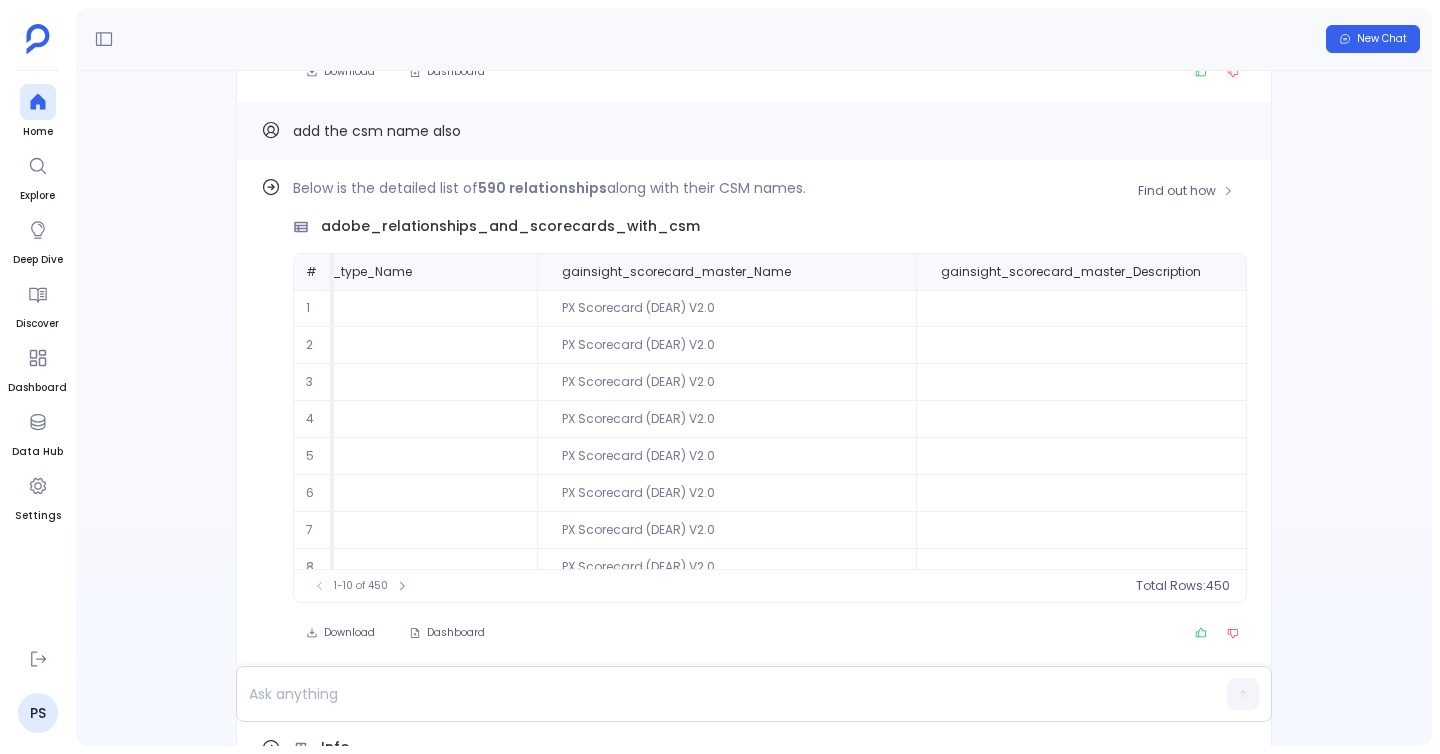 scroll, scrollTop: 96, scrollLeft: 838, axis: both 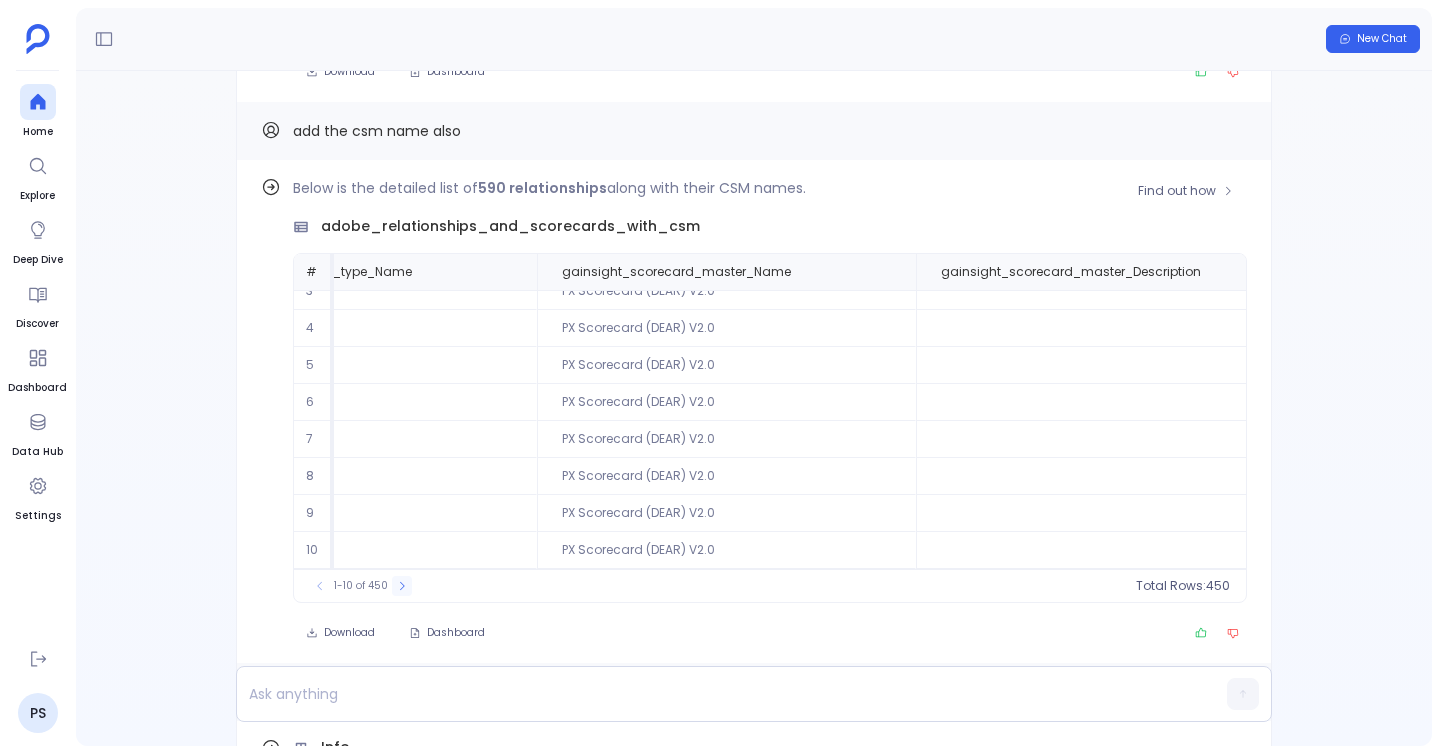 click at bounding box center [402, 586] 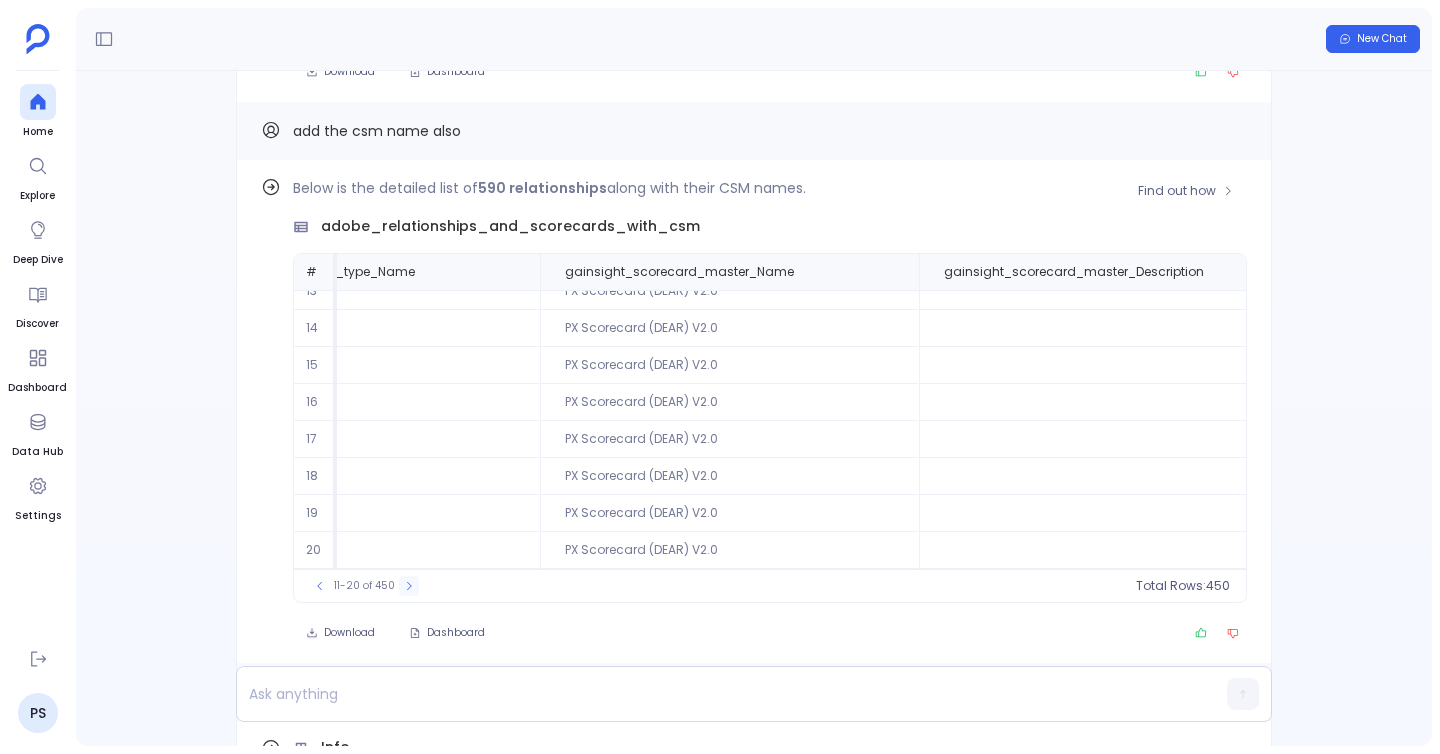 click at bounding box center (409, 586) 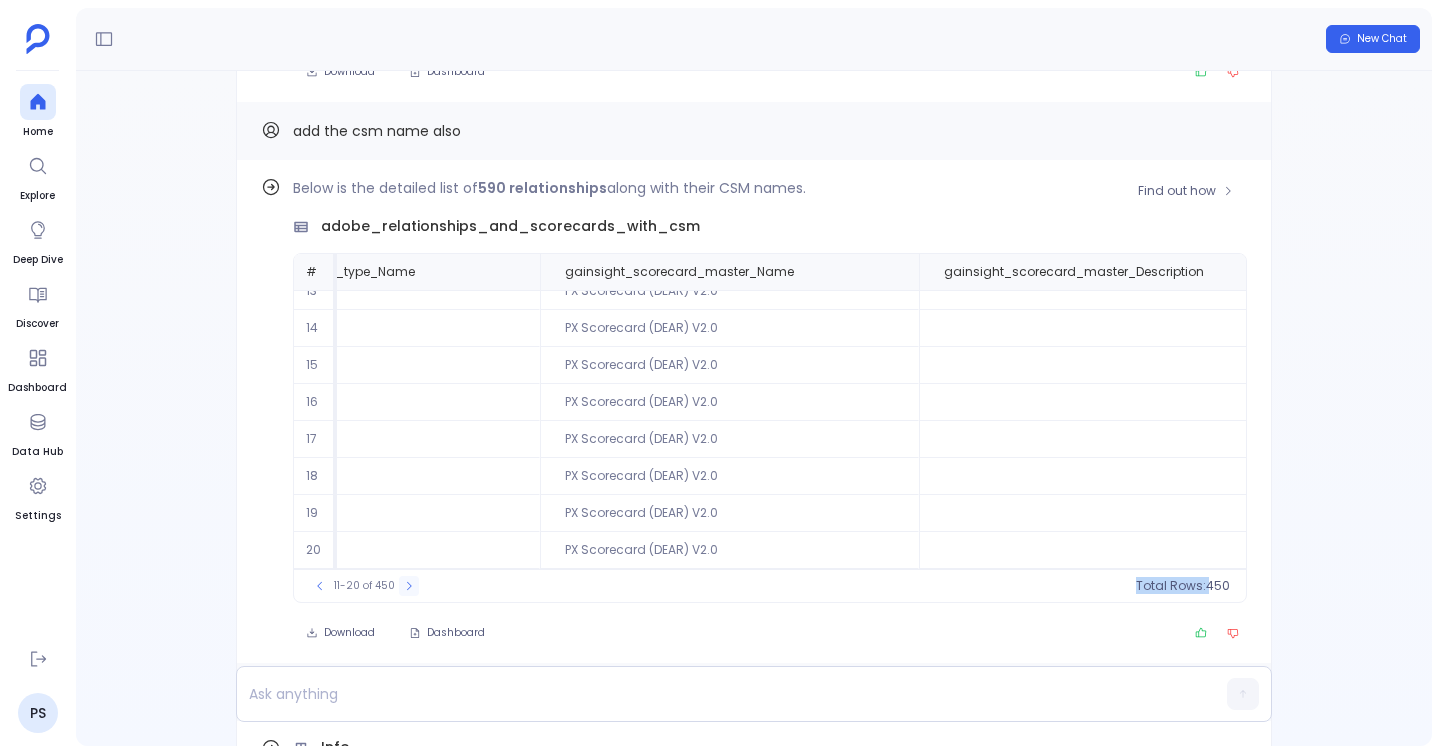 click on "11-20 of 450" at bounding box center (364, 586) 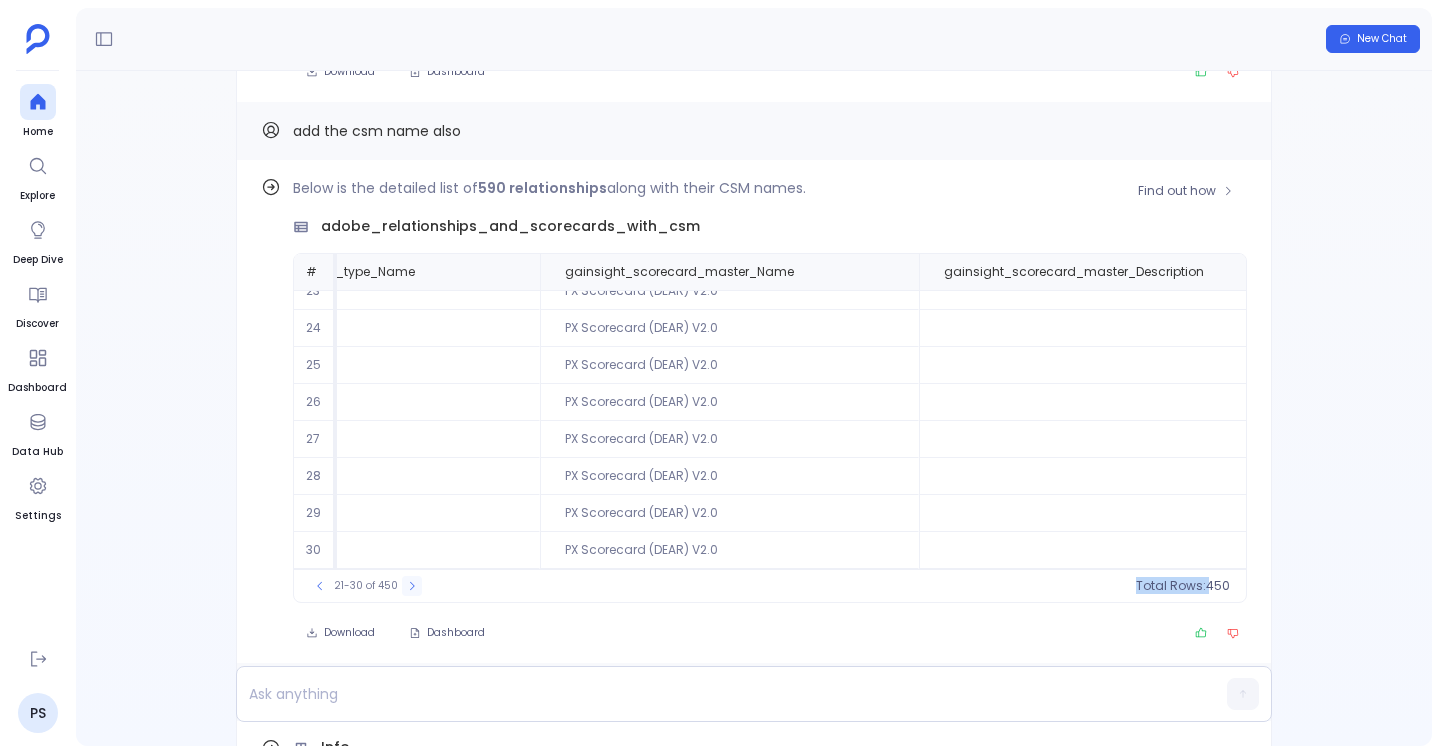 click on "21-30 of 450" at bounding box center [366, 586] 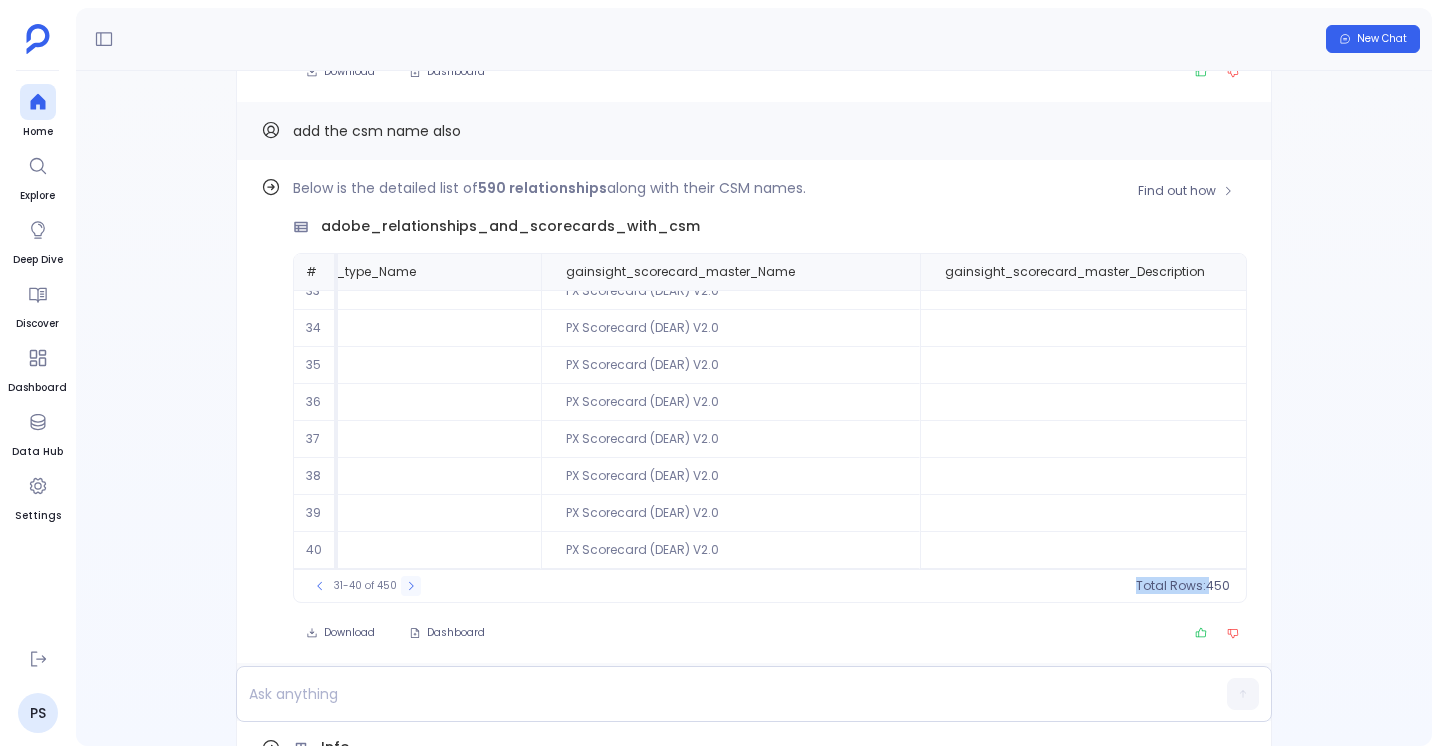 click on "31-40 of 450" at bounding box center (365, 586) 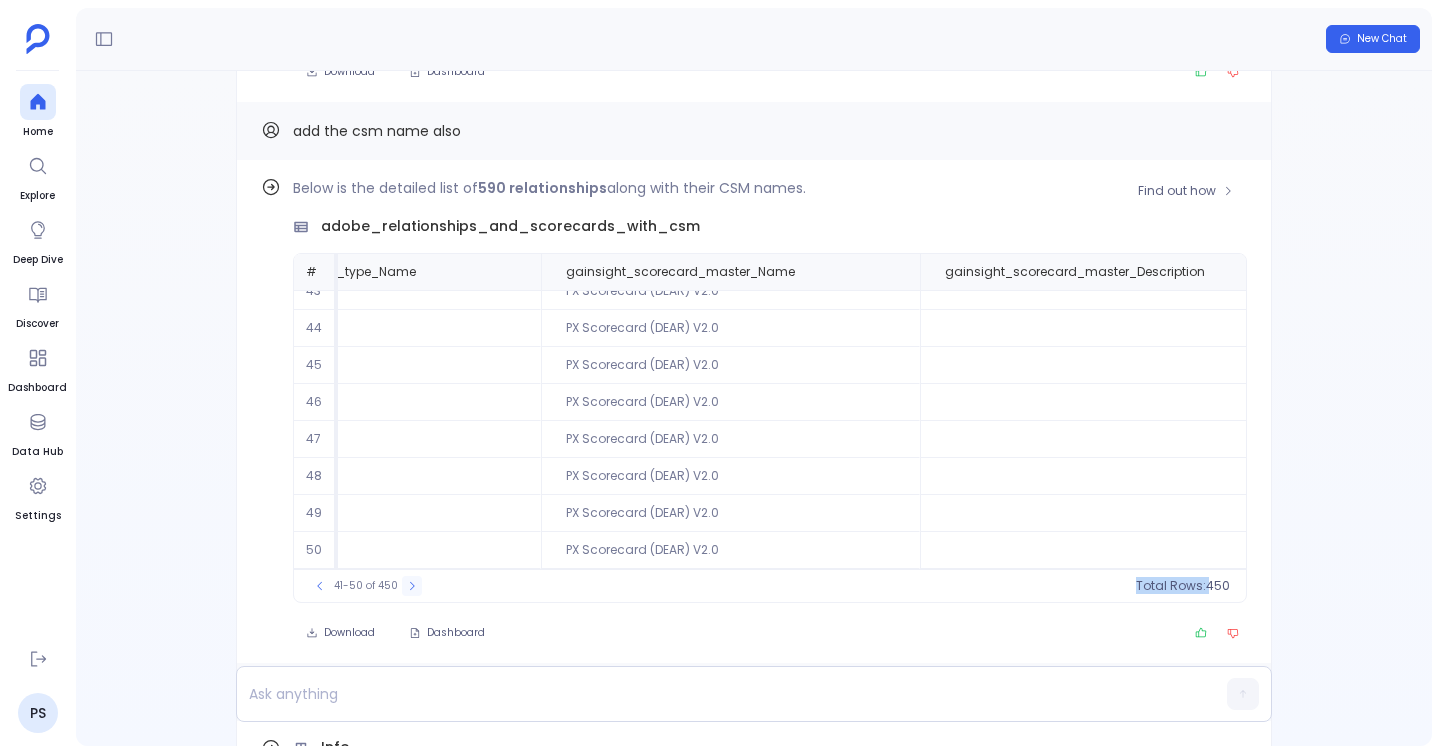 click 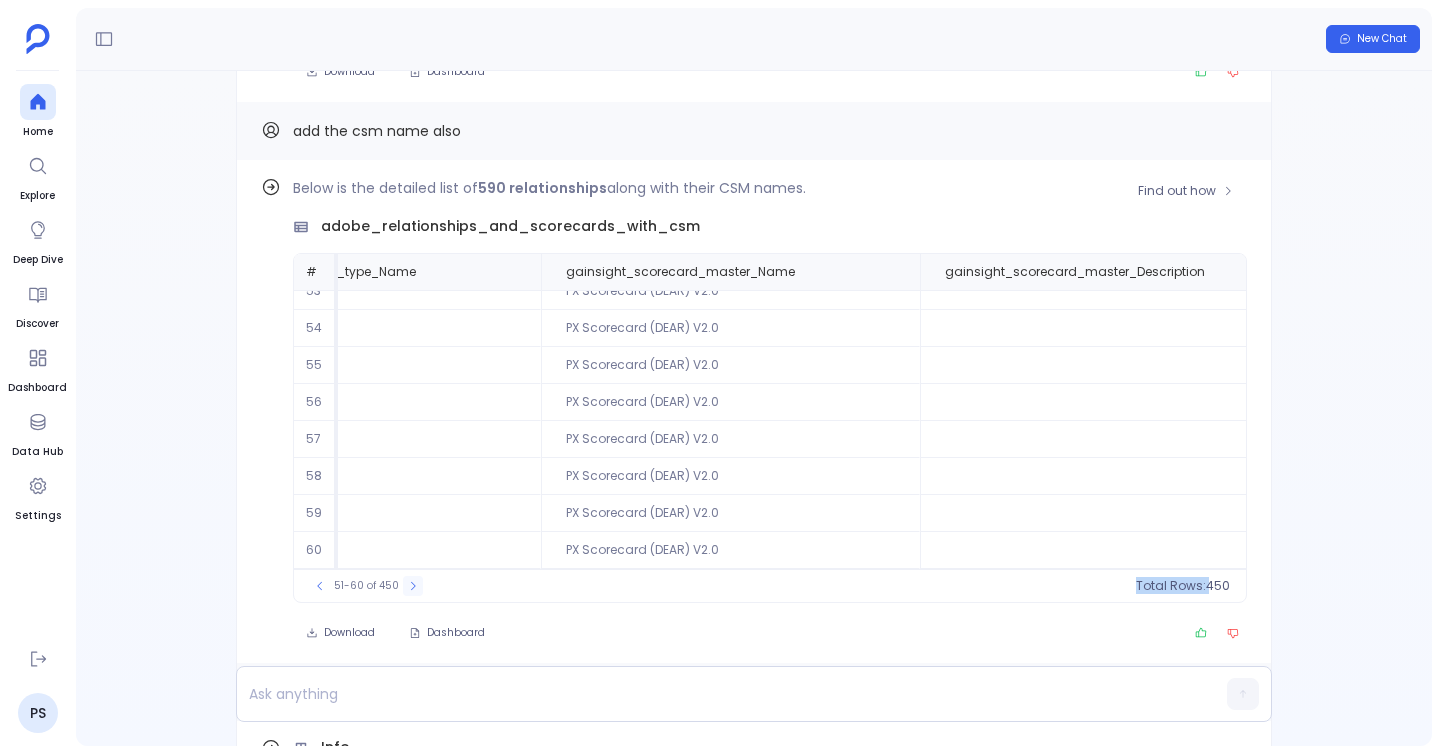 click 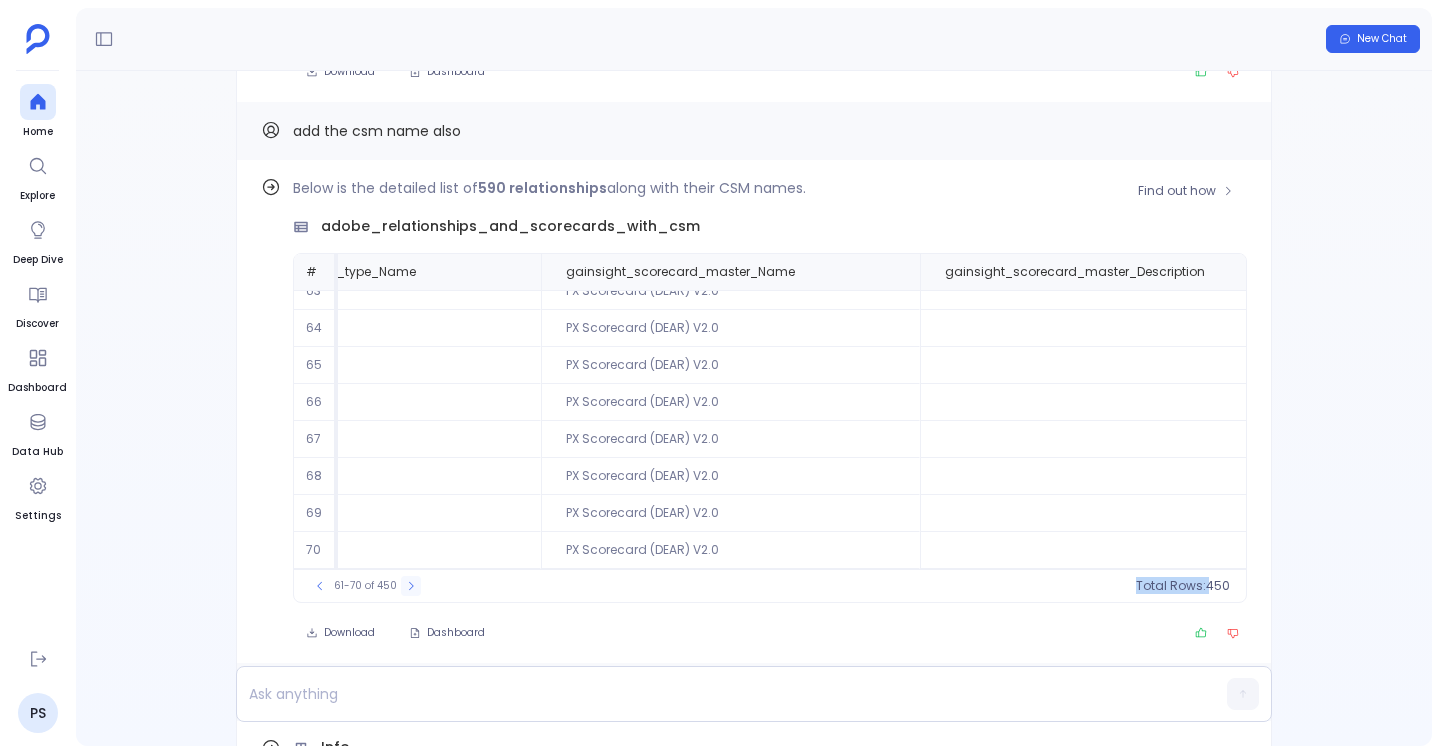 click 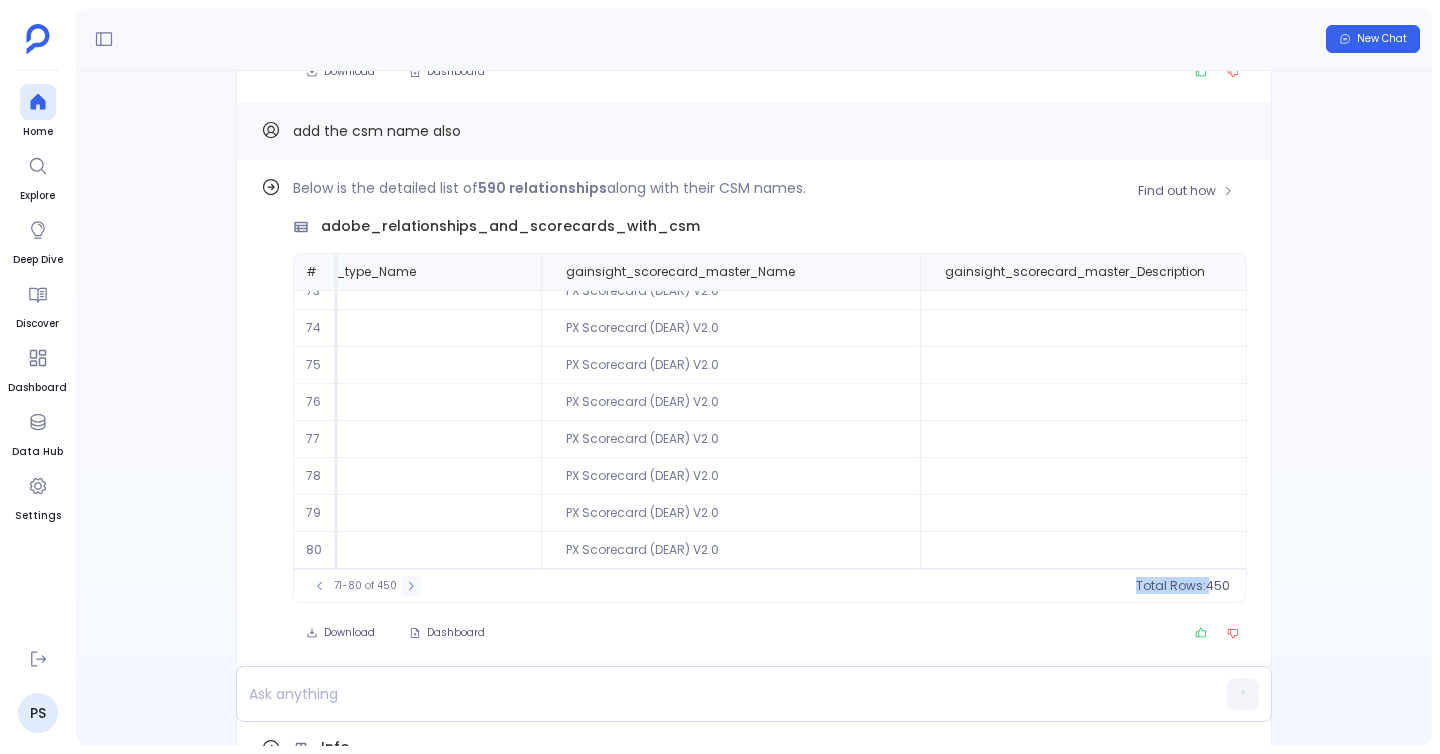 click 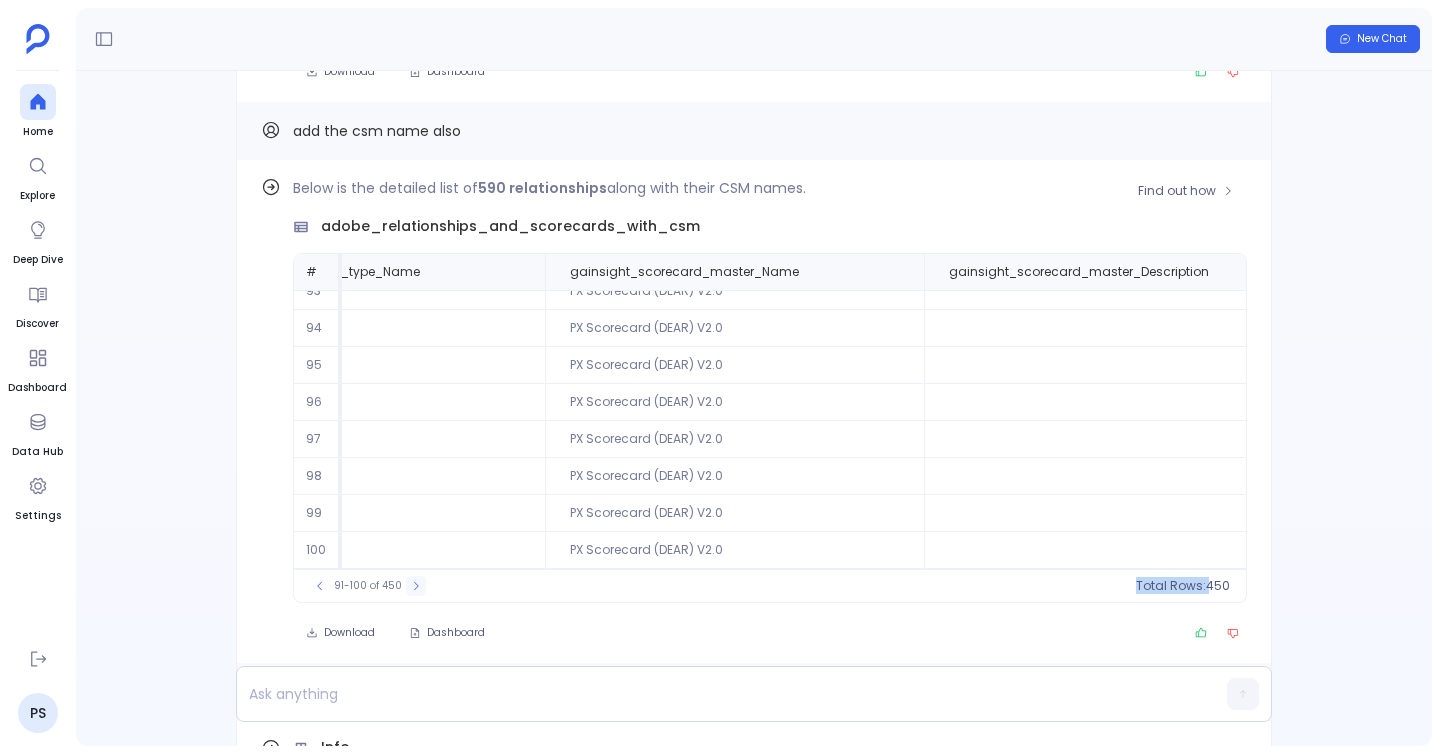 click 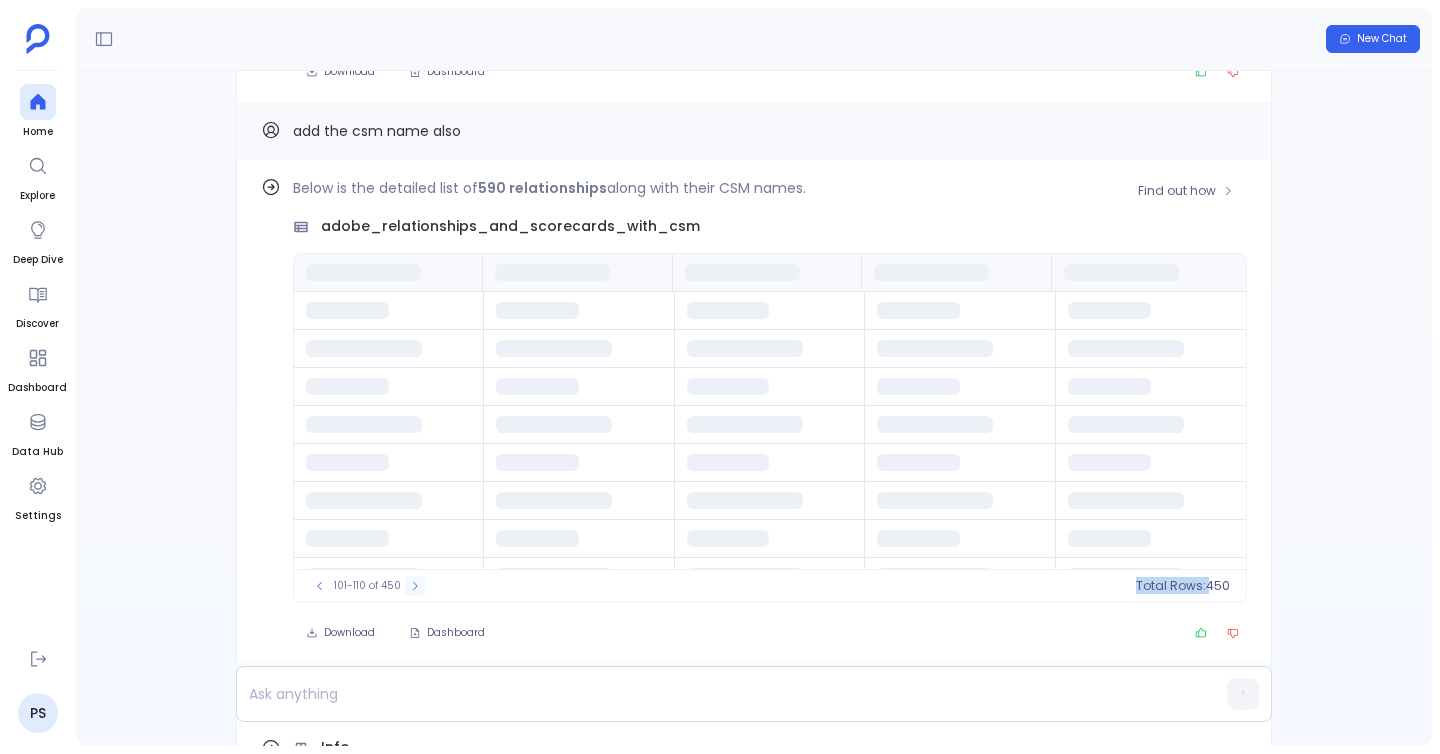 scroll, scrollTop: 0, scrollLeft: 0, axis: both 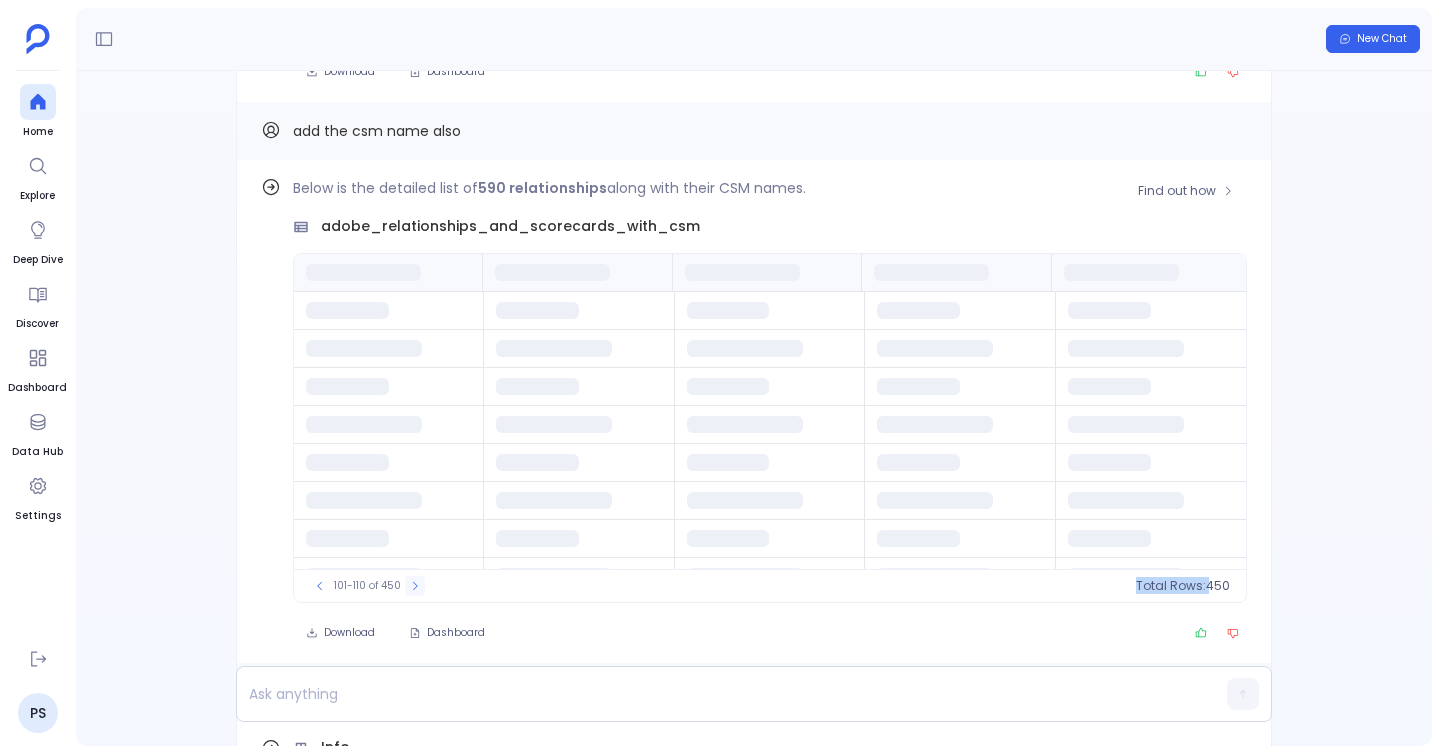 click 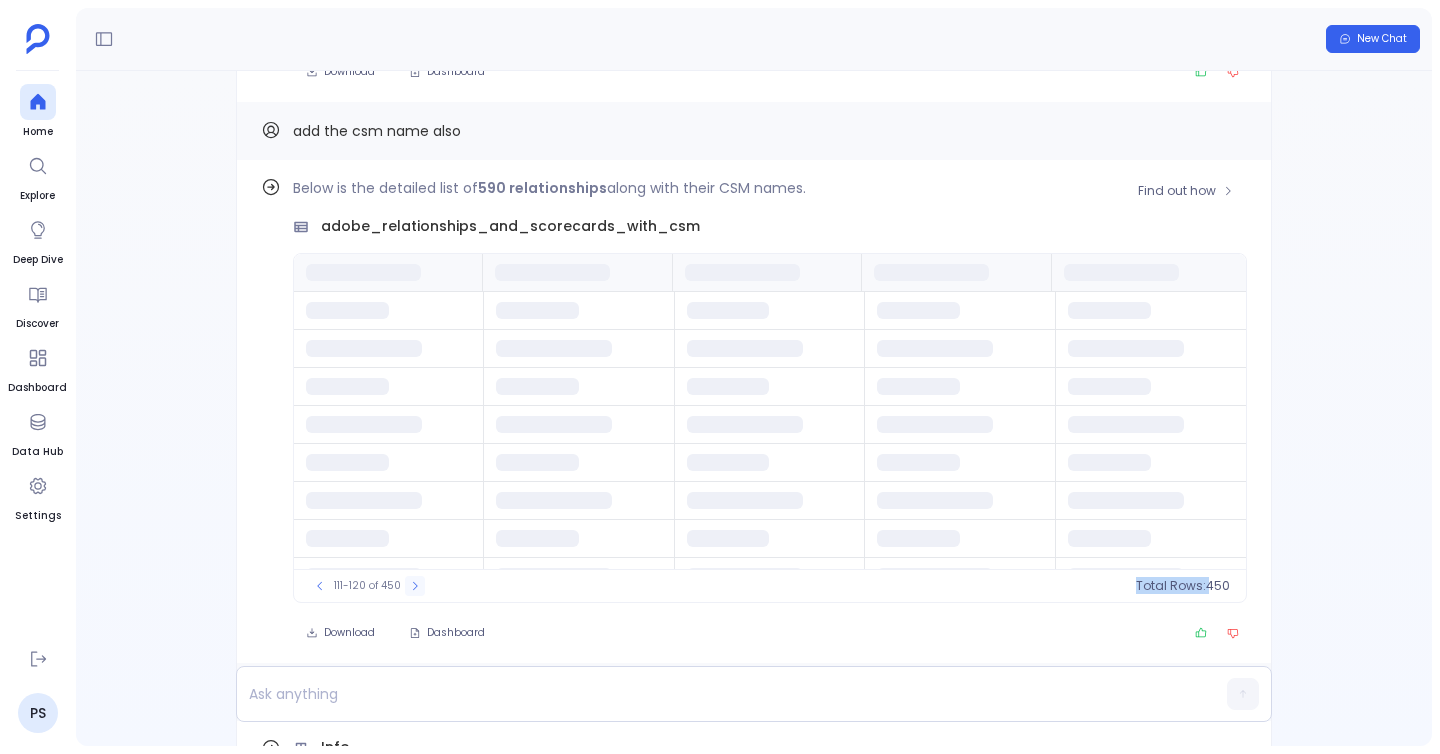 click 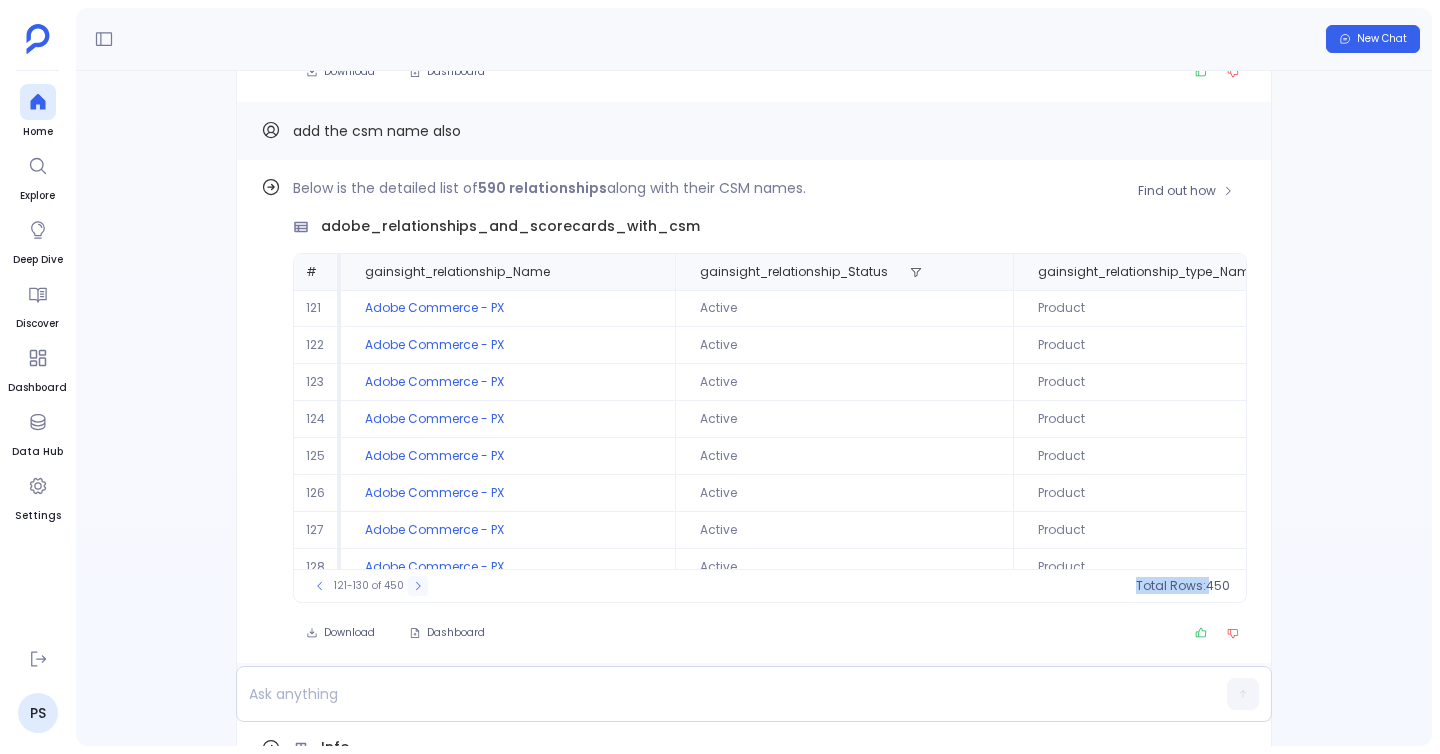 click 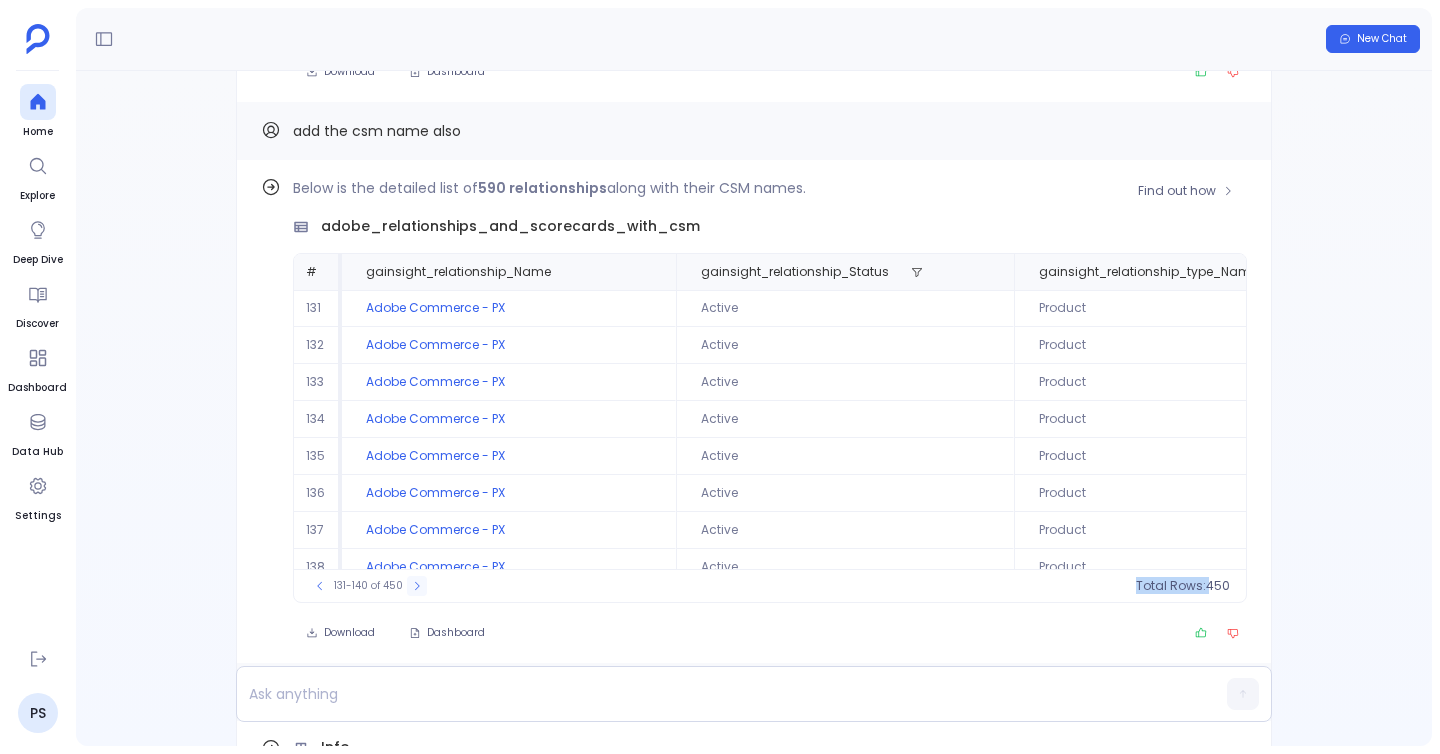 click 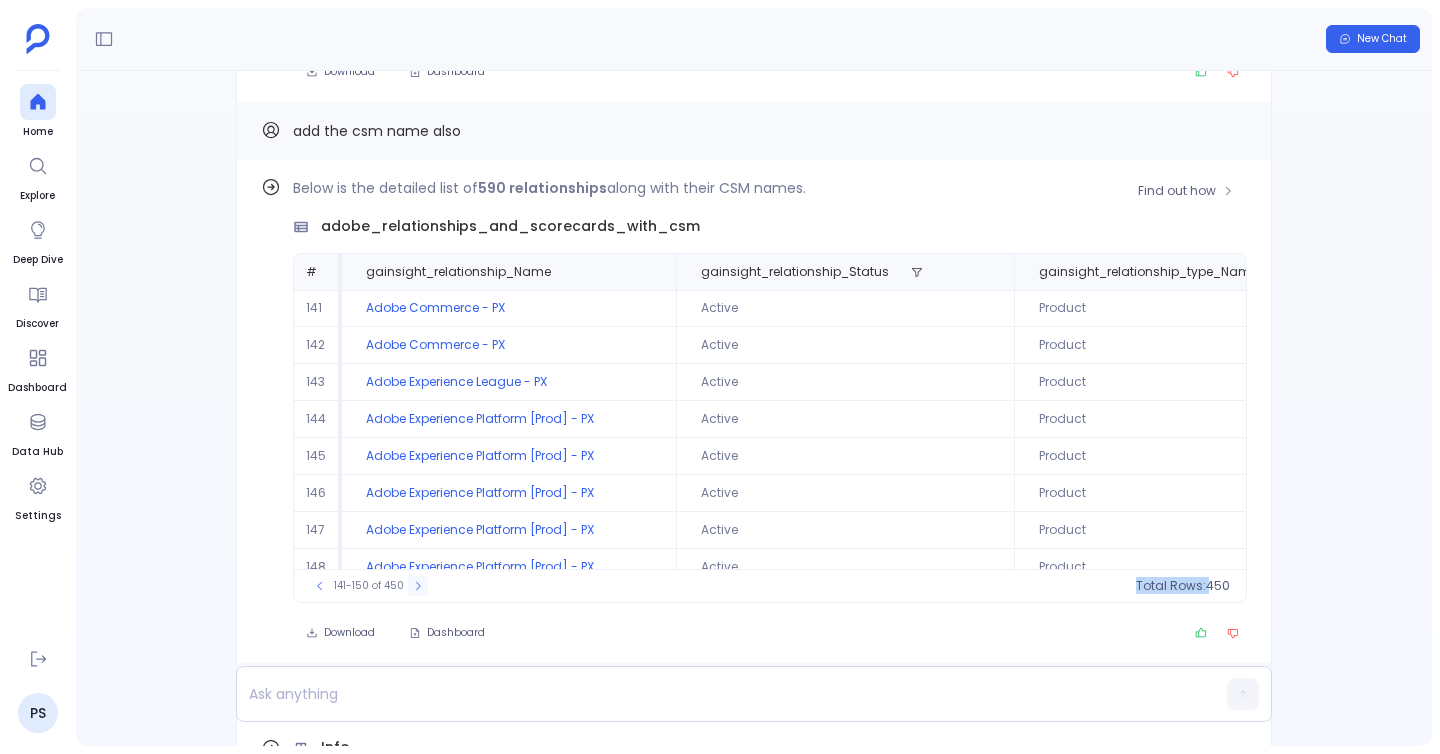 click 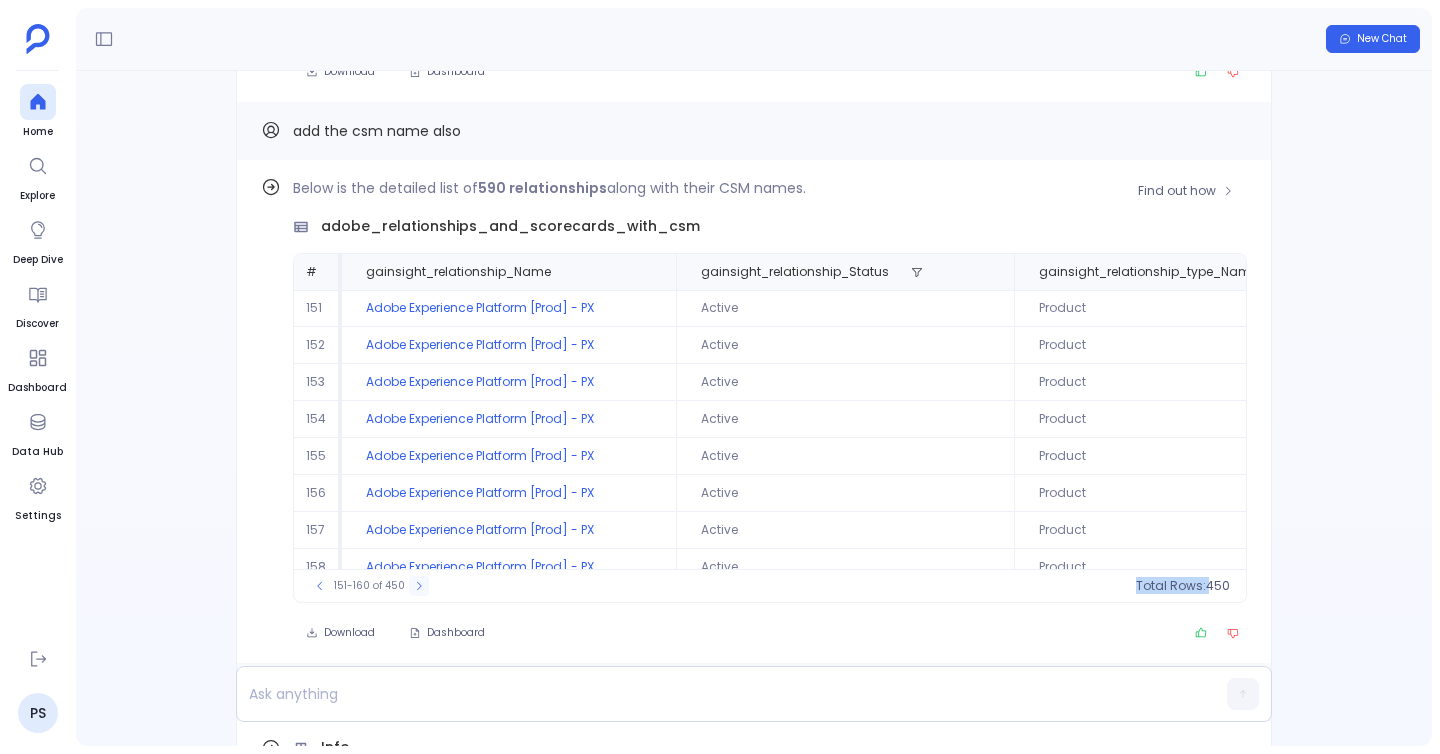 click 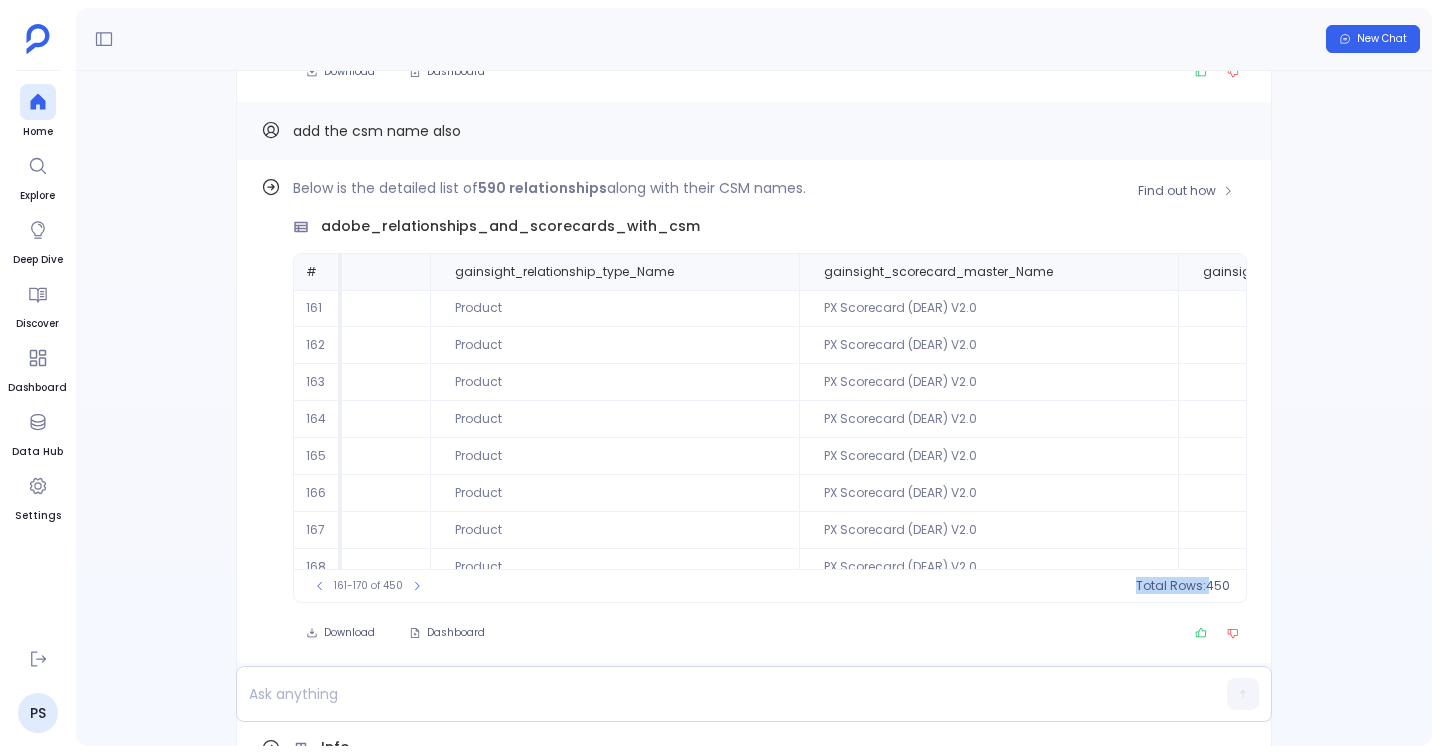 scroll, scrollTop: 96, scrollLeft: 584, axis: both 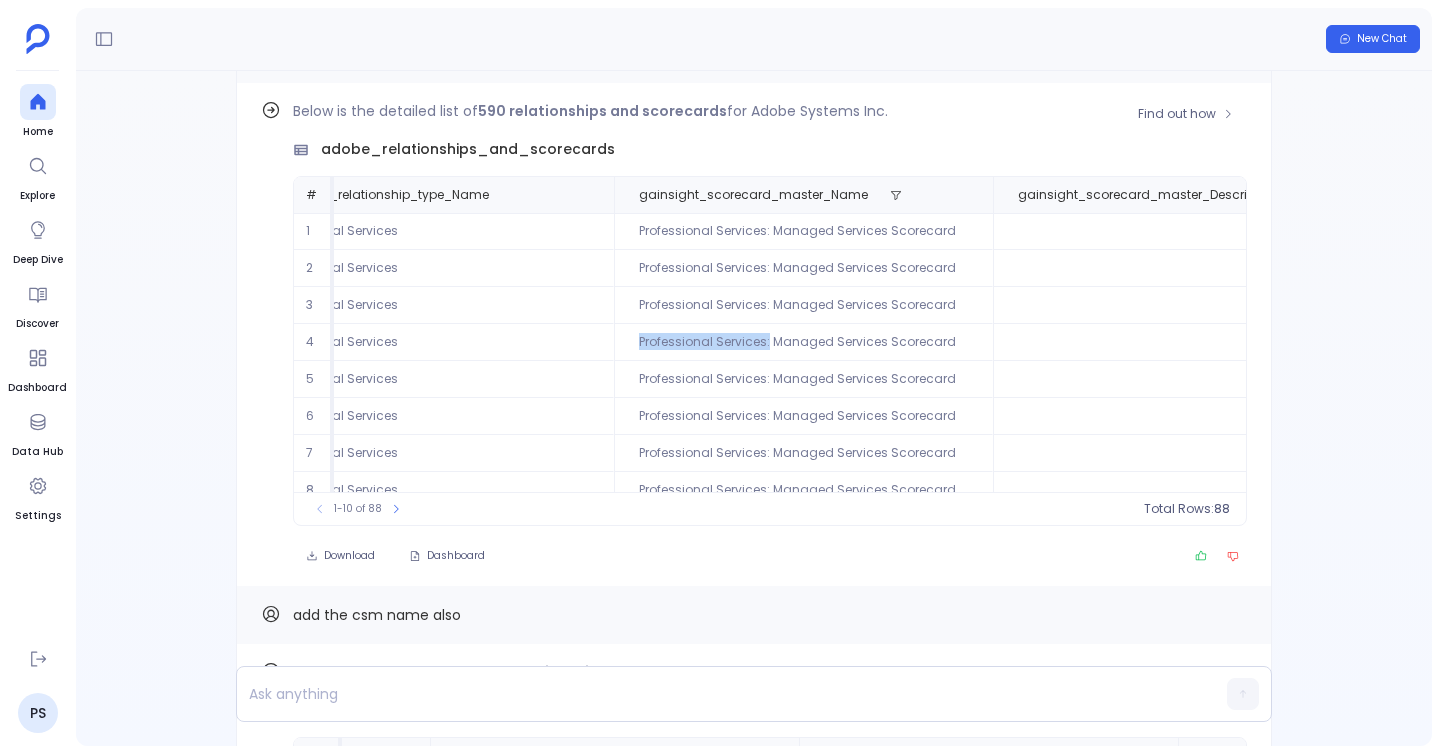 drag, startPoint x: 618, startPoint y: 339, endPoint x: 751, endPoint y: 343, distance: 133.06013 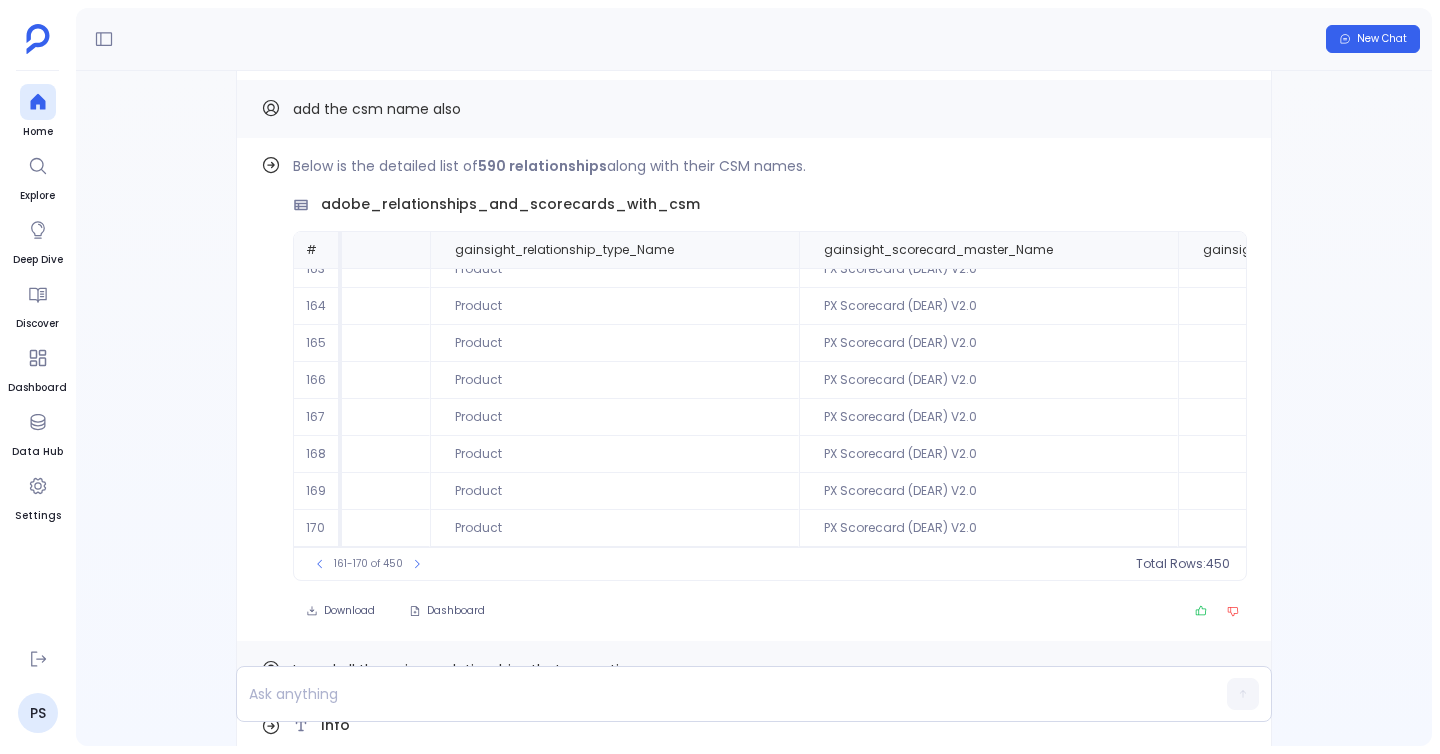 scroll, scrollTop: -1032, scrollLeft: 0, axis: vertical 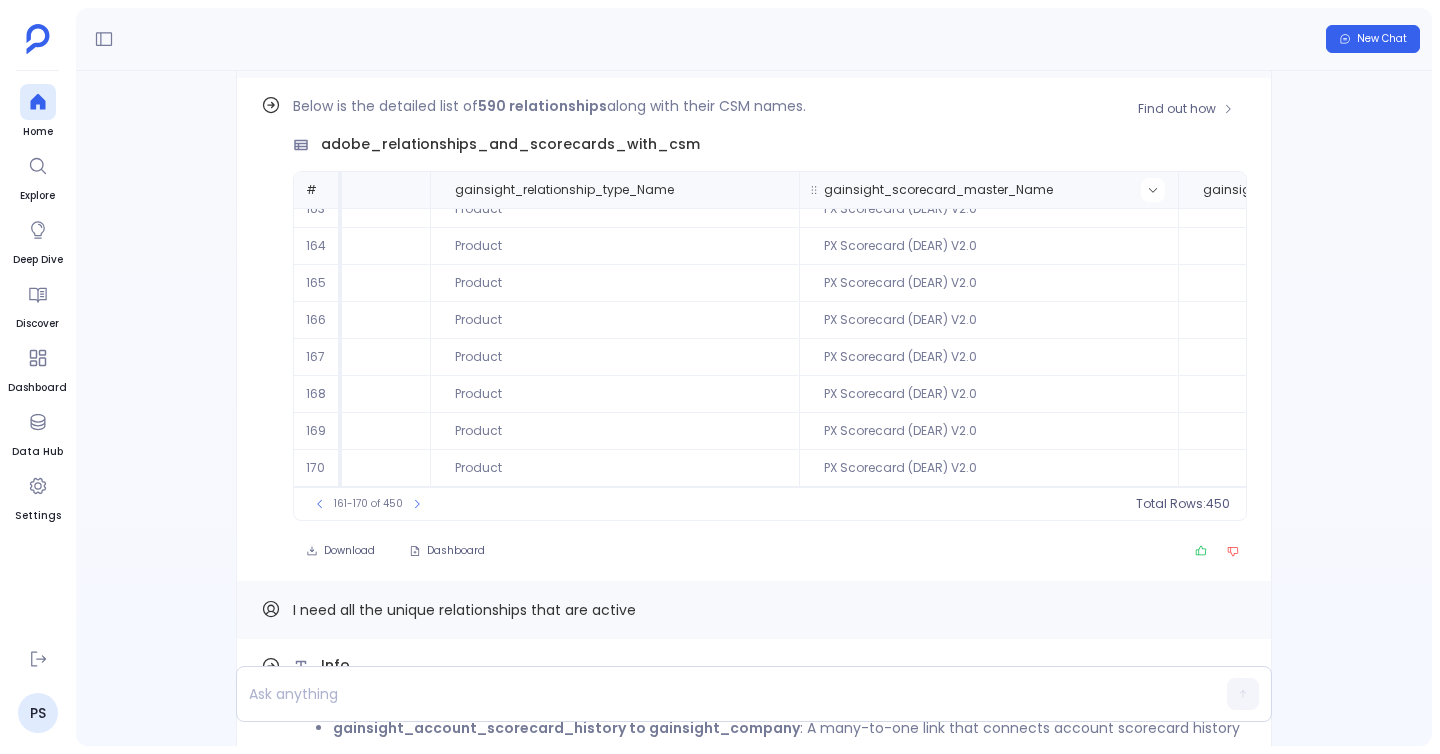 click at bounding box center (1153, 190) 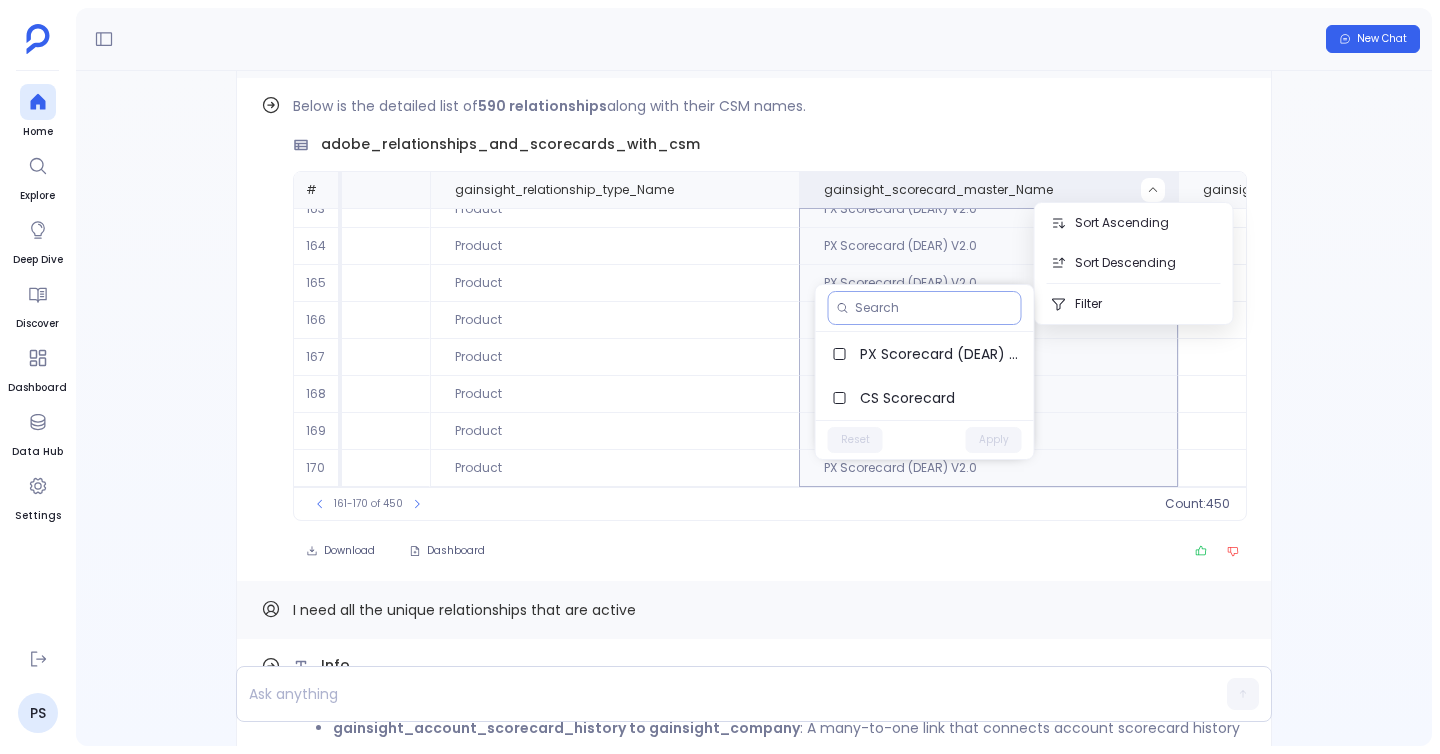 click at bounding box center (934, 308) 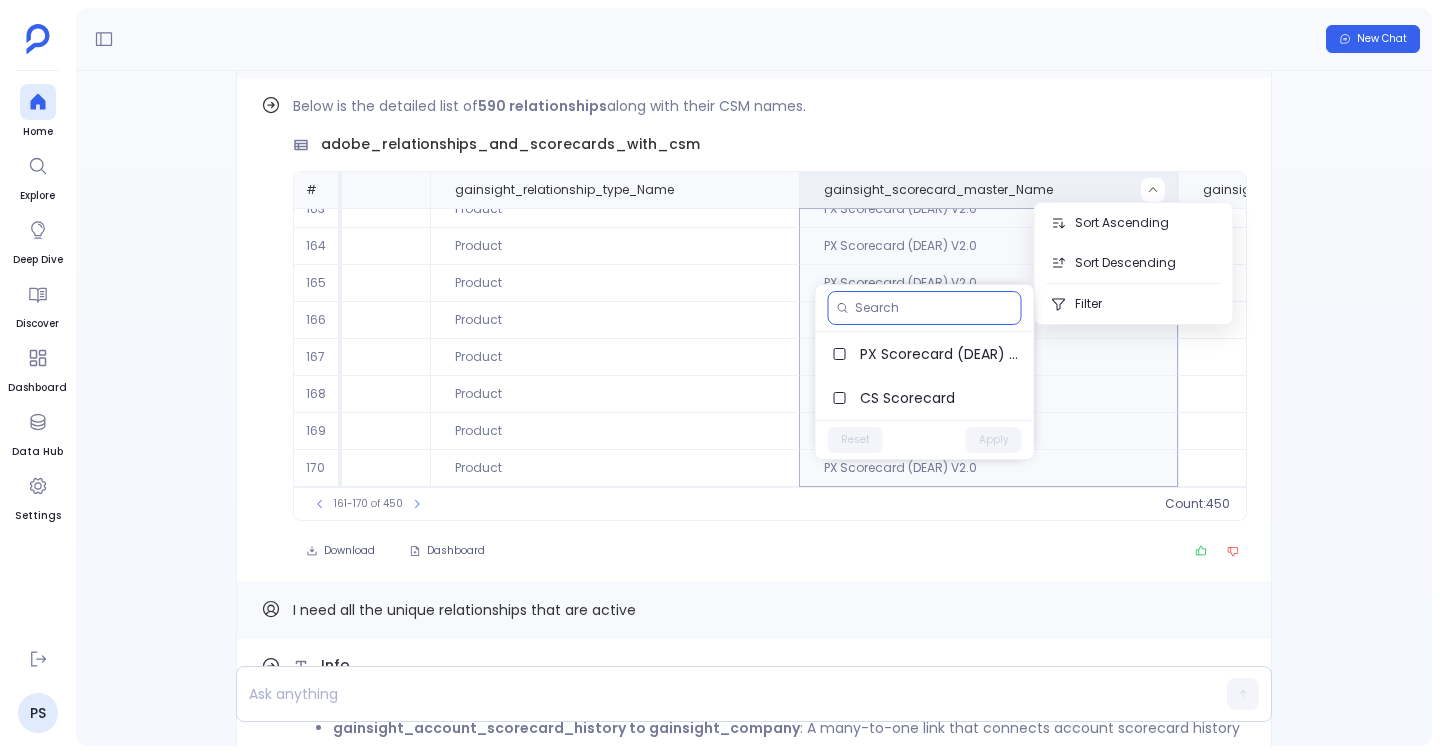 paste on "Professional Services:" 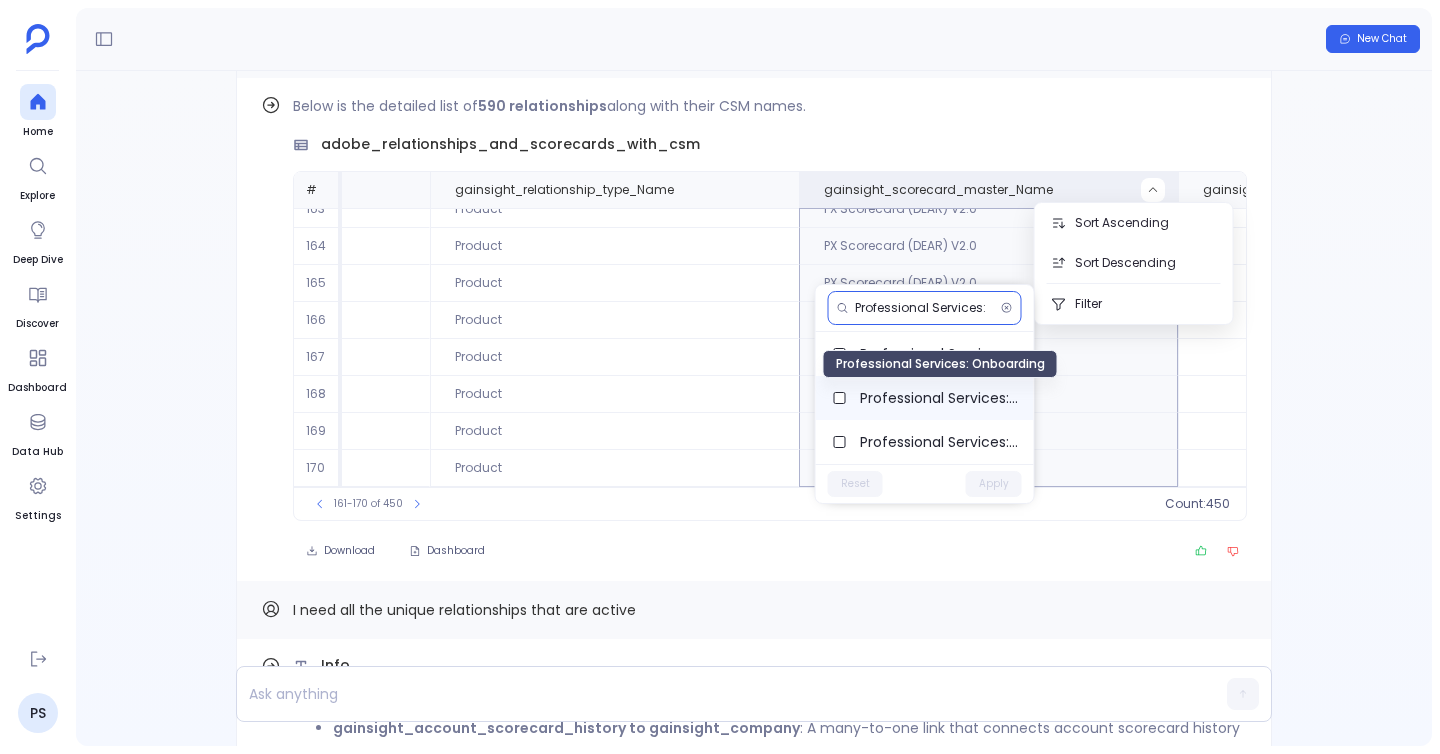 type on "Professional Services:" 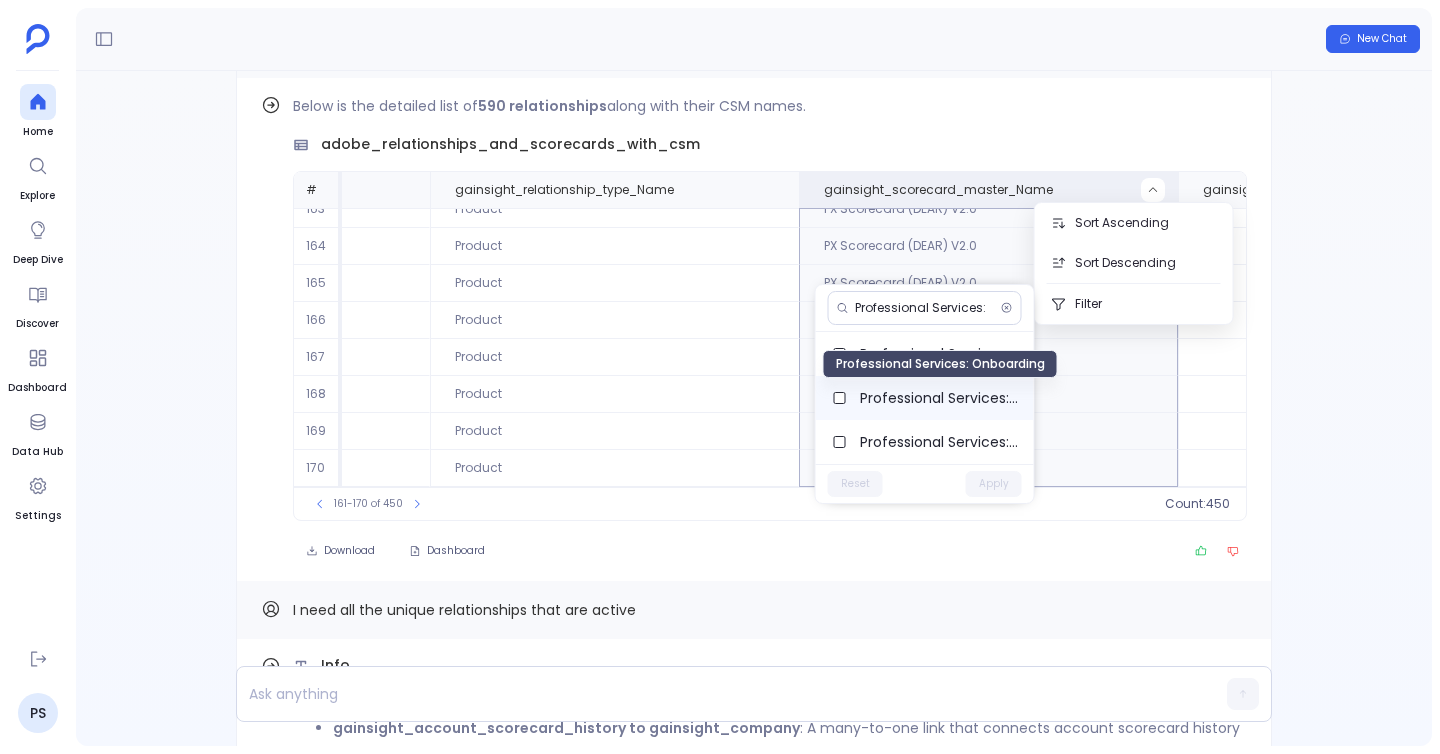 click on "Professional Services: Onboarding" at bounding box center [939, 398] 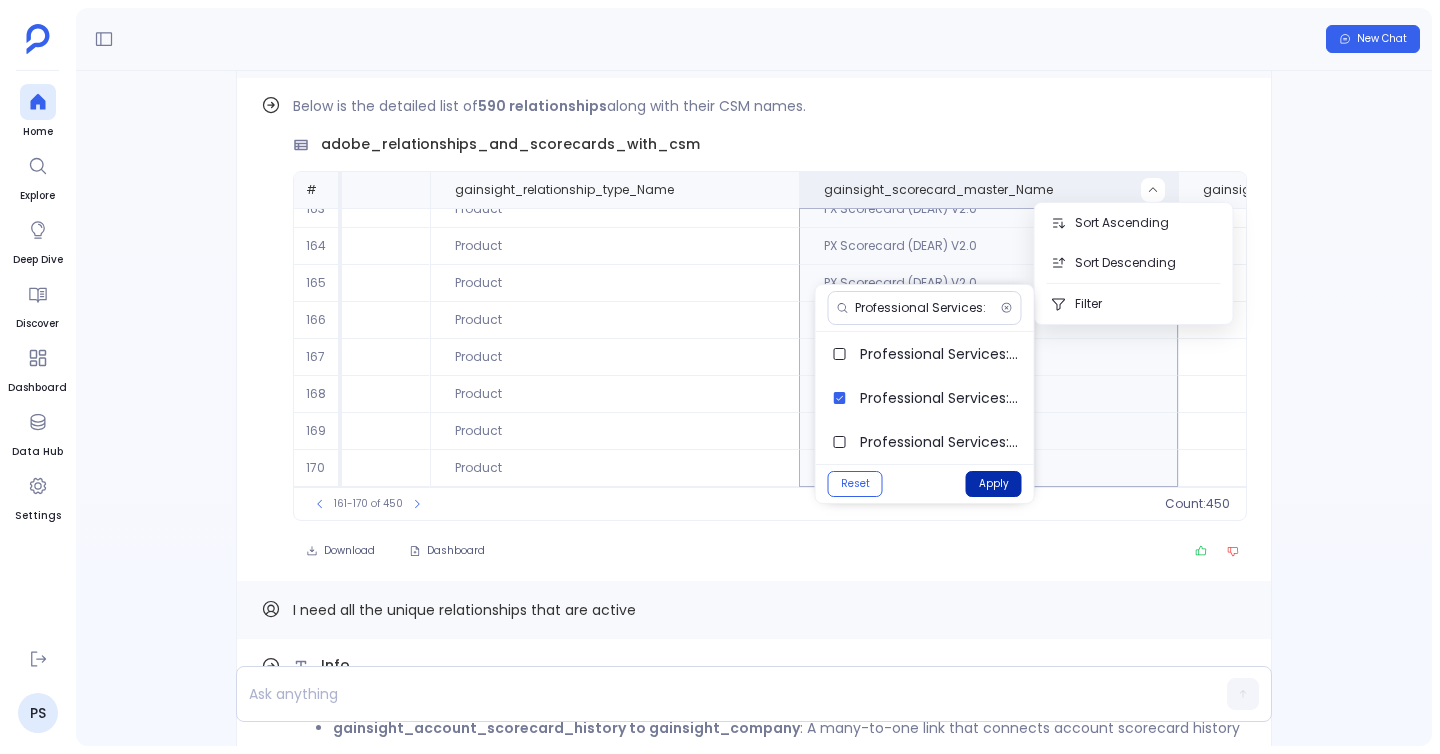 click on "Apply" at bounding box center [994, 484] 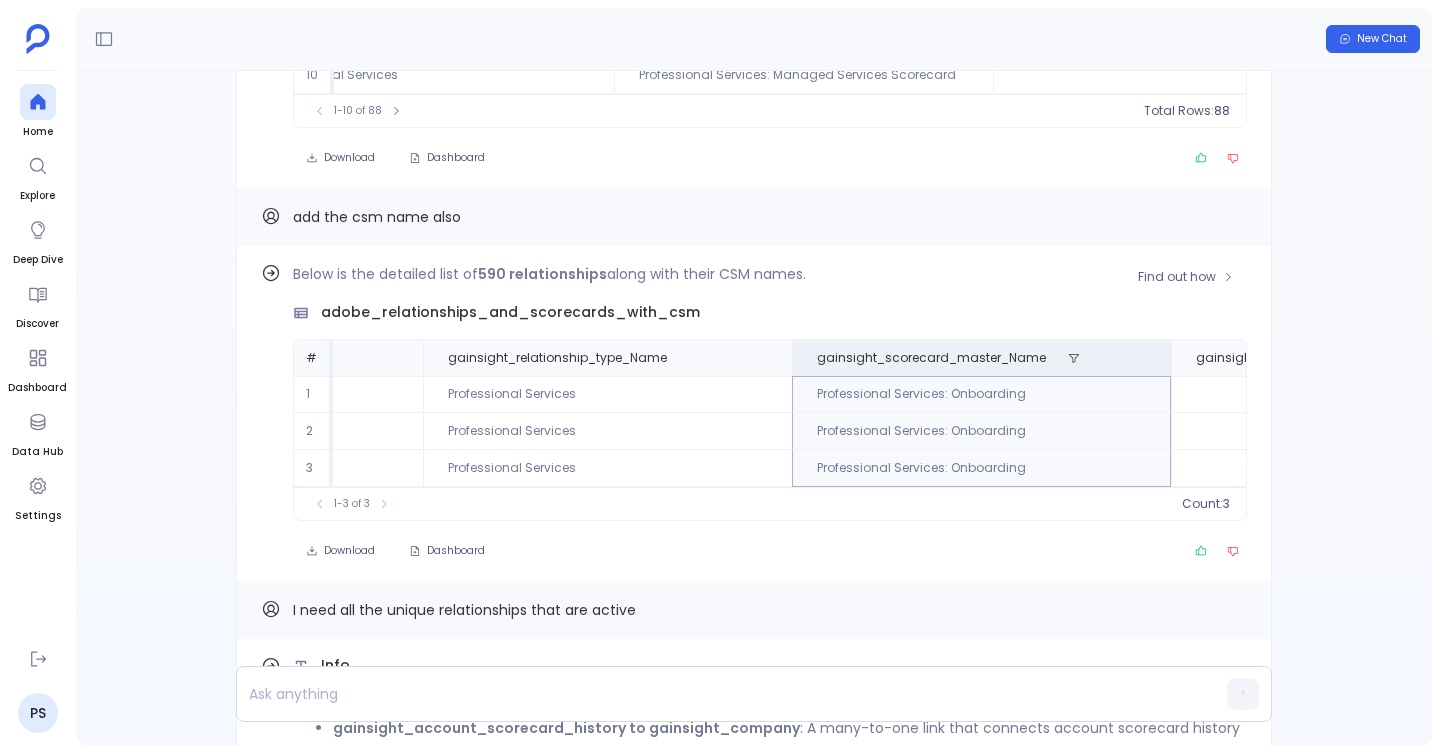 scroll, scrollTop: 0, scrollLeft: 853, axis: horizontal 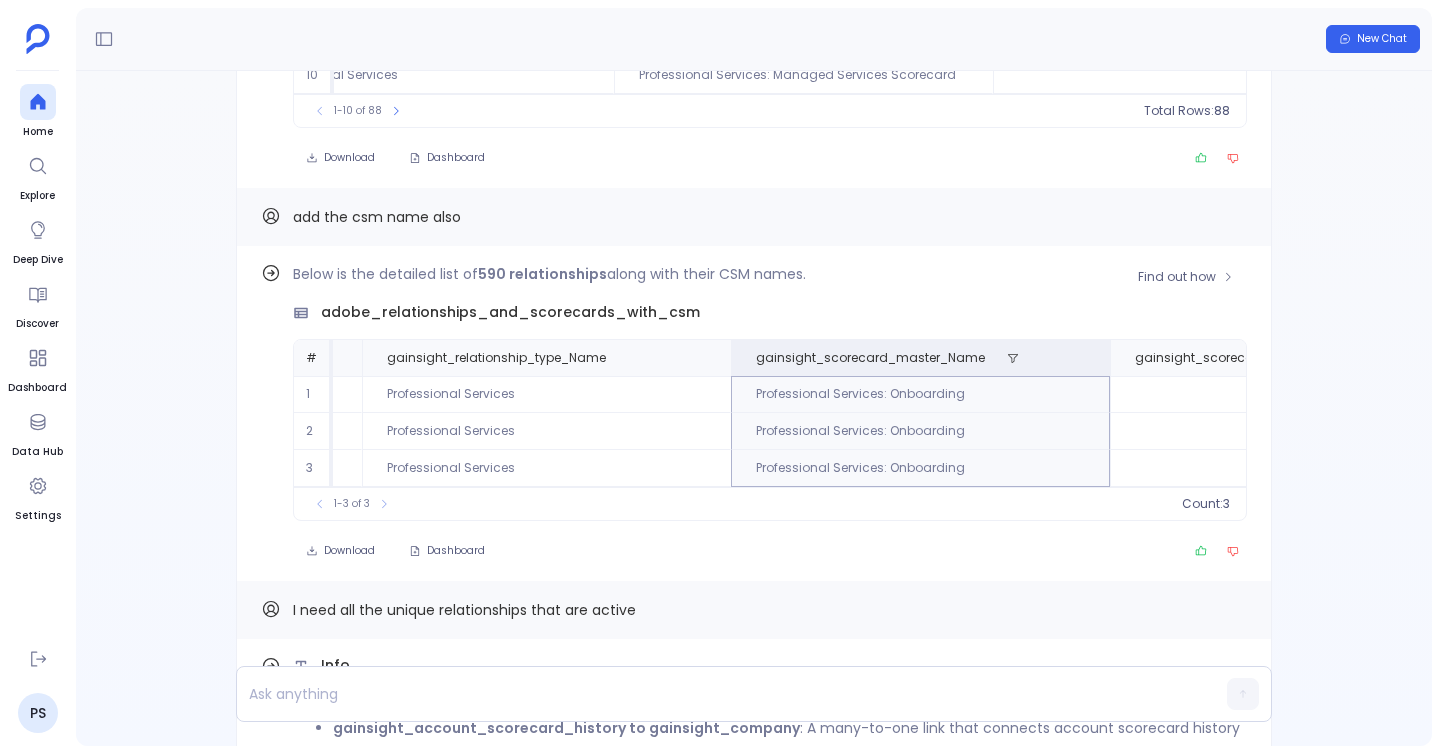drag, startPoint x: 984, startPoint y: 379, endPoint x: 728, endPoint y: 384, distance: 256.04883 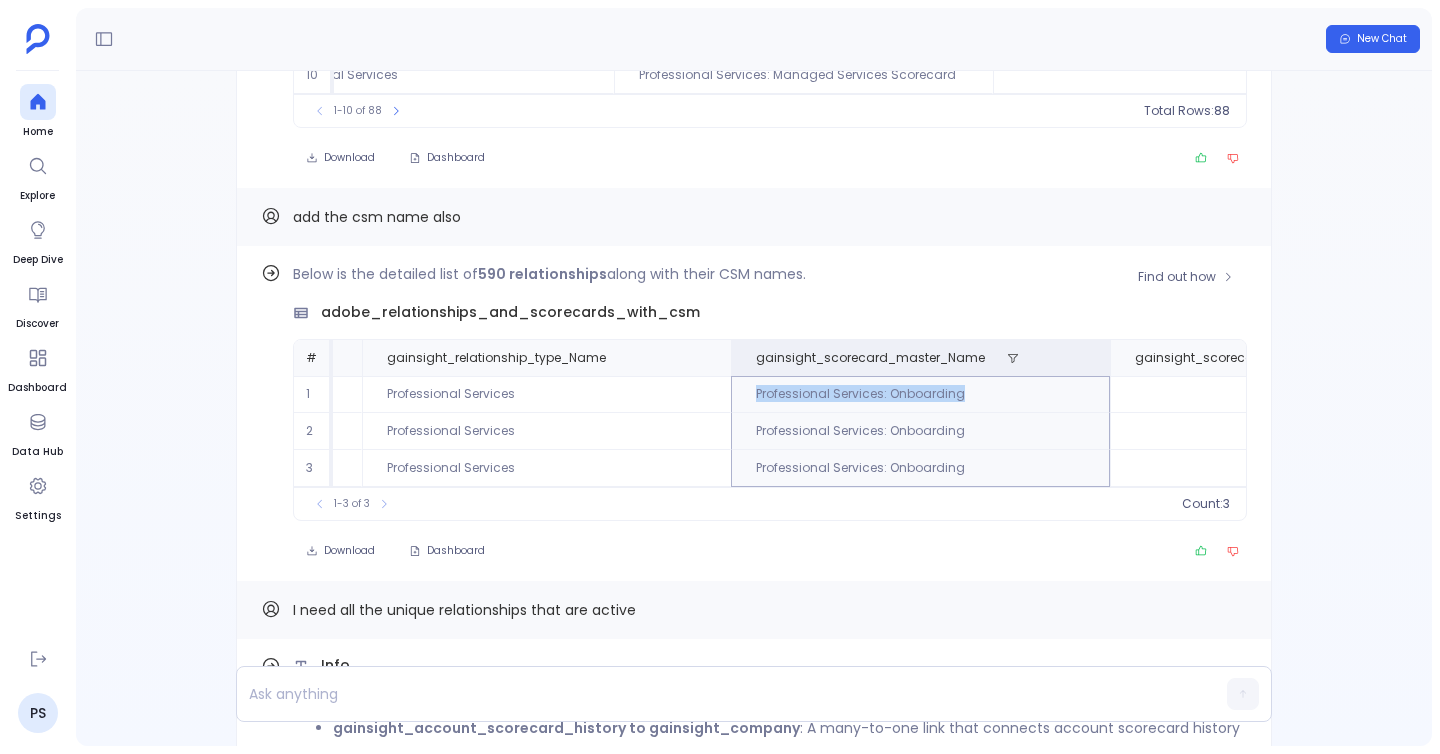 drag, startPoint x: 728, startPoint y: 384, endPoint x: 995, endPoint y: 383, distance: 267.00186 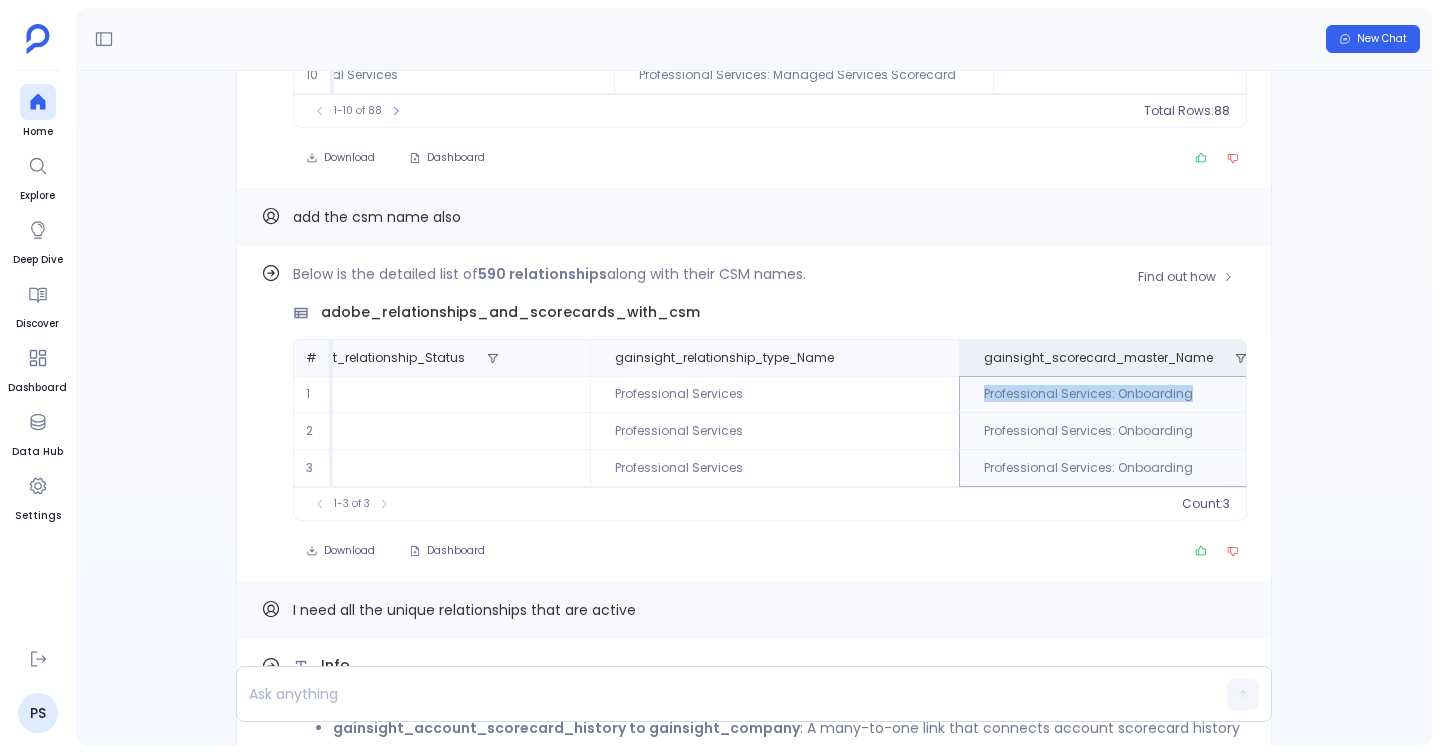 scroll, scrollTop: 0, scrollLeft: 697, axis: horizontal 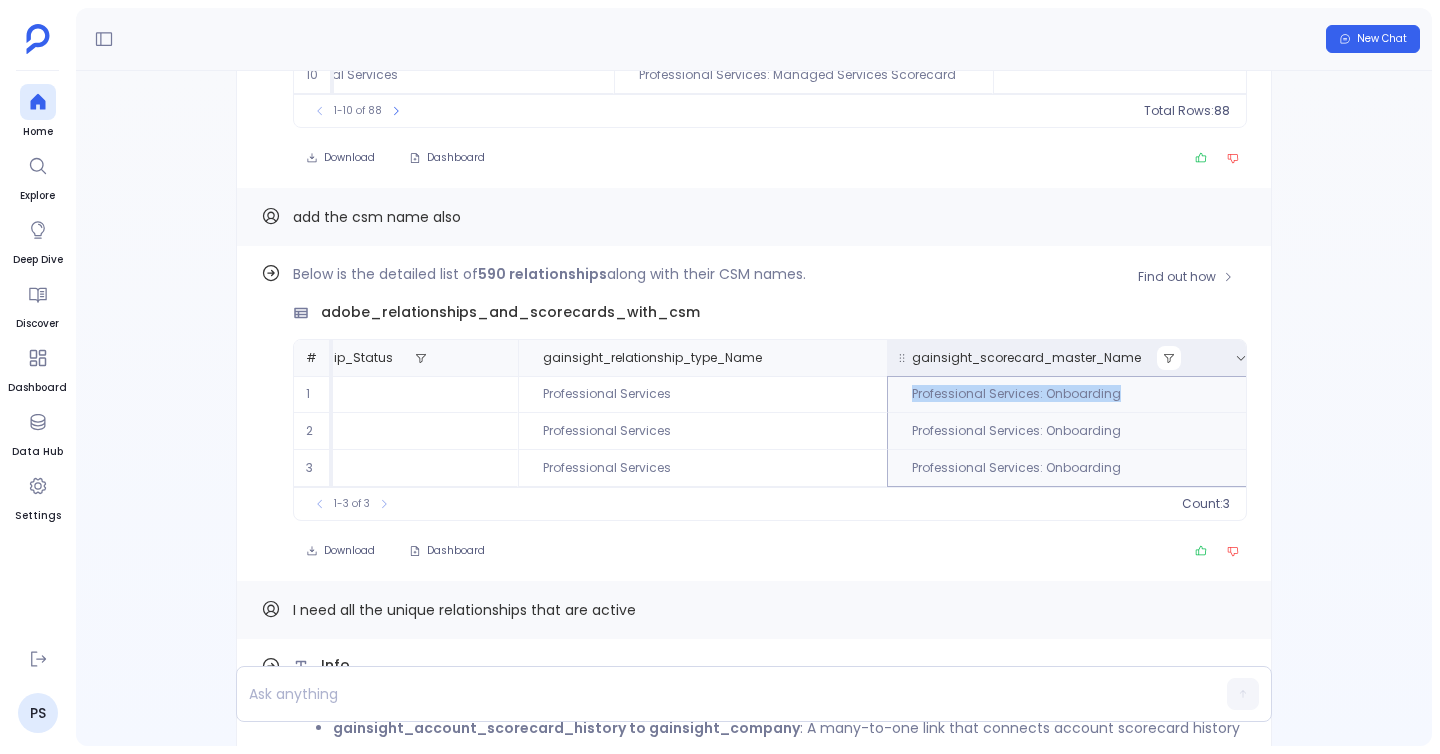click 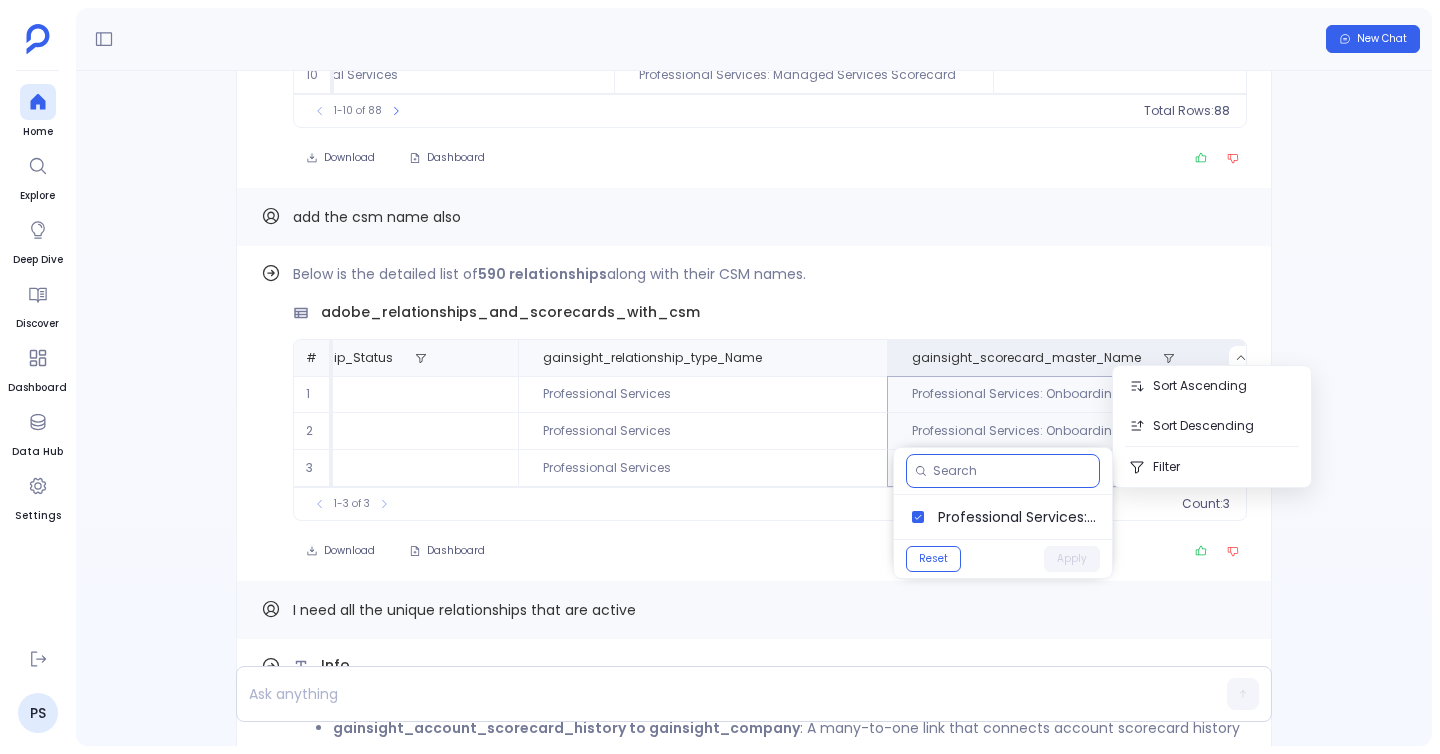click at bounding box center (1012, 471) 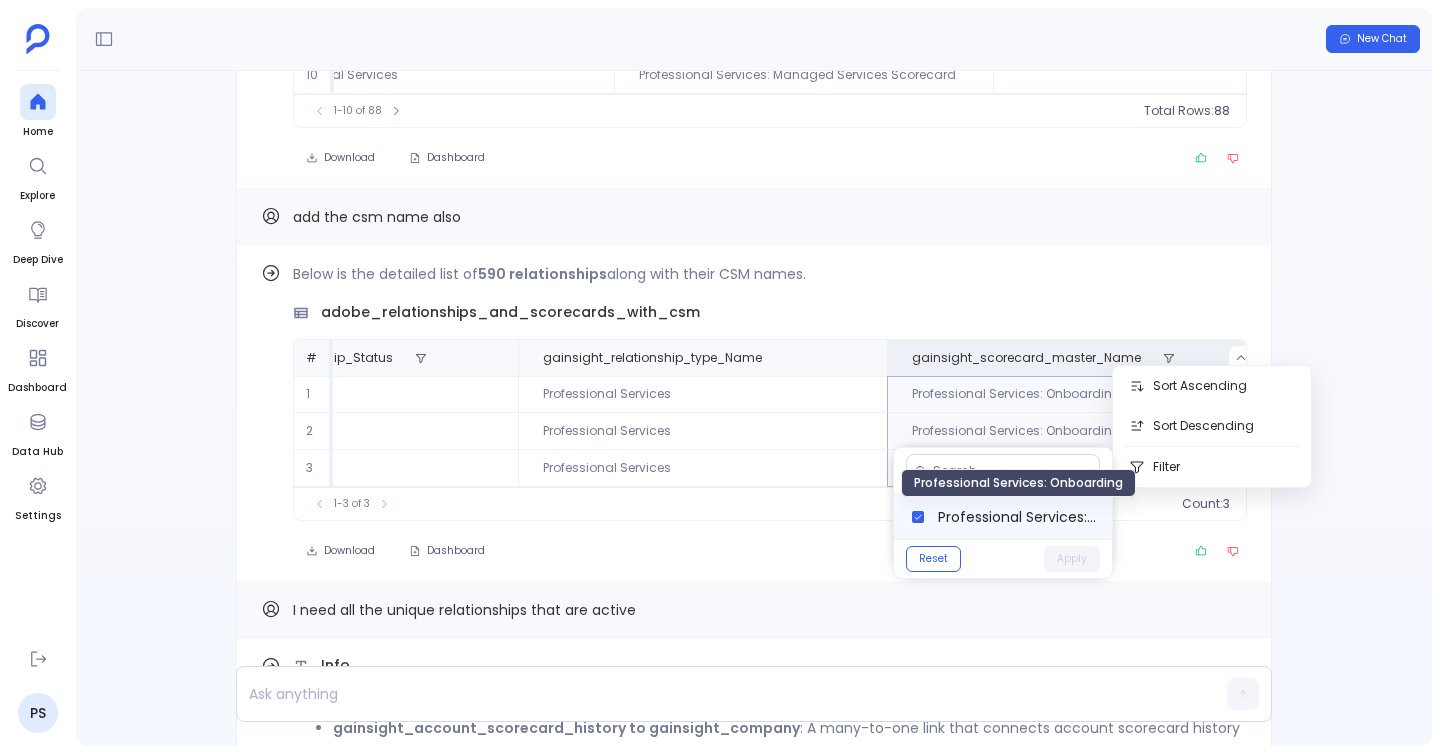 click on "Professional Services: Onboarding" at bounding box center [1017, 517] 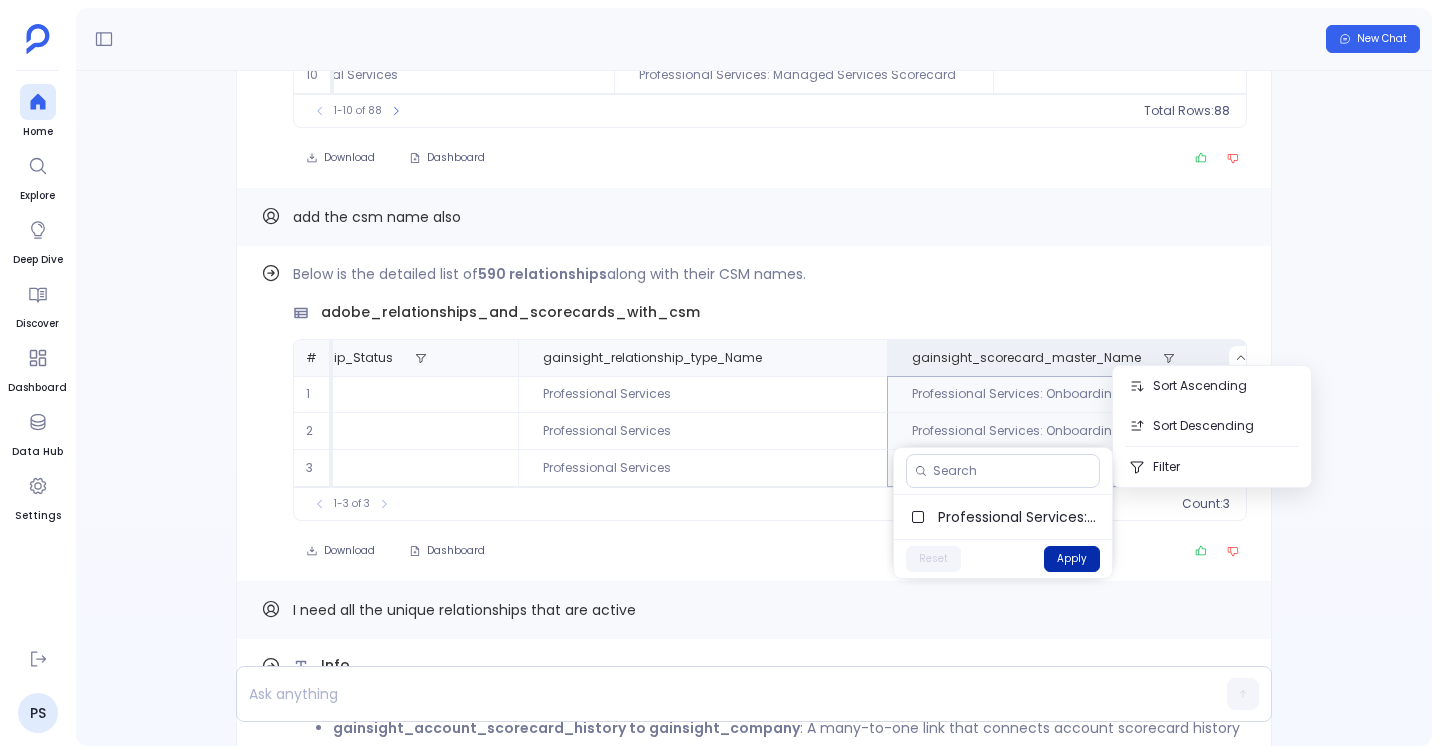 click on "Apply" at bounding box center (1072, 559) 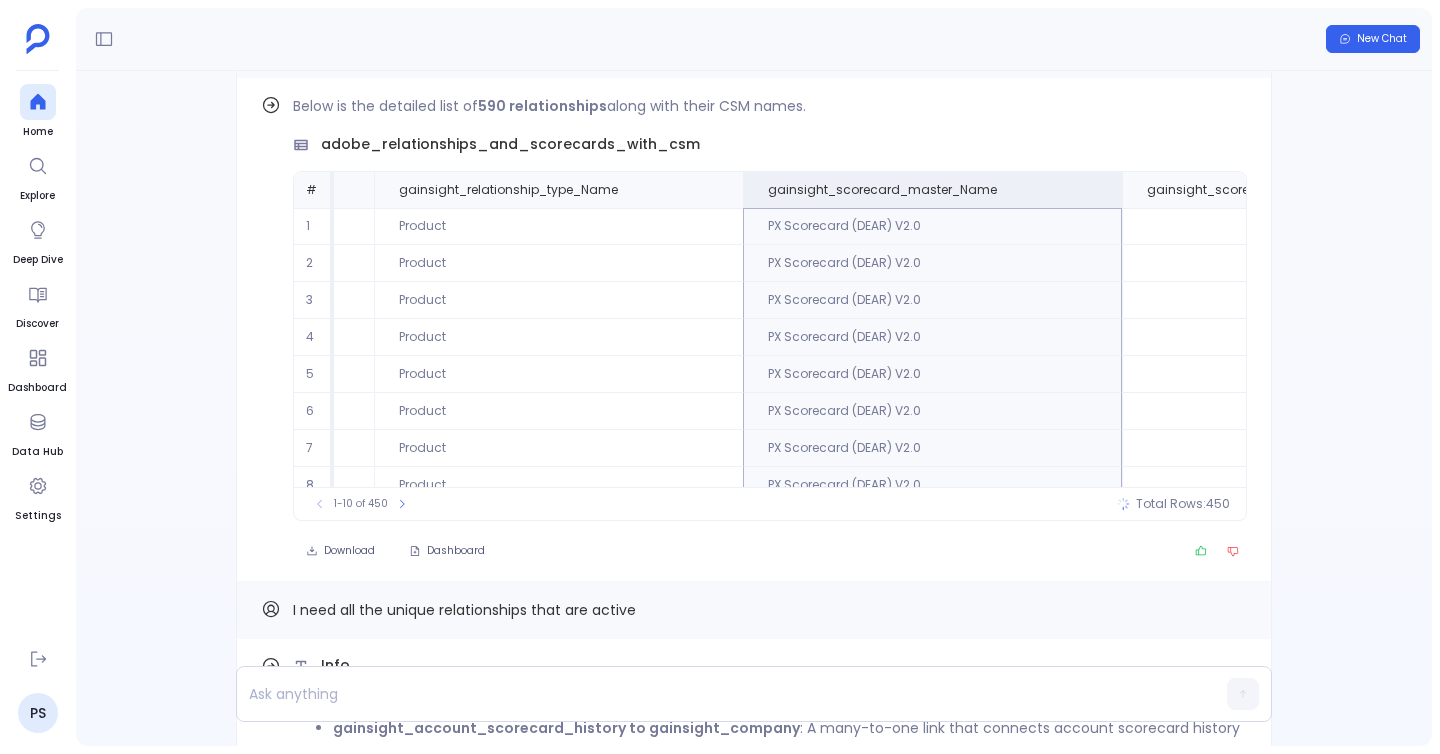 scroll, scrollTop: 0, scrollLeft: 750, axis: horizontal 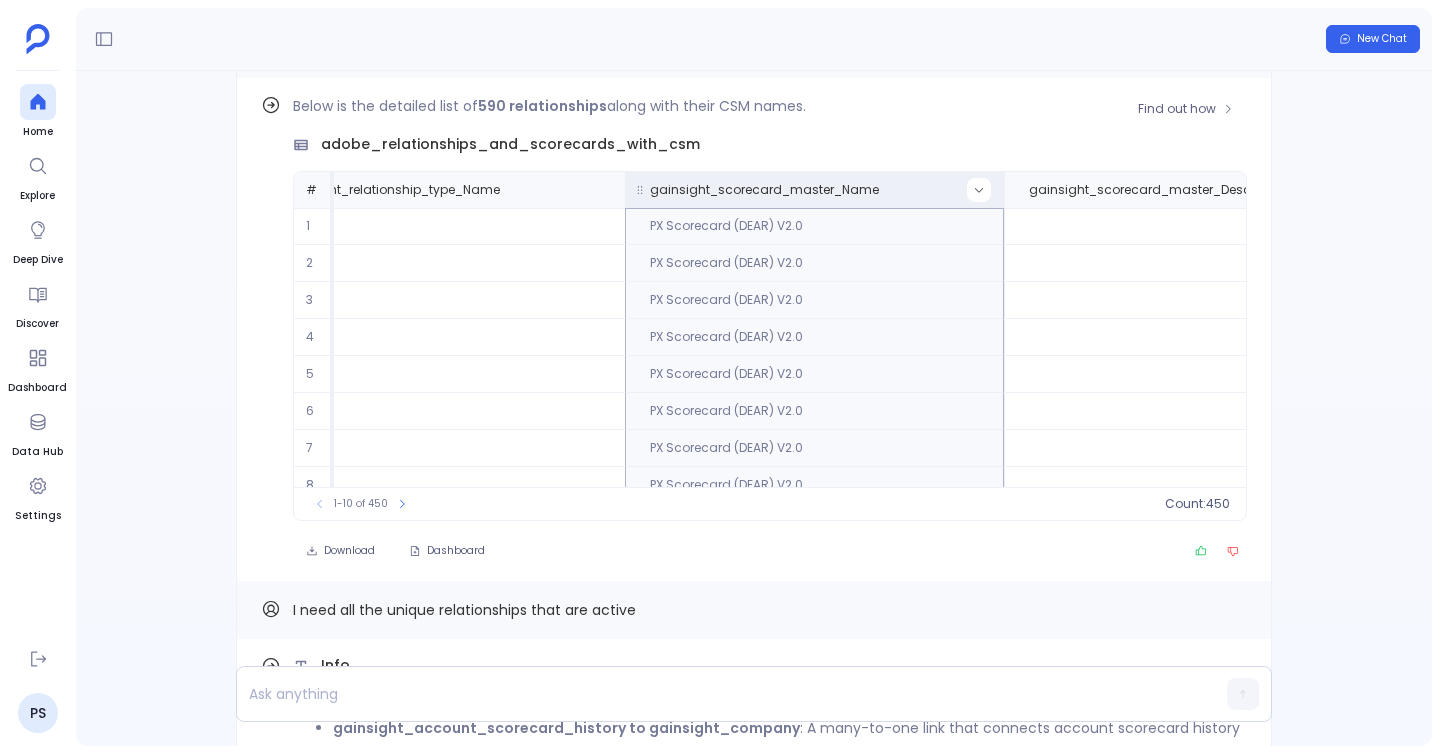 click 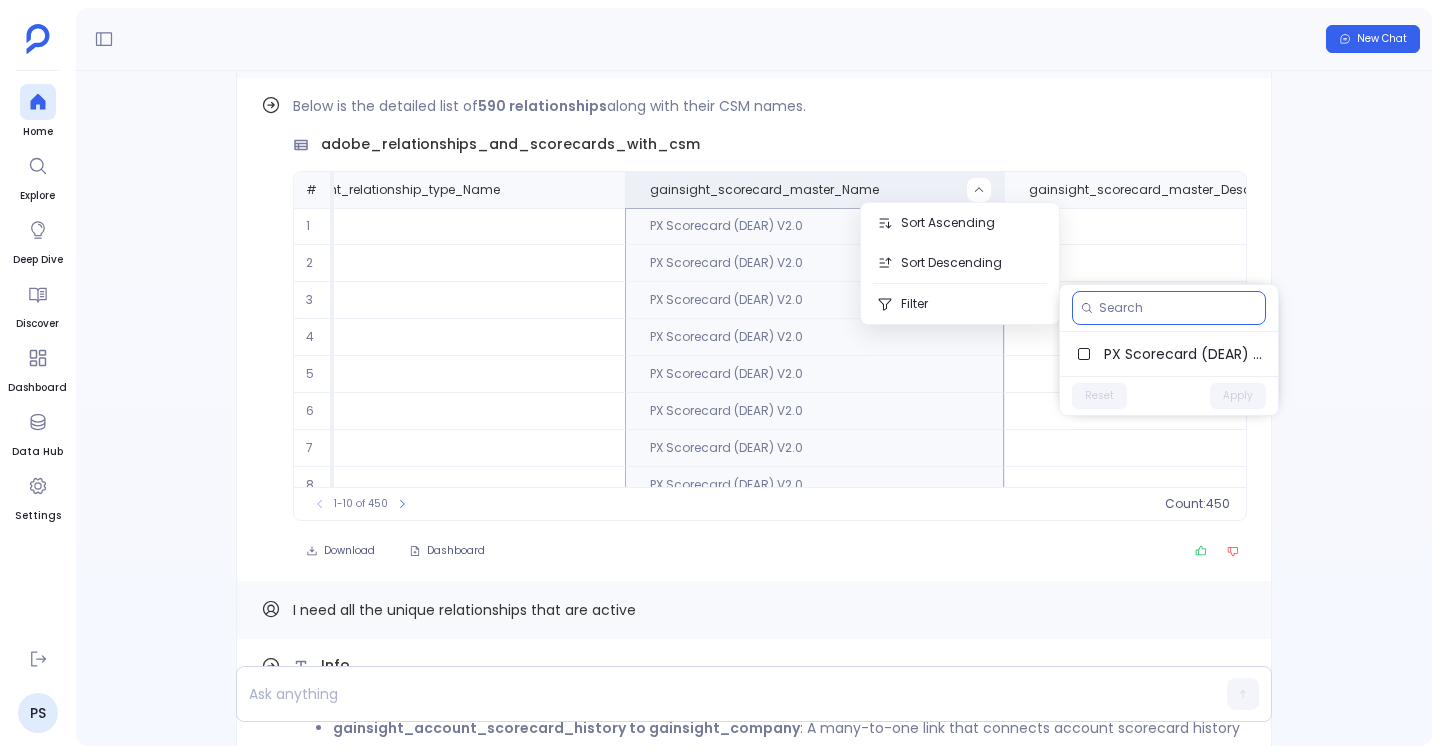 click at bounding box center (1178, 308) 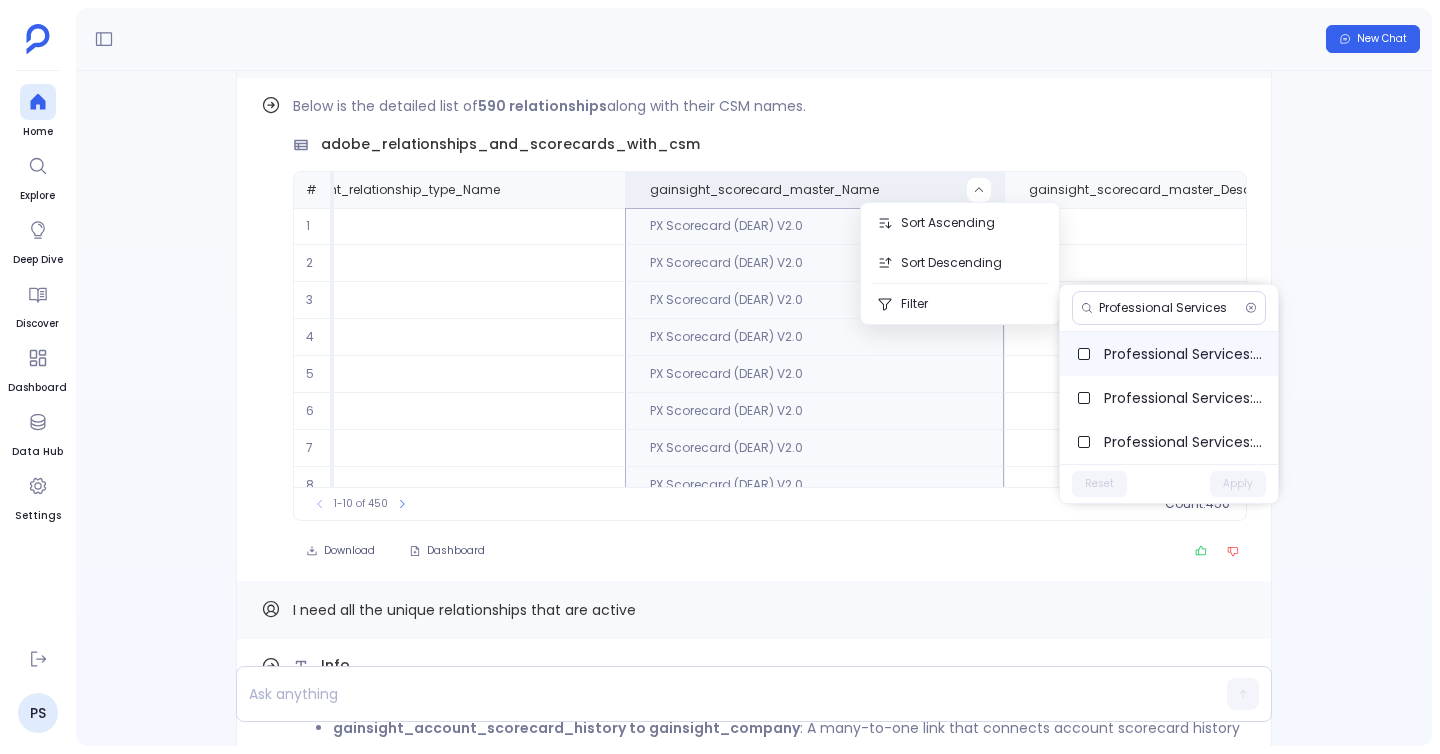 click on "Professional Services: Custom Migration" at bounding box center [1169, 354] 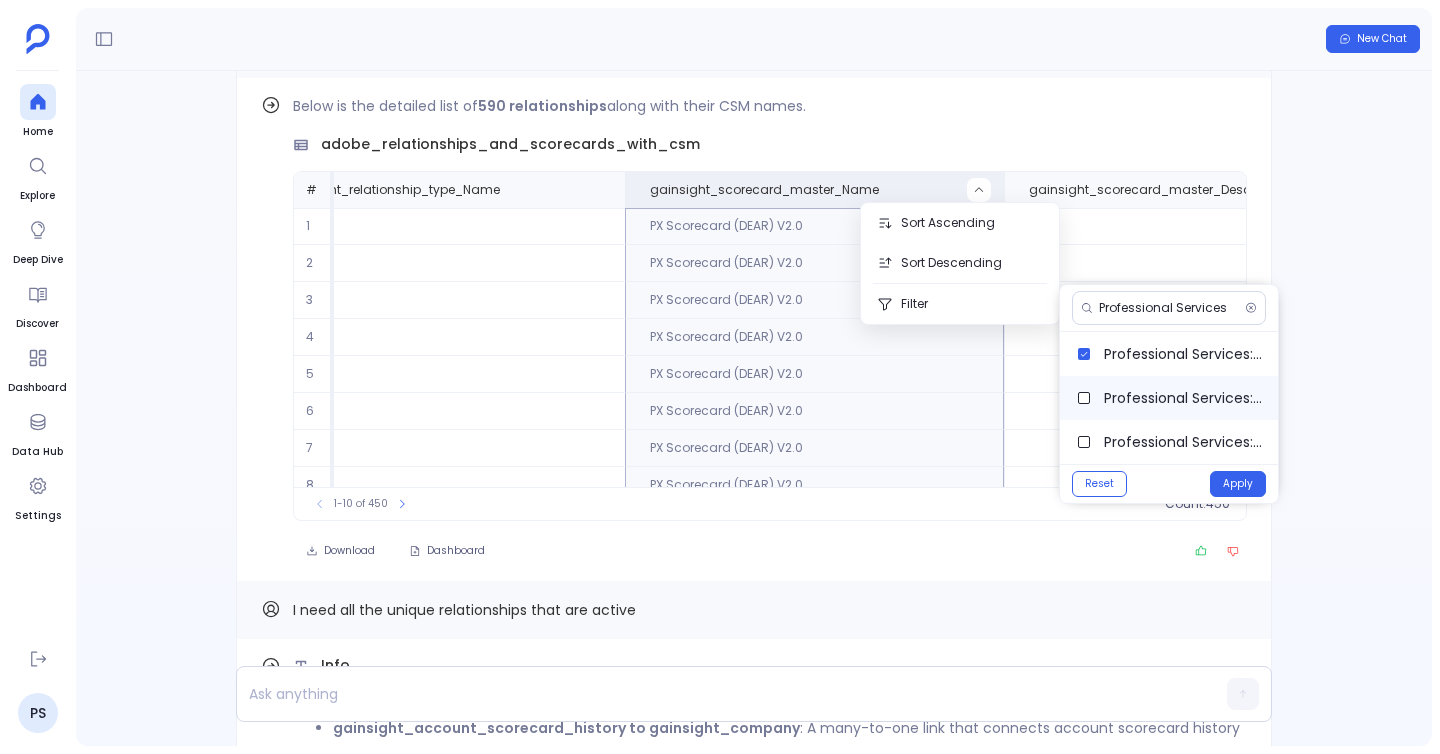 click on "Professional Services: Onboarding" at bounding box center (1169, 398) 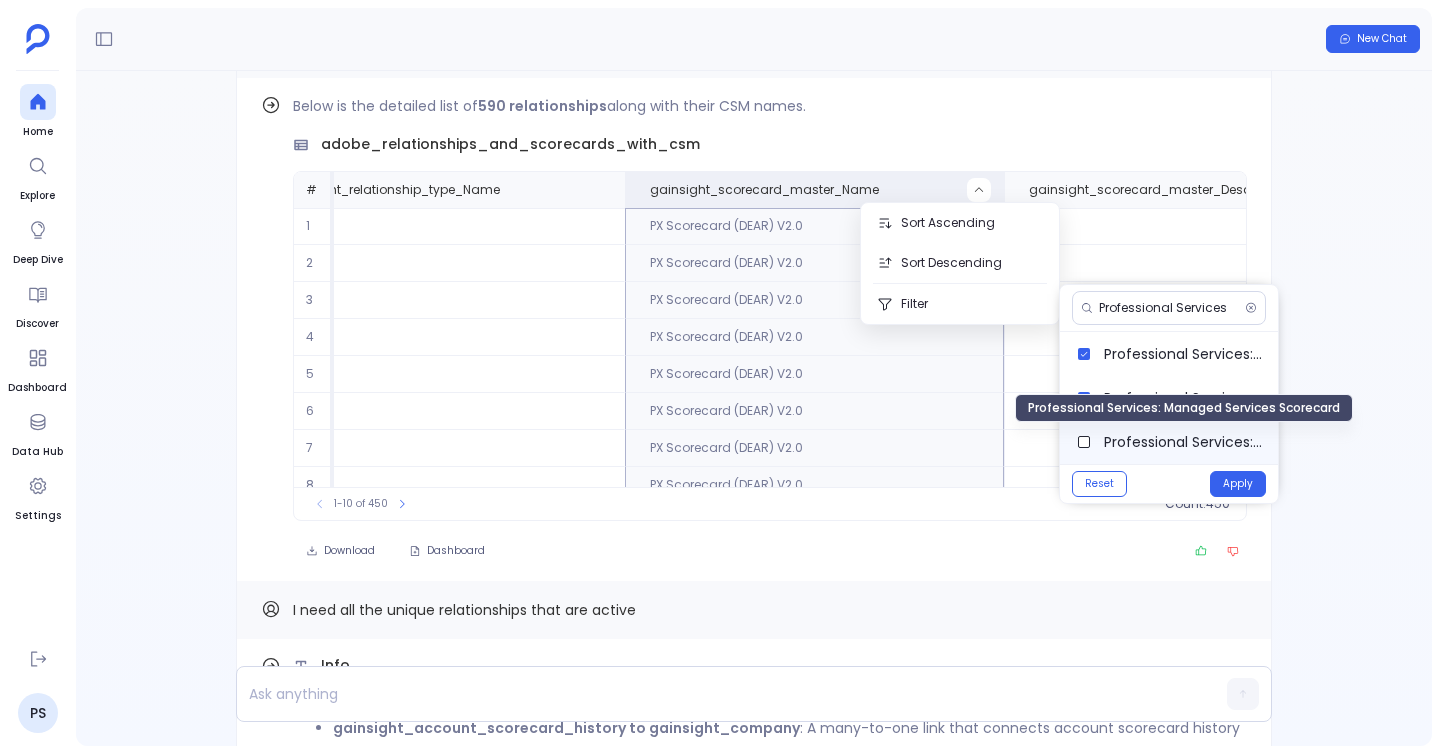 click on "Professional Services: Managed Services Scorecard" at bounding box center [1183, 442] 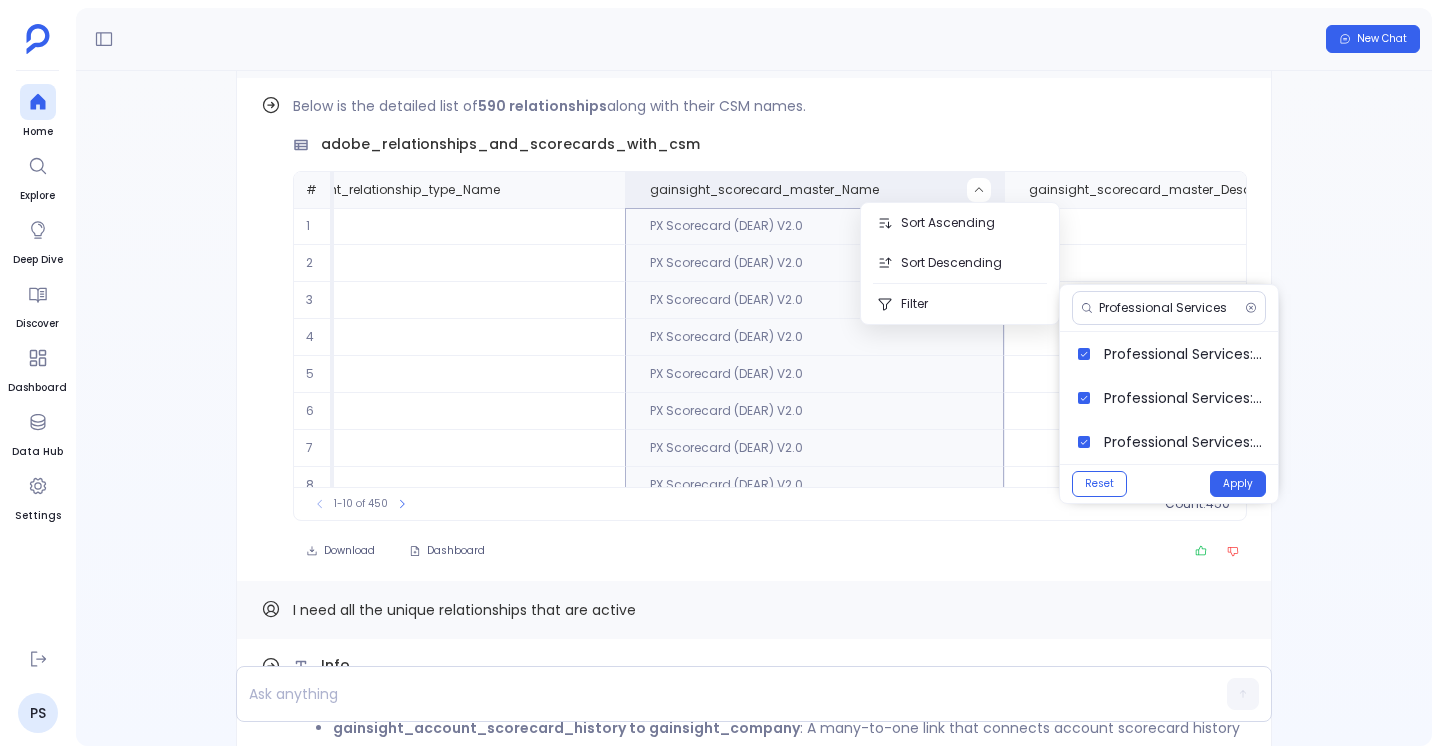 click on "Reset Apply" at bounding box center (1169, 483) 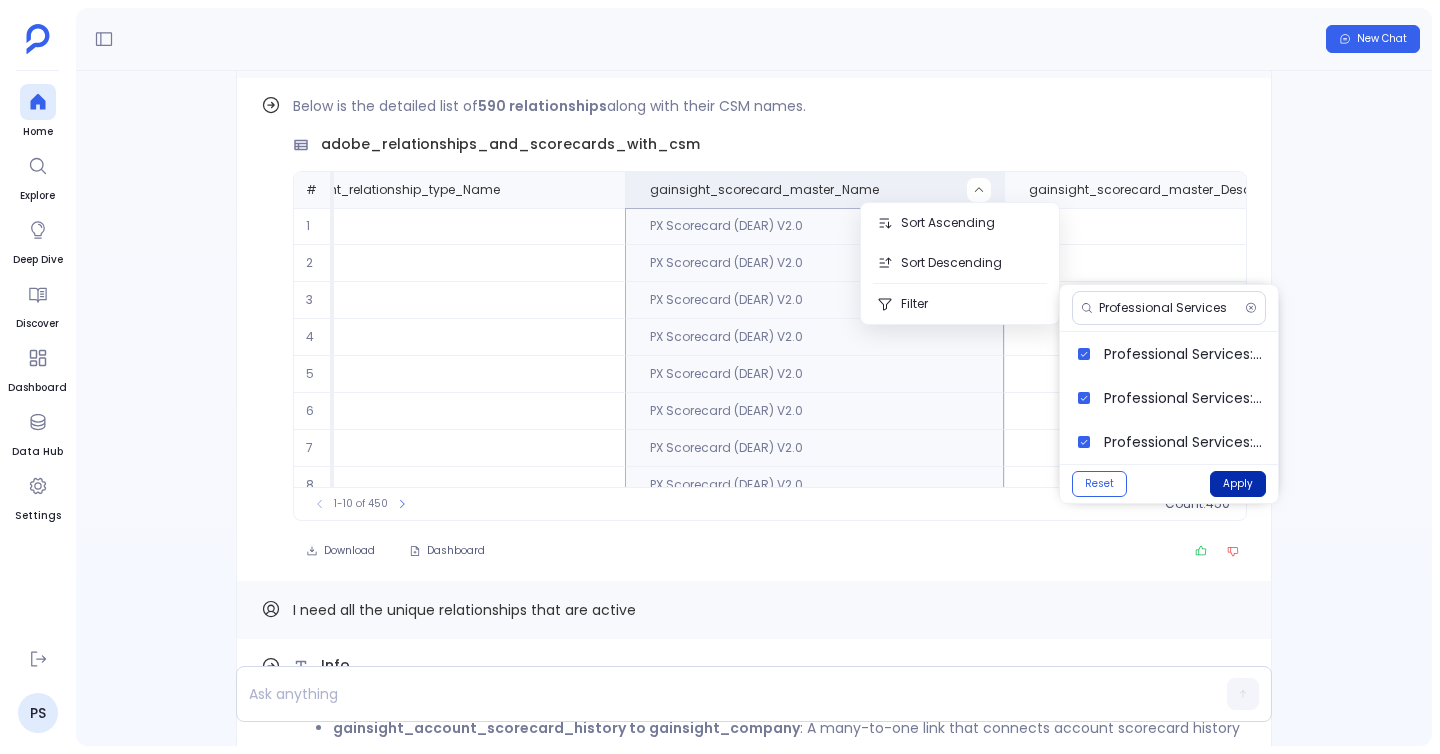 click on "Apply" at bounding box center [1238, 484] 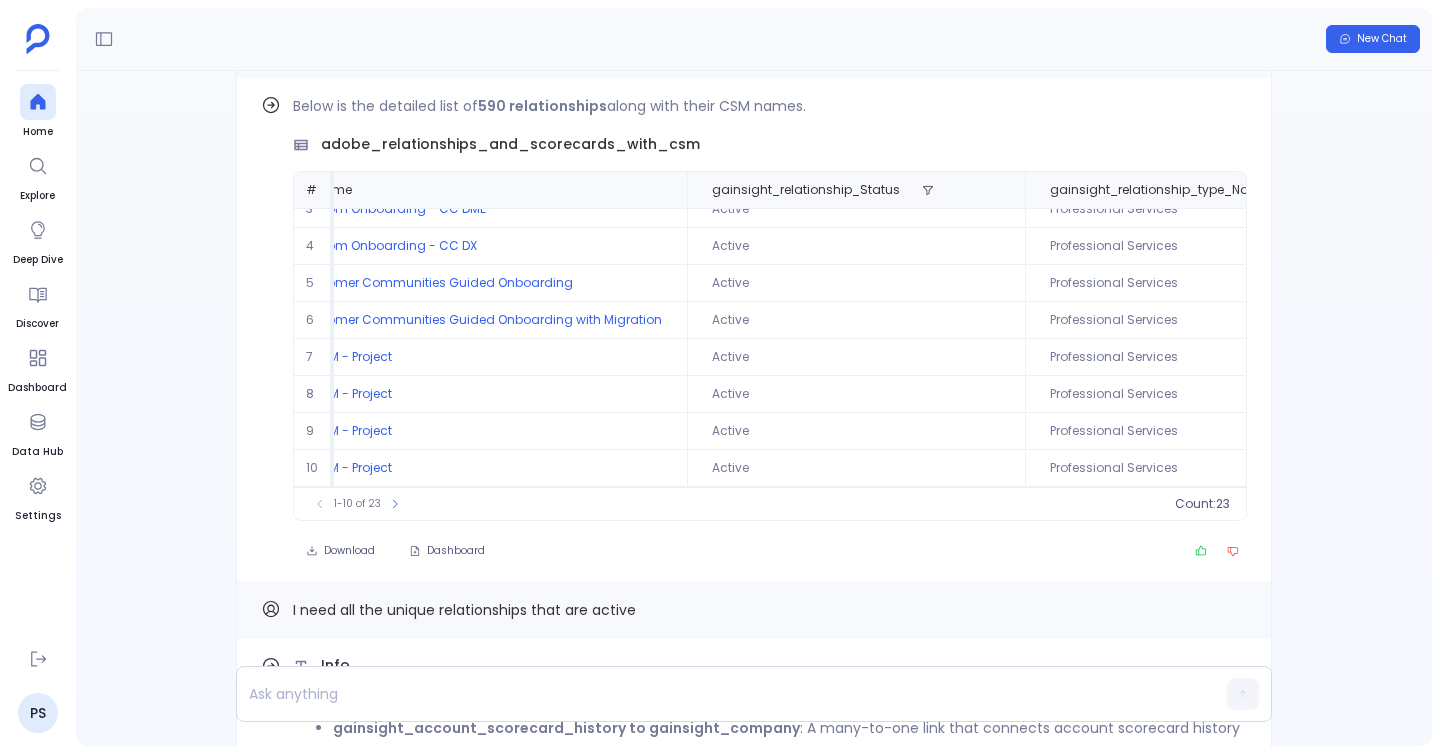 scroll, scrollTop: 96, scrollLeft: 0, axis: vertical 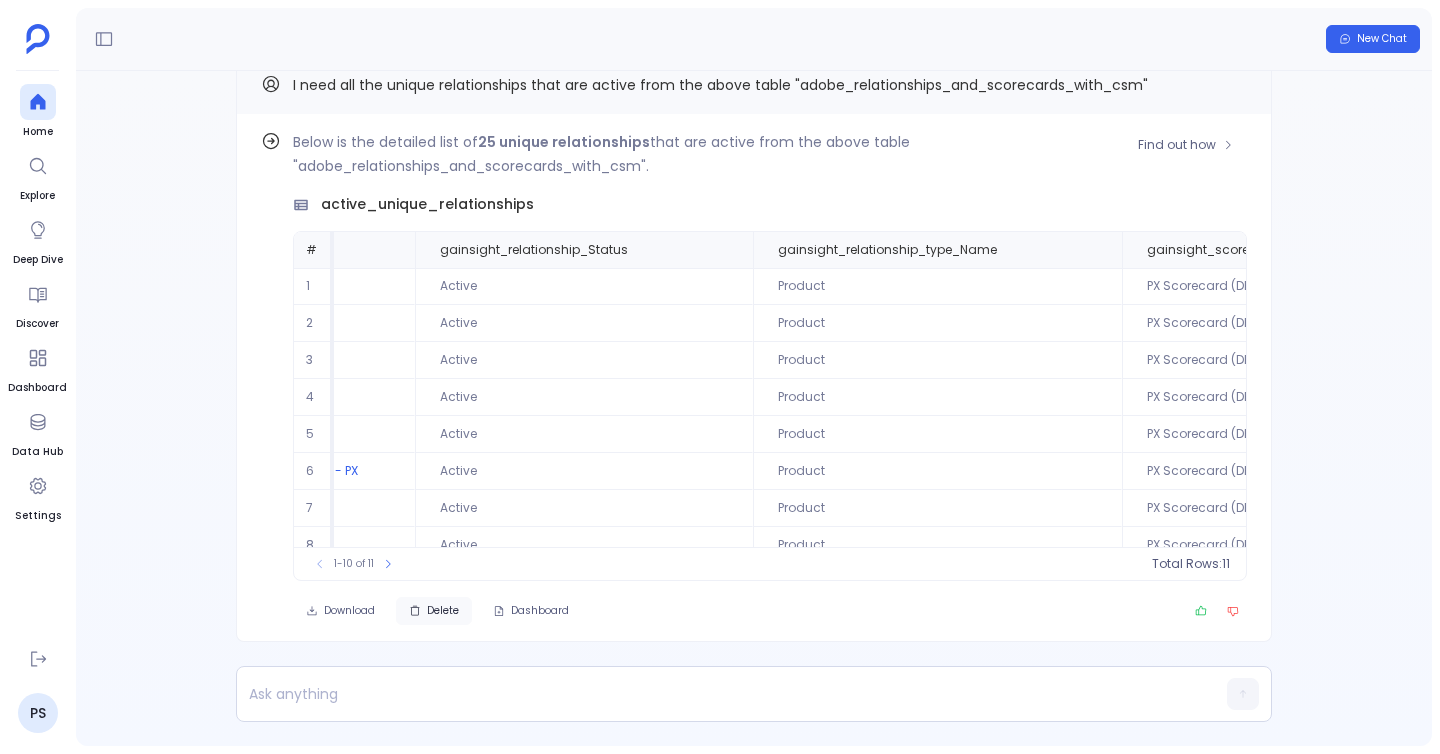 click on "Delete" at bounding box center (443, 611) 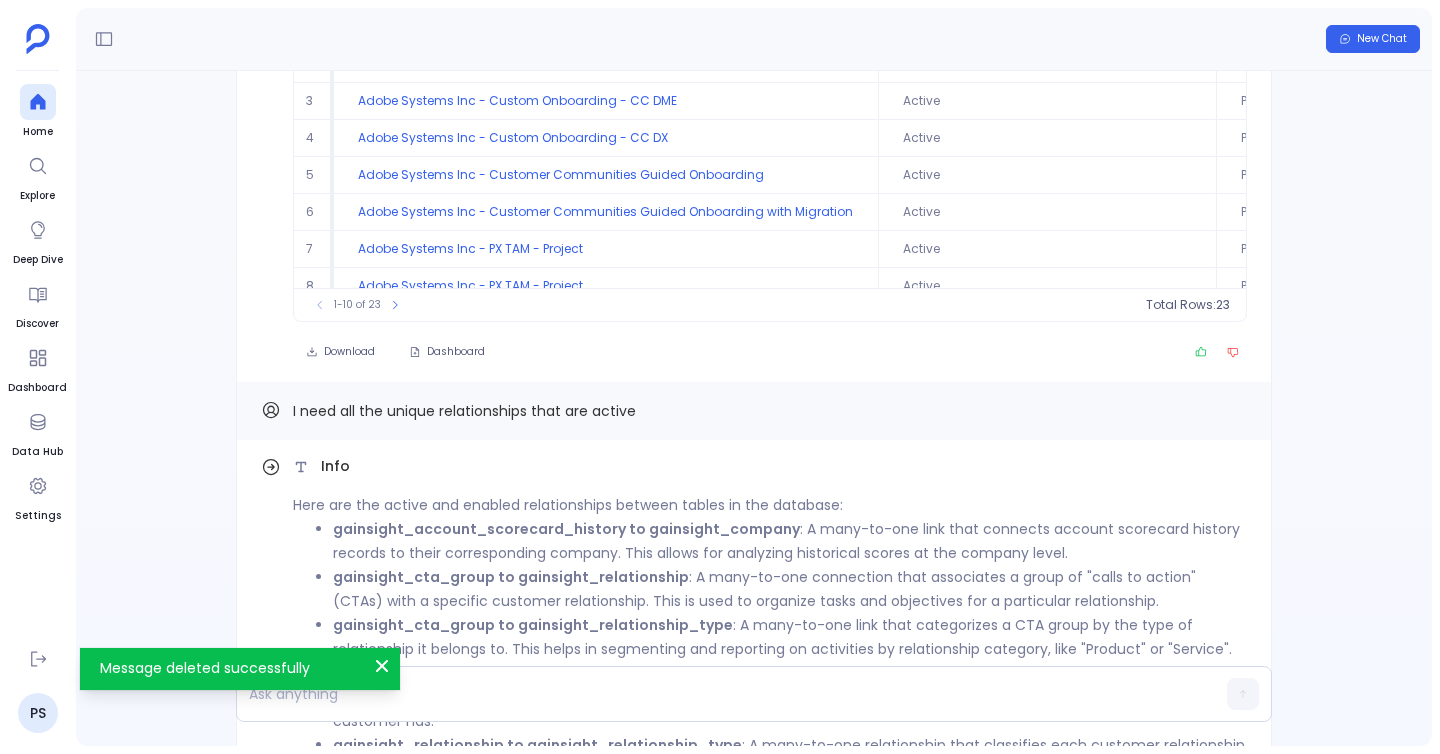 scroll, scrollTop: 0, scrollLeft: 0, axis: both 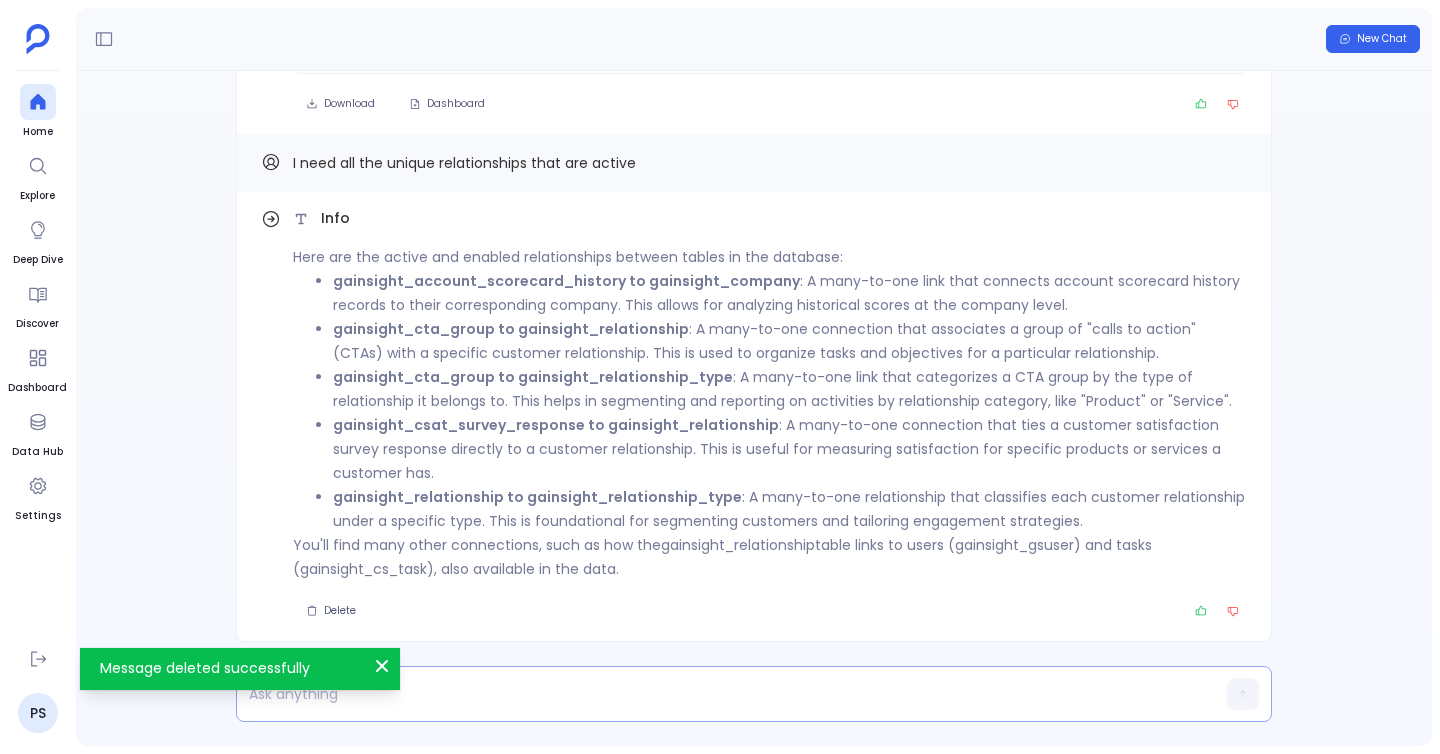 click at bounding box center (715, 694) 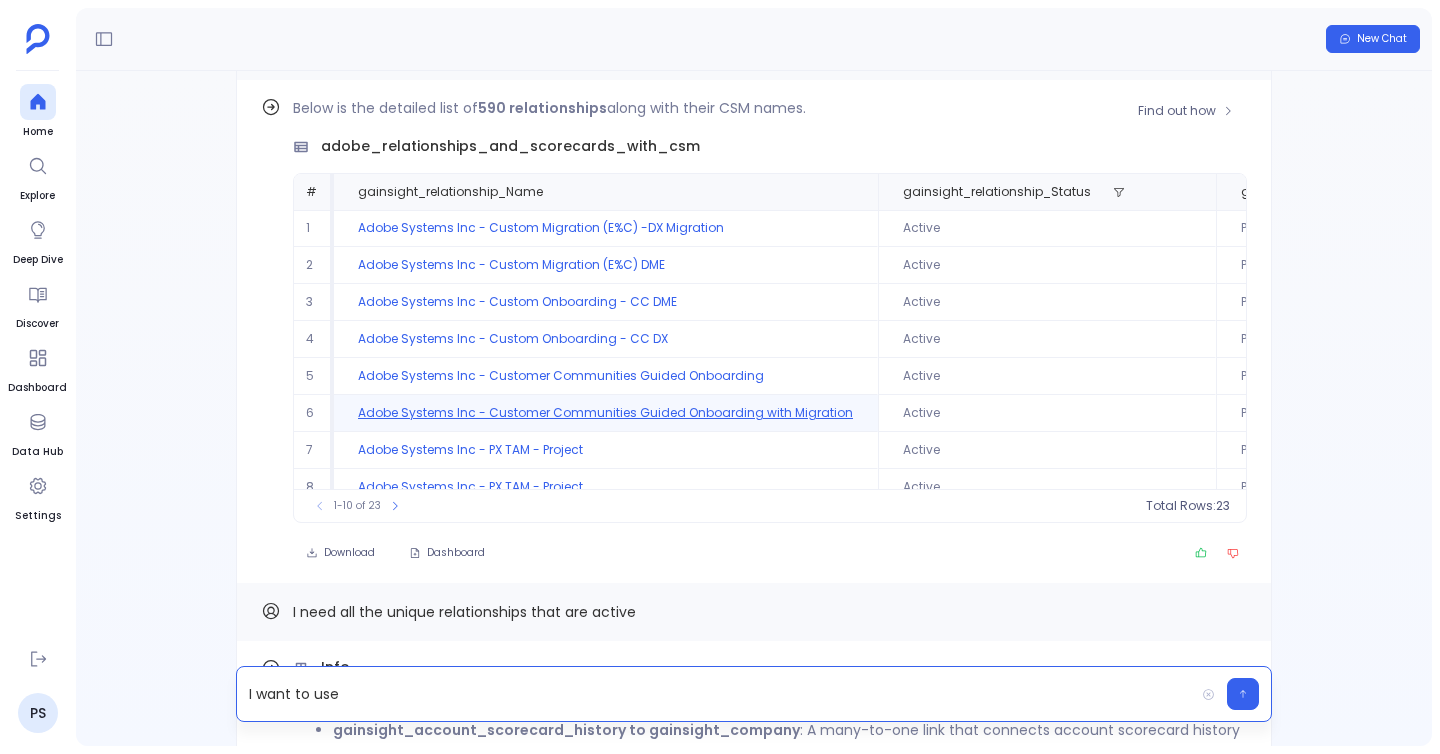 scroll, scrollTop: -482, scrollLeft: 0, axis: vertical 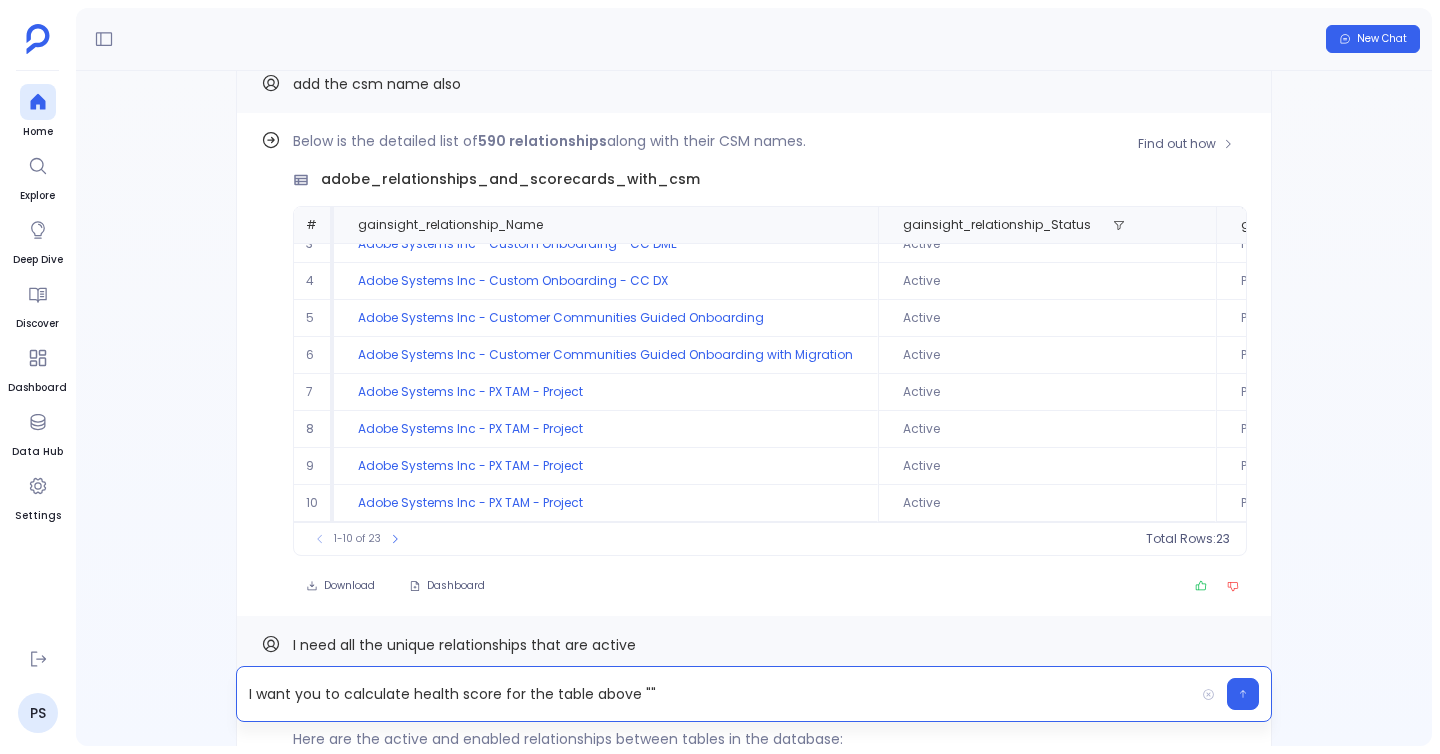 click on "adobe_relationships_and_scorecards_with_csm" at bounding box center (510, 179) 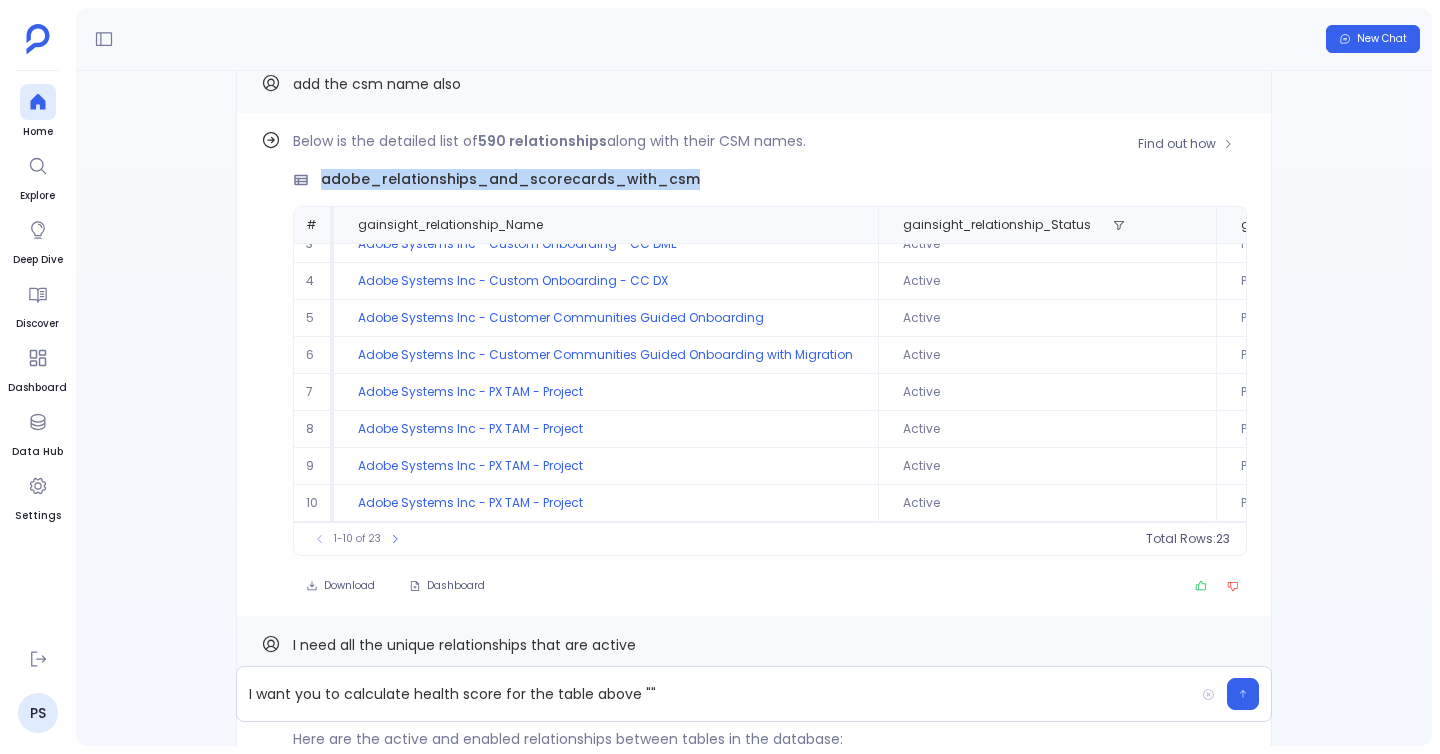 click on "adobe_relationships_and_scorecards_with_csm" at bounding box center (510, 179) 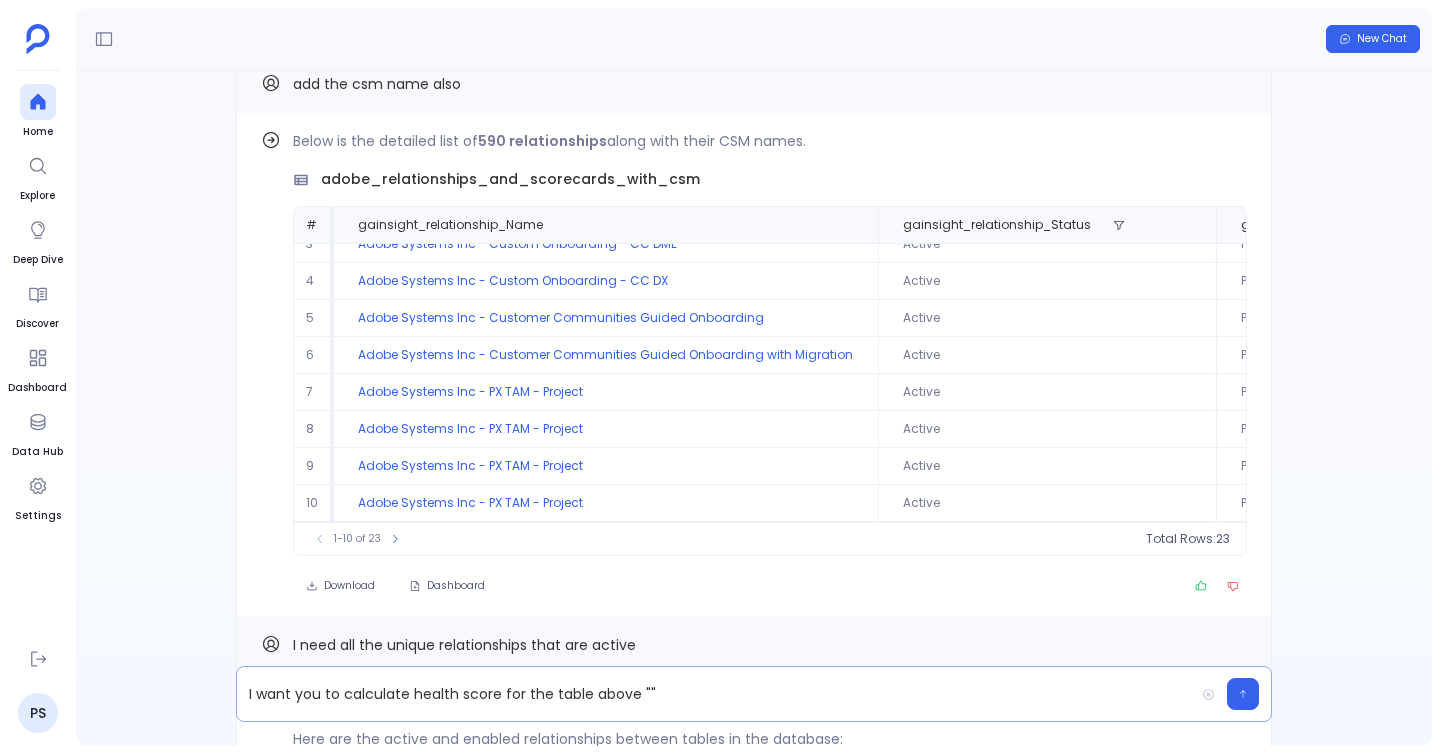 click on "I want you to calculate health score for the table above """ at bounding box center [715, 694] 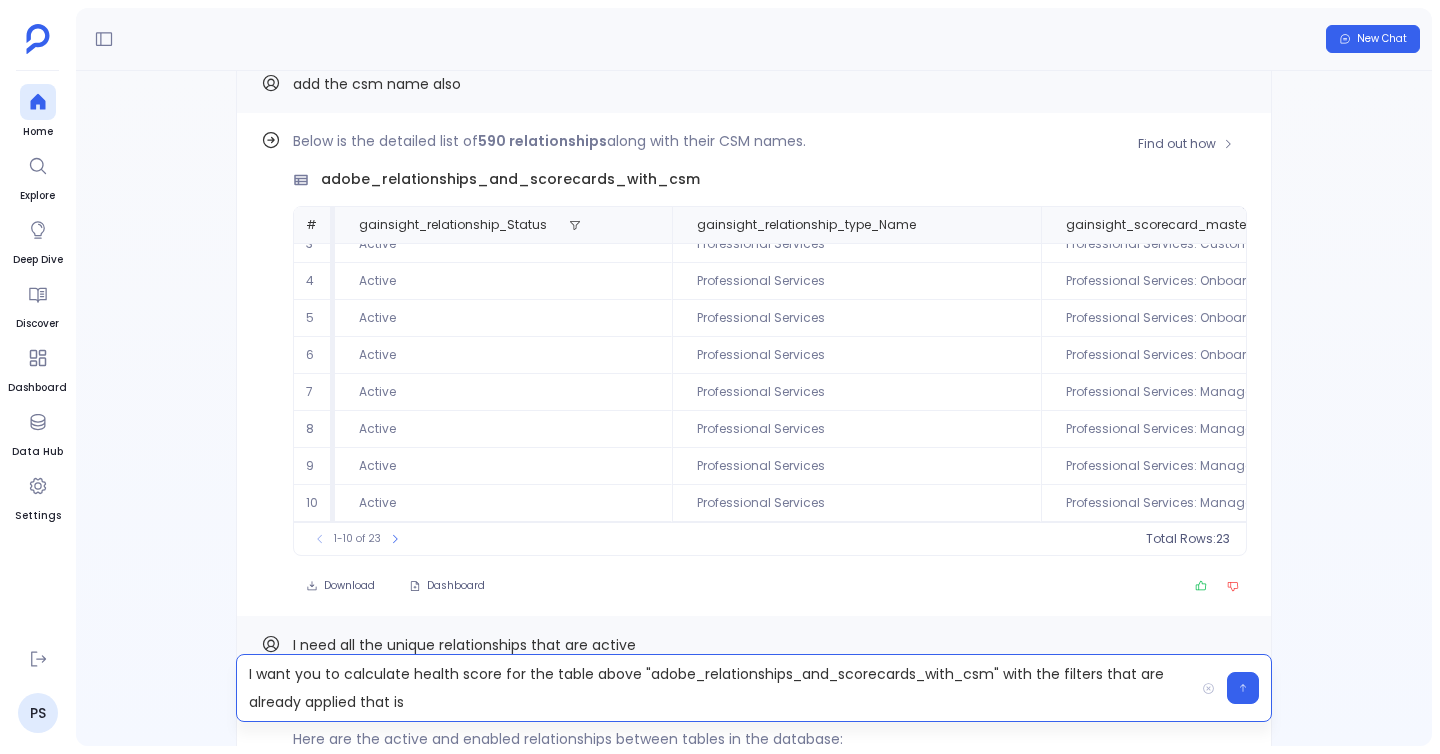 scroll, scrollTop: 96, scrollLeft: 994, axis: both 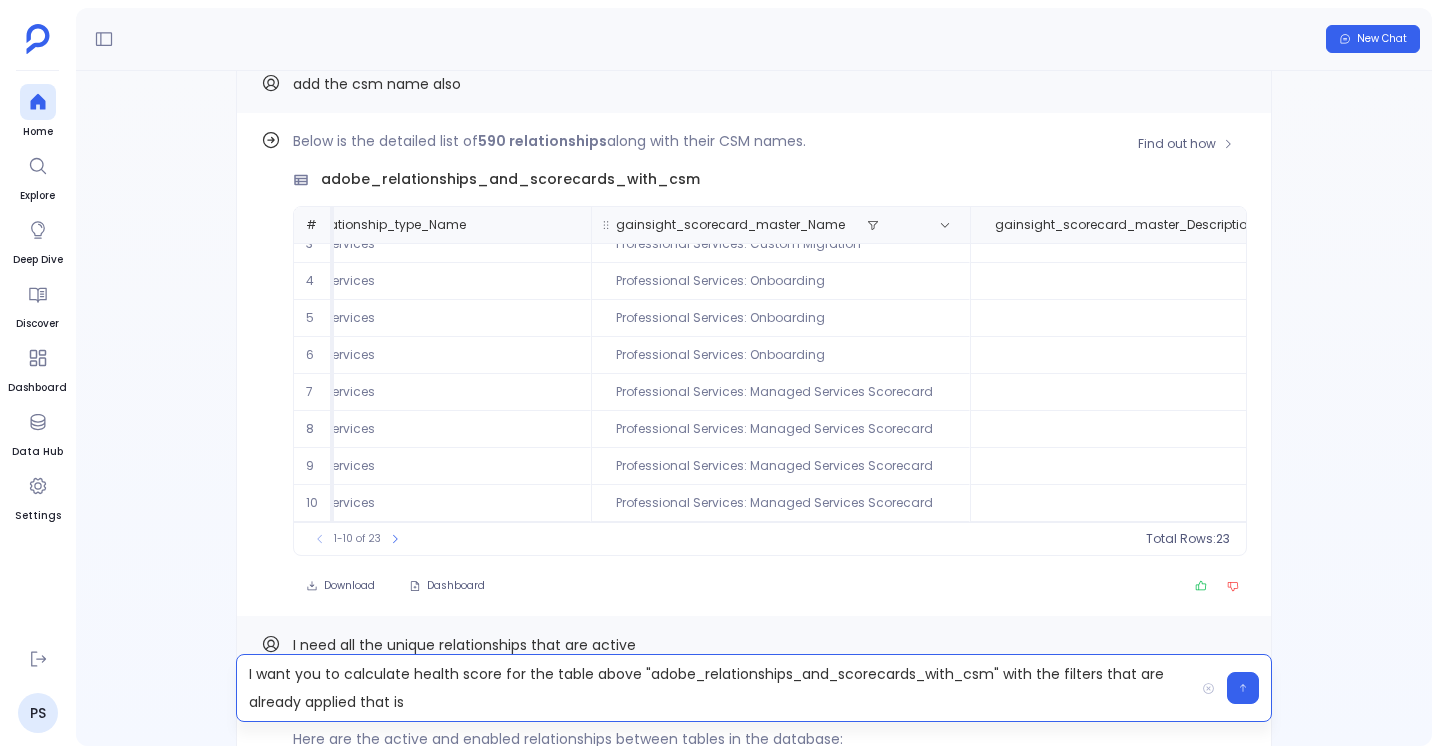 click on "gainsight_scorecard_master_Name" at bounding box center (758, 225) 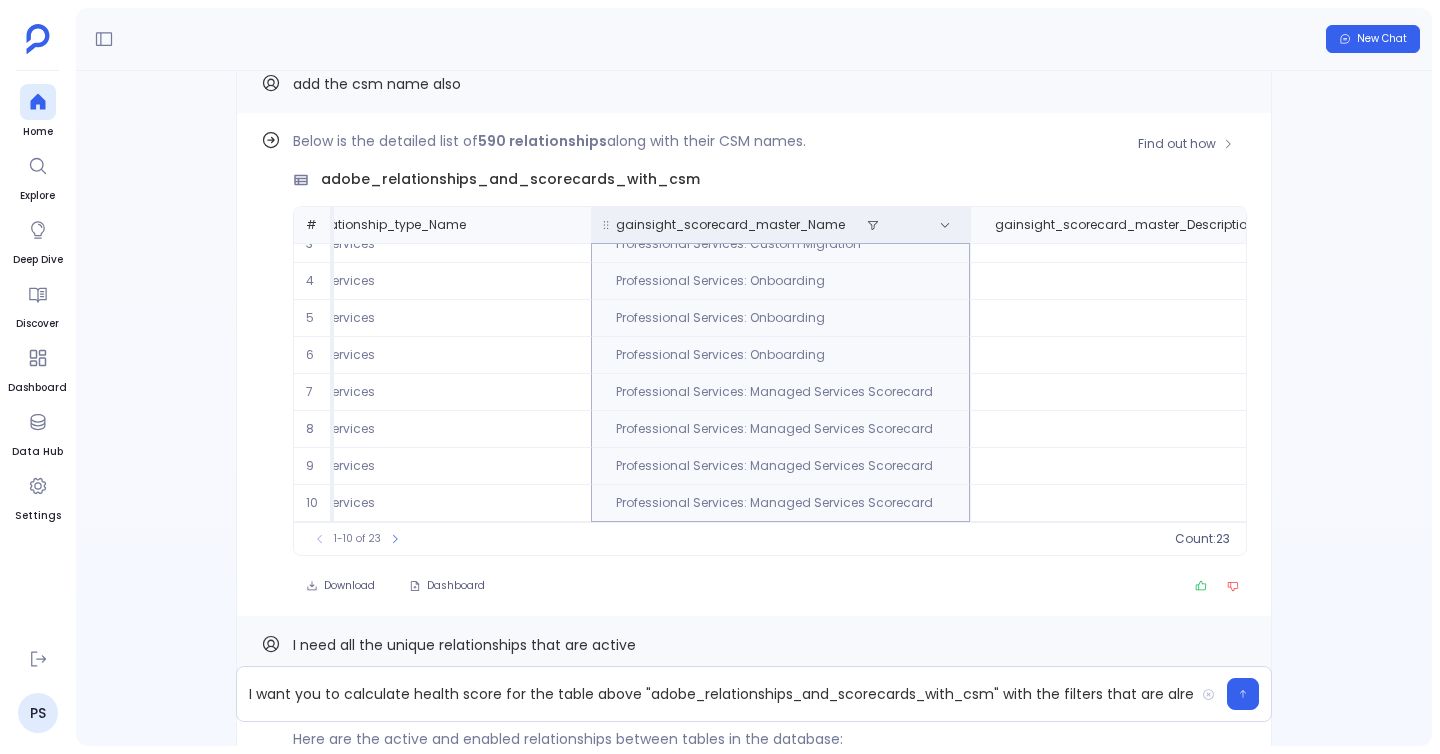 click on "gainsight_scorecard_master_Name" at bounding box center [730, 225] 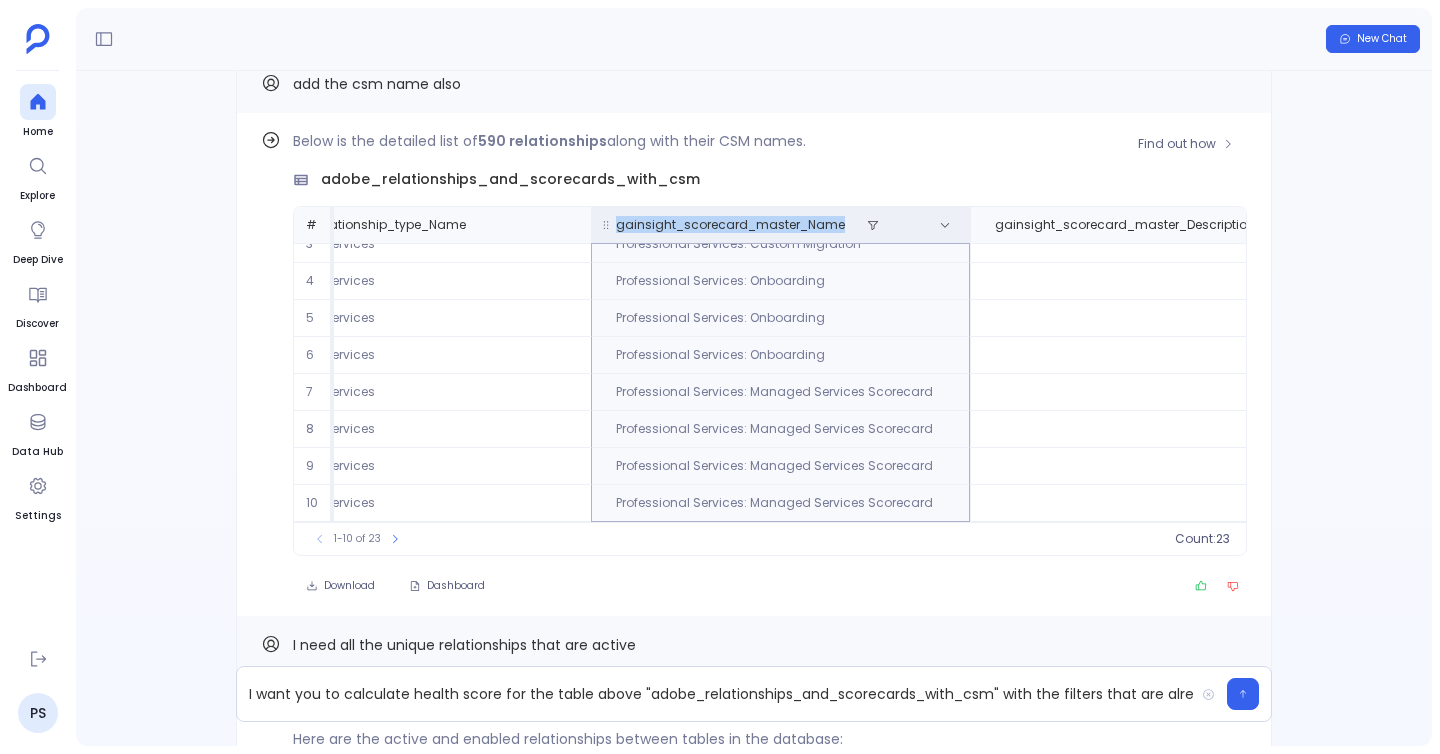 click on "gainsight_scorecard_master_Name" at bounding box center (730, 225) 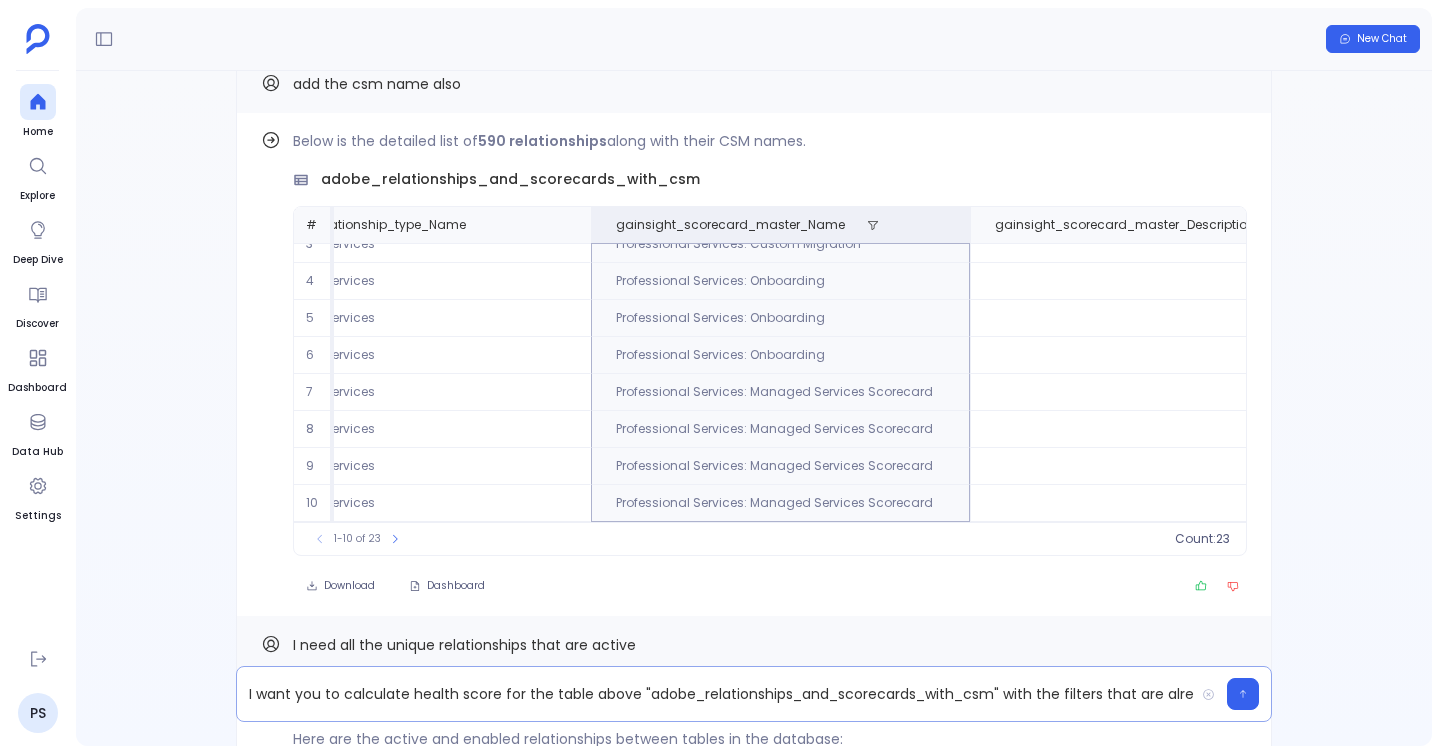 click on "I want you to calculate health score for the table above "adobe_relationships_and_scorecards_with_csm" with the filters that are already applied that is" at bounding box center [715, 694] 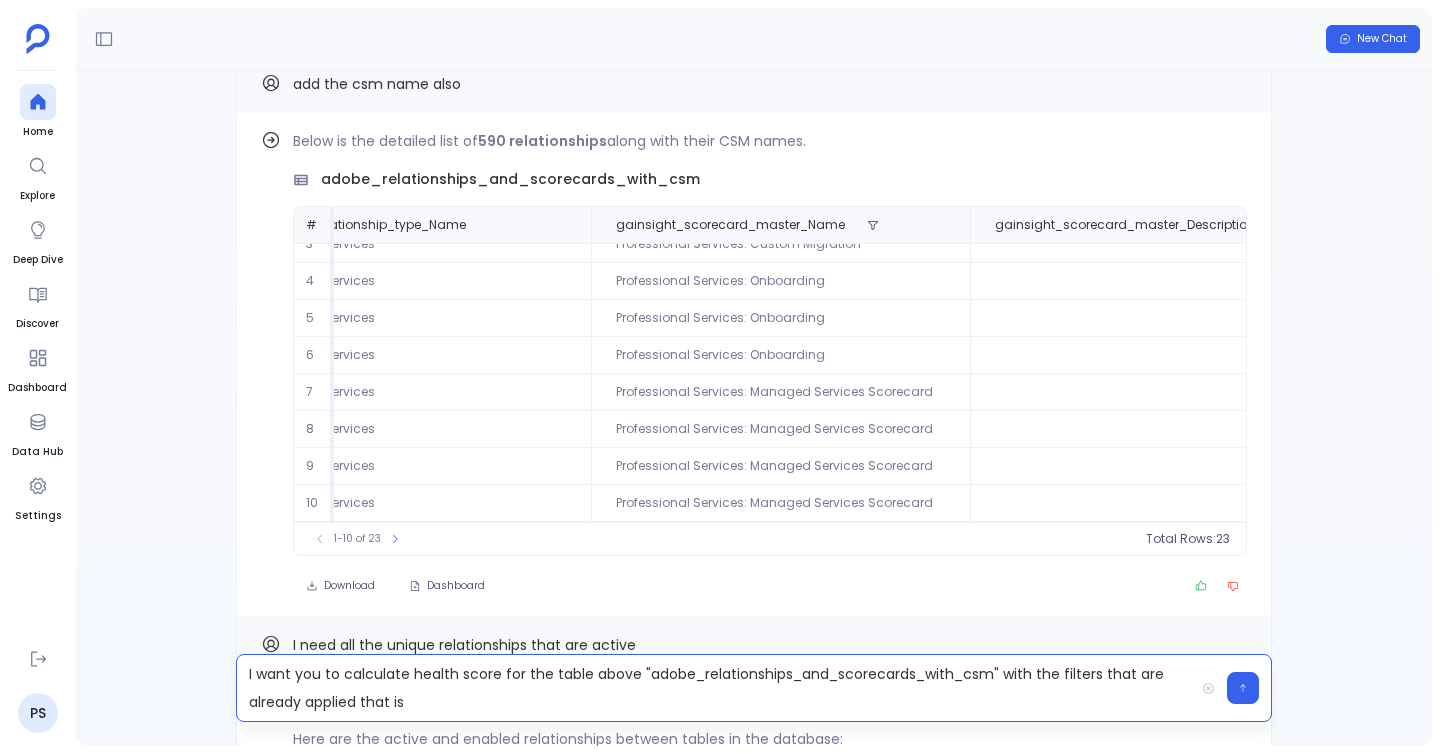 click on "I want you to calculate health score for the table above "adobe_relationships_and_scorecards_with_csm" with the filters that are already applied that is" at bounding box center (715, 688) 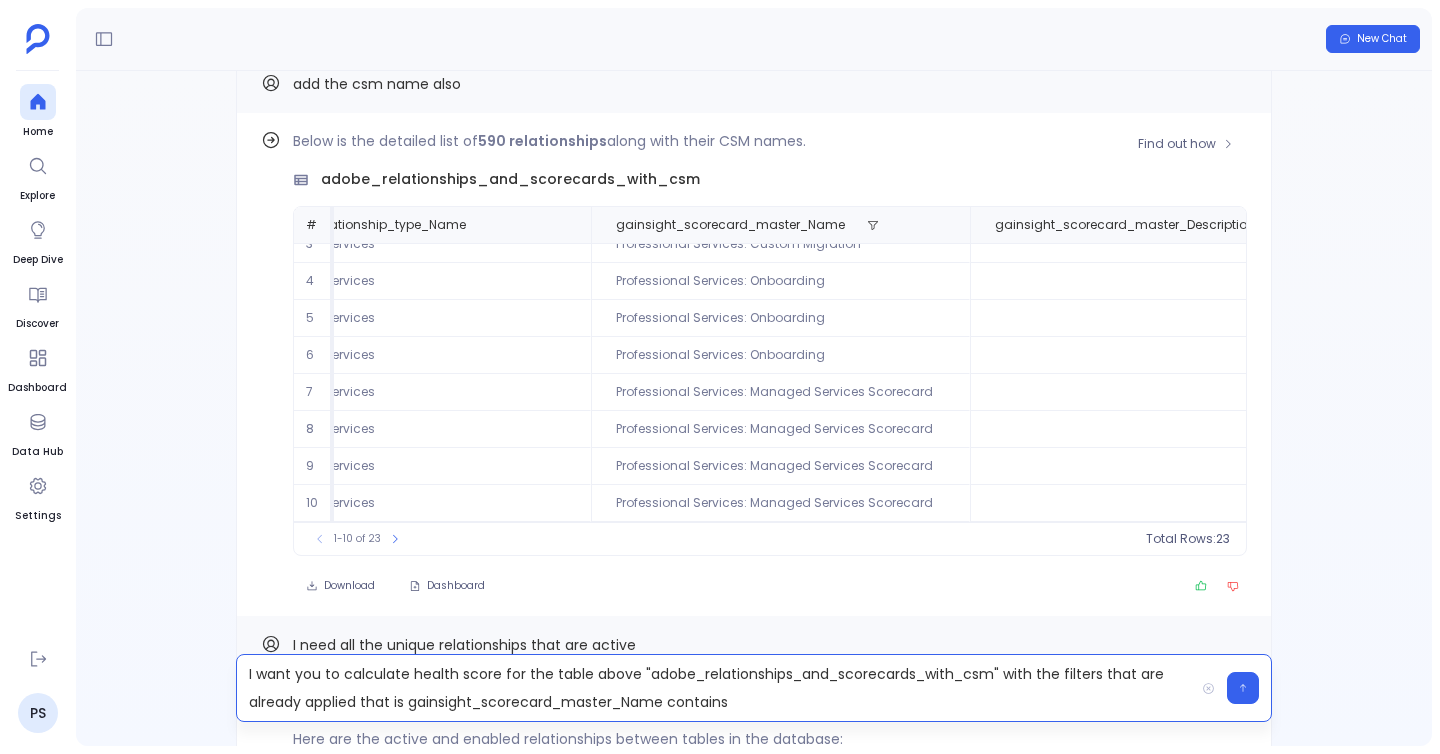 click on "Professional Services: Onboarding" at bounding box center [780, 355] 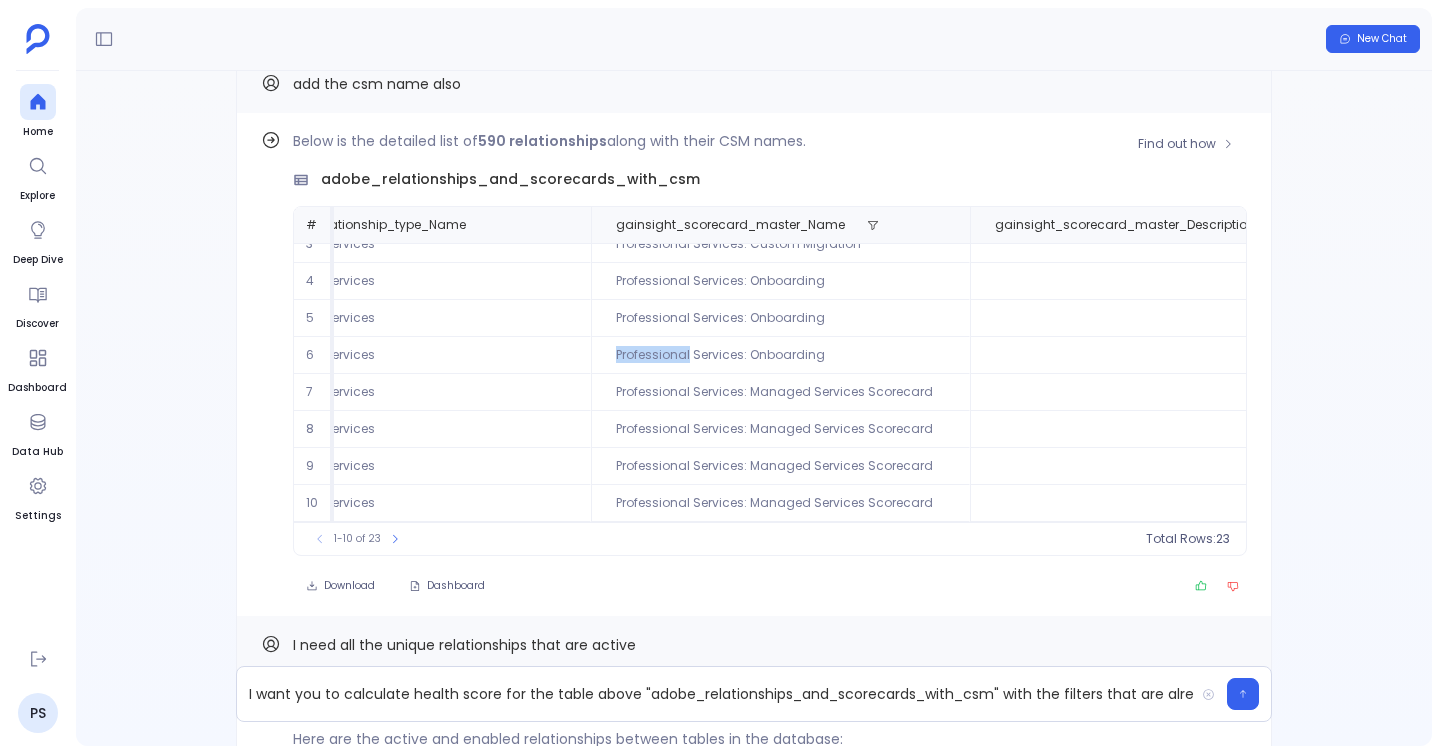 click on "Professional Services: Onboarding" at bounding box center (780, 355) 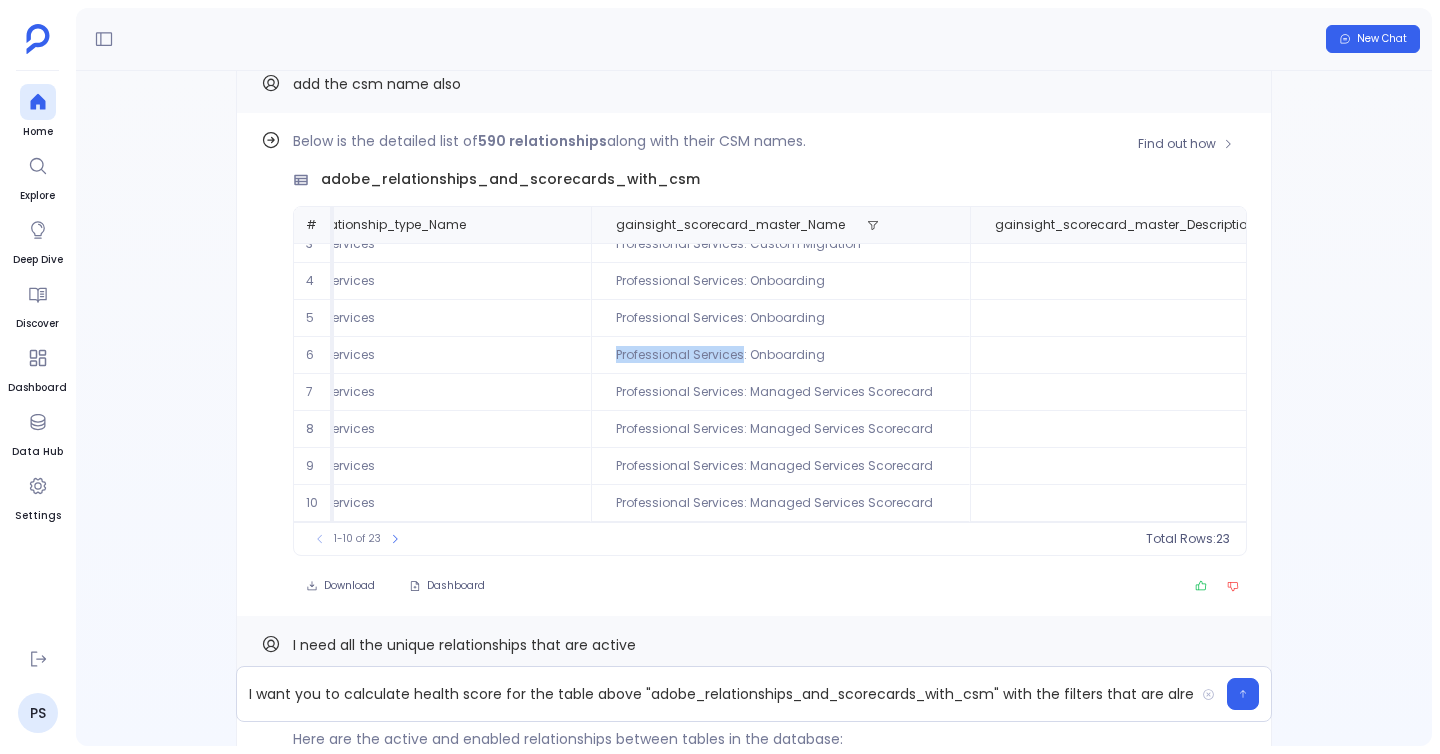 click on "Professional Services: Onboarding" at bounding box center [780, 355] 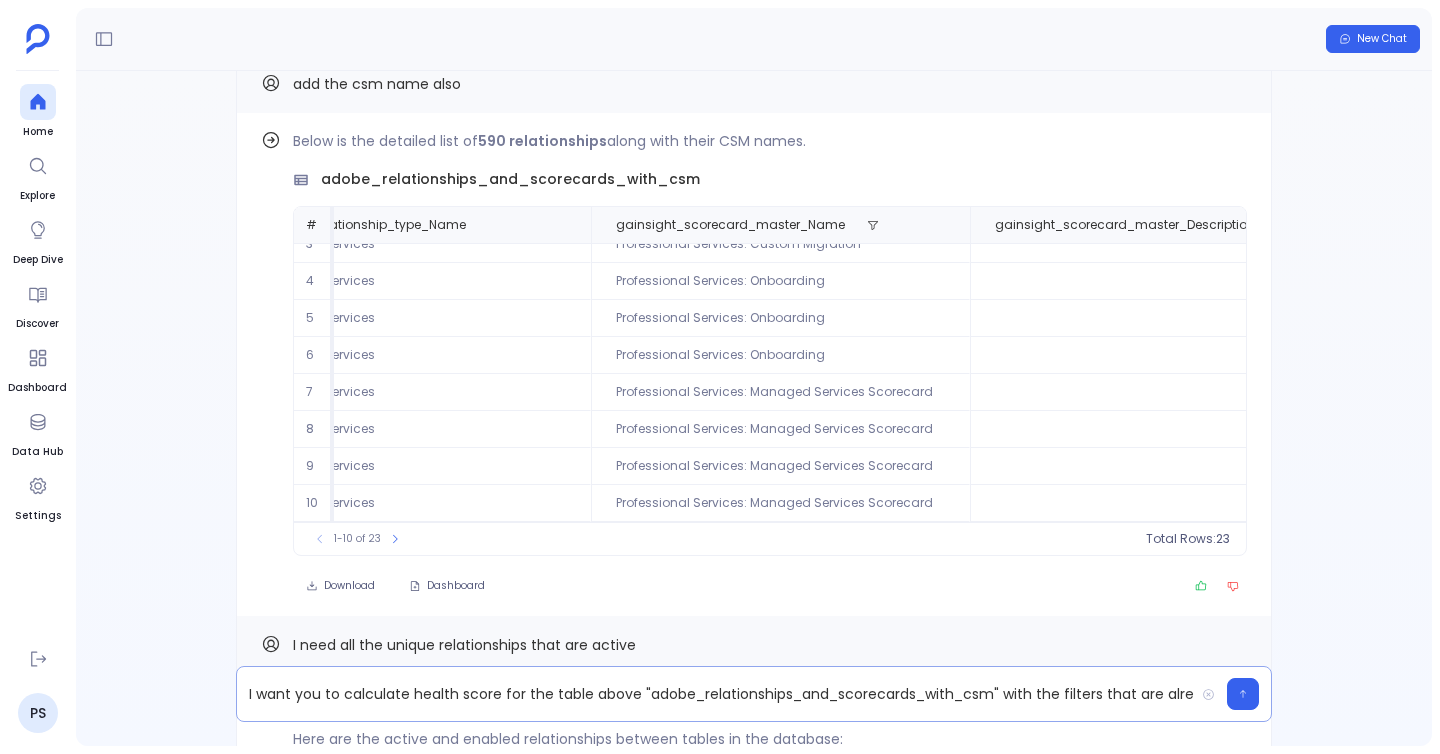 click on "I want you to calculate health score for the table above "adobe_relationships_and_scorecards_with_csm" with the filters that are already applied that is gainsight_scorecard_master_Name contains" at bounding box center [715, 694] 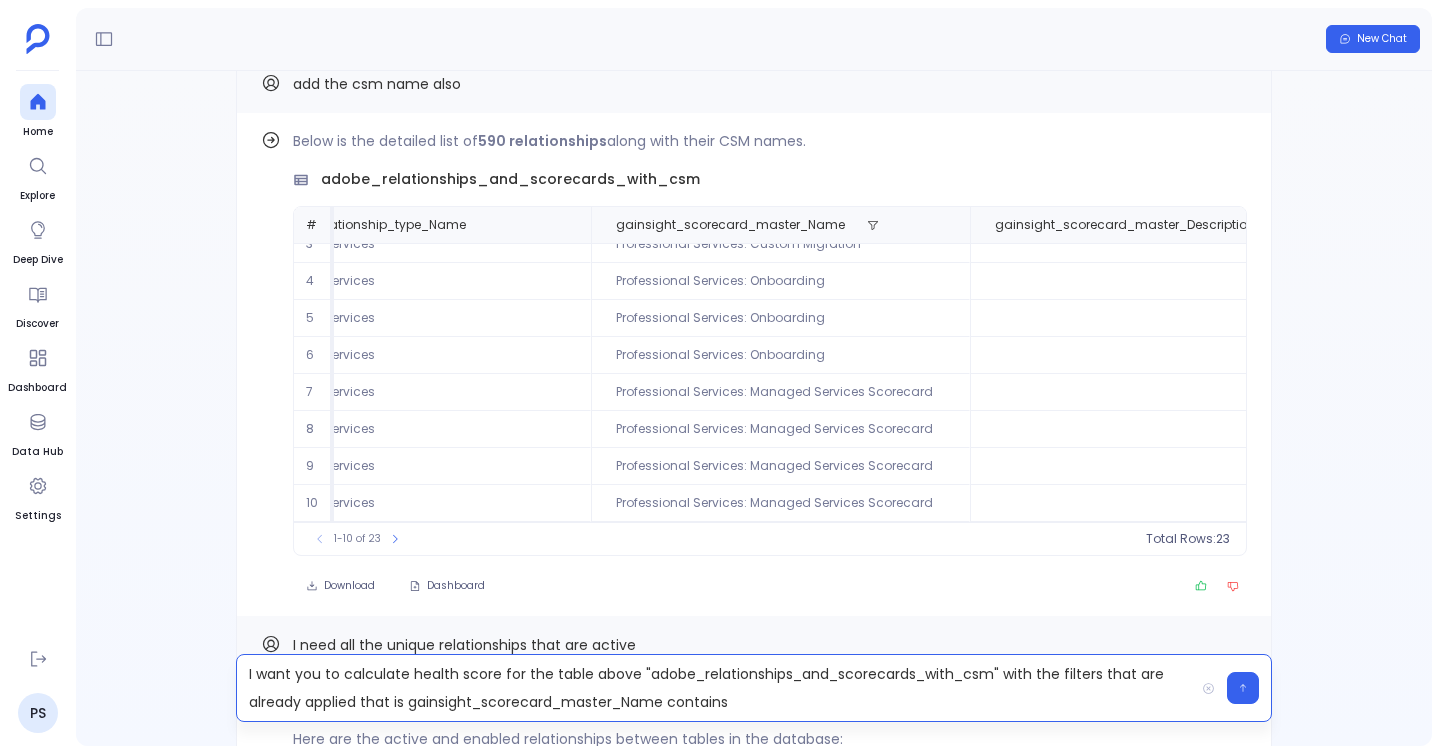 click on "I want you to calculate health score for the table above "adobe_relationships_and_scorecards_with_csm" with the filters that are already applied that is gainsight_scorecard_master_Name contains" at bounding box center (715, 688) 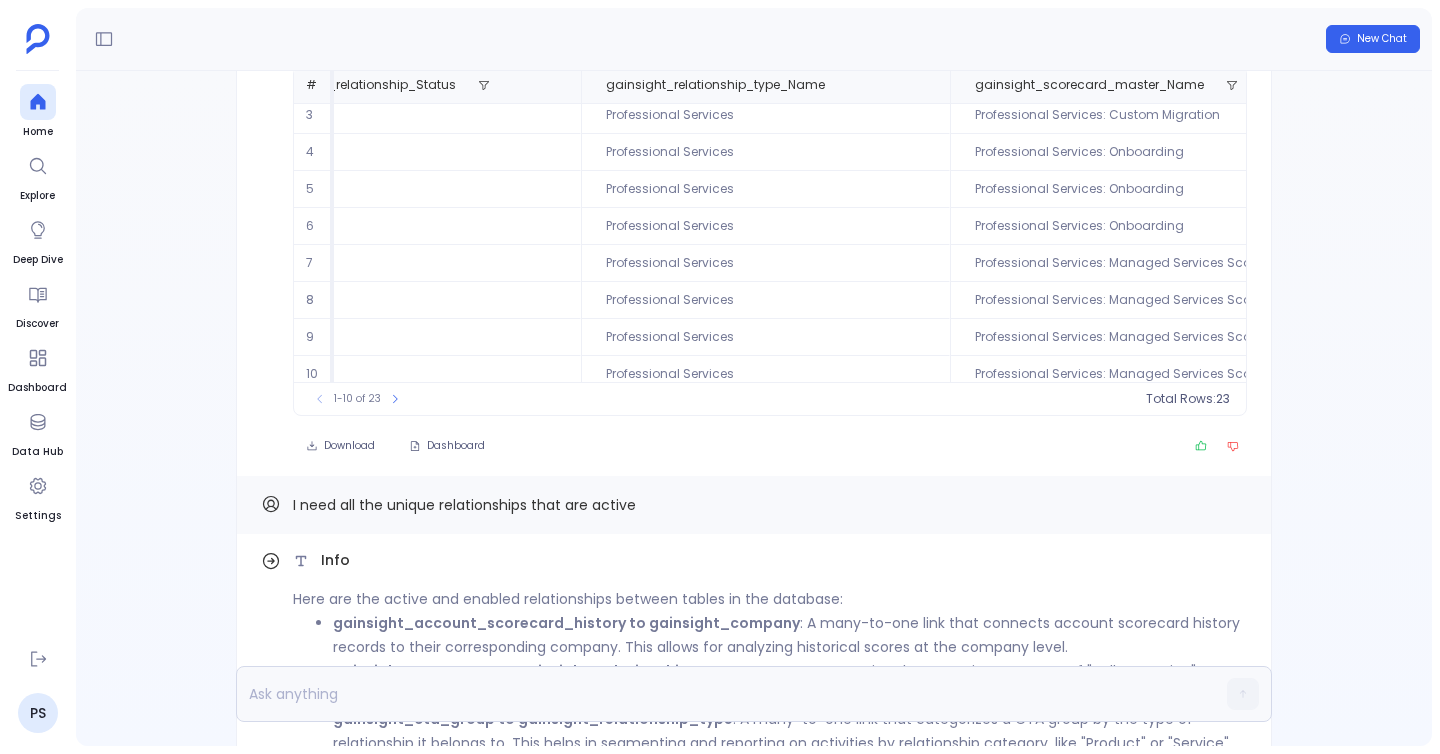 scroll, scrollTop: 0, scrollLeft: 0, axis: both 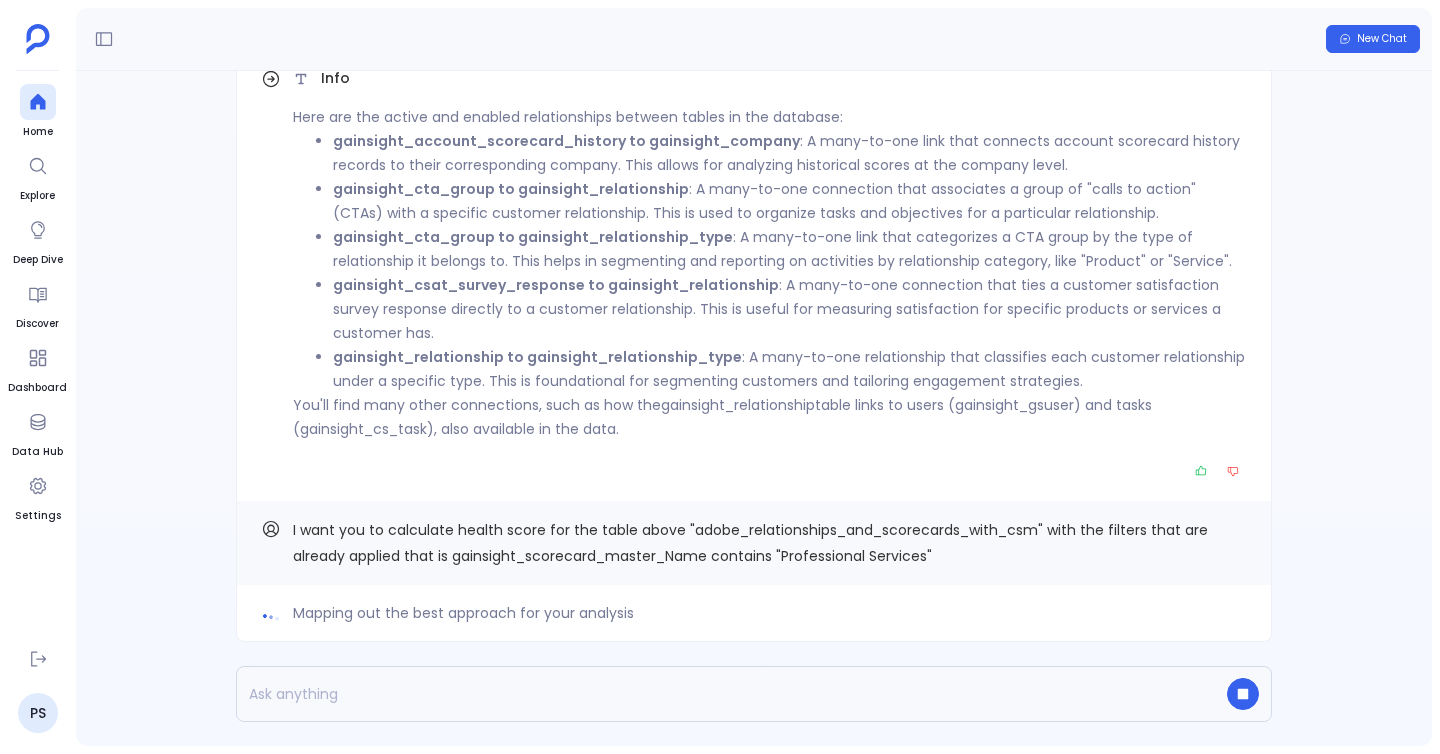 click on "Mapping out the best approach for your analysis" at bounding box center [754, 613] 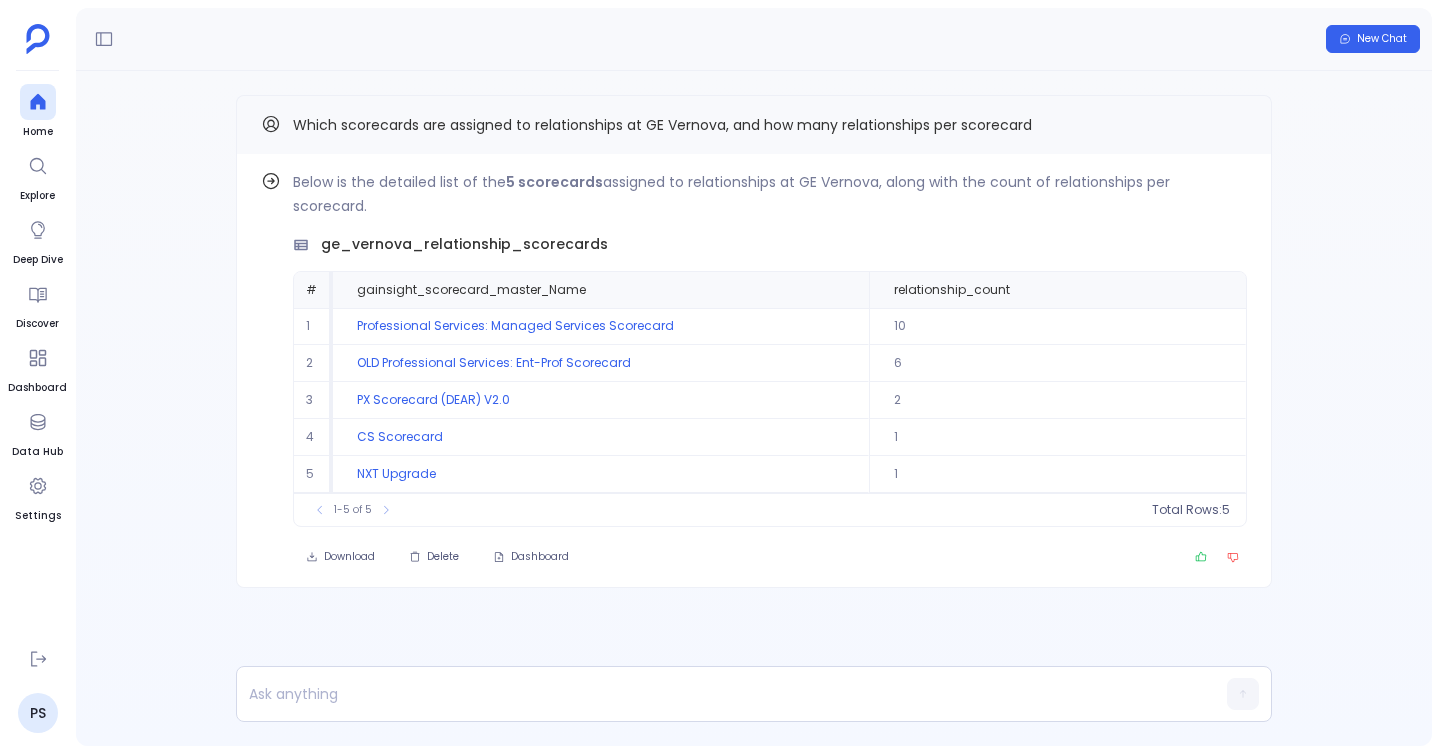 scroll, scrollTop: 0, scrollLeft: 0, axis: both 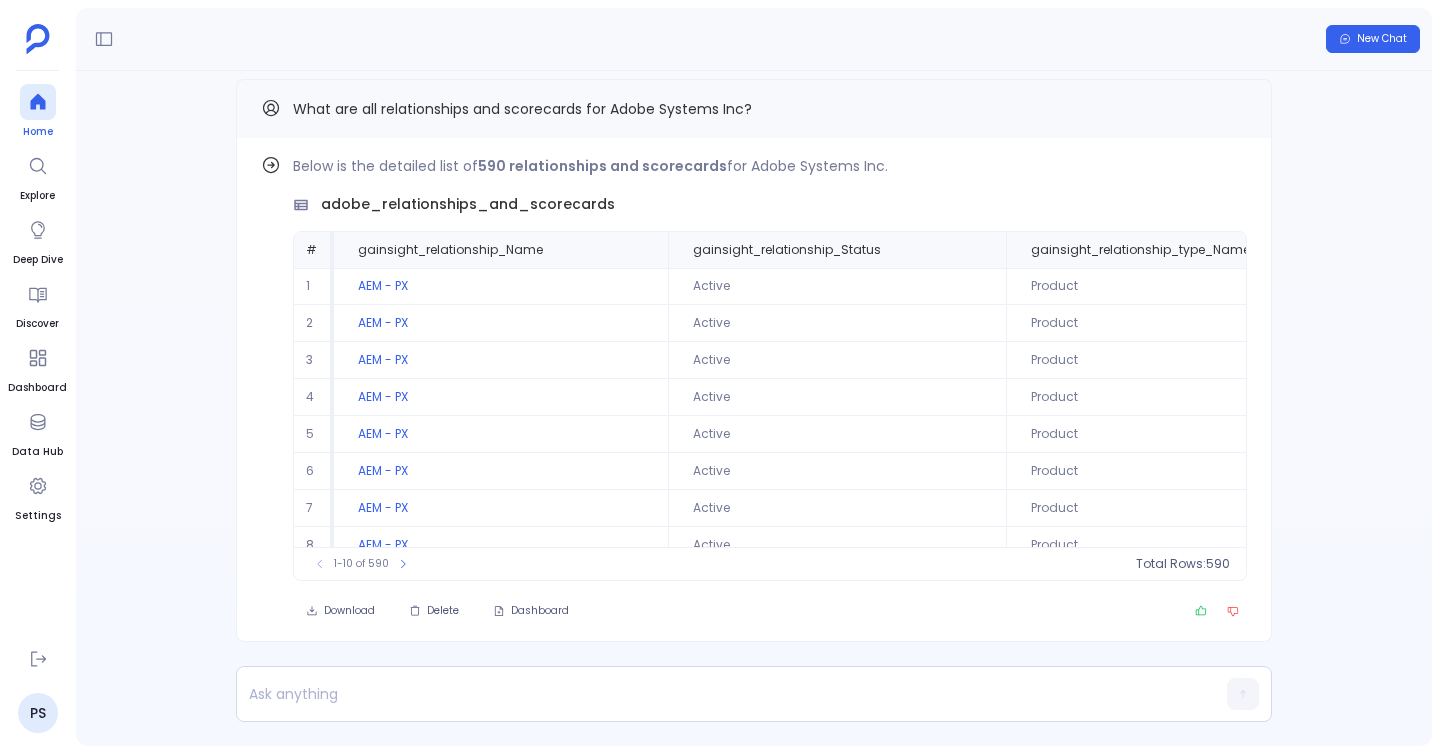 click 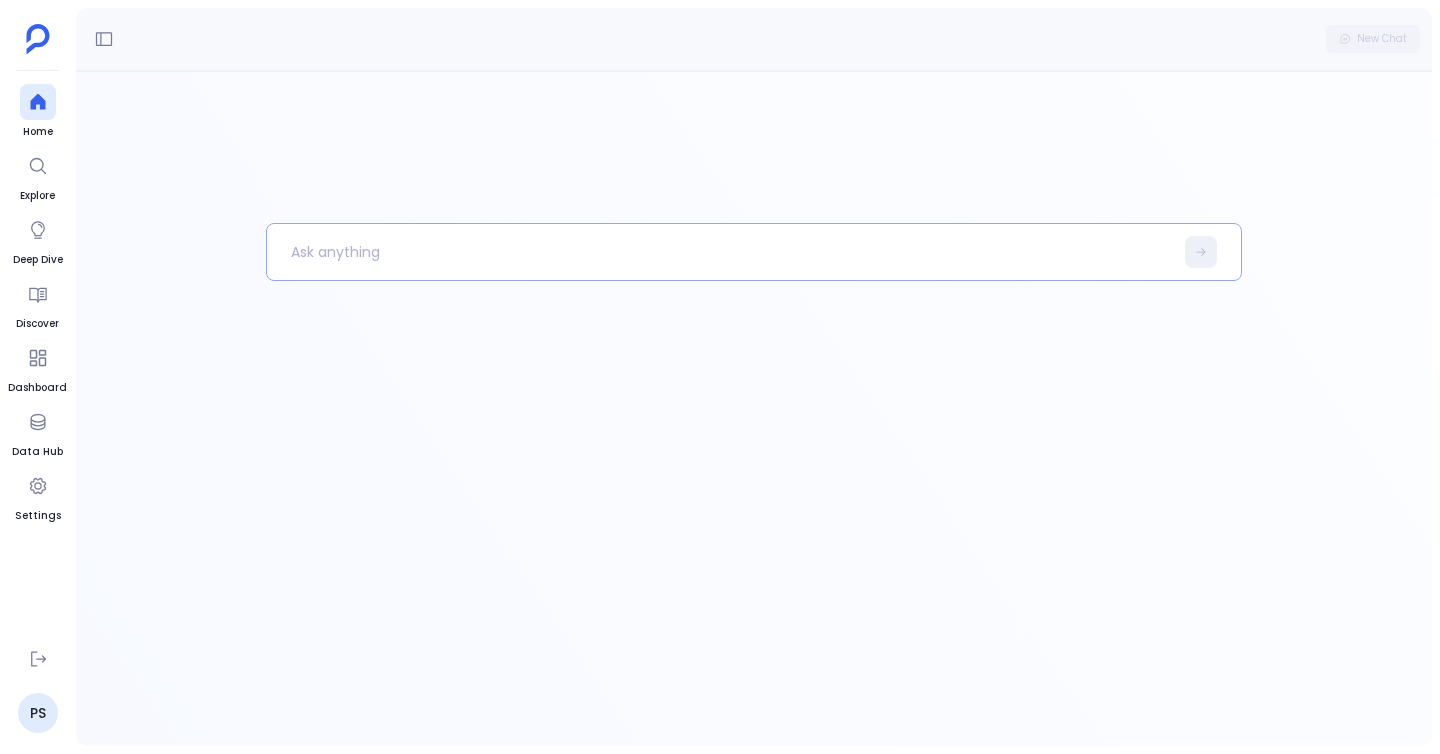 click at bounding box center (720, 252) 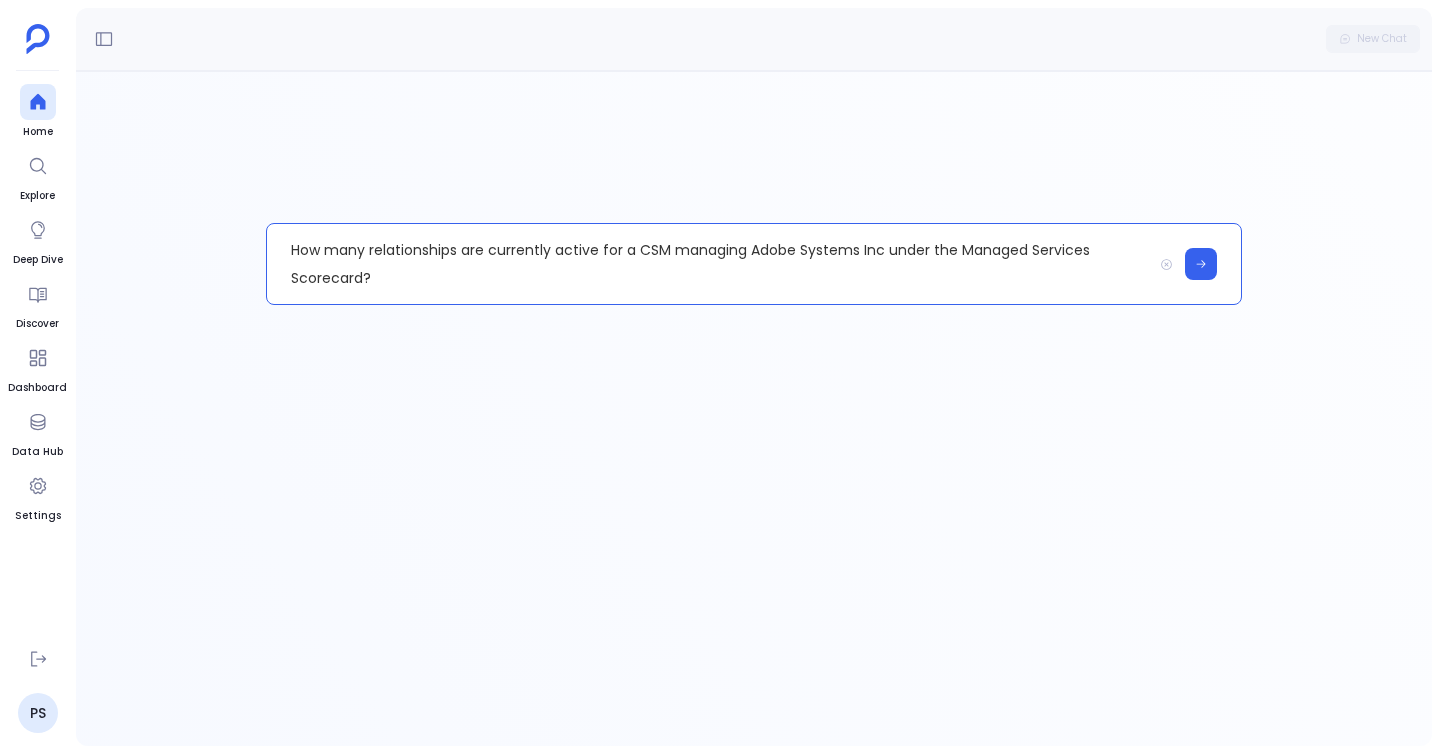 click on "How many relationships are currently active for a CSM managing Adobe Systems Inc under the Managed Services Scorecard?" at bounding box center [709, 264] 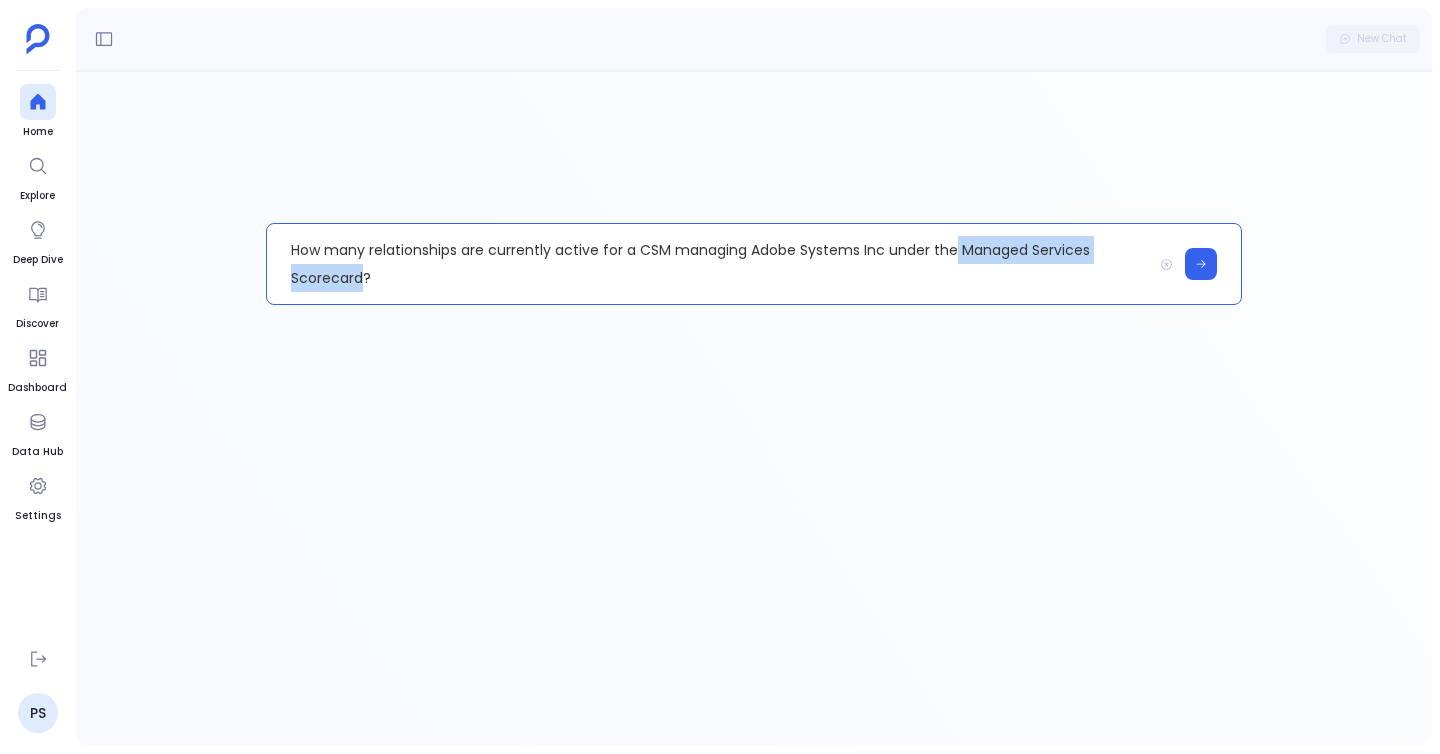 click on "How many relationships are currently active for a CSM managing Adobe Systems Inc under the Managed Services Scorecard?" at bounding box center [709, 264] 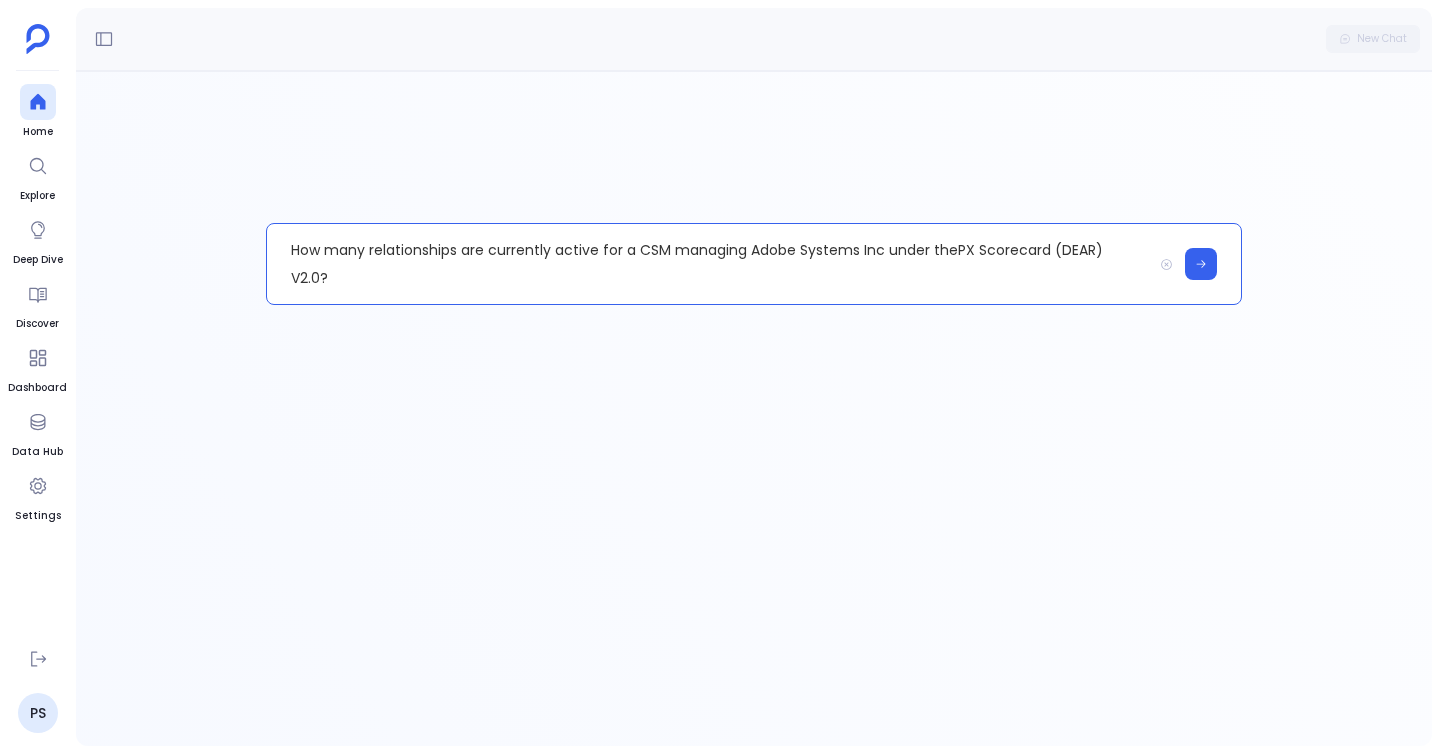 click on "How many relationships are currently active for a CSM managing Adobe Systems Inc under thePX Scorecard (DEAR) V2.0?" at bounding box center [709, 264] 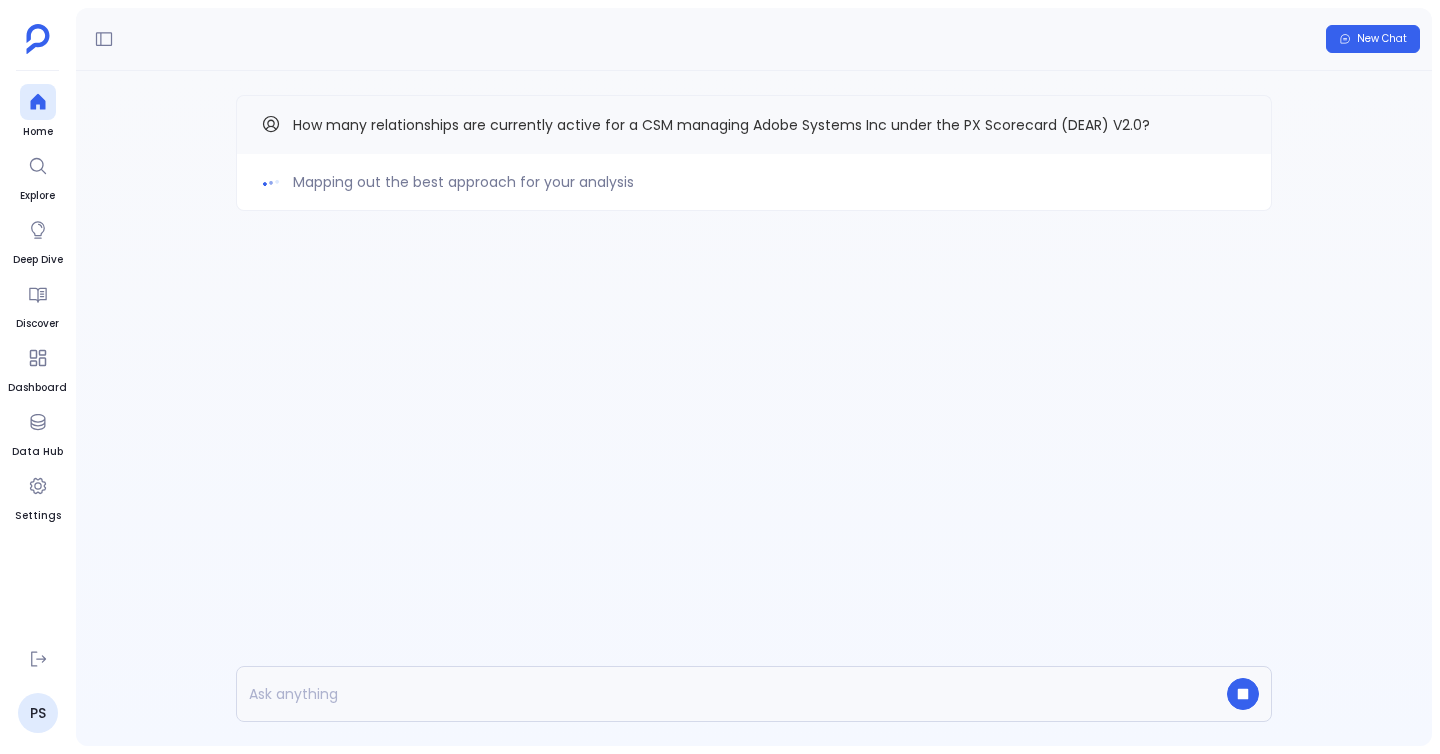 click on "Mapping out the best approach for your analysis" at bounding box center (754, 182) 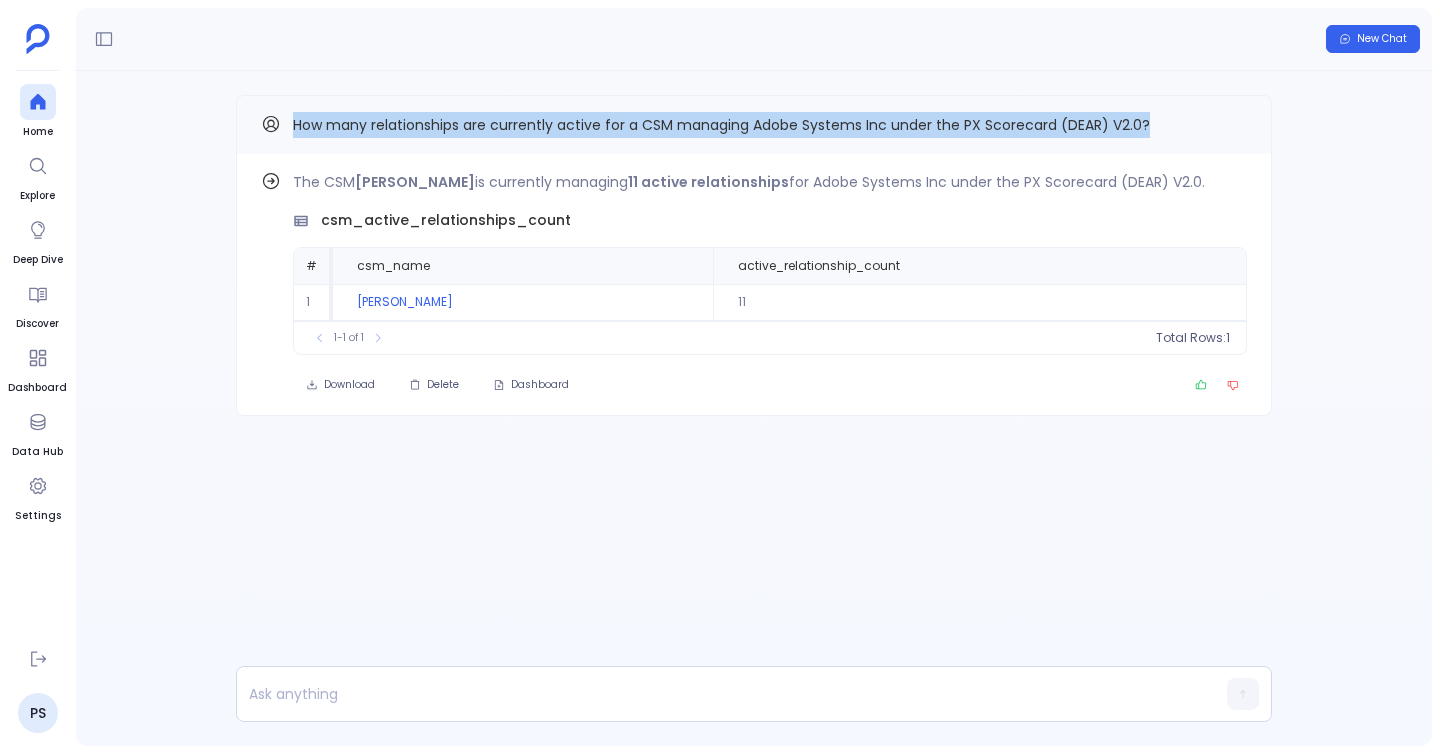 drag, startPoint x: 292, startPoint y: 132, endPoint x: 1174, endPoint y: 111, distance: 882.24994 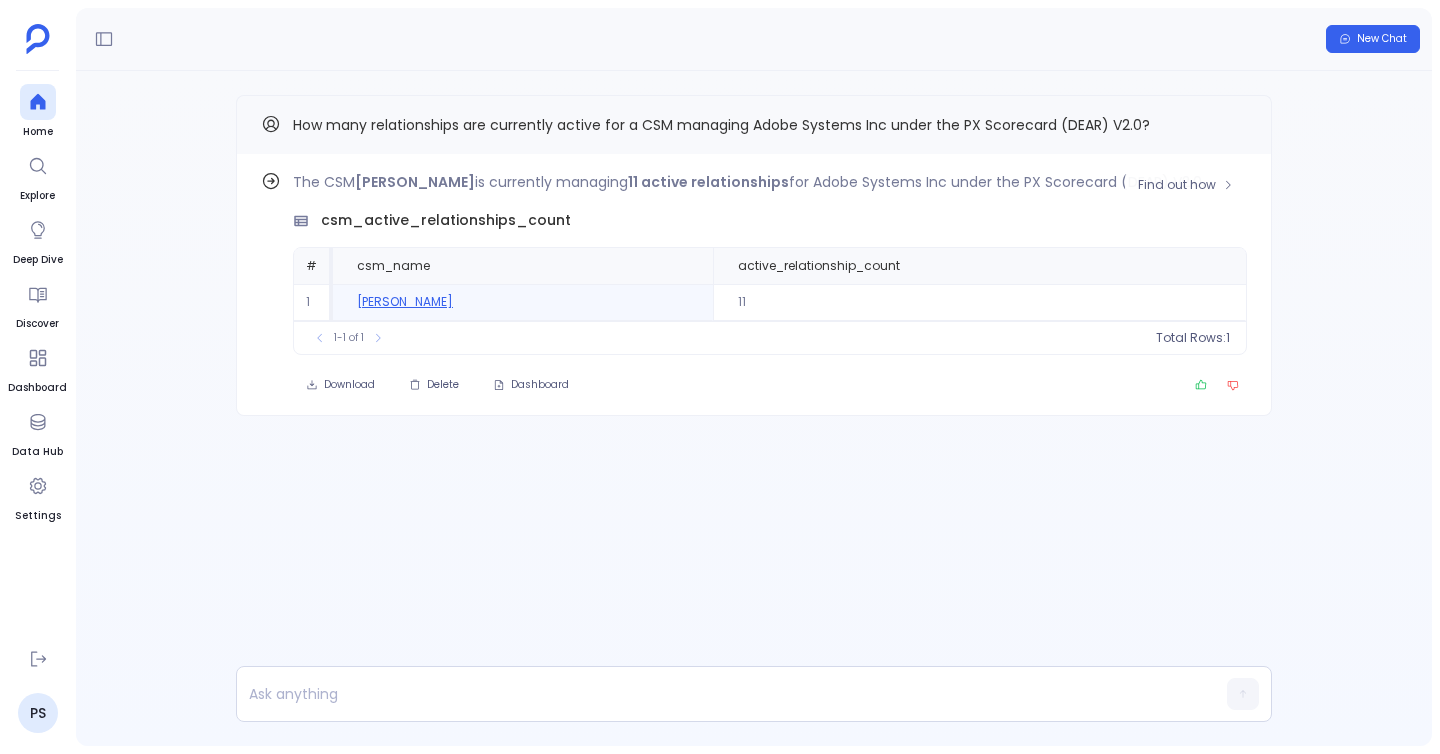 click on "Monica Bragle" at bounding box center [523, 302] 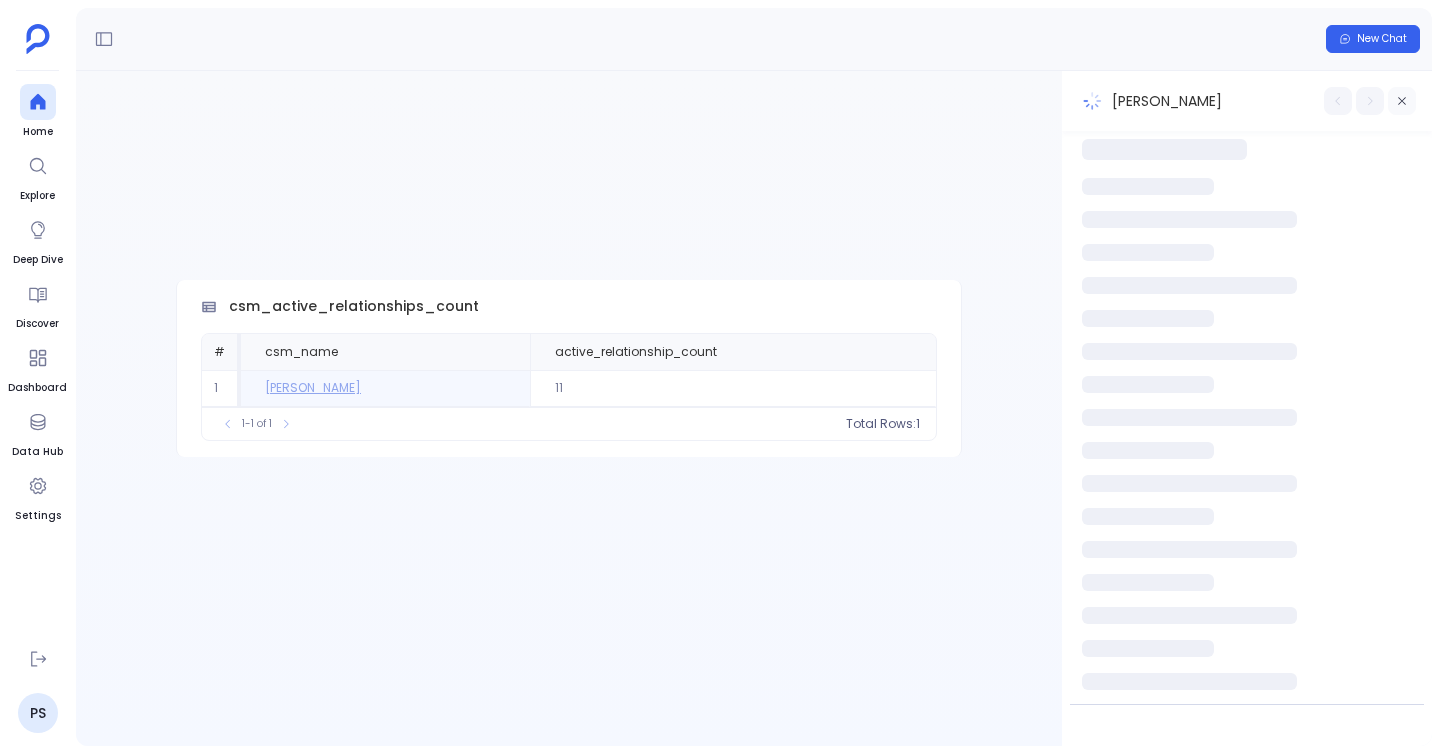 click 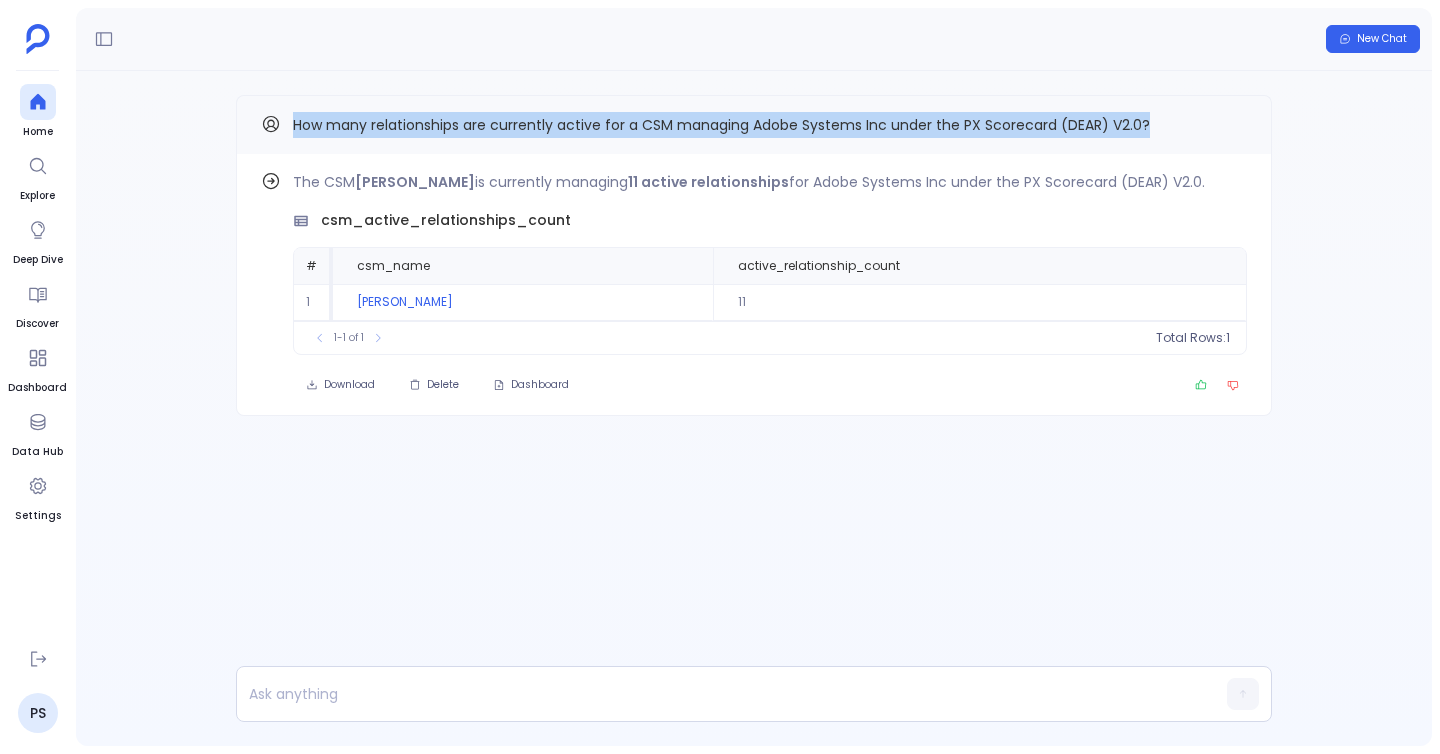 drag, startPoint x: 293, startPoint y: 119, endPoint x: 1268, endPoint y: 129, distance: 975.0513 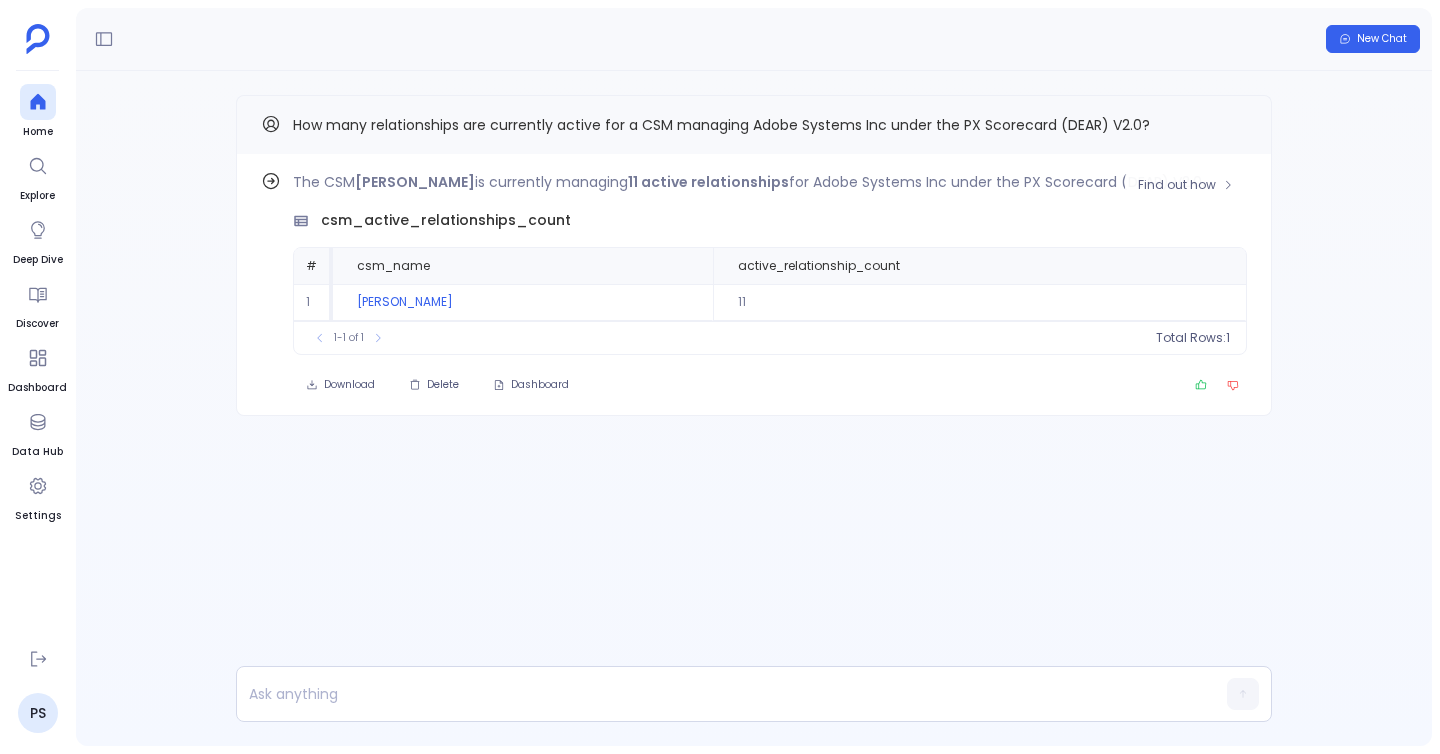 click on "Find out how The CSM  Monica Bragle  is currently managing  11 active relationships  for Adobe Systems Inc under the PX Scorecard (DEAR) V2.0. csm_active_relationships_count # csm_name active_relationship_count 1 Monica Bragle 11
To pick up a draggable item, press the space bar.
While dragging, use the arrow keys to move the item.
Press space again to drop the item in its new position, or press escape to cancel.
1-1 of 1 Total Rows:  1 Download Delete Dashboard" at bounding box center [754, 285] 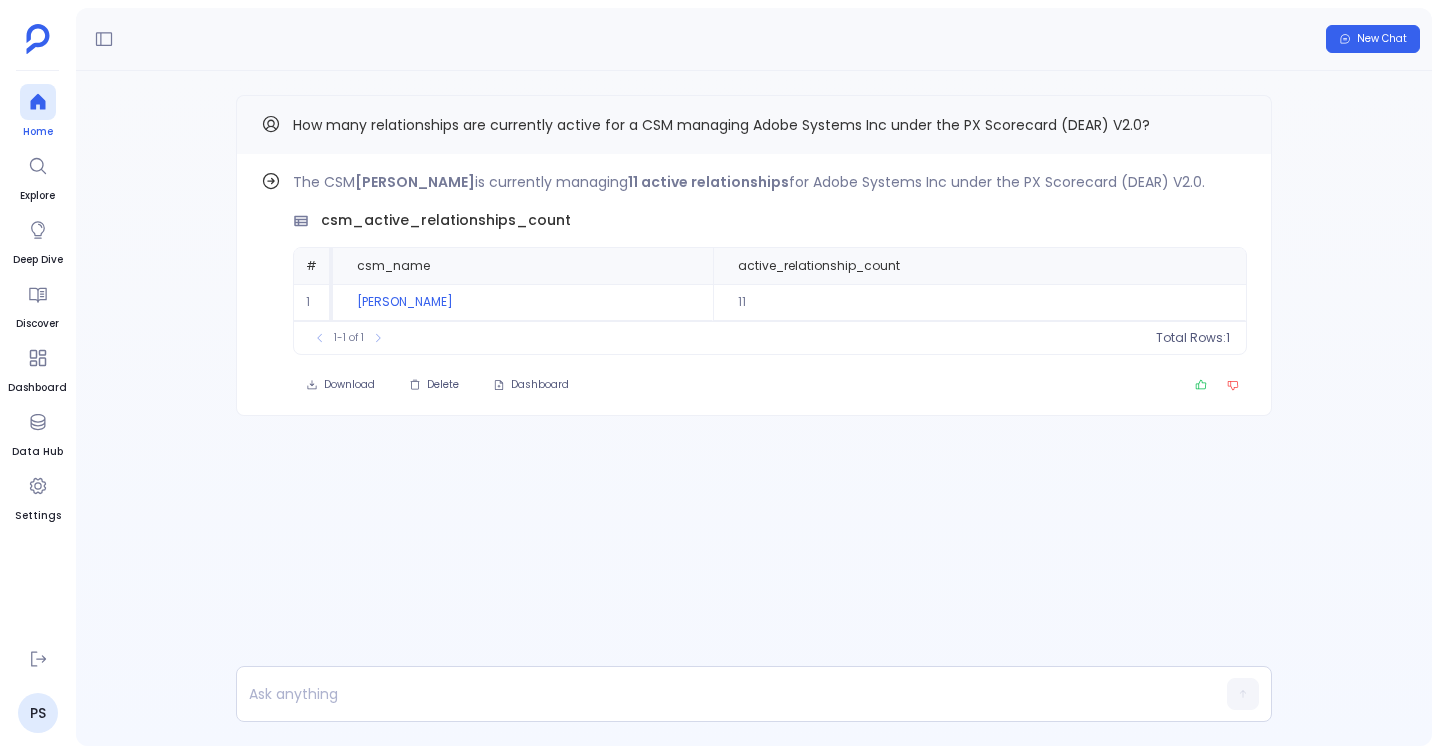 click on "Home" at bounding box center [38, 112] 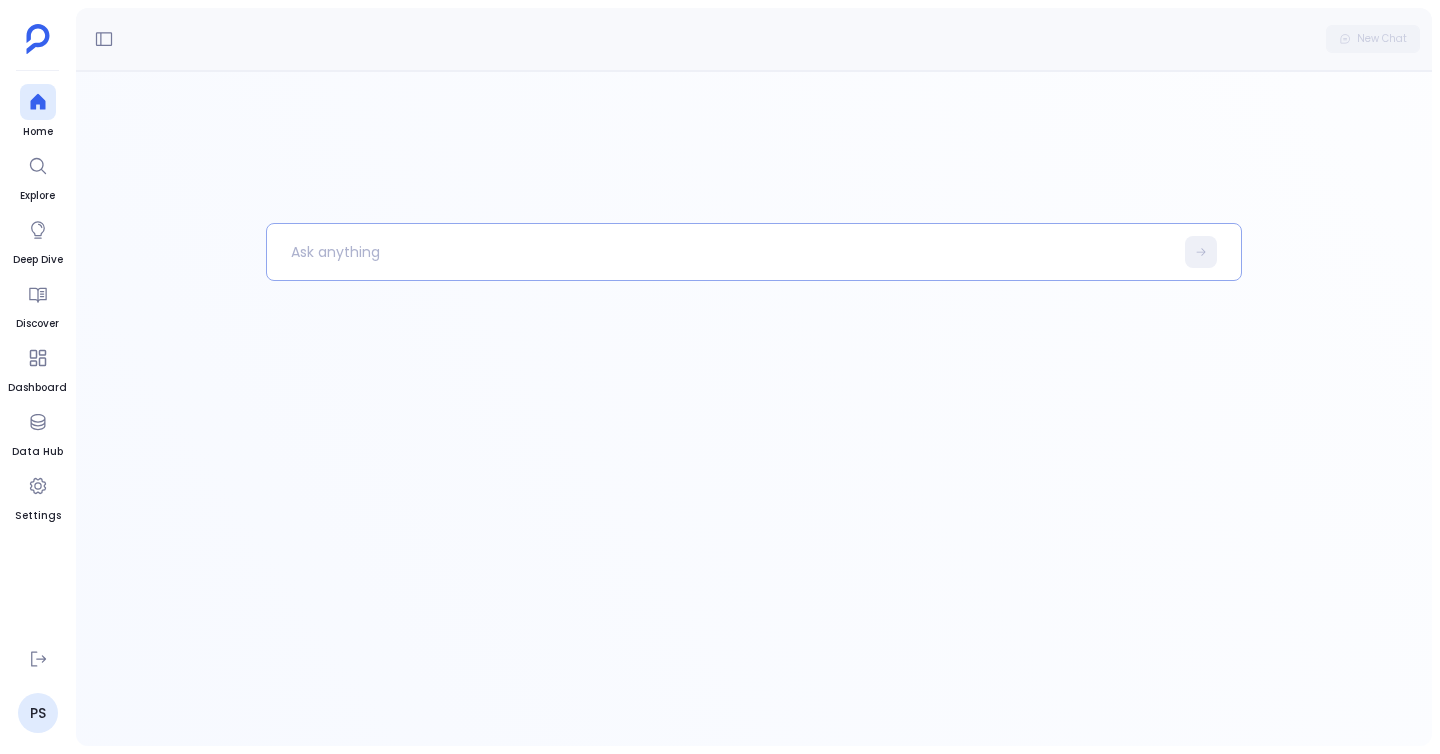 click at bounding box center (720, 252) 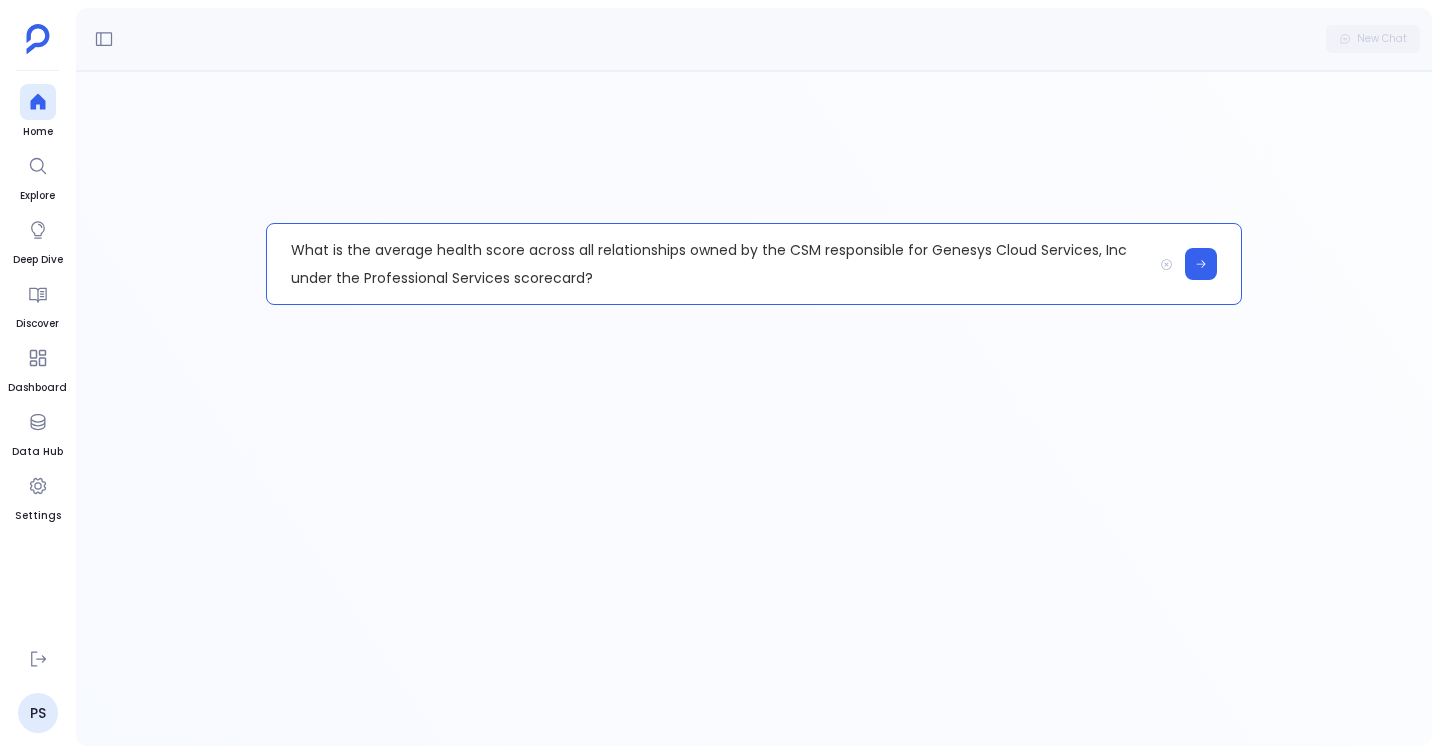 click on "What is the average health score across all relationships owned by the CSM responsible for Genesys Cloud Services, Inc under the Professional Services scorecard?" at bounding box center (709, 264) 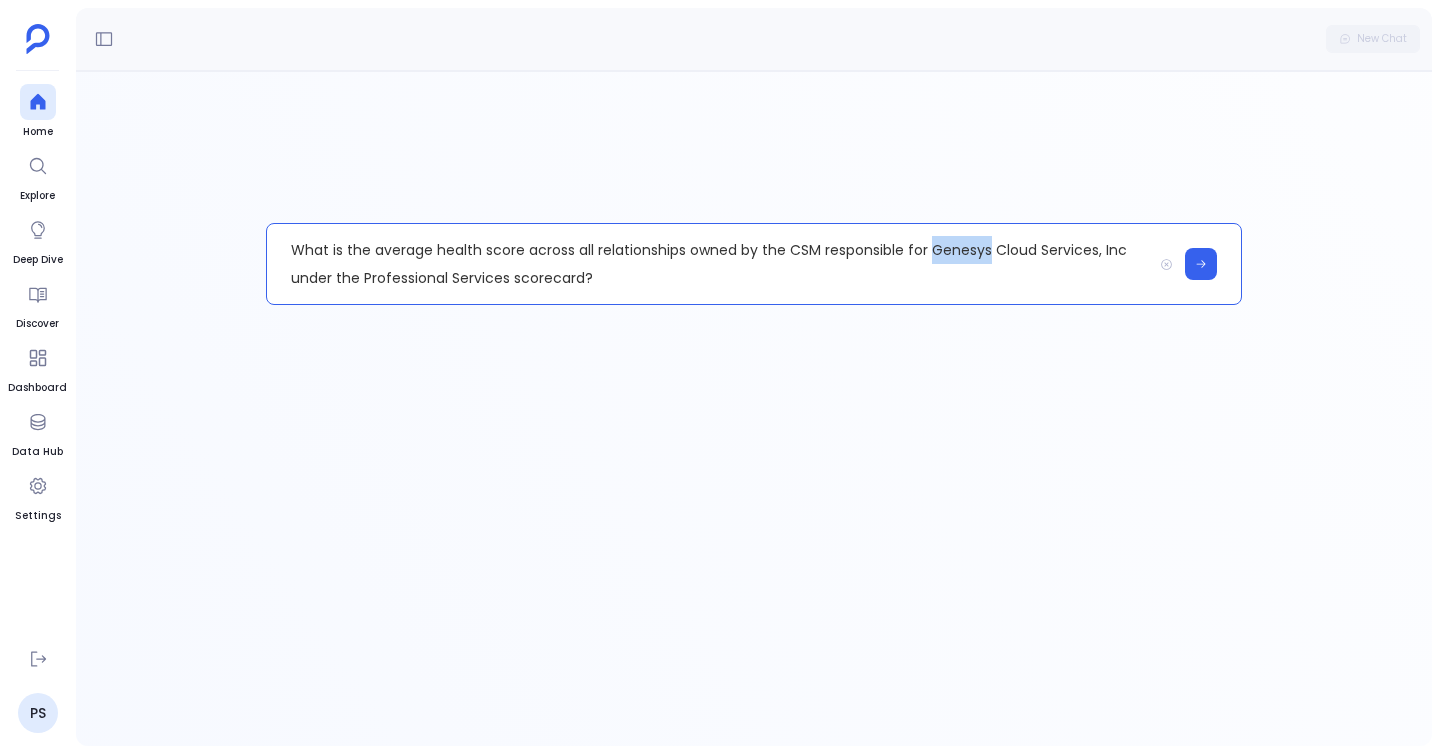 click on "What is the average health score across all relationships owned by the CSM responsible for Genesys Cloud Services, Inc under the Professional Services scorecard?" at bounding box center [709, 264] 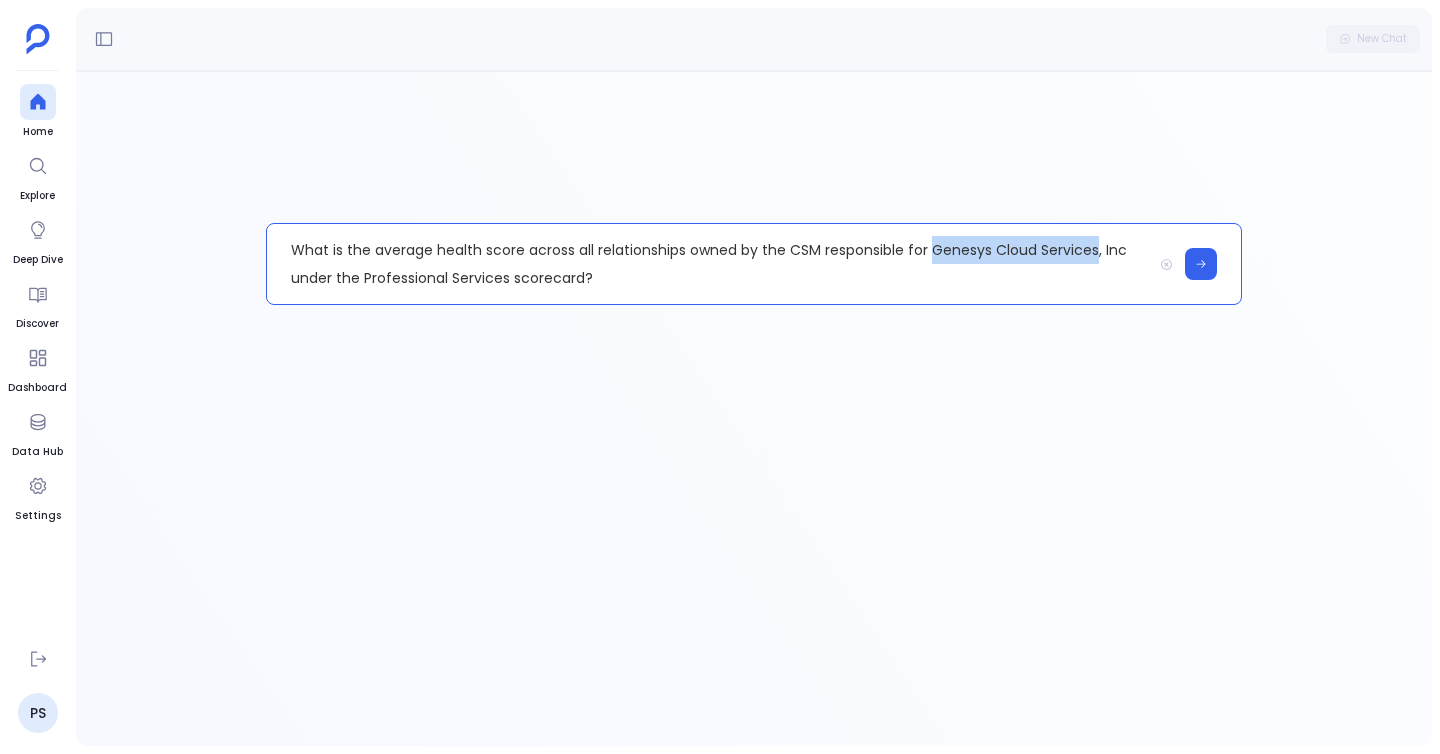 click on "What is the average health score across all relationships owned by the CSM responsible for Genesys Cloud Services, Inc under the Professional Services scorecard?" at bounding box center (709, 264) 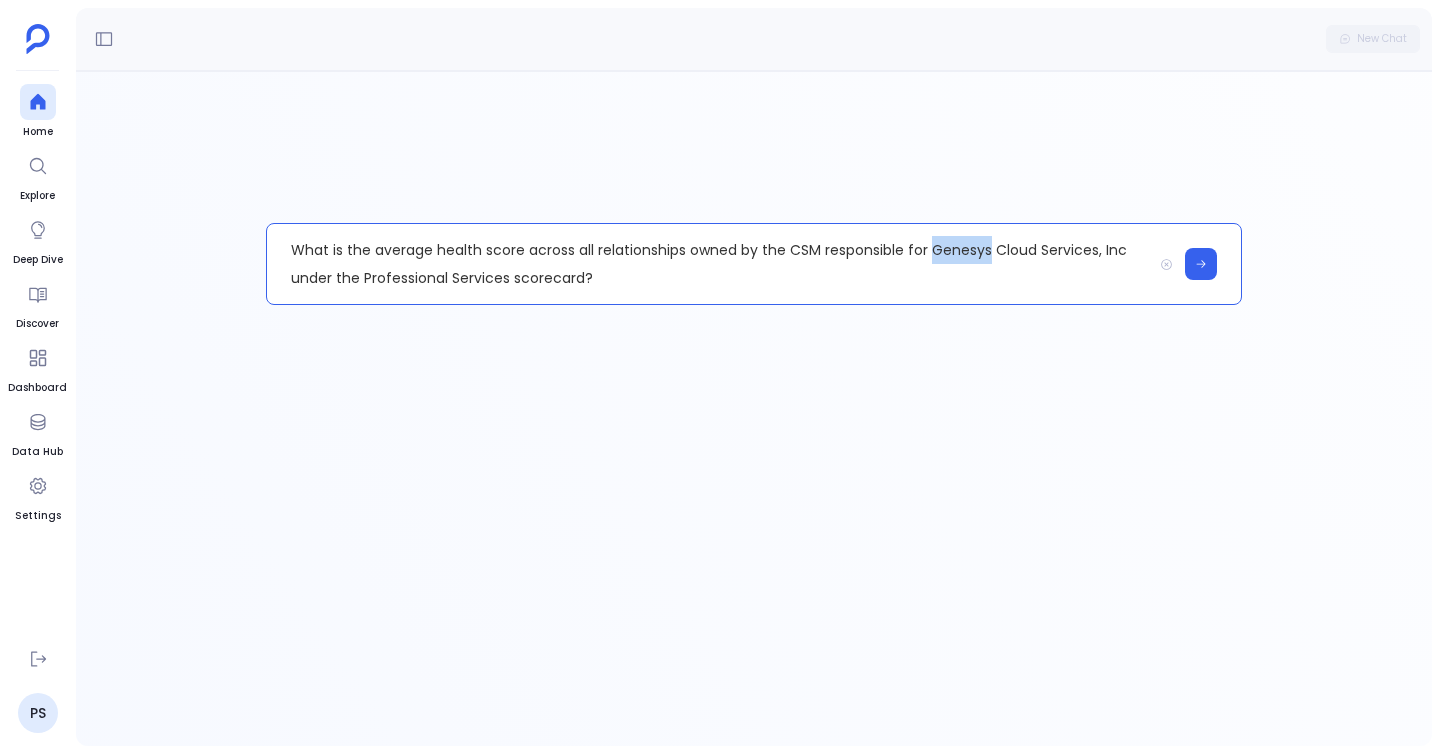 click on "What is the average health score across all relationships owned by the CSM responsible for Genesys Cloud Services, Inc under the Professional Services scorecard?" at bounding box center (709, 264) 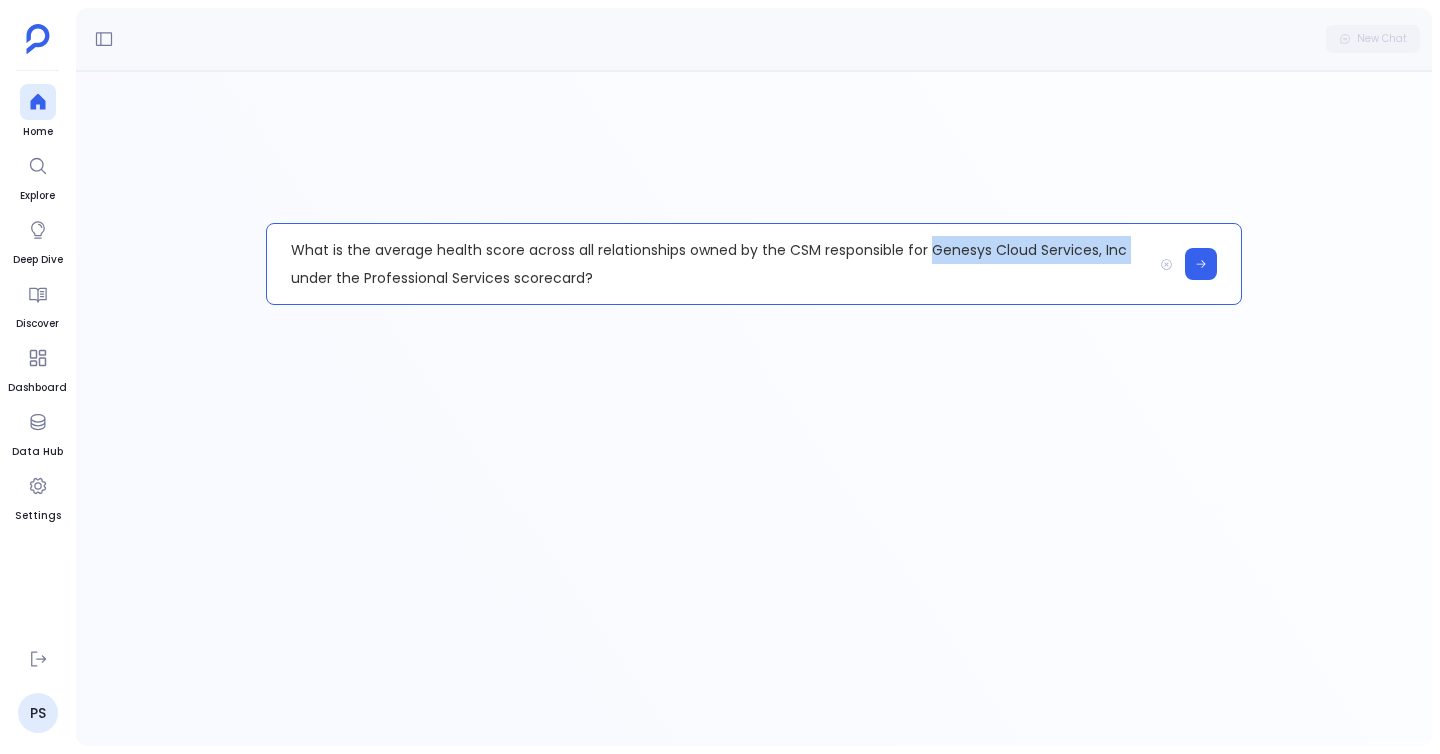 click on "What is the average health score across all relationships owned by the CSM responsible for Genesys Cloud Services, Inc under the Professional Services scorecard?" at bounding box center [709, 264] 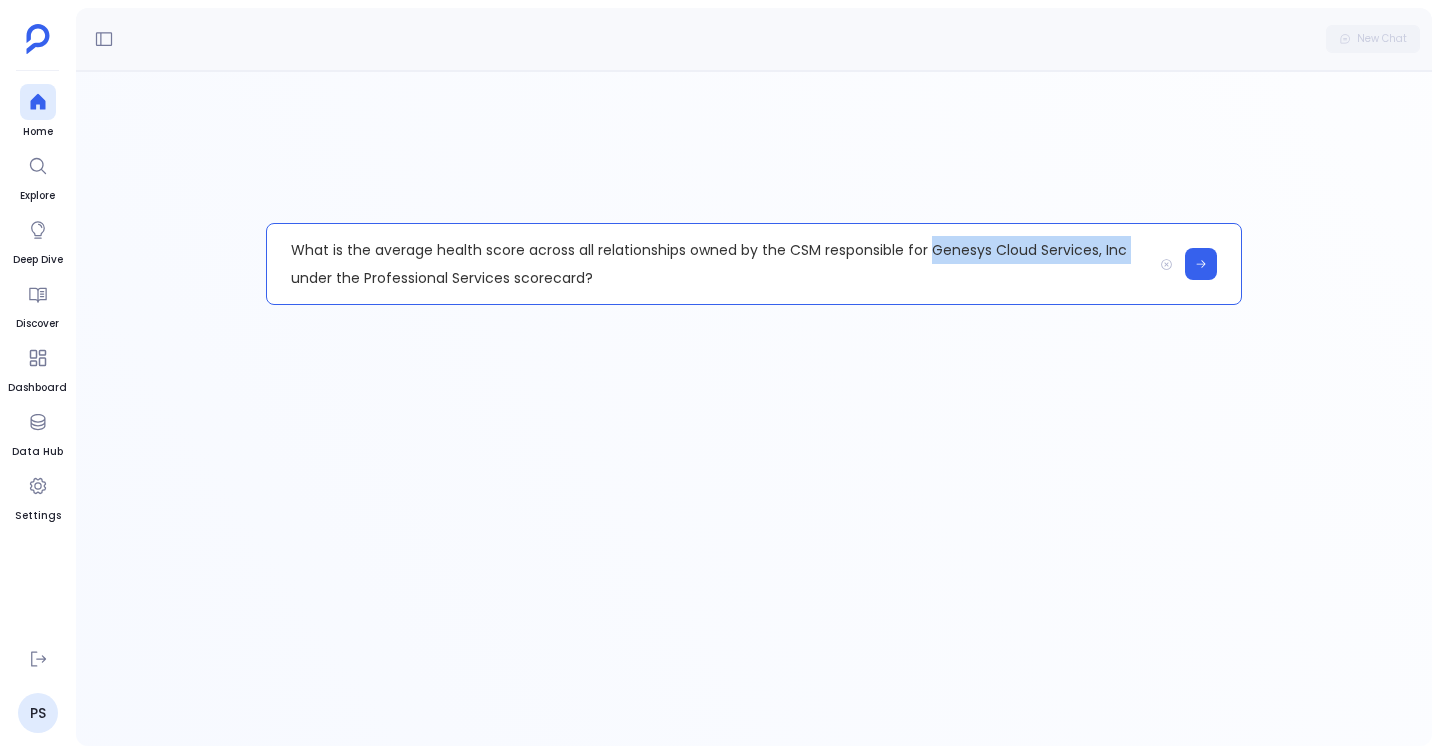 click on "What is the average health score across all relationships owned by the CSM responsible for Genesys Cloud Services, Inc under the Professional Services scorecard?" at bounding box center [709, 264] 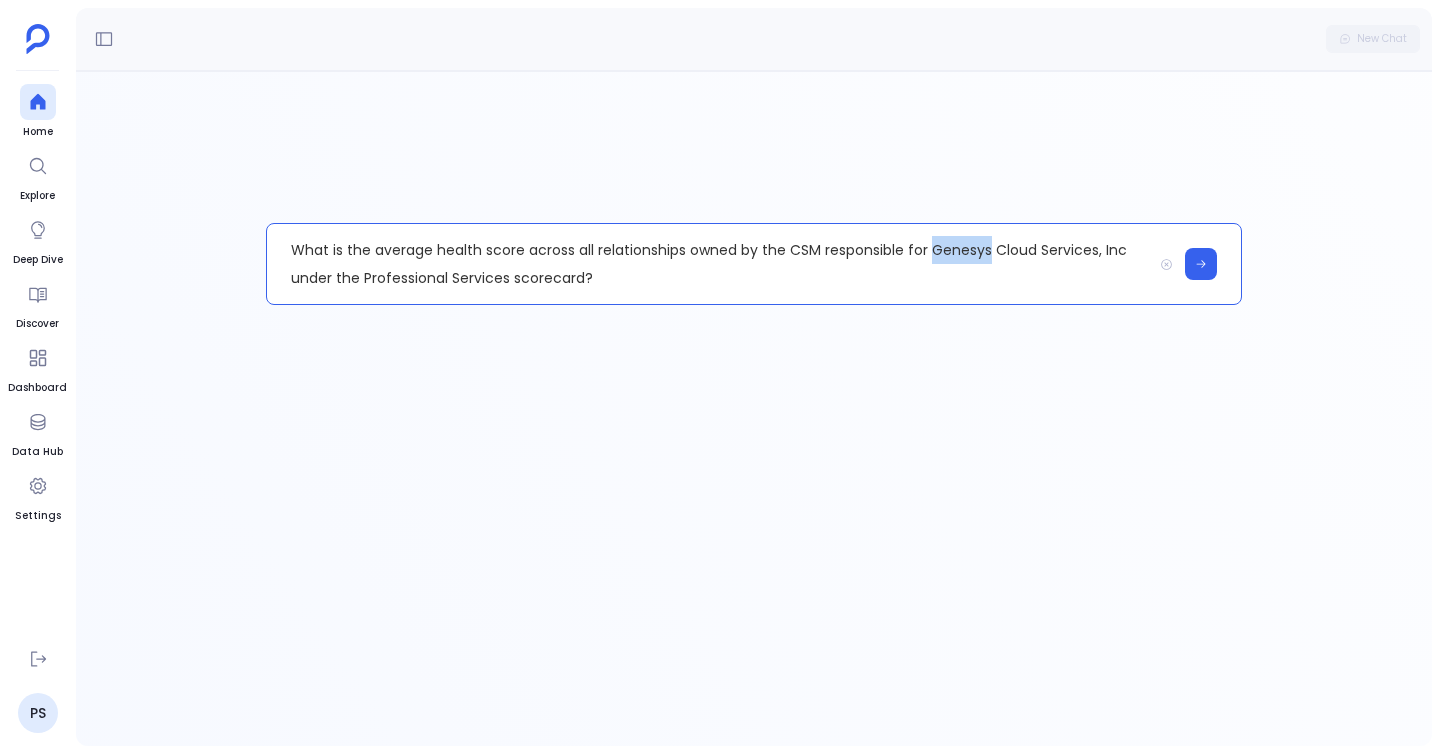 click on "What is the average health score across all relationships owned by the CSM responsible for Genesys Cloud Services, Inc under the Professional Services scorecard?" at bounding box center (709, 264) 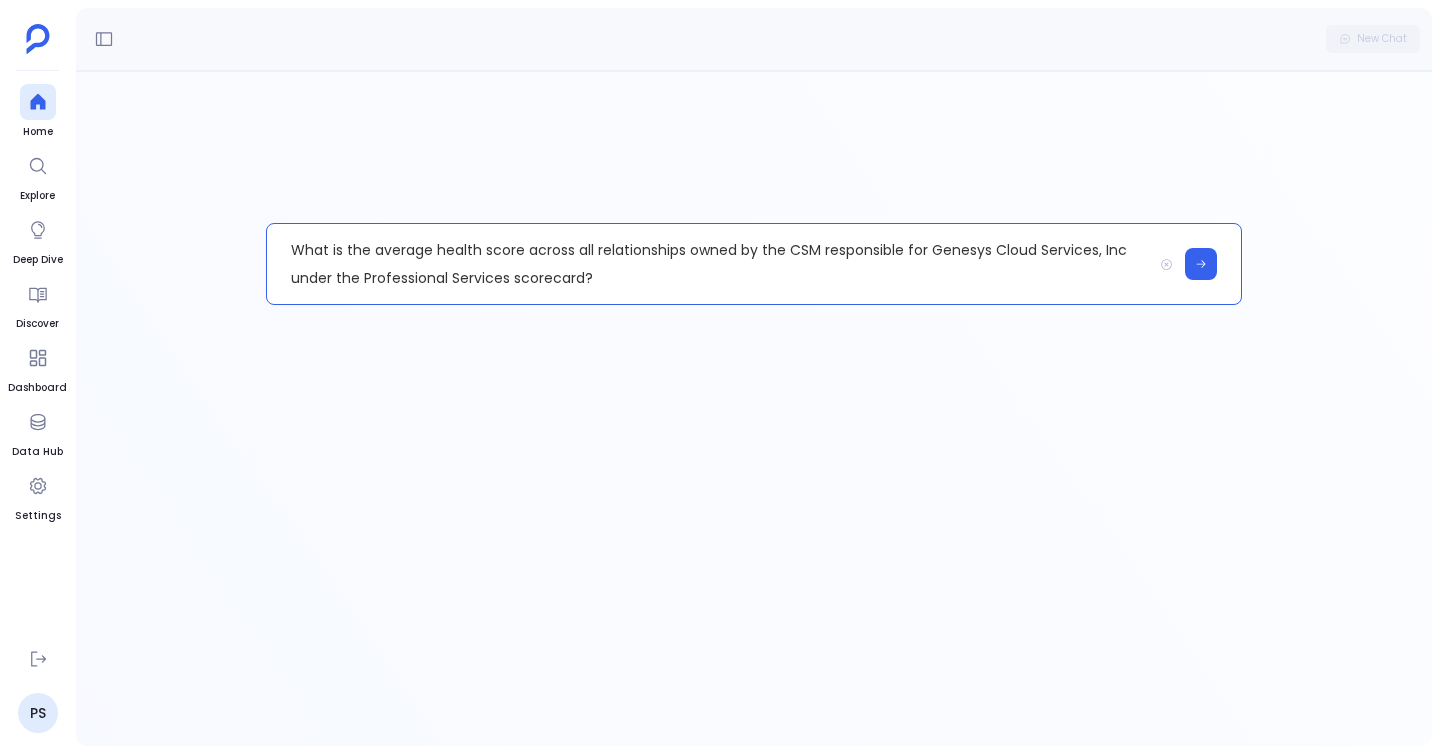 click on "What is the average health score across all relationships owned by the CSM responsible for Genesys Cloud Services, Inc under the Professional Services scorecard?" at bounding box center (709, 264) 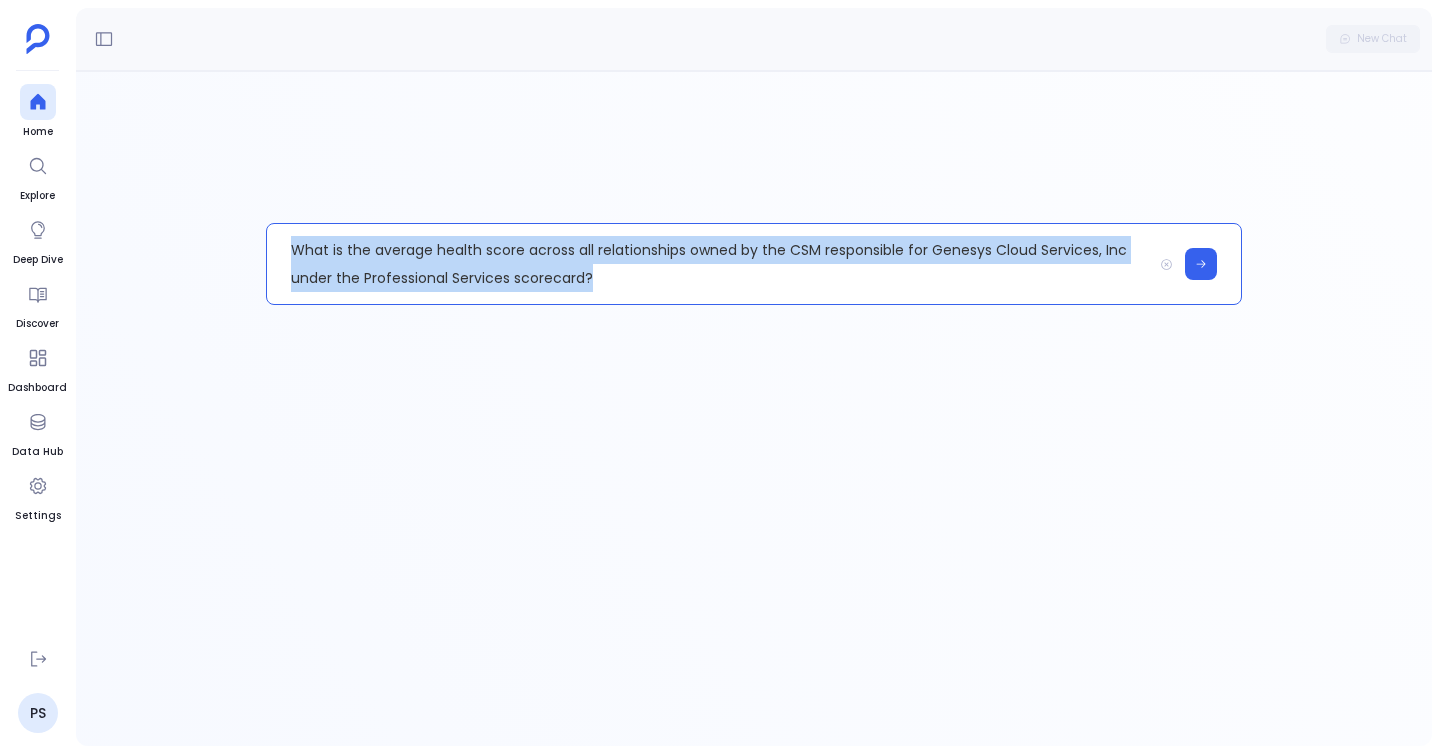 copy on "What is the average health score across all relationships owned by the CSM responsible for Genesys Cloud Services, Inc under the Professional Services scorecard?" 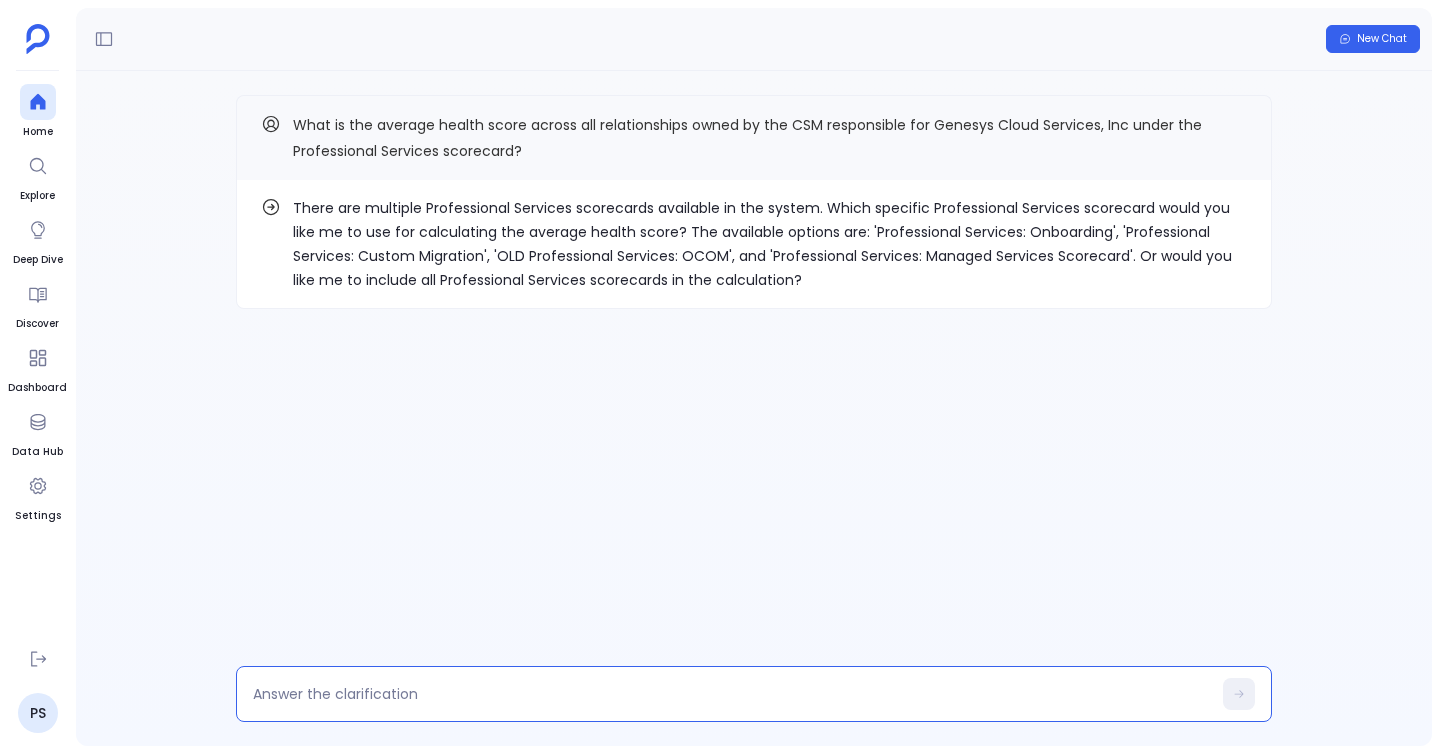 click at bounding box center (732, 694) 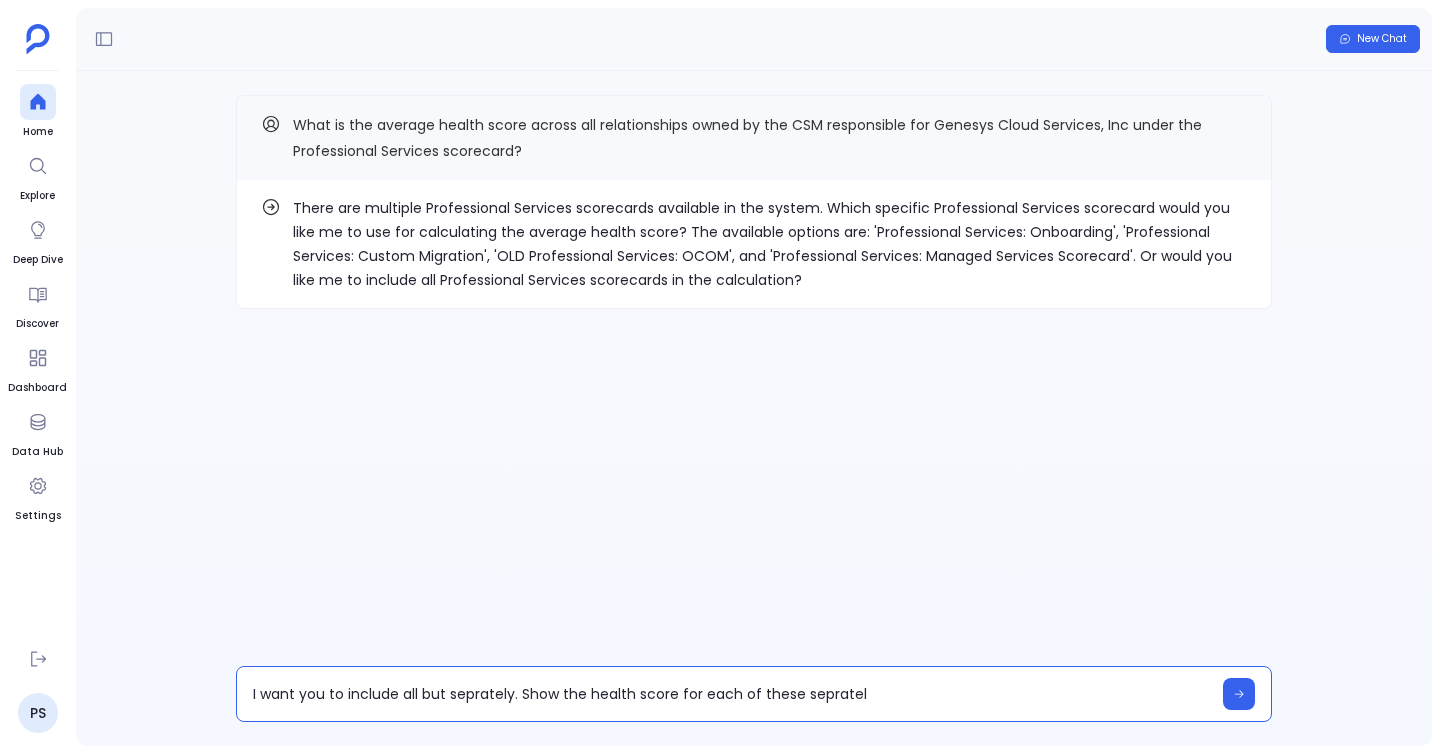 type on "I want you to include all but seprately. Show the health score for each of these seprately" 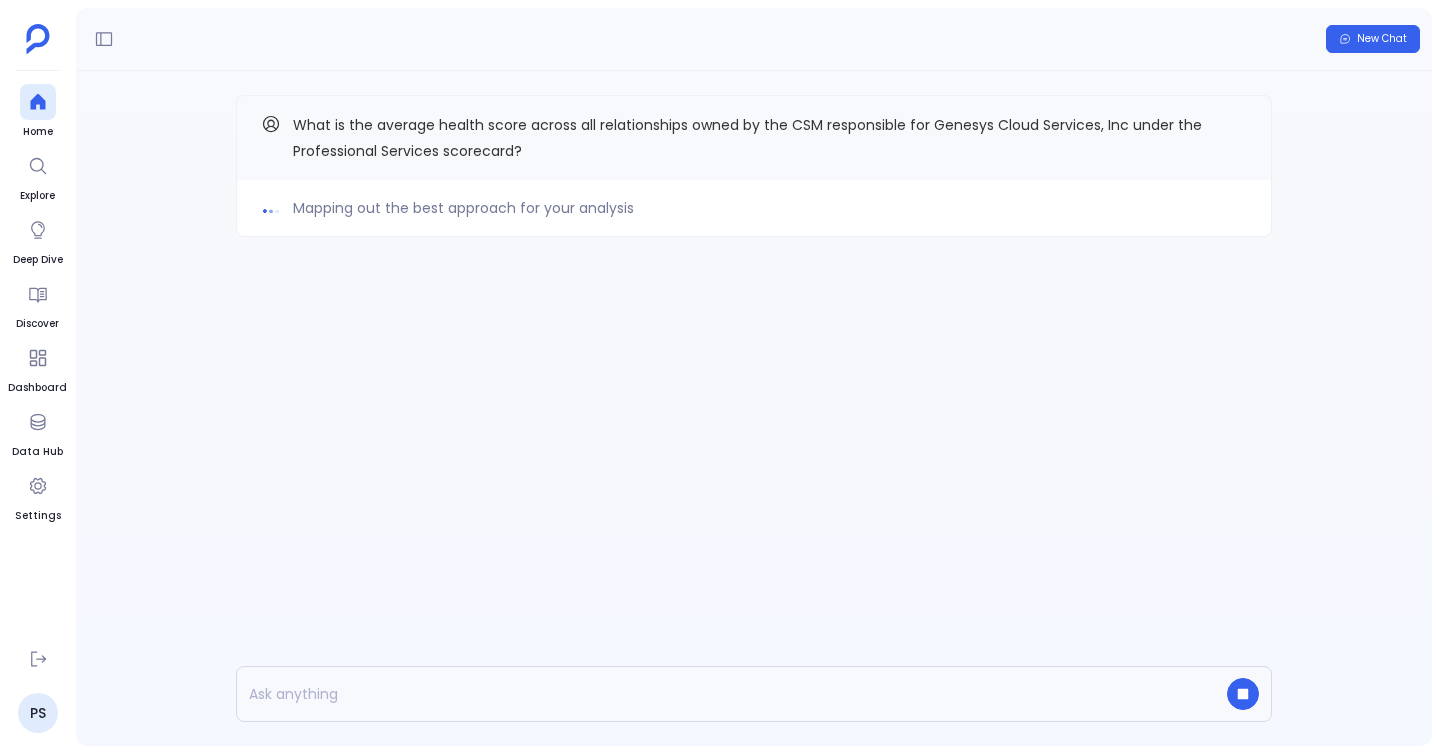 click on "What is the average health score across all relationships owned by the CSM responsible for Genesys Cloud Services, Inc under the Professional Services scorecard?" at bounding box center (747, 138) 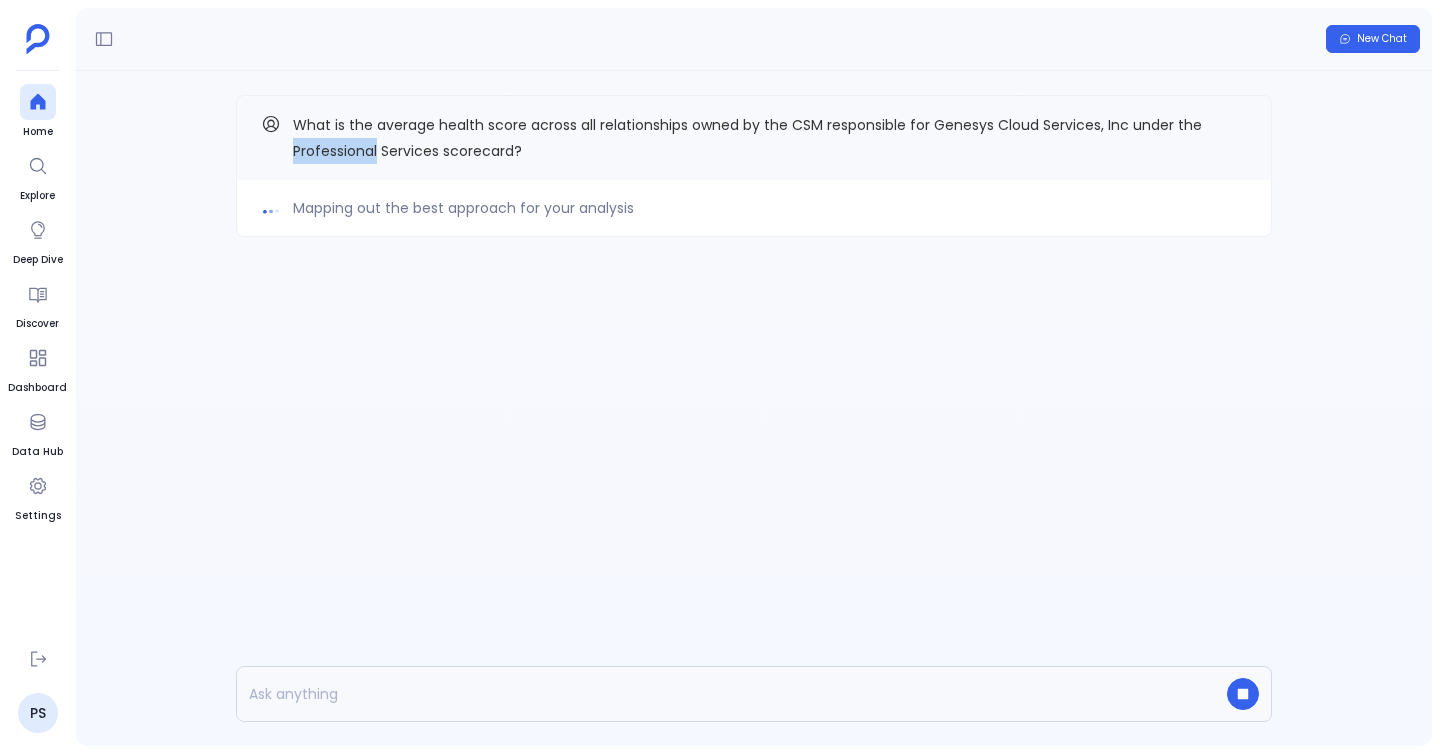 click on "What is the average health score across all relationships owned by the CSM responsible for Genesys Cloud Services, Inc under the Professional Services scorecard?" at bounding box center (747, 138) 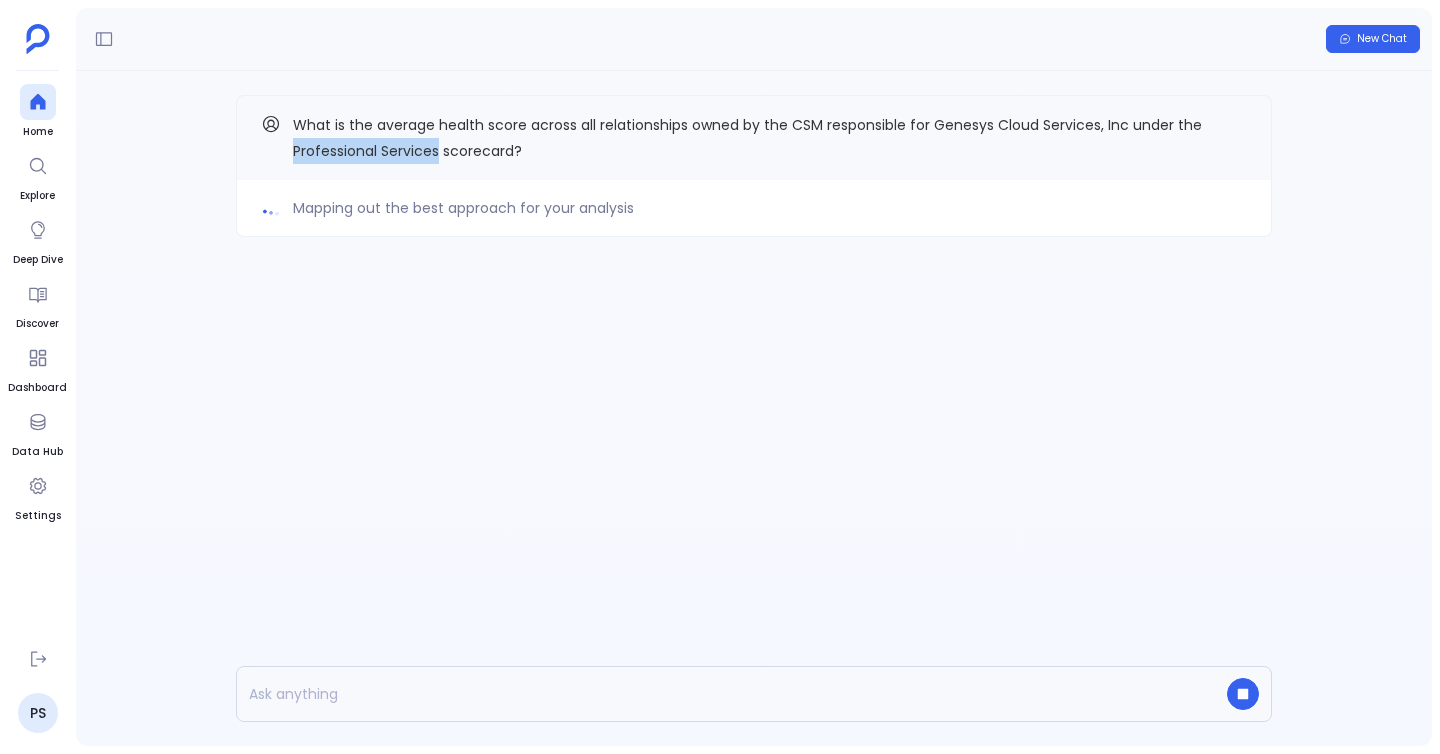click on "What is the average health score across all relationships owned by the CSM responsible for Genesys Cloud Services, Inc under the Professional Services scorecard?" at bounding box center (747, 138) 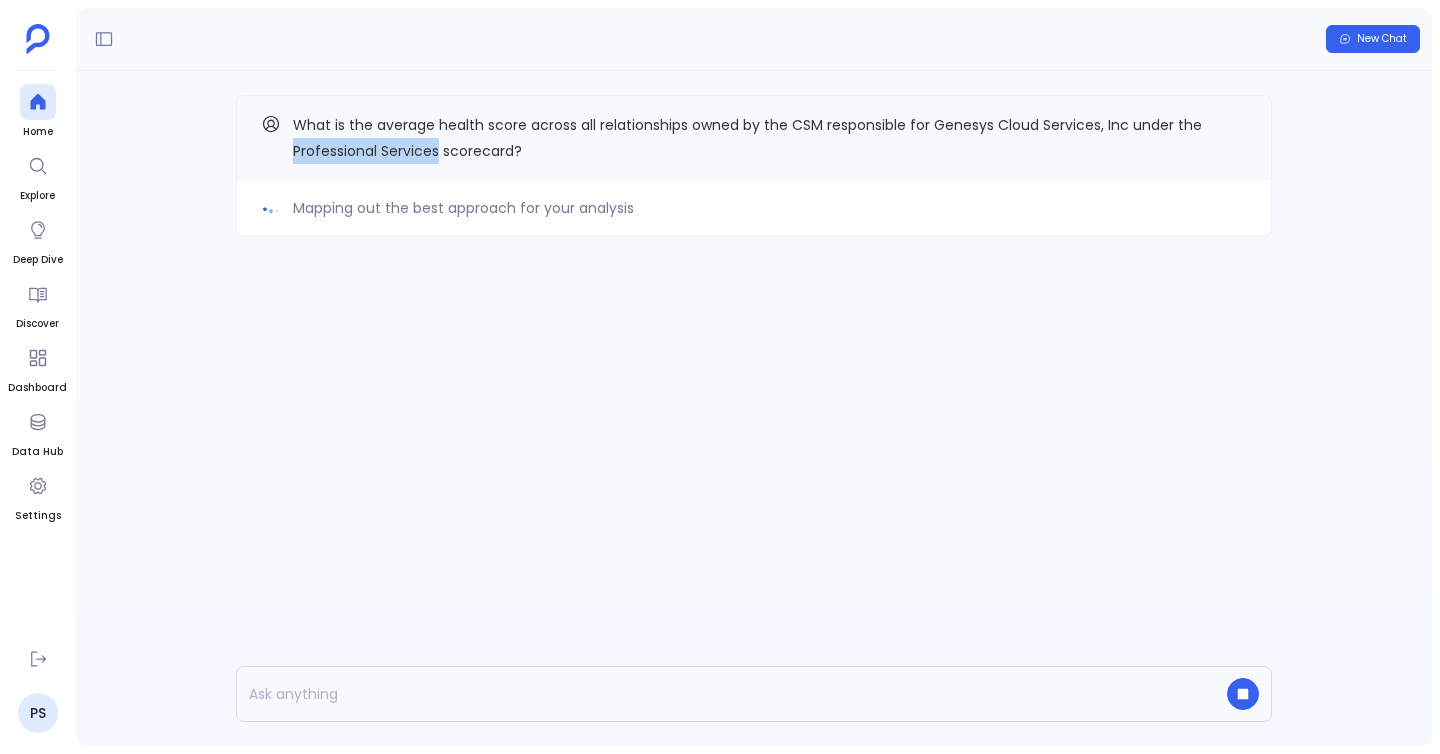 copy on "Professional Services" 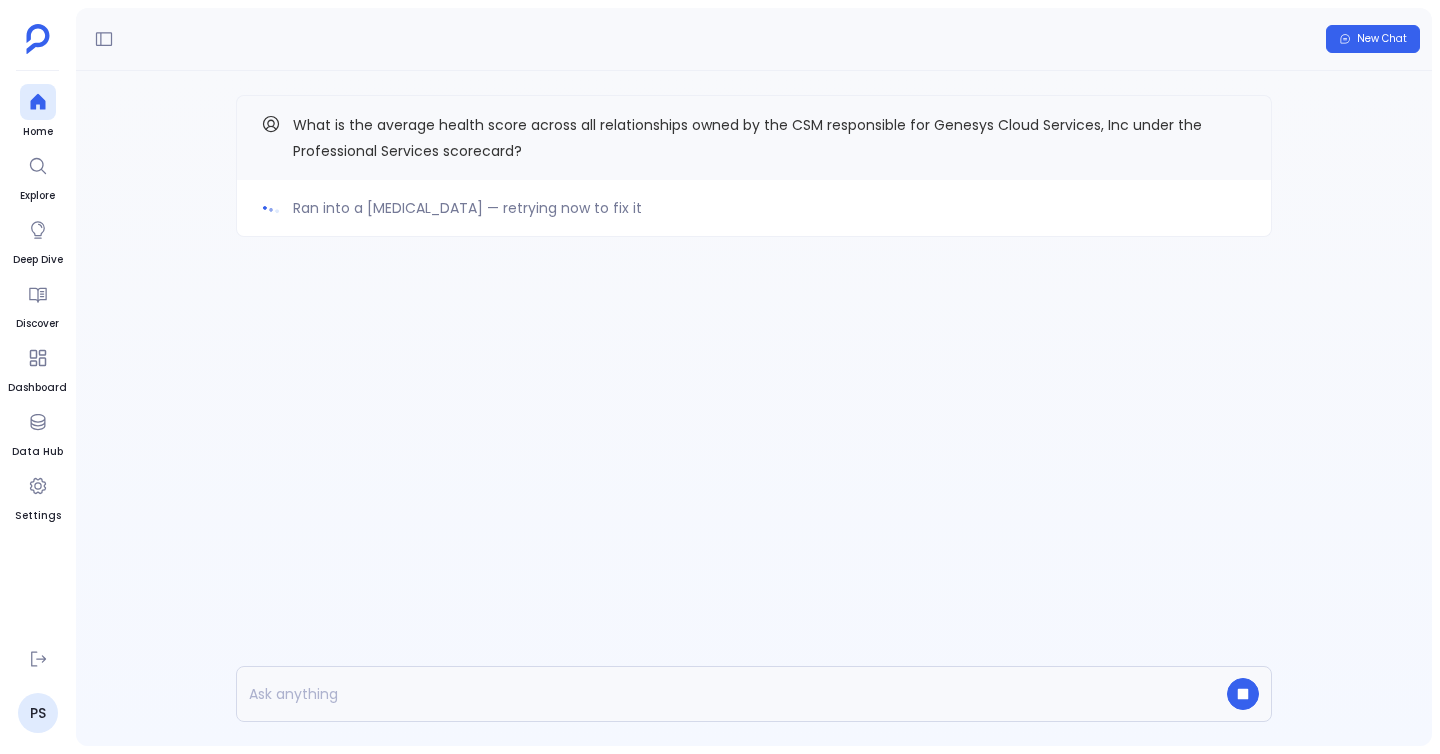 click on "Ran into a hiccup — retrying now to fix it What is the average health score across all relationships owned by the CSM responsible for Genesys Cloud Services, Inc under the Professional Services scorecard?" at bounding box center [754, 206] 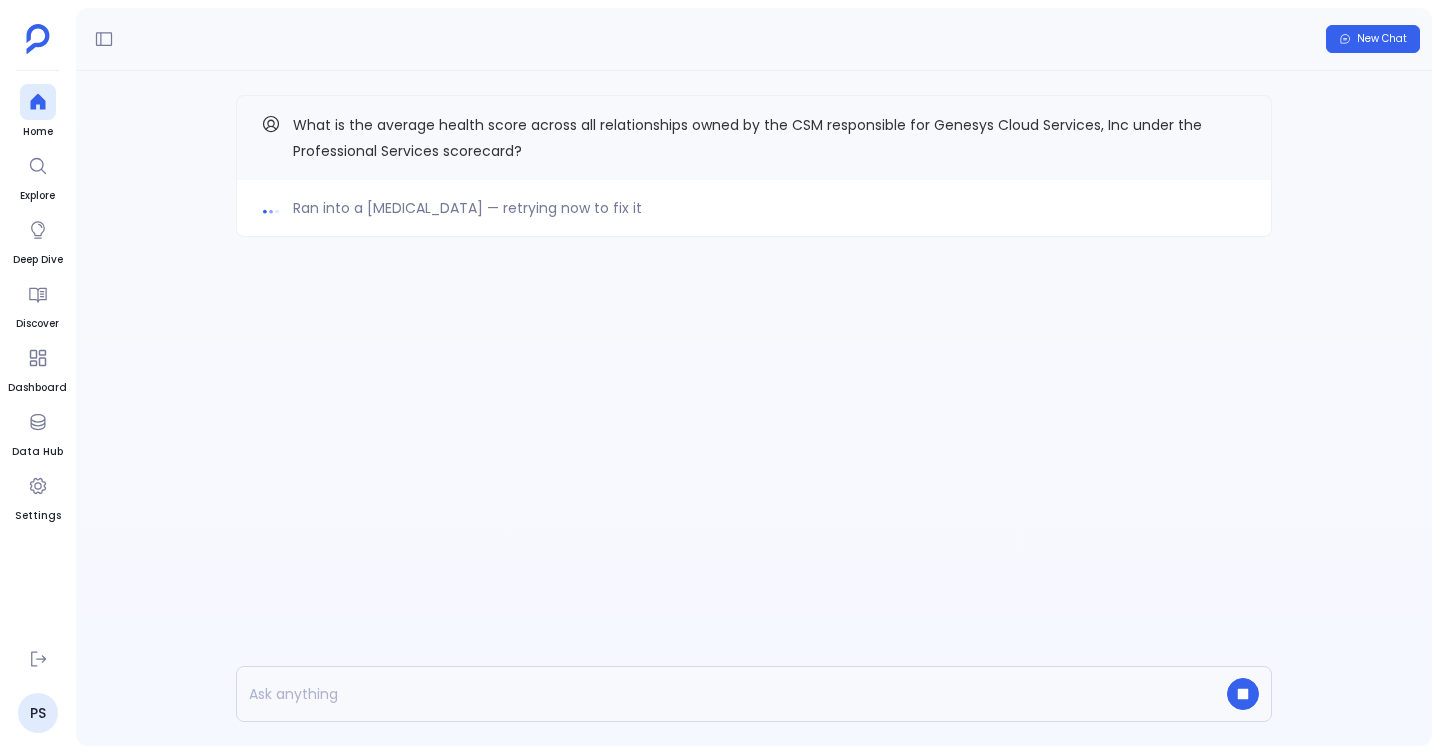 click on "Ran into a hiccup — retrying now to fix it What is the average health score across all relationships owned by the CSM responsible for Genesys Cloud Services, Inc under the Professional Services scorecard?" at bounding box center (754, 408) 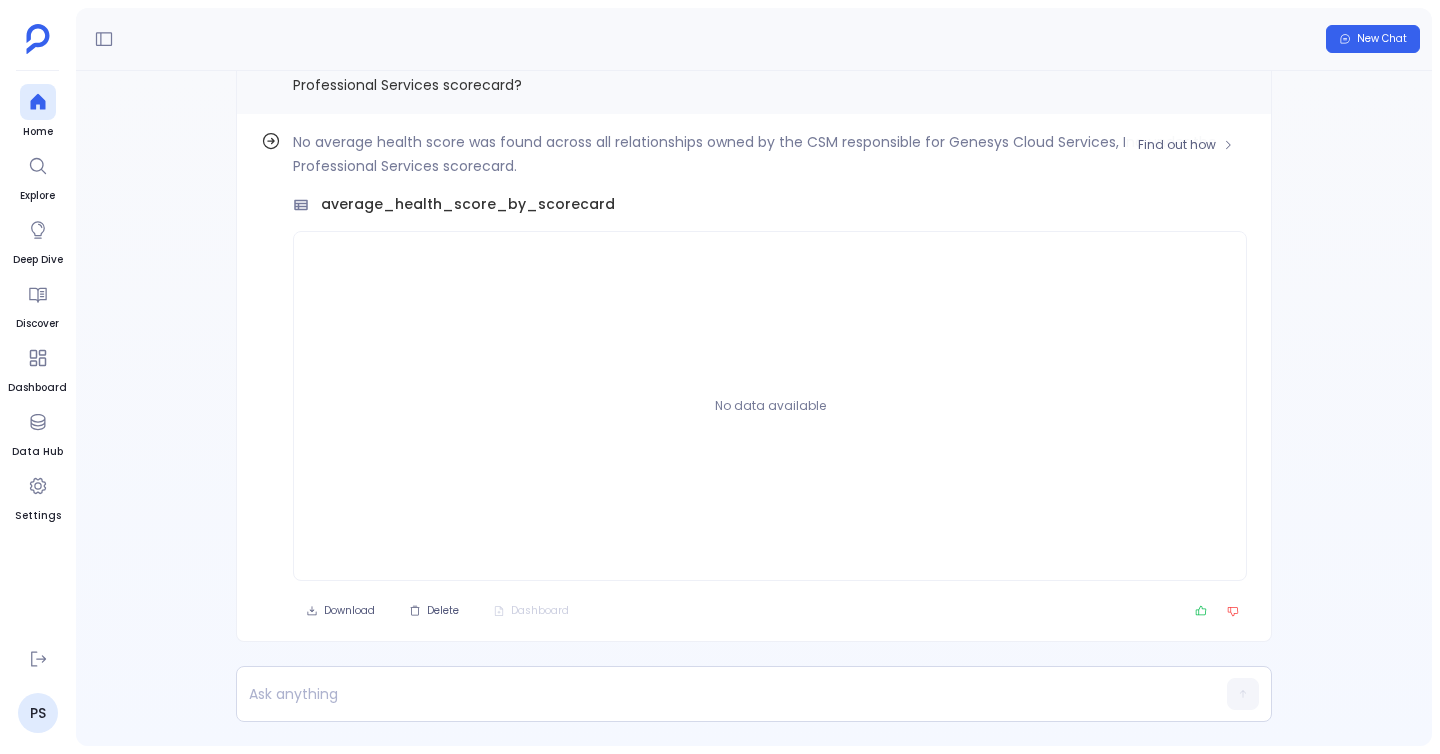 scroll, scrollTop: -66, scrollLeft: 0, axis: vertical 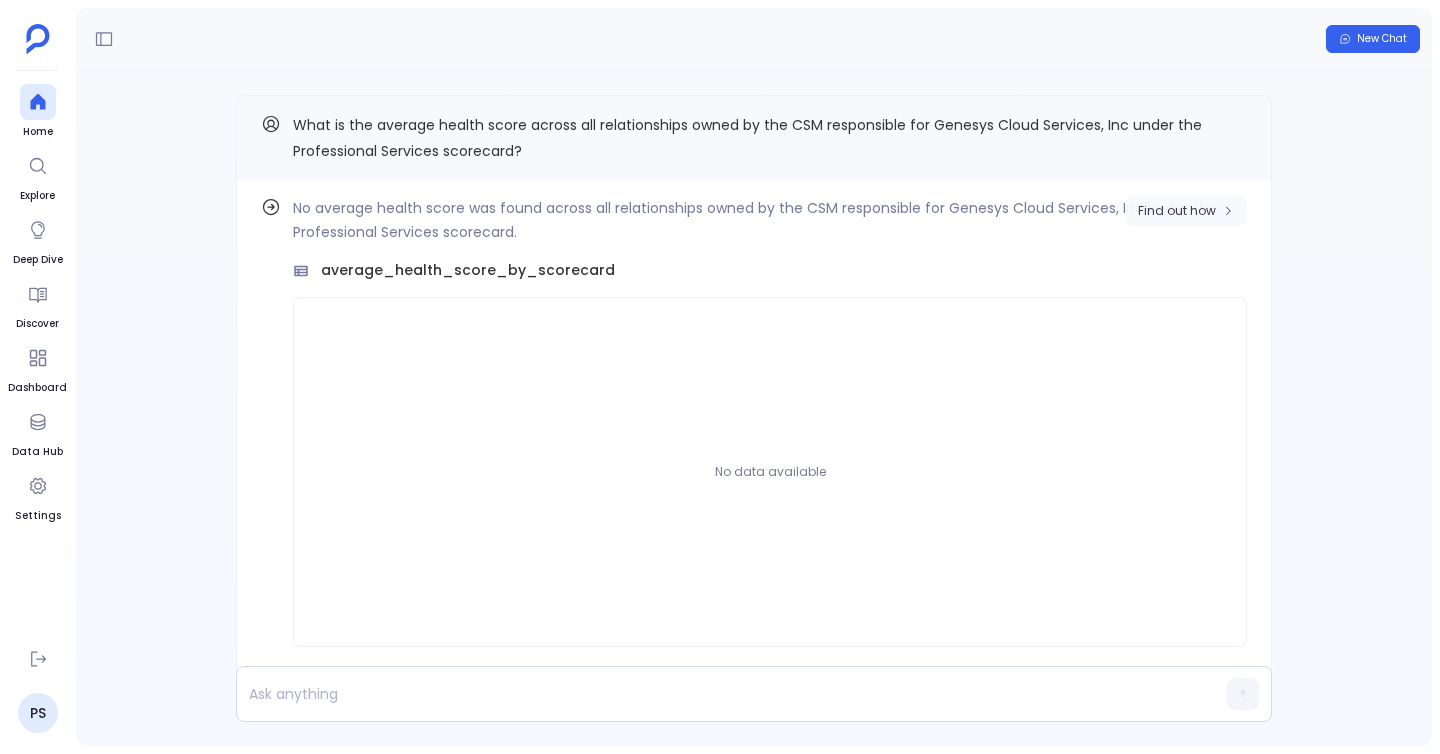 click 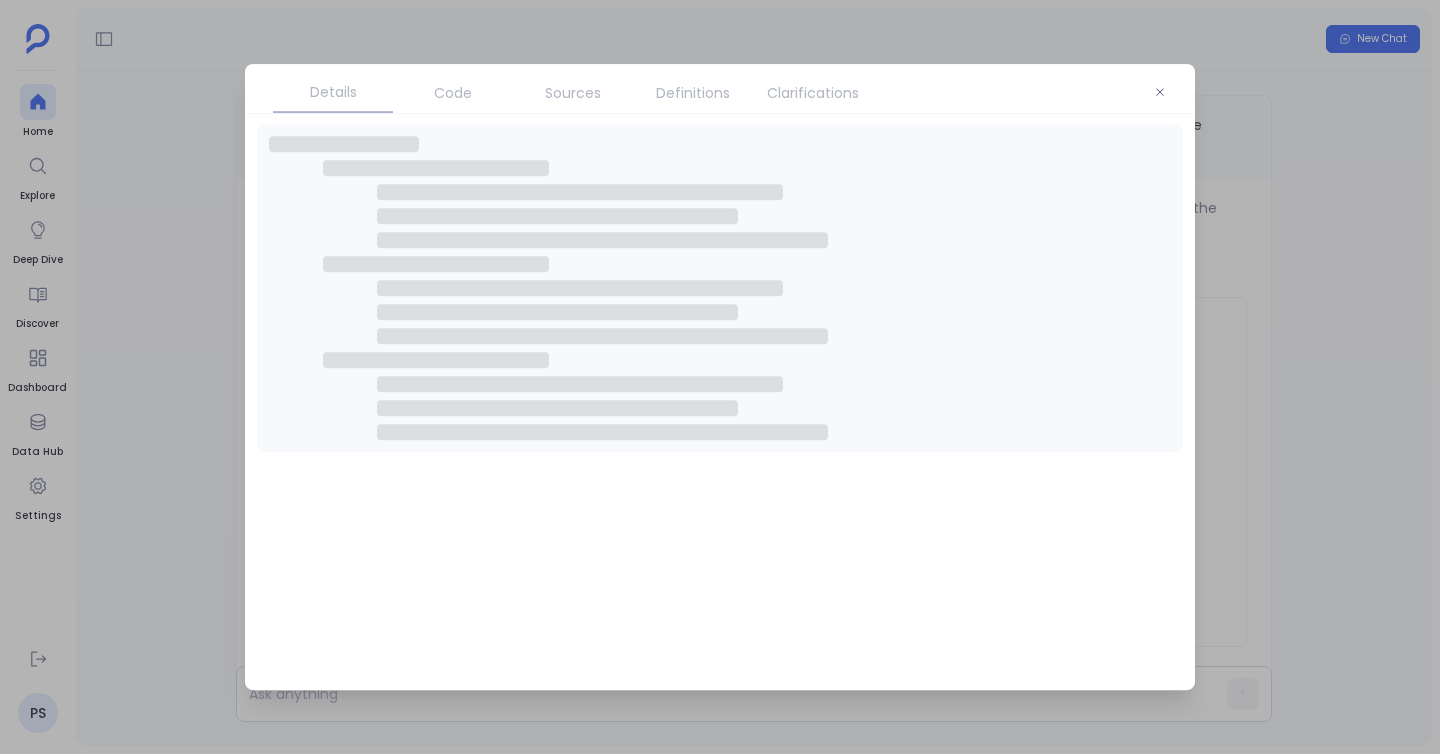 click on "Clarifications" at bounding box center (813, 93) 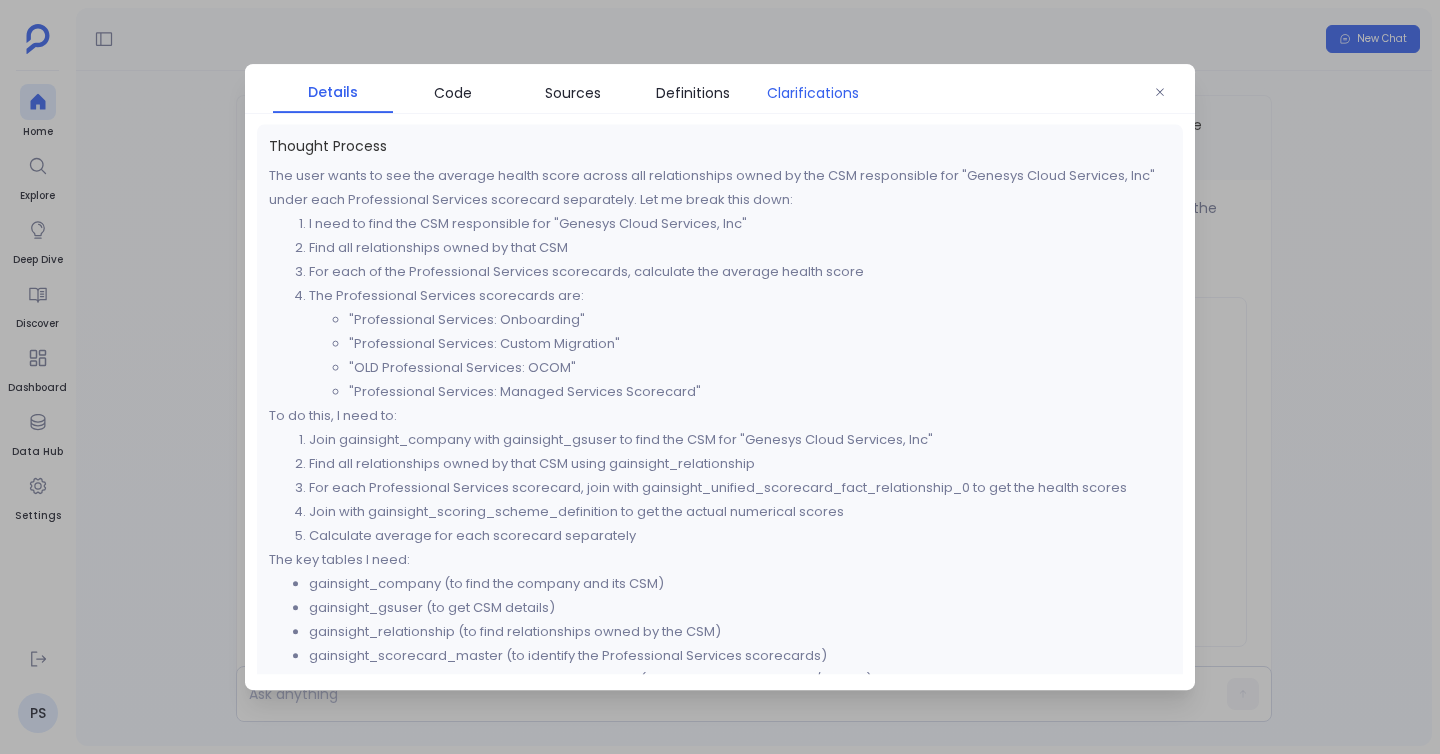 click on "Clarifications" at bounding box center [813, 93] 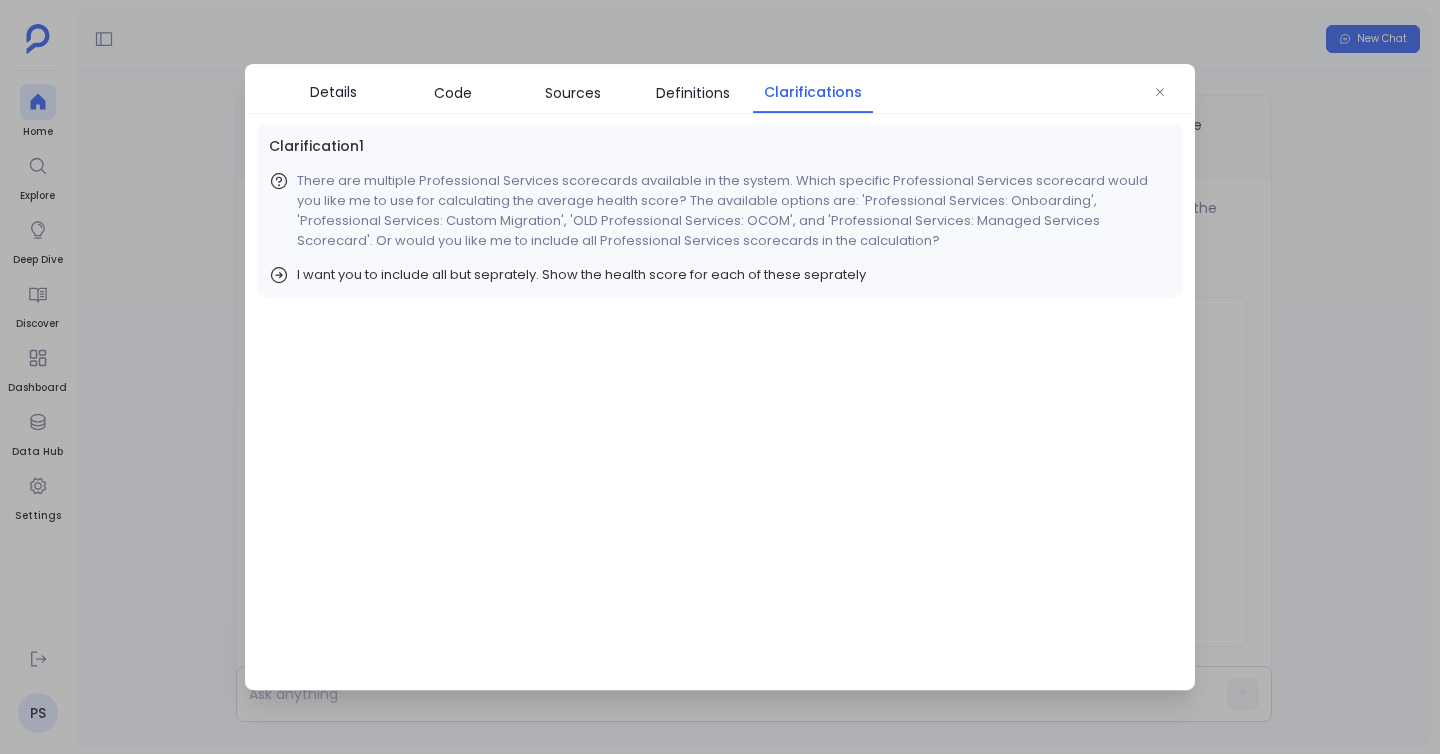 click at bounding box center (720, 377) 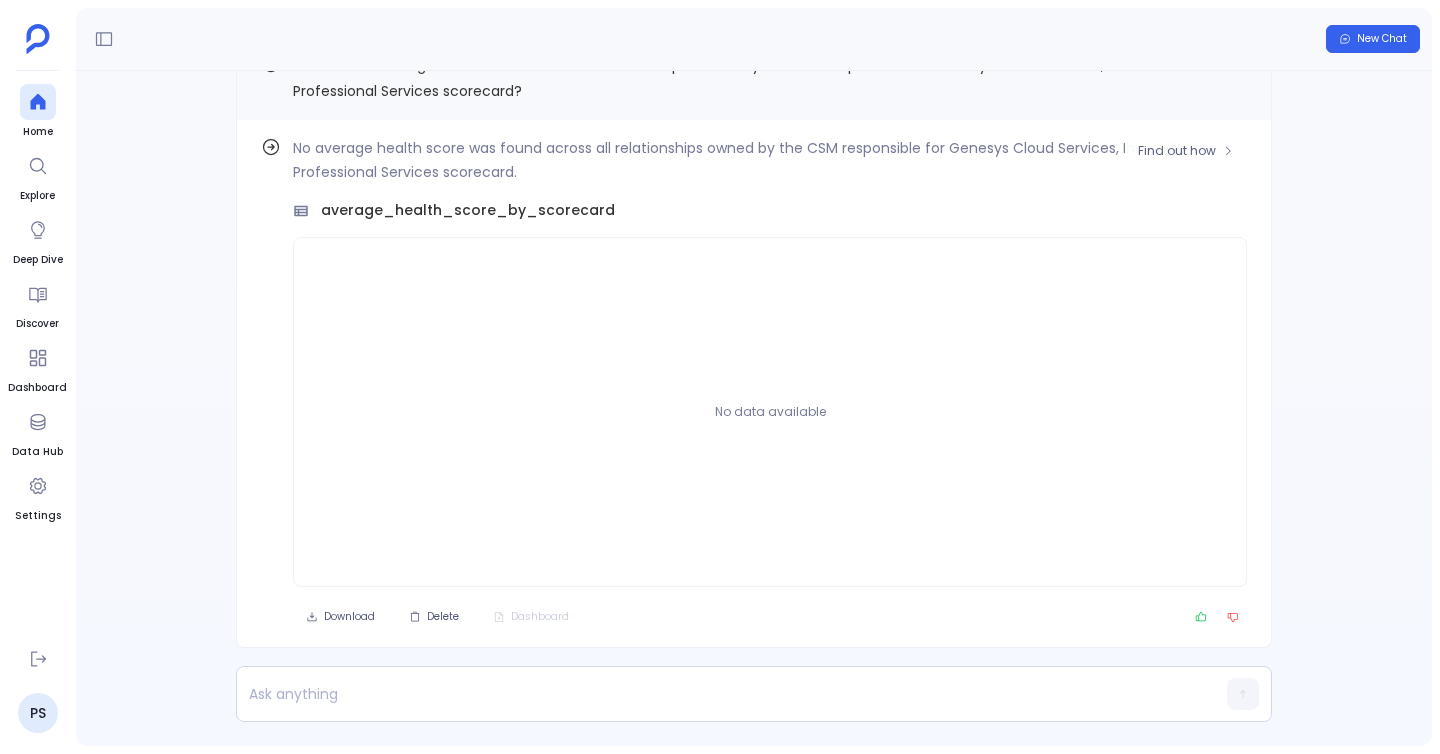 scroll, scrollTop: 0, scrollLeft: 0, axis: both 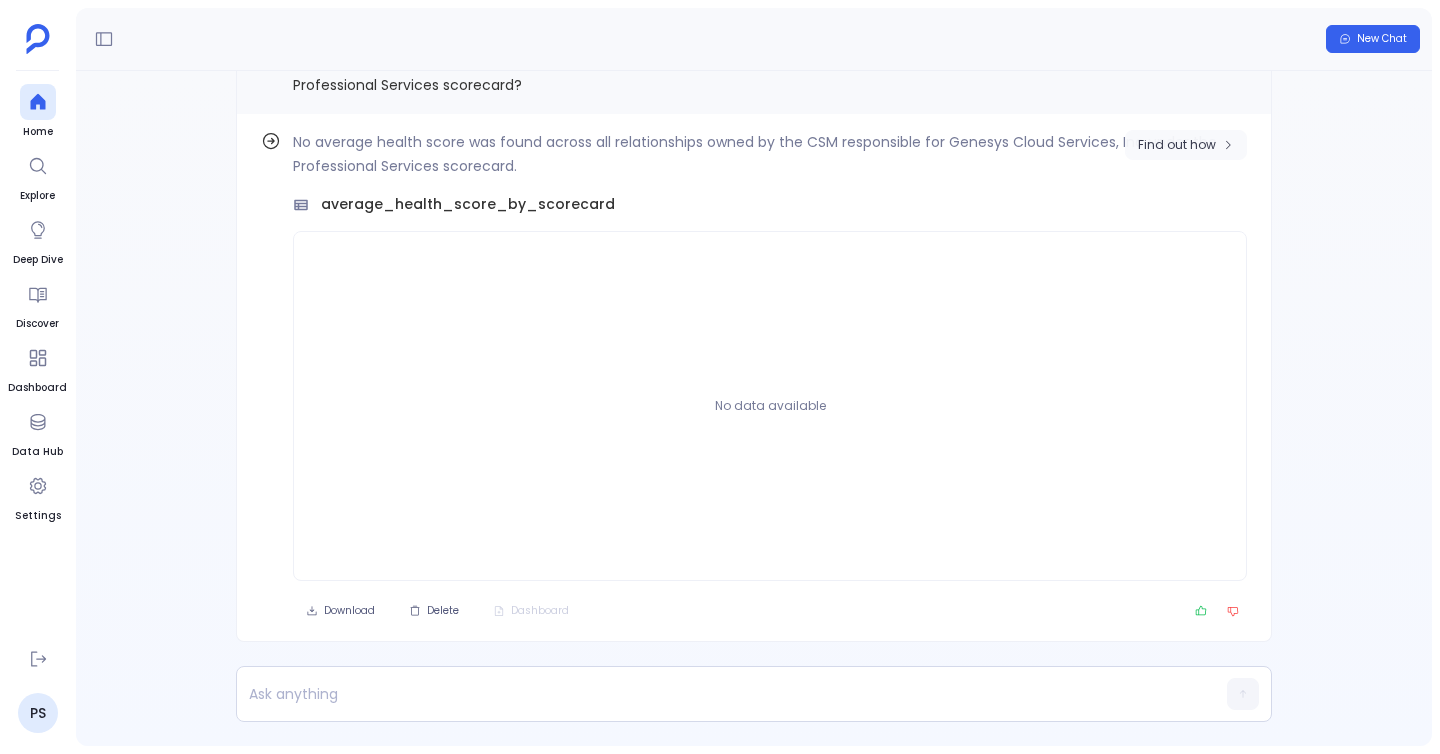 click 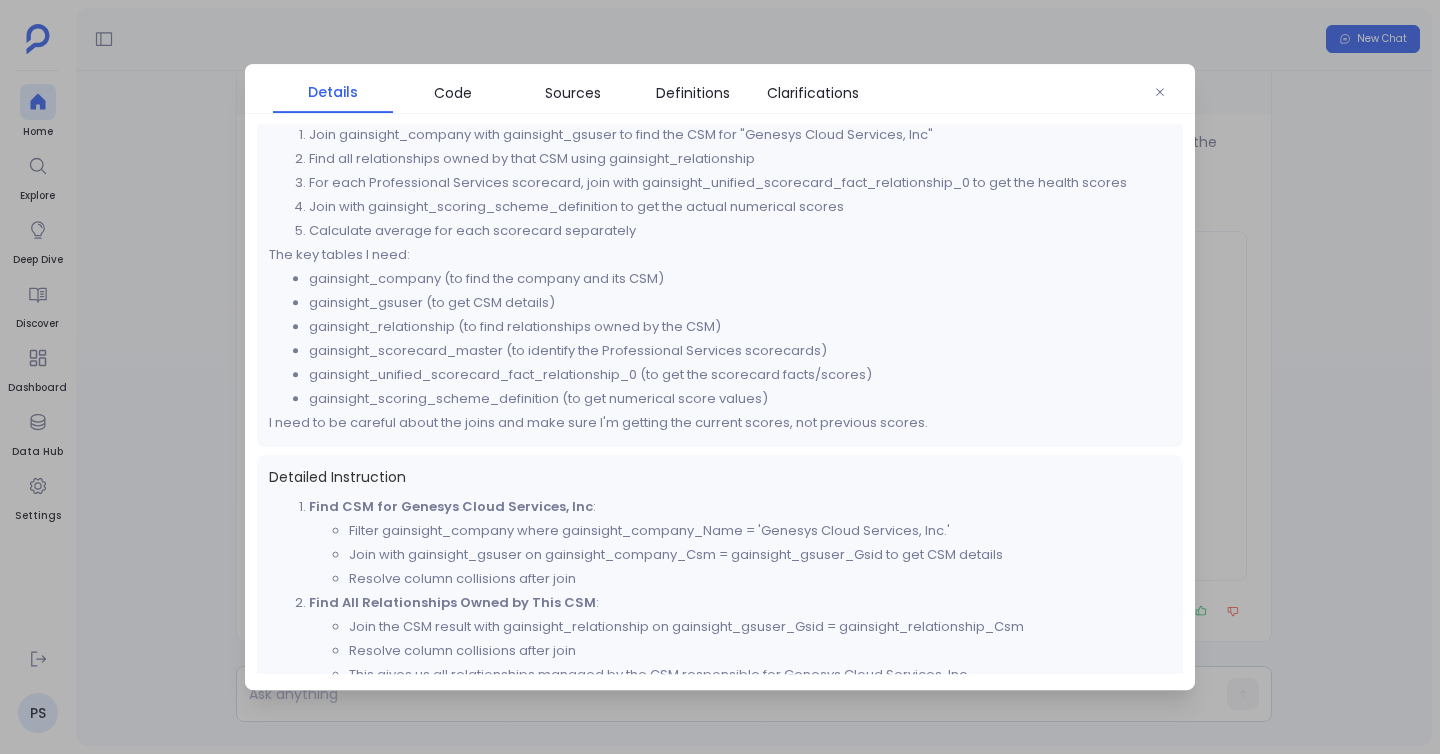 scroll, scrollTop: 470, scrollLeft: 0, axis: vertical 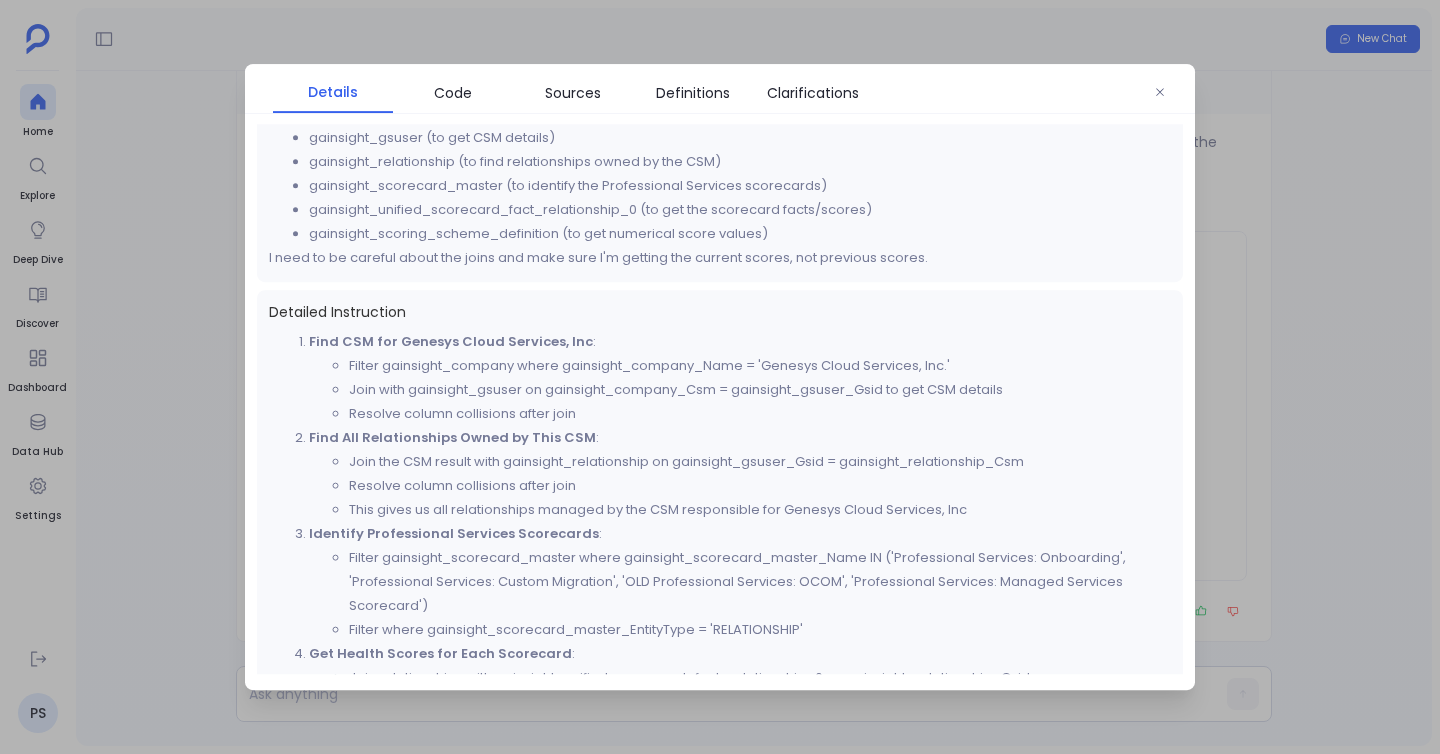 click on "Filter gainsight_company where gainsight_company_Name = 'Genesys Cloud Services, Inc.'" at bounding box center [760, 366] 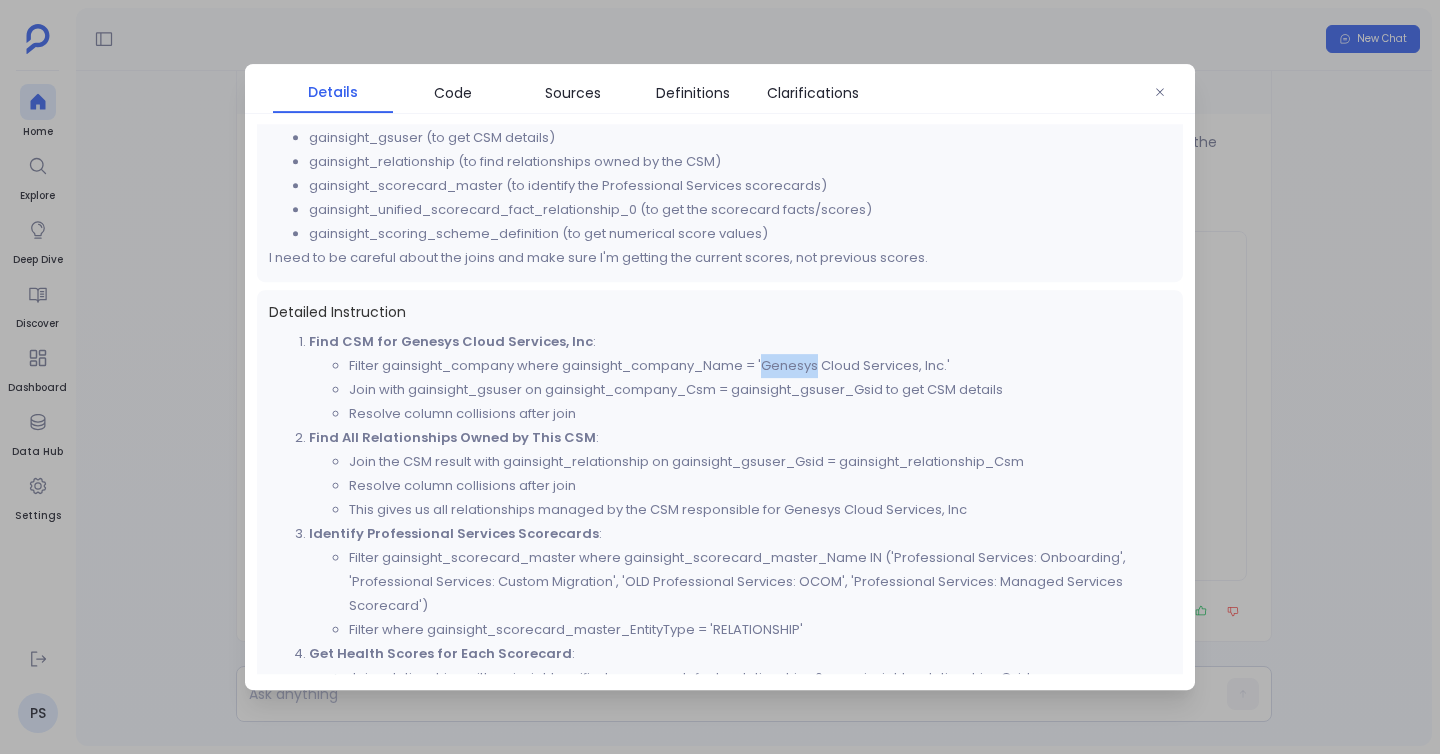 click on "Filter gainsight_company where gainsight_company_Name = 'Genesys Cloud Services, Inc.'" at bounding box center (760, 366) 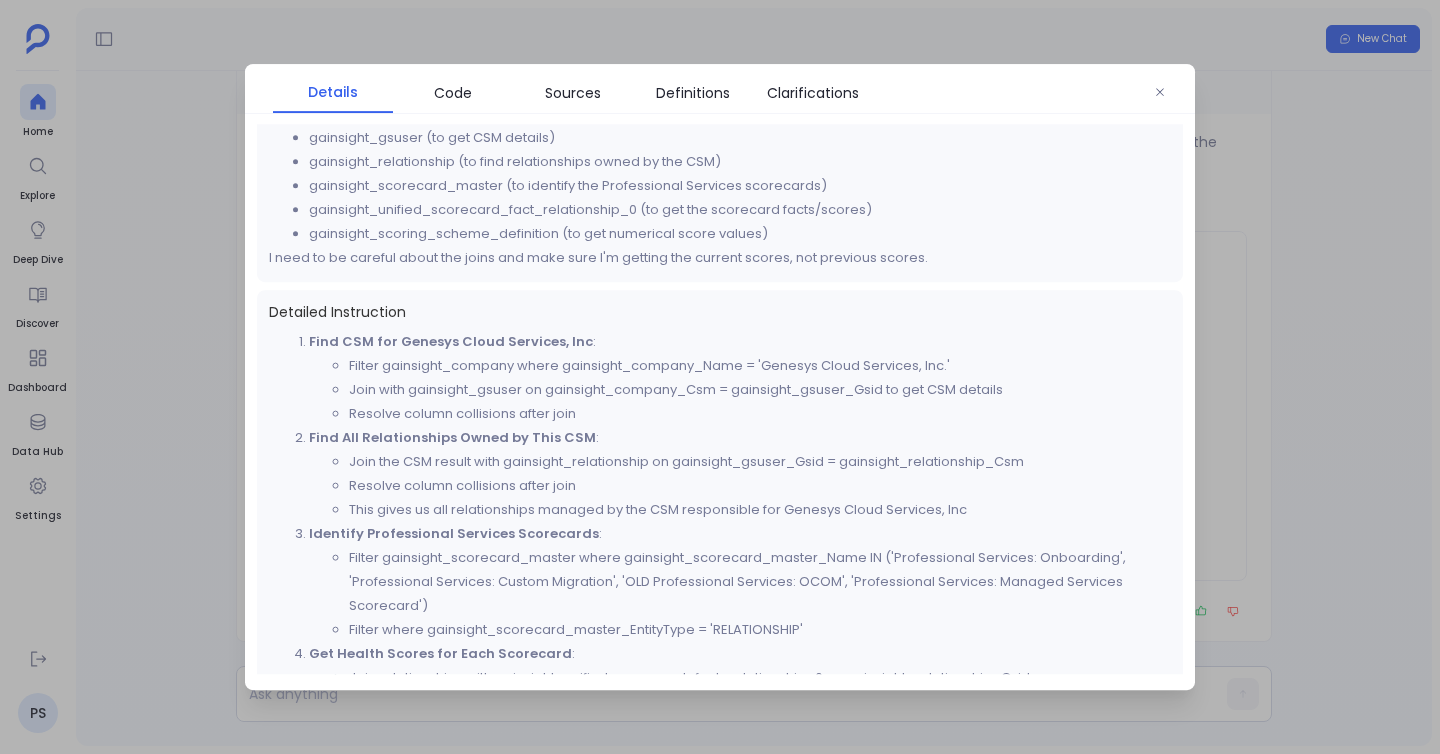 click at bounding box center [720, 377] 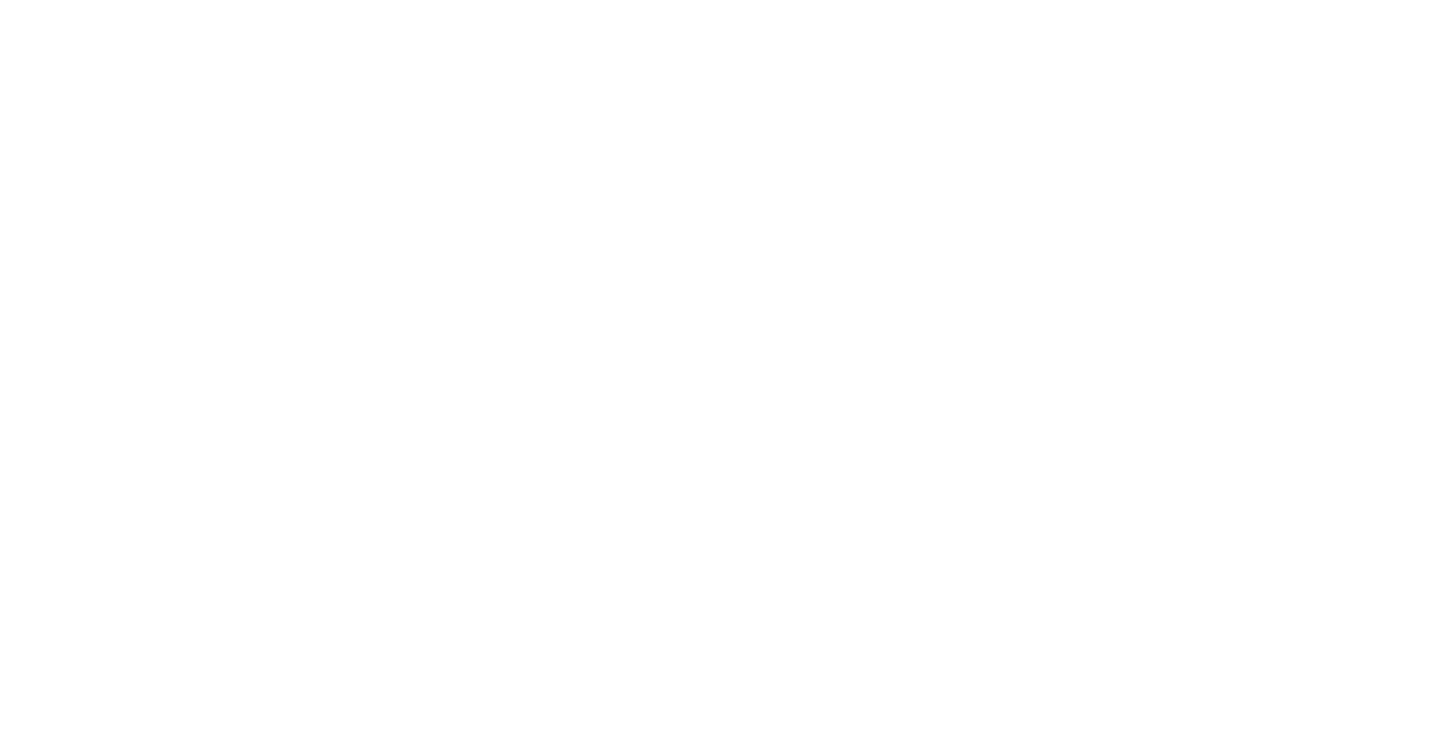 scroll, scrollTop: 0, scrollLeft: 0, axis: both 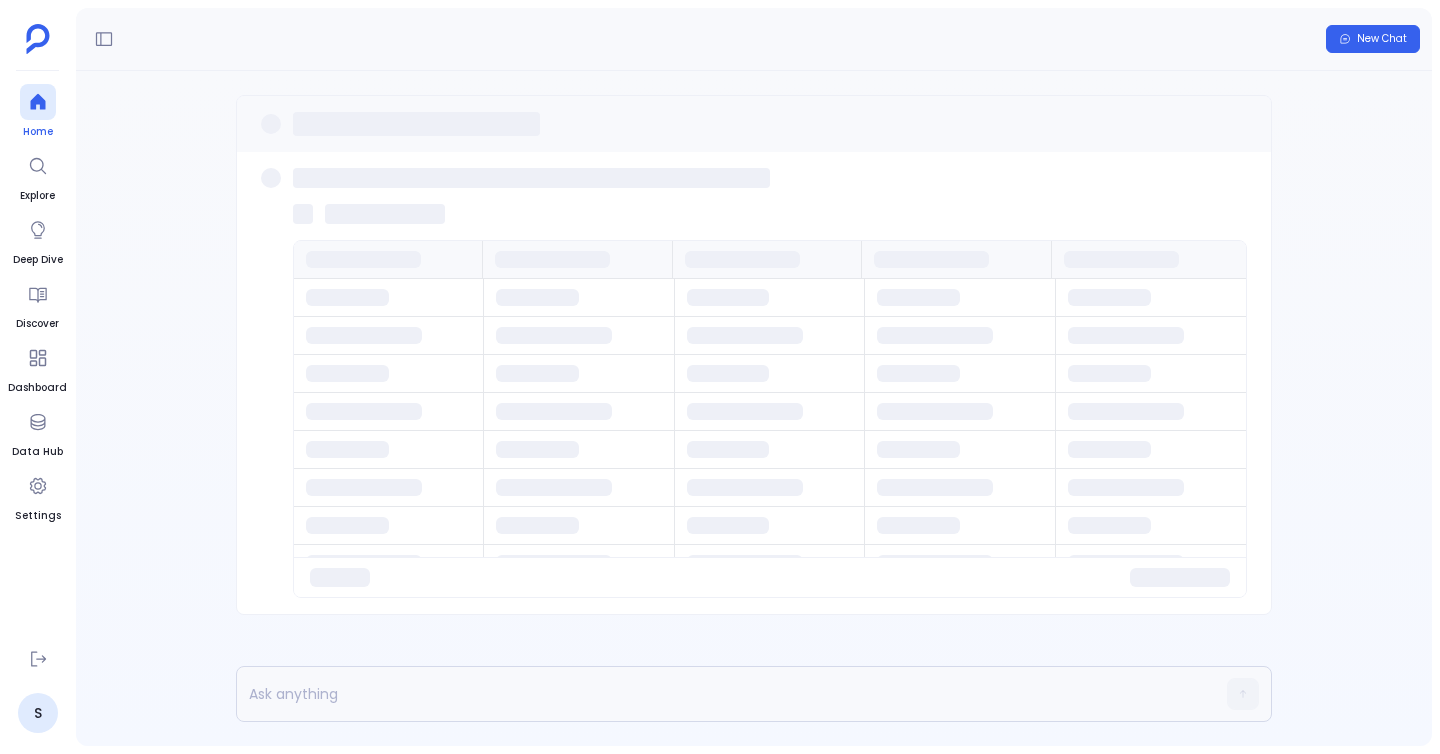 click at bounding box center (38, 102) 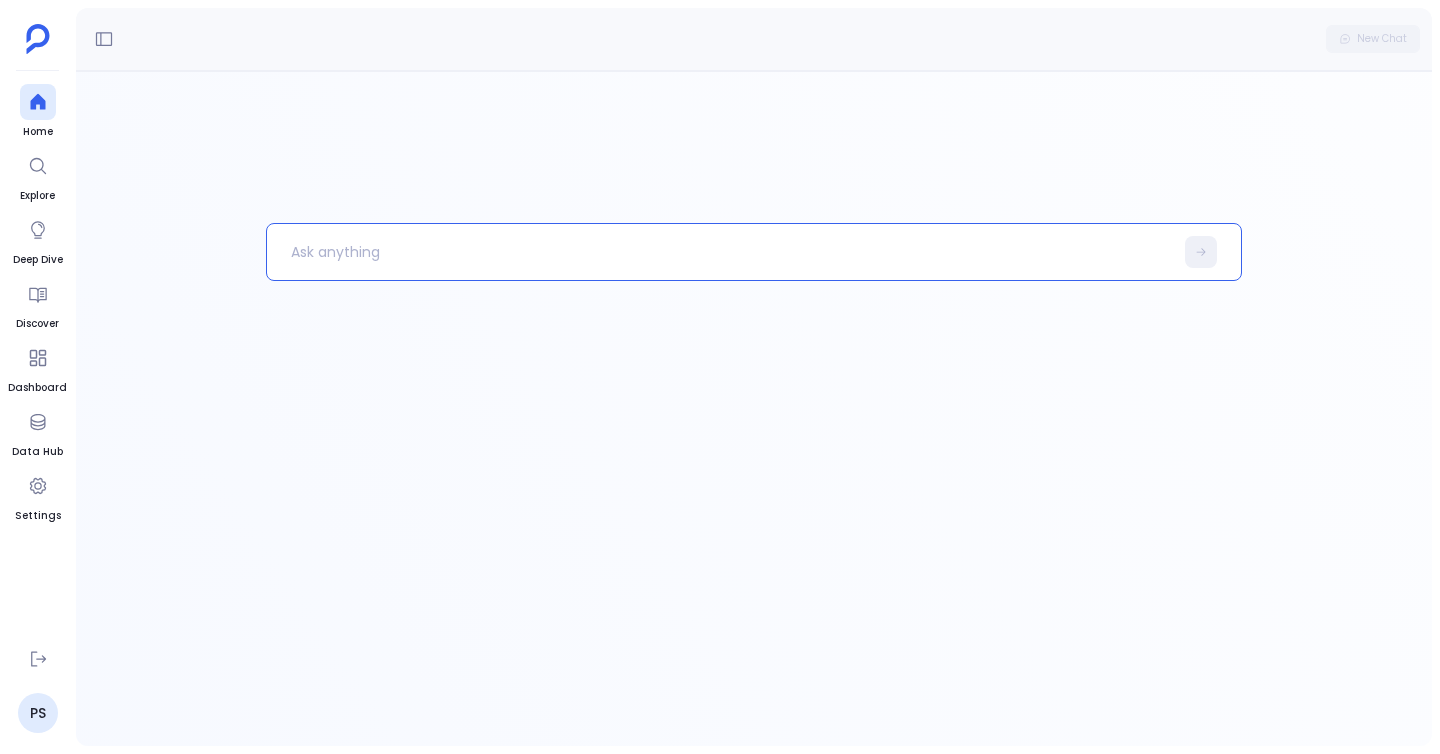 click at bounding box center (720, 252) 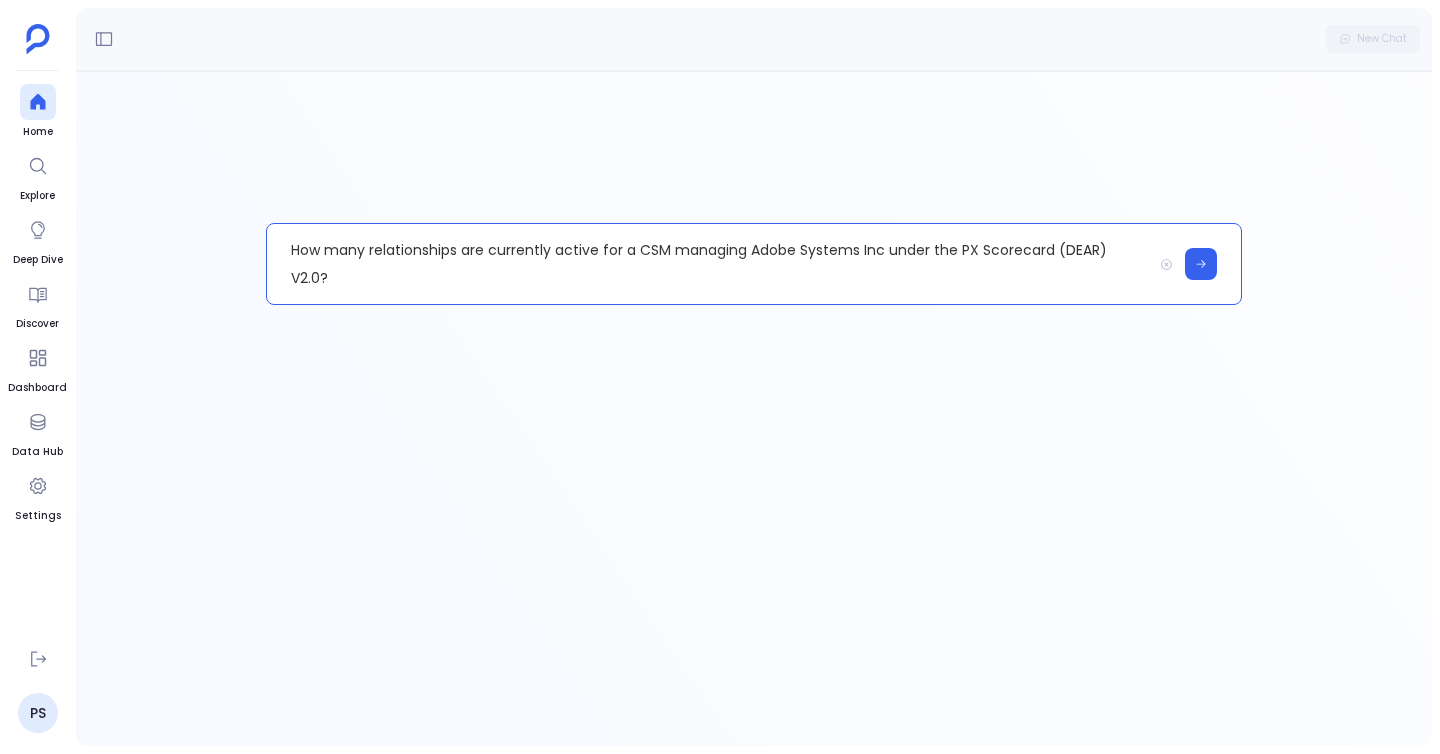 click on "How many relationships are currently active for a CSM managing Adobe Systems Inc under the PX Scorecard (DEAR) V2.0?" at bounding box center [709, 264] 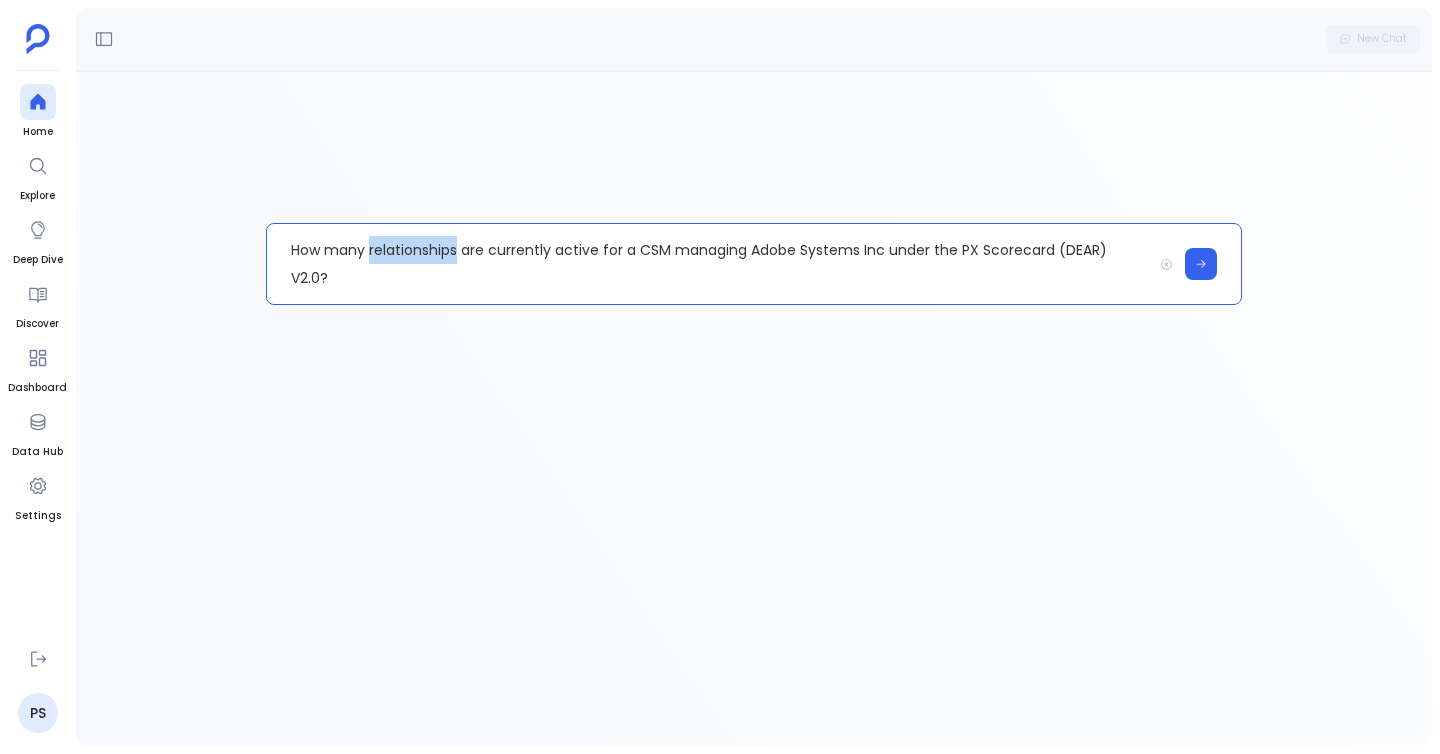 click on "How many relationships are currently active for a CSM managing Adobe Systems Inc under the PX Scorecard (DEAR) V2.0?" at bounding box center (709, 264) 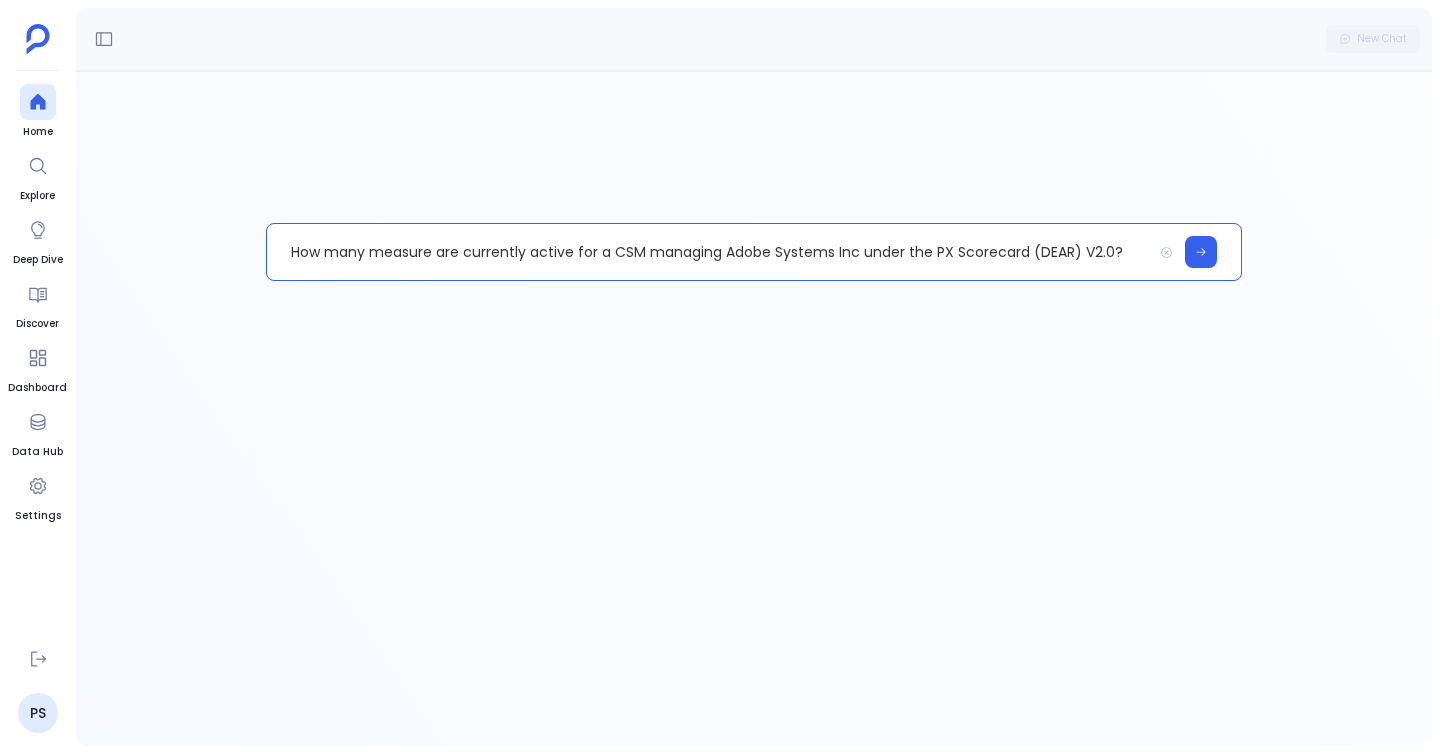 click on "How many measure are currently active for a CSM managing Adobe Systems Inc under the PX Scorecard (DEAR) V2.0?" at bounding box center [709, 252] 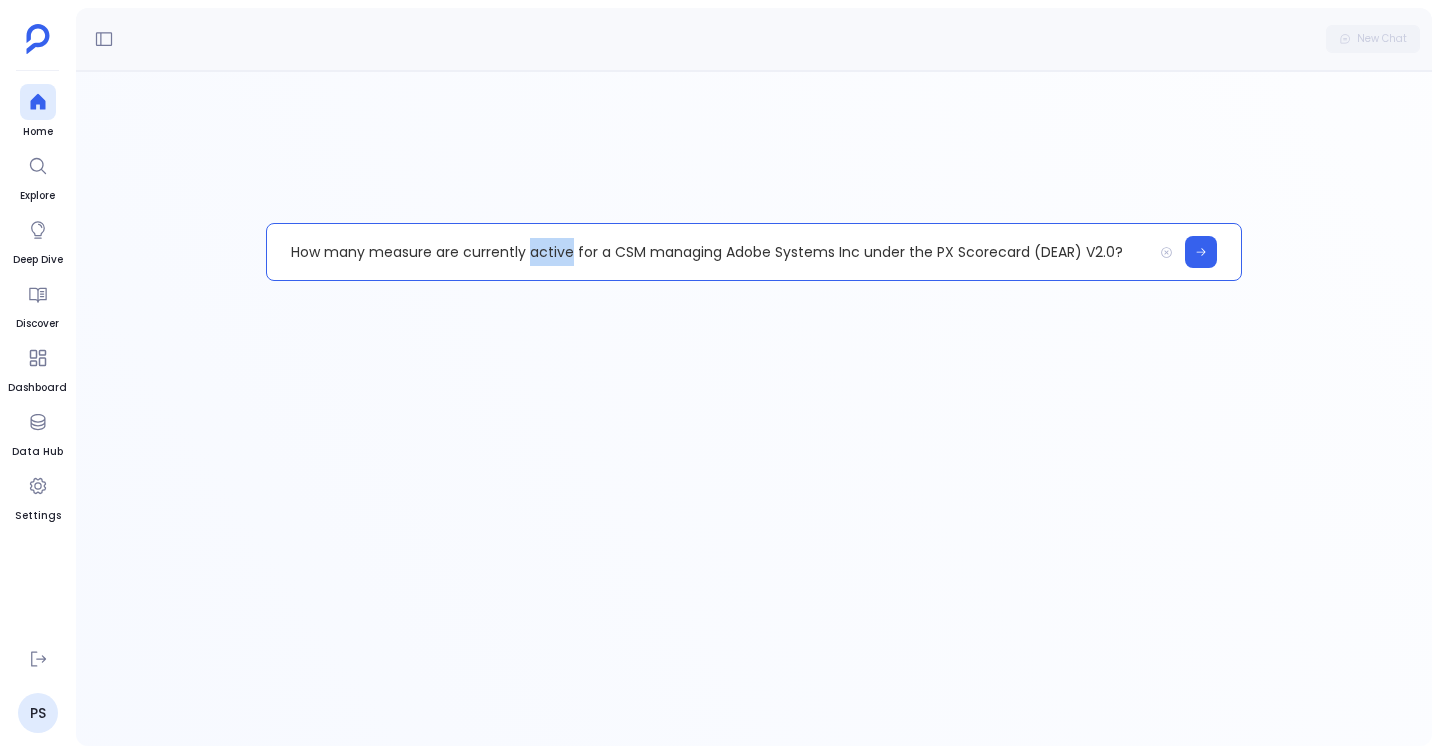 click on "How many measure are currently active for a CSM managing Adobe Systems Inc under the PX Scorecard (DEAR) V2.0?" at bounding box center (709, 252) 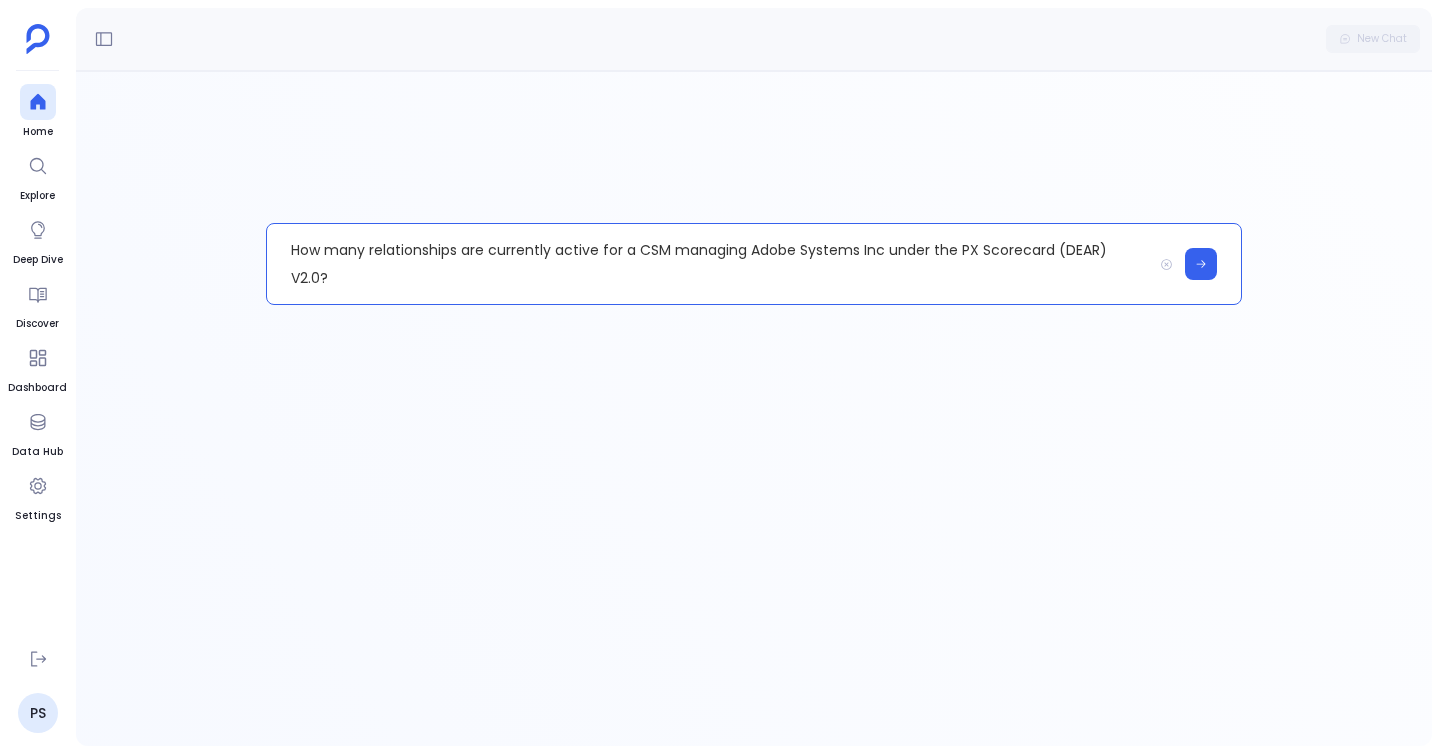 click on "How many relationships are currently active for a CSM managing Adobe Systems Inc under the PX Scorecard (DEAR) V2.0?" at bounding box center [709, 264] 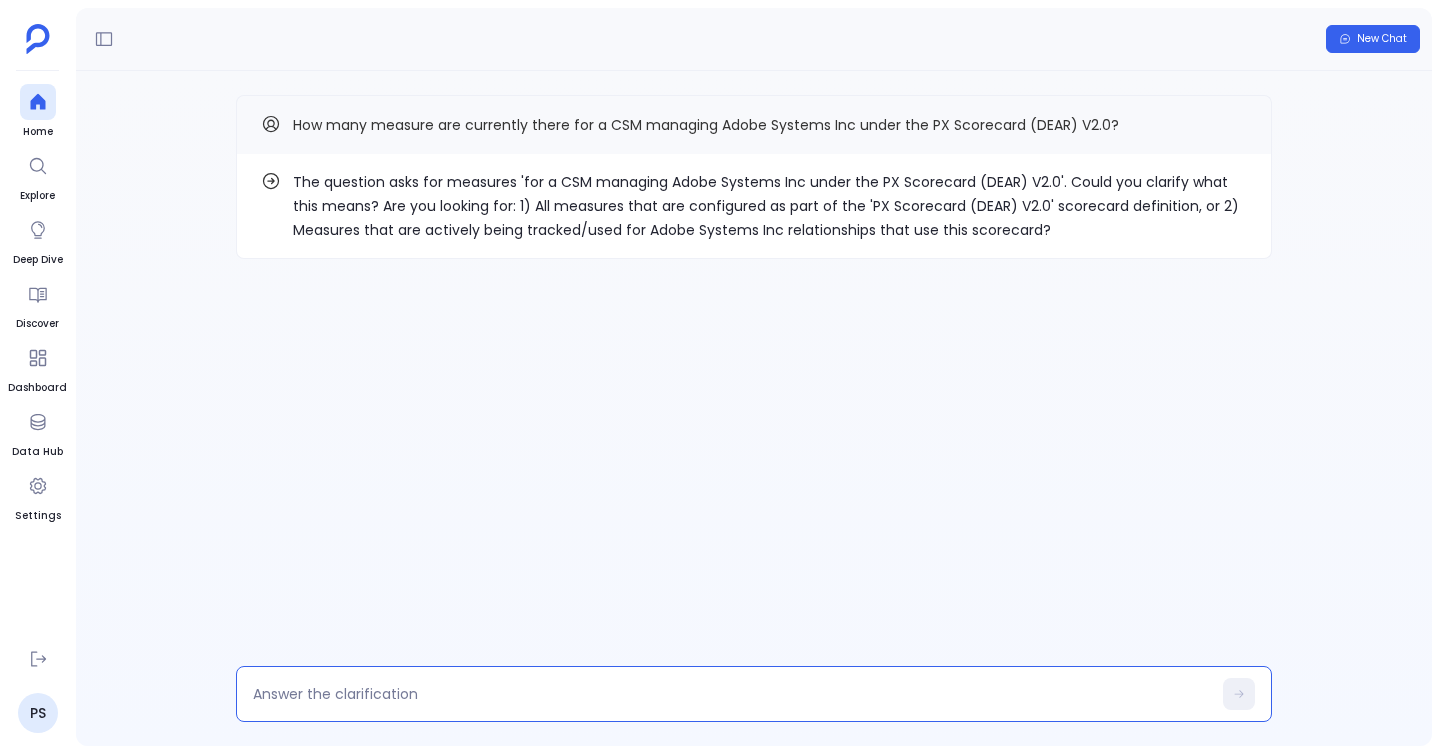 click at bounding box center (732, 694) 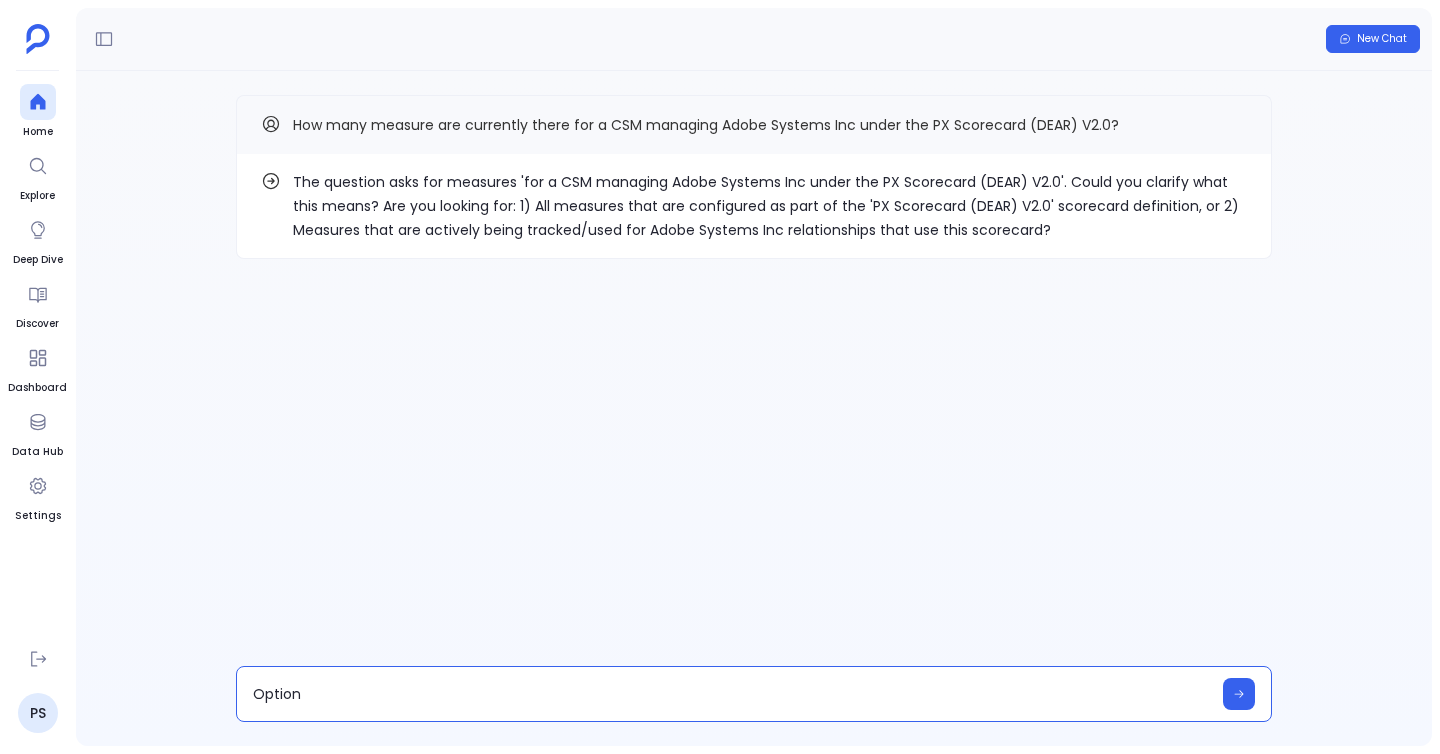 type on "Option 2" 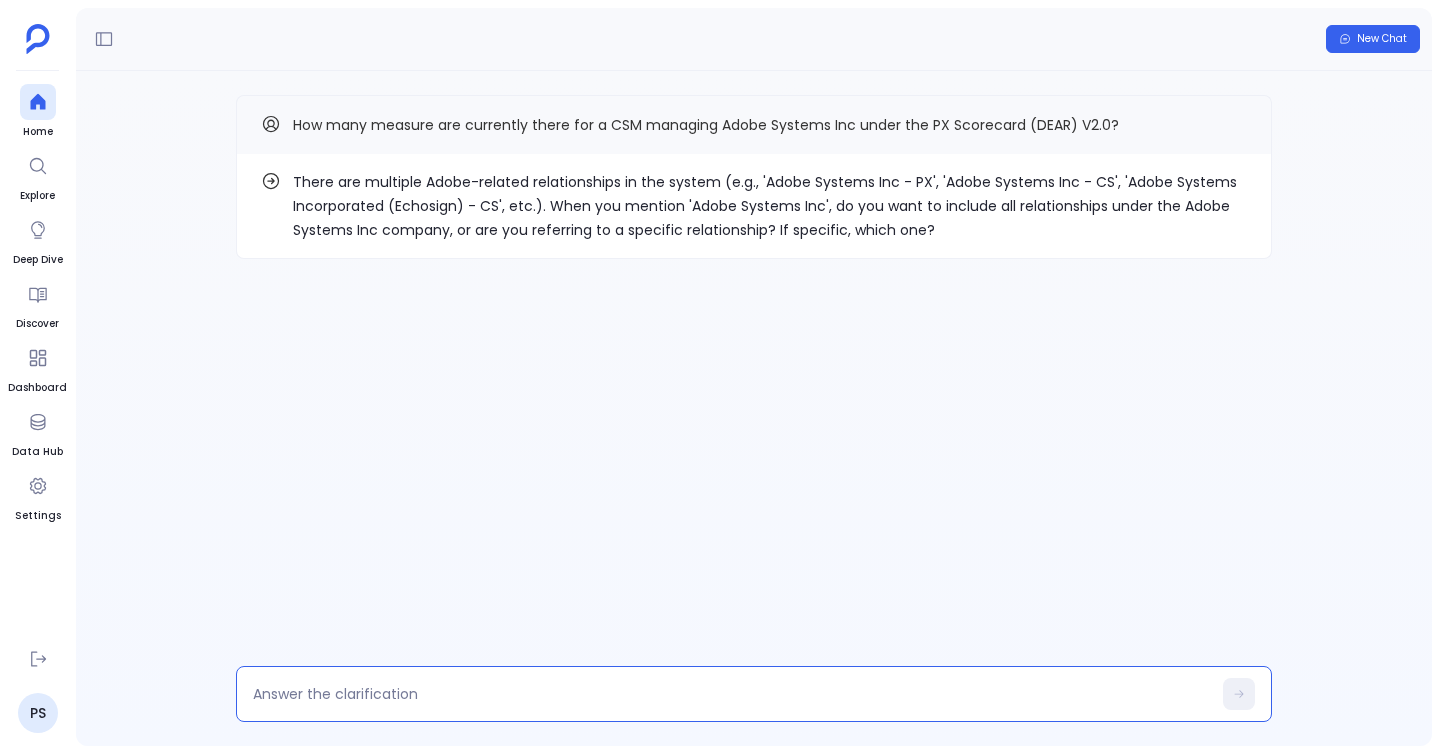 click on "There are multiple Adobe-related relationships in the system (e.g., 'Adobe Systems Inc - PX', 'Adobe Systems Inc - CS', 'Adobe Systems Incorporated (Echosign) - CS', etc.). When you mention 'Adobe Systems Inc', do you want to include all relationships under the Adobe Systems Inc company, or are you referring to a specific relationship? If specific, which one? How many measure are currently there for a CSM managing Adobe Systems Inc under the PX Scorecard (DEAR) V2.0?" at bounding box center (754, 408) 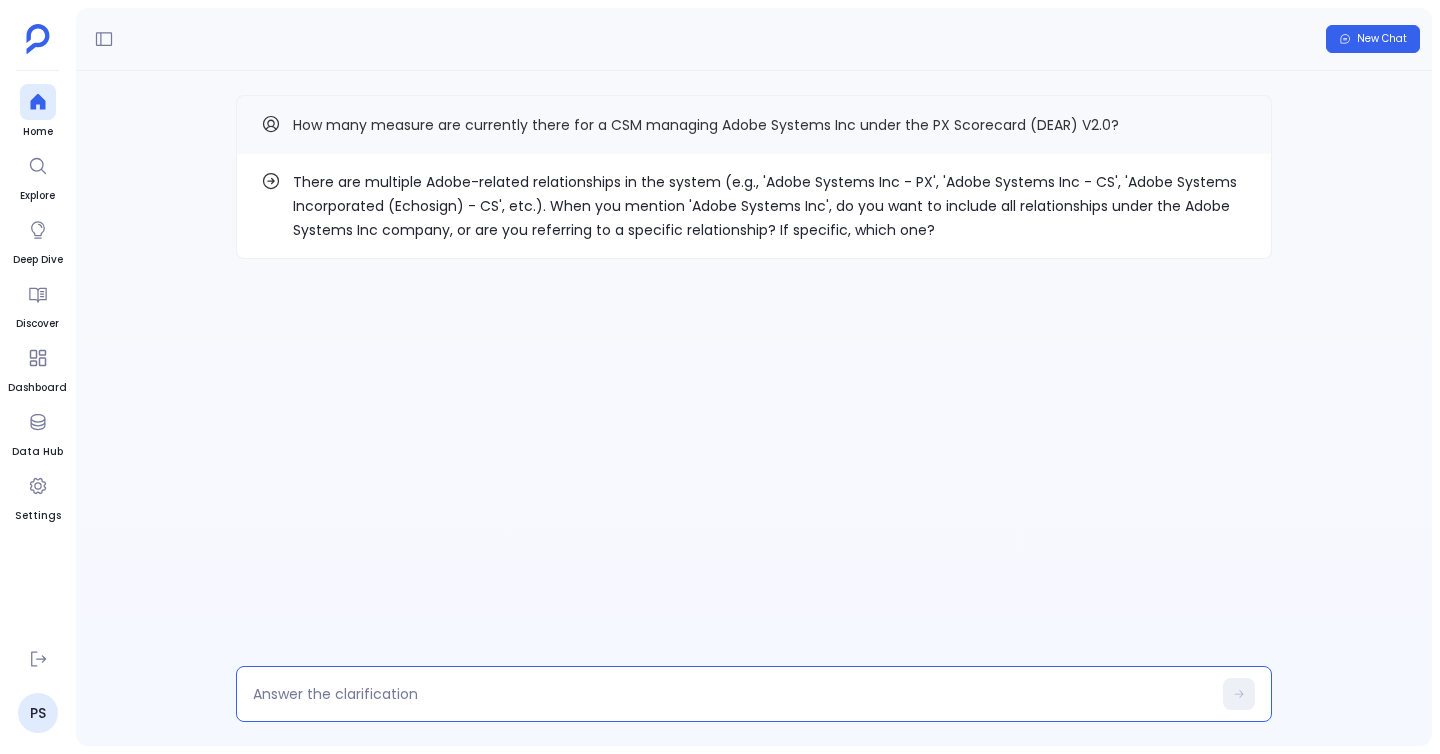 click at bounding box center (732, 694) 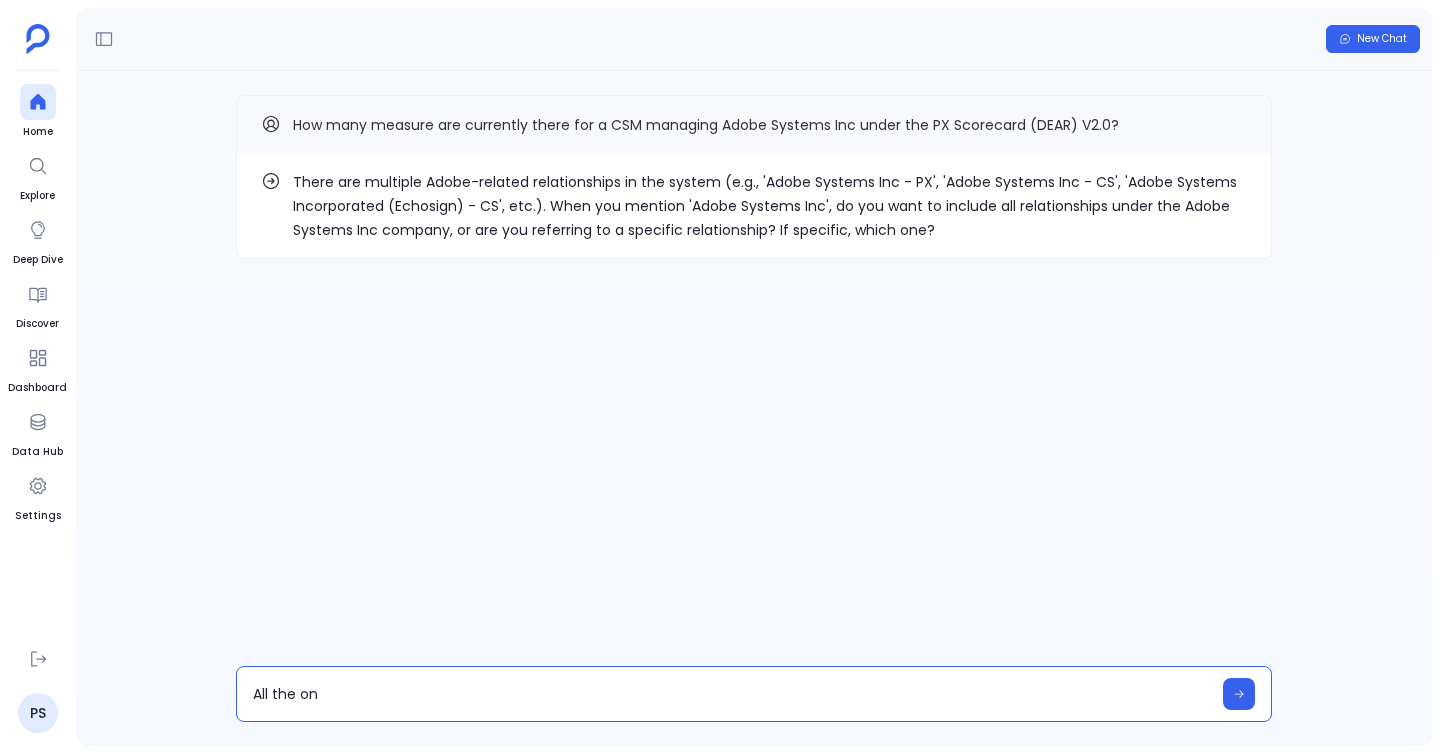 type on "All the one" 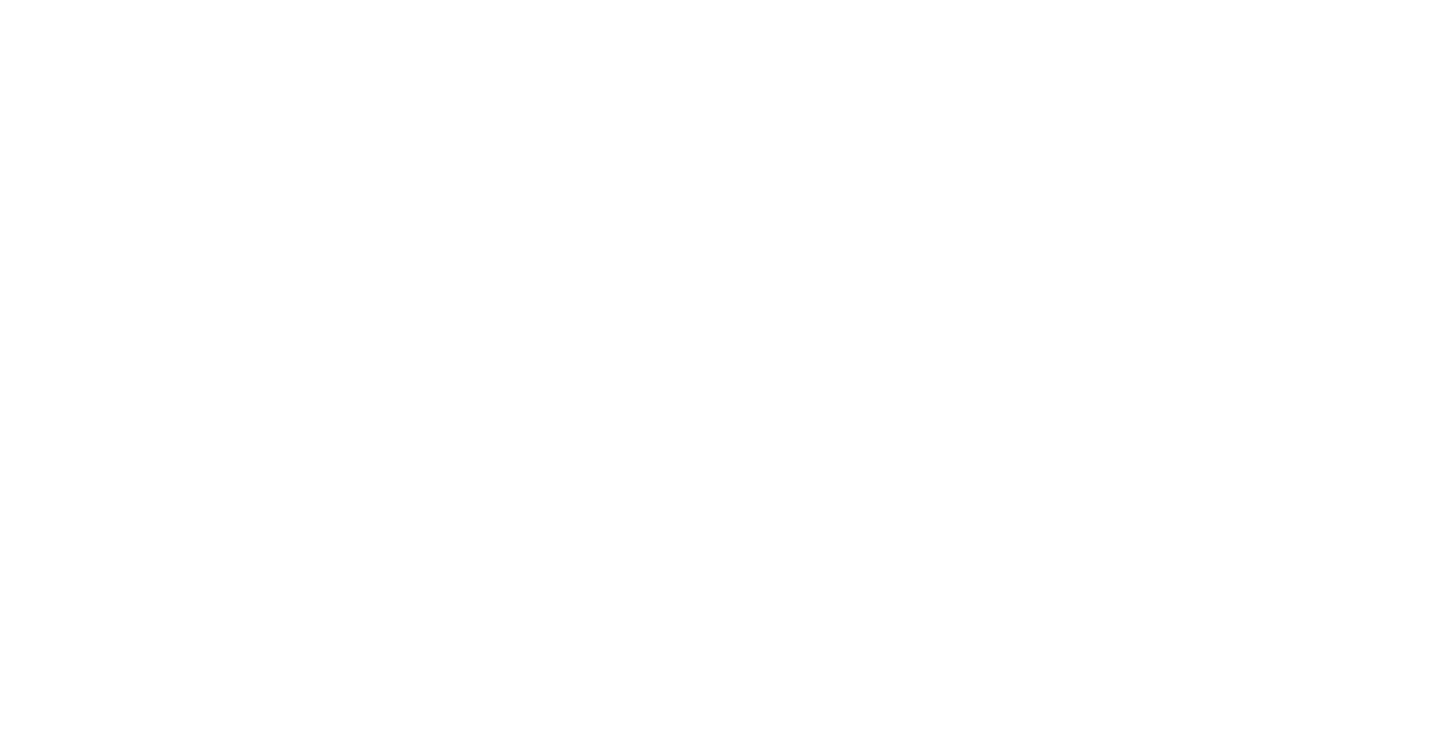 scroll, scrollTop: 0, scrollLeft: 0, axis: both 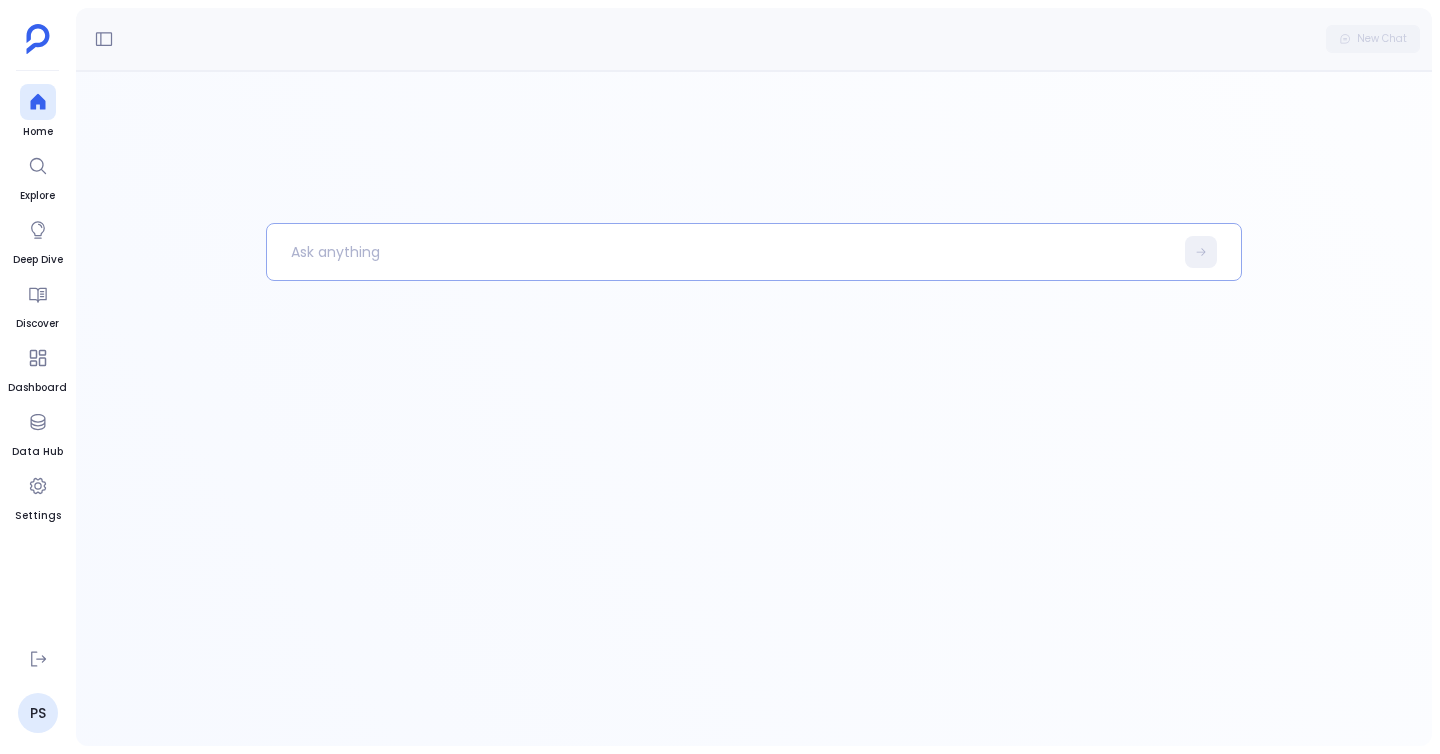 click at bounding box center (720, 252) 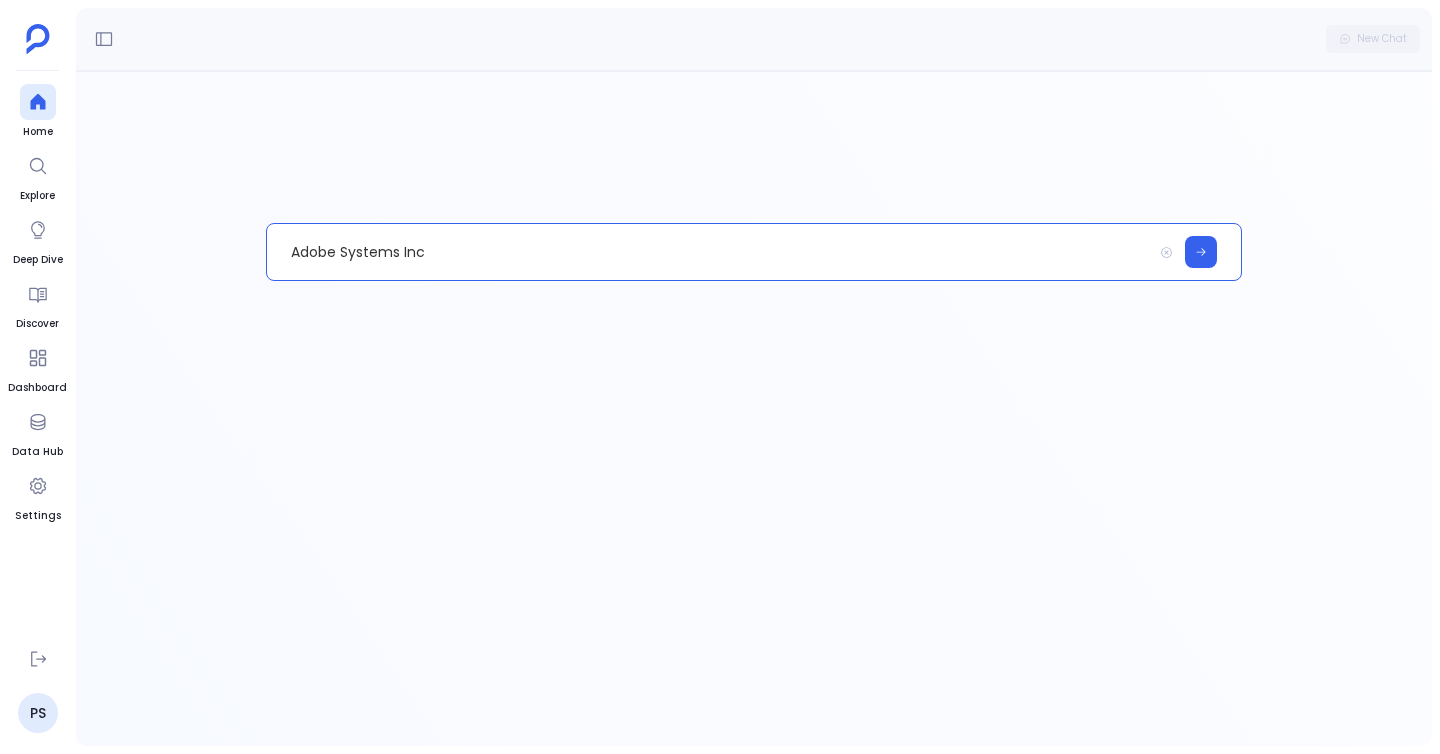click on "Adobe Systems Inc" at bounding box center [709, 252] 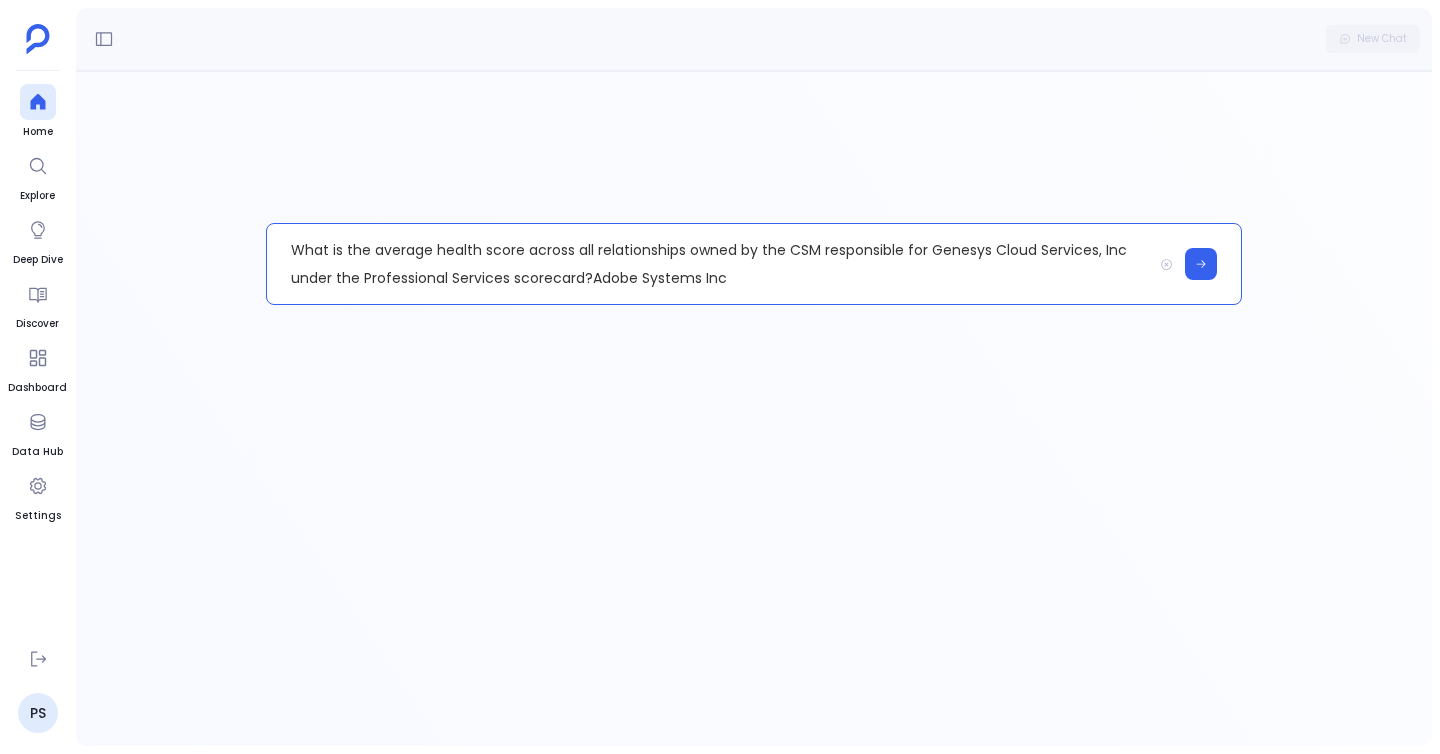 type 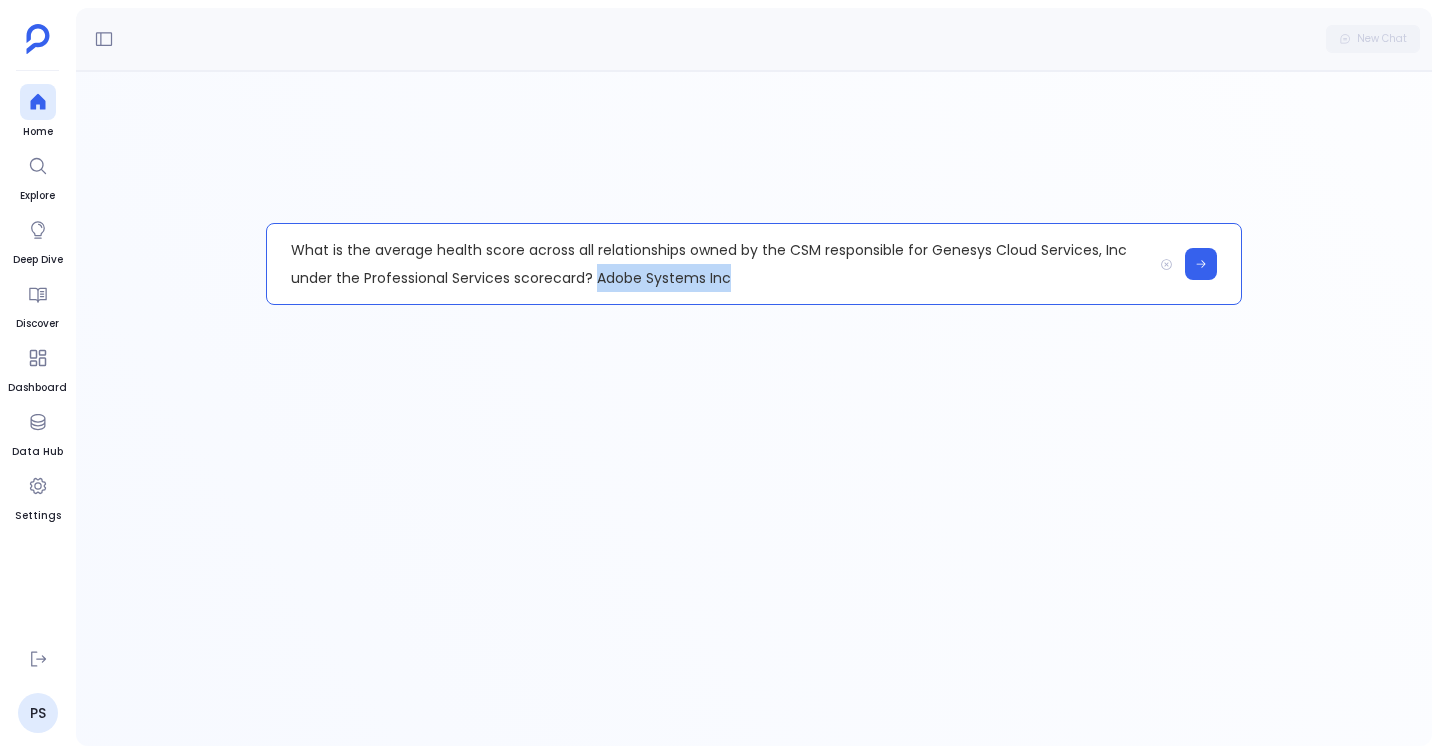 click on "What is the average health score across all relationships owned by the CSM responsible for Genesys Cloud Services, Inc under the Professional Services scorecard? Adobe Systems Inc" at bounding box center [709, 264] 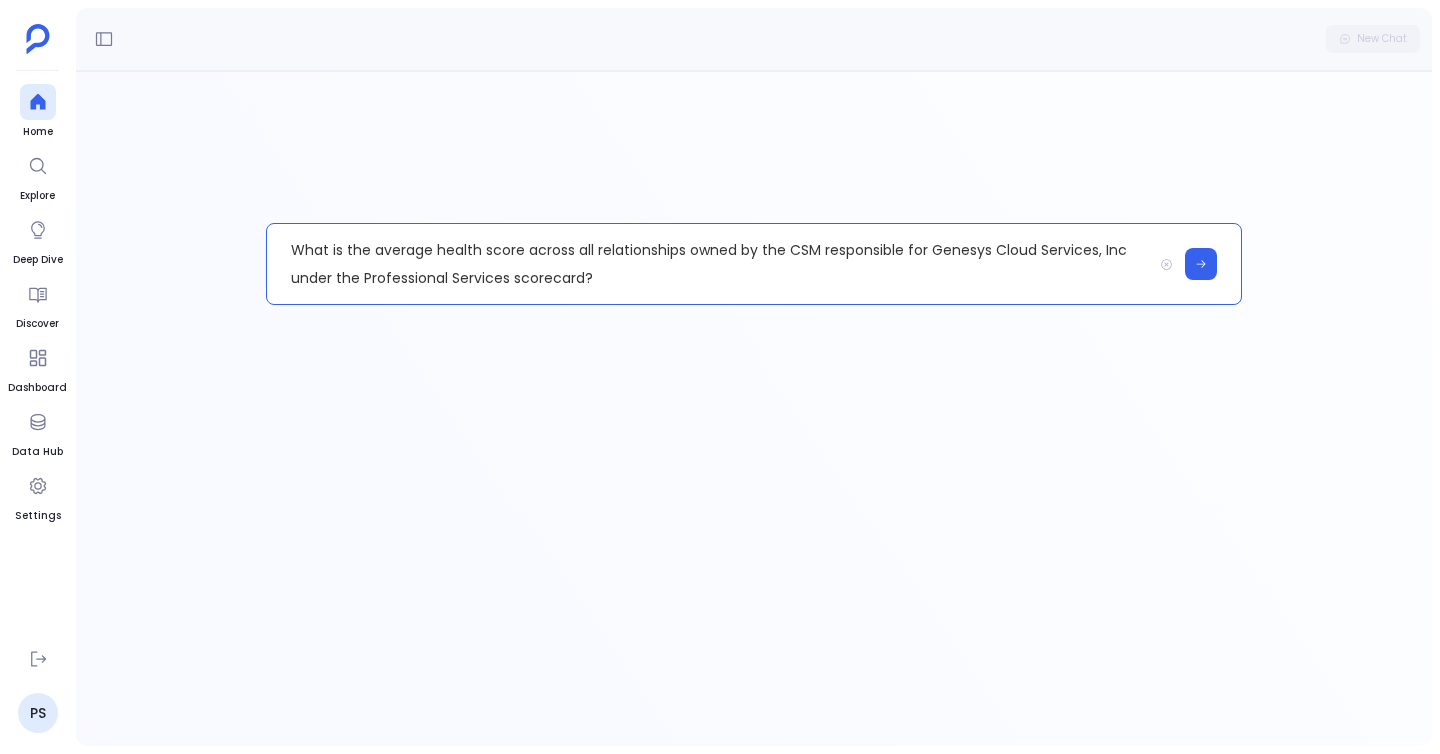 click on "What is the average health score across all relationships owned by the CSM responsible for Genesys Cloud Services, Inc under the Professional Services scorecard?" at bounding box center (709, 264) 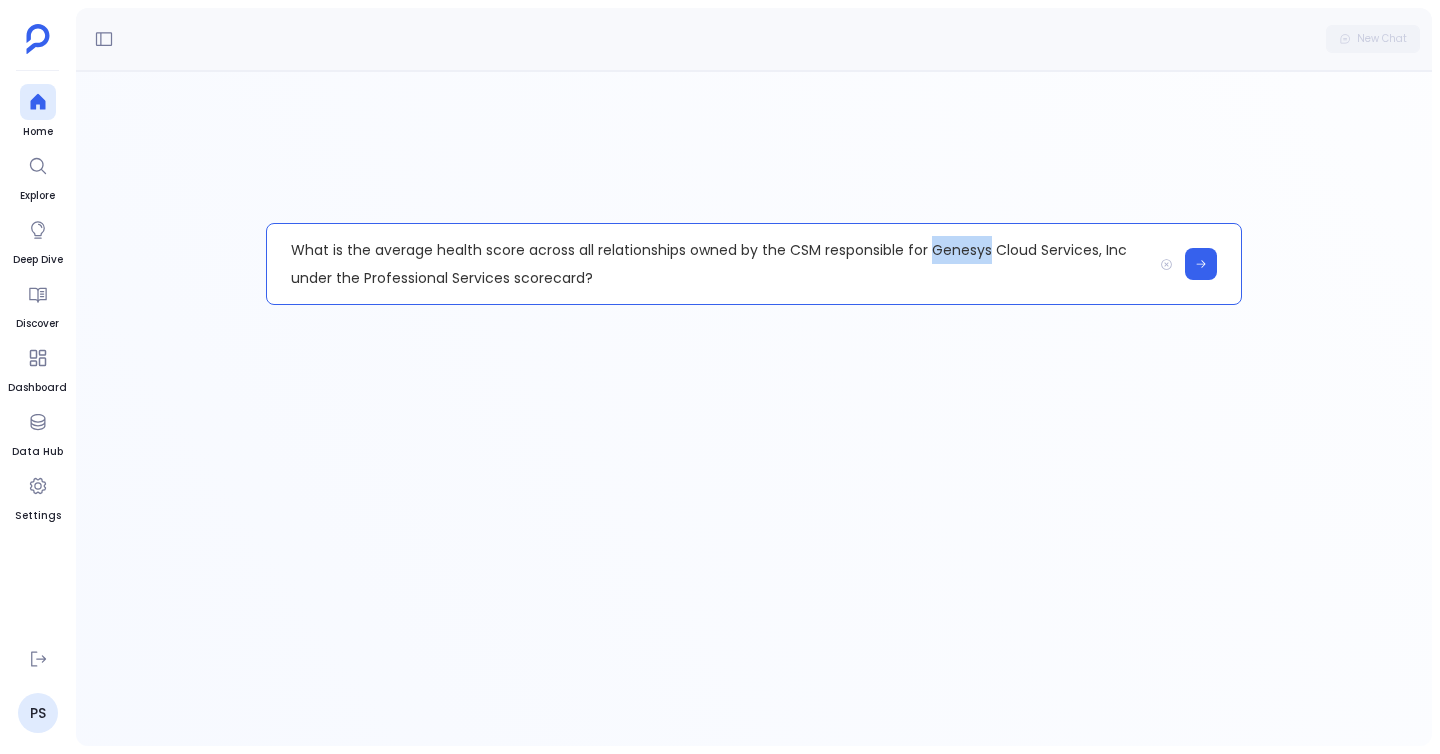 click on "What is the average health score across all relationships owned by the CSM responsible for Genesys Cloud Services, Inc under the Professional Services scorecard?" at bounding box center [709, 264] 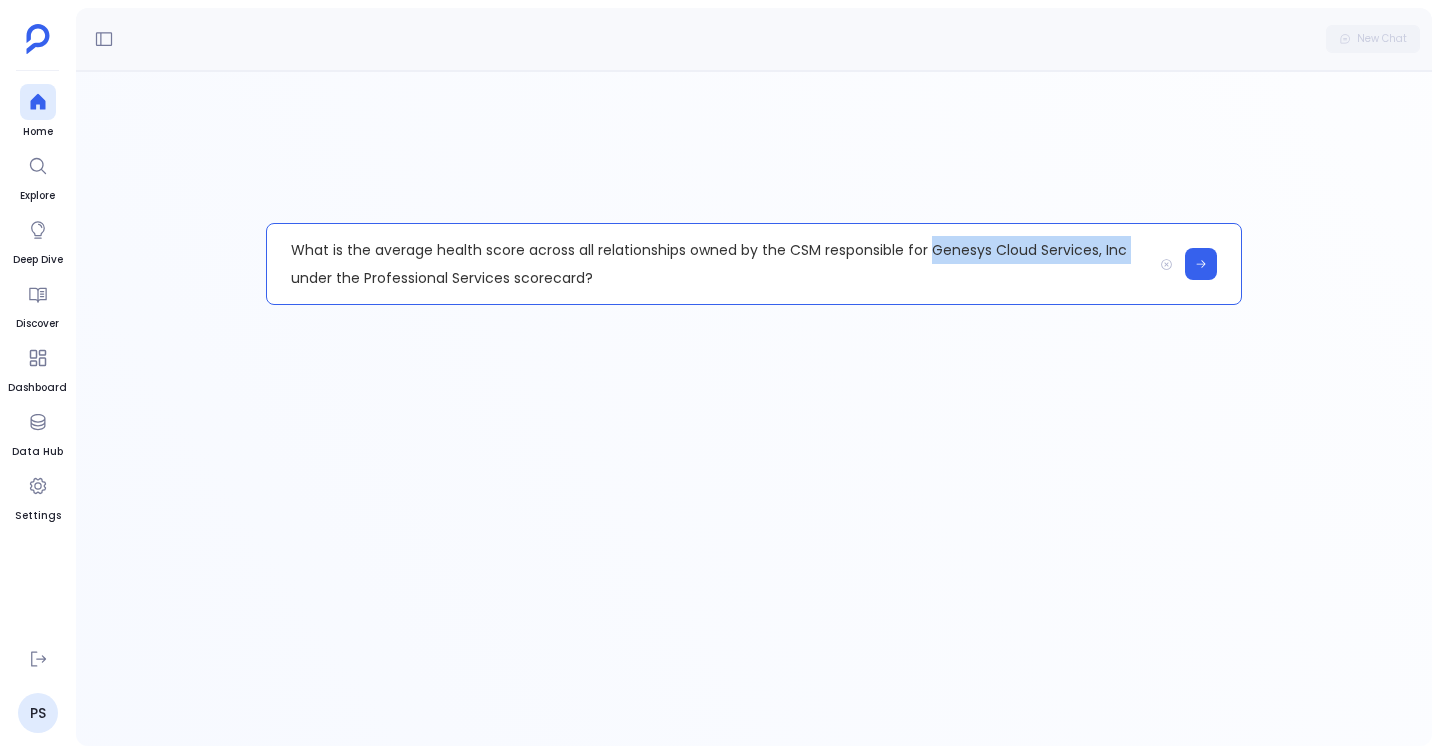 click on "What is the average health score across all relationships owned by the CSM responsible for Genesys Cloud Services, Inc under the Professional Services scorecard?" at bounding box center [709, 264] 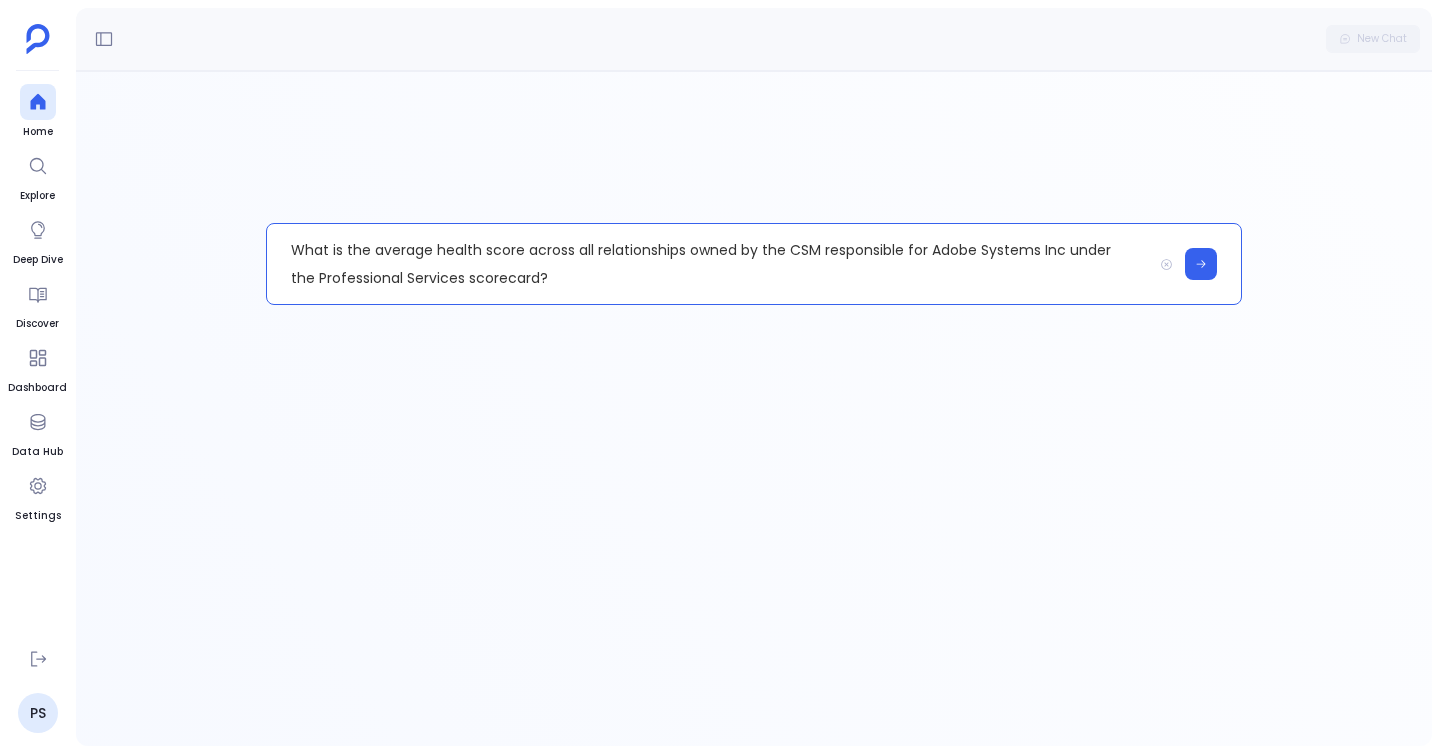 click on "What is the average health score across all relationships owned by the CSM responsible for Adobe Systems Inc under the Professional Services scorecard?" at bounding box center [709, 264] 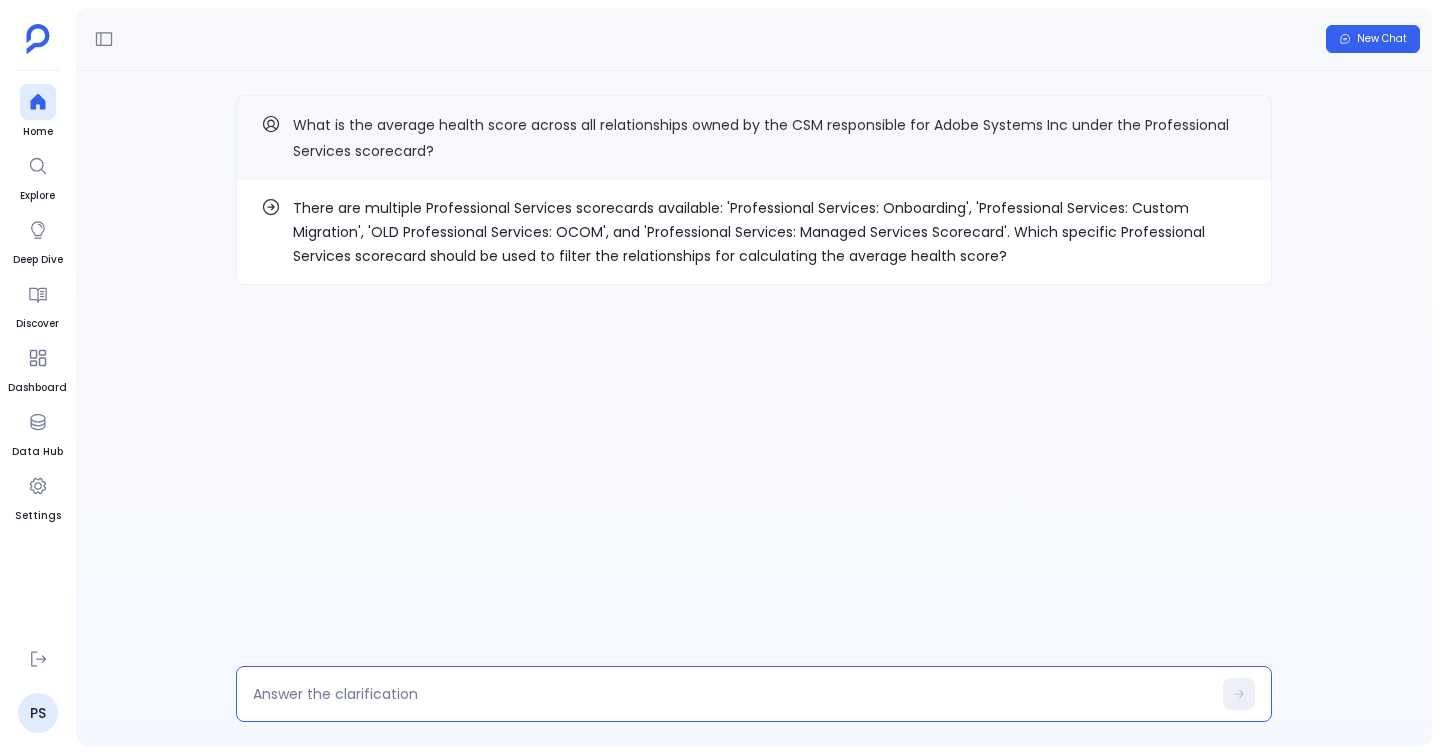click at bounding box center (732, 694) 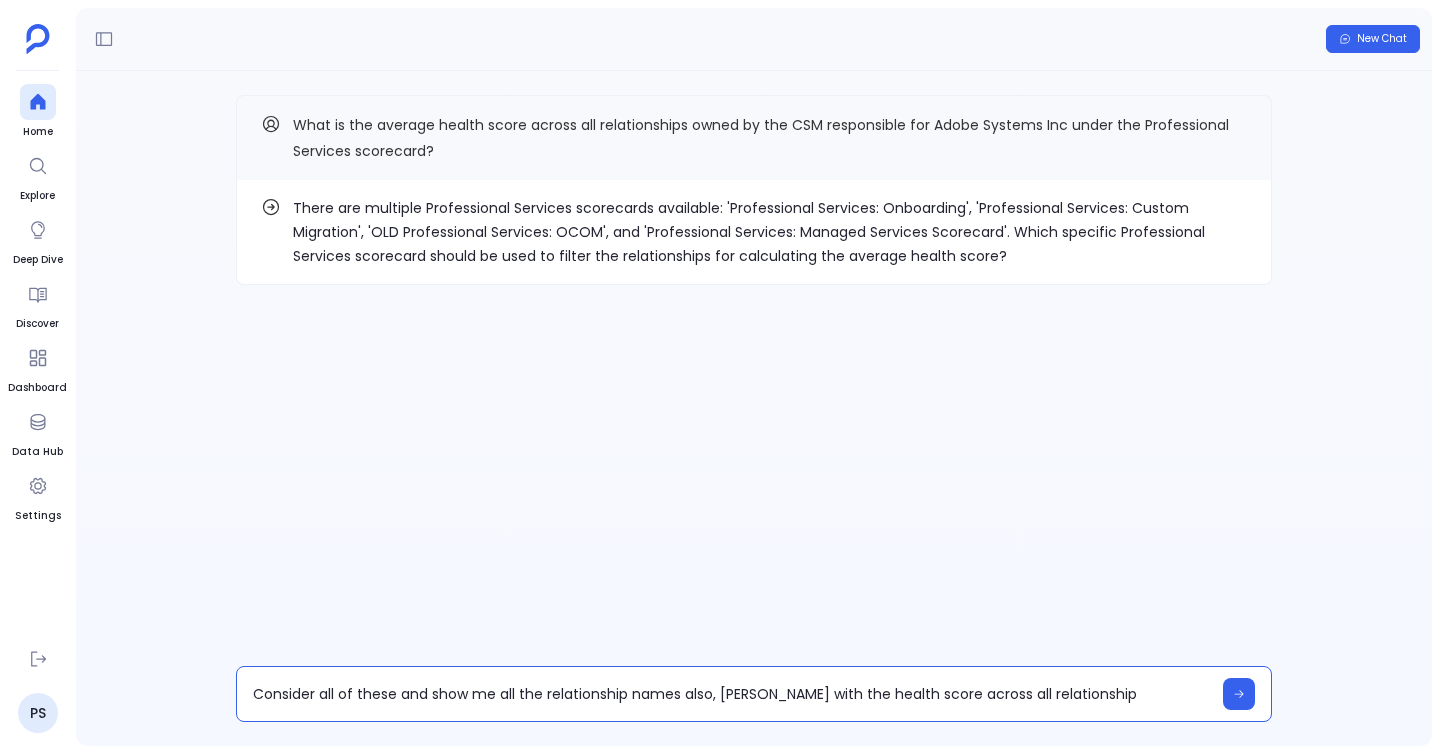 click on "Consider all of these and show me all the relationship names also, [PERSON_NAME] with the health score across all relationship" at bounding box center [732, 694] 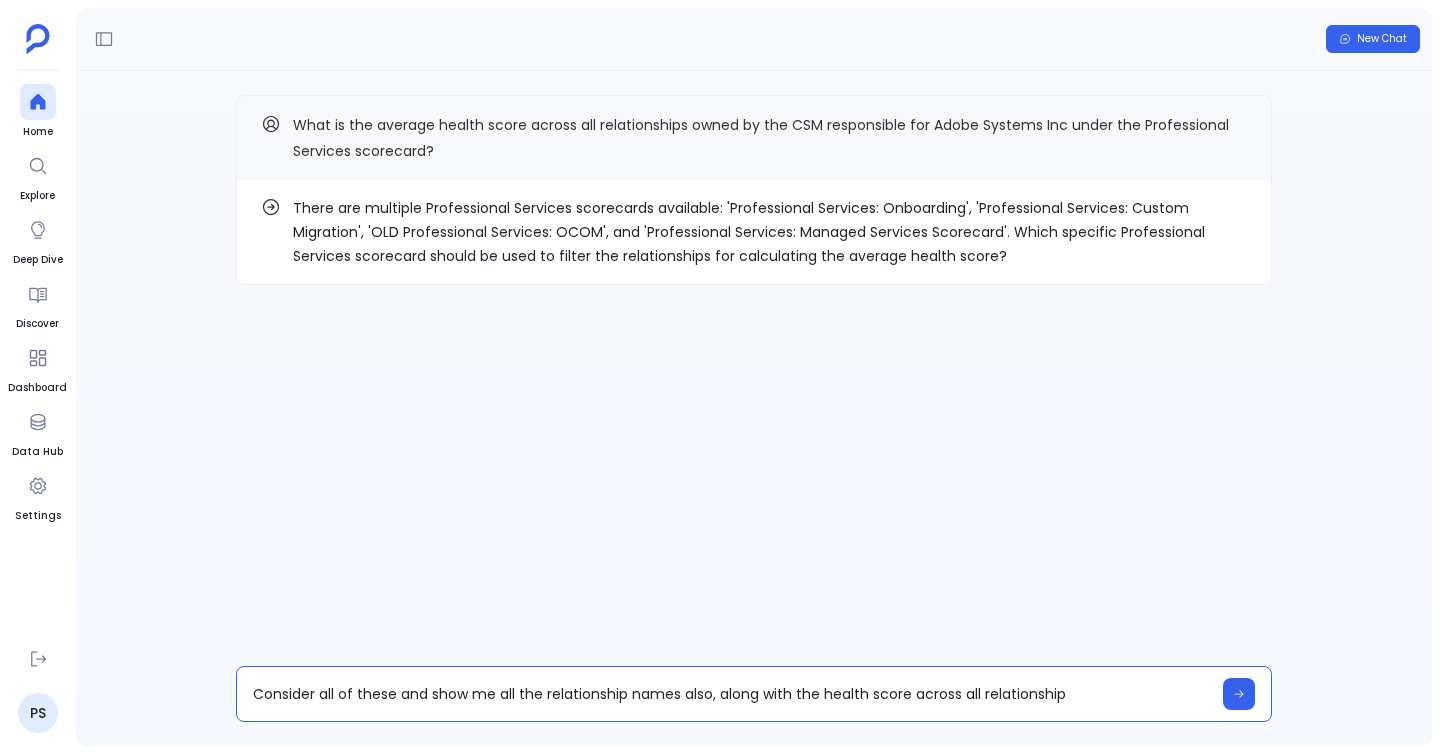 click on "Consider all of these and show me all the relationship names also, along with the health score across all relationship" at bounding box center (732, 694) 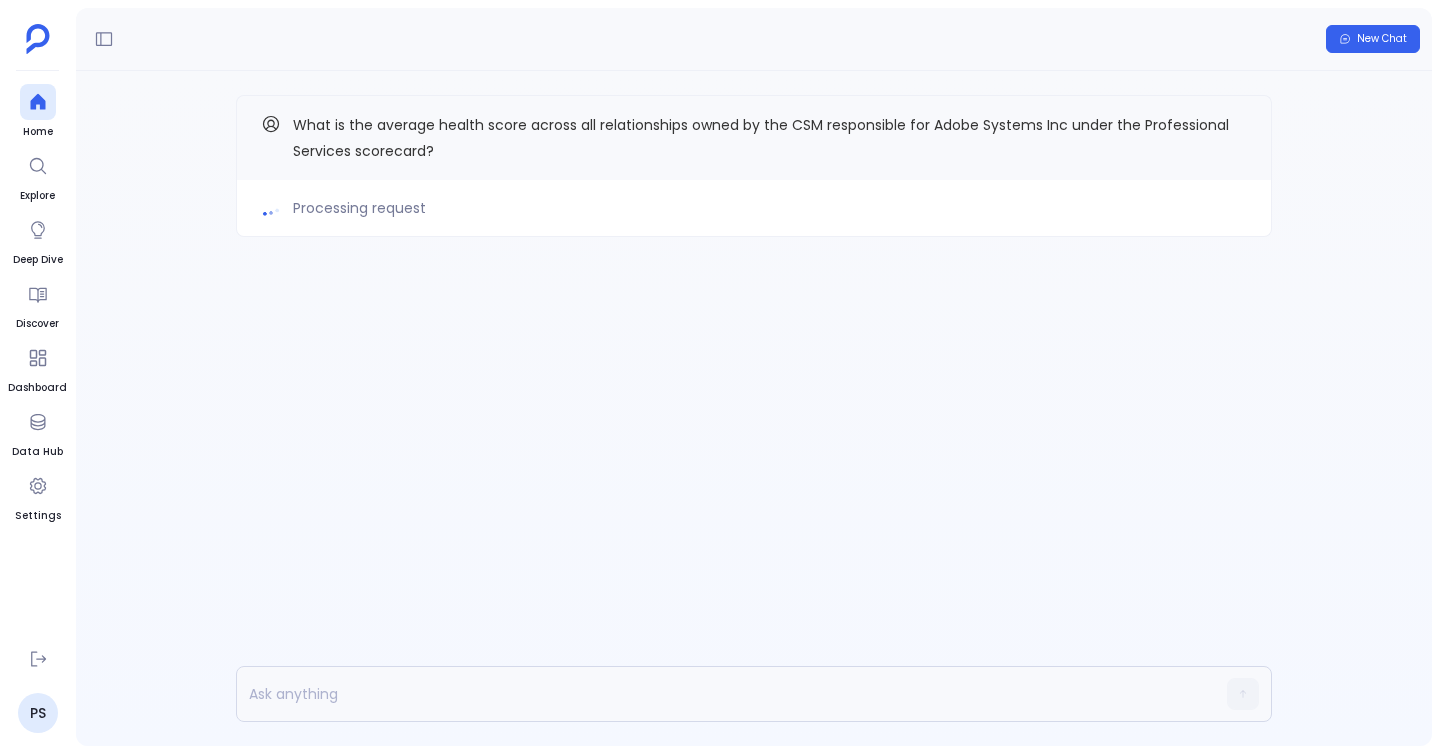 click at bounding box center [271, 207] 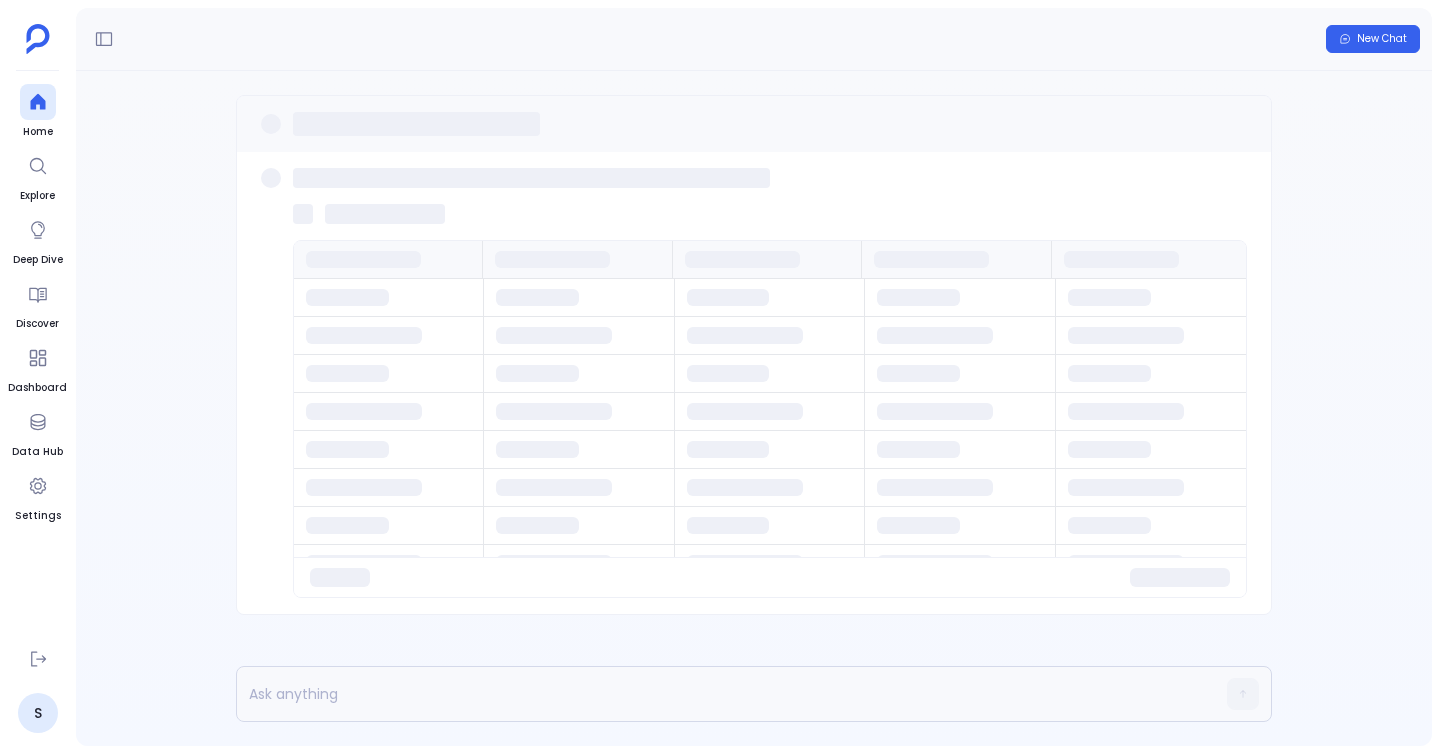 scroll, scrollTop: 0, scrollLeft: 0, axis: both 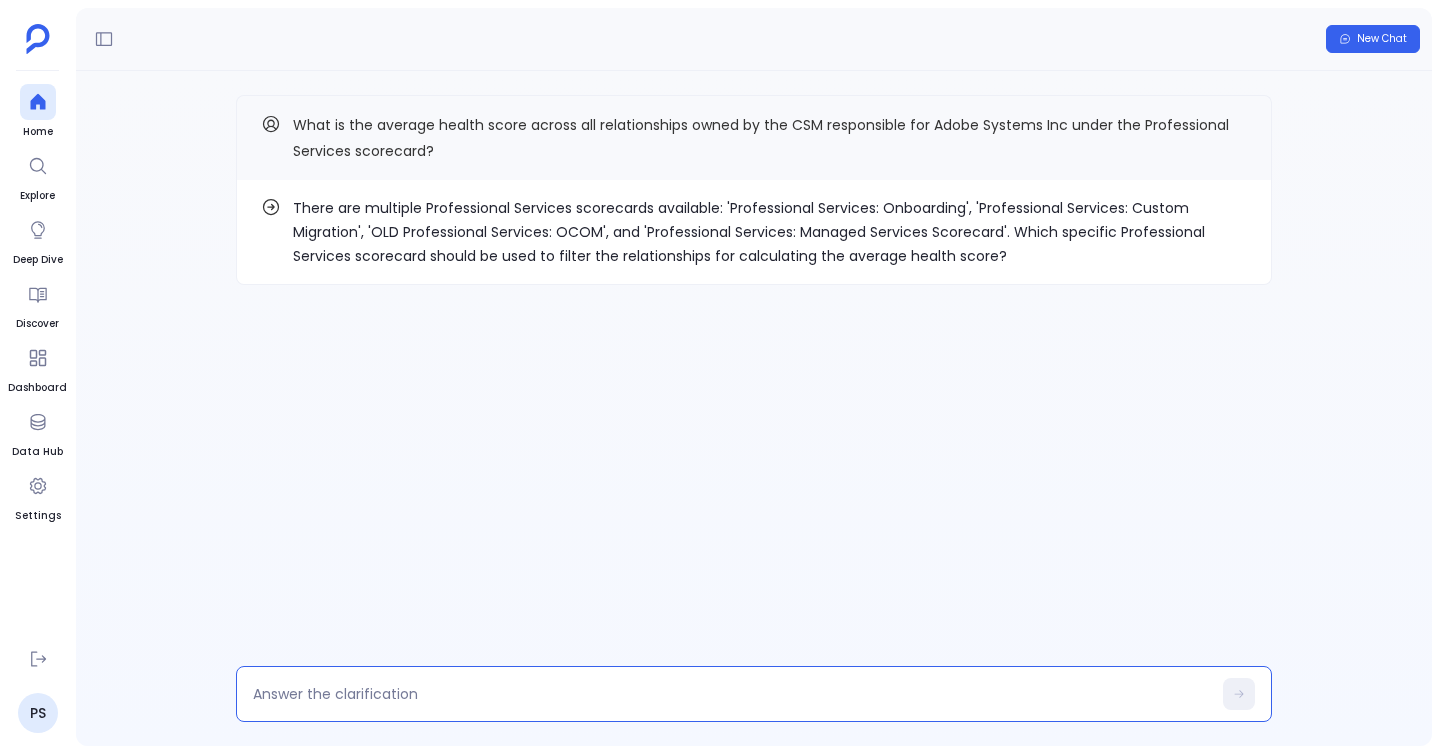 click at bounding box center (732, 694) 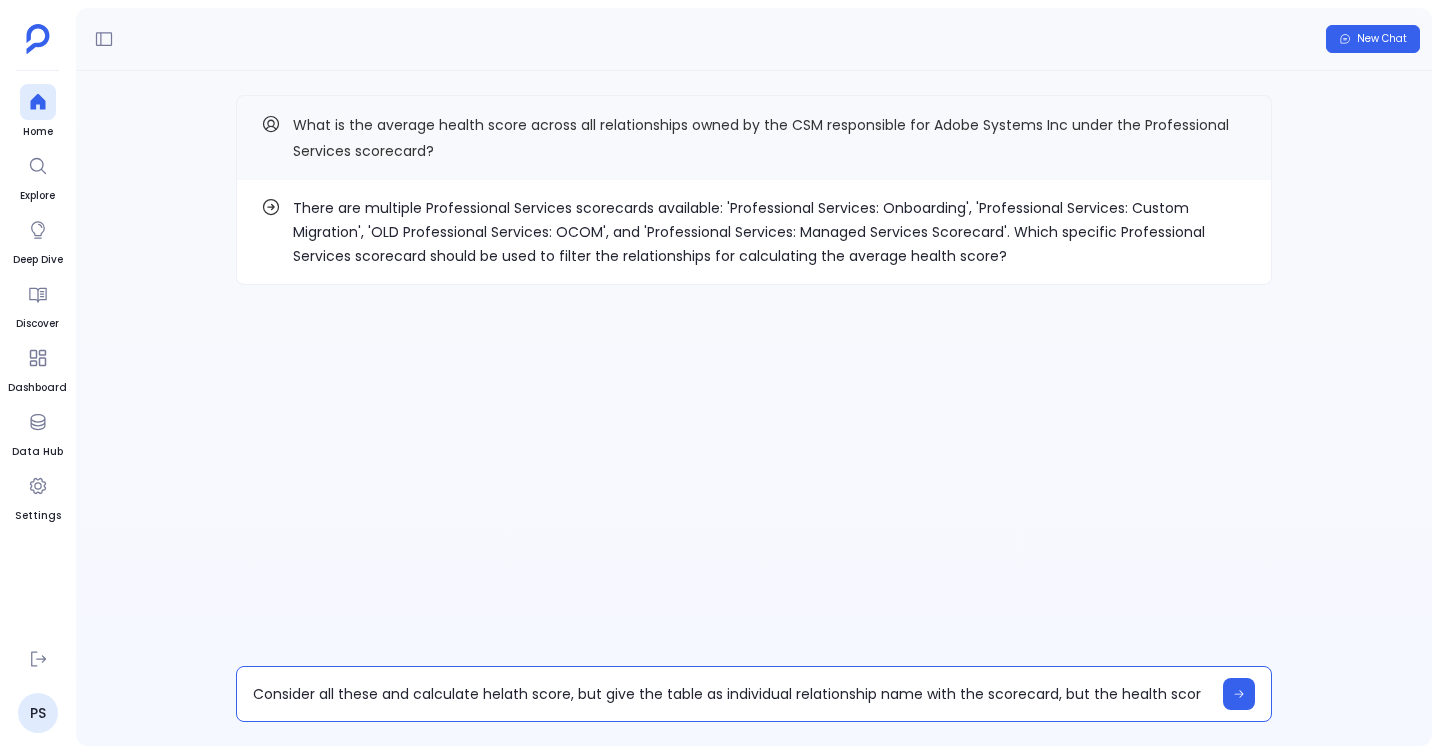 click on "Consider all these and calculate helath score, but give the table as individual relationship name with the scorecard, but the health scor" at bounding box center [732, 694] 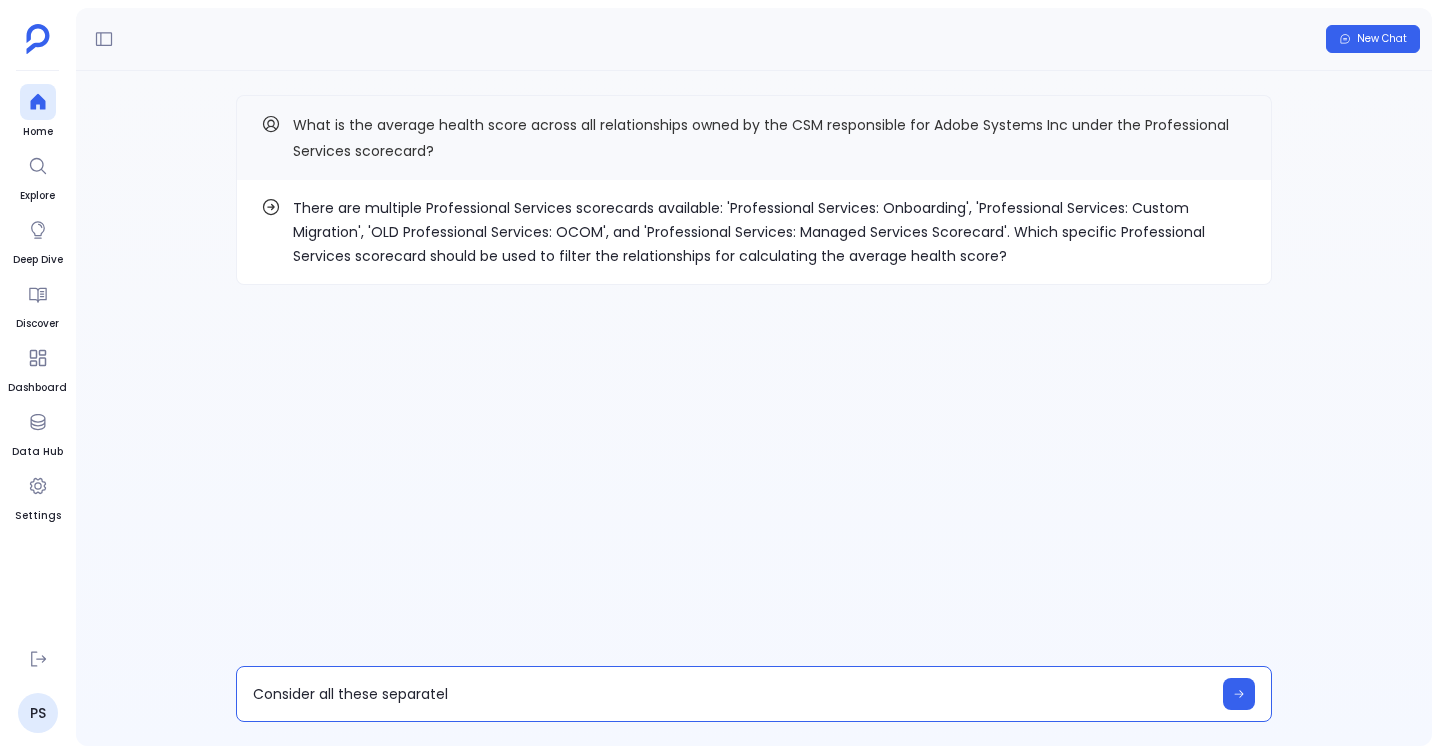 type on "Consider all these separately" 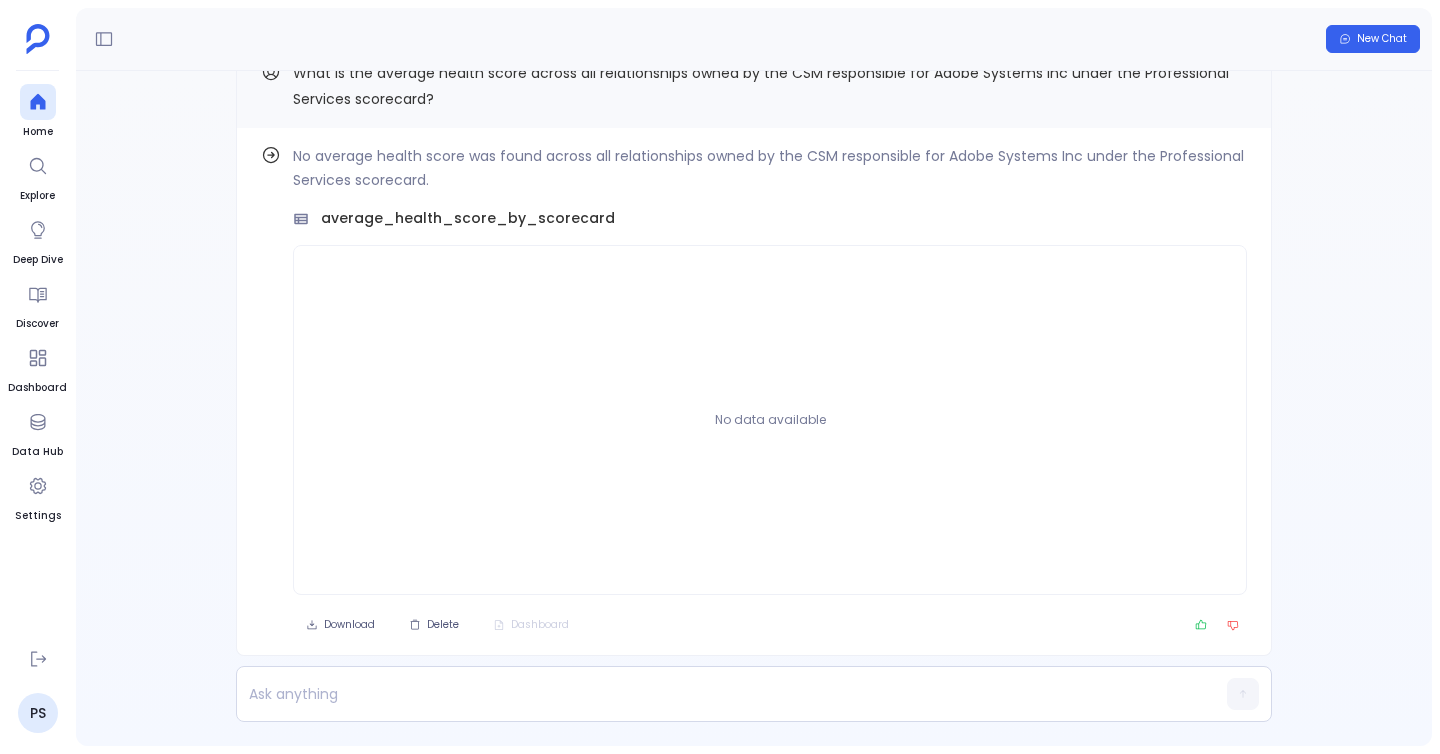 scroll, scrollTop: 0, scrollLeft: 0, axis: both 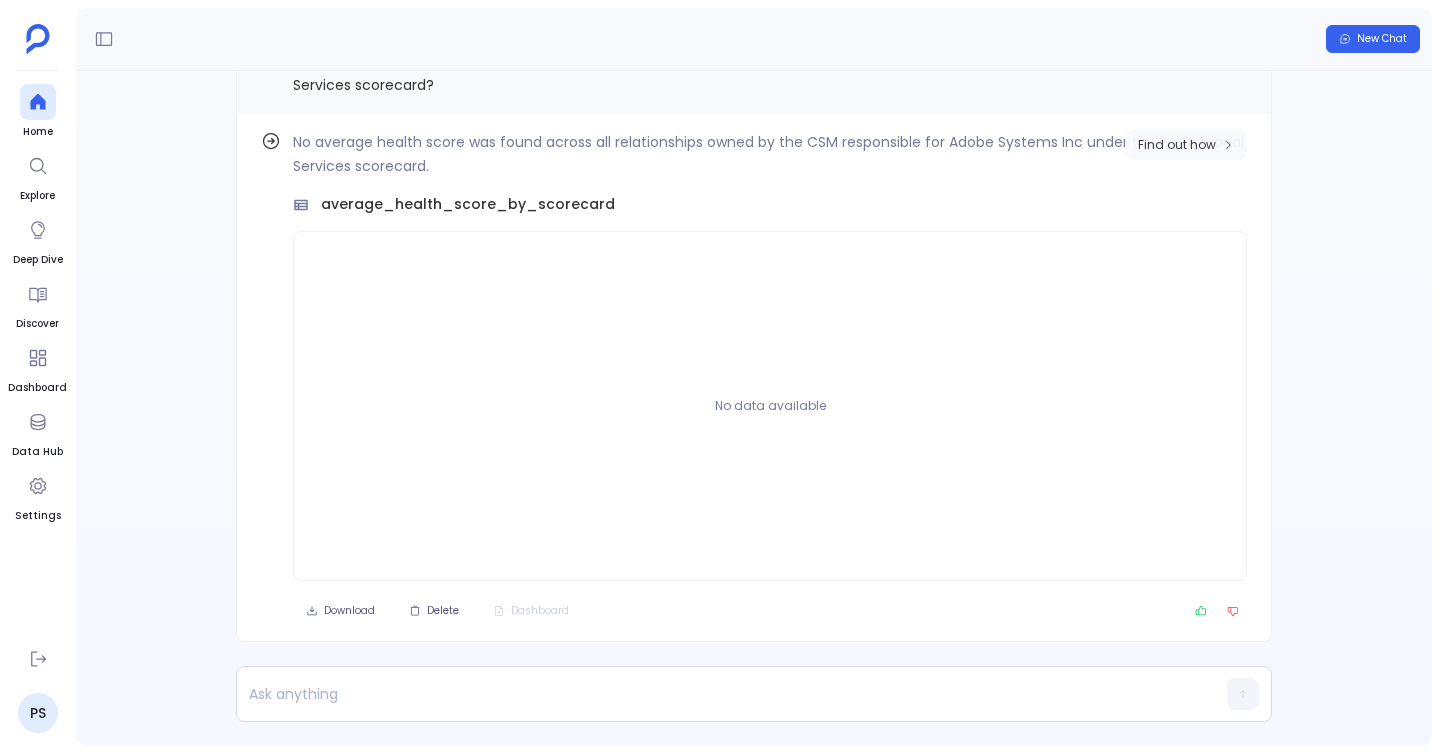 click on "Find out how" at bounding box center [1186, 145] 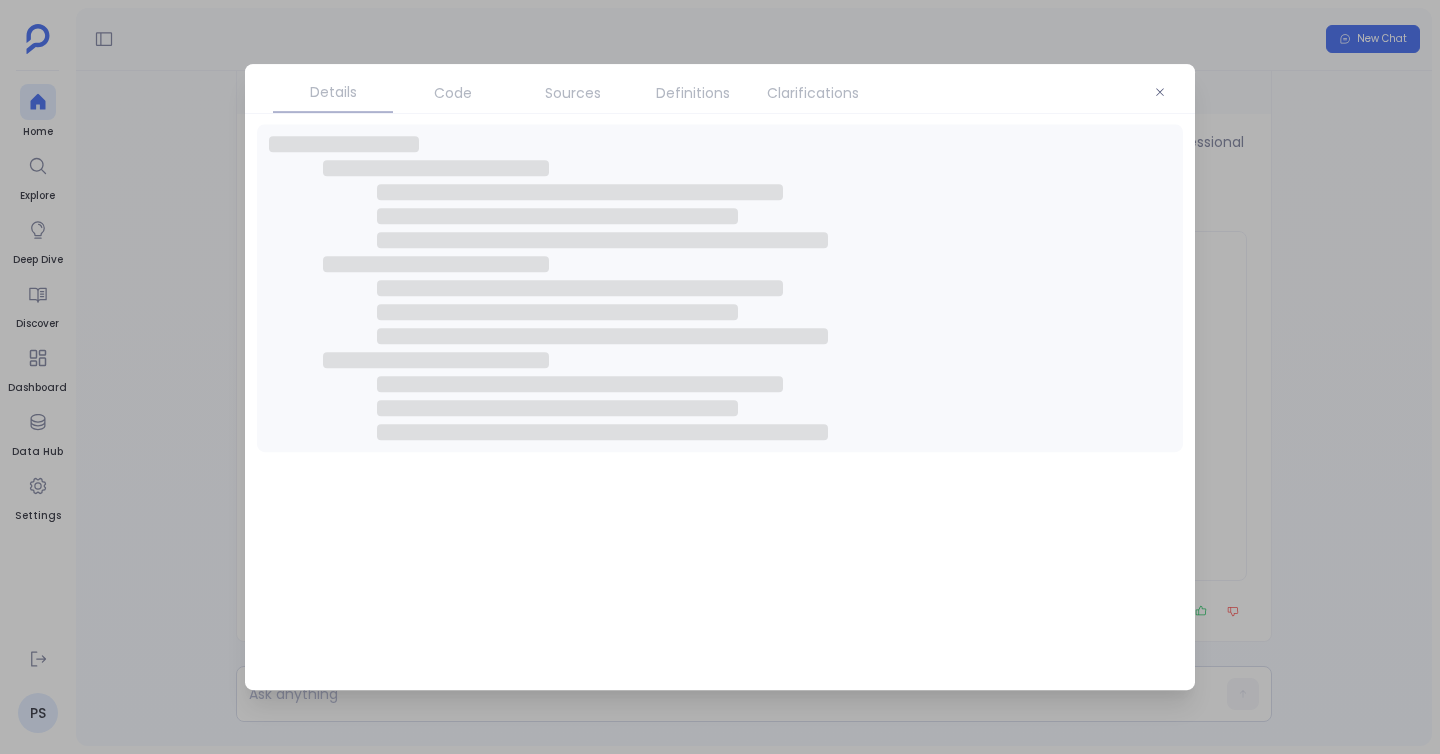 click on "Code" at bounding box center (453, 93) 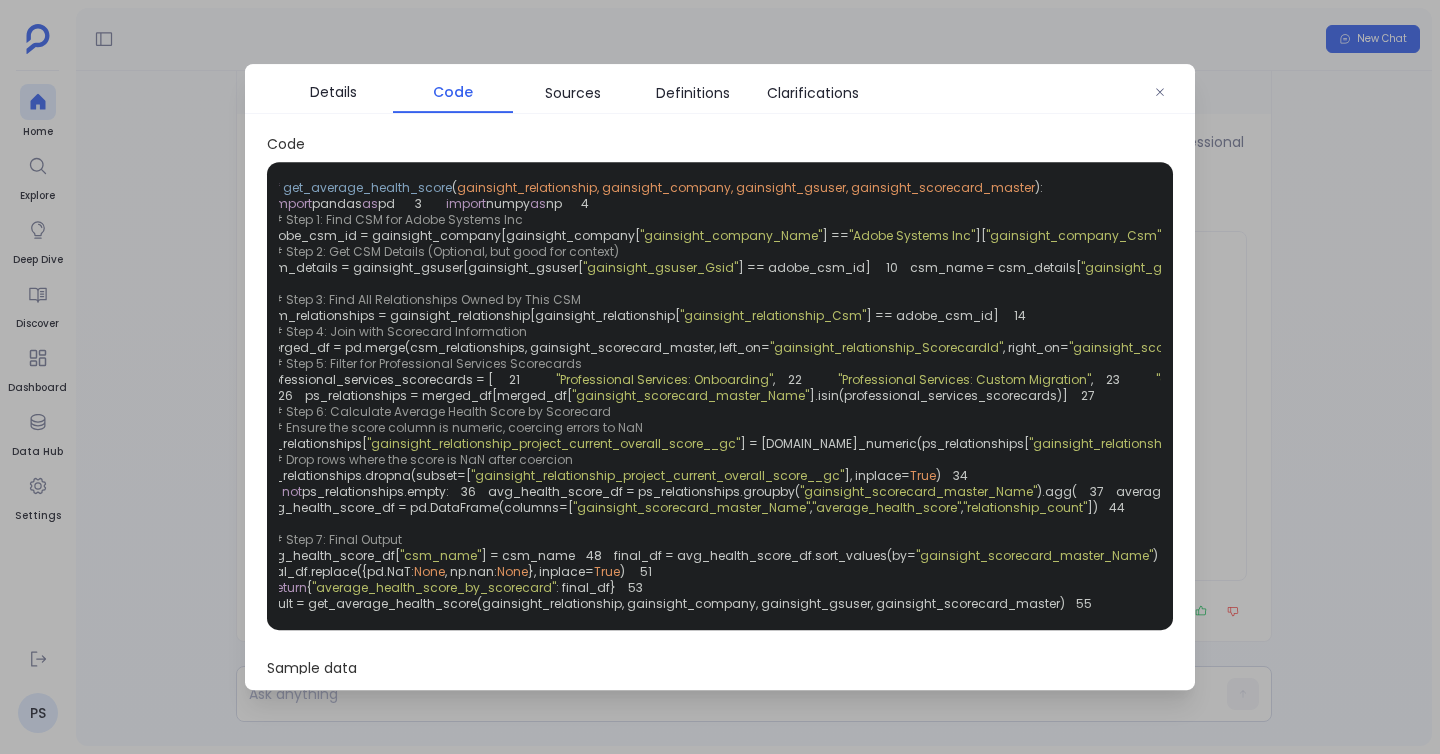 scroll, scrollTop: 0, scrollLeft: 61, axis: horizontal 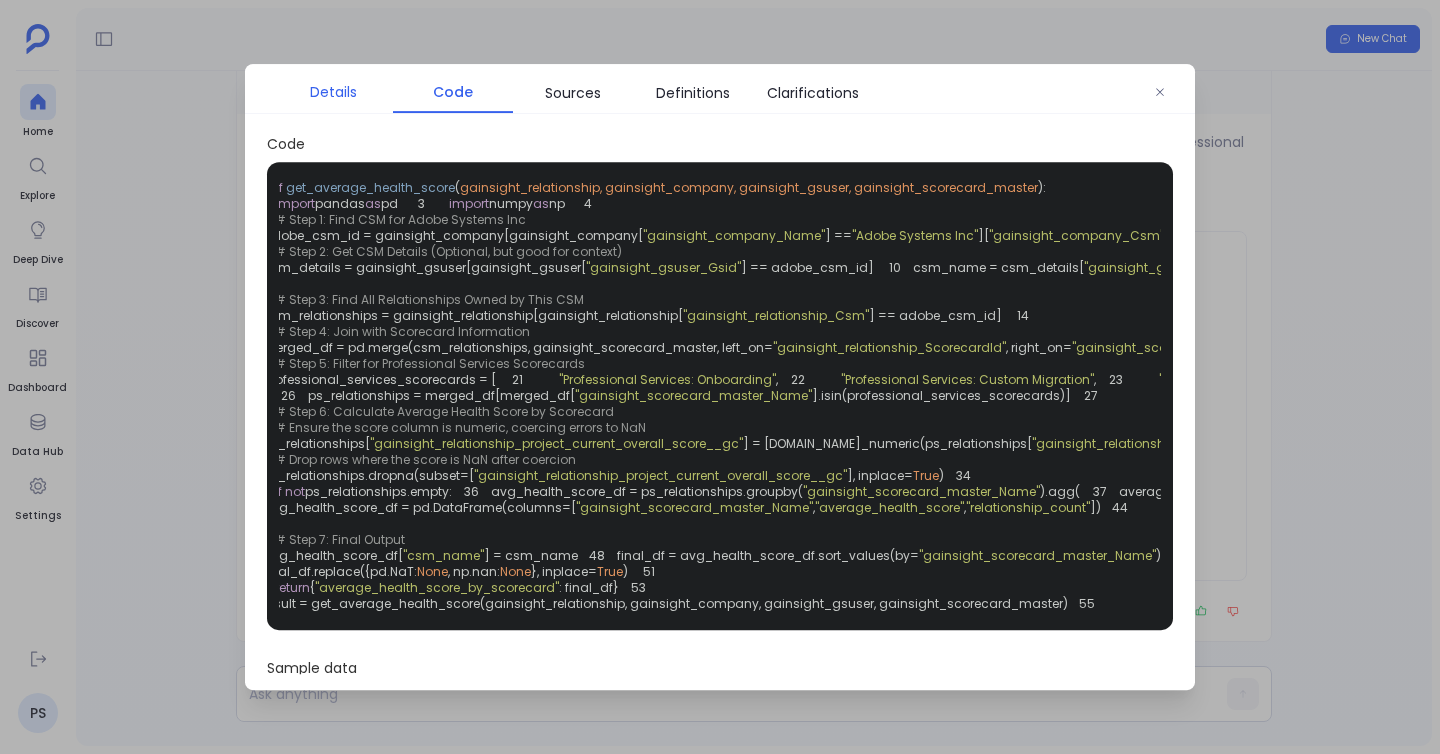 click on "Details" at bounding box center (333, 92) 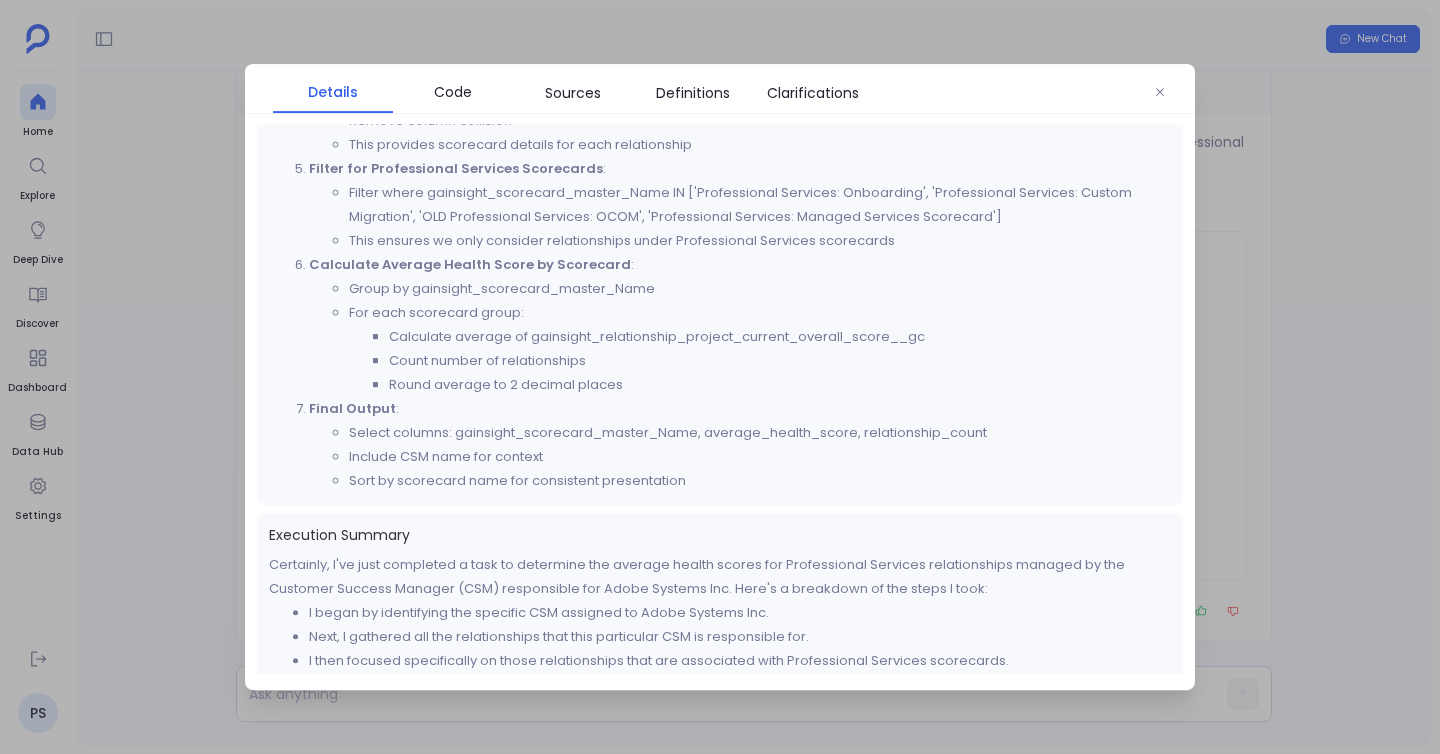 scroll, scrollTop: 1053, scrollLeft: 0, axis: vertical 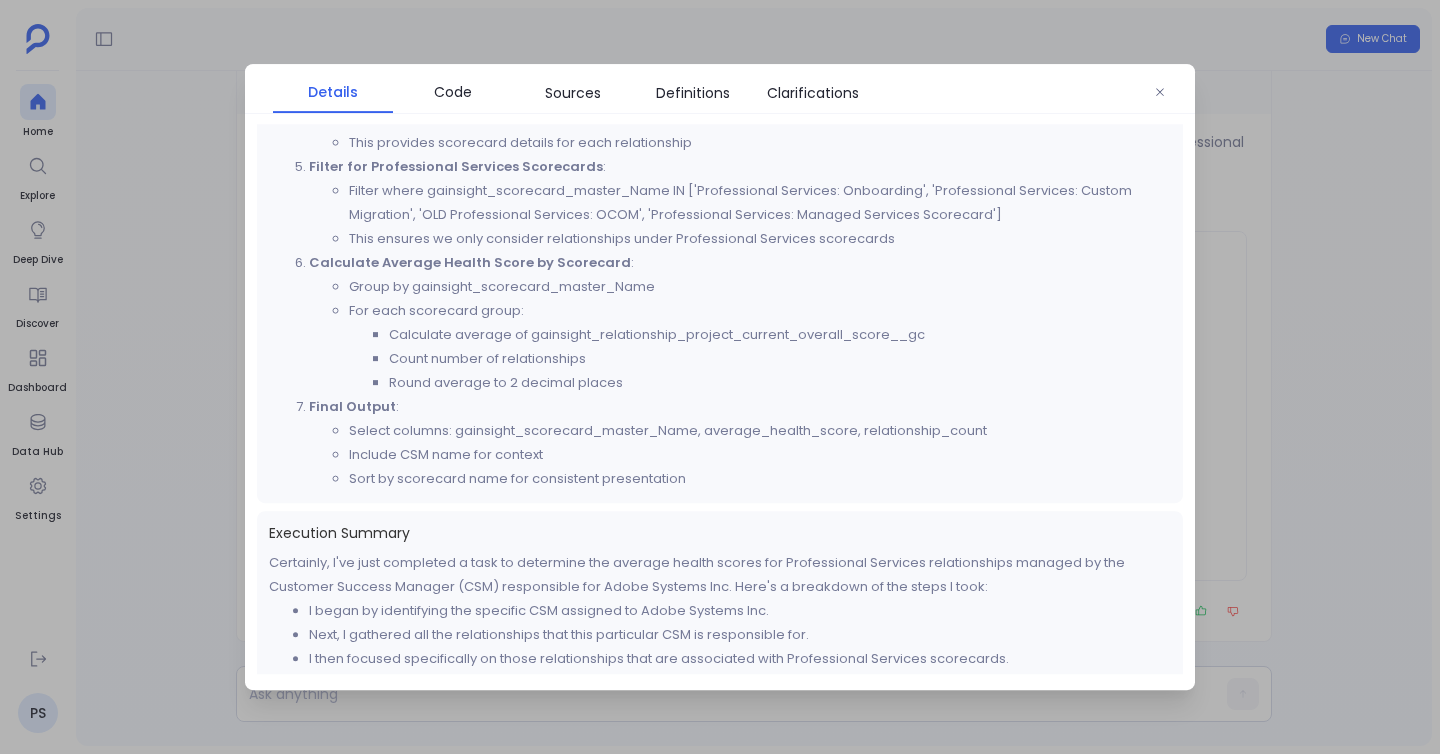 click at bounding box center (720, 377) 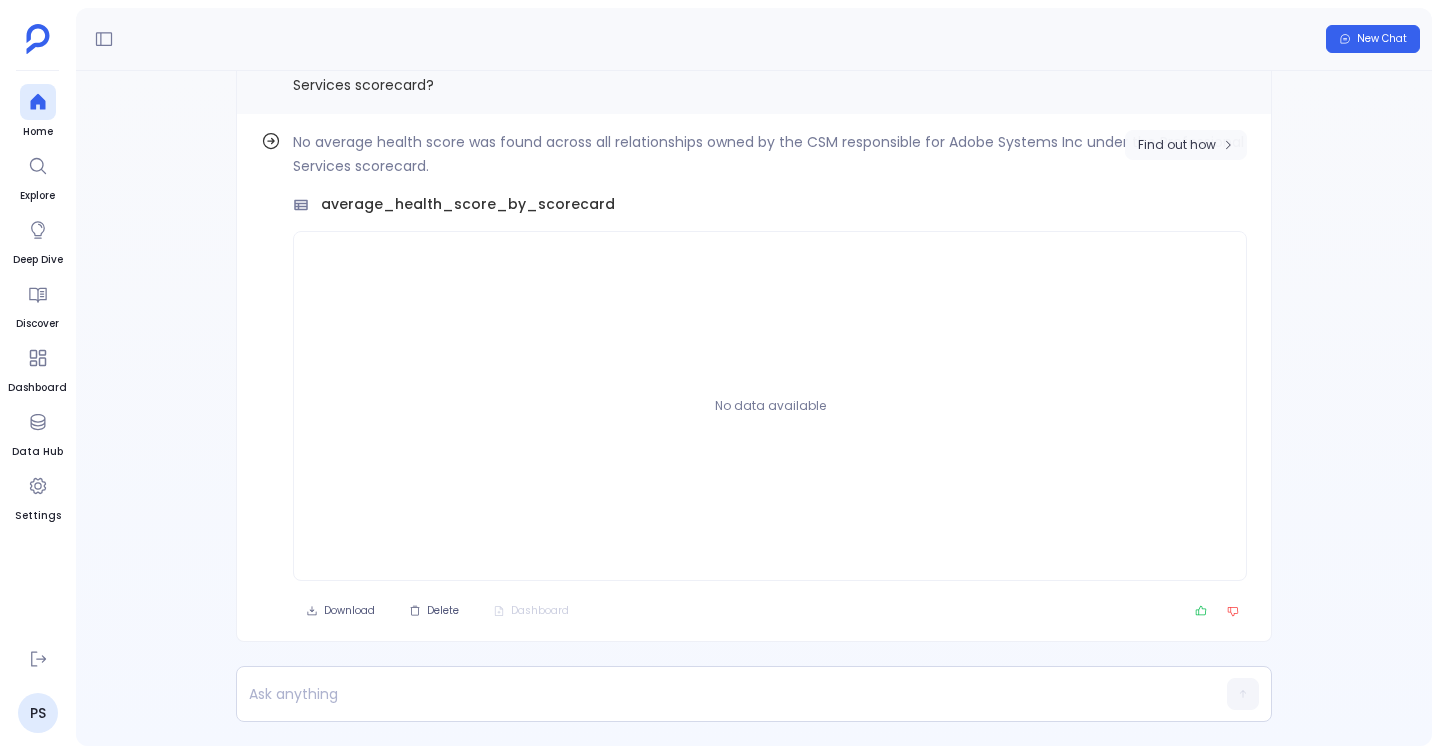 click on "Find out how" at bounding box center [1186, 145] 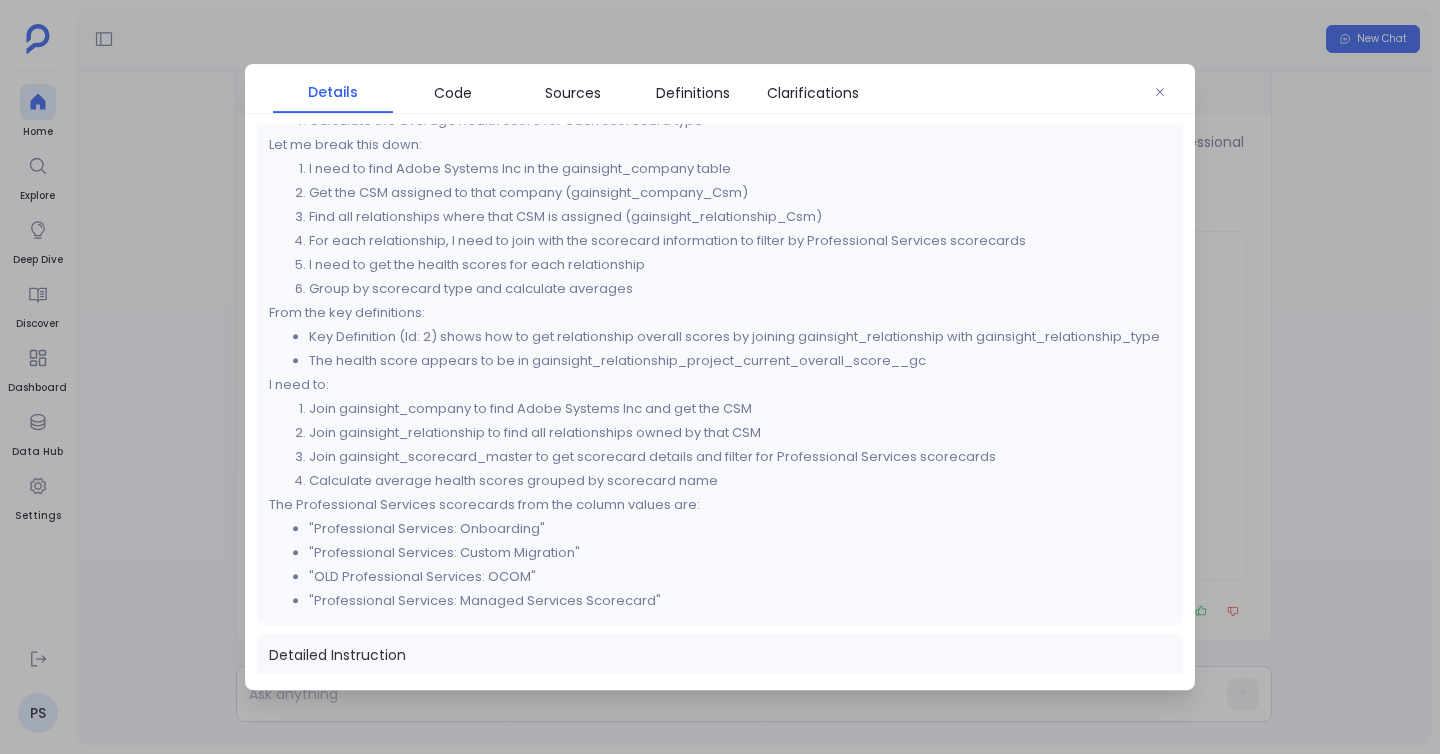scroll, scrollTop: 183, scrollLeft: 0, axis: vertical 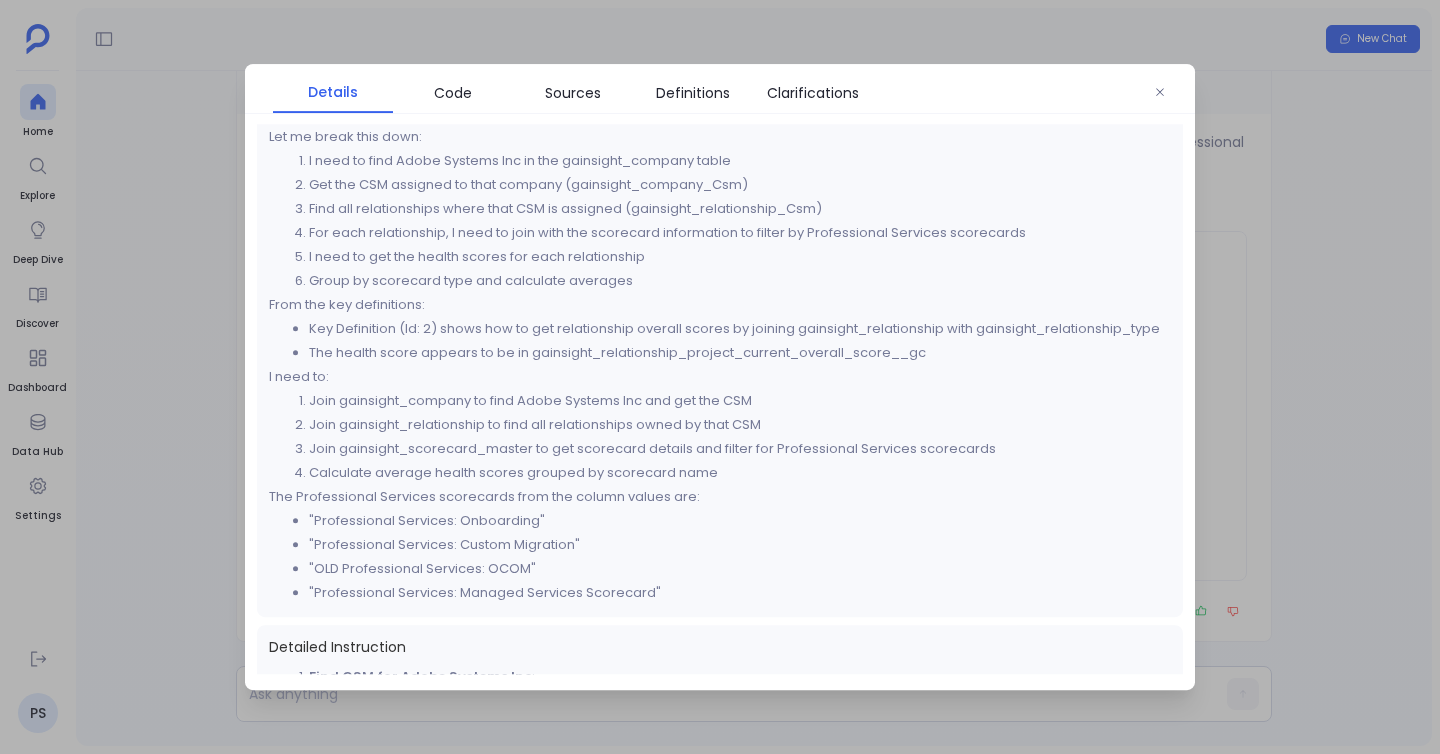click at bounding box center (720, 377) 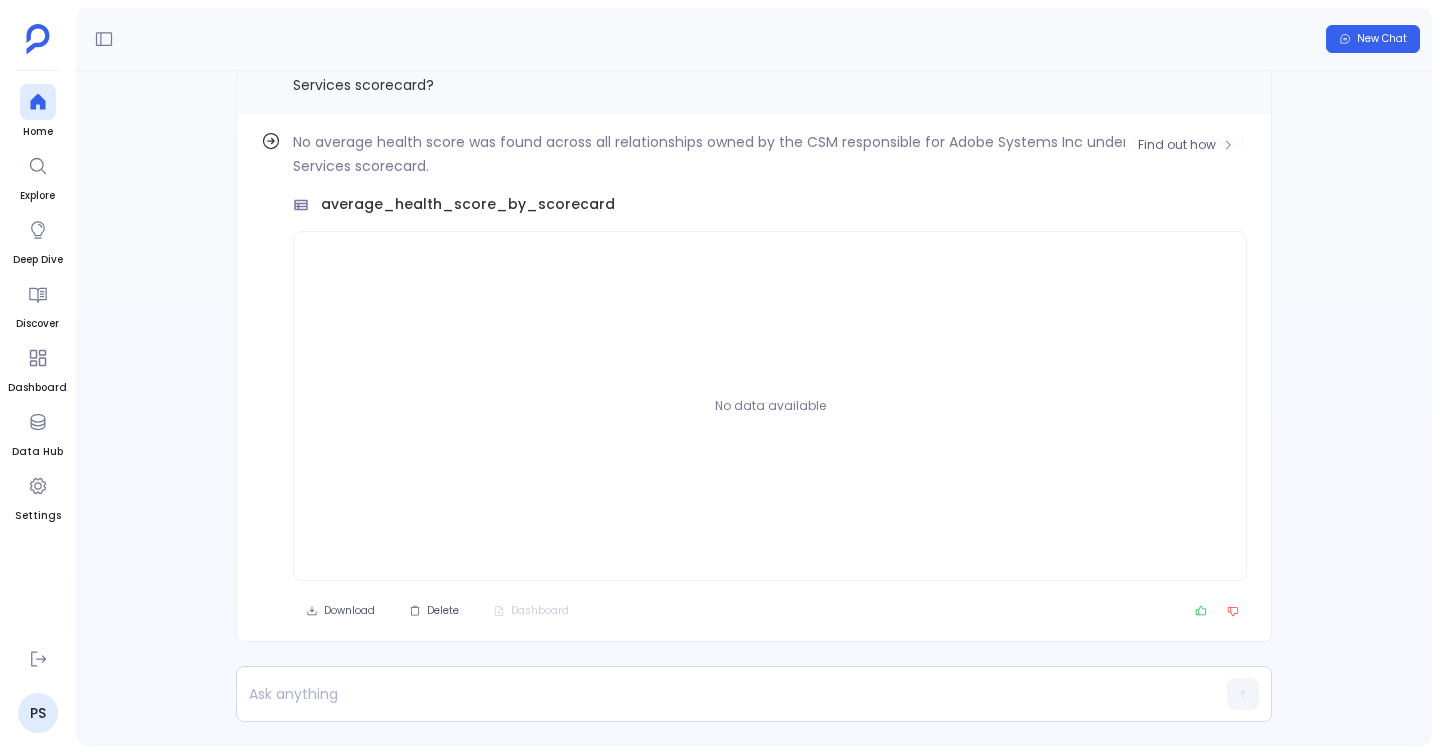 scroll, scrollTop: -66, scrollLeft: 0, axis: vertical 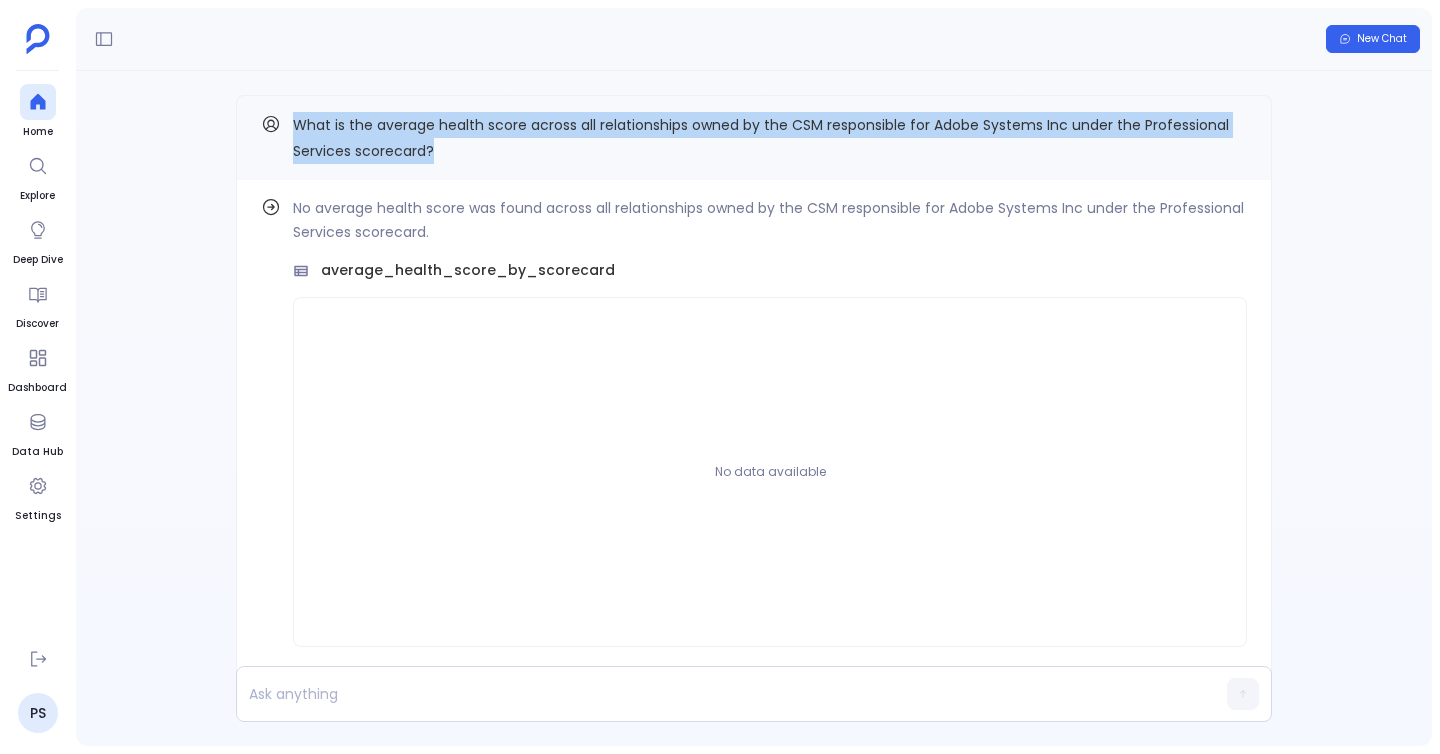 drag, startPoint x: 294, startPoint y: 118, endPoint x: 466, endPoint y: 171, distance: 179.98056 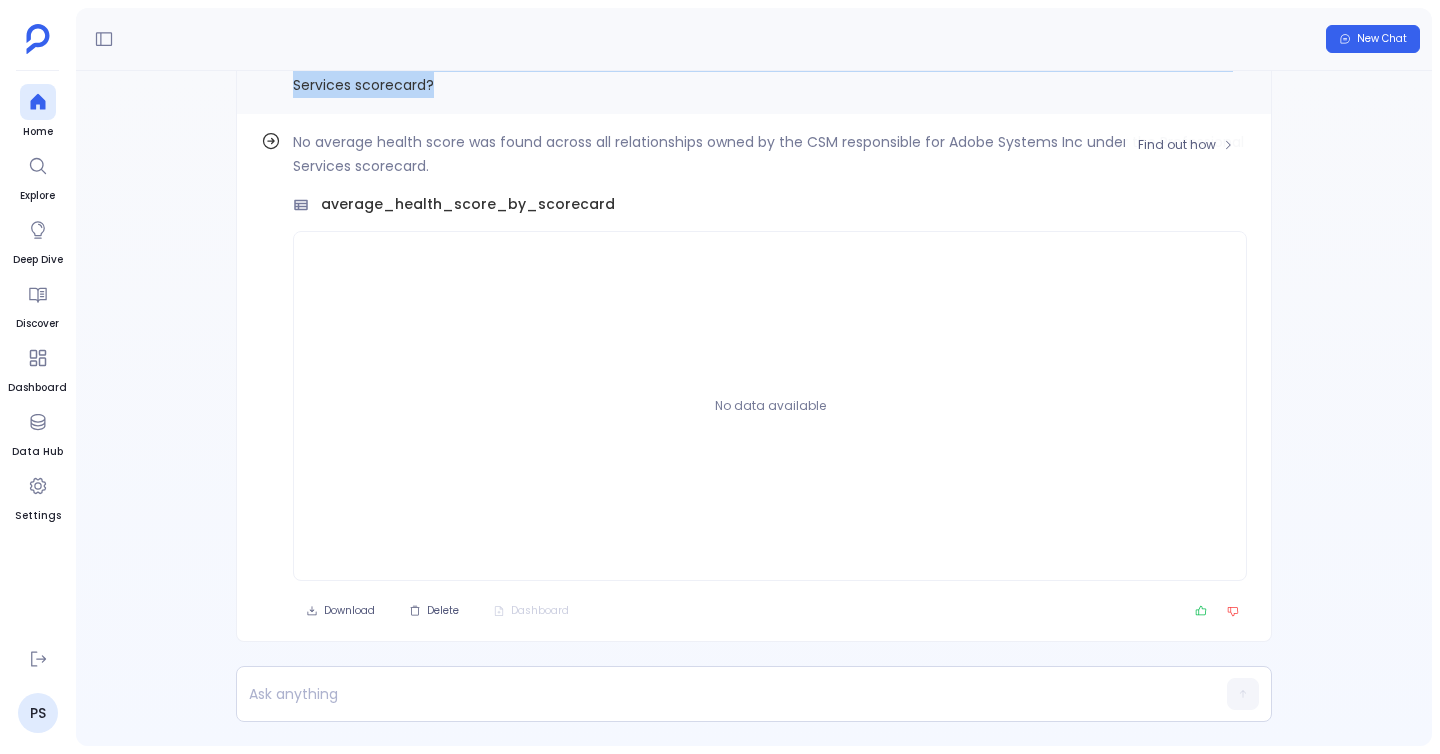 scroll, scrollTop: -66, scrollLeft: 0, axis: vertical 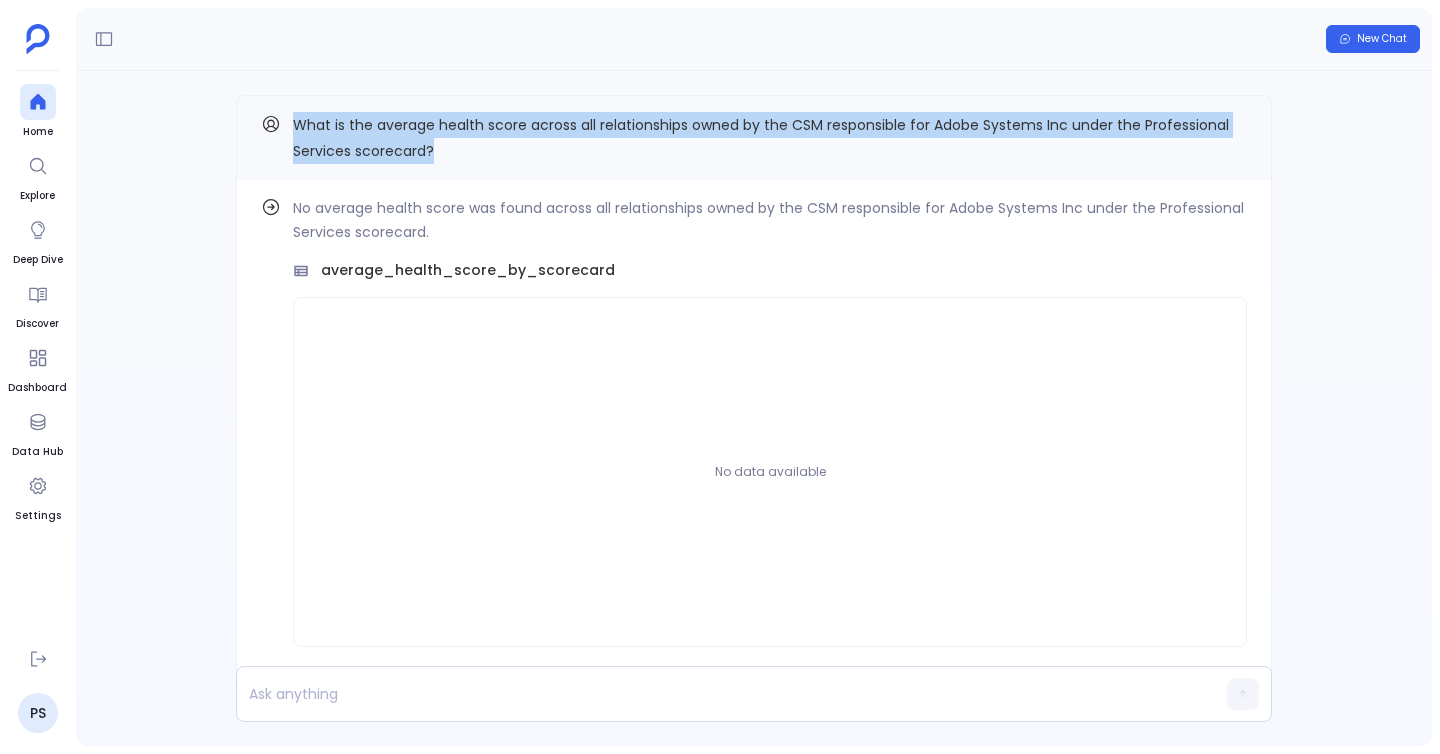click on "What is the average health score across all relationships owned by the CSM responsible for Adobe Systems Inc under the Professional Services scorecard?" at bounding box center [770, 138] 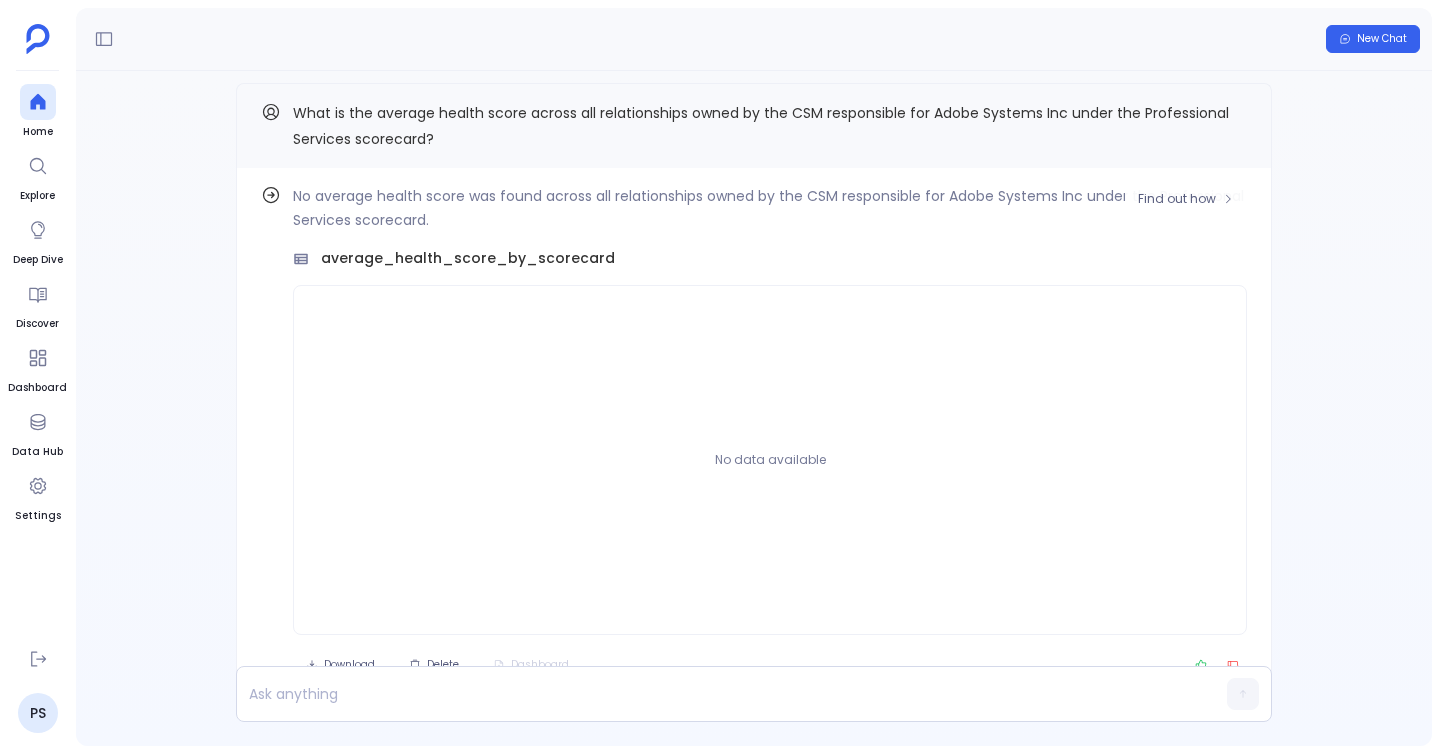 scroll, scrollTop: -53, scrollLeft: 0, axis: vertical 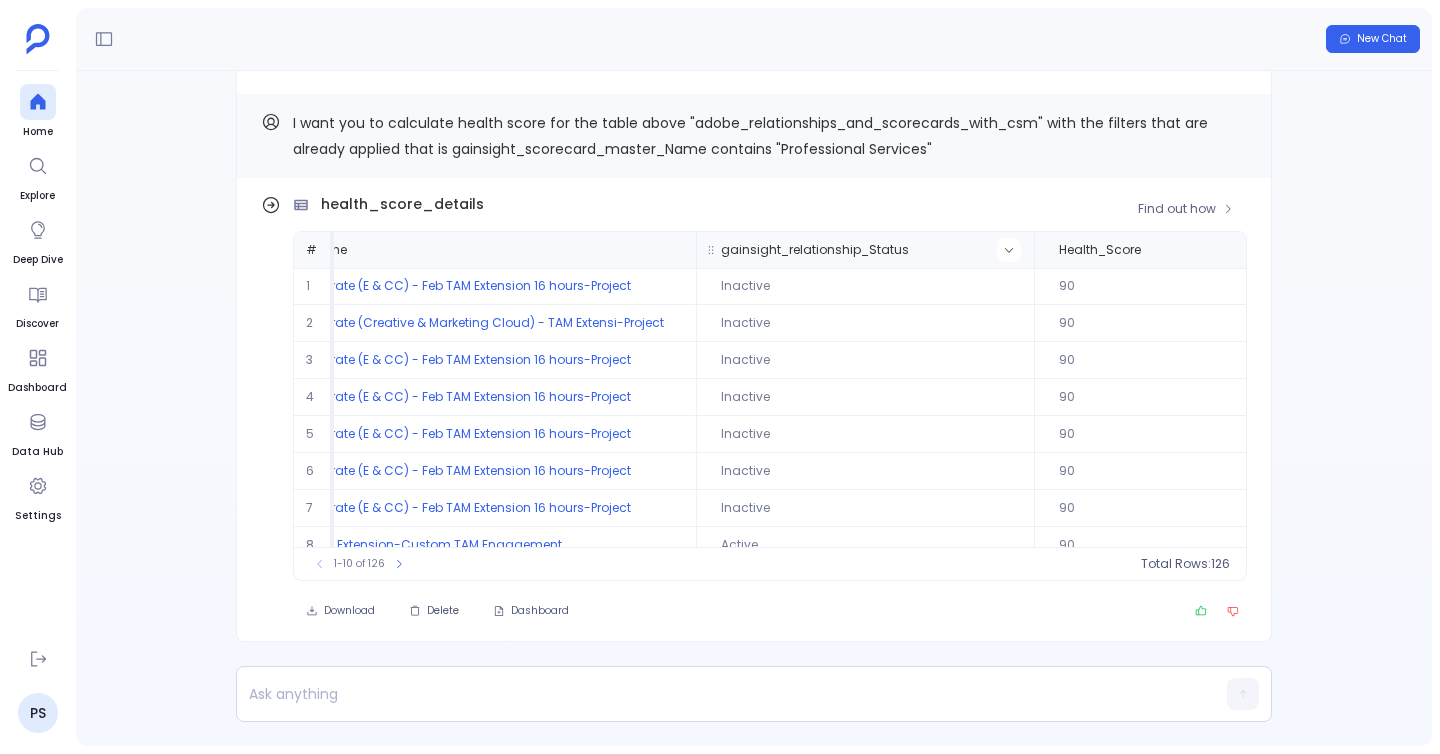 click 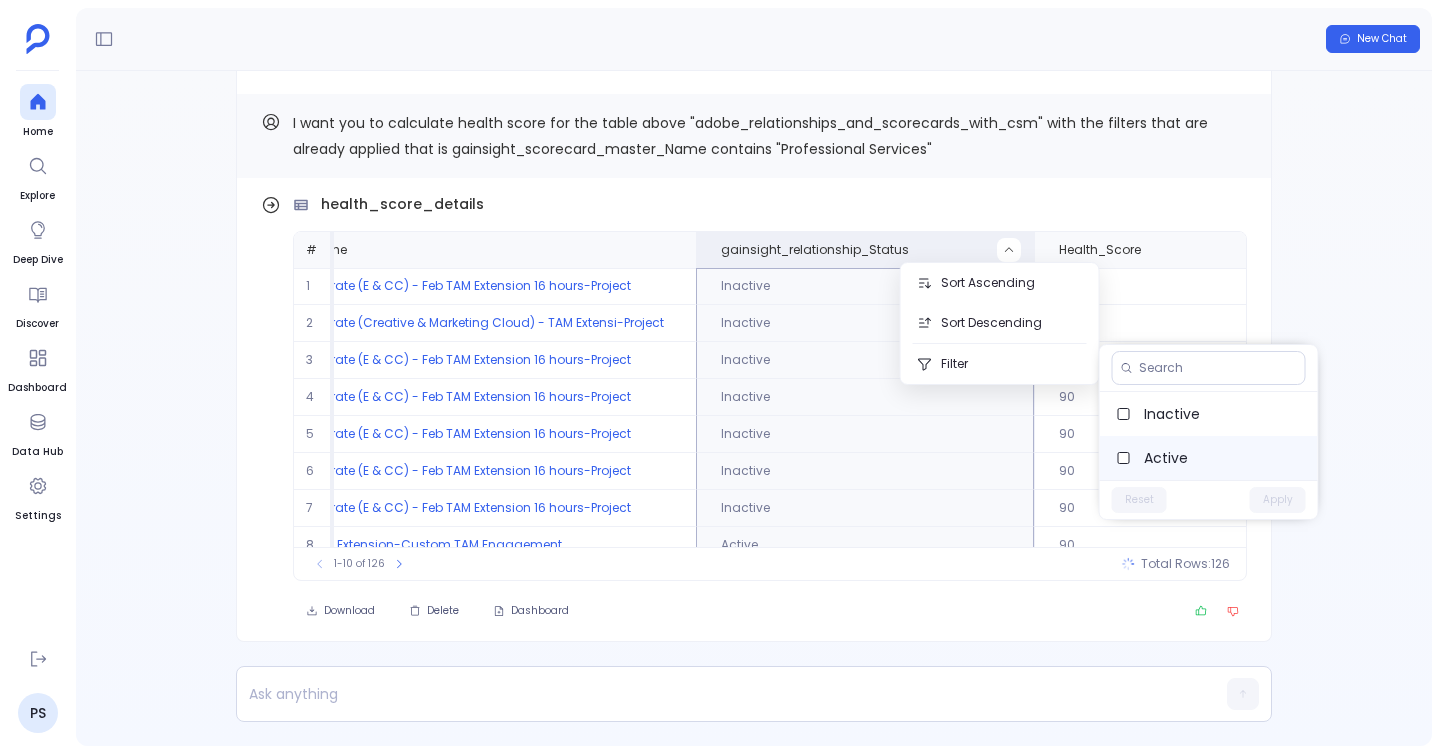 click on "Active" at bounding box center (1223, 458) 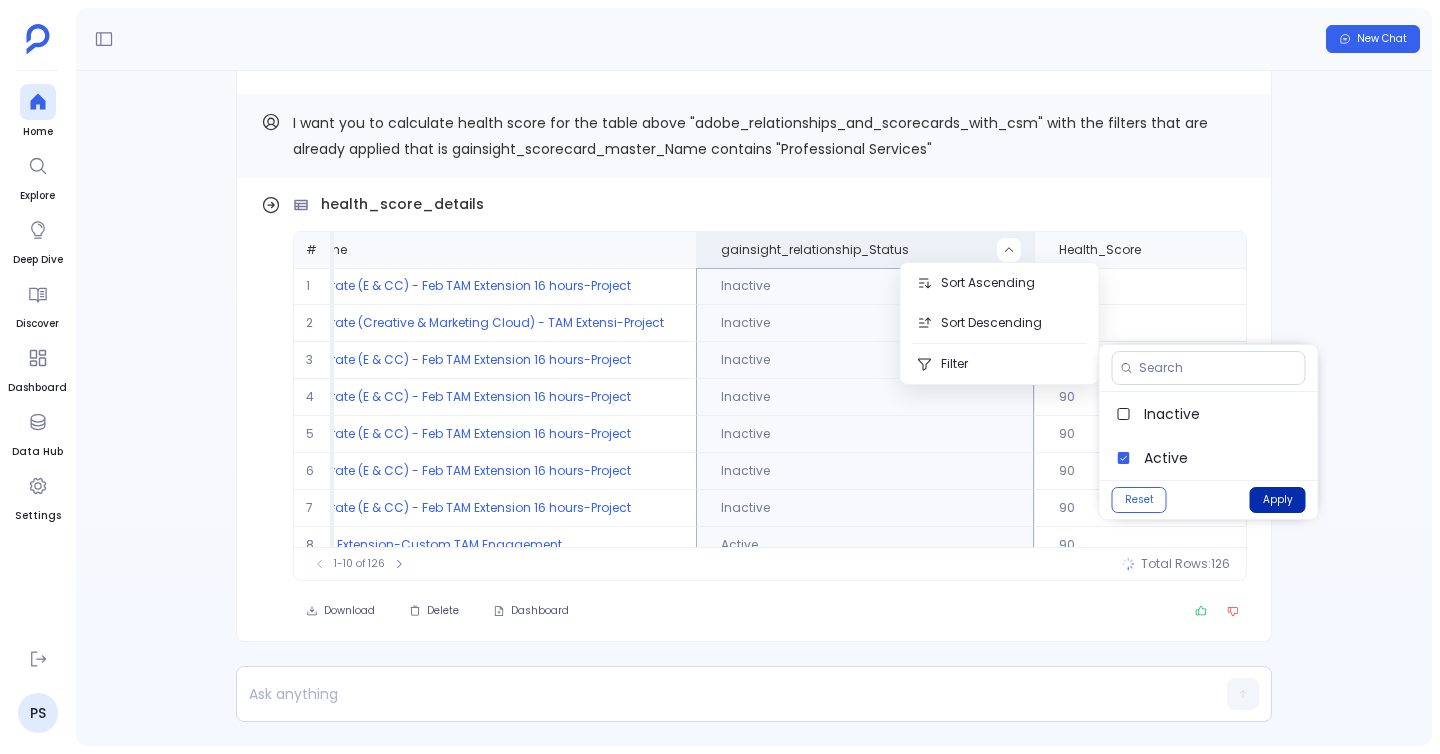 click on "Apply" at bounding box center [1278, 500] 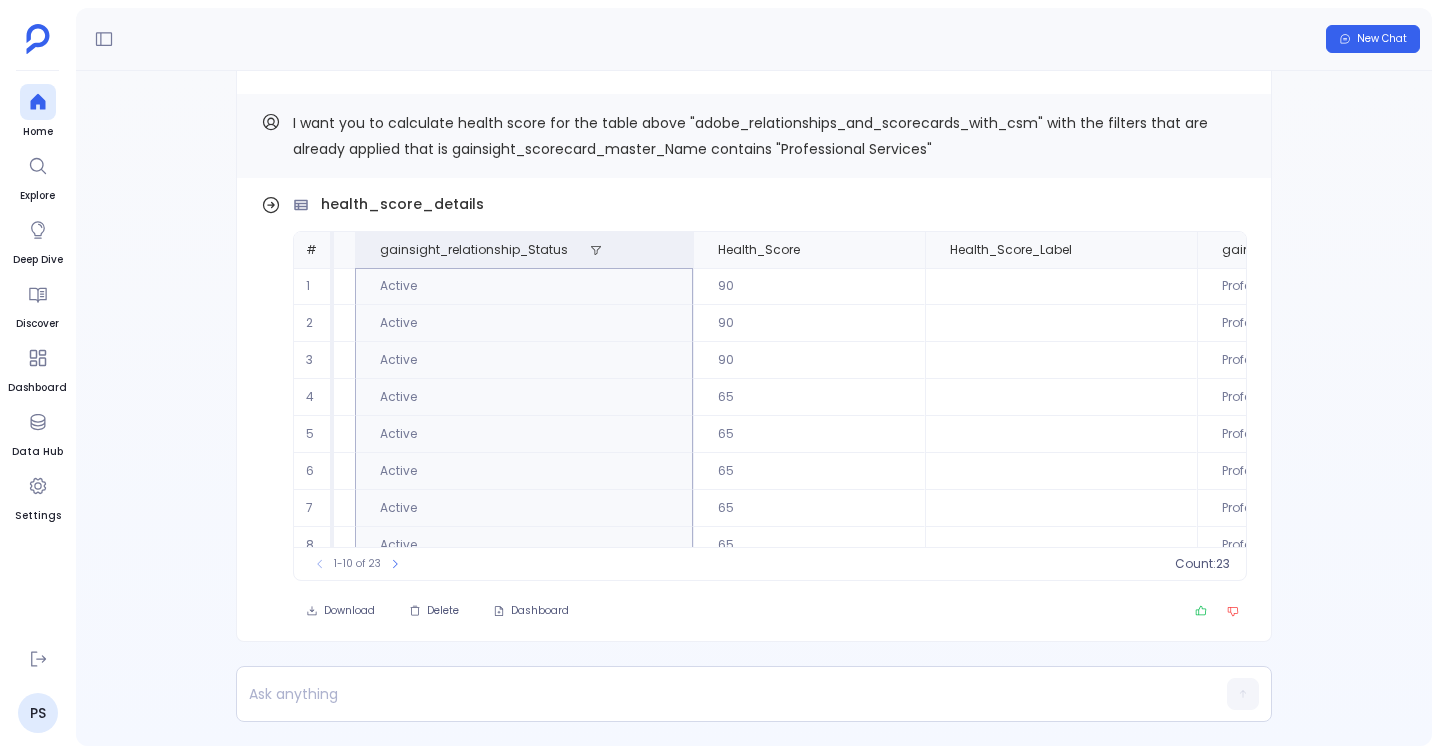 scroll, scrollTop: 0, scrollLeft: 429, axis: horizontal 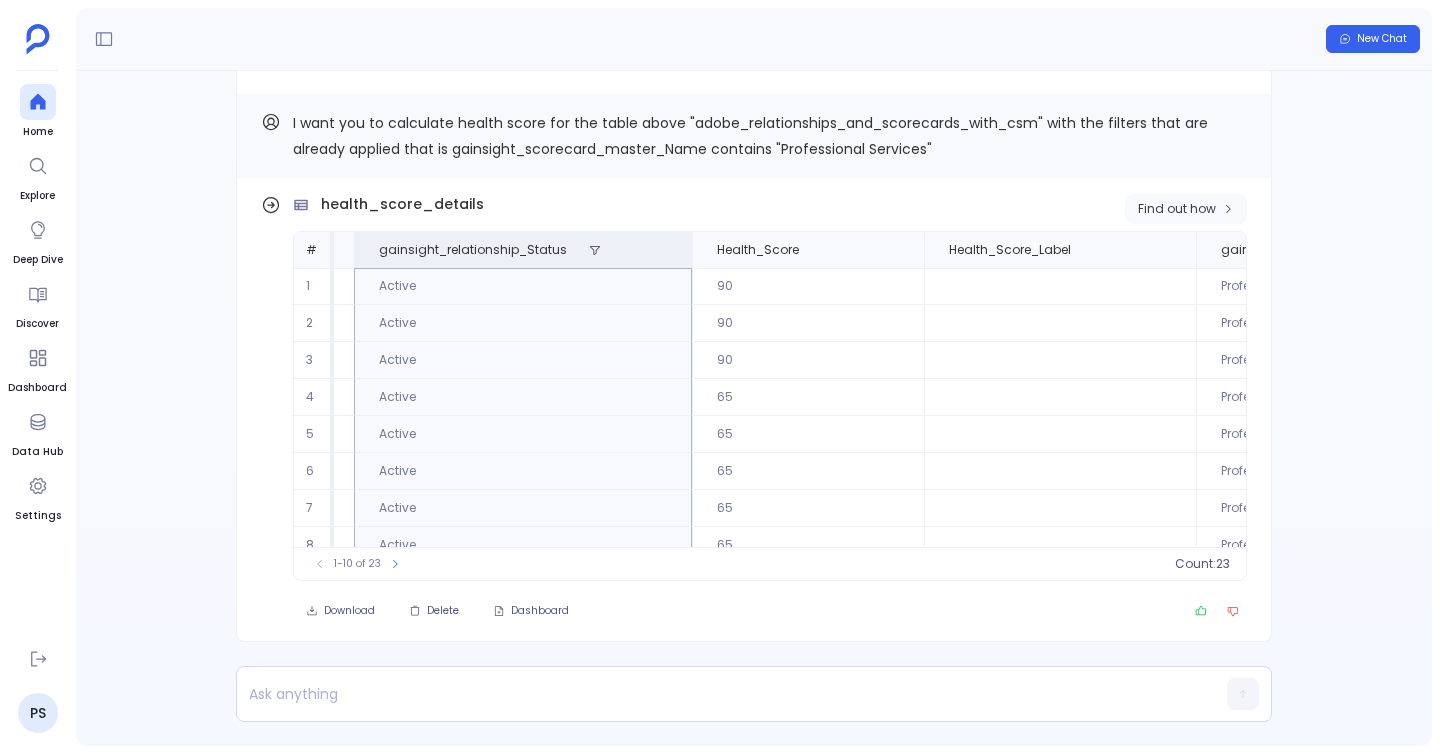 click on "Find out how" at bounding box center (1177, 209) 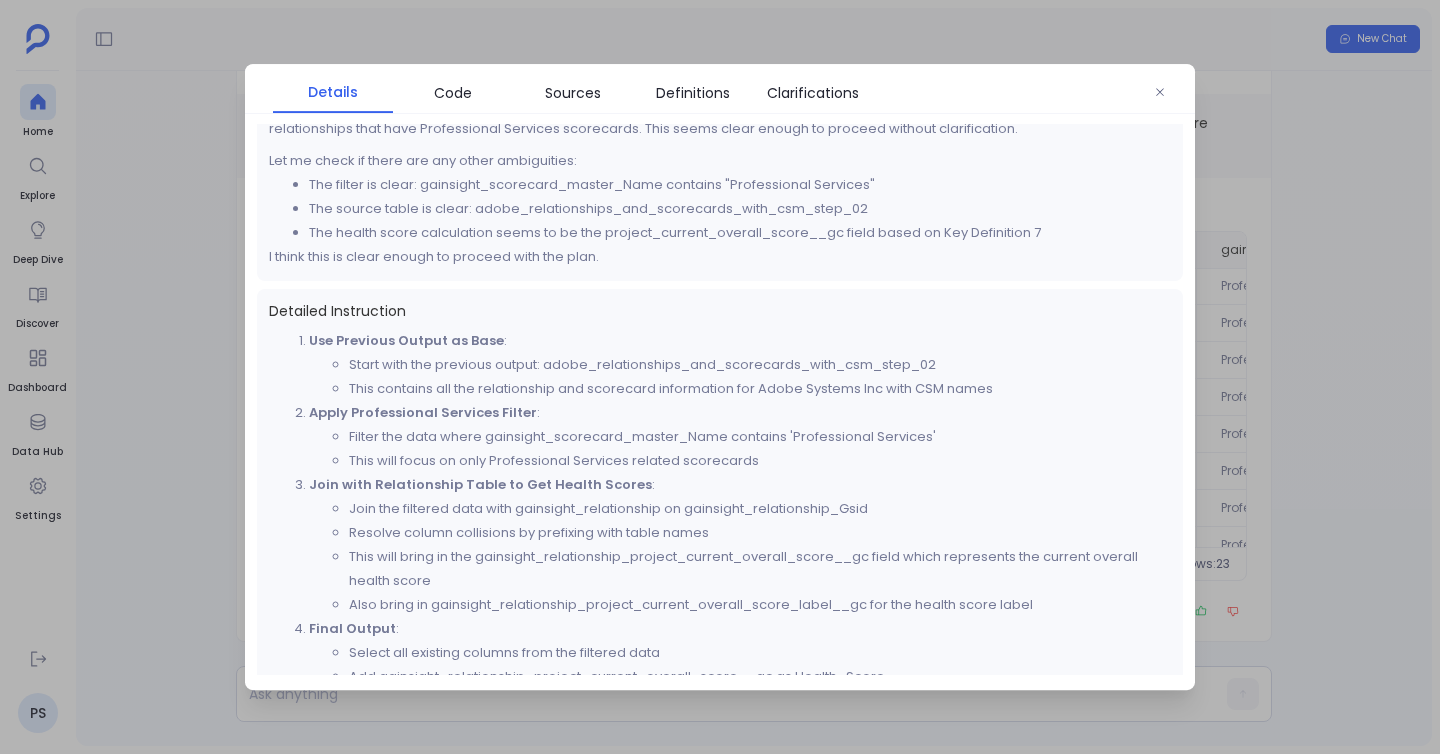 scroll, scrollTop: 698, scrollLeft: 0, axis: vertical 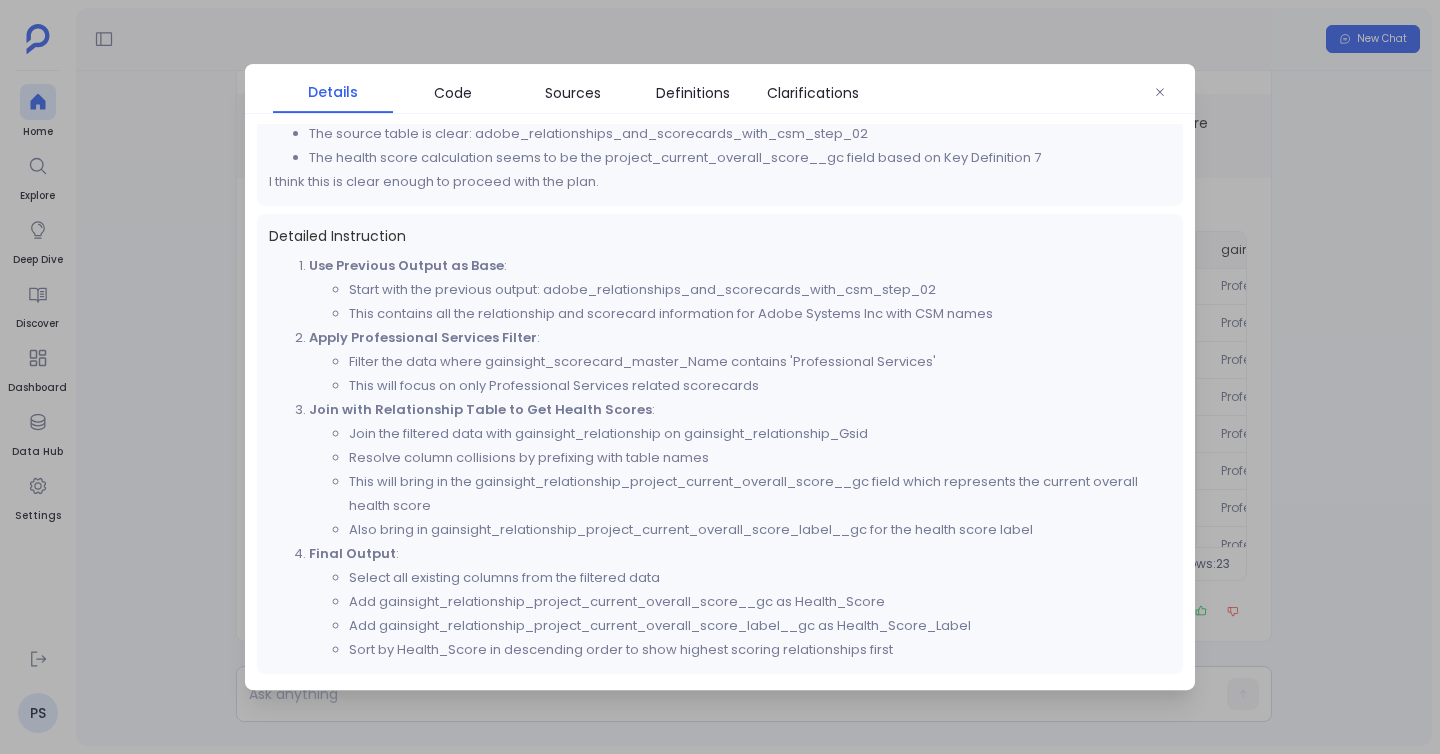 click at bounding box center [720, 377] 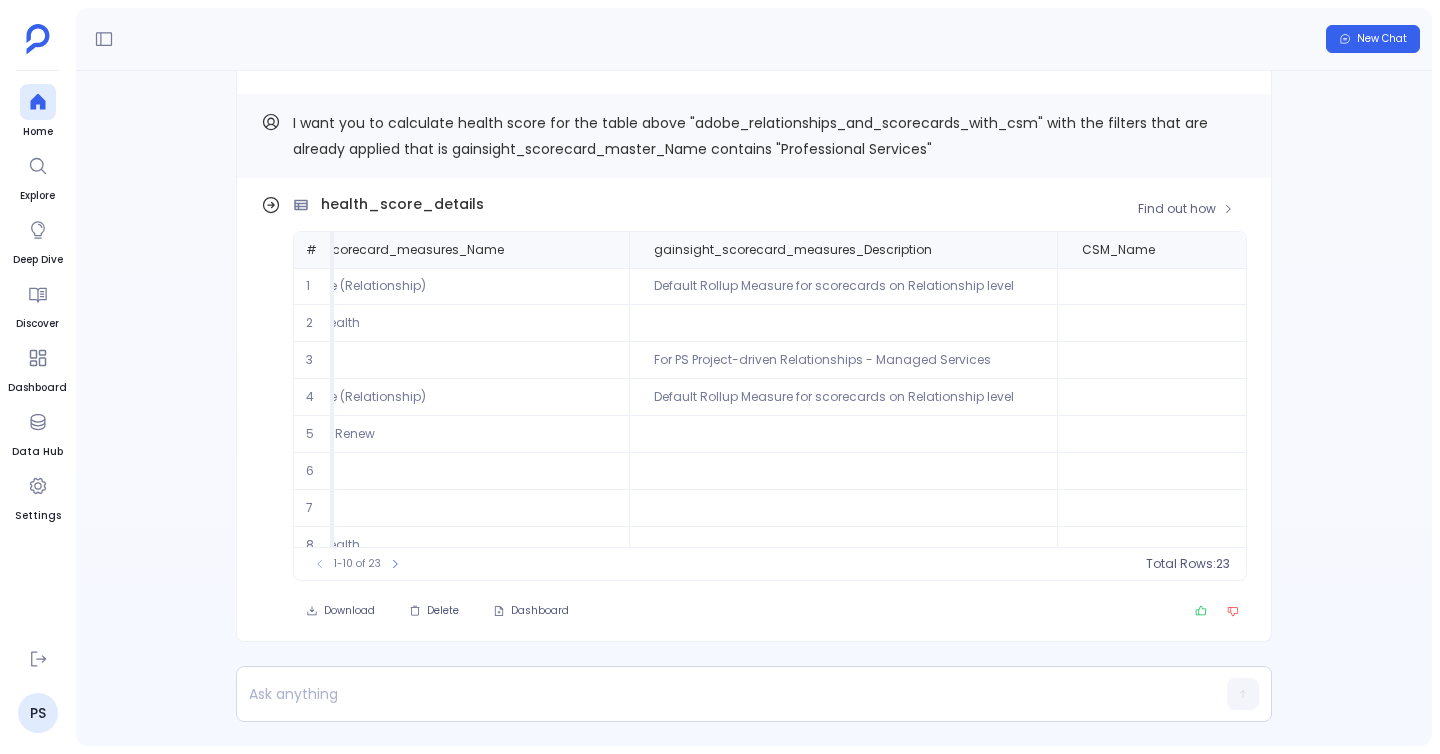 scroll, scrollTop: 96, scrollLeft: 2551, axis: both 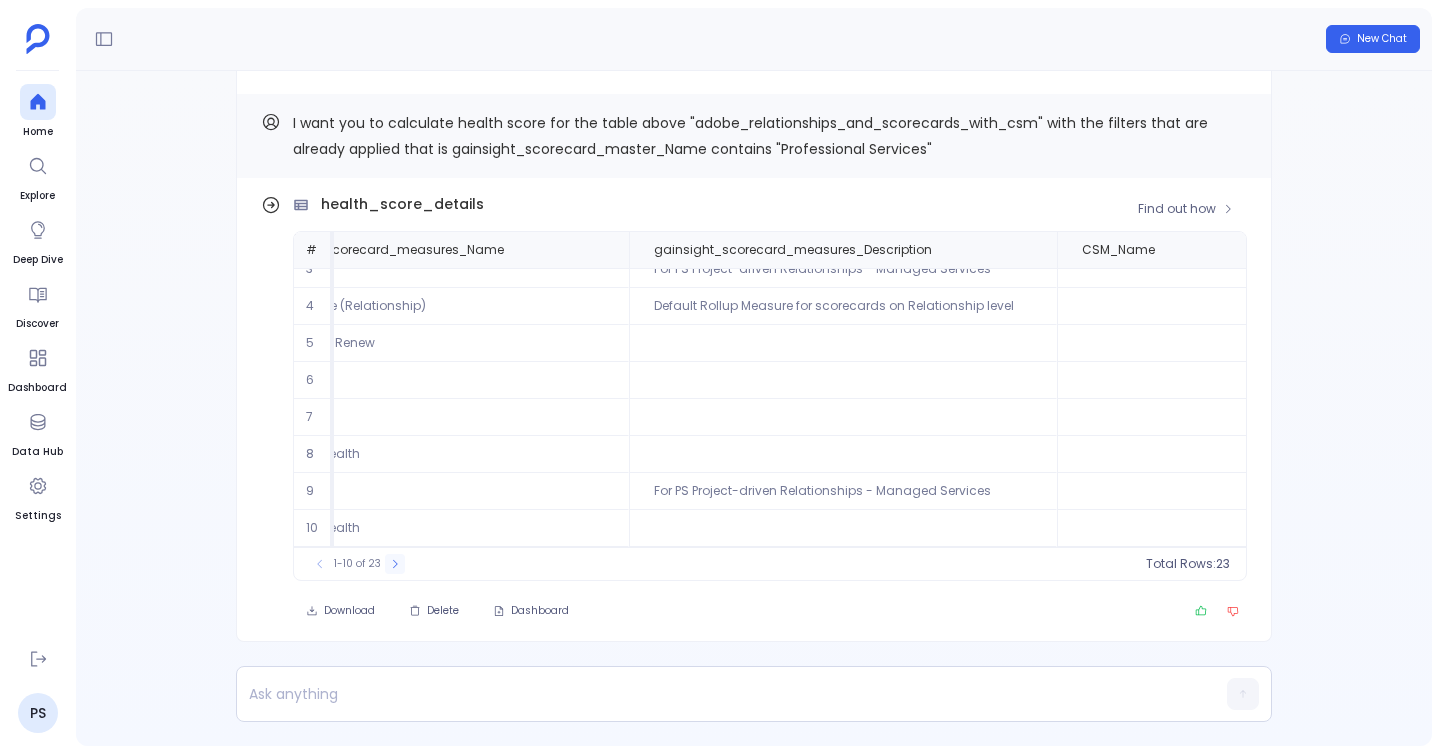 click 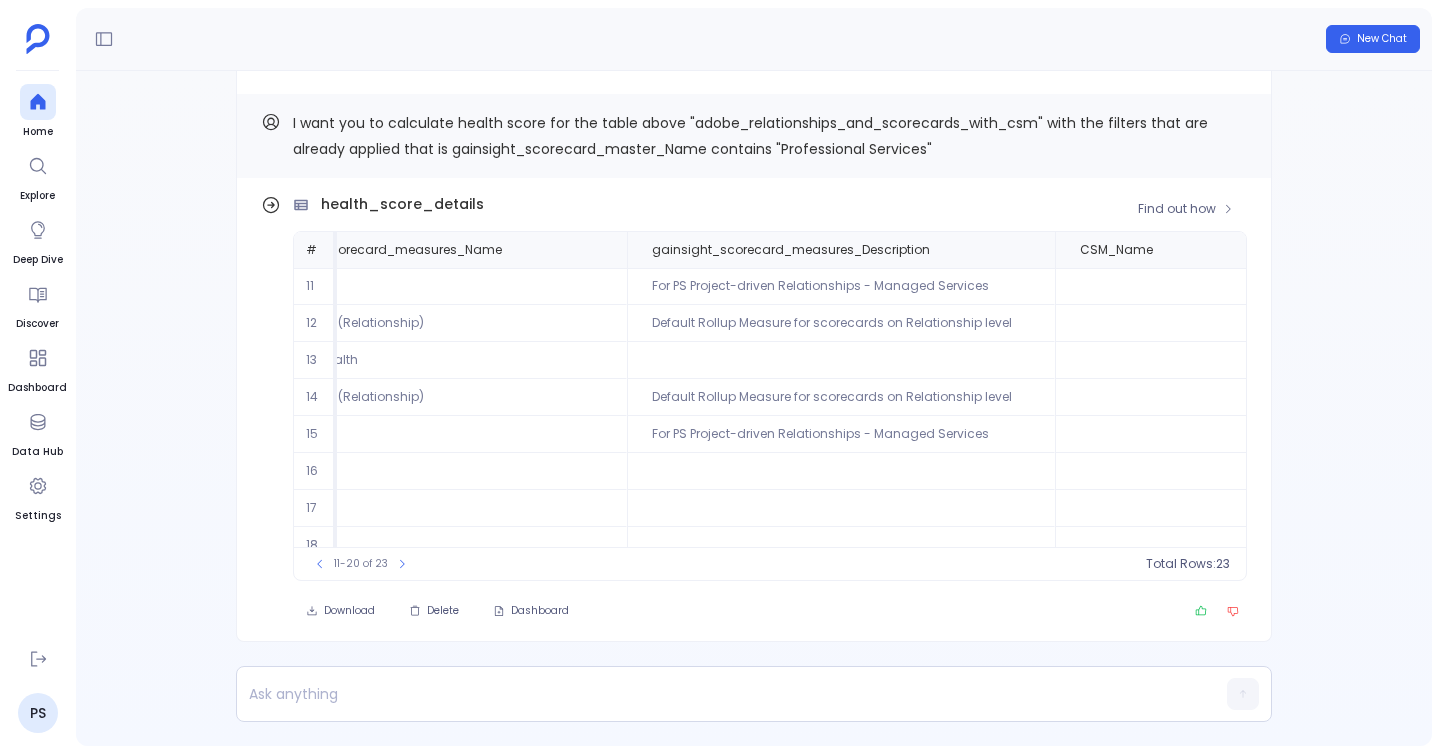 scroll, scrollTop: 96, scrollLeft: 2522, axis: both 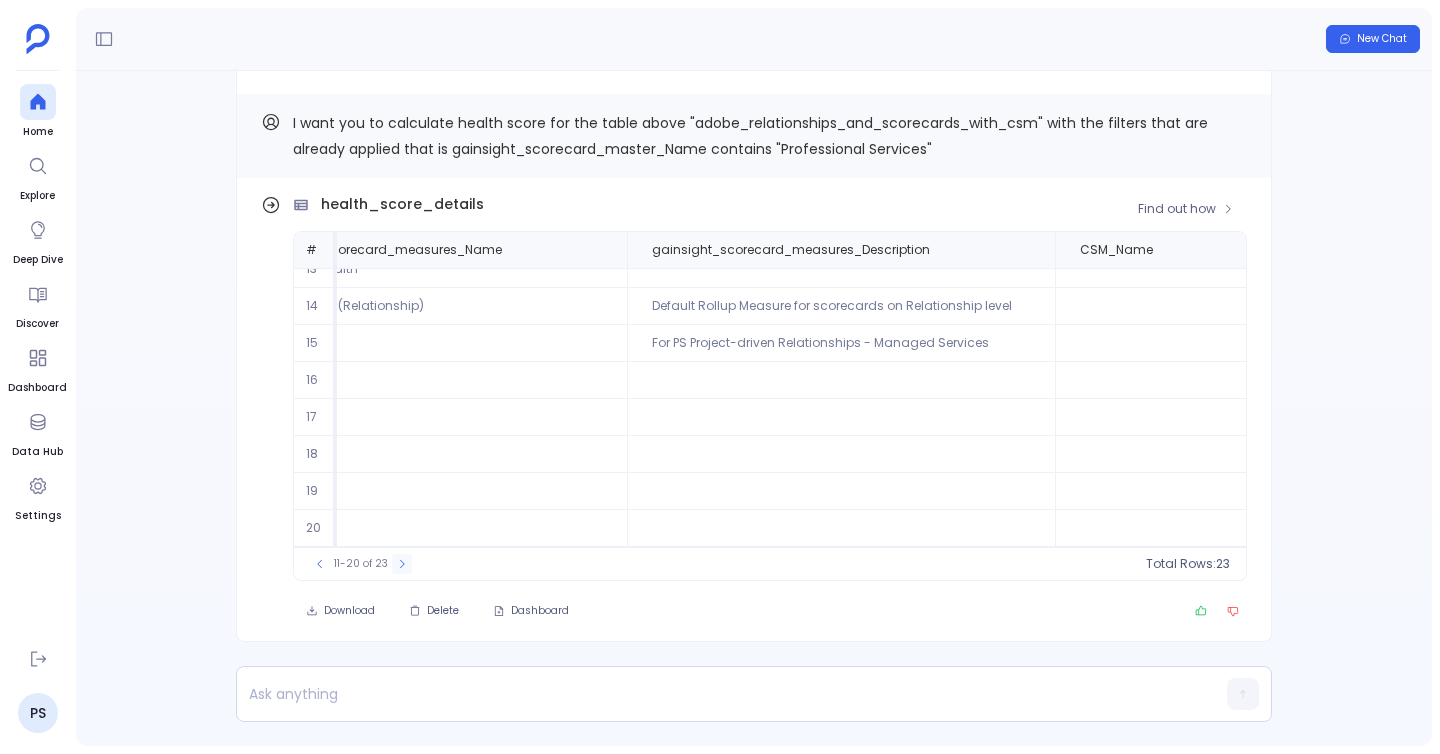 click 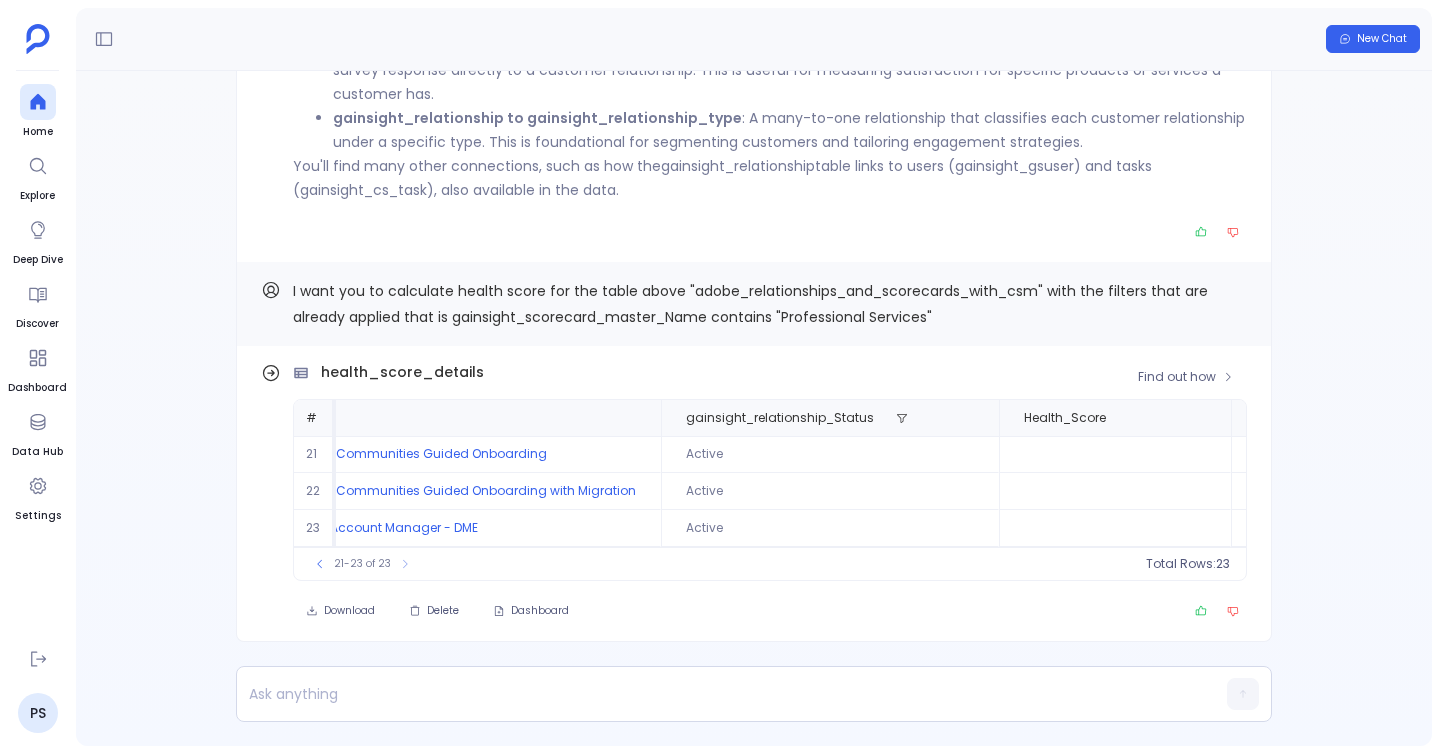 scroll, scrollTop: 0, scrollLeft: 213, axis: horizontal 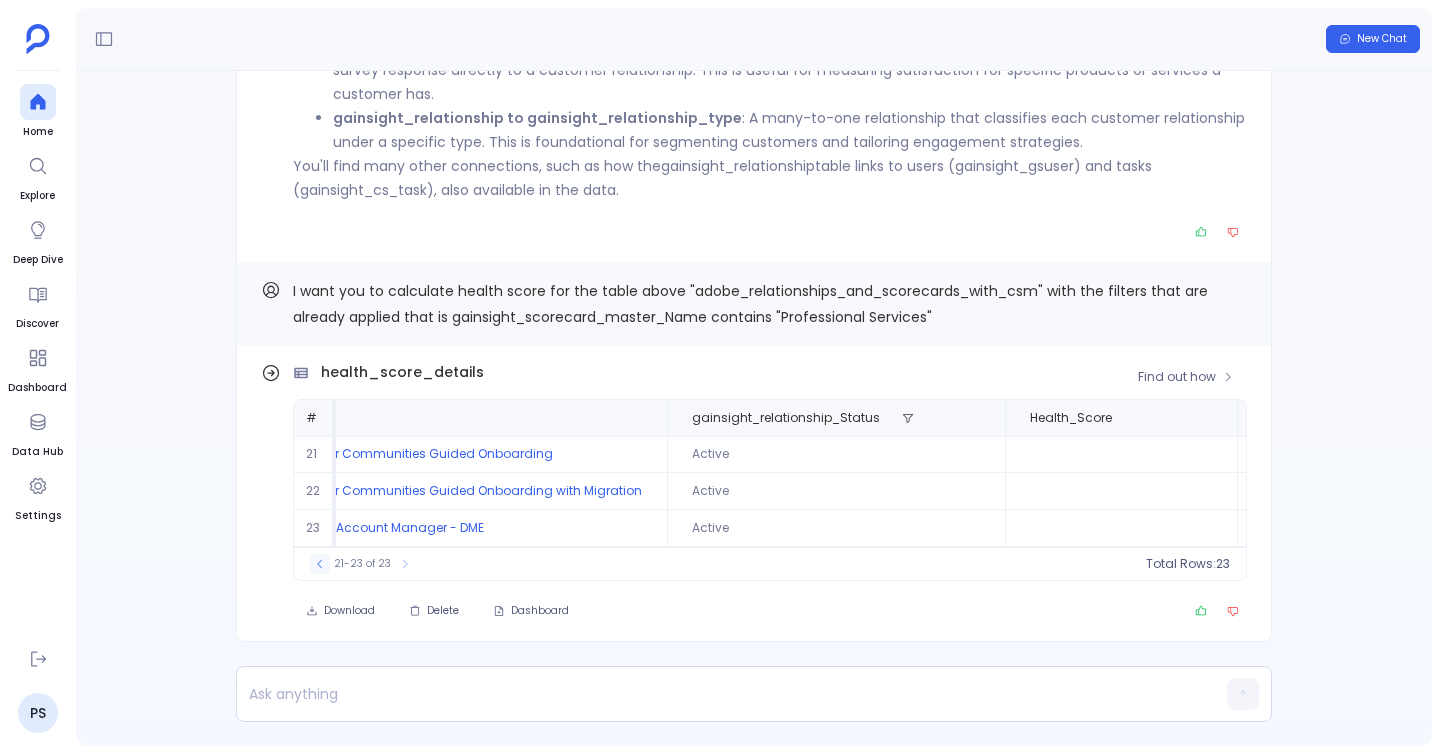 click at bounding box center (320, 564) 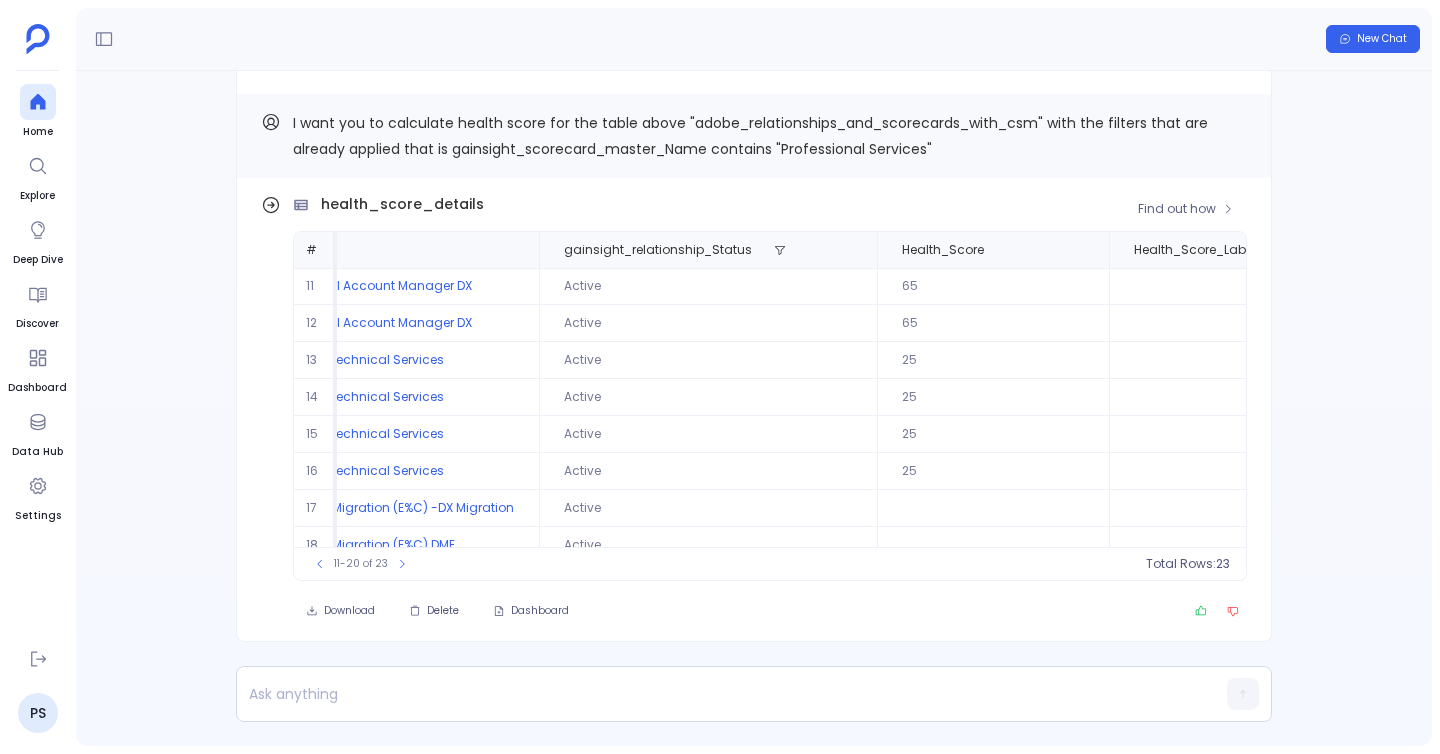 scroll, scrollTop: 96, scrollLeft: 213, axis: both 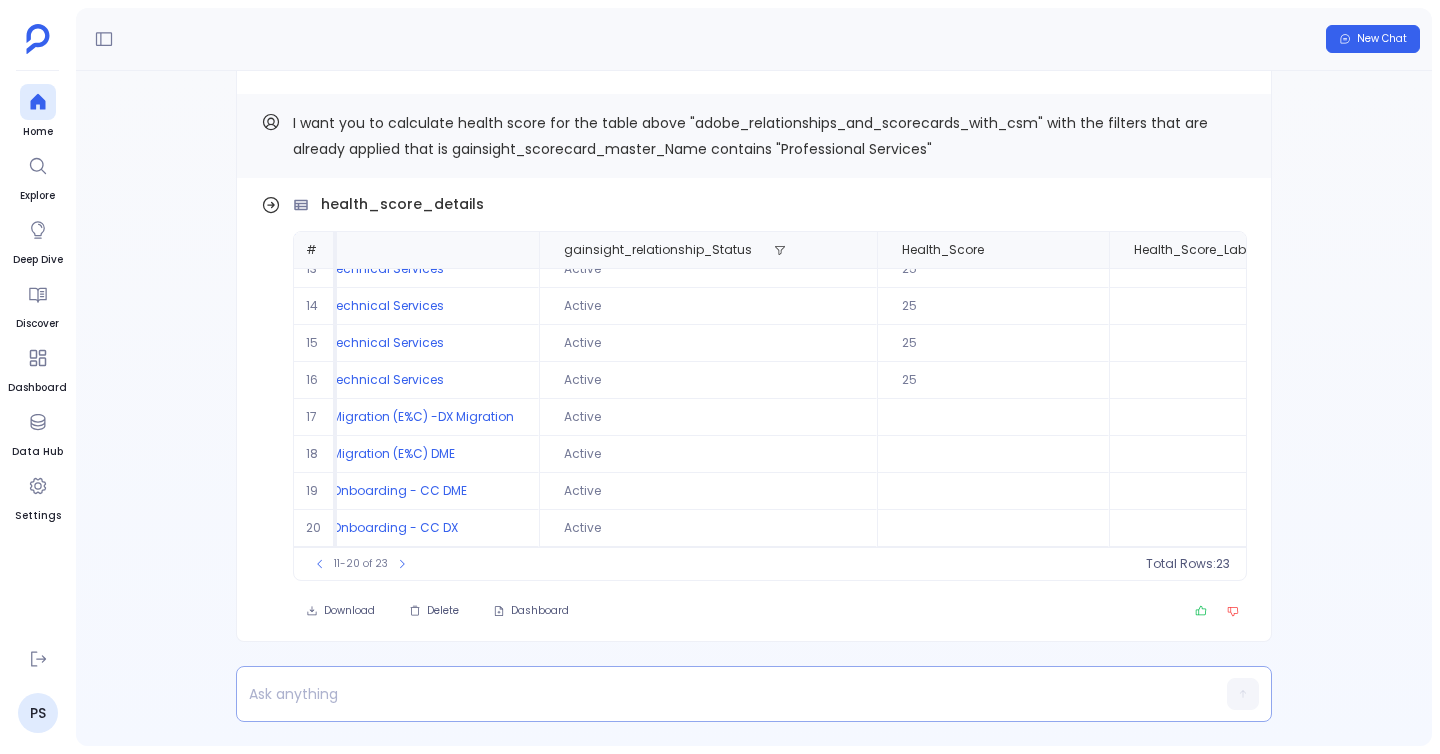click at bounding box center (715, 694) 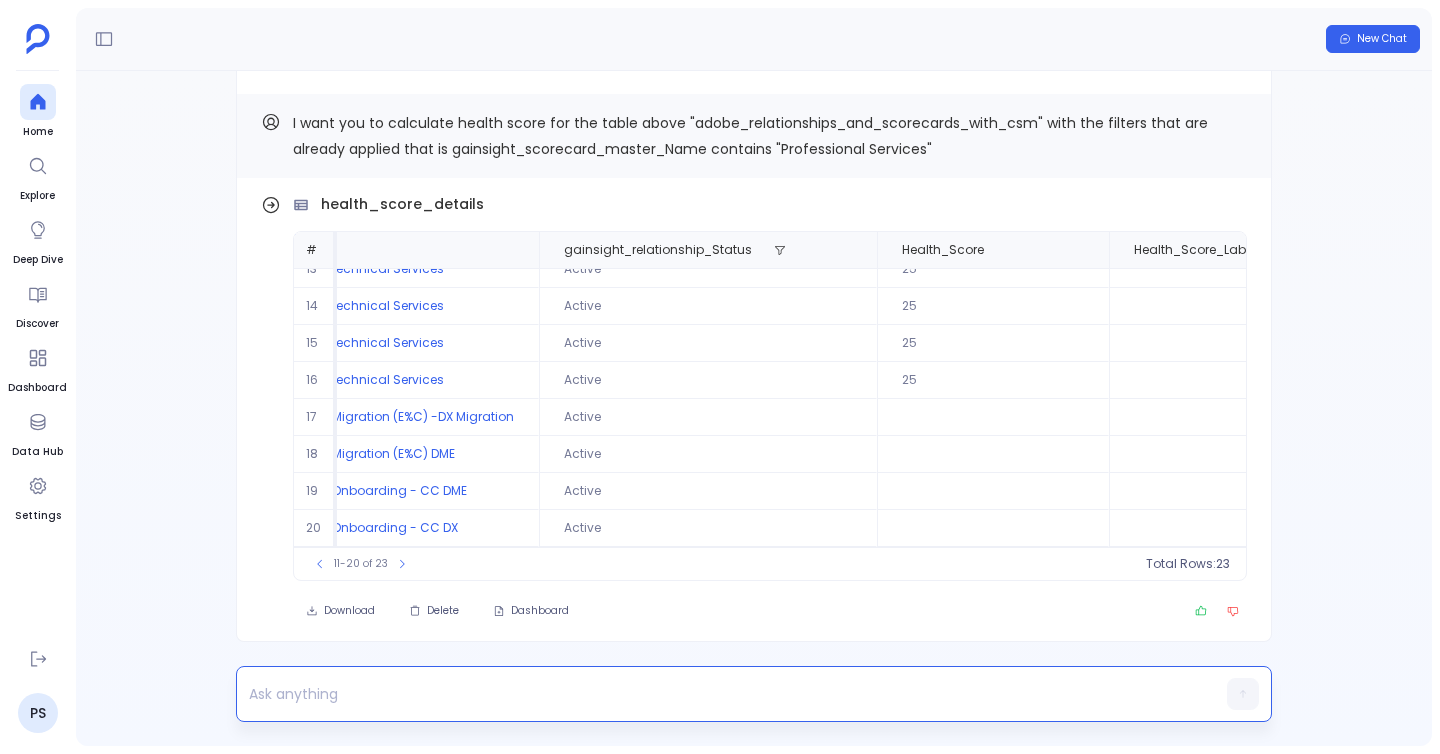 click at bounding box center (715, 694) 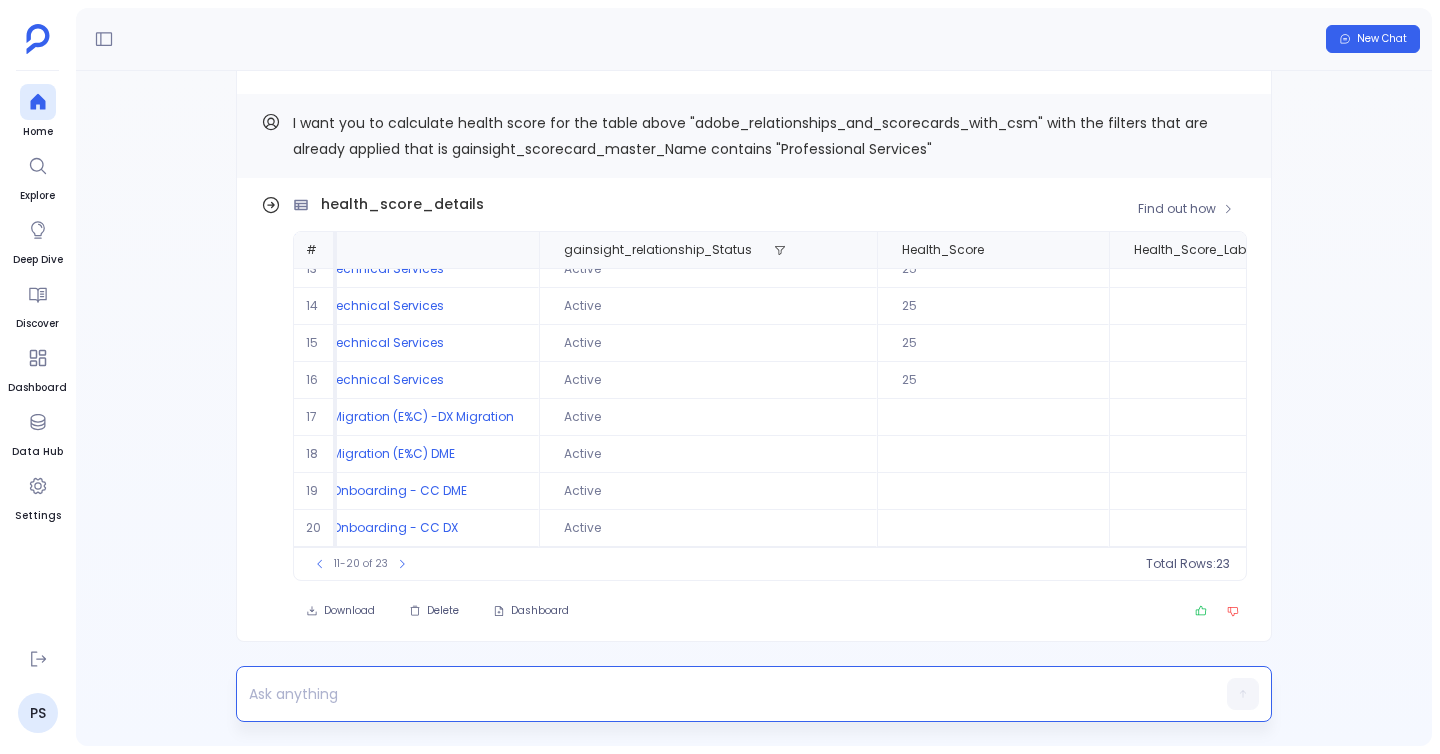 scroll, scrollTop: 0, scrollLeft: 213, axis: horizontal 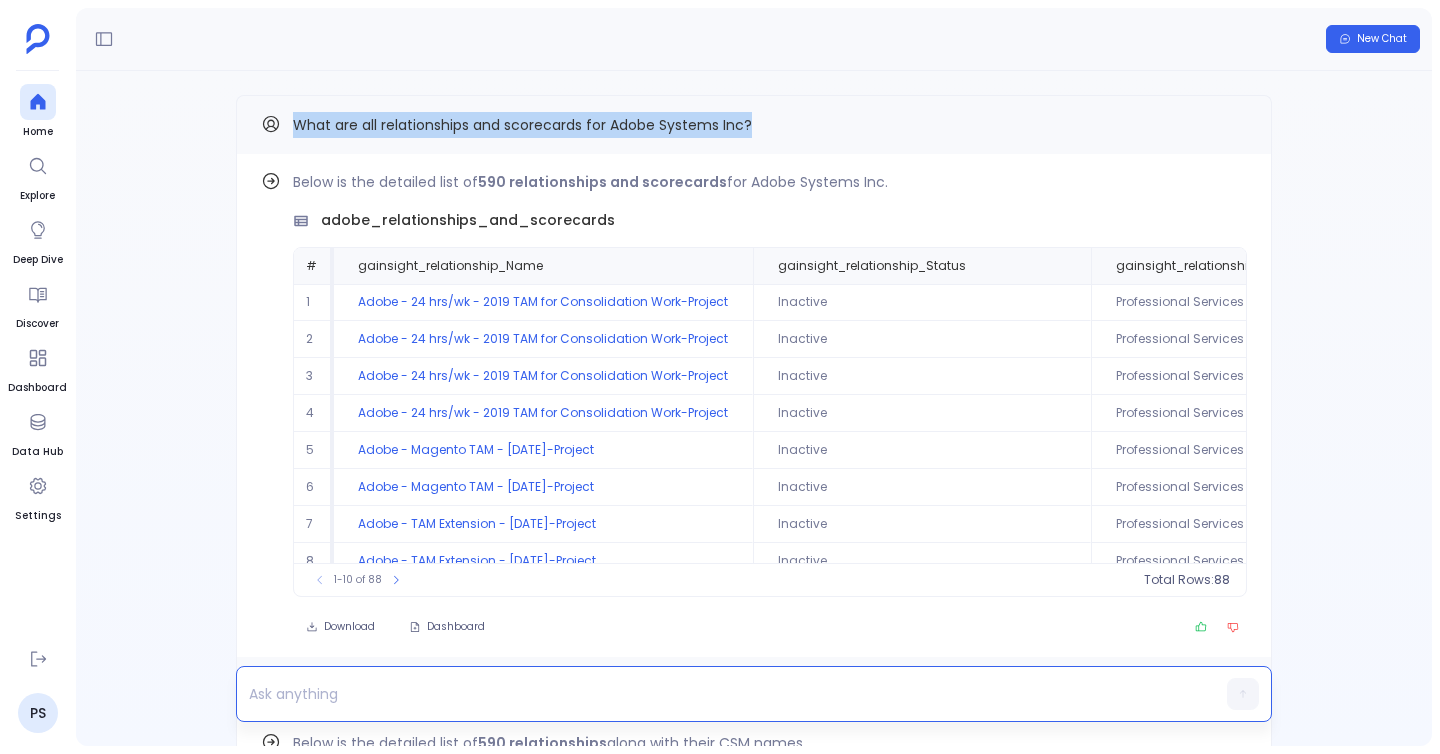 drag, startPoint x: 295, startPoint y: 117, endPoint x: 821, endPoint y: 126, distance: 526.07697 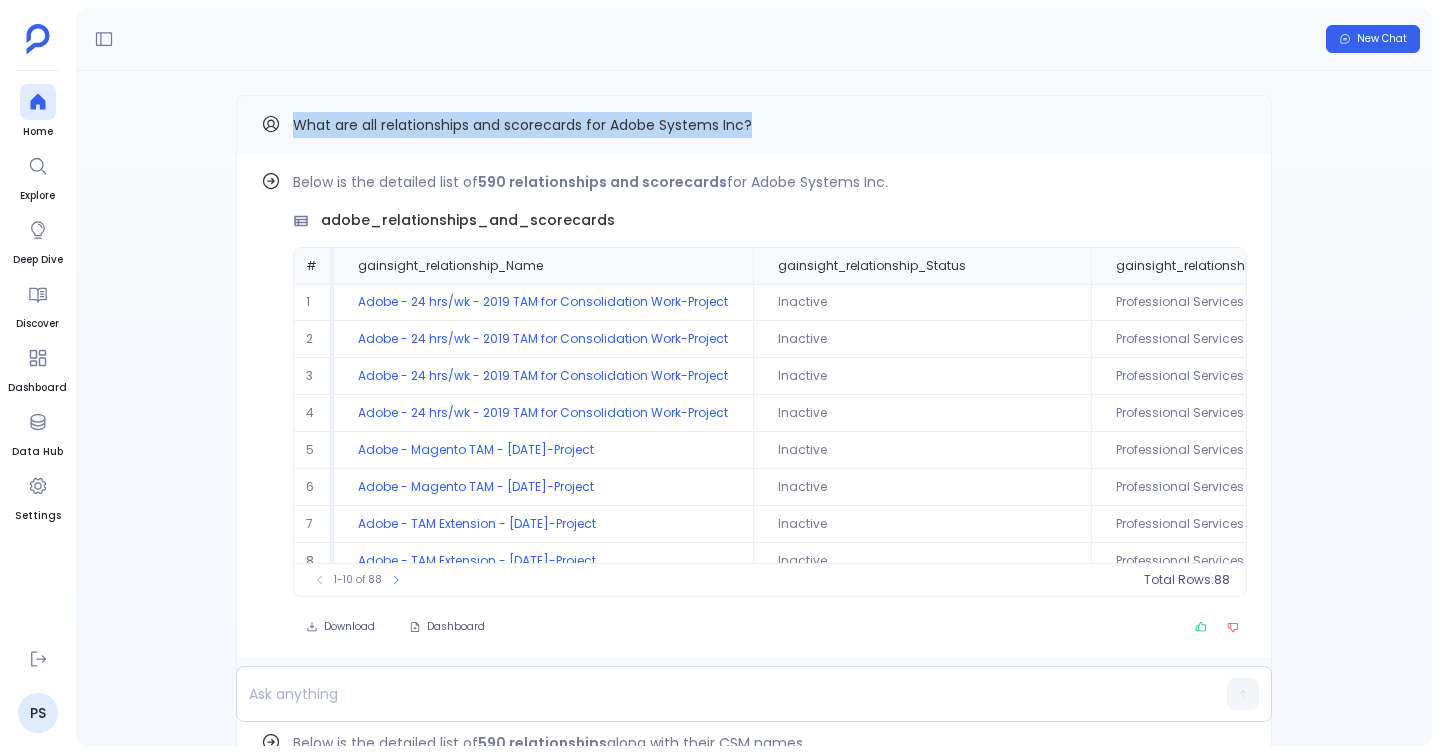 copy on "What are all relationships and scorecards for Adobe Systems Inc?" 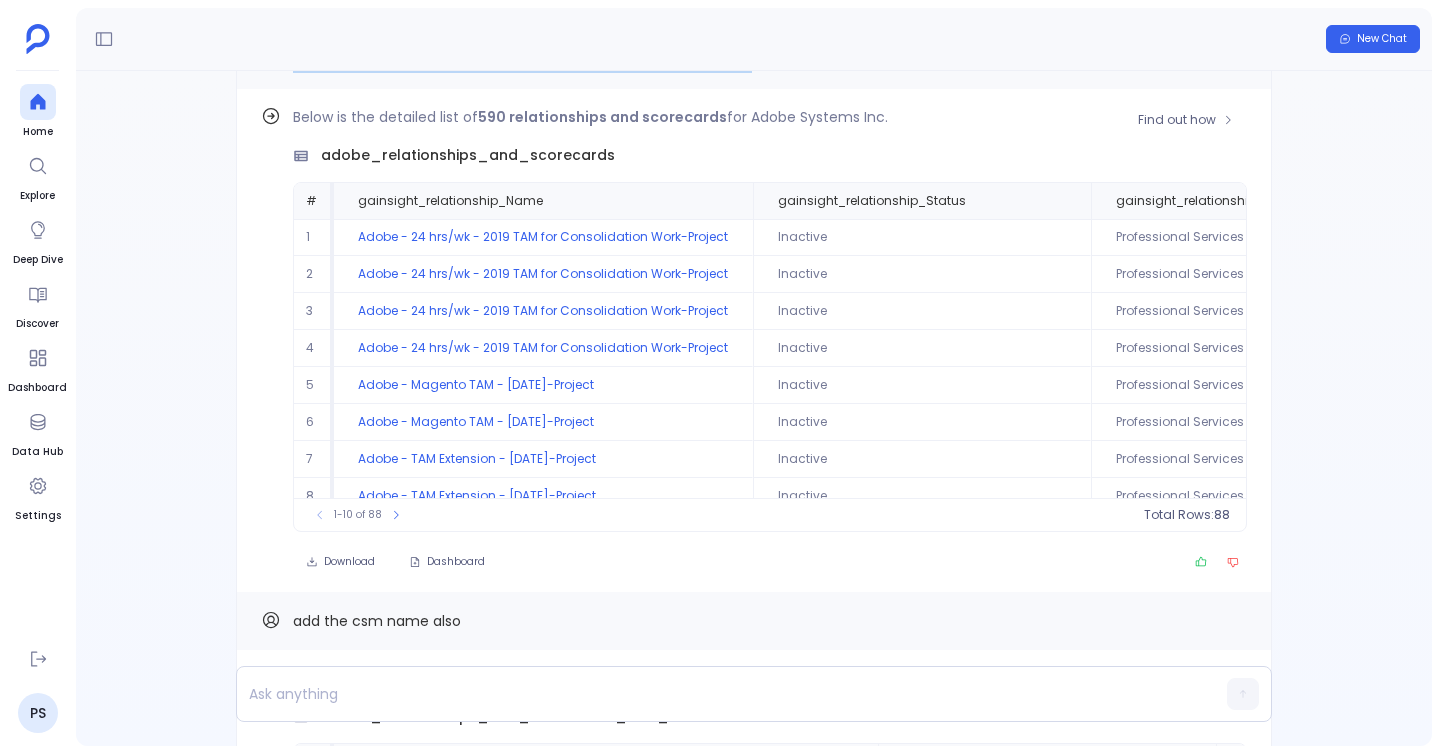 scroll, scrollTop: -1612, scrollLeft: 0, axis: vertical 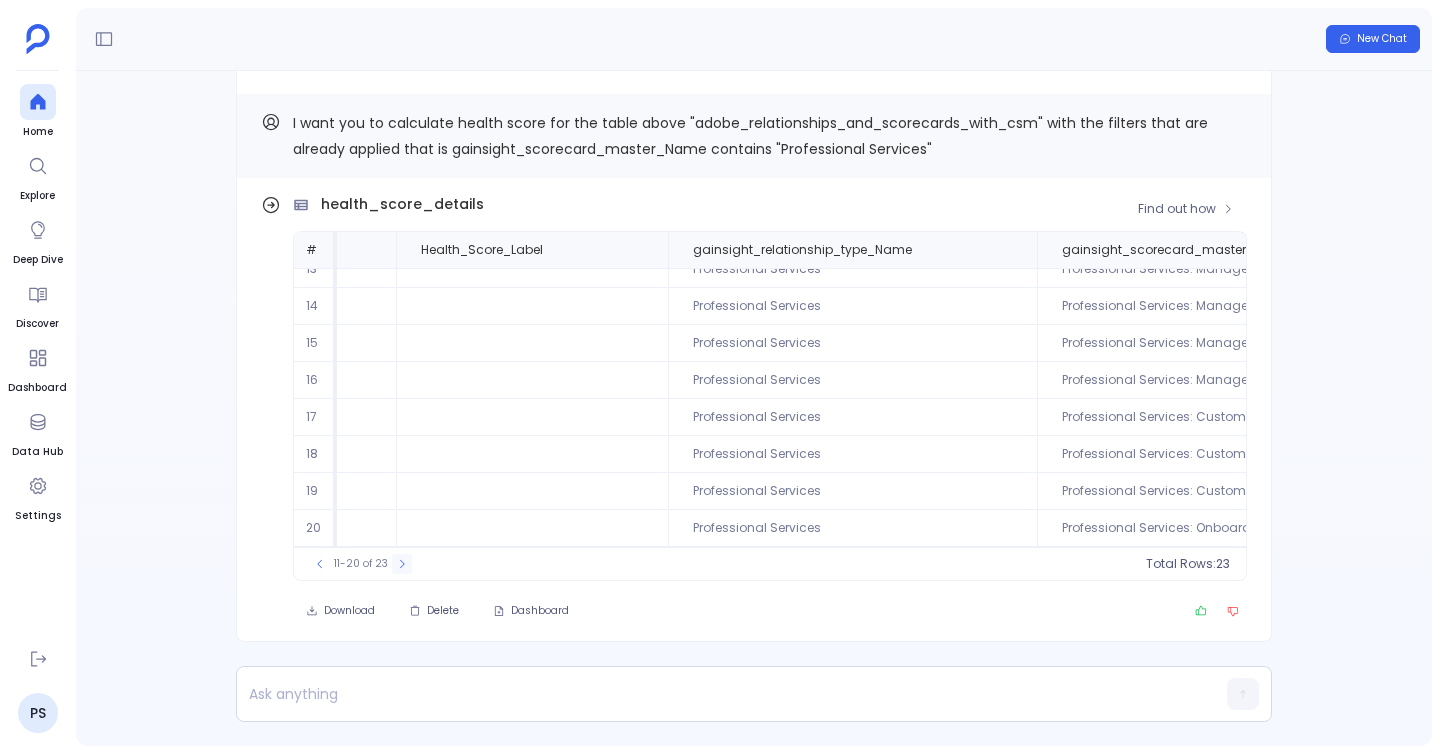 click at bounding box center [402, 564] 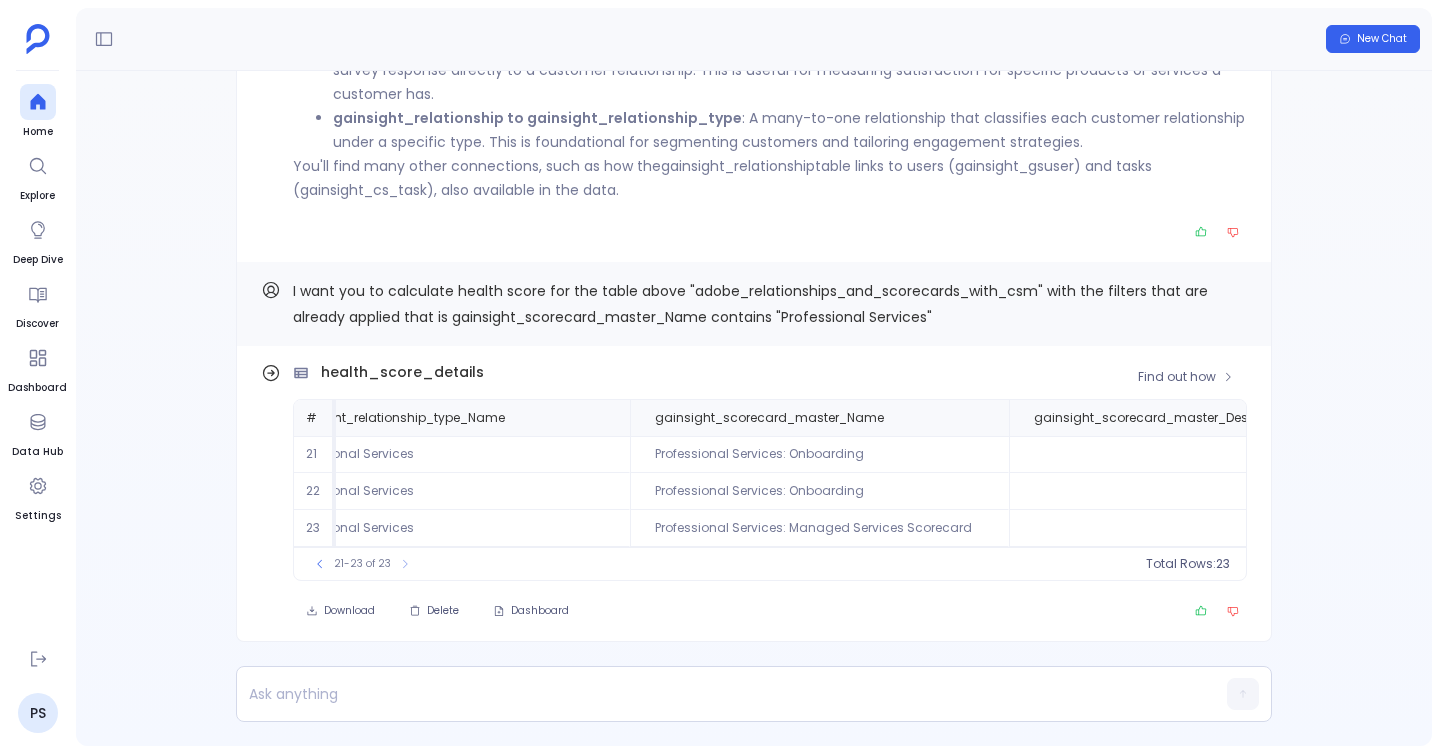 scroll, scrollTop: 0, scrollLeft: 1457, axis: horizontal 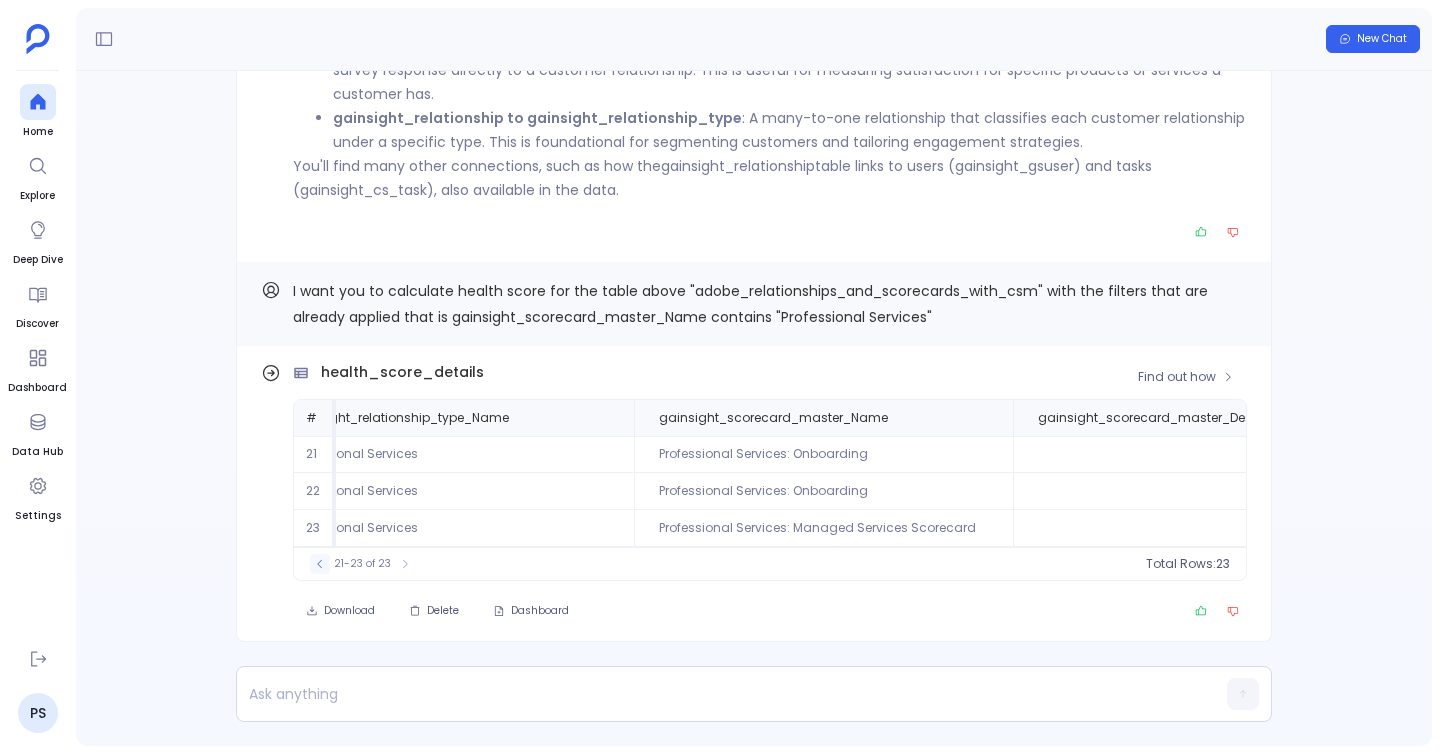 click 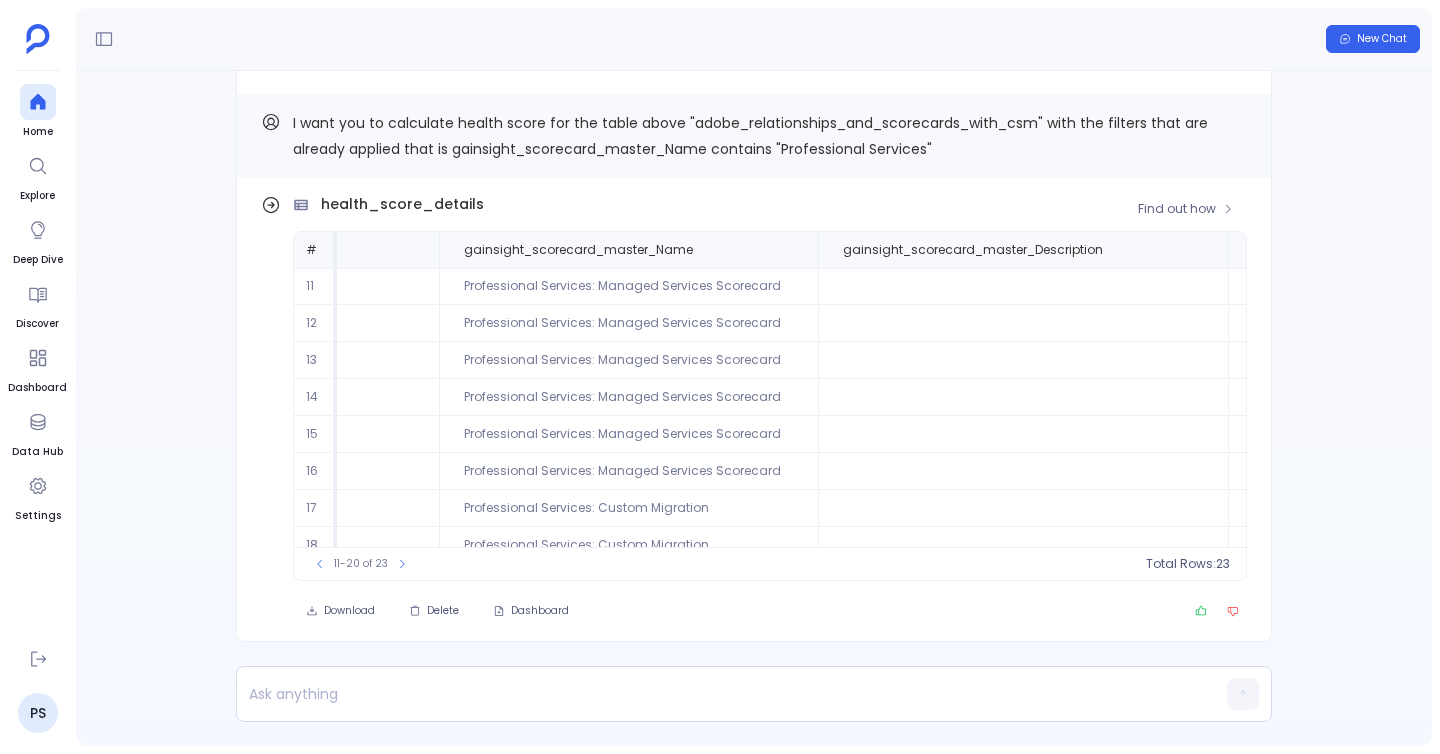 scroll, scrollTop: 0, scrollLeft: 1505, axis: horizontal 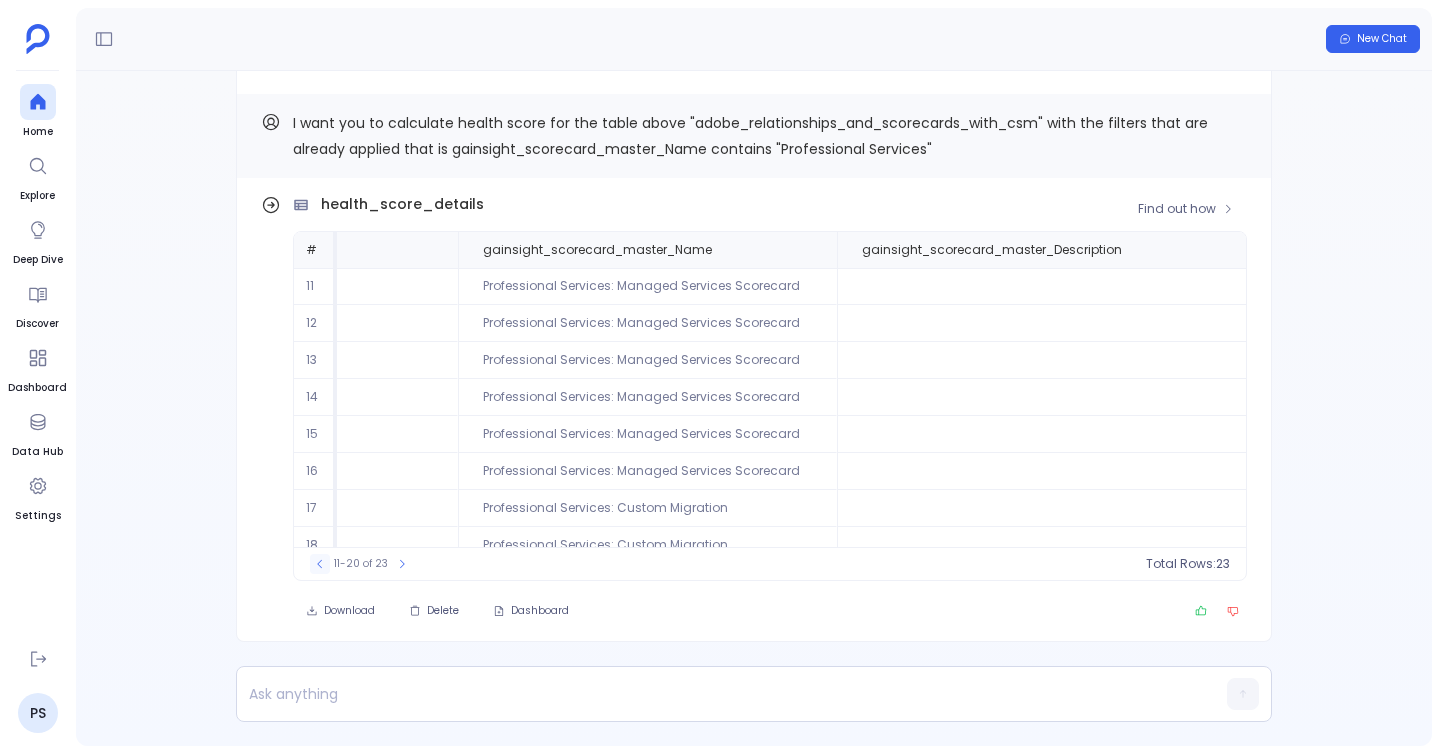 click at bounding box center (320, 564) 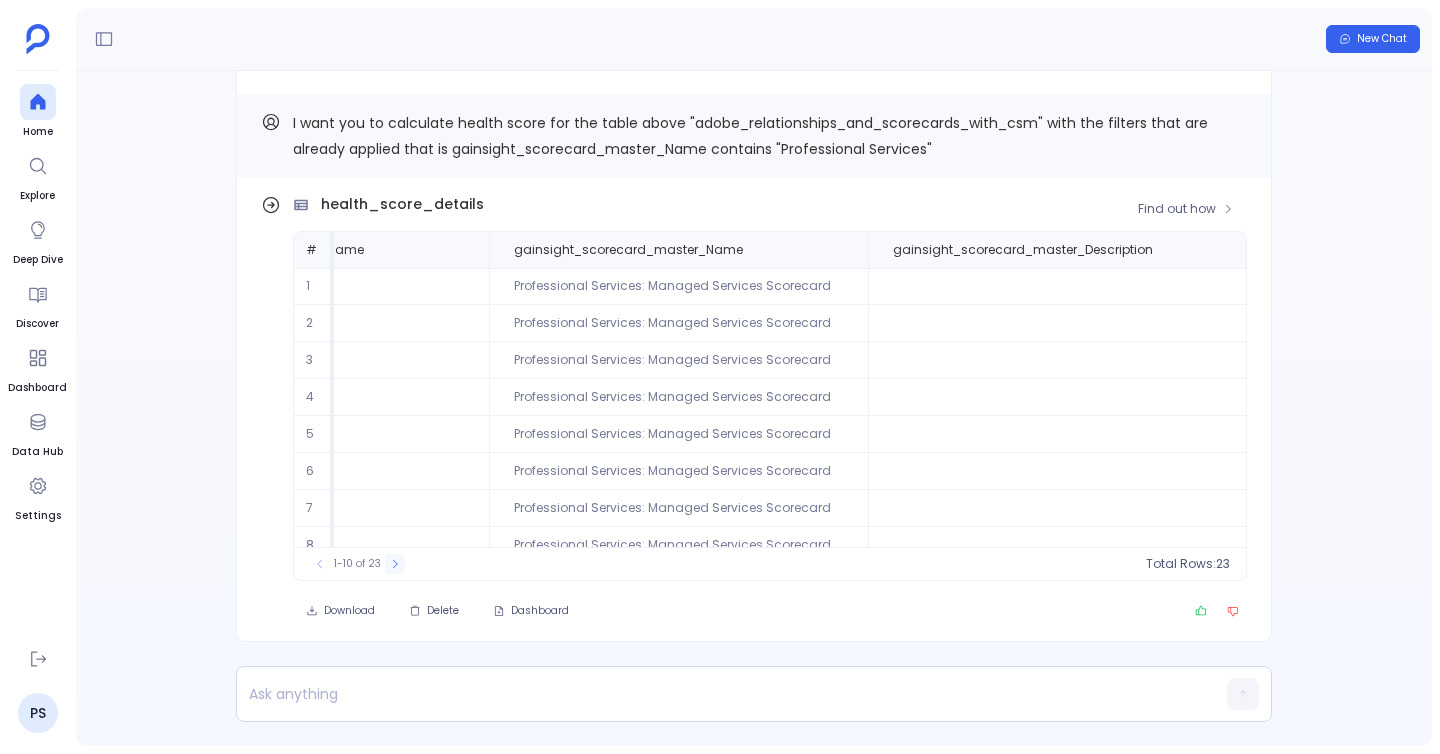 click 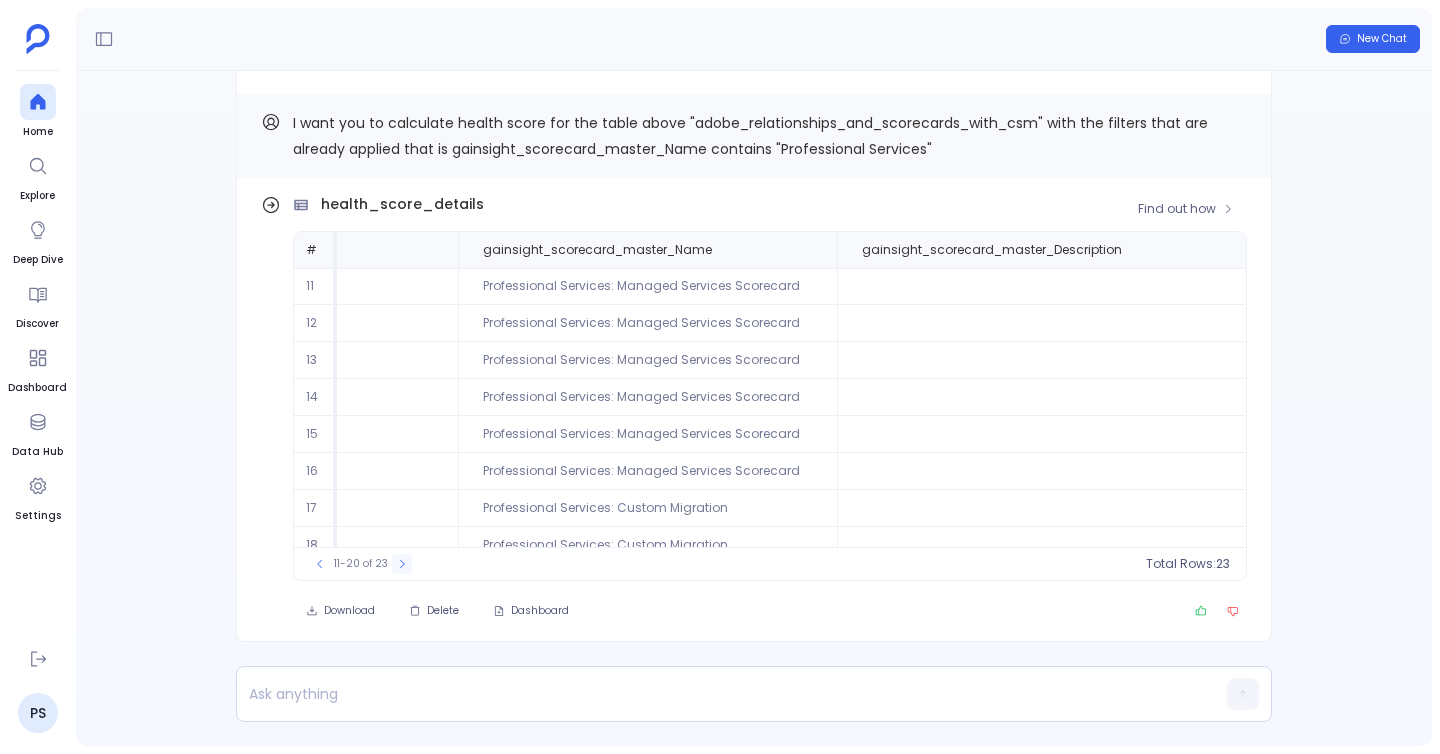 click 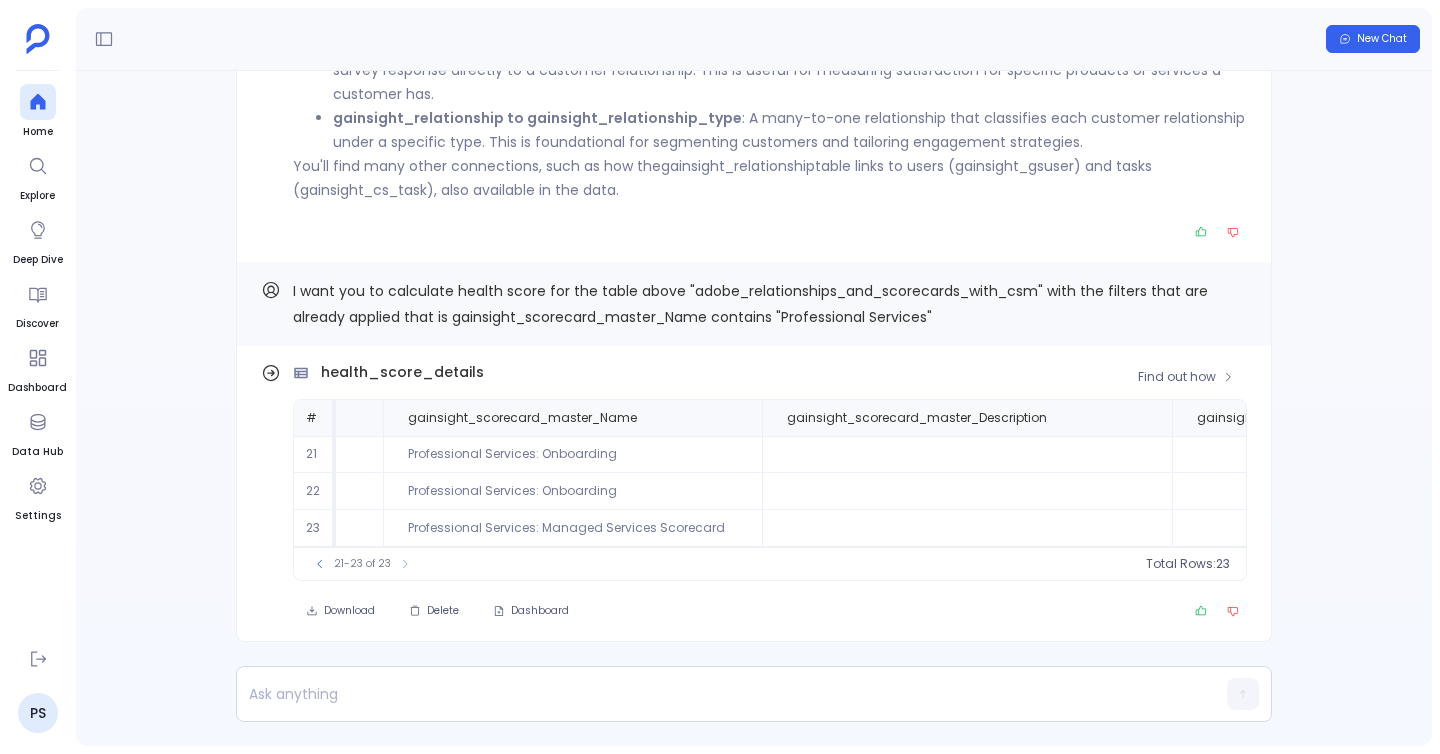 scroll, scrollTop: 0, scrollLeft: 1765, axis: horizontal 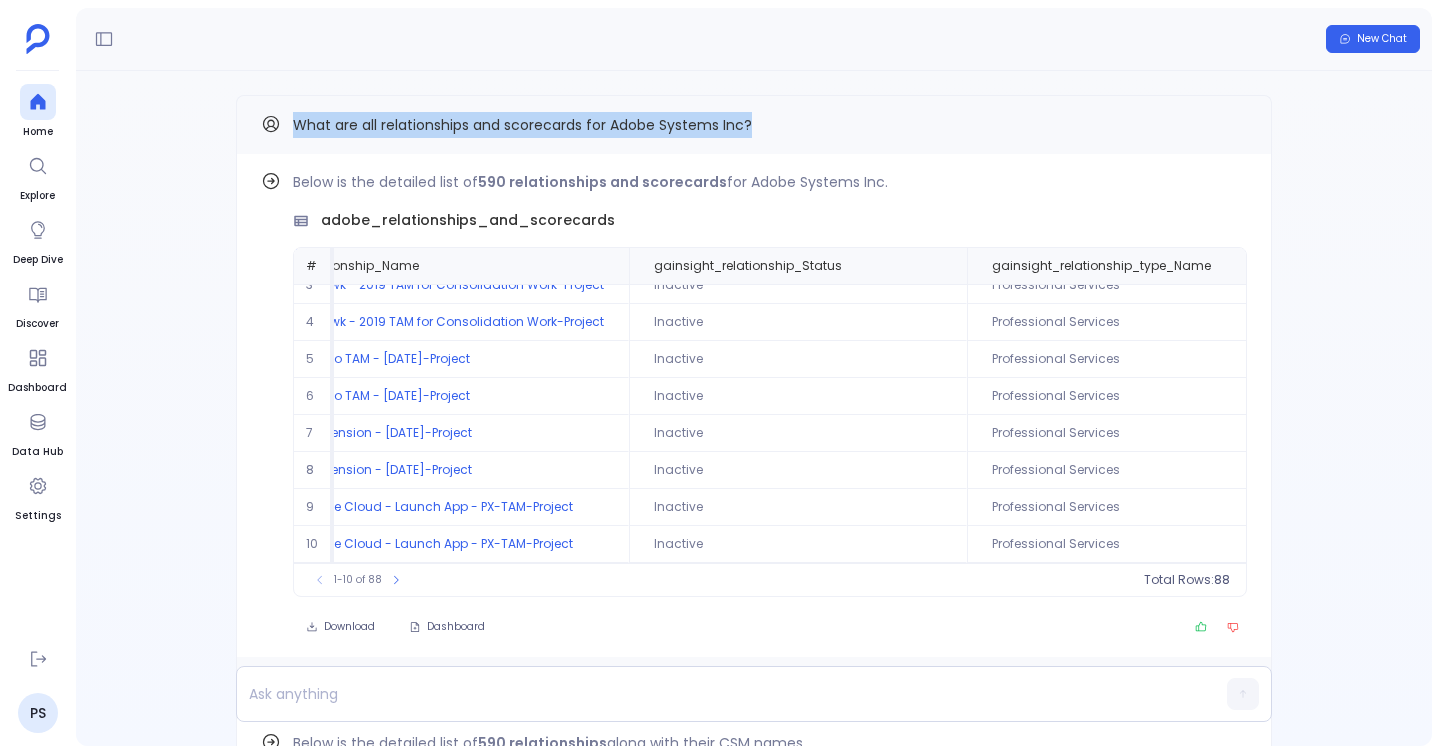 click on "What are all relationships and scorecards for Adobe Systems Inc?" at bounding box center (522, 125) 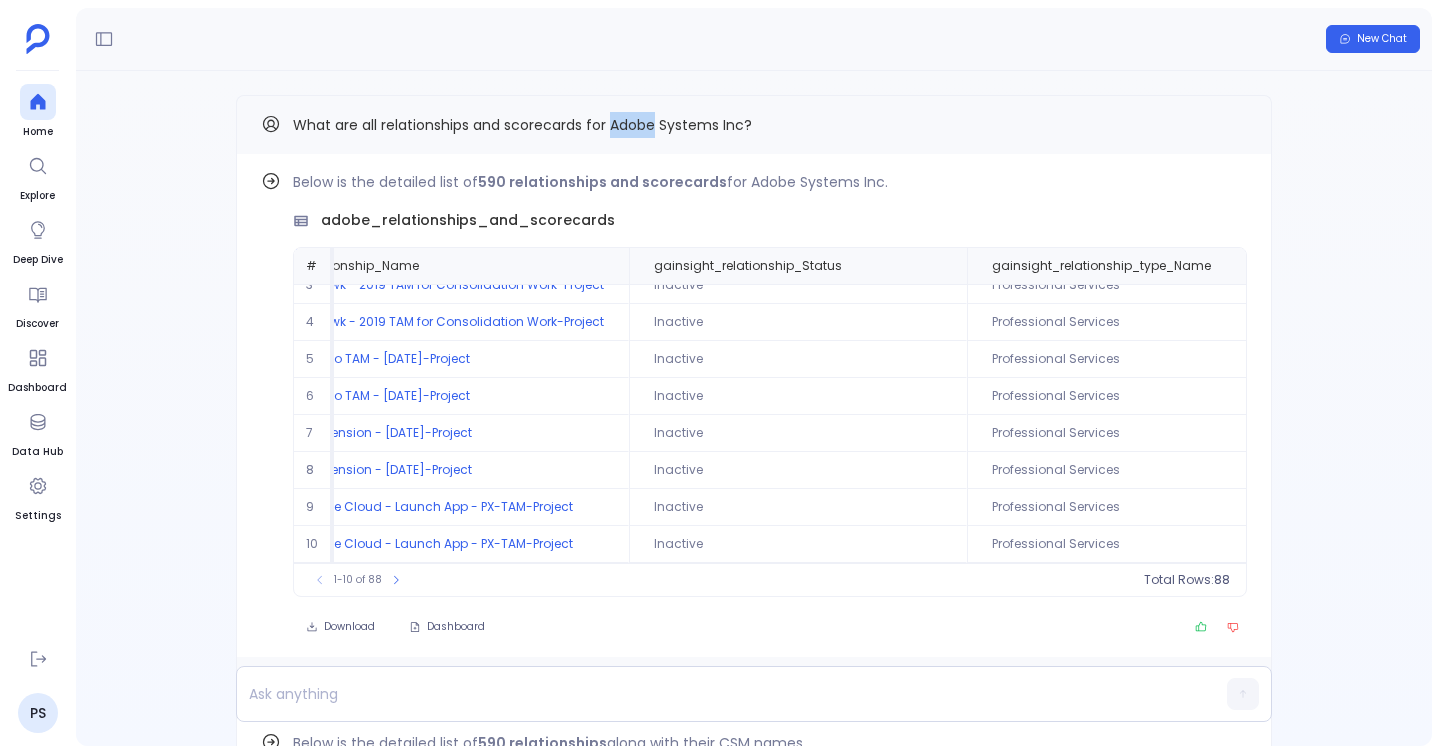 click on "What are all relationships and scorecards for Adobe Systems Inc?" at bounding box center (522, 125) 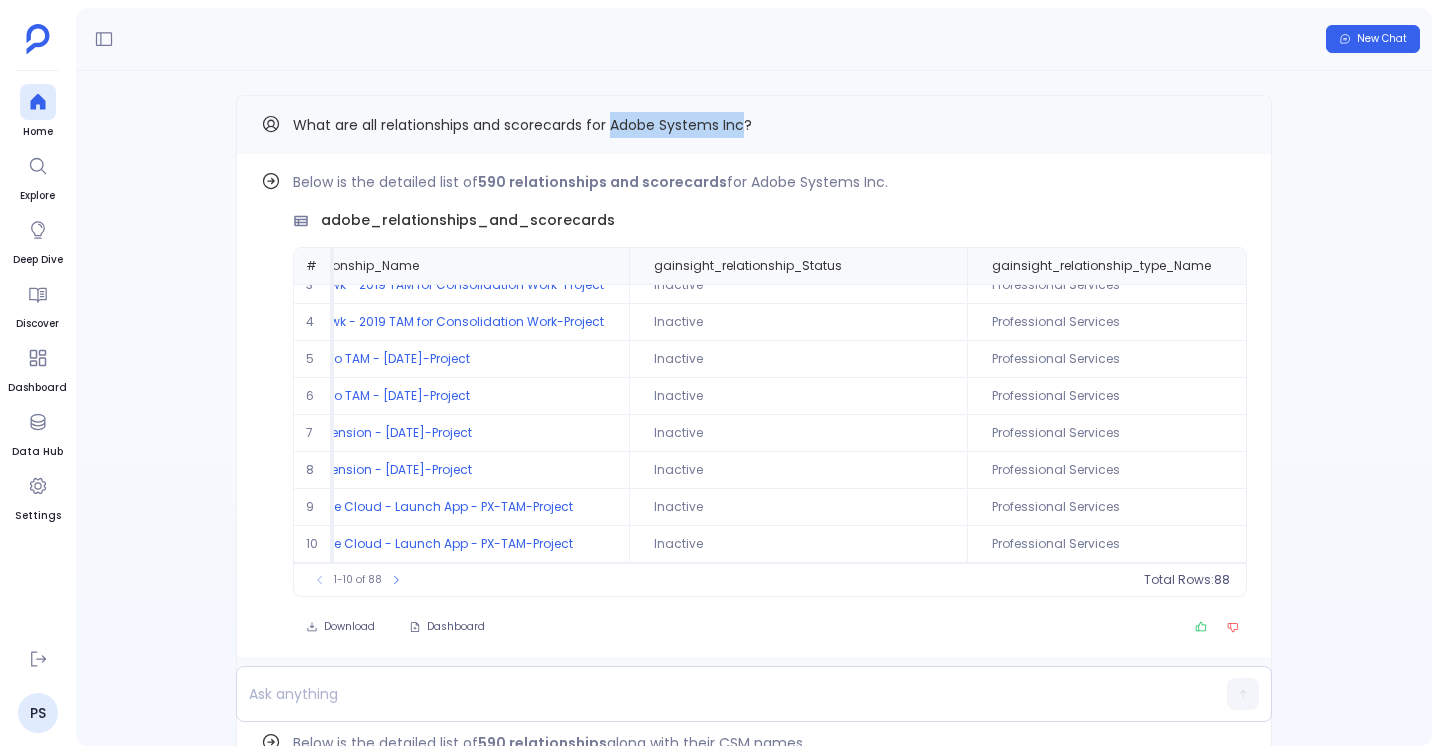 click on "What are all relationships and scorecards for Adobe Systems Inc?" at bounding box center (522, 125) 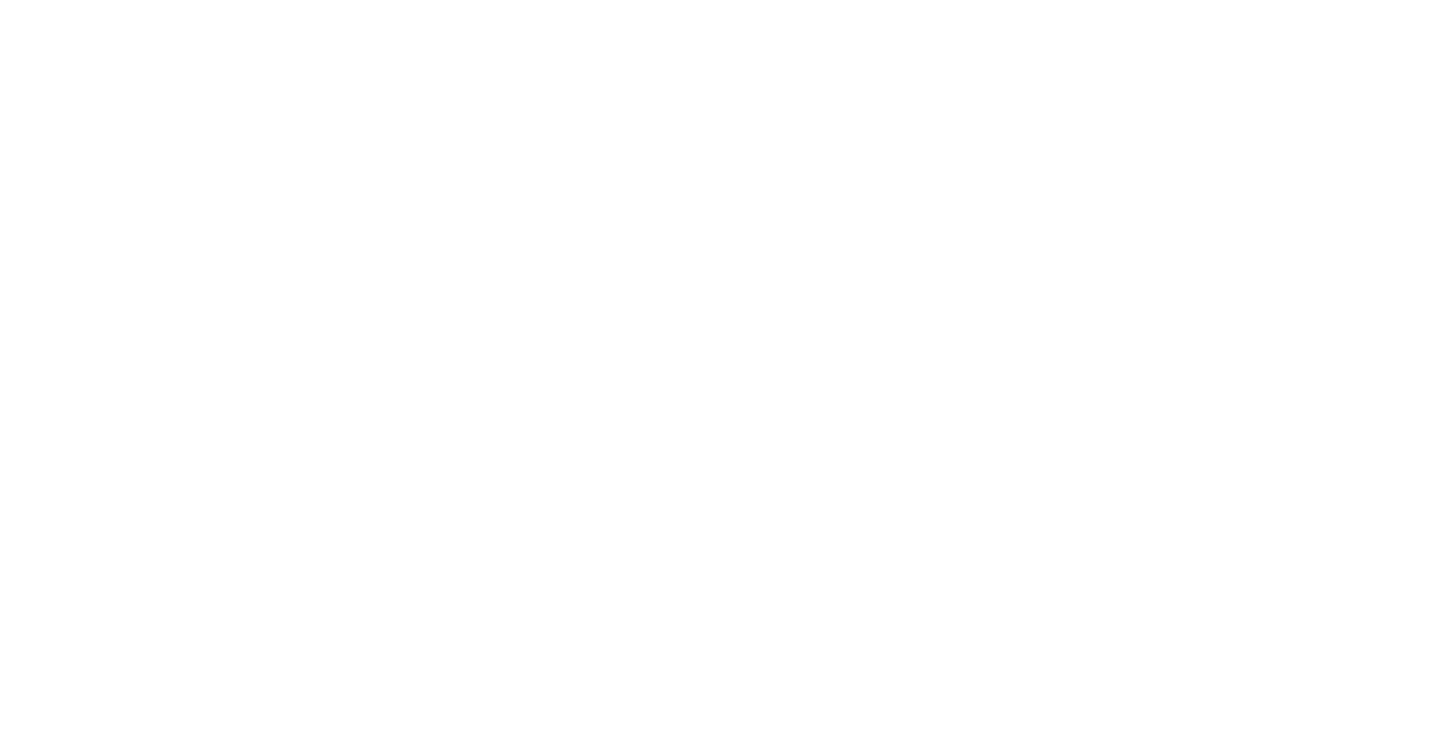 scroll, scrollTop: 0, scrollLeft: 0, axis: both 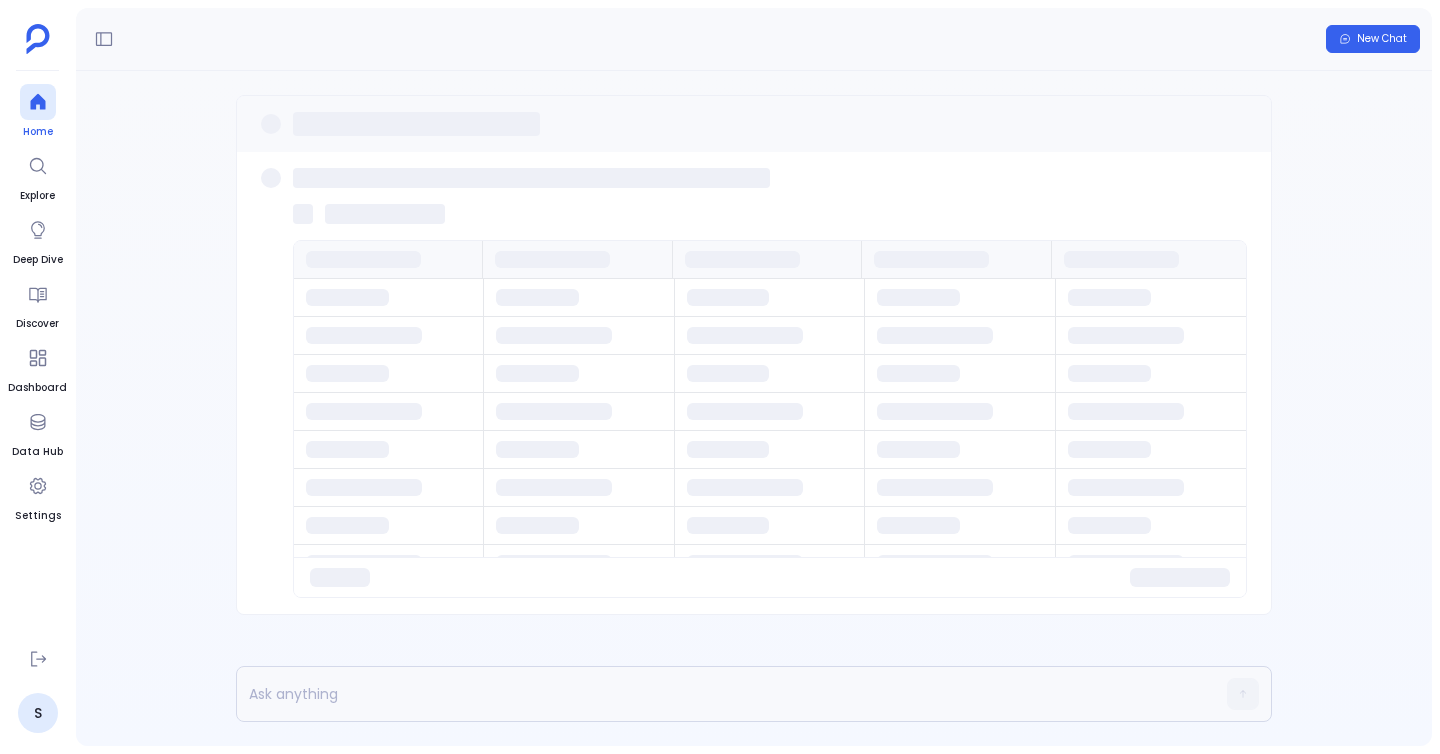 click 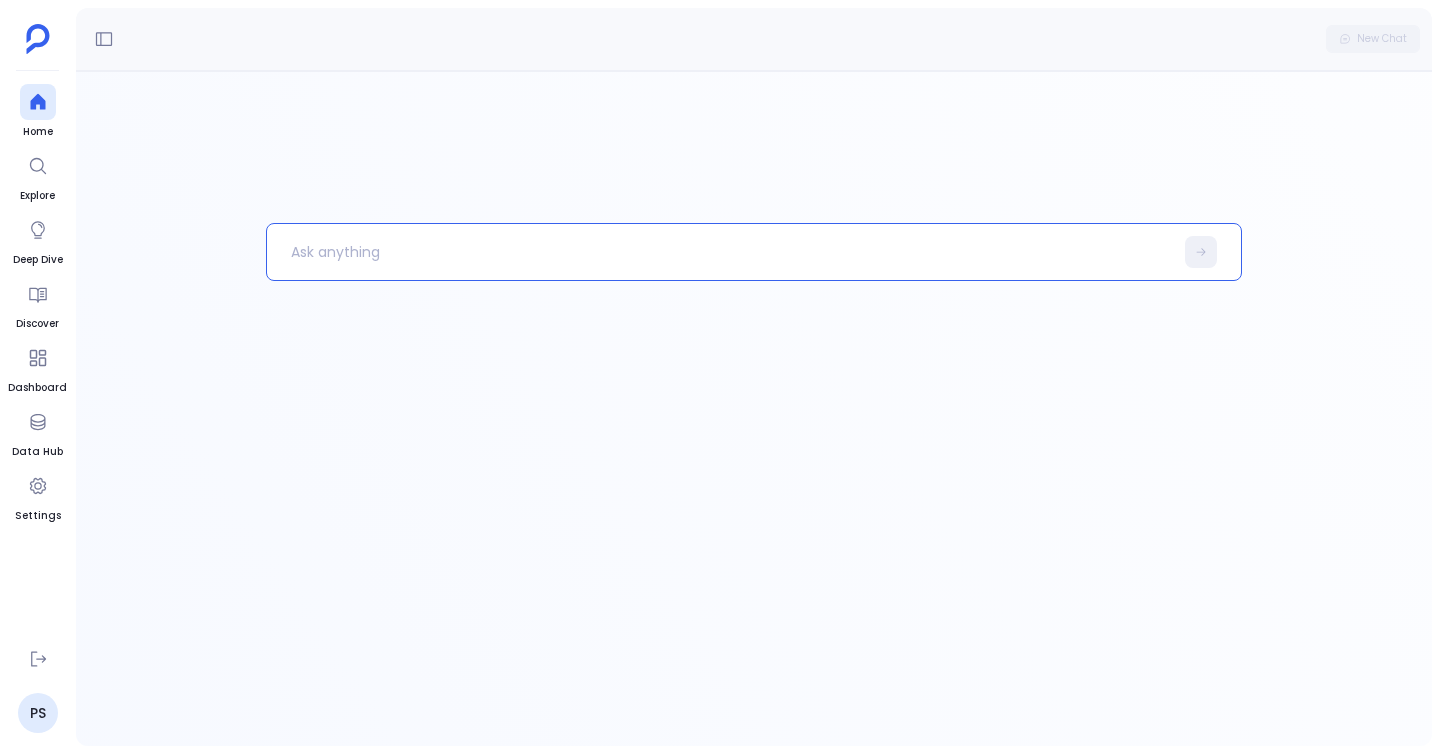 click at bounding box center [720, 252] 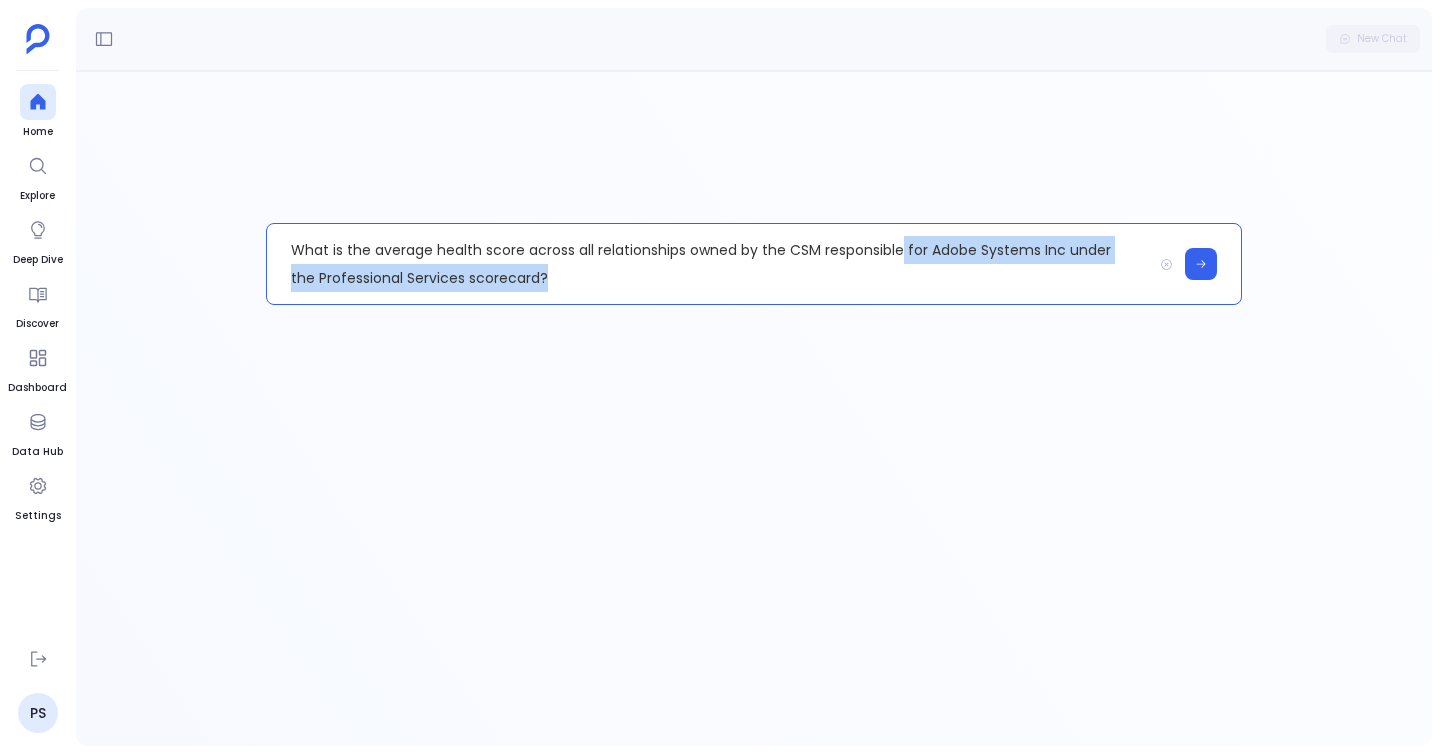 click on "What is the average health score across all relationships owned by the CSM responsible for Adobe Systems Inc under the Professional Services scorecard?" at bounding box center [709, 264] 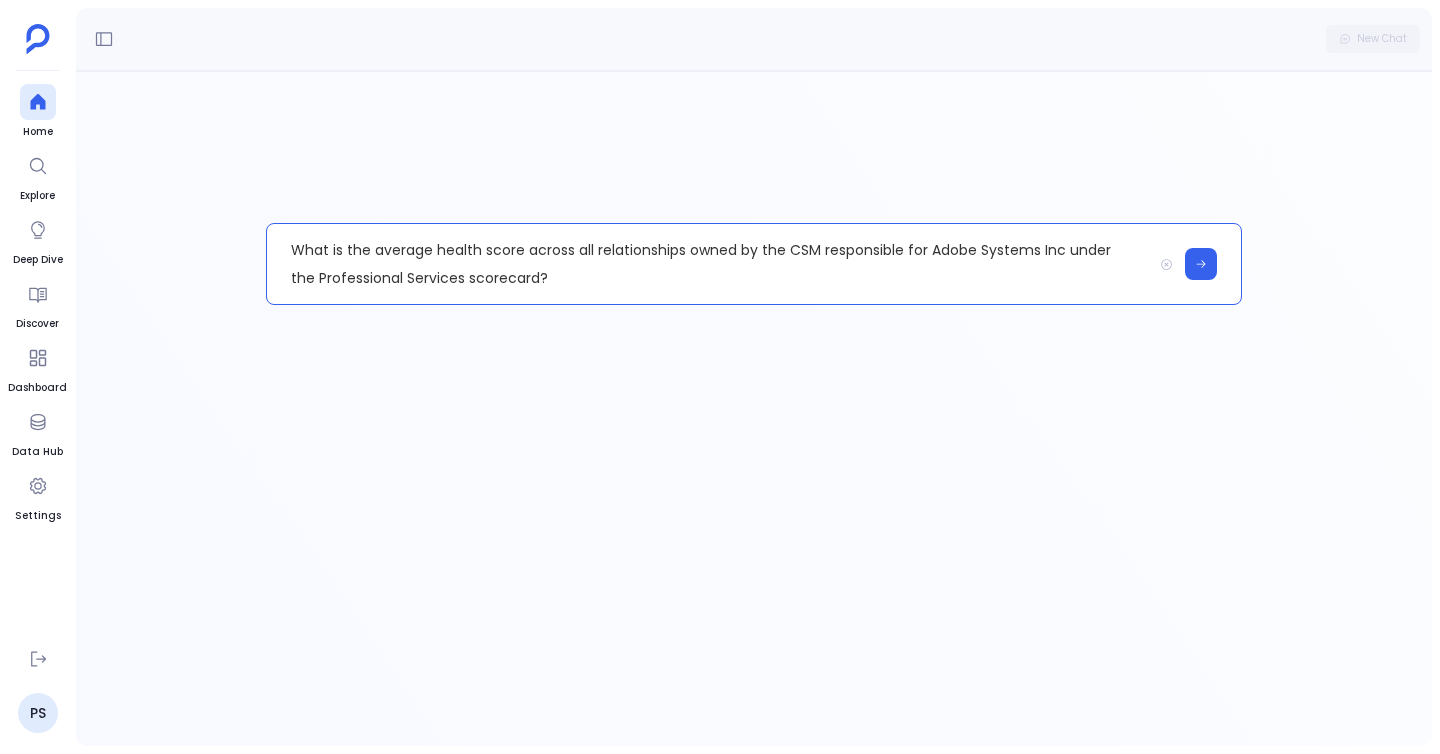 click on "What is the average health score across all relationships owned by the CSM responsible for Adobe Systems Inc under the Professional Services scorecard?" at bounding box center (709, 264) 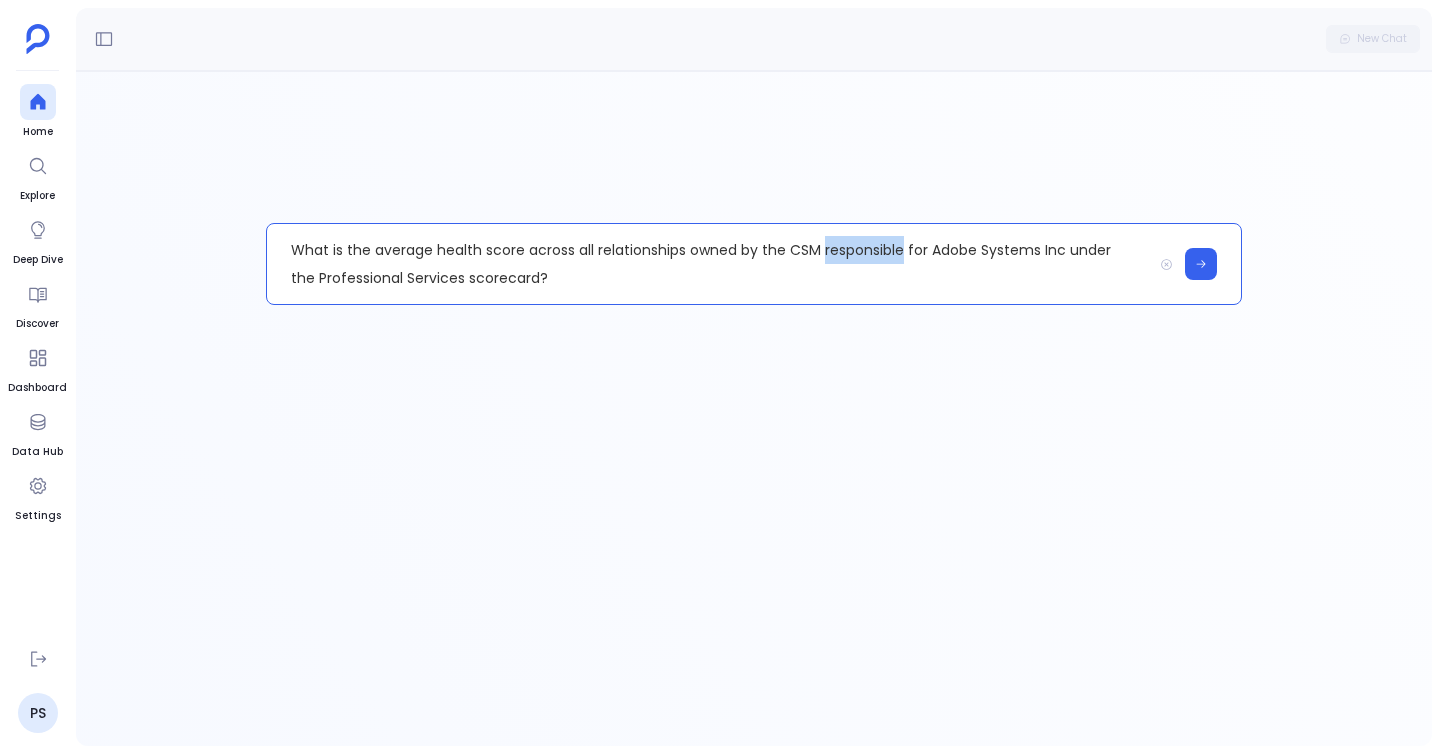 click on "What is the average health score across all relationships owned by the CSM responsible for Adobe Systems Inc under the Professional Services scorecard?" at bounding box center (709, 264) 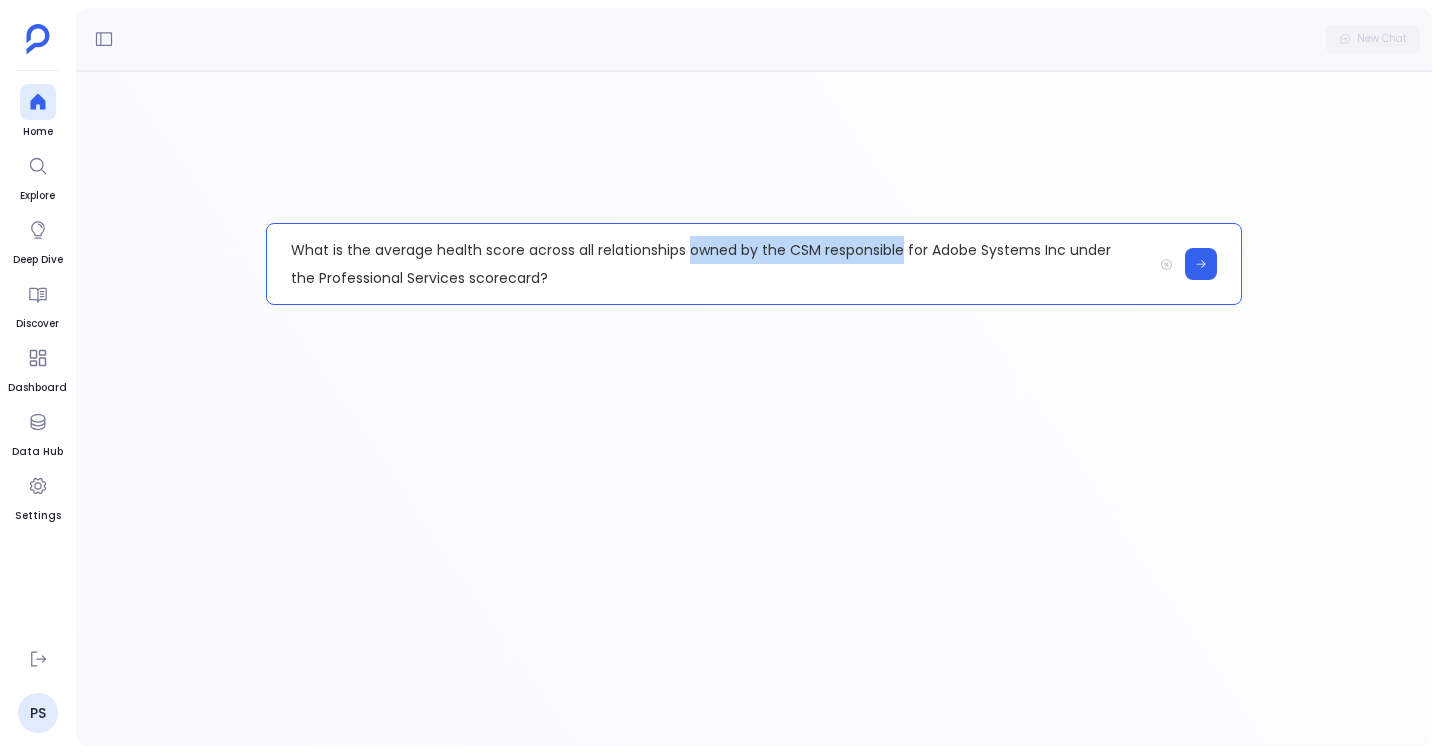 click on "What is the average health score across all relationships owned by the CSM responsible for Adobe Systems Inc under the Professional Services scorecard?" at bounding box center [709, 264] 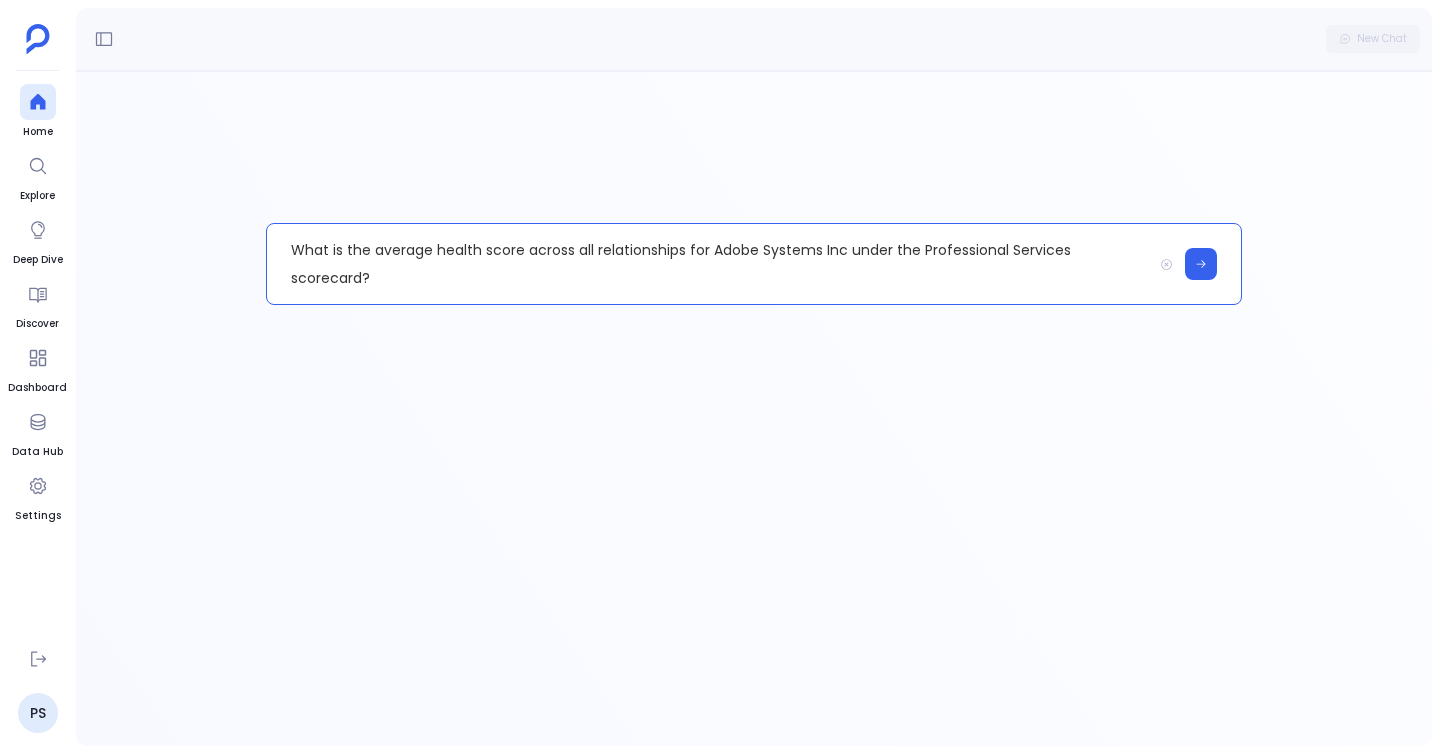 click on "What is the average health score across all relationships for Adobe Systems Inc under the Professional Services scorecard?" at bounding box center [709, 264] 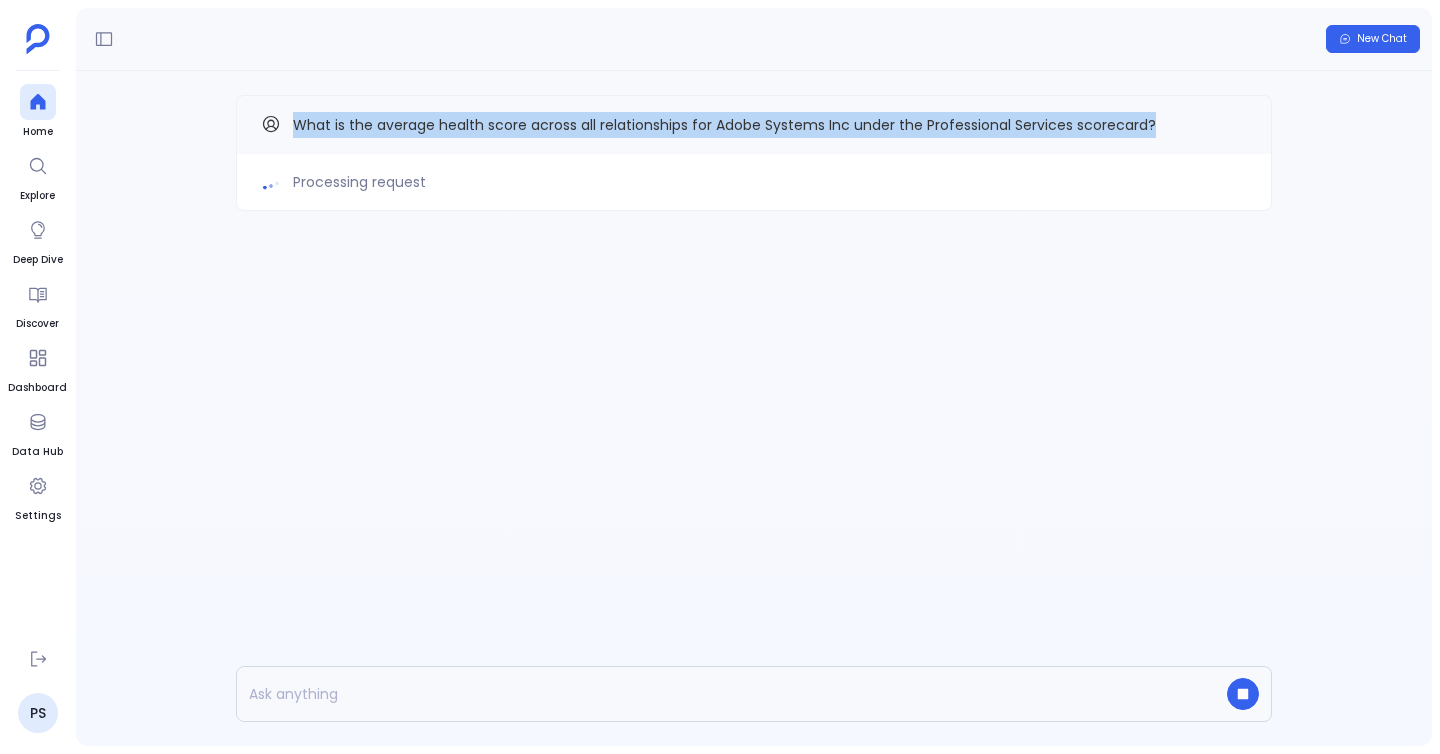 drag, startPoint x: 292, startPoint y: 122, endPoint x: 1183, endPoint y: 126, distance: 891.009 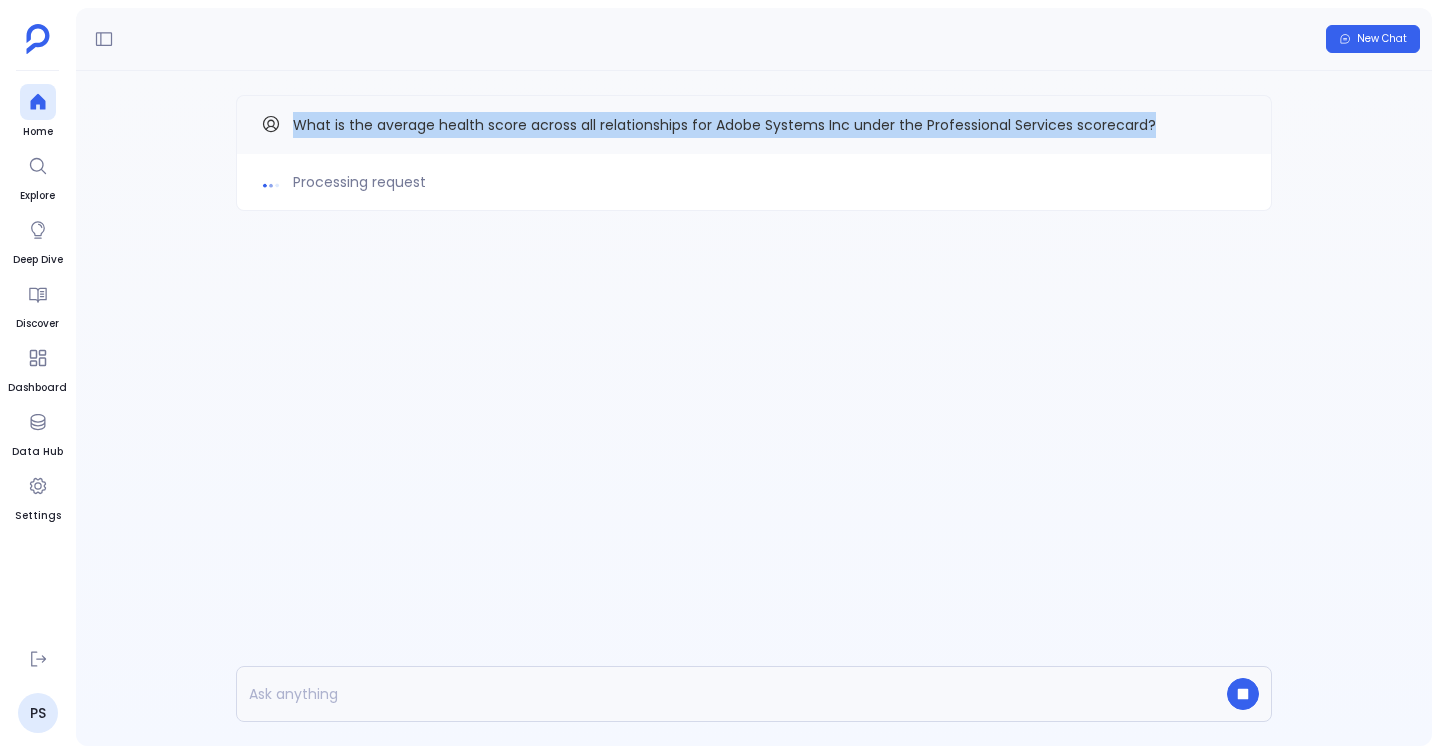 click on "What is the average health score across all relationships for Adobe Systems Inc under the Professional Services scorecard?" at bounding box center (754, 125) 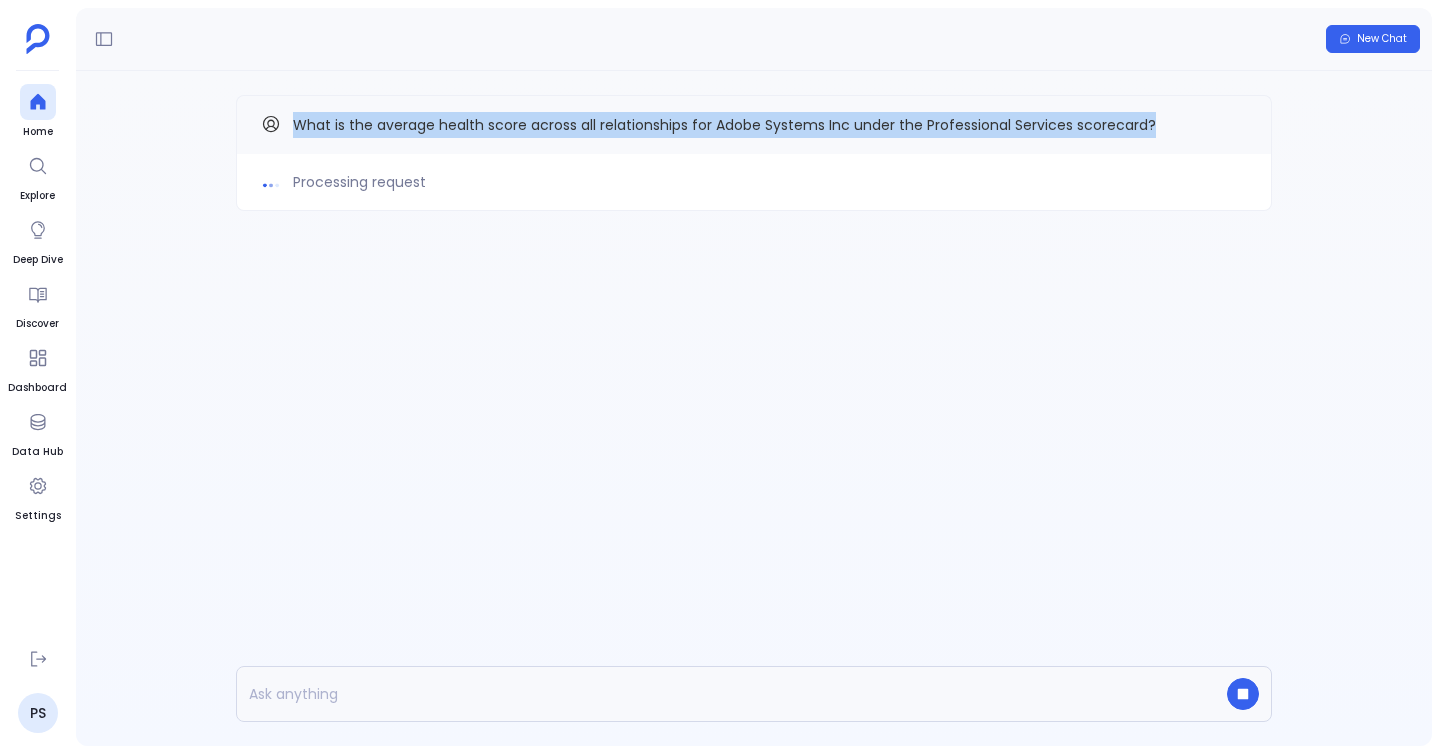 copy on "What is the average health score across all relationships for Adobe Systems Inc under the Professional Services scorecard?" 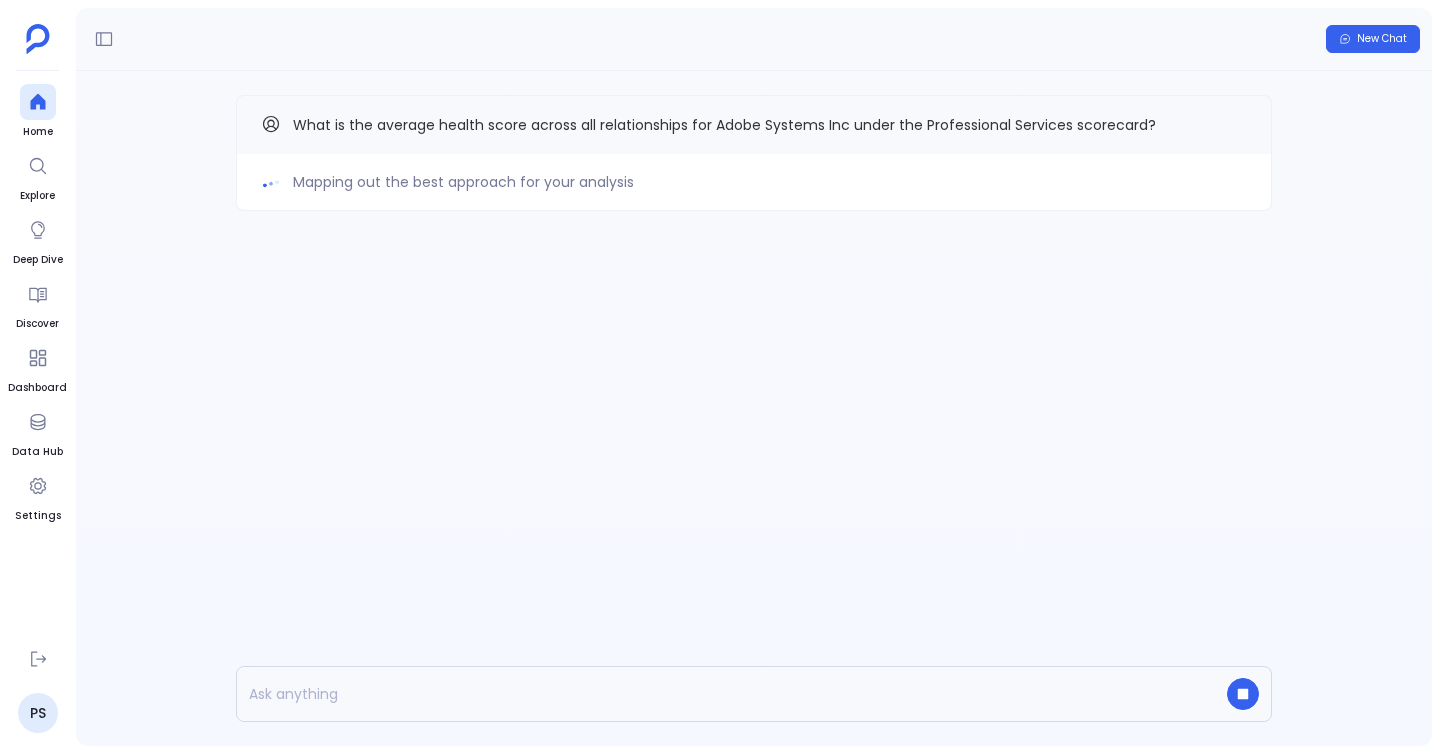 click on "Mapping out the best approach for your analysis What is the average health score across all relationships for Adobe Systems Inc under the Professional Services scorecard?" at bounding box center (754, 193) 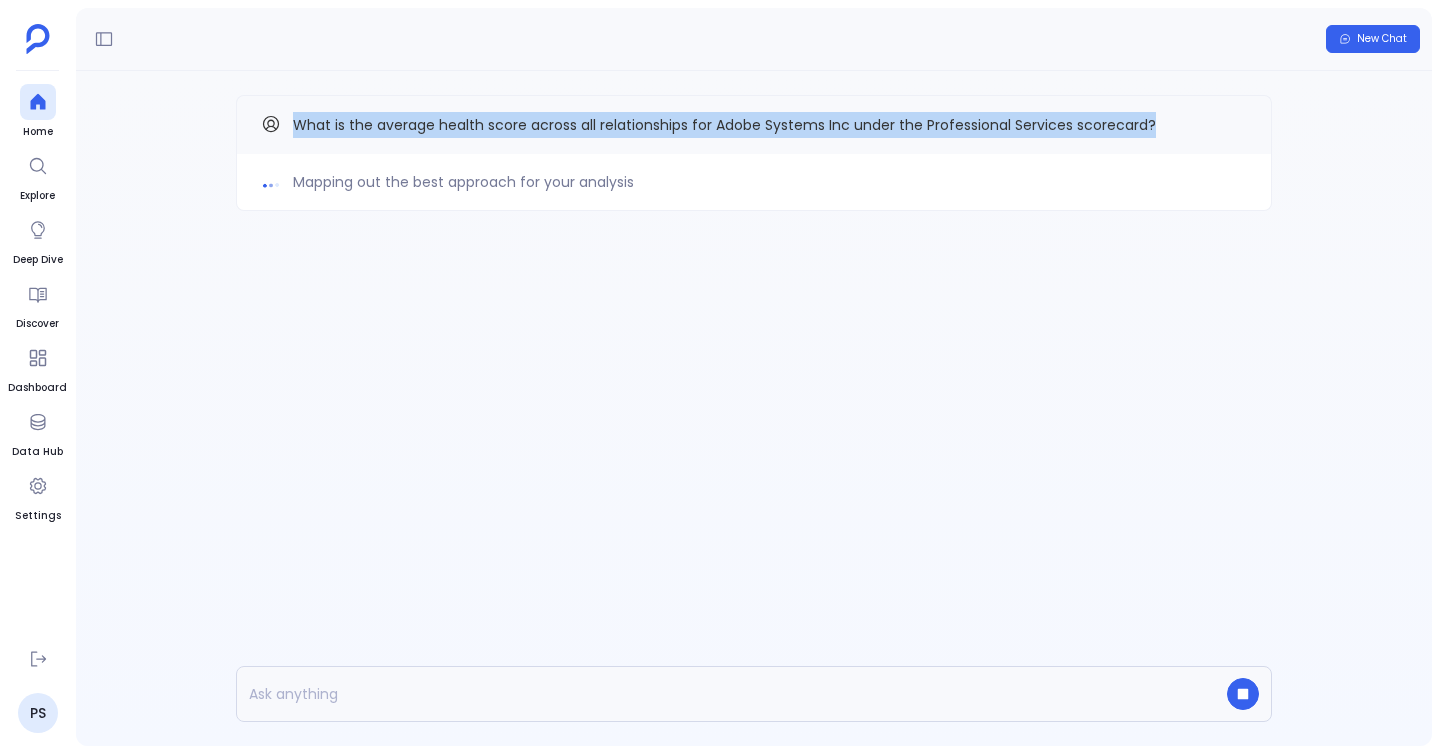 drag, startPoint x: 287, startPoint y: 119, endPoint x: 1275, endPoint y: 124, distance: 988.01263 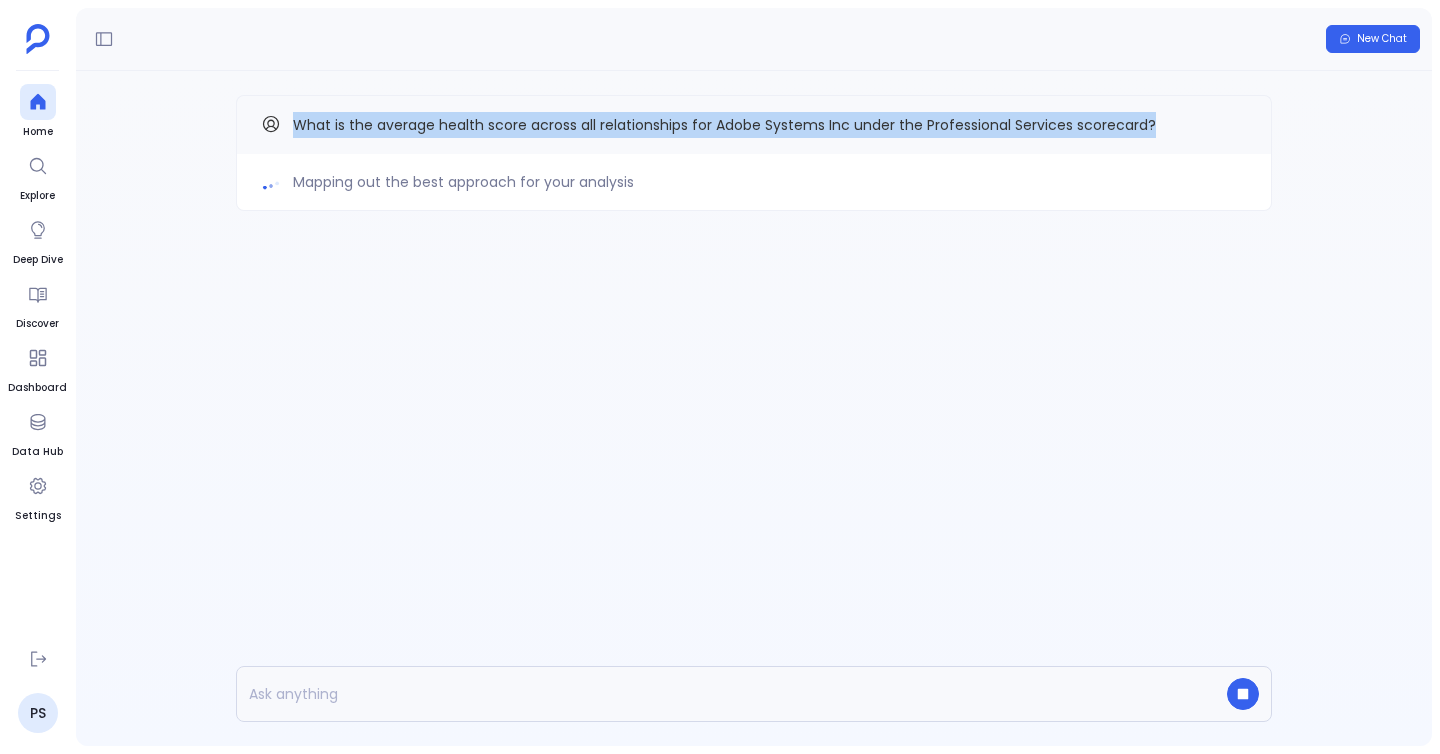 click on "Mapping out the best approach for your analysis What is the average health score across all relationships for Adobe Systems Inc under the Professional Services scorecard?" at bounding box center [754, 193] 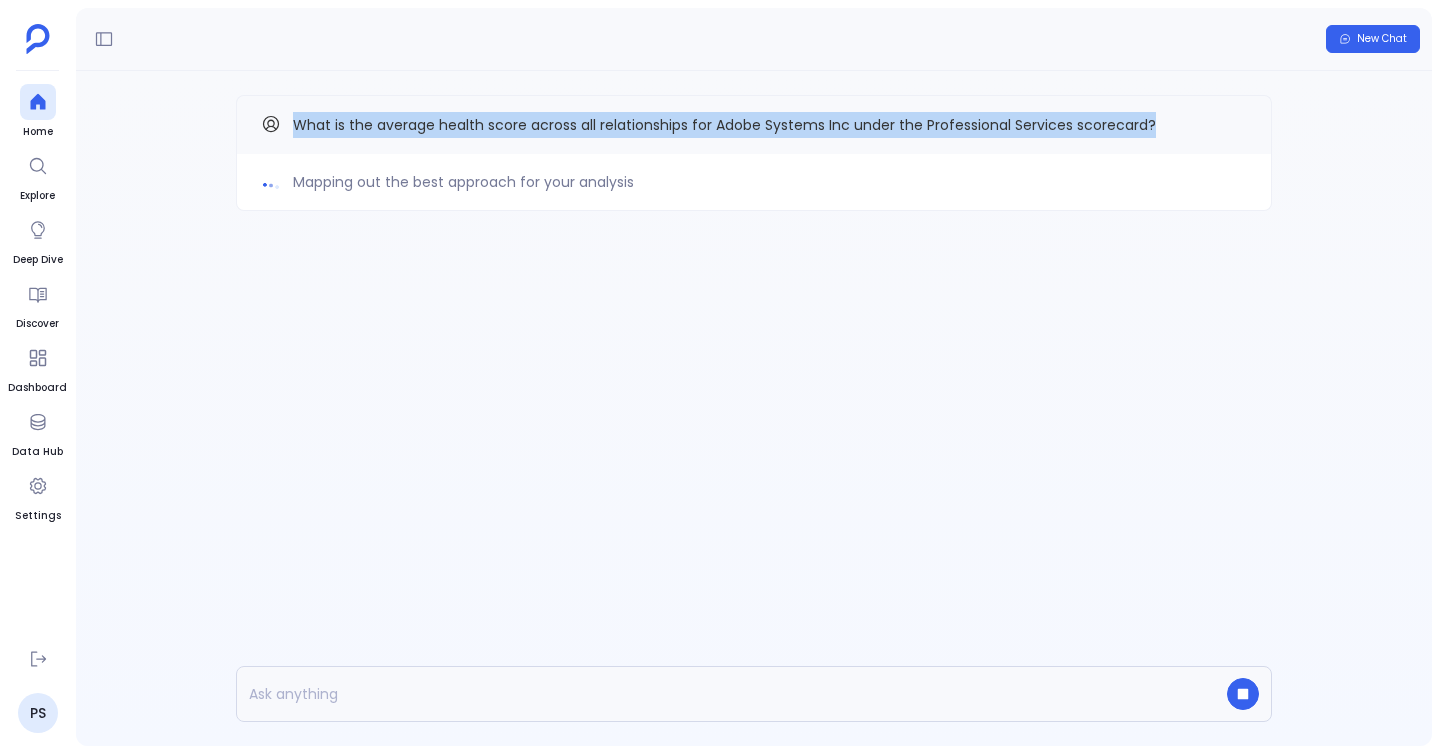 copy on "What is the average health score across all relationships for Adobe Systems Inc under the Professional Services scorecard?" 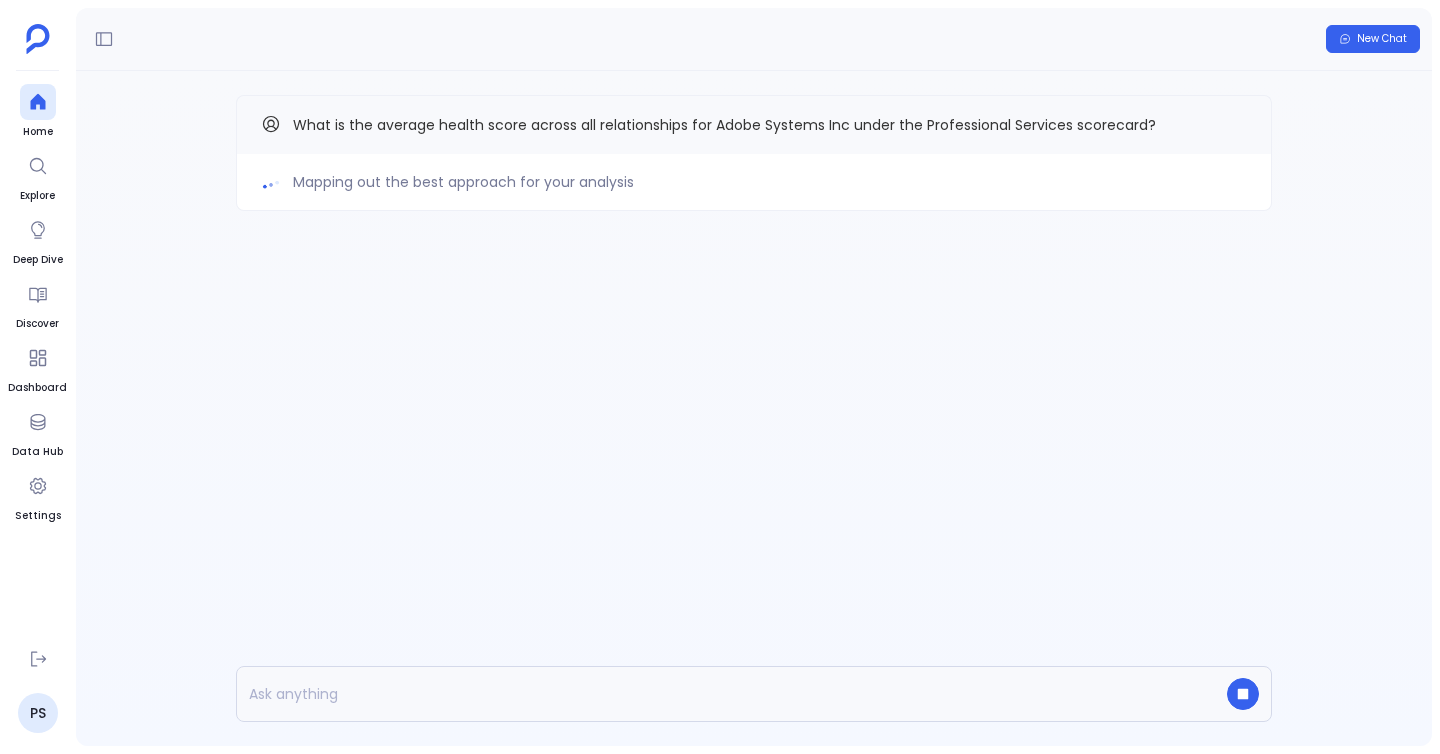 click on "What is the average health score across all relationships for Adobe Systems Inc under the Professional Services scorecard?" at bounding box center [724, 125] 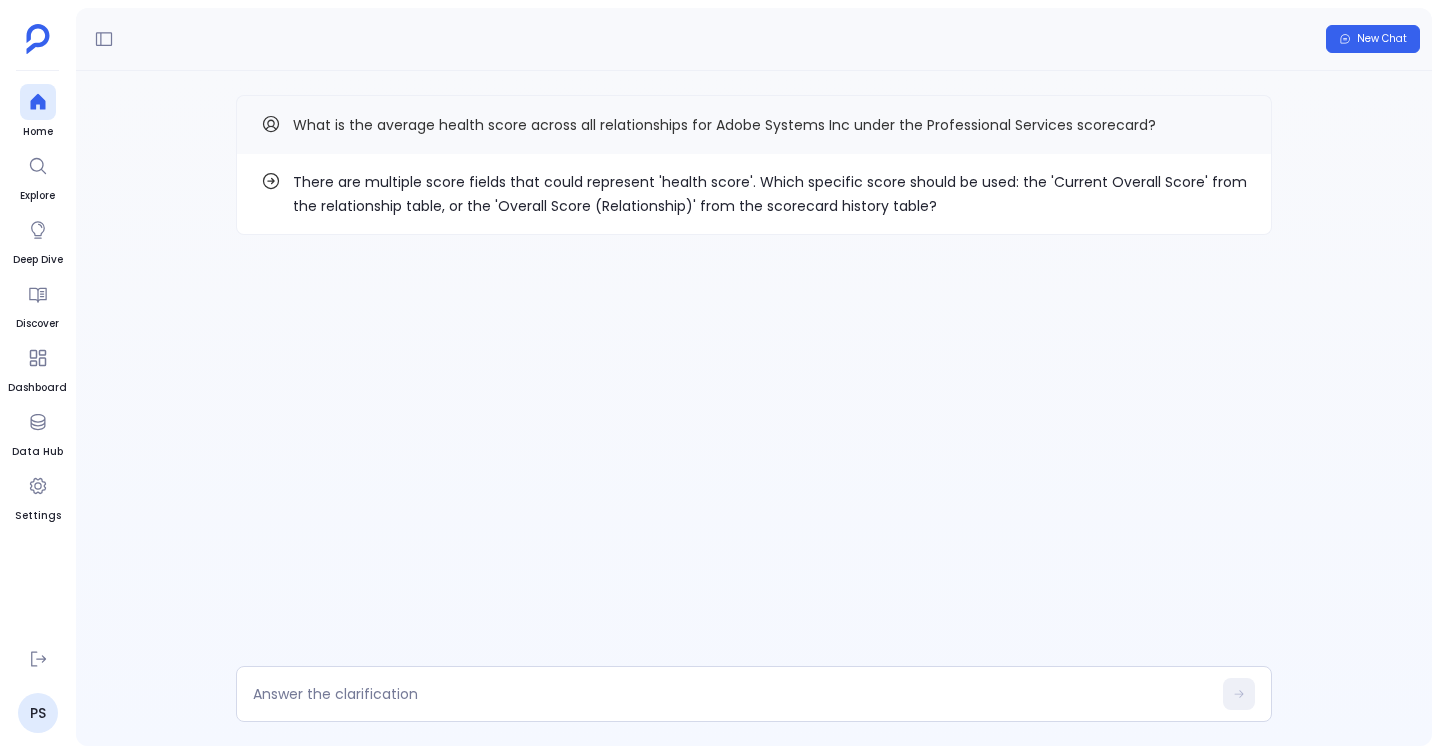 click on "There are multiple score fields that could represent 'health score'. Which specific score should be used: the 'Current Overall Score' from the relationship table, or the 'Overall Score (Relationship)' from the scorecard history table? What is the average health score across all relationships for Adobe Systems Inc under the Professional Services scorecard?" at bounding box center (754, 205) 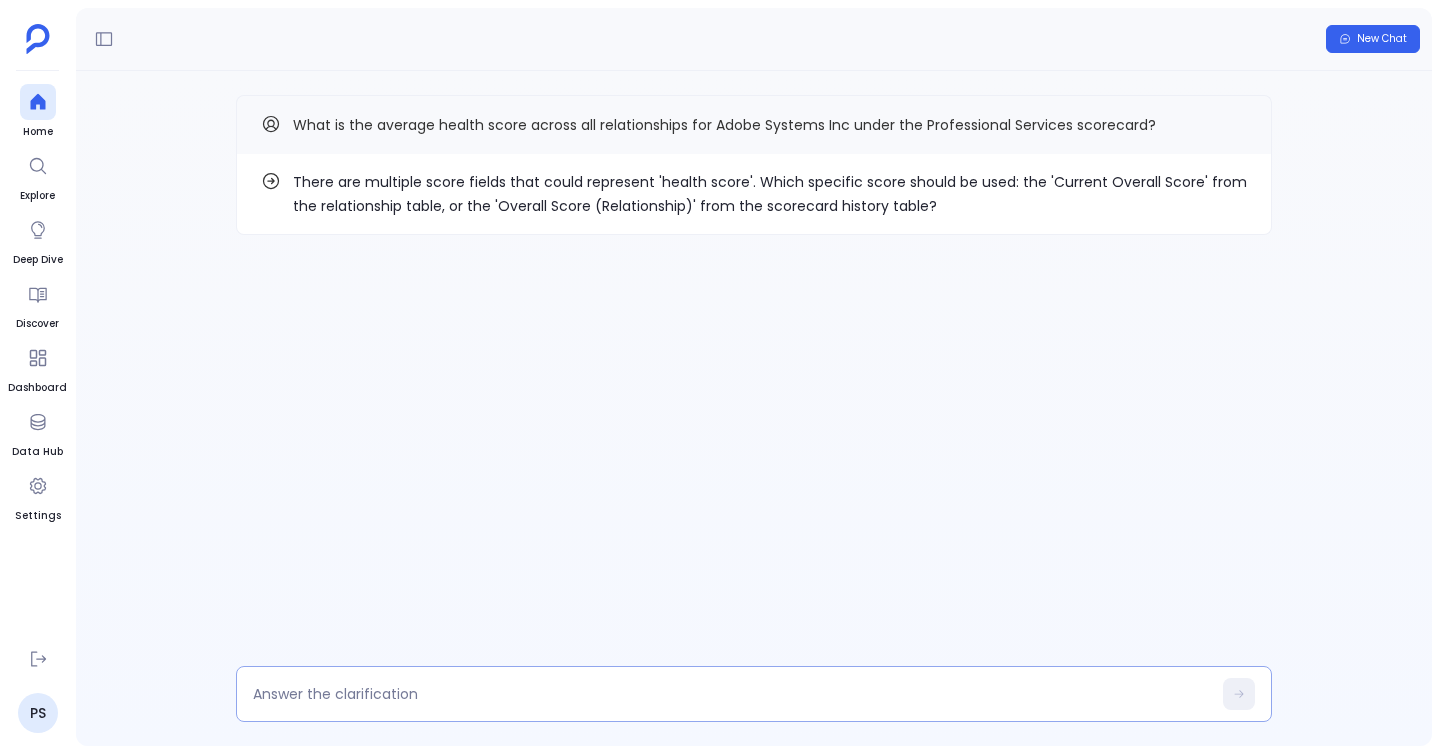 click at bounding box center [754, 694] 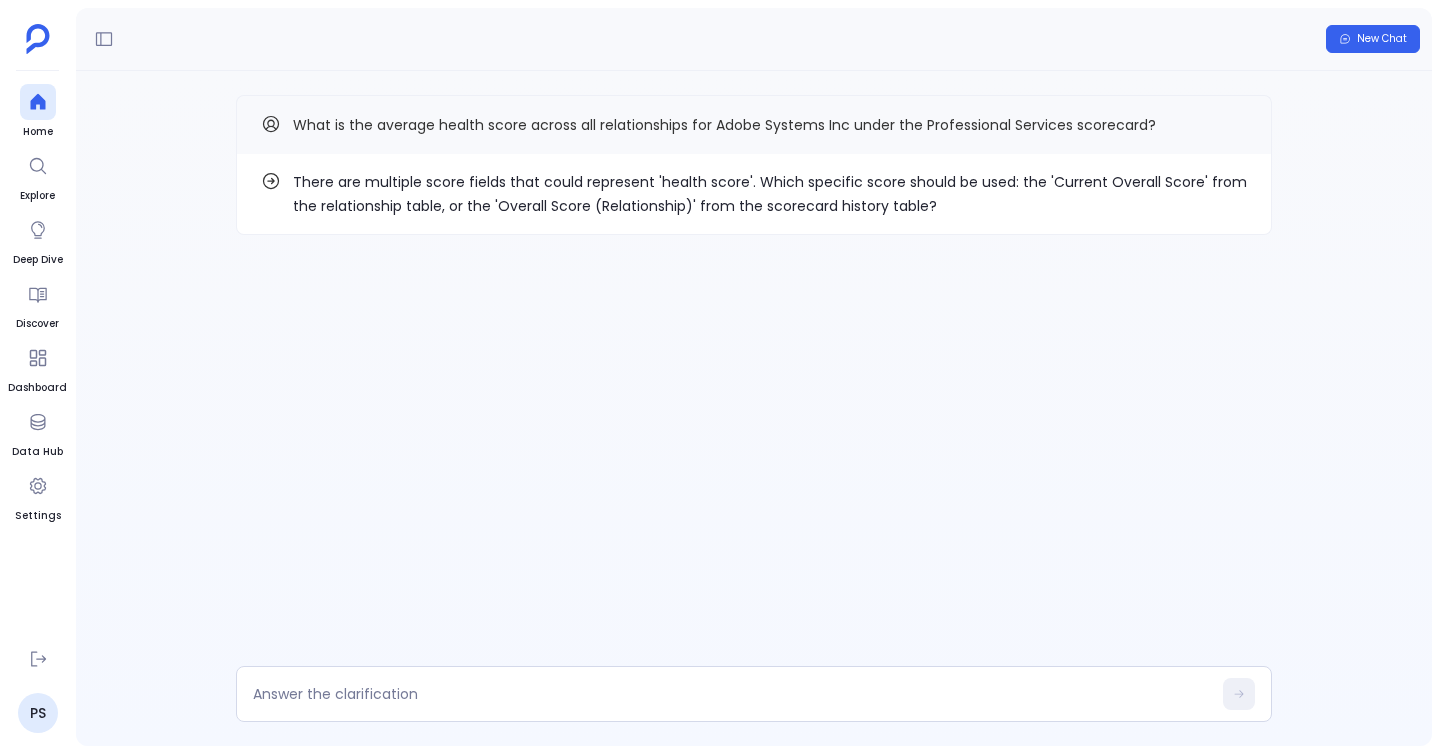 click on "There are multiple score fields that could represent 'health score'. Which specific score should be used: the 'Current Overall Score' from the relationship table, or the 'Overall Score (Relationship)' from the scorecard history table?" at bounding box center (770, 194) 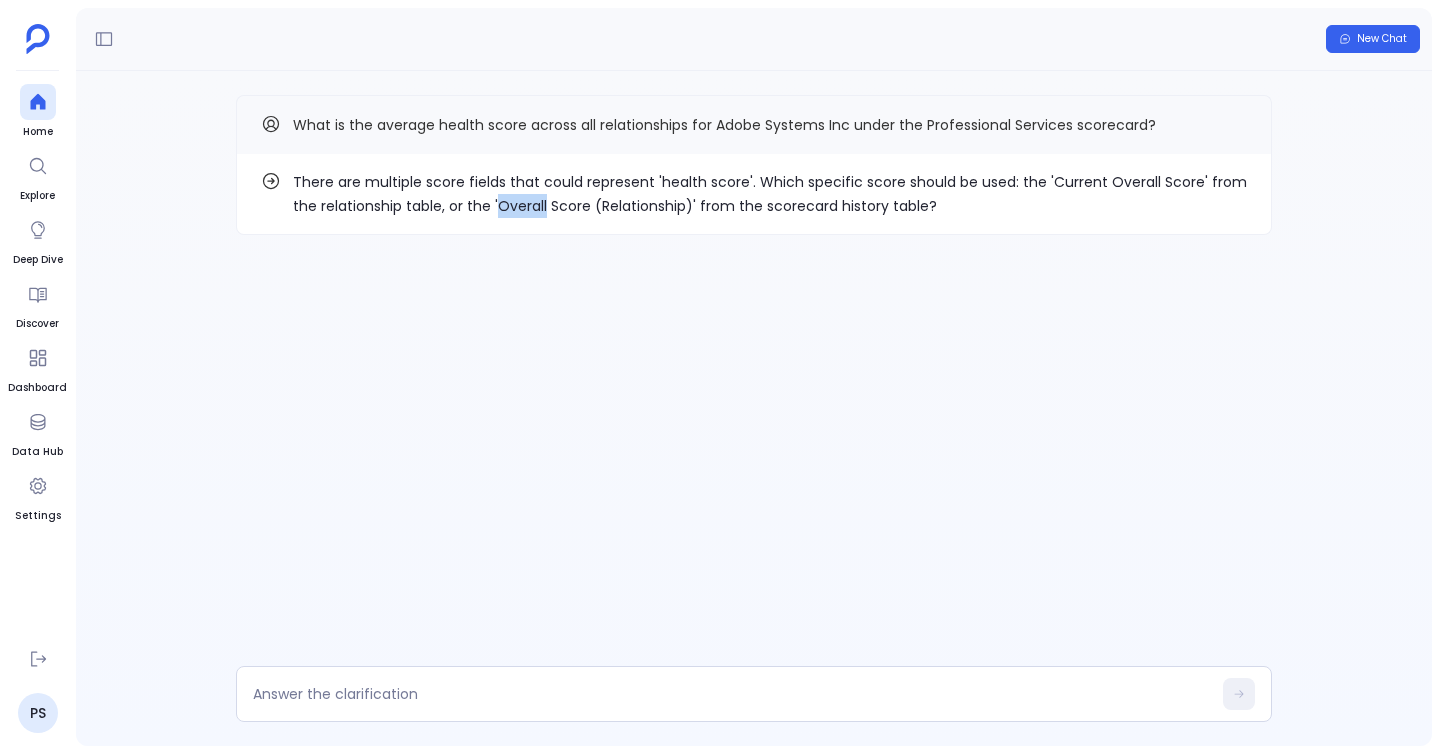click on "There are multiple score fields that could represent 'health score'. Which specific score should be used: the 'Current Overall Score' from the relationship table, or the 'Overall Score (Relationship)' from the scorecard history table?" at bounding box center (770, 194) 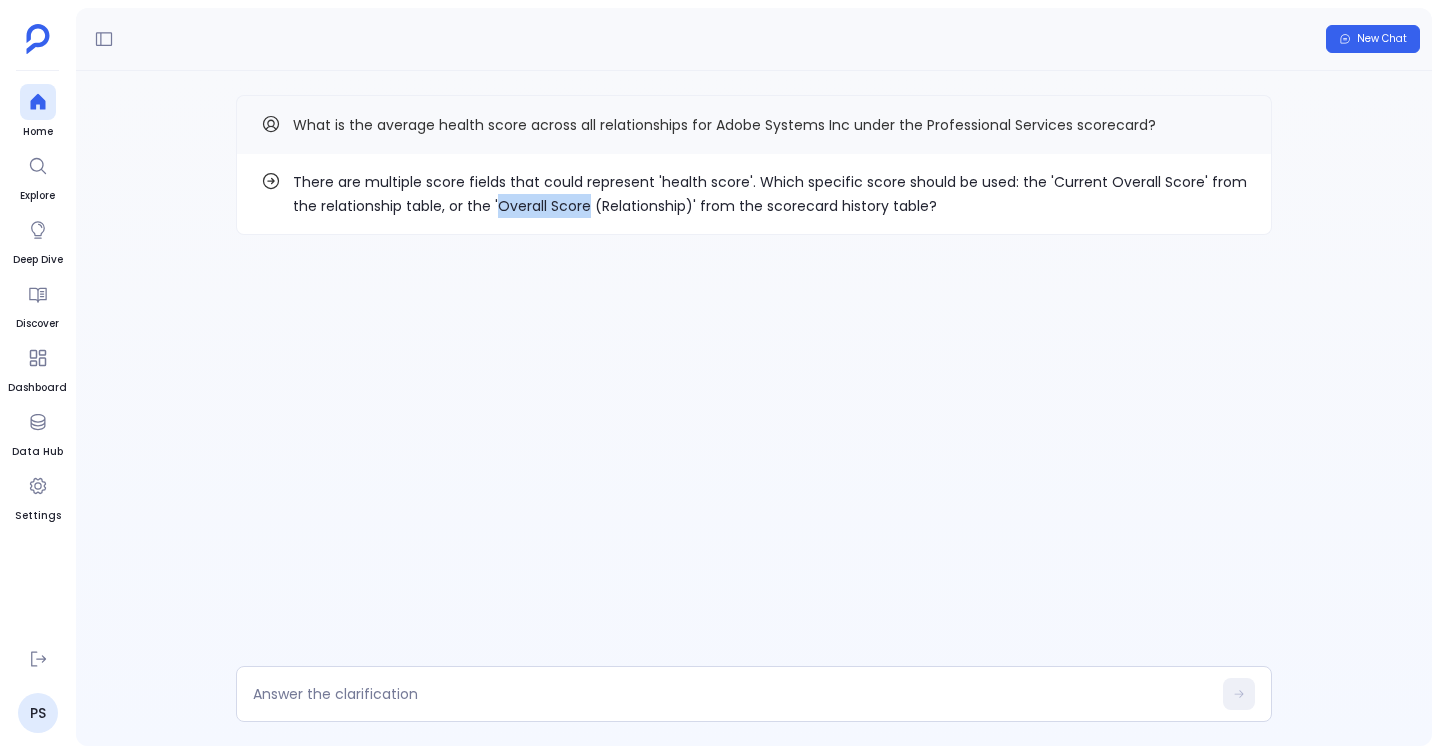 click on "There are multiple score fields that could represent 'health score'. Which specific score should be used: the 'Current Overall Score' from the relationship table, or the 'Overall Score (Relationship)' from the scorecard history table?" at bounding box center [770, 194] 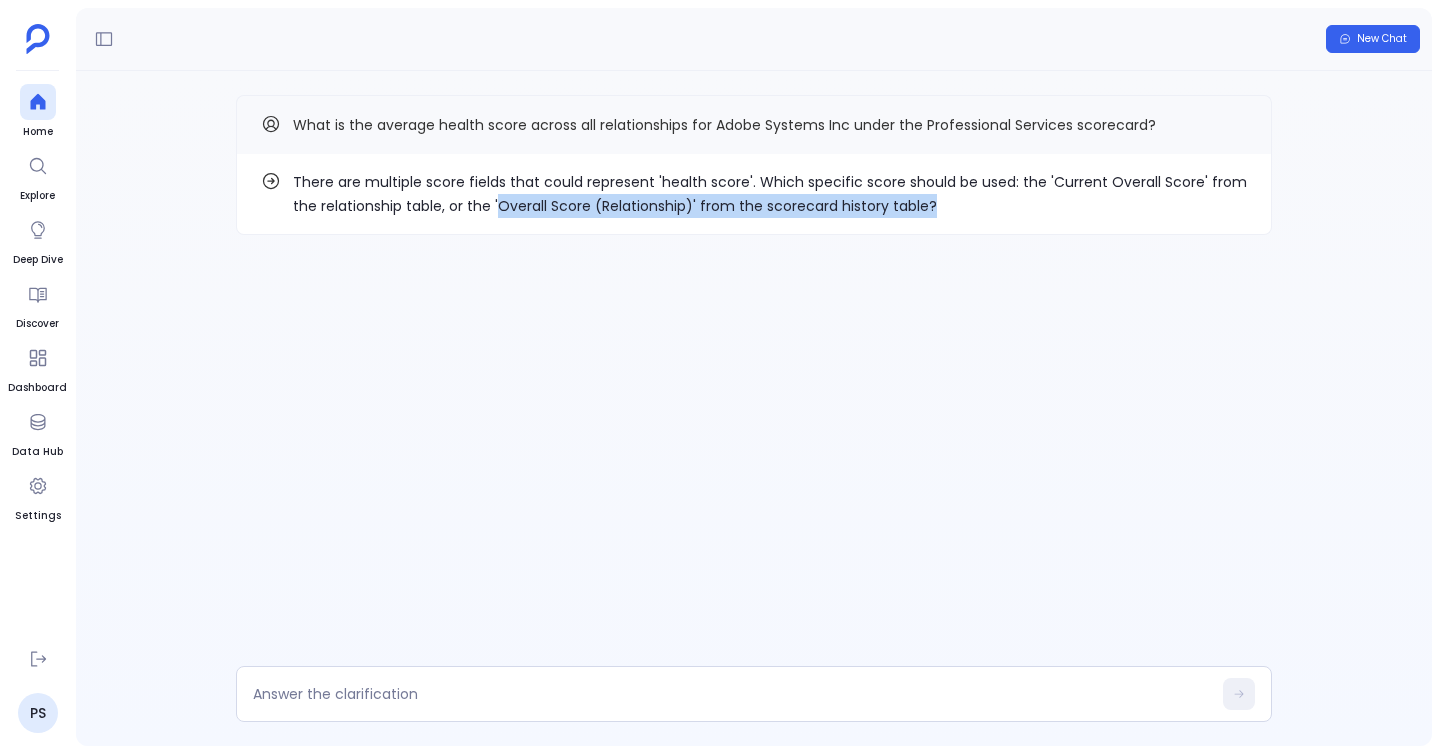 click on "There are multiple score fields that could represent 'health score'. Which specific score should be used: the 'Current Overall Score' from the relationship table, or the 'Overall Score (Relationship)' from the scorecard history table?" at bounding box center [770, 194] 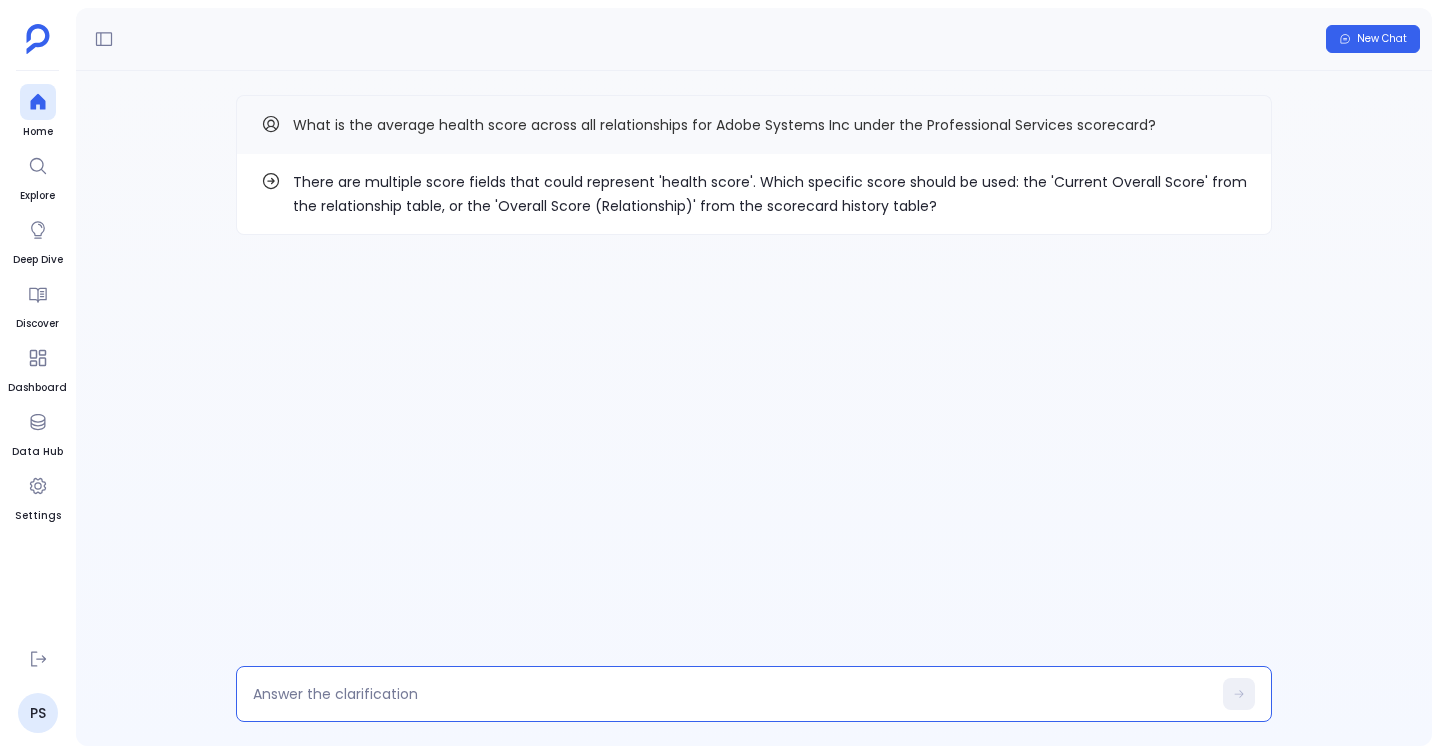 click at bounding box center [732, 694] 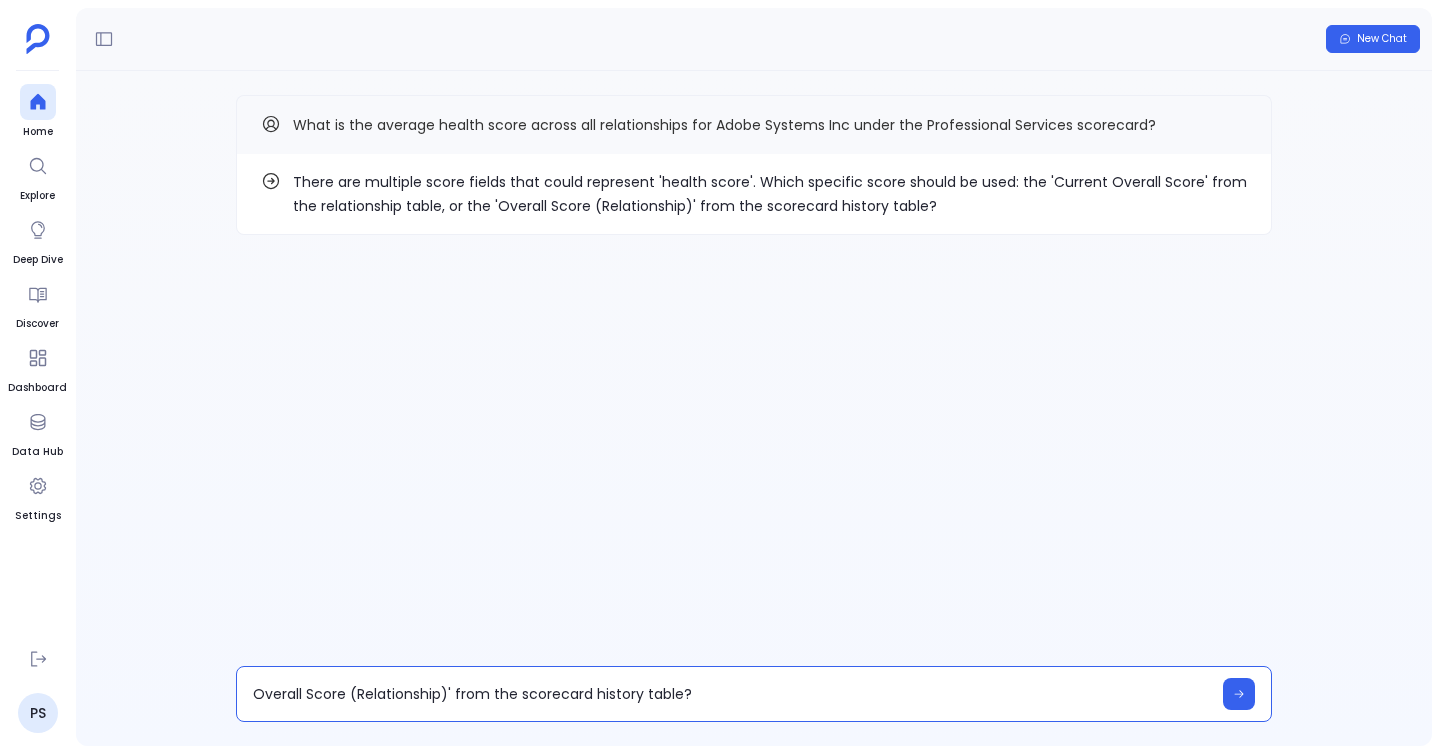 type on "Overall Score (Relationship)' from the scorecard history table" 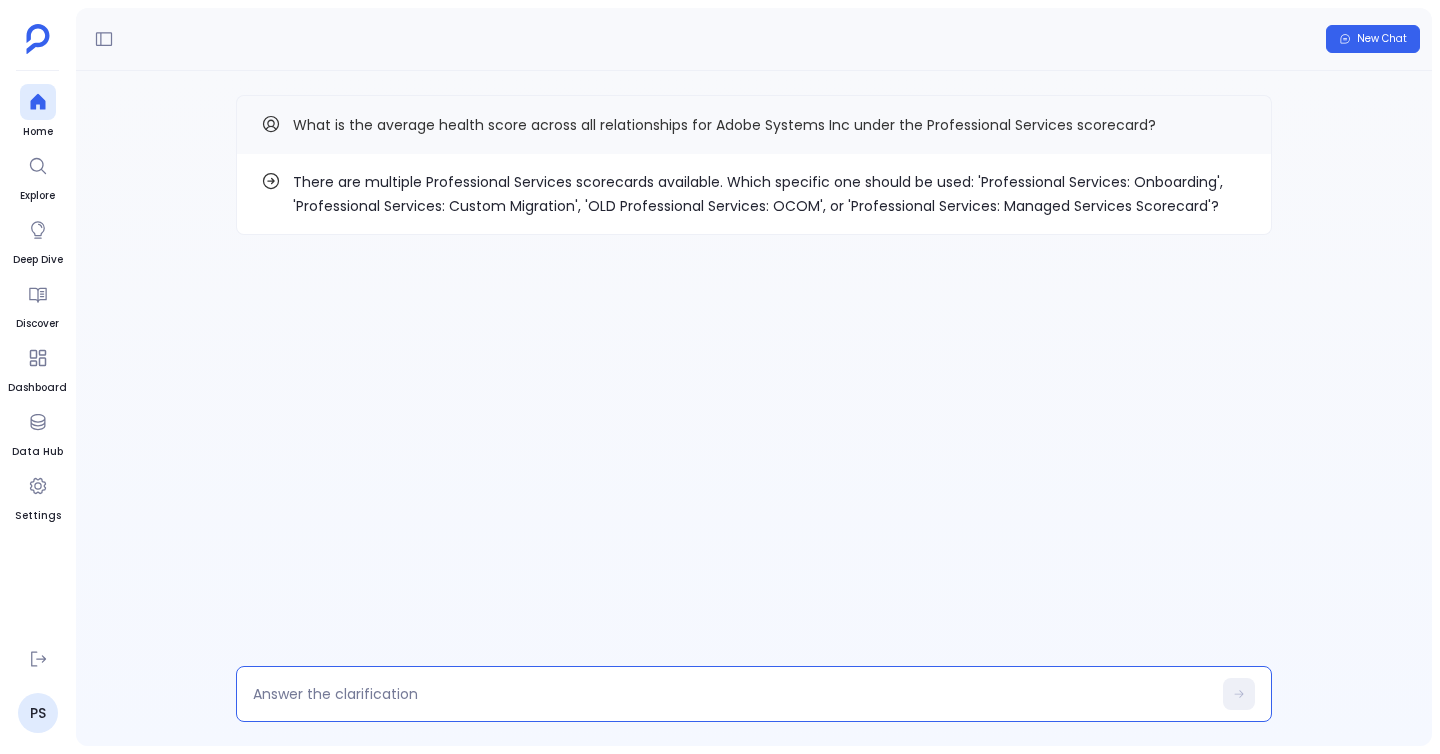 click at bounding box center (732, 694) 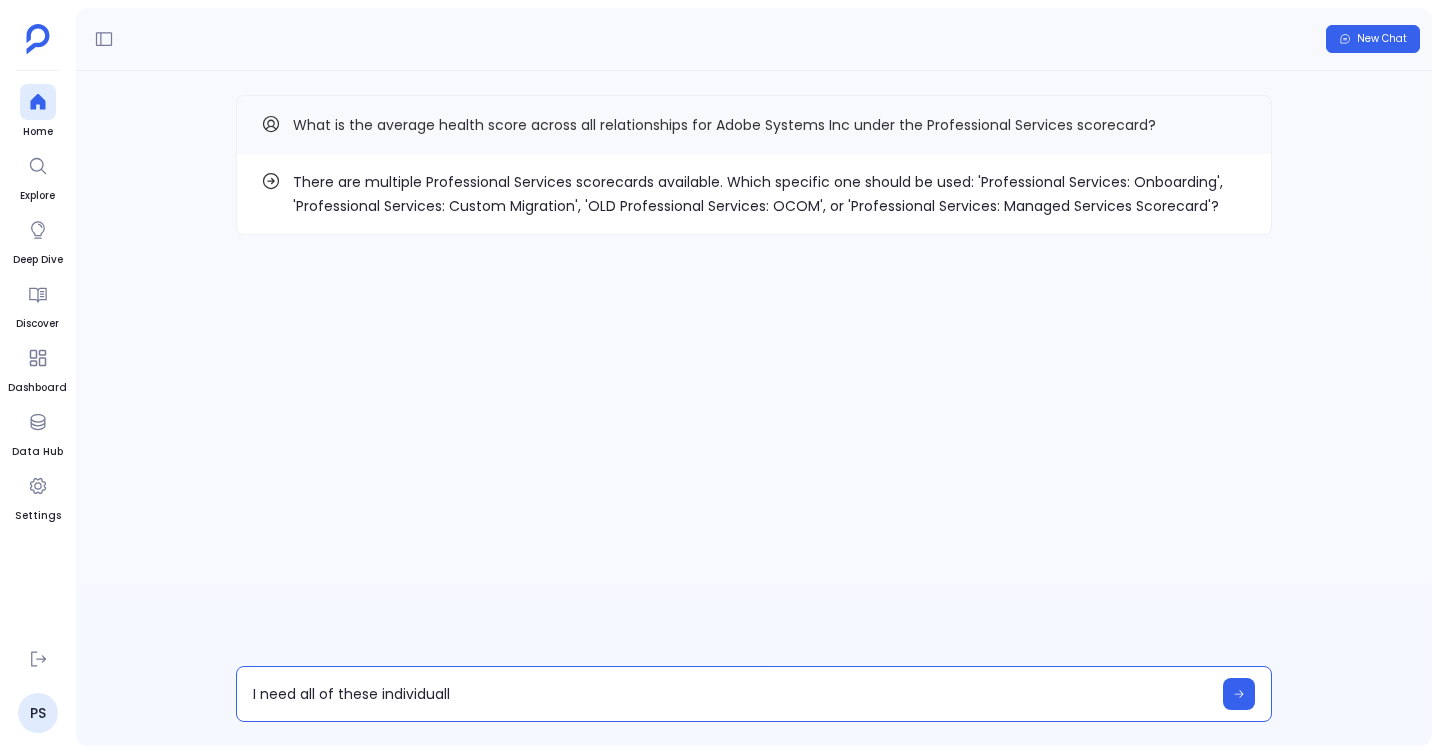 type on "I need all of these individually" 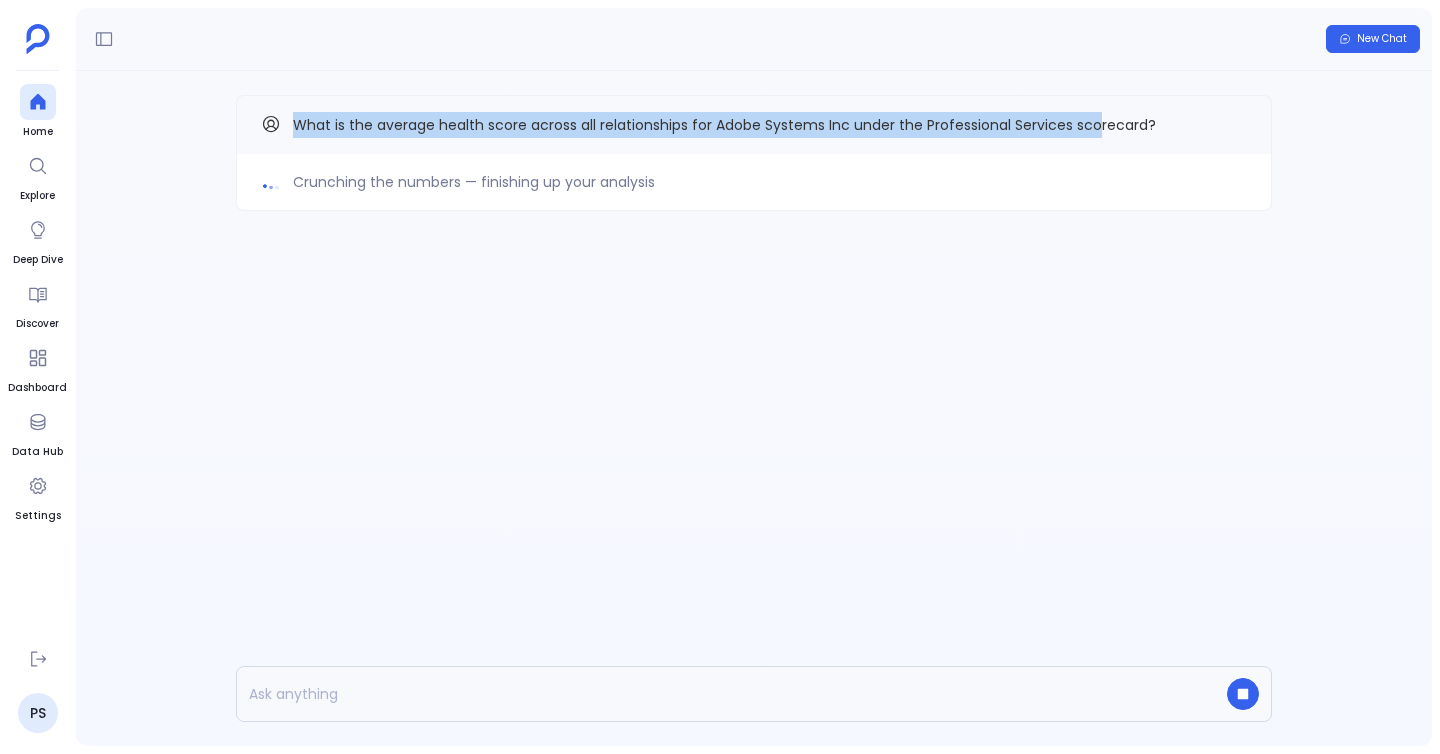 drag, startPoint x: 291, startPoint y: 125, endPoint x: 1096, endPoint y: 131, distance: 805.02234 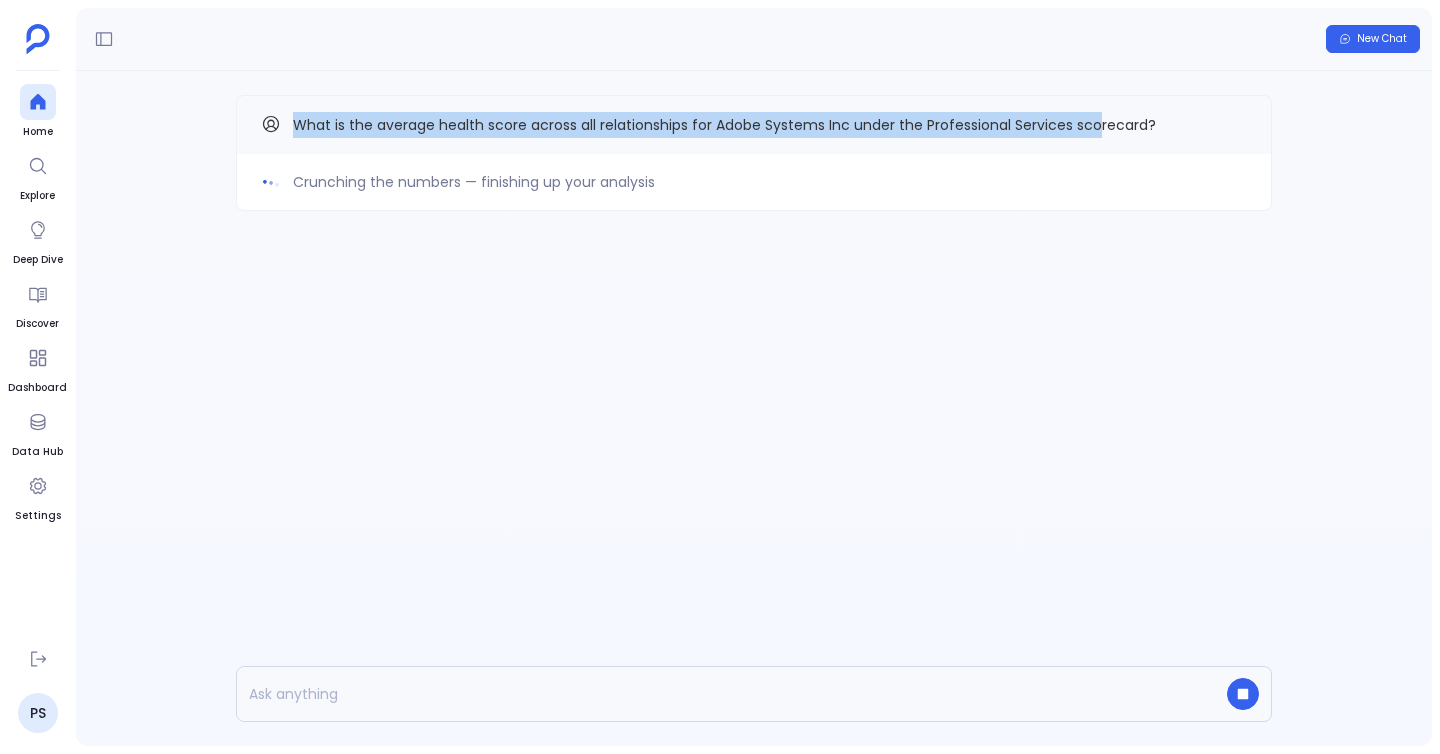 click on "What is the average health score across all relationships for Adobe Systems Inc under the Professional Services scorecard?" at bounding box center [754, 125] 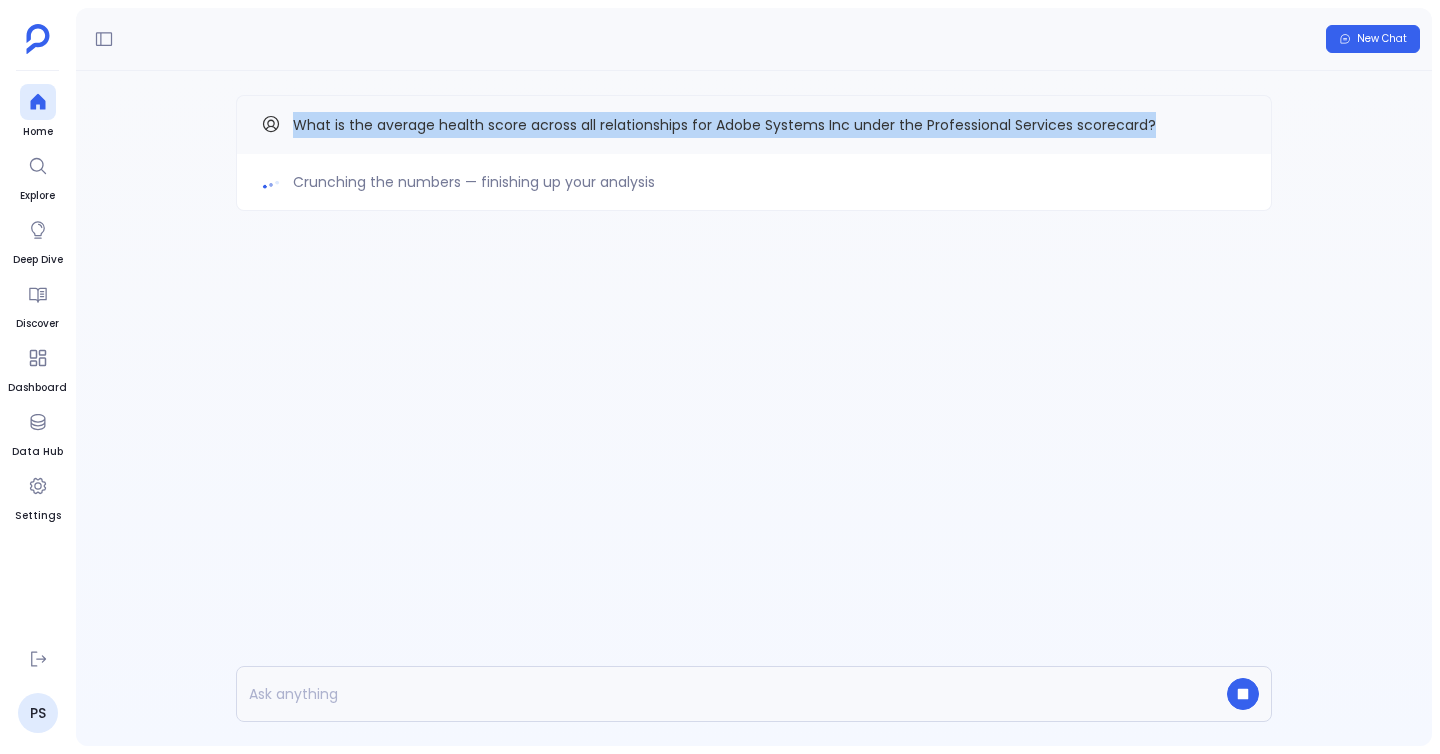 click on "What is the average health score across all relationships for Adobe Systems Inc under the Professional Services scorecard?" at bounding box center (754, 125) 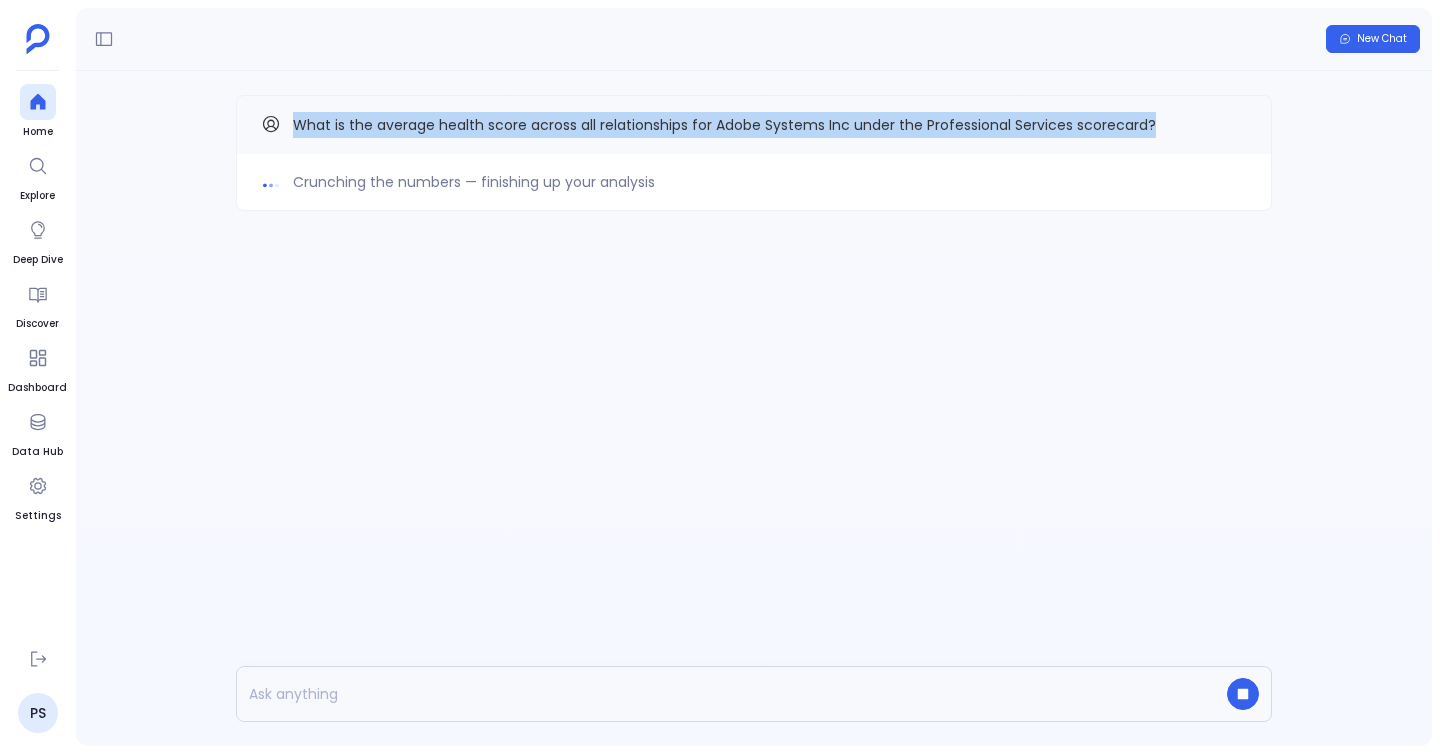 copy on "What is the average health score across all relationships for Adobe Systems Inc under the Professional Services scorecard?" 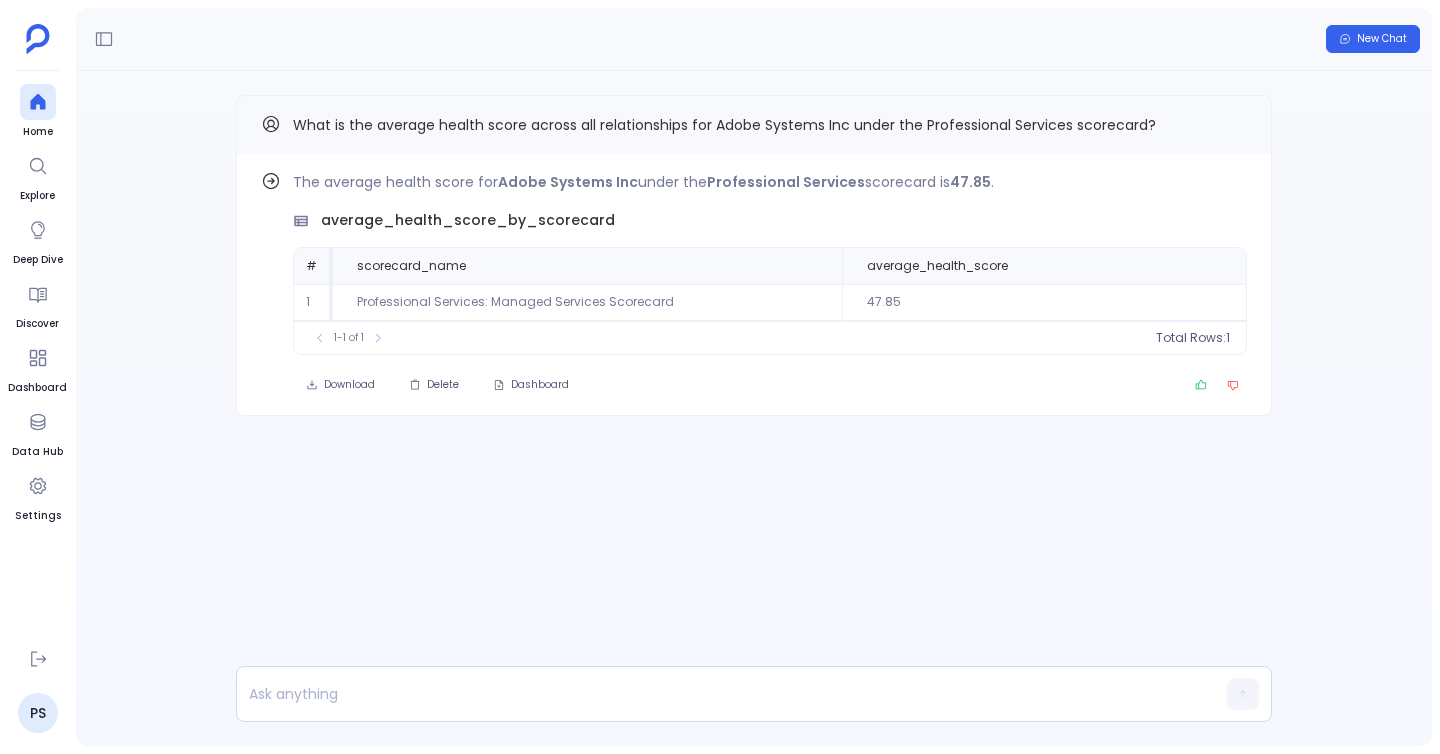 click on "Find out how The average health score for  Adobe Systems Inc  under the  Professional Services  scorecard is  47.85 . average_health_score_by_scorecard # scorecard_name average_health_score 1 Professional Services: Managed Services Scorecard 47.85
To pick up a draggable item, press the space bar.
While dragging, use the arrow keys to move the item.
Press space again to drop the item in its new position, or press escape to cancel.
1-1 of 1 Total Rows:  1 Download Delete Dashboard What is the average health score across all relationships for Adobe Systems Inc under the Professional Services scorecard?" at bounding box center (754, 408) 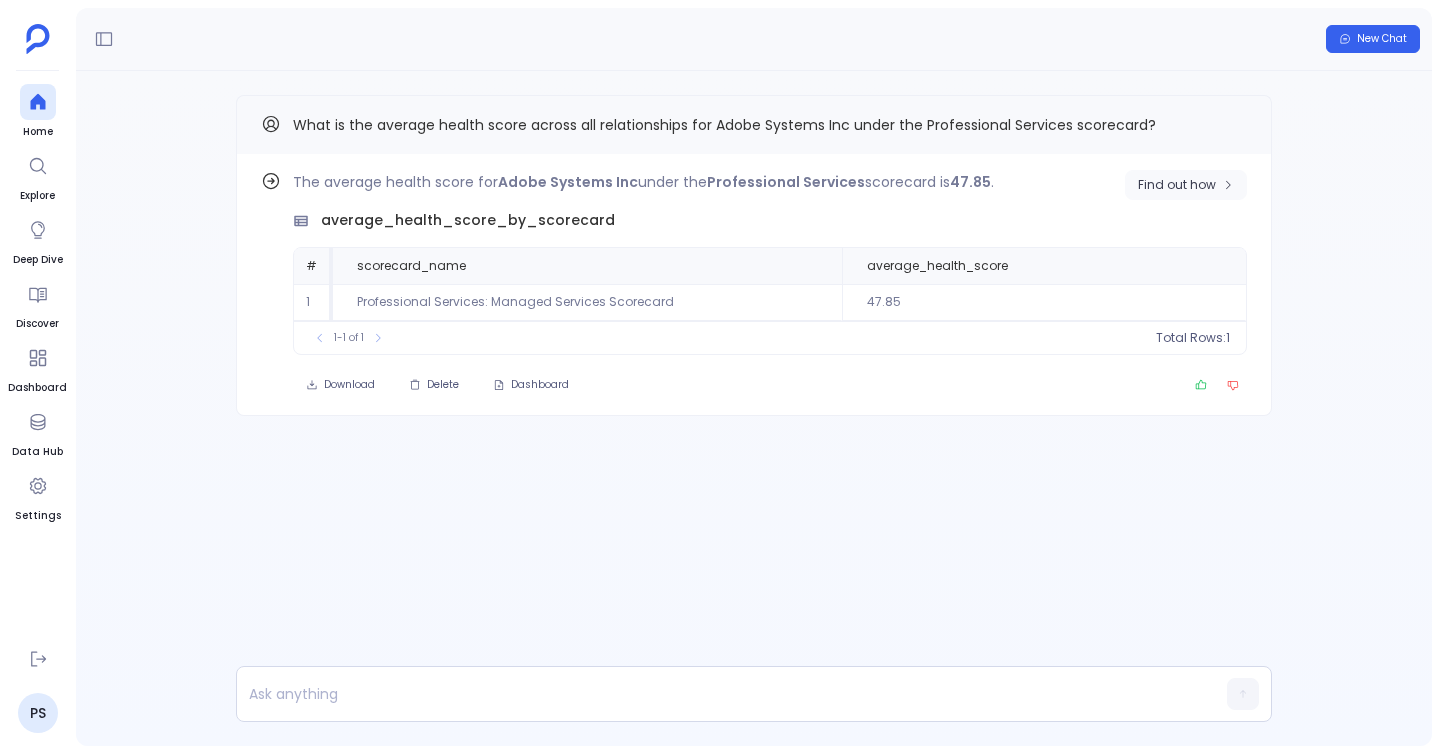 click on "Find out how" at bounding box center [1177, 185] 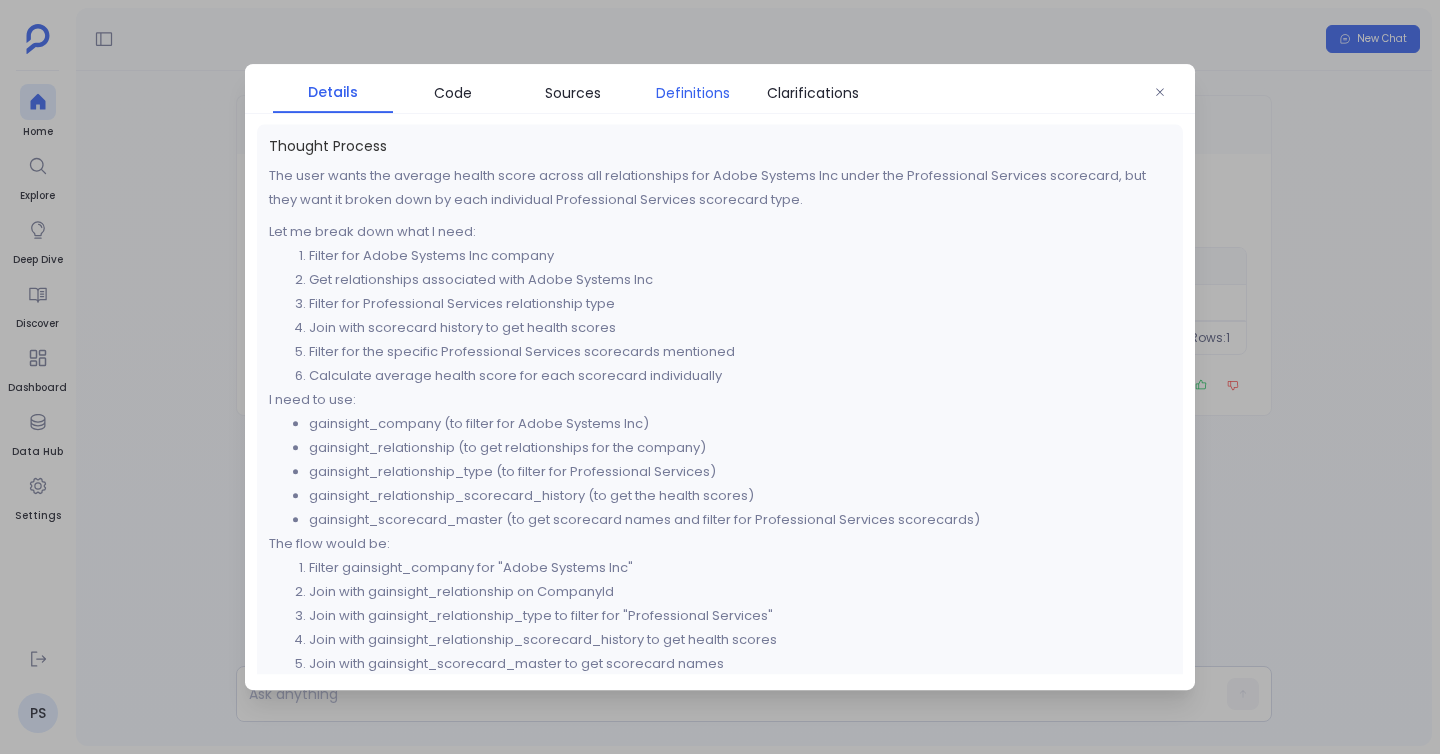 click on "Definitions" at bounding box center [693, 93] 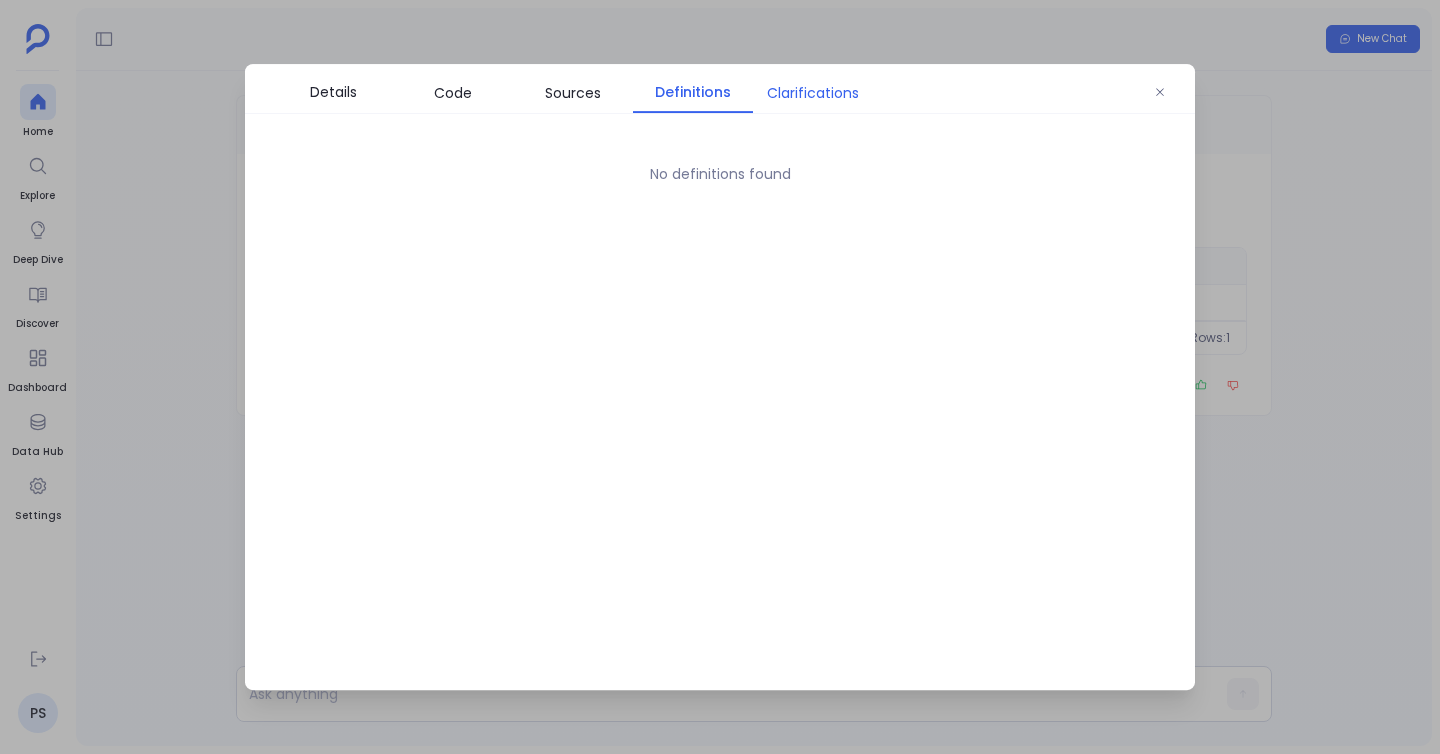 click on "Clarifications" at bounding box center (813, 93) 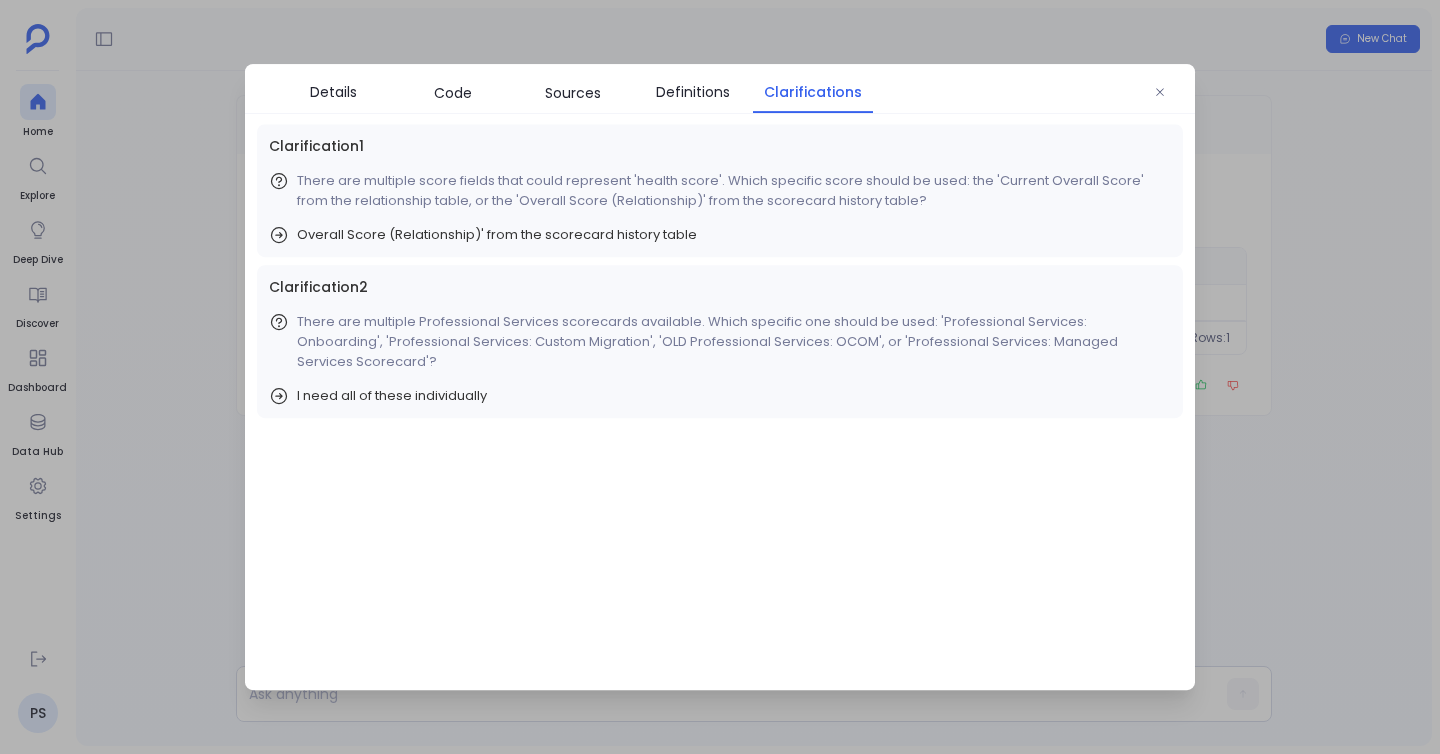 click at bounding box center [720, 377] 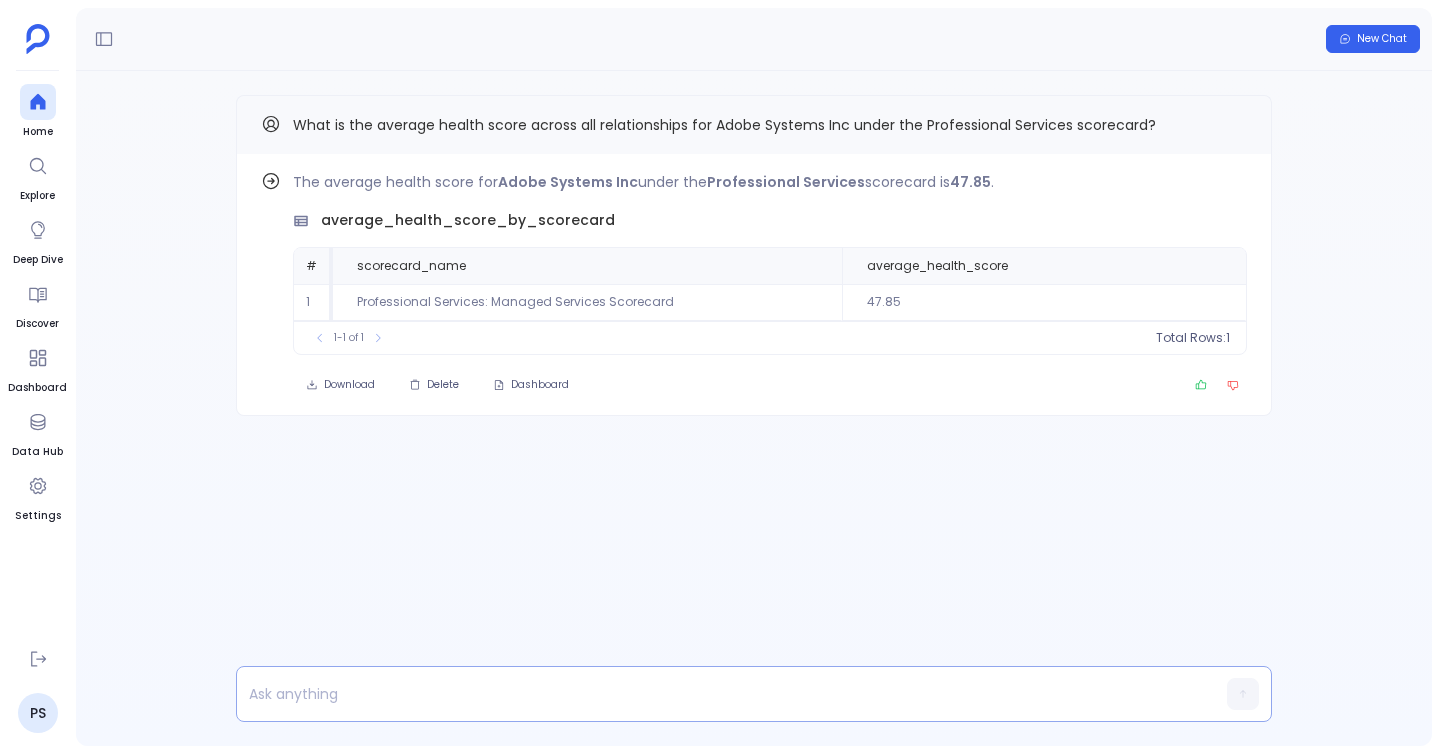click at bounding box center [715, 694] 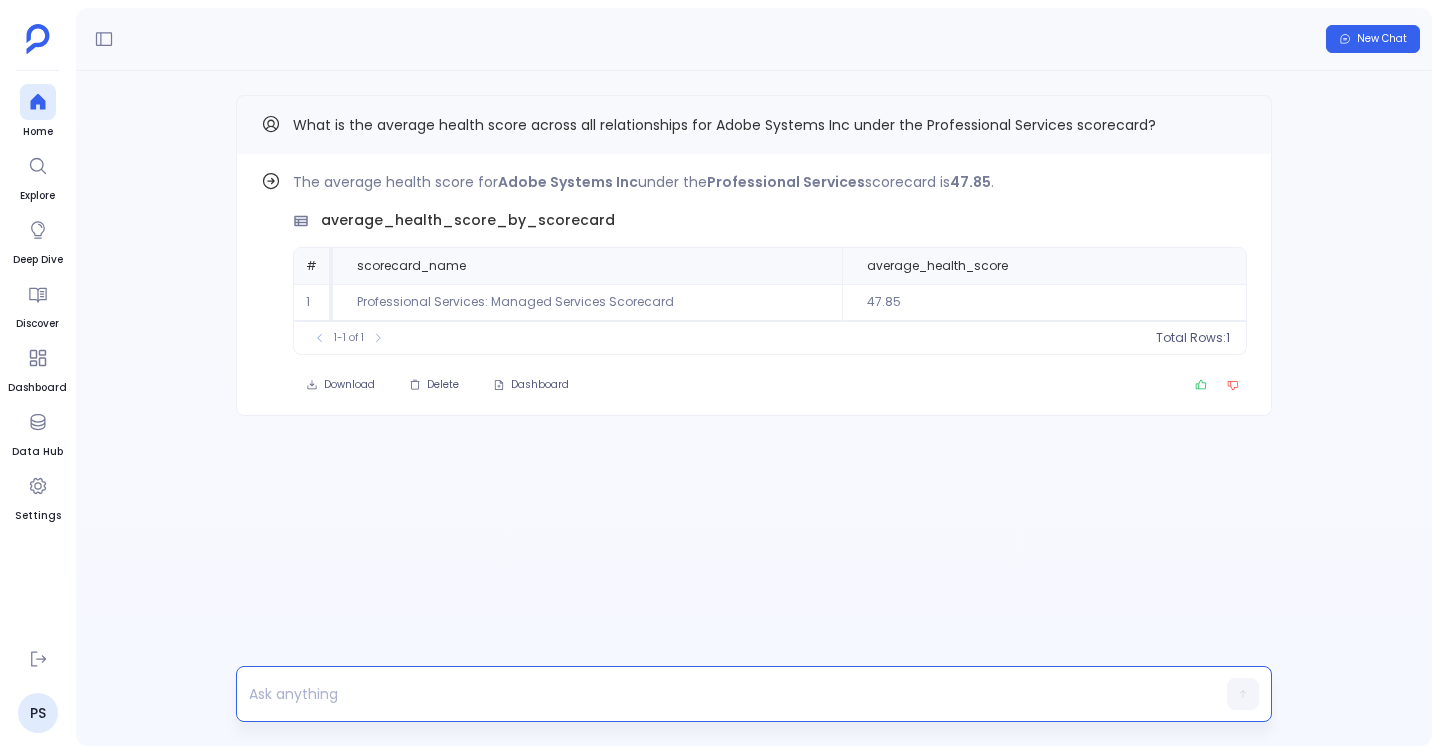 type 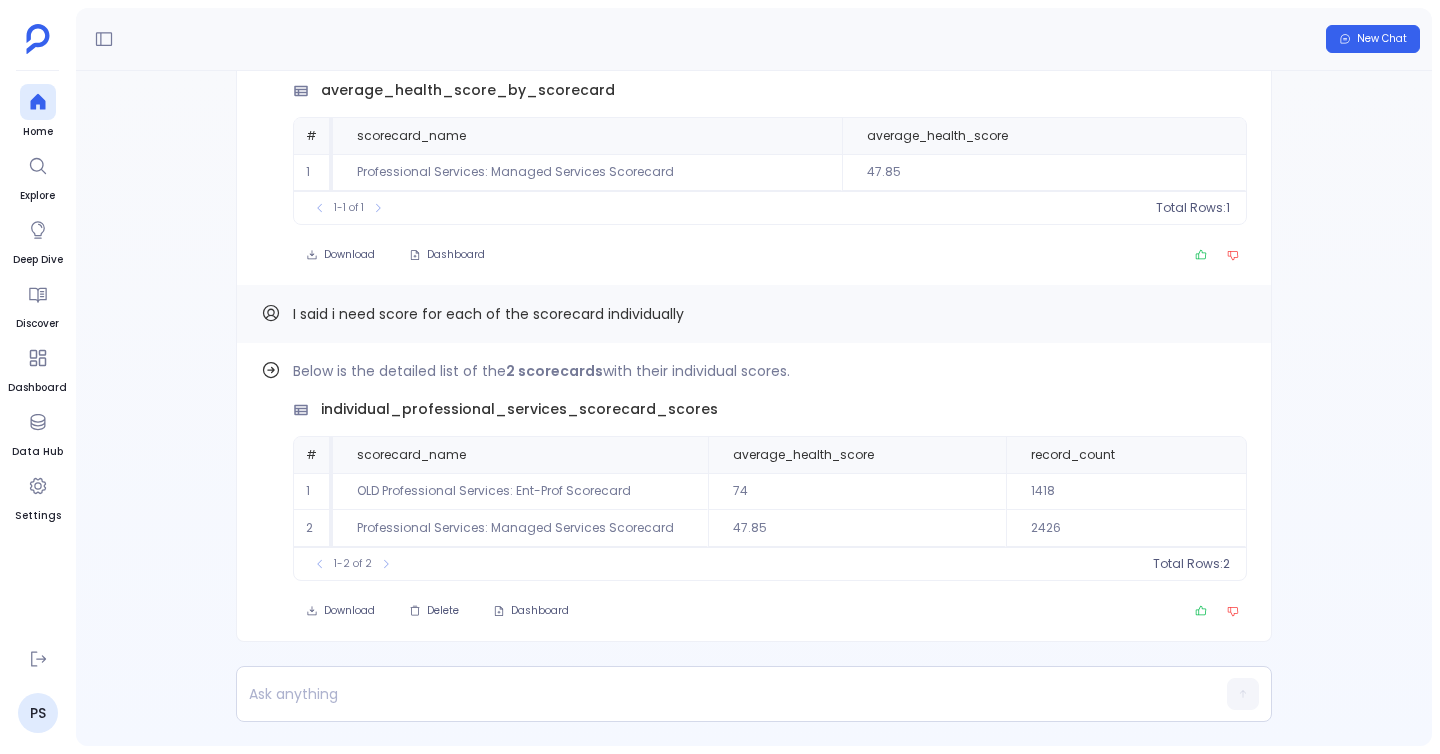 scroll, scrollTop: -36, scrollLeft: 0, axis: vertical 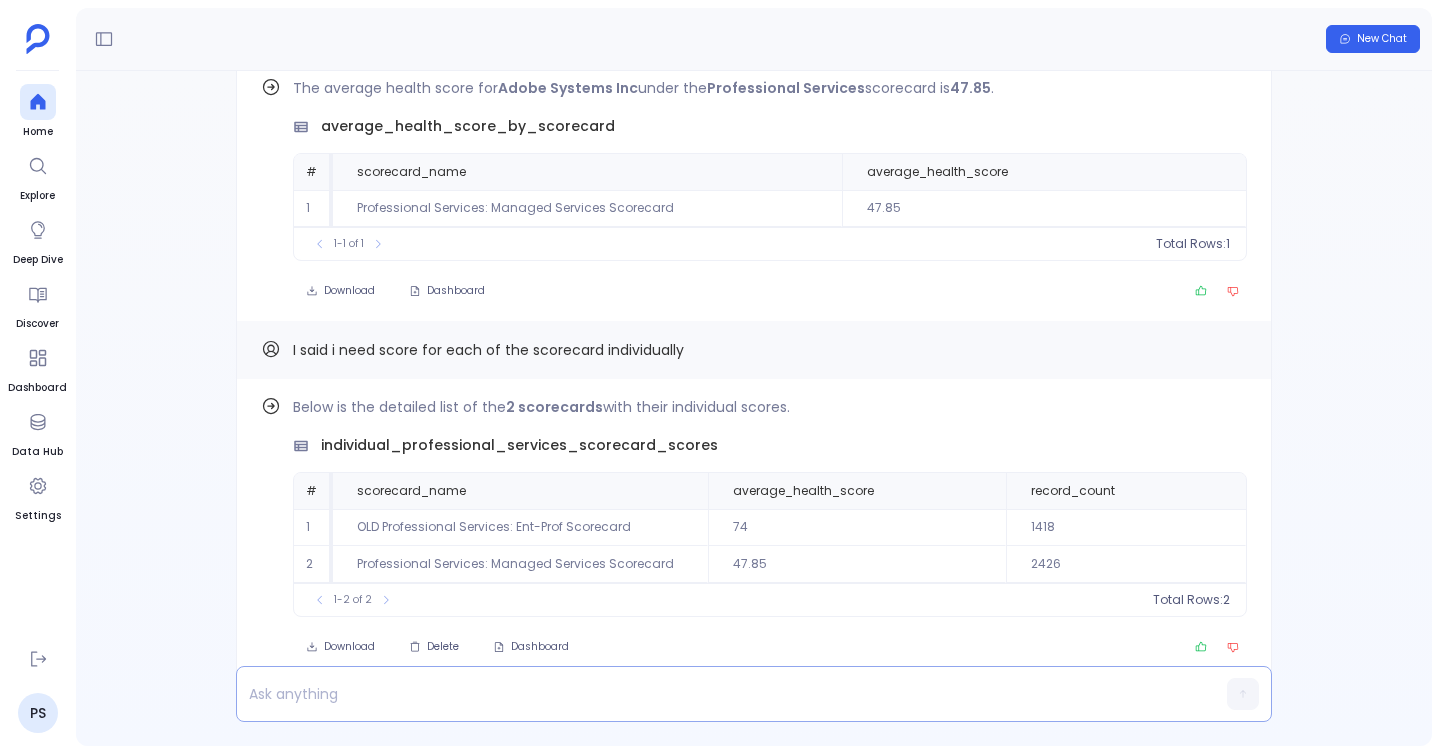click at bounding box center (715, 694) 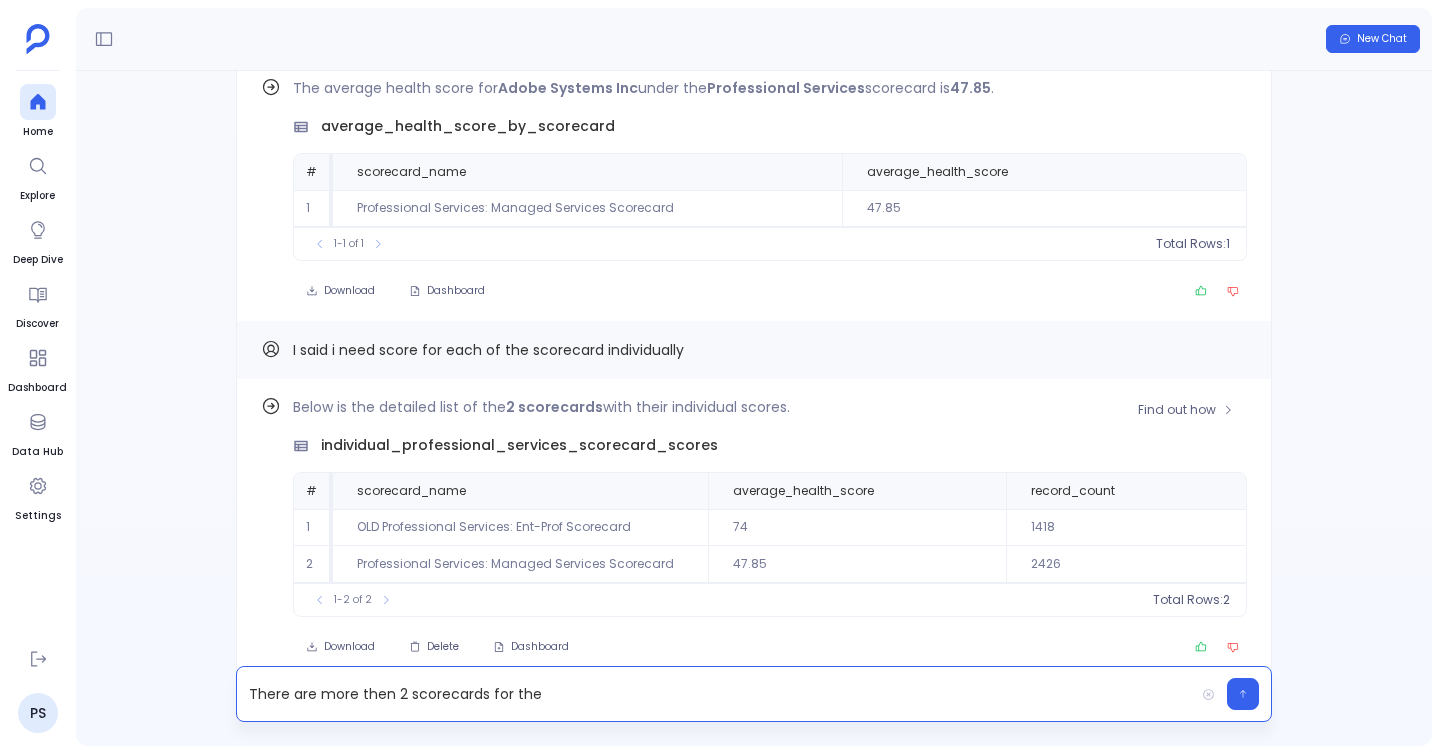 scroll, scrollTop: -130, scrollLeft: 0, axis: vertical 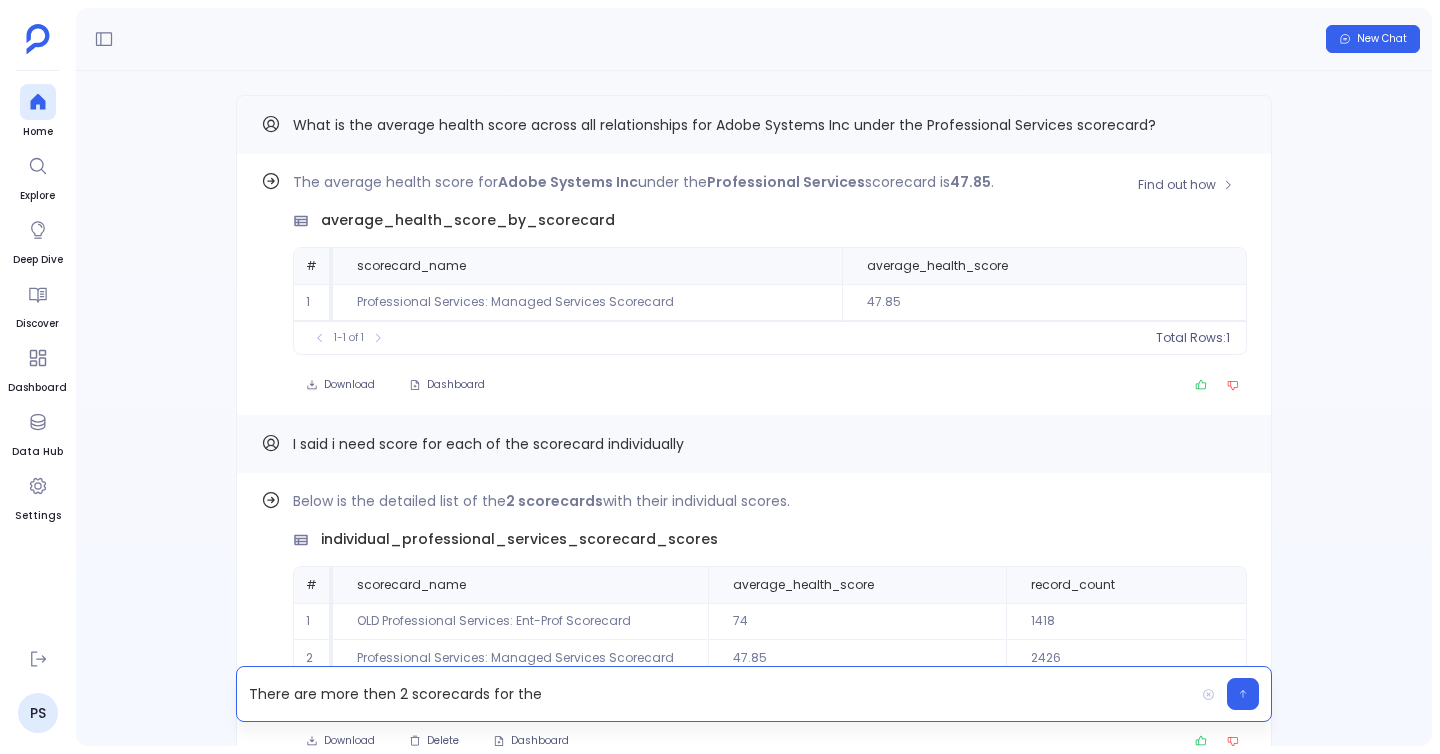click on "average_health_score_by_scorecard" at bounding box center (468, 220) 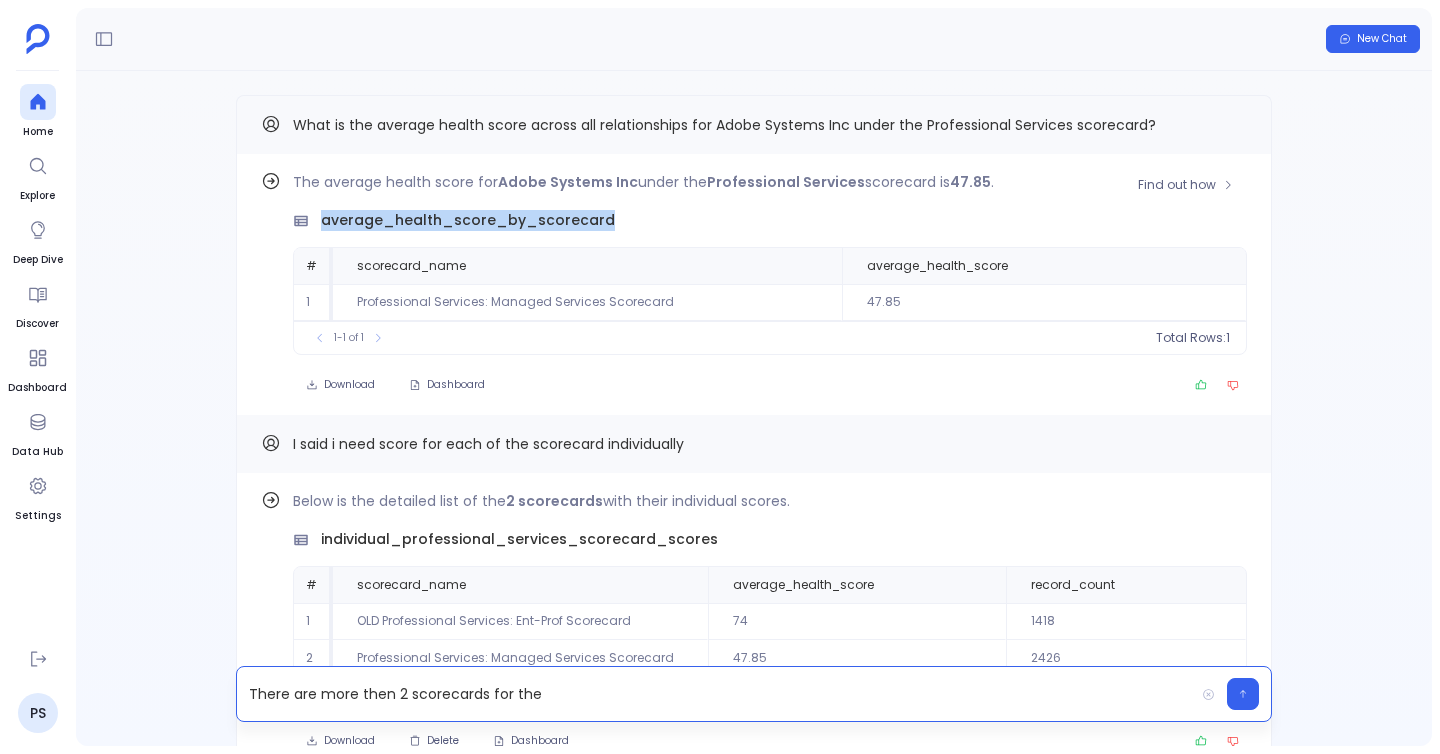 click on "average_health_score_by_scorecard" at bounding box center (468, 220) 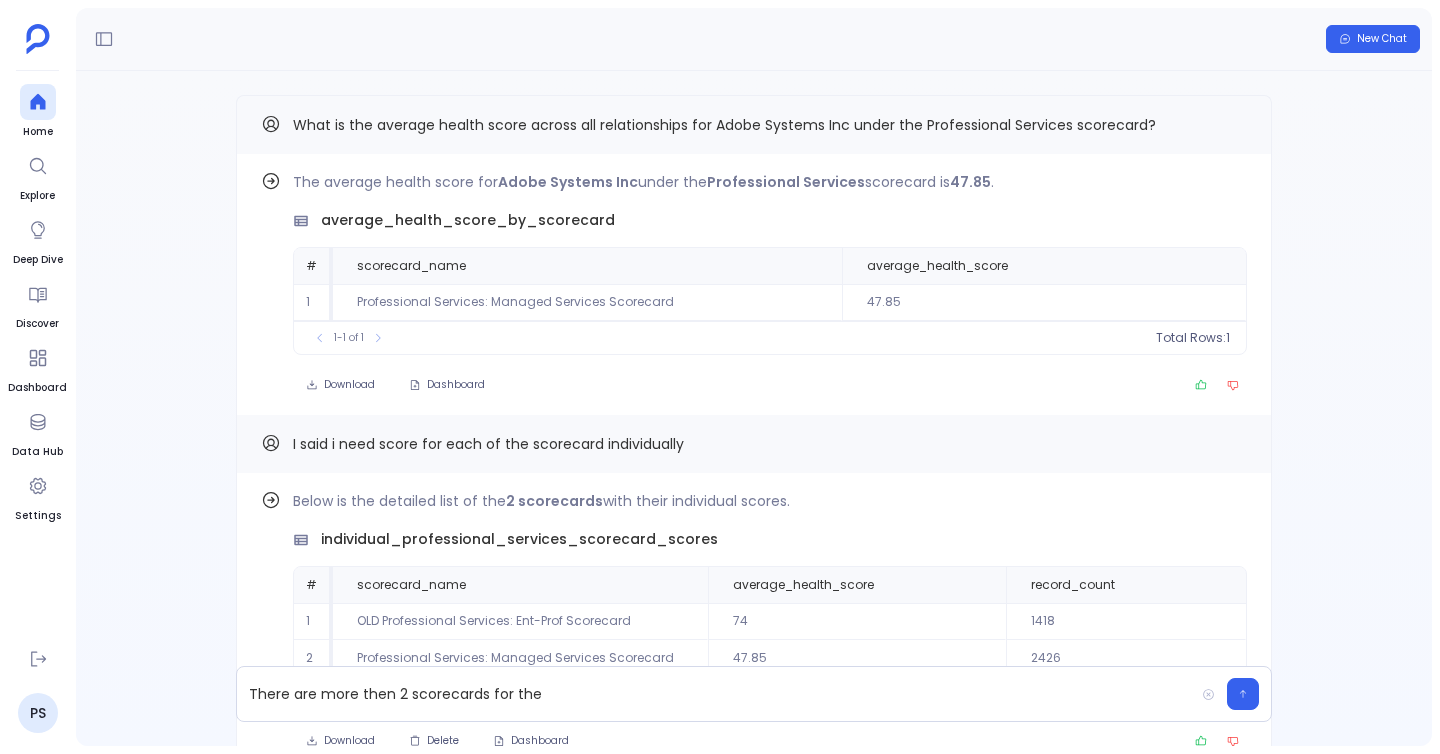 click on "What is the average health score across all relationships for Adobe Systems Inc under the Professional Services scorecard?" at bounding box center [724, 125] 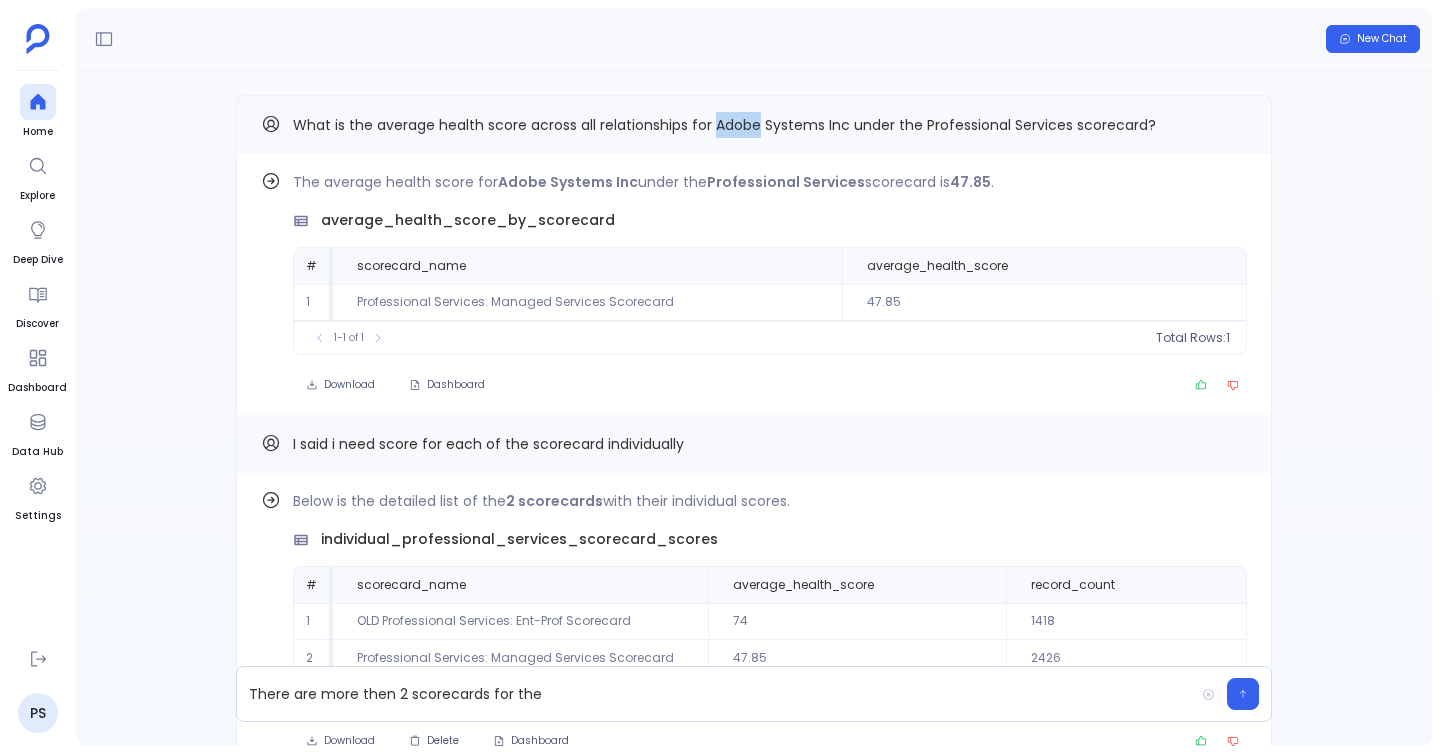 click on "What is the average health score across all relationships for Adobe Systems Inc under the Professional Services scorecard?" at bounding box center (724, 125) 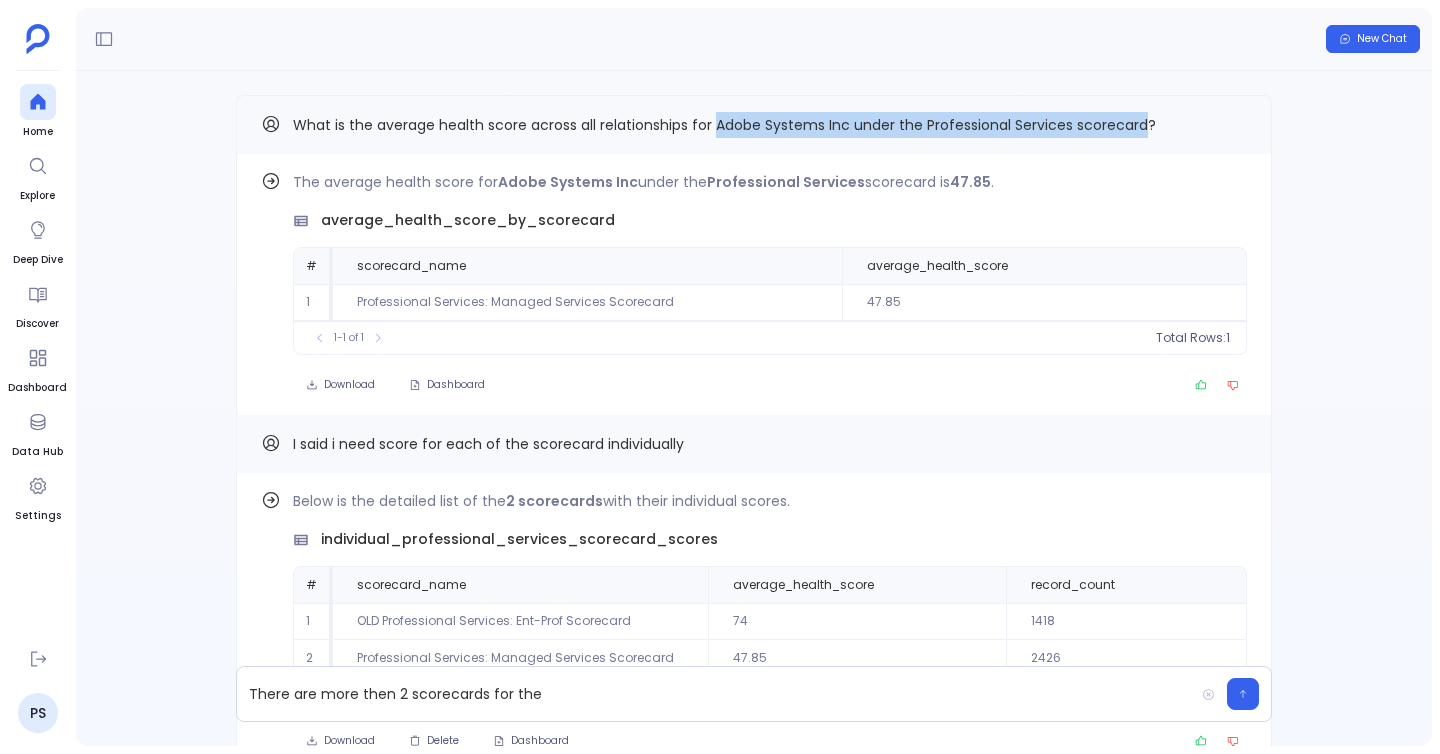 click on "What is the average health score across all relationships for Adobe Systems Inc under the Professional Services scorecard?" at bounding box center (724, 125) 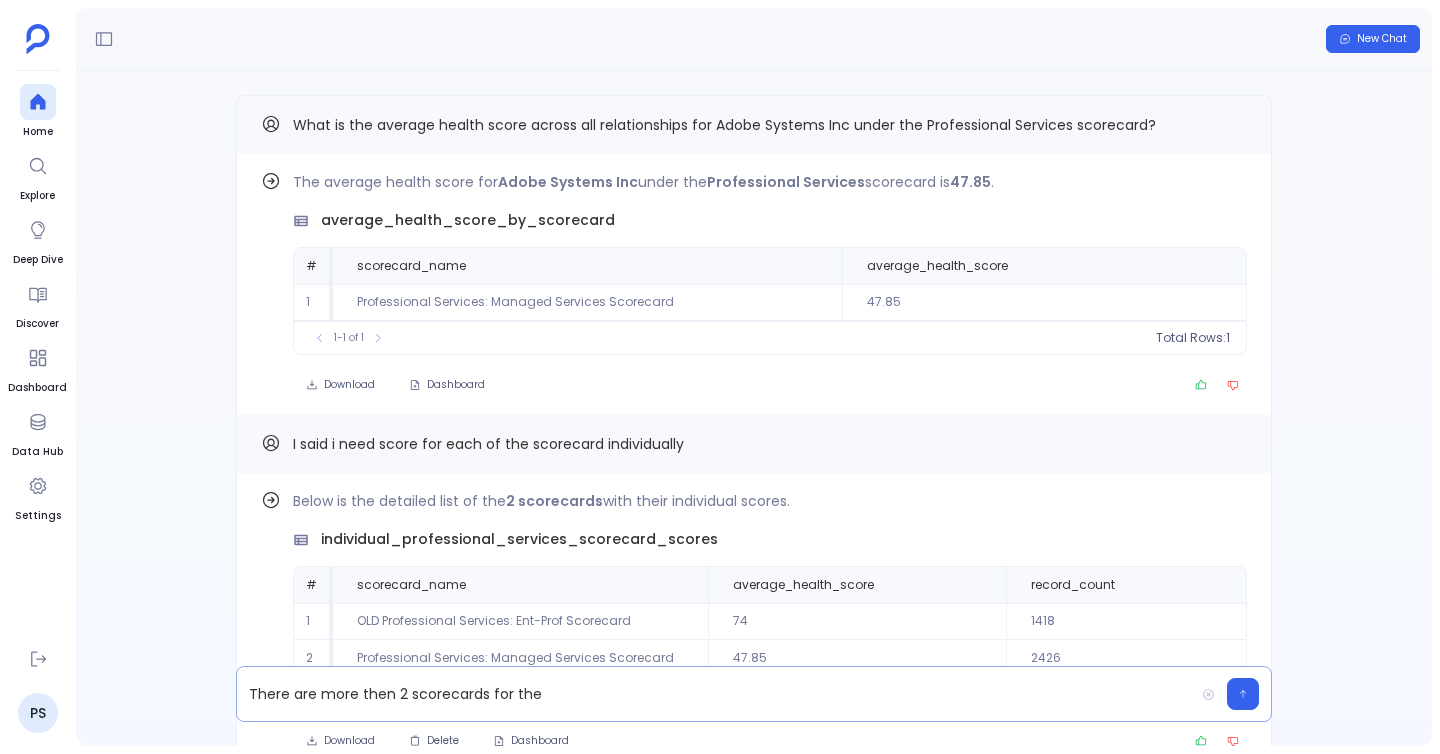click on "There are more then 2 scorecards for the" at bounding box center (715, 694) 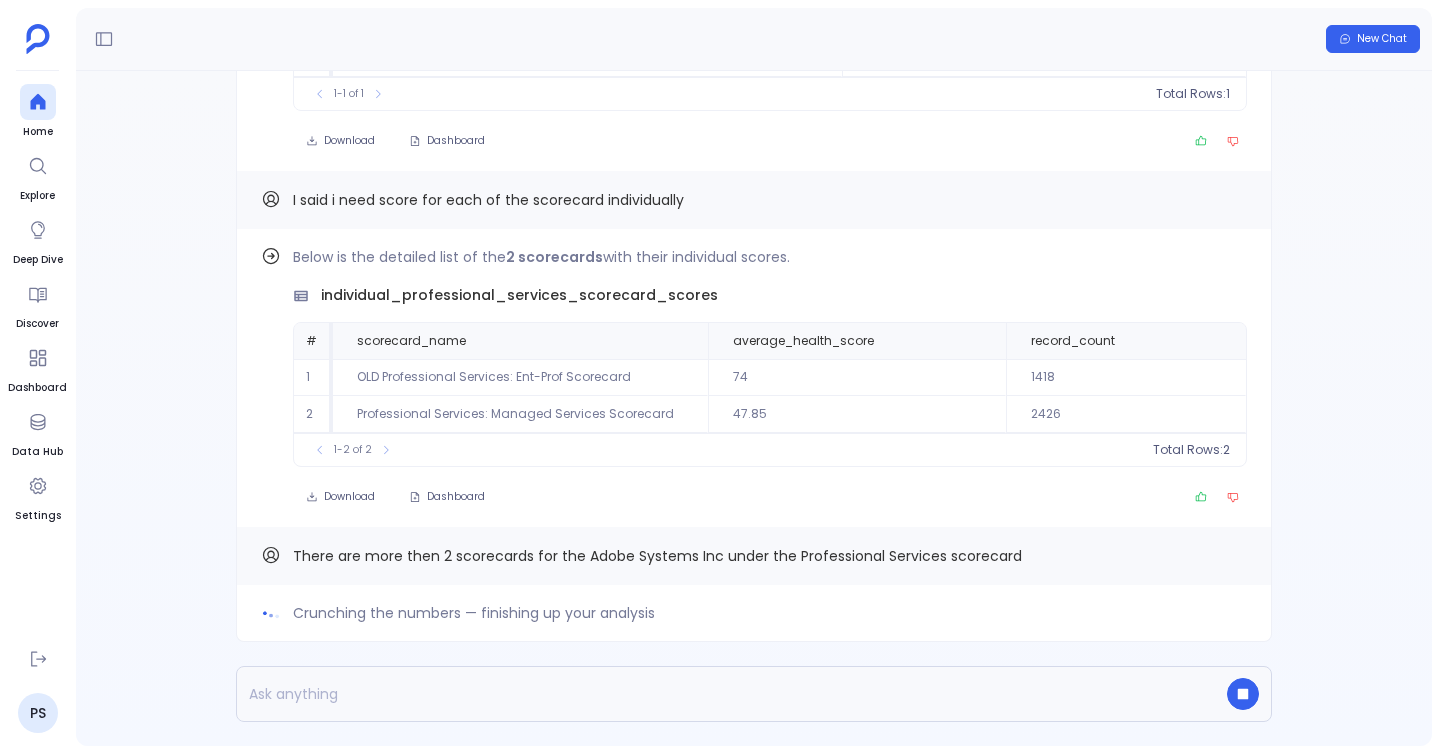 scroll, scrollTop: -244, scrollLeft: 0, axis: vertical 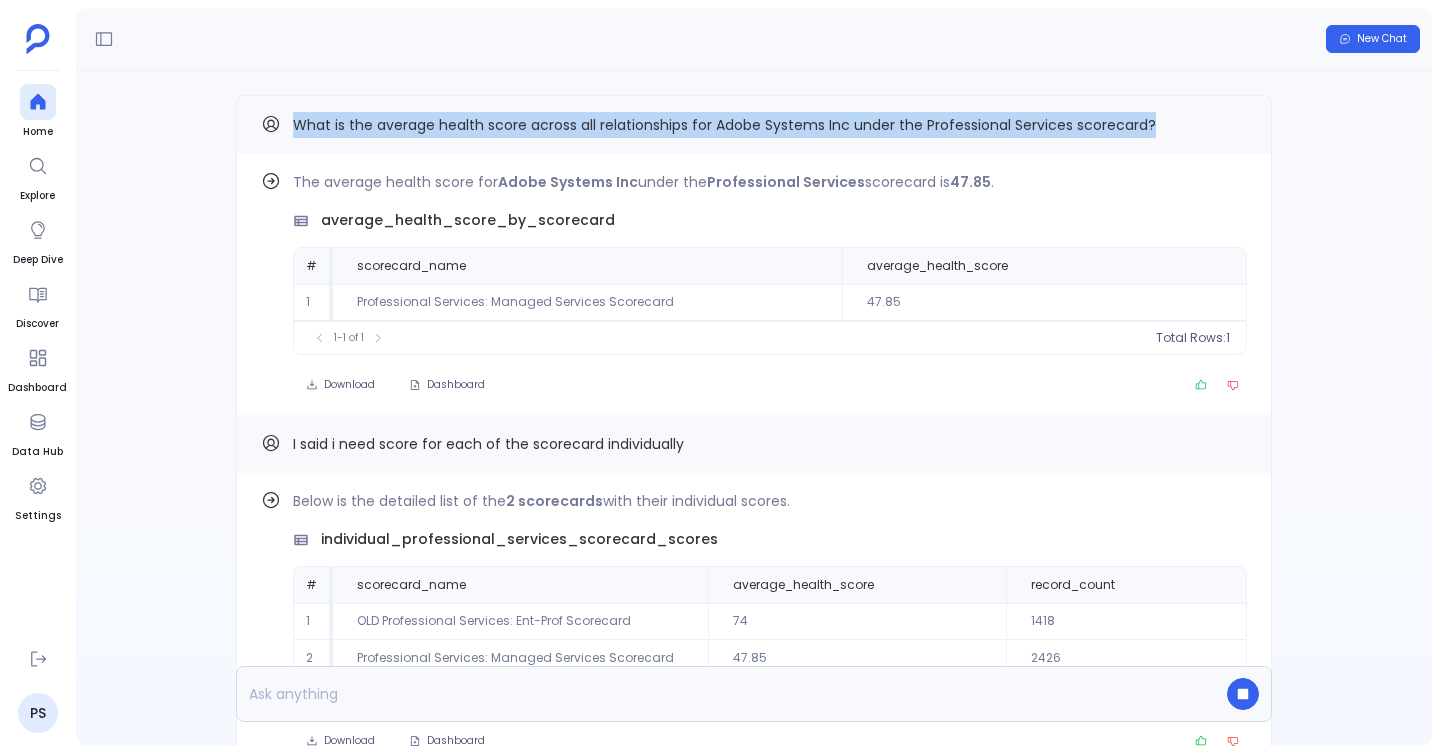 drag, startPoint x: 294, startPoint y: 124, endPoint x: 1258, endPoint y: 124, distance: 964 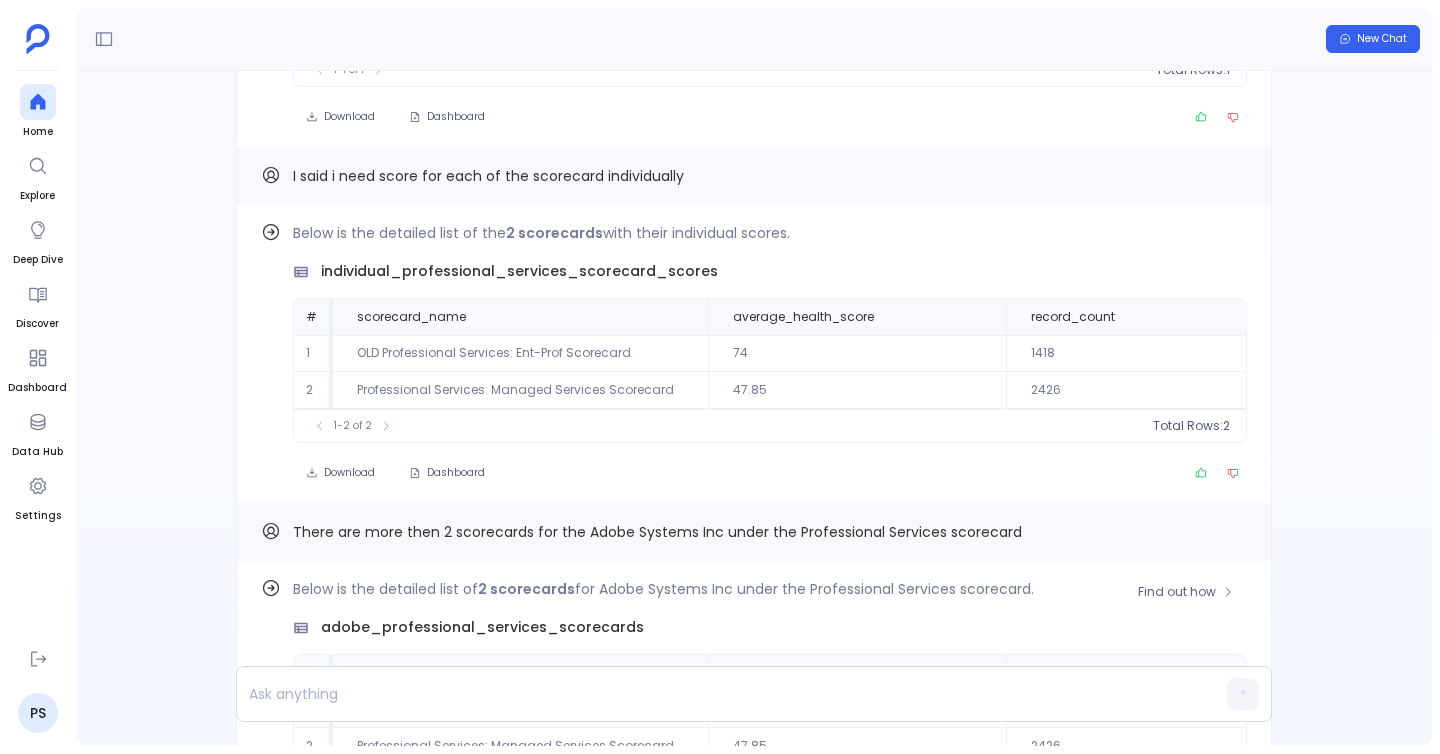 scroll, scrollTop: -486, scrollLeft: 0, axis: vertical 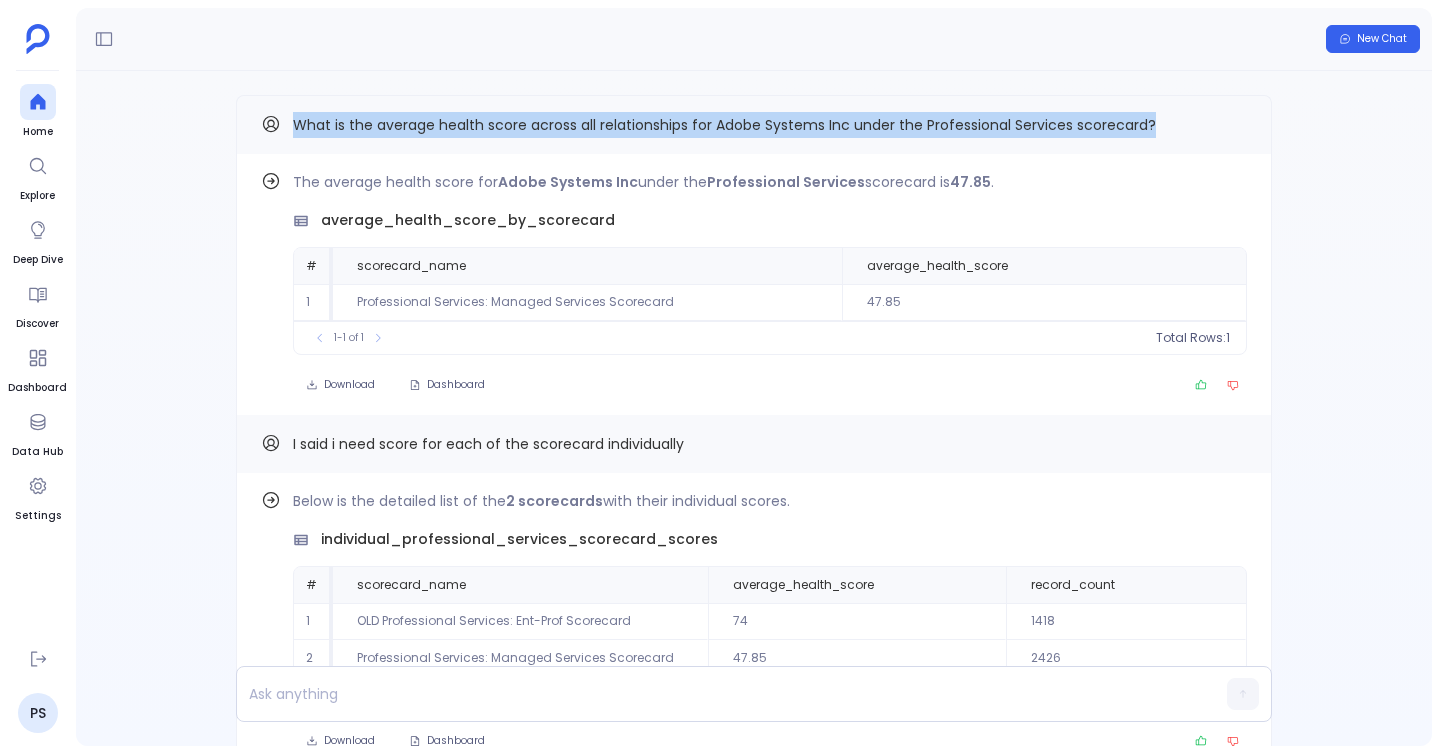 copy on "What is the average health score across all relationships for Adobe Systems Inc under the Professional Services scorecard?" 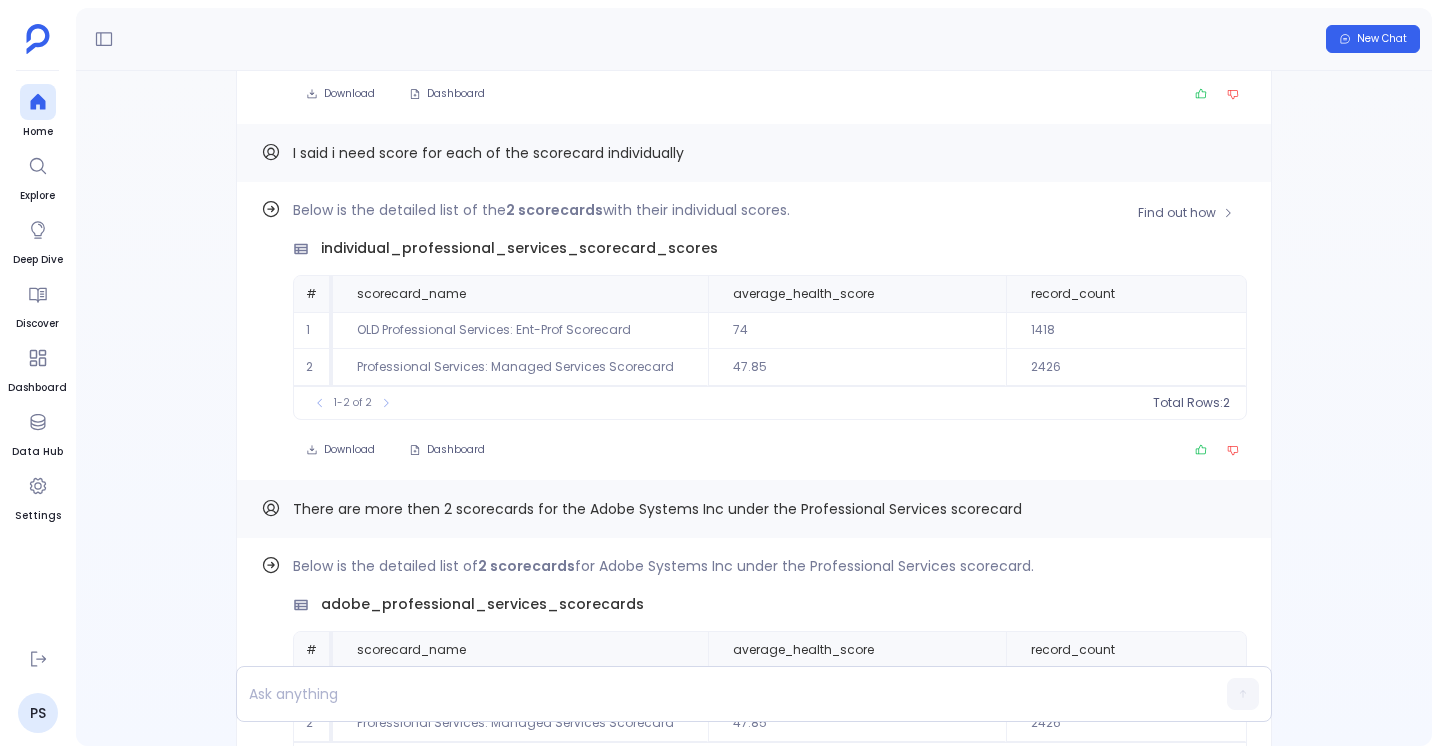 scroll, scrollTop: -486, scrollLeft: 0, axis: vertical 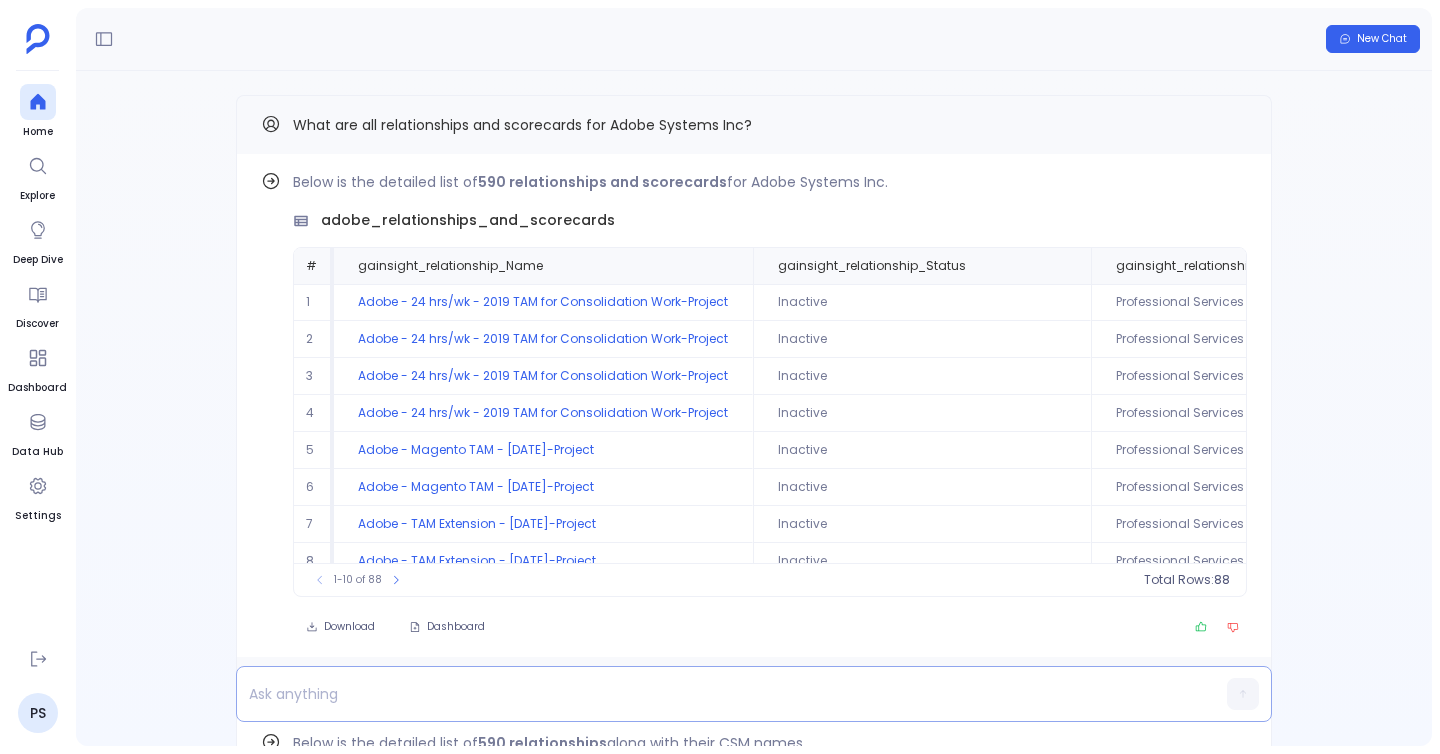 click at bounding box center (715, 694) 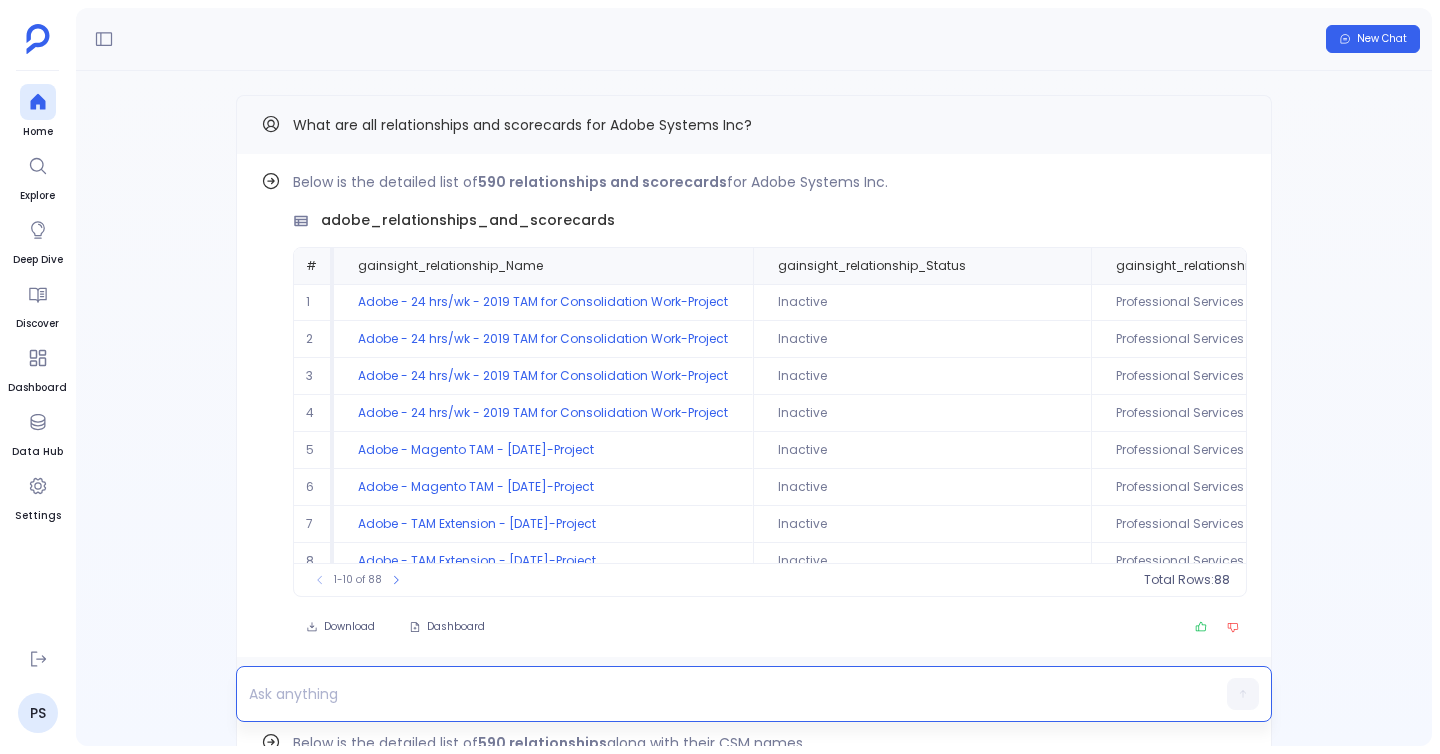 click at bounding box center (715, 694) 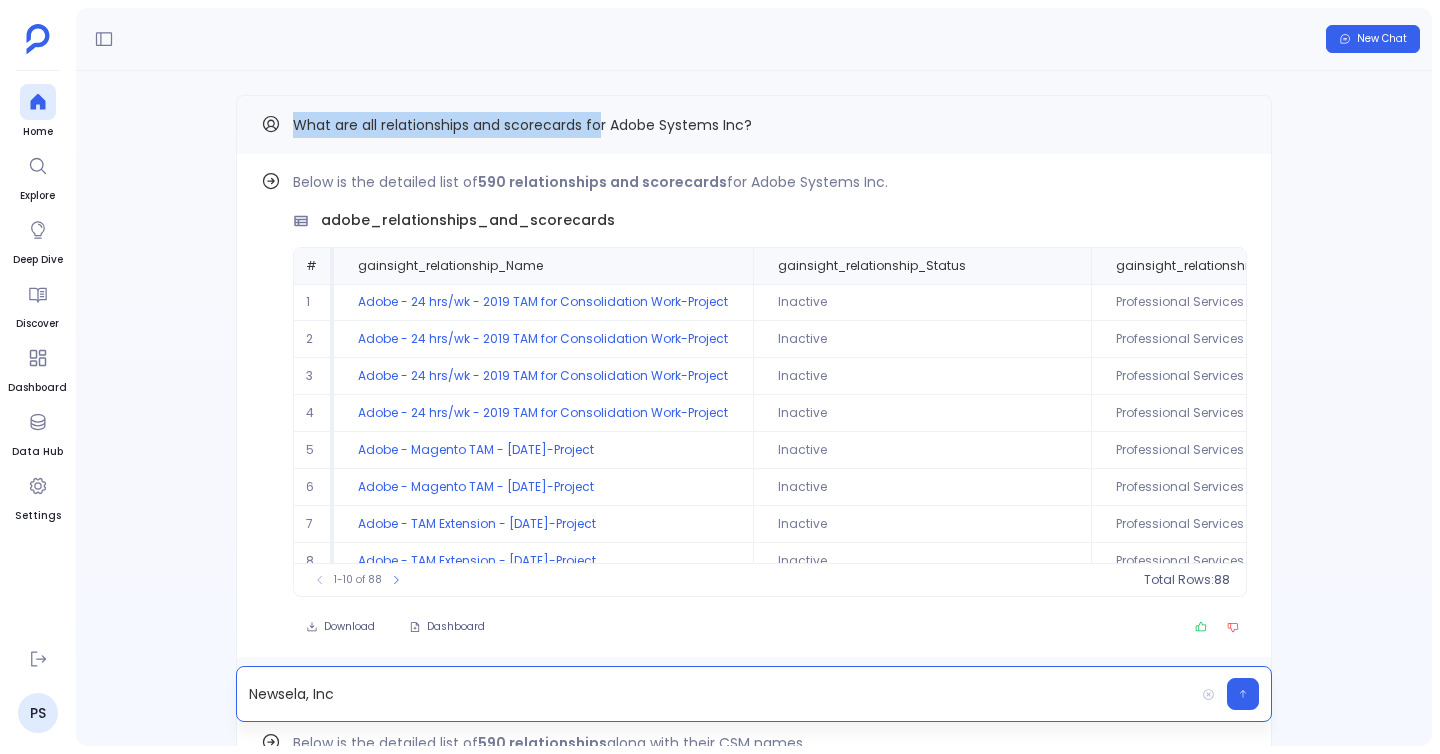 drag, startPoint x: 295, startPoint y: 121, endPoint x: 602, endPoint y: 130, distance: 307.1319 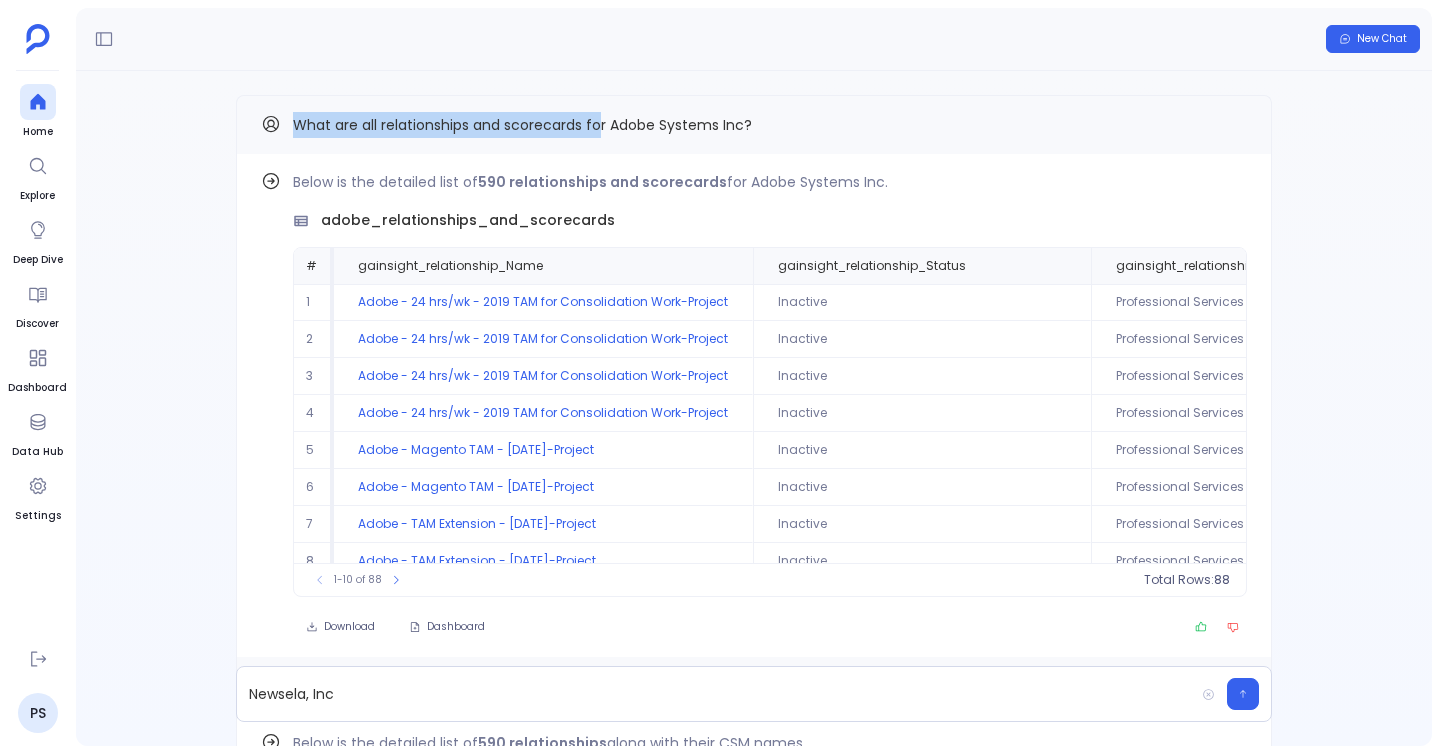 copy on "What are all relationships and scorecards fo" 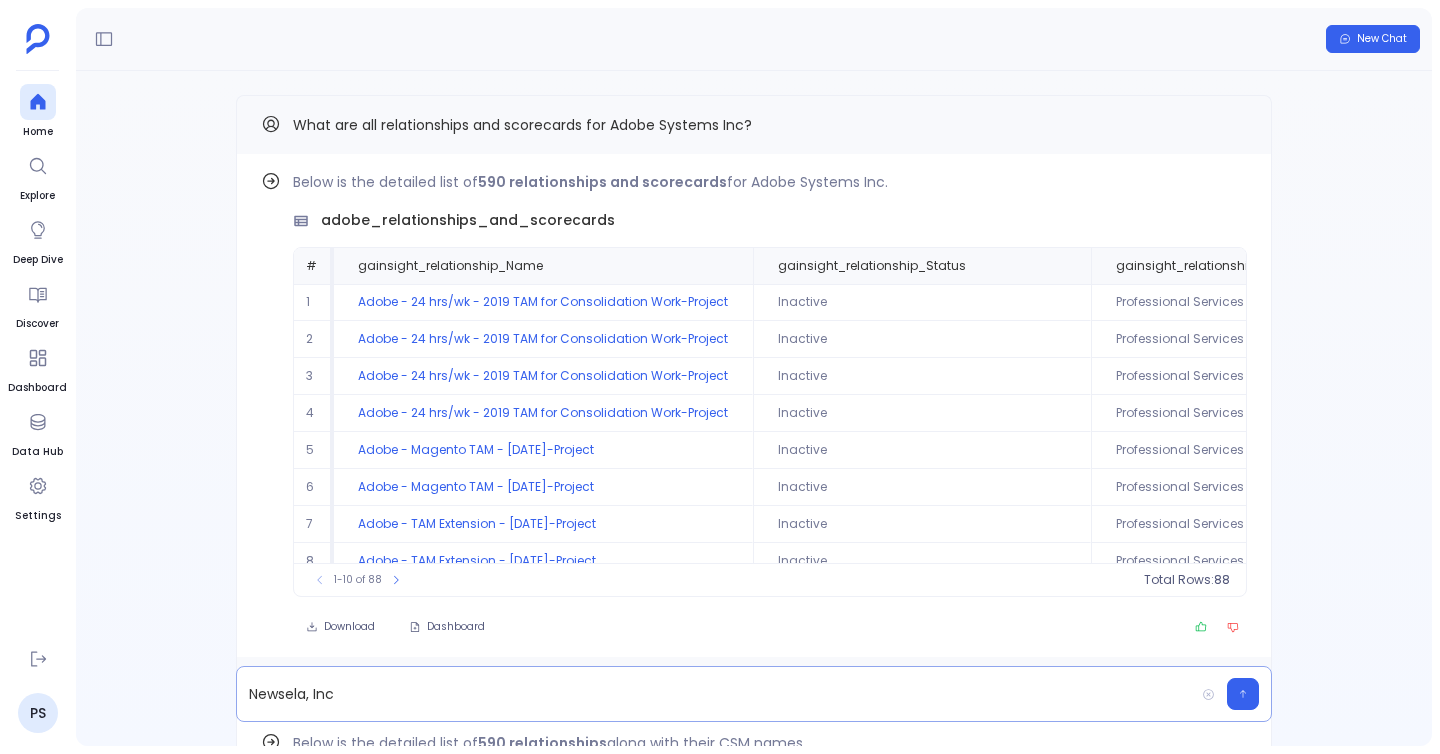 click on "Newsela, Inc" at bounding box center (715, 694) 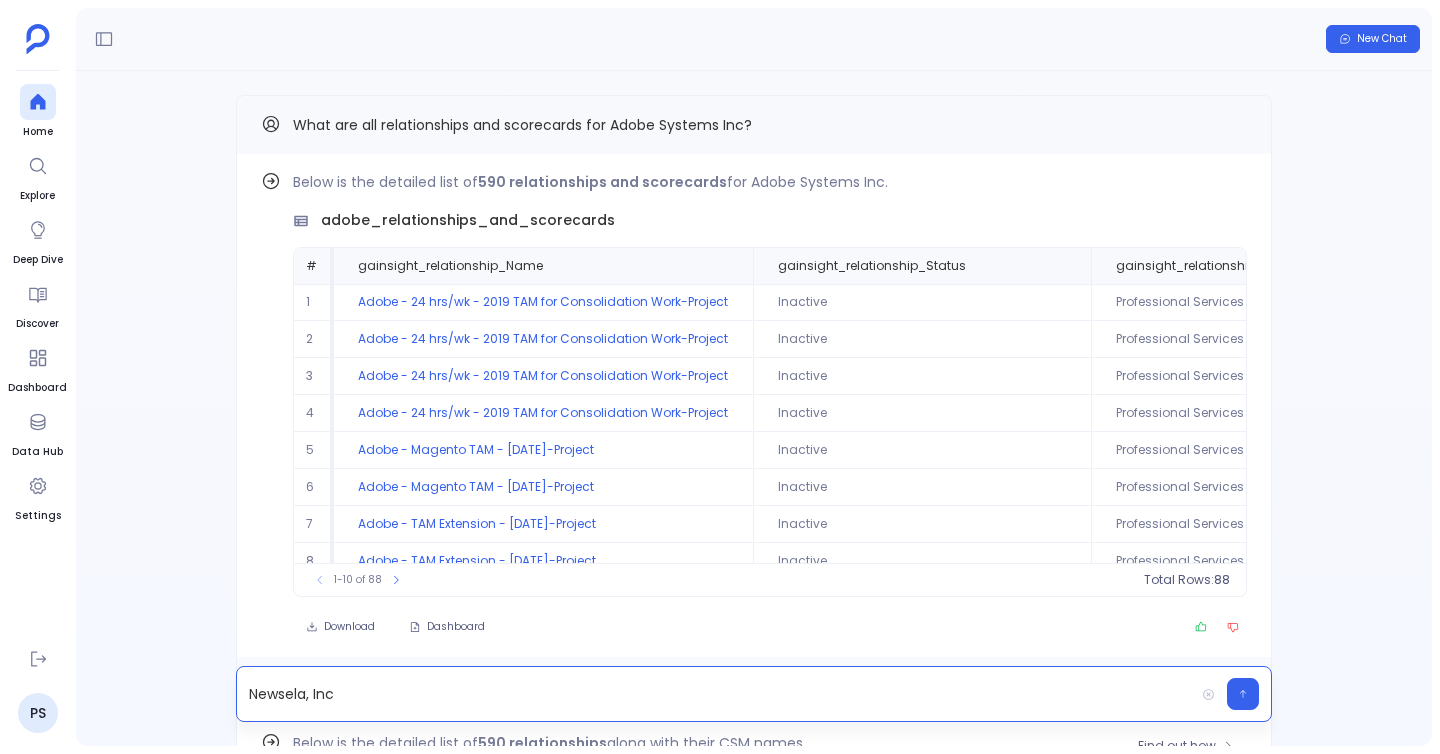 paste 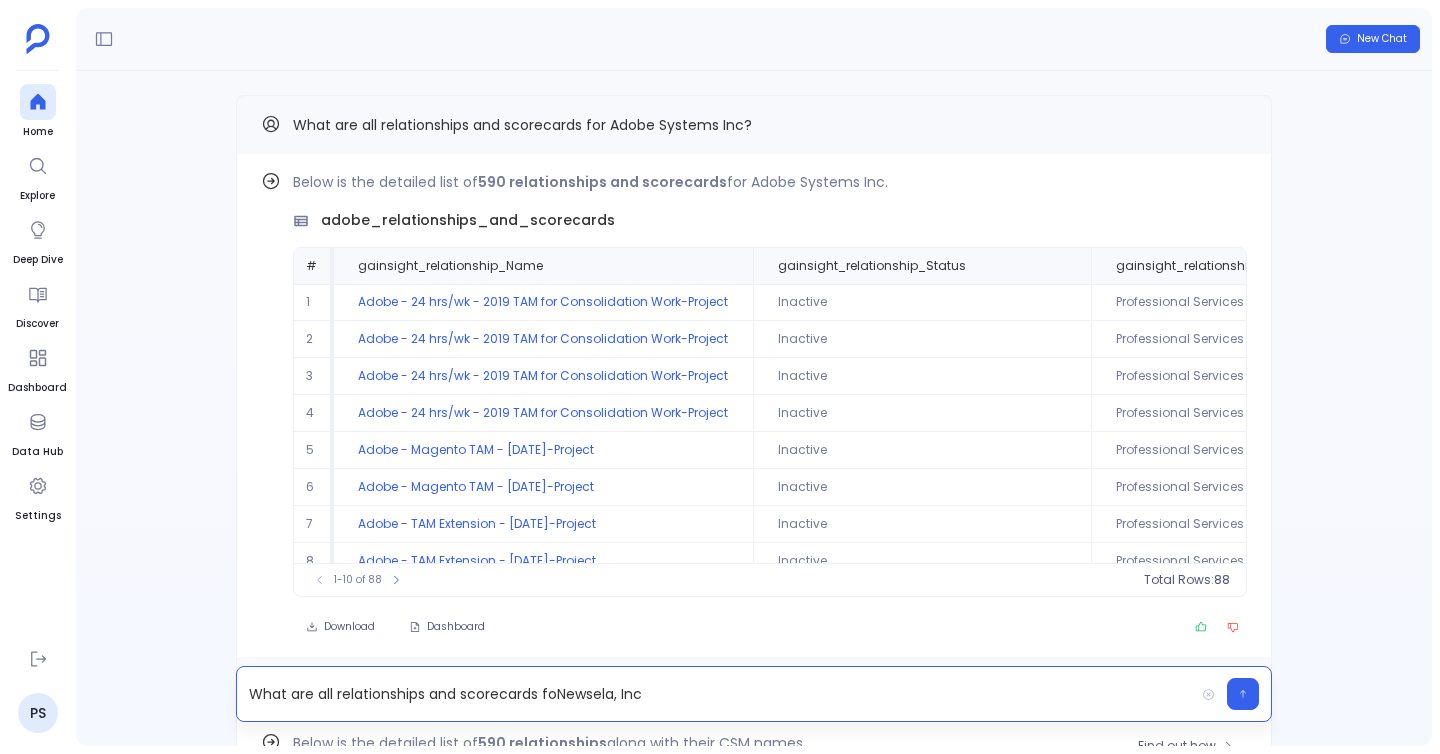 type 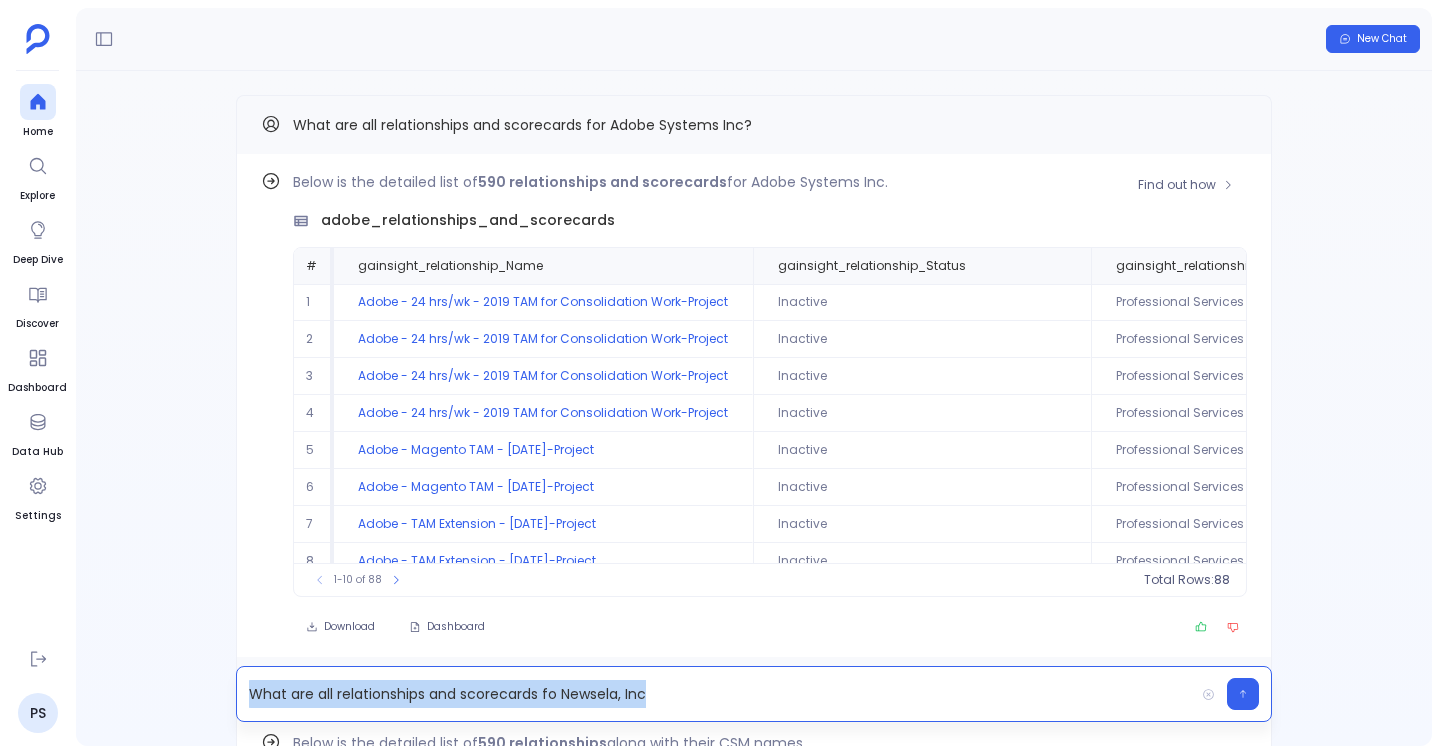 copy on "What are all relationships and scorecards fo Newsela, Inc" 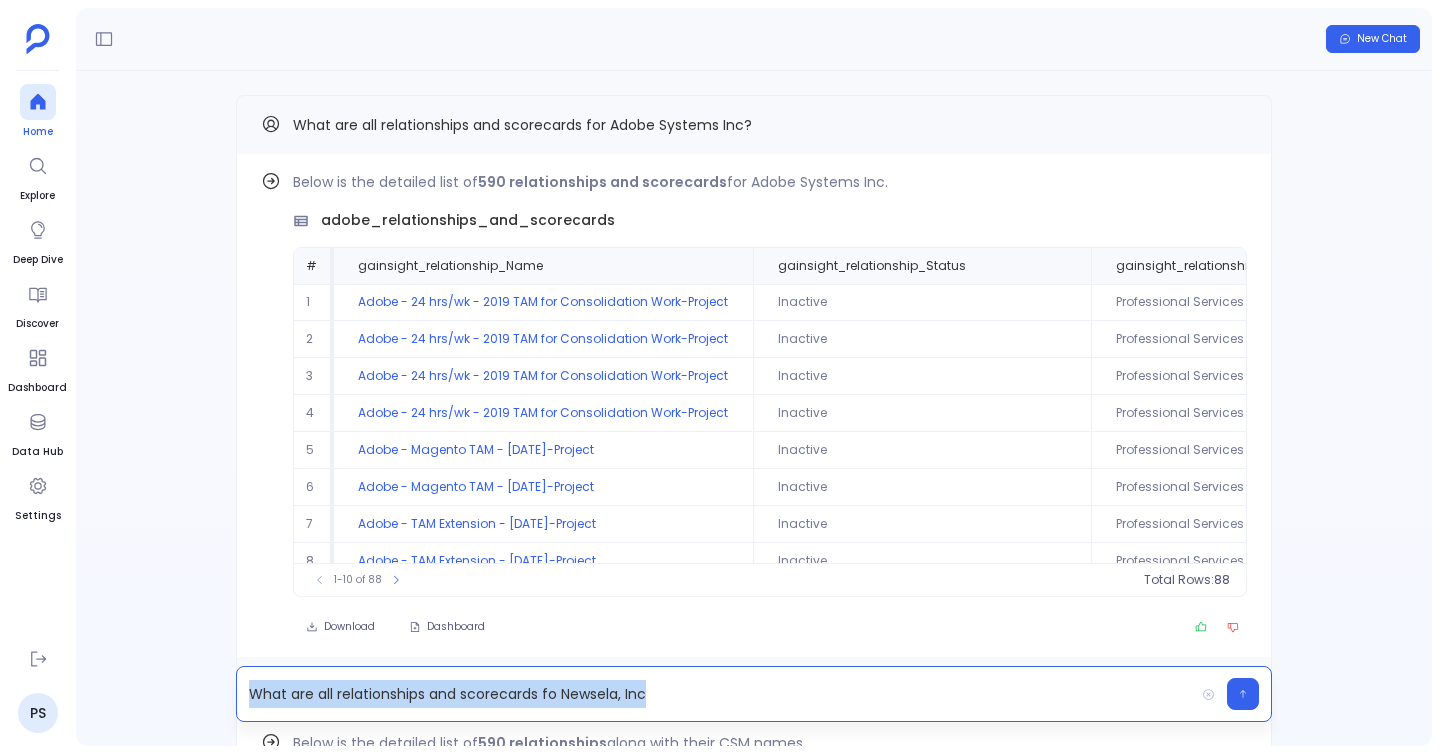 click on "Home" at bounding box center (38, 132) 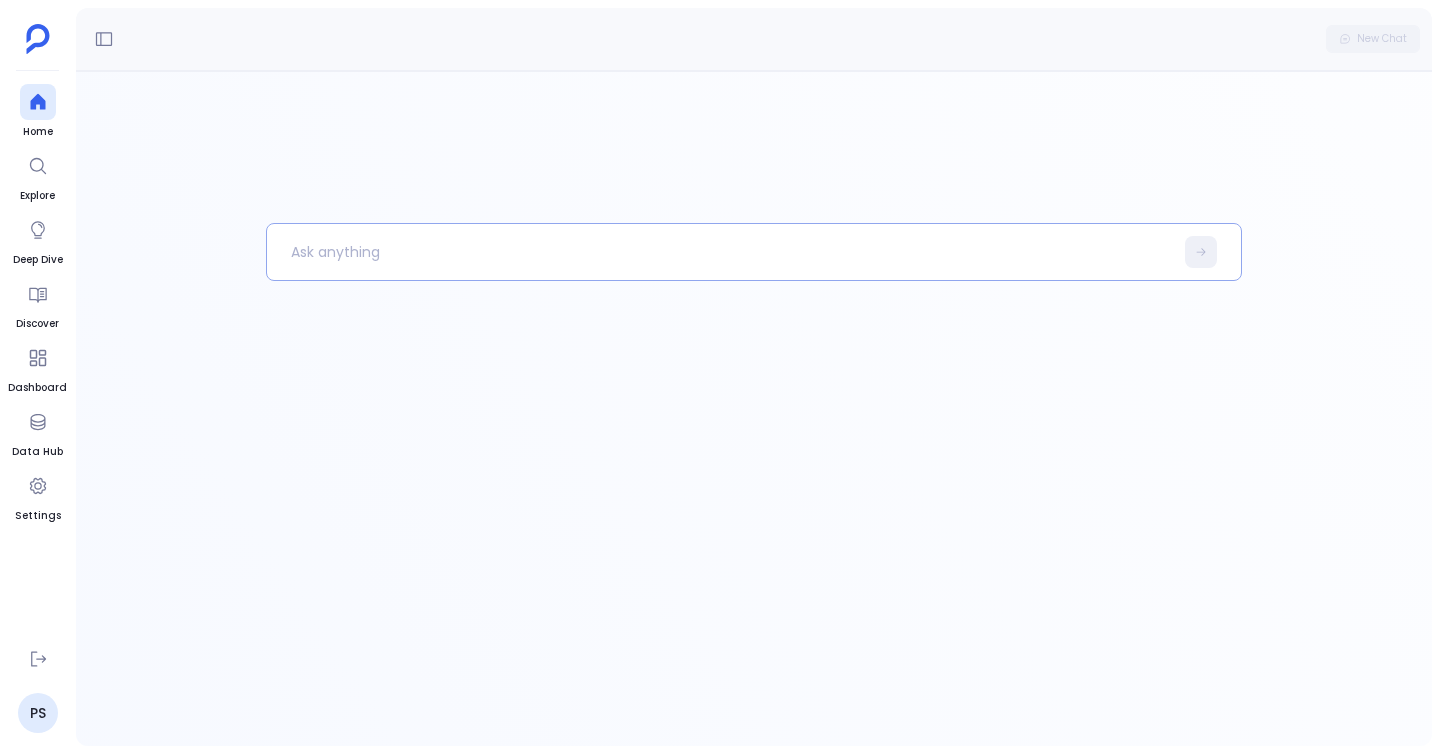 click at bounding box center [720, 252] 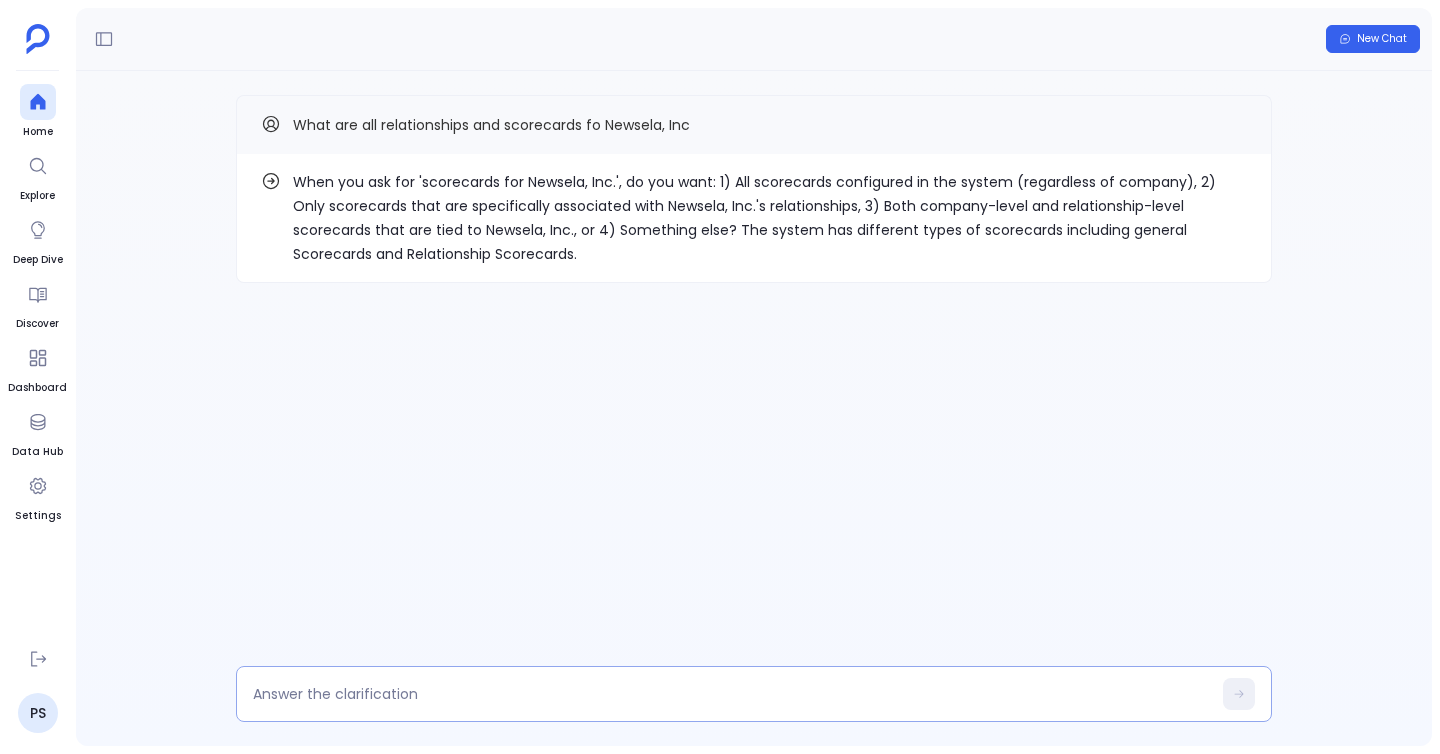 click at bounding box center [732, 694] 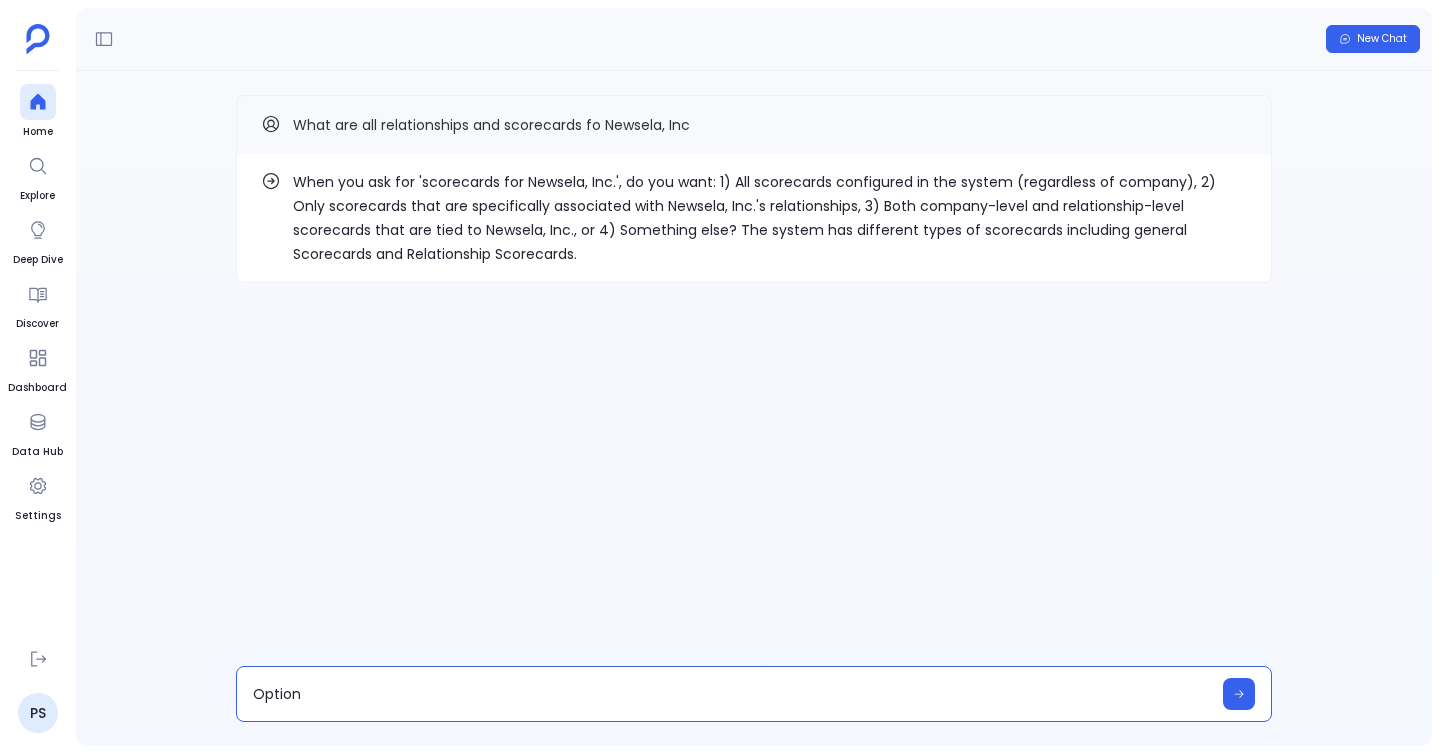 type on "Option 3" 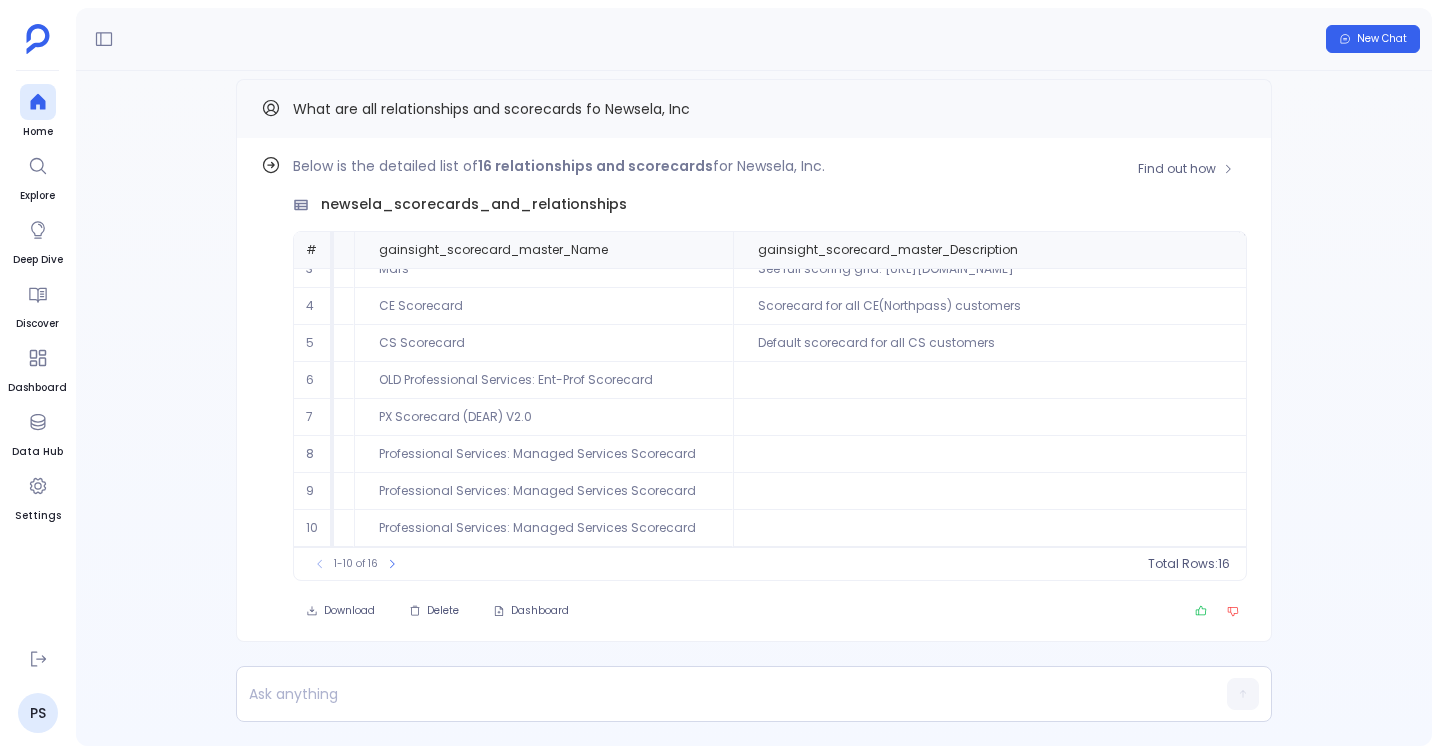 scroll, scrollTop: 96, scrollLeft: 304, axis: both 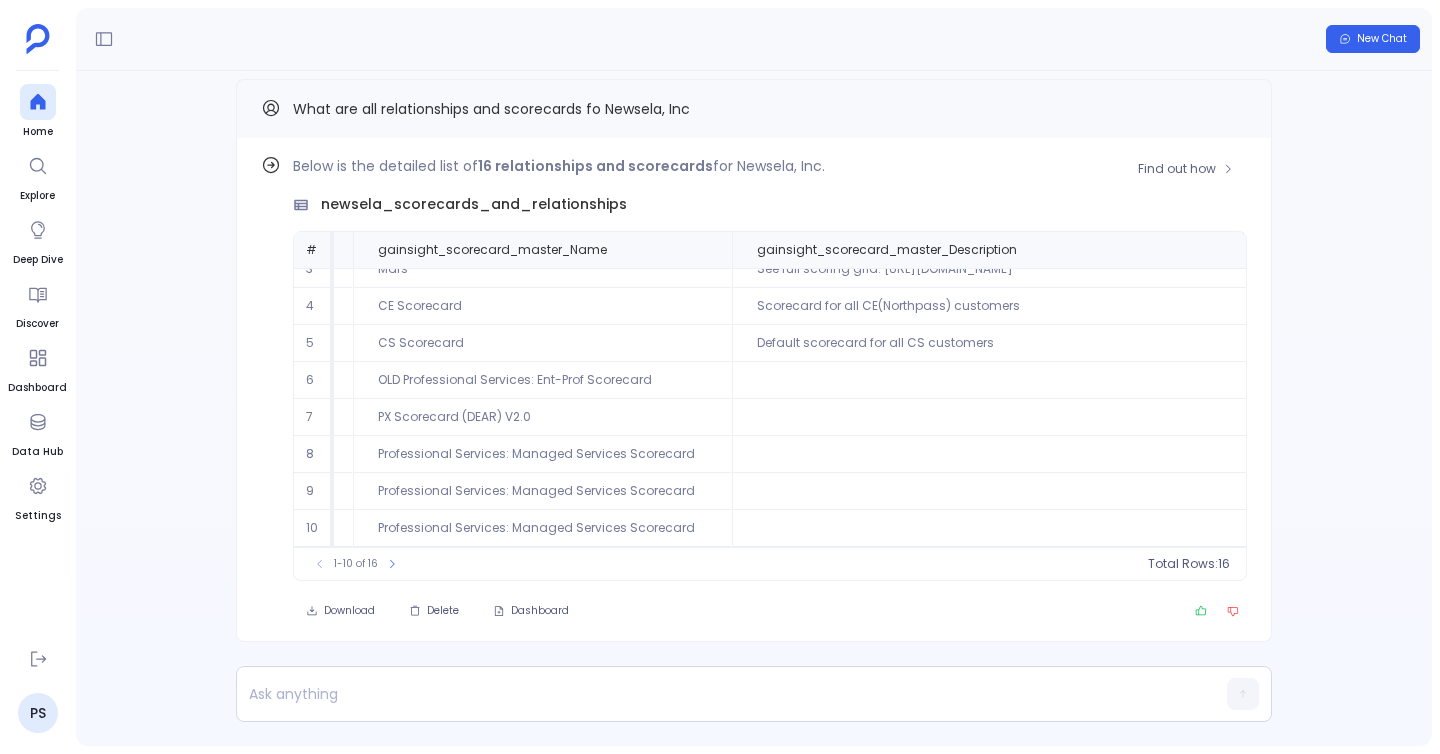 click on "Professional Services: Managed Services Scorecard" at bounding box center (542, 491) 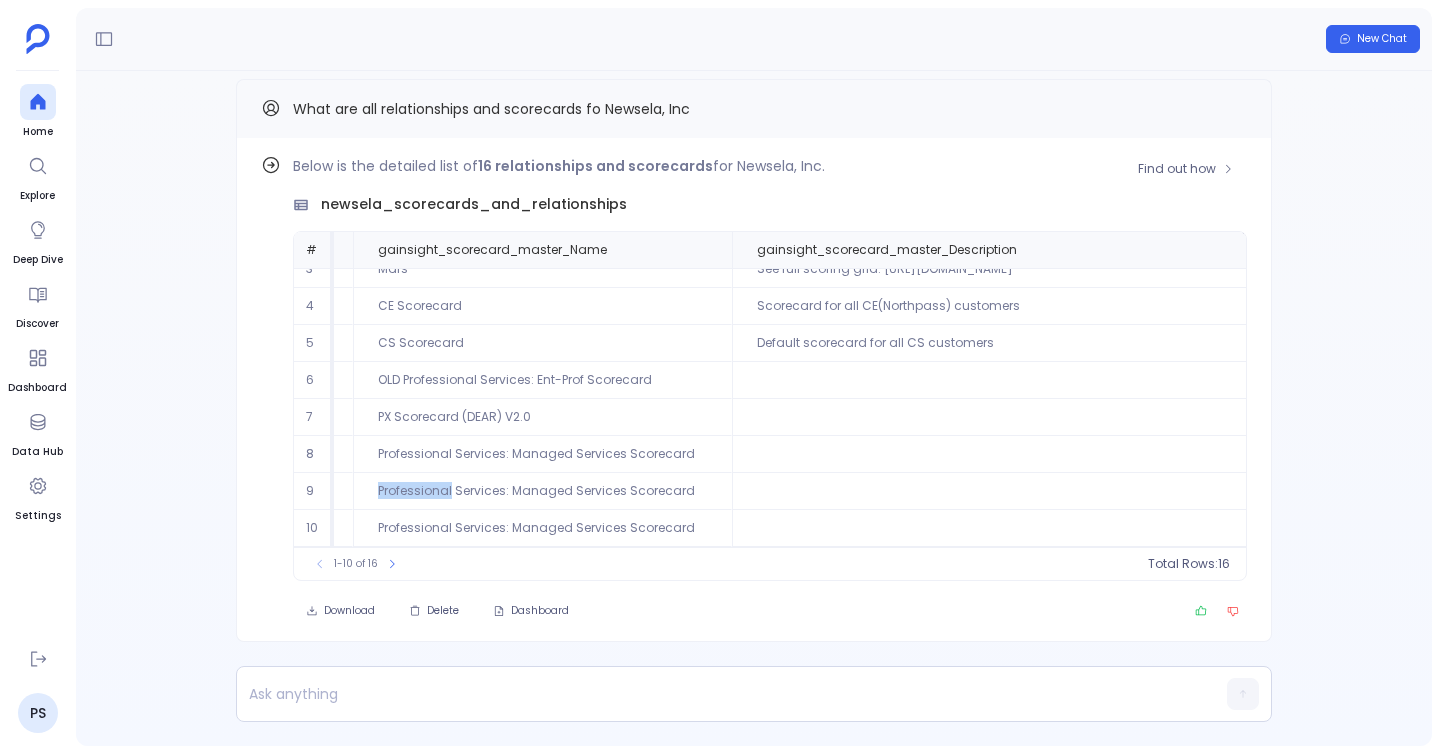 click on "Professional Services: Managed Services Scorecard" at bounding box center [542, 491] 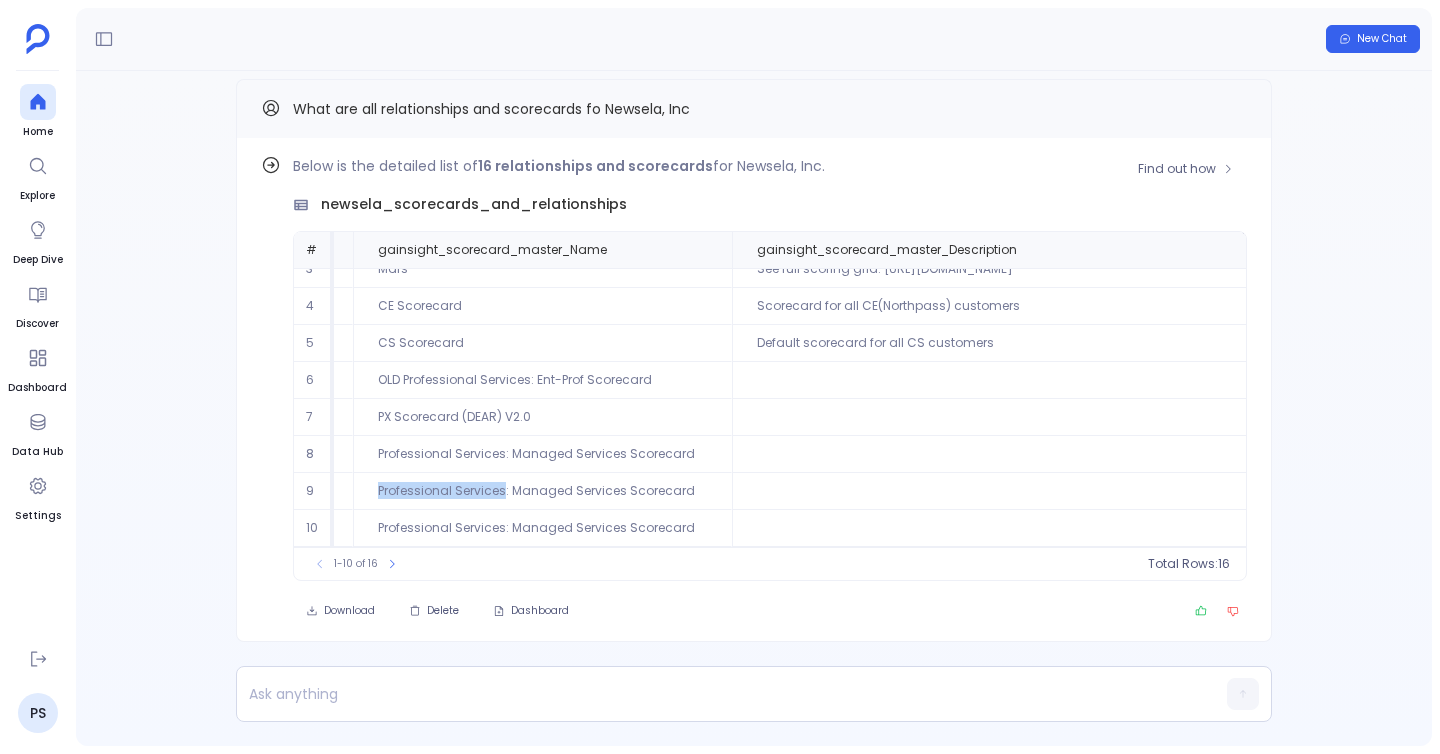 click on "Professional Services: Managed Services Scorecard" at bounding box center (542, 491) 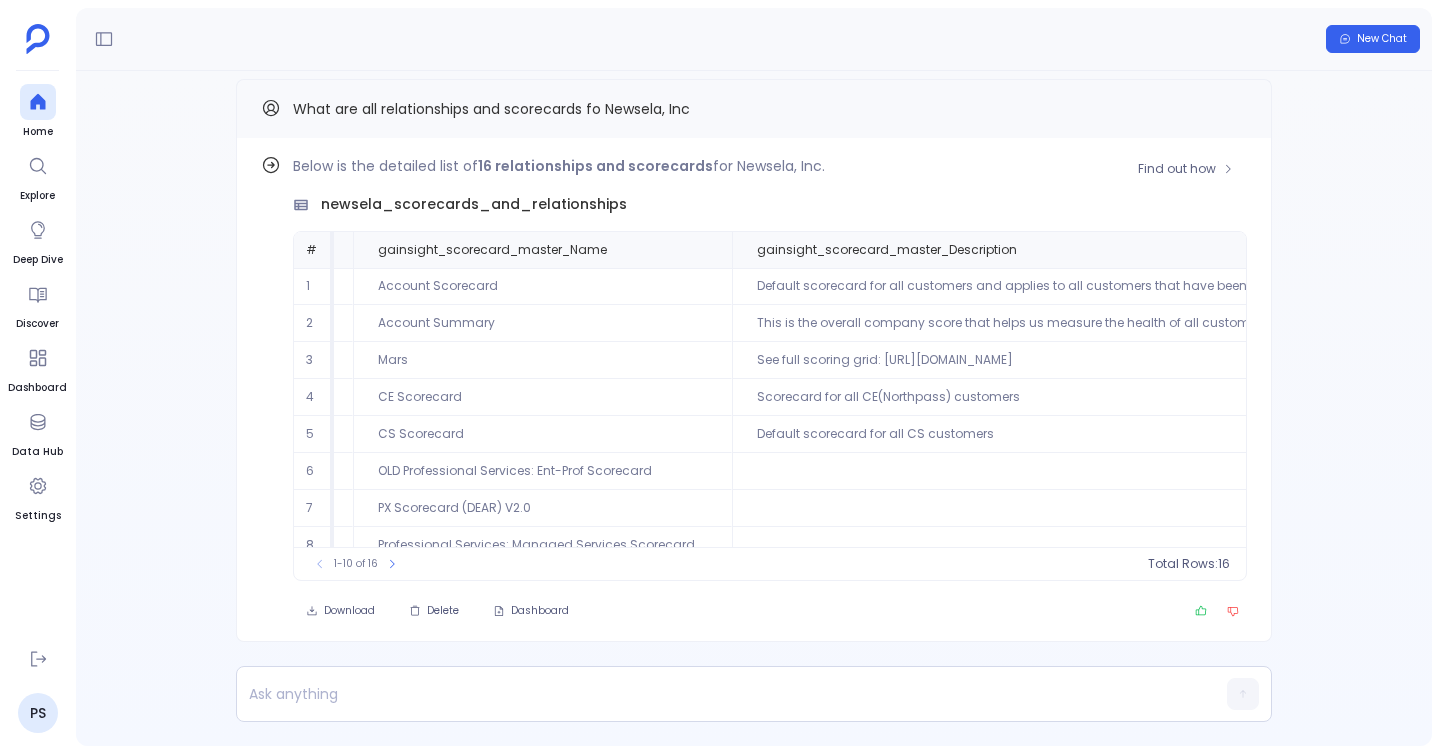 scroll, scrollTop: 0, scrollLeft: 0, axis: both 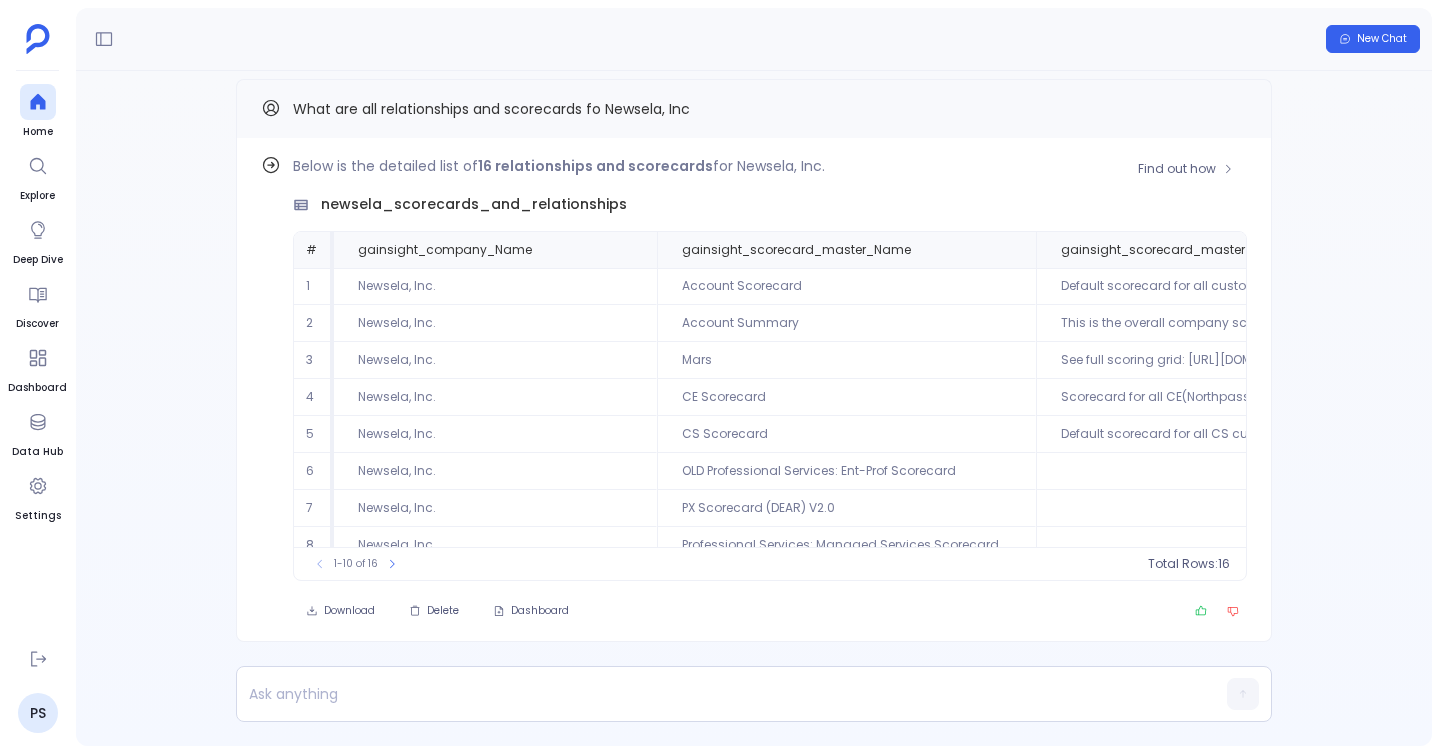 click on "Newsela, Inc." at bounding box center [495, 286] 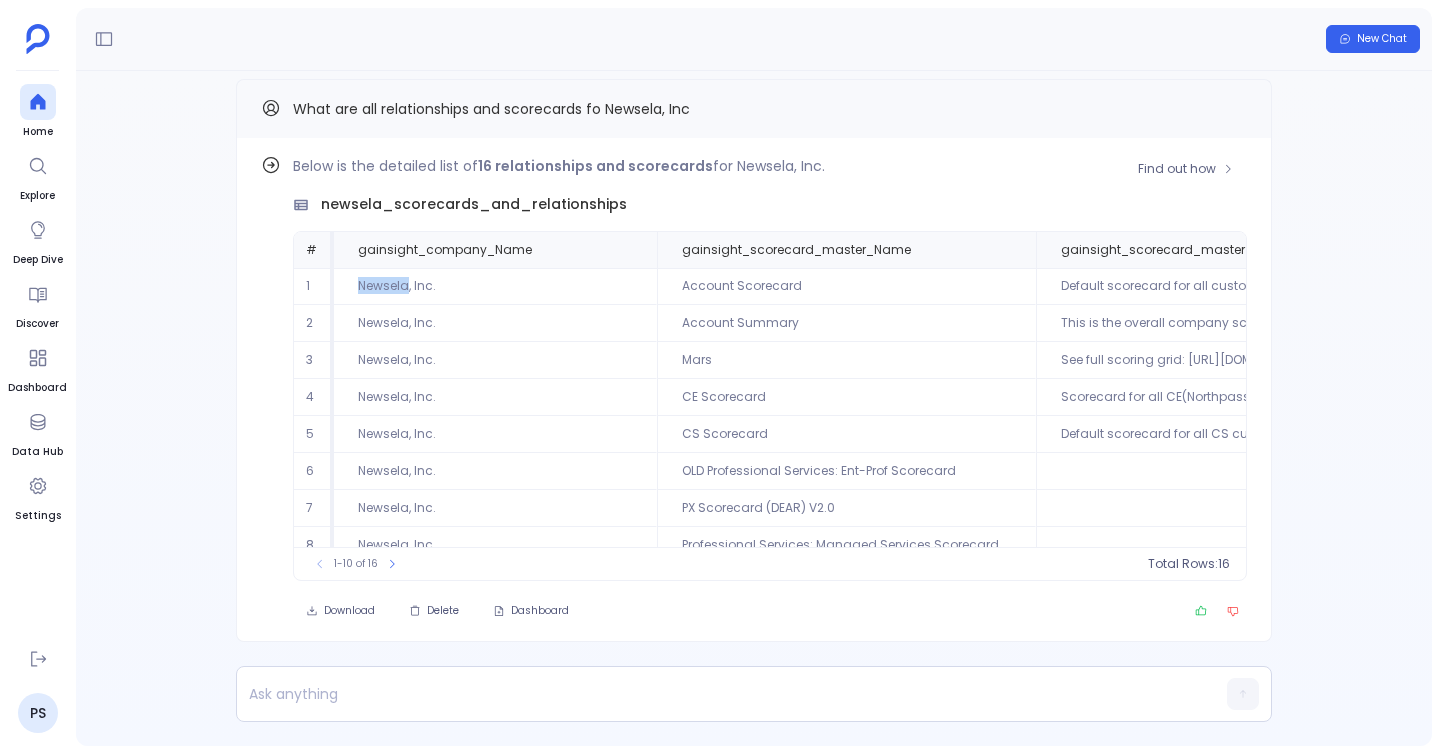 click on "Newsela, Inc." at bounding box center (495, 286) 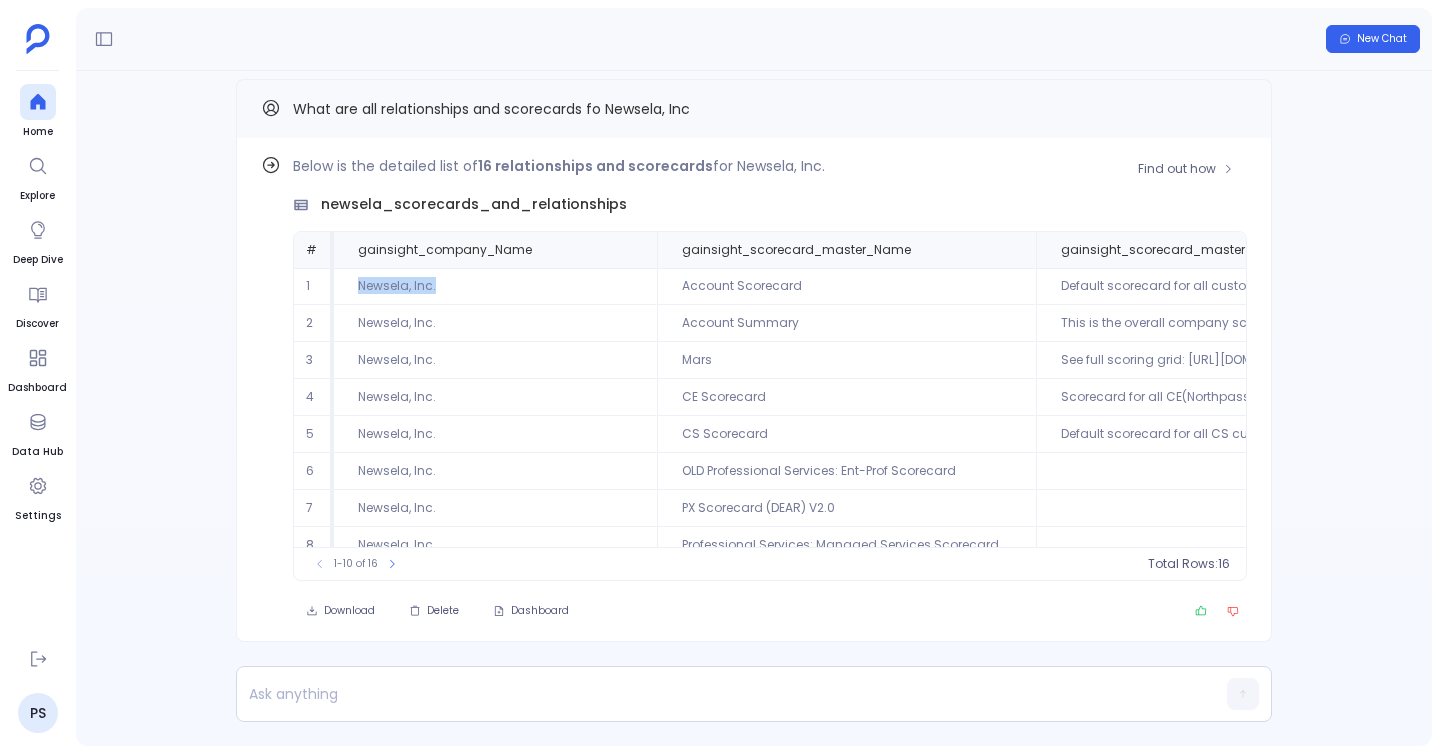 click on "Newsela, Inc." at bounding box center (495, 286) 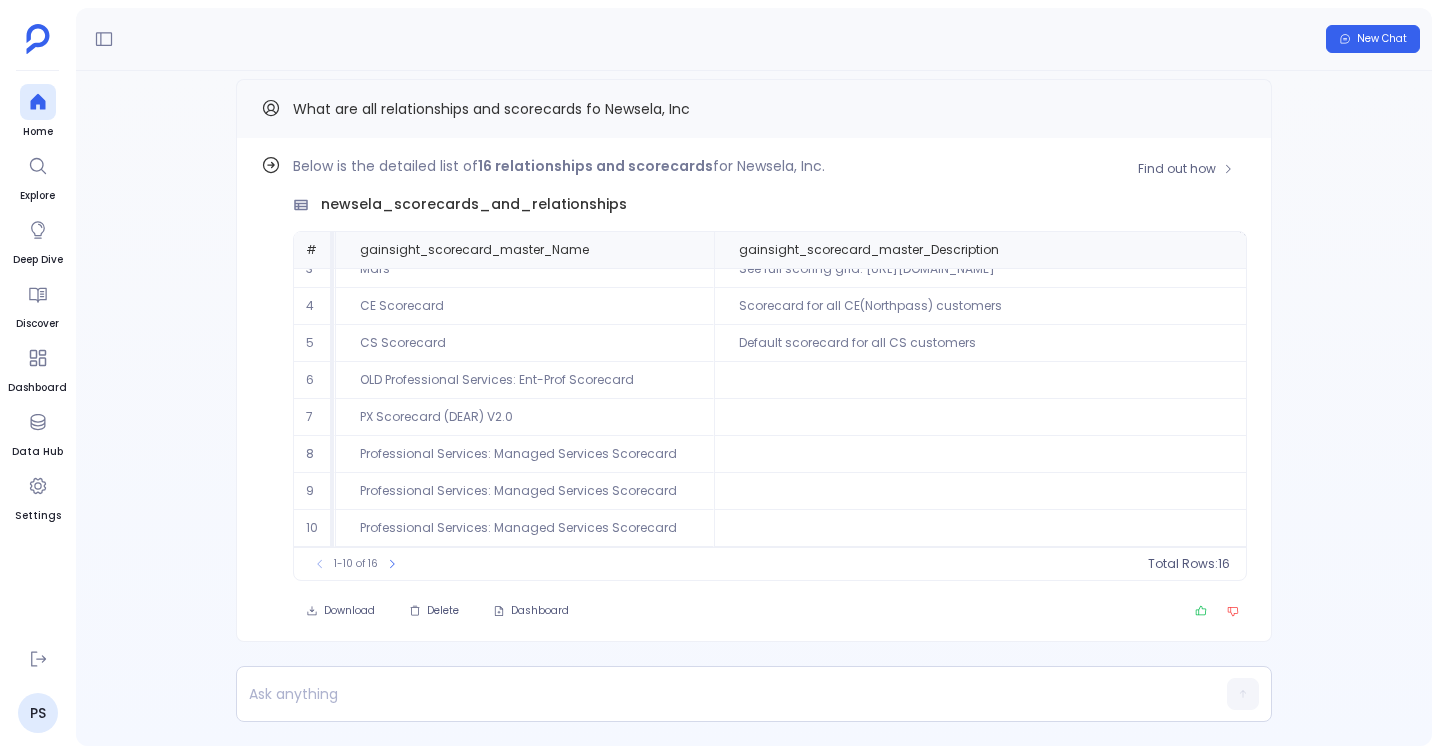 scroll, scrollTop: 96, scrollLeft: 230, axis: both 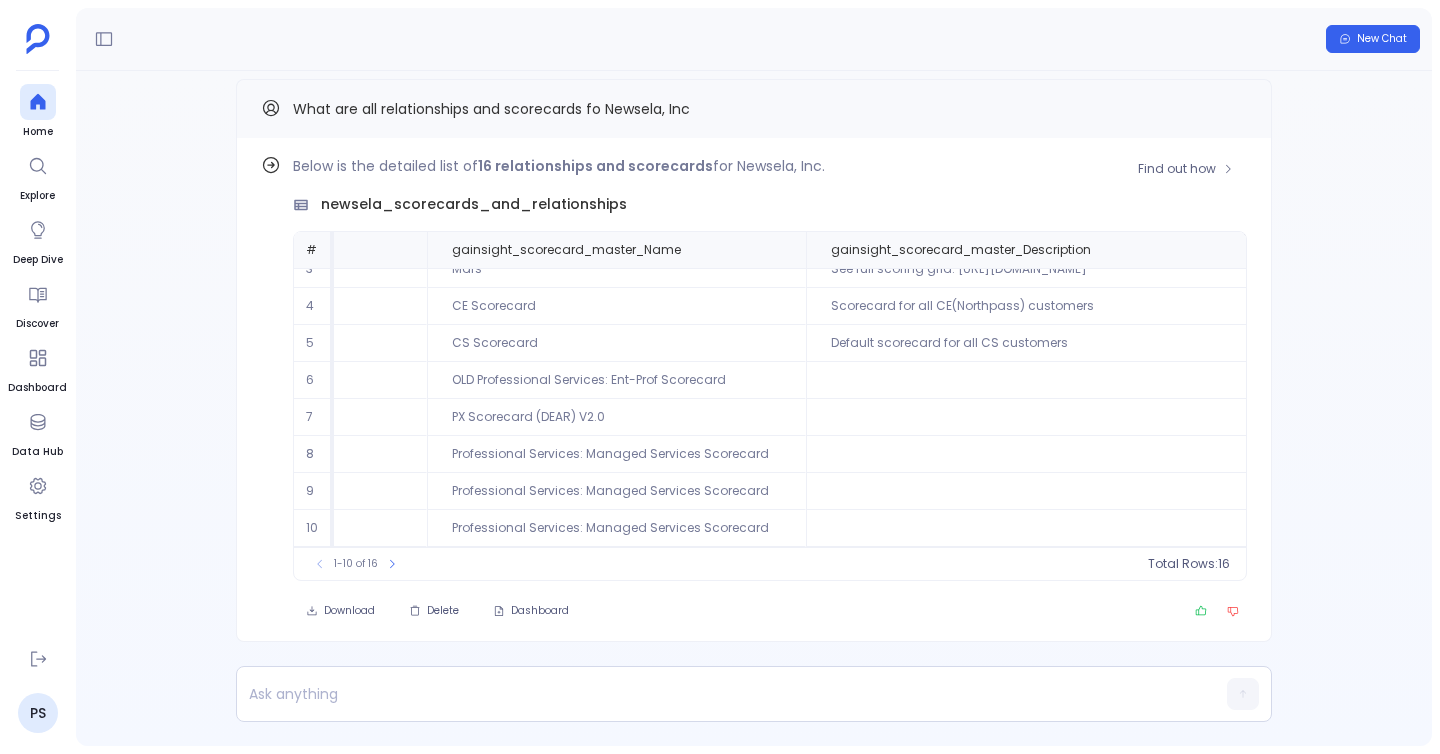 click on "Professional Services: Managed Services Scorecard" at bounding box center [616, 454] 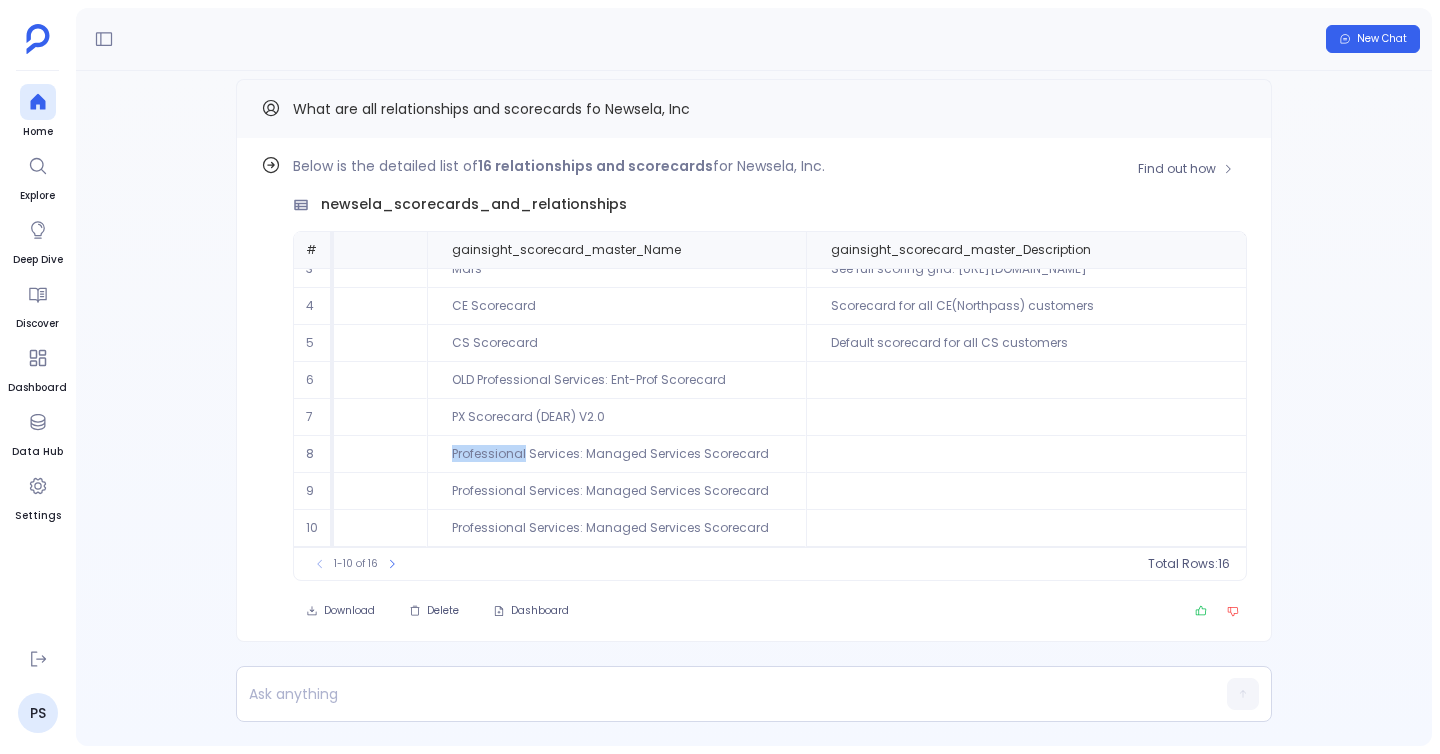 click on "Professional Services: Managed Services Scorecard" at bounding box center [616, 454] 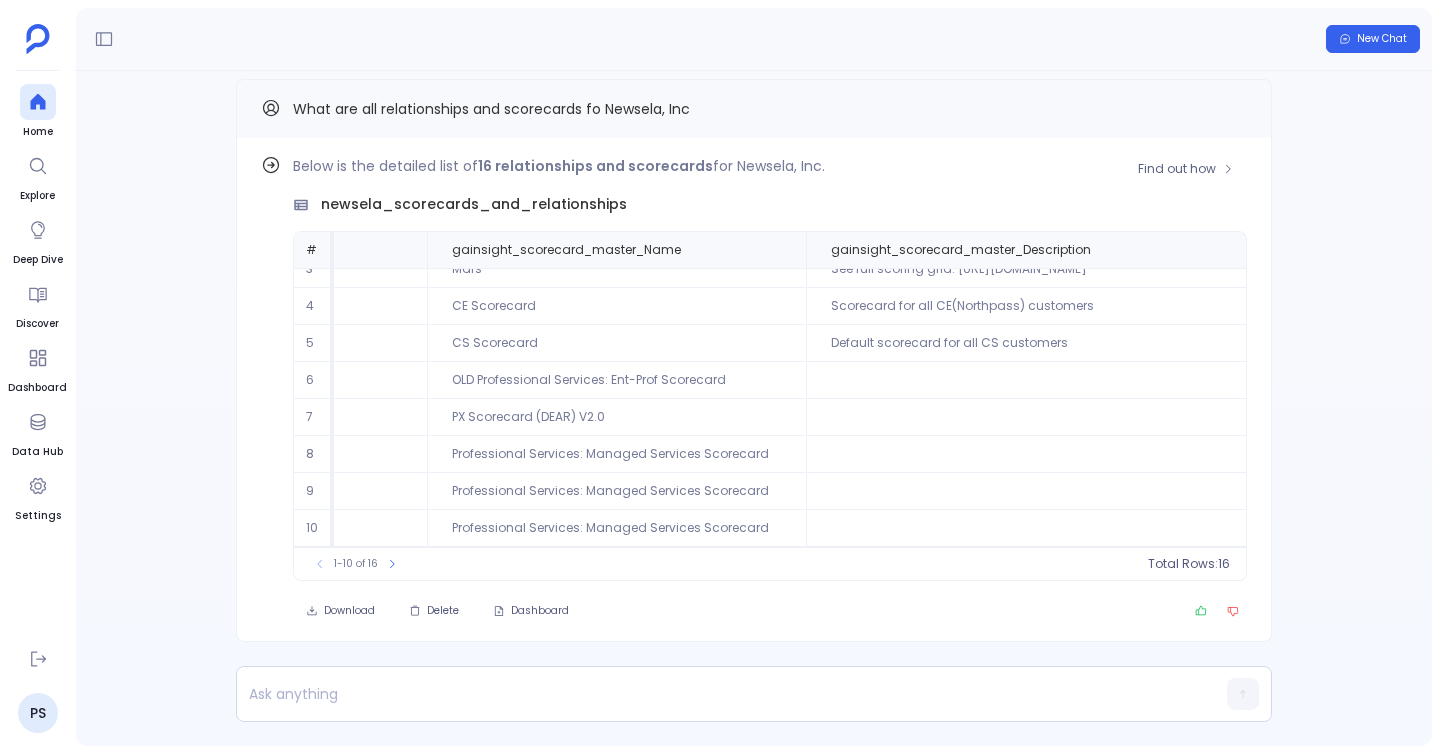 click on "Professional Services: Managed Services Scorecard" at bounding box center [616, 454] 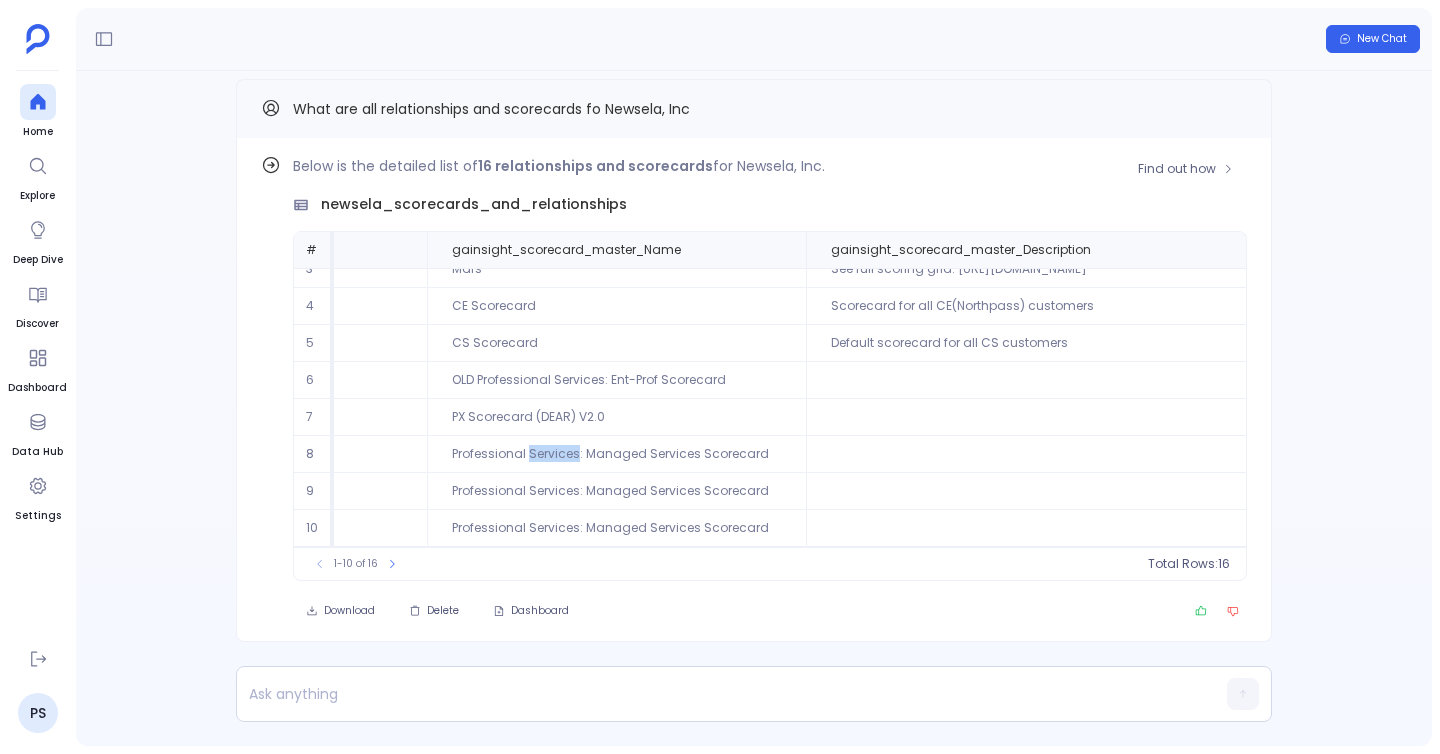 click on "Professional Services: Managed Services Scorecard" at bounding box center (616, 454) 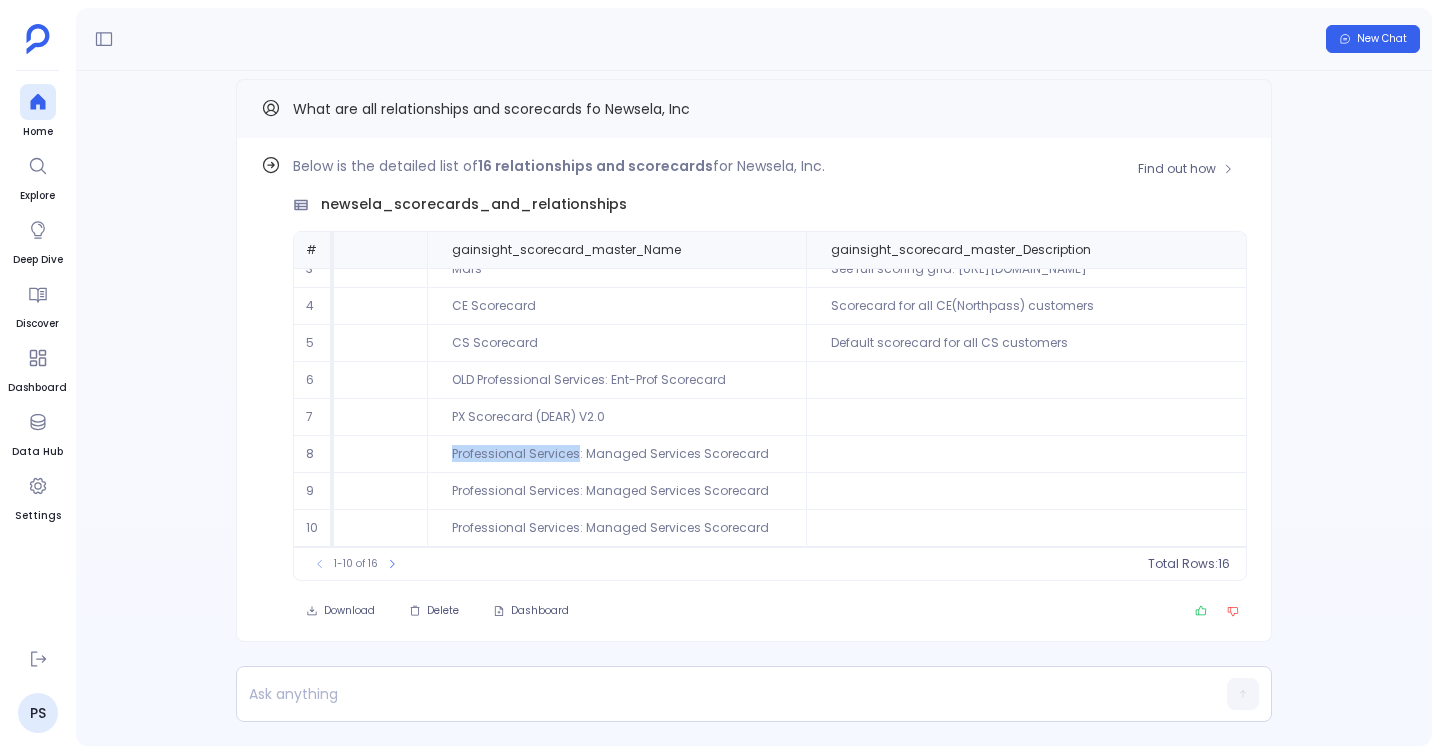 click on "Professional Services: Managed Services Scorecard" at bounding box center (616, 454) 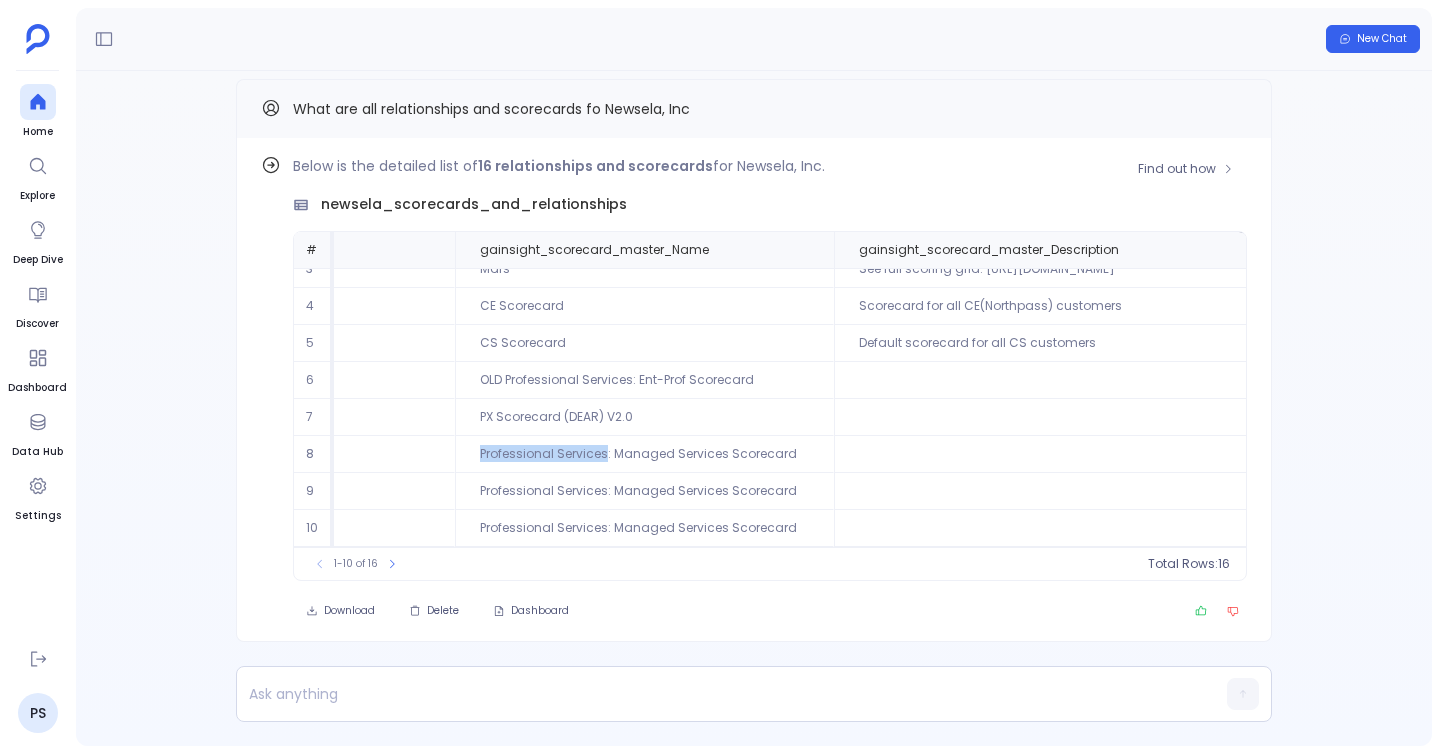 scroll, scrollTop: 96, scrollLeft: 195, axis: both 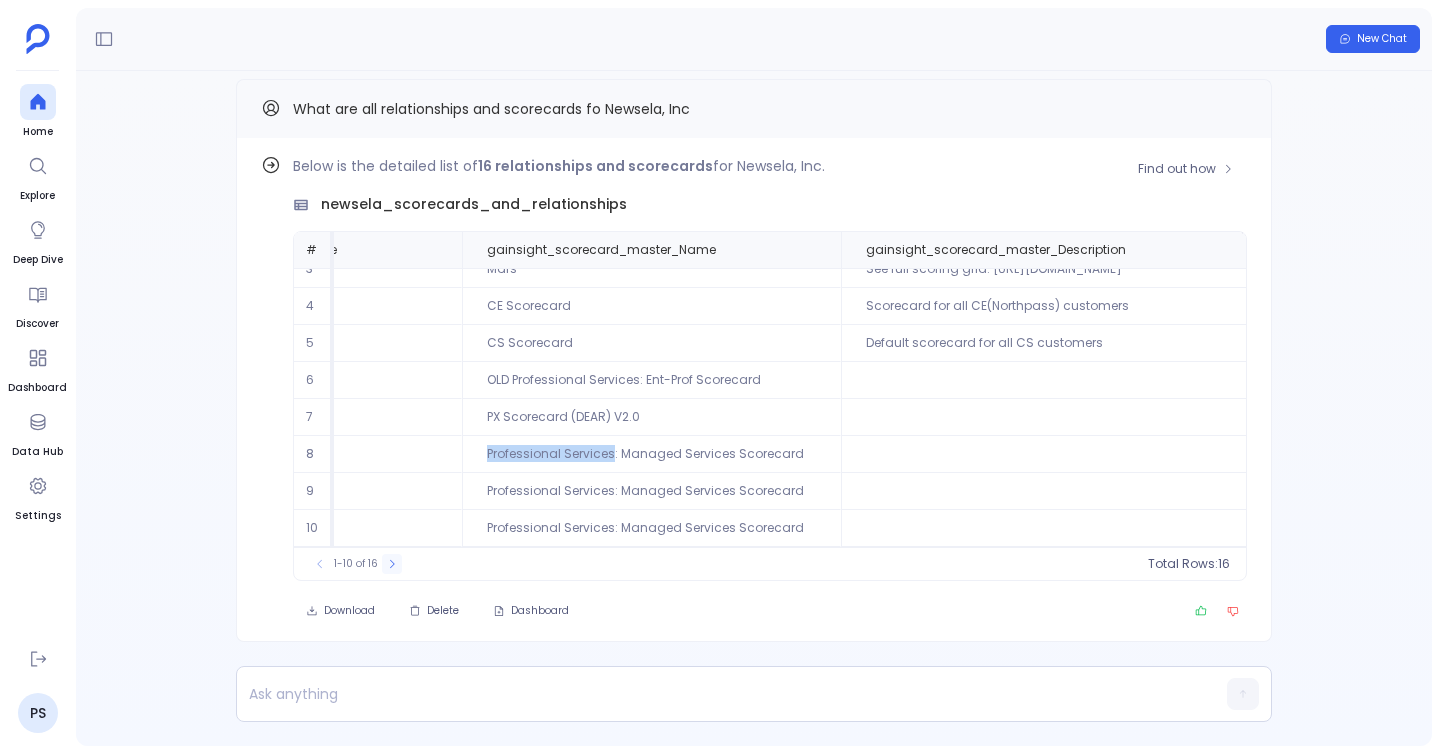 click at bounding box center [392, 564] 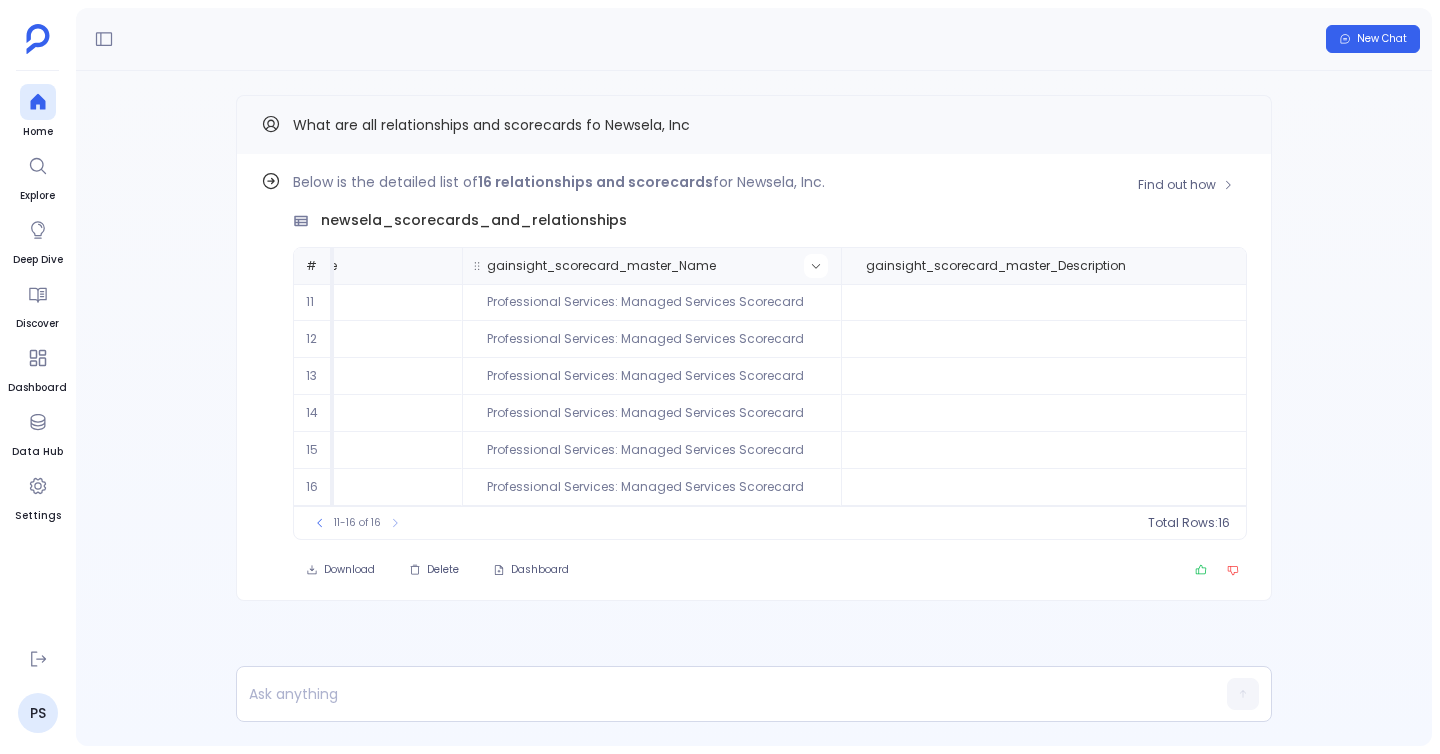 click 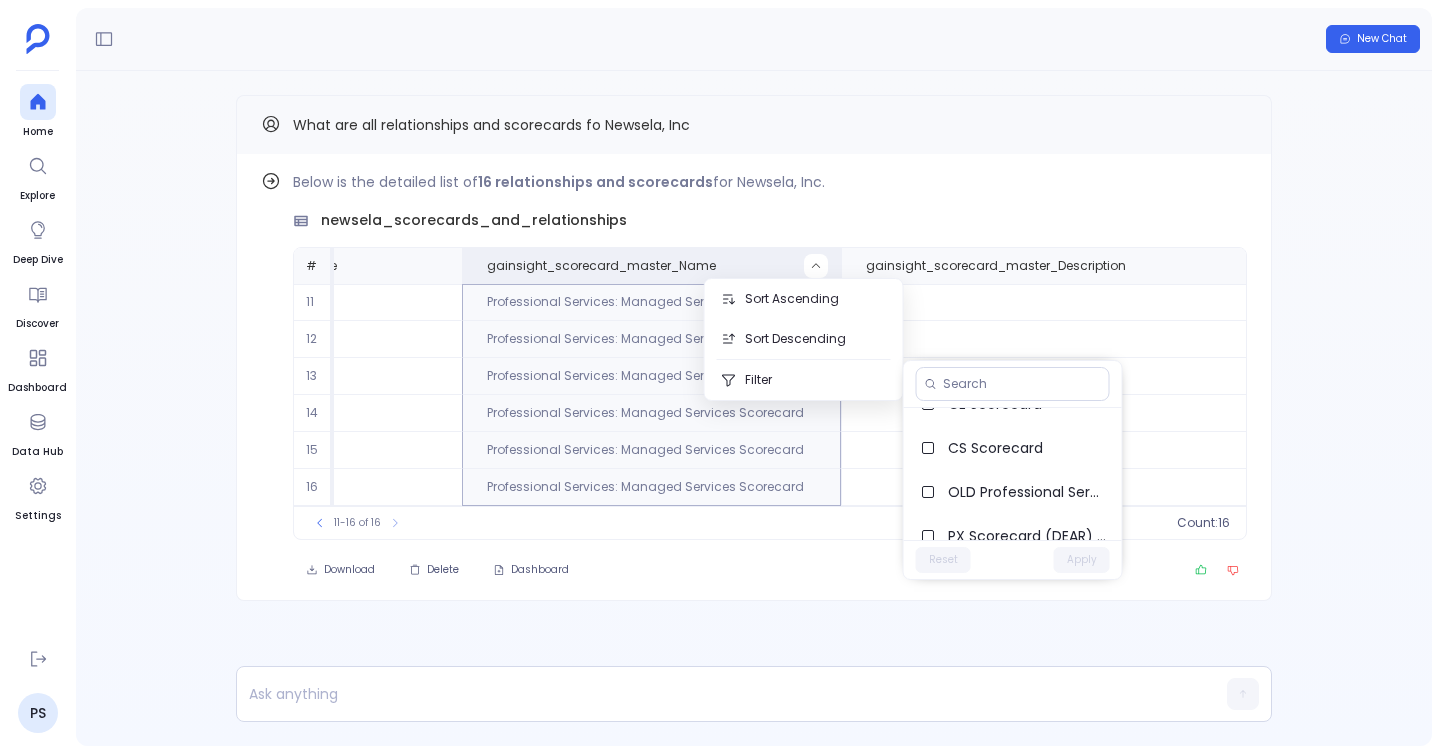 scroll, scrollTop: 220, scrollLeft: 0, axis: vertical 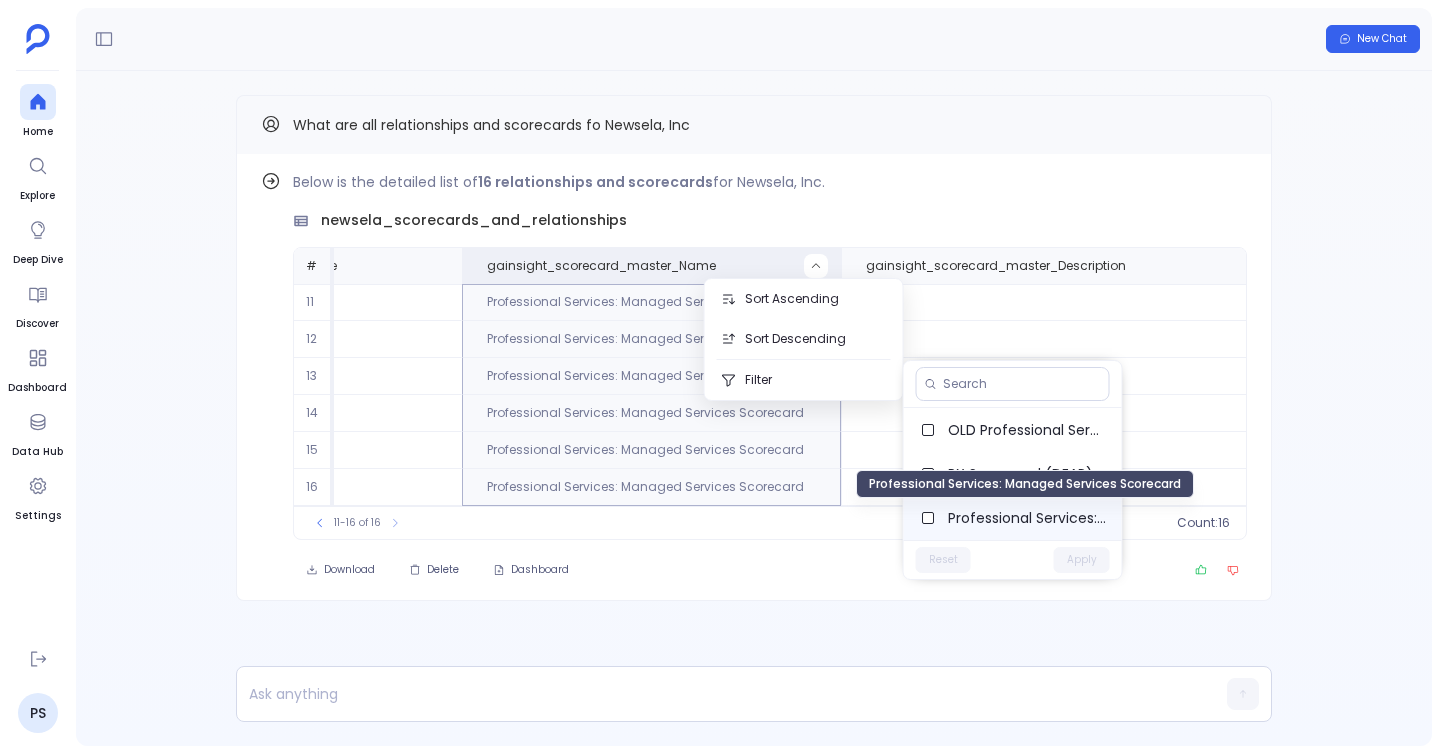 click on "Professional Services: Managed Services Scorecard" at bounding box center [1027, 518] 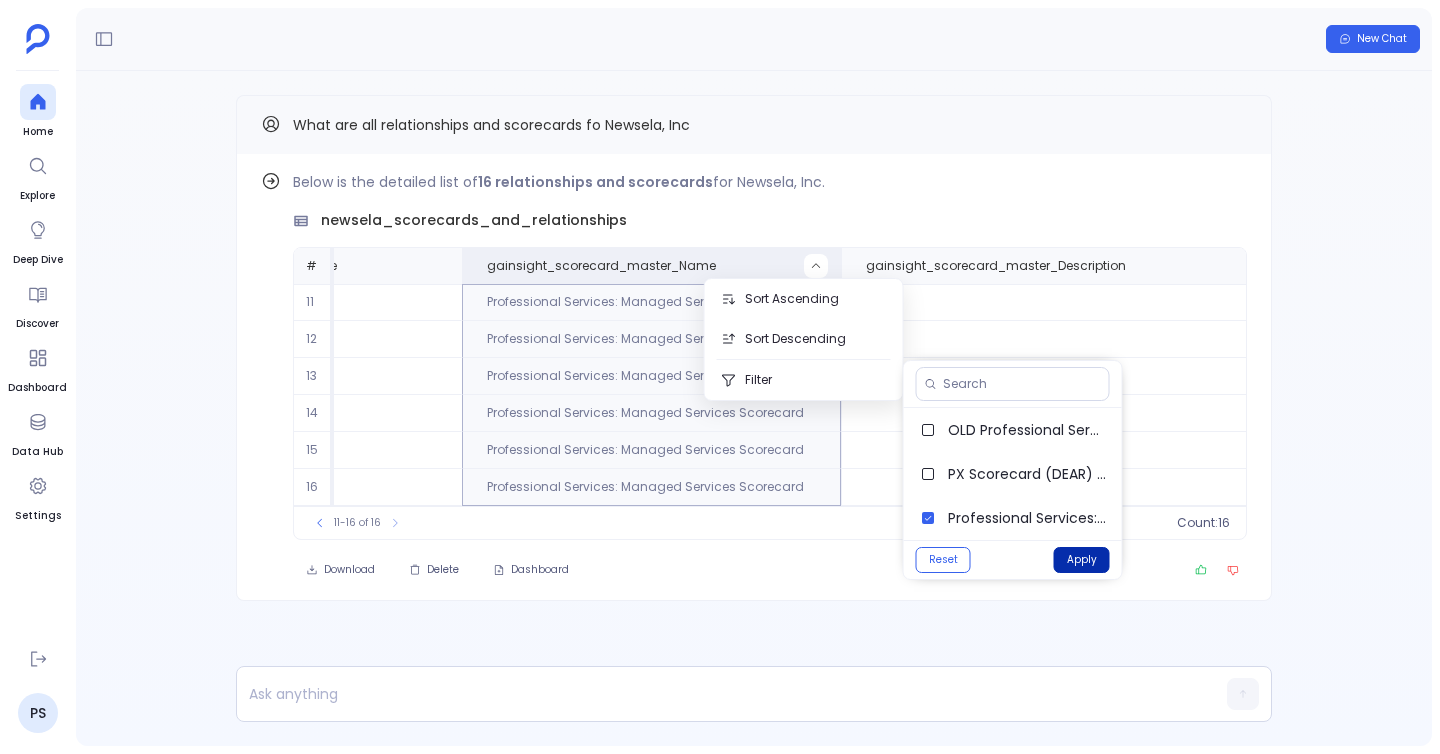 click on "Apply" at bounding box center (1082, 560) 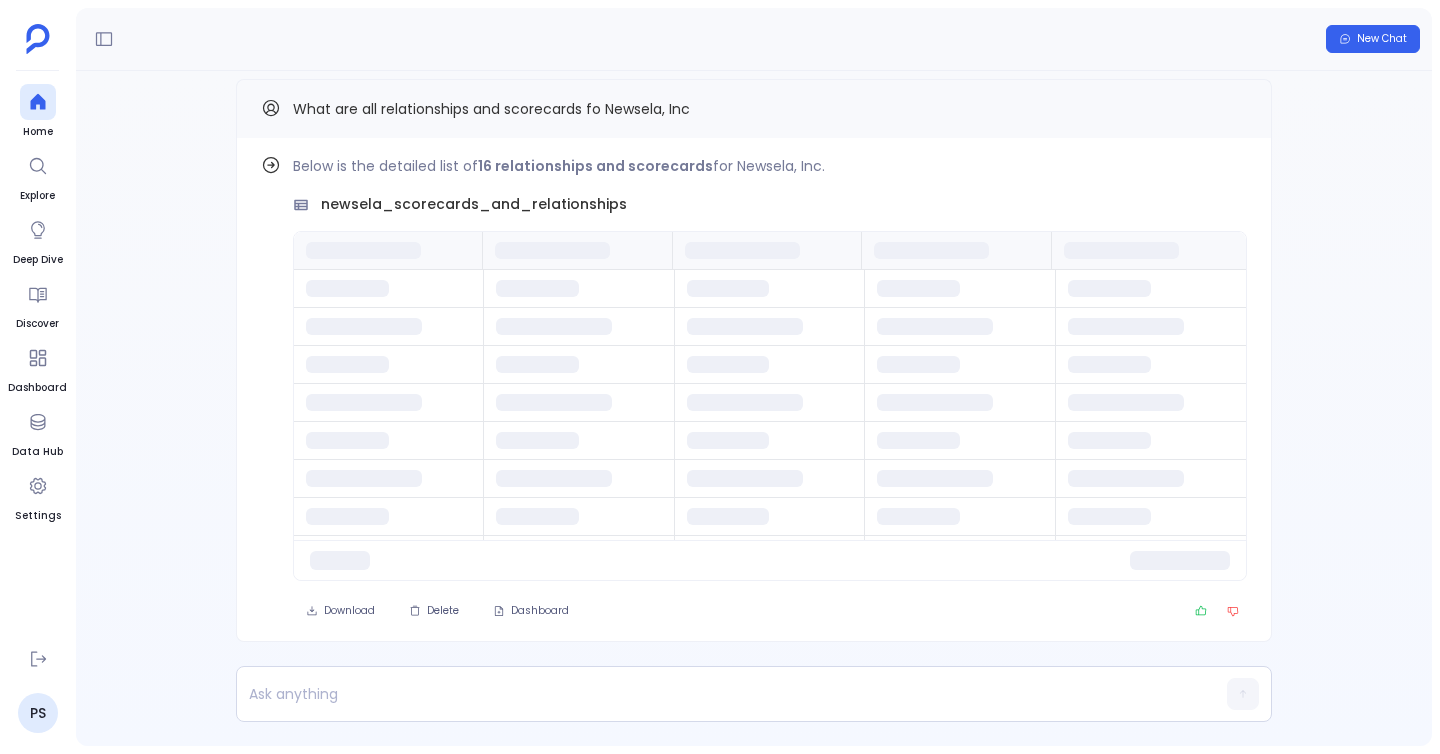 scroll, scrollTop: 0, scrollLeft: 0, axis: both 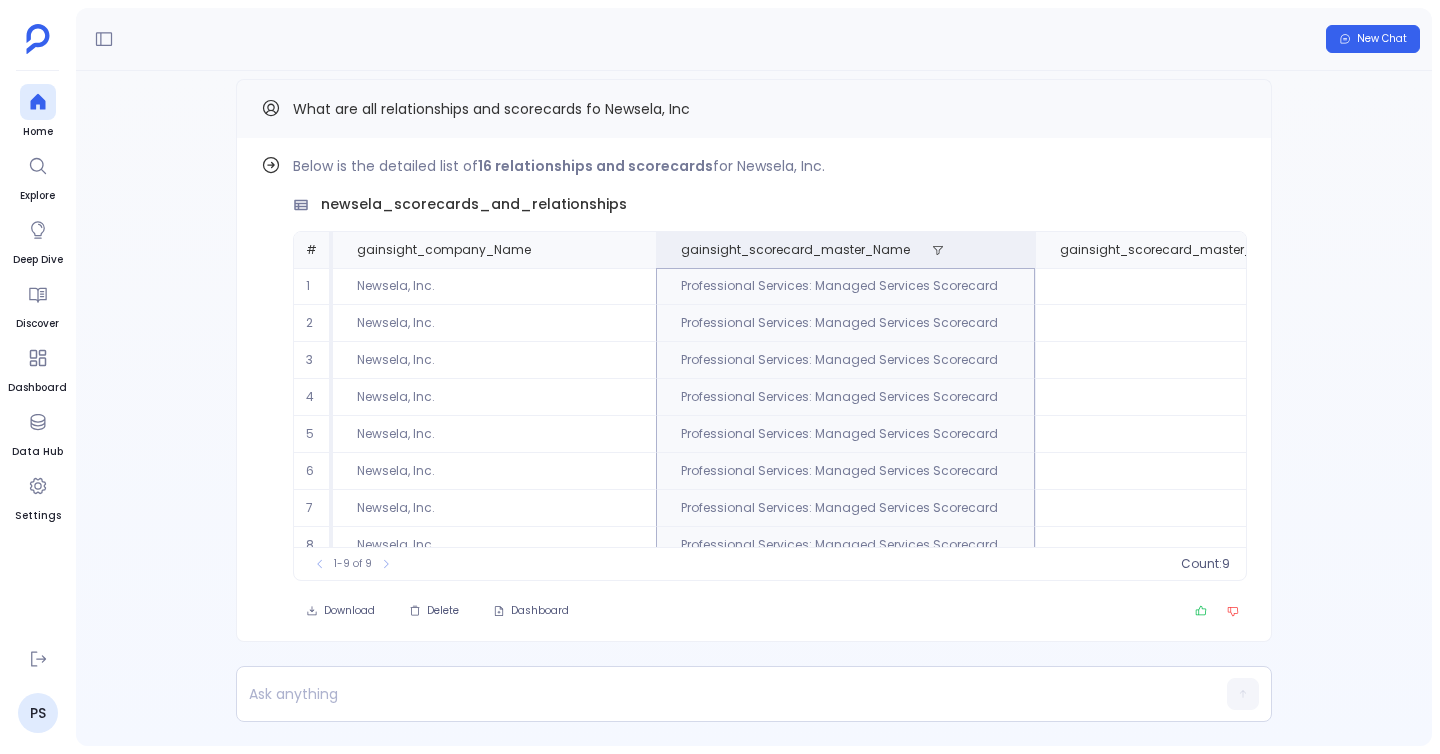 click on "What are all relationships and scorecards fo Newsela, Inc" at bounding box center (754, 108) 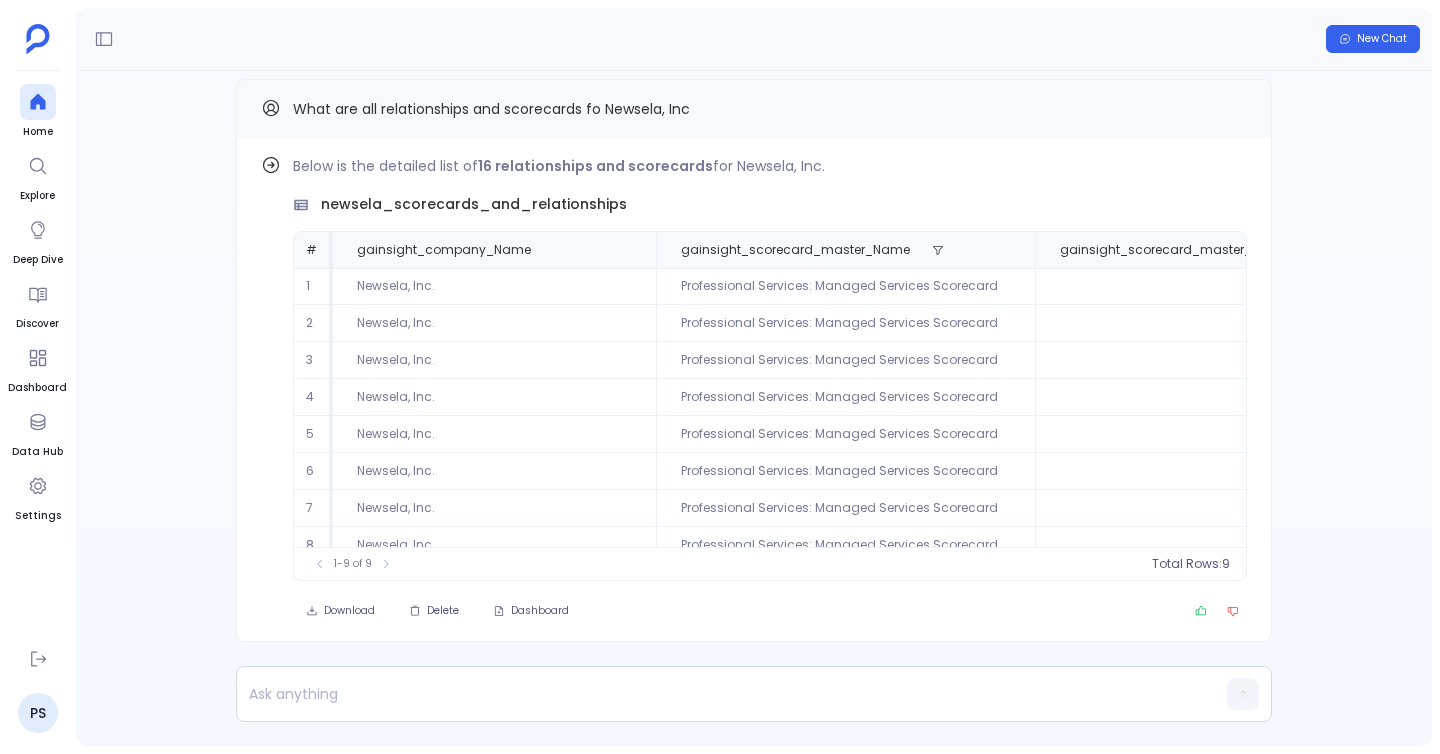 scroll, scrollTop: -16, scrollLeft: 0, axis: vertical 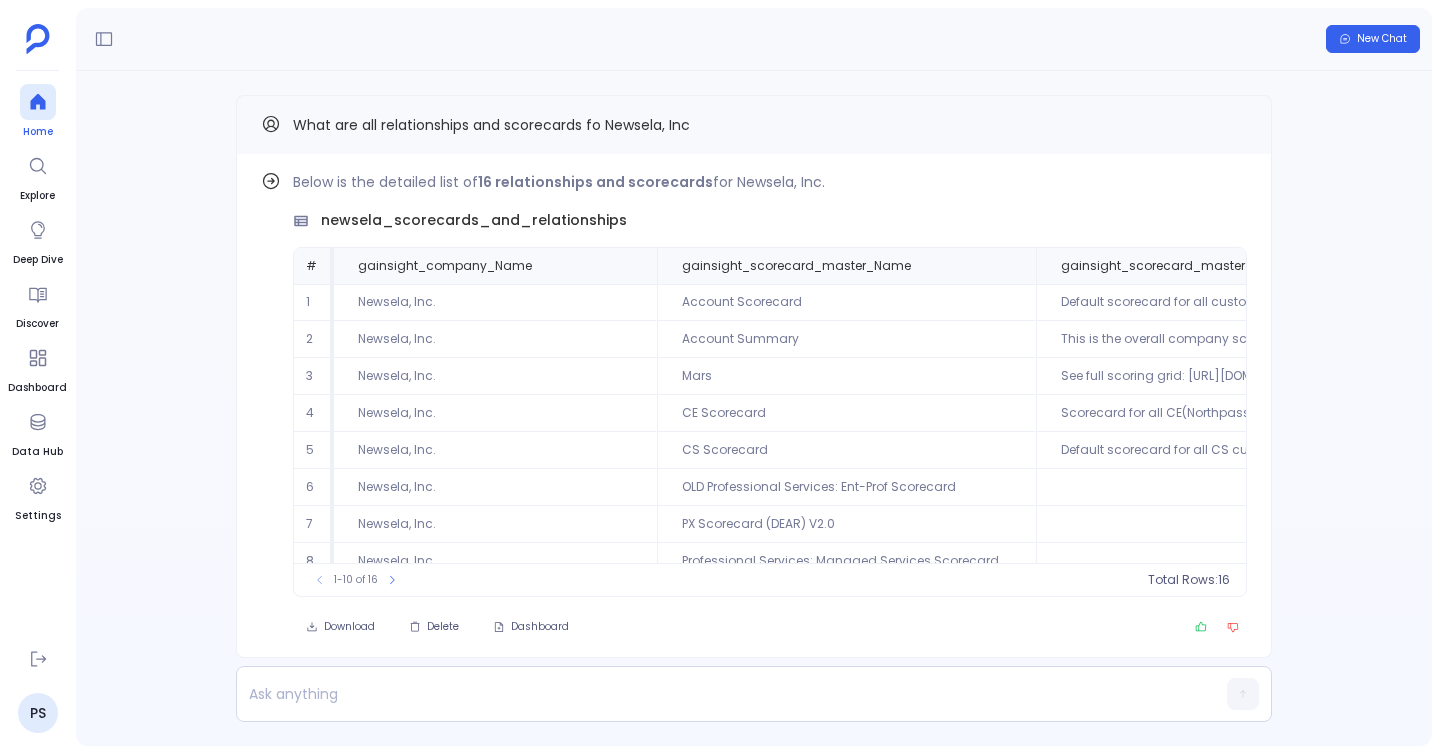 click at bounding box center [38, 102] 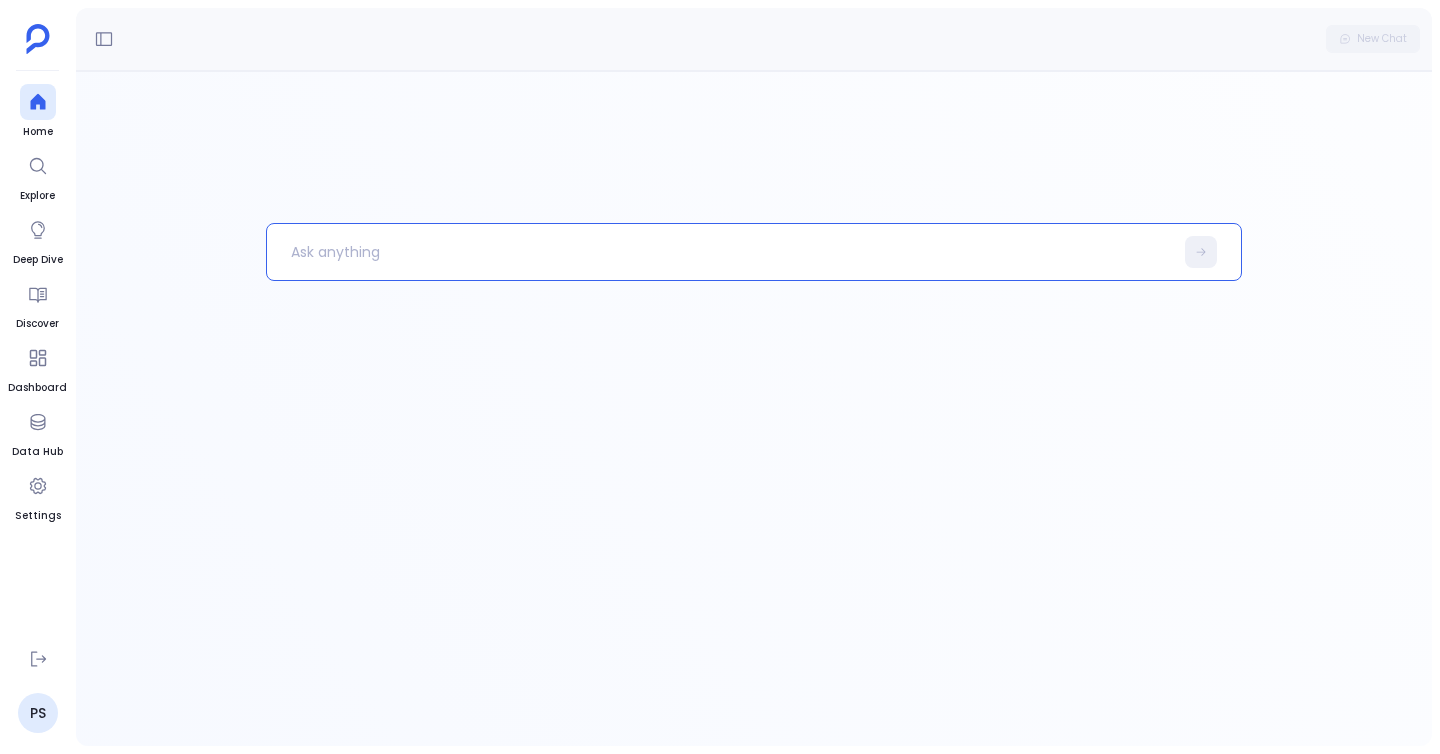 click at bounding box center [754, 484] 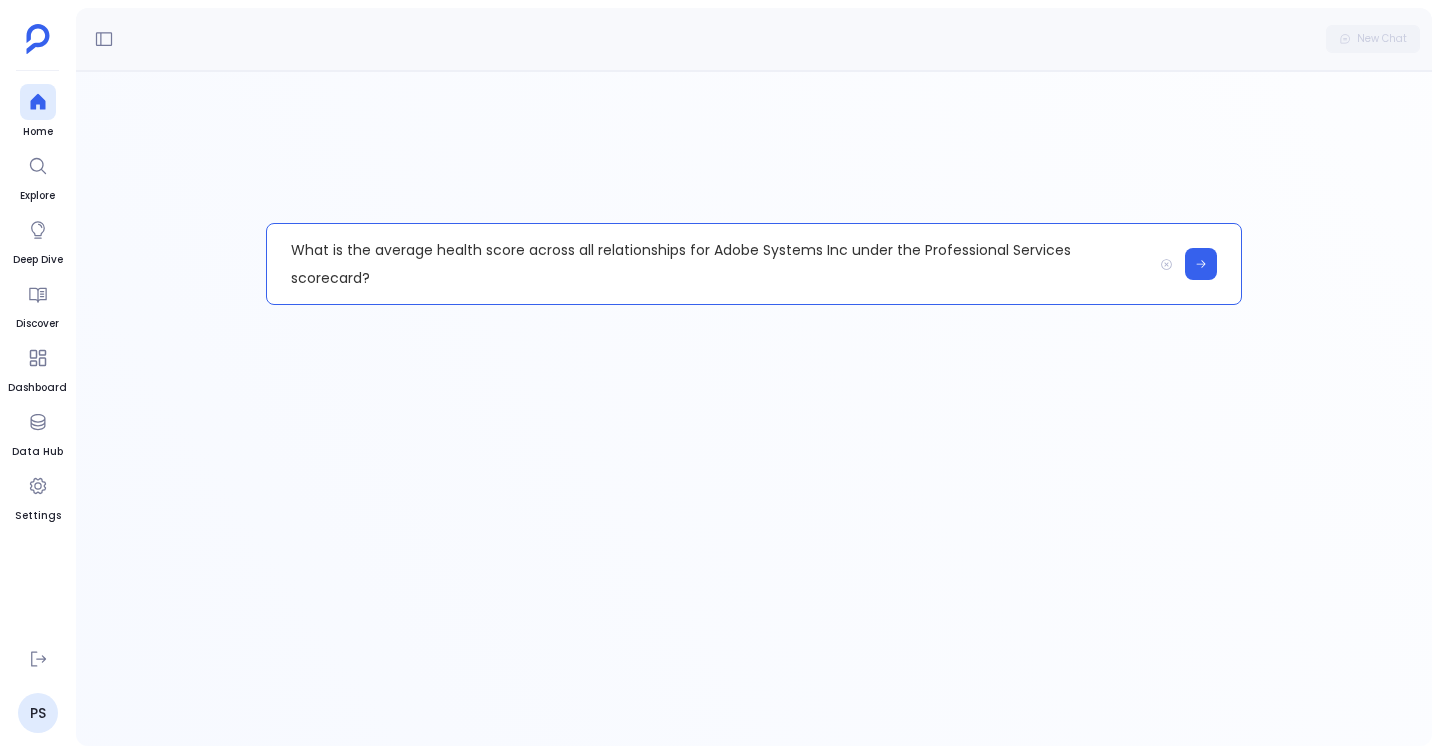 click on "What is the average health score across all relationships for Adobe Systems Inc under the Professional Services scorecard?" at bounding box center (709, 264) 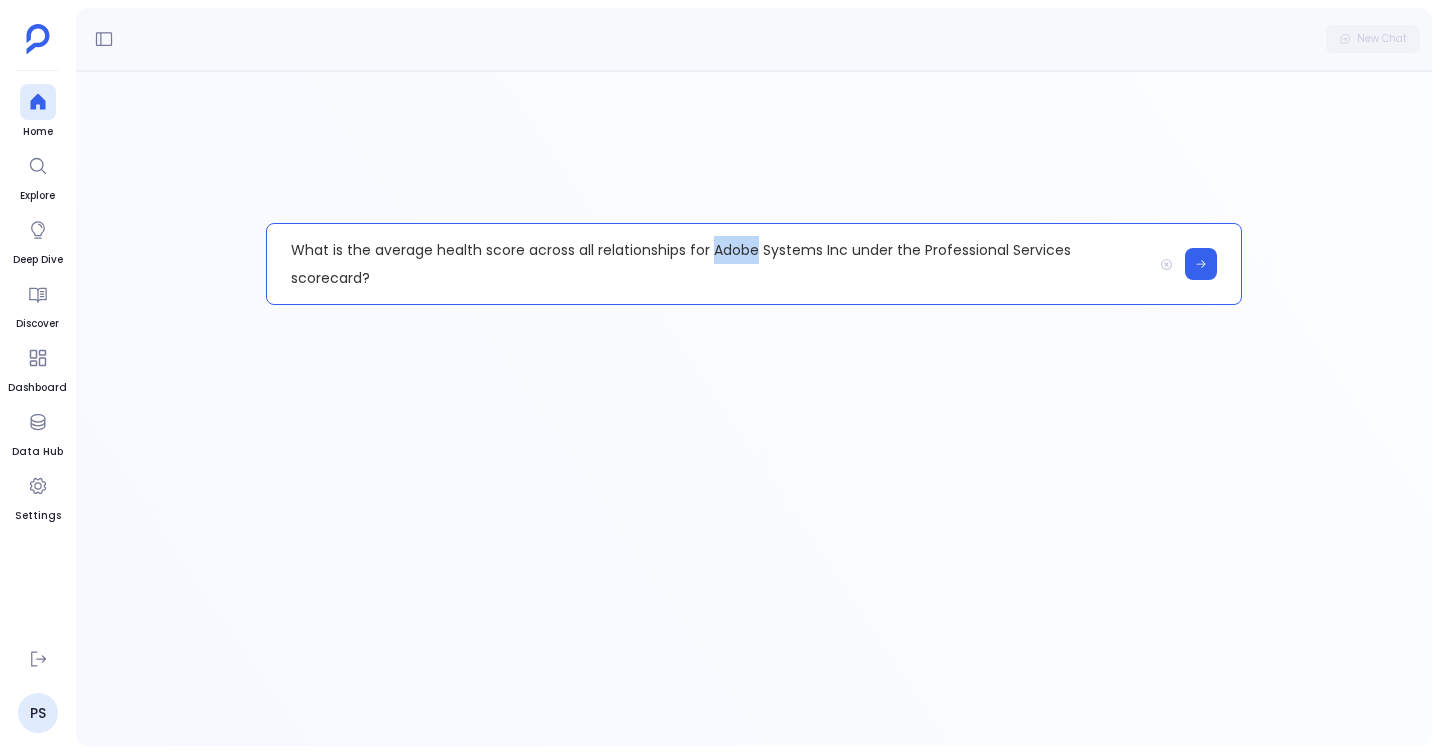 click on "What is the average health score across all relationships for Adobe Systems Inc under the Professional Services scorecard?" at bounding box center (709, 264) 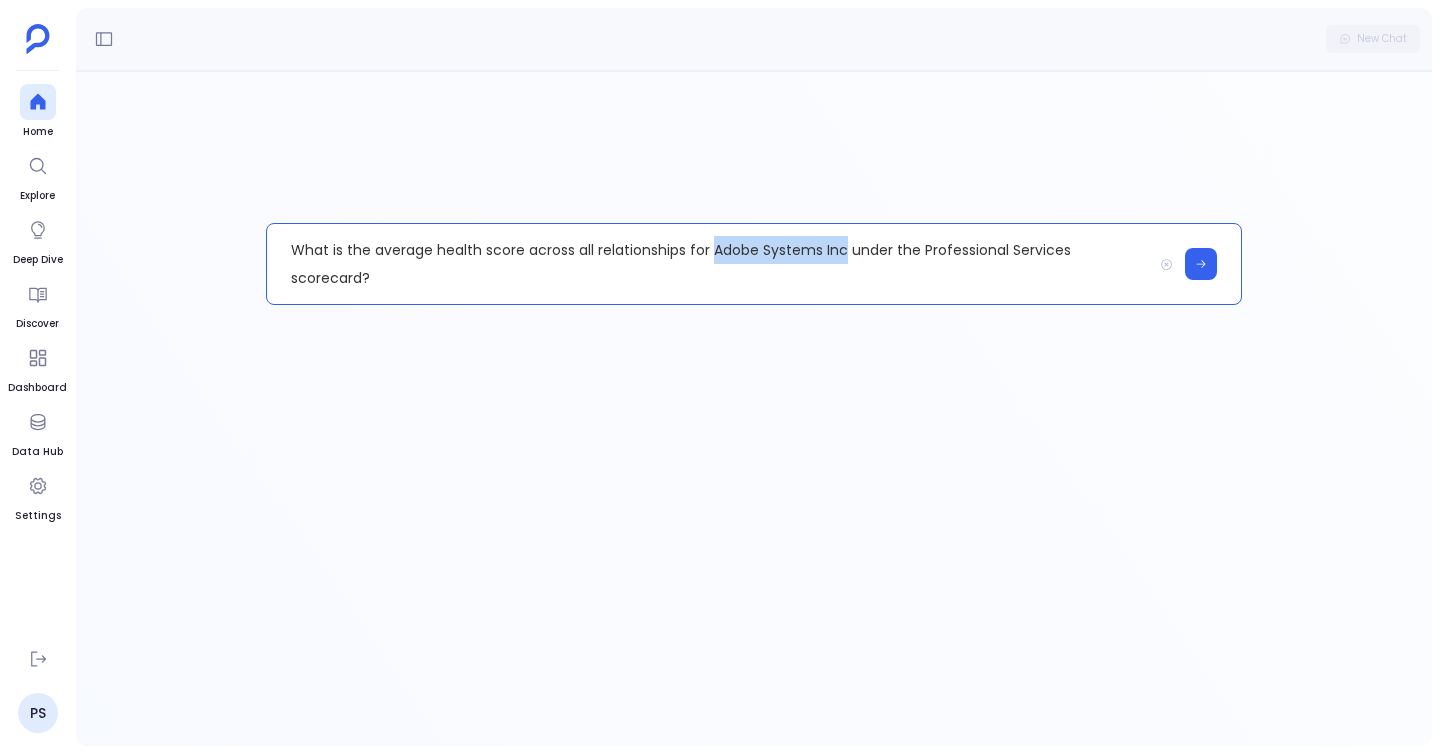 click on "What is the average health score across all relationships for Adobe Systems Inc under the Professional Services scorecard?" at bounding box center (709, 264) 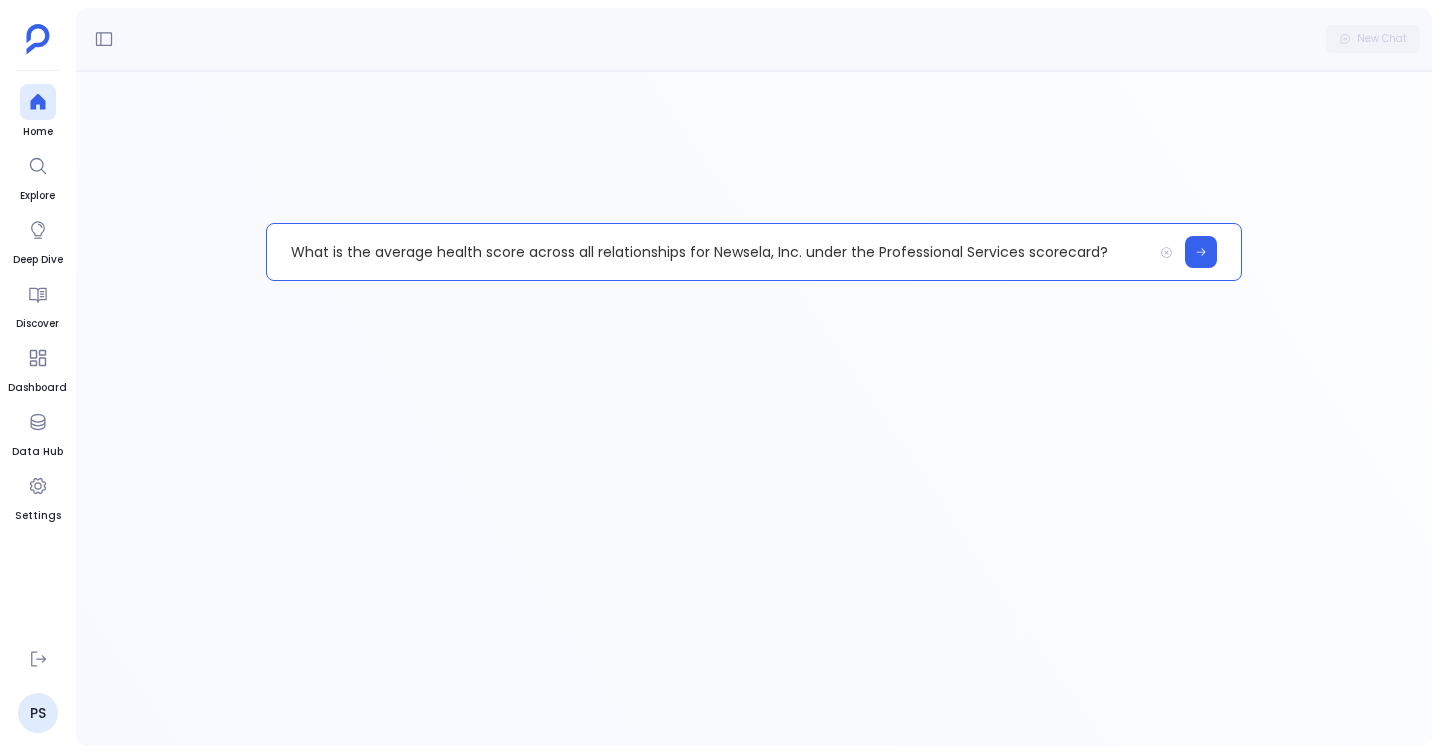 type 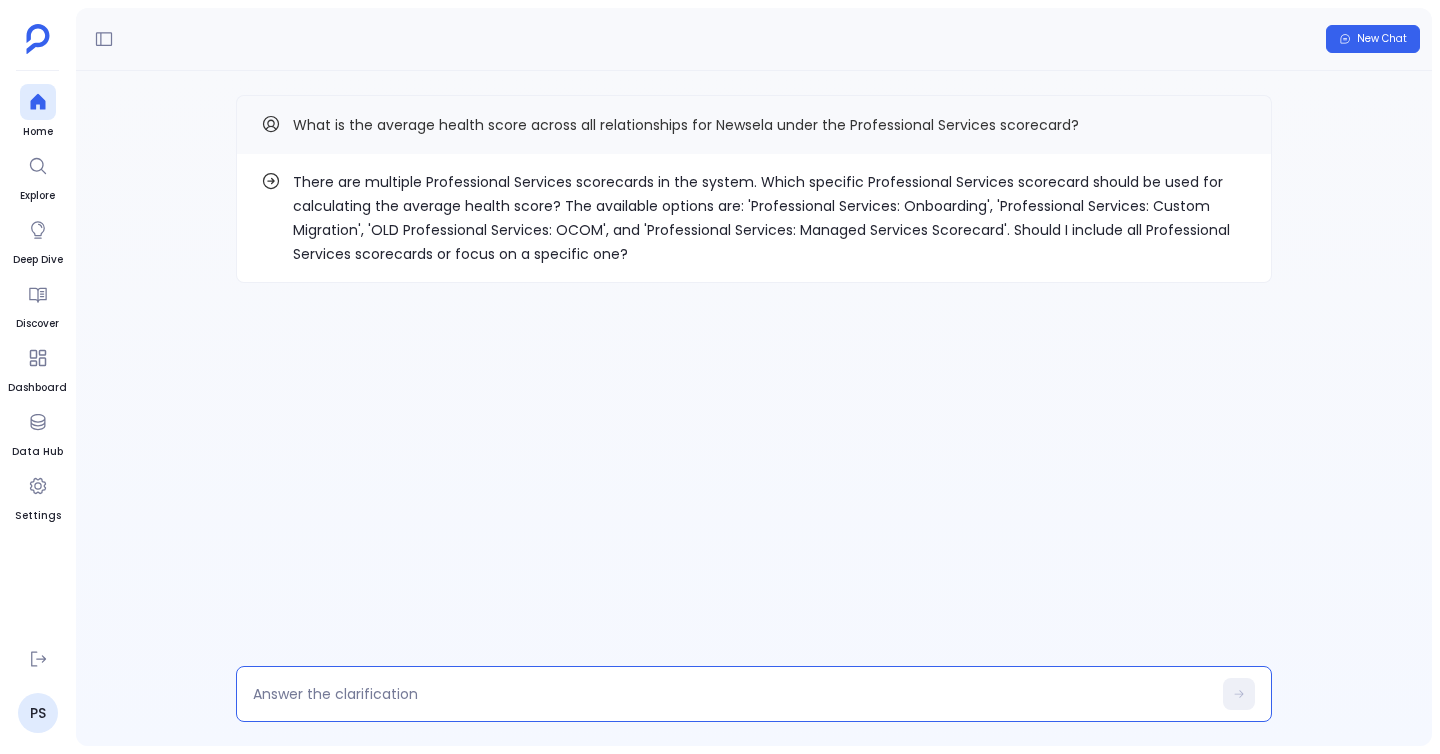 click at bounding box center [732, 694] 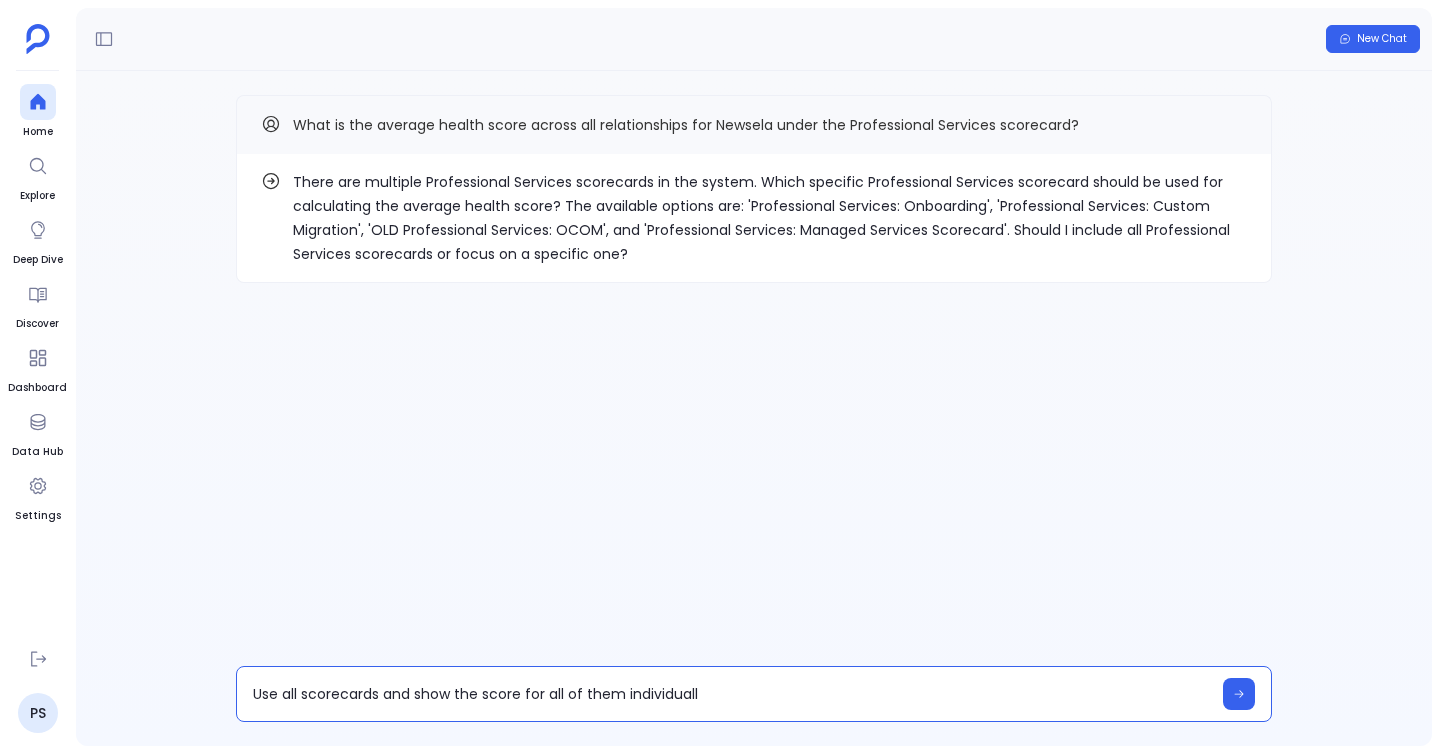 type on "Use all scorecards and show the score for all of them individually" 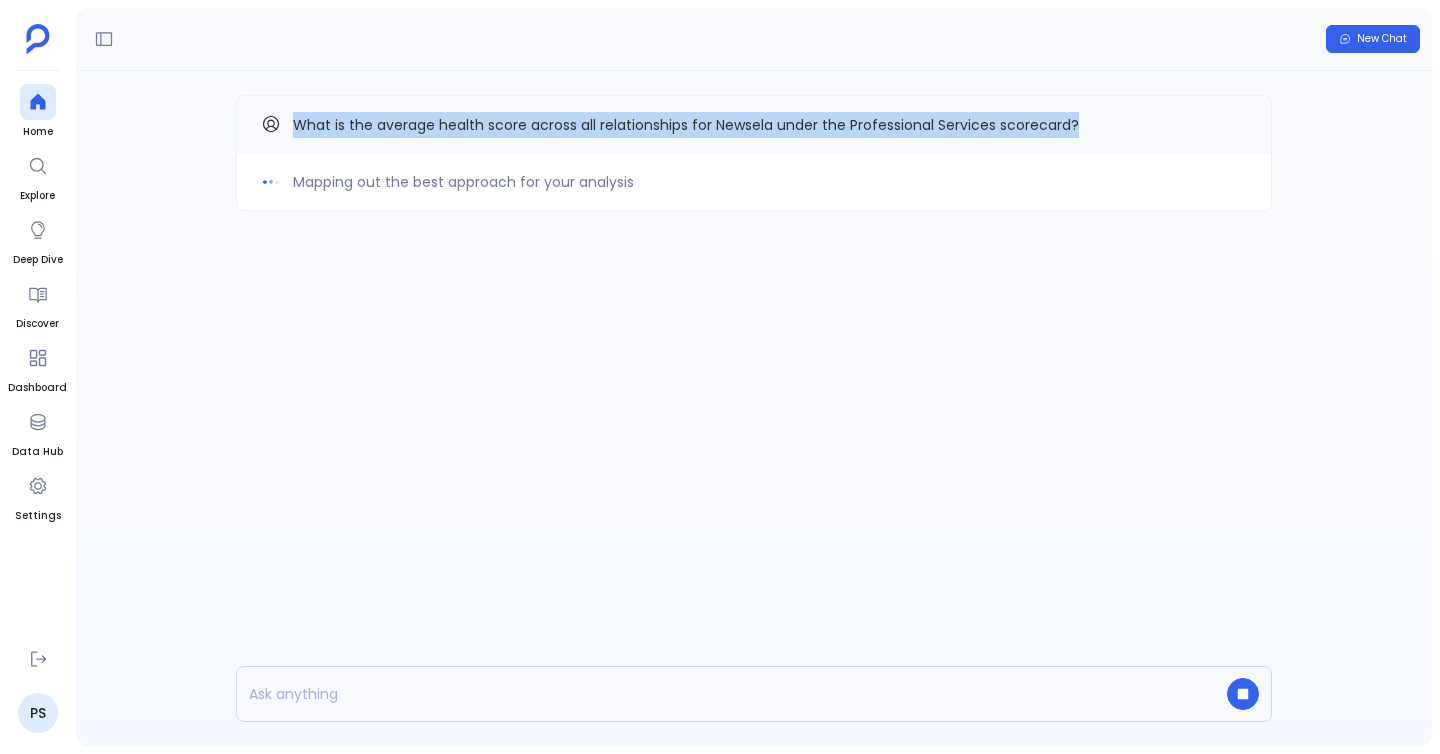 drag, startPoint x: 293, startPoint y: 123, endPoint x: 1146, endPoint y: 132, distance: 853.0475 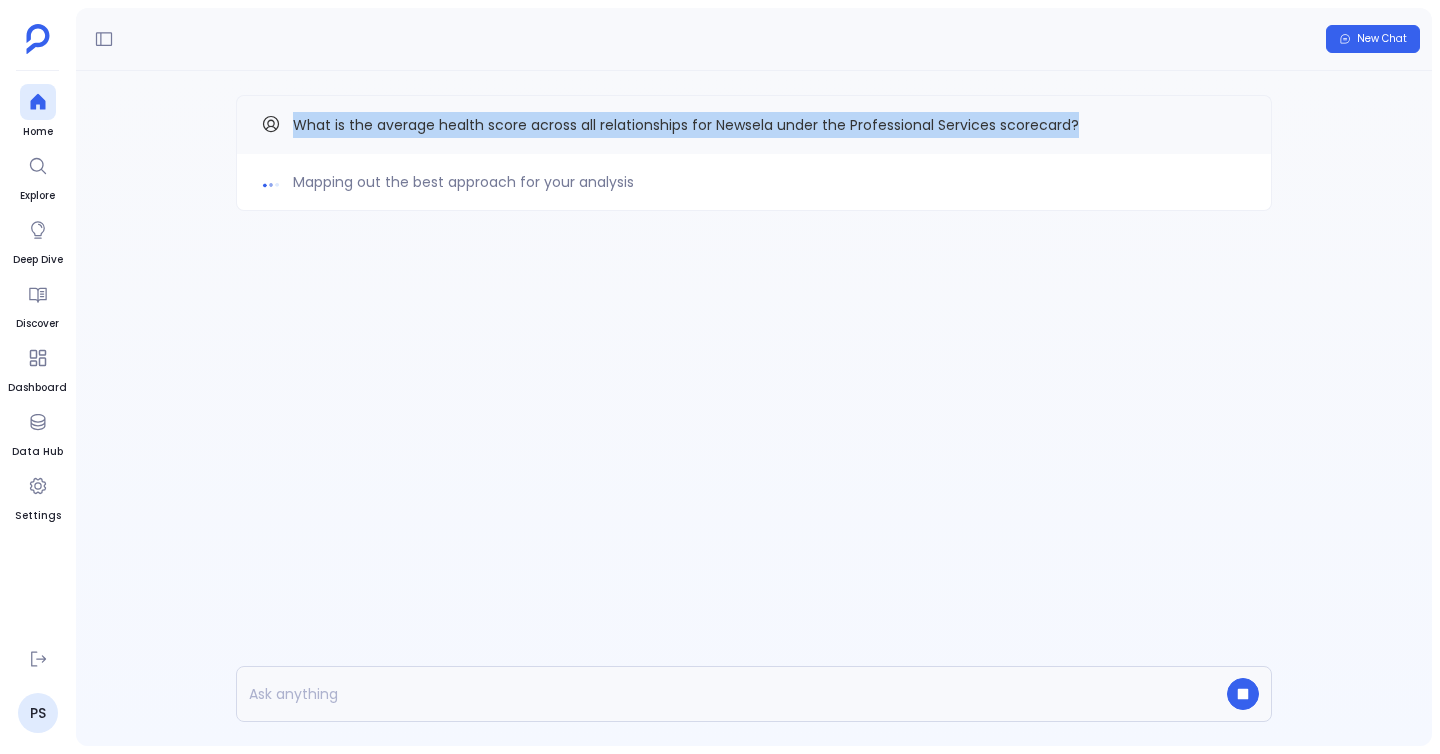 click on "What is the average health score across all relationships for Newsela under the Professional Services scorecard?" at bounding box center [754, 125] 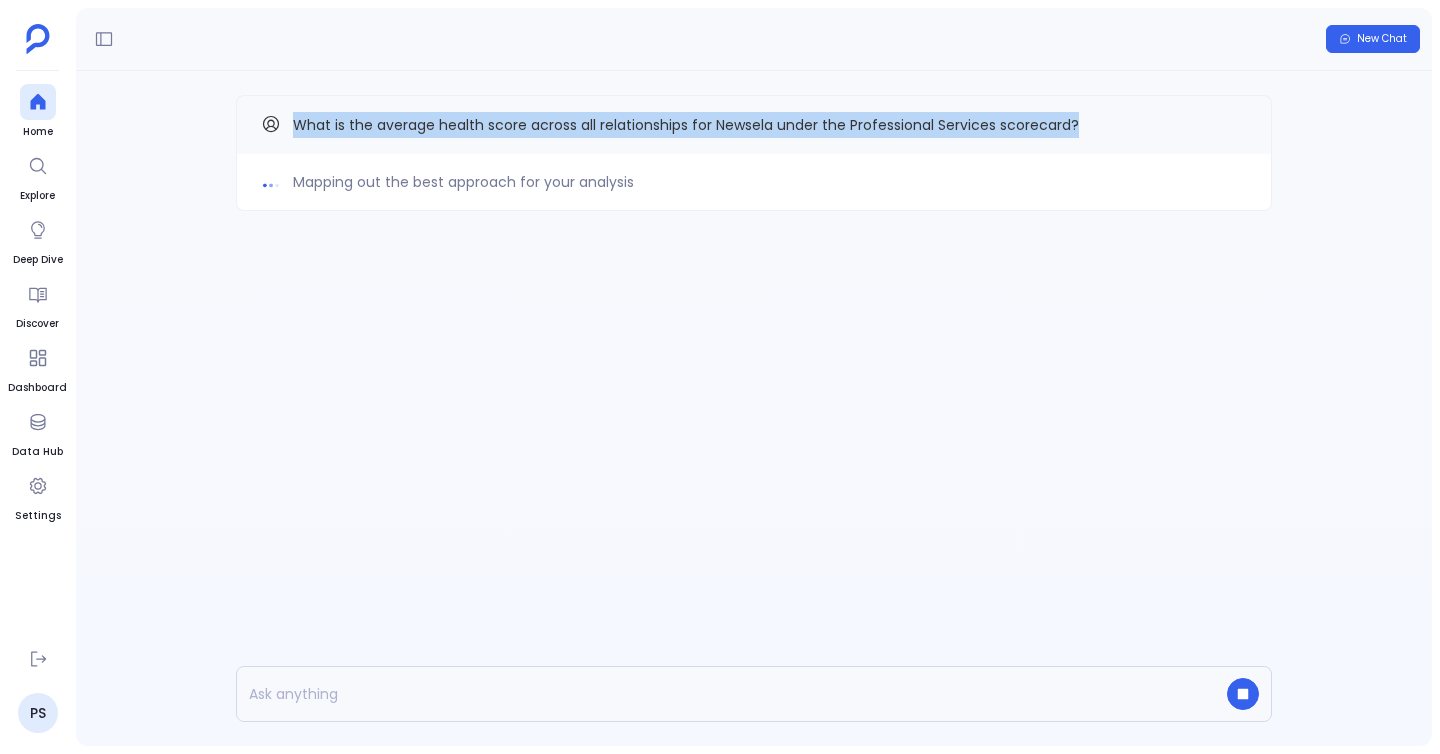 copy on "What is the average health score across all relationships for Newsela under the Professional Services scorecard?" 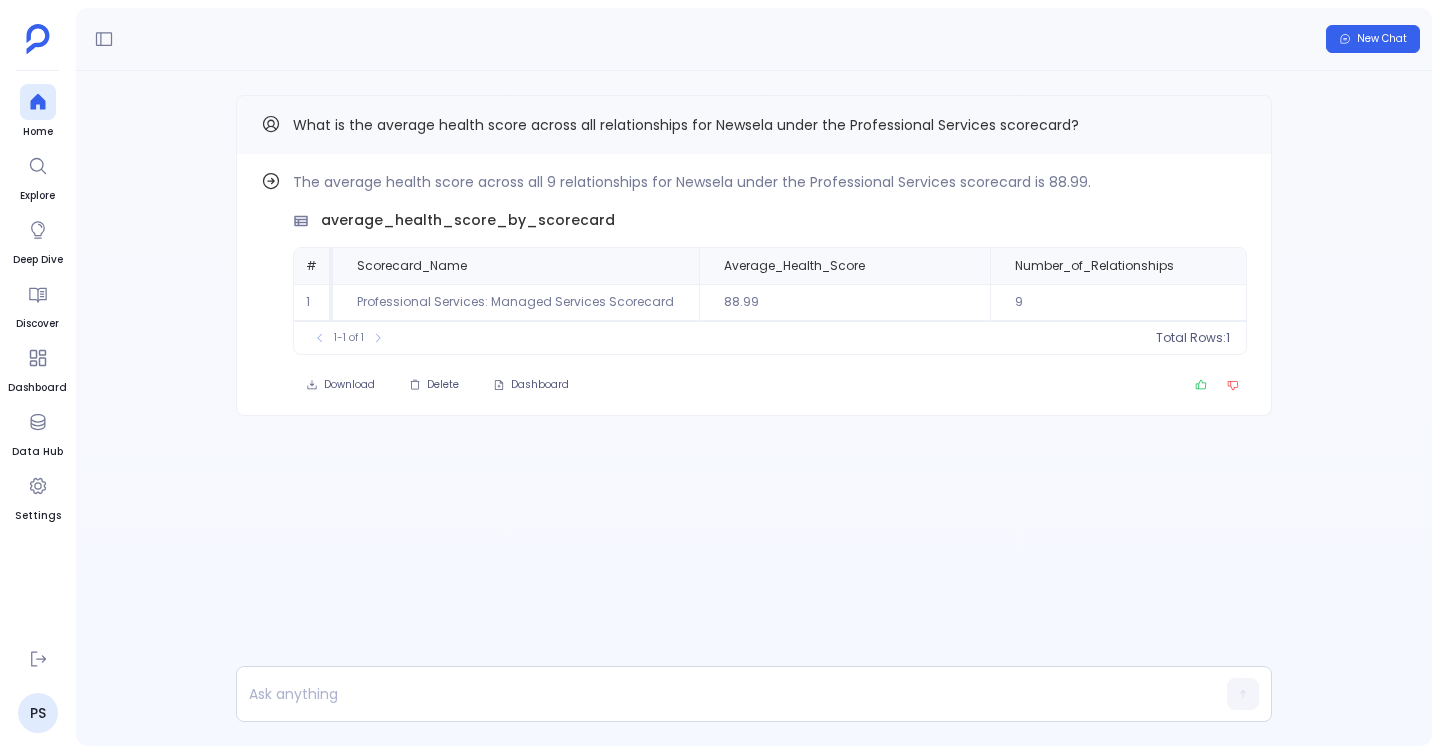 click on "Find out how The average health score across all 9 relationships for Newsela under the Professional Services scorecard is 88.99. average_health_score_by_scorecard # Scorecard_Name Average_Health_Score Number_of_Relationships 1 Professional Services: Managed Services Scorecard 88.99 9
To pick up a draggable item, press the space bar.
While dragging, use the arrow keys to move the item.
Press space again to drop the item in its new position, or press escape to cancel.
1-1 of 1 Total Rows:  1 Download Delete Dashboard What is the average health score across all relationships for Newsela under the Professional Services scorecard?" at bounding box center [754, 295] 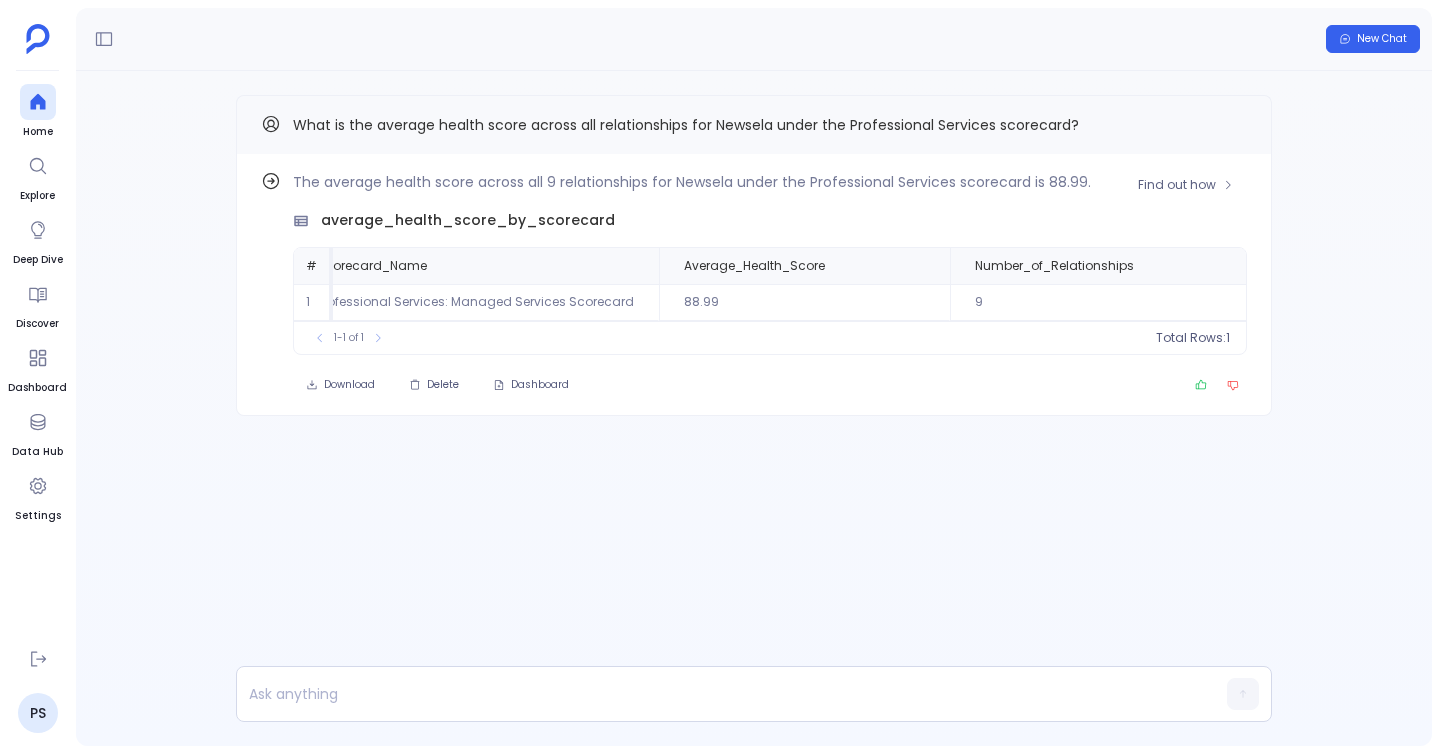 scroll, scrollTop: 0, scrollLeft: 0, axis: both 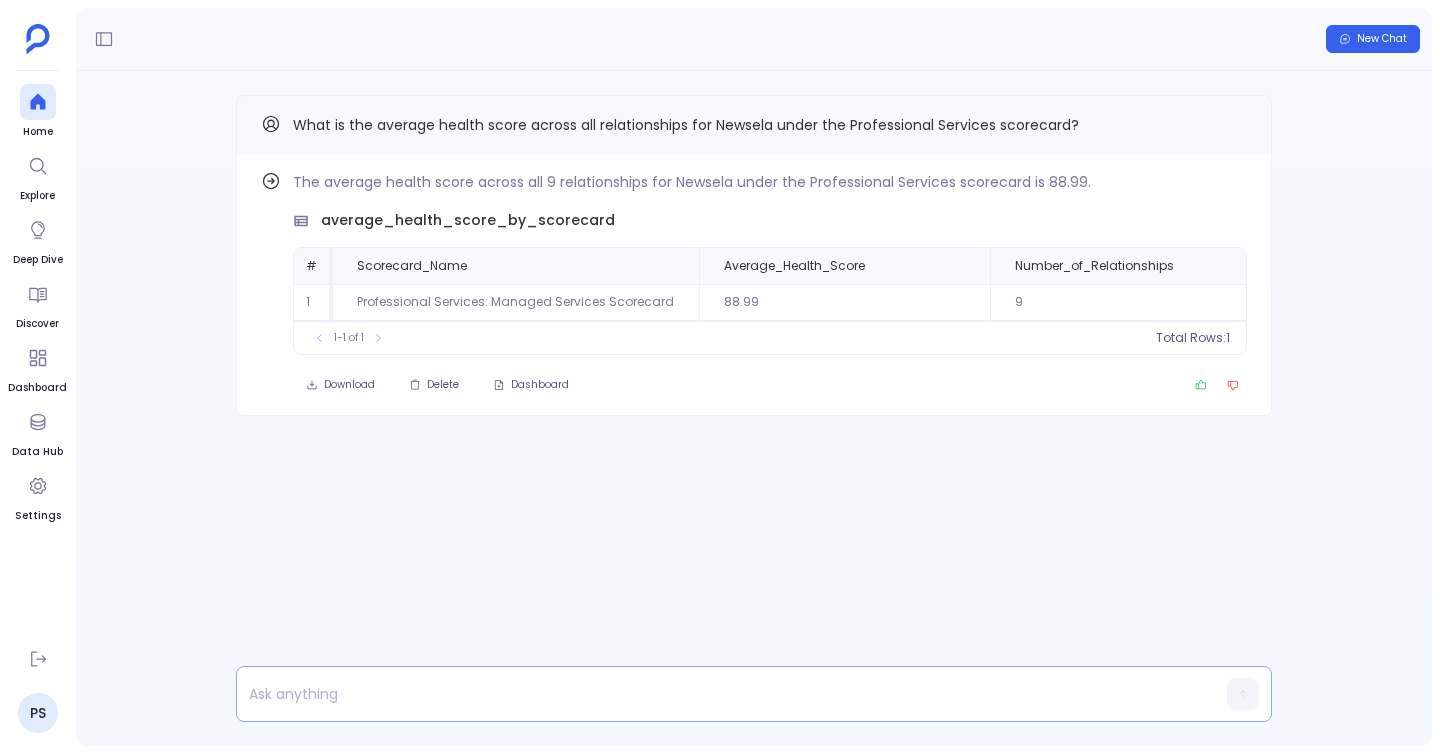 click at bounding box center [715, 694] 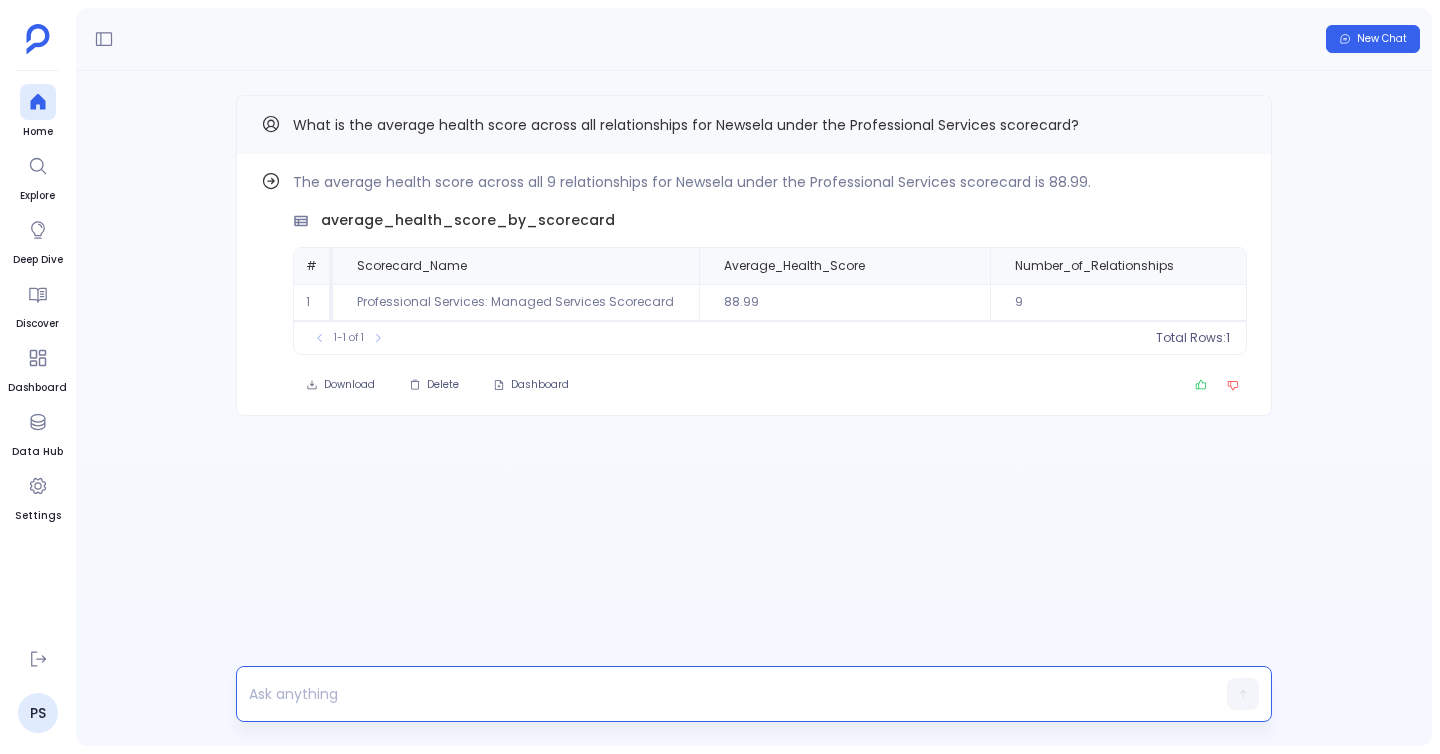 type 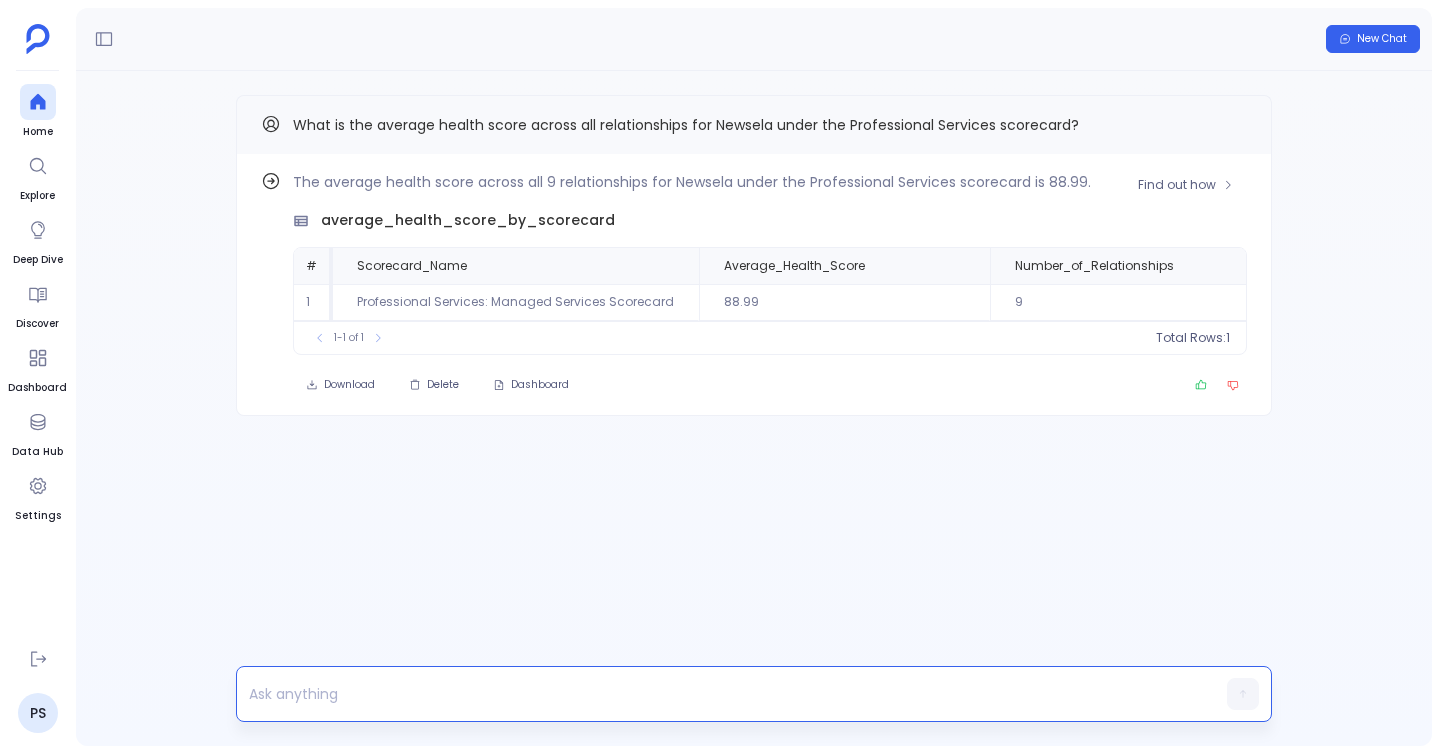 click on "Find out how The average health score across all 9 relationships for Newsela under the Professional Services scorecard is 88.99. average_health_score_by_scorecard # Scorecard_Name Average_Health_Score Number_of_Relationships 1 Professional Services: Managed Services Scorecard 88.99 9
To pick up a draggable item, press the space bar.
While dragging, use the arrow keys to move the item.
Press space again to drop the item in its new position, or press escape to cancel.
1-1 of 1 Total Rows:  1 Download Delete Dashboard" at bounding box center (754, 285) 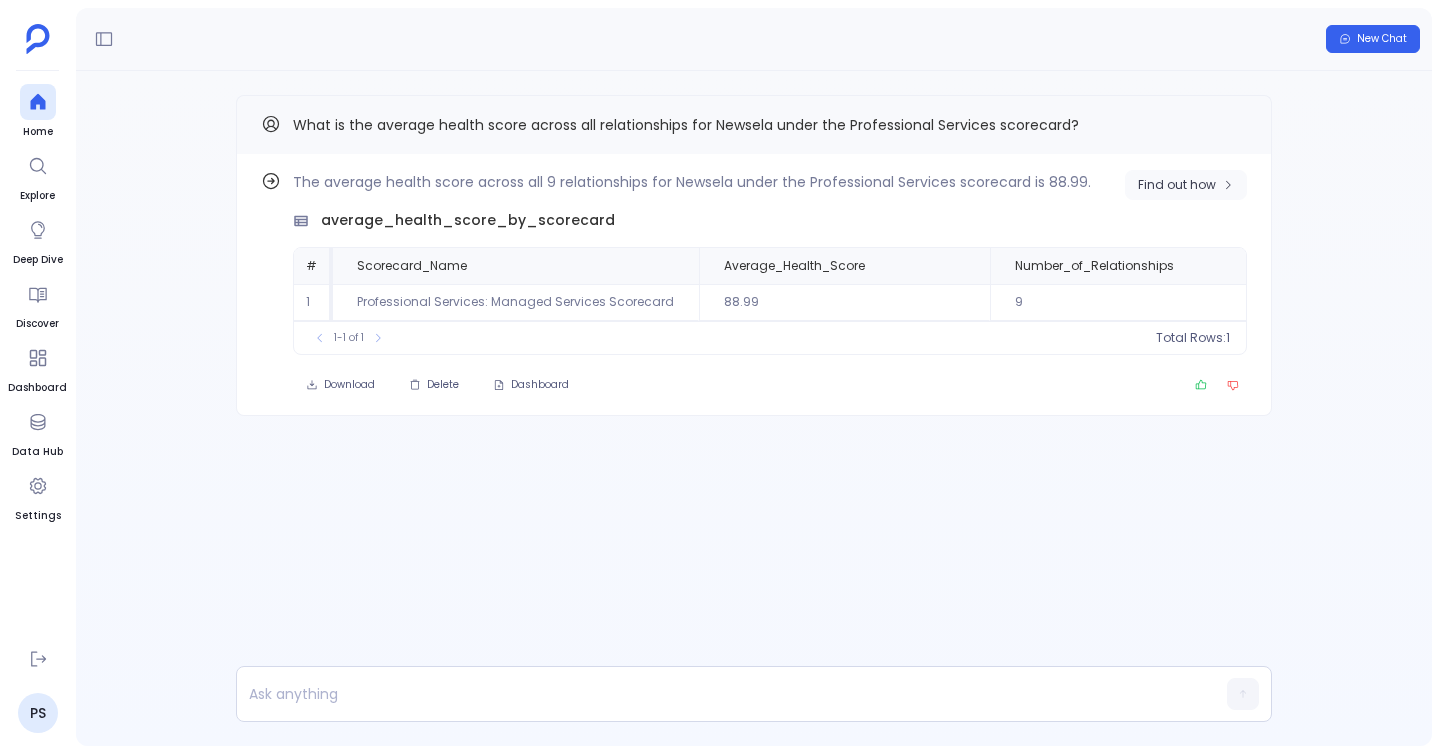 click on "Find out how" at bounding box center (1177, 185) 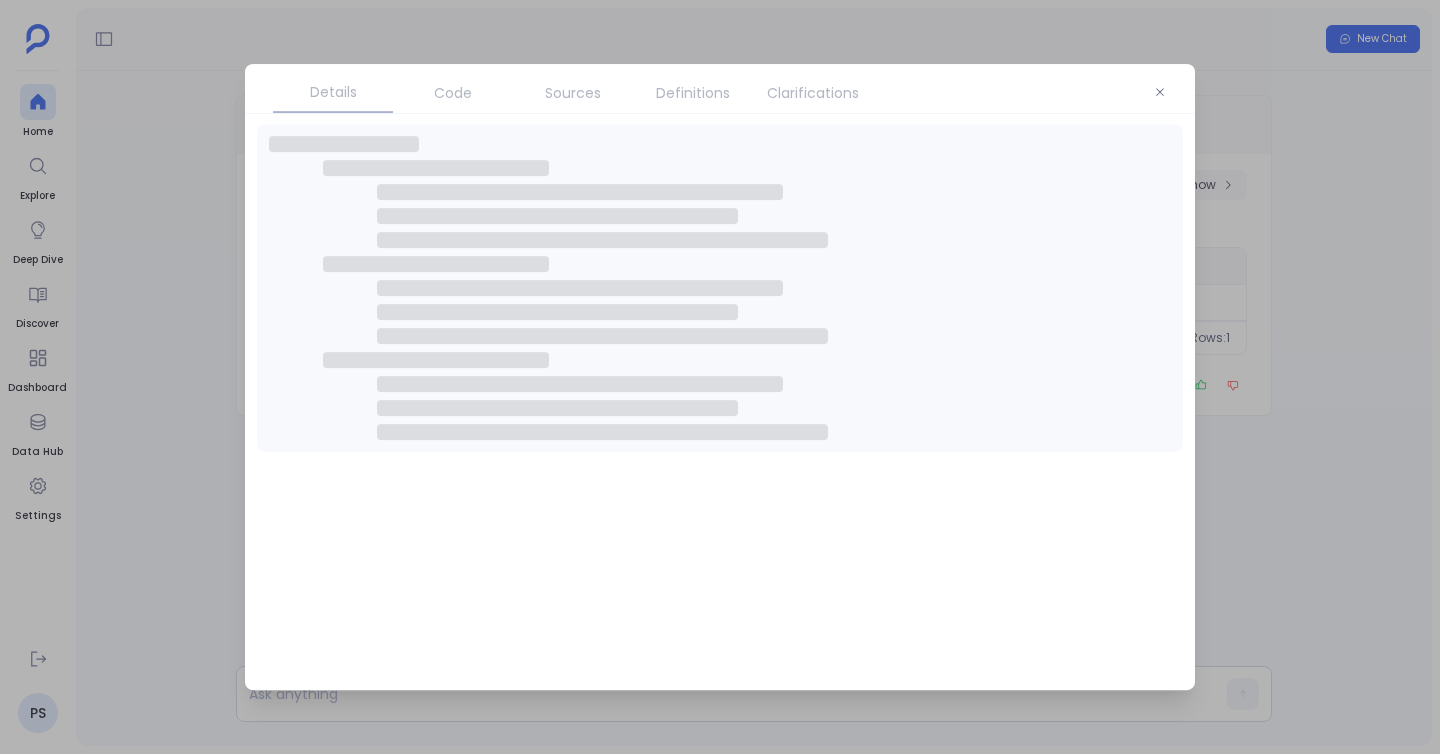 click at bounding box center (720, 288) 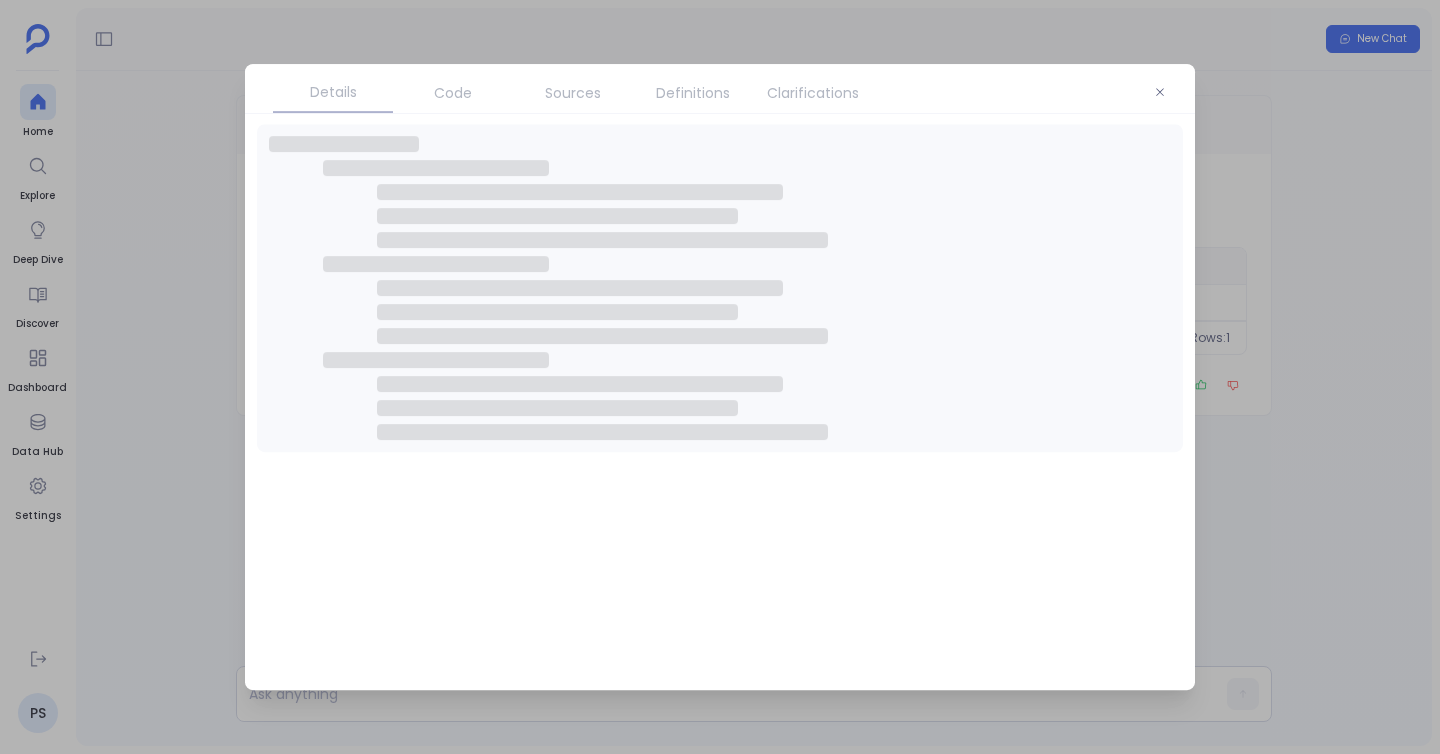 click on "Clarifications" at bounding box center (813, 93) 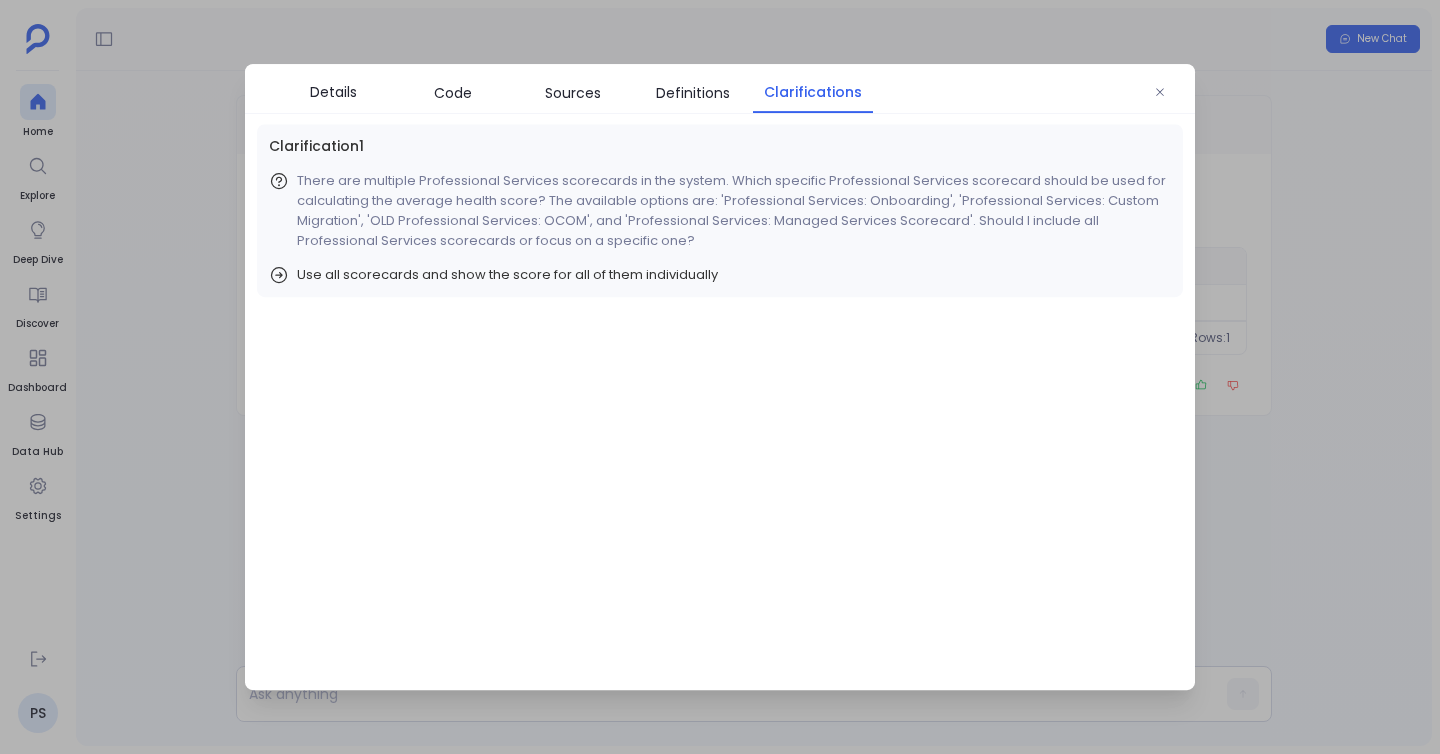 click at bounding box center [720, 377] 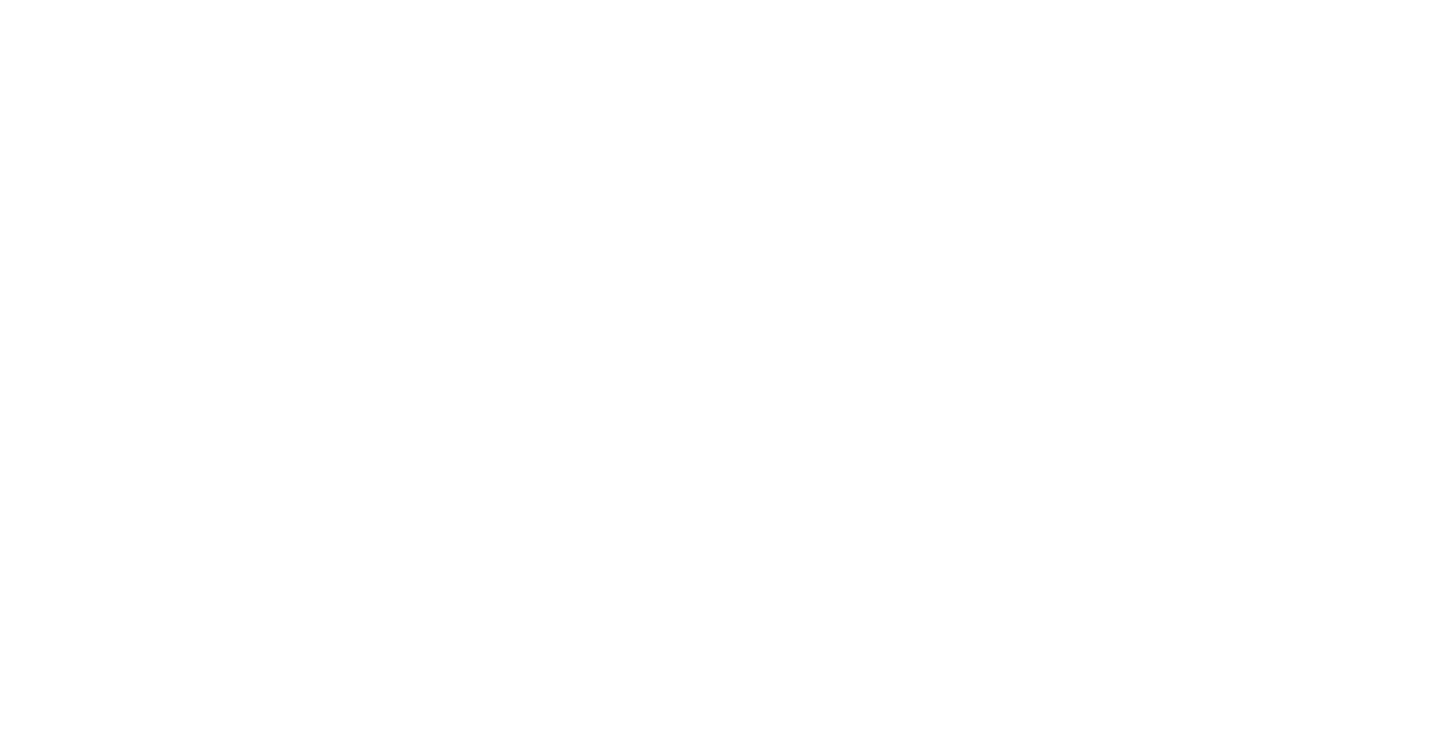 scroll, scrollTop: 0, scrollLeft: 0, axis: both 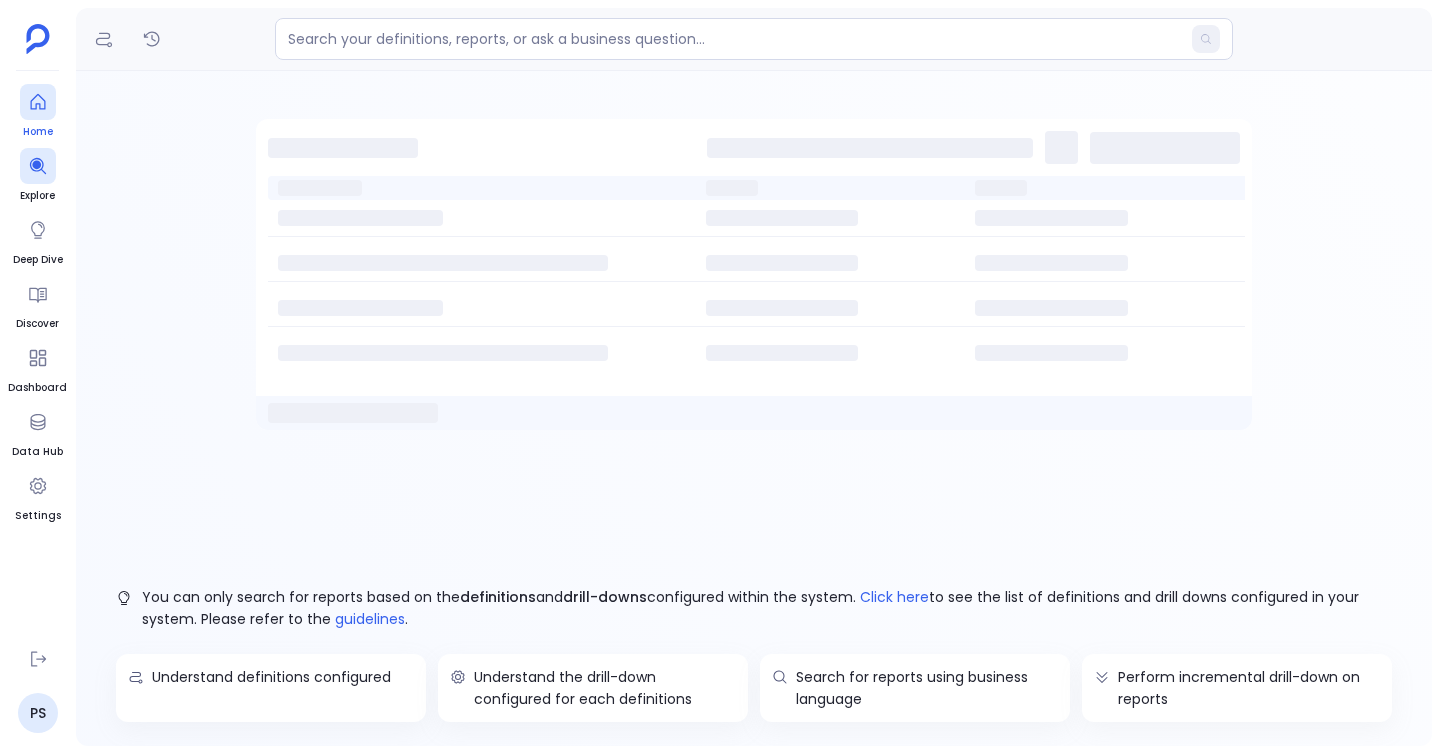 click at bounding box center [38, 102] 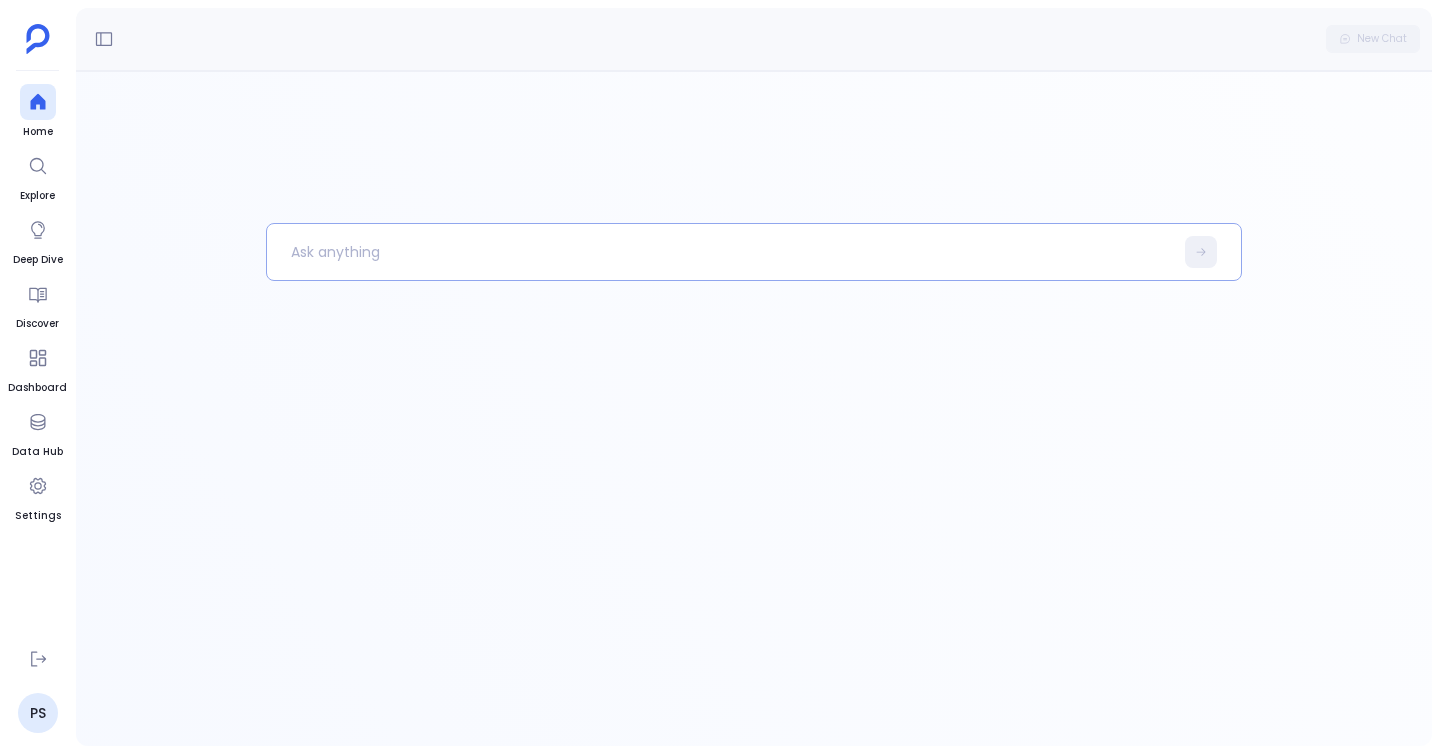 click at bounding box center [720, 252] 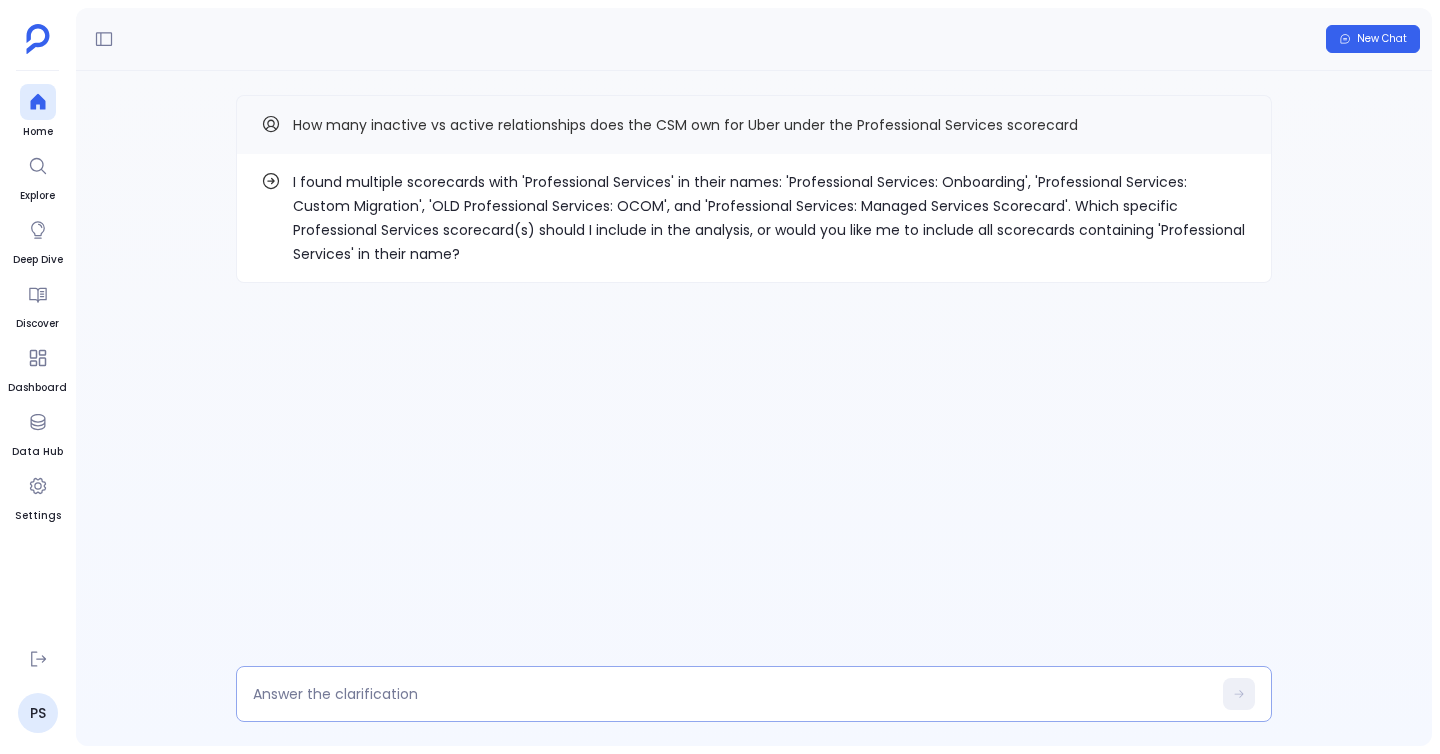click at bounding box center (732, 694) 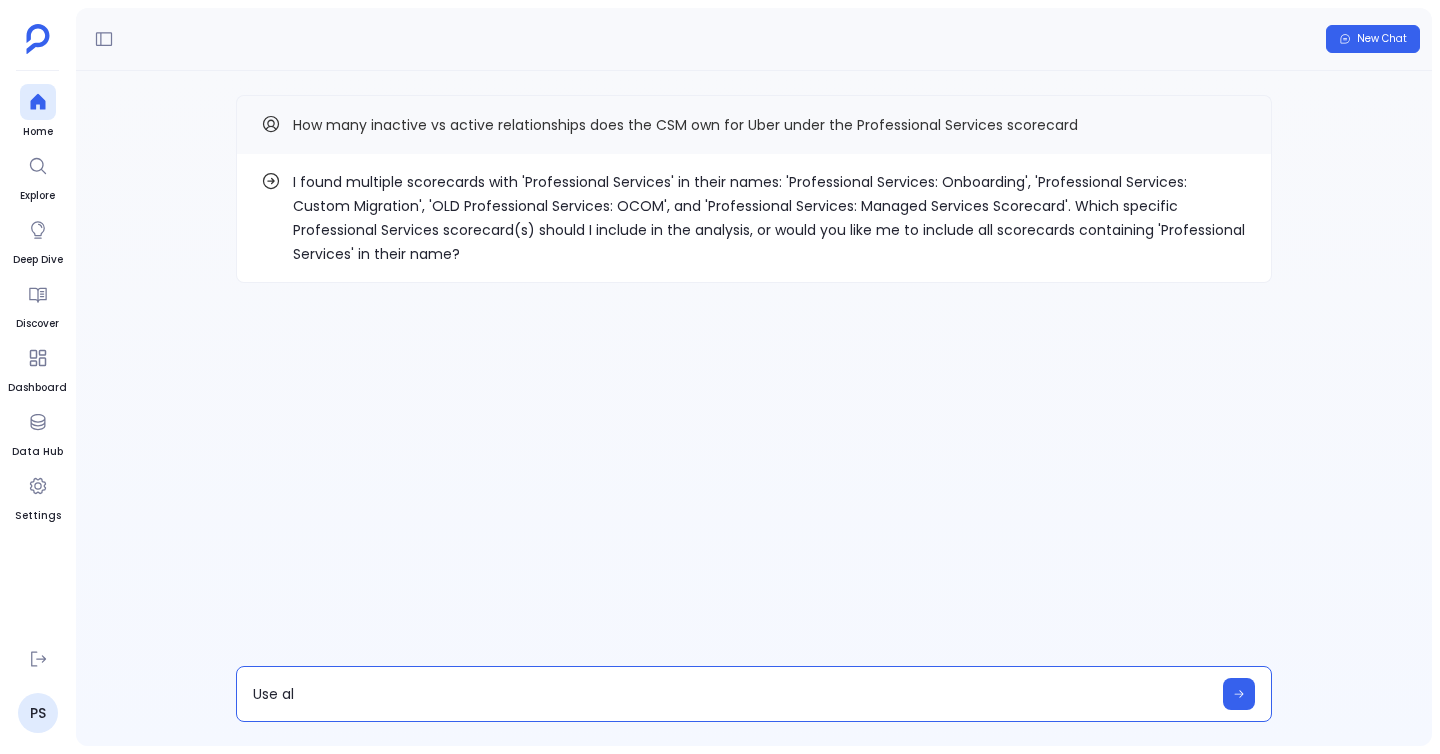type on "Use all" 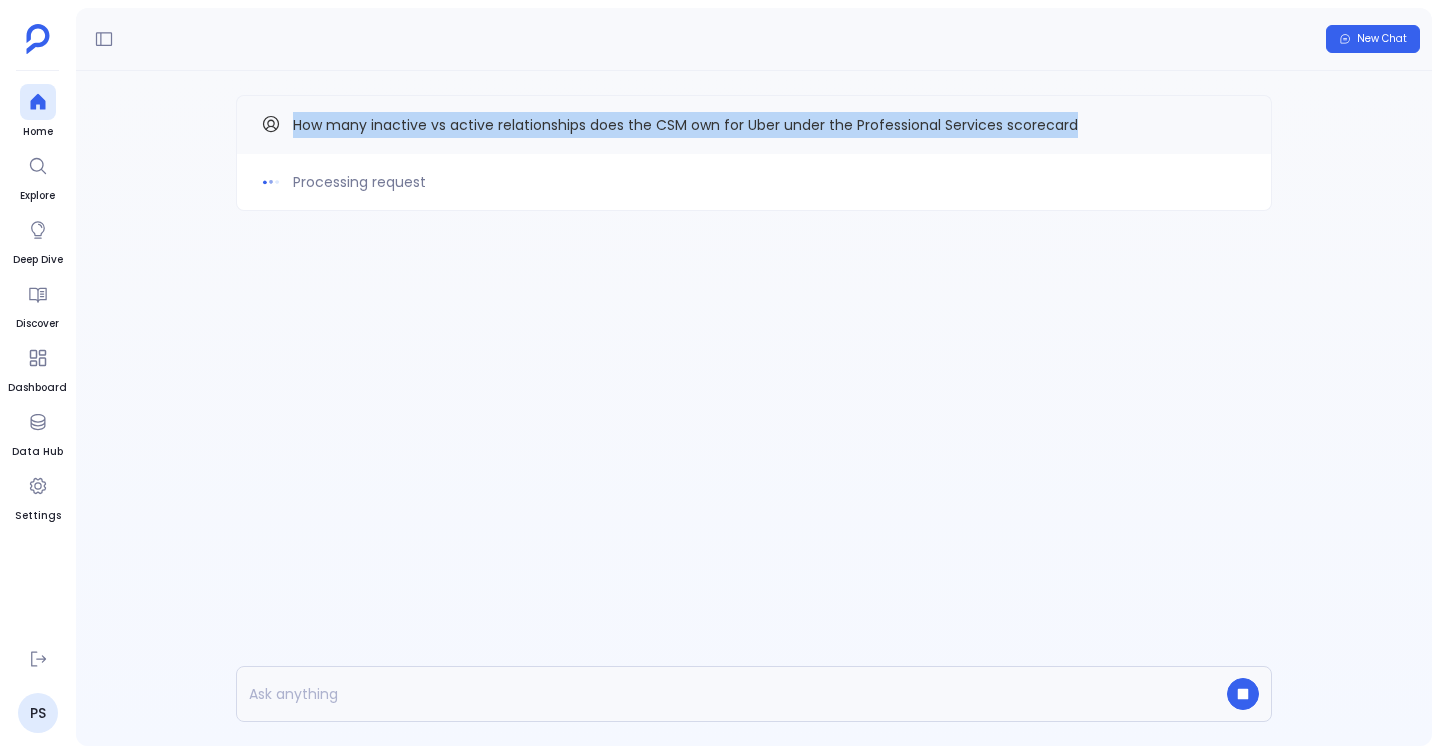 drag, startPoint x: 284, startPoint y: 124, endPoint x: 1147, endPoint y: 134, distance: 863.0579 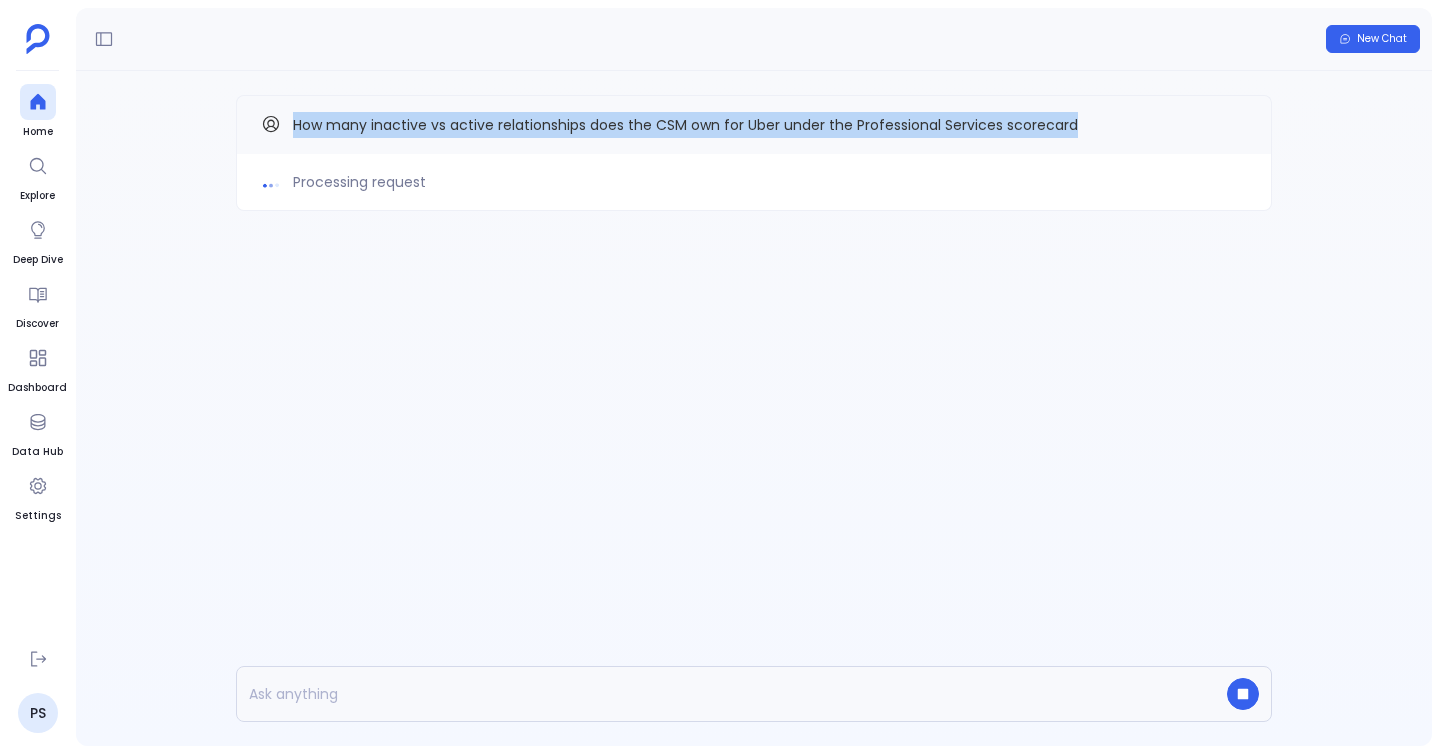 click on "How many inactive vs active relationships does the CSM own for Uber under the Professional Services scorecard" at bounding box center [754, 125] 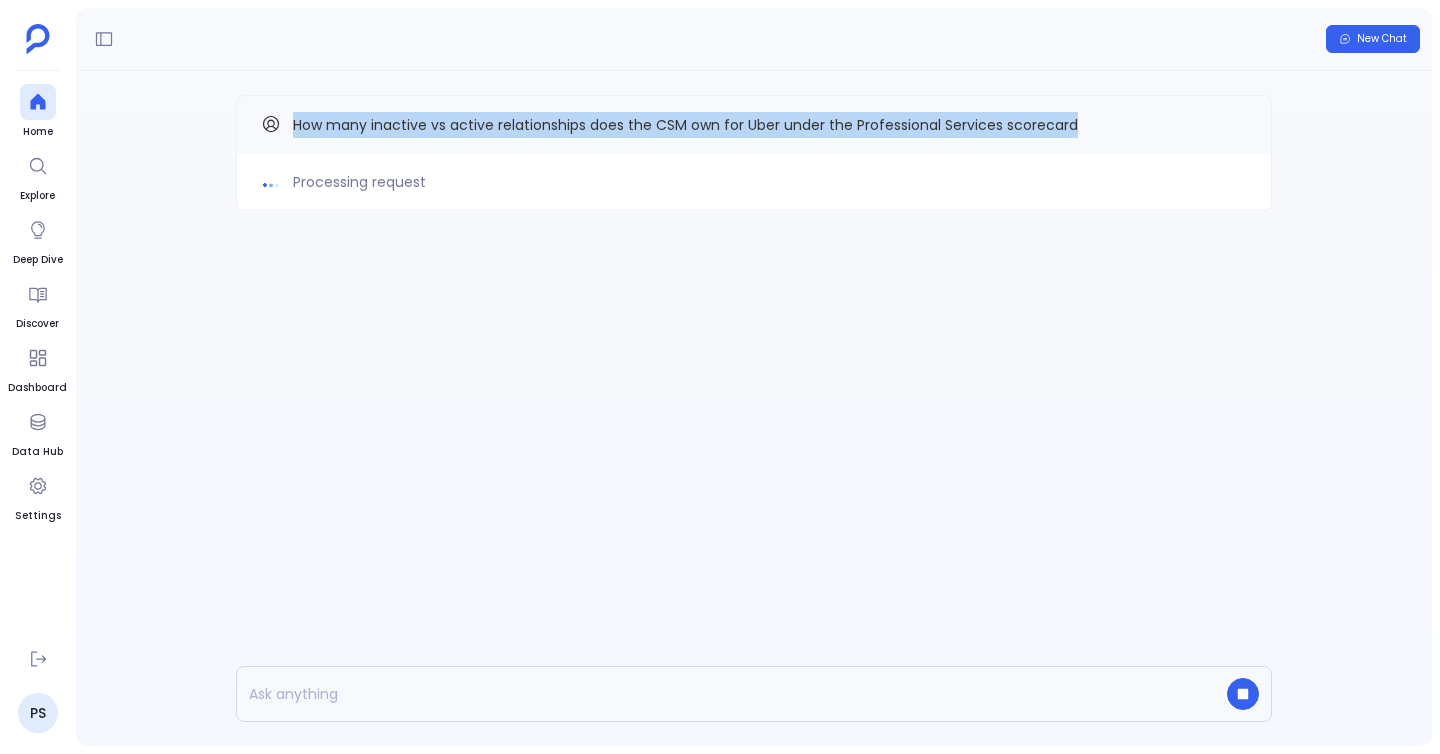 copy on "How many inactive vs active relationships does the CSM own for Uber under the Professional Services scorecard" 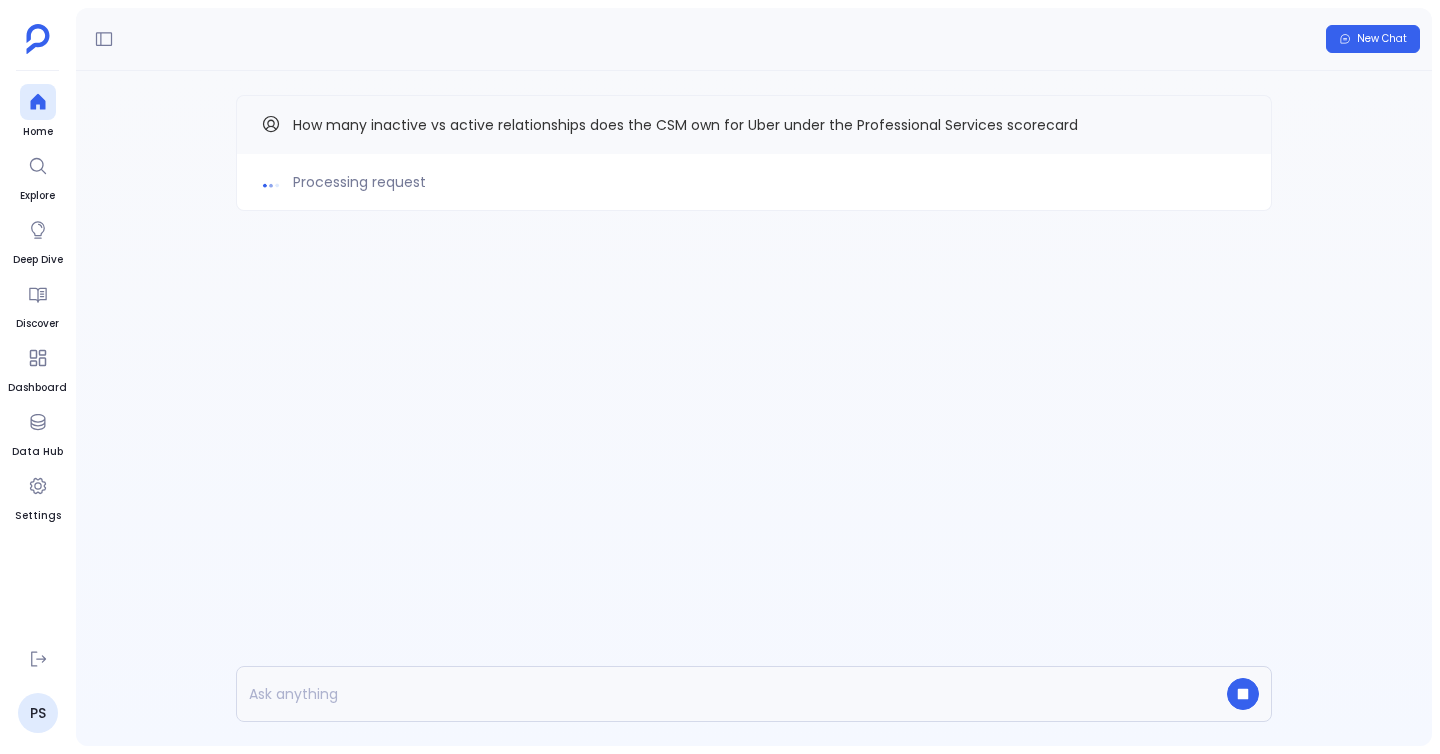 click on "Processing request How many inactive vs active relationships does the CSM own for Uber under the Professional Services scorecard" at bounding box center (754, 408) 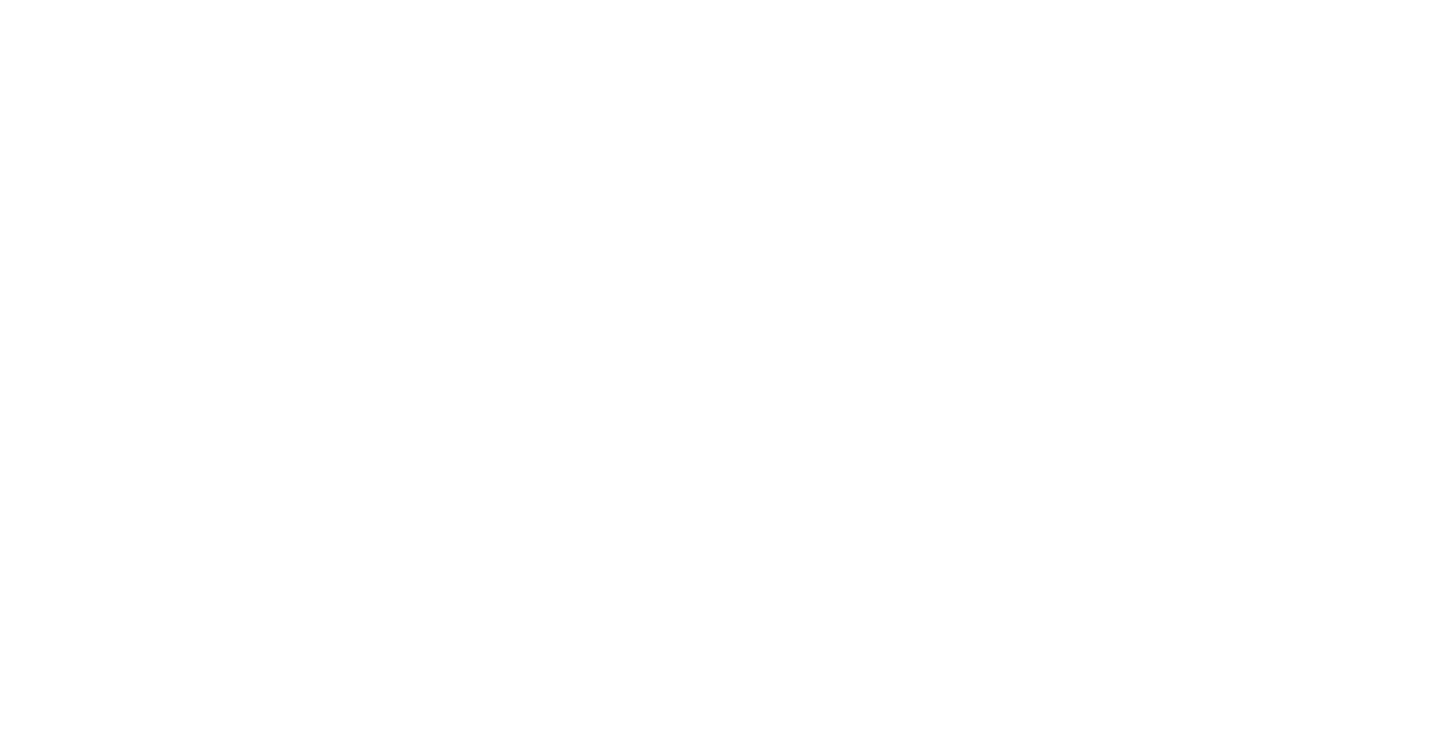 scroll, scrollTop: 0, scrollLeft: 0, axis: both 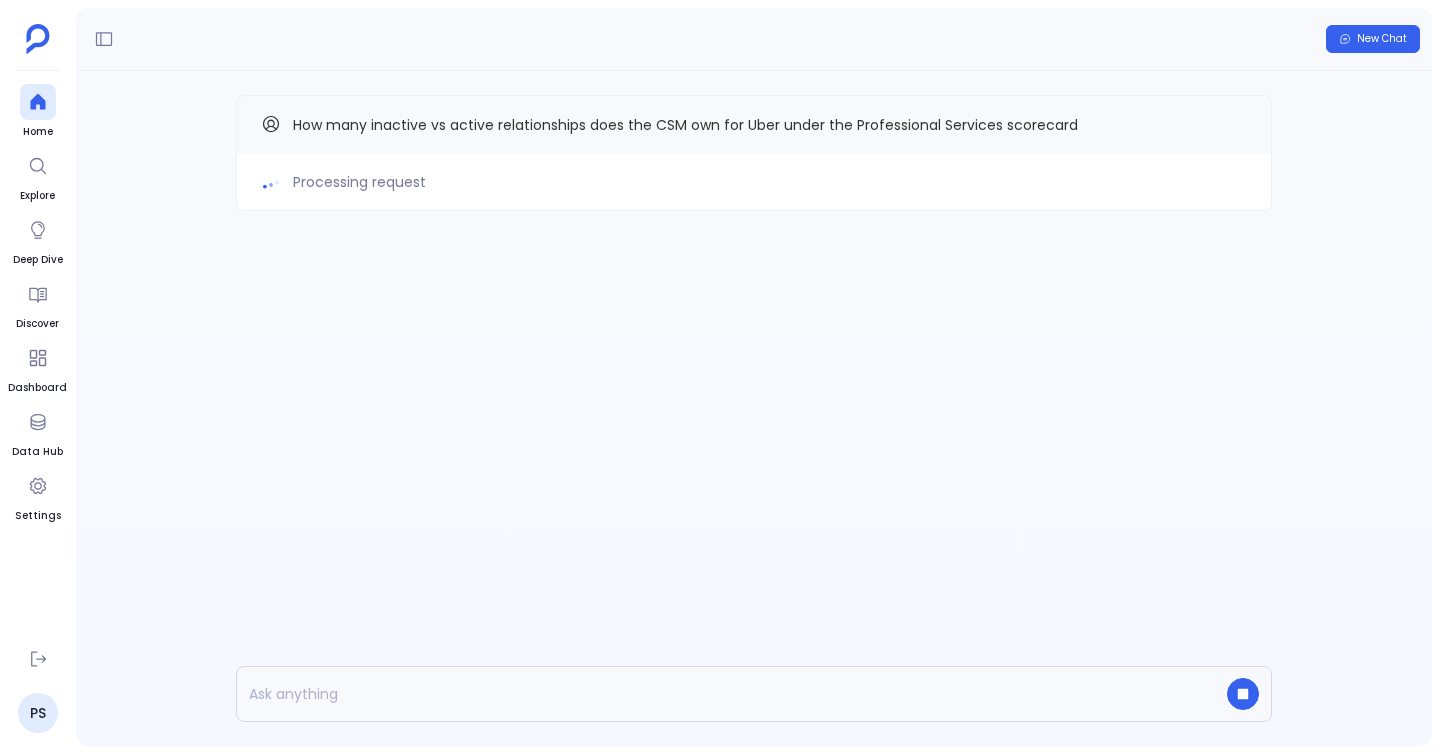 click on "Processing request" at bounding box center (359, 182) 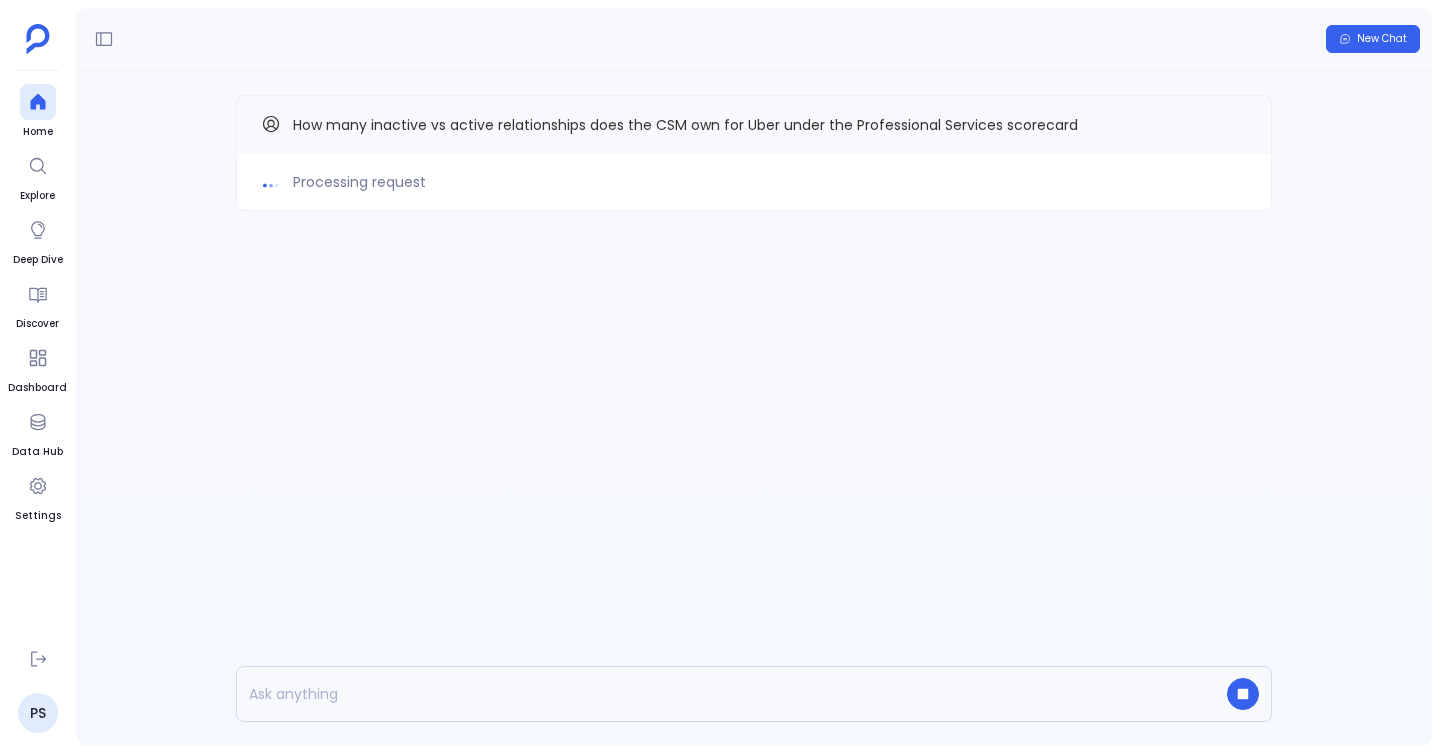 drag, startPoint x: 72, startPoint y: 122, endPoint x: 86, endPoint y: 129, distance: 15.652476 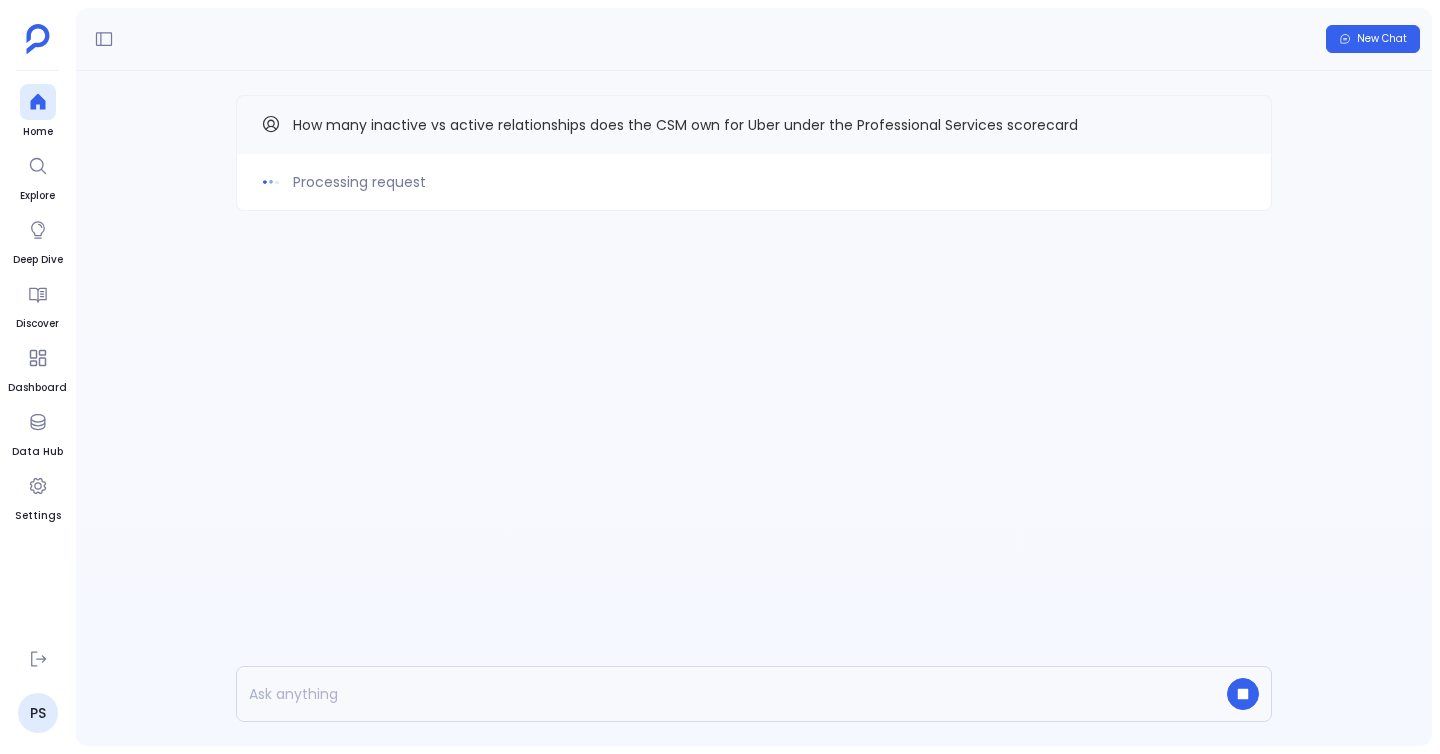 click on "Home Explore Deep Dive Discover Dashboard Data Hub Settings PS" at bounding box center (38, 377) 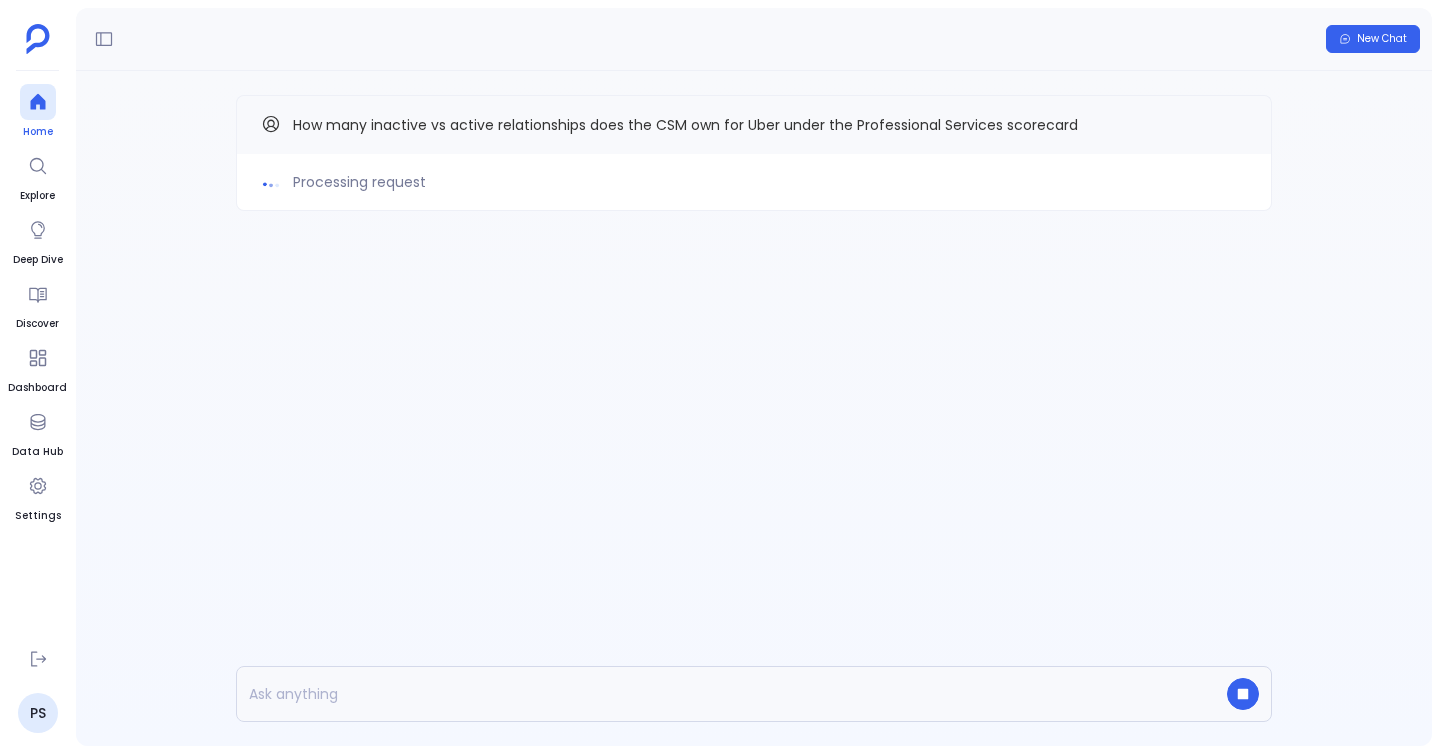 click at bounding box center (38, 102) 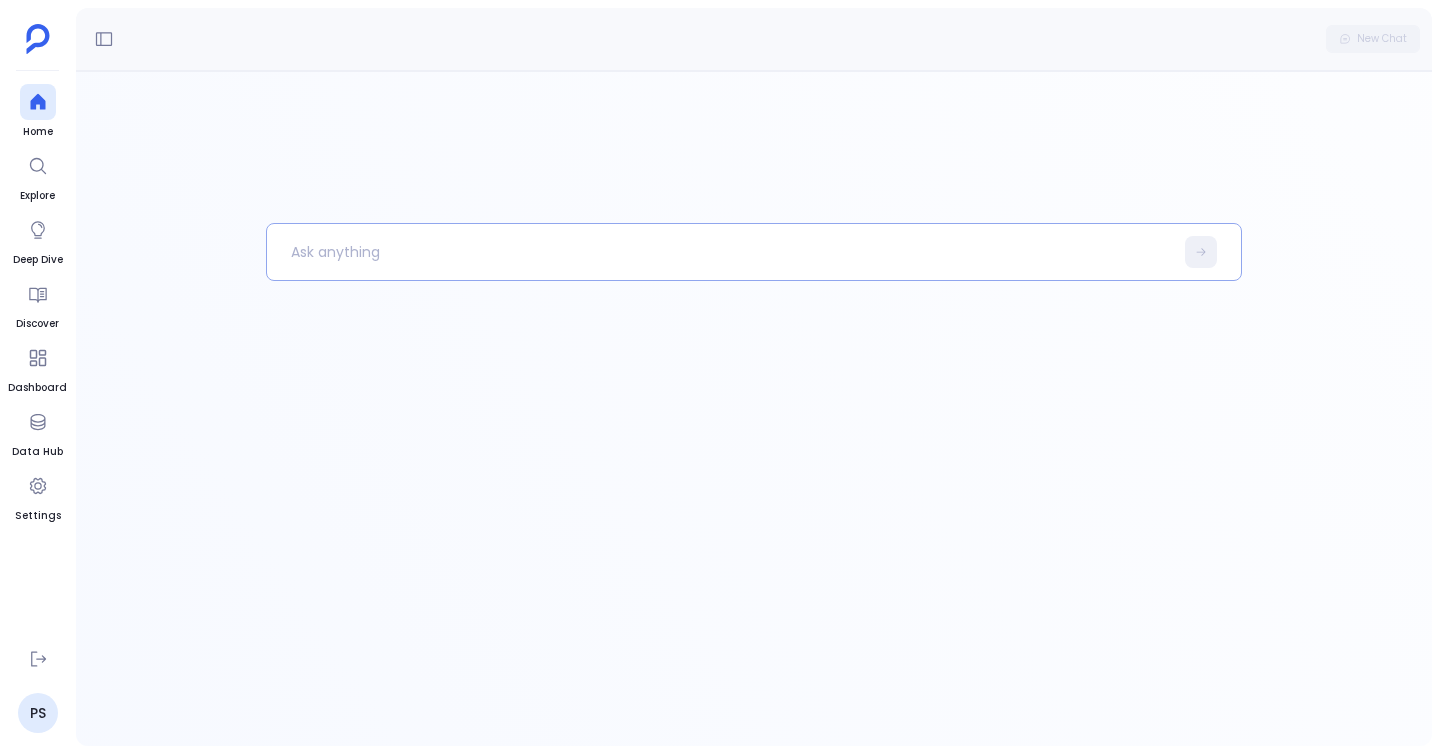 click at bounding box center (720, 252) 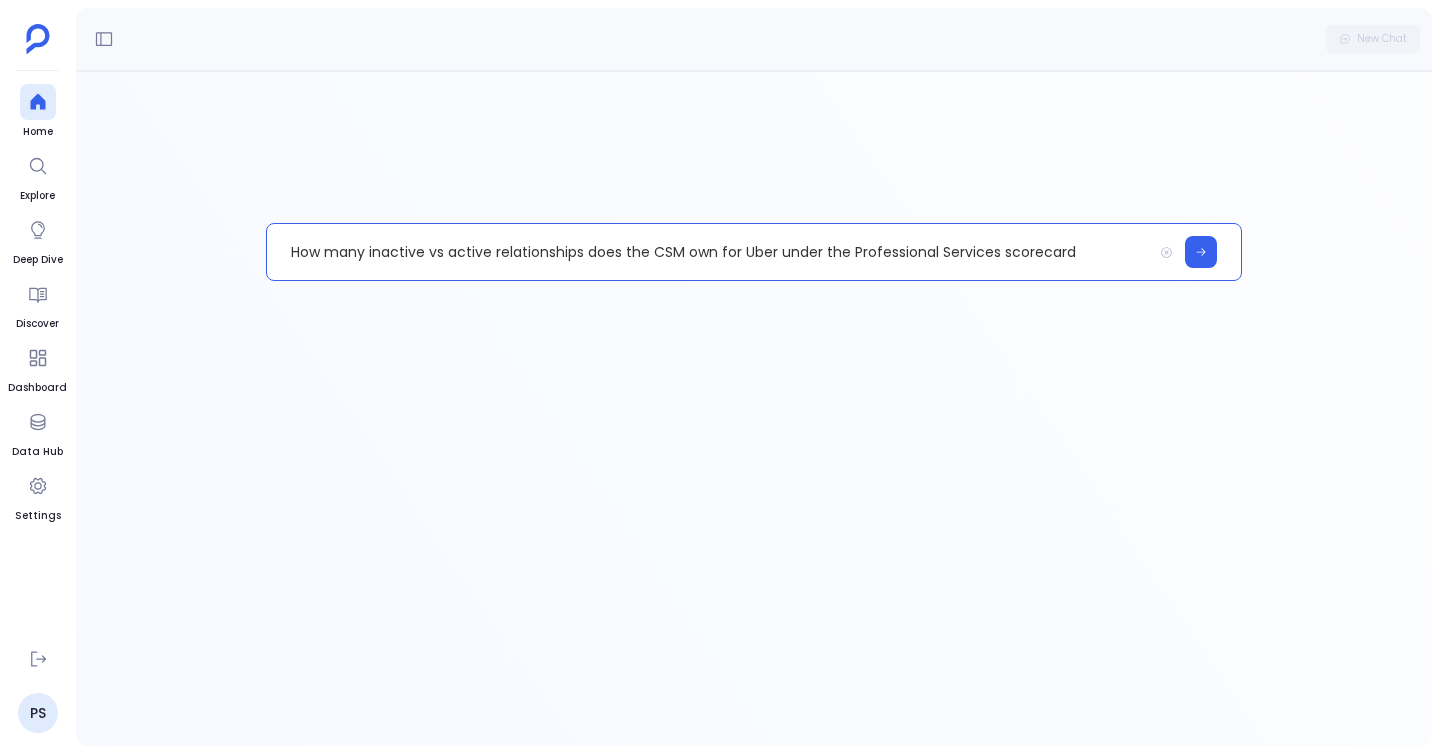 click on "How many inactive vs active relationships does the CSM own for Uber under the Professional Services scorecard" at bounding box center [709, 252] 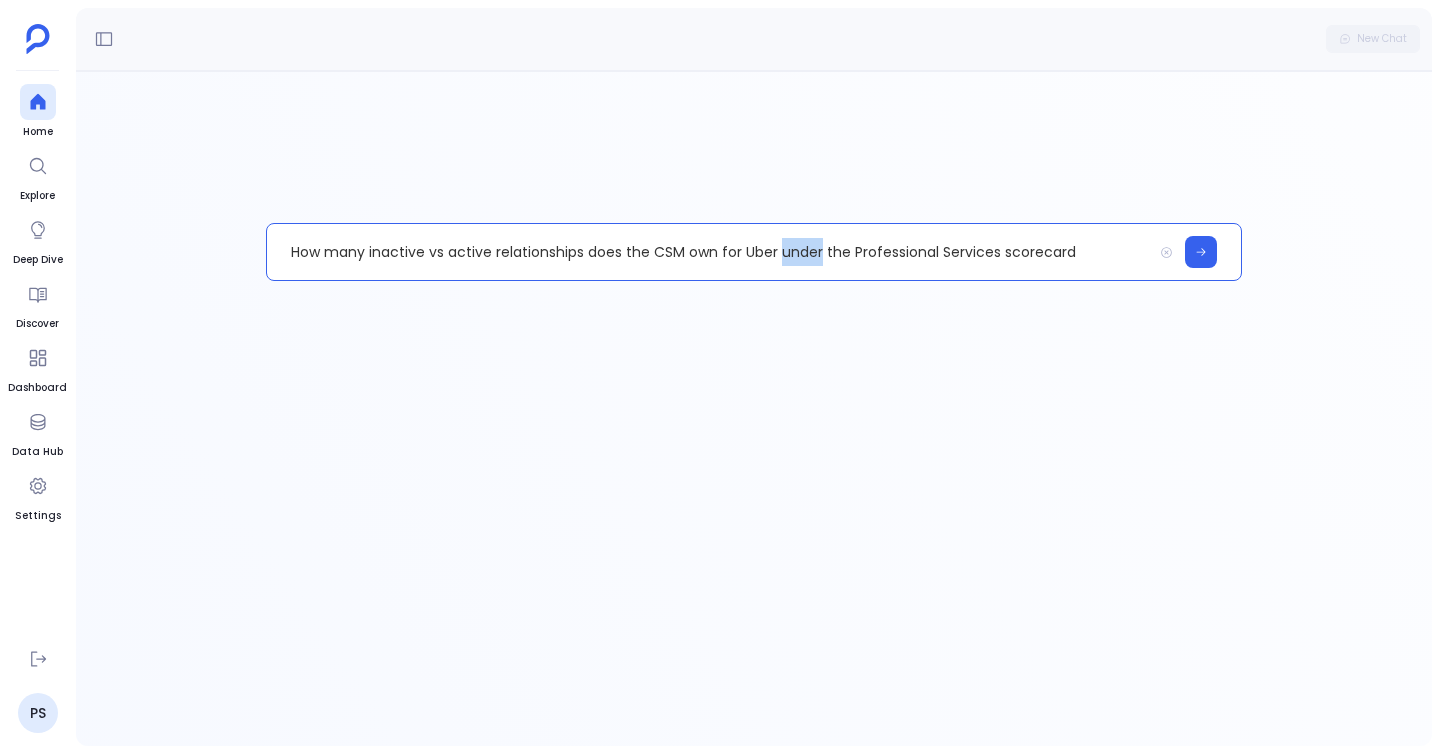 click on "How many inactive vs active relationships does the CSM own for Uber under the Professional Services scorecard" at bounding box center [709, 252] 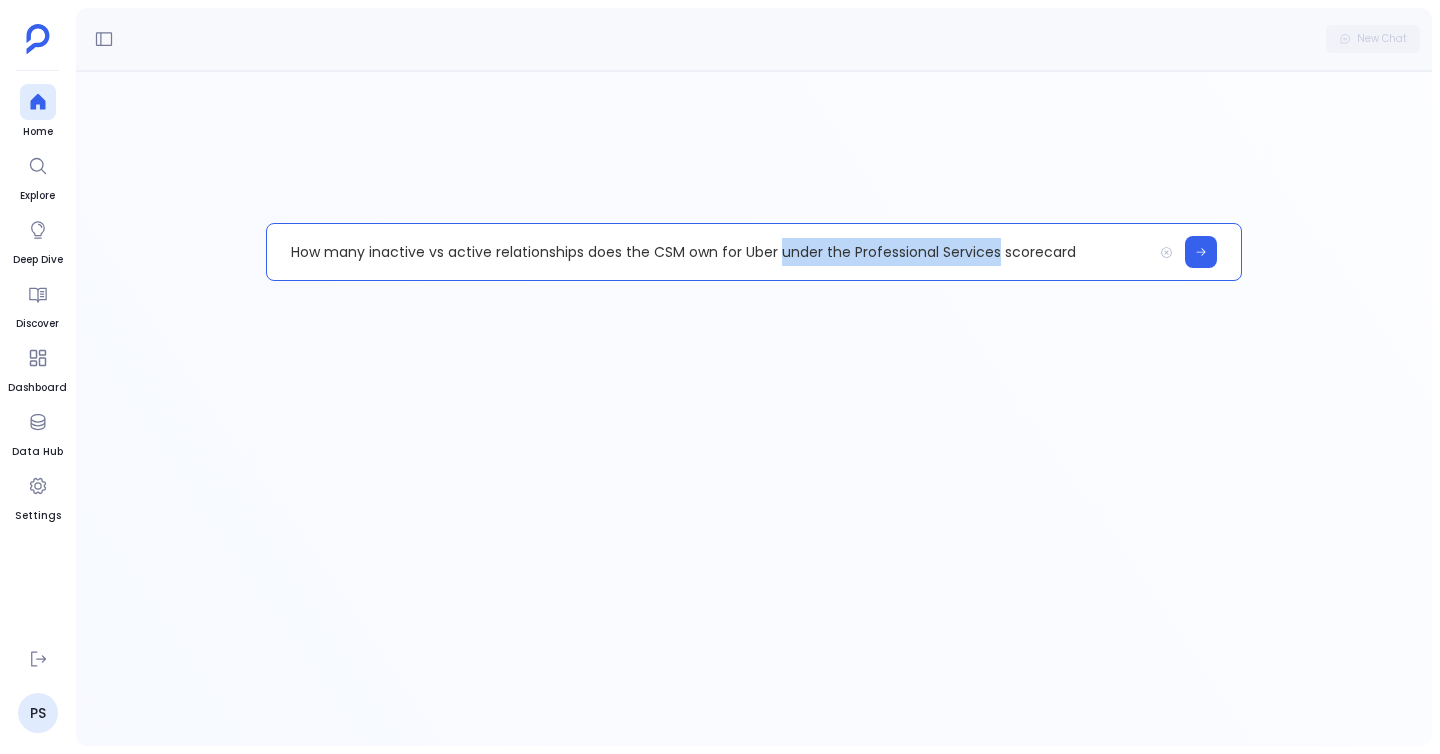click on "How many inactive vs active relationships does the CSM own for Uber under the Professional Services scorecard" at bounding box center (709, 252) 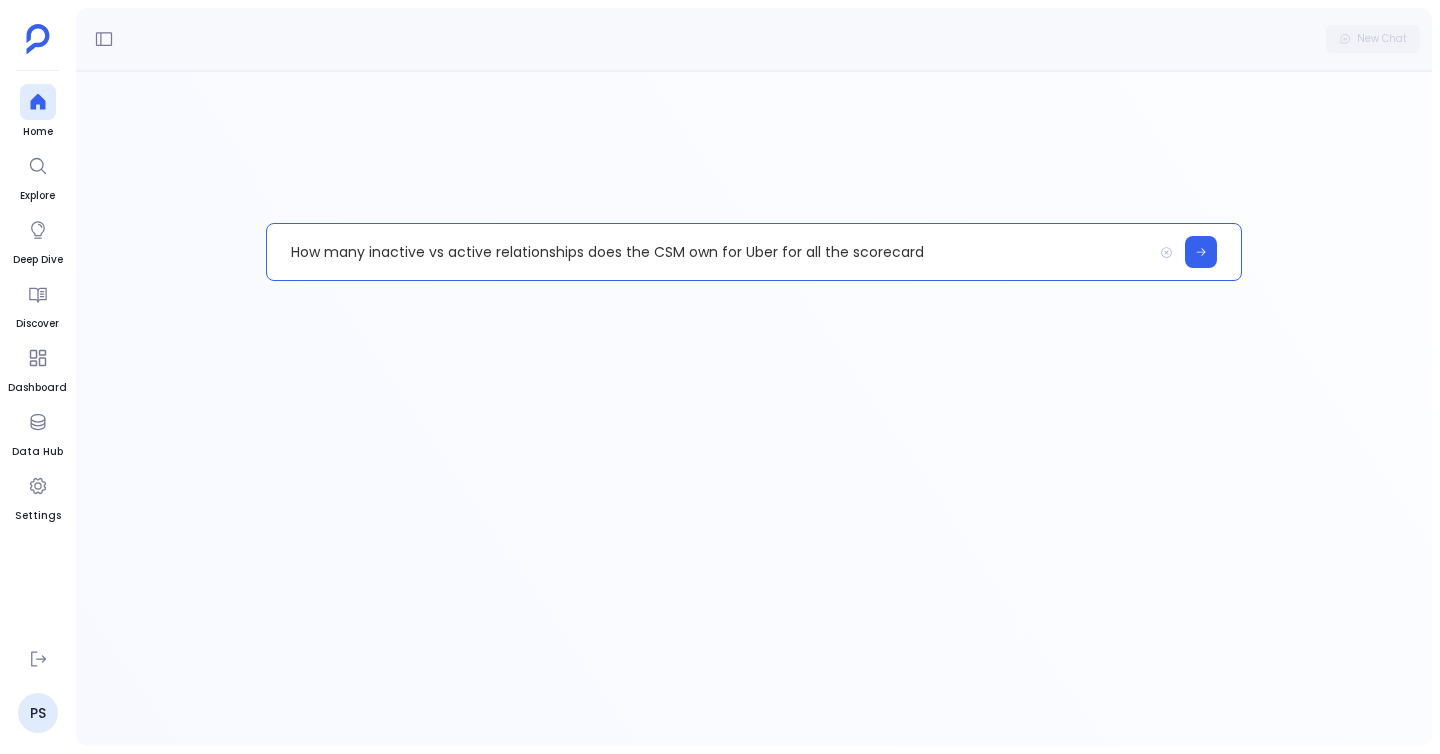 click on "How many inactive vs active relationships does the CSM own for Uber for all the scorecard" at bounding box center (709, 252) 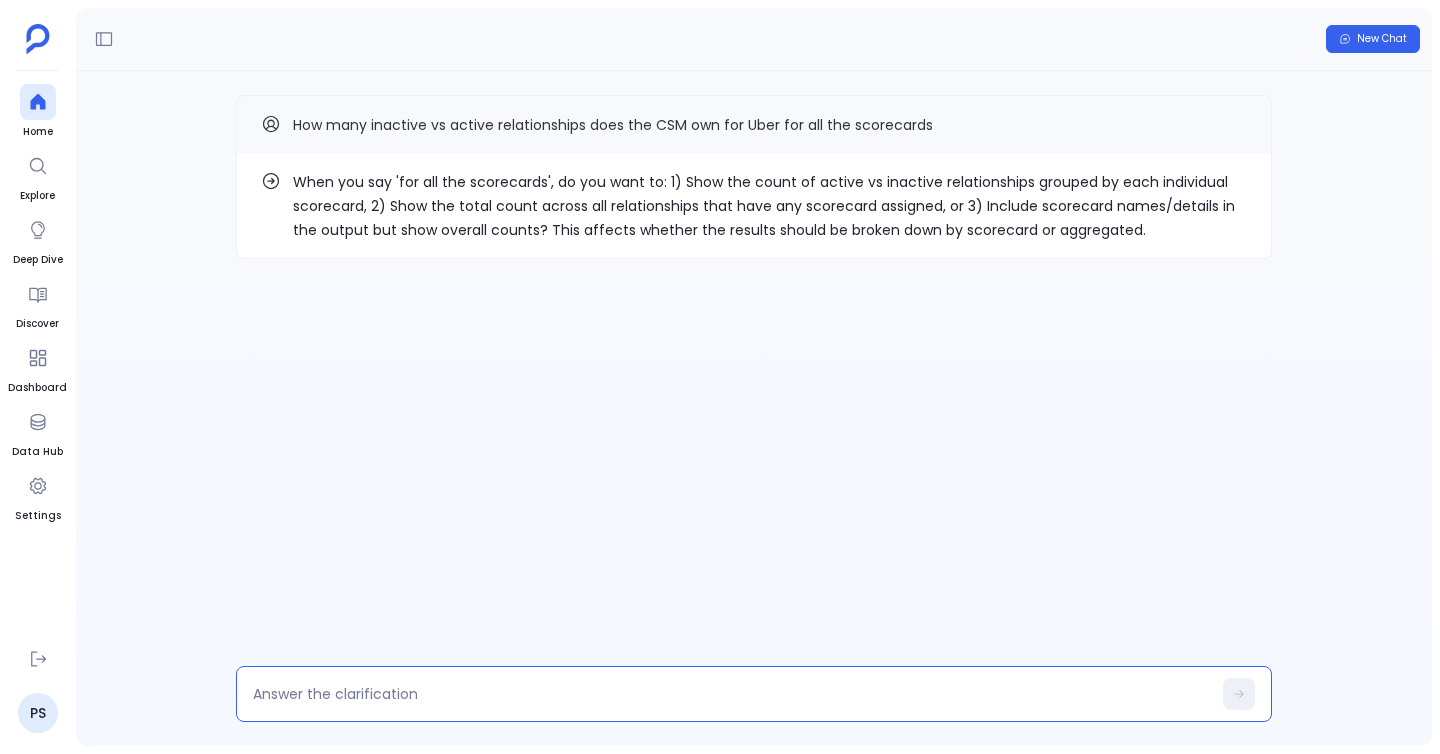 click at bounding box center (732, 694) 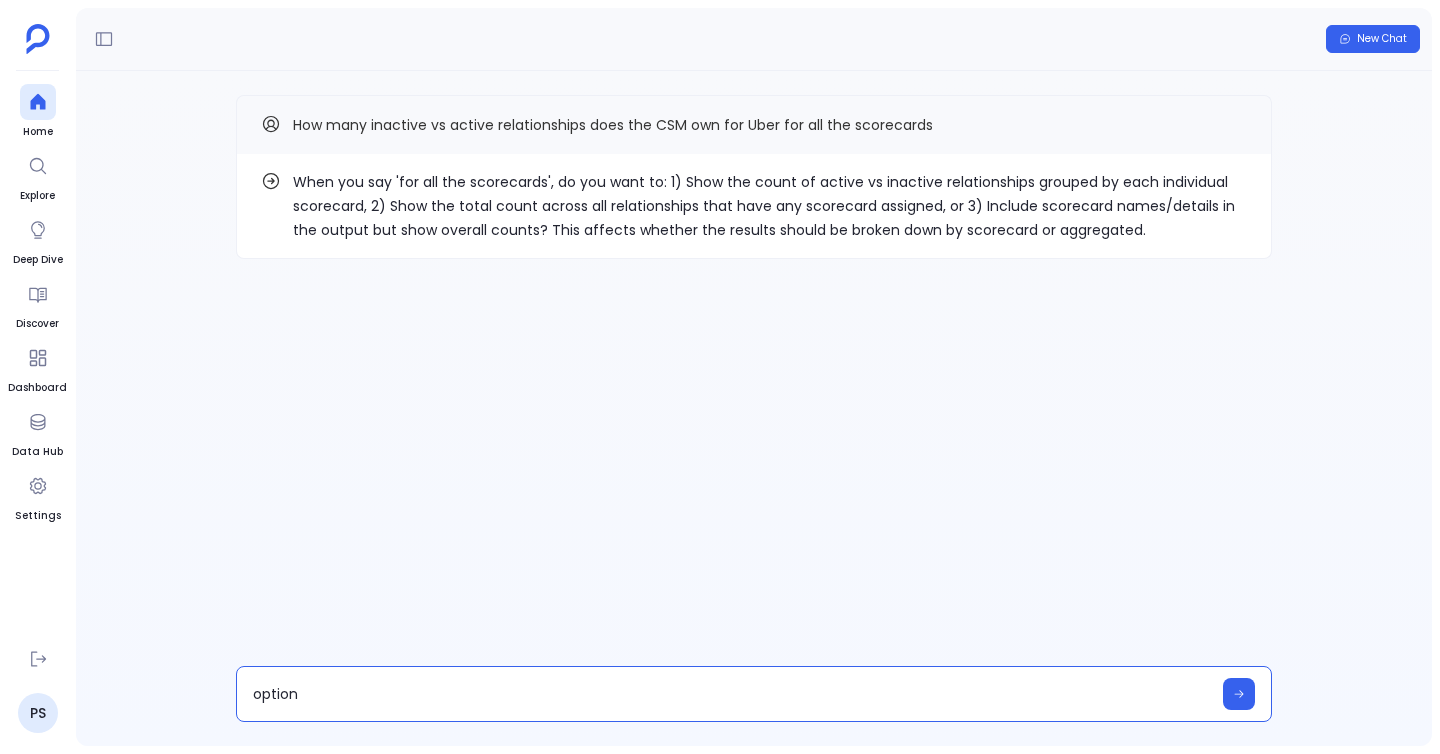 type on "option 1" 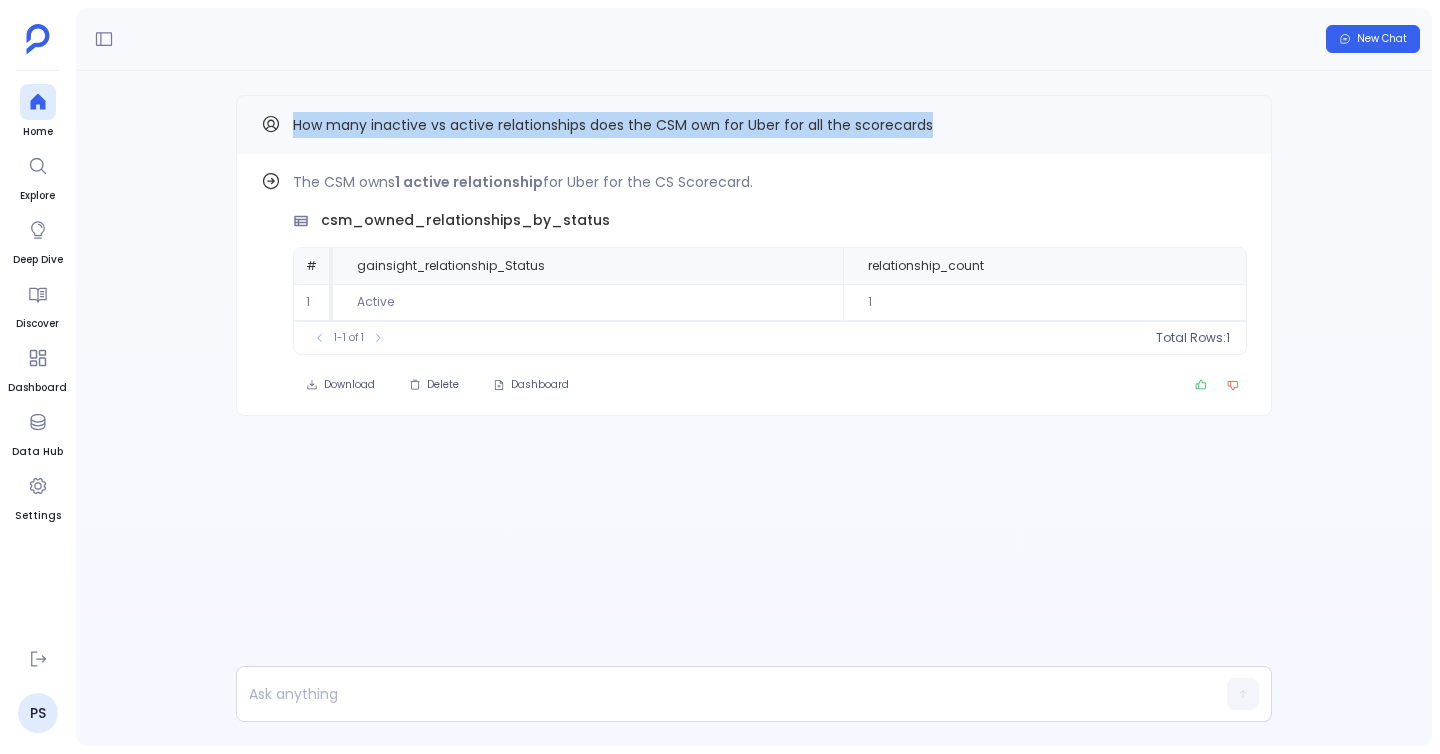 drag, startPoint x: 289, startPoint y: 119, endPoint x: 943, endPoint y: 134, distance: 654.172 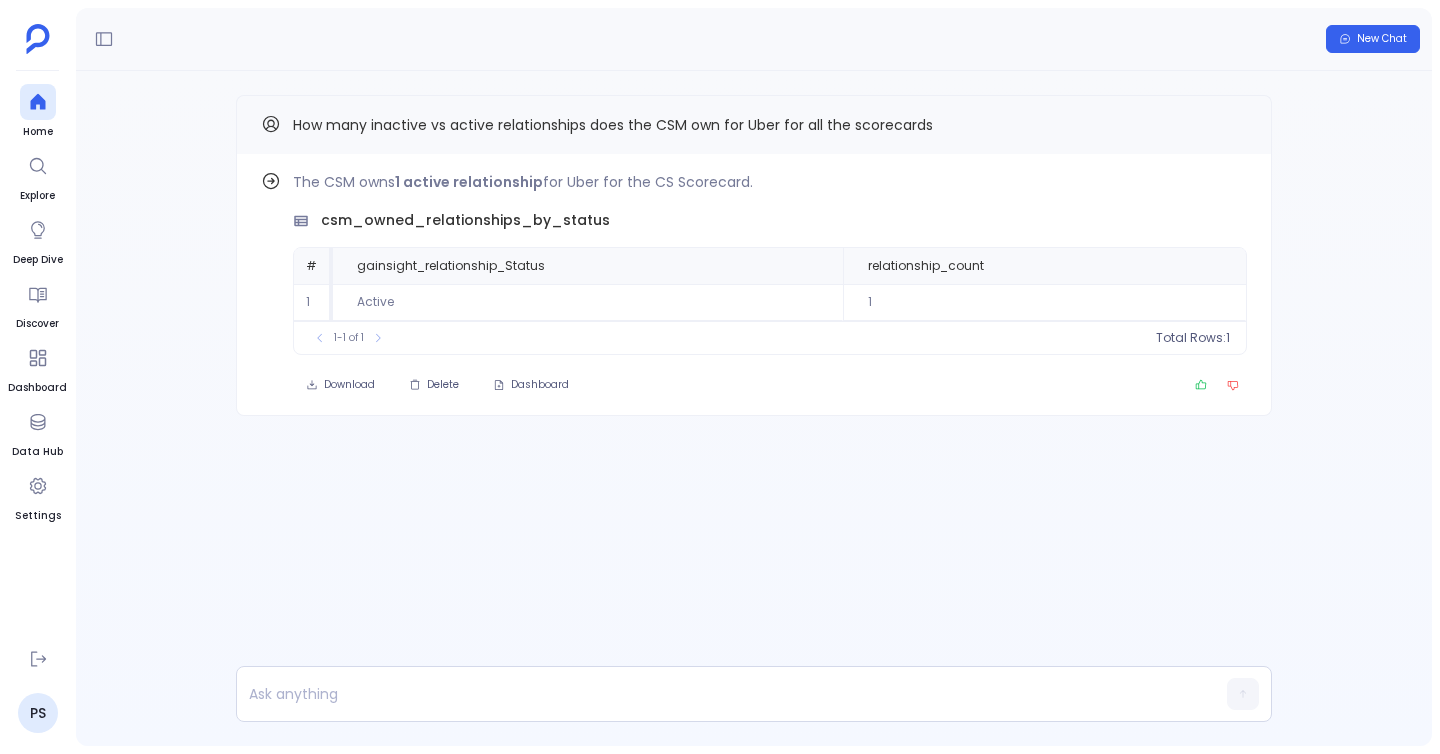 click on "Find out how The CSM owns  1 active relationship  for Uber for the CS Scorecard. csm_owned_relationships_by_status # gainsight_relationship_Status relationship_count 1 Active 1
To pick up a draggable item, press the space bar.
While dragging, use the arrow keys to move the item.
Press space again to drop the item in its new position, or press escape to cancel.
1-1 of 1 Total Rows:  1 Download Delete Dashboard How many inactive vs active relationships does the CSM own for Uber for all the scorecards" at bounding box center (754, 295) 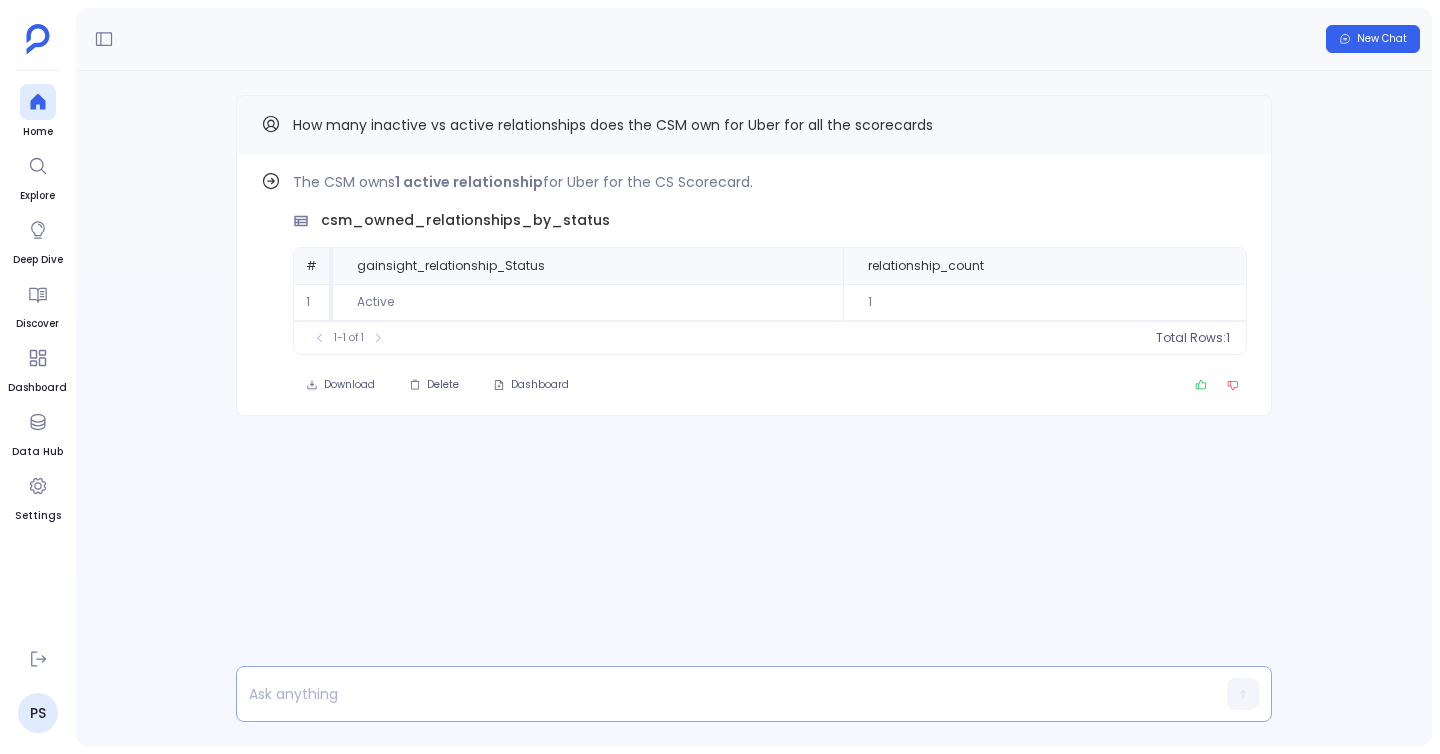 click at bounding box center (715, 694) 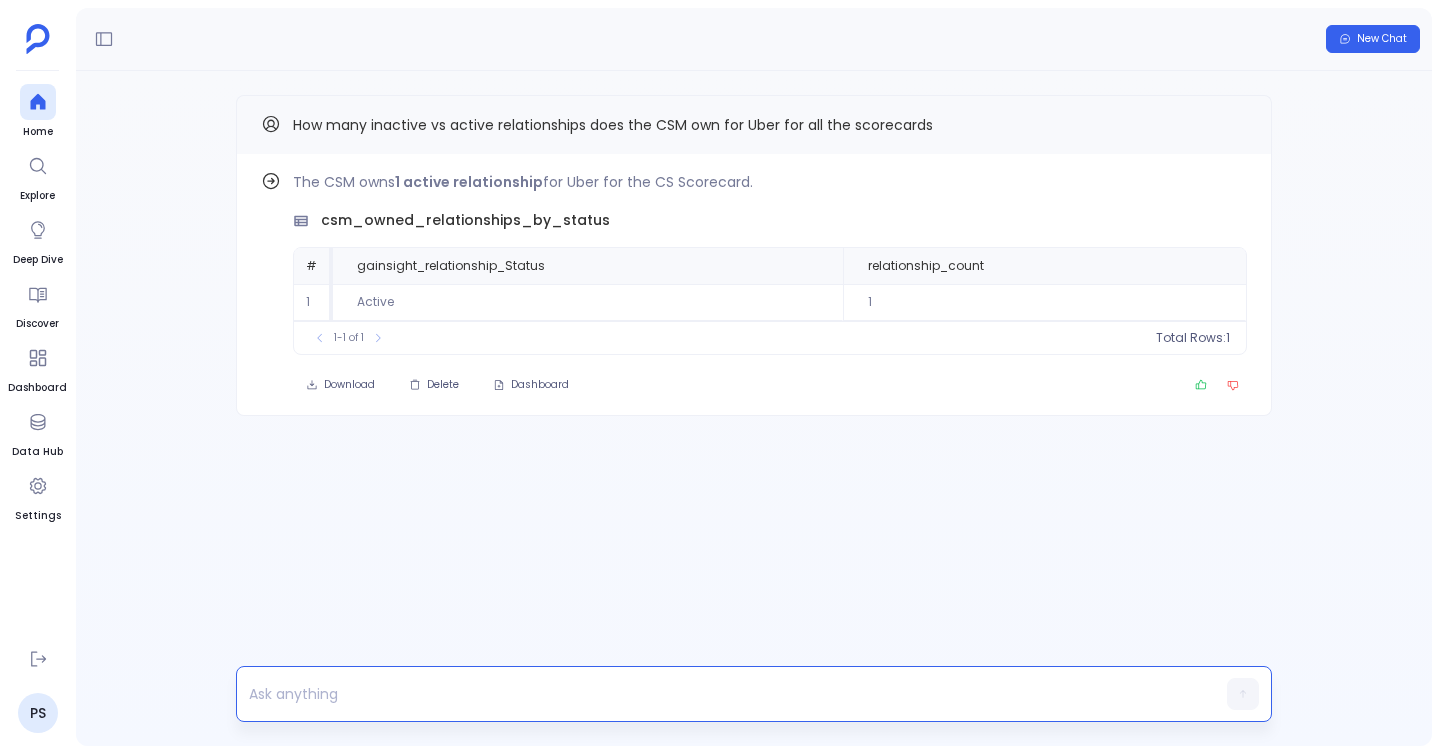 type 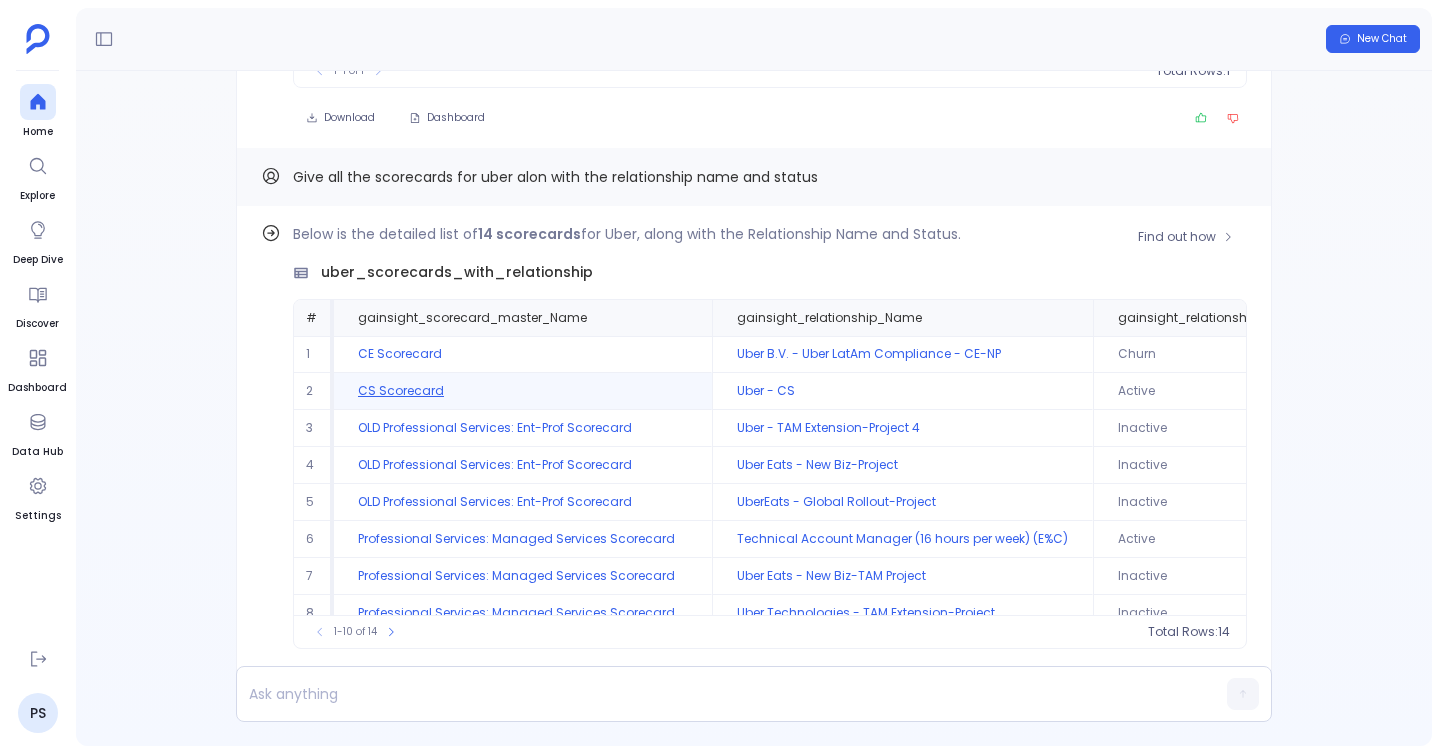 scroll, scrollTop: -52, scrollLeft: 0, axis: vertical 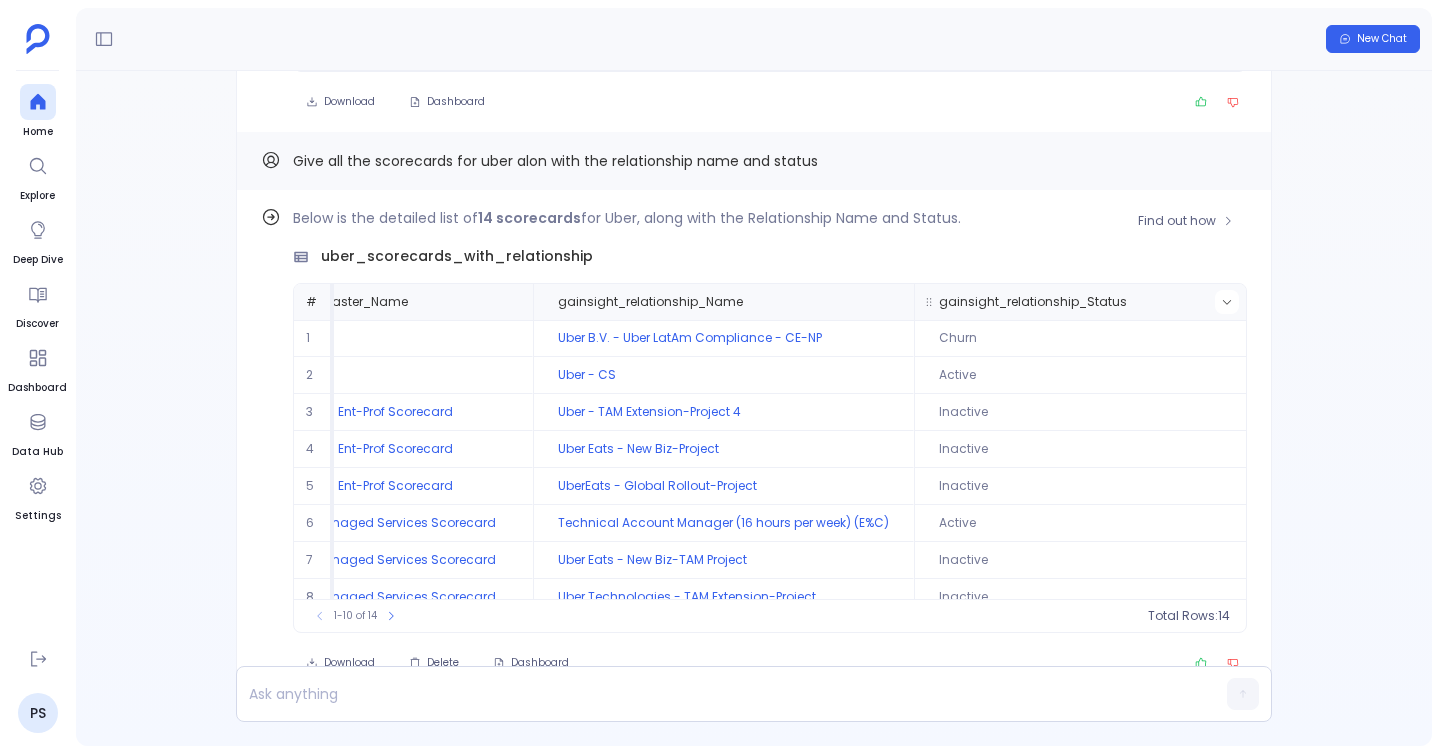 click at bounding box center (1227, 302) 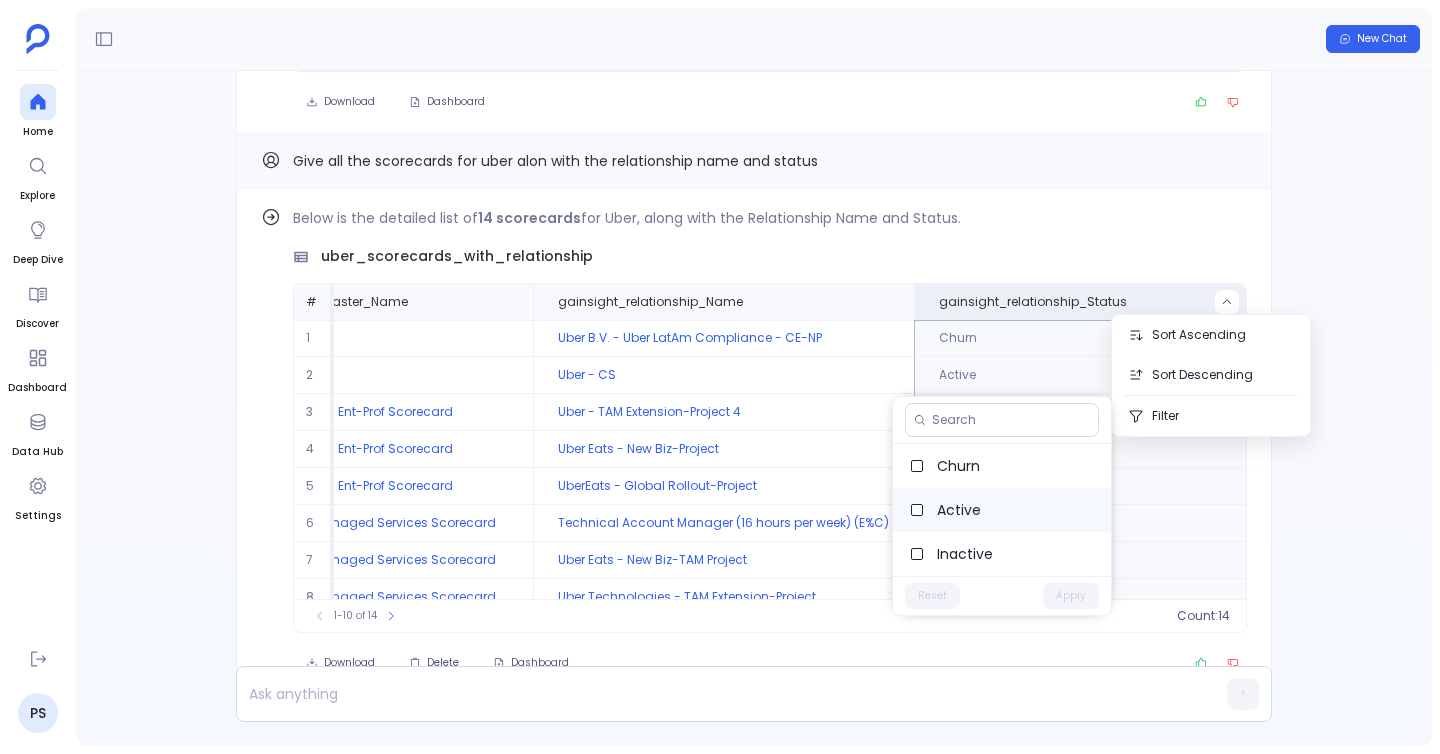 click on "Active" at bounding box center (1016, 510) 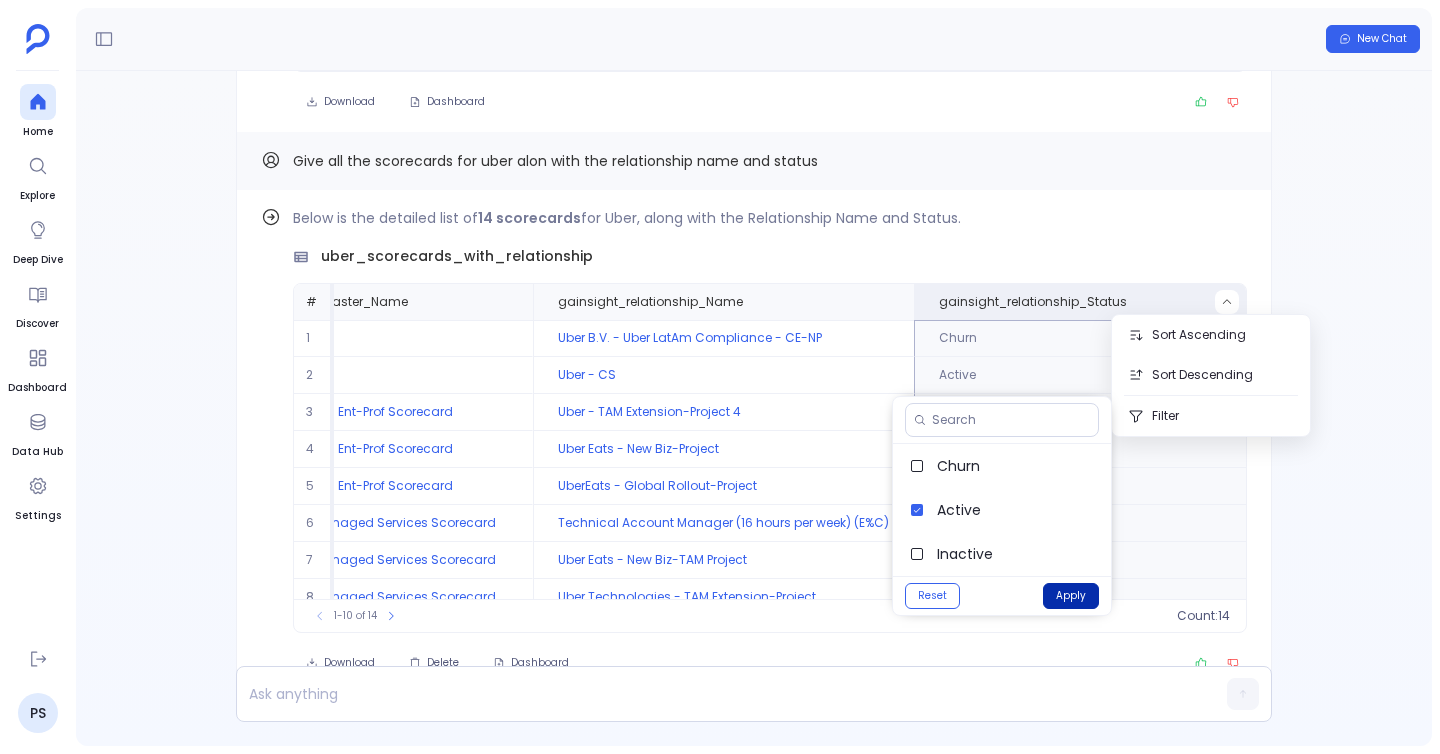 click on "Apply" at bounding box center [1071, 596] 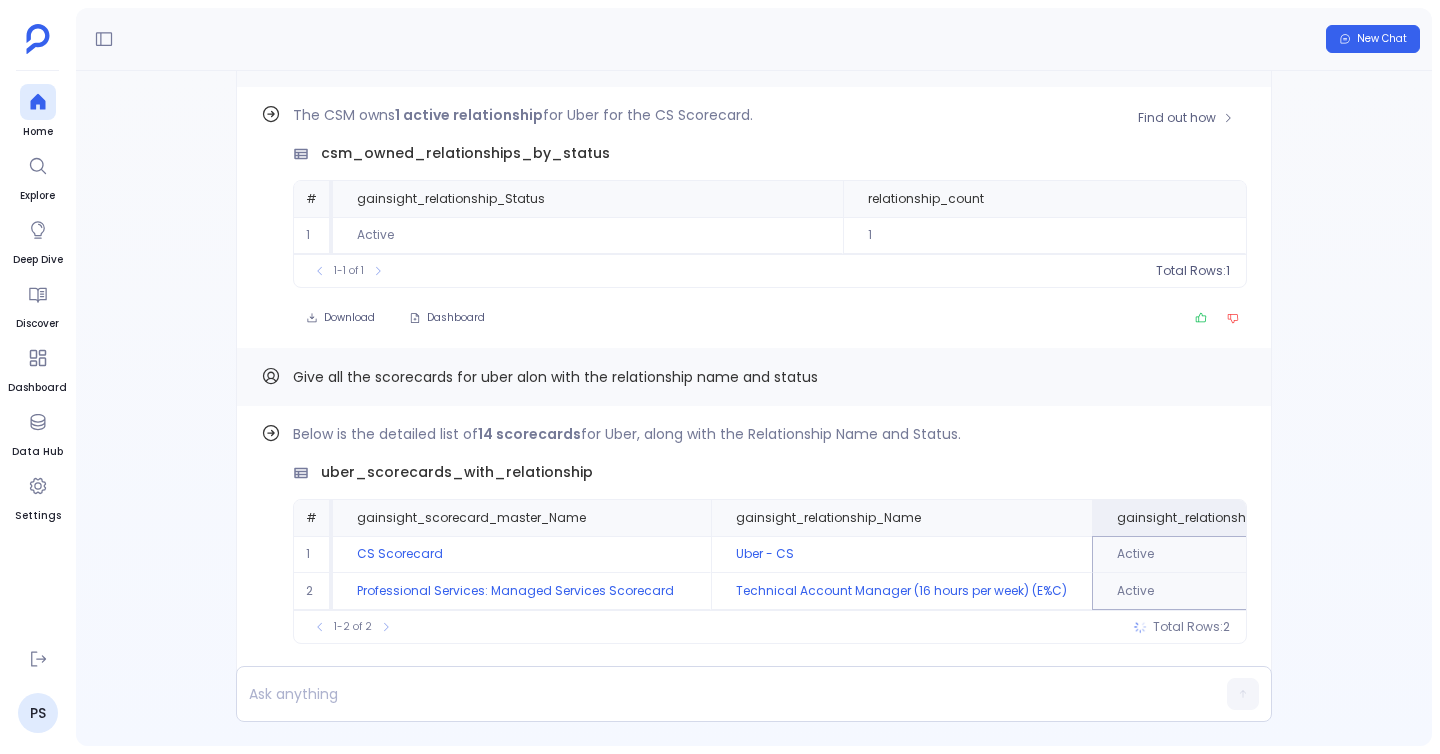 scroll, scrollTop: 0, scrollLeft: 0, axis: both 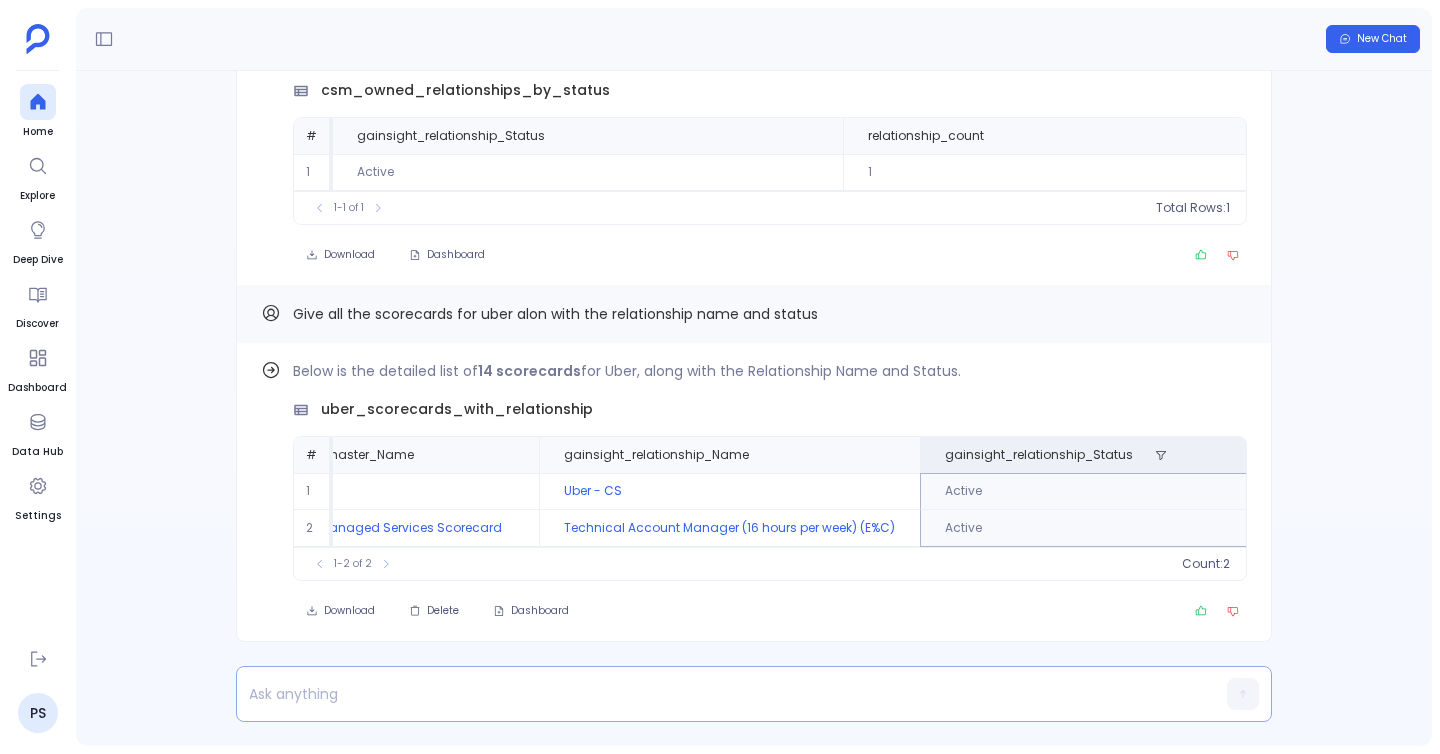 click at bounding box center [715, 694] 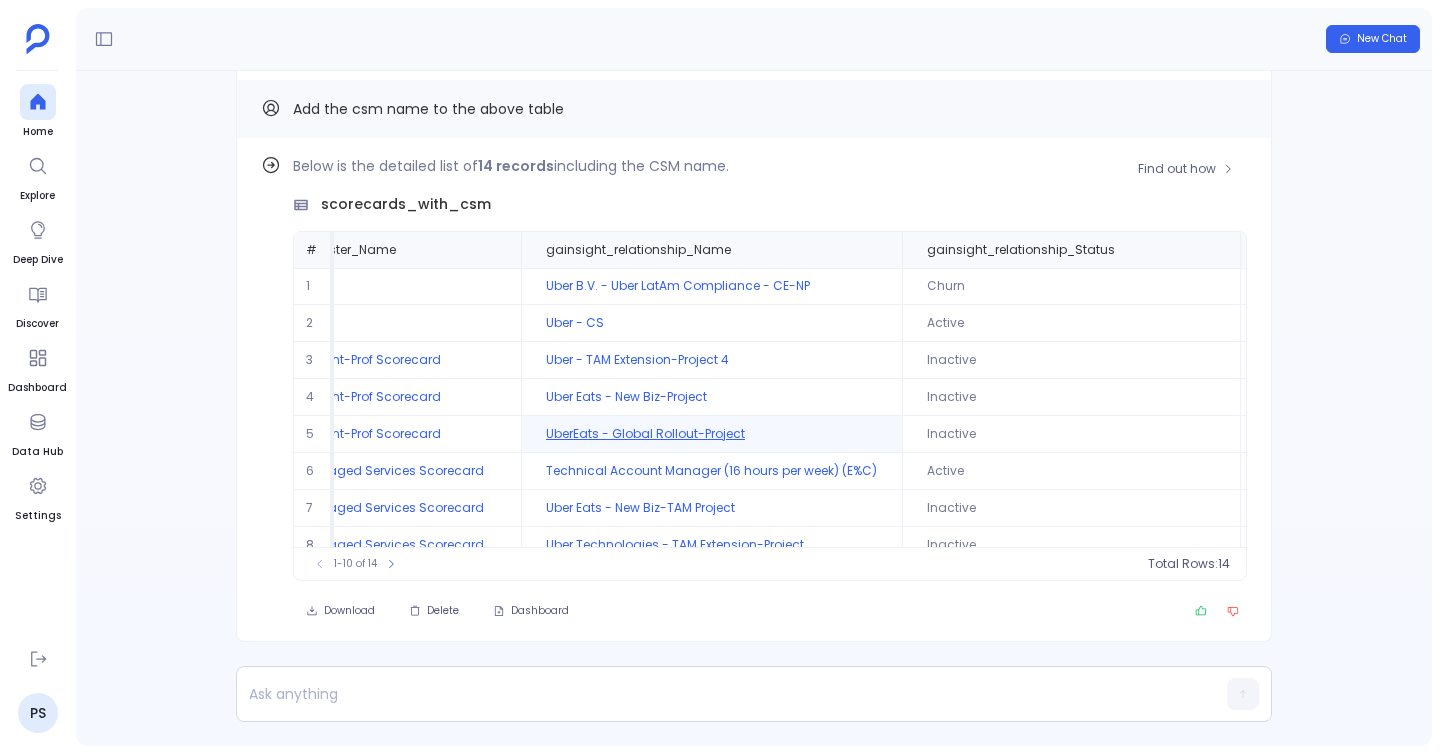 scroll, scrollTop: 0, scrollLeft: 400, axis: horizontal 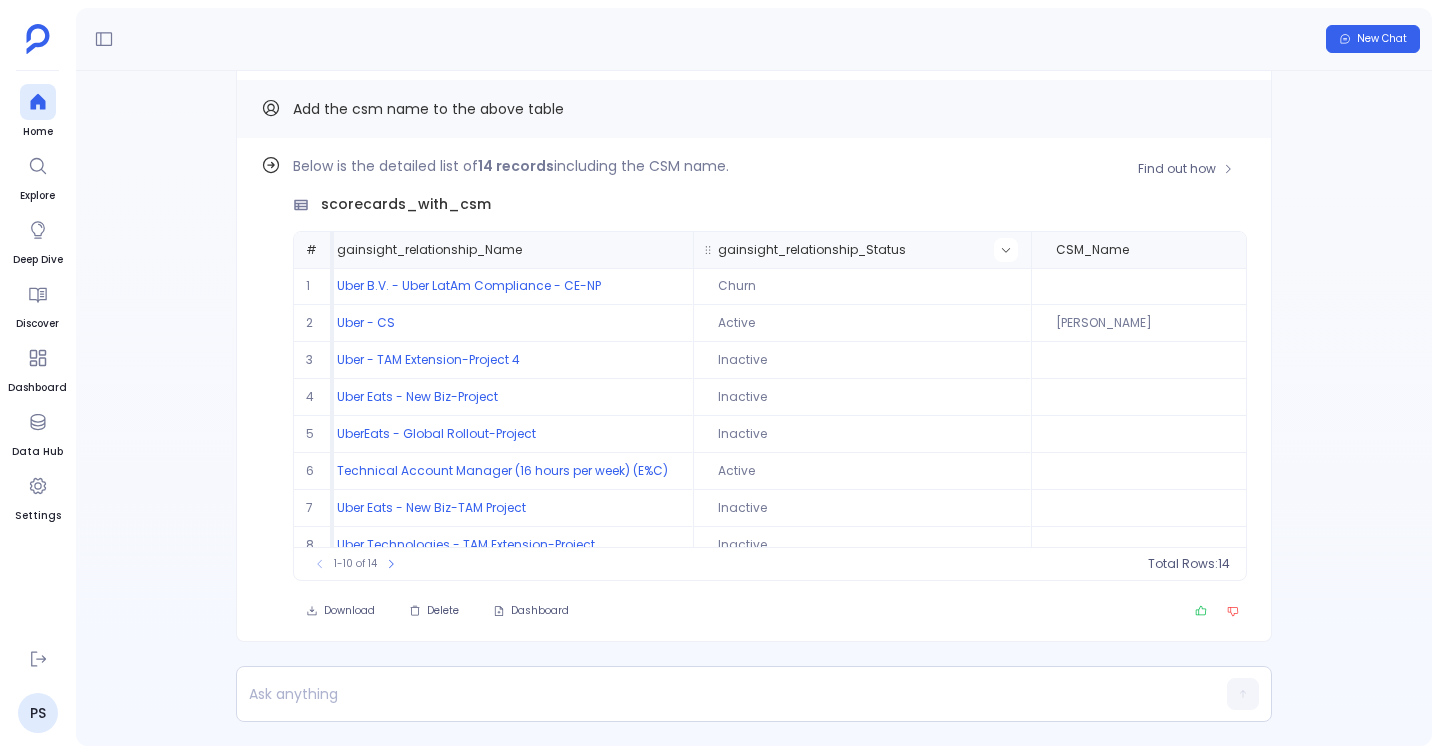click at bounding box center [1006, 250] 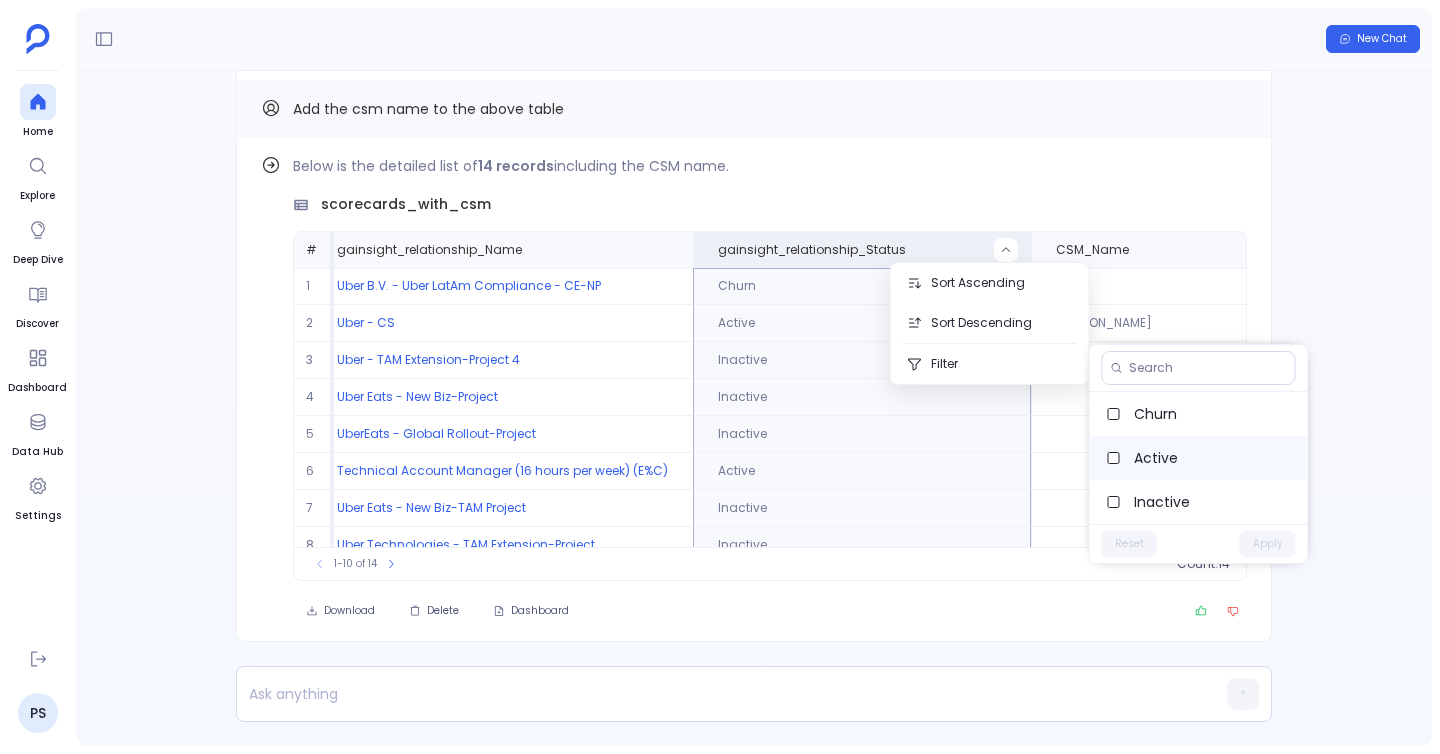 click on "Active" at bounding box center (1213, 458) 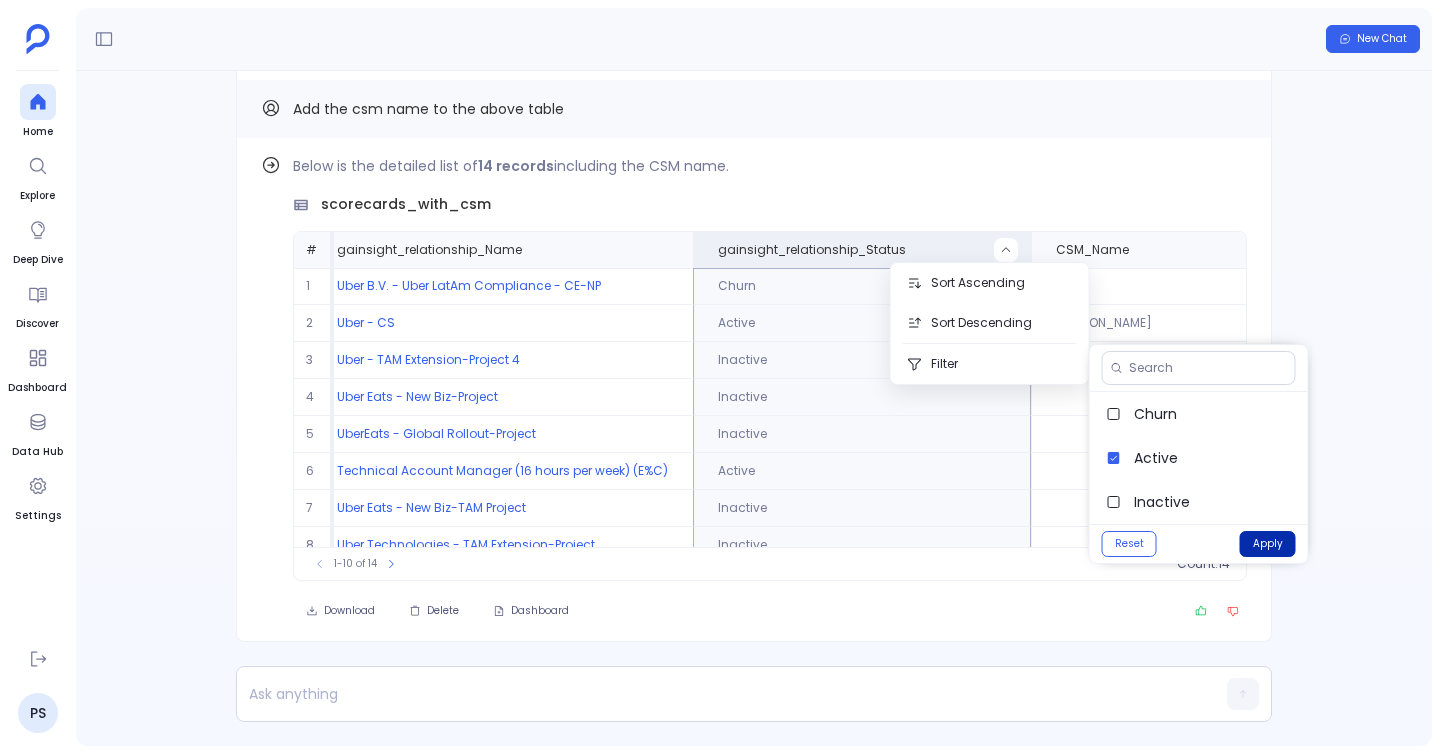 click on "Apply" at bounding box center [1268, 544] 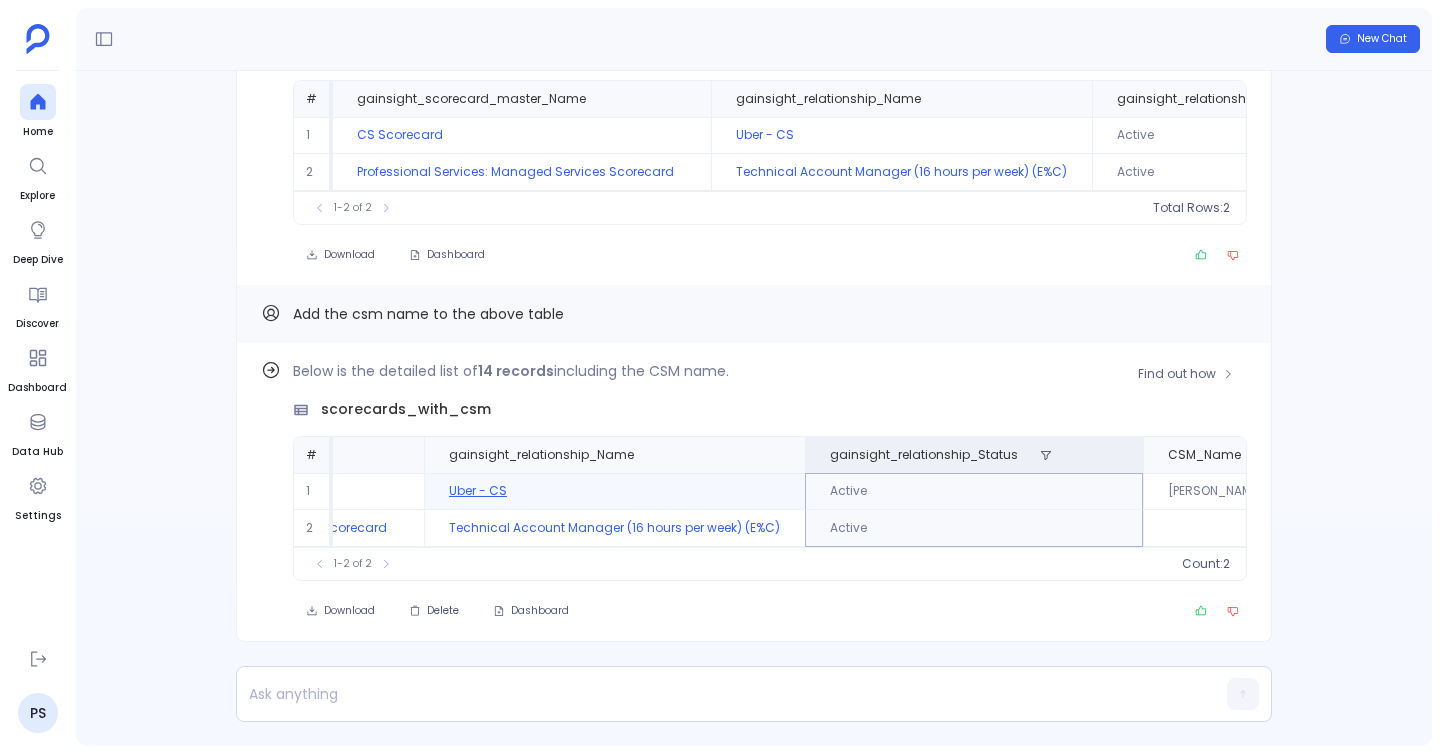 scroll, scrollTop: 0, scrollLeft: 0, axis: both 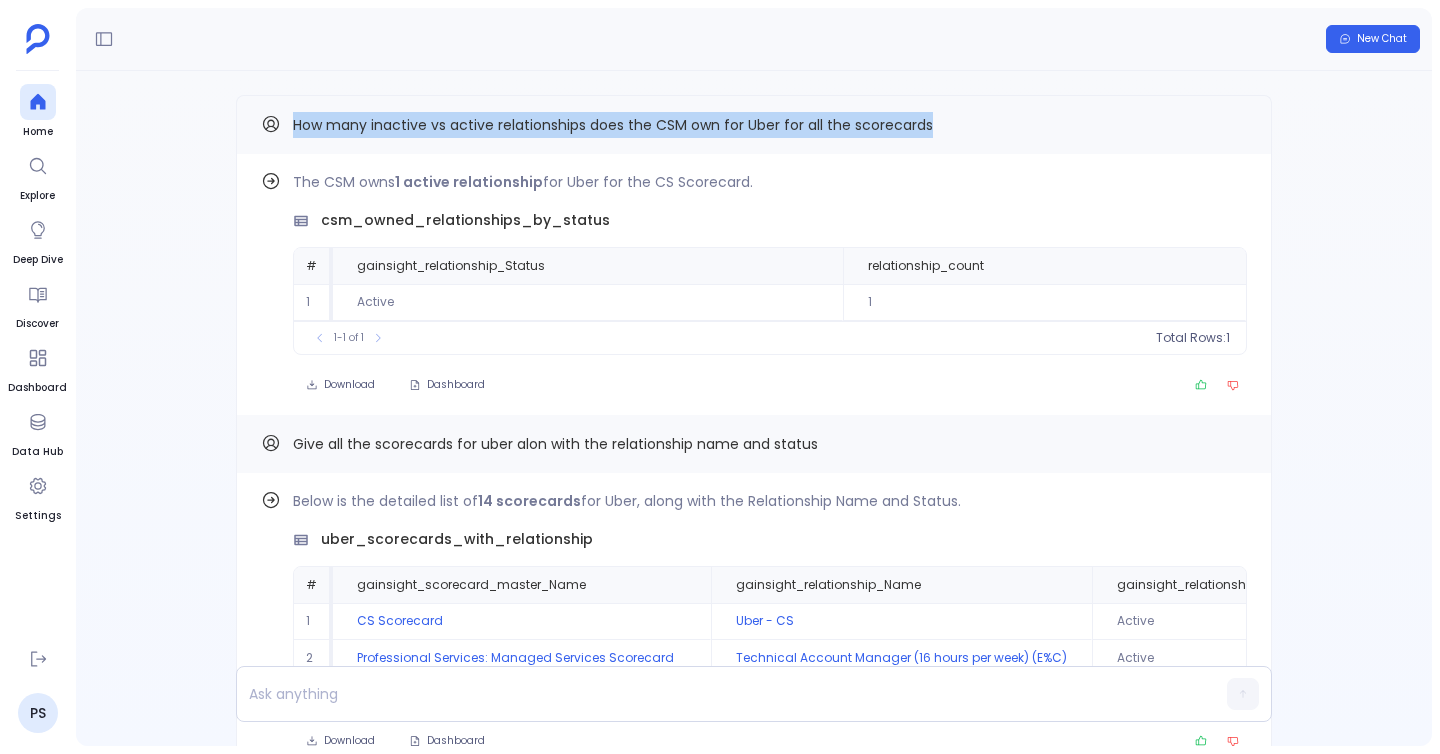 drag, startPoint x: 292, startPoint y: 119, endPoint x: 1012, endPoint y: 128, distance: 720.0563 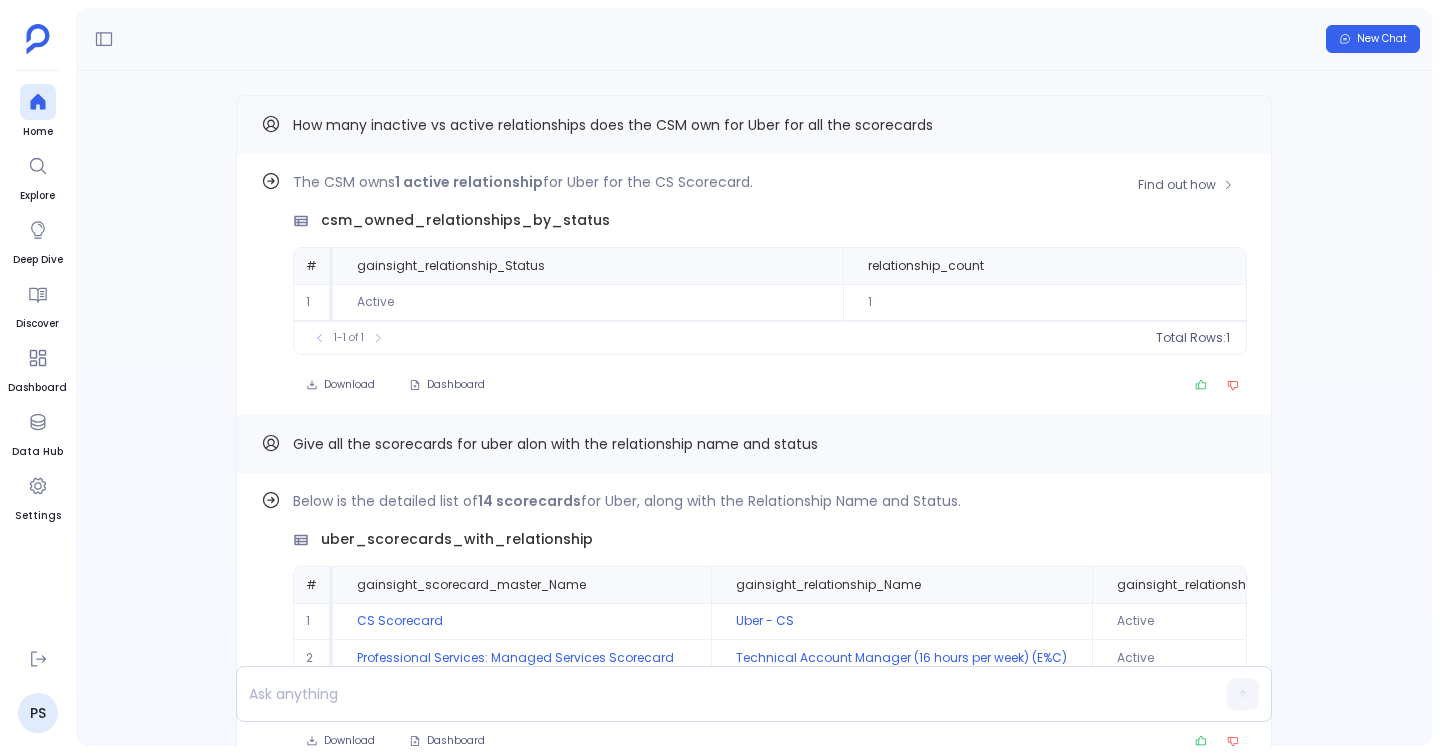 click on "Find out how The CSM owns  1 active relationship  for Uber for the CS Scorecard. csm_owned_relationships_by_status # gainsight_relationship_Status relationship_count 1 Active 1
To pick up a draggable item, press the space bar.
While dragging, use the arrow keys to move the item.
Press space again to drop the item in its new position, or press escape to cancel.
1-1 of 1 Total Rows:  1 Download Dashboard" at bounding box center [754, 284] 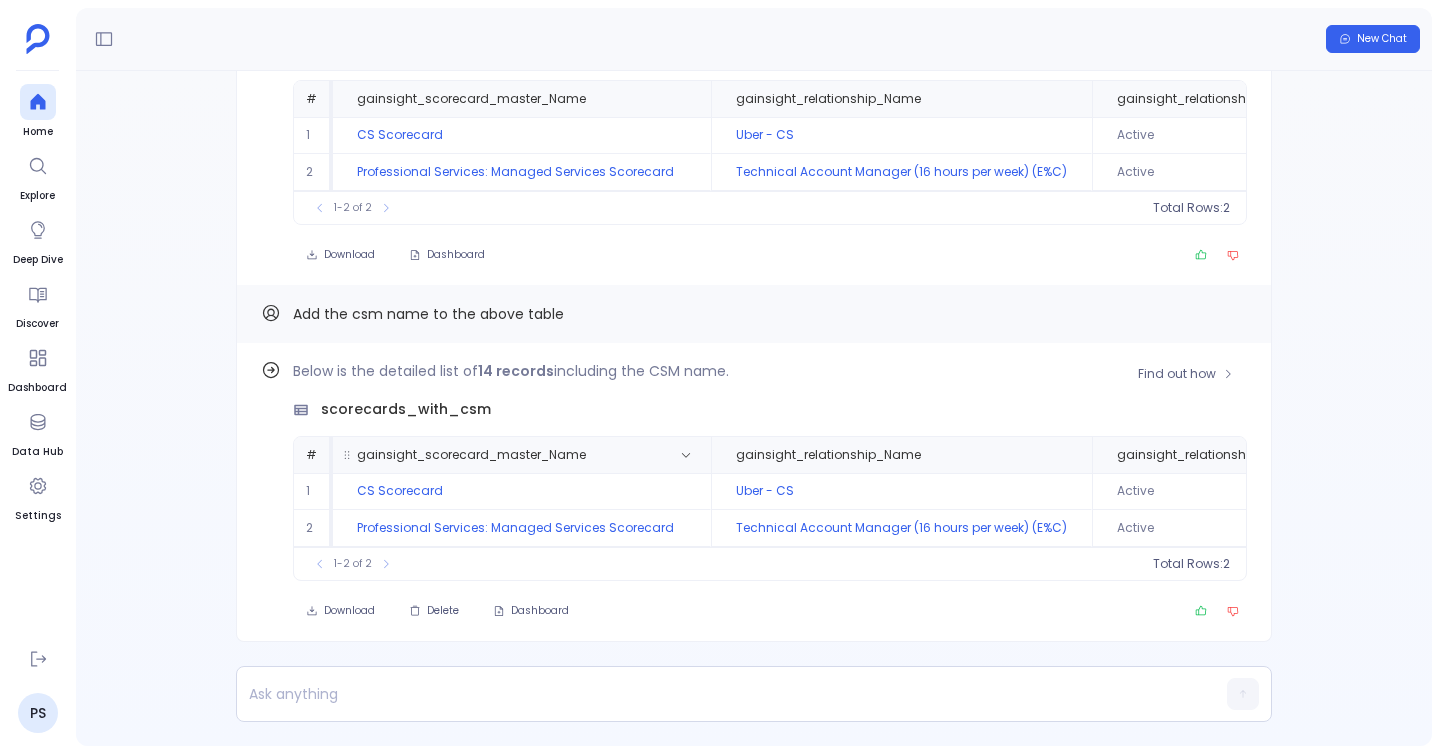 scroll, scrollTop: -496, scrollLeft: 0, axis: vertical 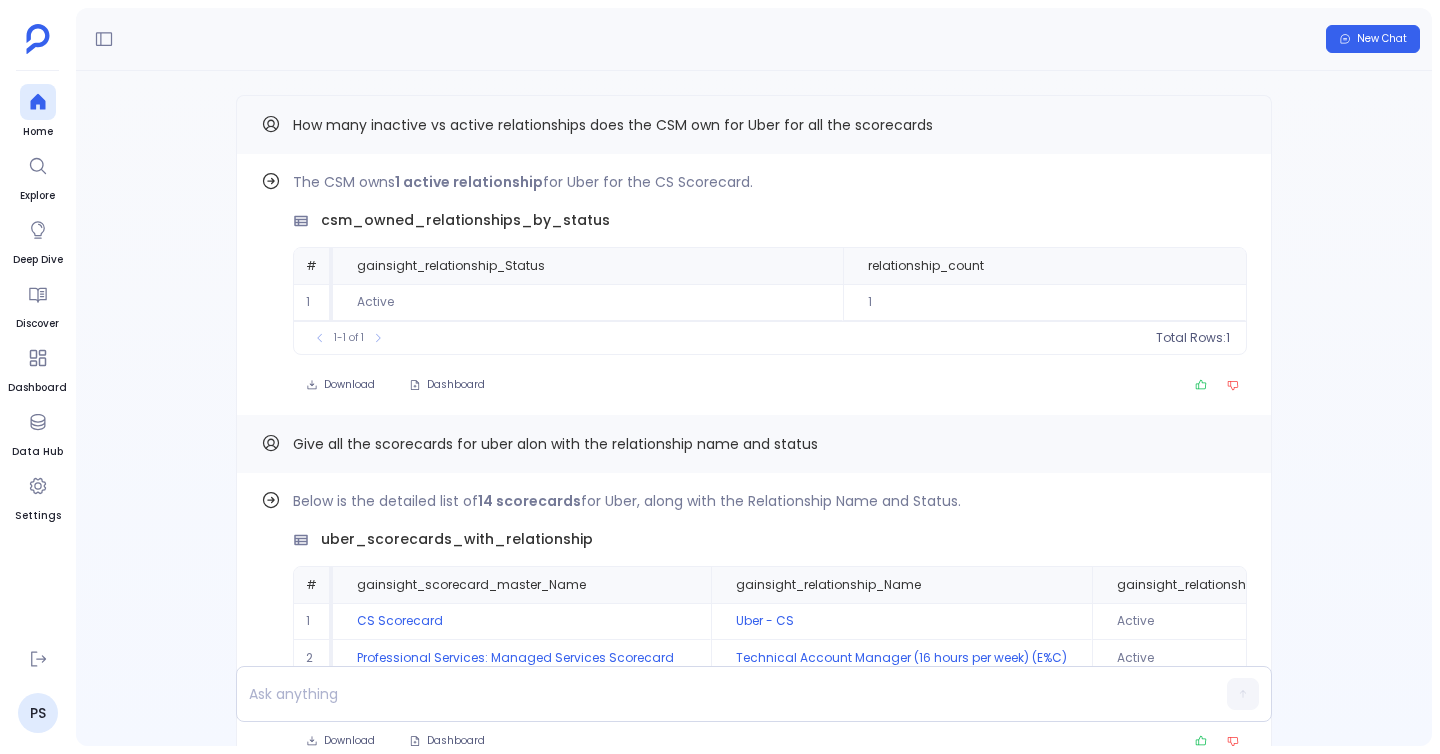 click on "Find out how Below is the detailed list of  14 records  including the CSM name. scorecards_with_csm # gainsight_scorecard_master_Name gainsight_relationship_Name gainsight_relationship_Status CSM_Name 1 CS Scorecard Uber - CS Active Kelsey Bennett 2 Professional Services: Managed Services Scorecard Technical Account Manager (16 hours per week) (E%C) Active
To pick up a draggable item, press the space bar.
While dragging, use the arrow keys to move the item.
Press space again to drop the item in its new position, or press escape to cancel.
1-2 of 2 Total Rows:  2 Download Delete Dashboard Add the csm name to the above table Find out how Below is the detailed list of  14 scorecards  for Uber, along with the Relationship Name and Status. uber_scorecards_with_relationship # gainsight_scorecard_master_Name gainsight_relationship_Name gainsight_relationship_Status 1 CS Scorecard Uber - CS Active 2 Professional Services: Managed Services Scorecard Technical Account Manager (16 hours per week) (E%C) 2" at bounding box center (754, 408) 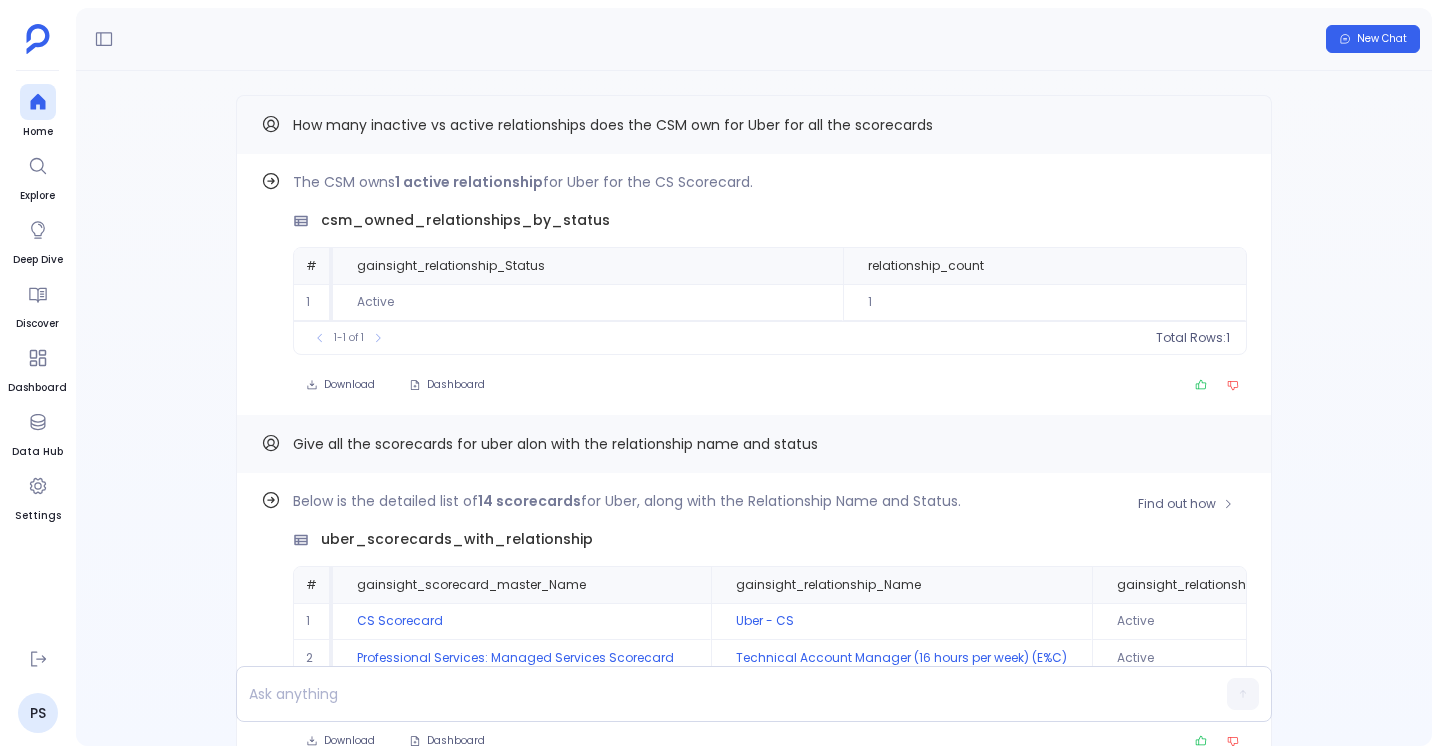 scroll, scrollTop: 0, scrollLeft: 0, axis: both 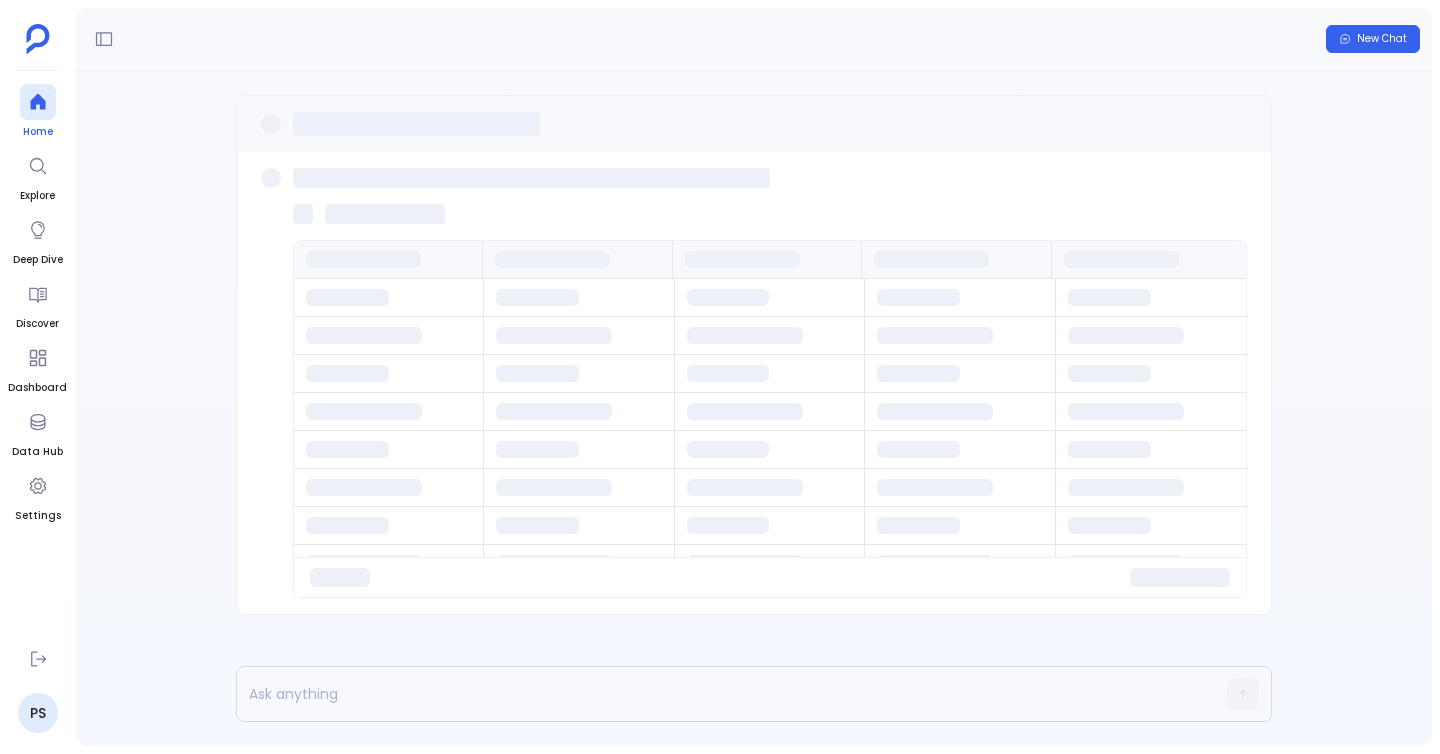 click 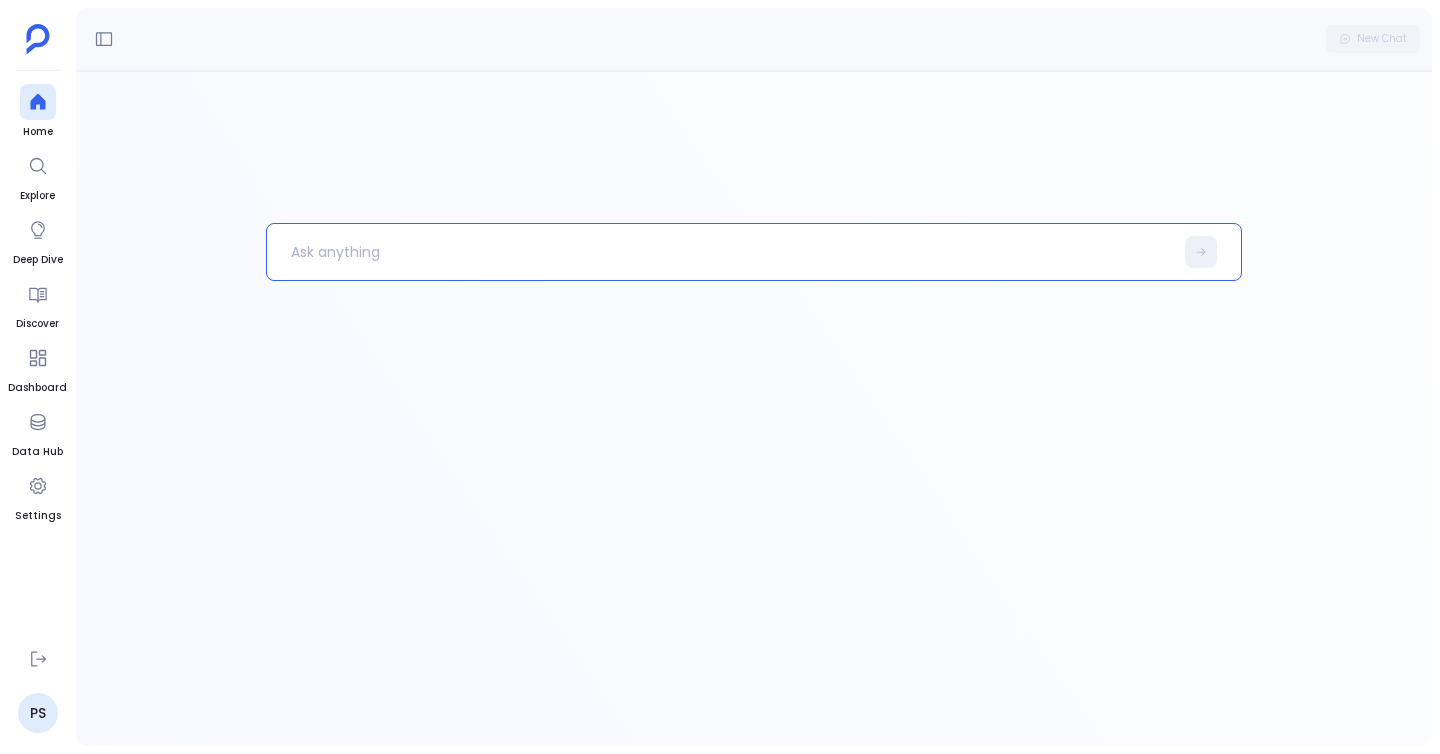 click at bounding box center (720, 252) 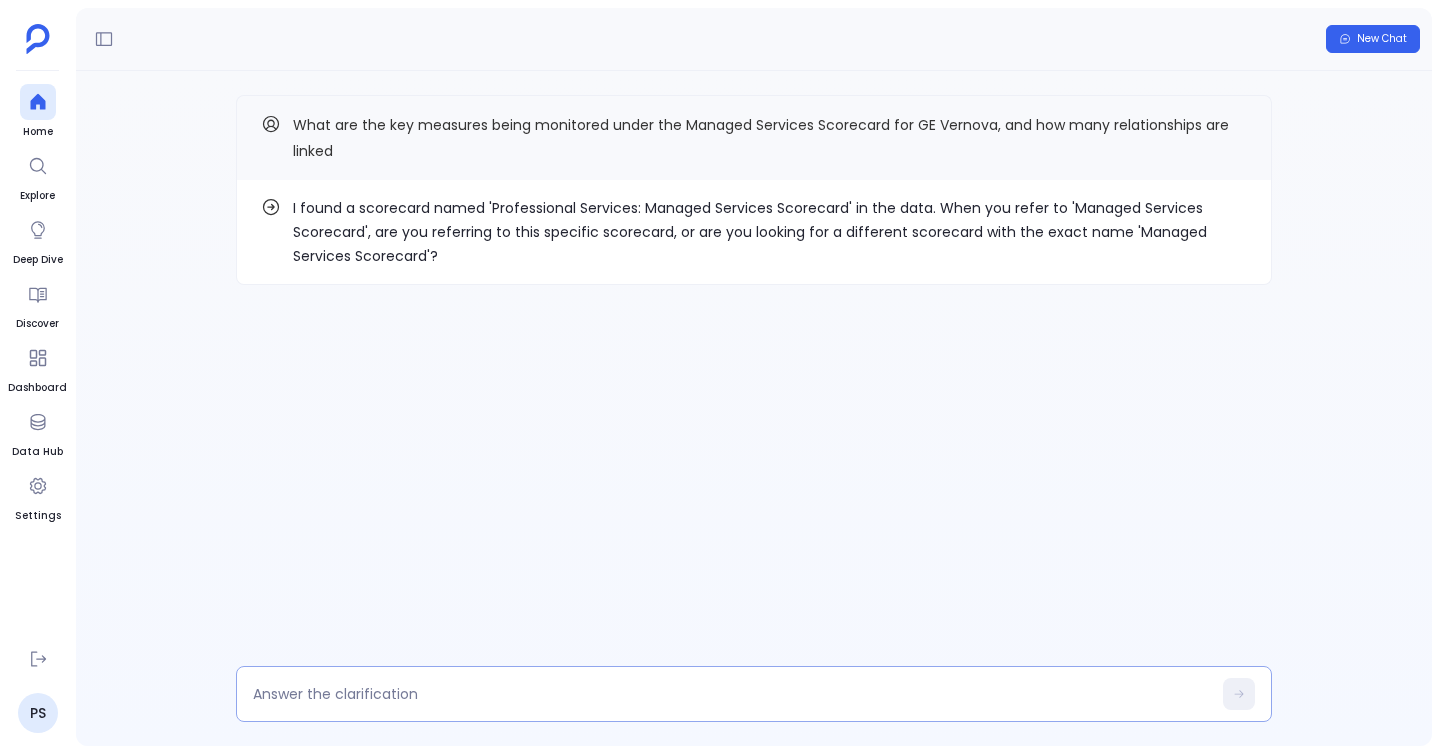 click at bounding box center [754, 694] 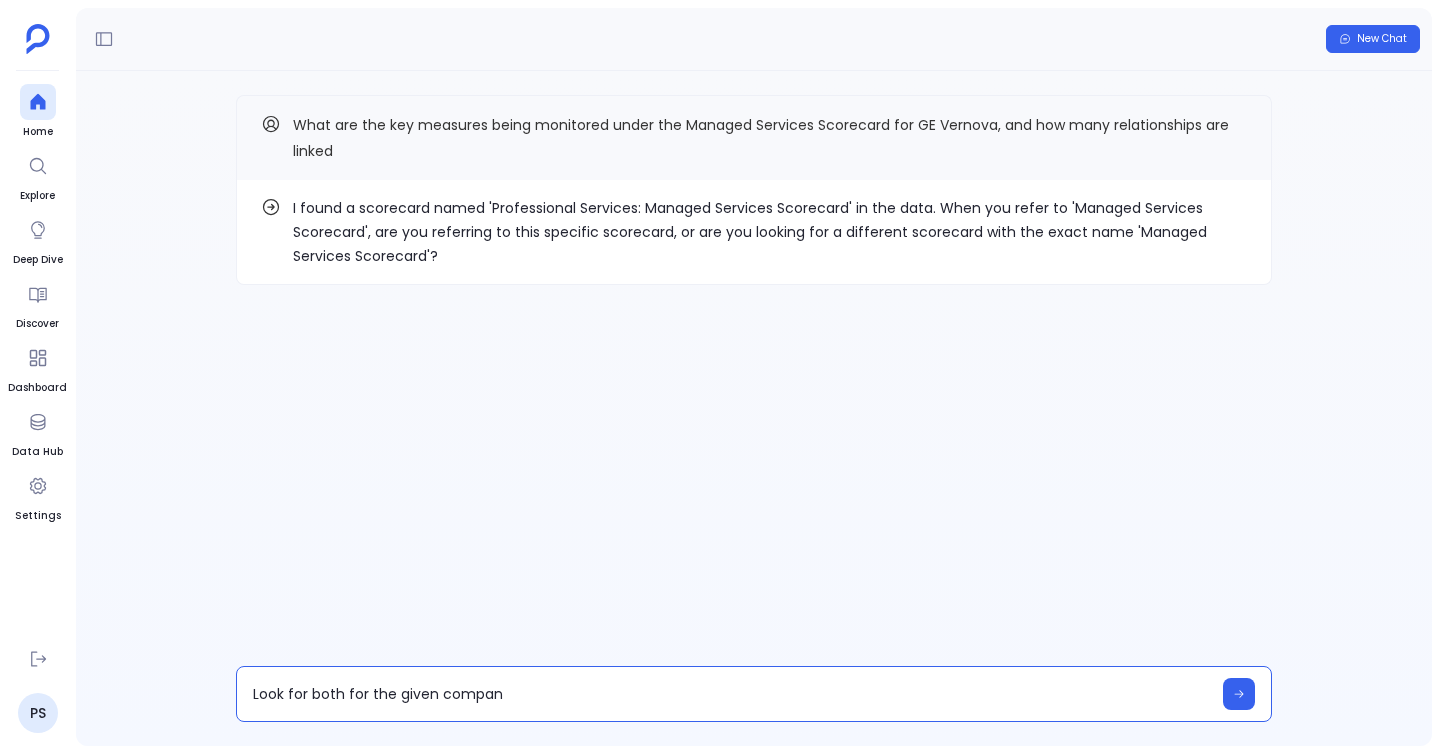 type on "Look for both for the given company" 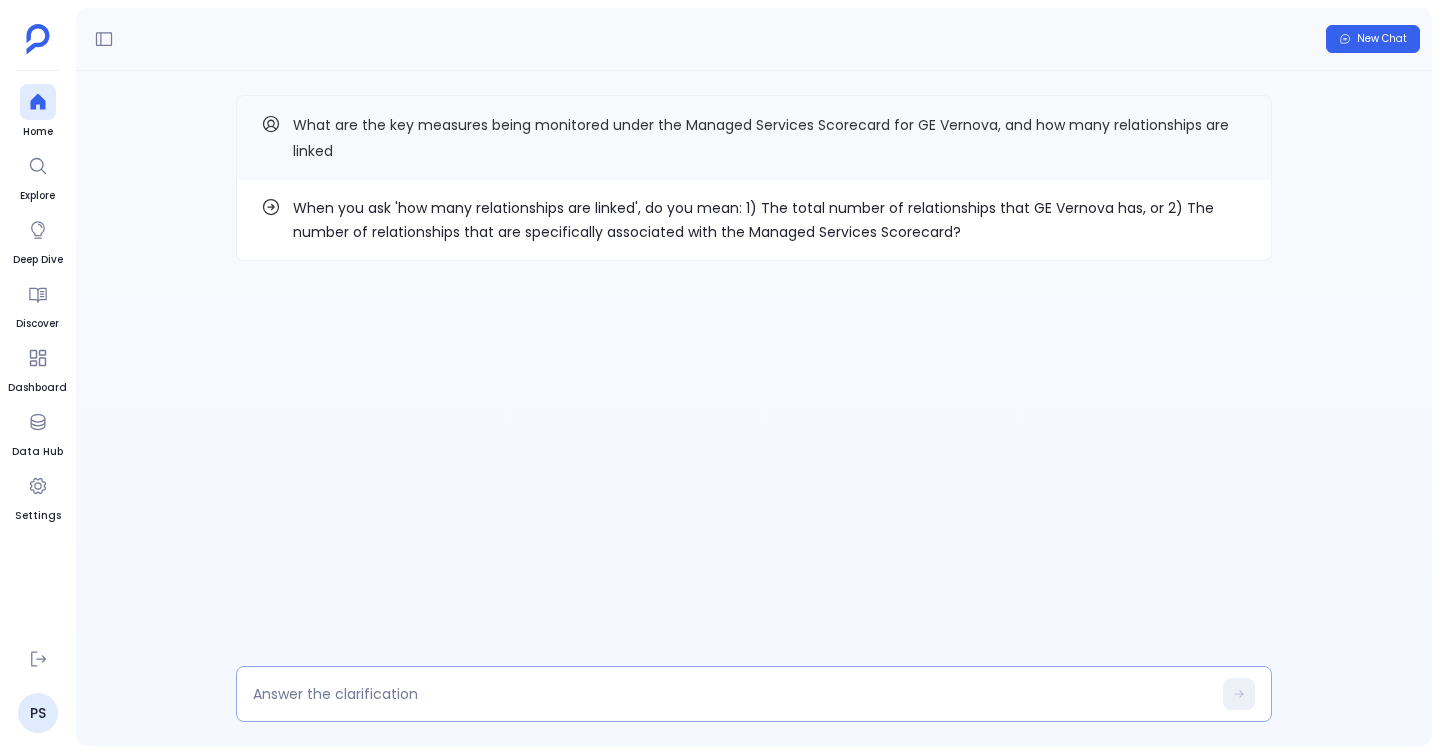 click at bounding box center (754, 694) 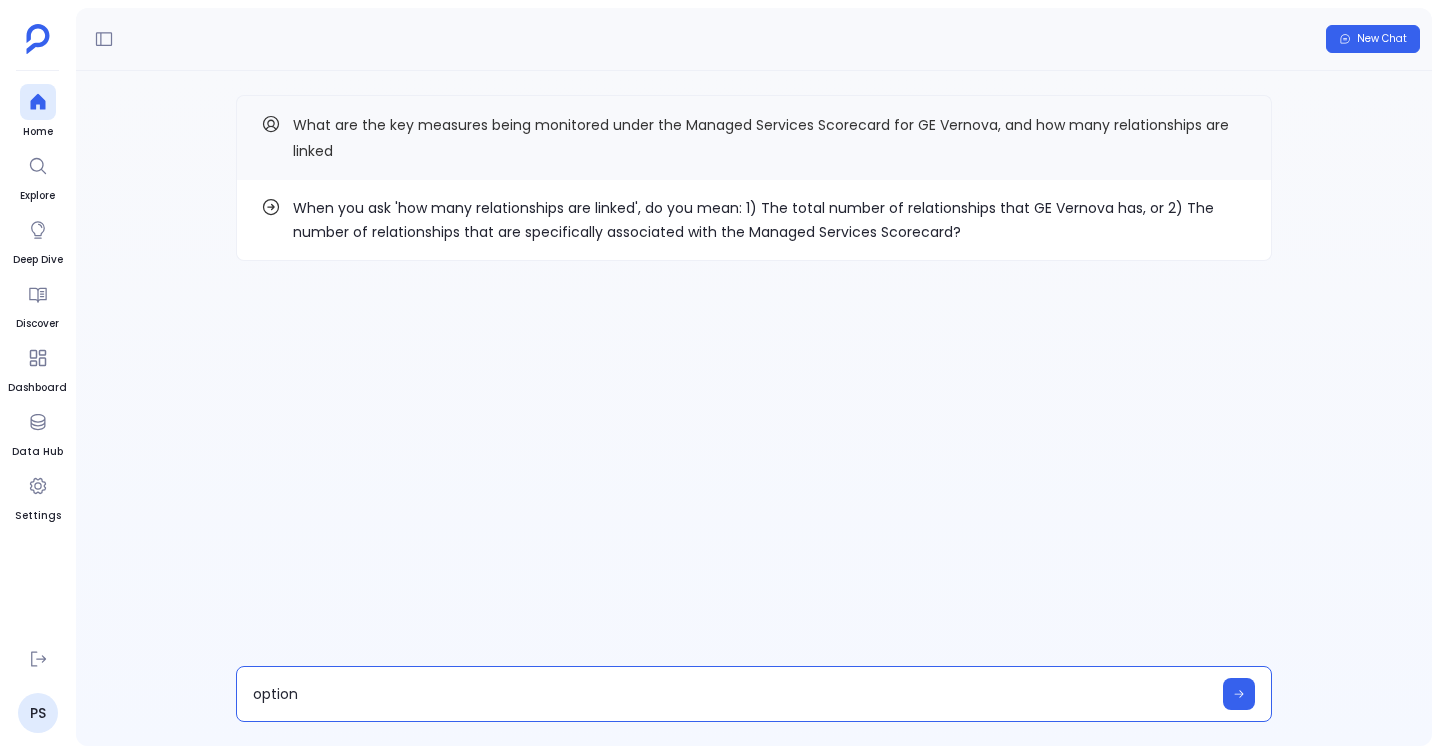 type on "option 2" 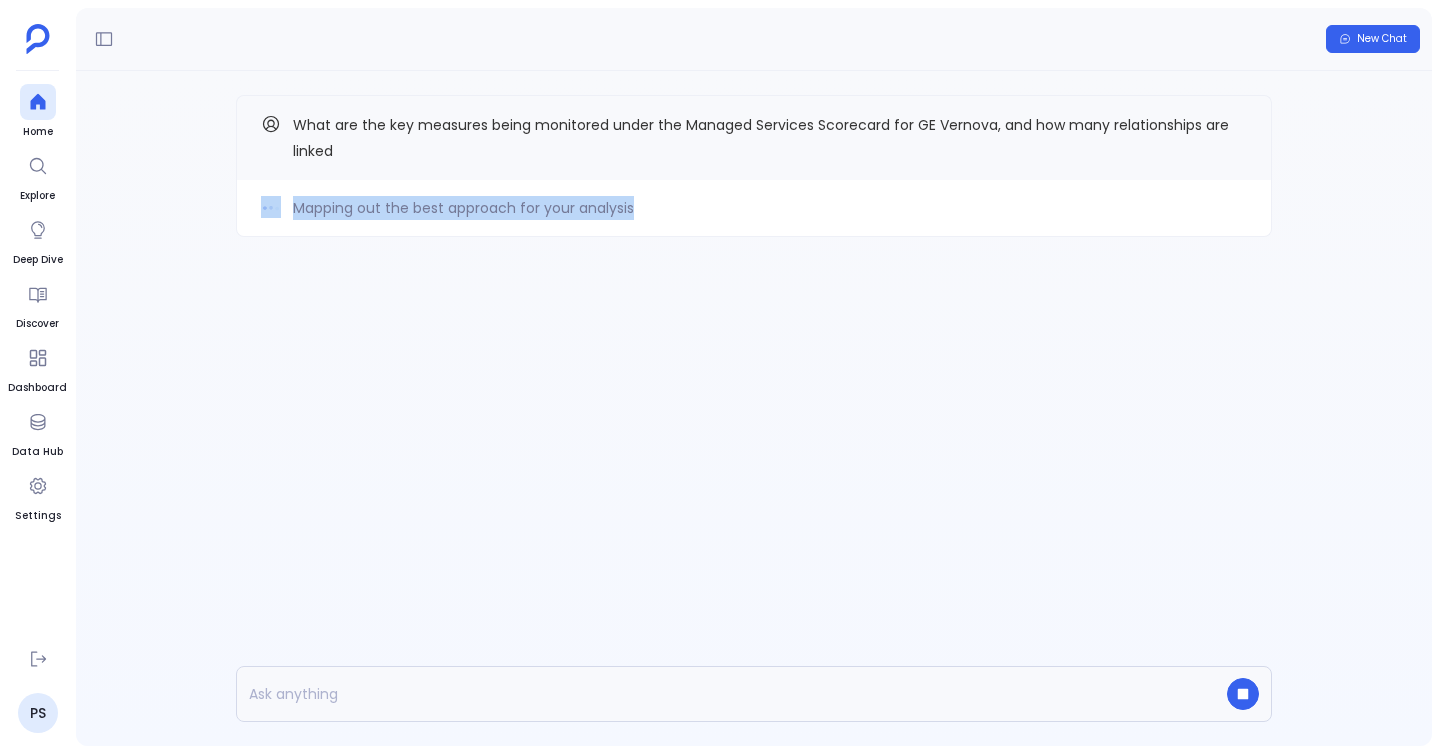 drag, startPoint x: 282, startPoint y: 208, endPoint x: 940, endPoint y: 219, distance: 658.0919 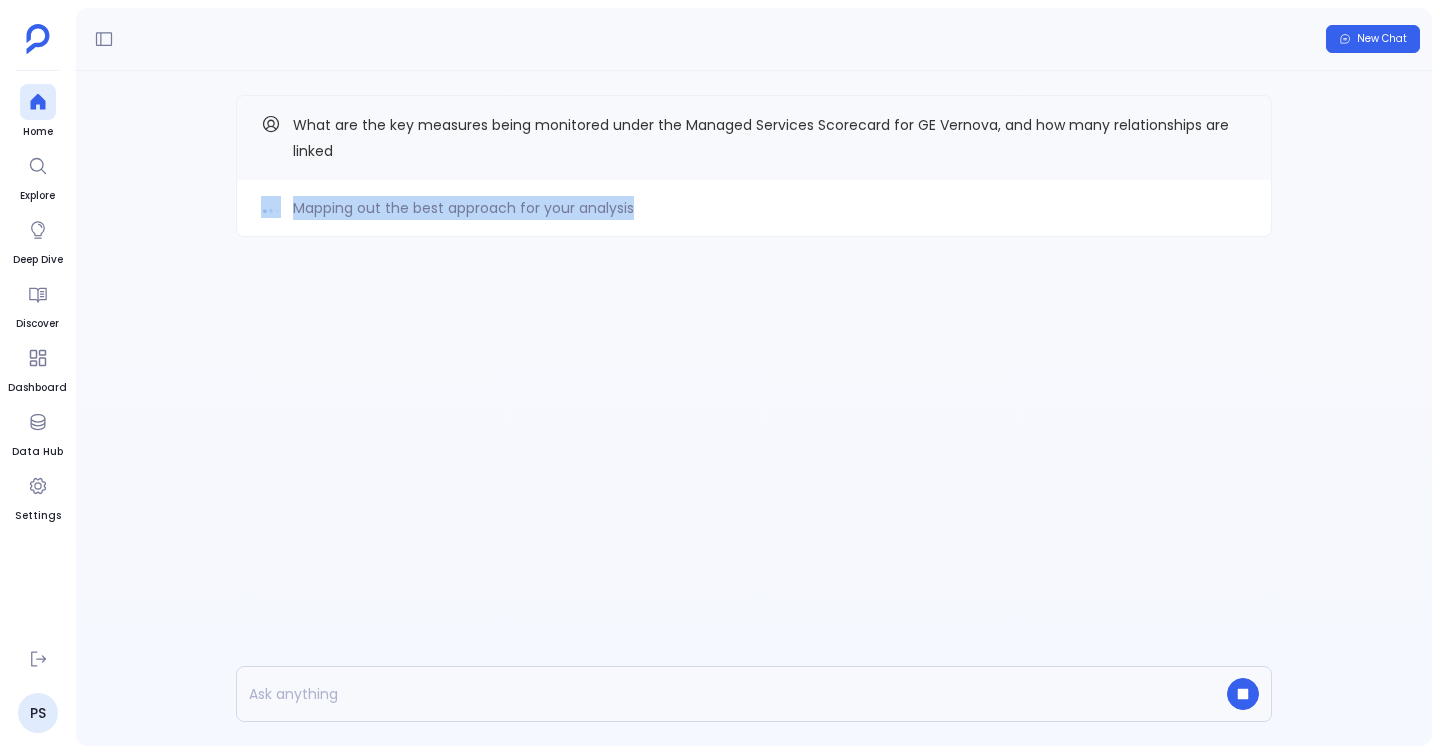 click on "Mapping out the best approach for your analysis" at bounding box center [754, 208] 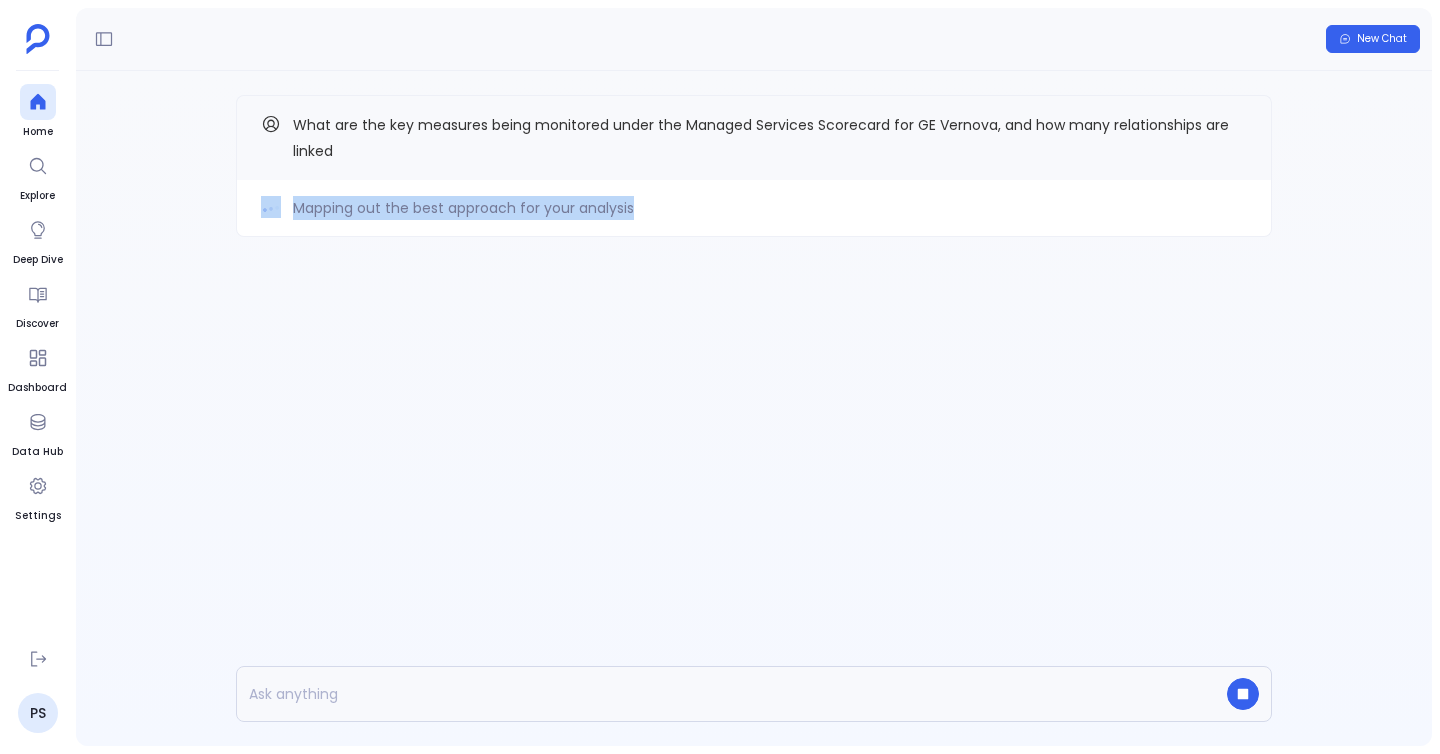 click on "Mapping out the best approach for your analysis" at bounding box center [754, 208] 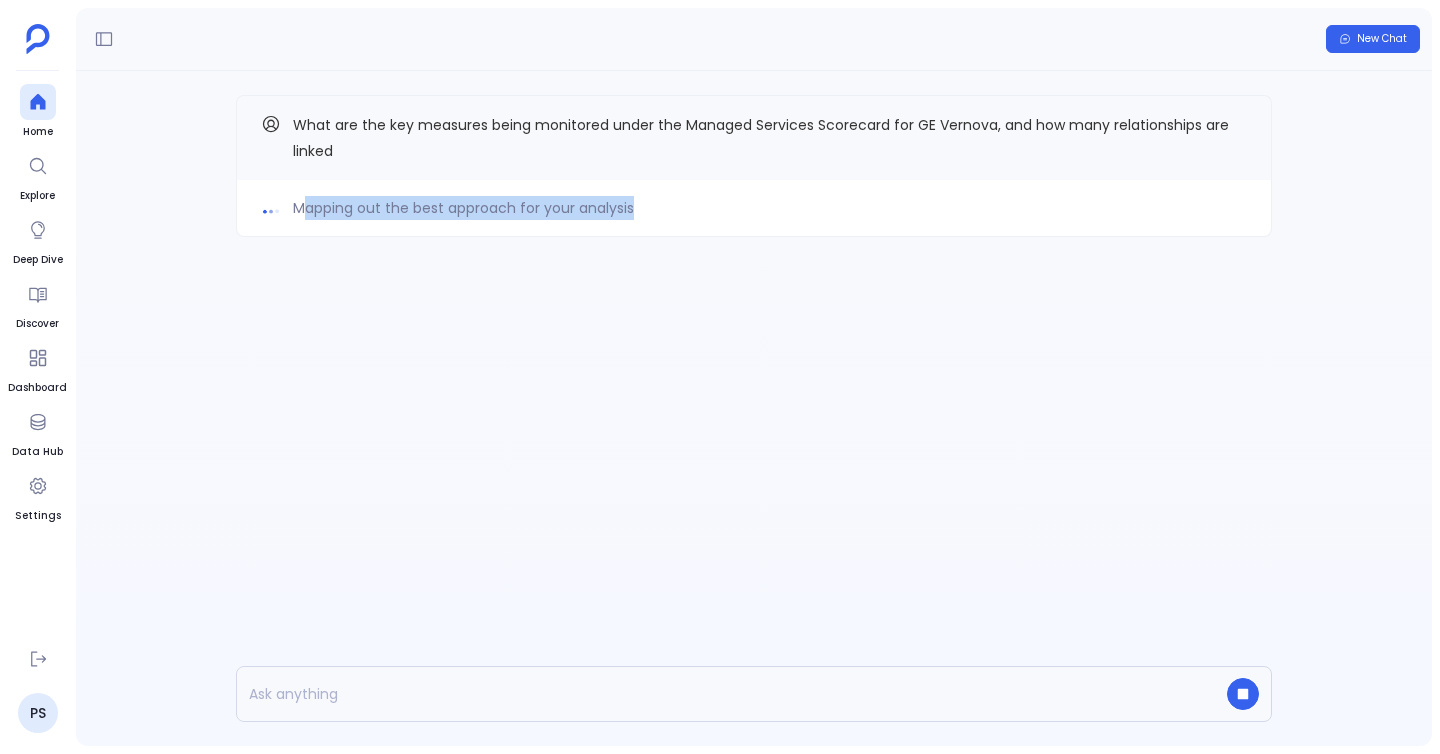 drag, startPoint x: 305, startPoint y: 202, endPoint x: 893, endPoint y: 228, distance: 588.5745 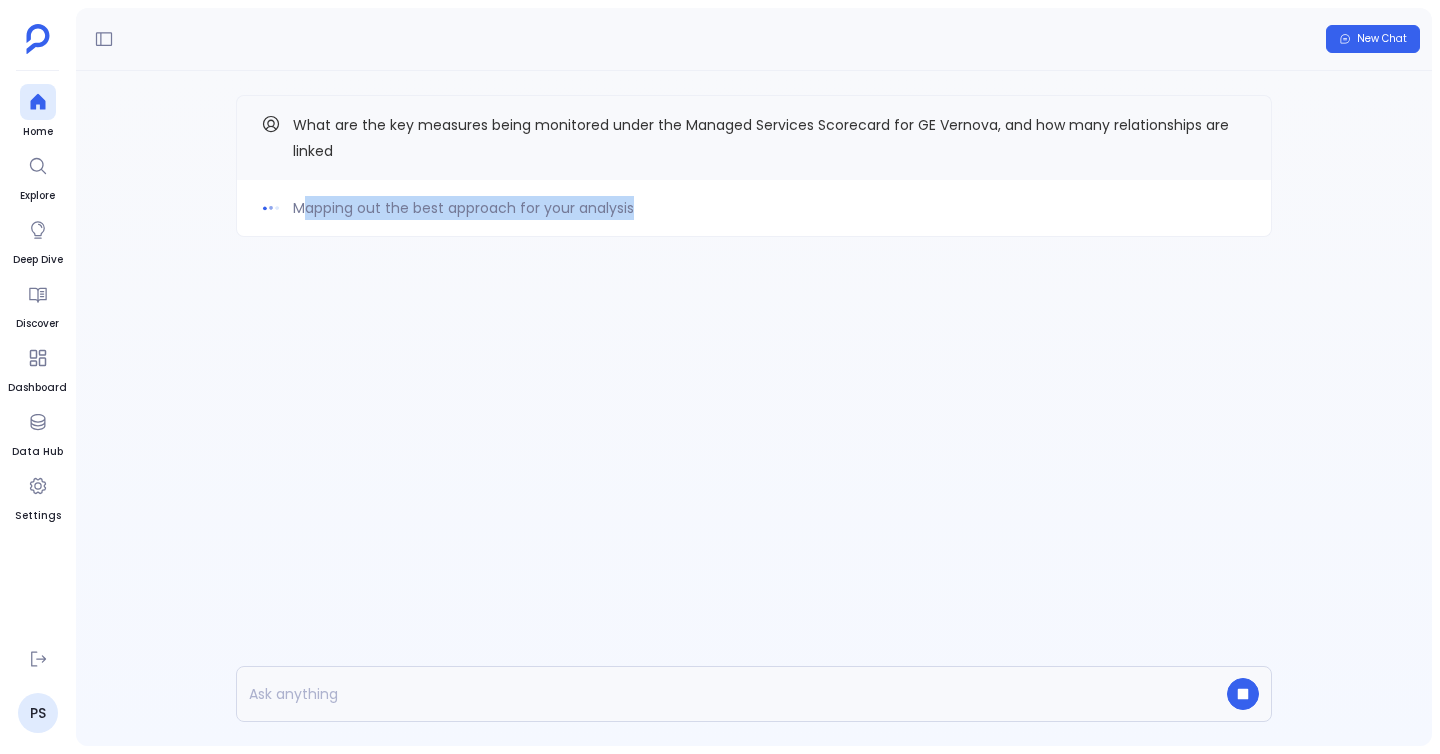 click on "Mapping out the best approach for your analysis" at bounding box center [754, 208] 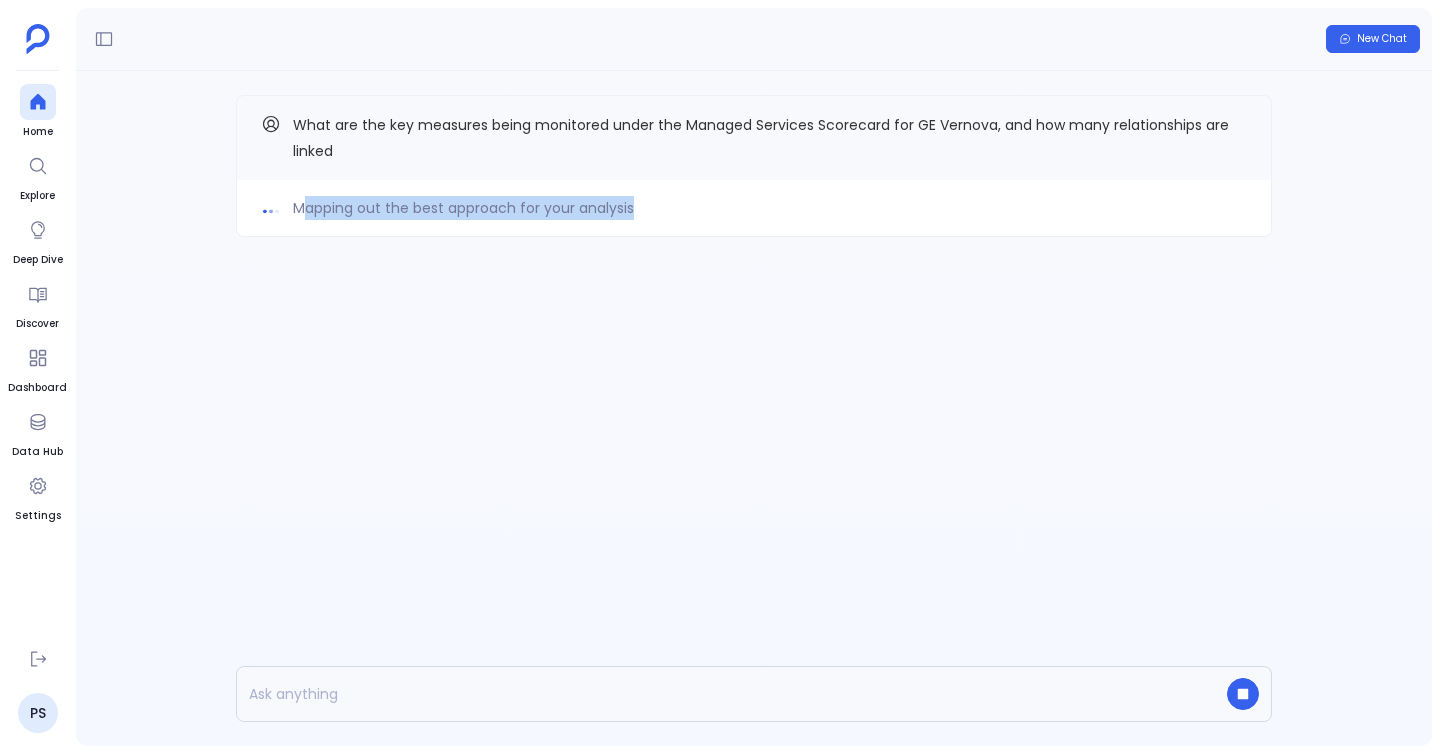 click on "Mapping out the best approach for your analysis" at bounding box center [754, 208] 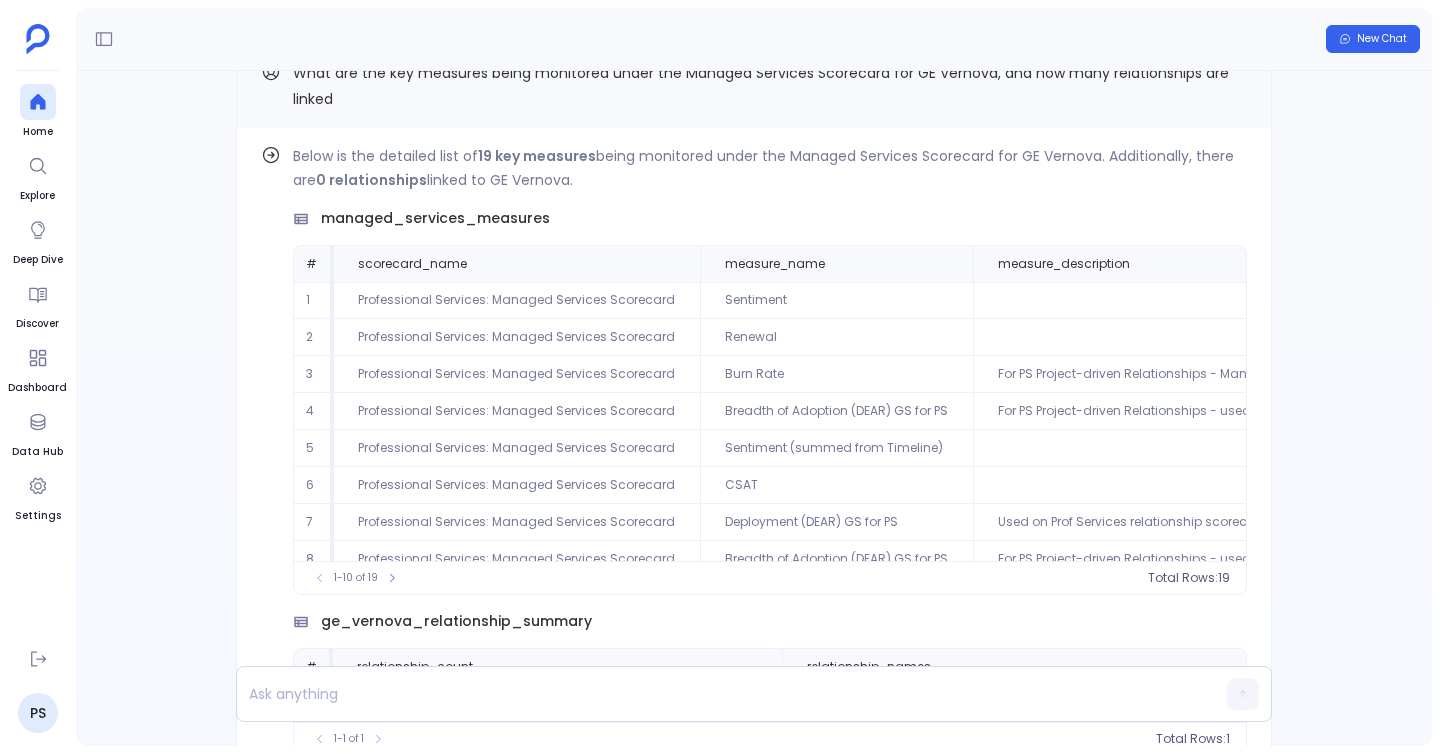 scroll, scrollTop: -227, scrollLeft: 0, axis: vertical 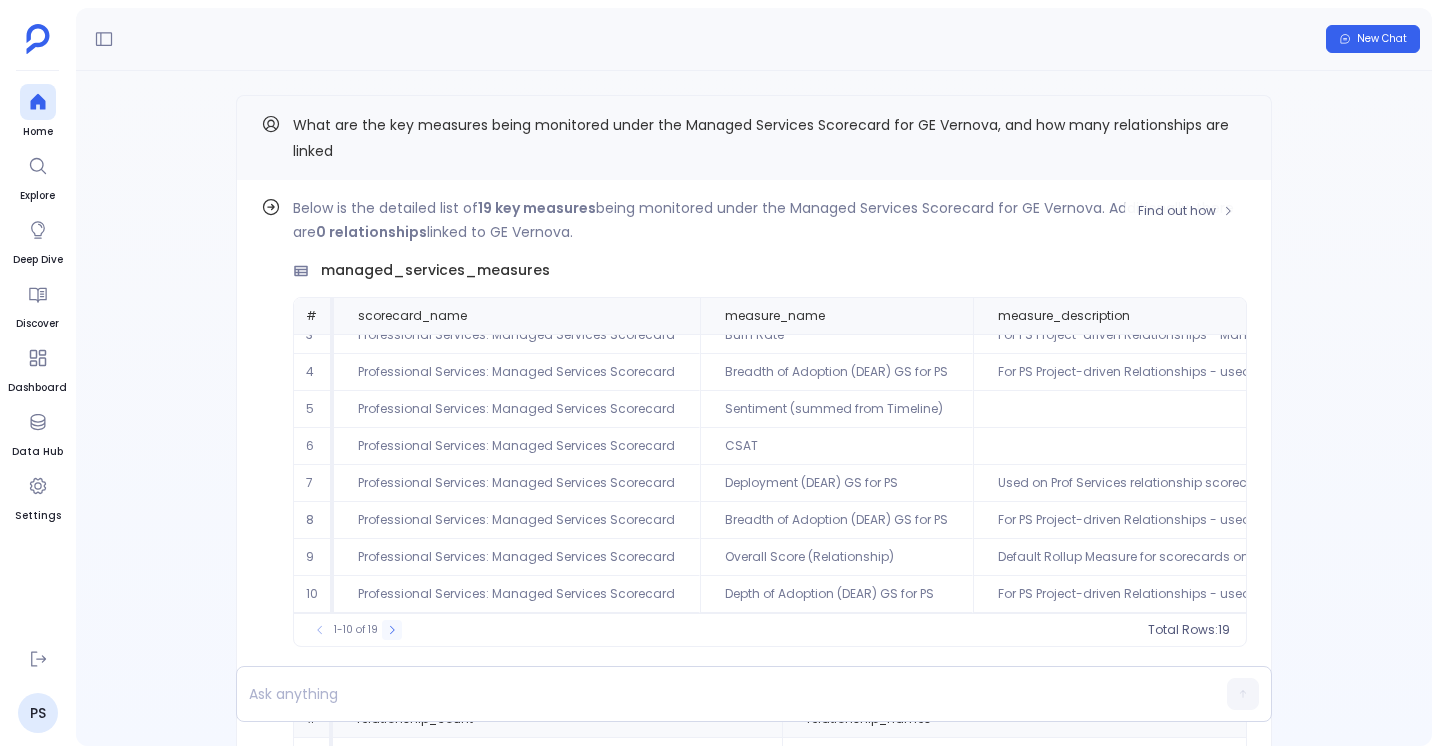 click 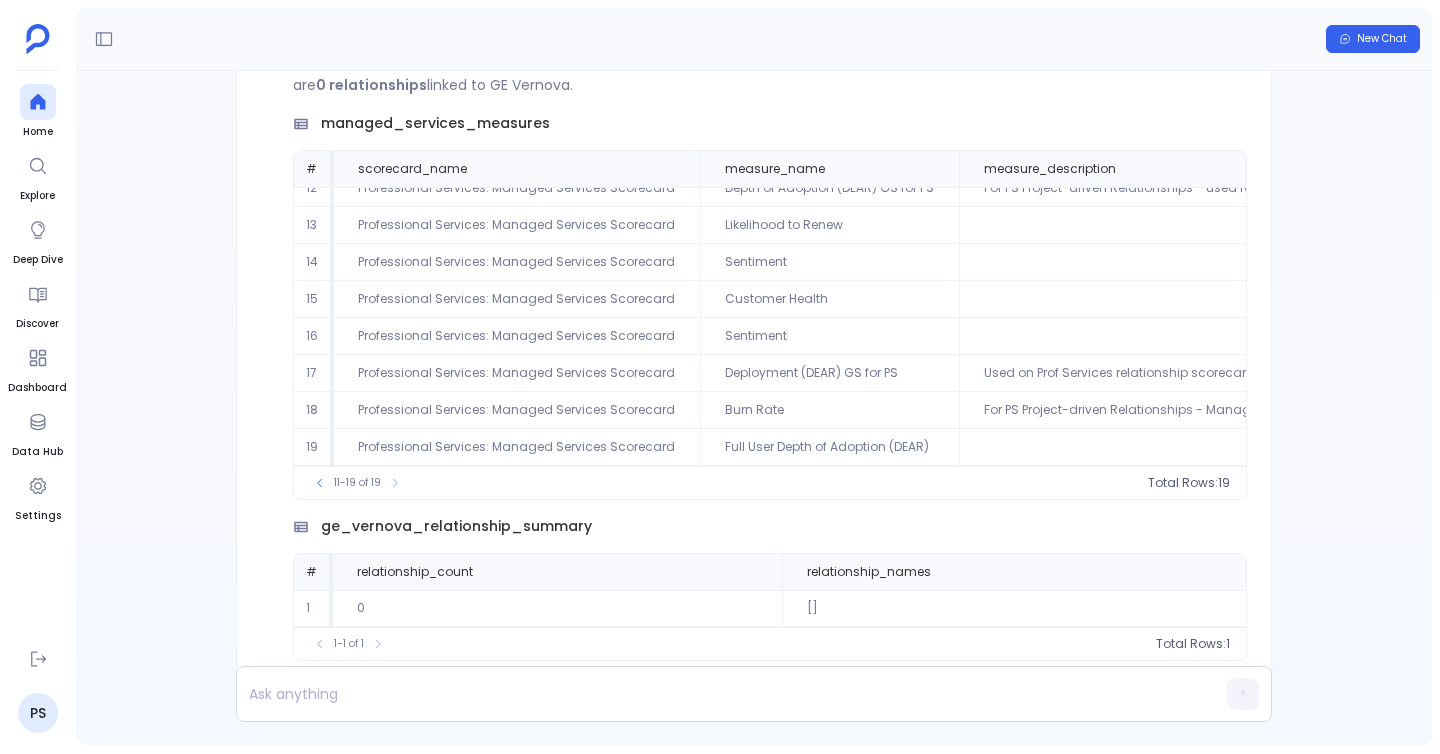 scroll, scrollTop: 0, scrollLeft: 0, axis: both 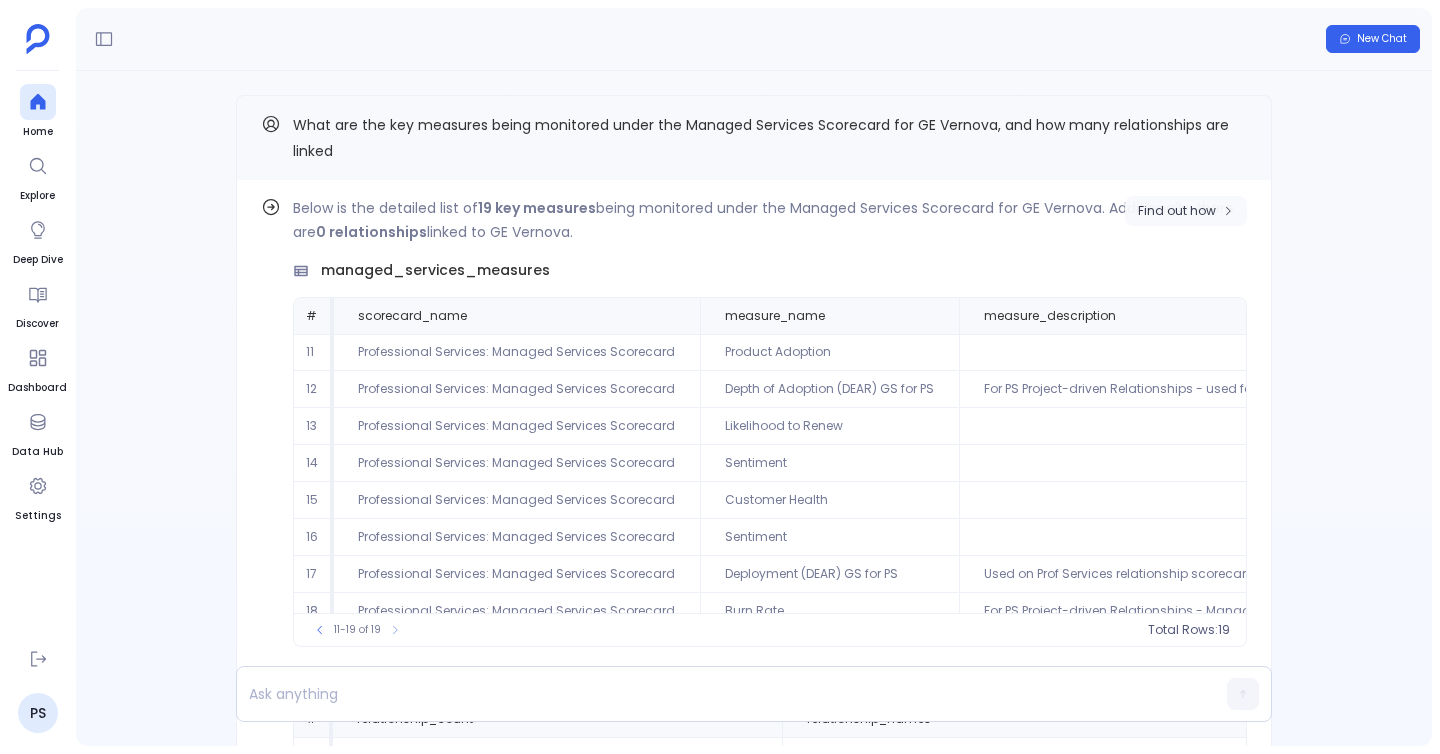 click on "Find out how" at bounding box center [1186, 211] 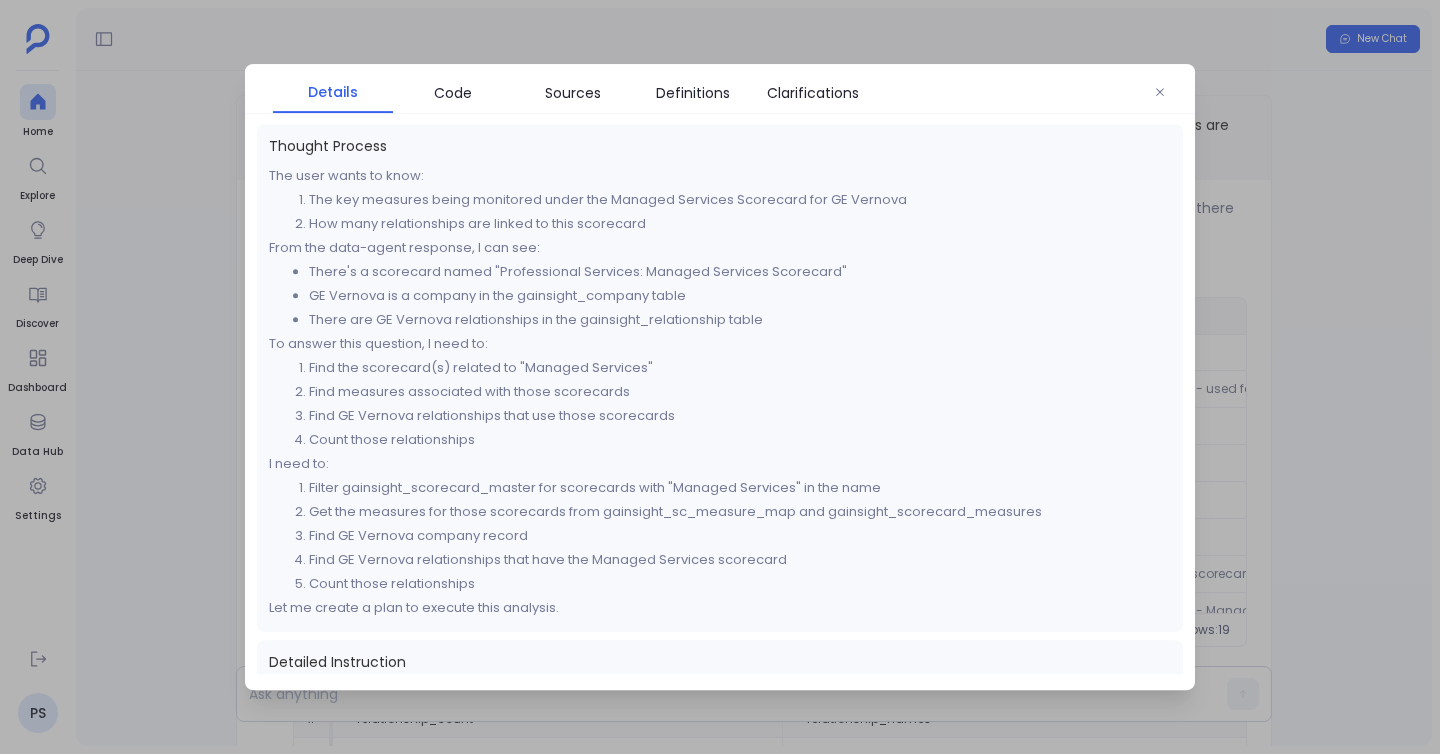 click at bounding box center (720, 377) 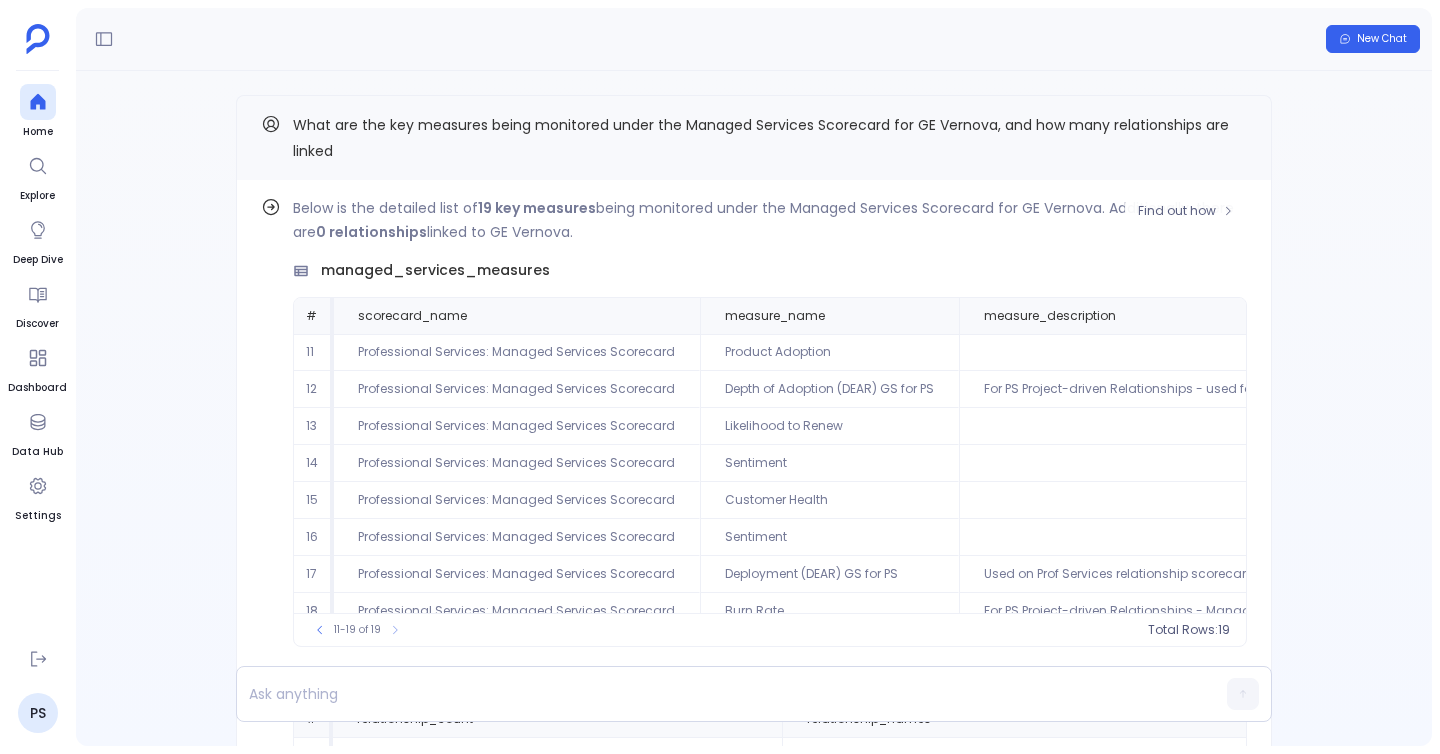 scroll, scrollTop: 59, scrollLeft: 0, axis: vertical 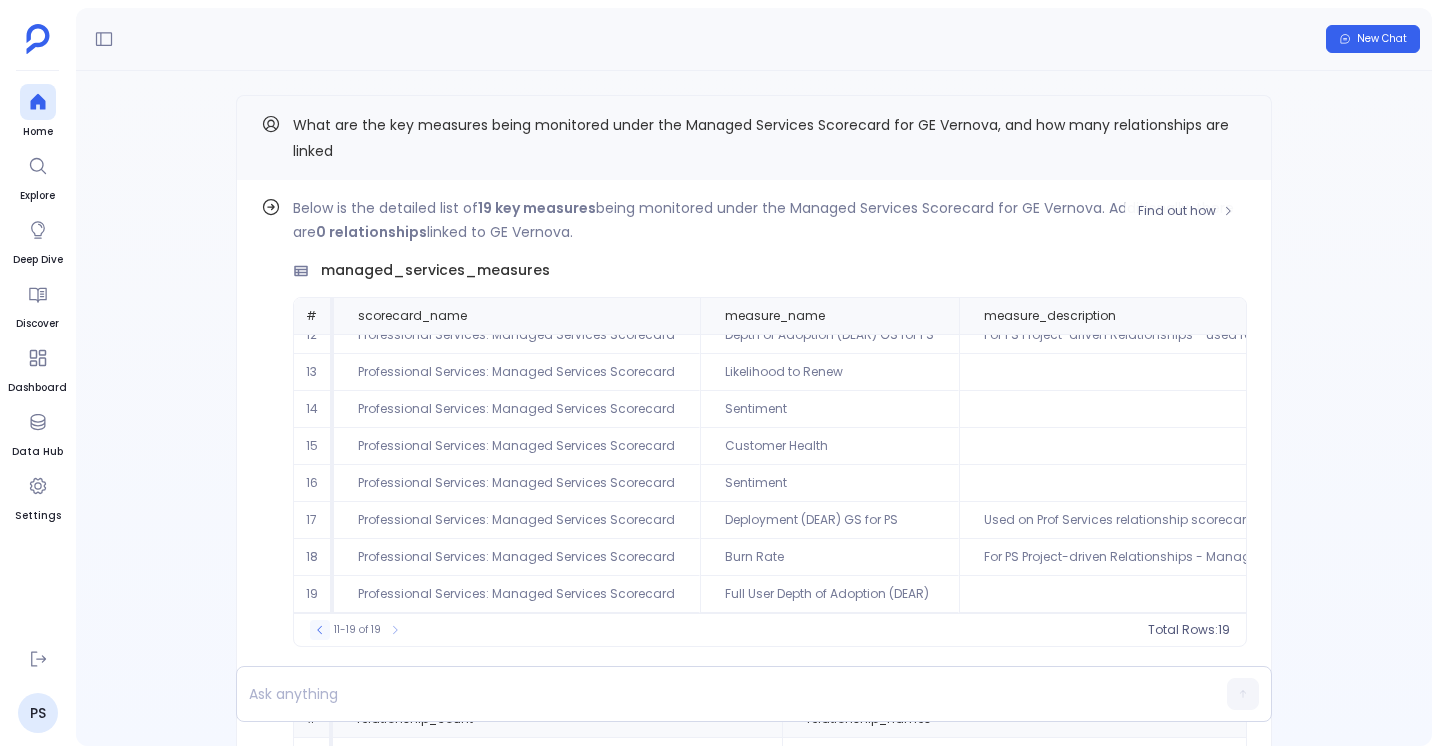 click 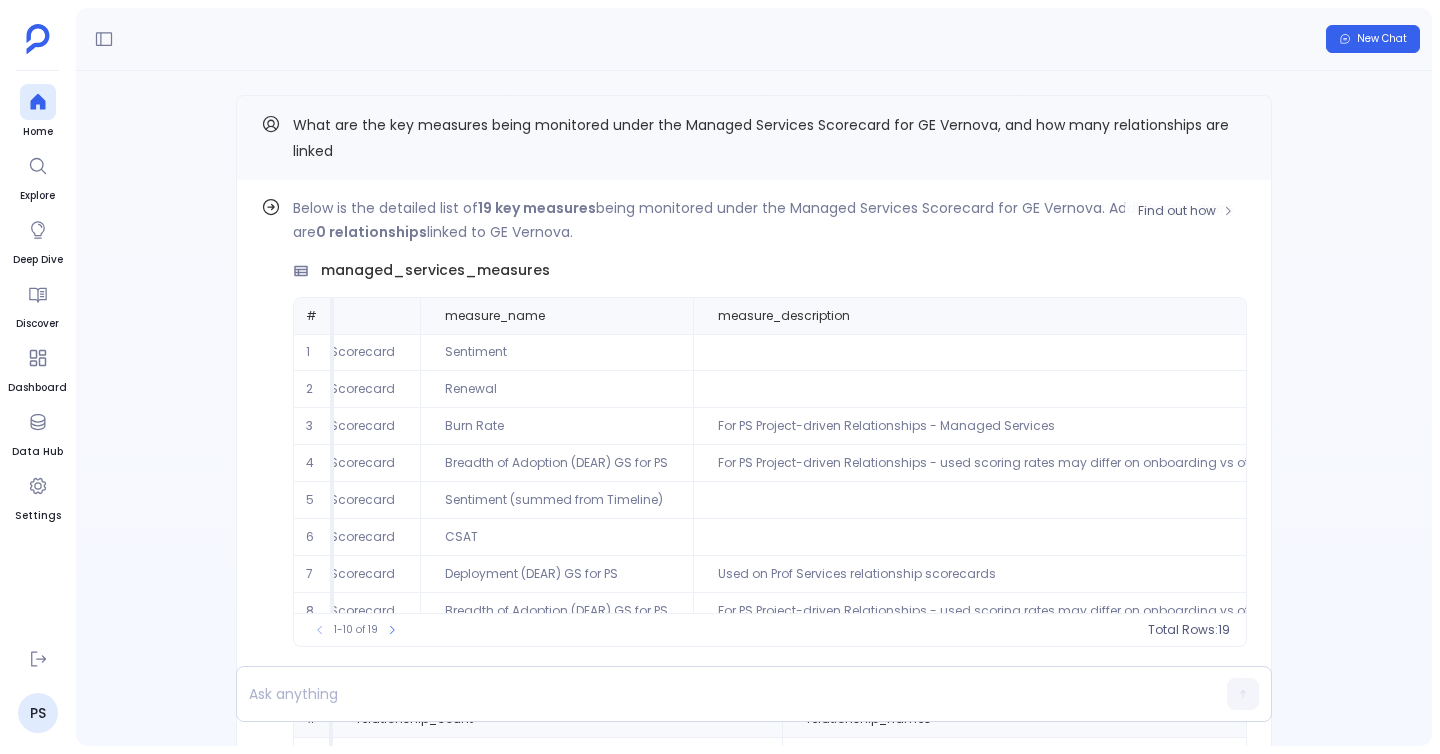 scroll, scrollTop: 0, scrollLeft: 0, axis: both 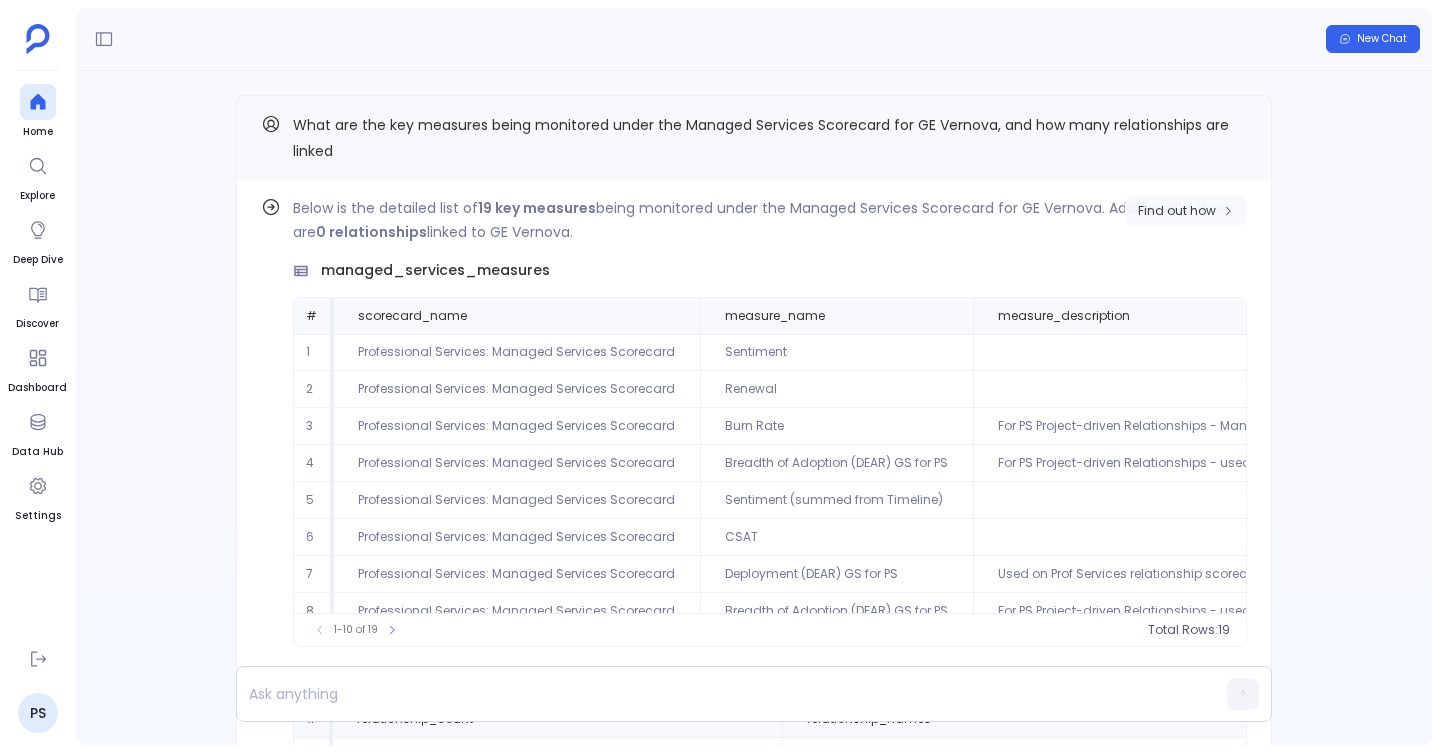 click on "Find out how" at bounding box center [1177, 211] 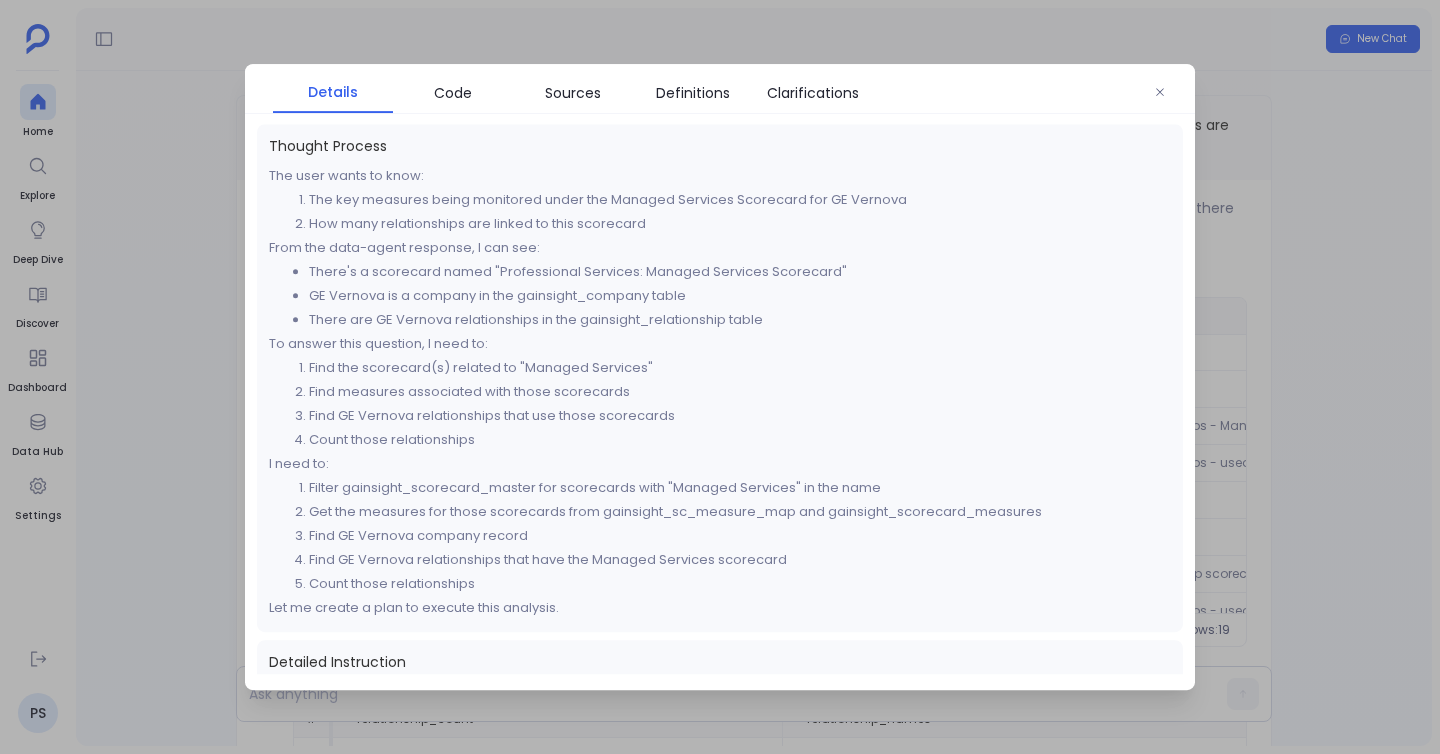 click at bounding box center [720, 377] 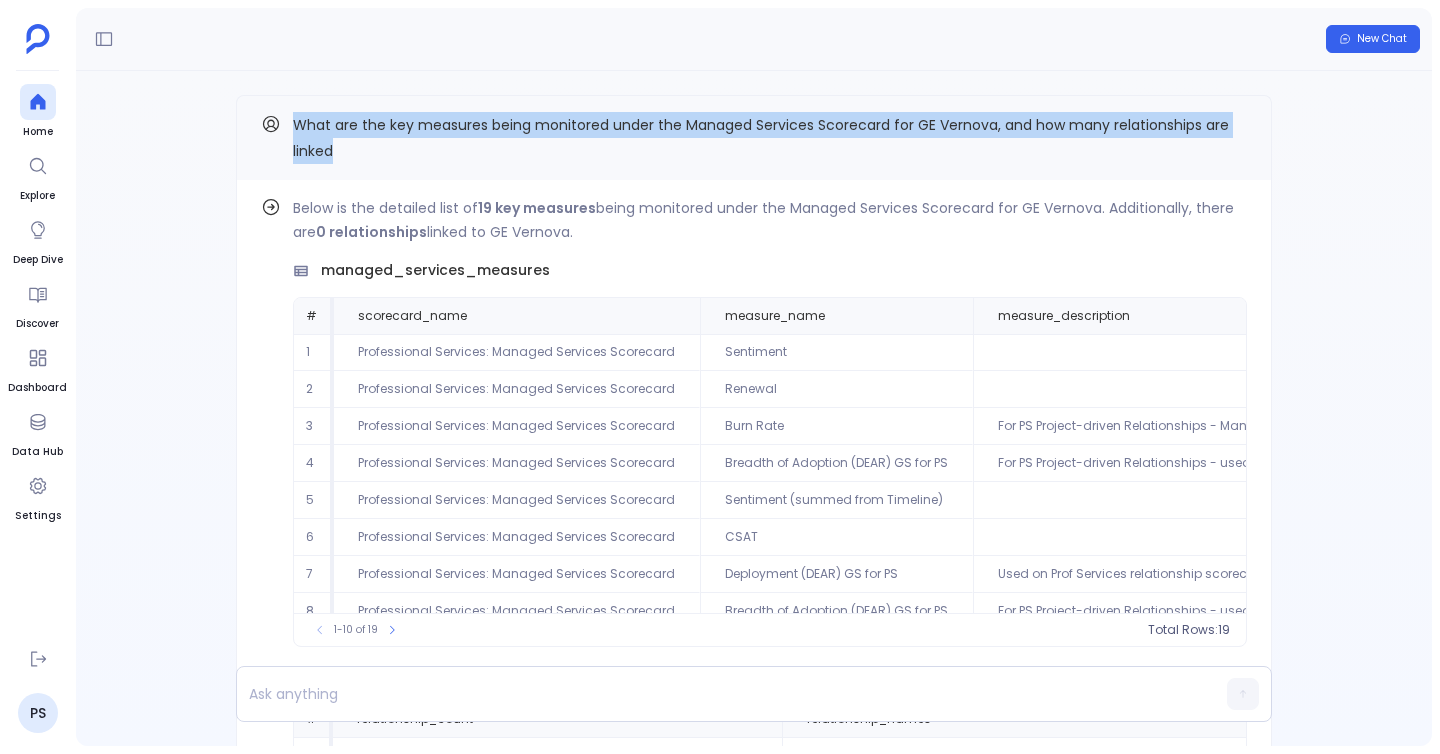drag, startPoint x: 295, startPoint y: 119, endPoint x: 373, endPoint y: 146, distance: 82.5409 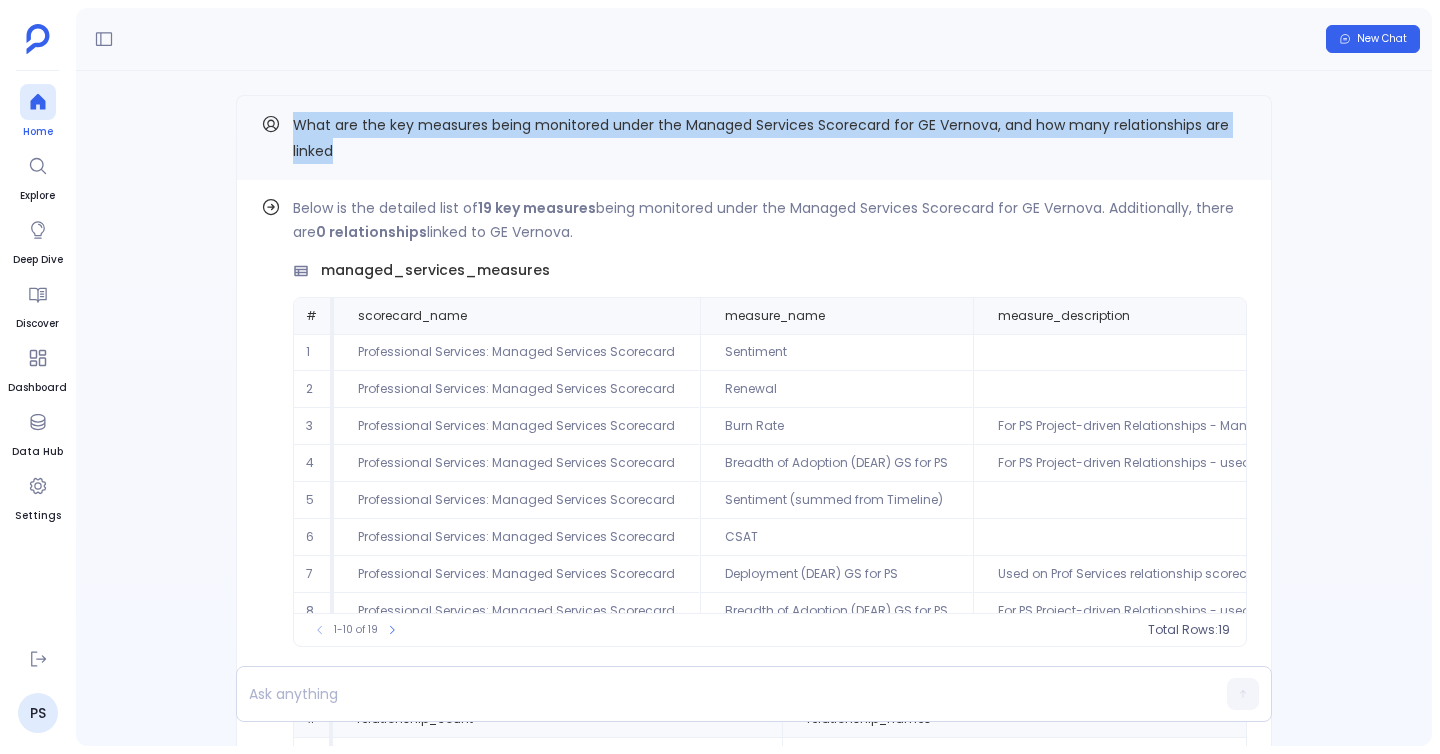 click 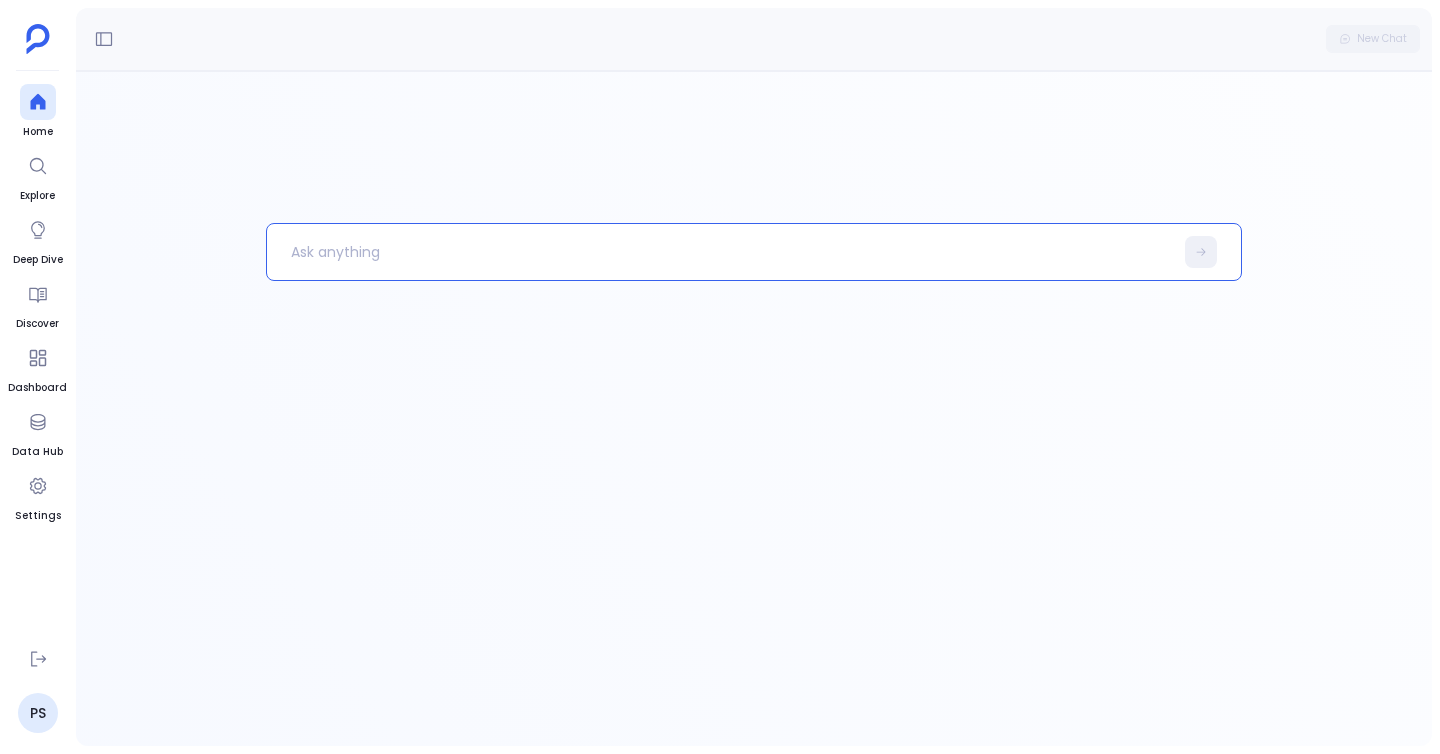 click at bounding box center (754, 484) 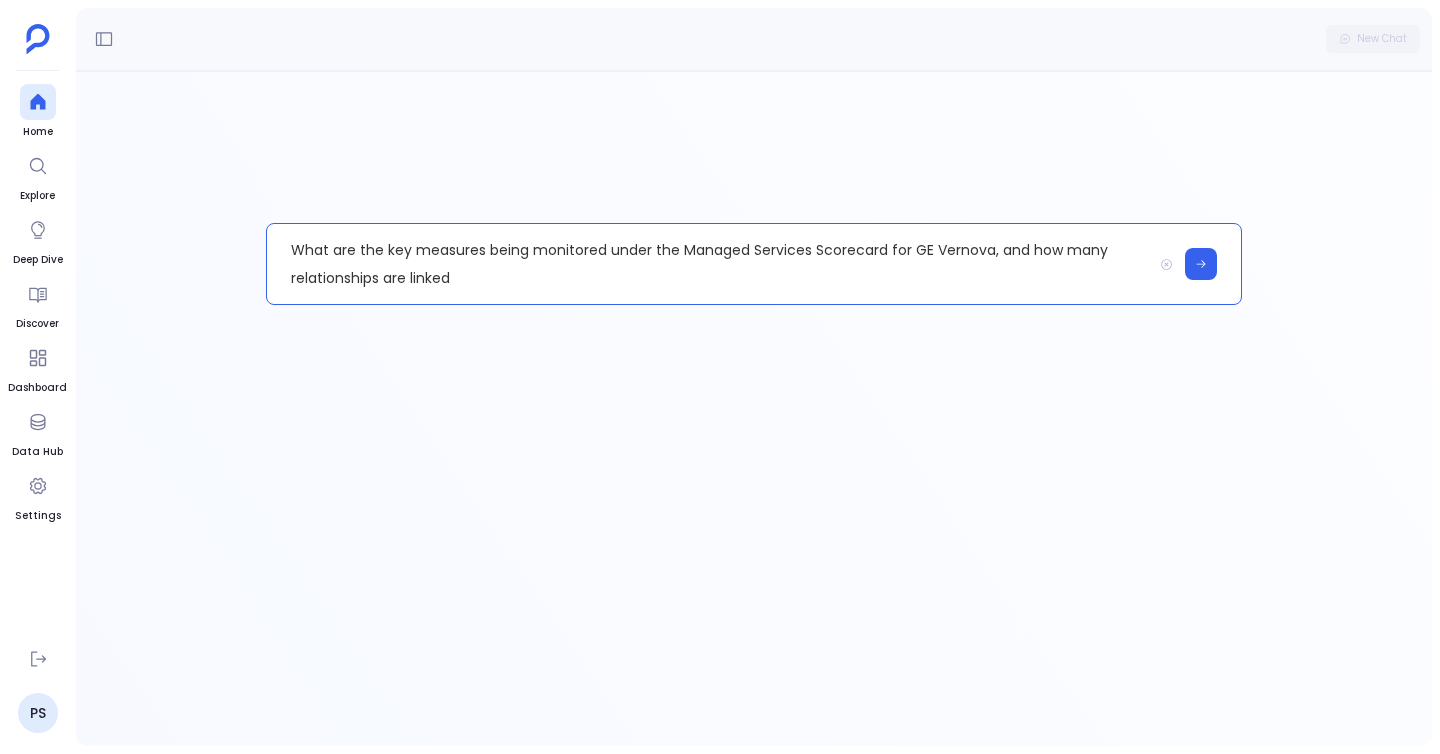 click on "What are the key measures being monitored under the Managed Services Scorecard for GE Vernova, and how many relationships are linked" at bounding box center (709, 264) 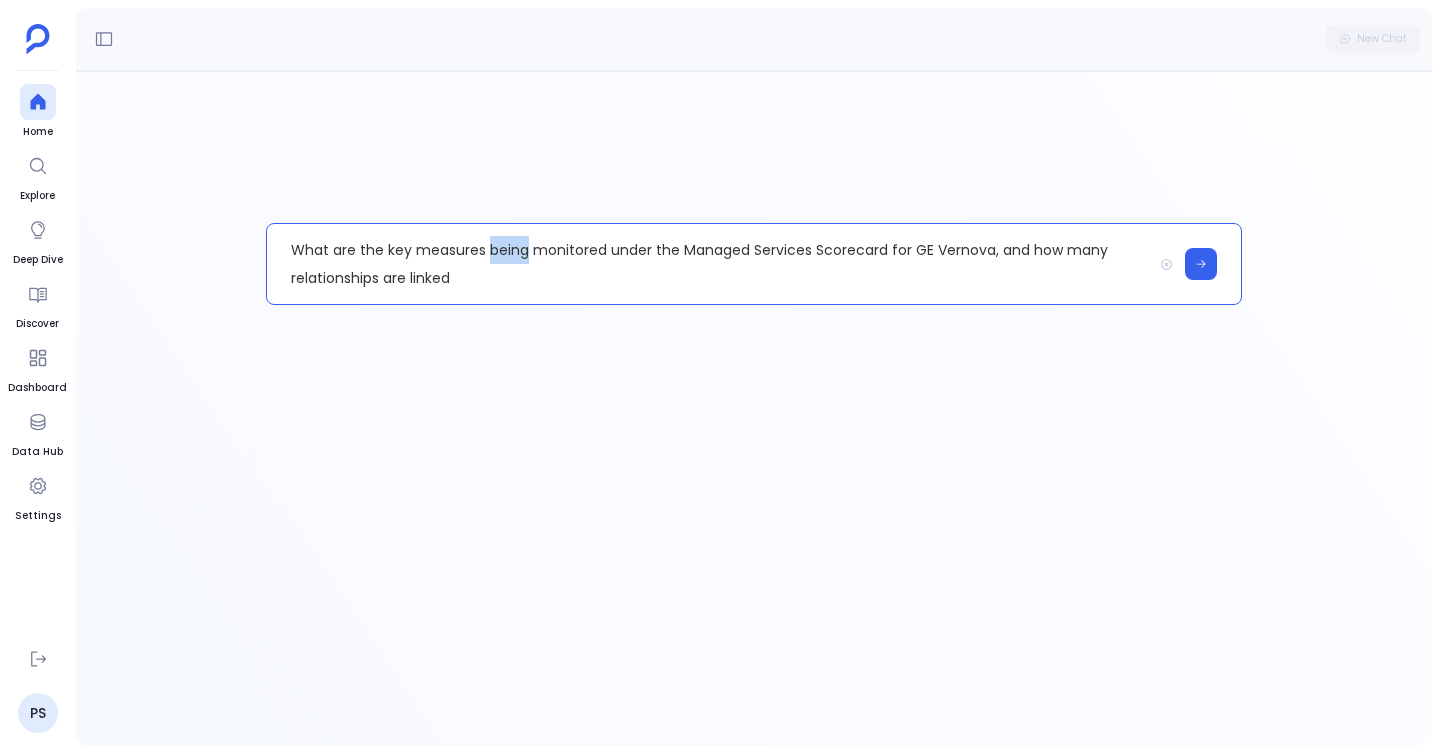 click on "What are the key measures being monitored under the Managed Services Scorecard for GE Vernova, and how many relationships are linked" at bounding box center [709, 264] 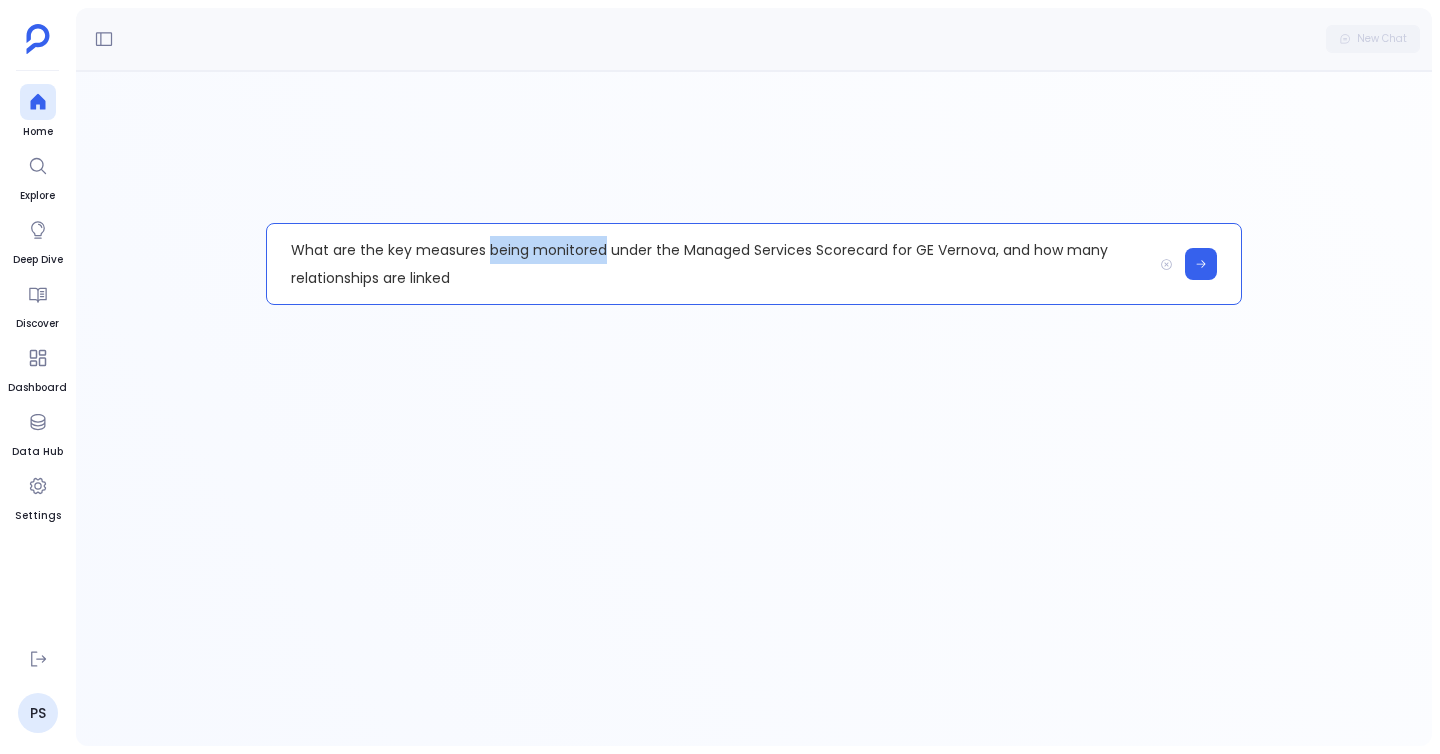 click on "What are the key measures being monitored under the Managed Services Scorecard for GE Vernova, and how many relationships are linked" at bounding box center [709, 264] 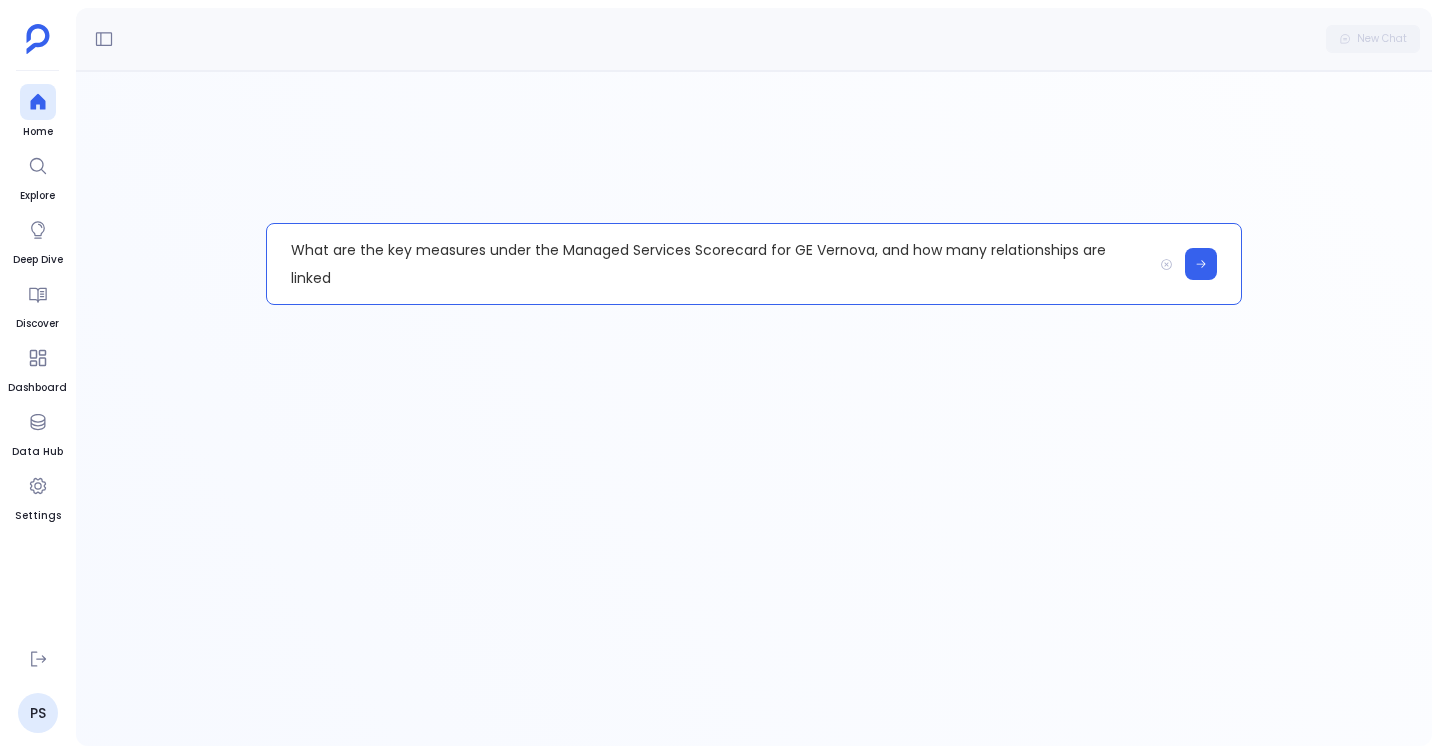 click on "What are the key measures under the Managed Services Scorecard for GE Vernova, and how many relationships are linked" at bounding box center [709, 264] 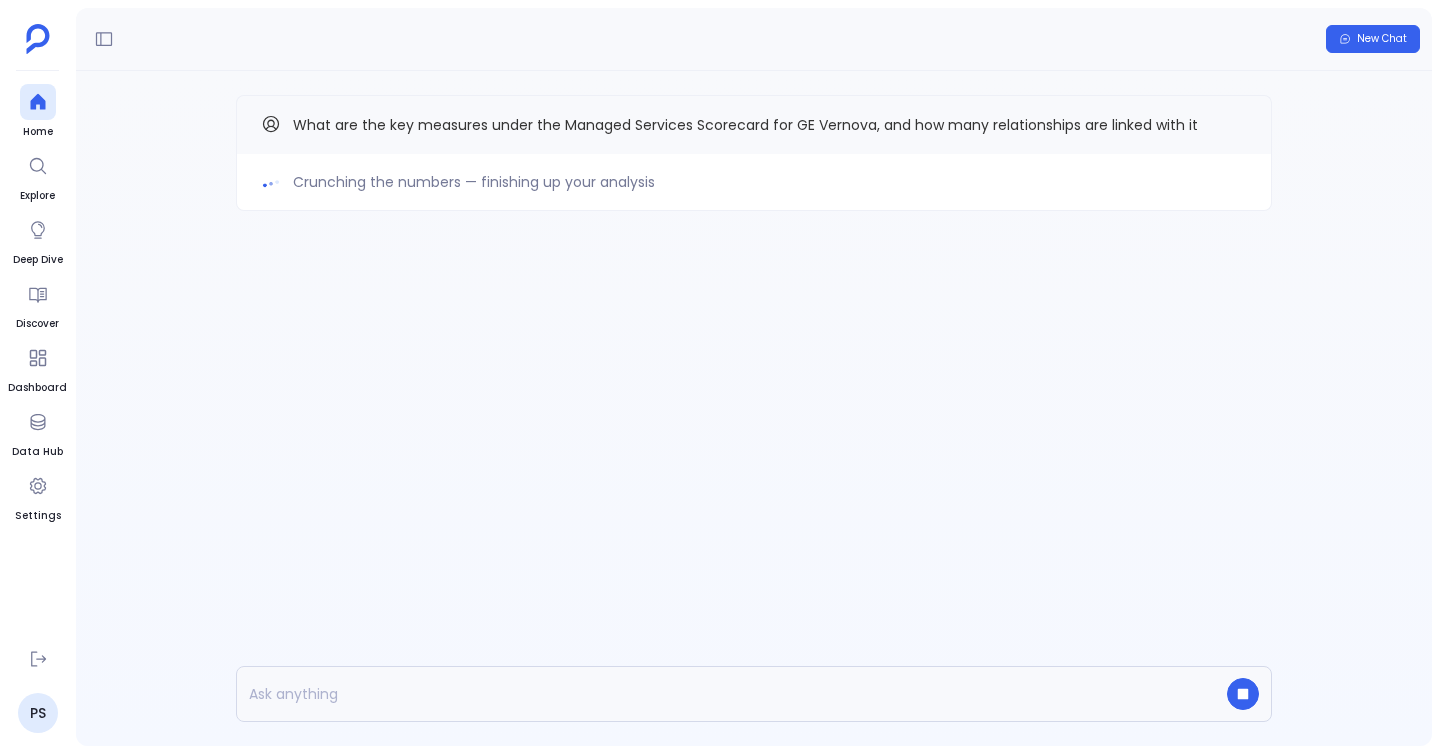 click on "Crunching the numbers — finishing up your analysis What are the key measures under the Managed Services Scorecard for GE Vernova, and how many relationships are linked with it" at bounding box center [754, 193] 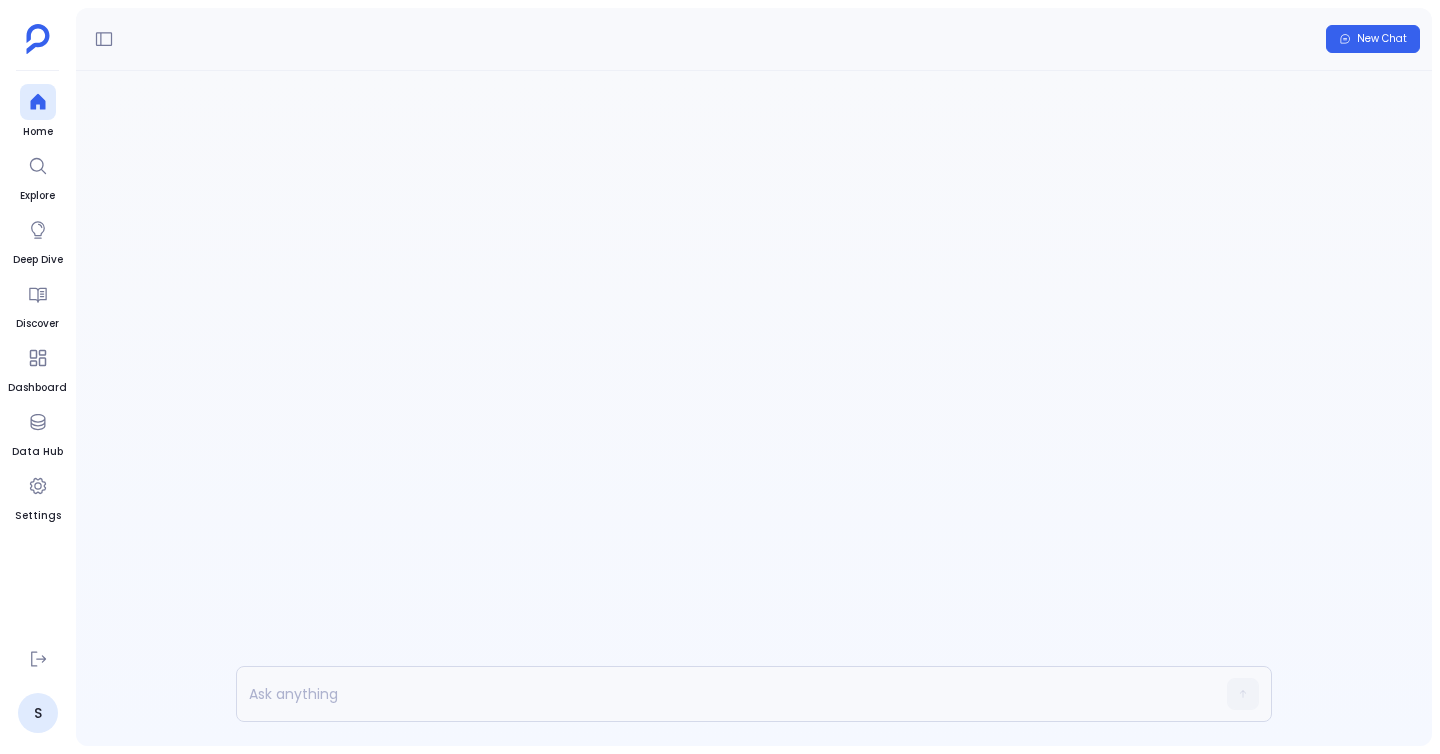 scroll, scrollTop: 0, scrollLeft: 0, axis: both 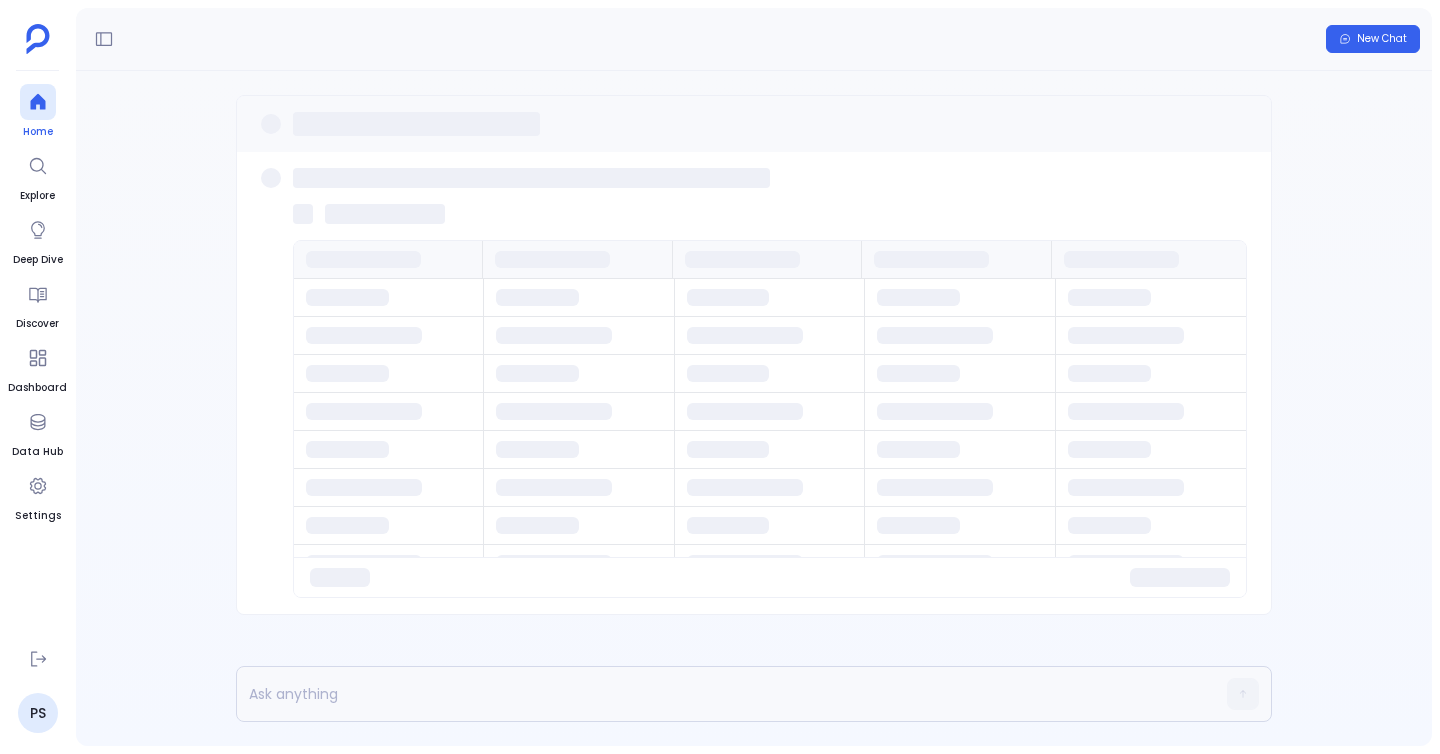 click 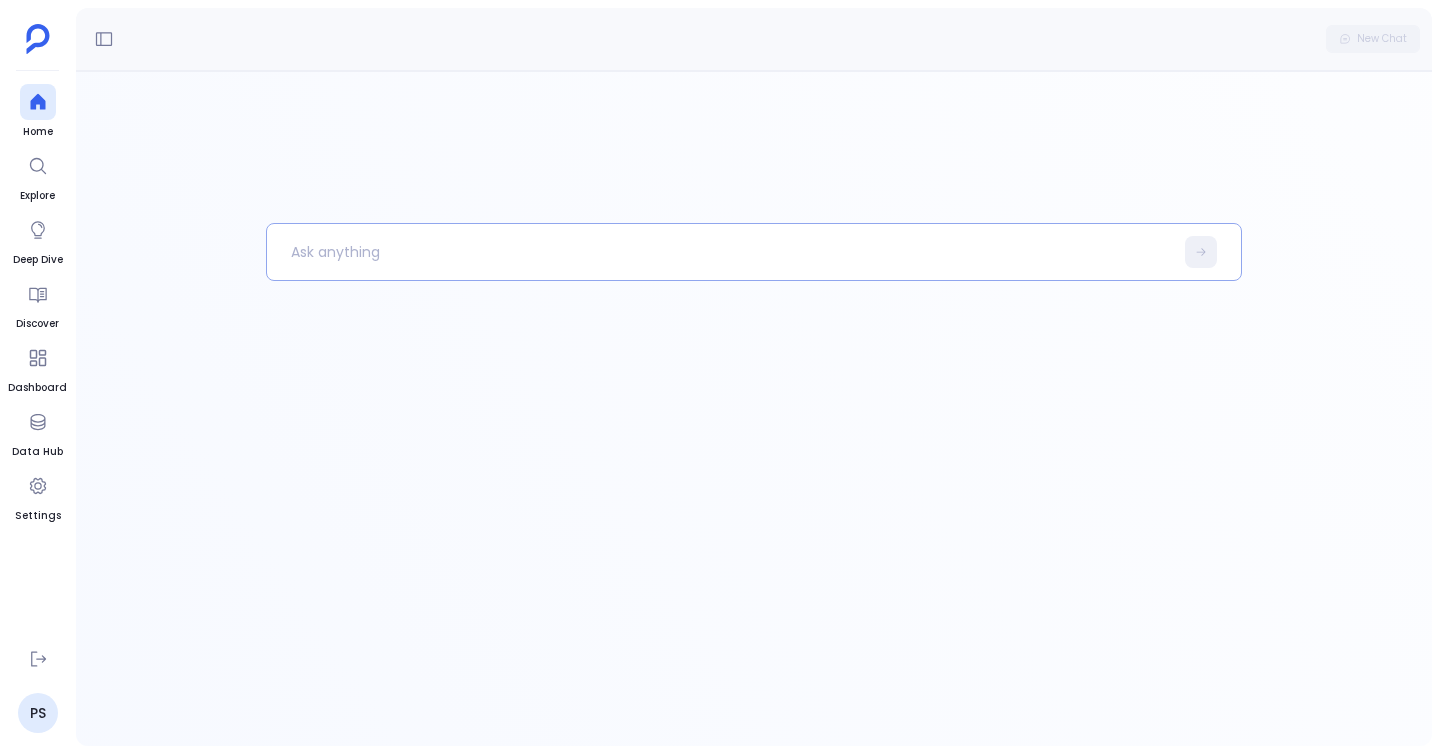click at bounding box center (720, 252) 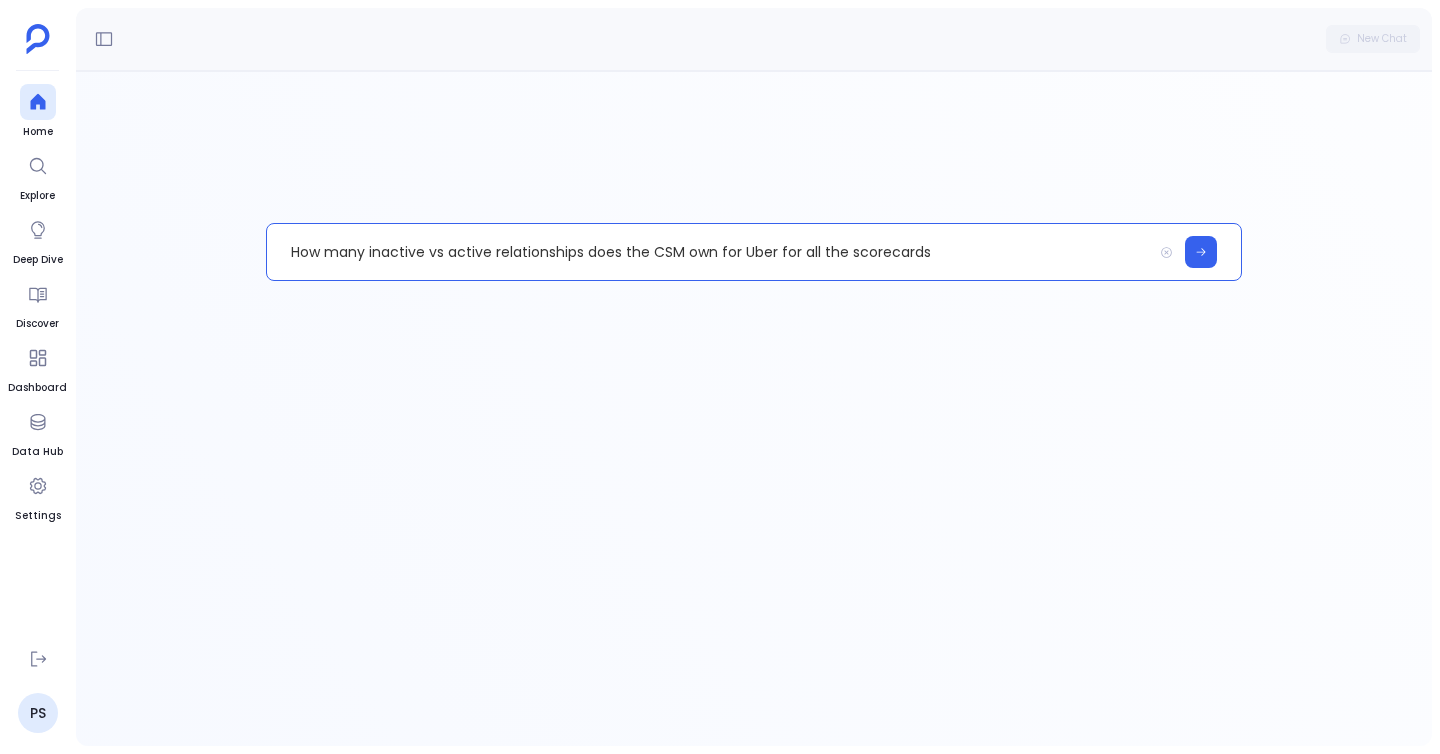 click on "How many inactive vs active relationships does the CSM own for Uber for all the scorecards" at bounding box center (709, 252) 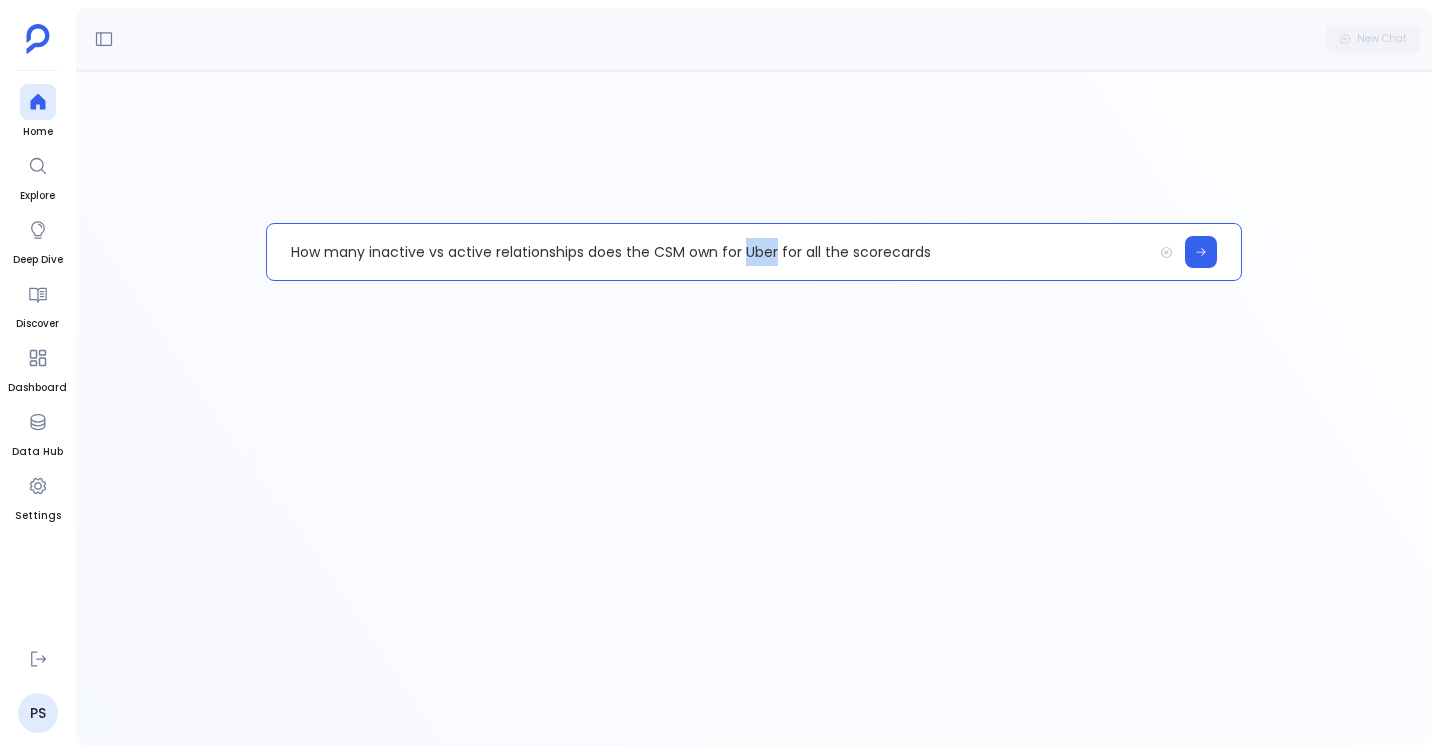 click on "How many inactive vs active relationships does the CSM own for Uber for all the scorecards" at bounding box center (709, 252) 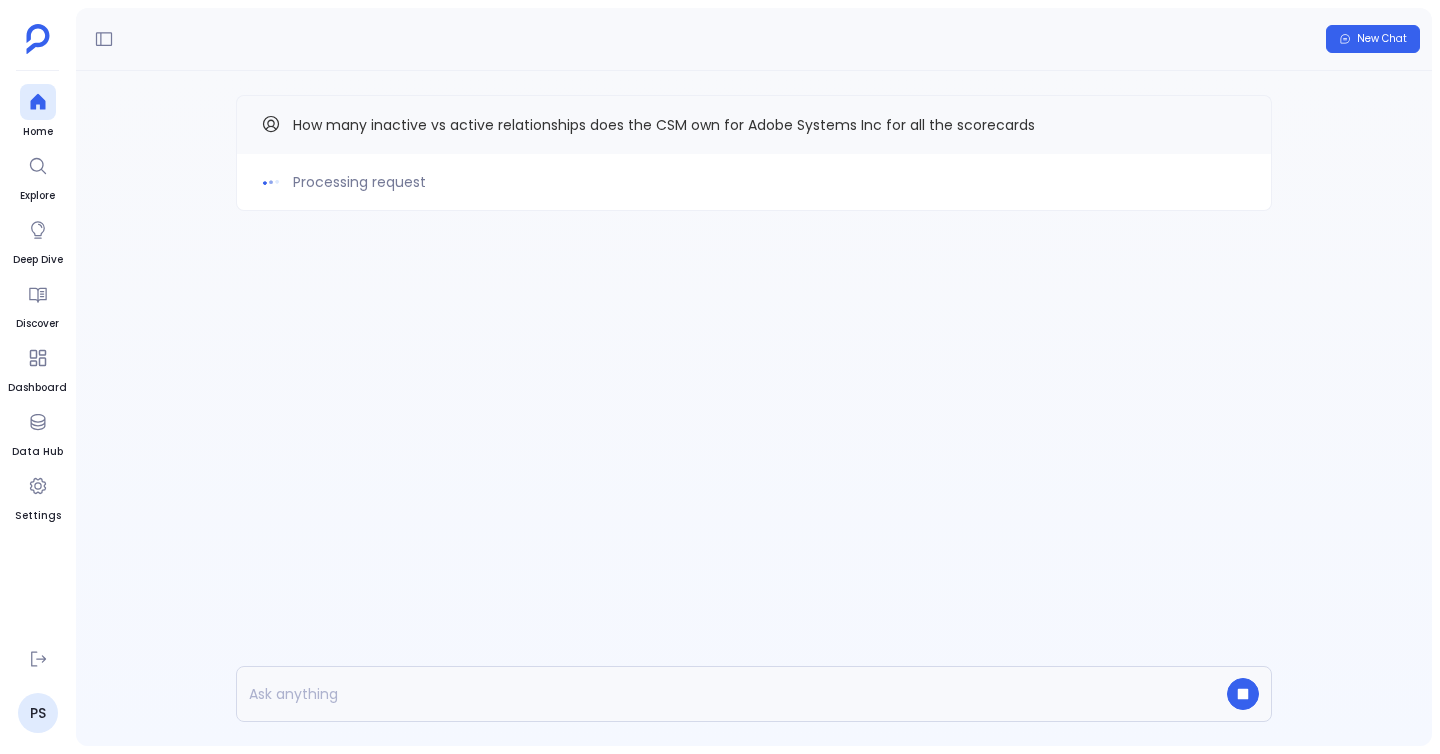 click on "How many inactive vs active relationships does the CSM own for Adobe Systems Inc for all the scorecards" at bounding box center [664, 125] 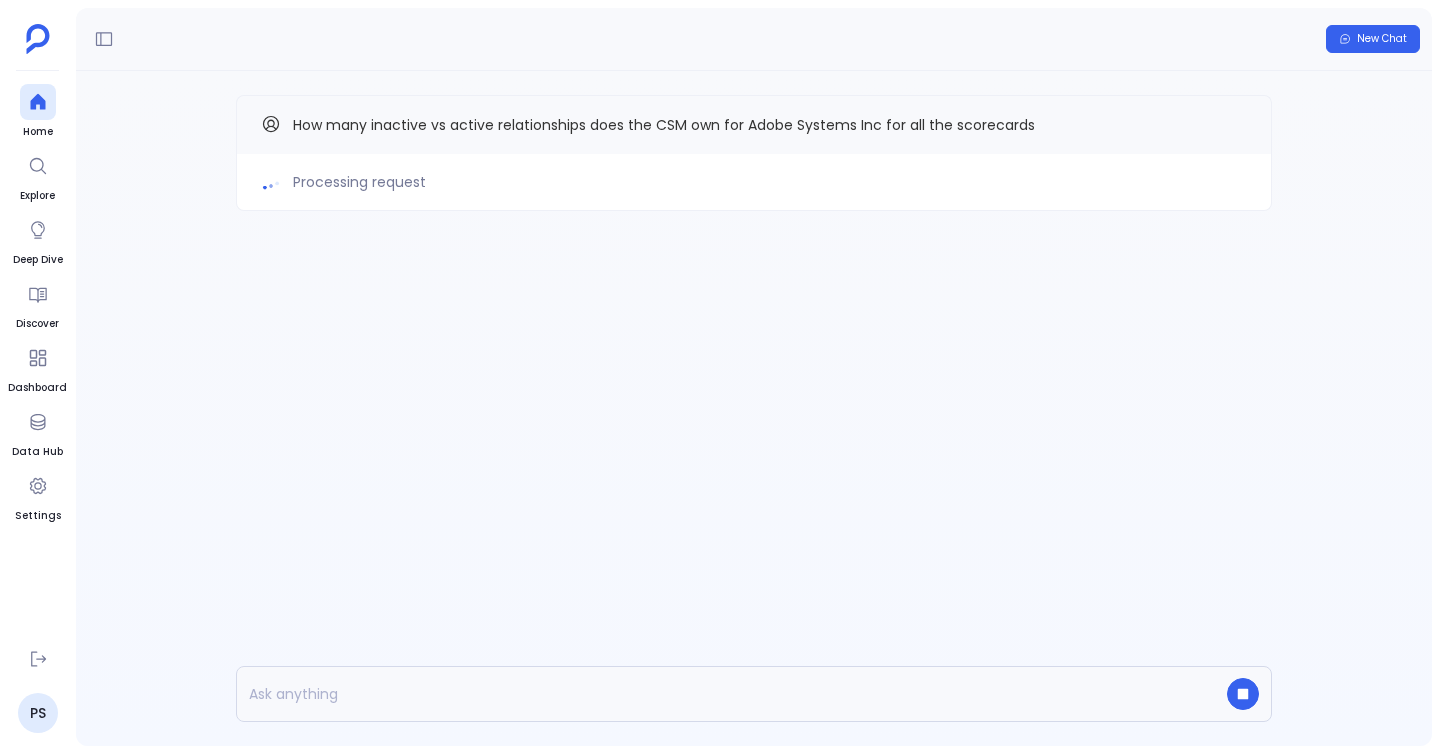drag, startPoint x: 280, startPoint y: 120, endPoint x: 1064, endPoint y: 109, distance: 784.07715 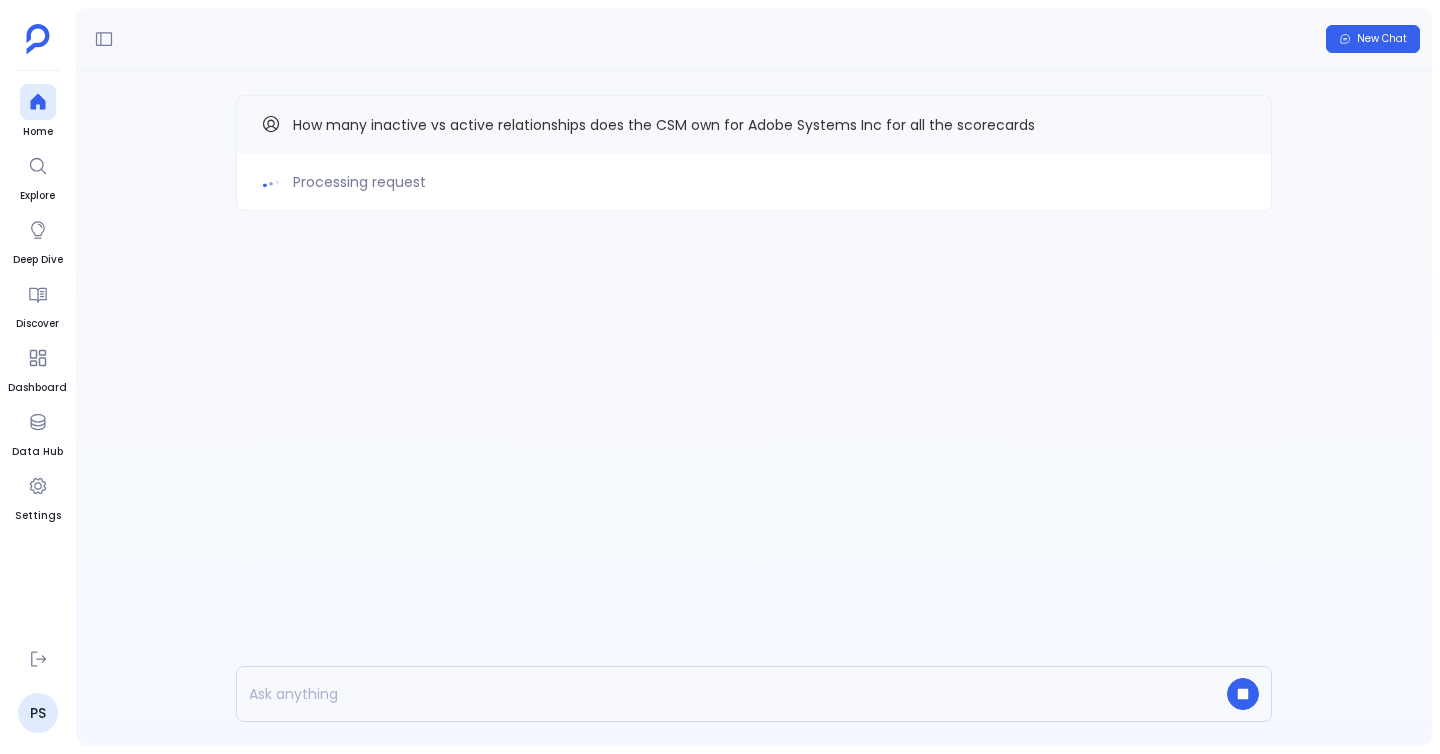 click on "How many inactive vs active relationships does the CSM own for Adobe Systems Inc for all the scorecards" at bounding box center (754, 124) 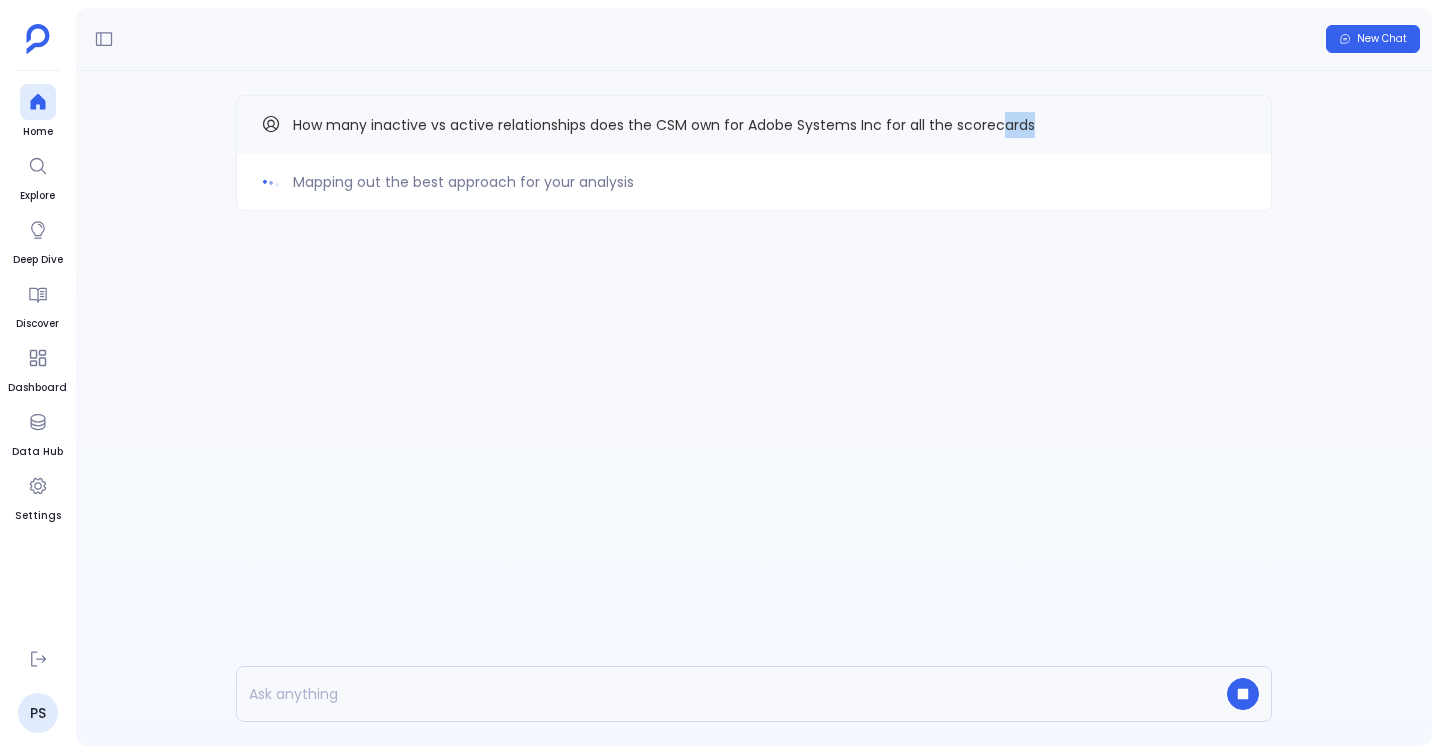 drag, startPoint x: 1064, startPoint y: 132, endPoint x: 995, endPoint y: 115, distance: 71.063354 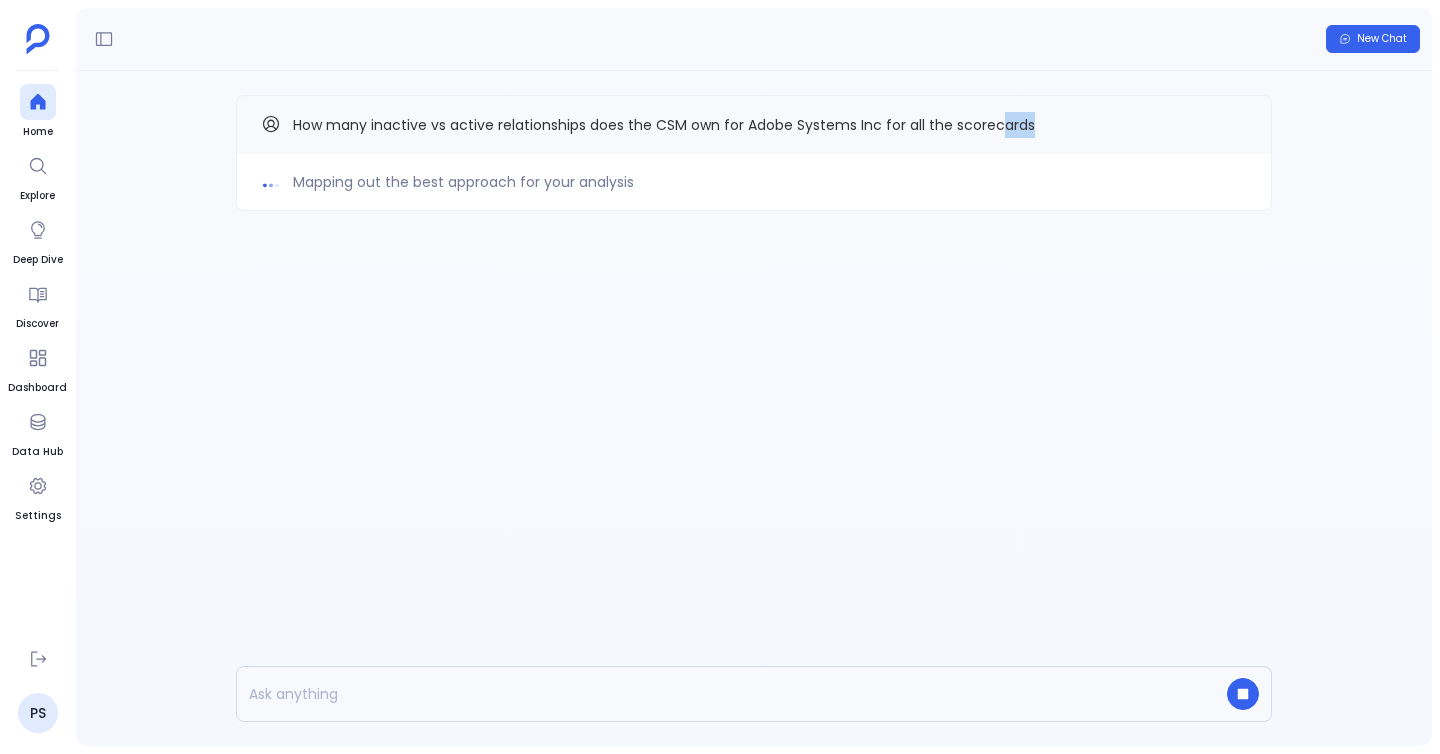 click on "How many inactive vs active relationships does the CSM own for Adobe Systems Inc for all the scorecards" at bounding box center [754, 125] 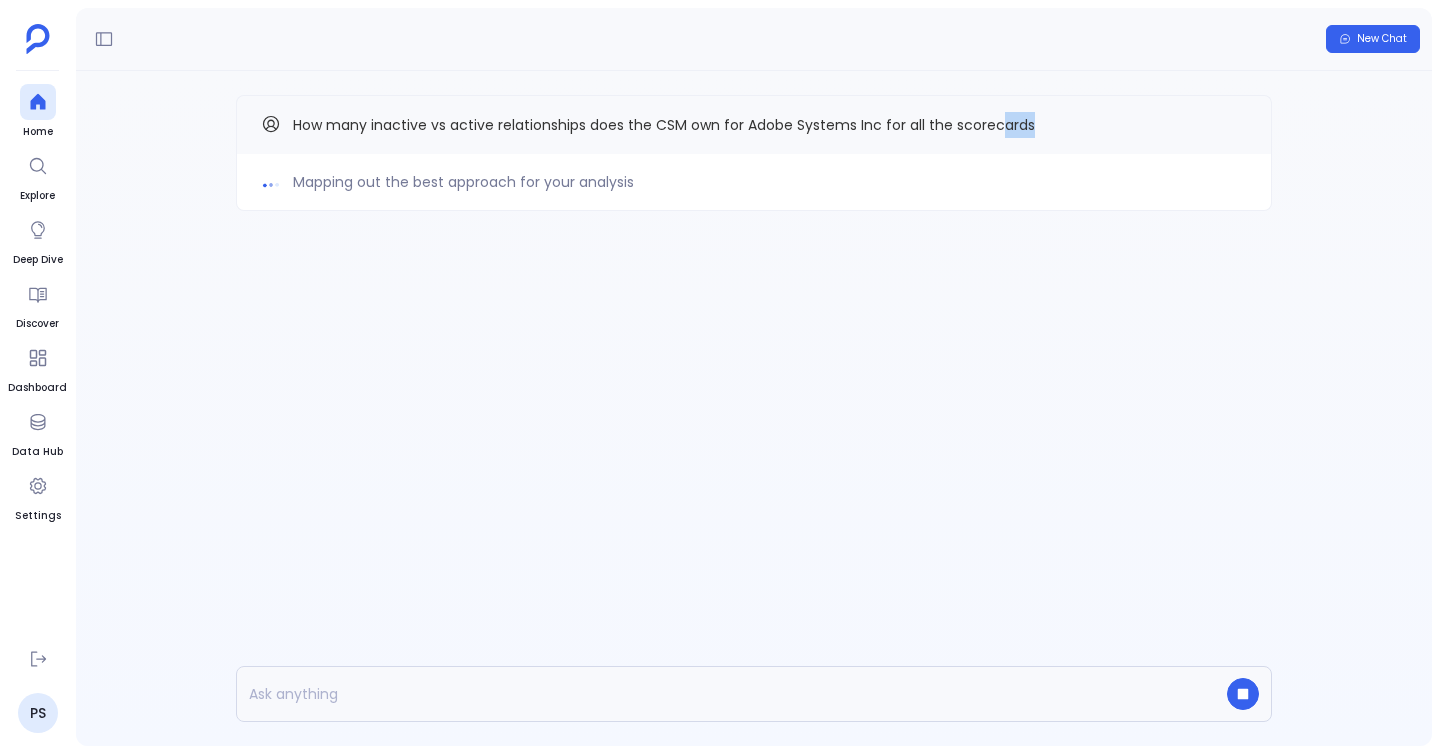 click on "How many inactive vs active relationships does the CSM own for Adobe Systems Inc for all the scorecards" at bounding box center (664, 125) 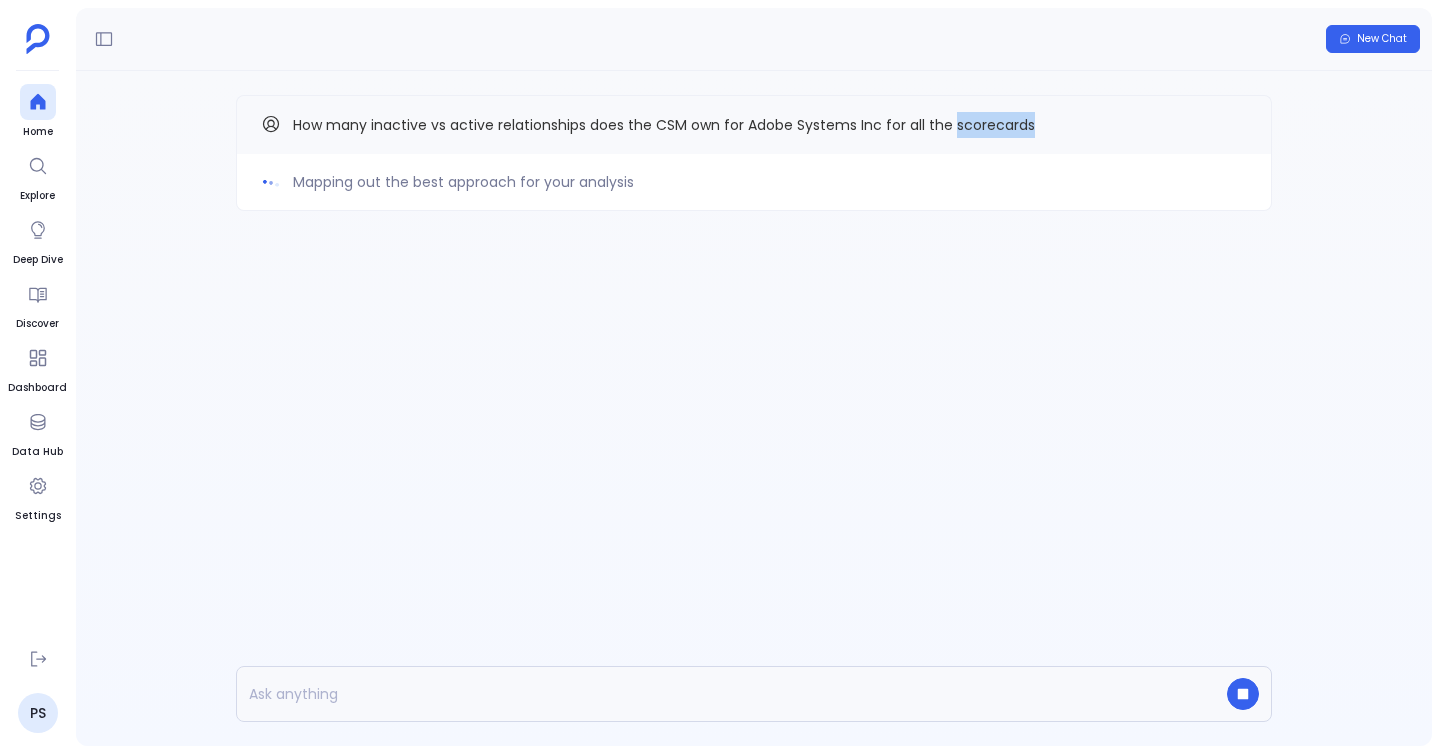 click on "How many inactive vs active relationships does the CSM own for Adobe Systems Inc for all the scorecards" at bounding box center (664, 125) 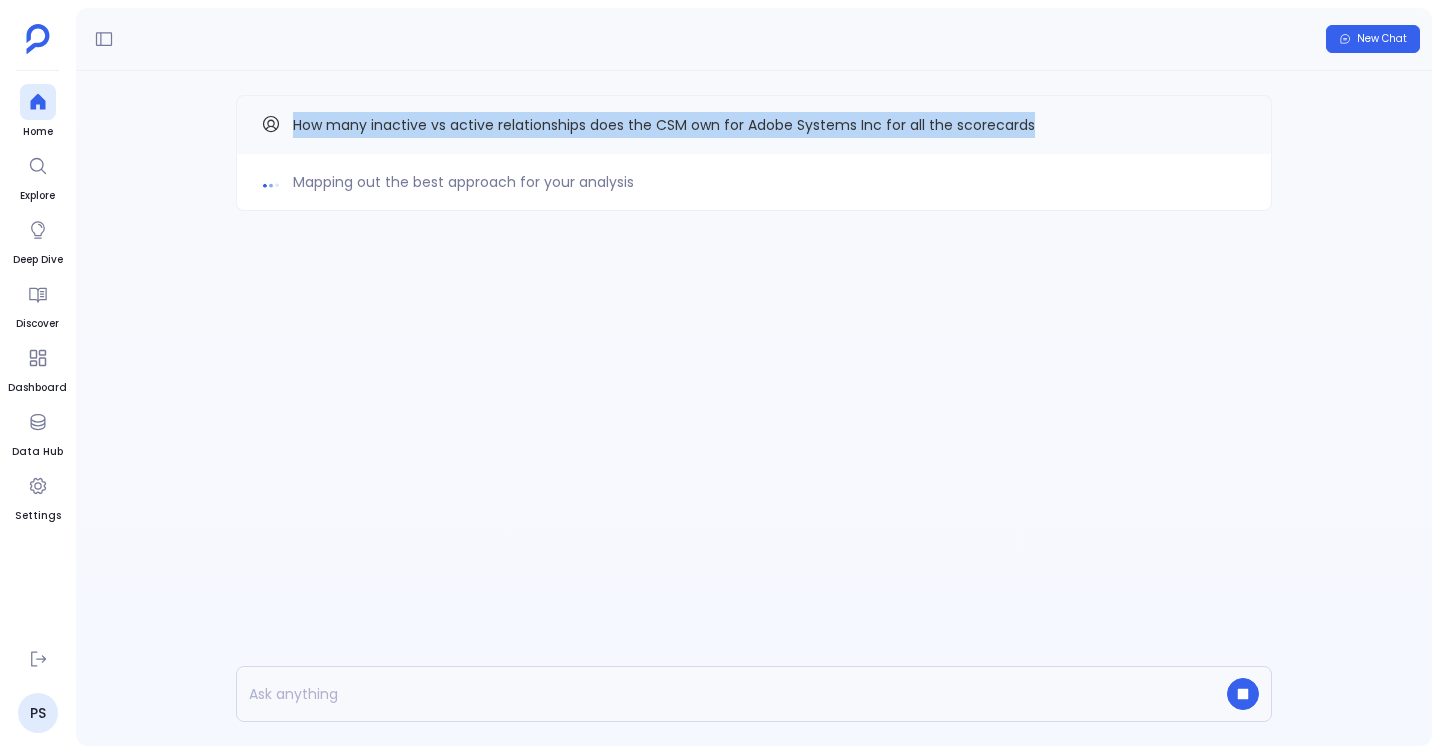 click on "How many inactive vs active relationships does the CSM own for Adobe Systems Inc for all the scorecards" at bounding box center (664, 125) 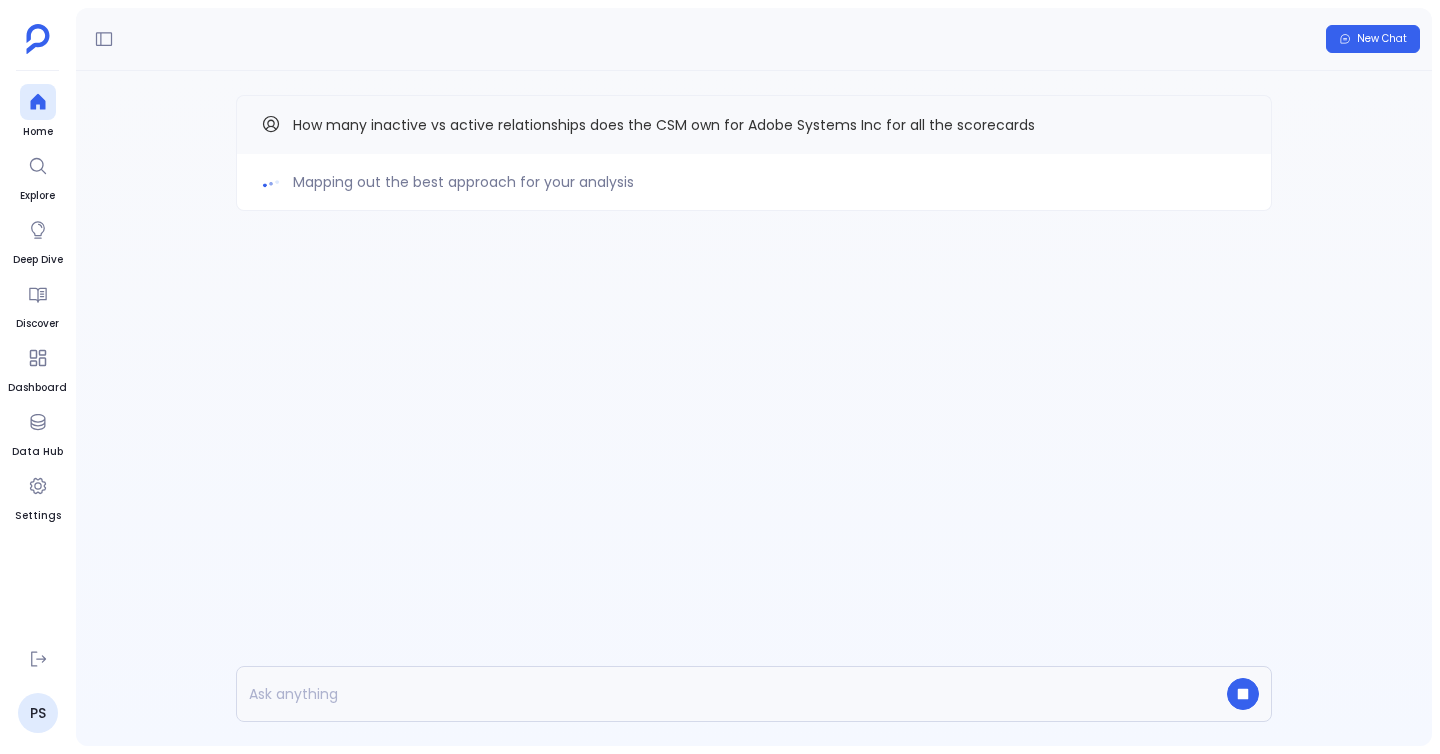 click on "How many inactive vs active relationships does the CSM own for Adobe Systems Inc for all the scorecards" at bounding box center (664, 125) 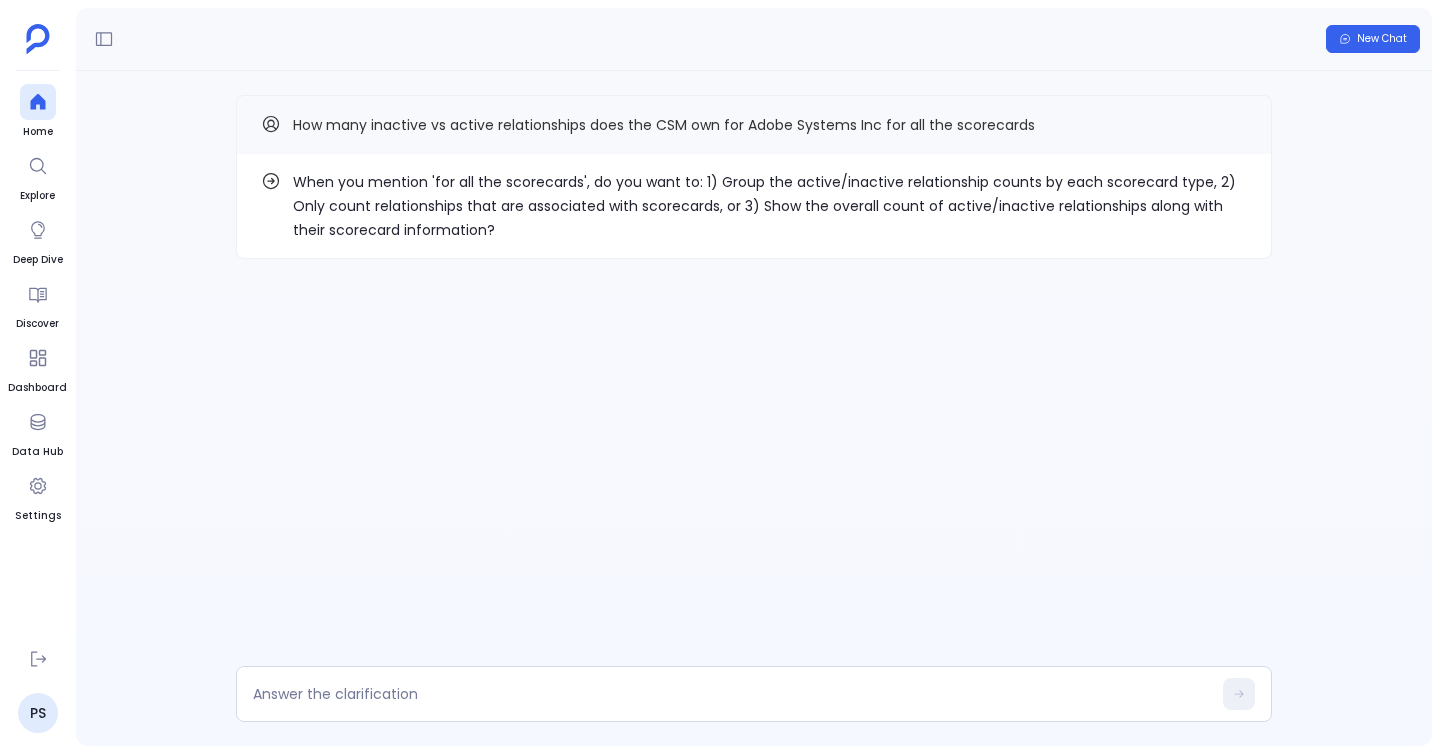 click on "When you mention 'for all the scorecards', do you want to: 1) Group the active/inactive relationship counts by each scorecard type, 2) Only count relationships that are associated with scorecards, or 3) Show the overall count of active/inactive relationships along with their scorecard information? How many inactive vs active relationships does the CSM own for Adobe Systems Inc for all the scorecards" at bounding box center (754, 217) 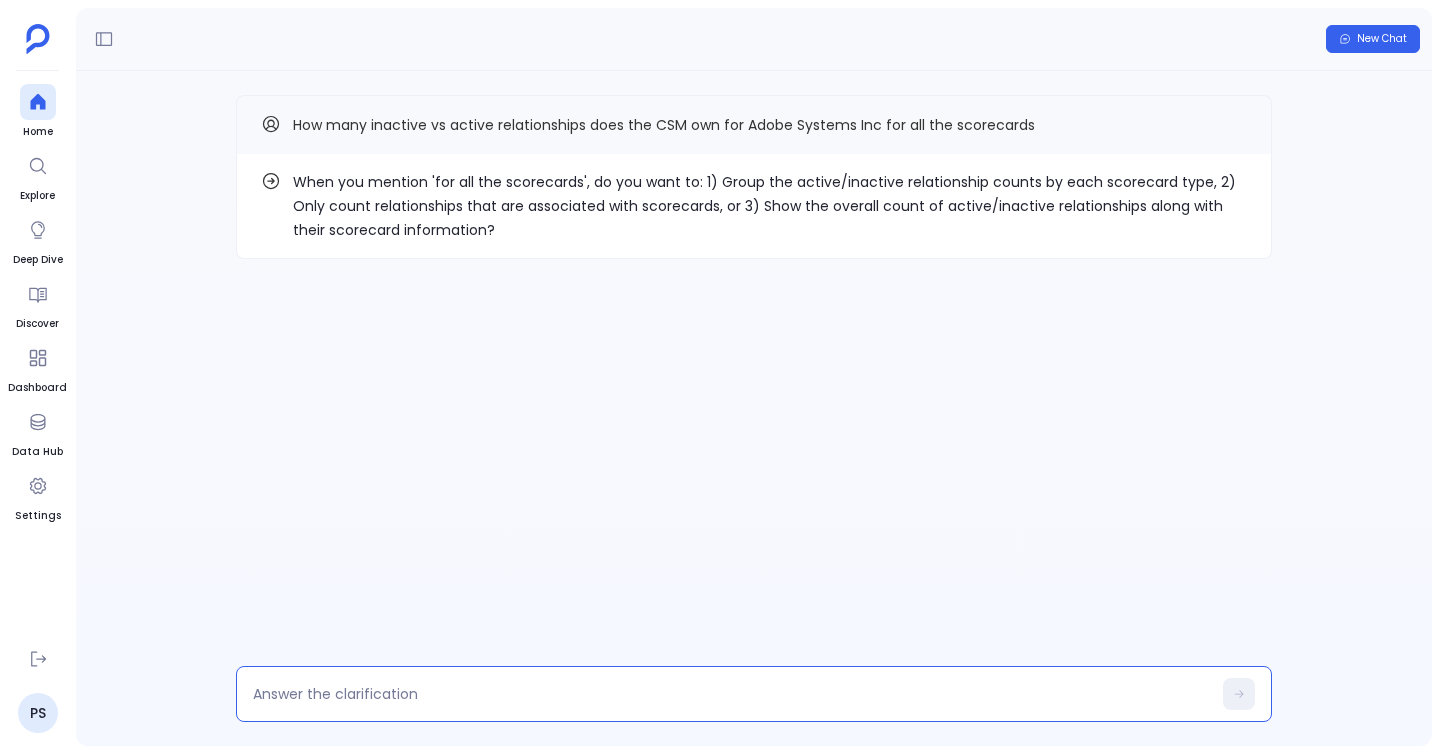 click at bounding box center [732, 694] 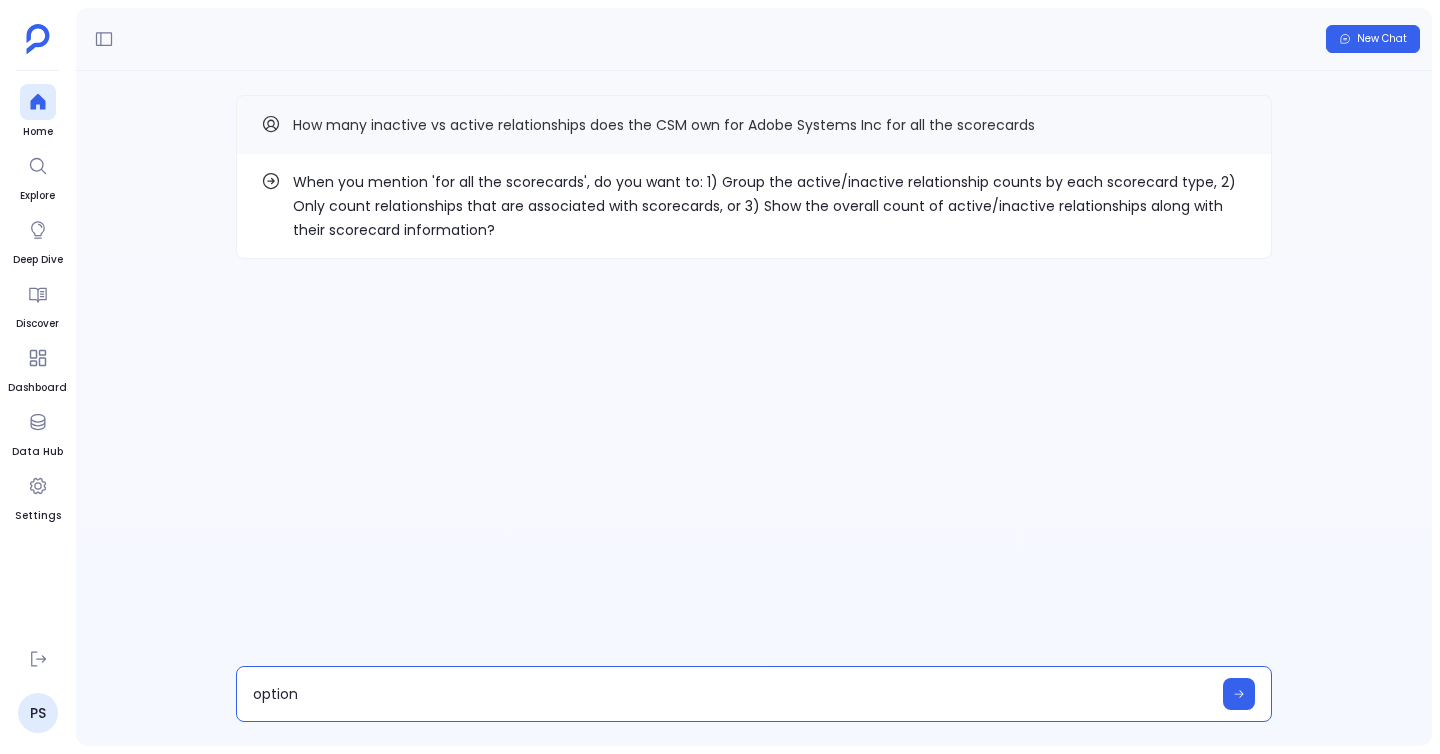 type on "option 3" 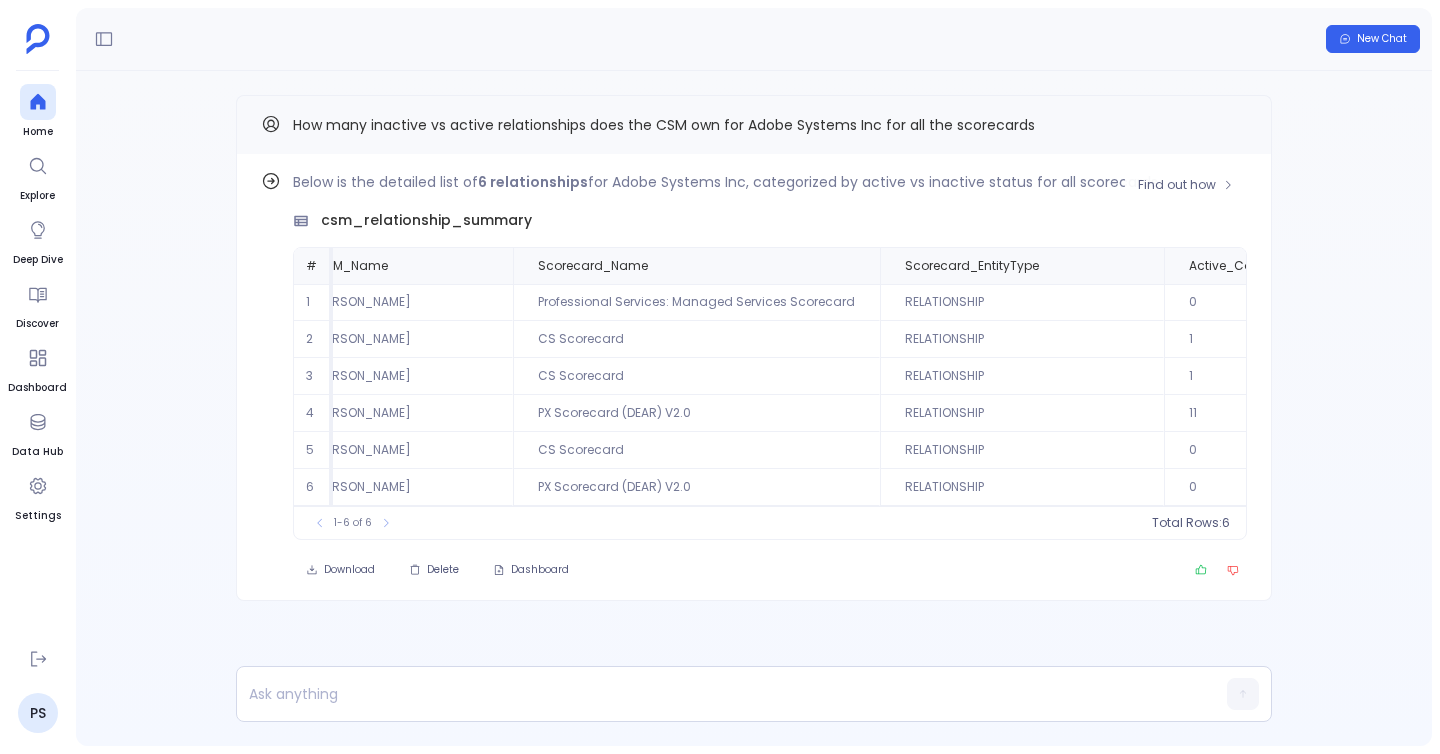 scroll, scrollTop: 0, scrollLeft: 0, axis: both 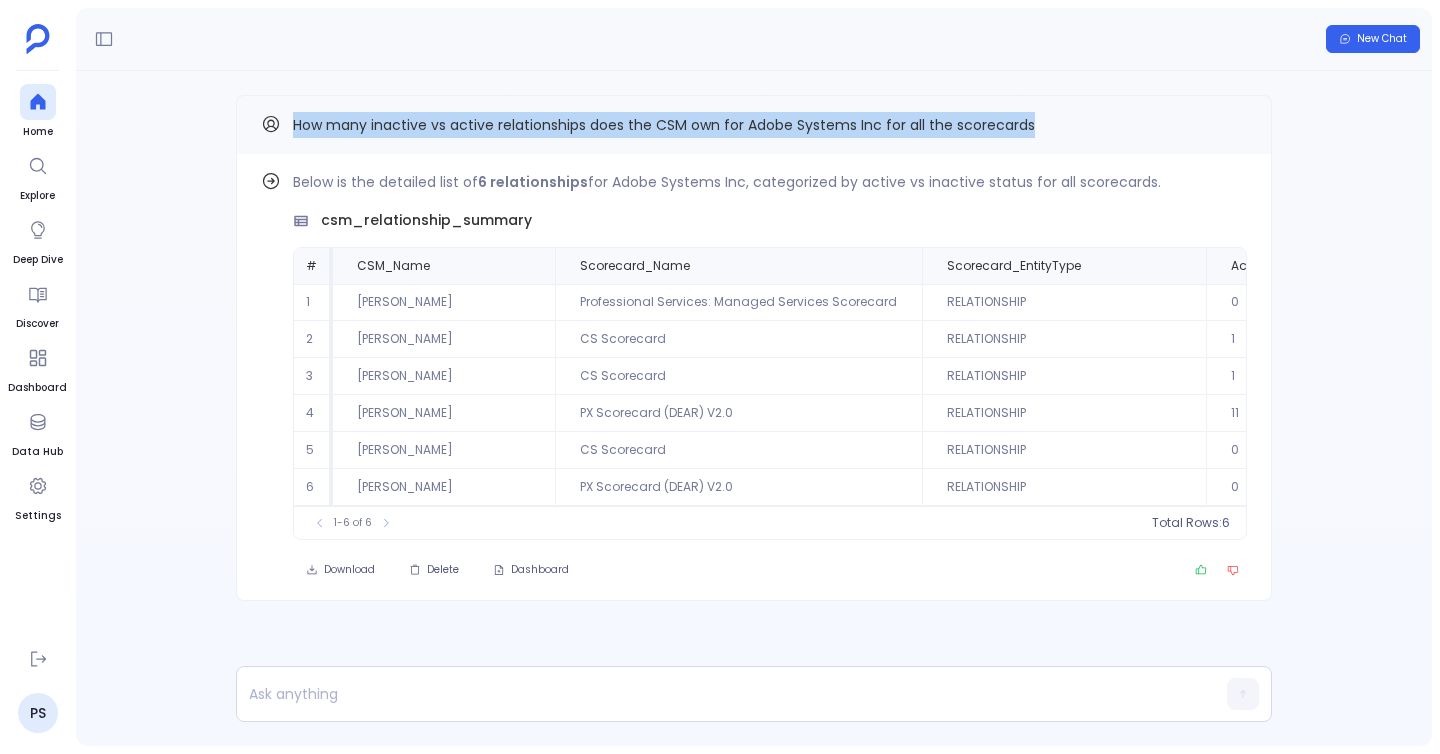 drag, startPoint x: 285, startPoint y: 119, endPoint x: 1087, endPoint y: 132, distance: 802.10535 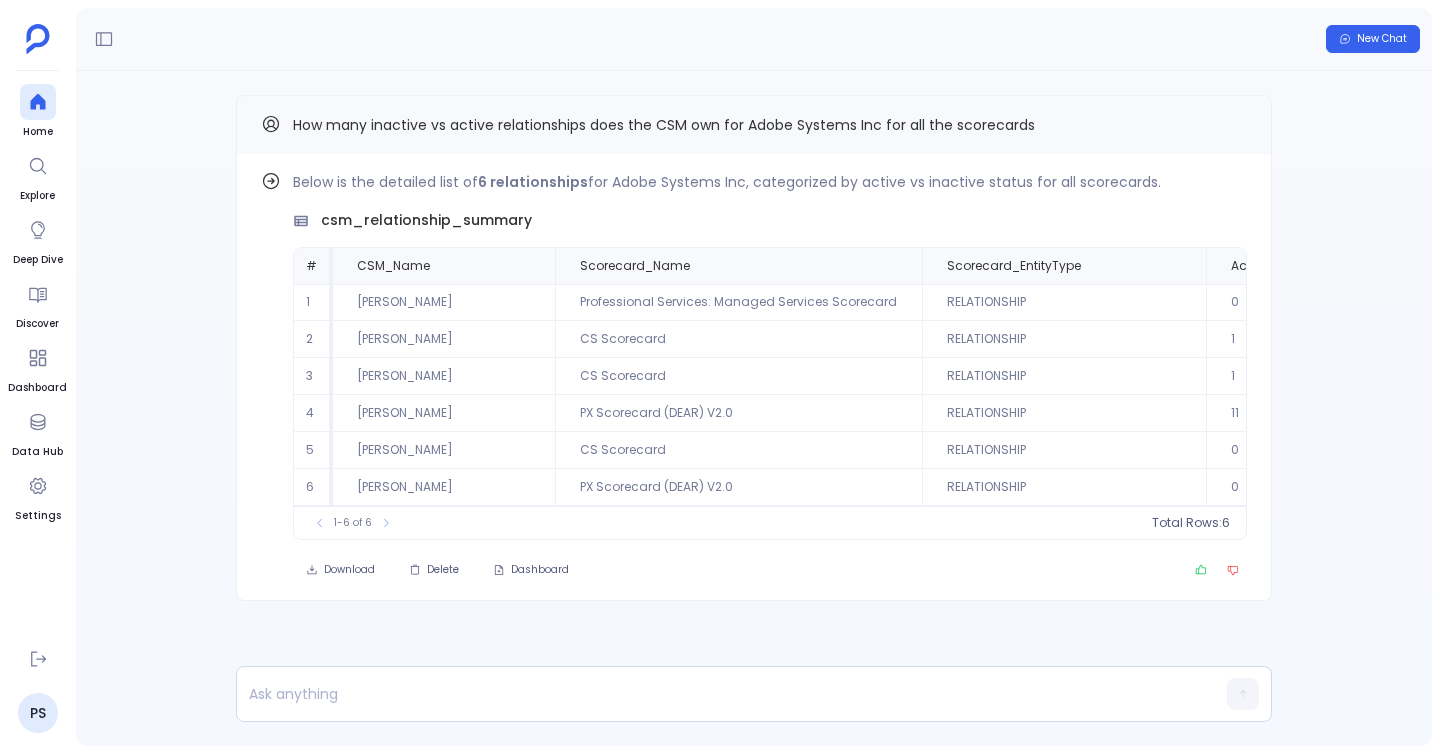 click on "Find out how Below is the detailed list of  6 relationships  for Adobe Systems Inc, categorized by active vs inactive status for all scorecards. csm_relationship_summary # CSM_Name Scorecard_Name Scorecard_EntityType Active_Count Churn Inactive_Count 1 Harshi Banka Professional Services: Managed Services Scorecard RELATIONSHIP 0 0 1 2 Kelsey Bennett CS Scorecard RELATIONSHIP 1 0 0 3 Monica Bragle CS Scorecard RELATIONSHIP 1 0 0 4 Monica Bragle PX Scorecard (DEAR) V2.0 RELATIONSHIP 11 0 0 5 Tammi Dooley CS Scorecard RELATIONSHIP 0 1 0 6 Travis Ulle PX Scorecard (DEAR) V2.0 RELATIONSHIP 0 1 0
To pick up a draggable item, press the space bar.
While dragging, use the arrow keys to move the item.
Press space again to drop the item in its new position, or press escape to cancel.
1-6 of 6 Total Rows:  6 Download Delete Dashboard How many inactive vs active relationships does the CSM own for Adobe Systems Inc for all the scorecards" at bounding box center [754, 388] 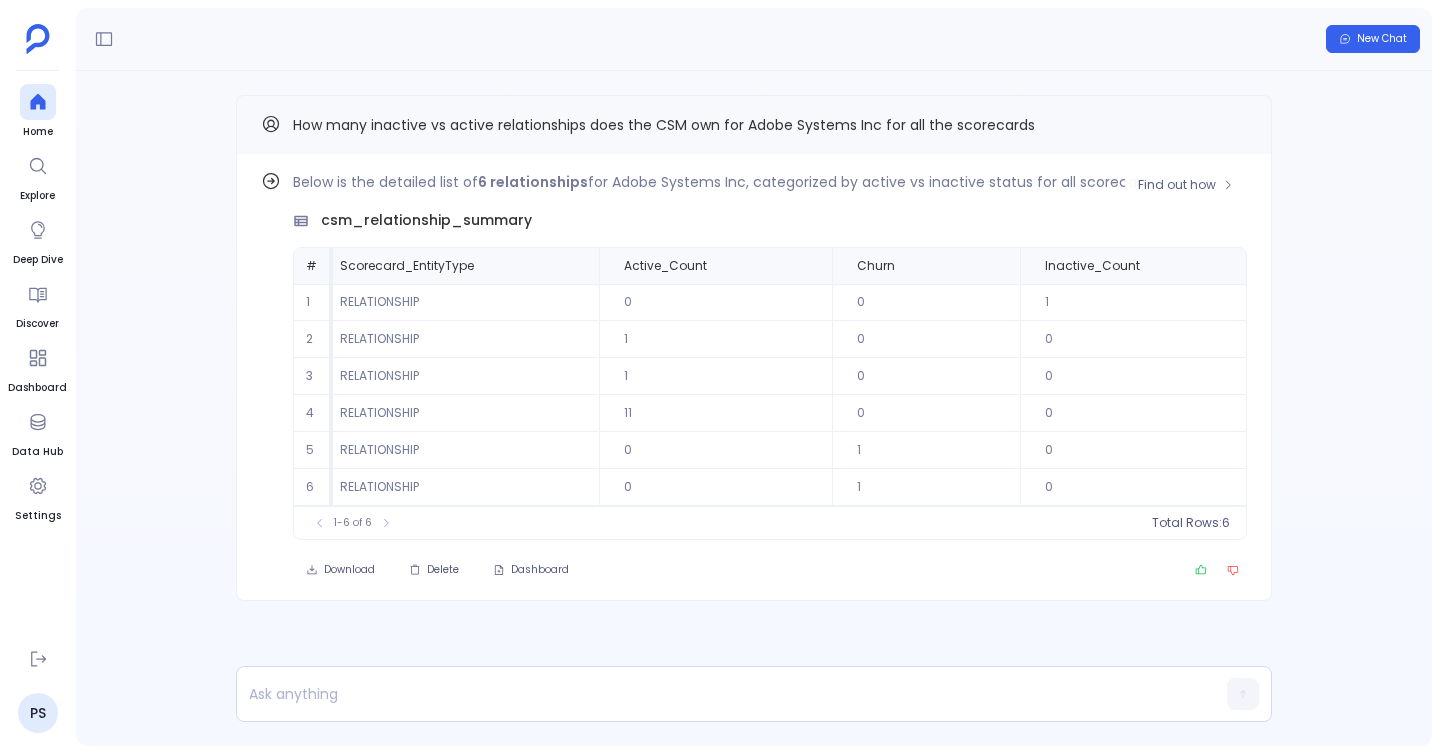 scroll, scrollTop: 0, scrollLeft: 0, axis: both 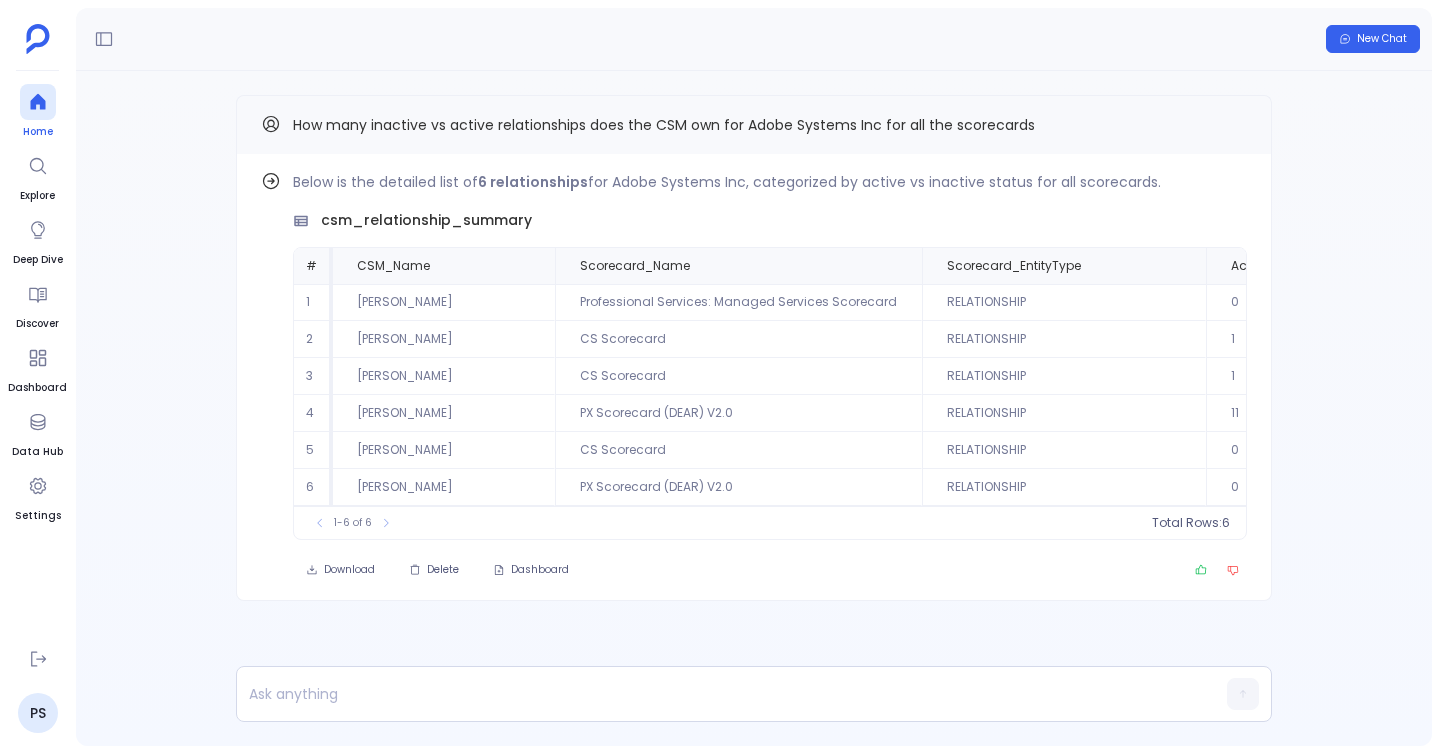 click on "Home" at bounding box center [38, 132] 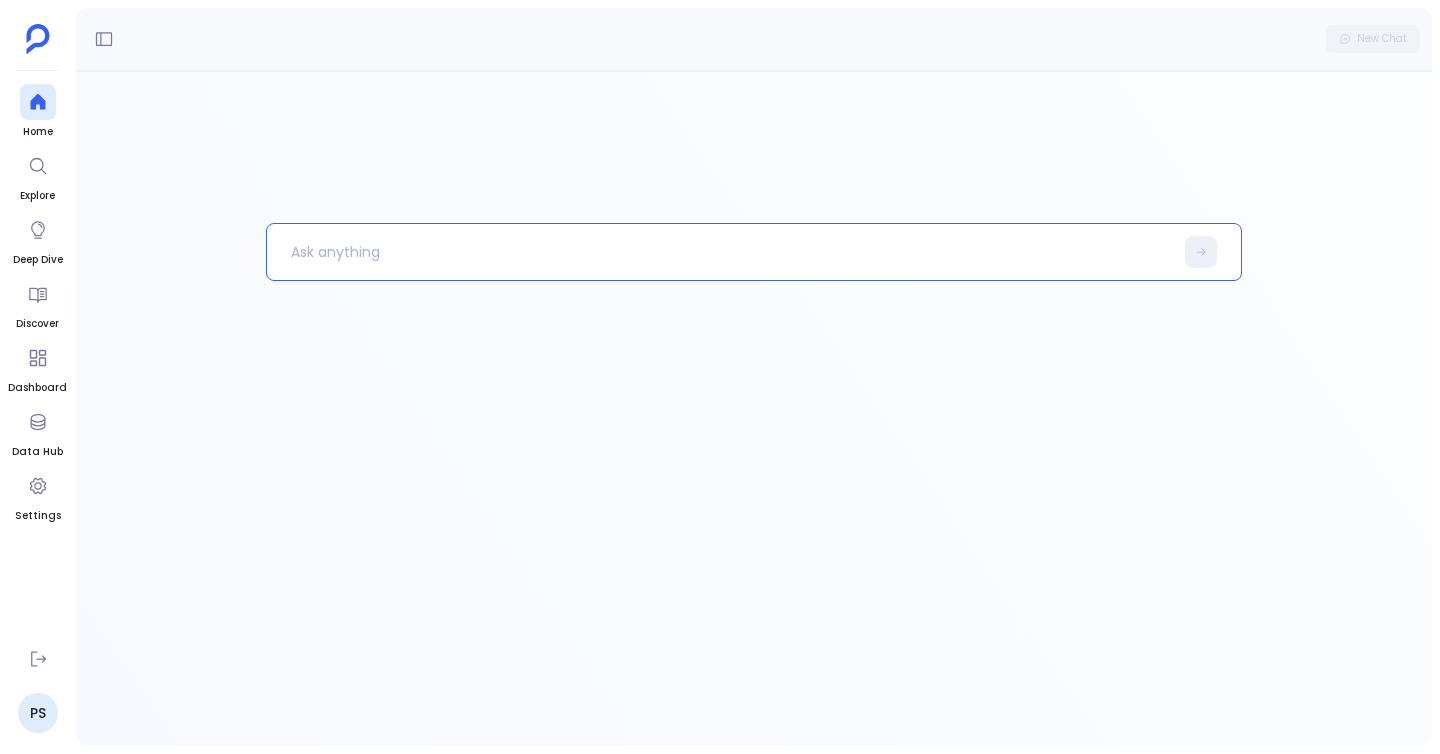 click at bounding box center (720, 252) 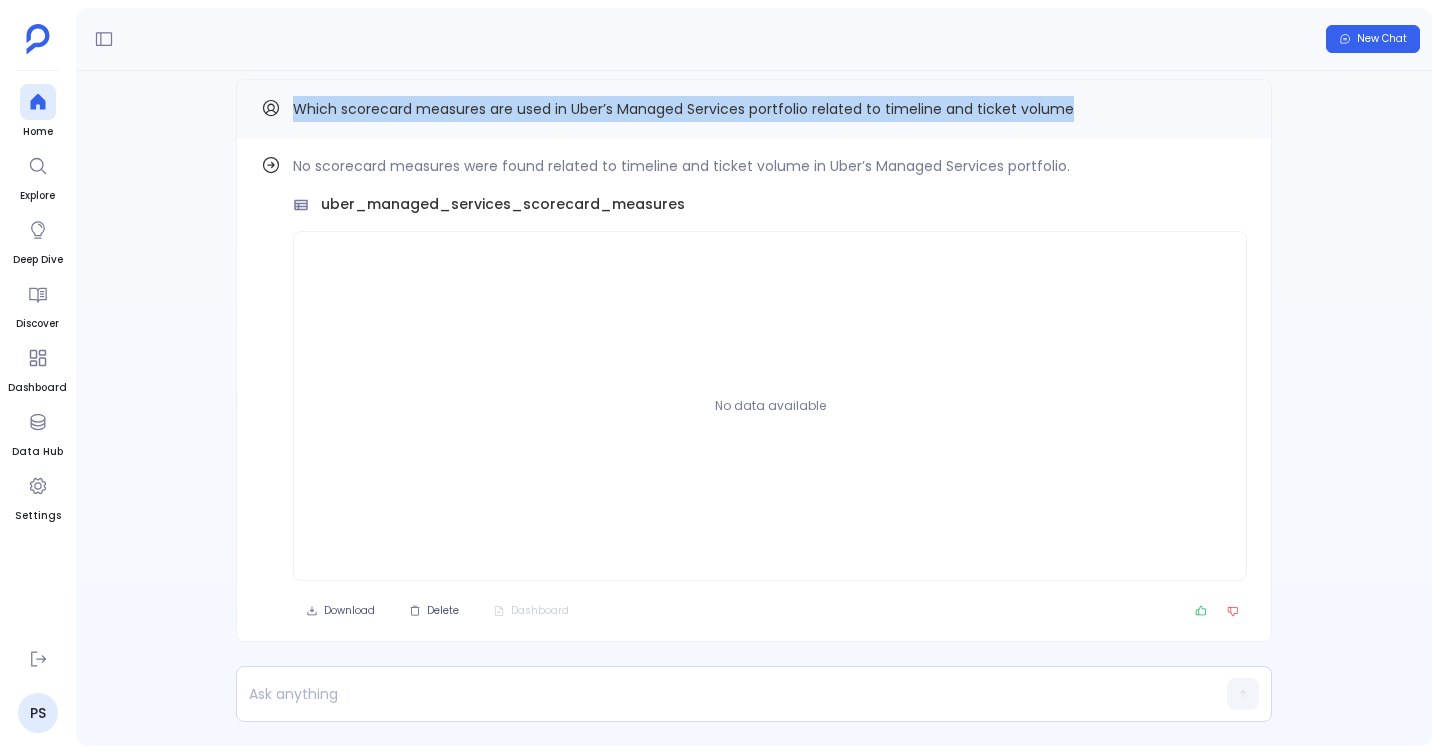 drag, startPoint x: 293, startPoint y: 110, endPoint x: 1114, endPoint y: 116, distance: 821.0219 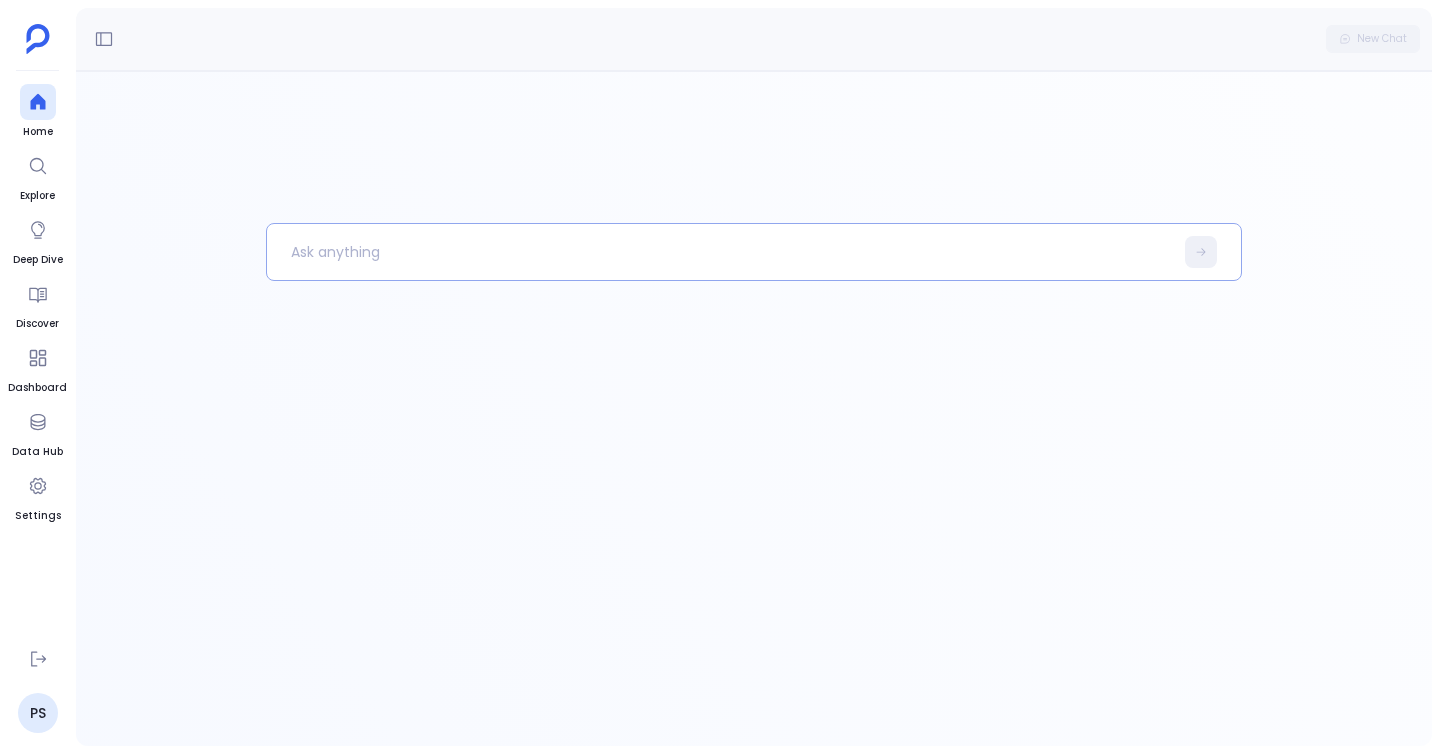 click at bounding box center [720, 252] 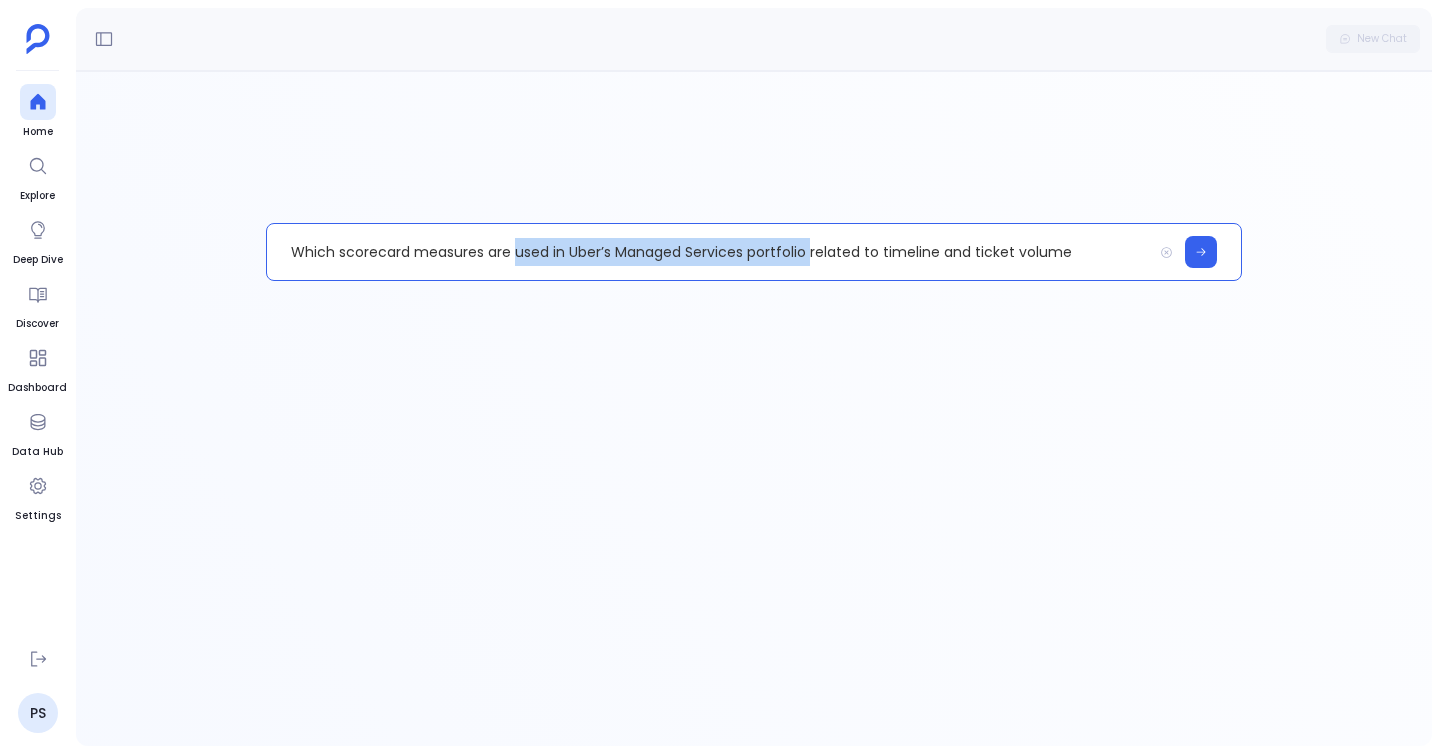 drag, startPoint x: 517, startPoint y: 257, endPoint x: 811, endPoint y: 250, distance: 294.0833 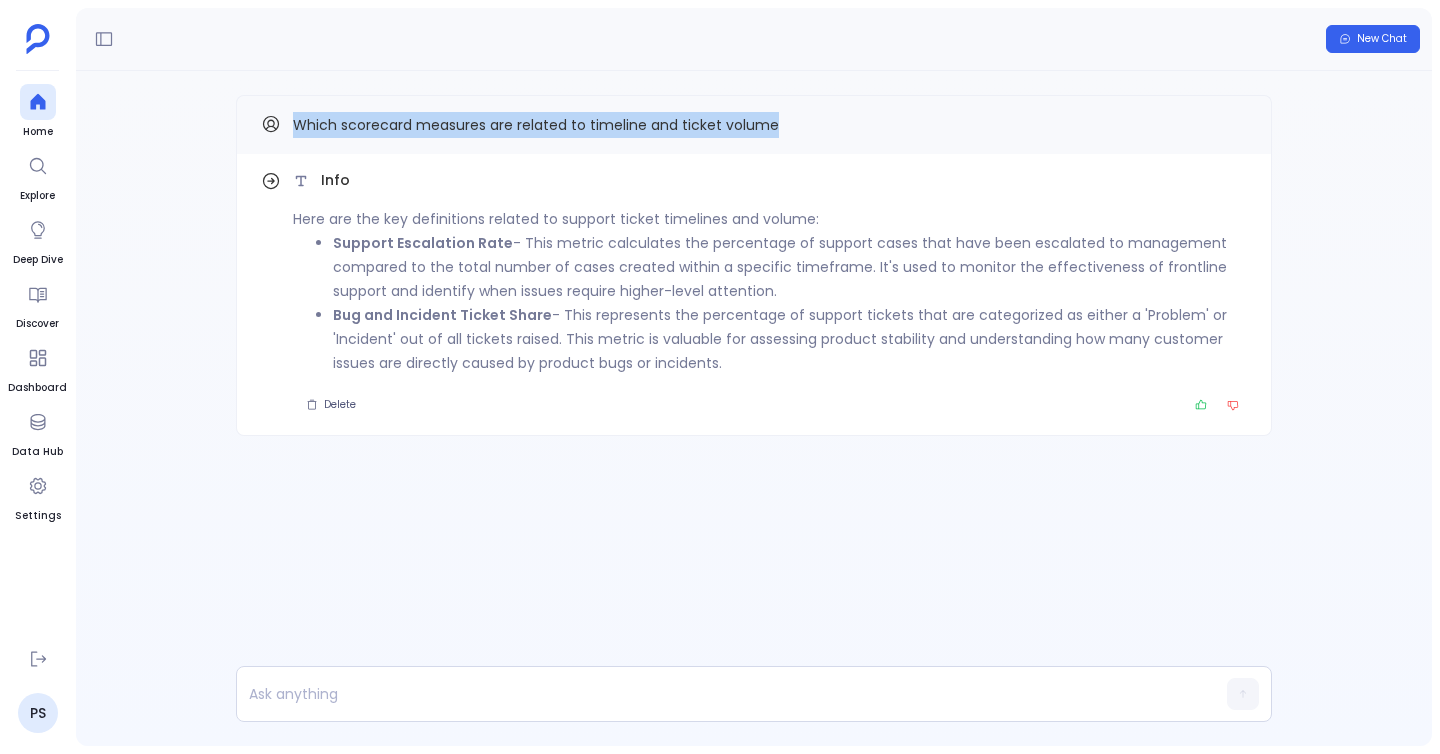 drag, startPoint x: 294, startPoint y: 121, endPoint x: 1040, endPoint y: 127, distance: 746.0241 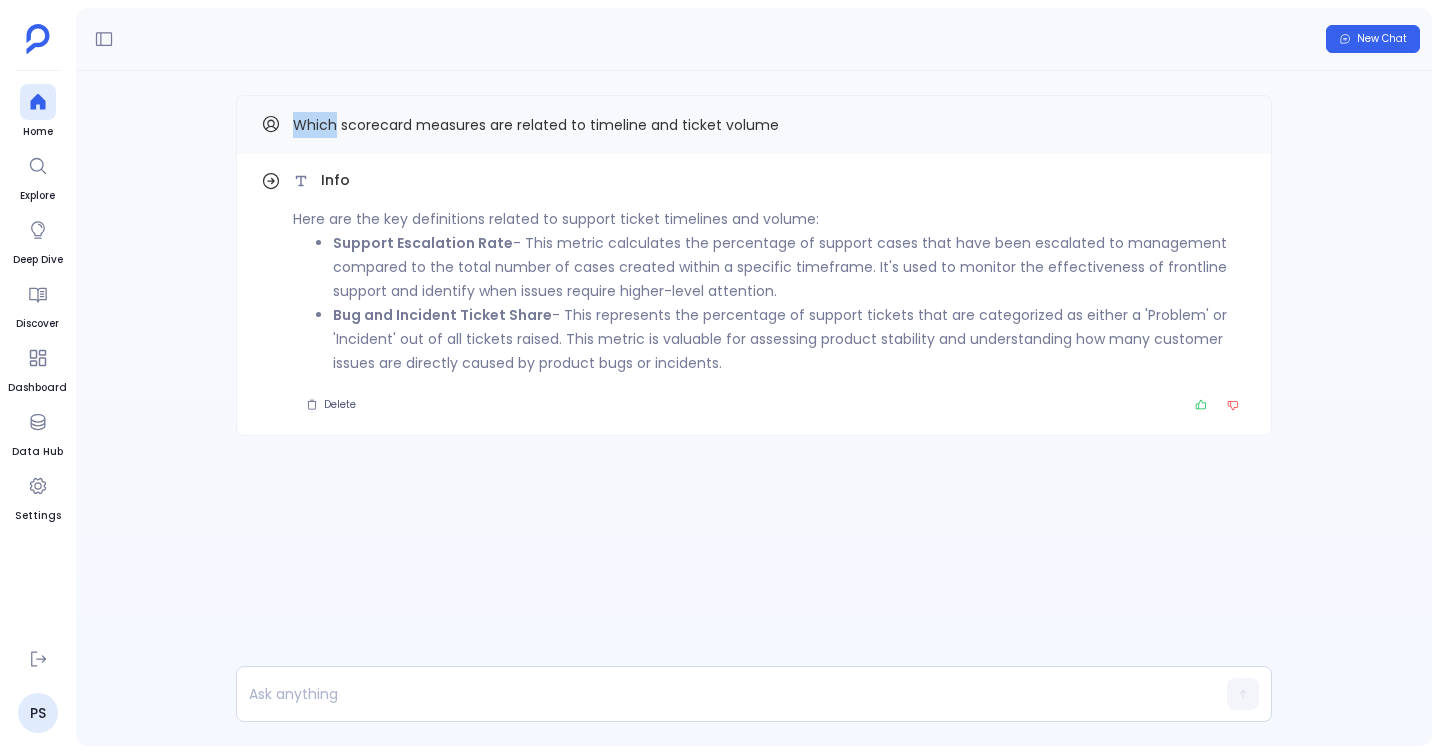 click on "Which scorecard measures are related to timeline and ticket volume" at bounding box center [536, 125] 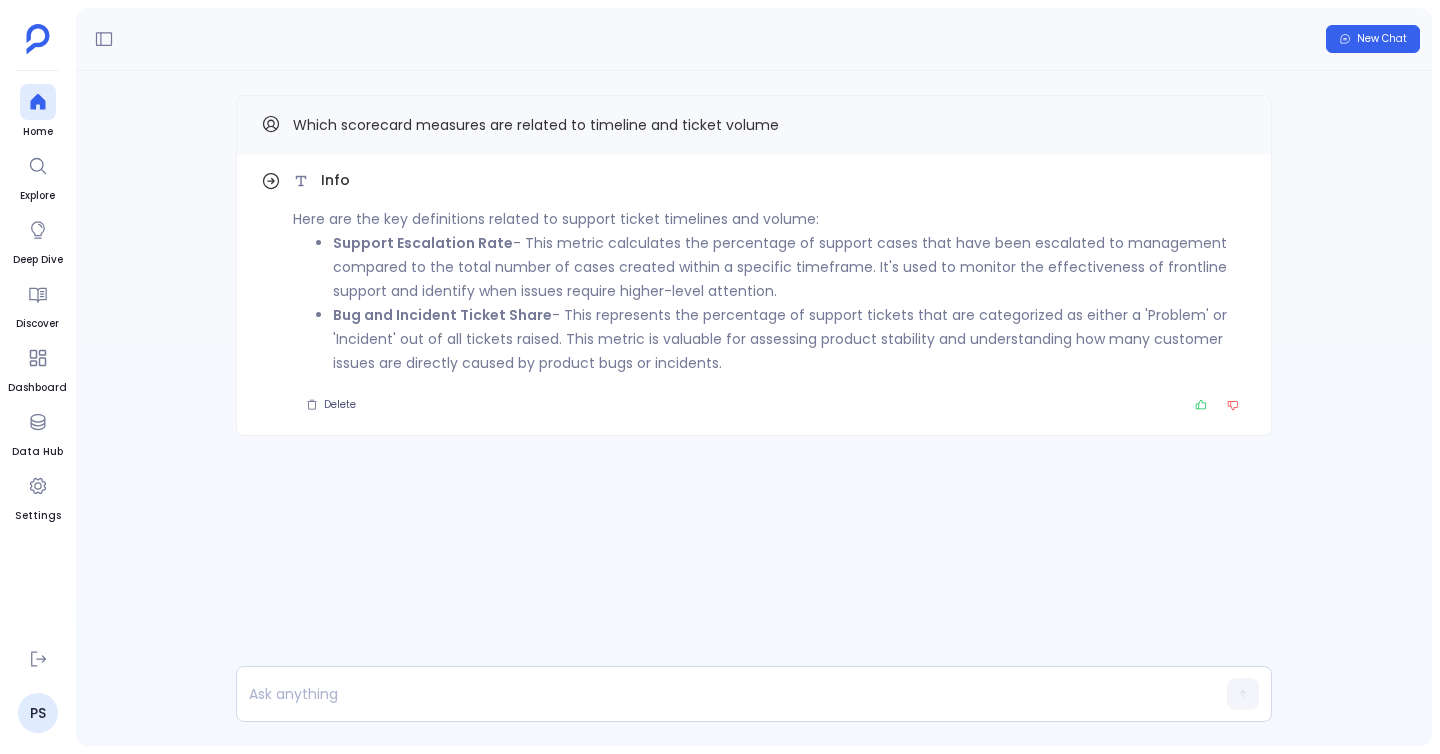 click on "Which scorecard measures are related to timeline and ticket volume" at bounding box center [536, 125] 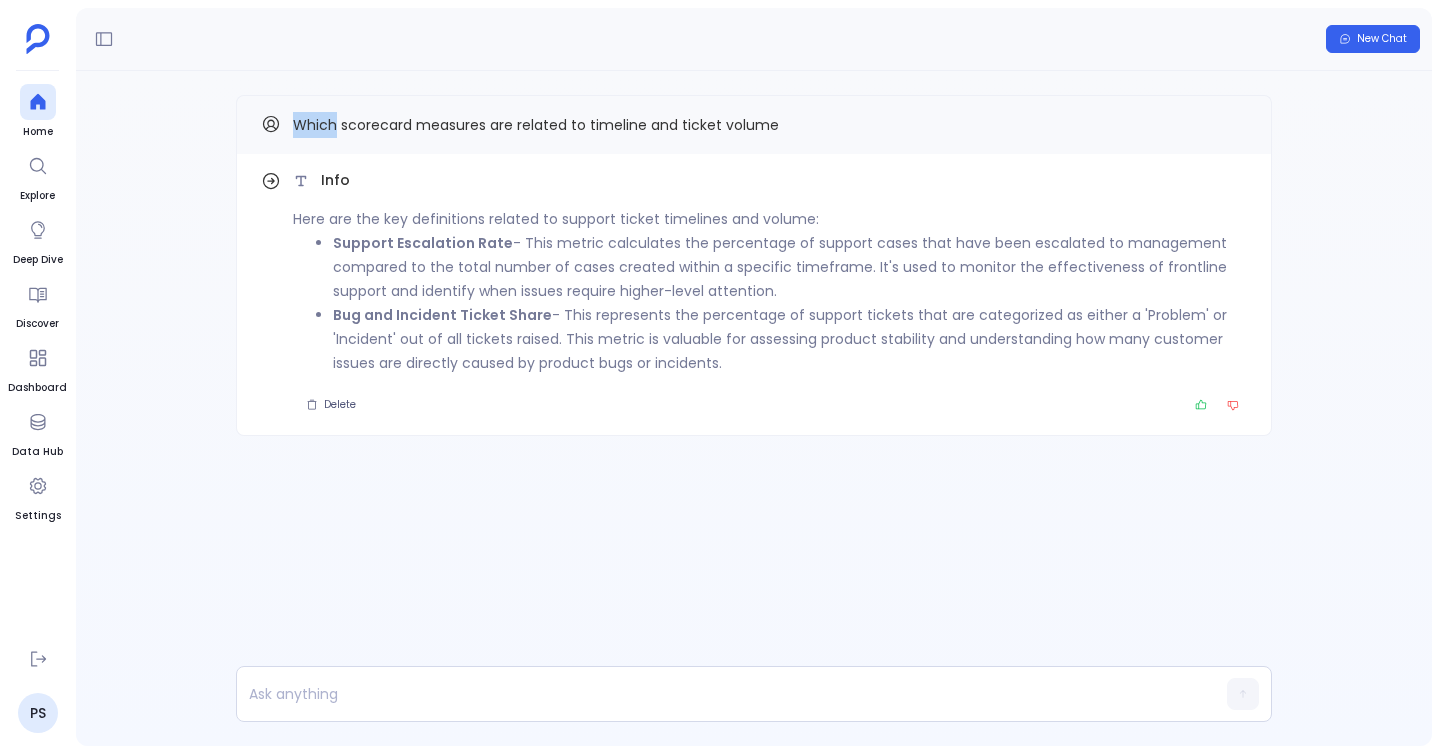 click on "Which scorecard measures are related to timeline and ticket volume" at bounding box center (536, 125) 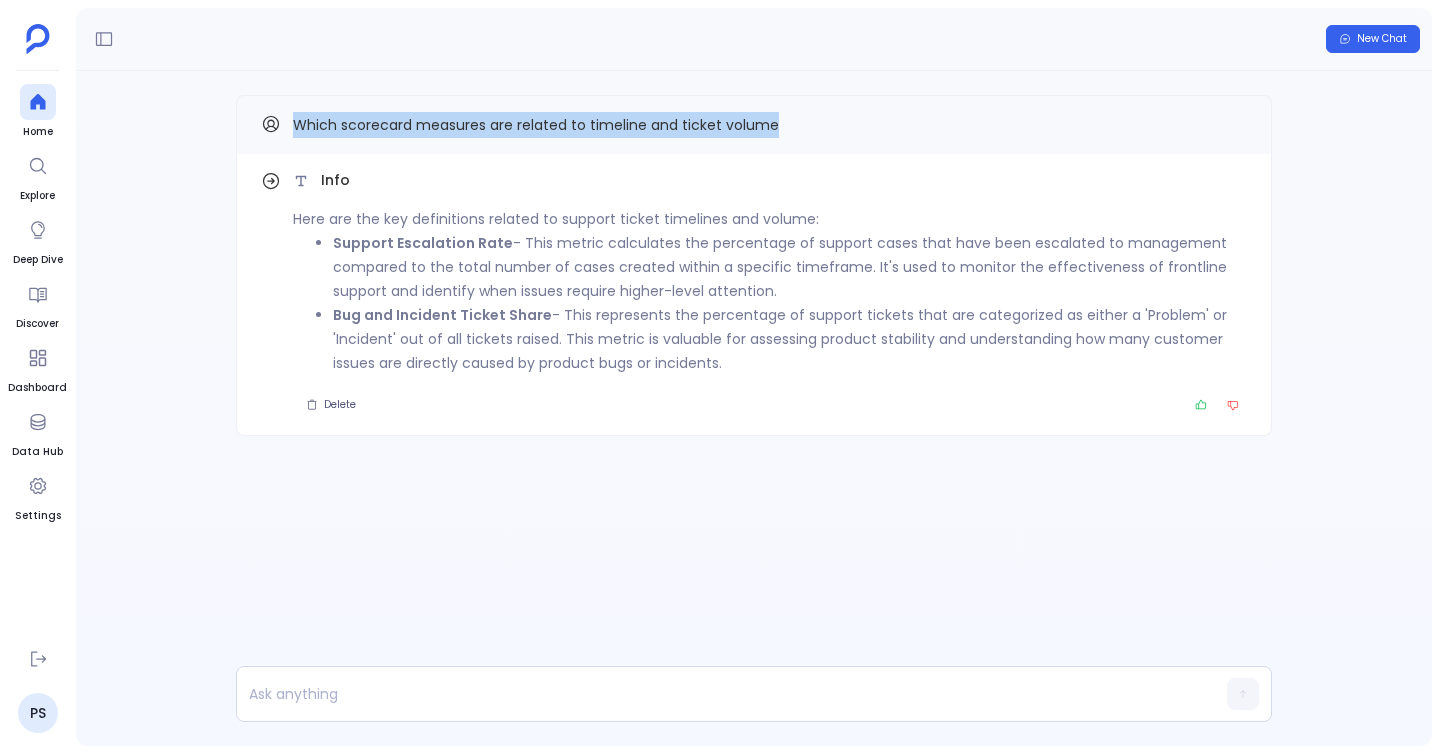 click on "Which scorecard measures are related to timeline and ticket volume" at bounding box center [536, 125] 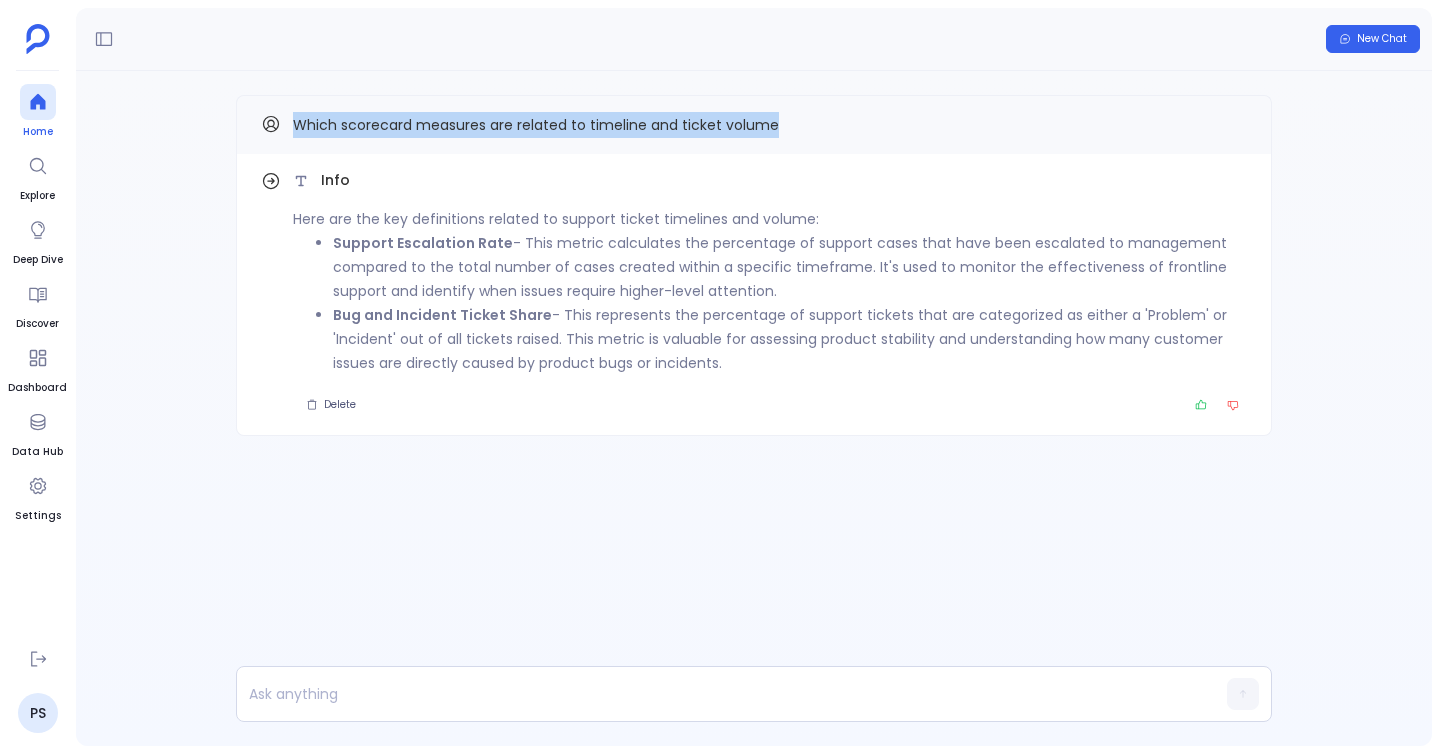 click at bounding box center (38, 102) 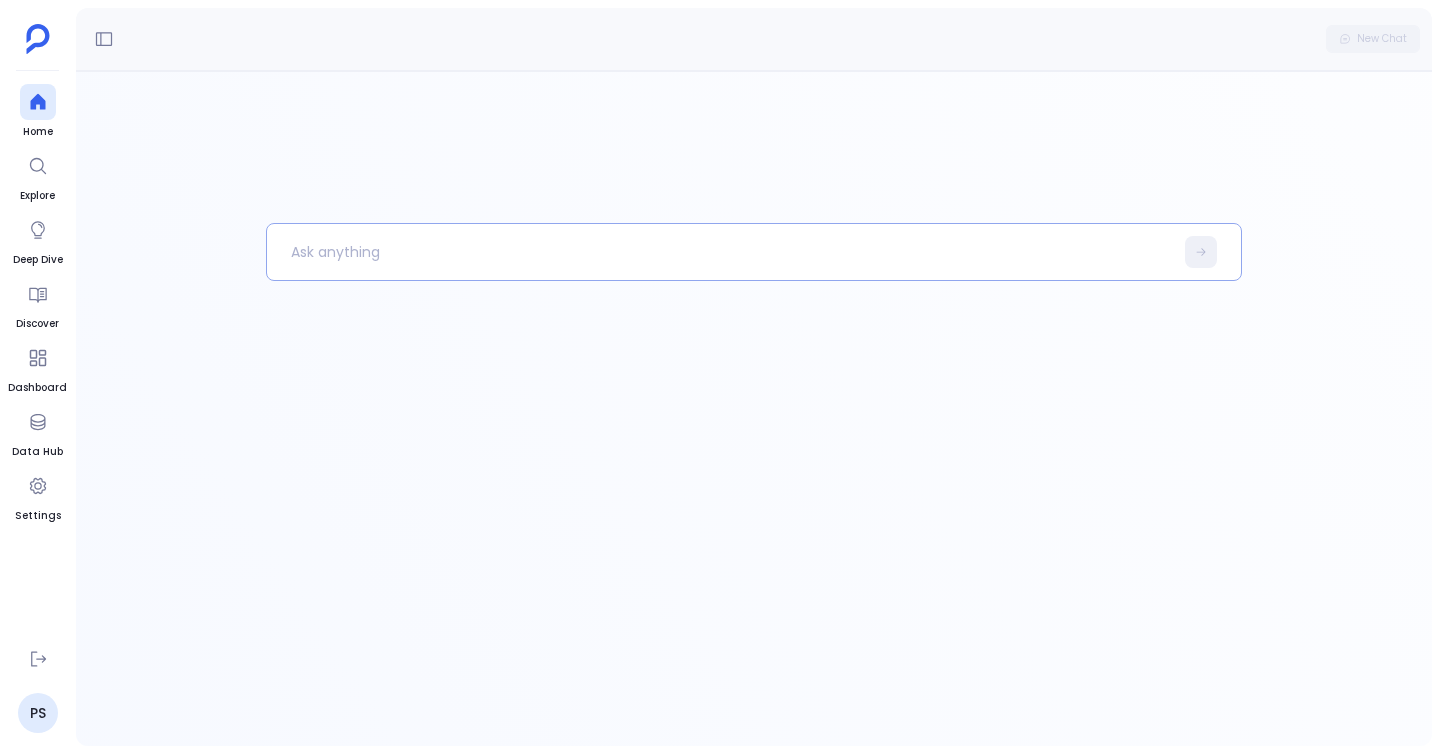 click at bounding box center (720, 252) 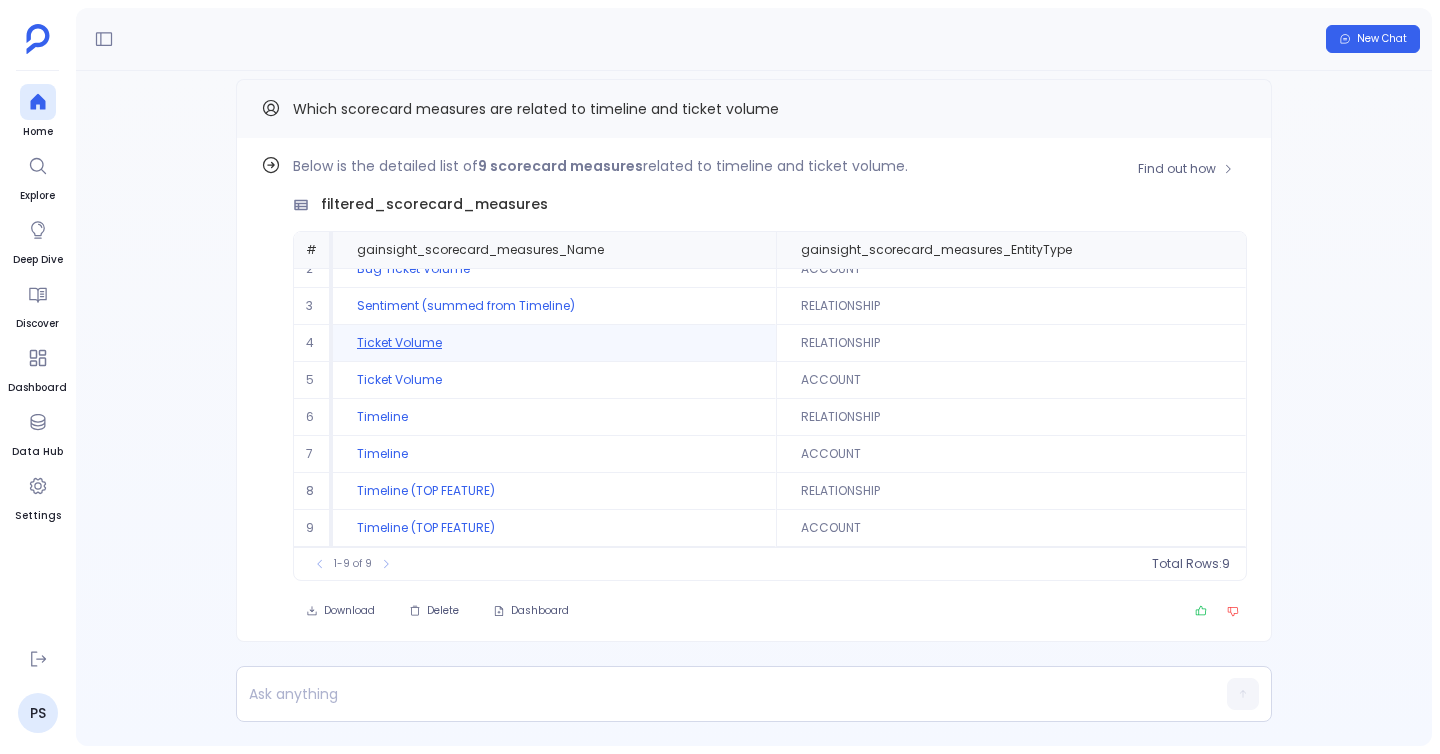 scroll, scrollTop: 0, scrollLeft: 0, axis: both 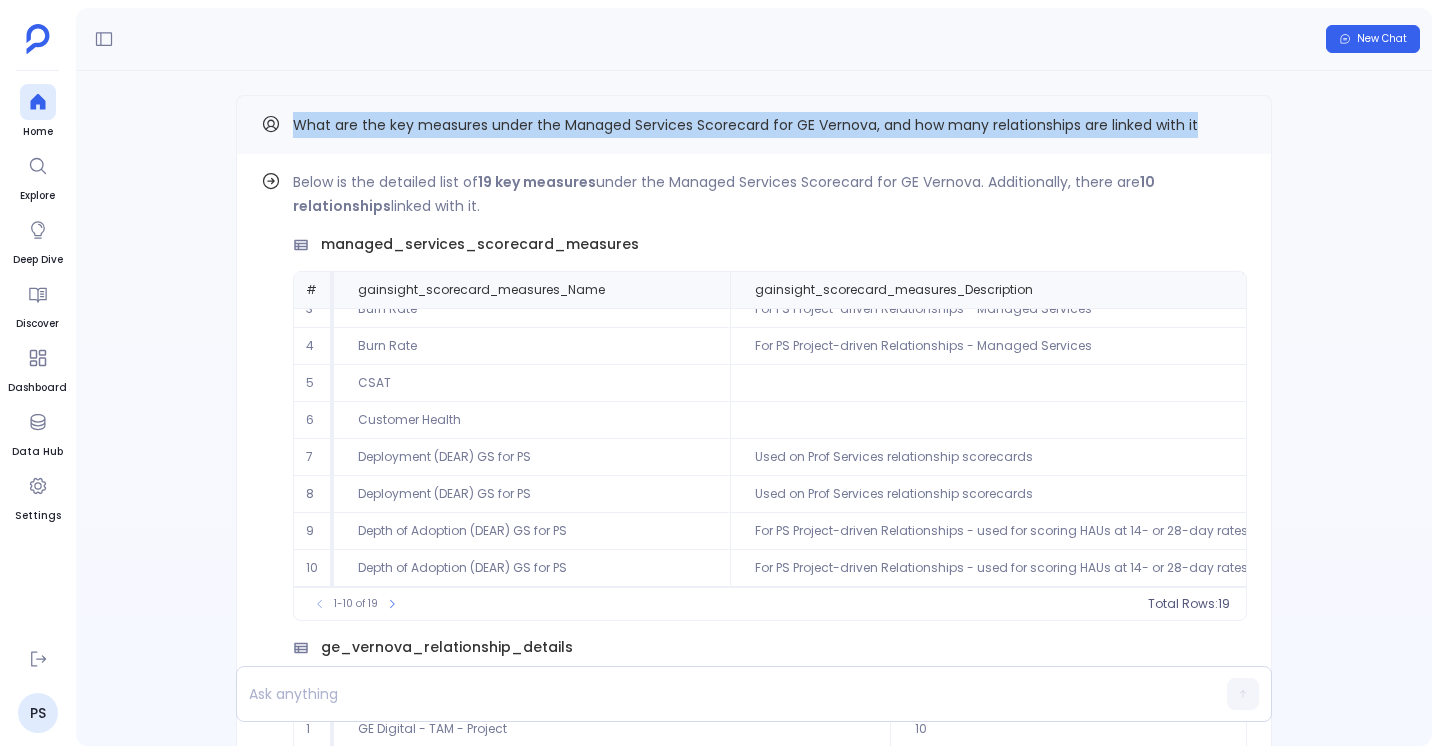 drag, startPoint x: 291, startPoint y: 123, endPoint x: 1141, endPoint y: 139, distance: 850.1506 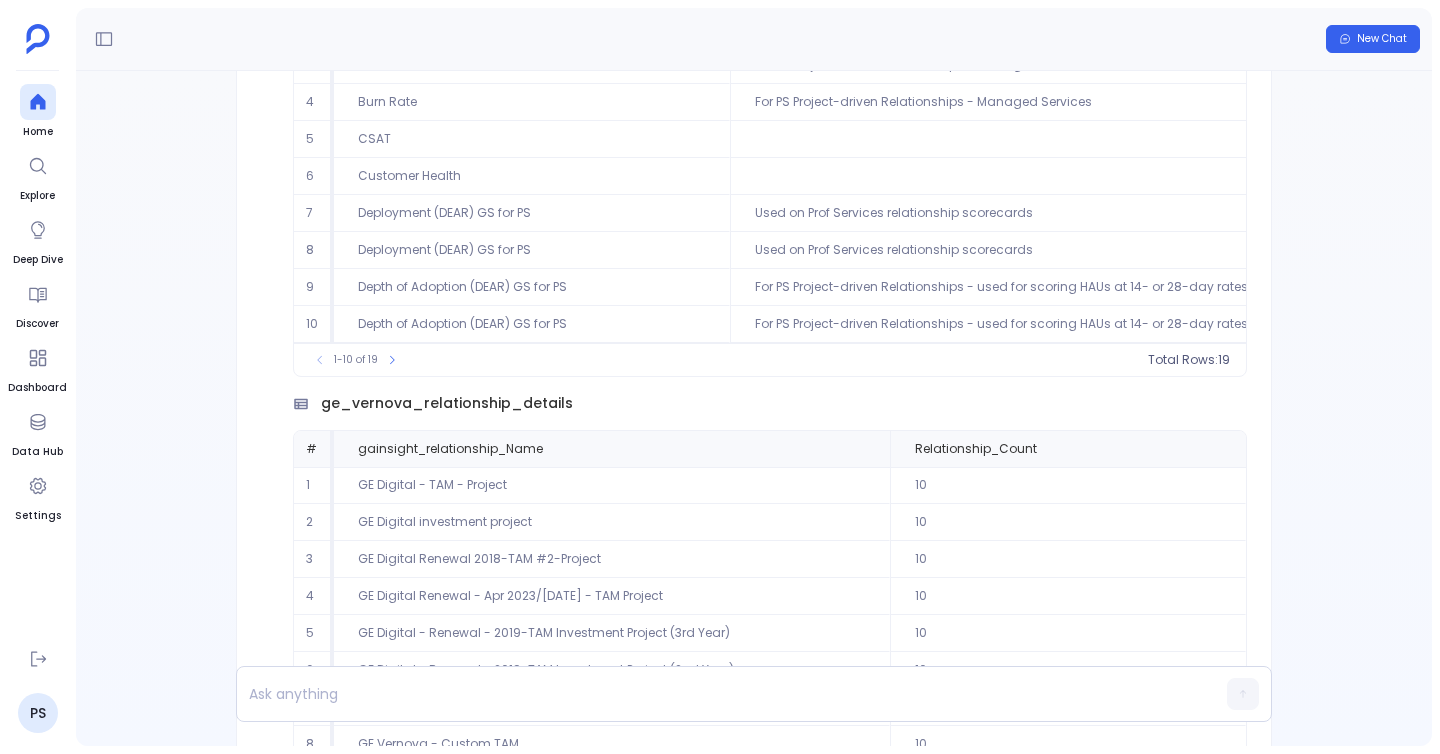scroll, scrollTop: 0, scrollLeft: 0, axis: both 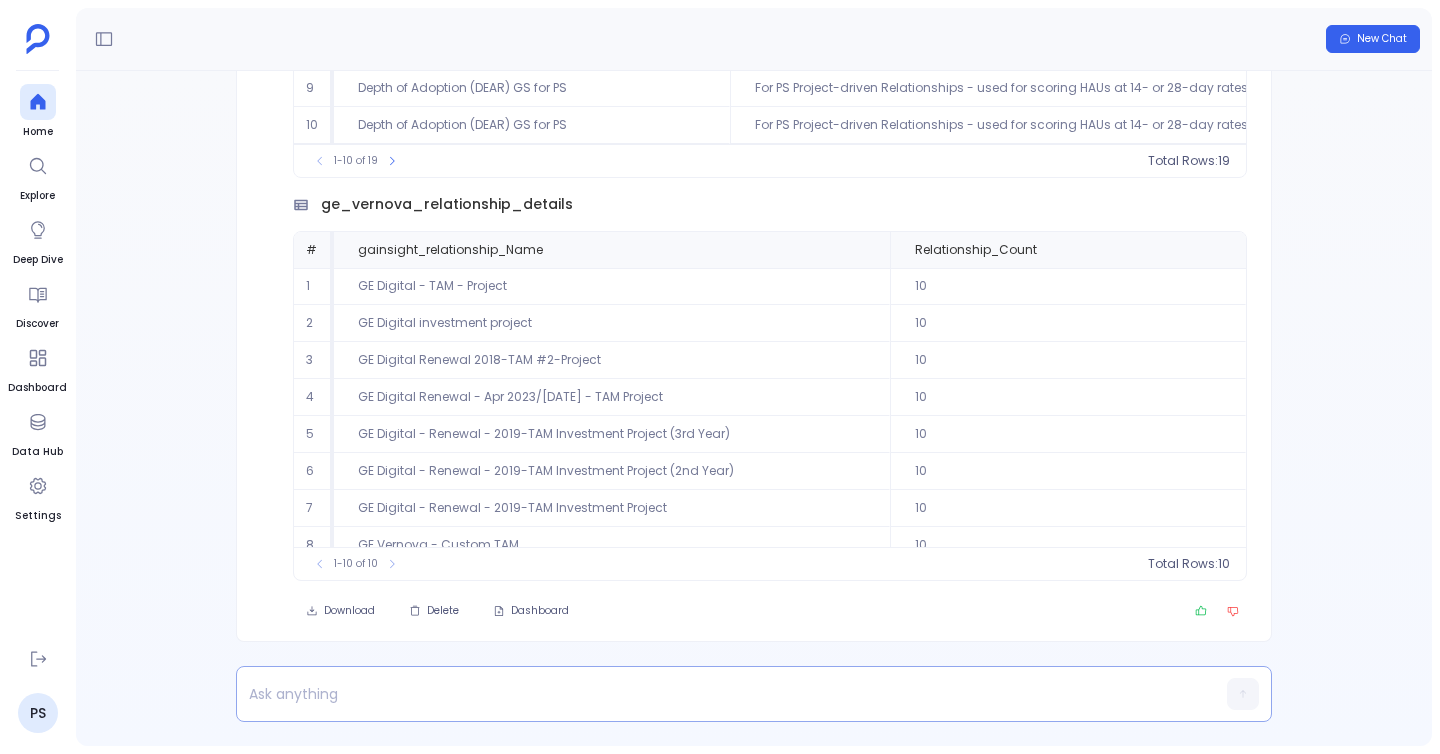 click at bounding box center (715, 694) 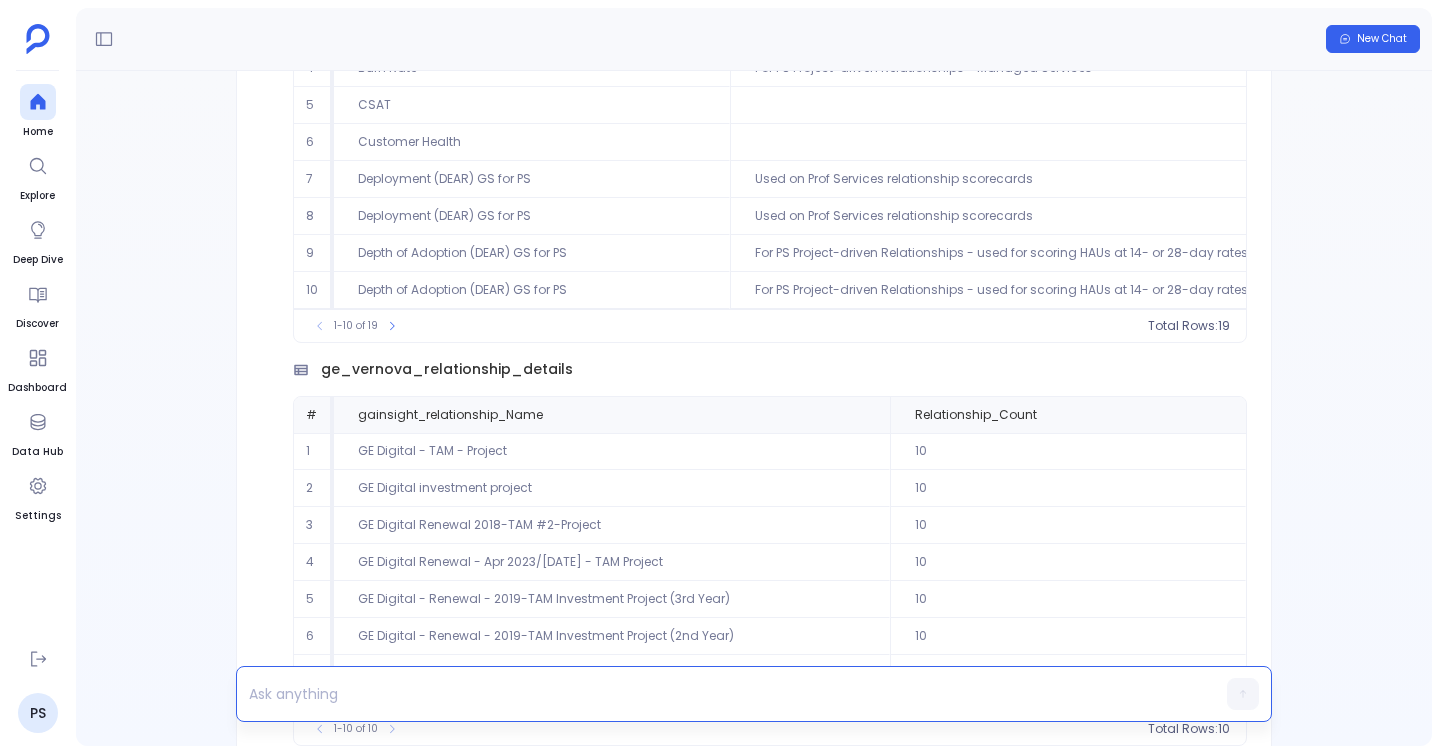 scroll, scrollTop: -163, scrollLeft: 0, axis: vertical 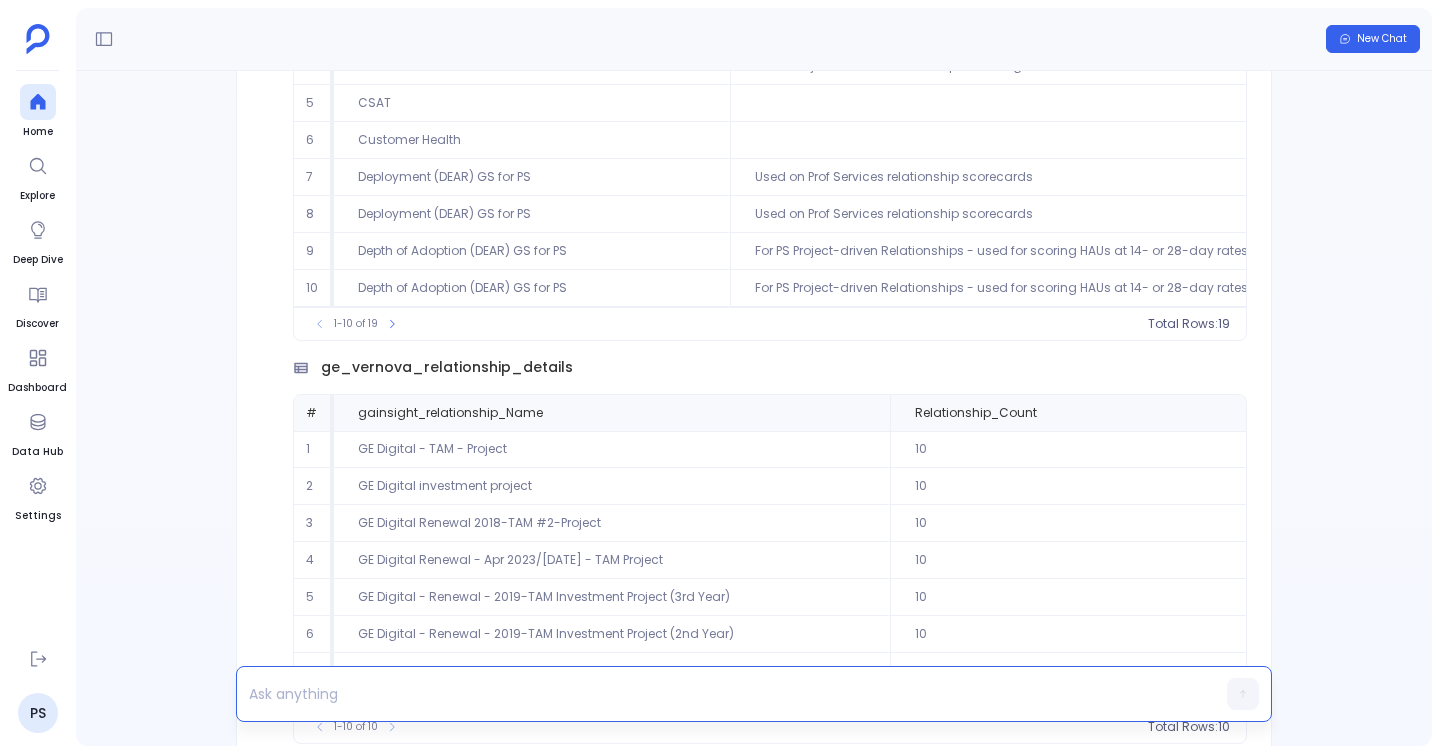 click at bounding box center (715, 694) 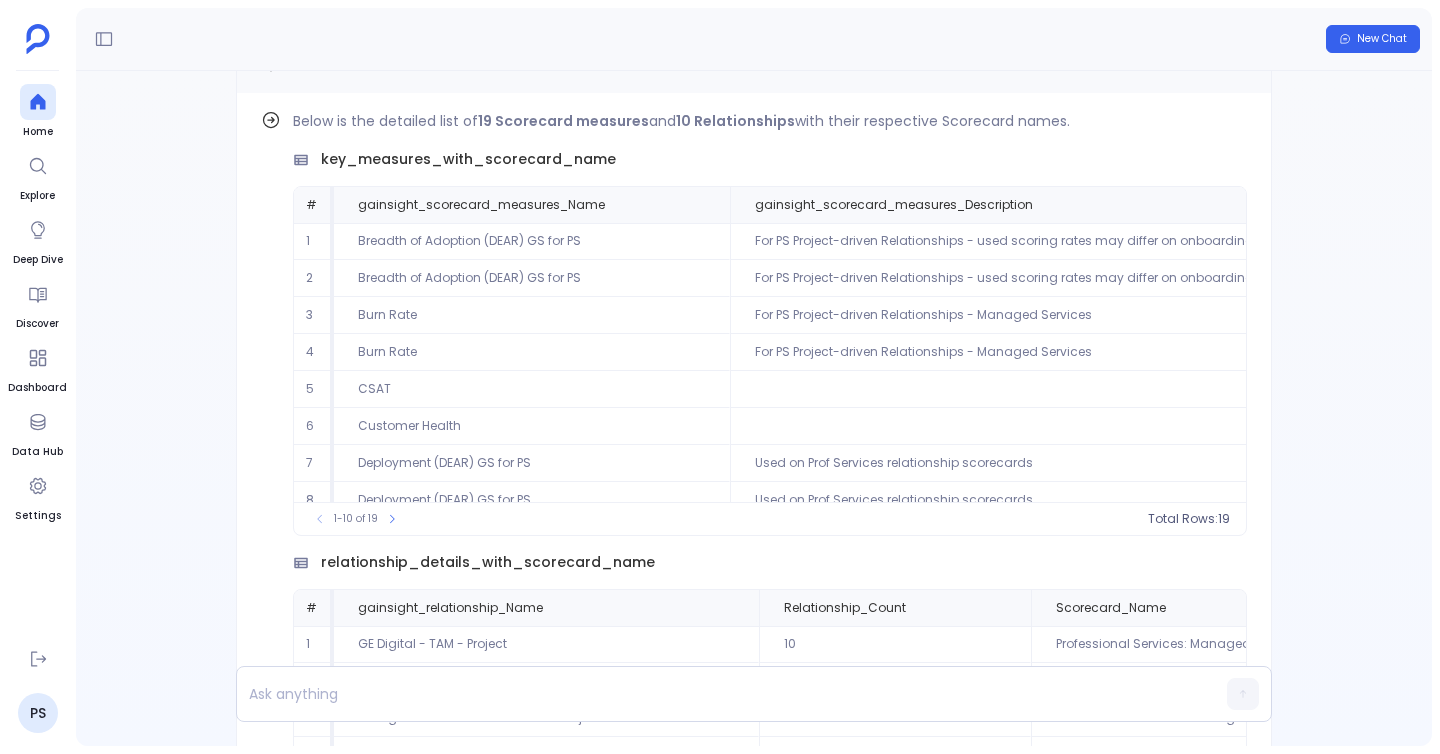 scroll, scrollTop: -314, scrollLeft: 0, axis: vertical 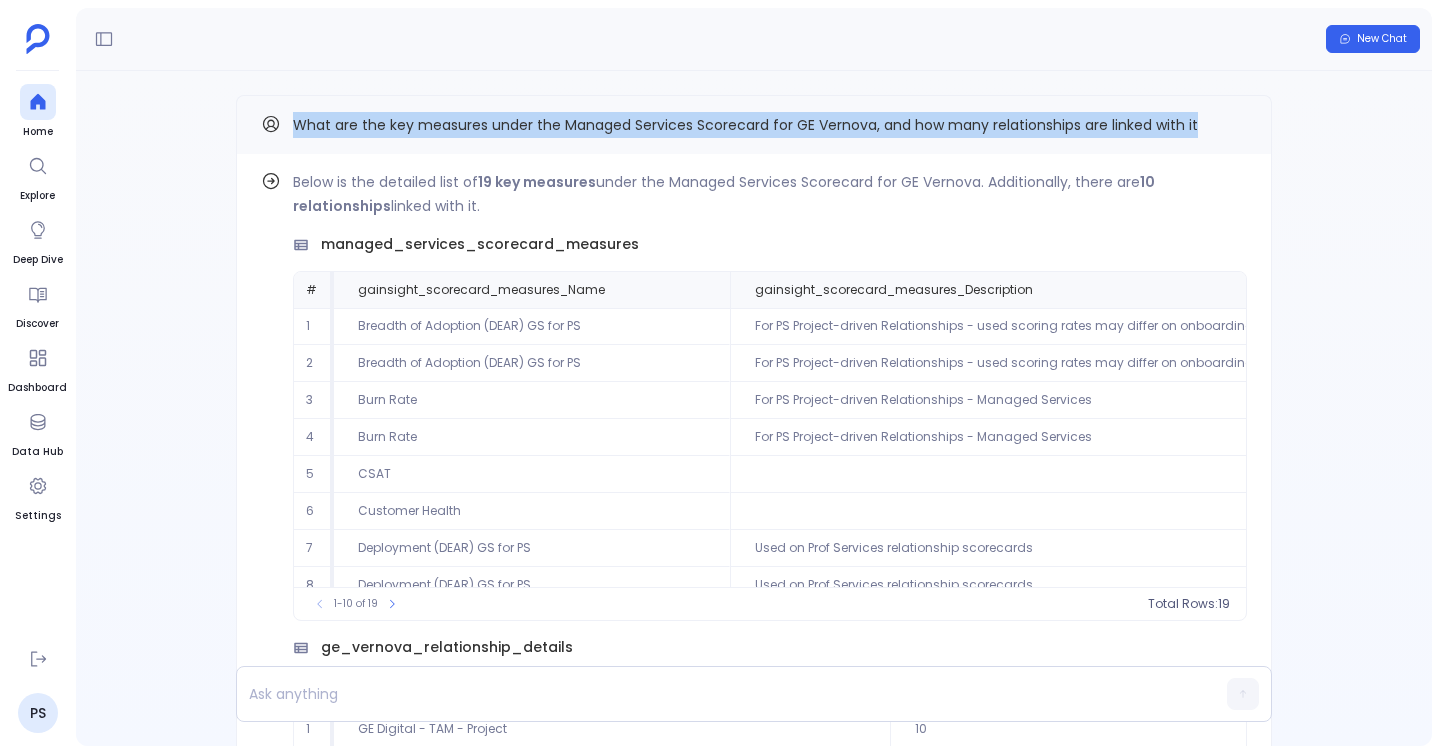 drag, startPoint x: 288, startPoint y: 123, endPoint x: 1213, endPoint y: 123, distance: 925 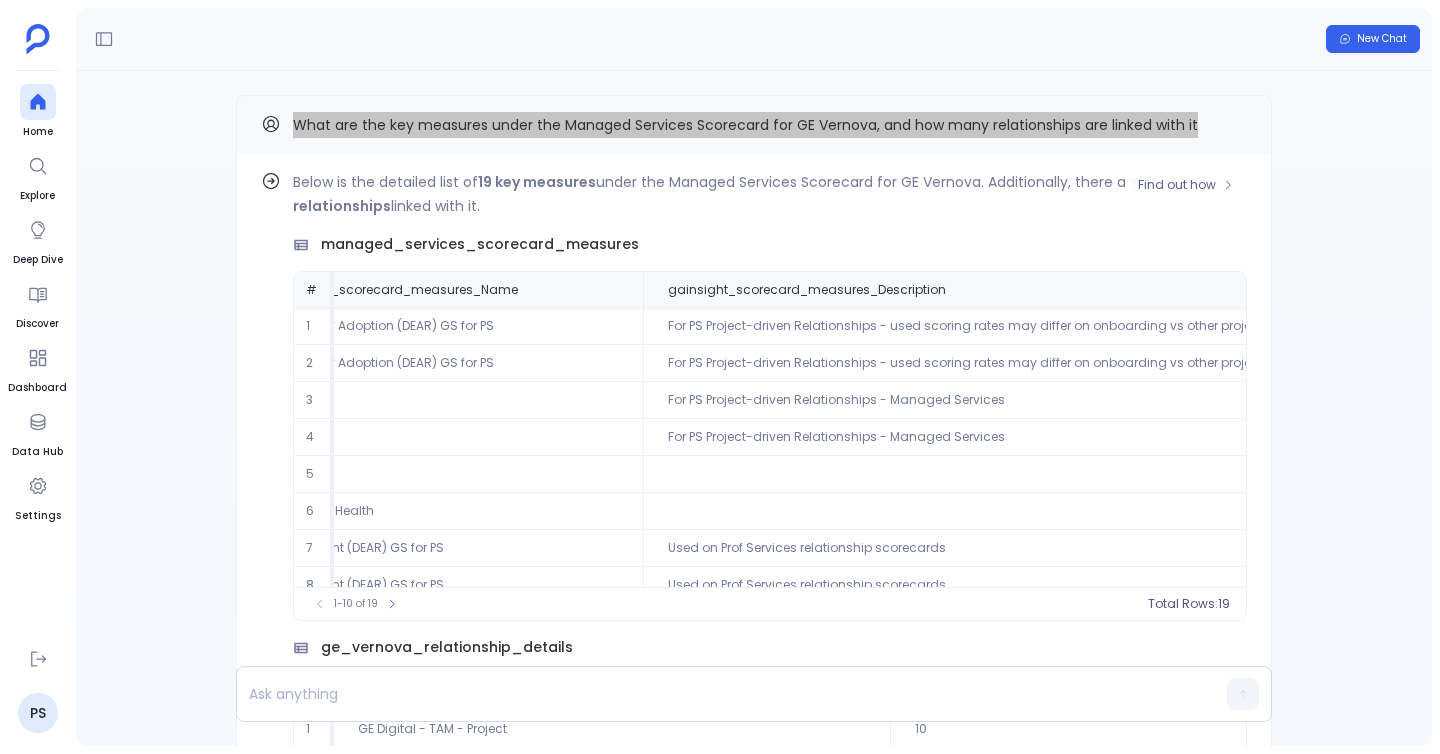 scroll, scrollTop: 96, scrollLeft: 87, axis: both 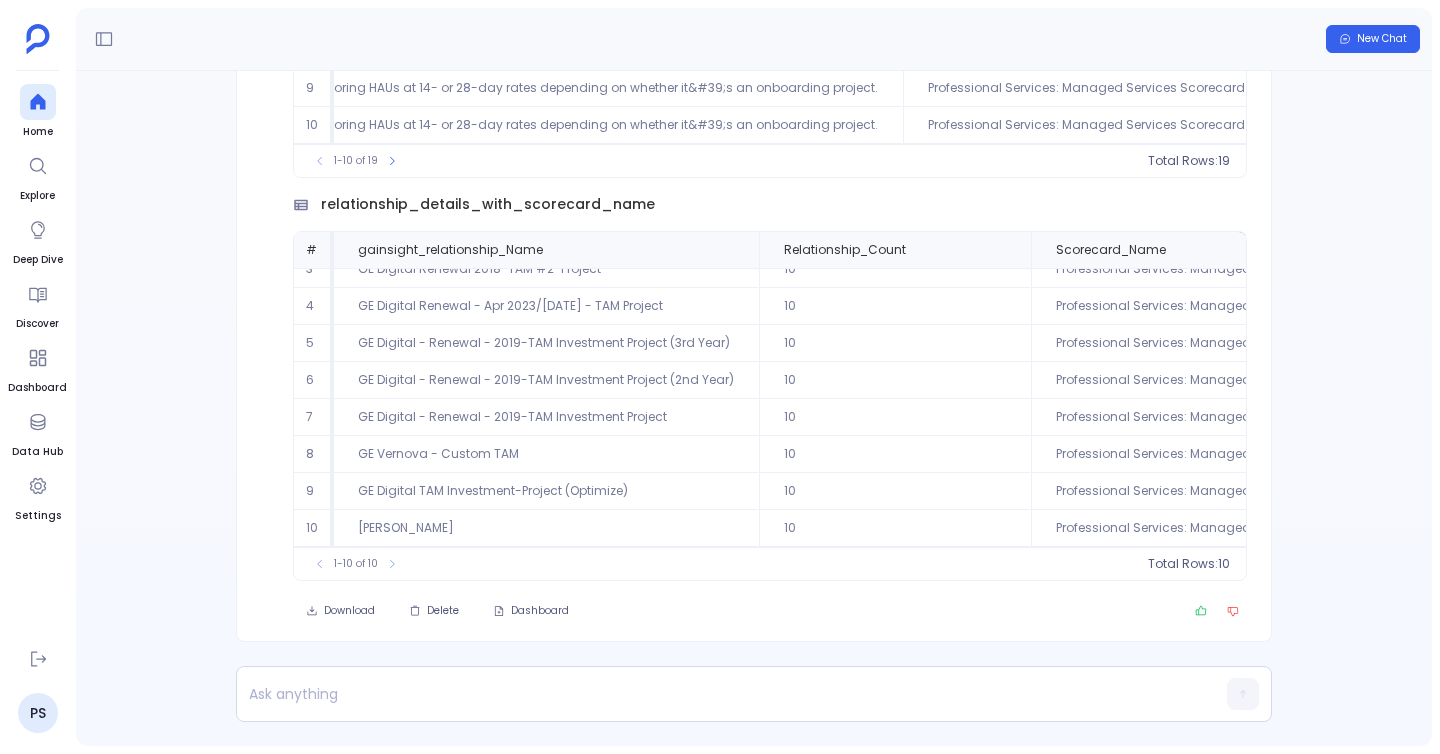 click on "Find out how Below is the detailed list of  19 Scorecard measures  and  10 Relationships  with their respective Scorecard names. key_measures_with_scorecard_name # gainsight_scorecard_measures_Name gainsight_scorecard_measures_Description Scorecard_Name 1 Breadth of Adoption (DEAR) GS for PS For PS Project-driven Relationships - used scoring rates may differ on onboarding vs other projects. Professional Services: Managed Services Scorecard 2 Breadth of Adoption (DEAR) GS for PS For PS Project-driven Relationships - used scoring rates may differ on onboarding vs other projects. Professional Services: Managed Services Scorecard 3 Burn Rate For PS Project-driven Relationships - Managed Services
Professional Services: Managed Services Scorecard 4 Burn Rate For PS Project-driven Relationships - Managed Services
Professional Services: Managed Services Scorecard 5 CSAT Professional Services: Managed Services Scorecard 6 Customer Health Professional Services: Managed Services Scorecard 7 Deployment (DEAR) GS for PS" at bounding box center [754, 408] 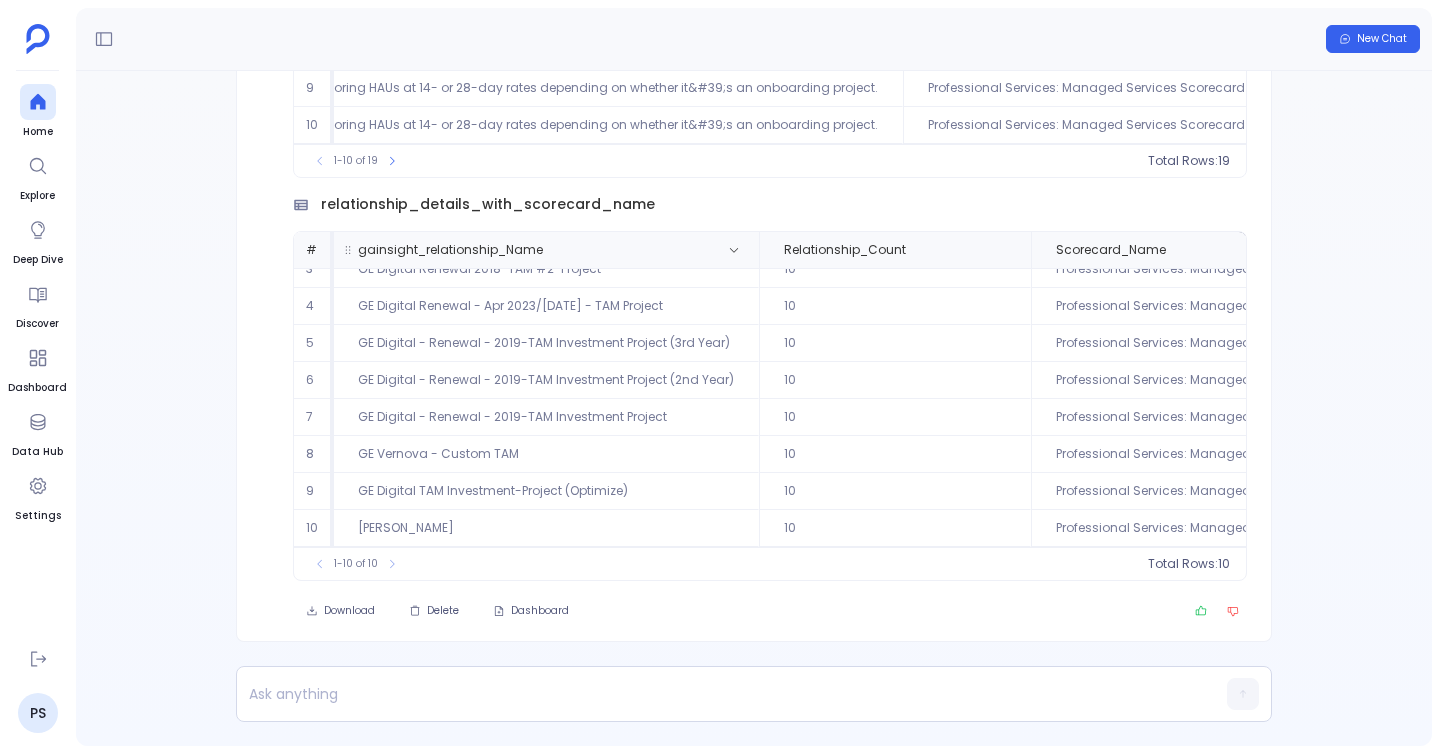 scroll, scrollTop: 0, scrollLeft: 0, axis: both 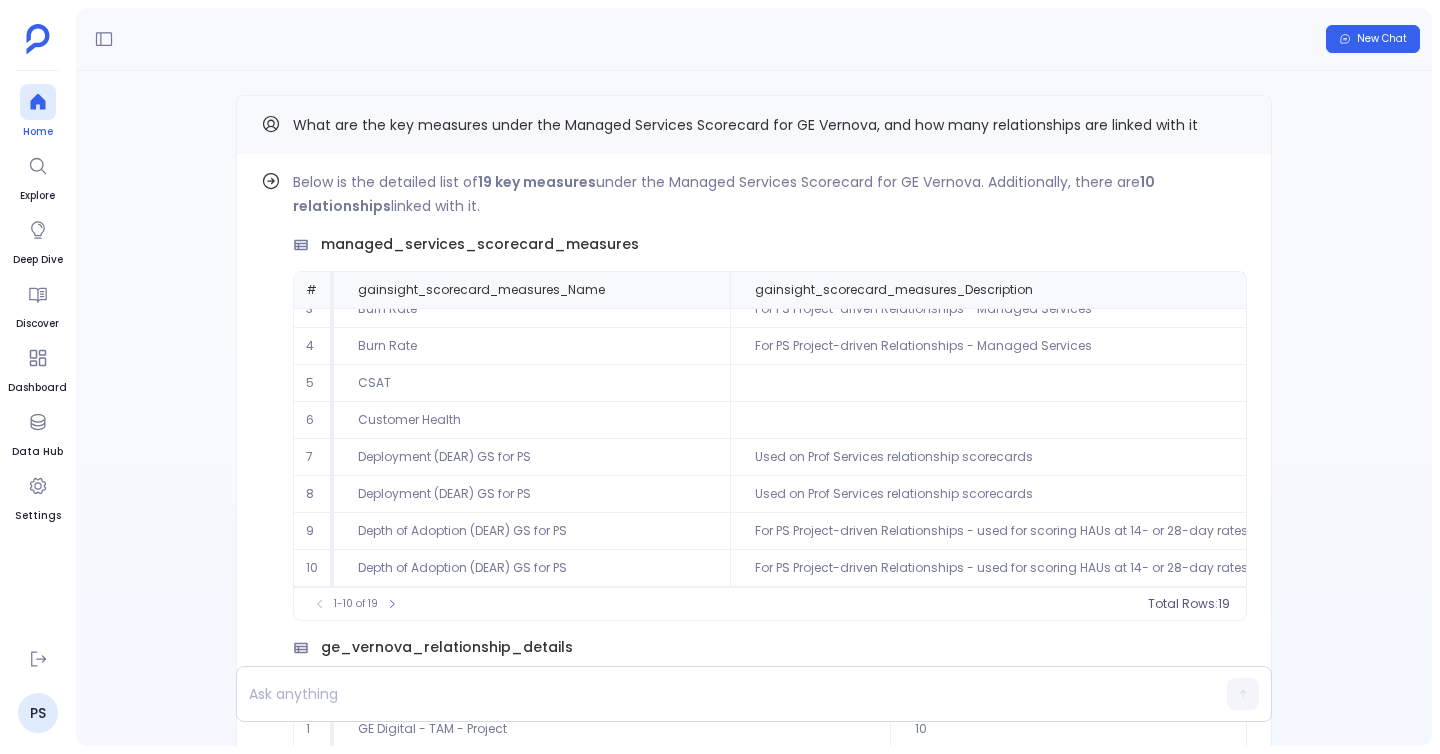drag, startPoint x: 29, startPoint y: 126, endPoint x: 41, endPoint y: 125, distance: 12.0415945 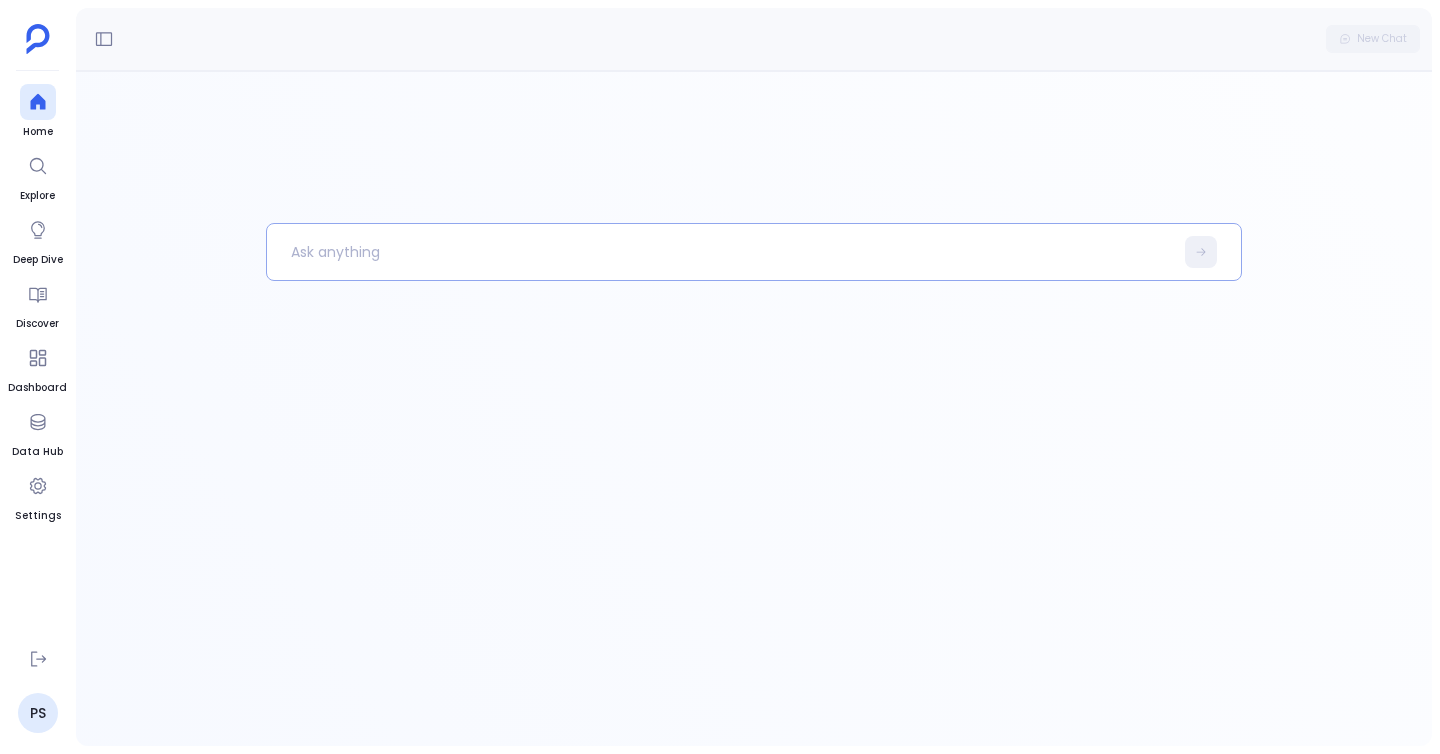 click at bounding box center [720, 252] 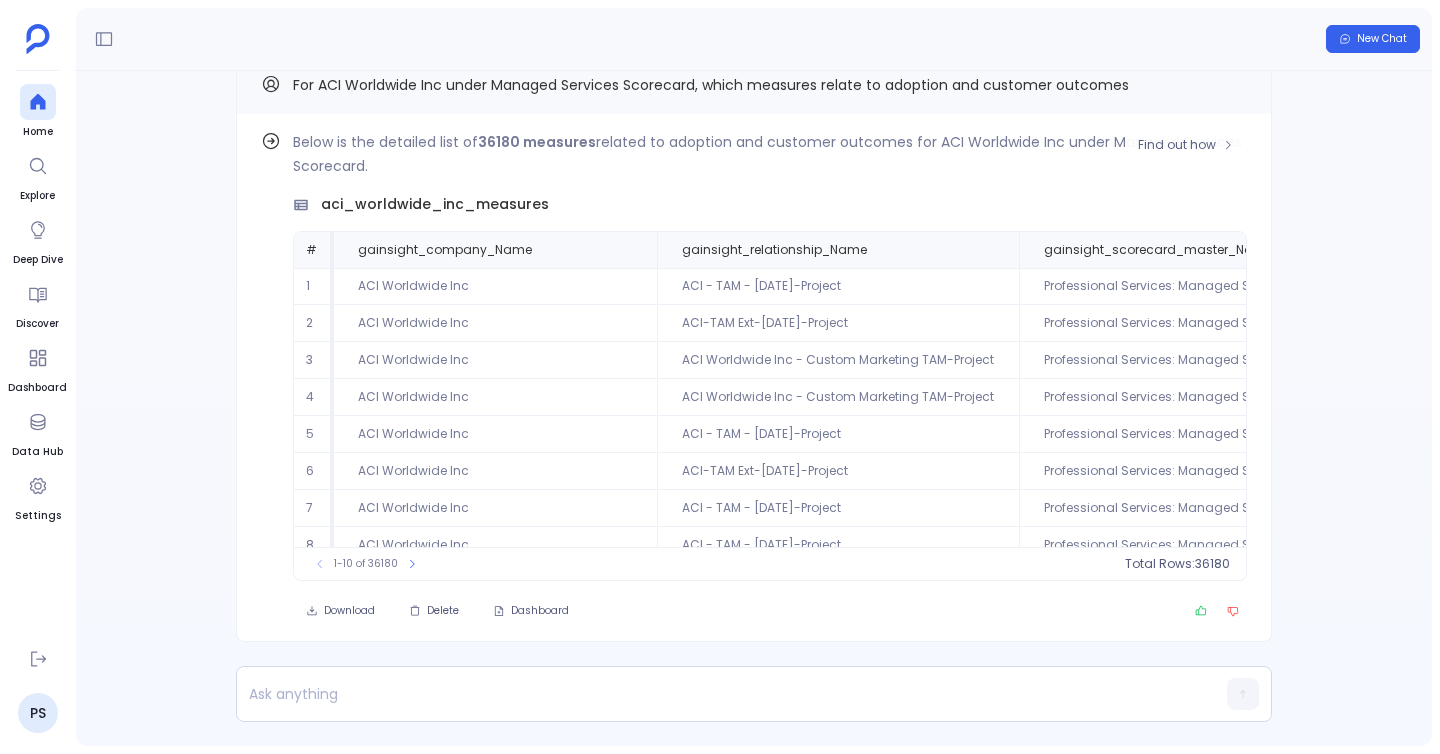 scroll, scrollTop: -40, scrollLeft: 0, axis: vertical 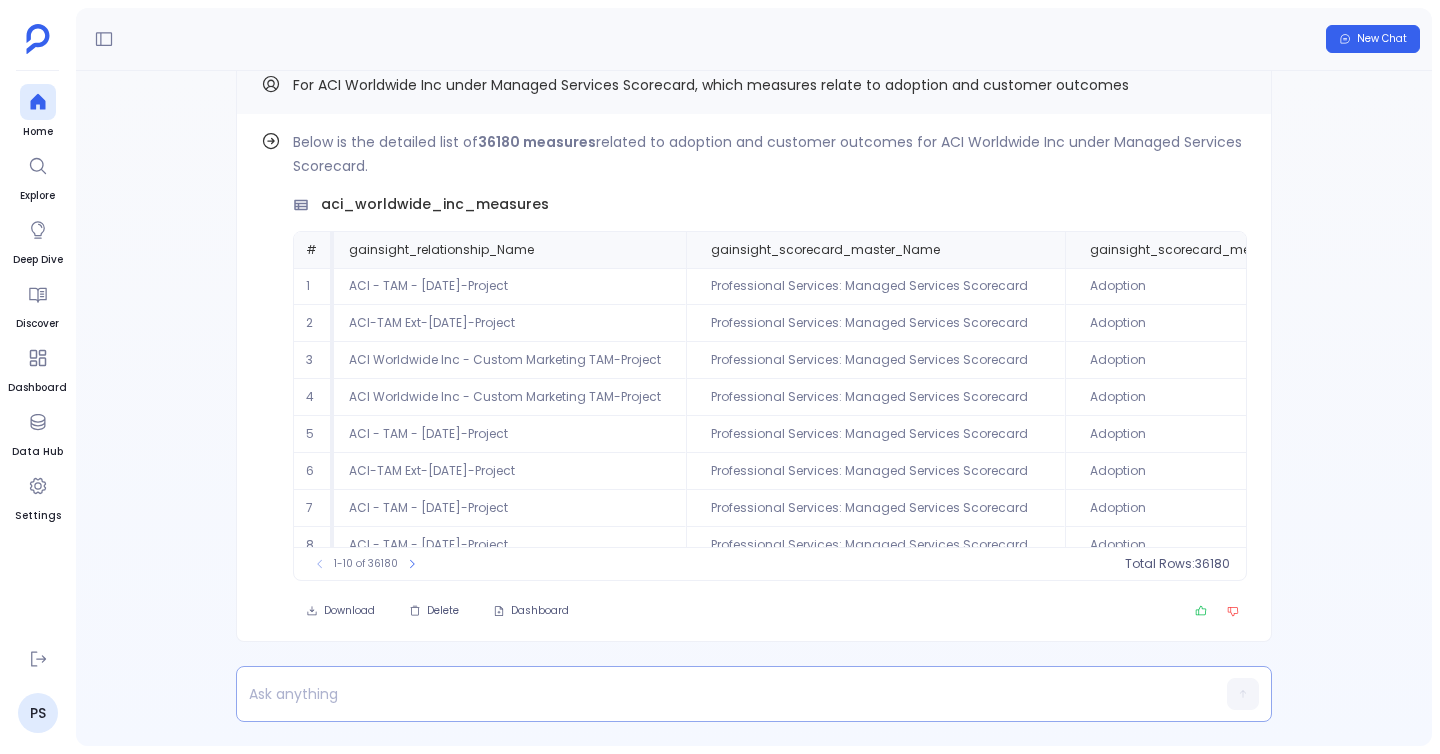 click at bounding box center [715, 694] 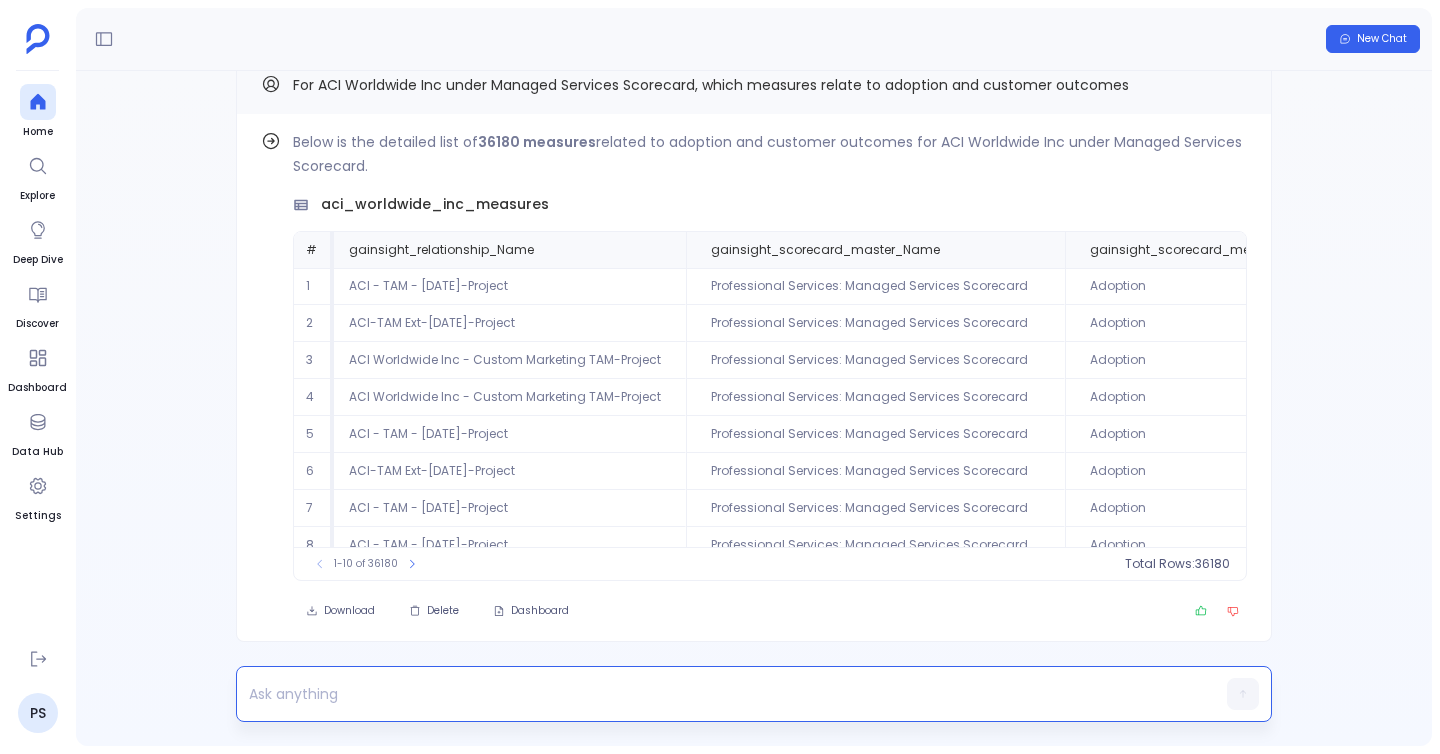 type 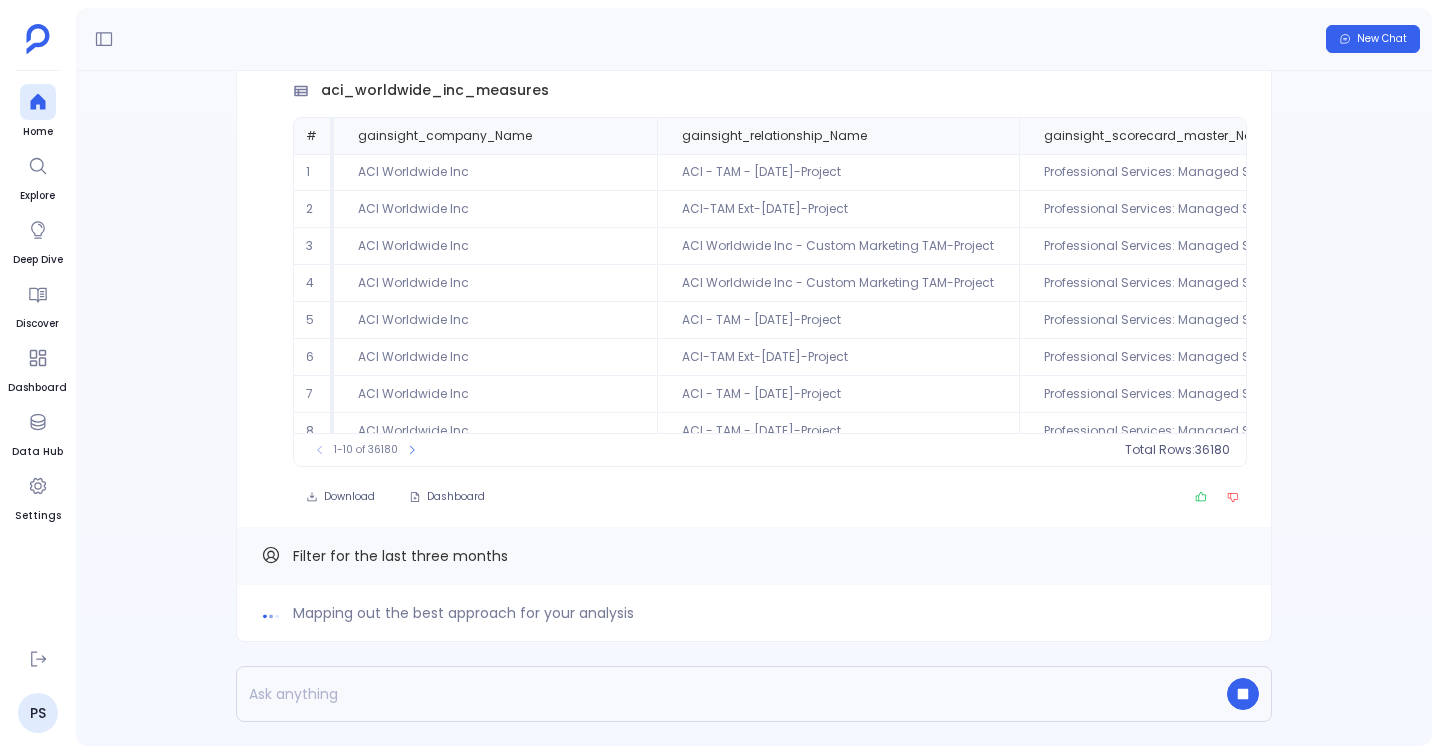 scroll, scrollTop: -154, scrollLeft: 0, axis: vertical 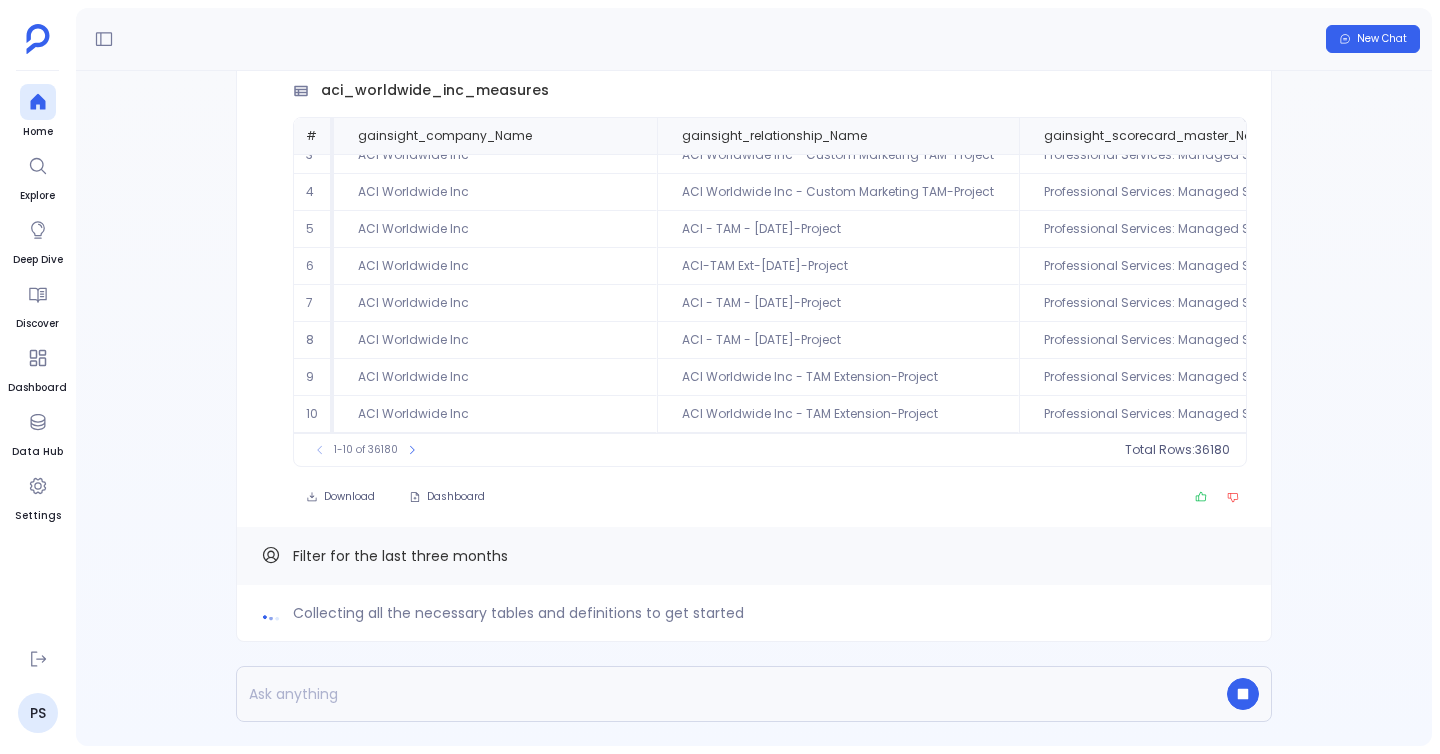 click on "Below is the detailed list of  36180 measures  related to adoption and customer outcomes for ACI Worldwide Inc under Managed Services Scorecard. aci_worldwide_inc_measures # gainsight_company_Name gainsight_relationship_Name gainsight_scorecard_master_Name gainsight_scorecard_measures_Name gainsight_scorecard_measures_EntityType 1 ACI Worldwide Inc ACI - TAM - Apr 2021-Project Professional Services: Managed Services Scorecard Adoption RELATIONSHIP 2 ACI Worldwide Inc ACI-TAM Ext-Feb2020-Project Professional Services: Managed Services Scorecard Adoption RELATIONSHIP 3 ACI Worldwide Inc ACI Worldwide Inc - Custom Marketing TAM-Project Professional Services: Managed Services Scorecard Adoption ACCOUNT 4 ACI Worldwide Inc ACI Worldwide Inc - Custom Marketing TAM-Project Professional Services: Managed Services Scorecard Adoption ACCOUNT 5 ACI Worldwide Inc ACI - TAM - Apr 2021-Project Professional Services: Managed Services Scorecard Adoption ACCOUNT 6 ACI Worldwide Inc ACI-TAM Ext-Feb2020-Project Adoption ACCOUNT" at bounding box center (770, 241) 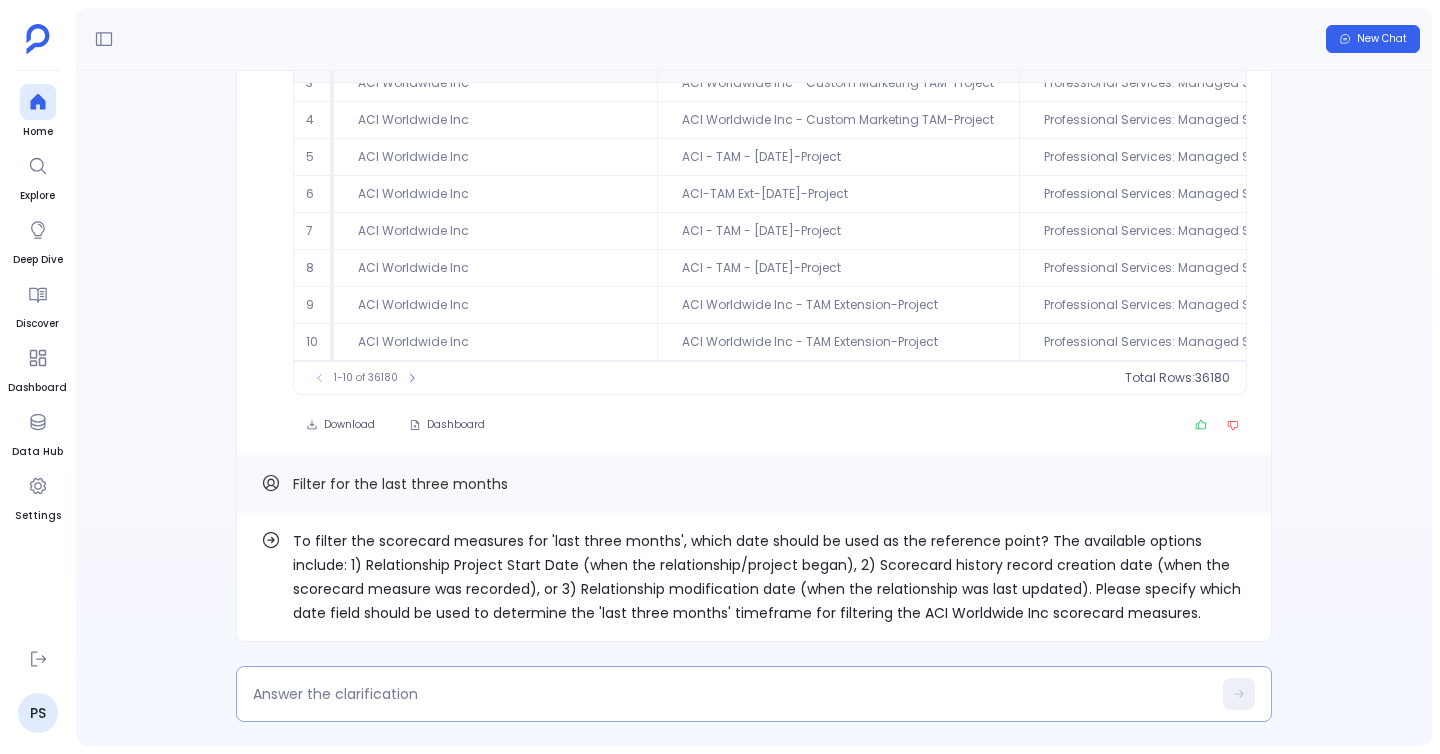 click at bounding box center [732, 694] 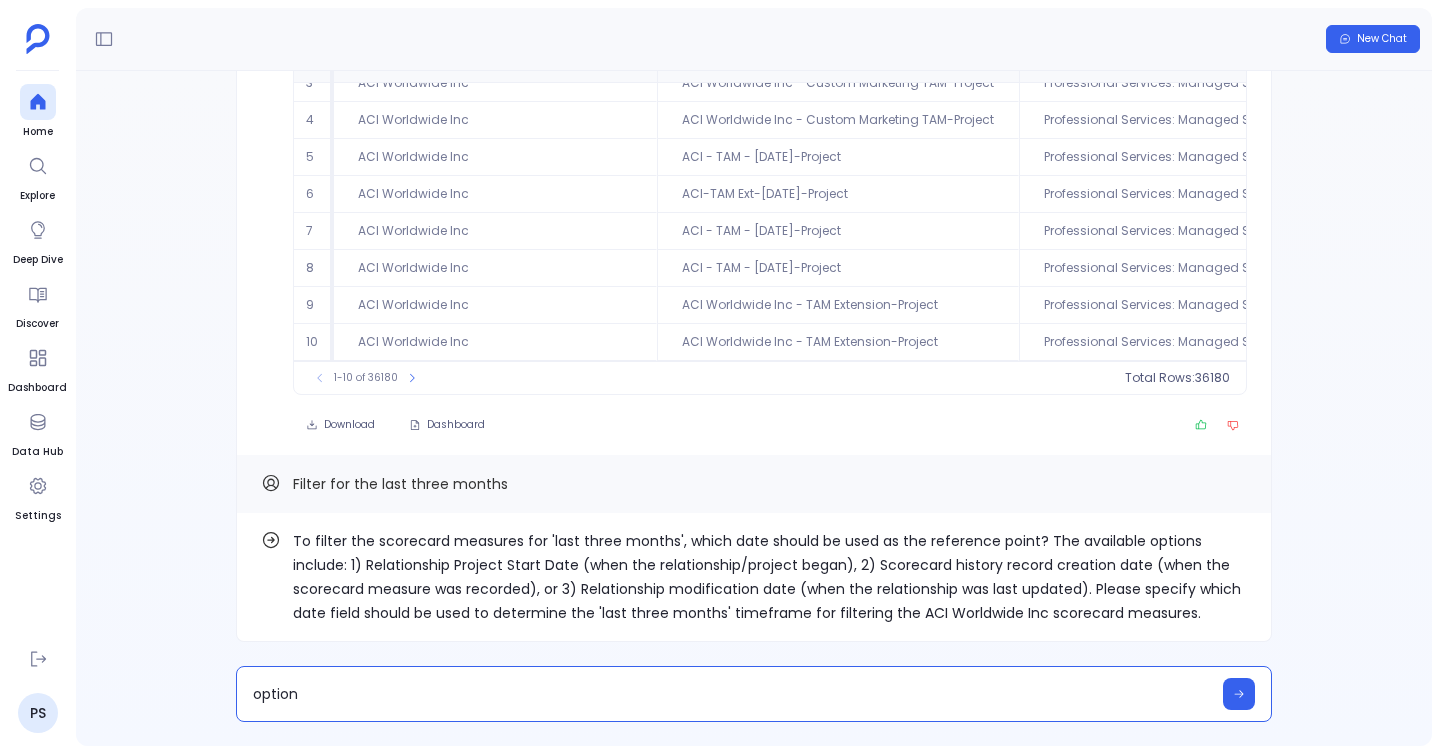 type on "option 1" 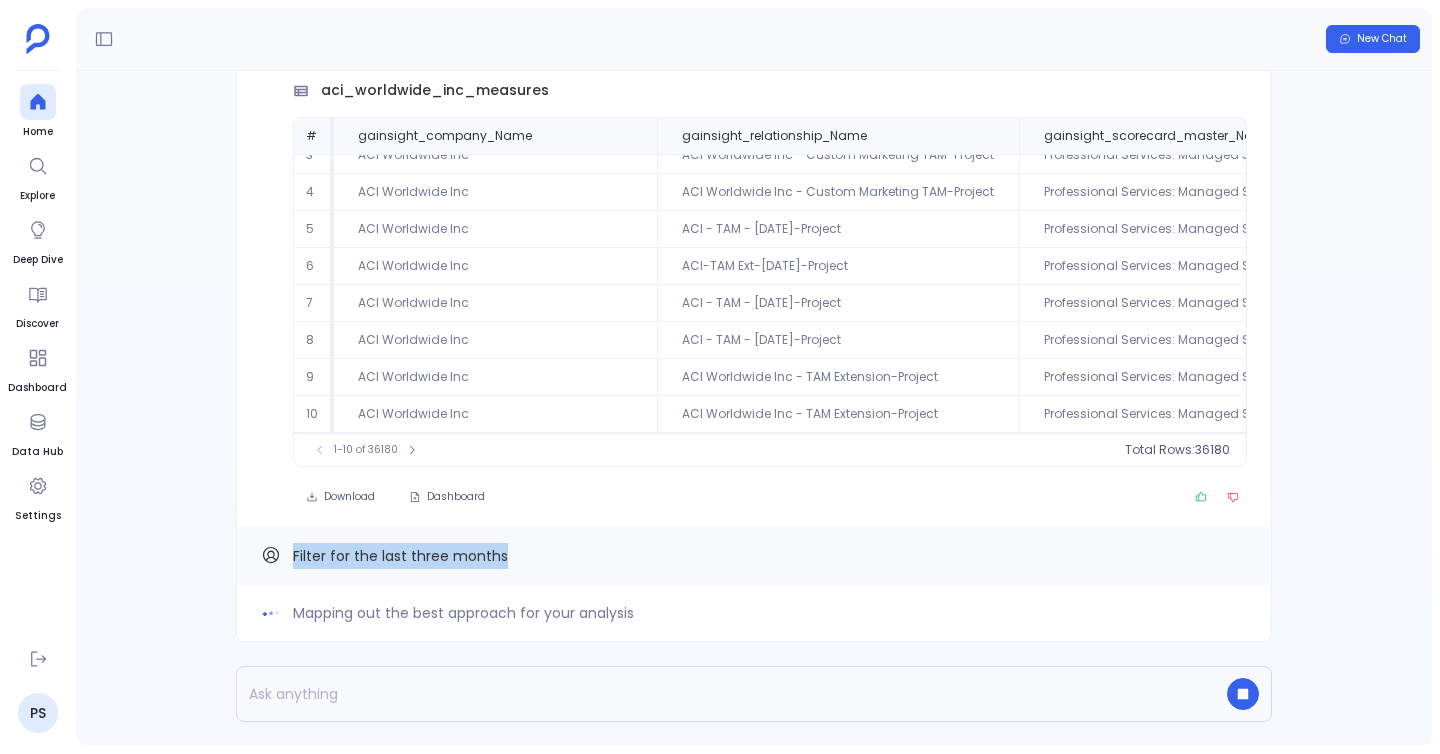 drag, startPoint x: 257, startPoint y: 553, endPoint x: 624, endPoint y: 553, distance: 367 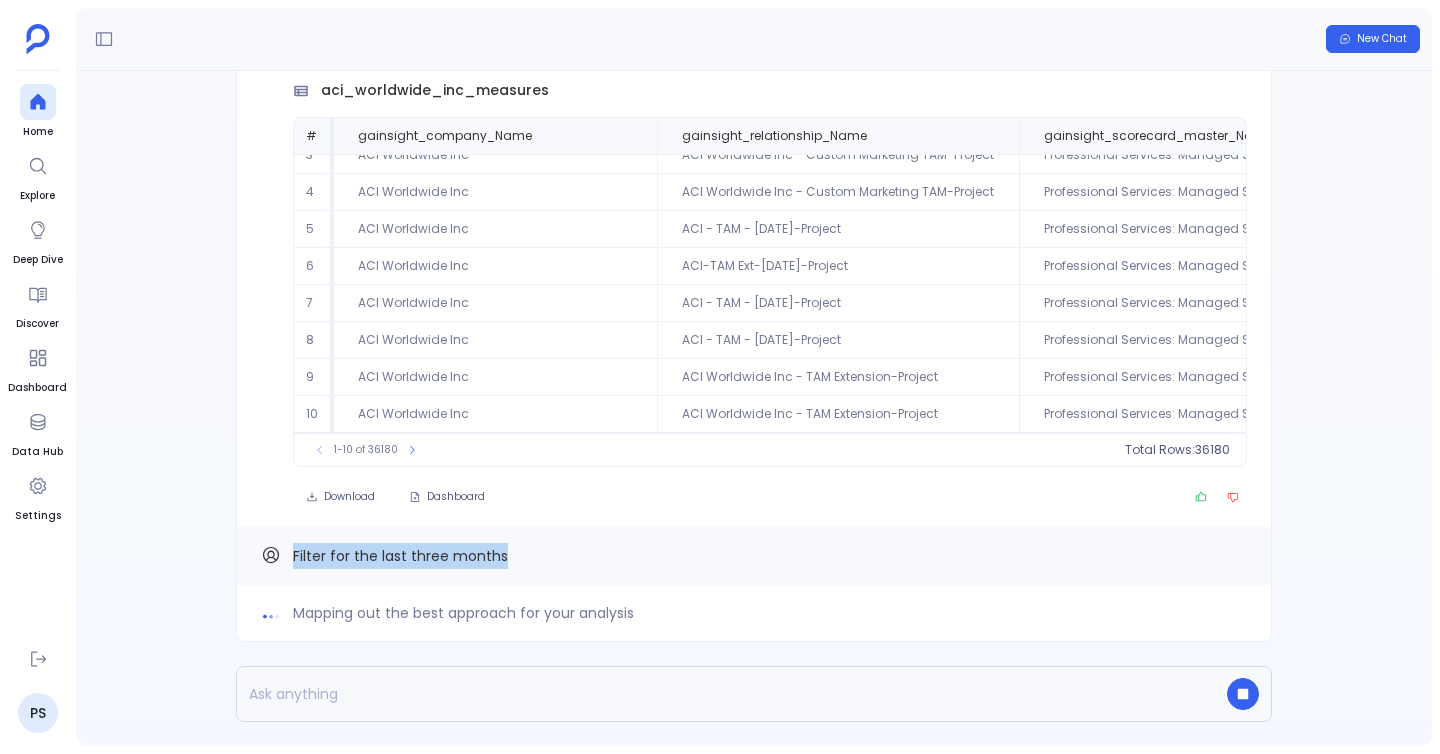 click on "Filter for the last three months" at bounding box center [754, 556] 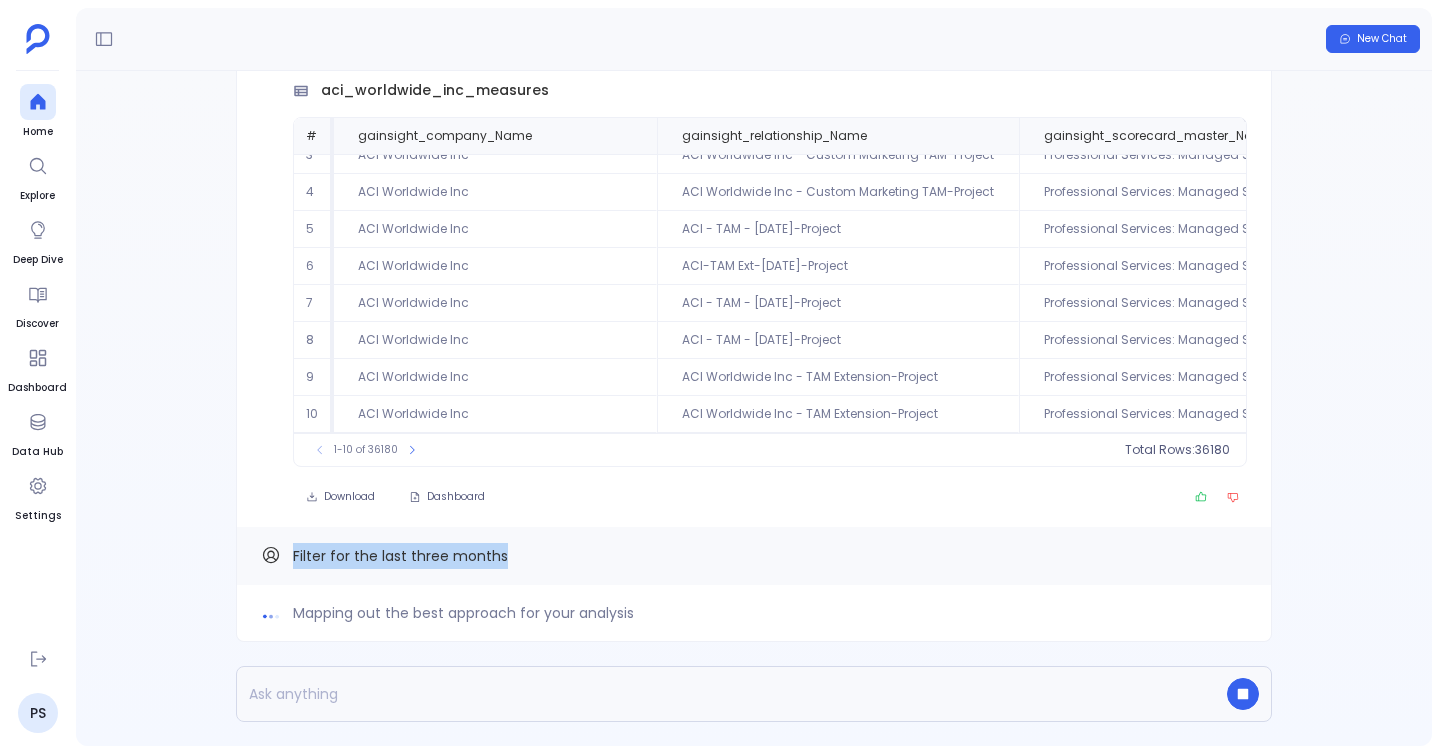 click on "Filter for the last three months" at bounding box center [754, 556] 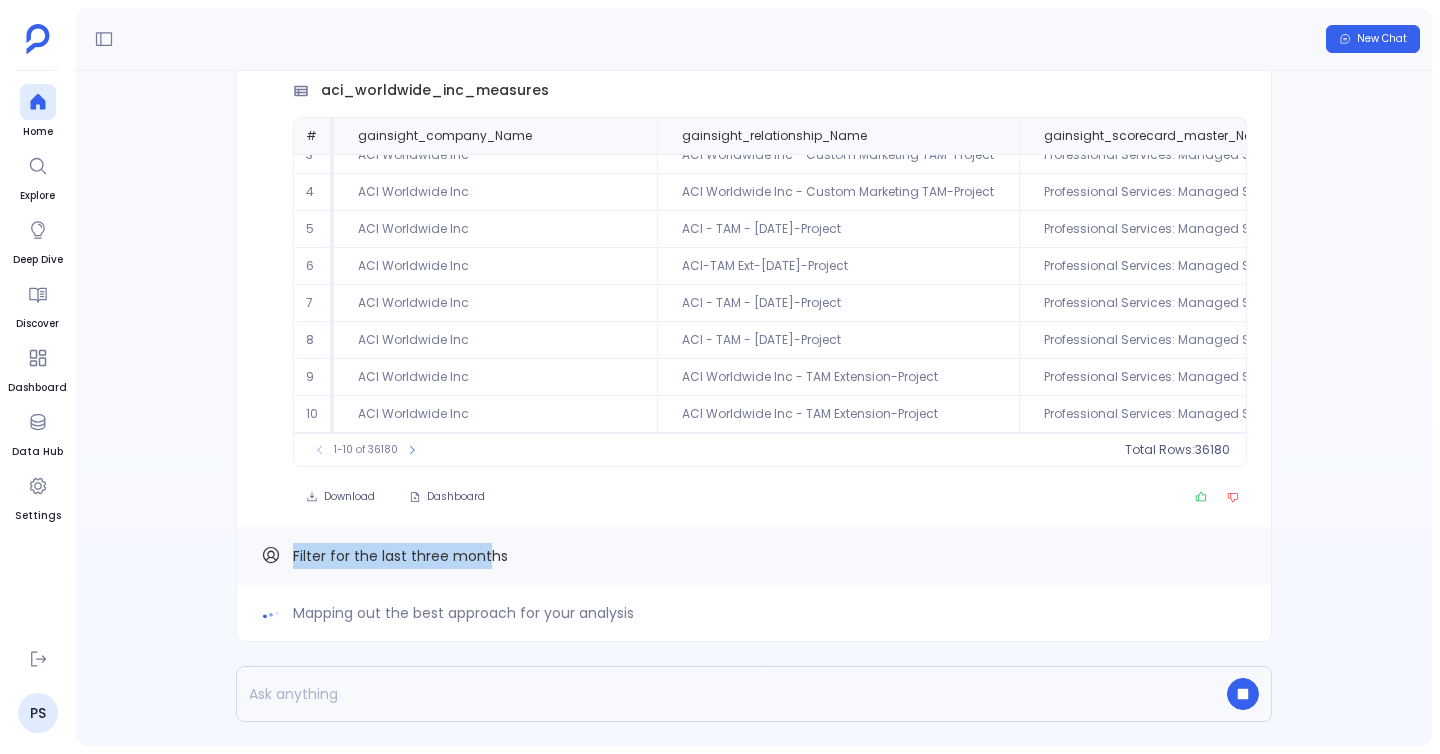 drag, startPoint x: 460, startPoint y: 546, endPoint x: 155, endPoint y: 545, distance: 305.00165 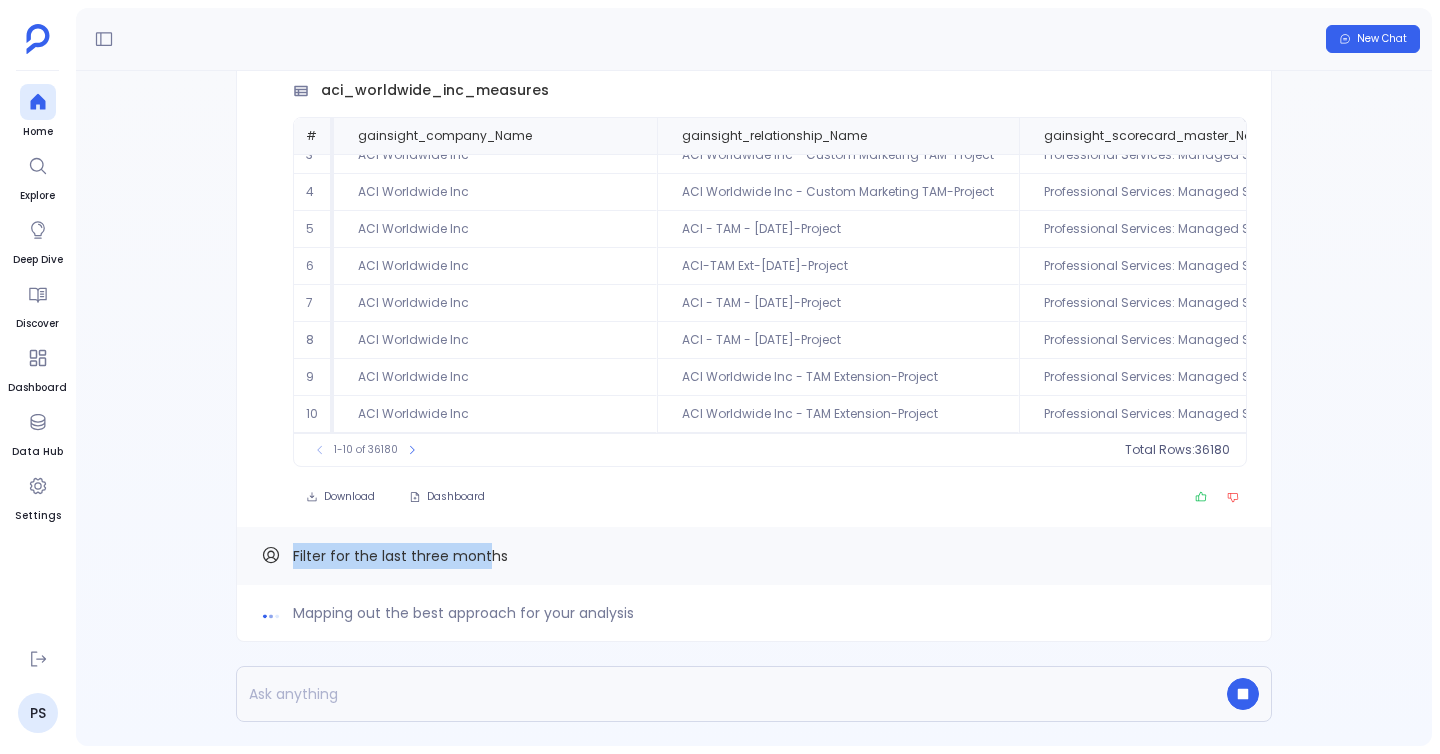 click on "Mapping out the best approach for your analysis Filter for the last three months Find out how Below is the detailed list of  36180 measures  related to adoption and customer outcomes for ACI Worldwide Inc under Managed Services Scorecard. aci_worldwide_inc_measures # gainsight_company_Name gainsight_relationship_Name gainsight_scorecard_master_Name gainsight_scorecard_measures_Name gainsight_scorecard_measures_EntityType 1 ACI Worldwide Inc ACI - TAM - Apr 2021-Project Professional Services: Managed Services Scorecard Adoption RELATIONSHIP 2 ACI Worldwide Inc ACI-TAM Ext-Feb2020-Project Professional Services: Managed Services Scorecard Adoption RELATIONSHIP 3 ACI Worldwide Inc ACI Worldwide Inc - Custom Marketing TAM-Project Professional Services: Managed Services Scorecard Adoption ACCOUNT 4 ACI Worldwide Inc ACI Worldwide Inc - Custom Marketing TAM-Project Professional Services: Managed Services Scorecard Adoption ACCOUNT 5 ACI Worldwide Inc ACI - TAM - Apr 2021-Project Adoption ACCOUNT 6 ACI Worldwide Inc" at bounding box center (754, 408) 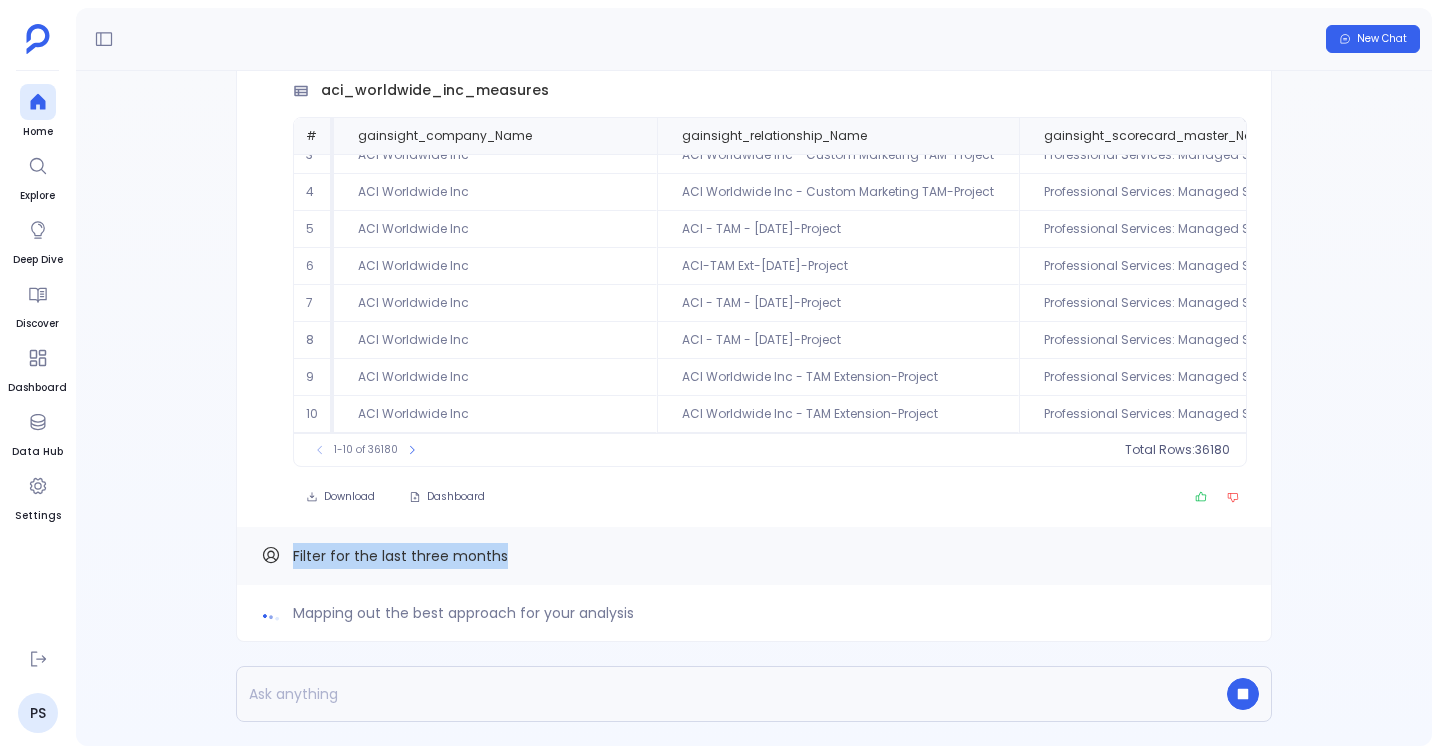 drag, startPoint x: 155, startPoint y: 545, endPoint x: 648, endPoint y: 548, distance: 493.00912 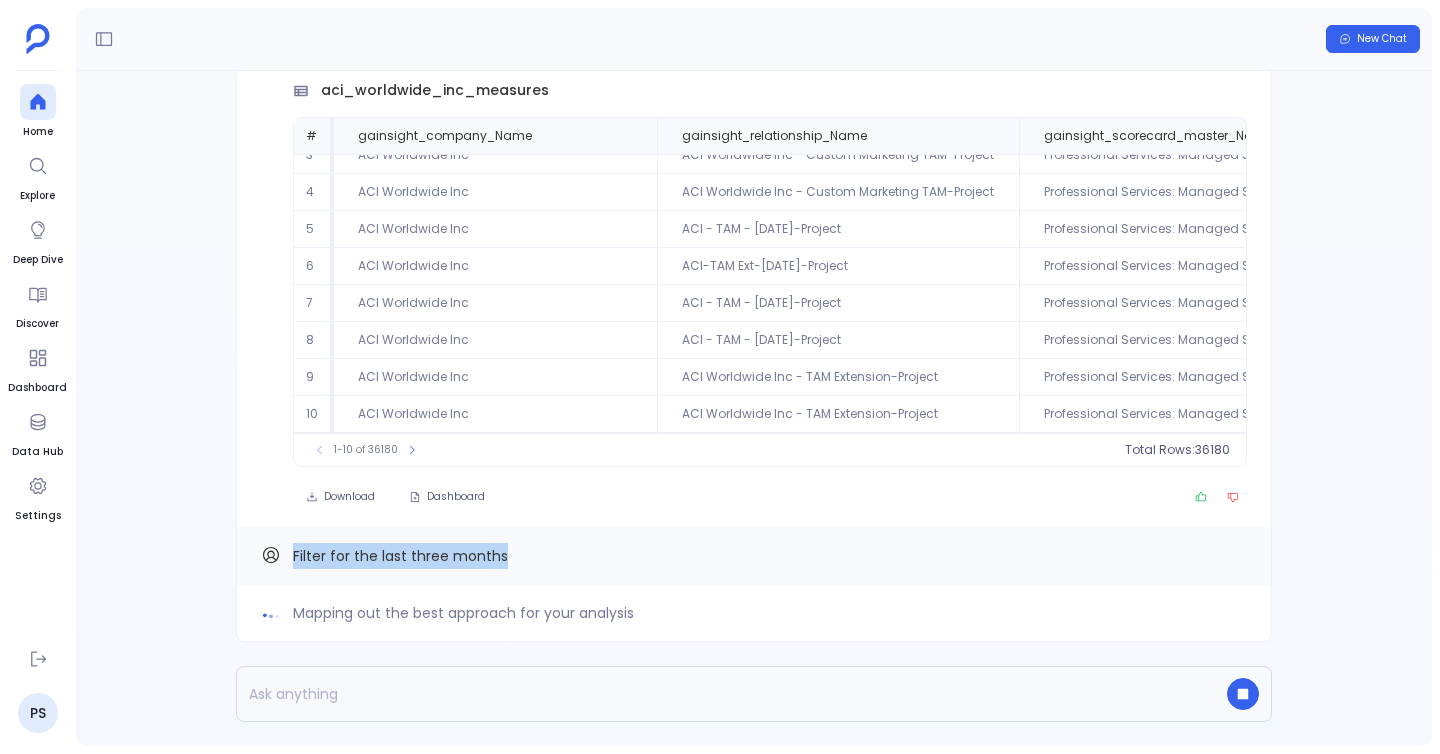 click on "Mapping out the best approach for your analysis Filter for the last three months Find out how Below is the detailed list of  36180 measures  related to adoption and customer outcomes for ACI Worldwide Inc under Managed Services Scorecard. aci_worldwide_inc_measures # gainsight_company_Name gainsight_relationship_Name gainsight_scorecard_master_Name gainsight_scorecard_measures_Name gainsight_scorecard_measures_EntityType 1 ACI Worldwide Inc ACI - TAM - Apr 2021-Project Professional Services: Managed Services Scorecard Adoption RELATIONSHIP 2 ACI Worldwide Inc ACI-TAM Ext-Feb2020-Project Professional Services: Managed Services Scorecard Adoption RELATIONSHIP 3 ACI Worldwide Inc ACI Worldwide Inc - Custom Marketing TAM-Project Professional Services: Managed Services Scorecard Adoption ACCOUNT 4 ACI Worldwide Inc ACI Worldwide Inc - Custom Marketing TAM-Project Professional Services: Managed Services Scorecard Adoption ACCOUNT 5 ACI Worldwide Inc ACI - TAM - Apr 2021-Project Adoption ACCOUNT 6 ACI Worldwide Inc" at bounding box center (754, 408) 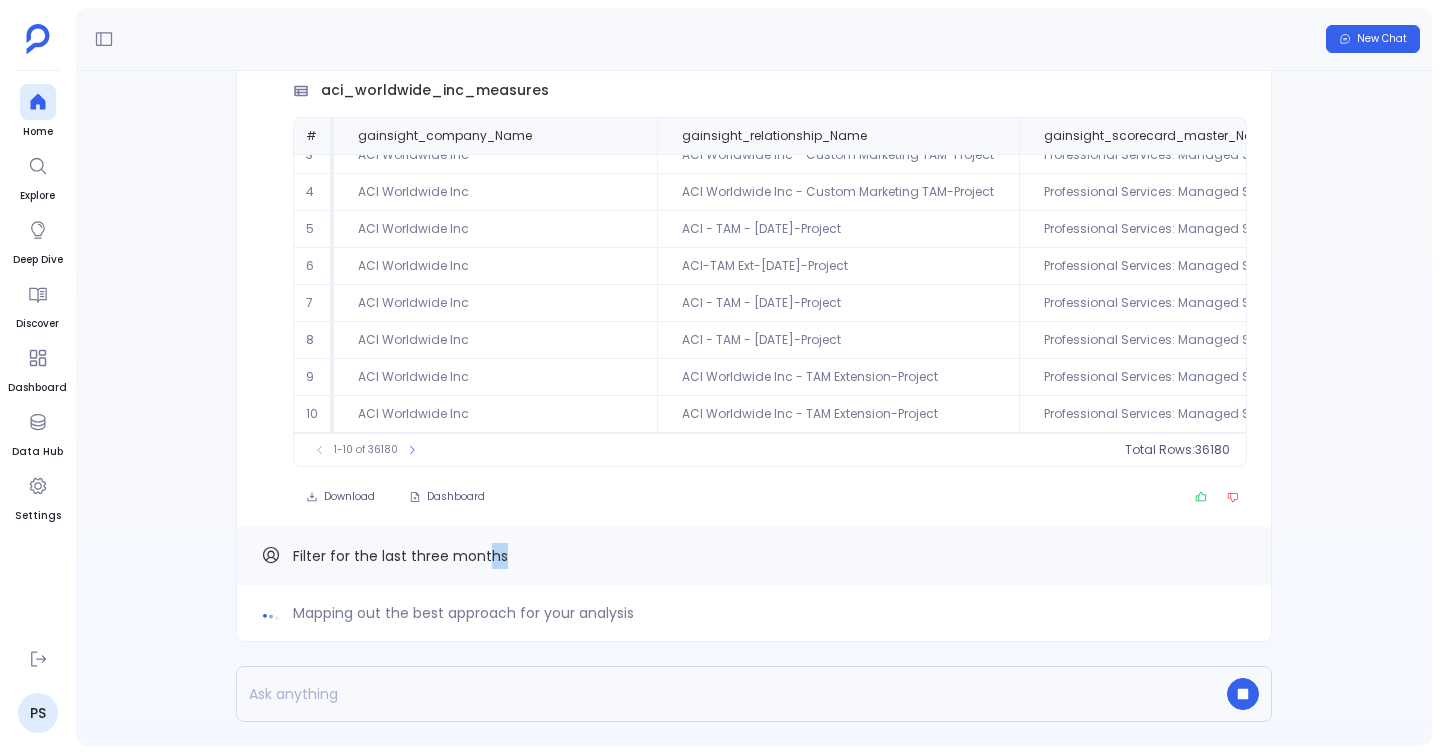 drag, startPoint x: 648, startPoint y: 548, endPoint x: 488, endPoint y: 564, distance: 160.798 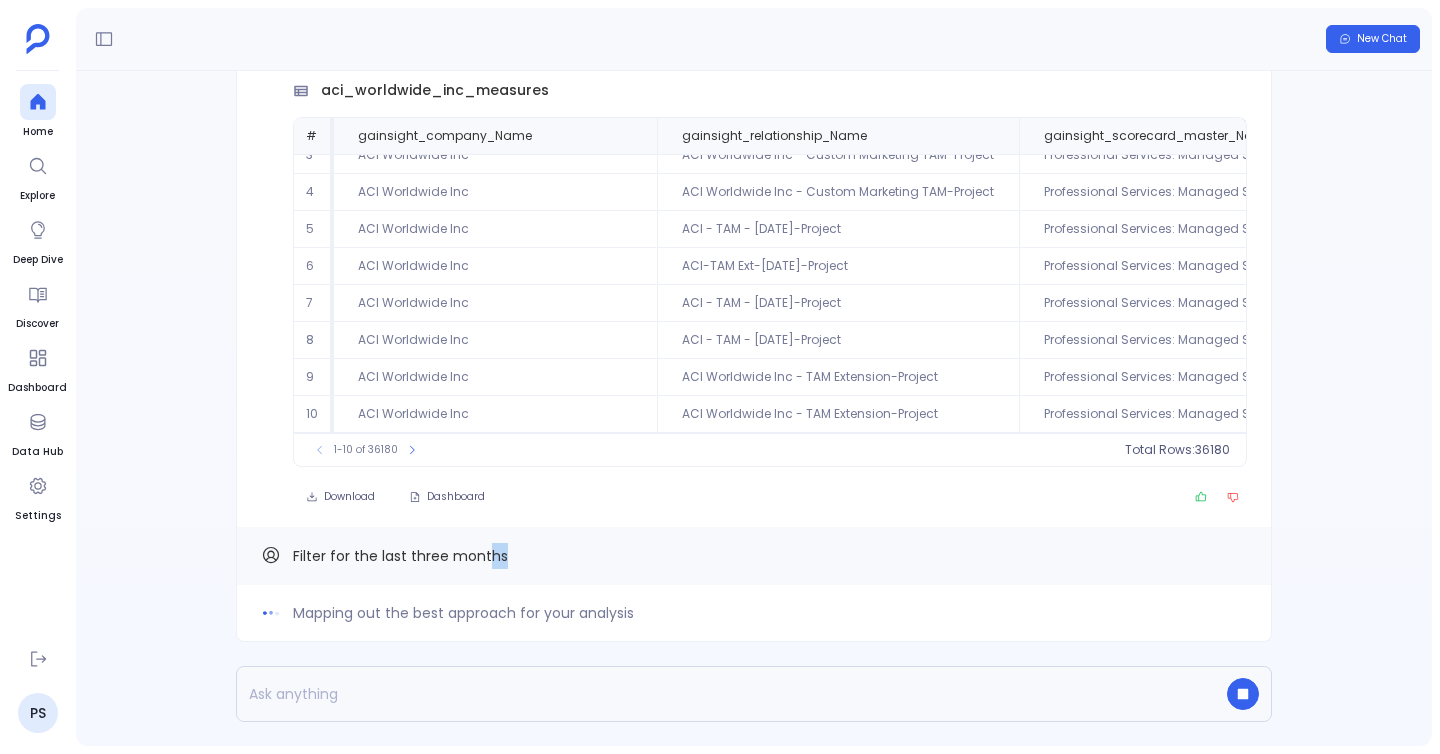 click on "Filter for the last three months" at bounding box center [754, 556] 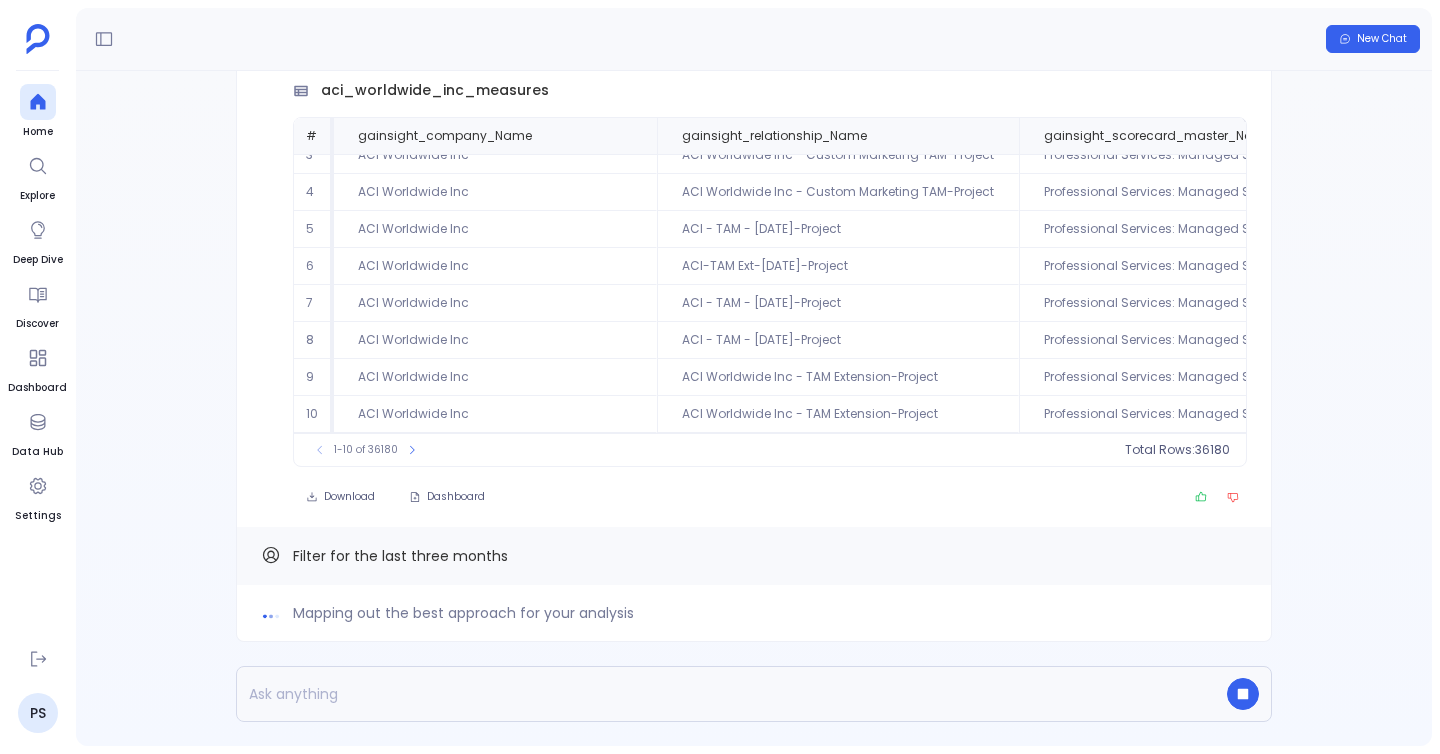 click on "Filter for the last three months" at bounding box center [754, 556] 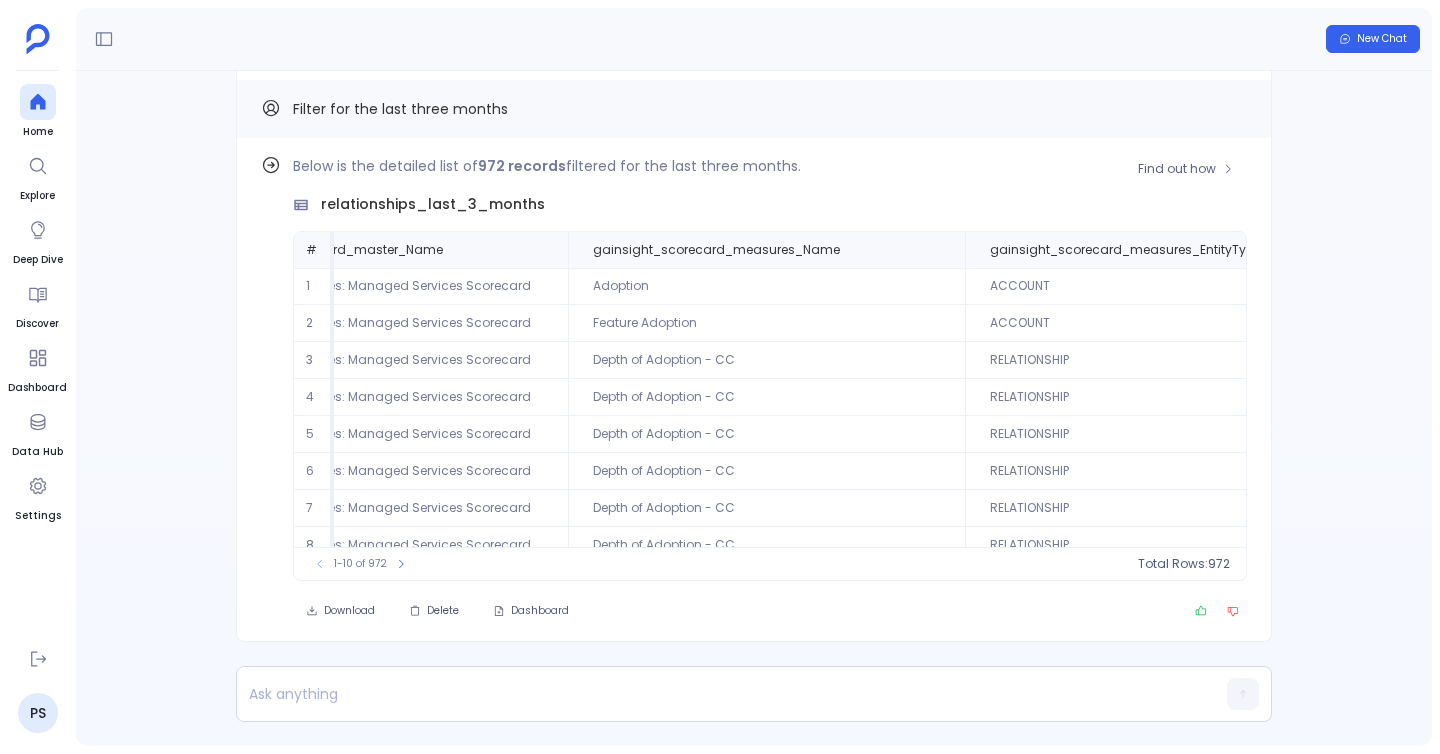 scroll, scrollTop: 0, scrollLeft: 1400, axis: horizontal 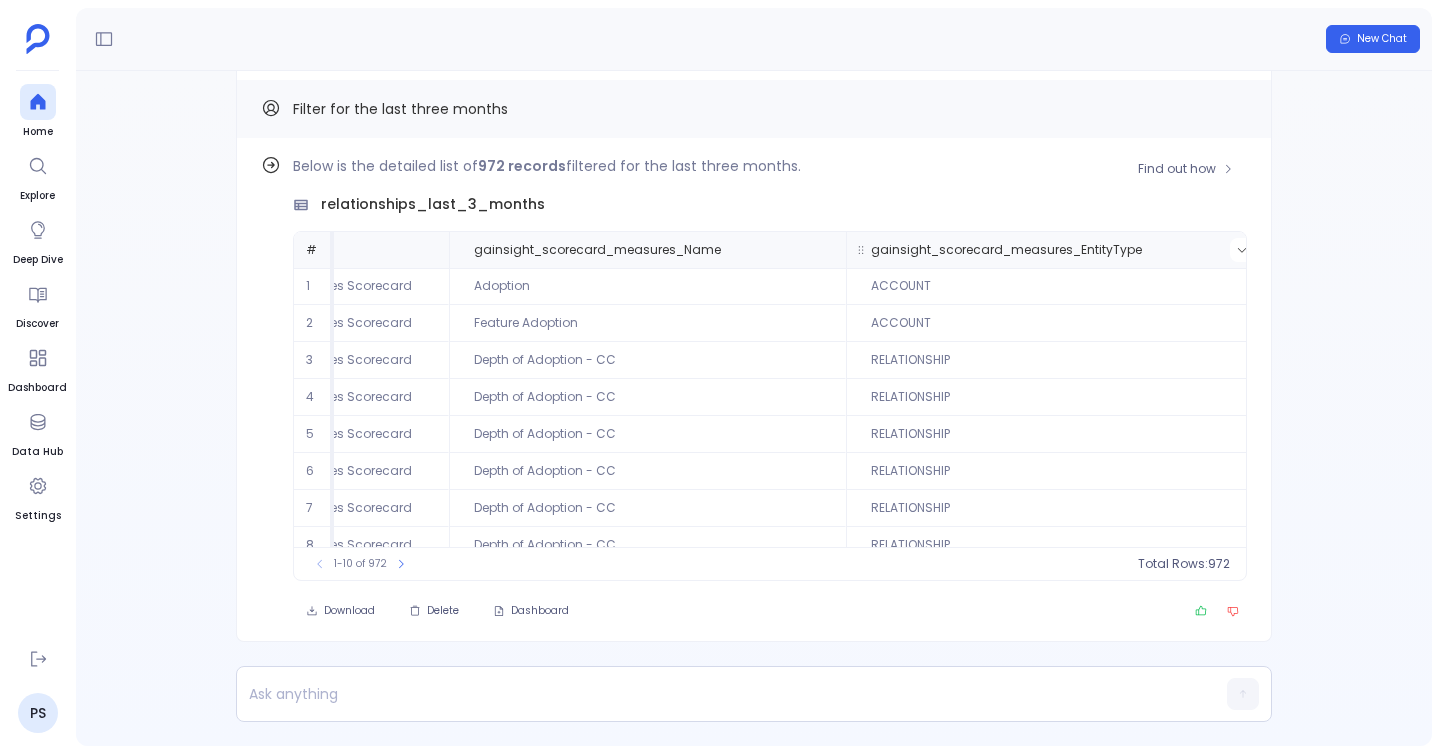 click 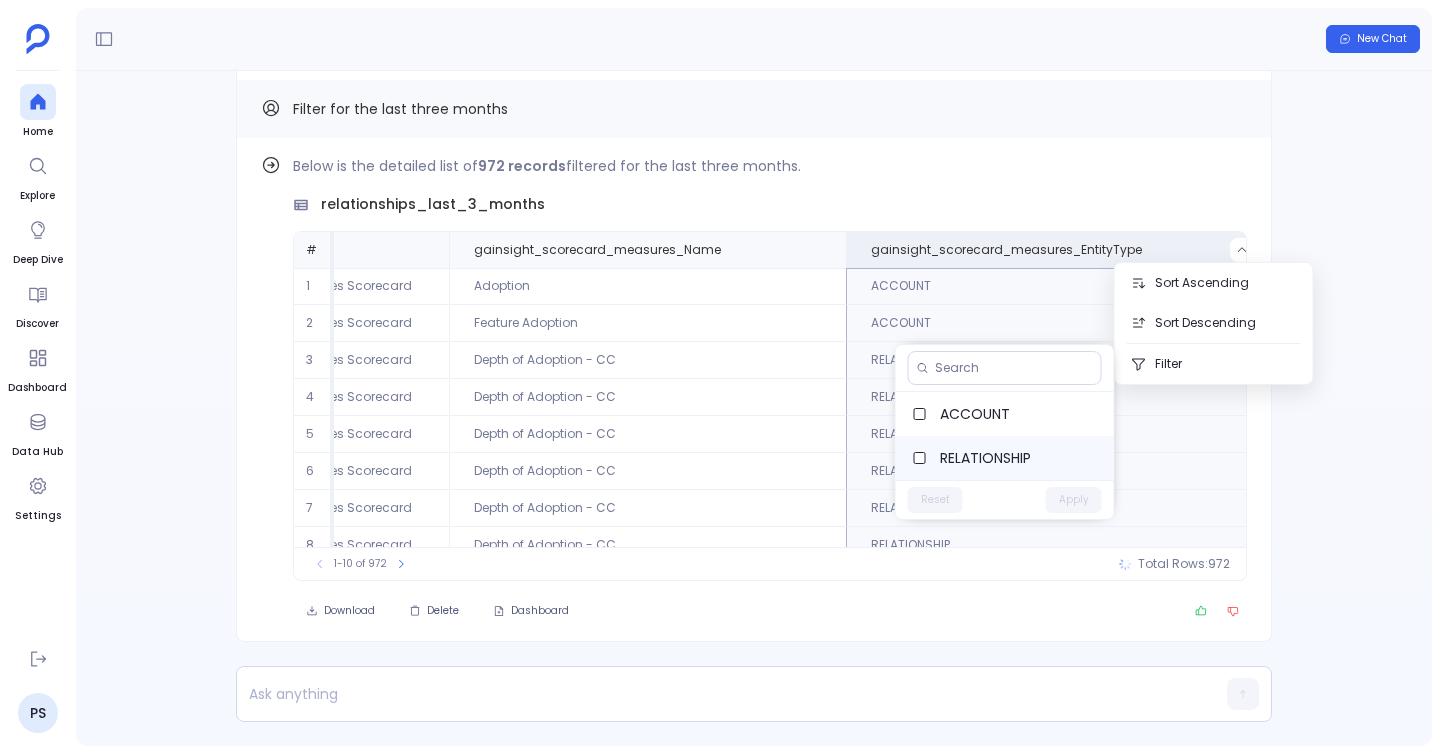 click on "RELATIONSHIP" at bounding box center [1019, 458] 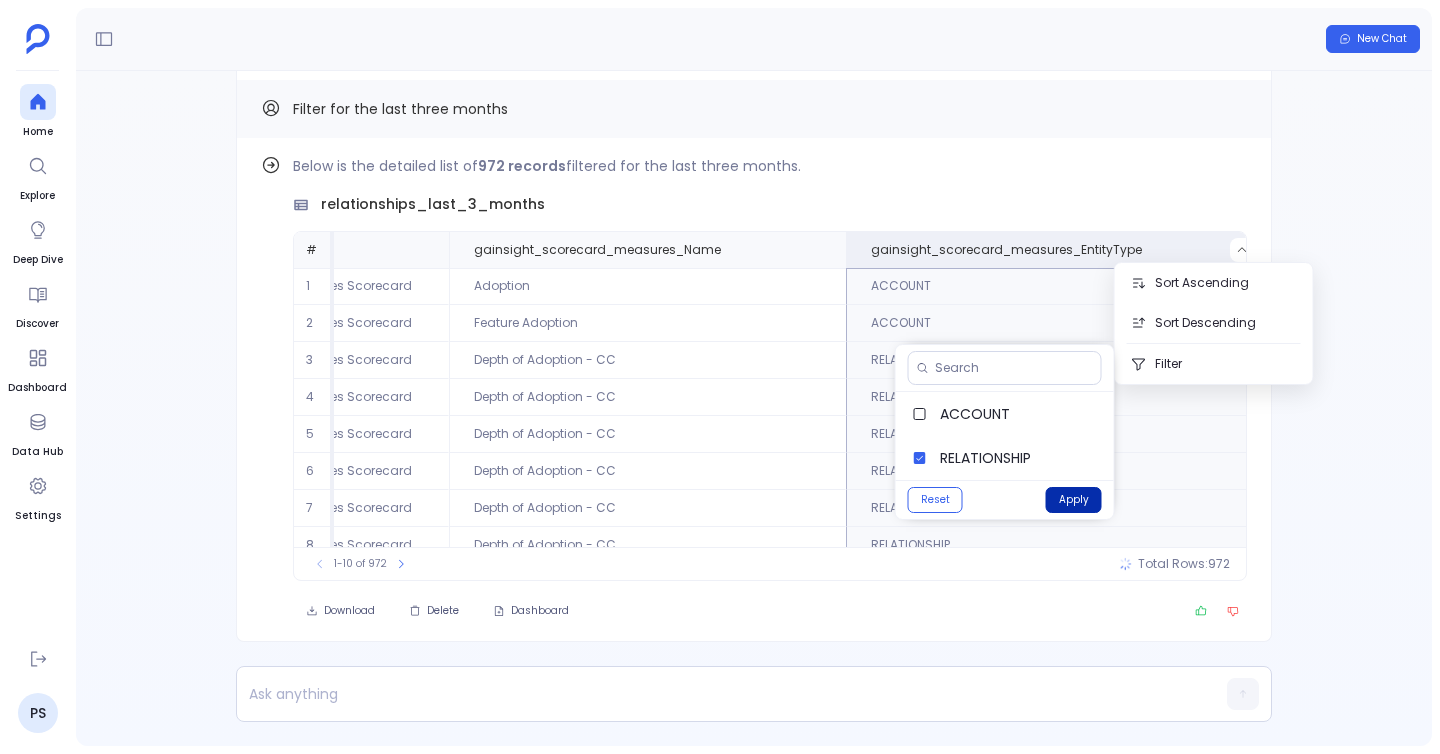 click on "Apply" at bounding box center [1074, 500] 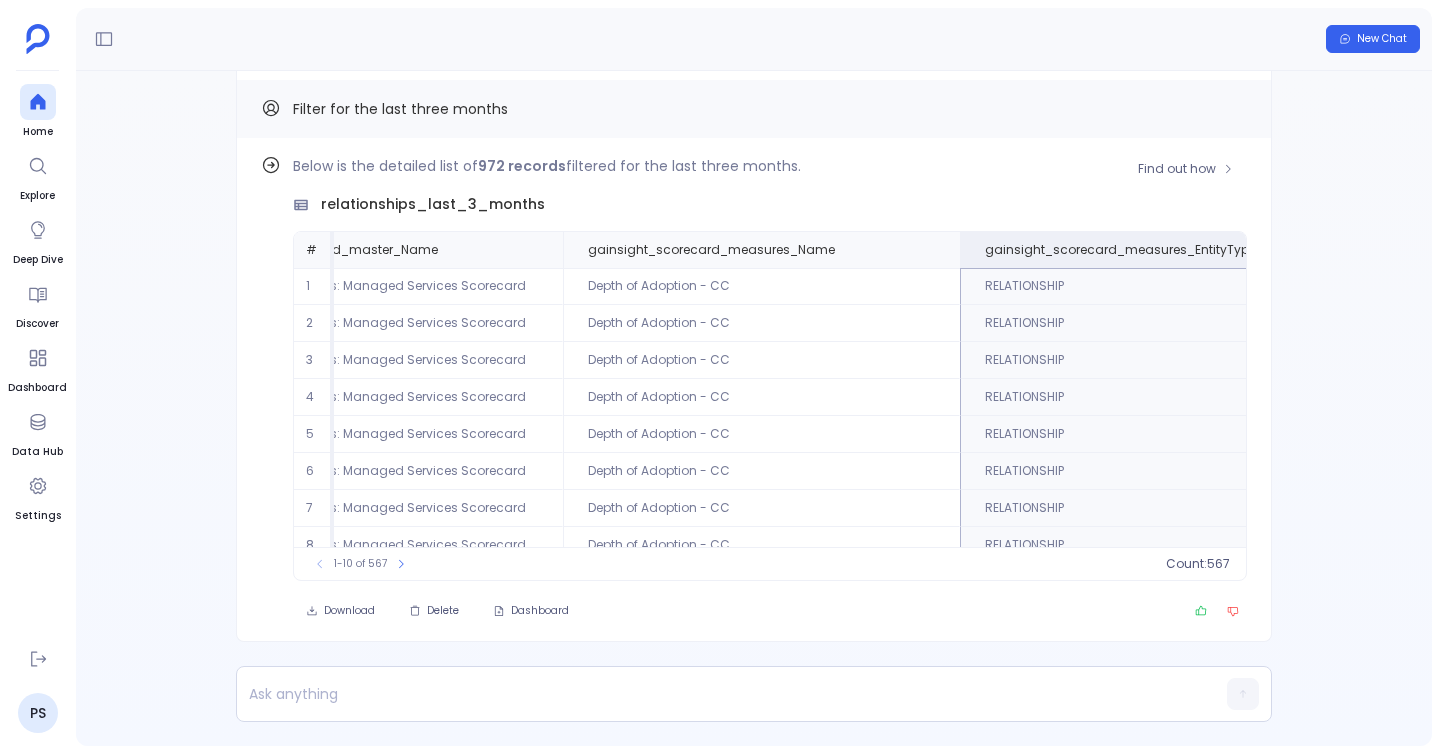 scroll, scrollTop: 0, scrollLeft: 1402, axis: horizontal 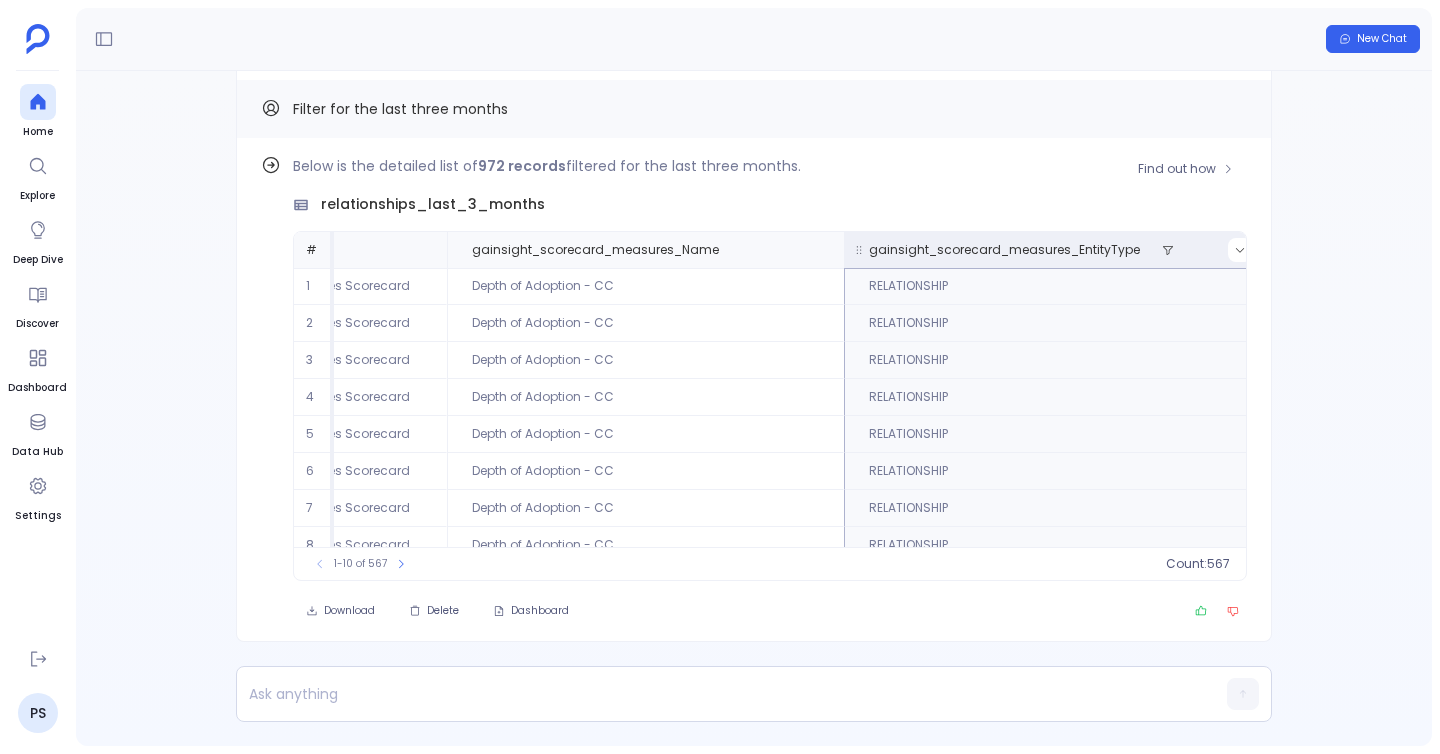 click 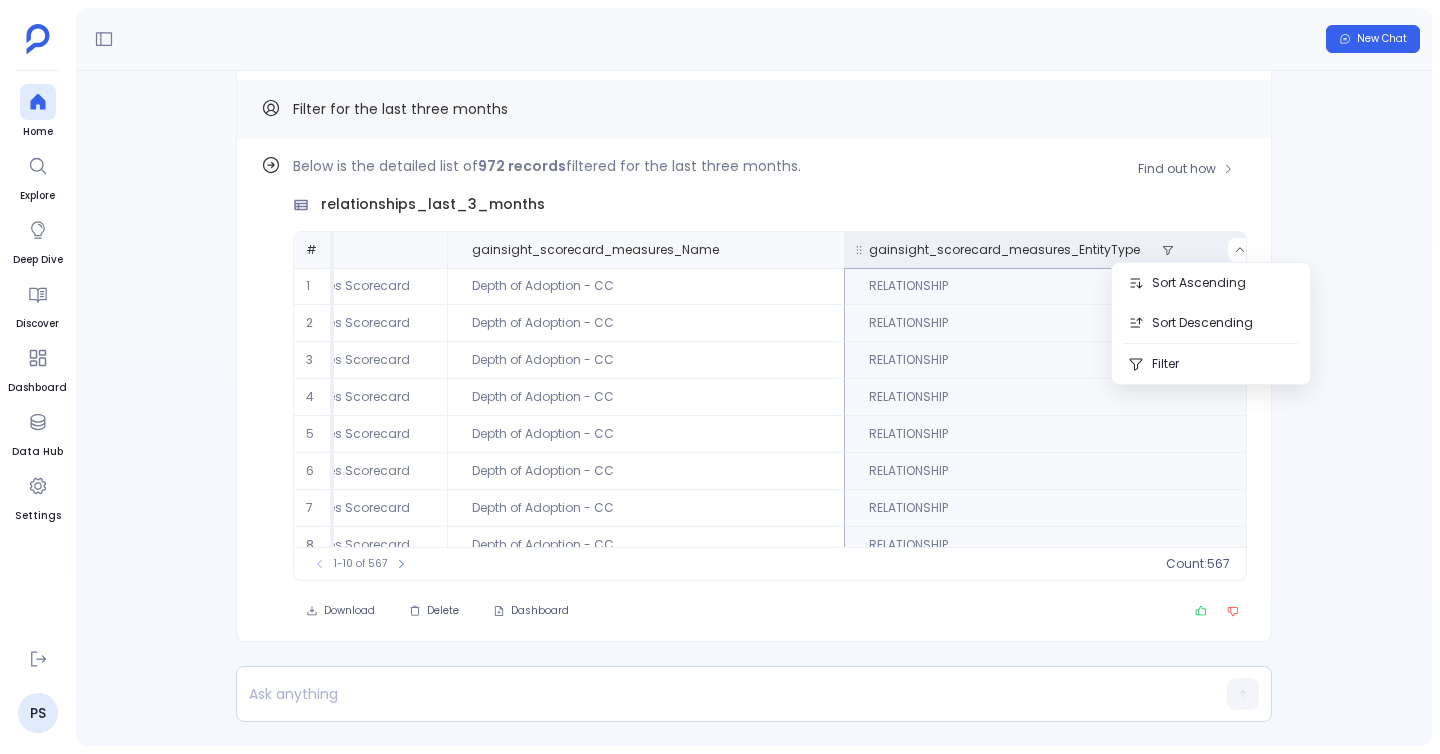 click on "gainsight_scorecard_measures_EntityType" at bounding box center (1032, 250) 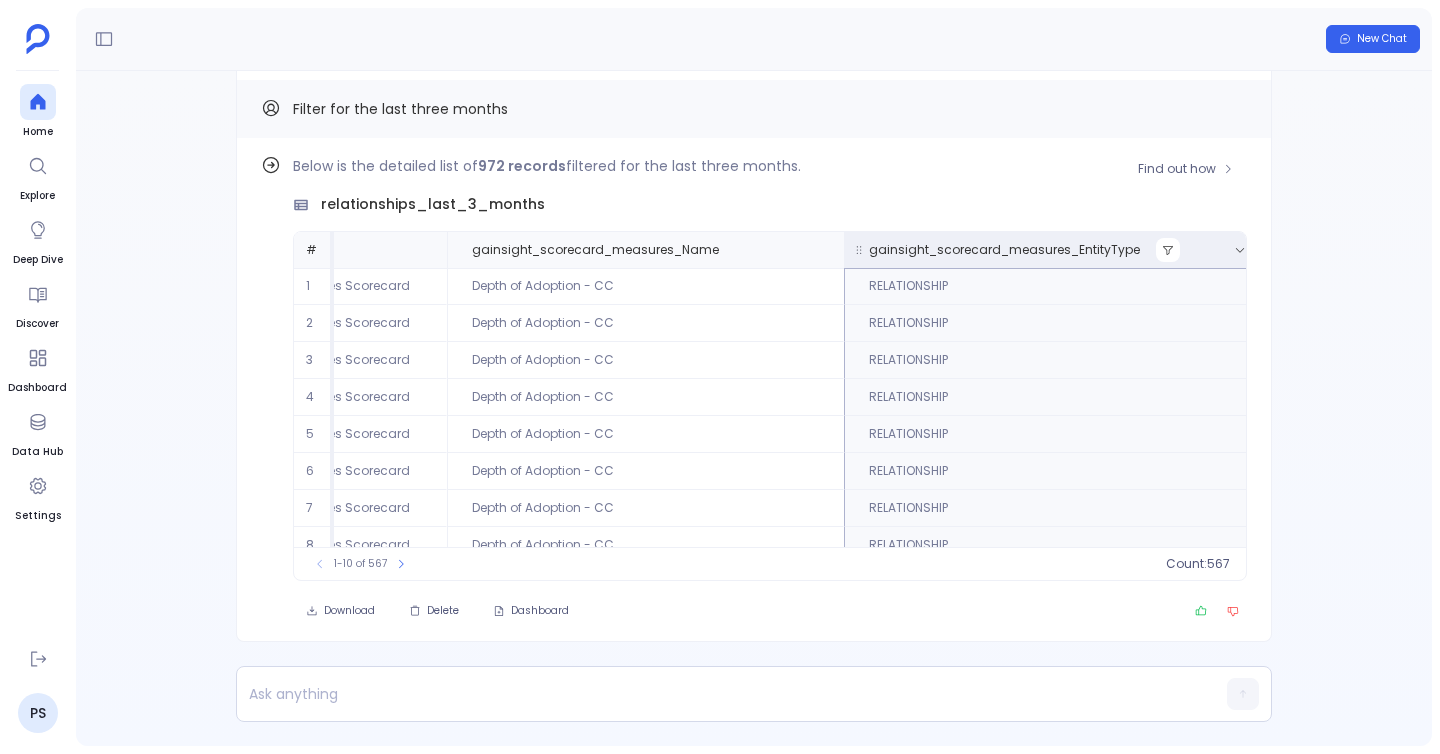 click 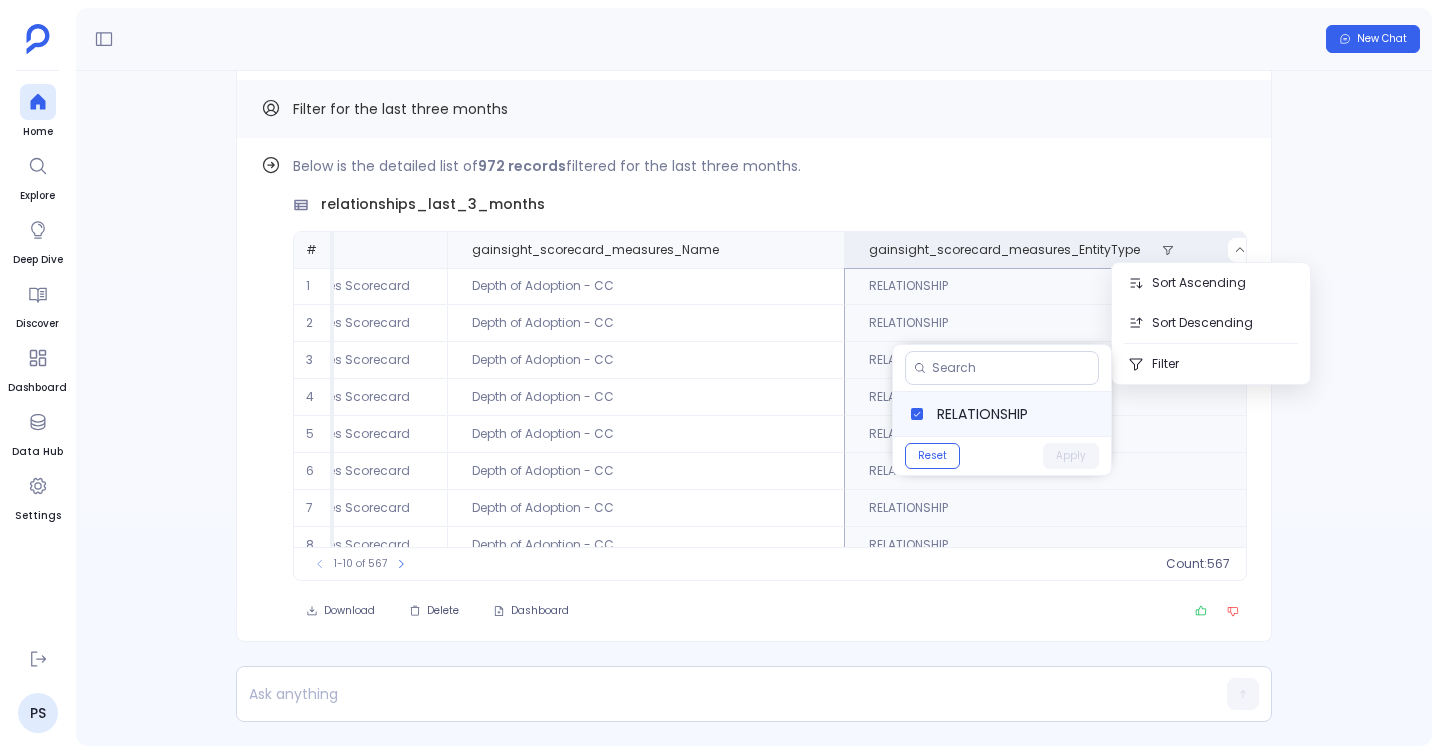 click on "RELATIONSHIP" at bounding box center (1016, 414) 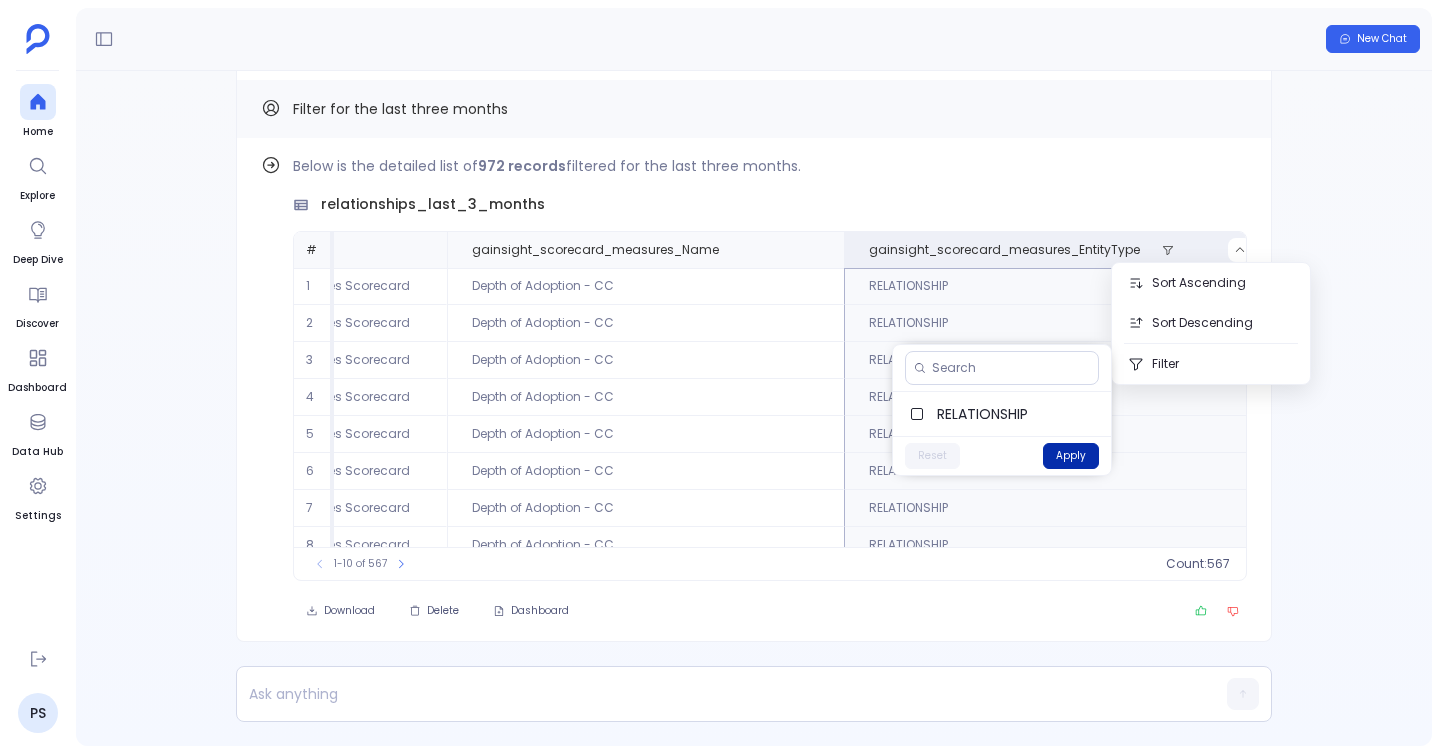 click on "Apply" at bounding box center (1071, 456) 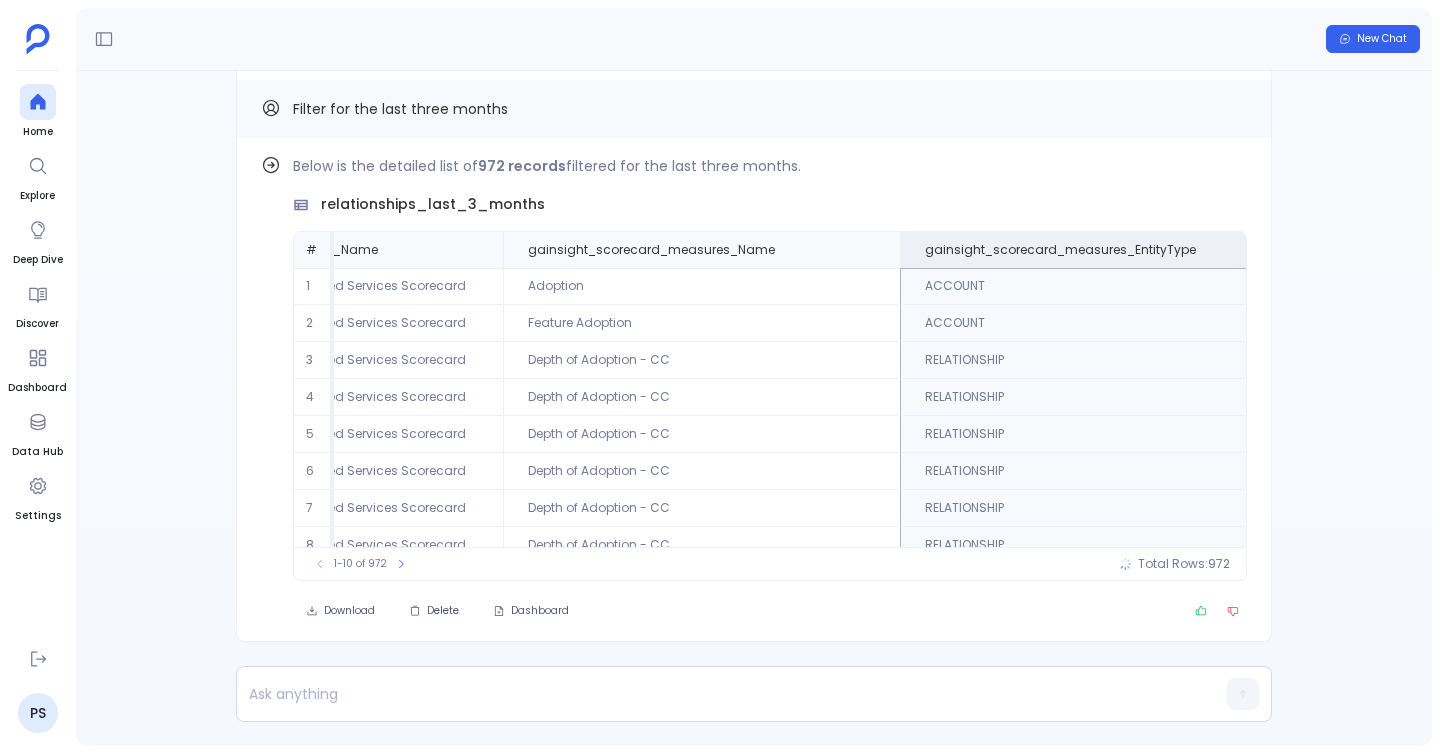 scroll, scrollTop: 0, scrollLeft: 1402, axis: horizontal 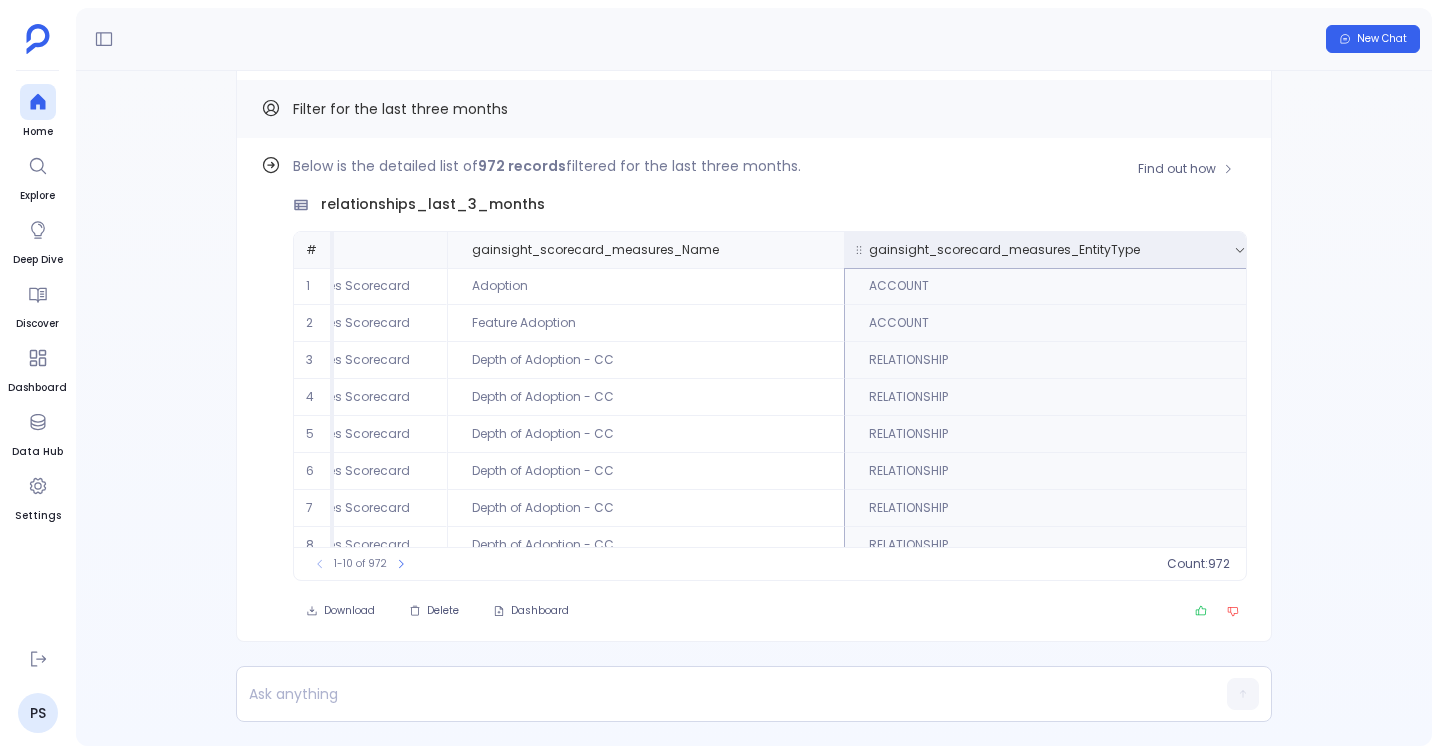 click on "gainsight_scorecard_measures_EntityType" at bounding box center (1054, 250) 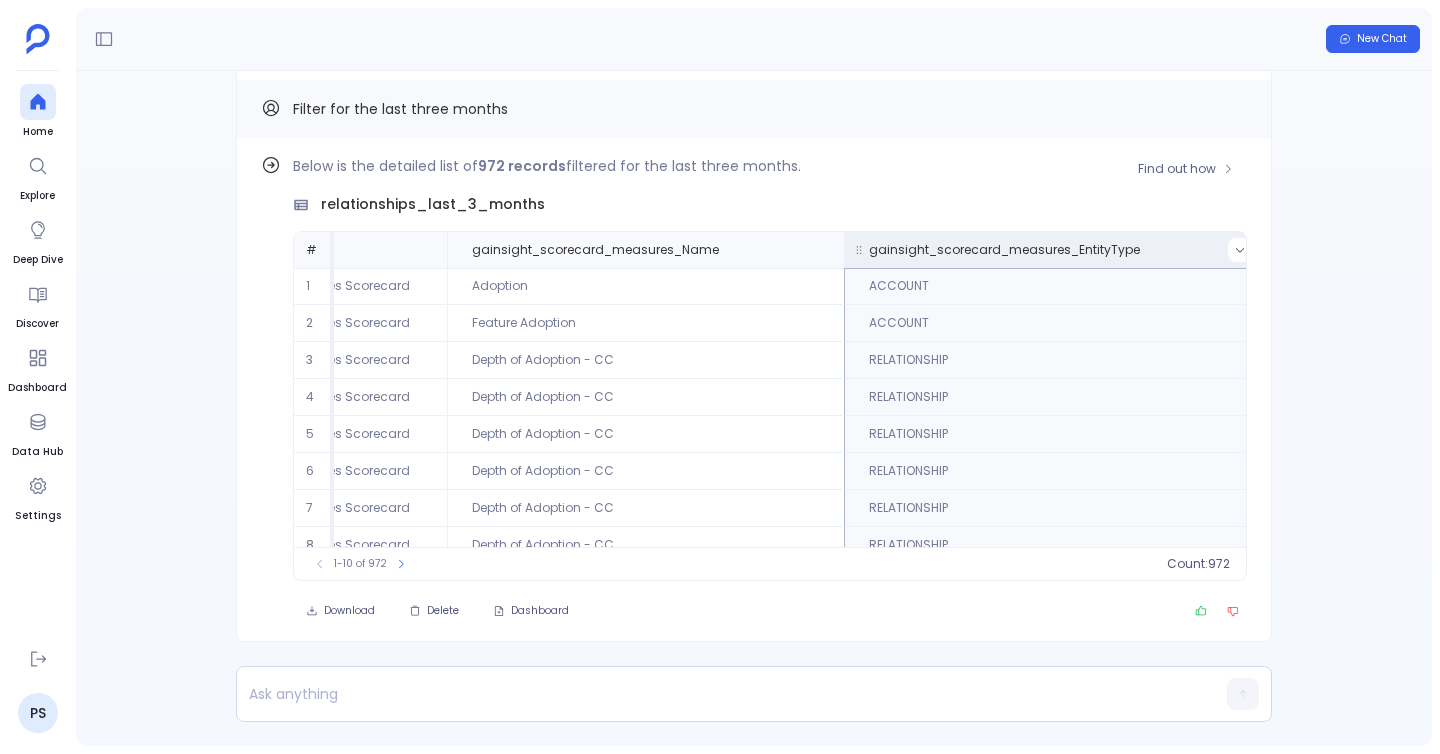 click 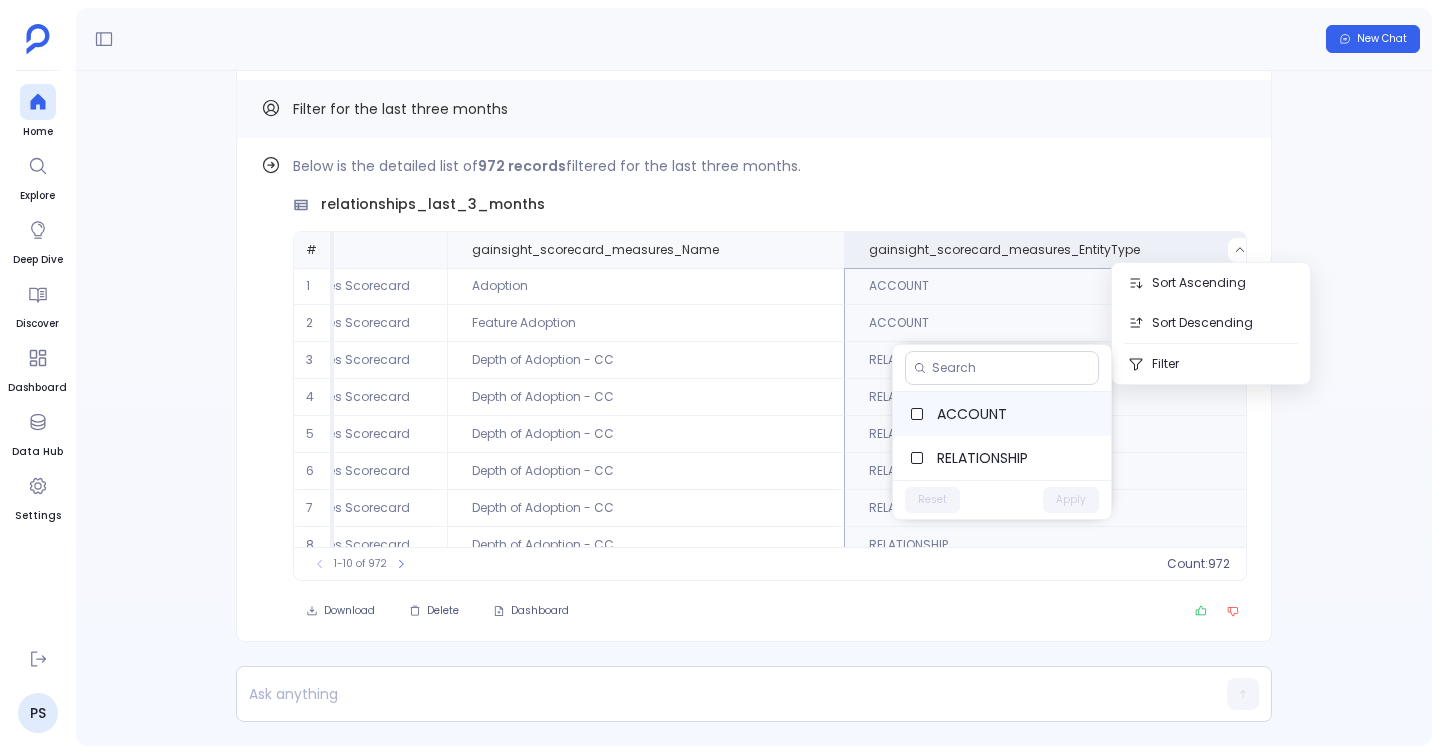 click on "ACCOUNT" at bounding box center (1016, 414) 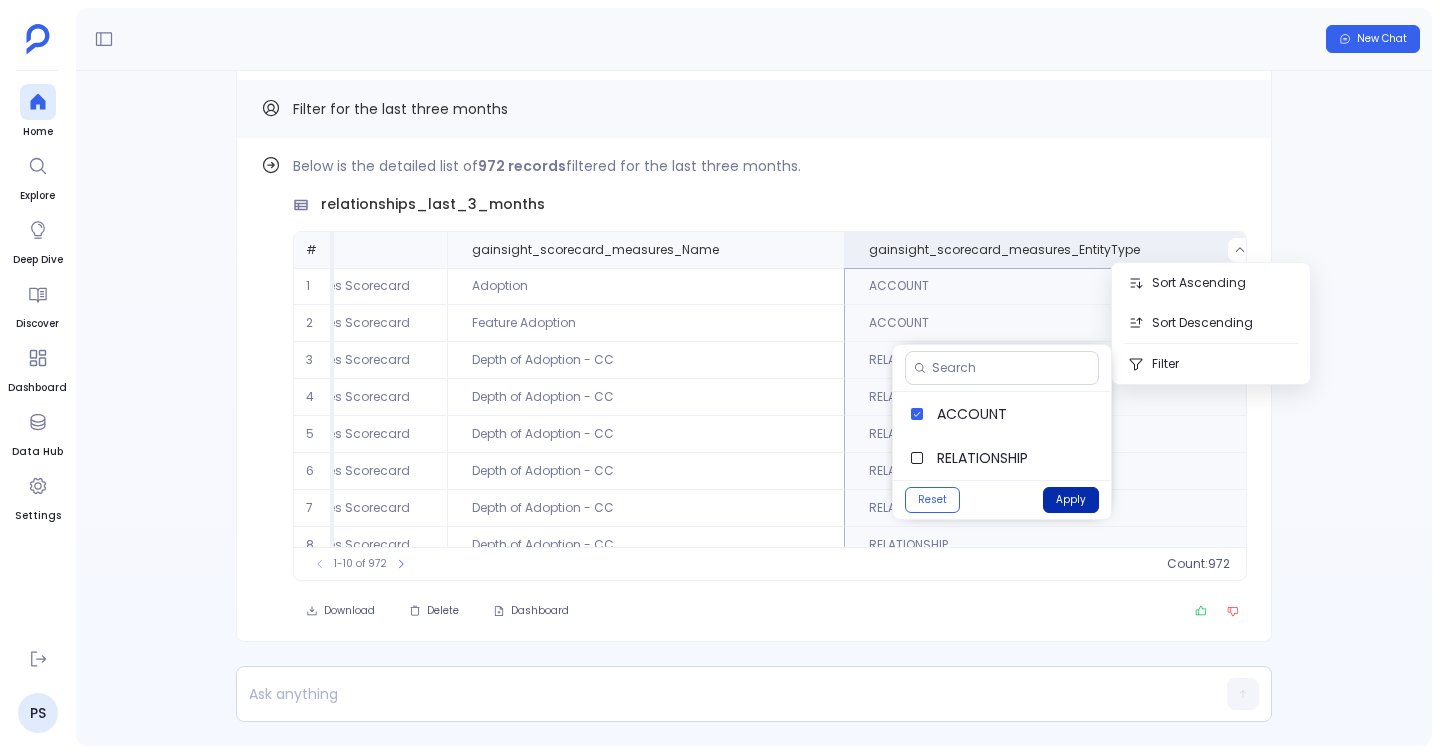 click on "Apply" at bounding box center [1071, 500] 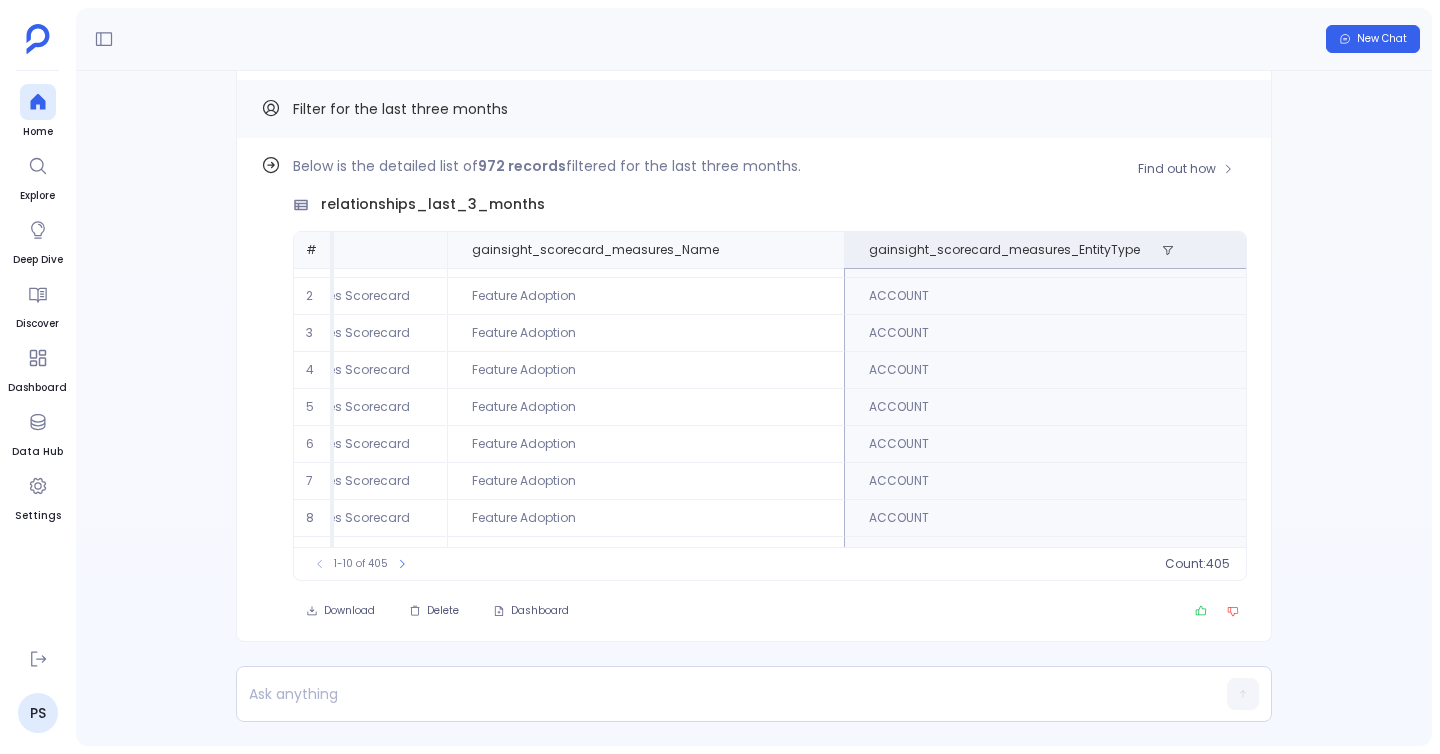 scroll, scrollTop: 0, scrollLeft: 1402, axis: horizontal 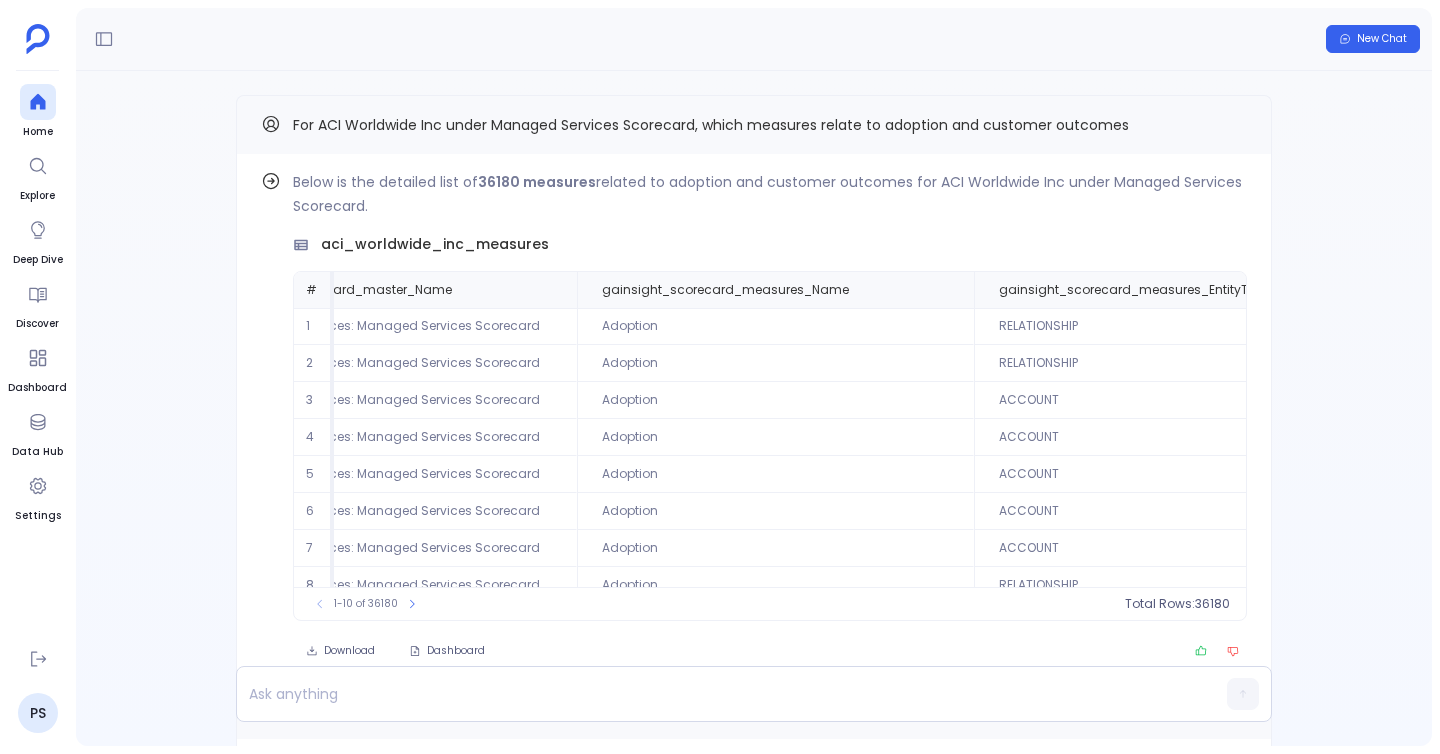 click on "For ACI Worldwide Inc under Managed Services Scorecard, which measures relate to adoption and customer outcomes" at bounding box center [711, 125] 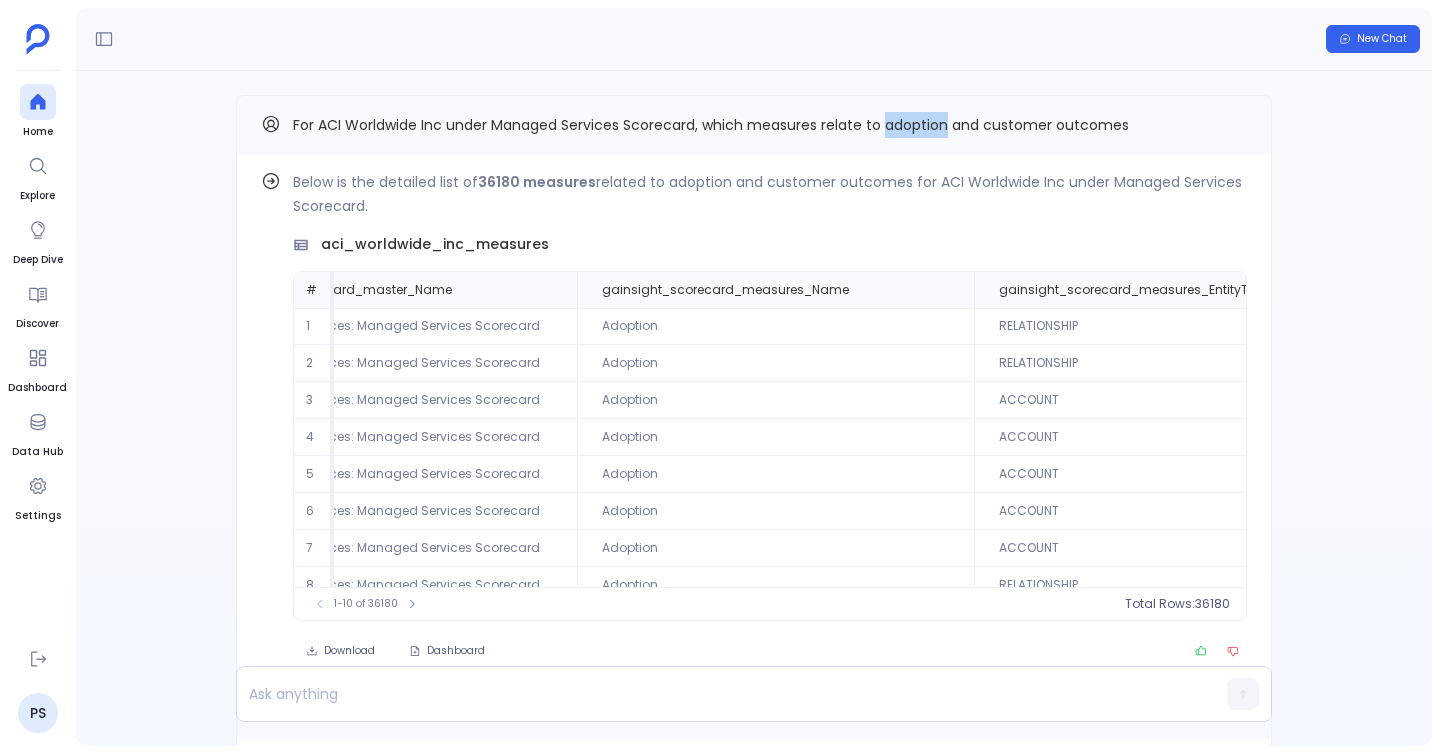 click on "For ACI Worldwide Inc under Managed Services Scorecard, which measures relate to adoption and customer outcomes" at bounding box center (711, 125) 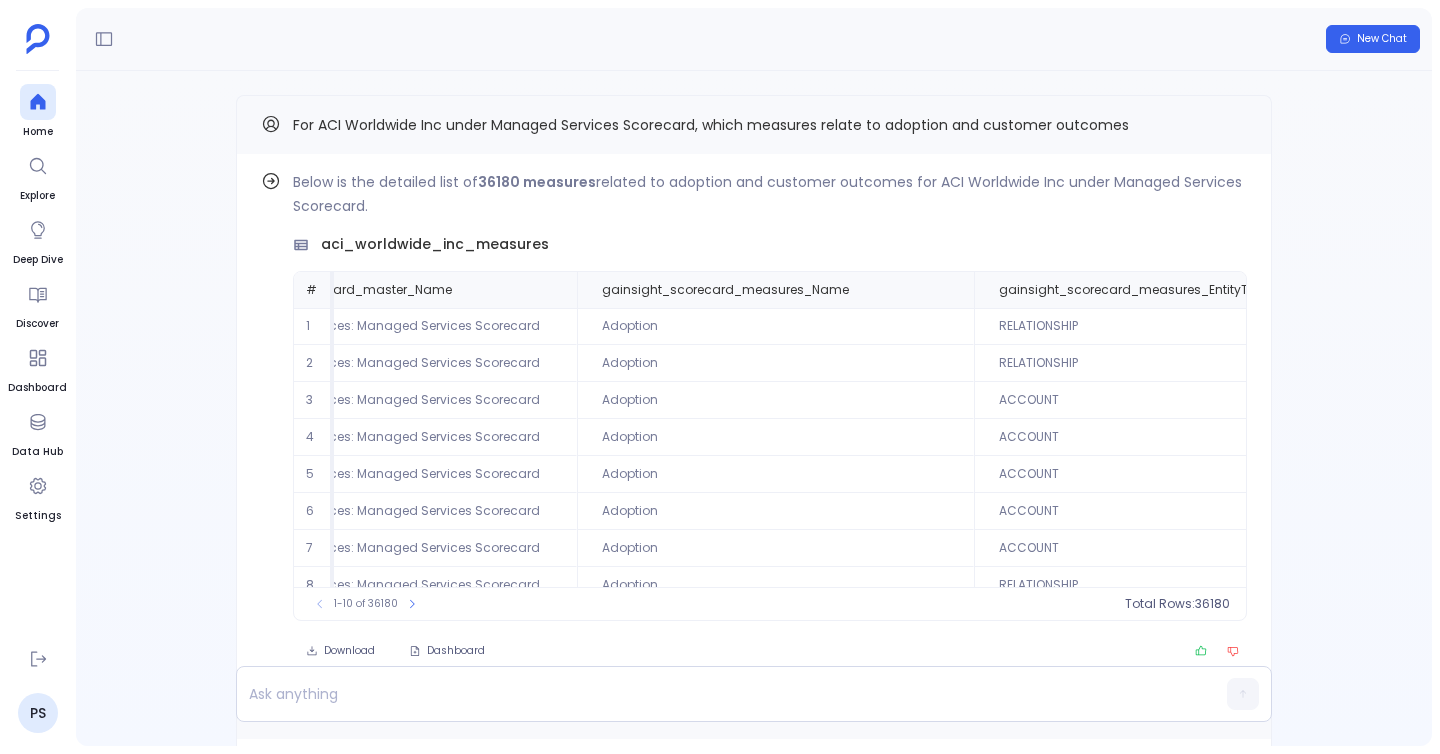 click on "For ACI Worldwide Inc under Managed Services Scorecard, which measures relate to adoption and customer outcomes" at bounding box center (711, 125) 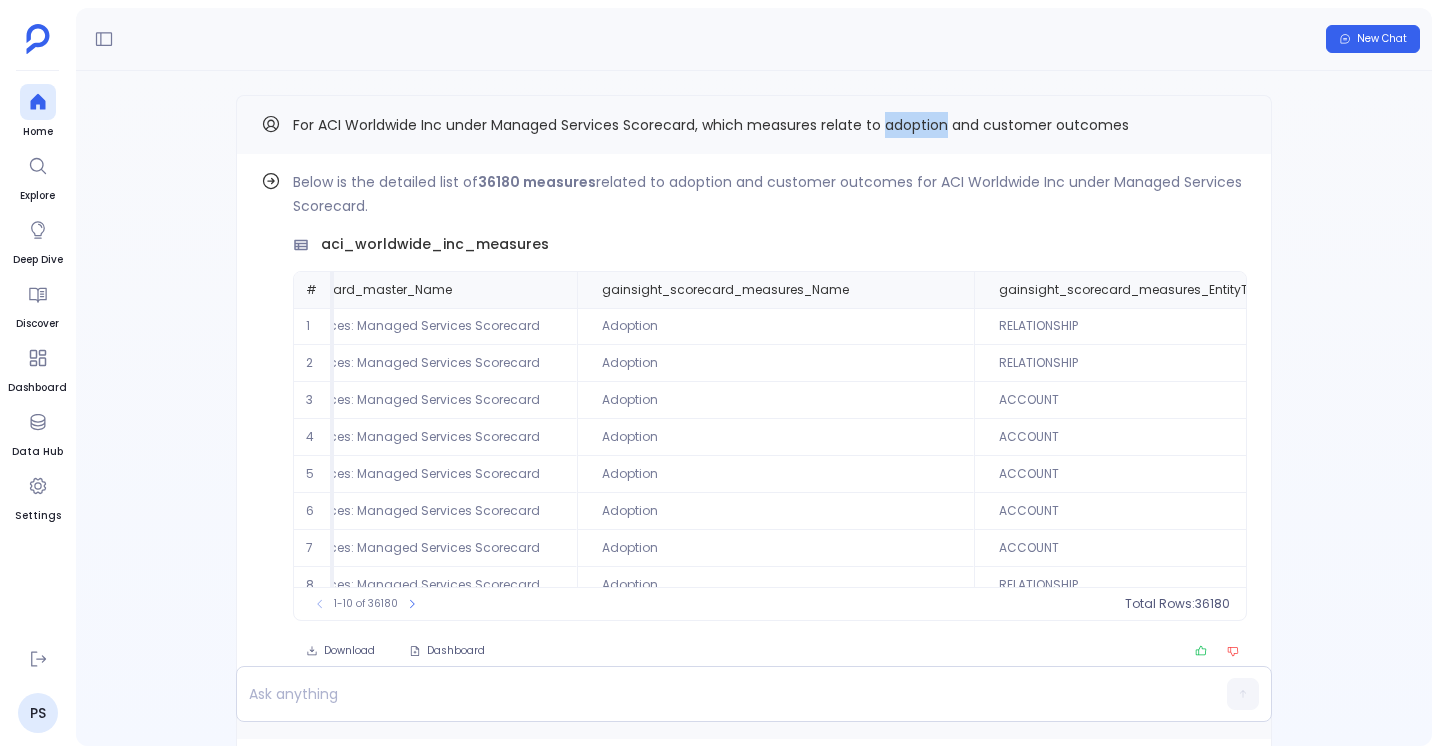 click on "For ACI Worldwide Inc under Managed Services Scorecard, which measures relate to adoption and customer outcomes" at bounding box center (711, 125) 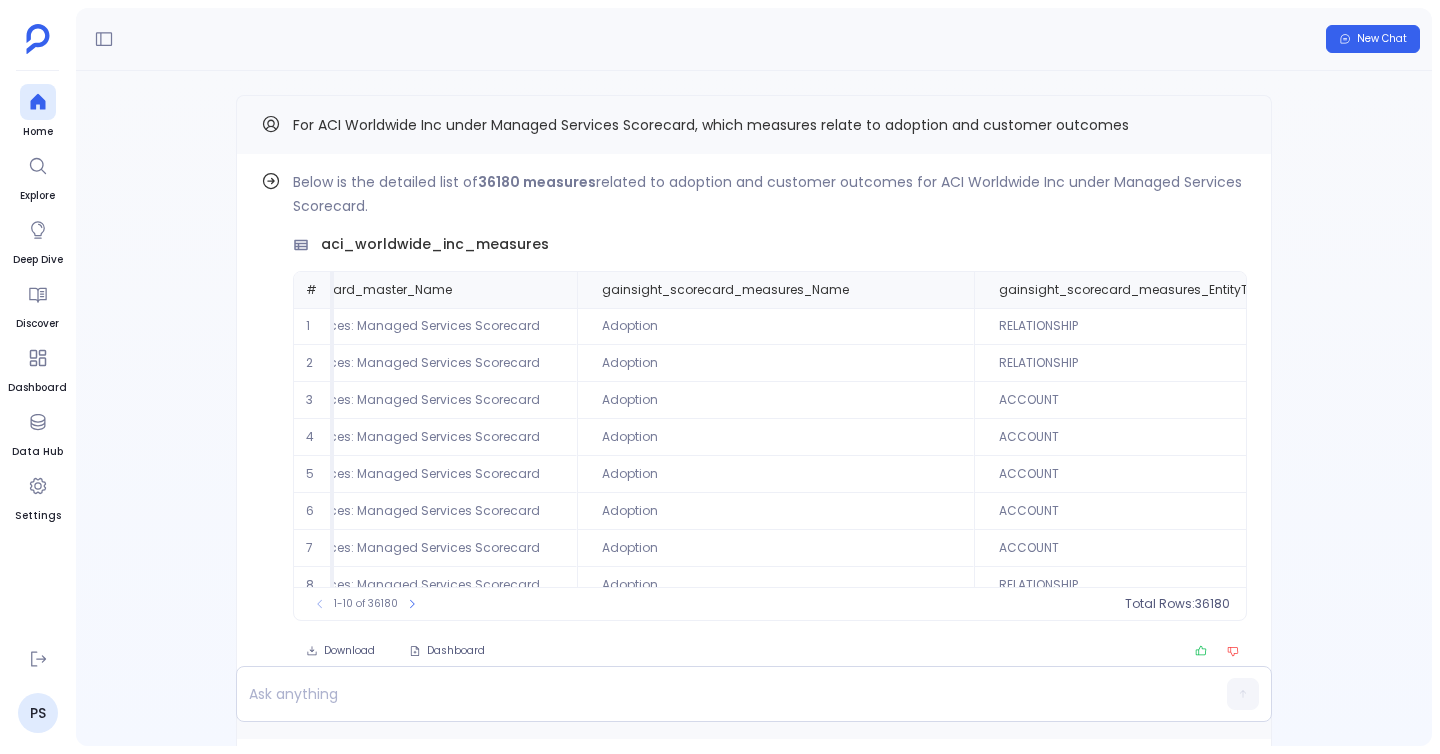 click on "For ACI Worldwide Inc under Managed Services Scorecard, which measures relate to adoption and customer outcomes" at bounding box center (711, 125) 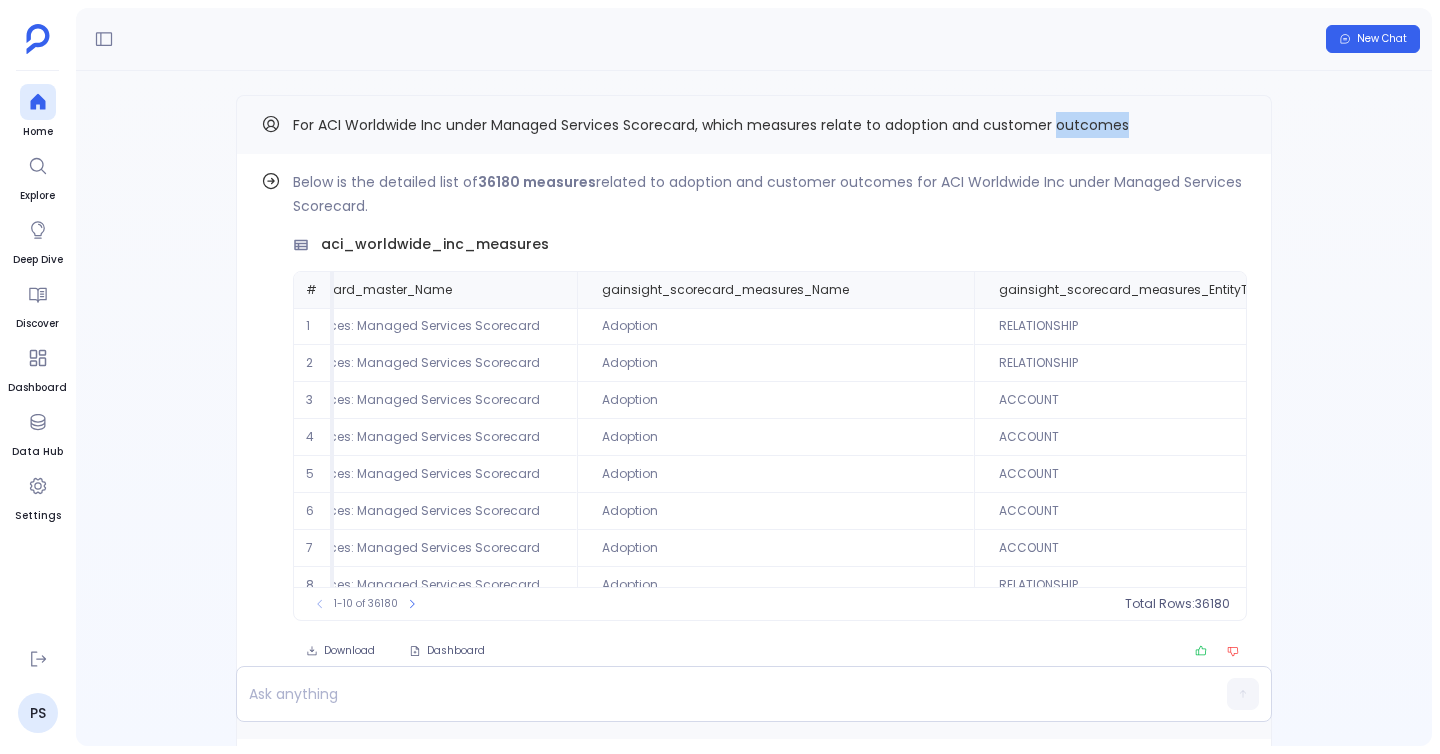 click on "For ACI Worldwide Inc under Managed Services Scorecard, which measures relate to adoption and customer outcomes" at bounding box center [711, 125] 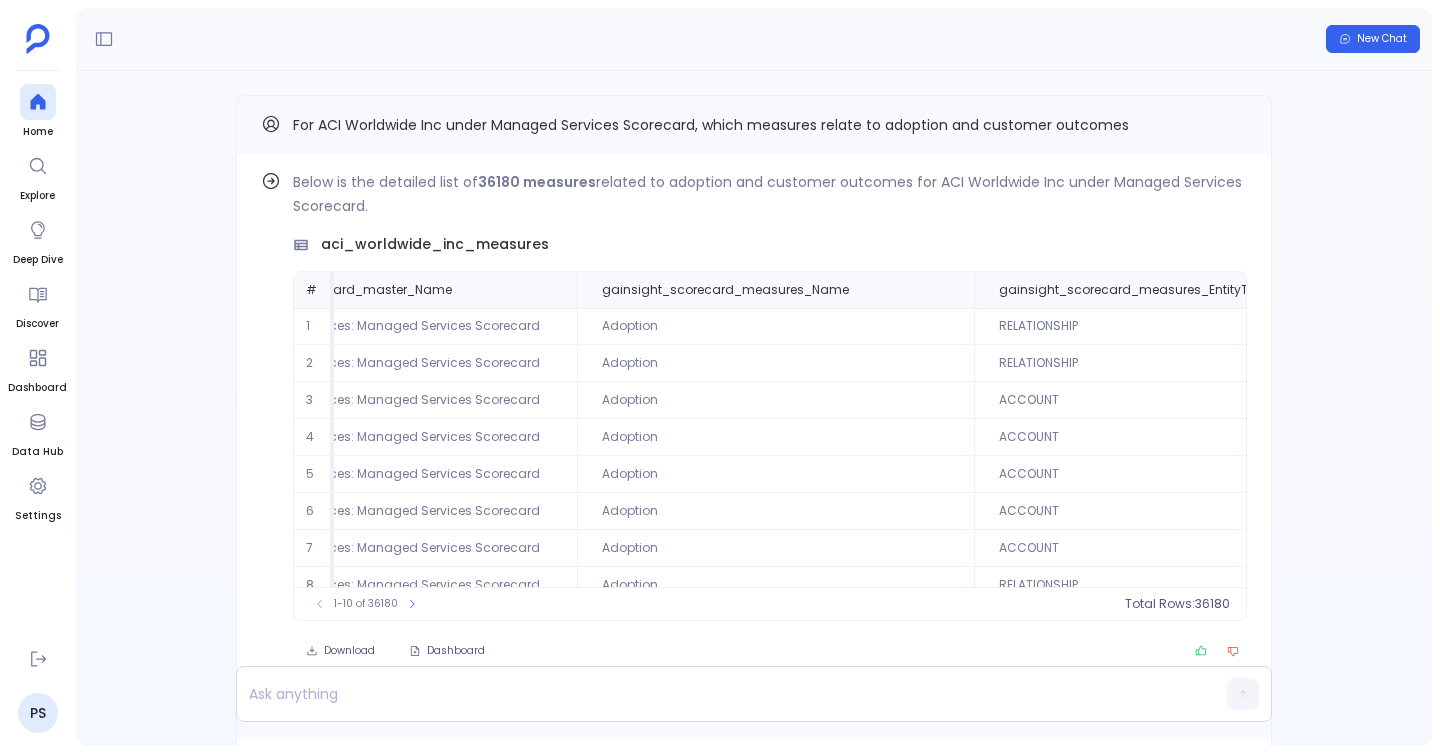 click on "For ACI Worldwide Inc under Managed Services Scorecard, which measures relate to adoption and customer outcomes" at bounding box center (711, 125) 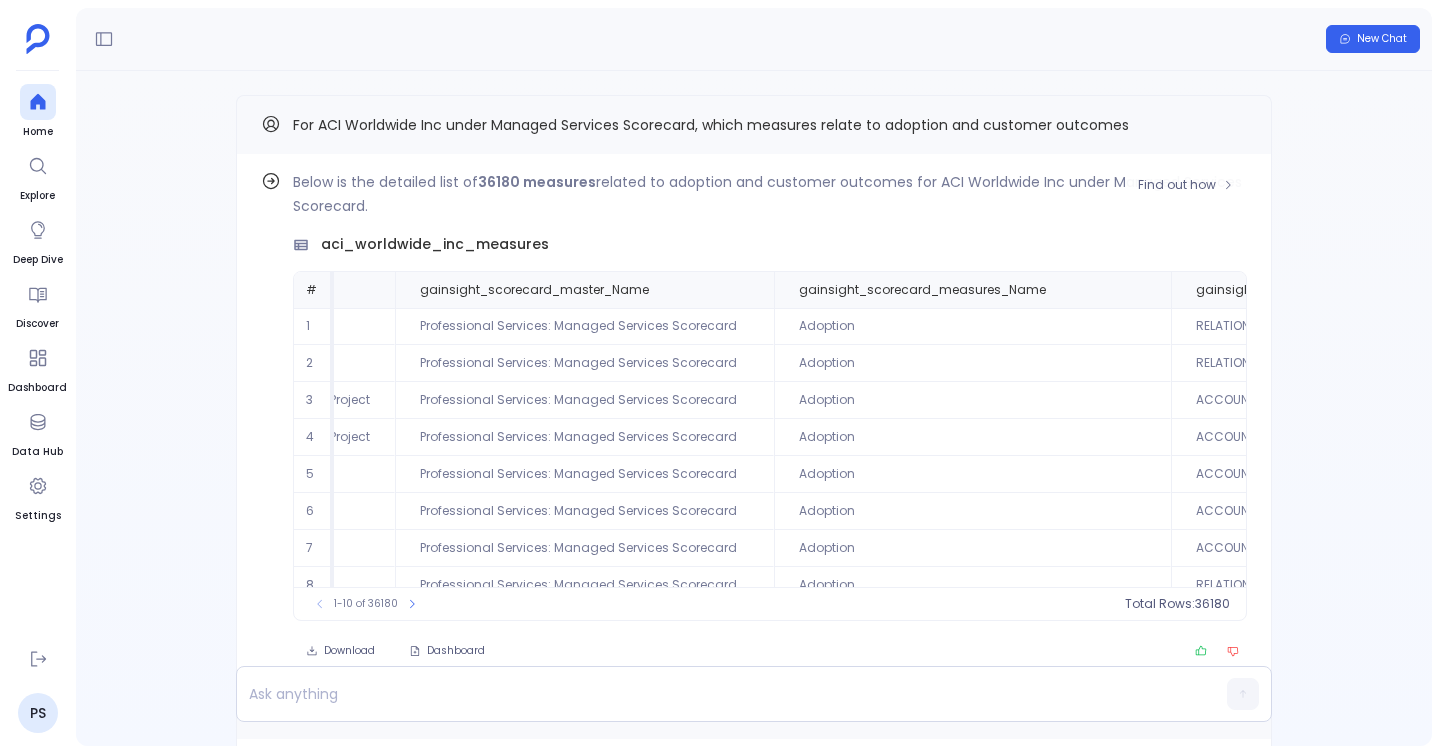 scroll, scrollTop: 0, scrollLeft: 621, axis: horizontal 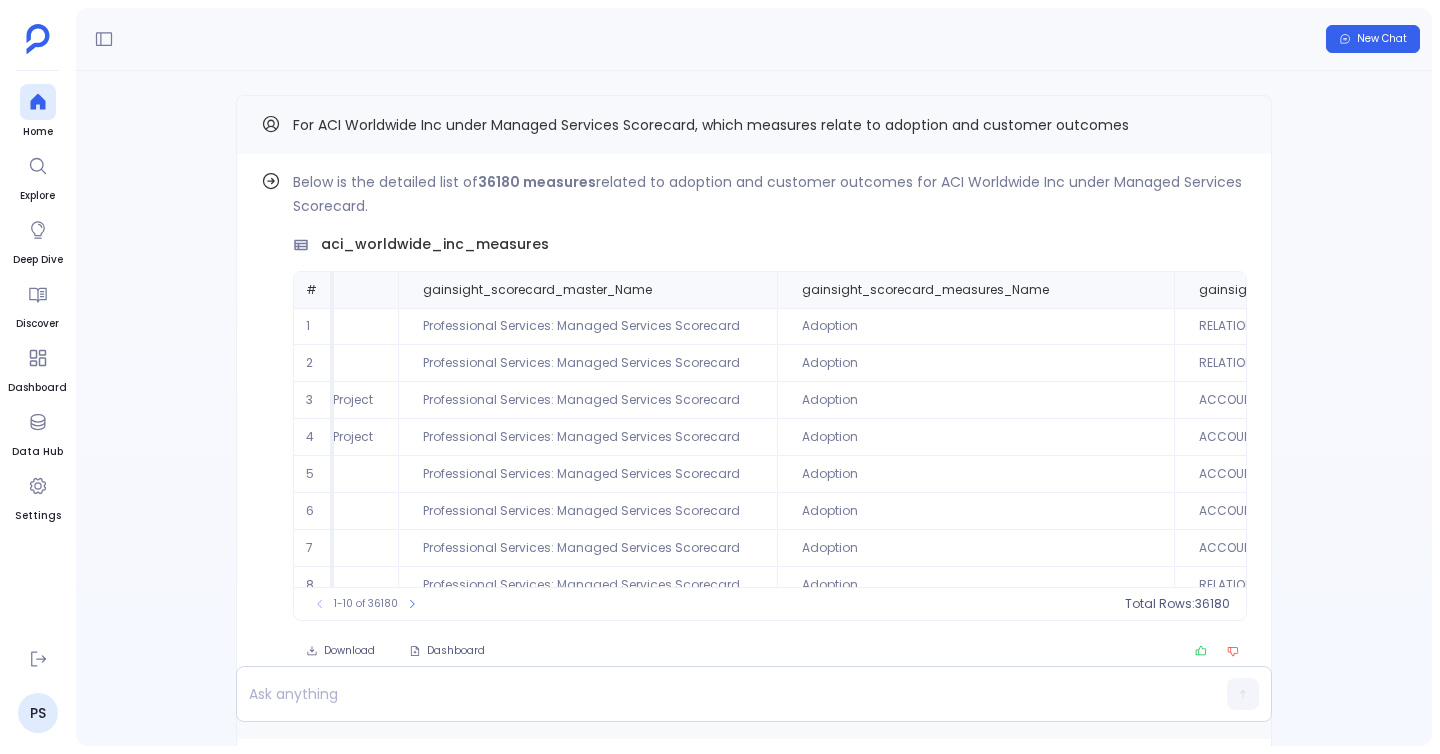 click on "For ACI Worldwide Inc under Managed Services Scorecard, which measures relate to adoption and customer outcomes" at bounding box center [711, 125] 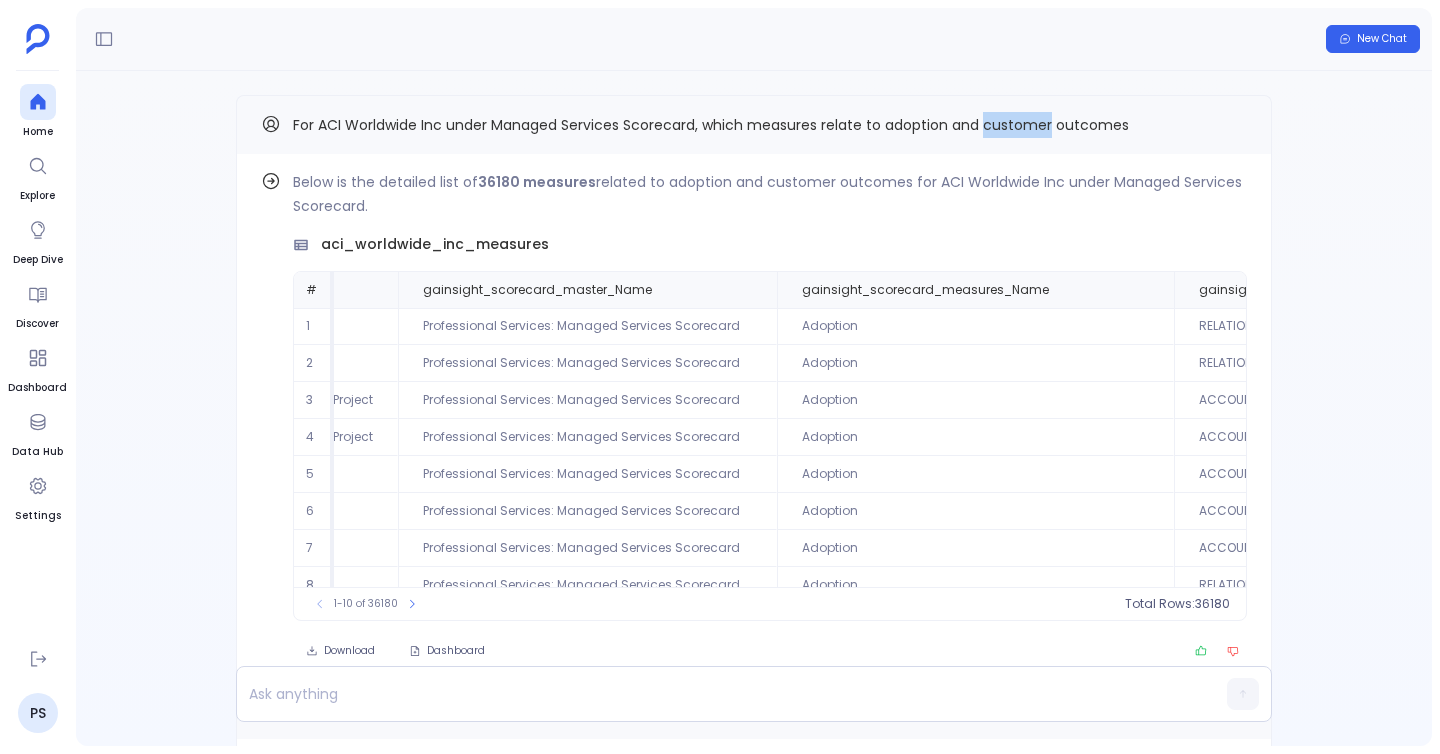 click on "For ACI Worldwide Inc under Managed Services Scorecard, which measures relate to adoption and customer outcomes" at bounding box center [711, 125] 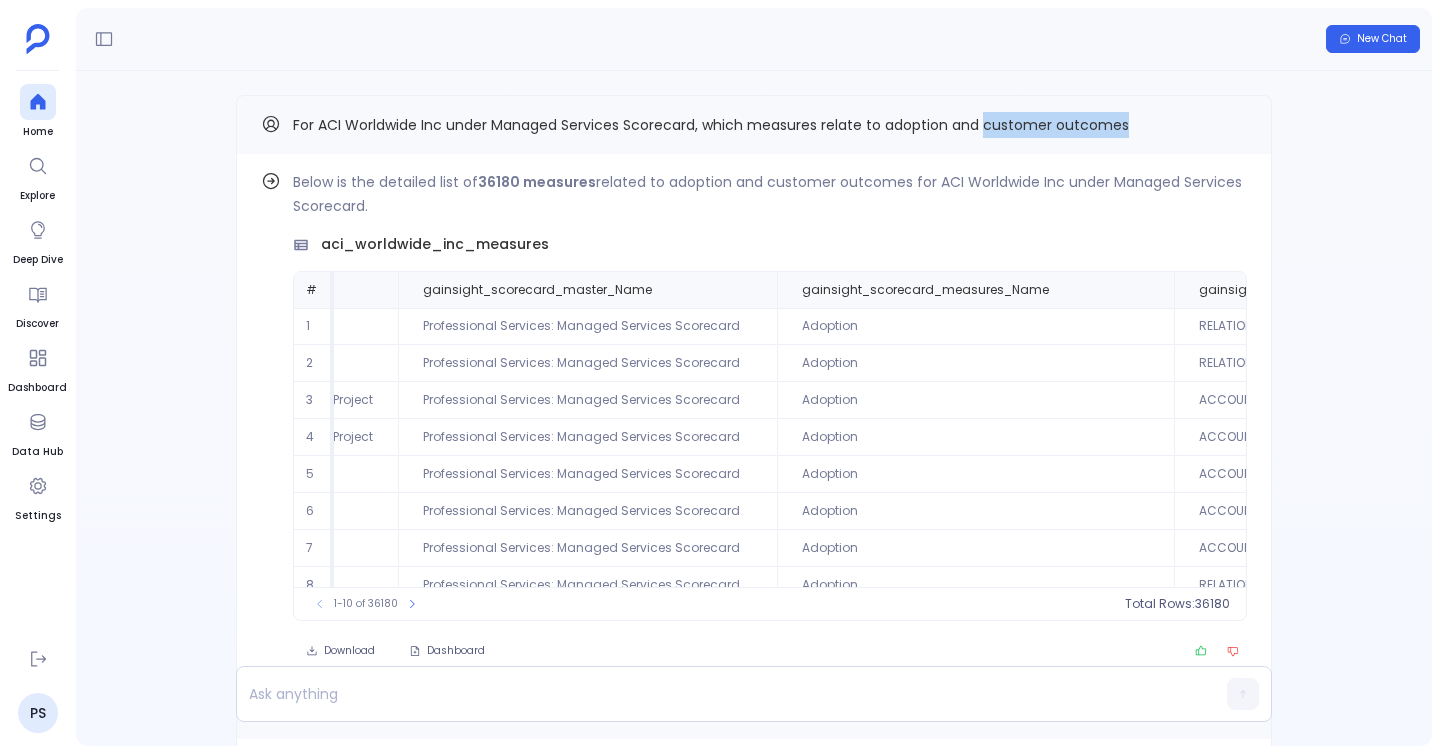 click on "For ACI Worldwide Inc under Managed Services Scorecard, which measures relate to adoption and customer outcomes" at bounding box center [711, 125] 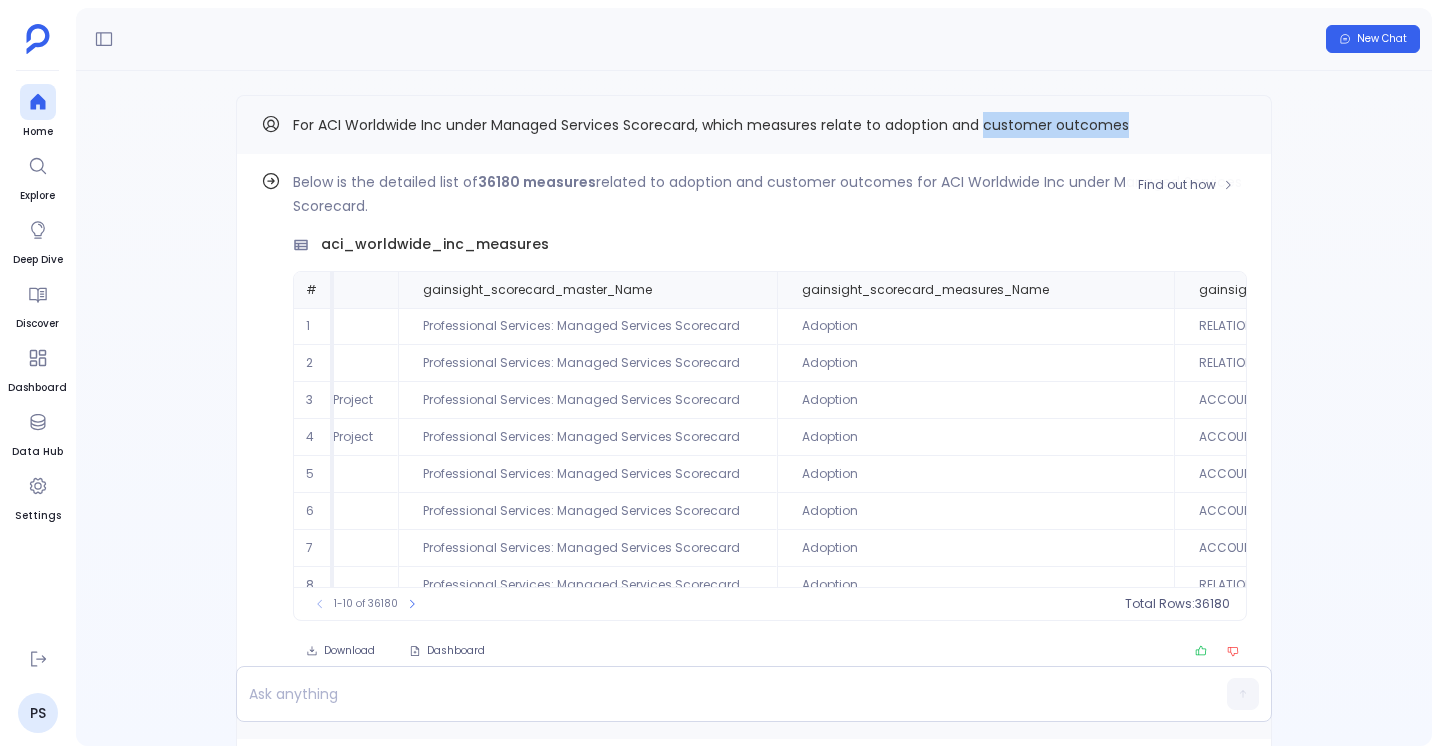 copy on "customer outcomes" 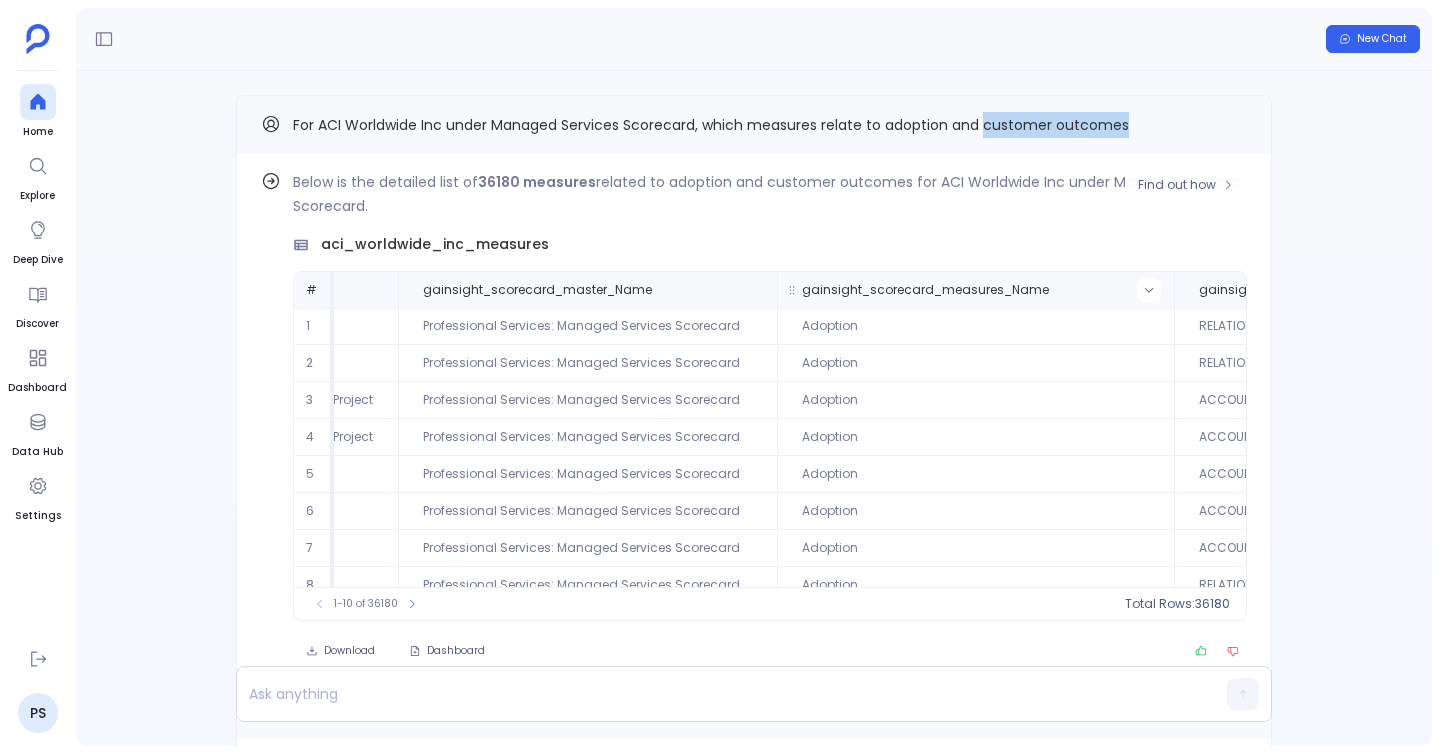 click at bounding box center [1149, 290] 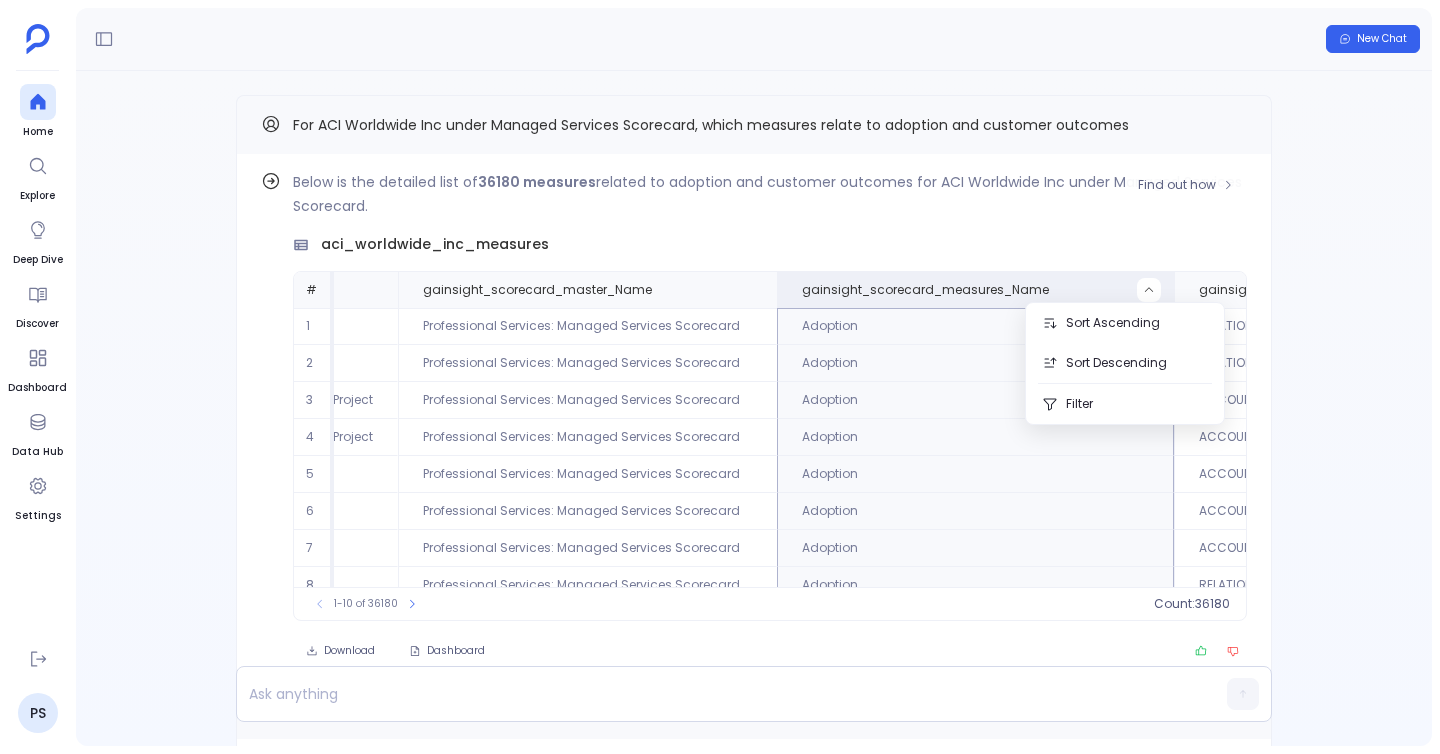 click on "1-10 of 36180" at bounding box center (366, 604) 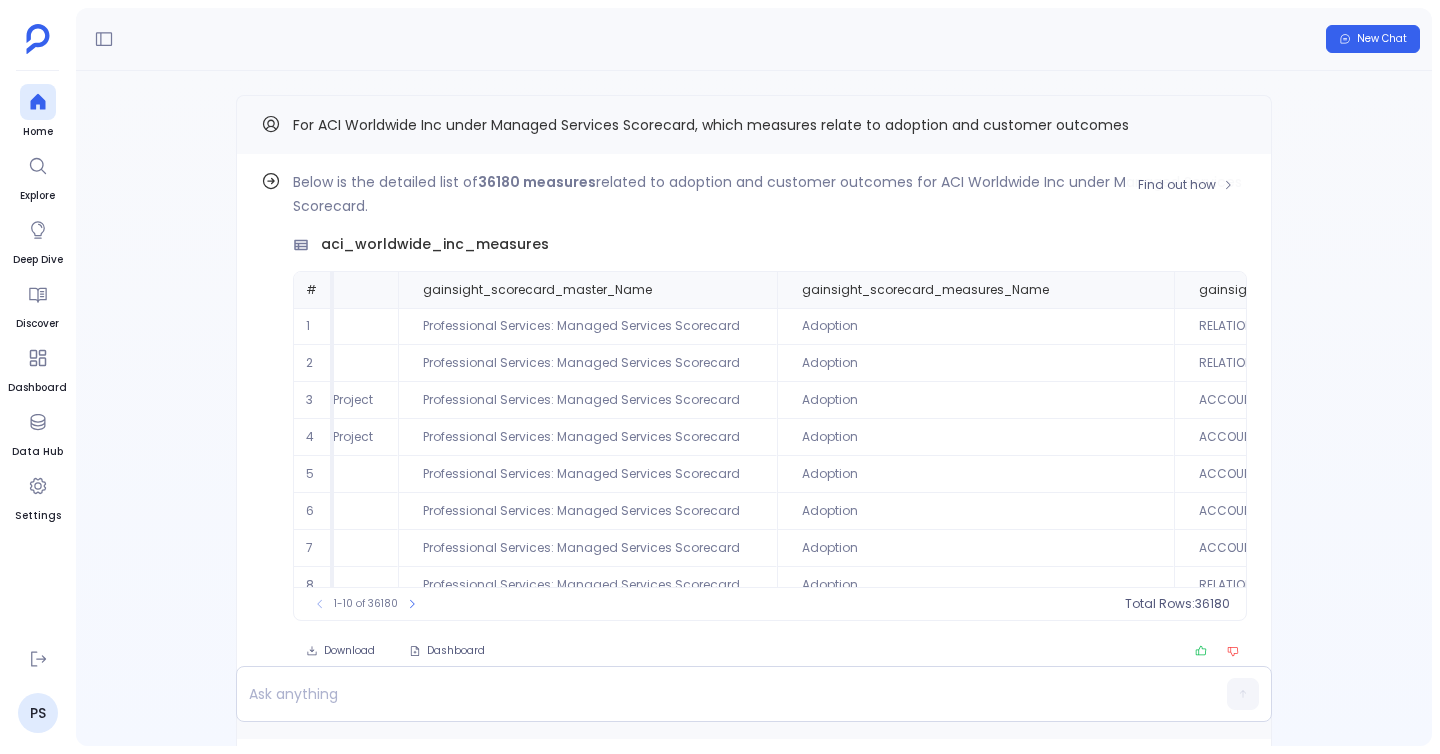 scroll, scrollTop: 96, scrollLeft: 621, axis: both 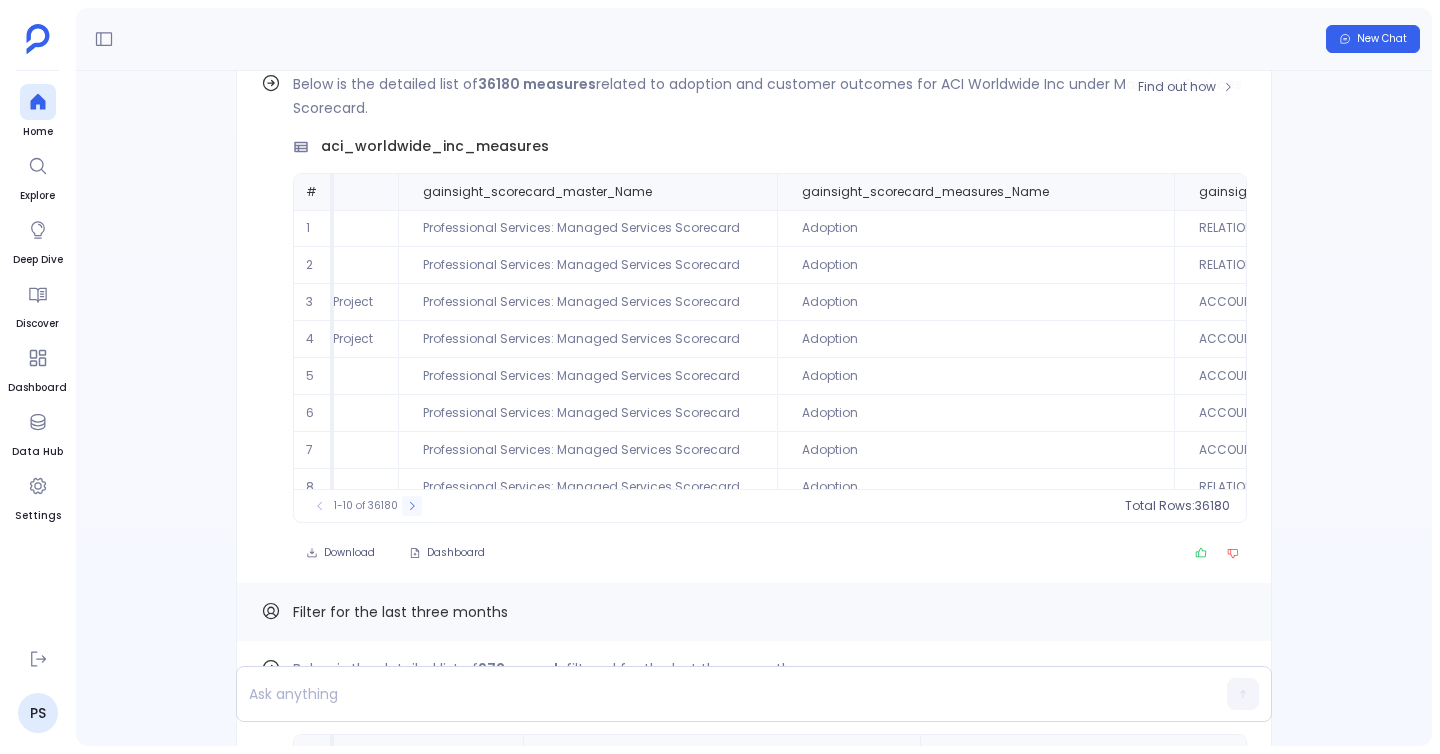 click 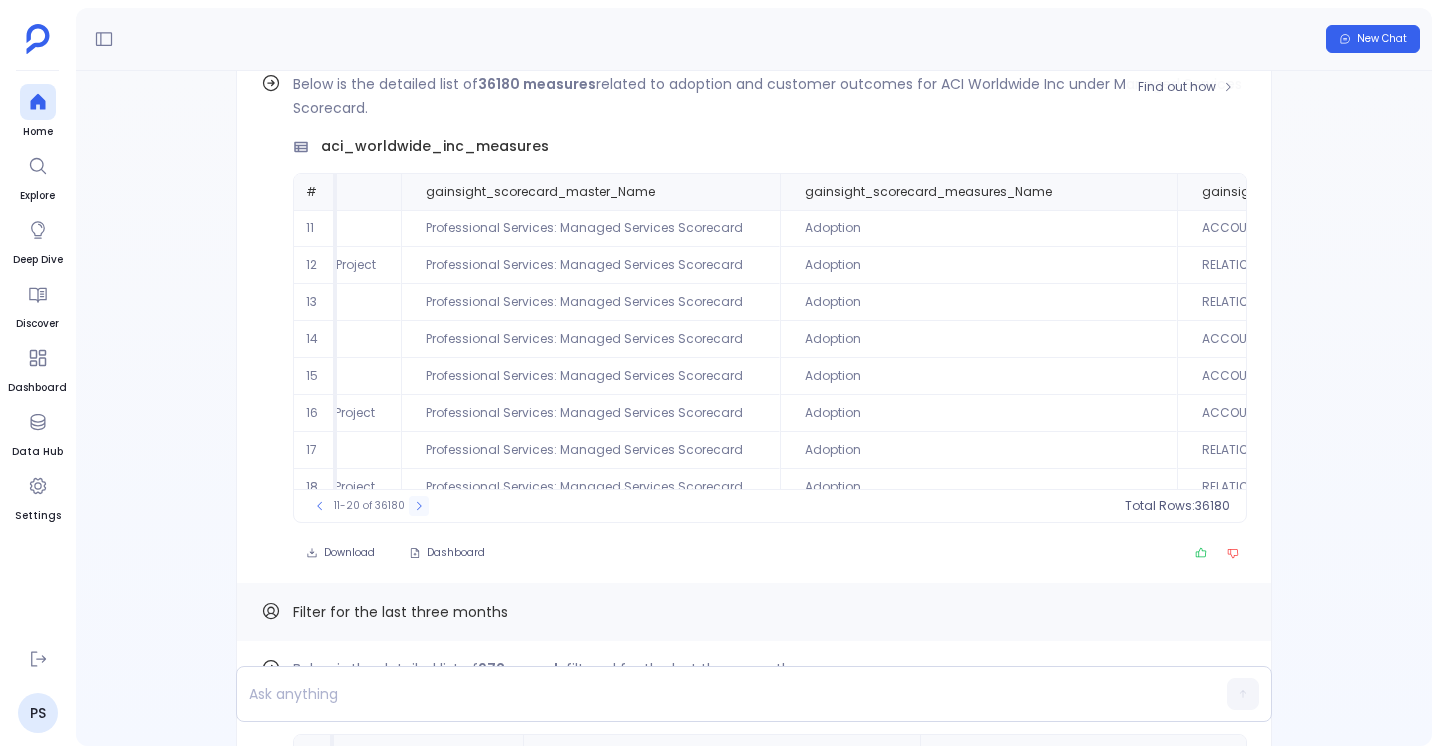 click 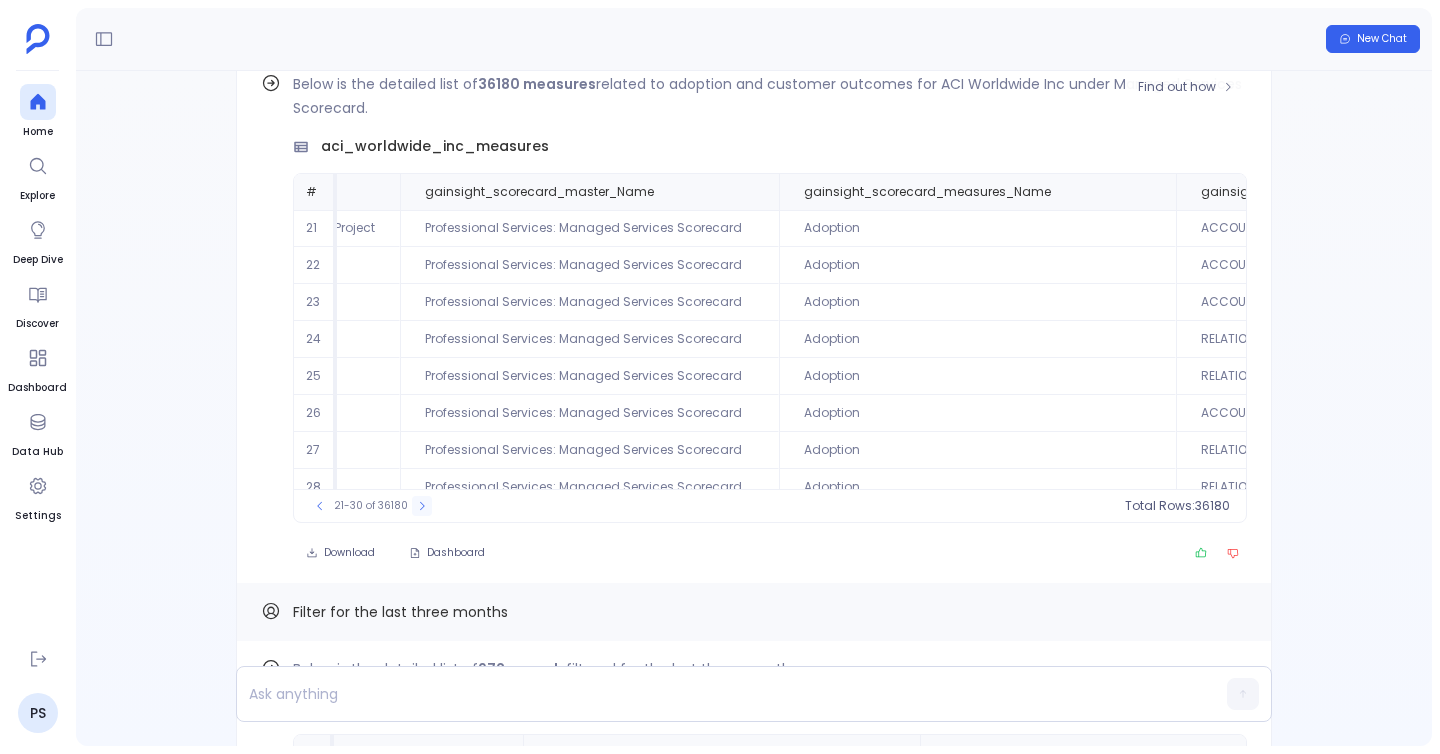 click at bounding box center [422, 506] 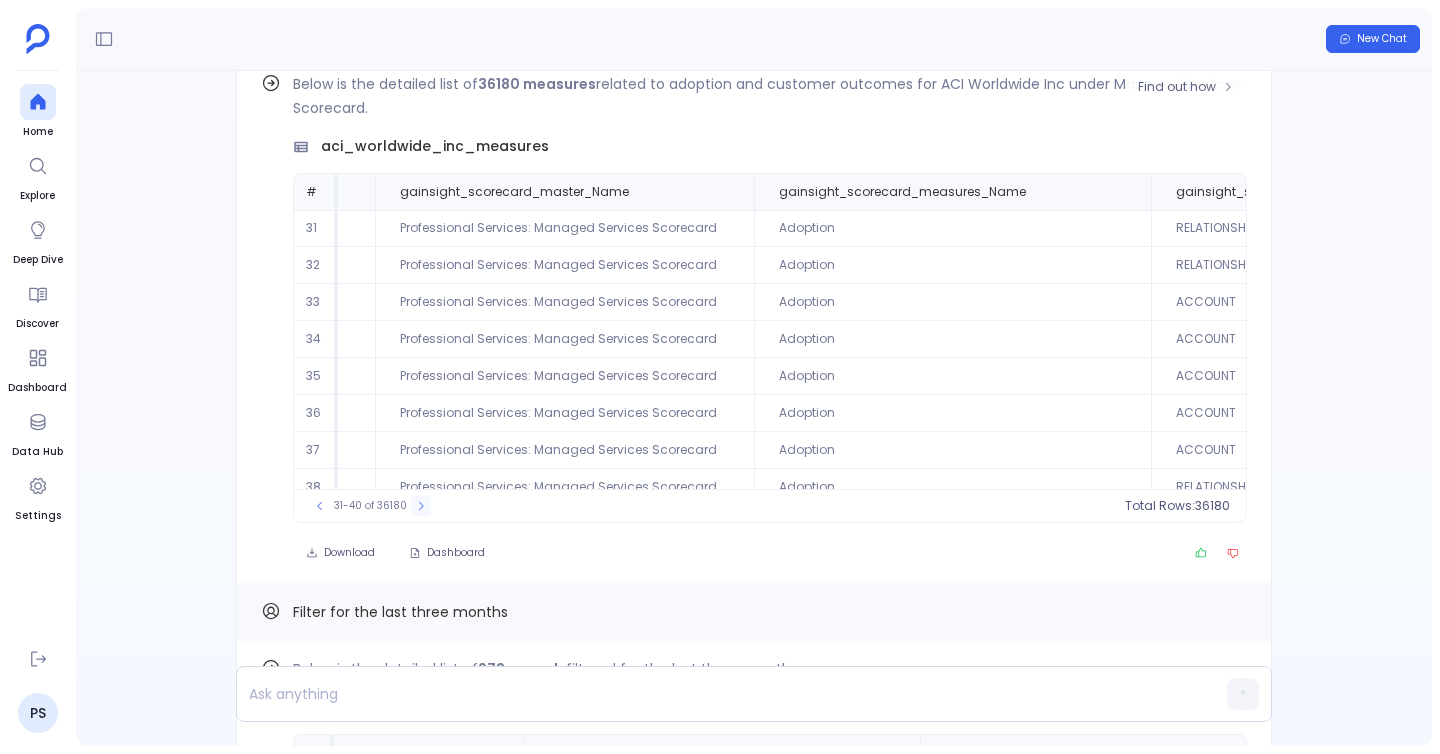 click at bounding box center [421, 506] 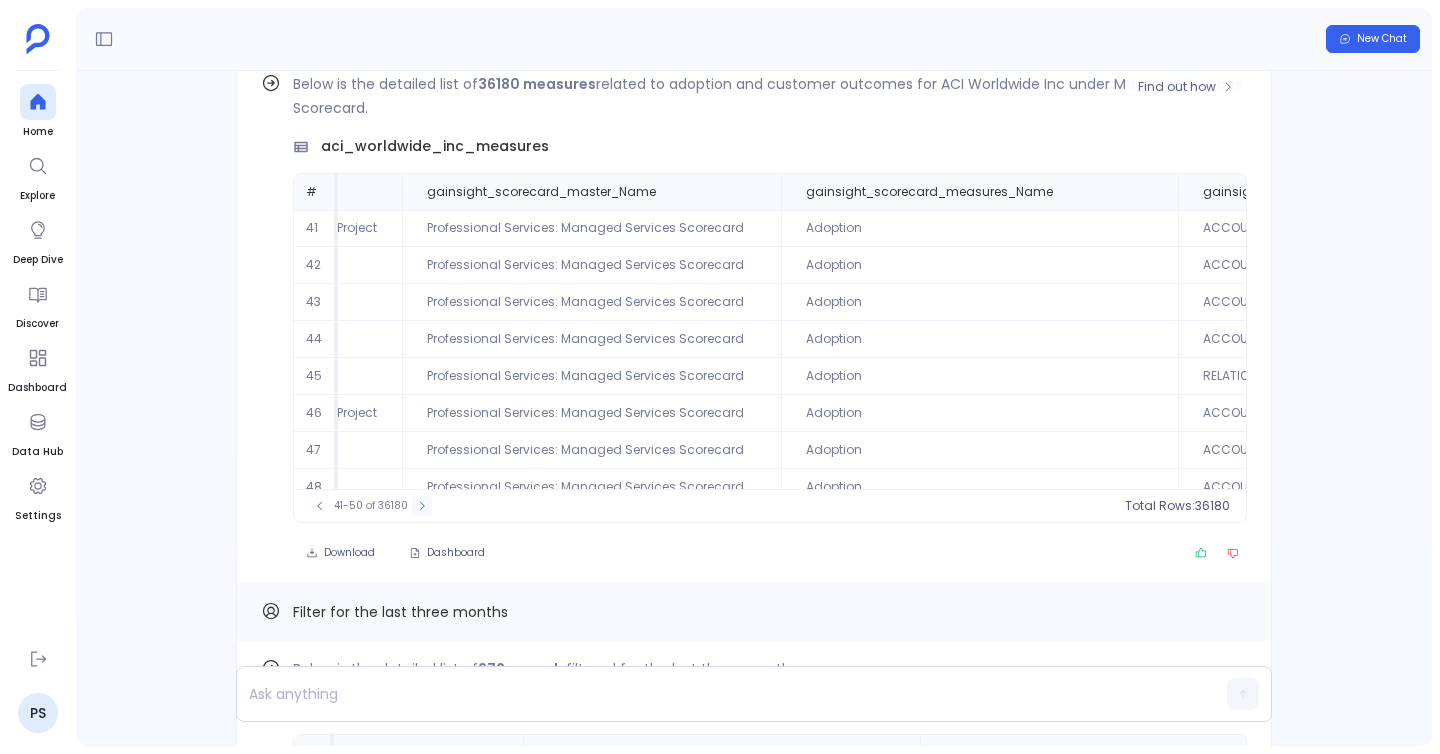 click at bounding box center (422, 506) 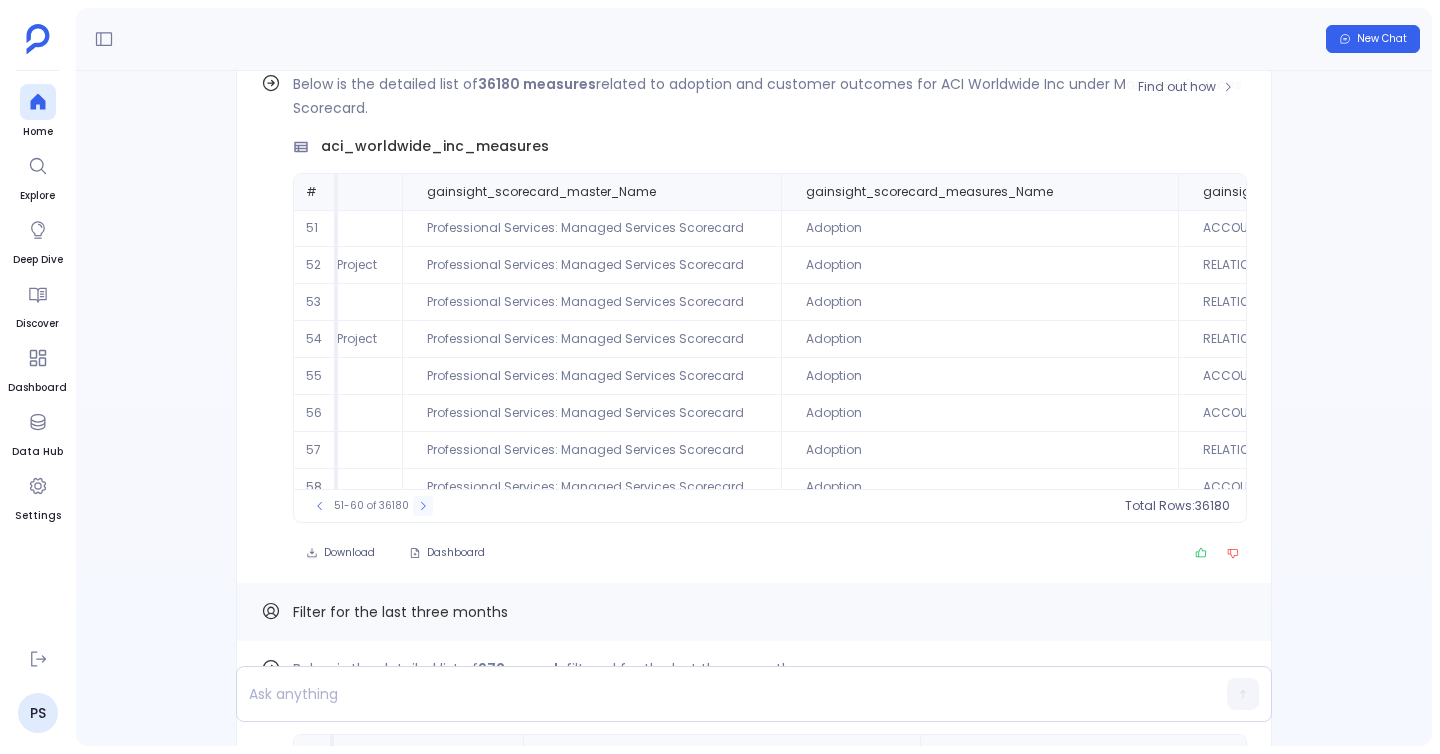 click at bounding box center [423, 506] 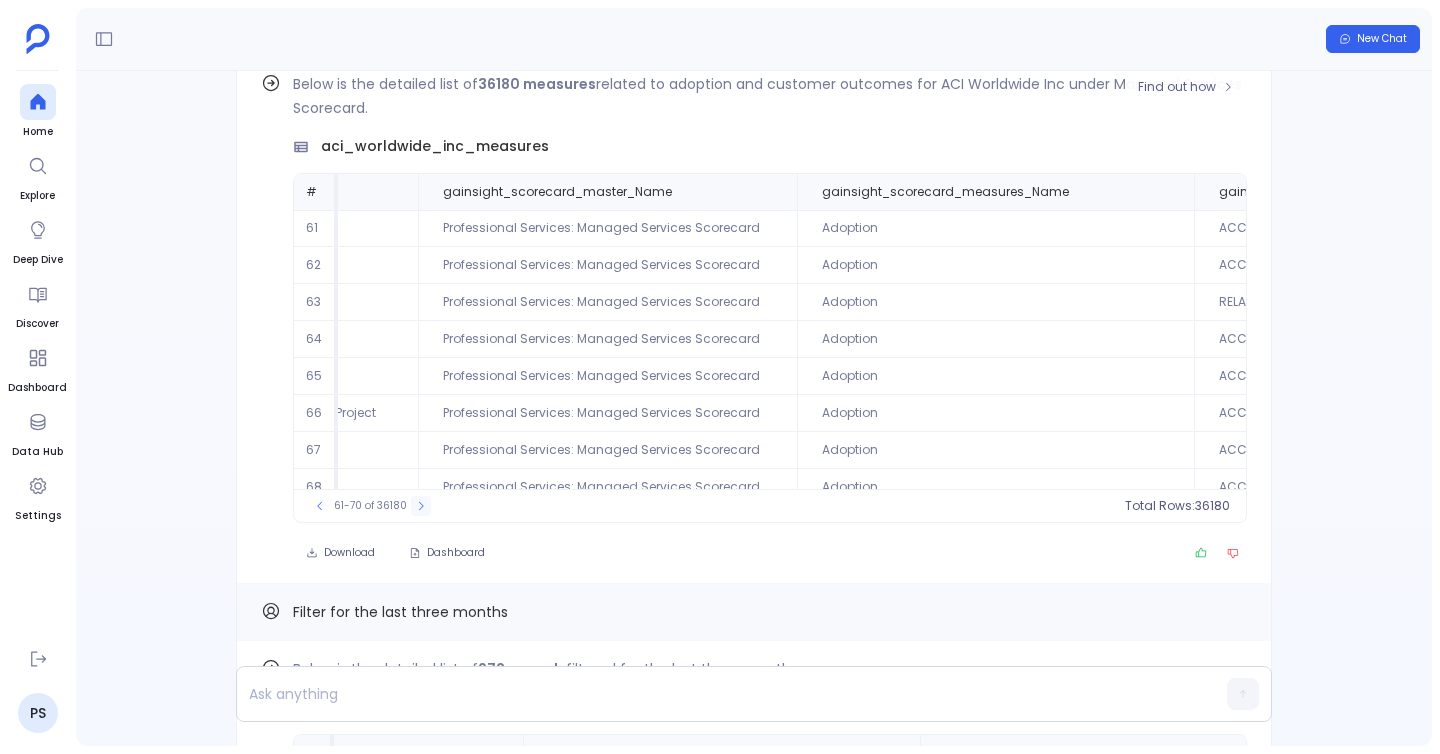 click at bounding box center [421, 506] 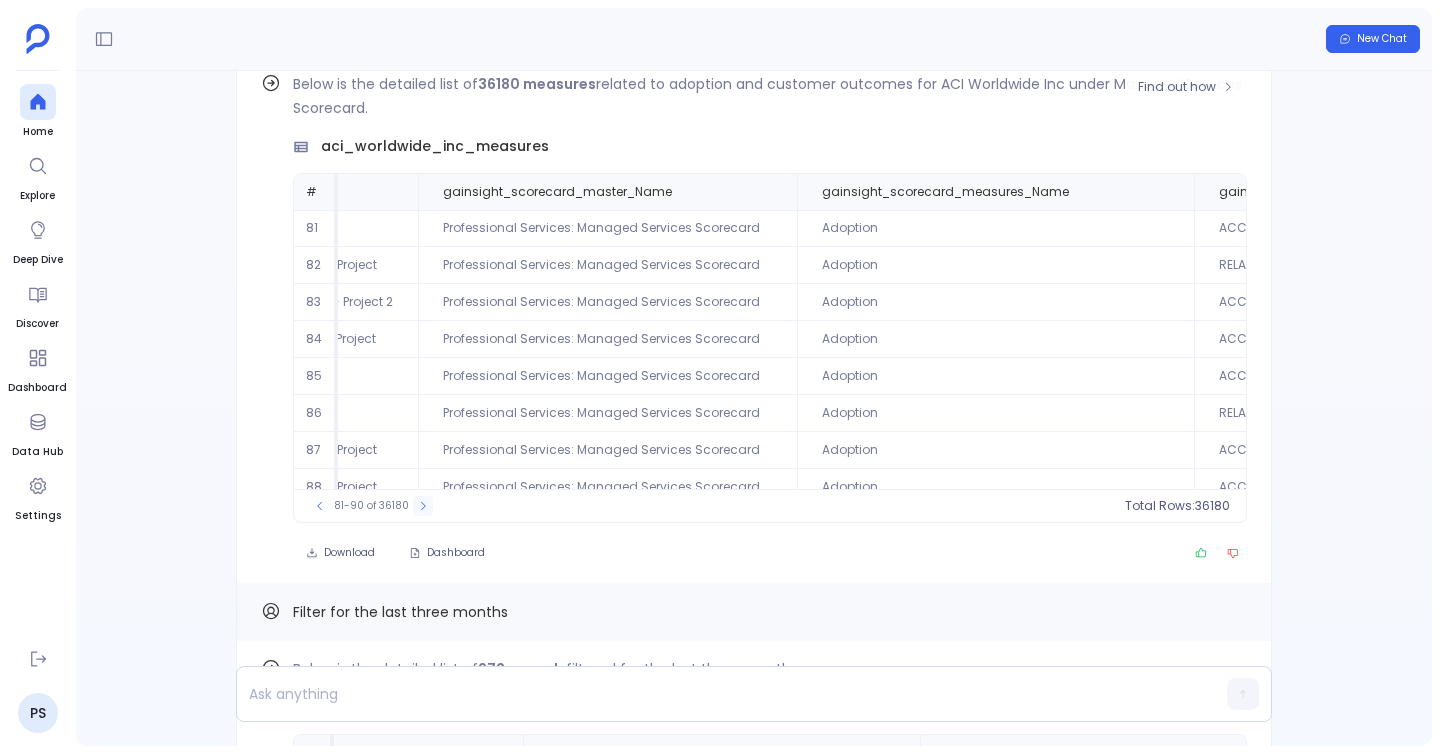 click at bounding box center [423, 506] 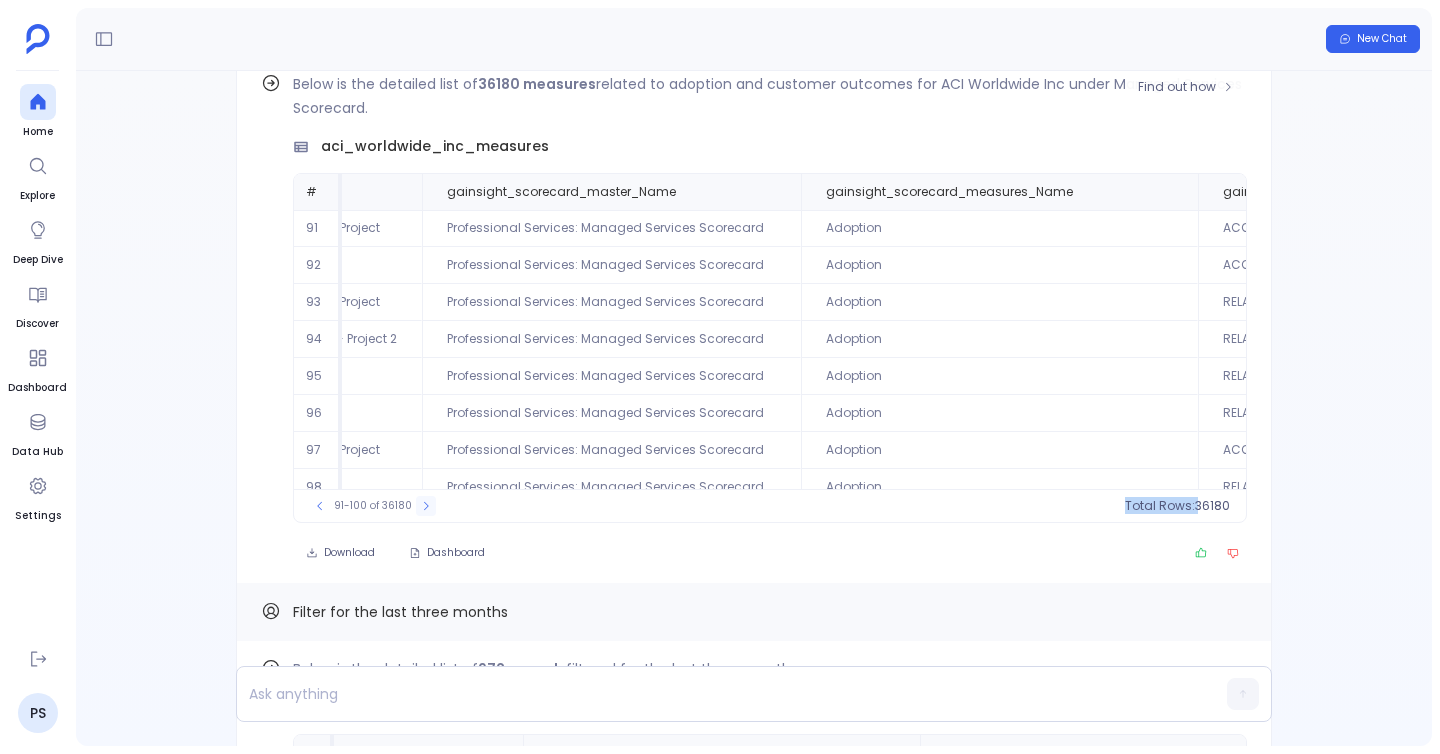 click on "91-100 of 36180" at bounding box center (373, 506) 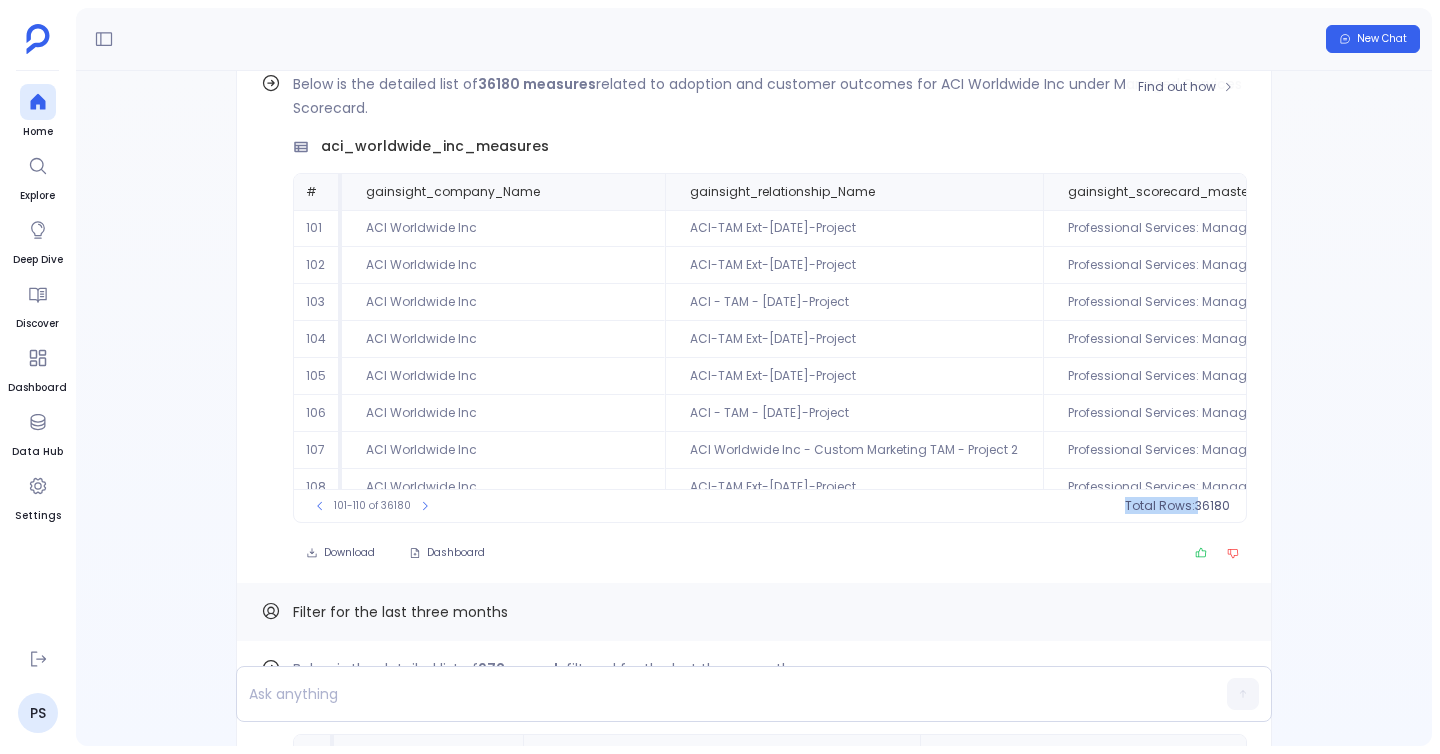 scroll, scrollTop: 0, scrollLeft: 974, axis: horizontal 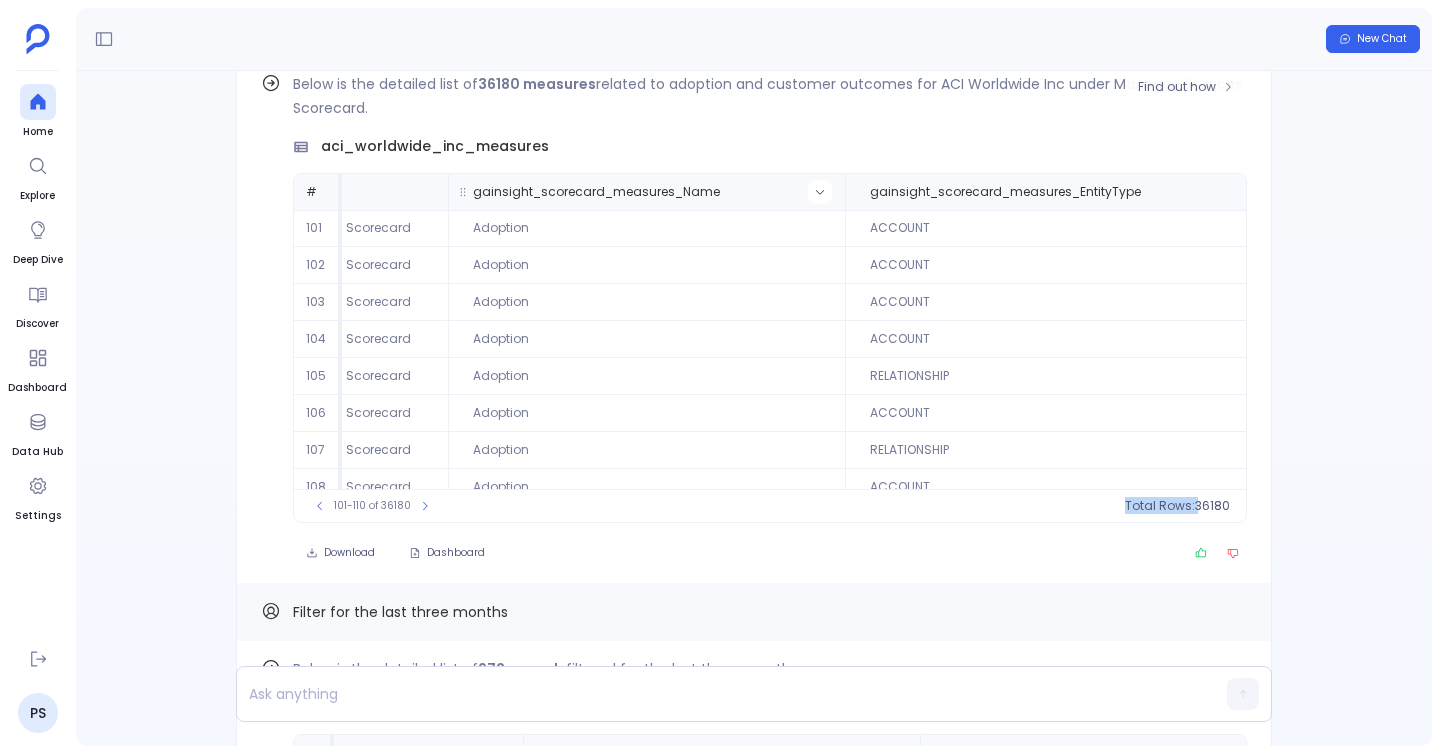 click 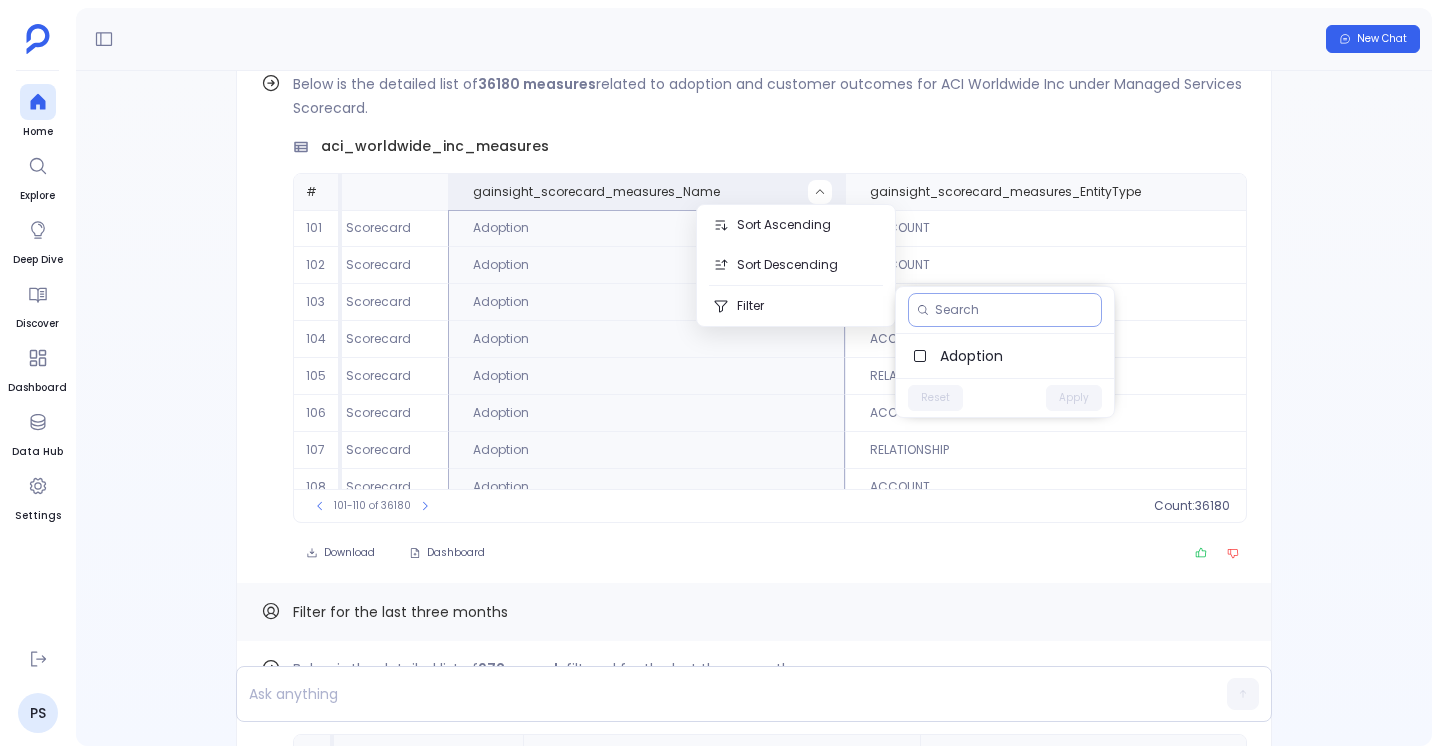 click at bounding box center [1014, 310] 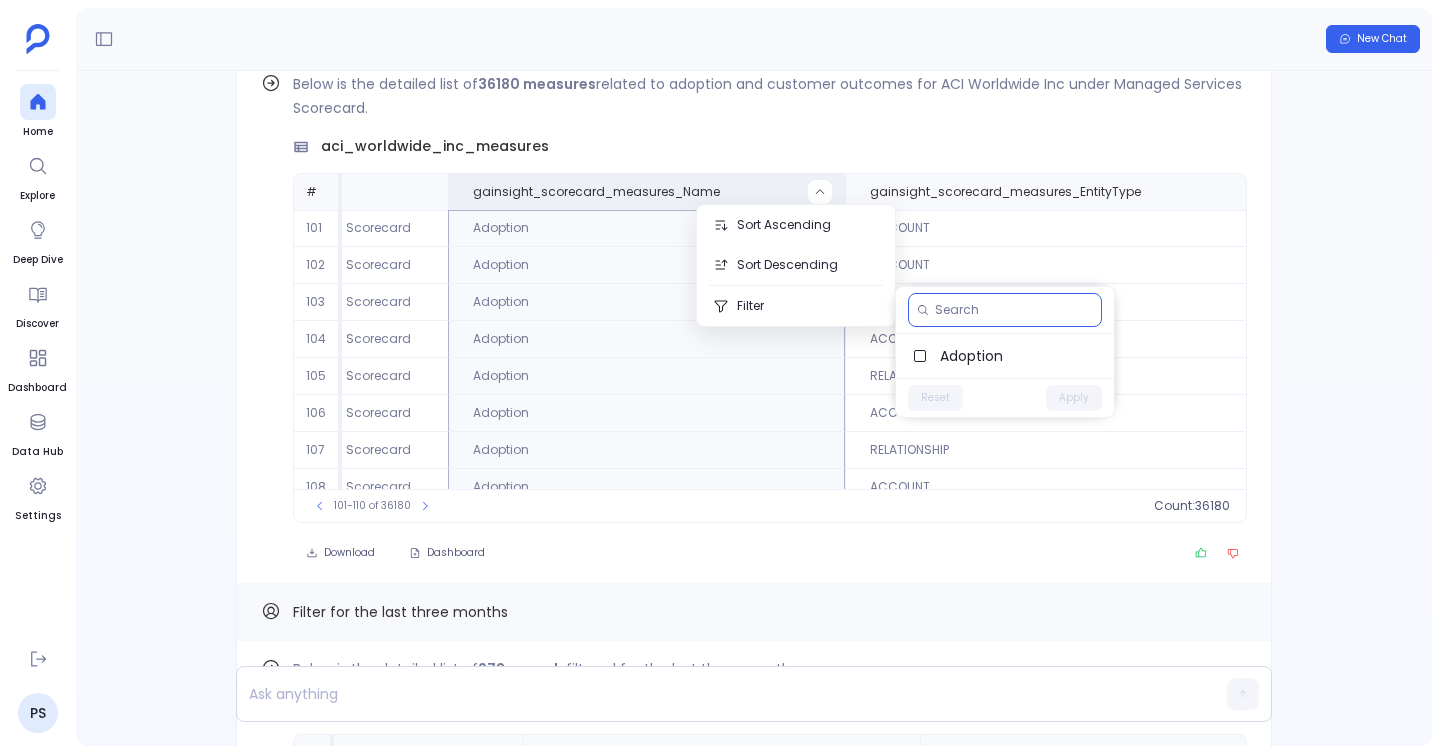 paste on "customer outcomes" 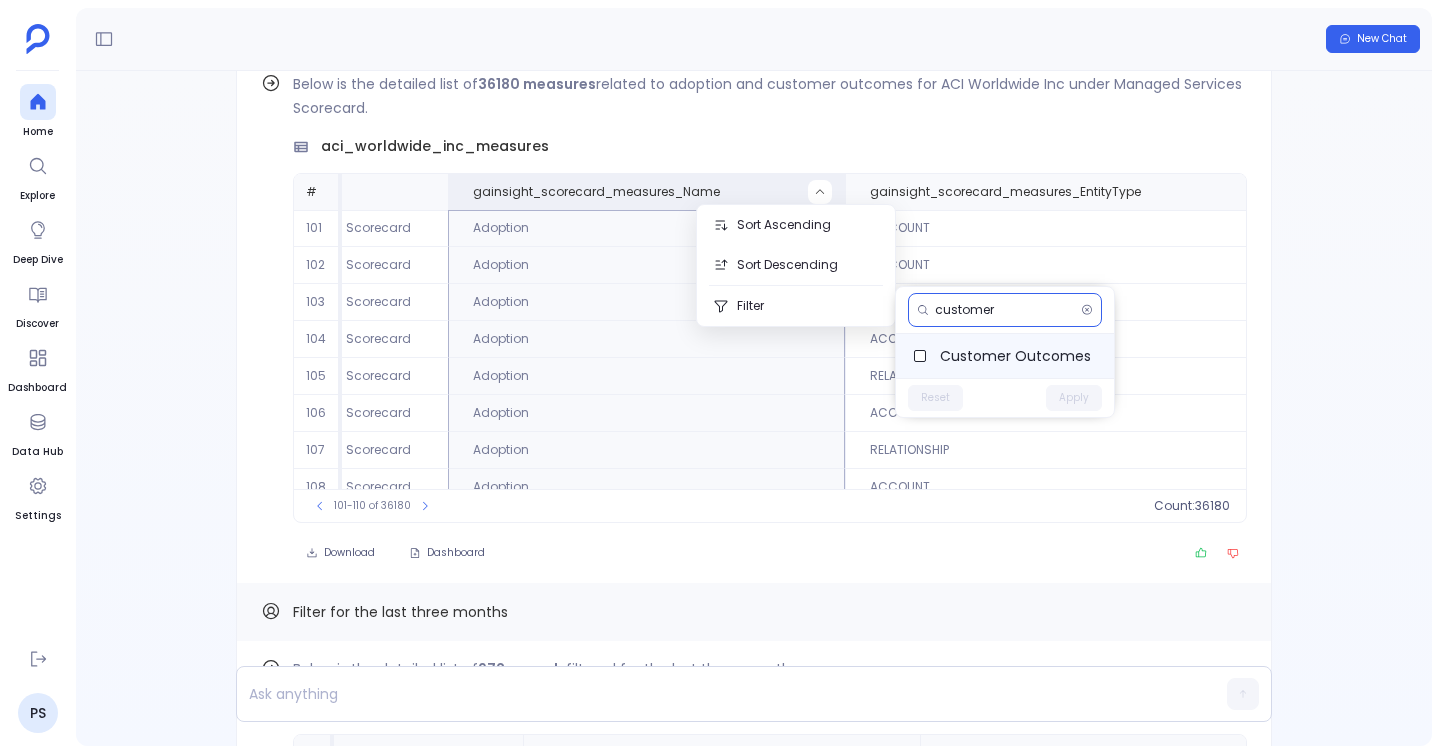 type on "customer" 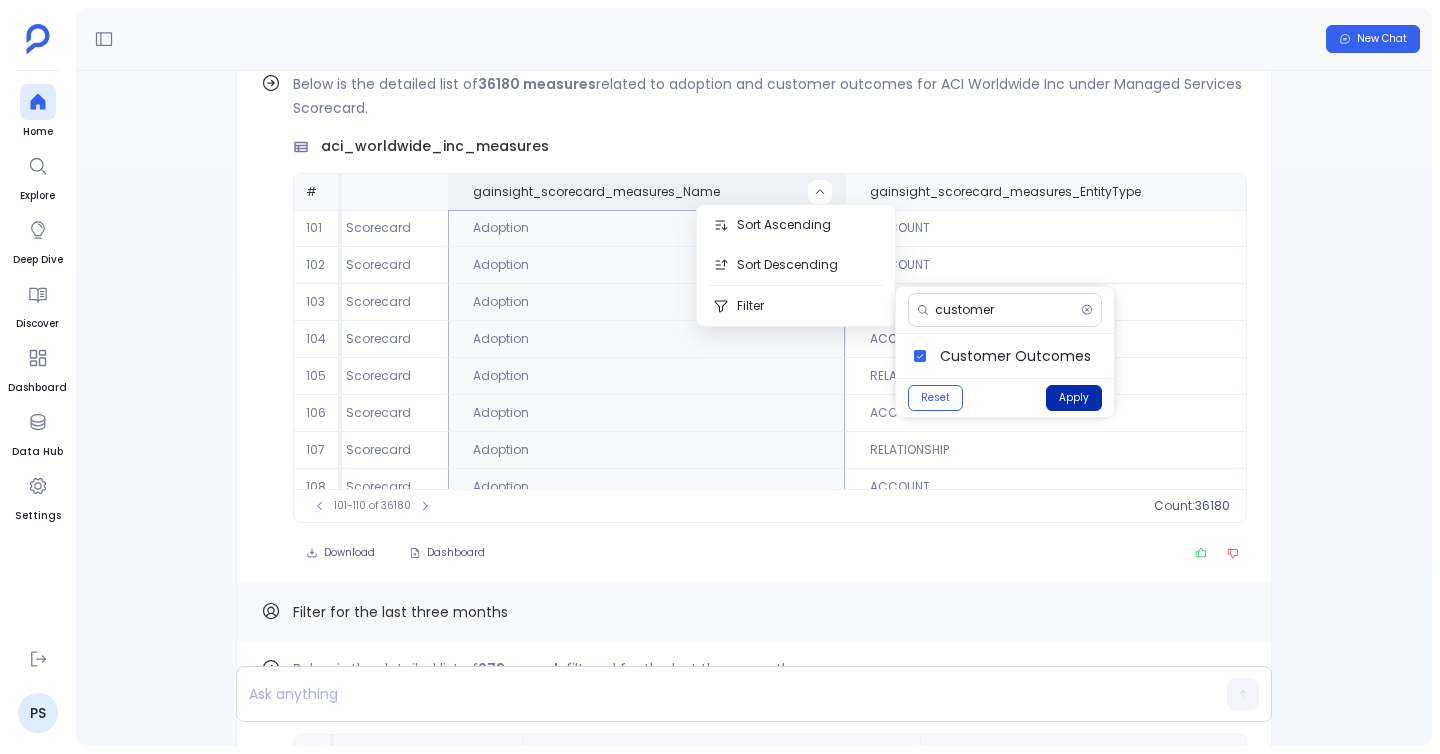 click on "Apply" at bounding box center [1074, 398] 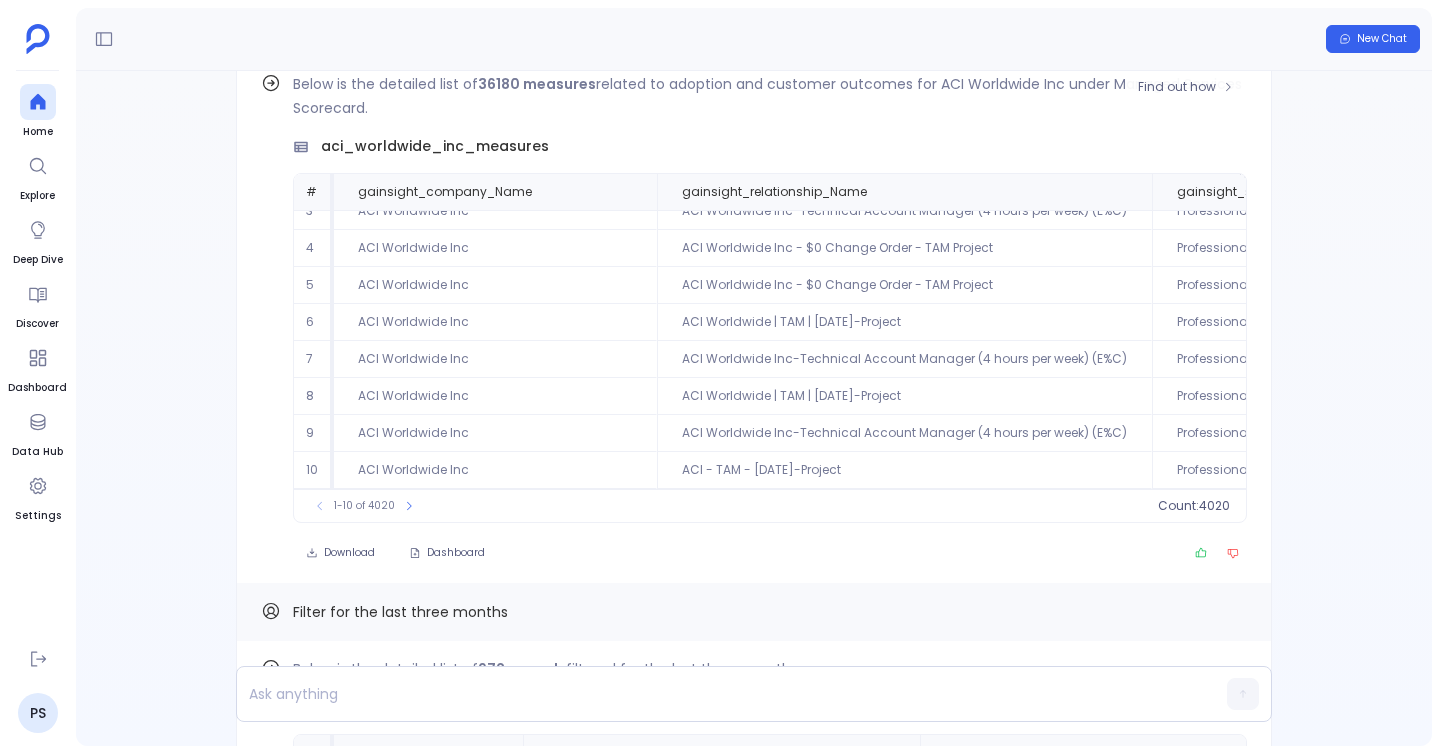 scroll, scrollTop: 0, scrollLeft: 0, axis: both 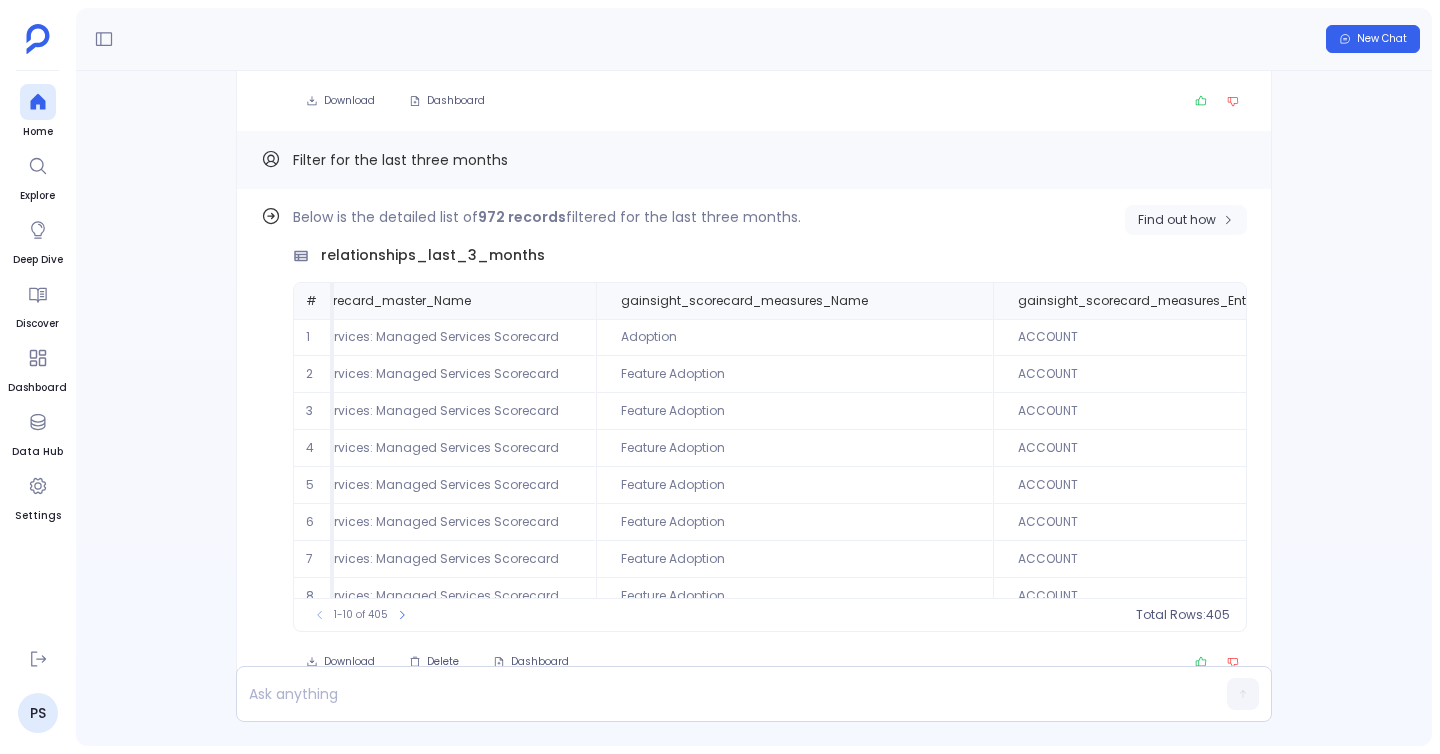 click on "Find out how" at bounding box center (1186, 220) 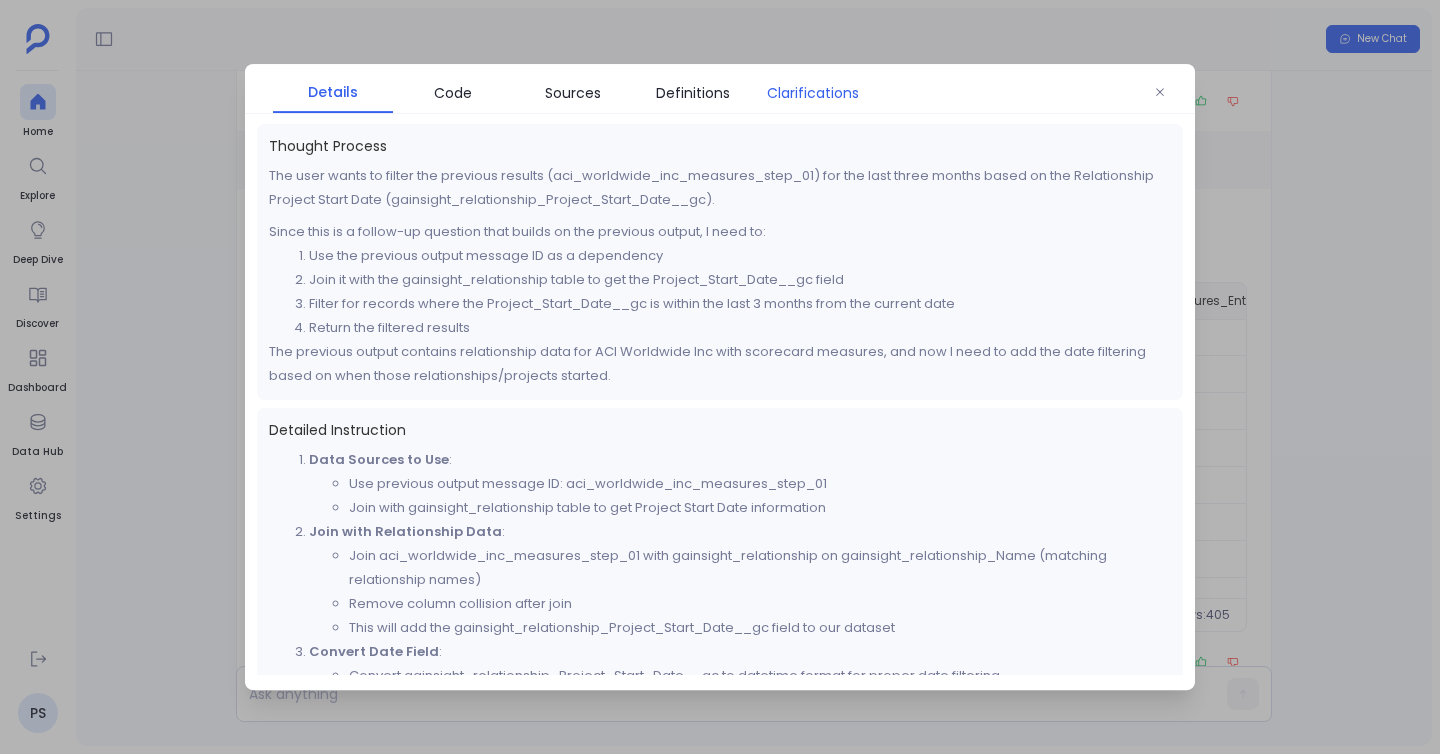 click on "Clarifications" at bounding box center (813, 93) 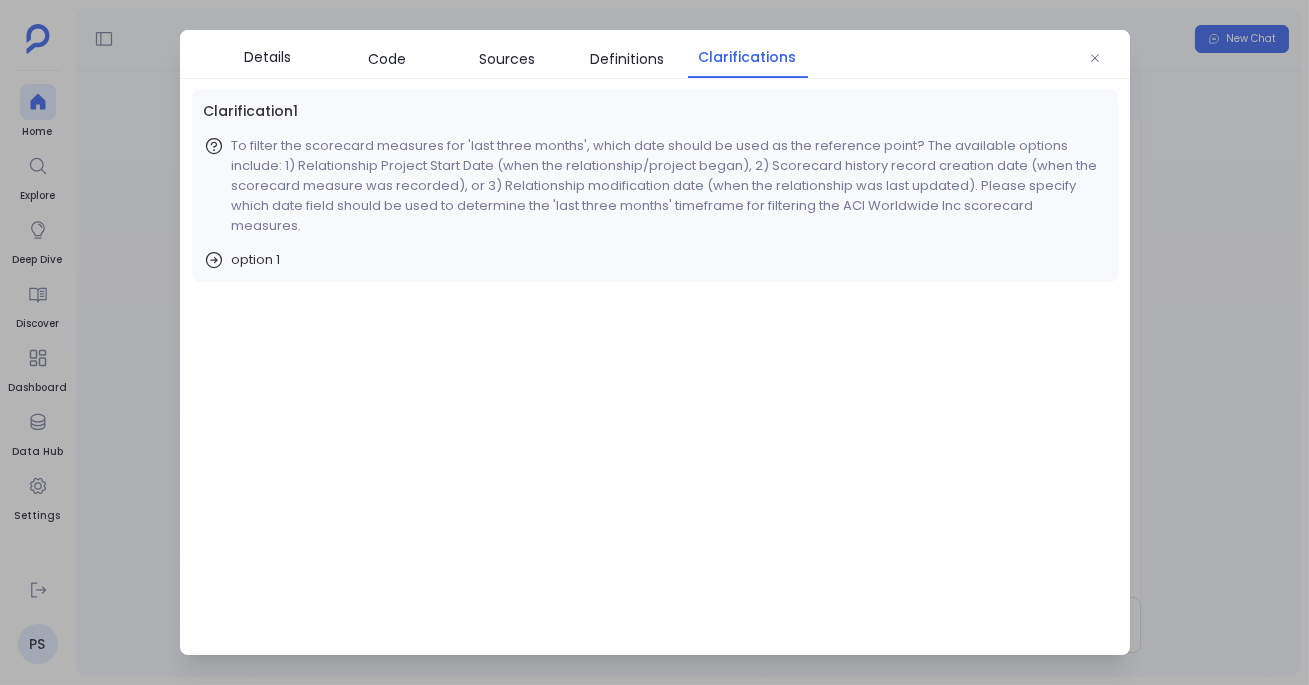 scroll, scrollTop: -50, scrollLeft: 0, axis: vertical 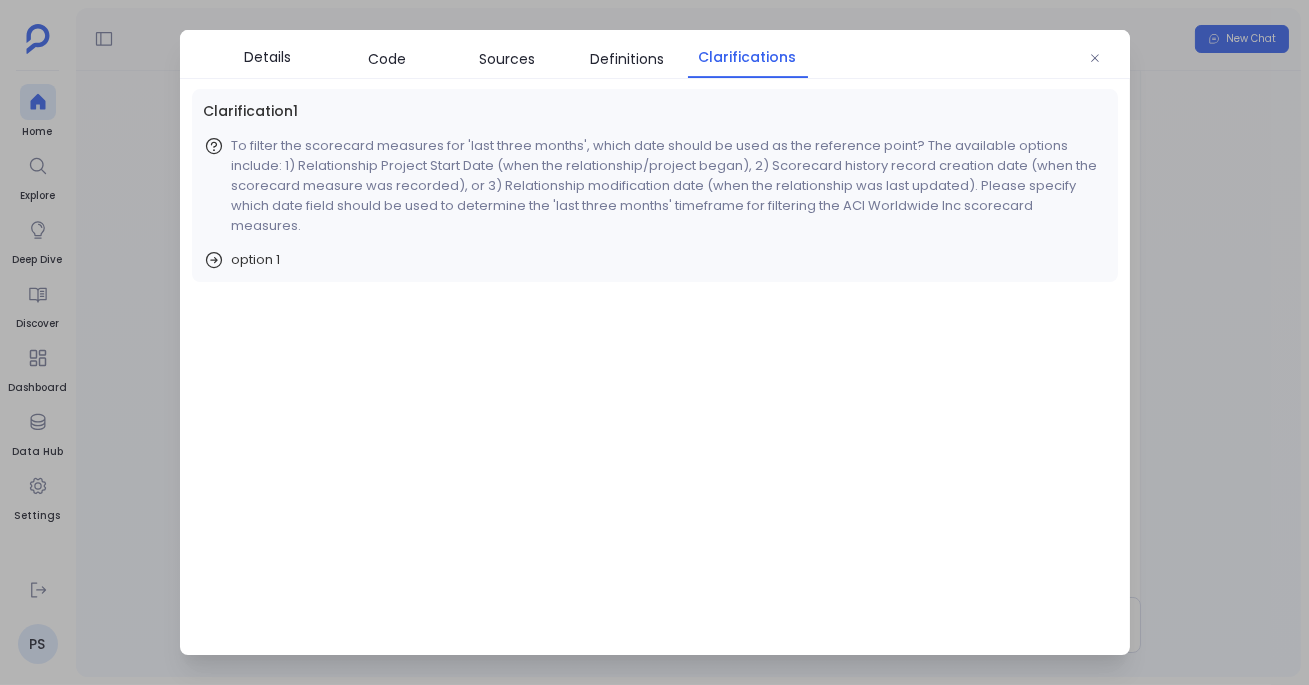 click at bounding box center (654, 342) 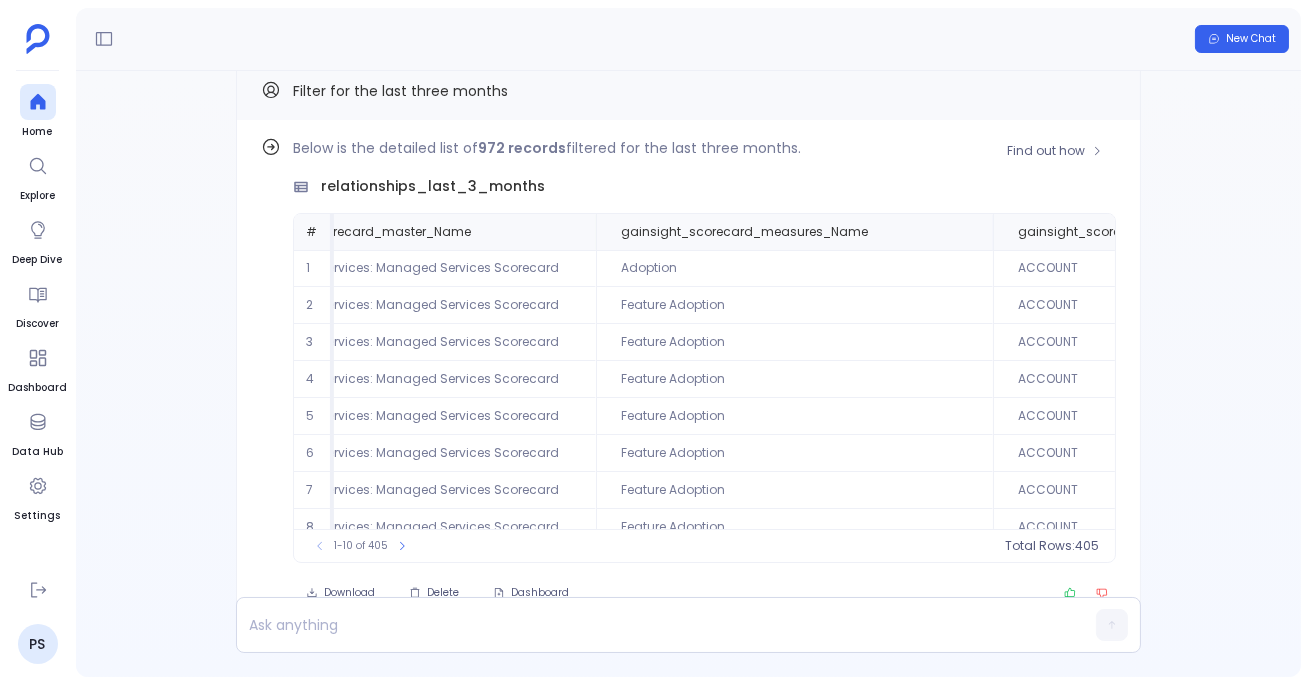 scroll, scrollTop: 94, scrollLeft: 1253, axis: both 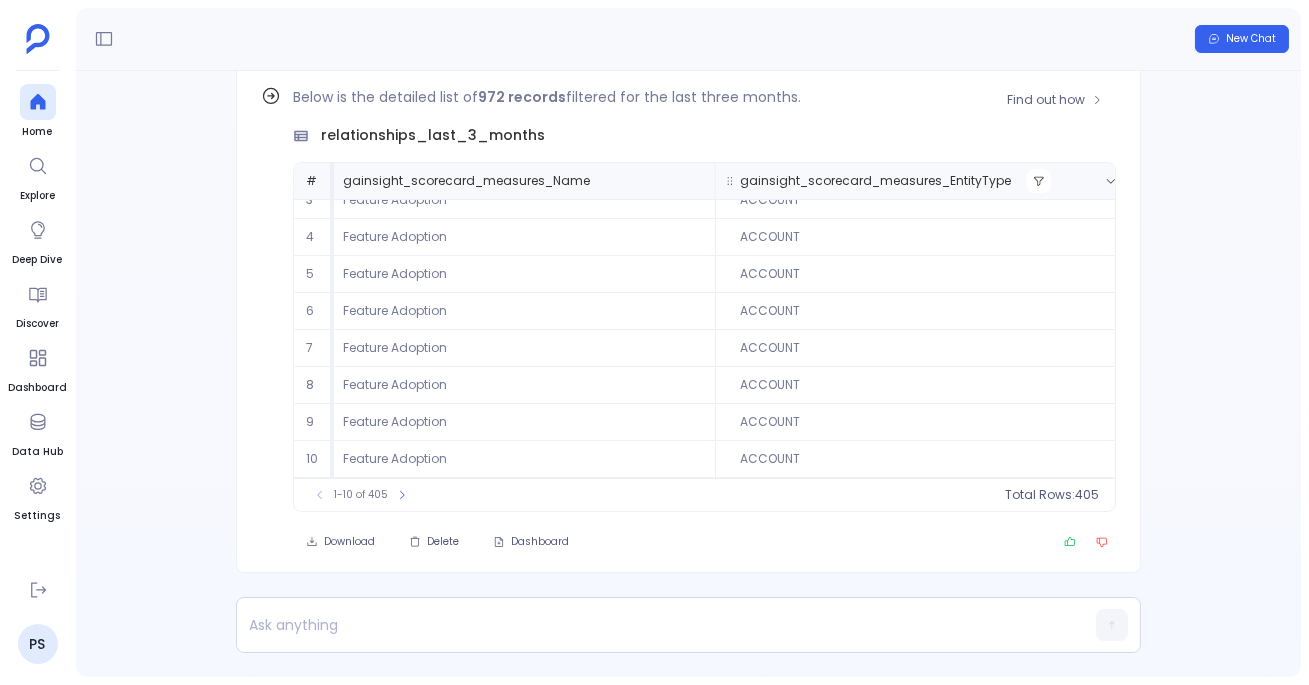 click at bounding box center (1039, 181) 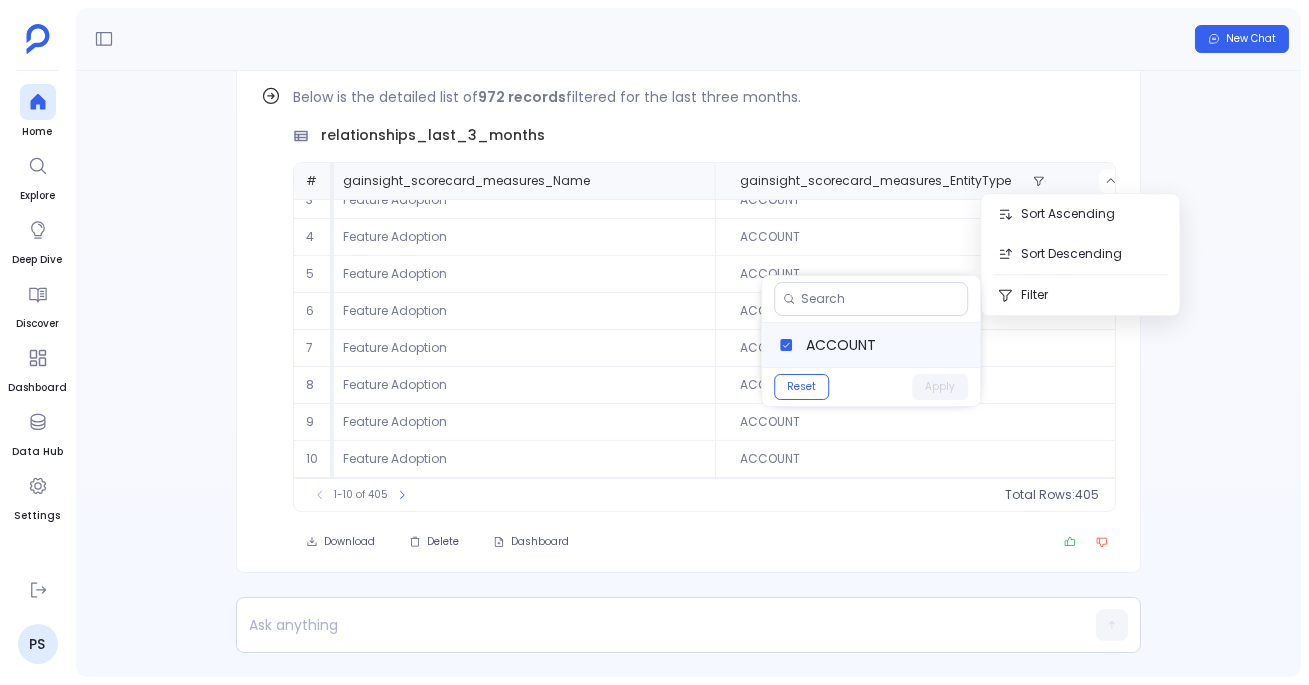 click on "ACCOUNT" at bounding box center [885, 345] 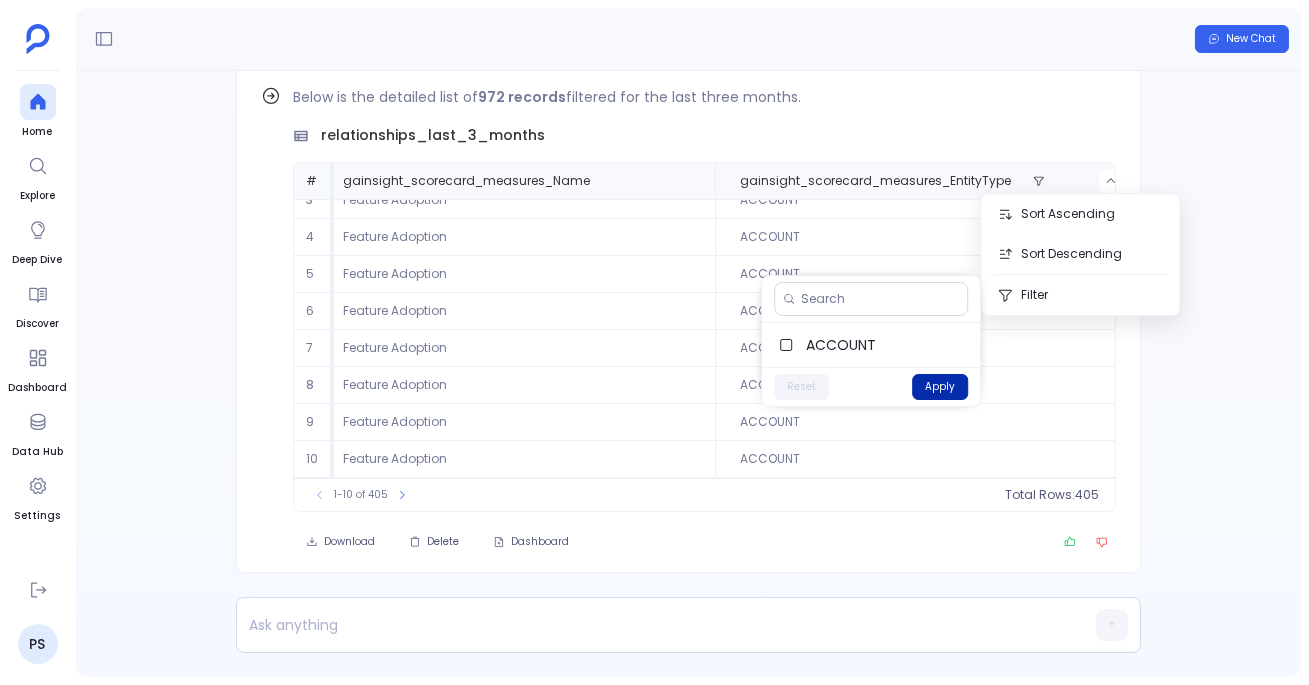 click on "Apply" at bounding box center [940, 387] 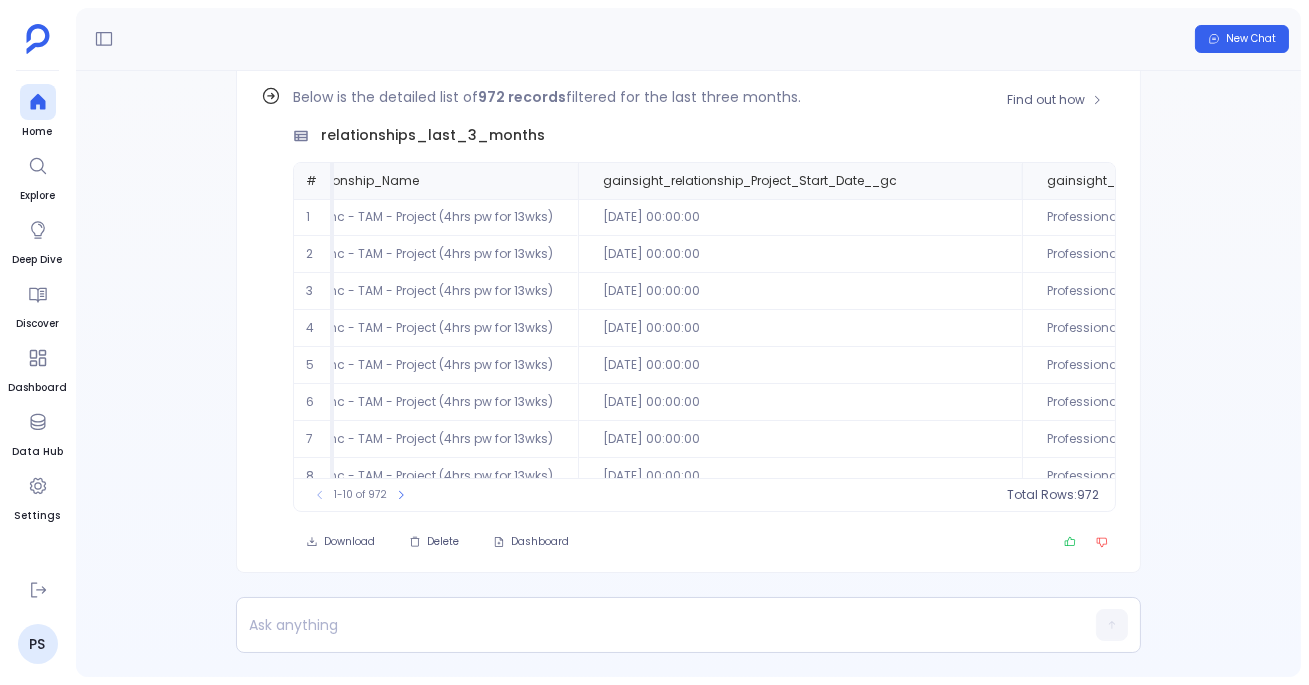 scroll, scrollTop: 0, scrollLeft: 436, axis: horizontal 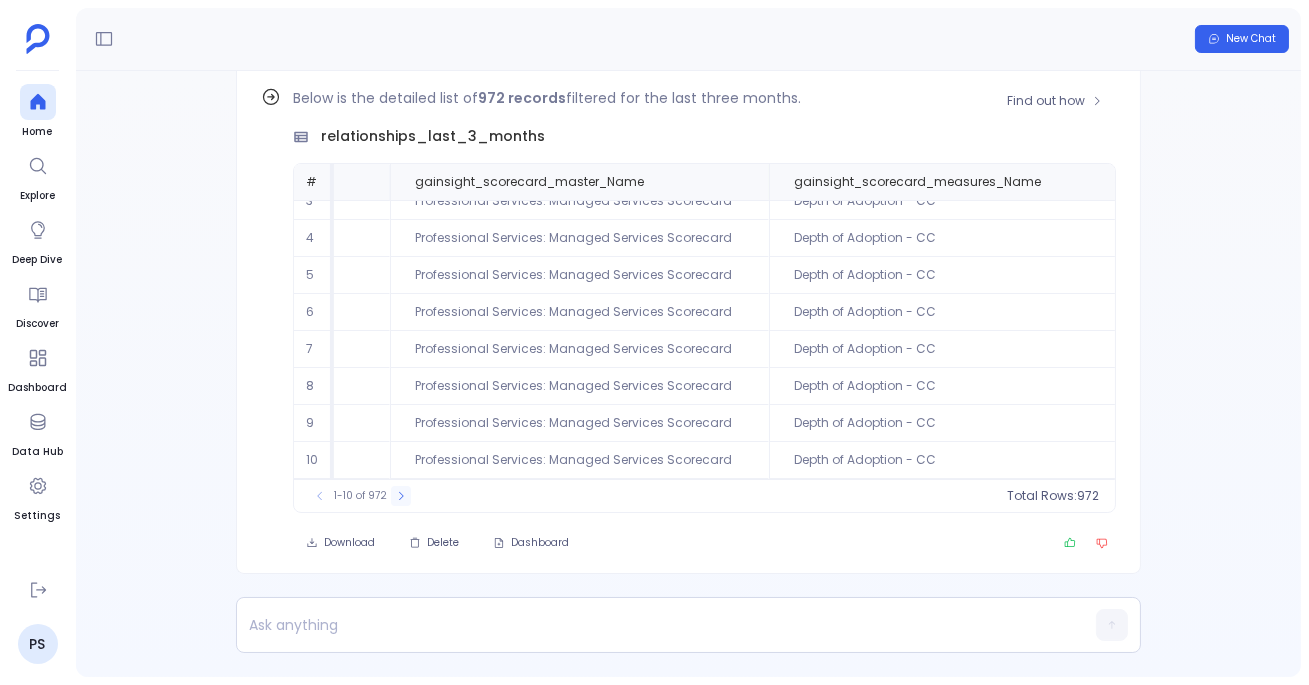 click at bounding box center [401, 496] 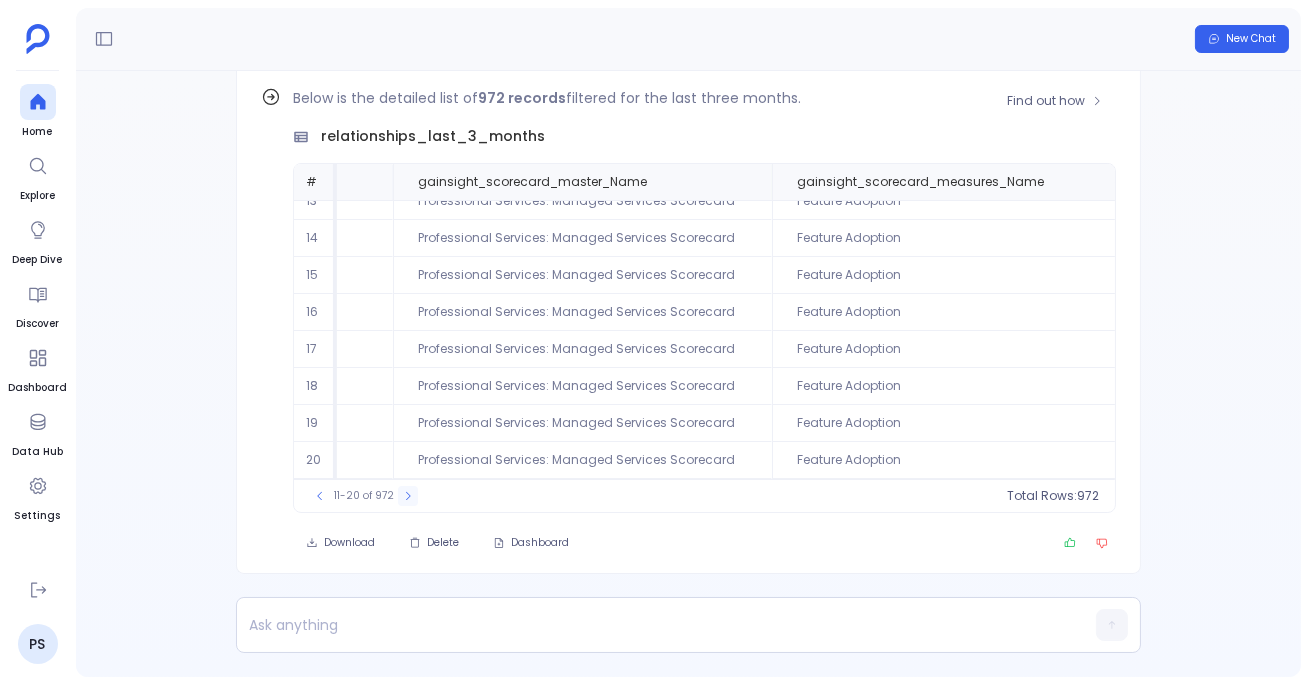 click on "11-20 of 972" at bounding box center (364, 496) 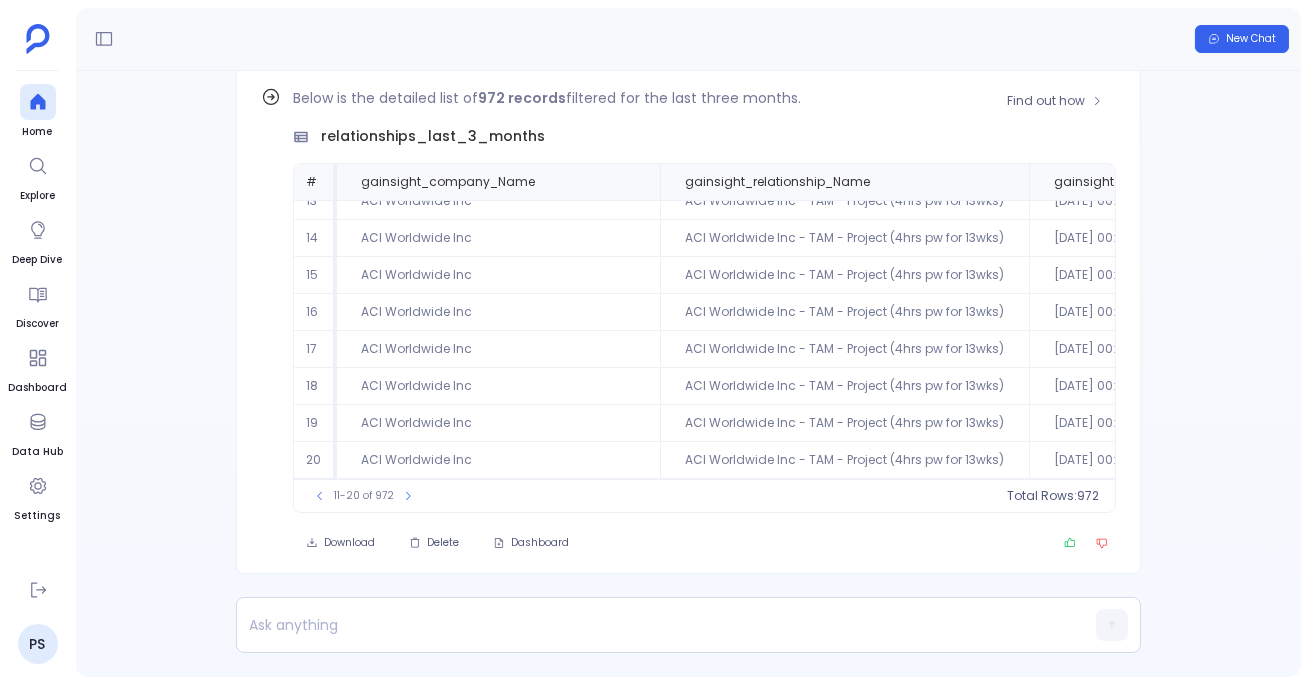 scroll, scrollTop: 0, scrollLeft: 0, axis: both 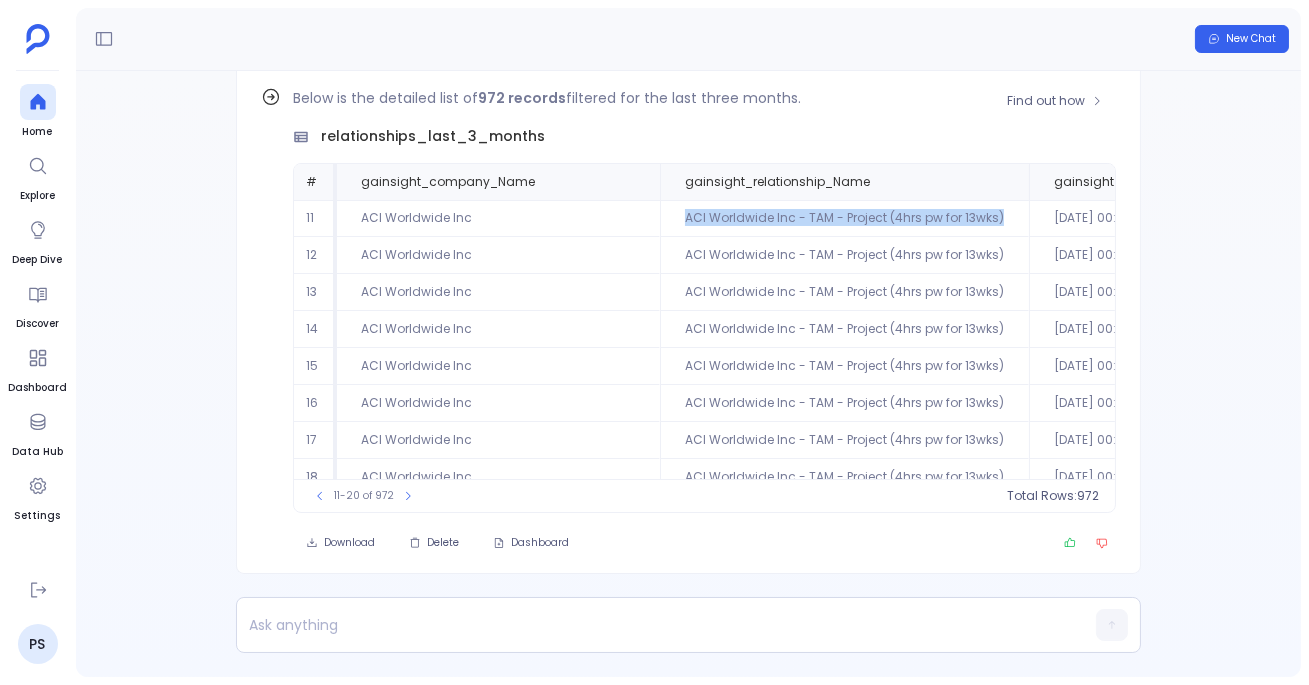 drag, startPoint x: 675, startPoint y: 222, endPoint x: 1005, endPoint y: 222, distance: 330 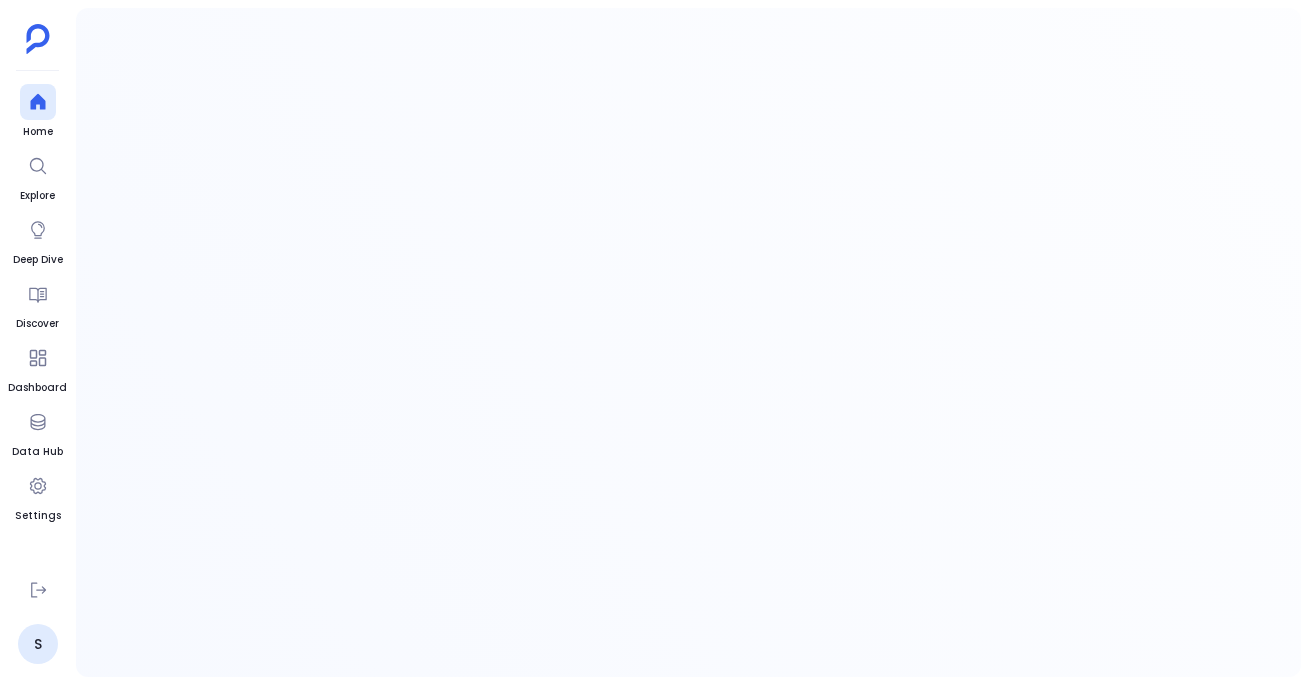 scroll, scrollTop: 0, scrollLeft: 0, axis: both 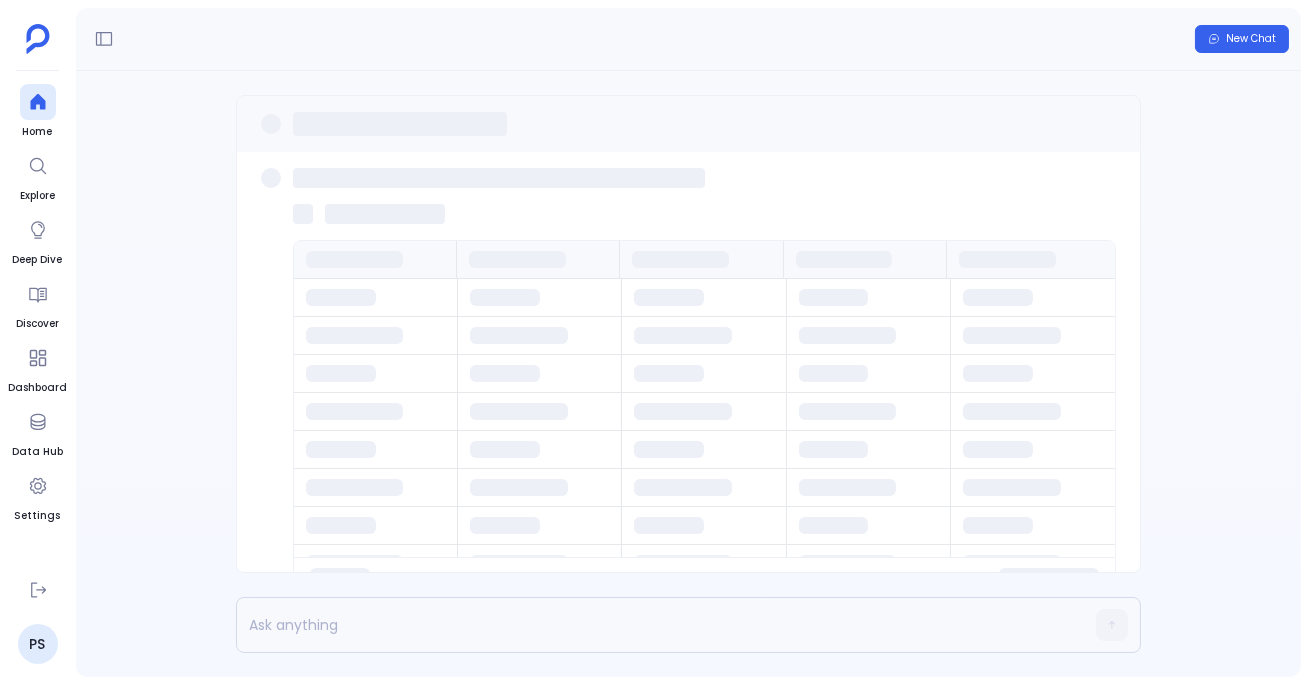 click on "Home Explore Deep Dive Discover Dashboard Data Hub Settings" at bounding box center [37, 324] 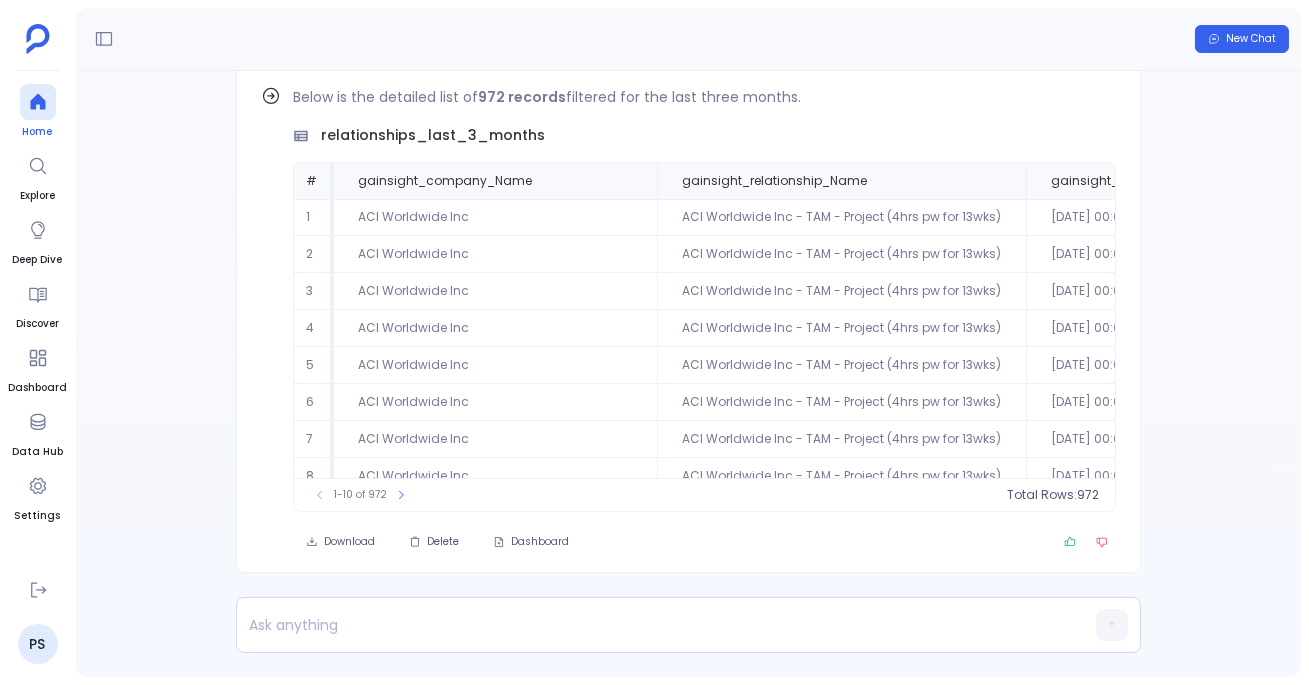 click on "Home" at bounding box center (38, 112) 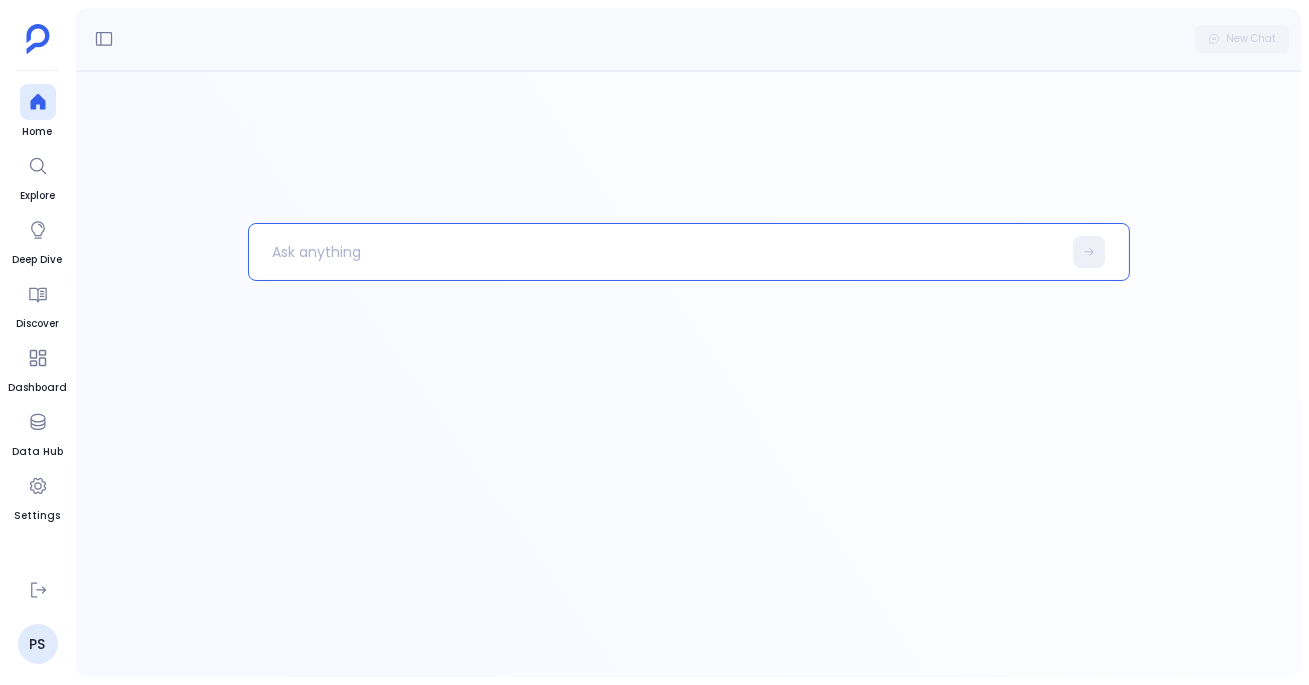 click at bounding box center (655, 252) 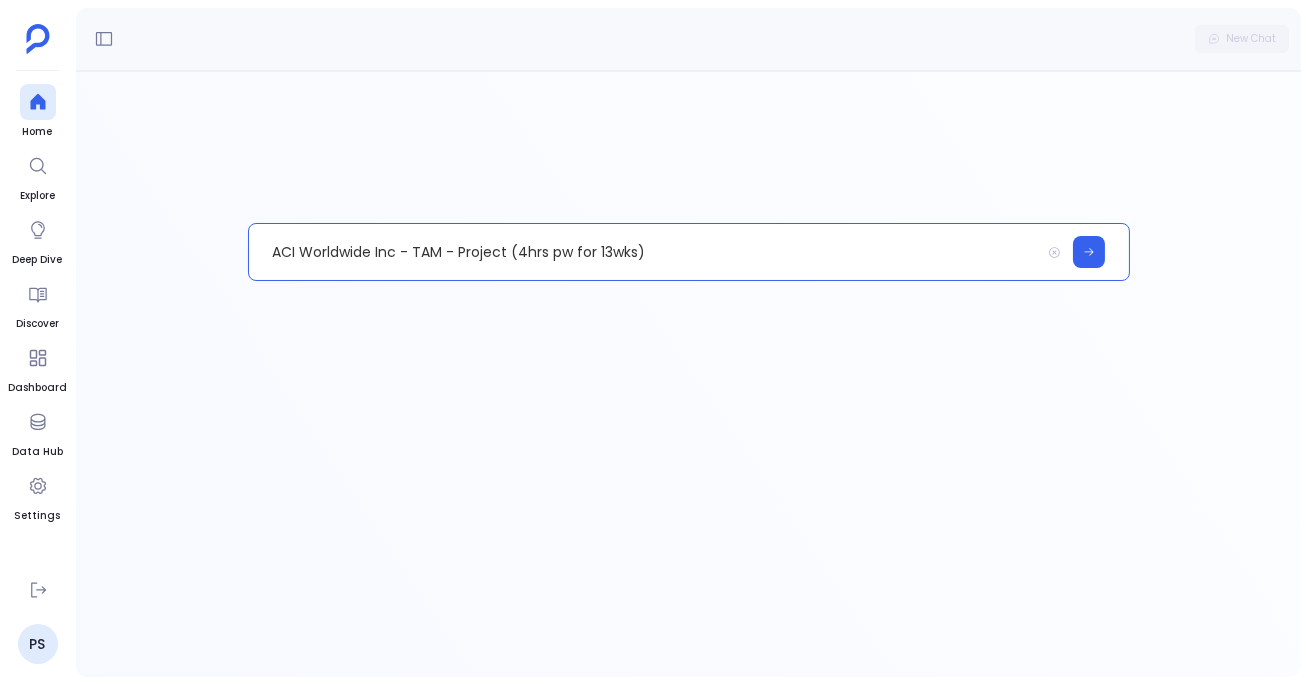 type 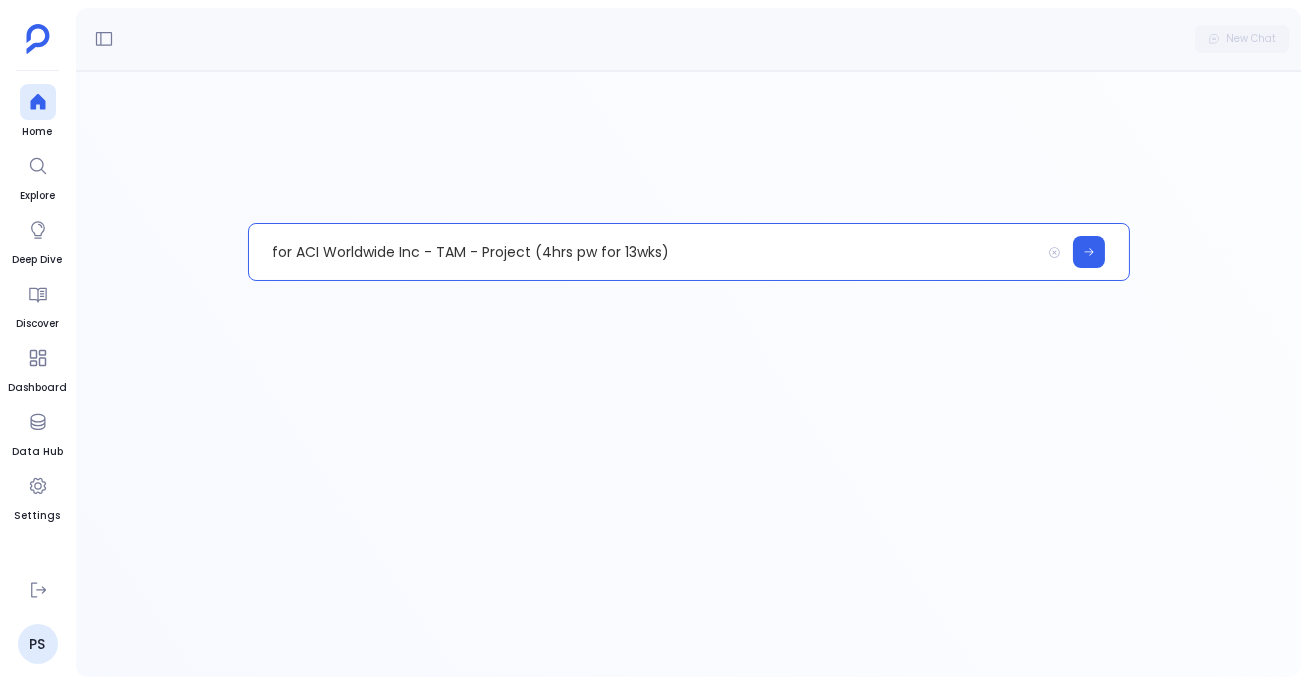 click on "for ACI Worldwide Inc - TAM - Project (4hrs pw for 13wks)" at bounding box center [644, 252] 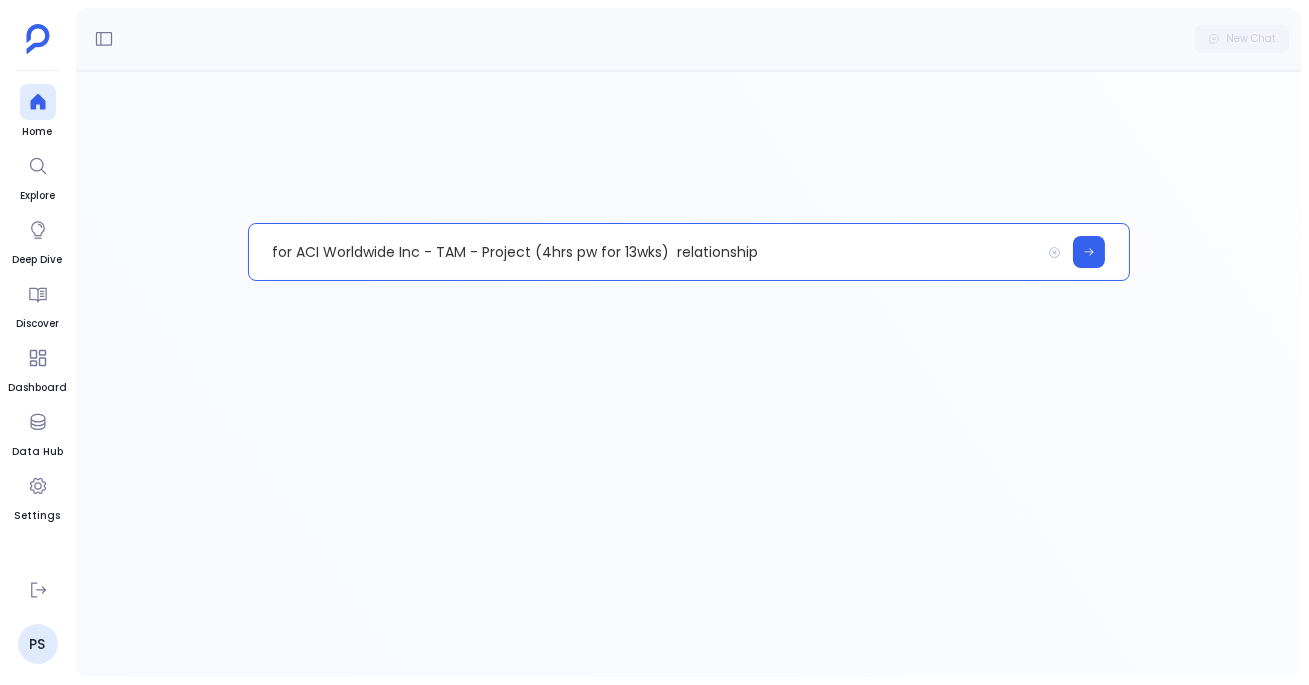 click on "for ACI Worldwide Inc - TAM - Project (4hrs pw for 13wks)  relationship" at bounding box center [644, 252] 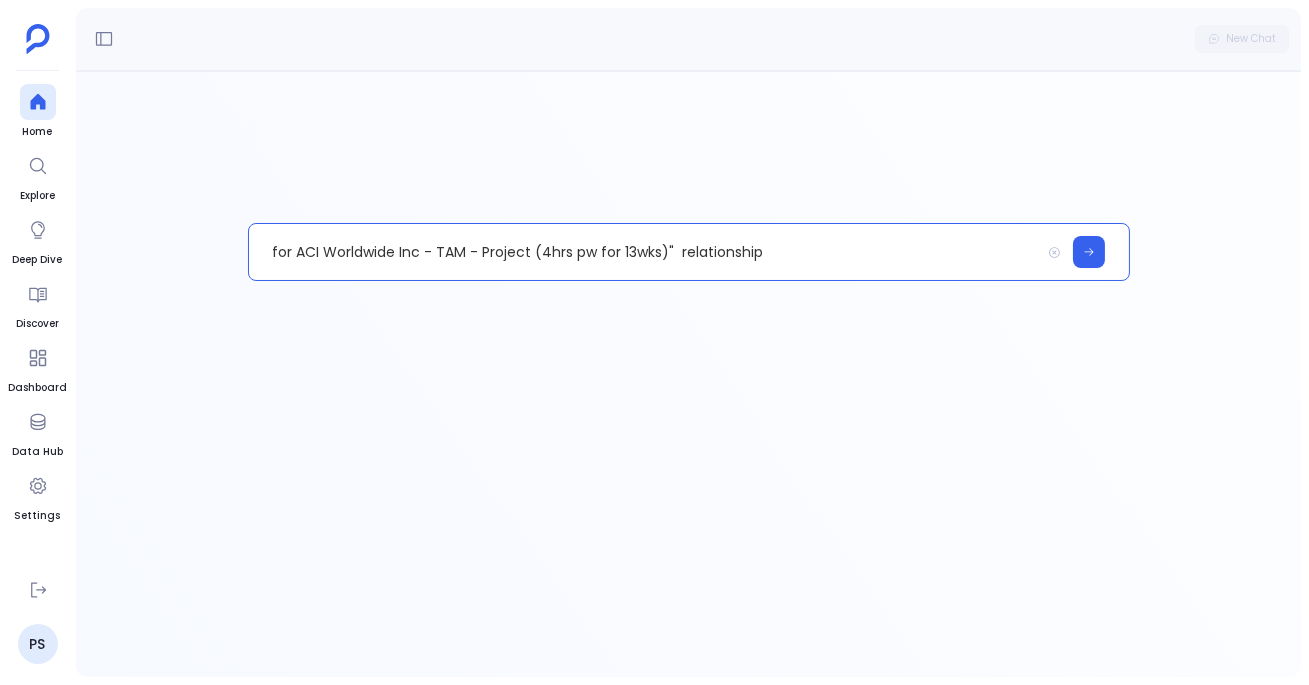 click on "for ACI Worldwide Inc - TAM - Project (4hrs pw for 13wks)"  relationship" at bounding box center [644, 252] 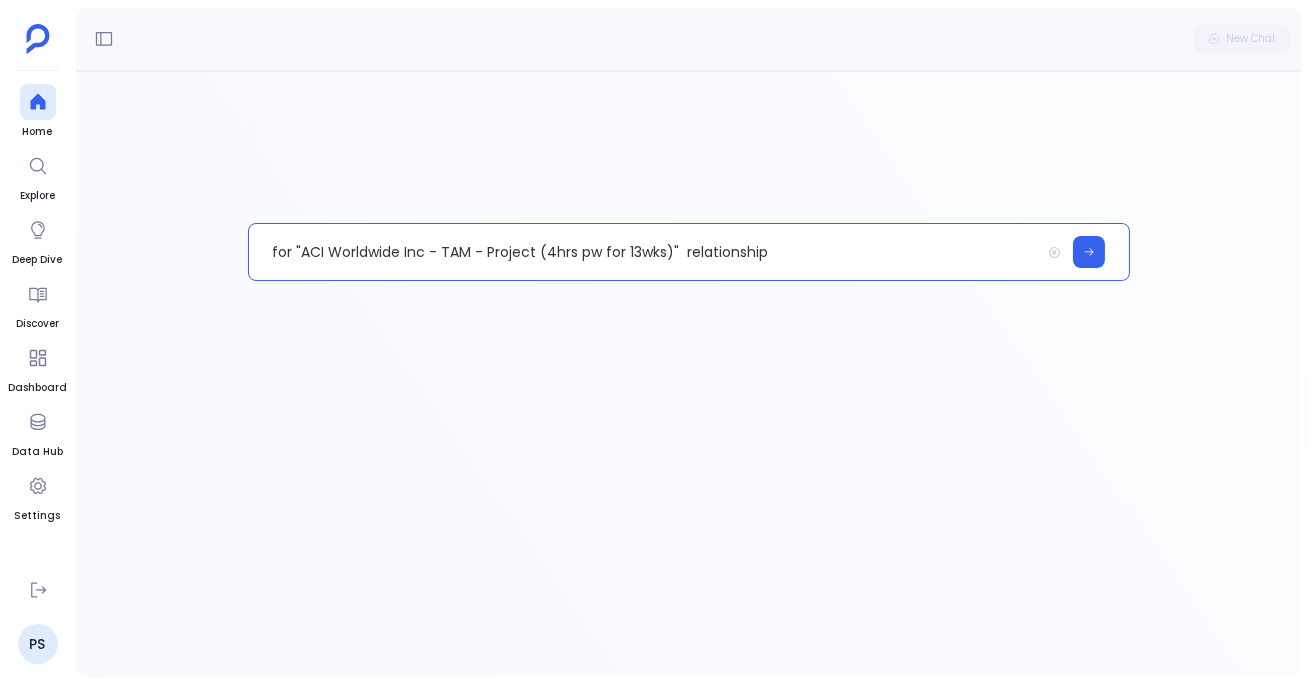click on "for "ACI Worldwide Inc - TAM - Project (4hrs pw for 13wks)"  relationship" at bounding box center (644, 252) 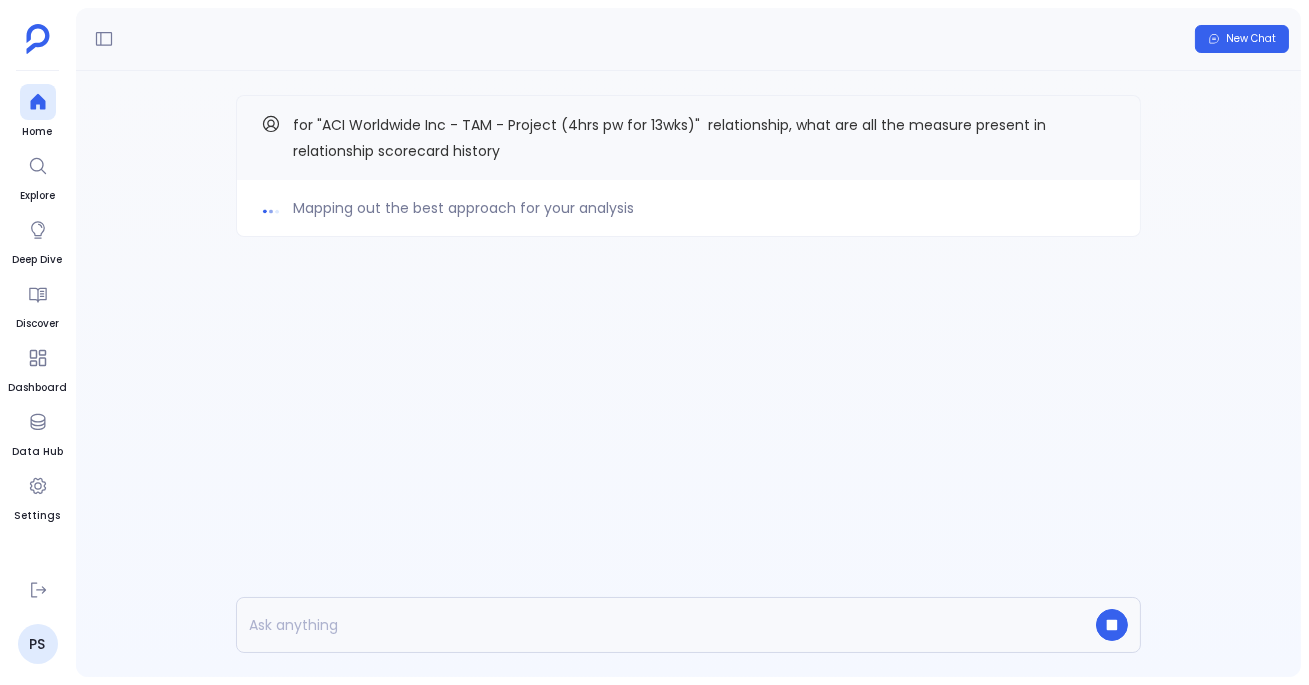 click on "Mapping out the best approach for your analysis" at bounding box center [463, 208] 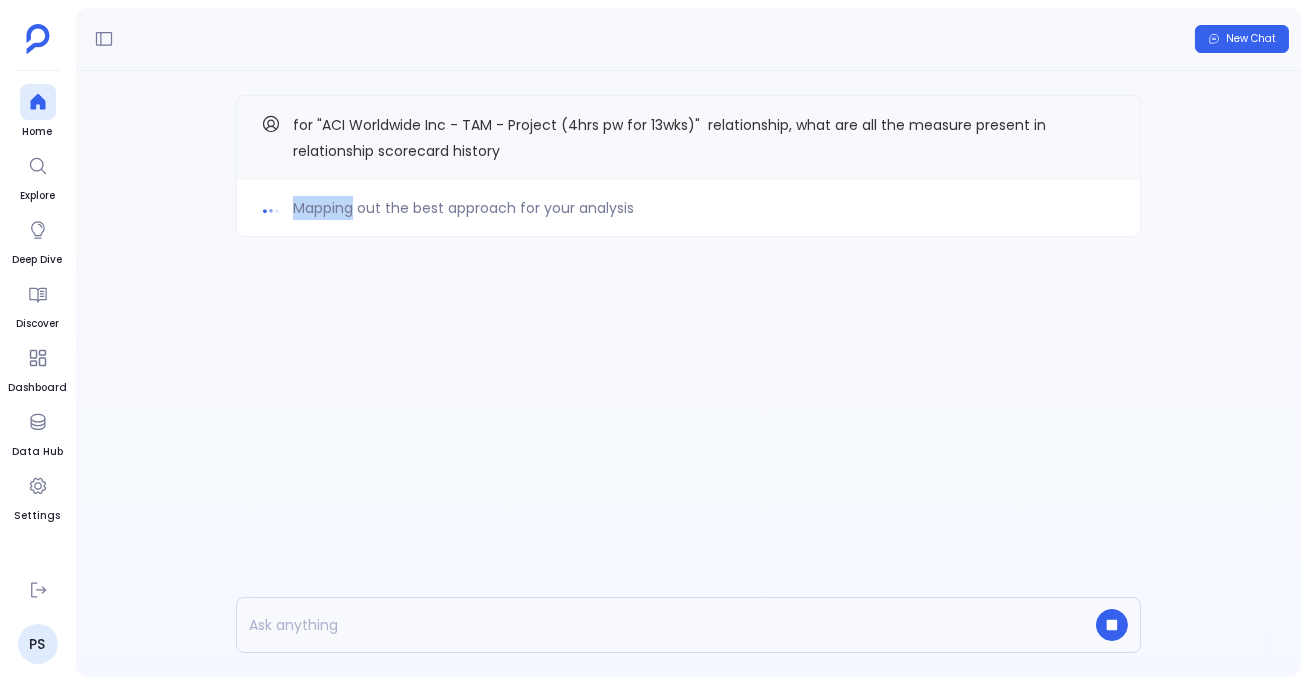 click on "Mapping out the best approach for your analysis" at bounding box center [463, 208] 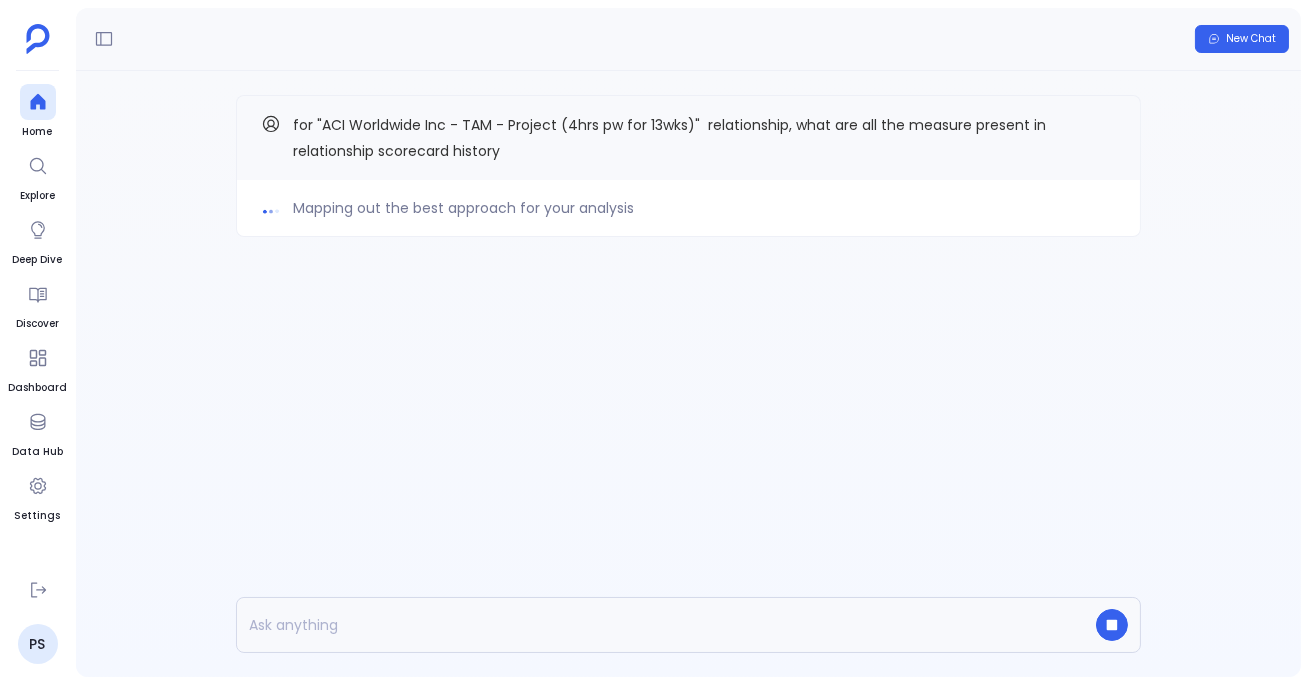 click on "Mapping out the best approach for your analysis" at bounding box center (688, 208) 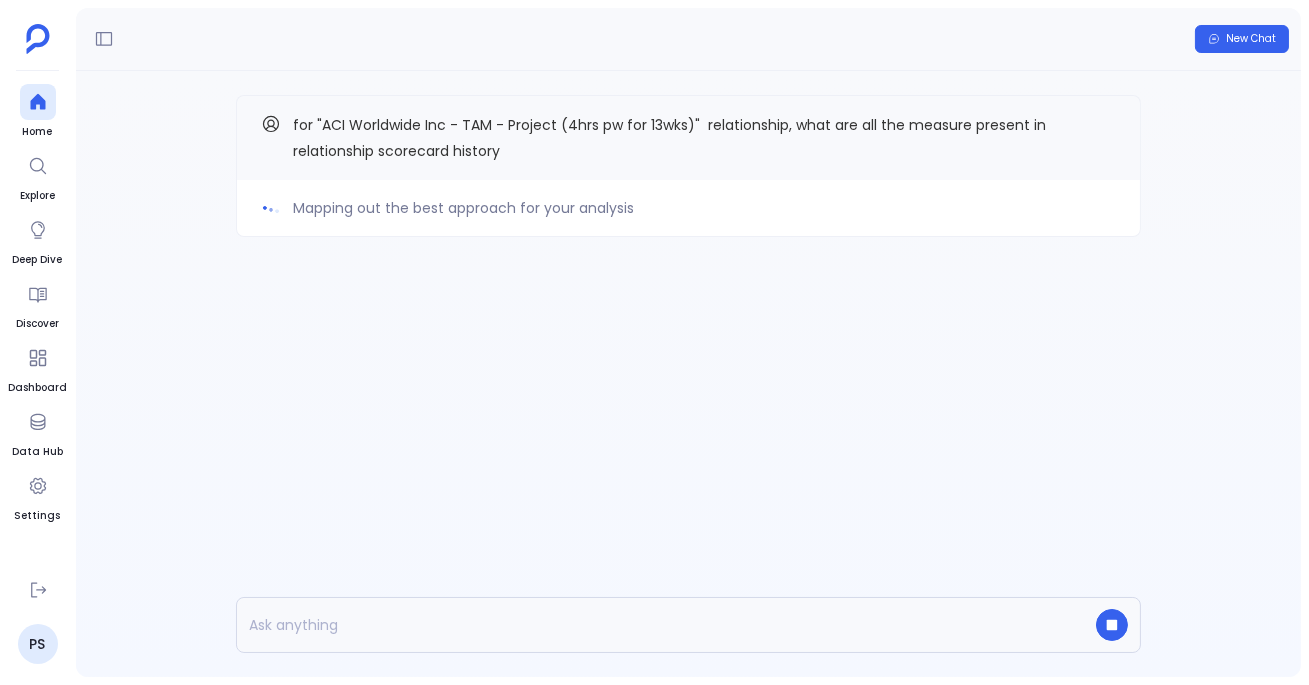click on "Mapping out the best approach for your analysis" at bounding box center (688, 208) 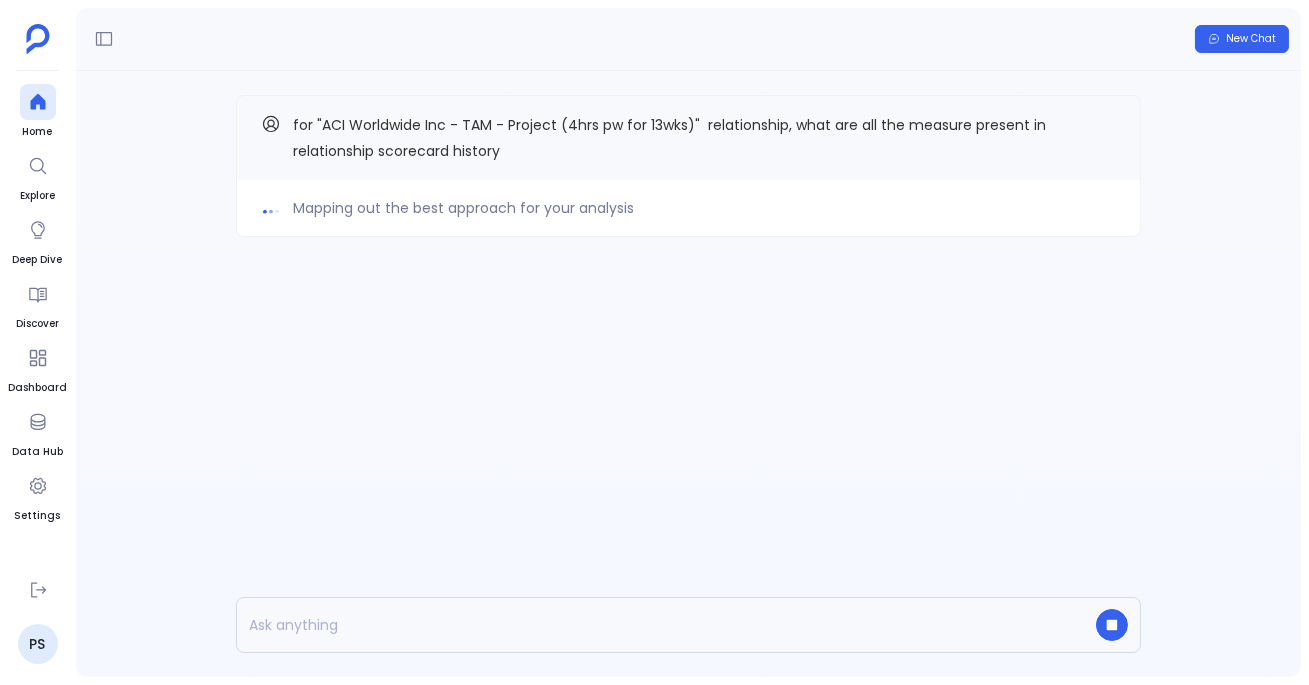 click on "Mapping out the best approach for your analysis" at bounding box center [463, 208] 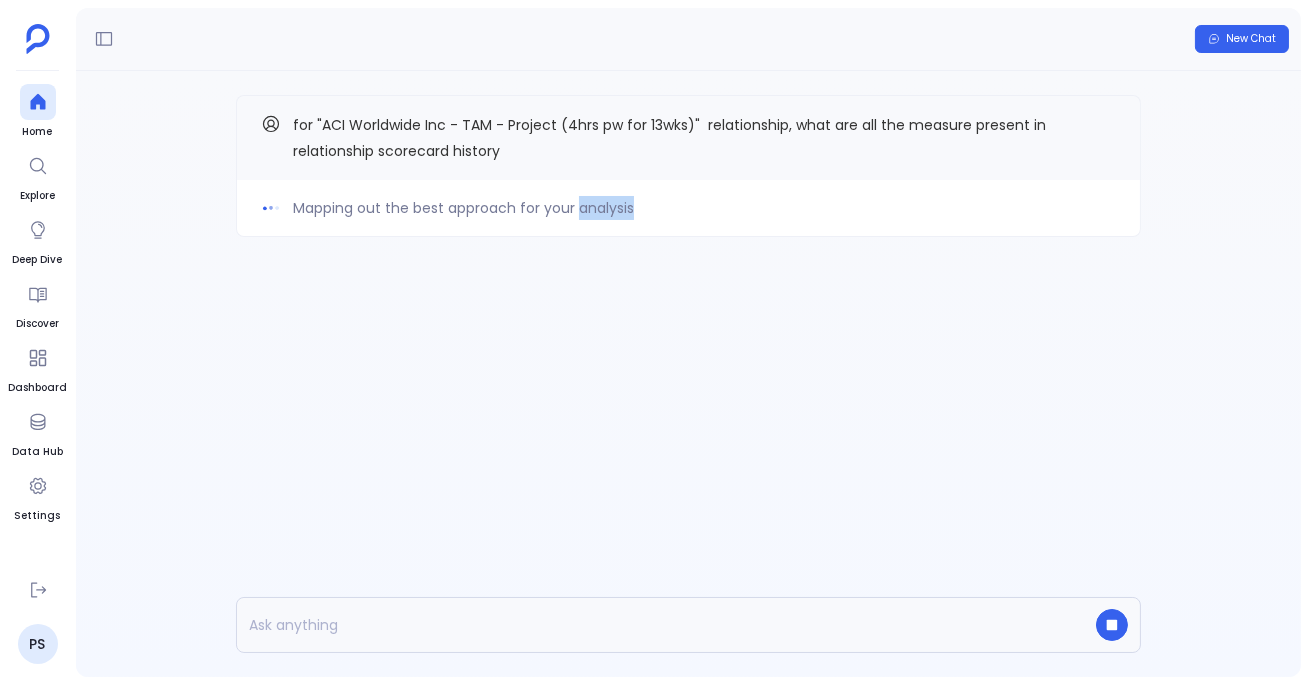 click on "Mapping out the best approach for your analysis" at bounding box center (463, 208) 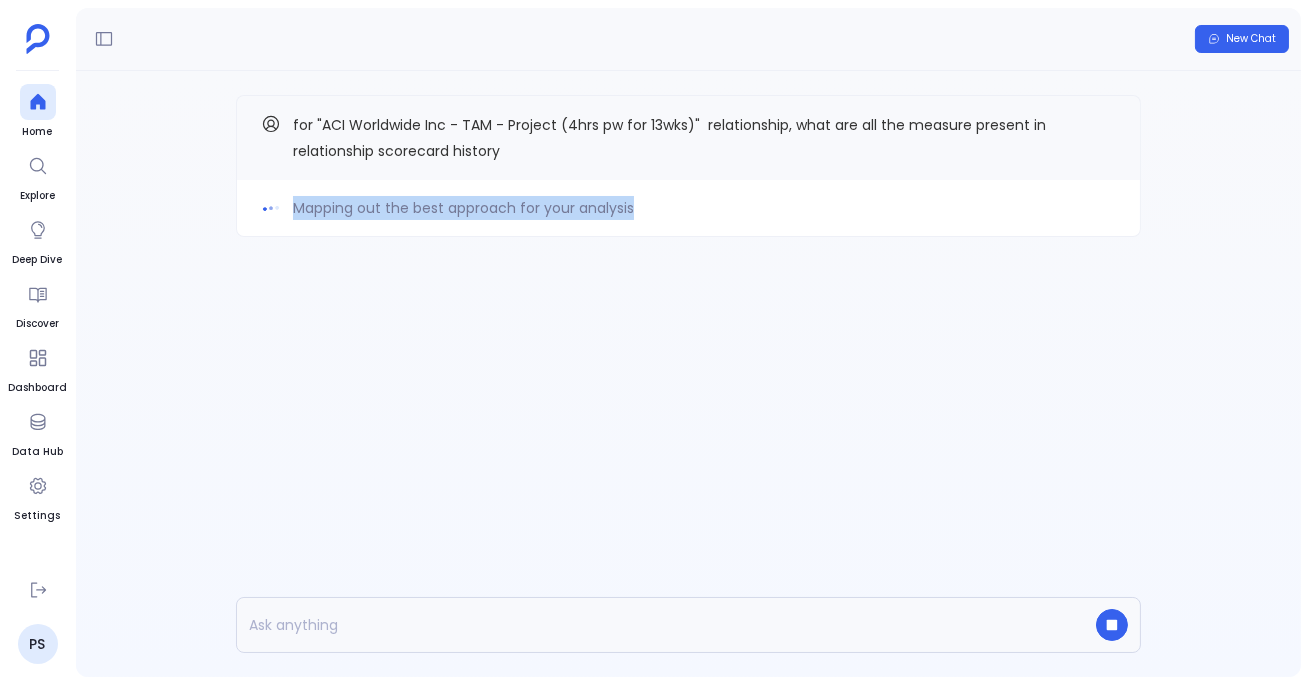 click on "Mapping out the best approach for your analysis" at bounding box center (463, 208) 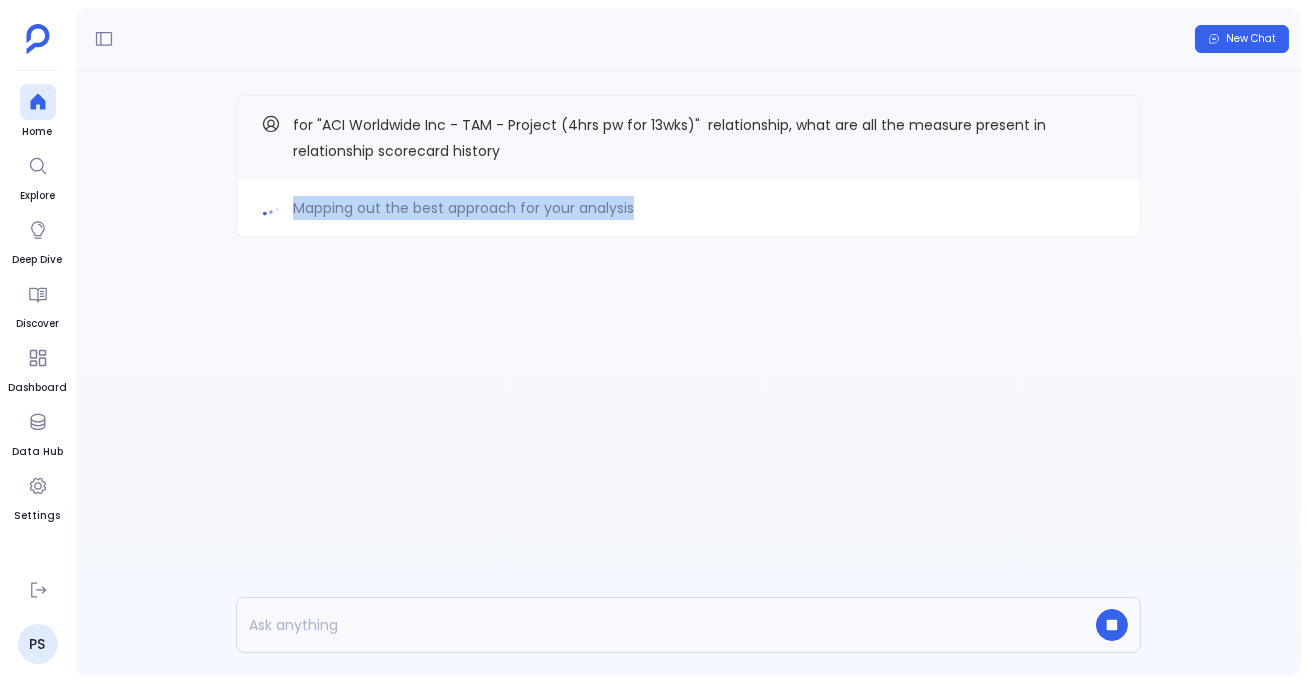 click on "Mapping out the best approach for your analysis for "ACI Worldwide Inc - TAM - Project (4hrs pw for 13wks)"  relationship, what are all the measure present in relationship scorecard history" at bounding box center [688, 206] 